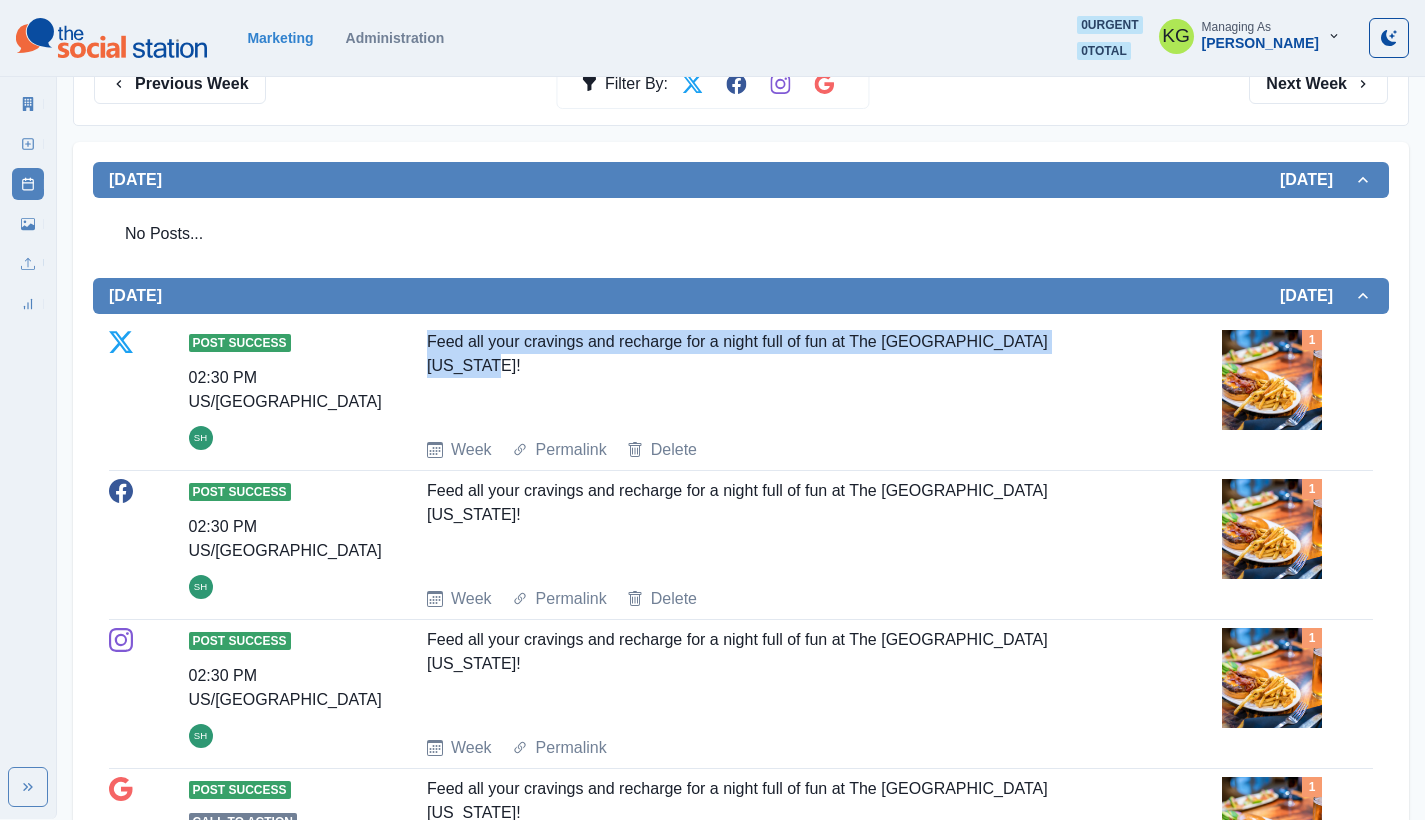 scroll, scrollTop: 0, scrollLeft: 0, axis: both 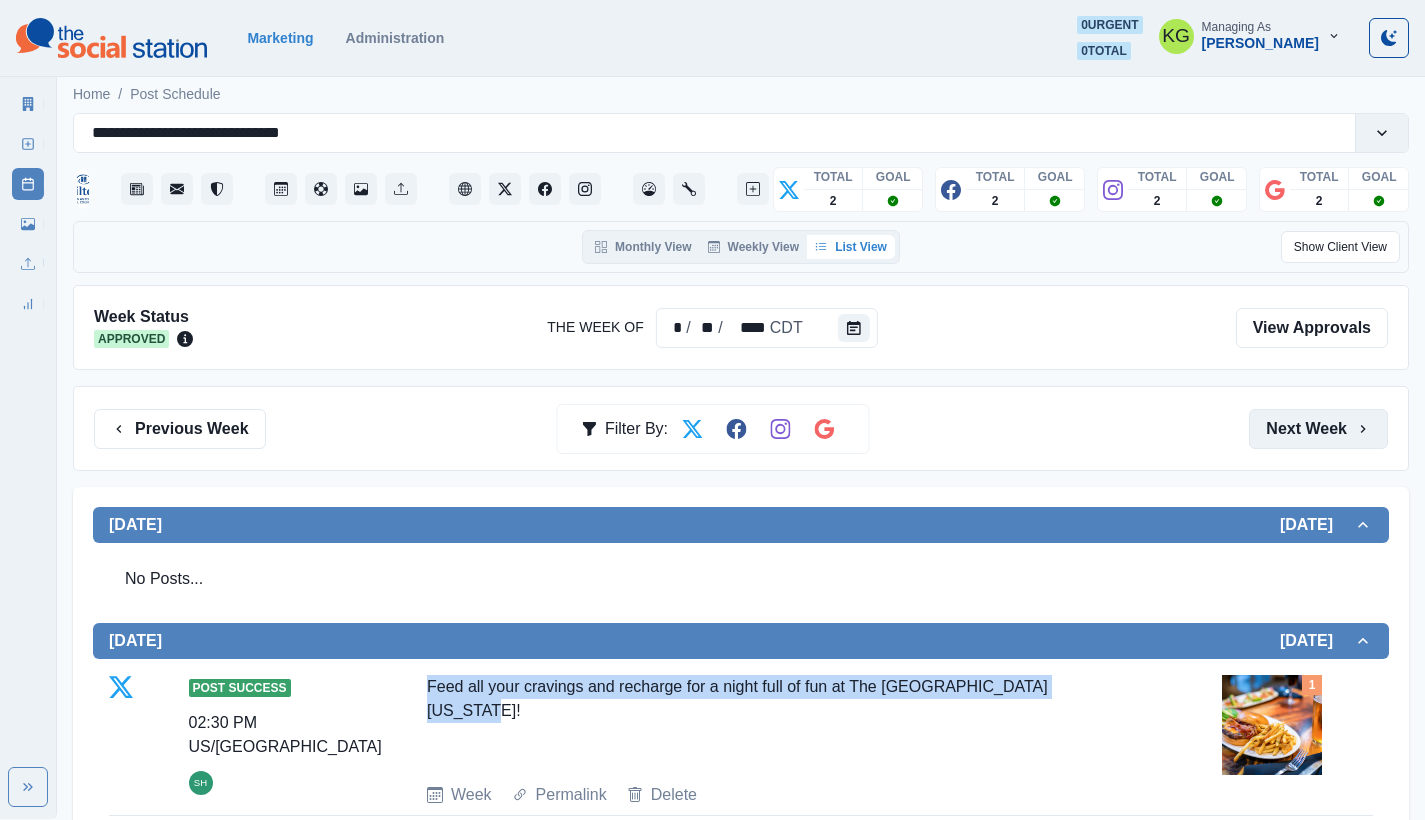 click on "Next Week" at bounding box center [1318, 429] 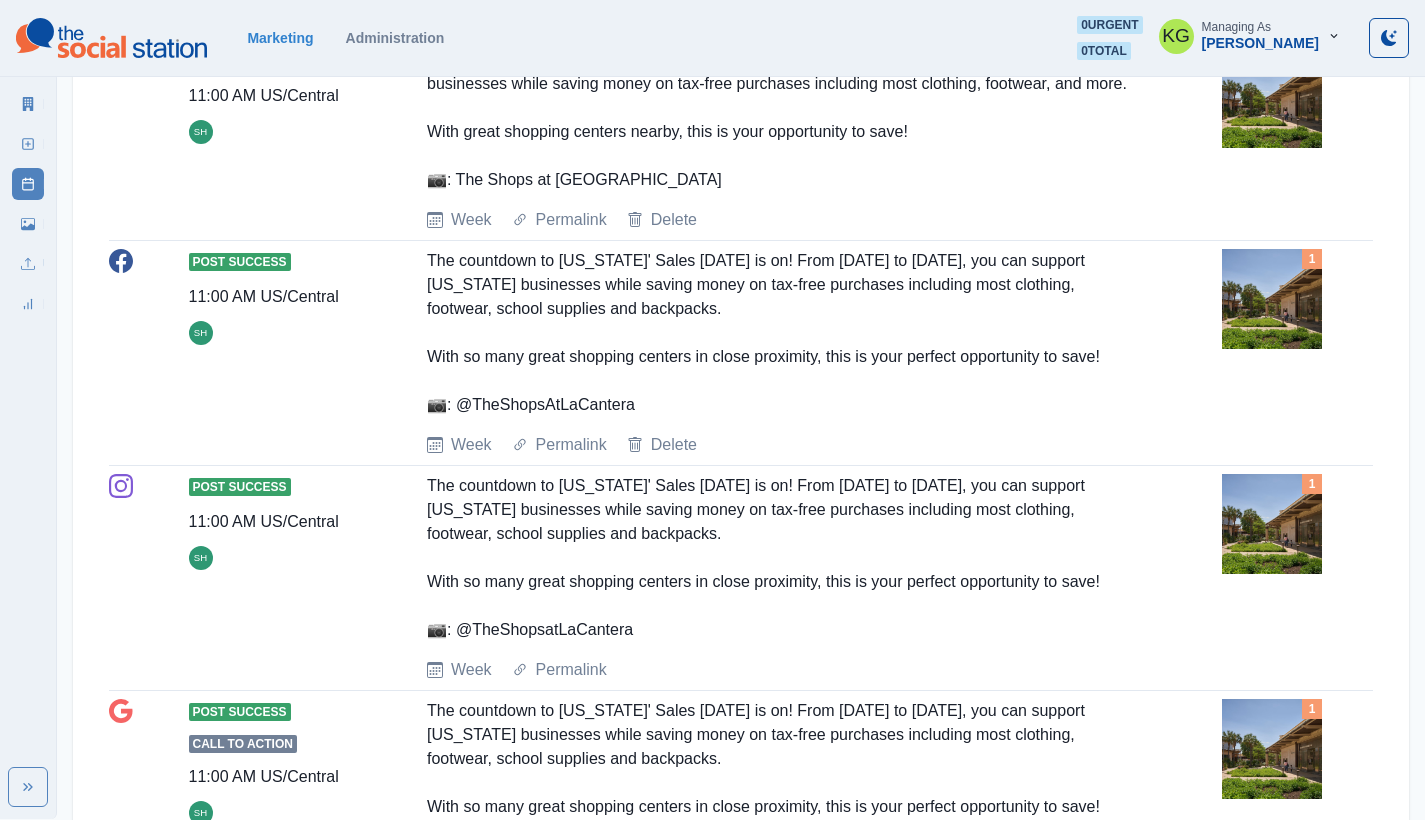 scroll, scrollTop: 0, scrollLeft: 0, axis: both 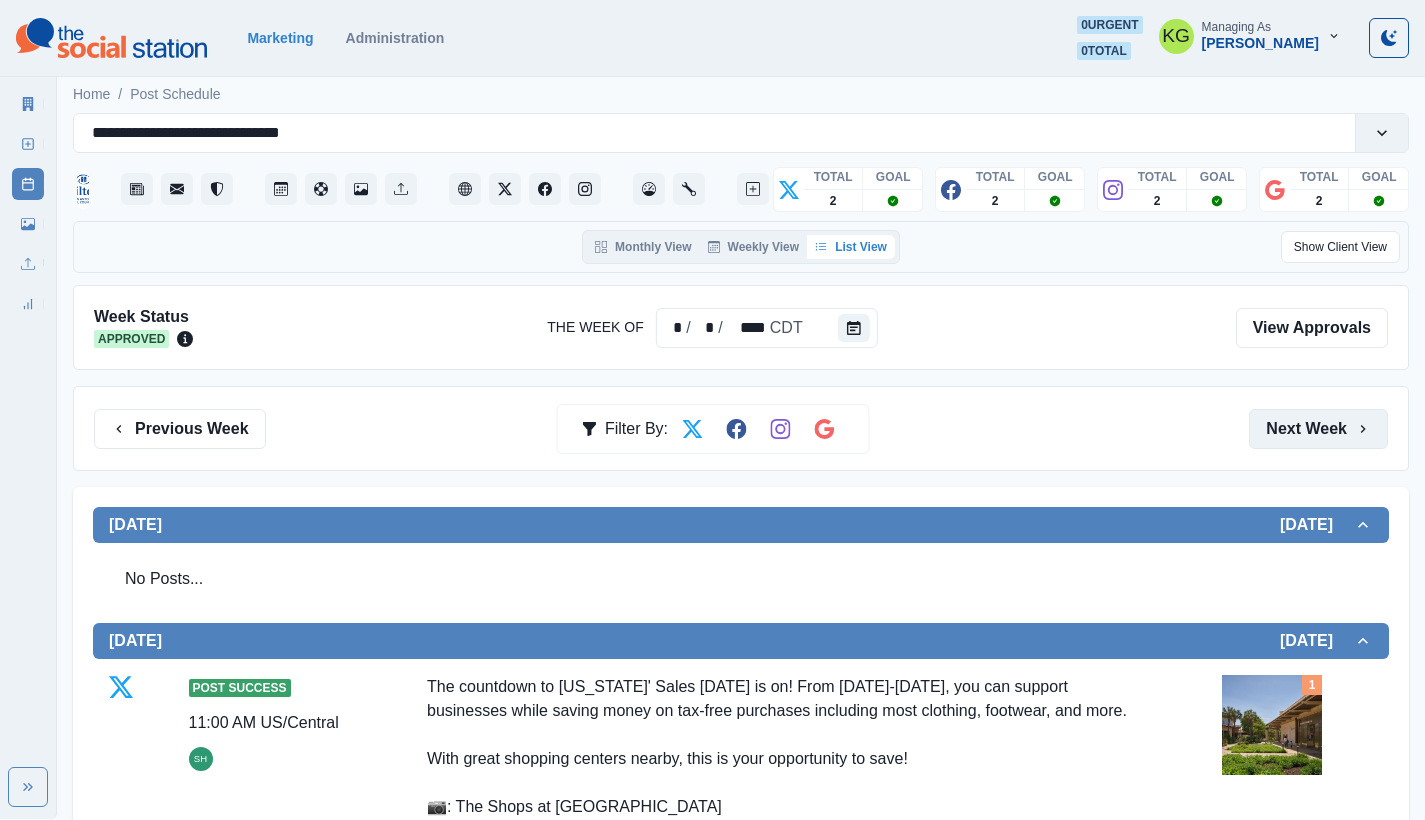 click on "Next Week" at bounding box center [1318, 429] 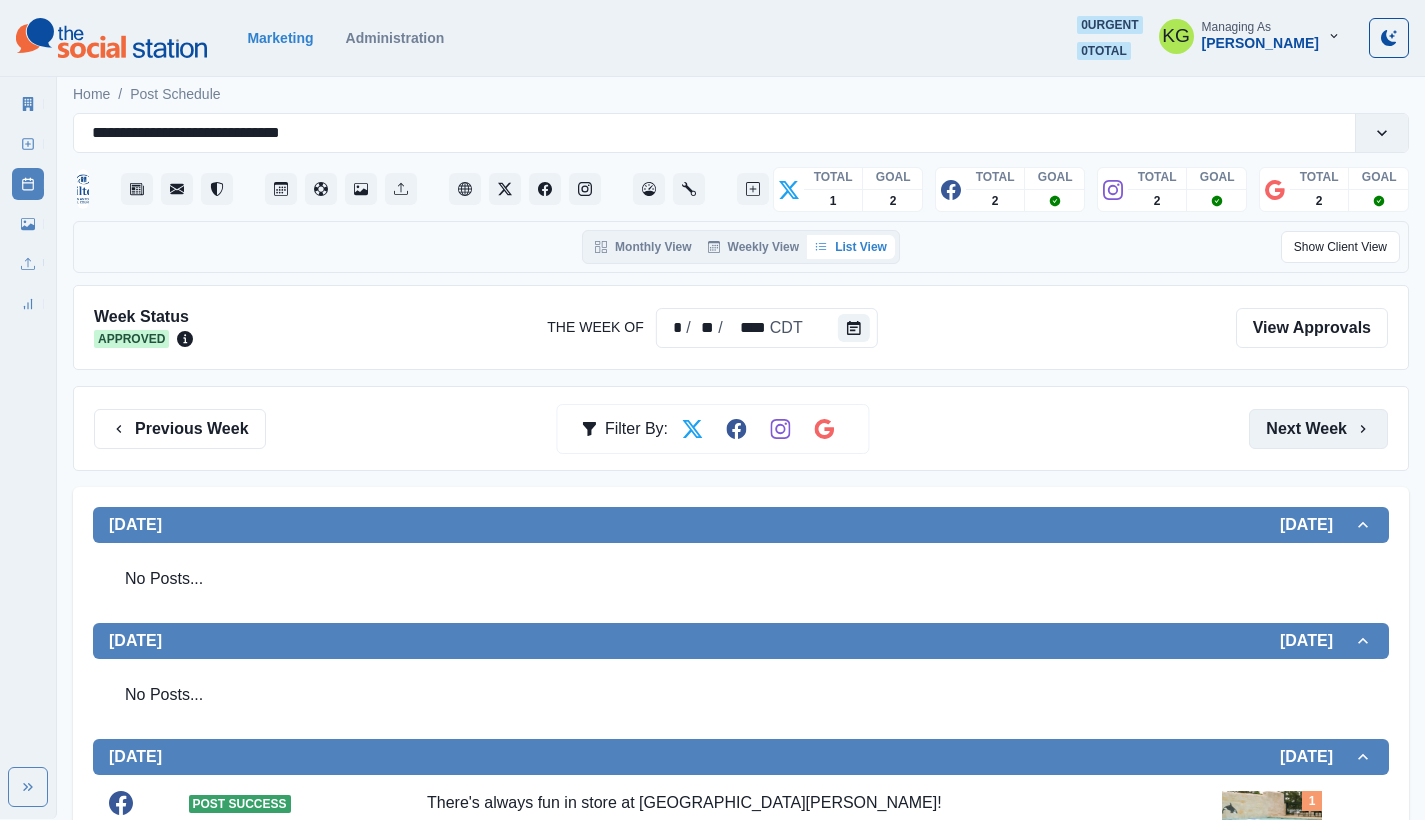 scroll, scrollTop: 438, scrollLeft: 0, axis: vertical 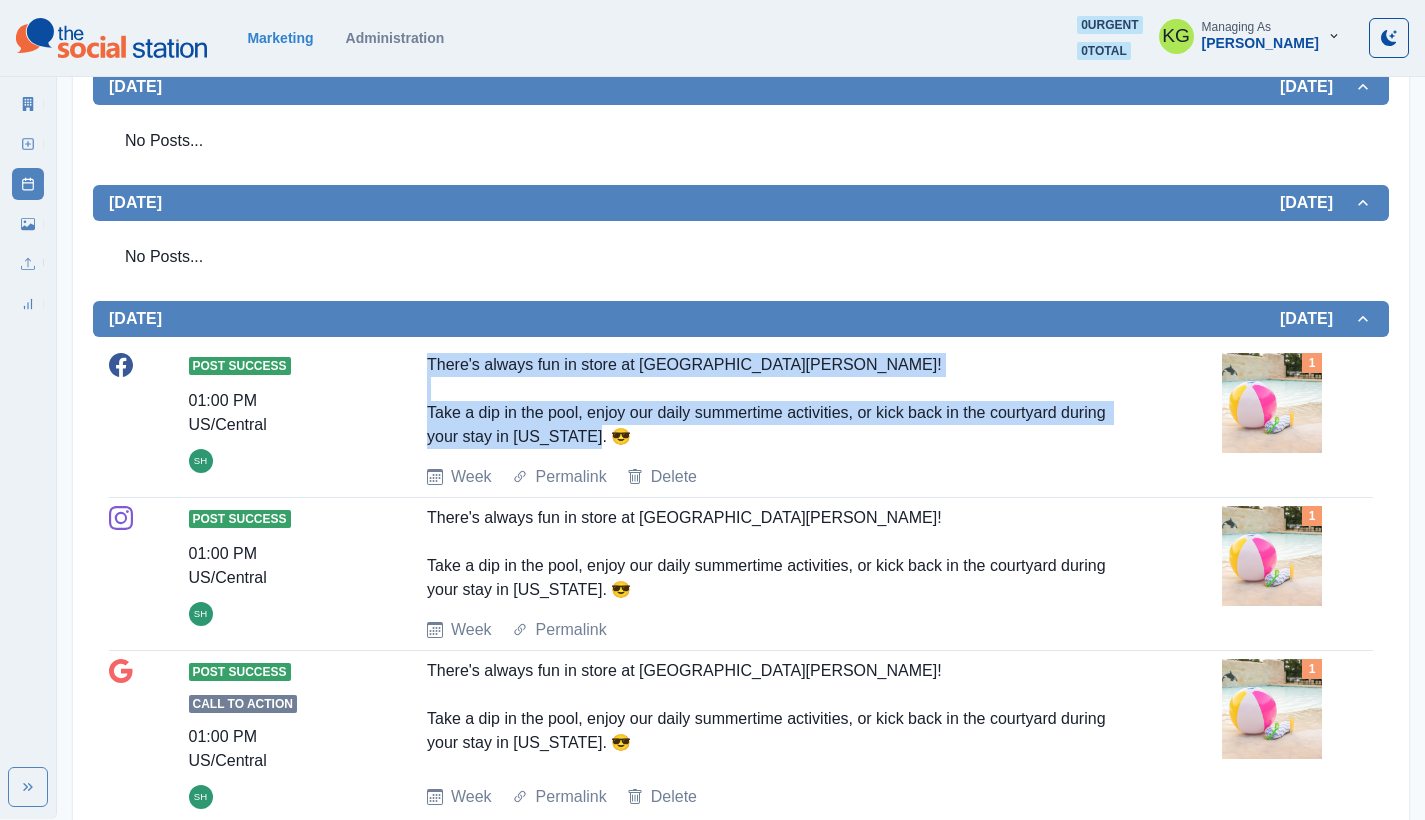 drag, startPoint x: 424, startPoint y: 370, endPoint x: 575, endPoint y: 448, distance: 169.95587 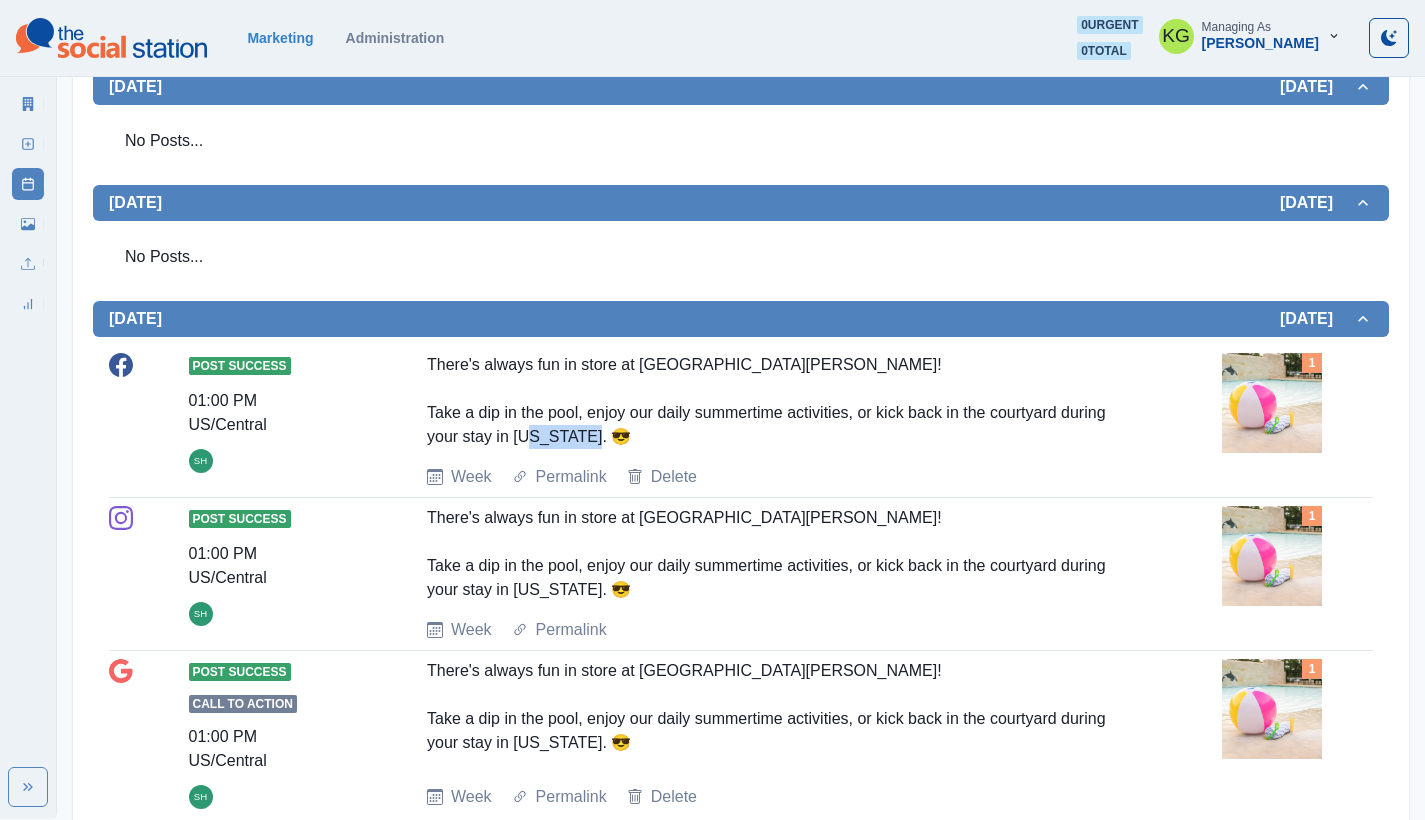 drag, startPoint x: 593, startPoint y: 438, endPoint x: 474, endPoint y: 397, distance: 125.865005 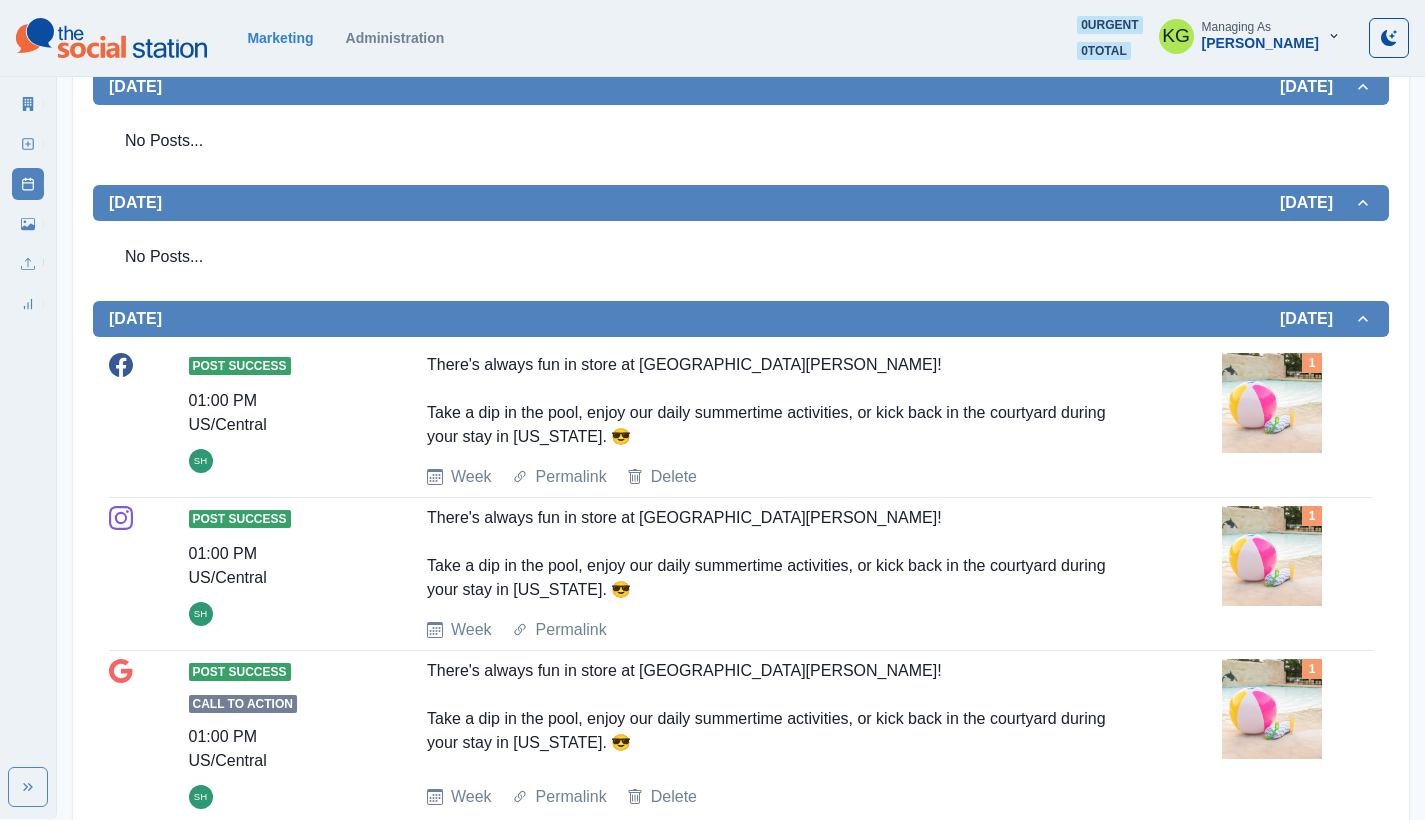 click on "There's always fun in store at Hilton San Antonio Hill Country!
Take a dip in the pool, enjoy our daily summertime activities, or kick back in the courtyard during your stay in Texas. 😎" at bounding box center [781, 401] 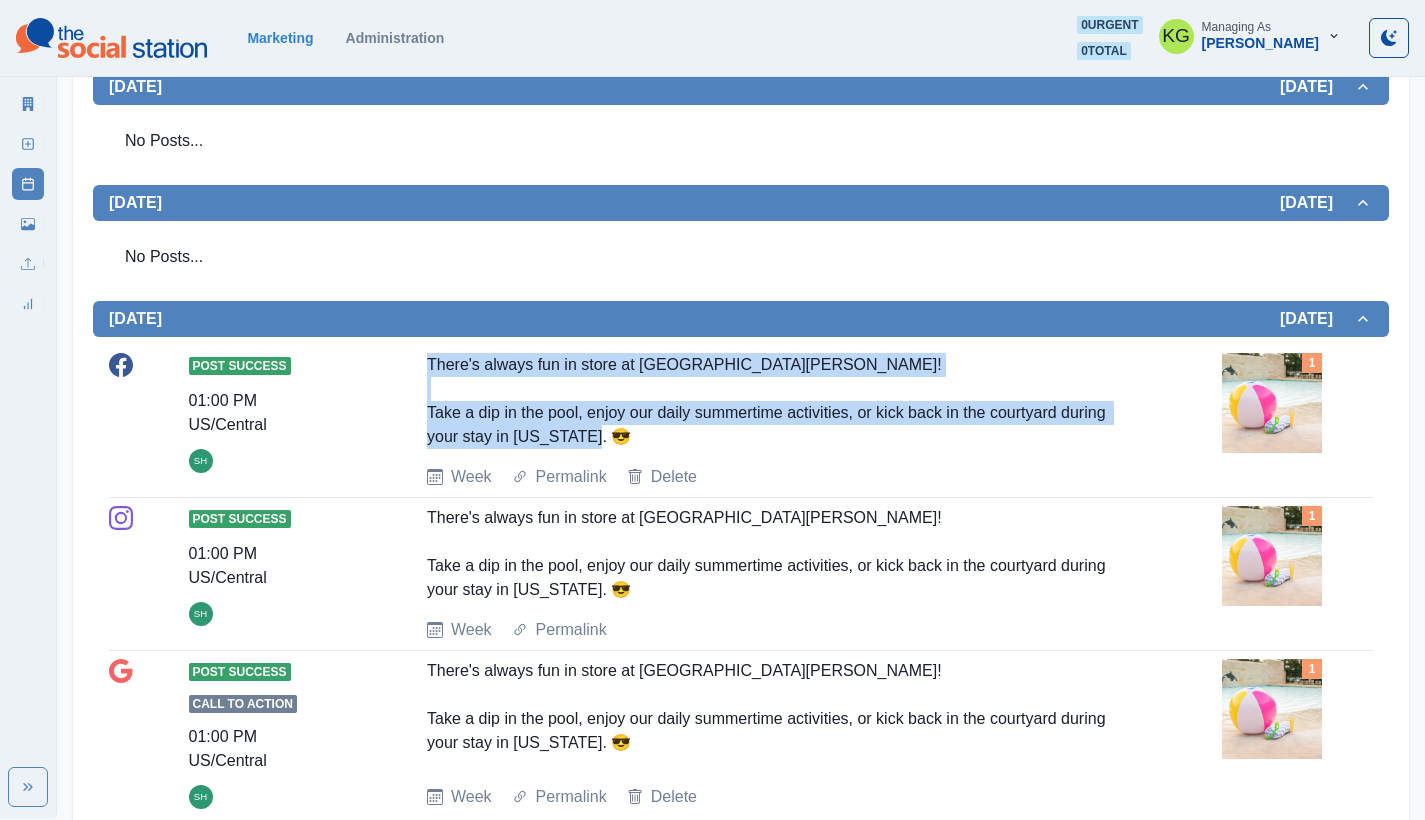 drag, startPoint x: 490, startPoint y: 375, endPoint x: 591, endPoint y: 442, distance: 121.20231 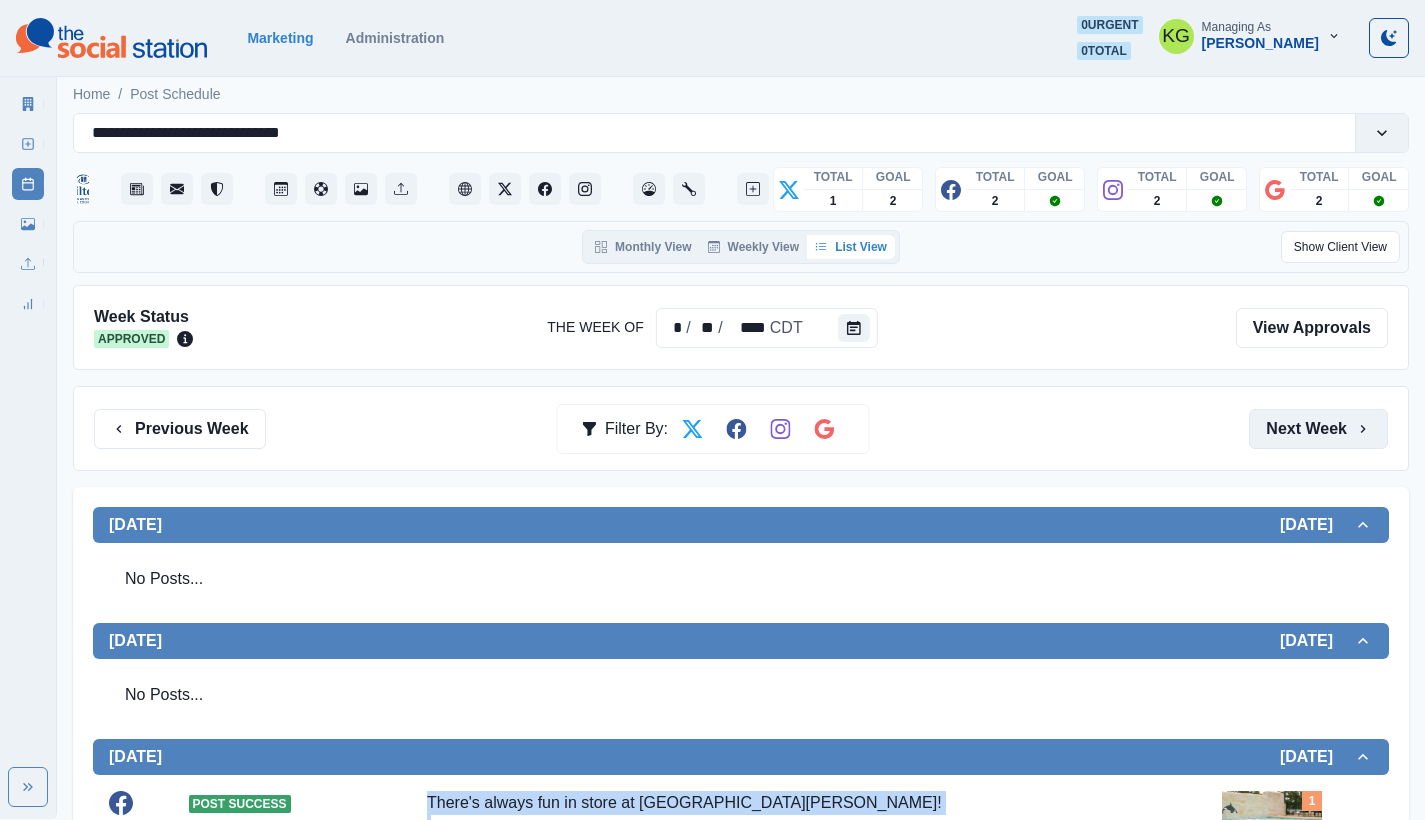 click on "Next Week" at bounding box center (1318, 429) 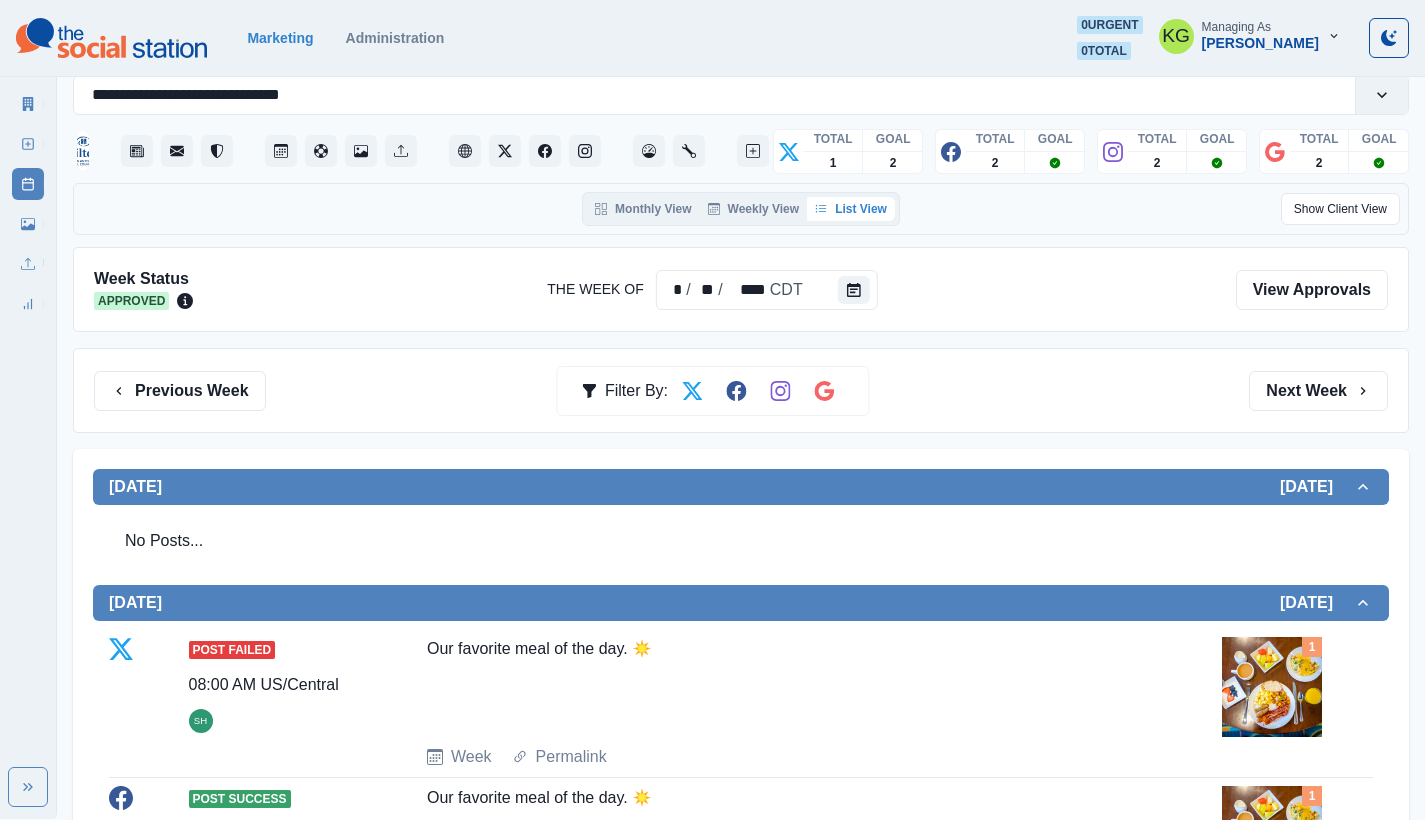 scroll, scrollTop: 0, scrollLeft: 0, axis: both 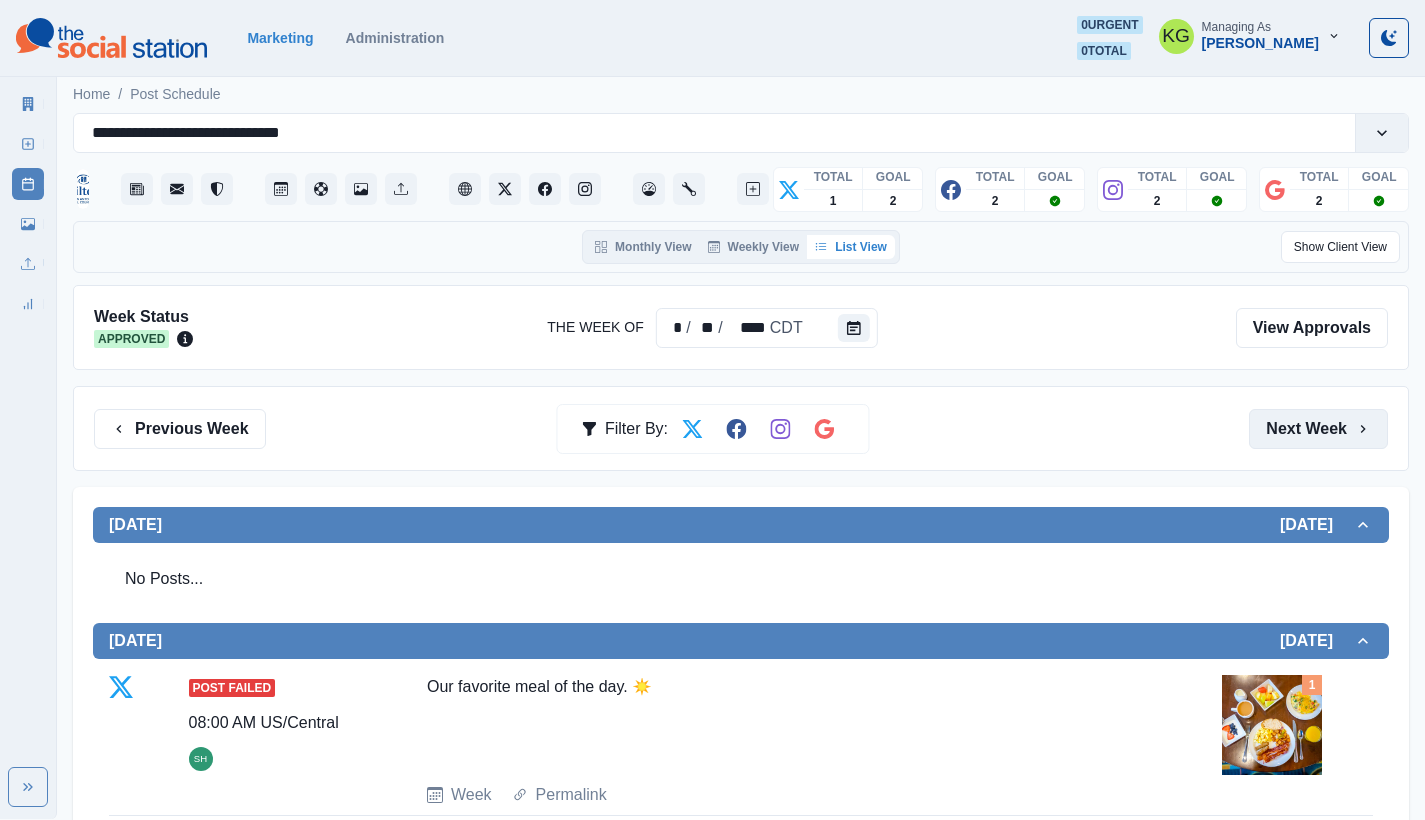 click on "Next Week" at bounding box center (1318, 429) 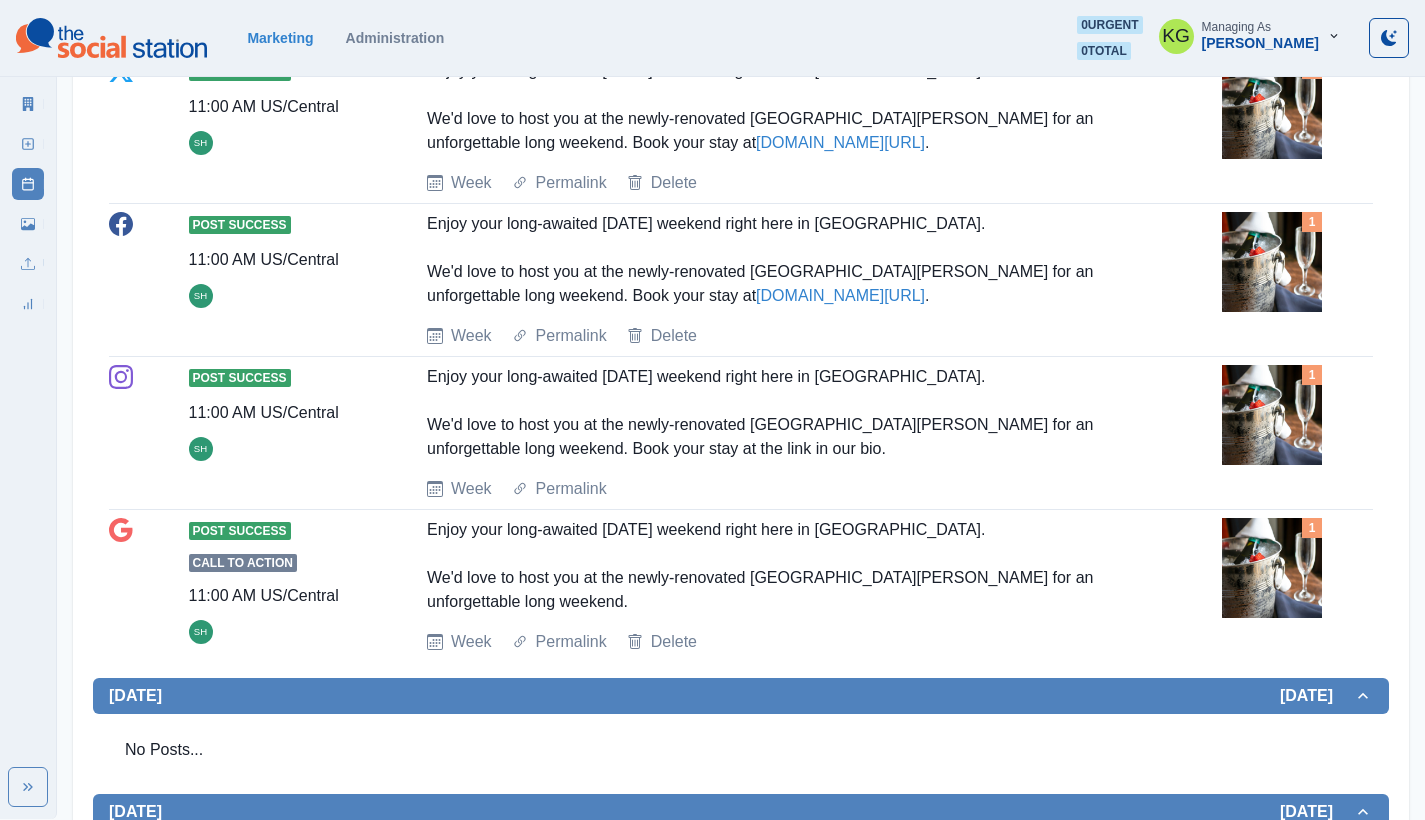 scroll, scrollTop: 0, scrollLeft: 0, axis: both 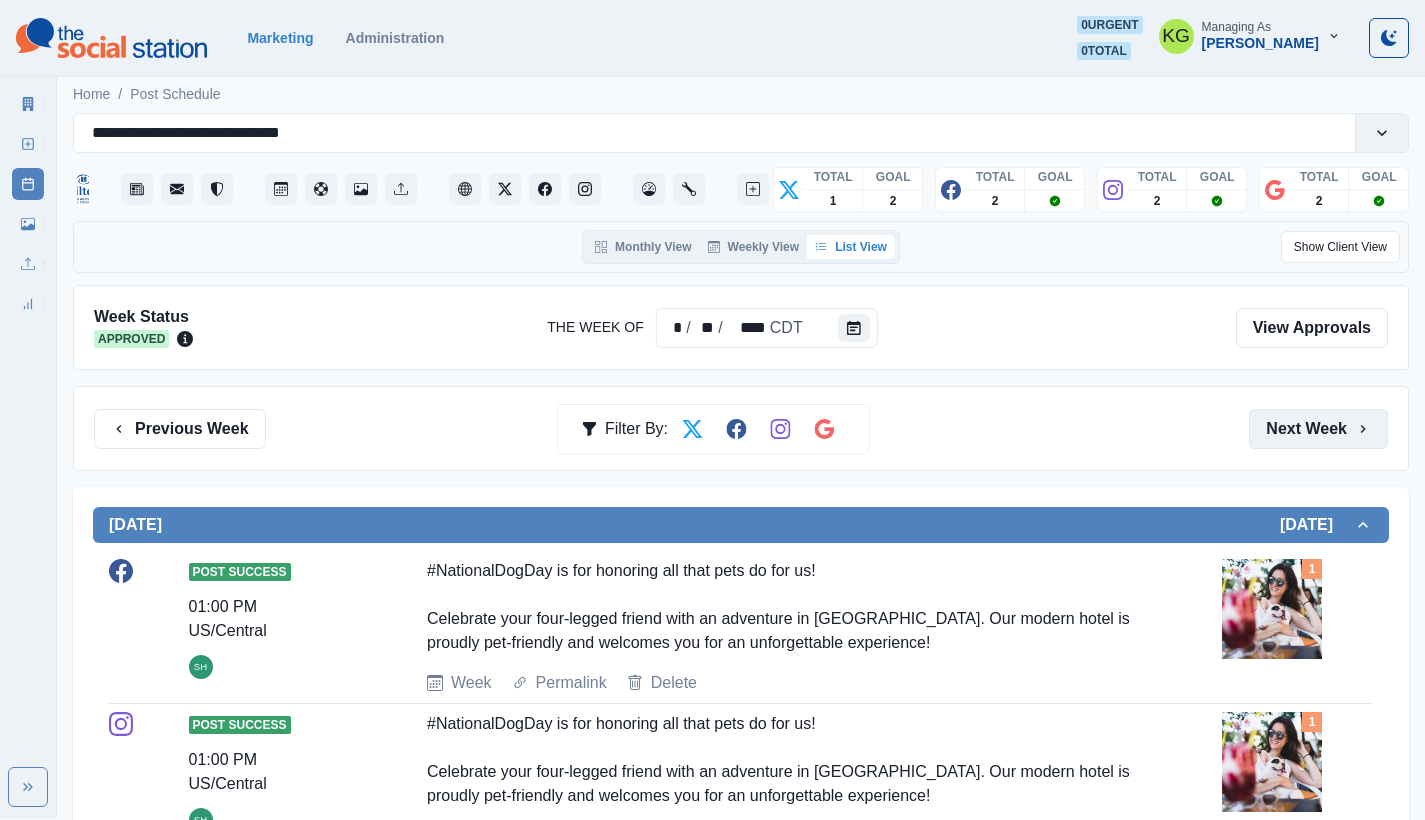 click on "Next Week" at bounding box center [1318, 429] 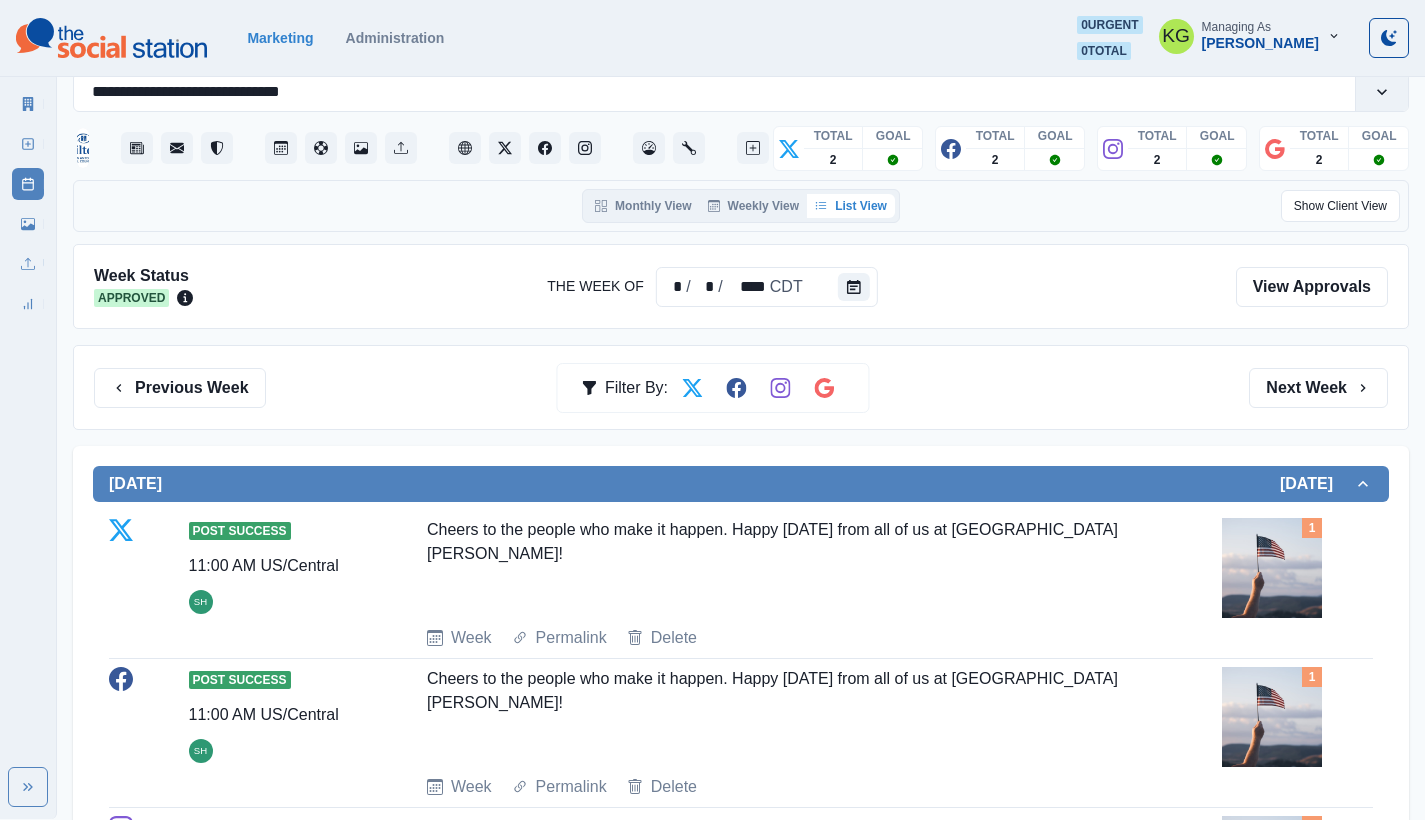 scroll, scrollTop: 0, scrollLeft: 0, axis: both 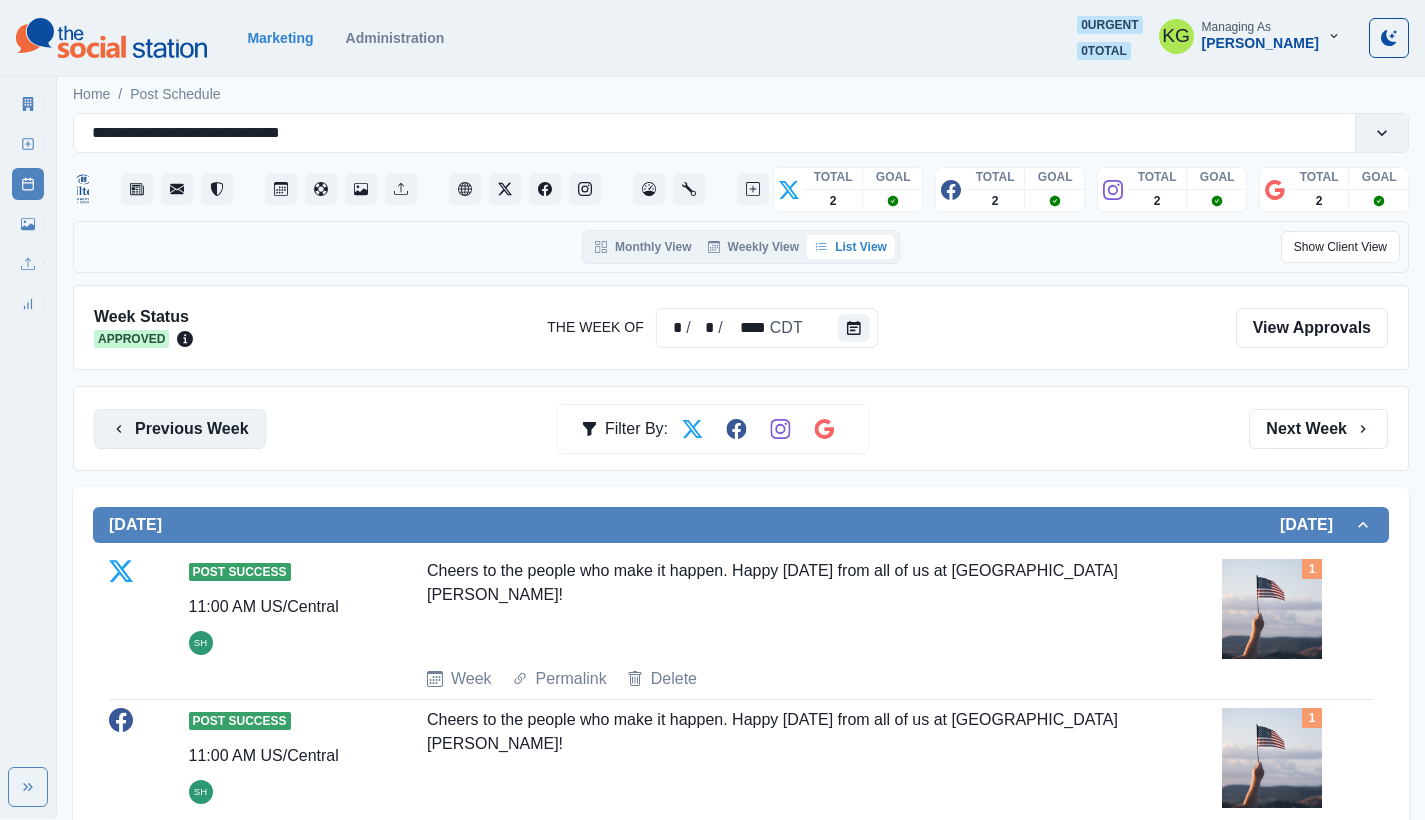 click on "Previous Week" at bounding box center [180, 429] 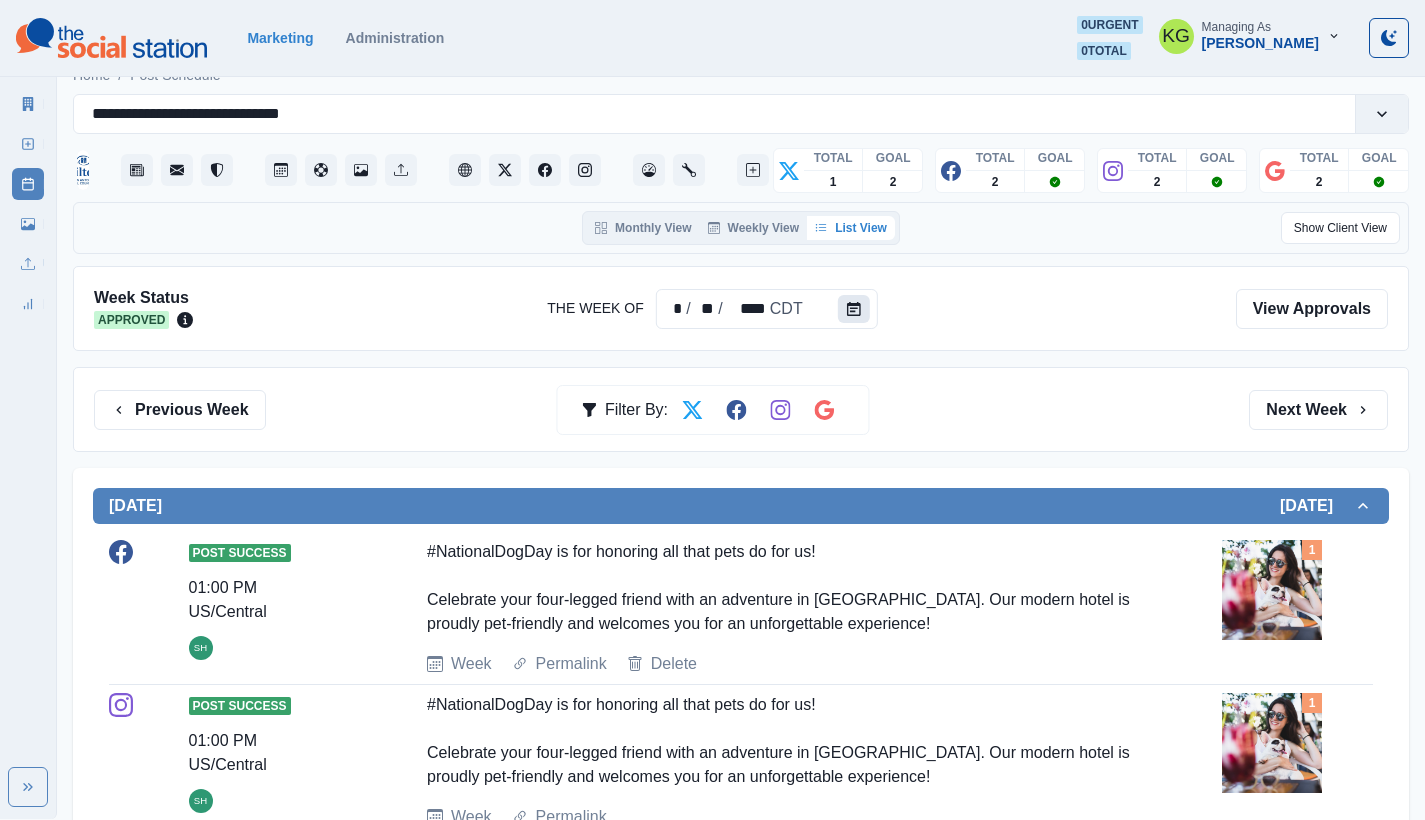 scroll, scrollTop: 0, scrollLeft: 0, axis: both 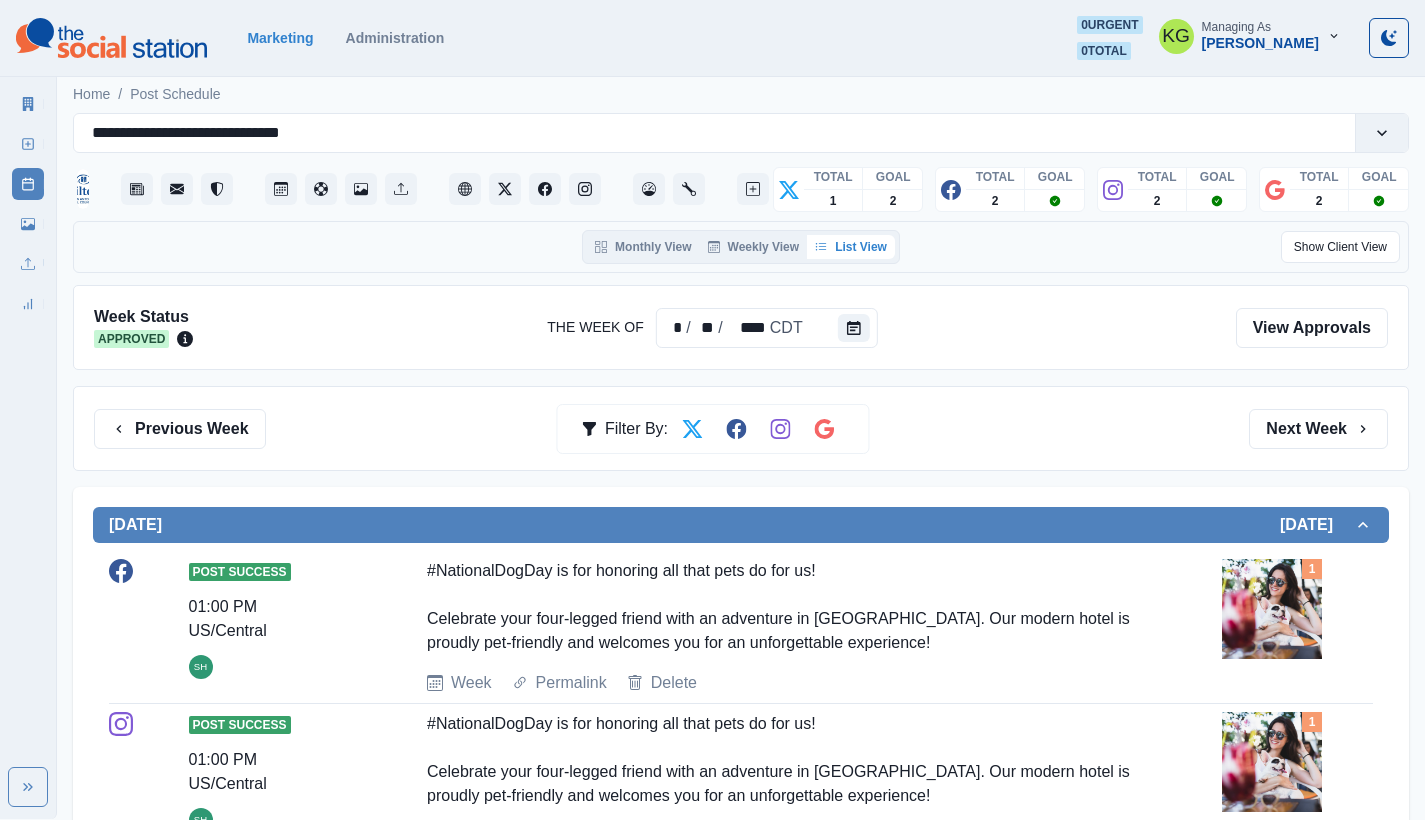 click on "Previous Week Filter By: Next Week" at bounding box center (741, 428) 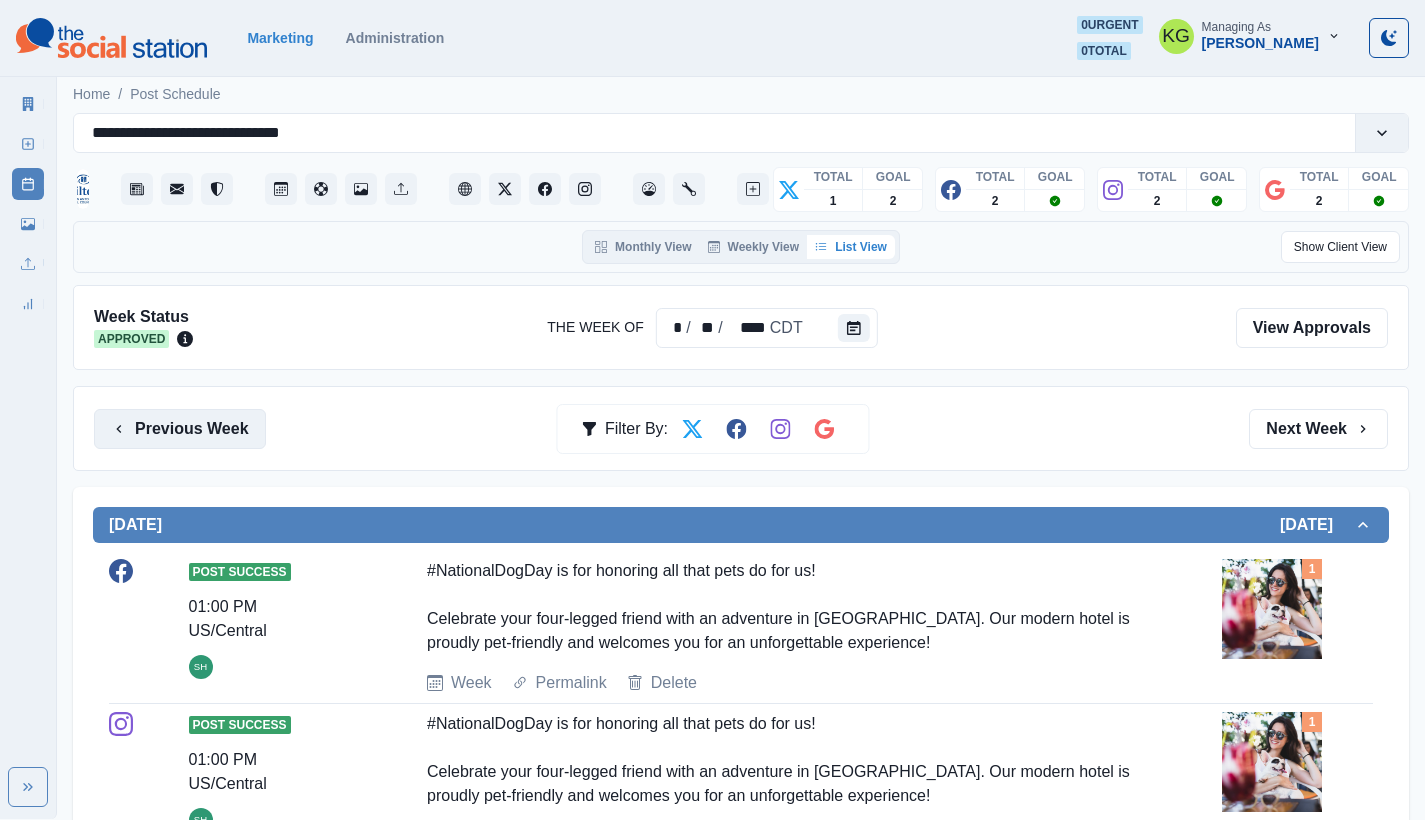 click on "Previous Week" at bounding box center [180, 429] 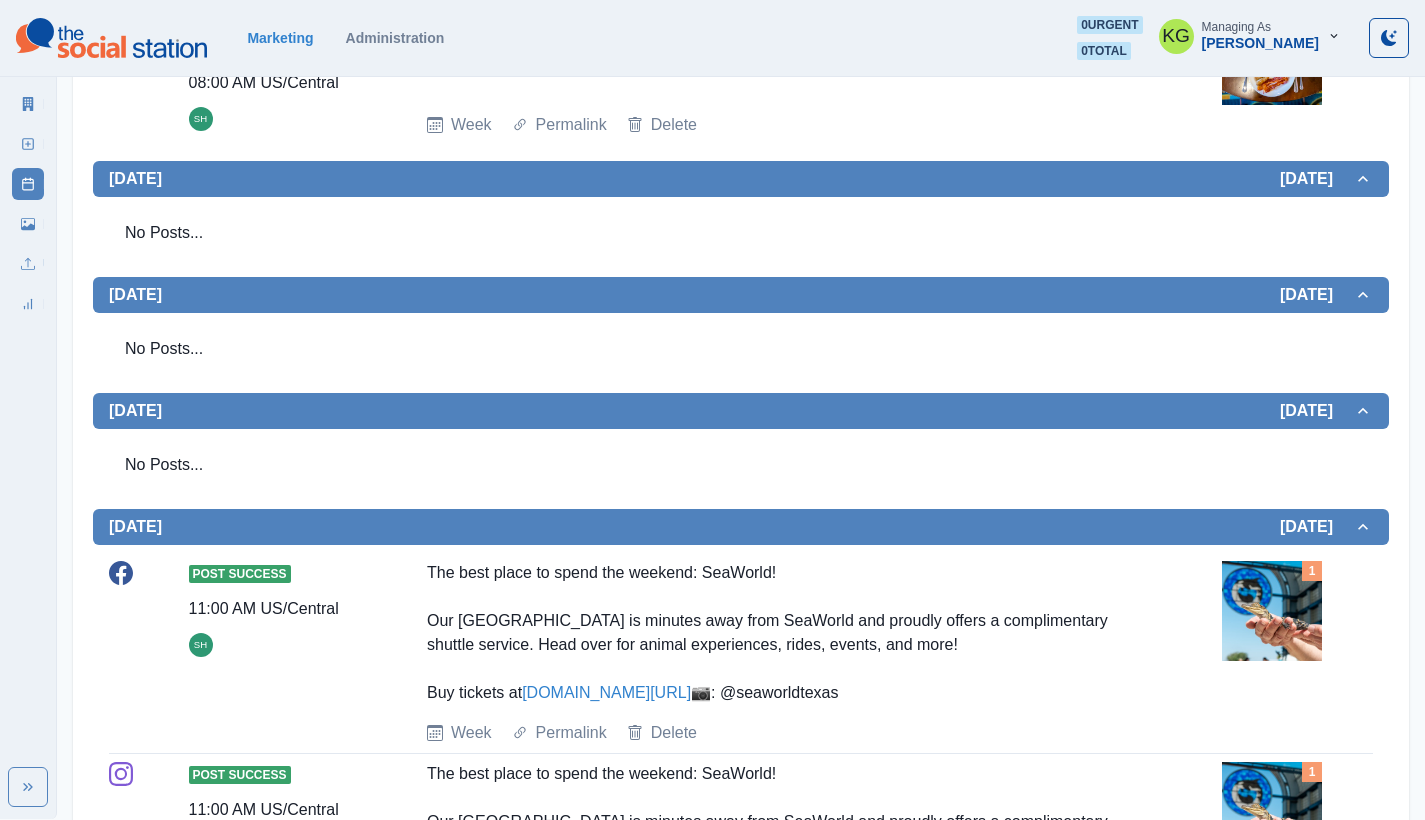 scroll, scrollTop: 1539, scrollLeft: 0, axis: vertical 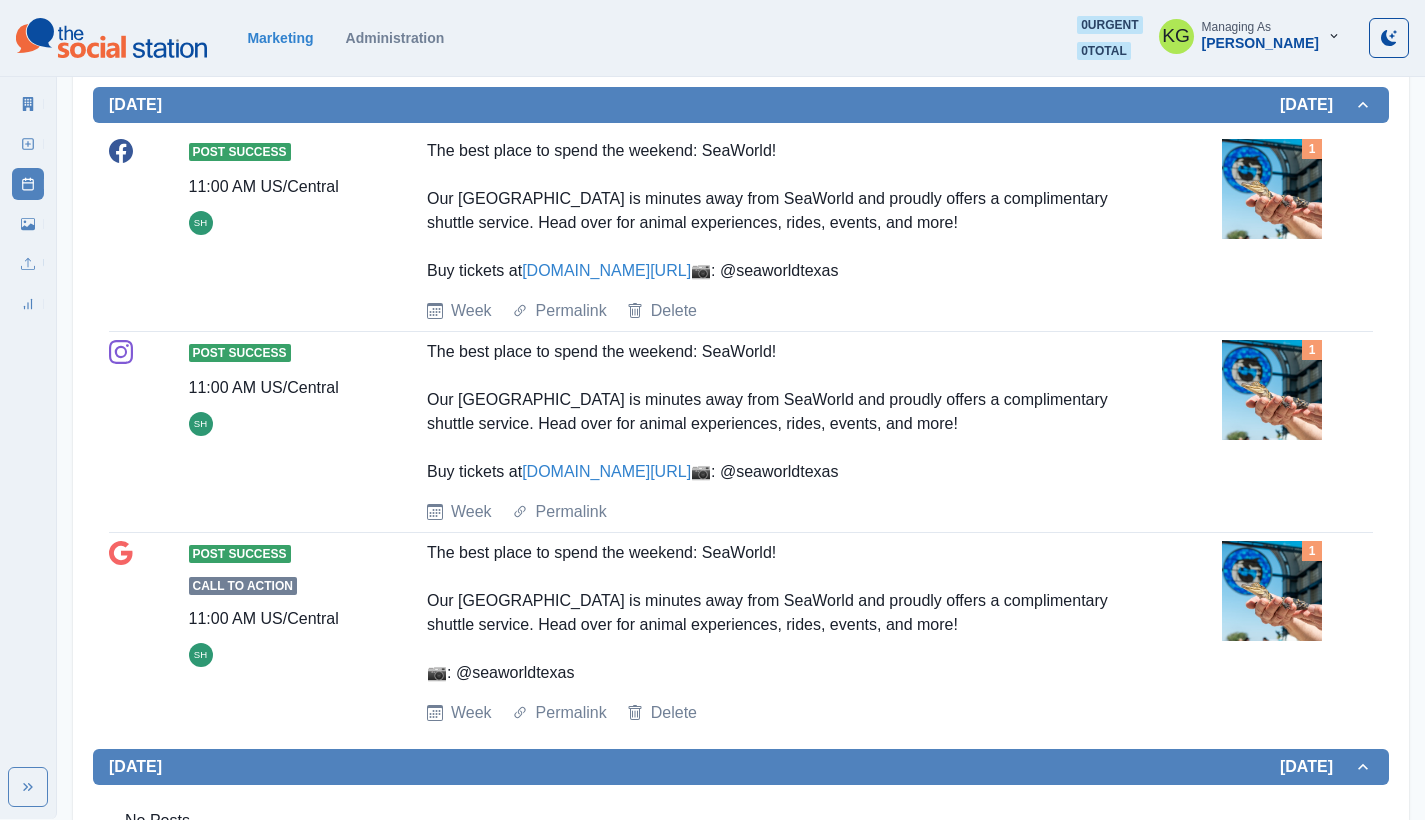 drag, startPoint x: 416, startPoint y: 286, endPoint x: 654, endPoint y: 337, distance: 243.40295 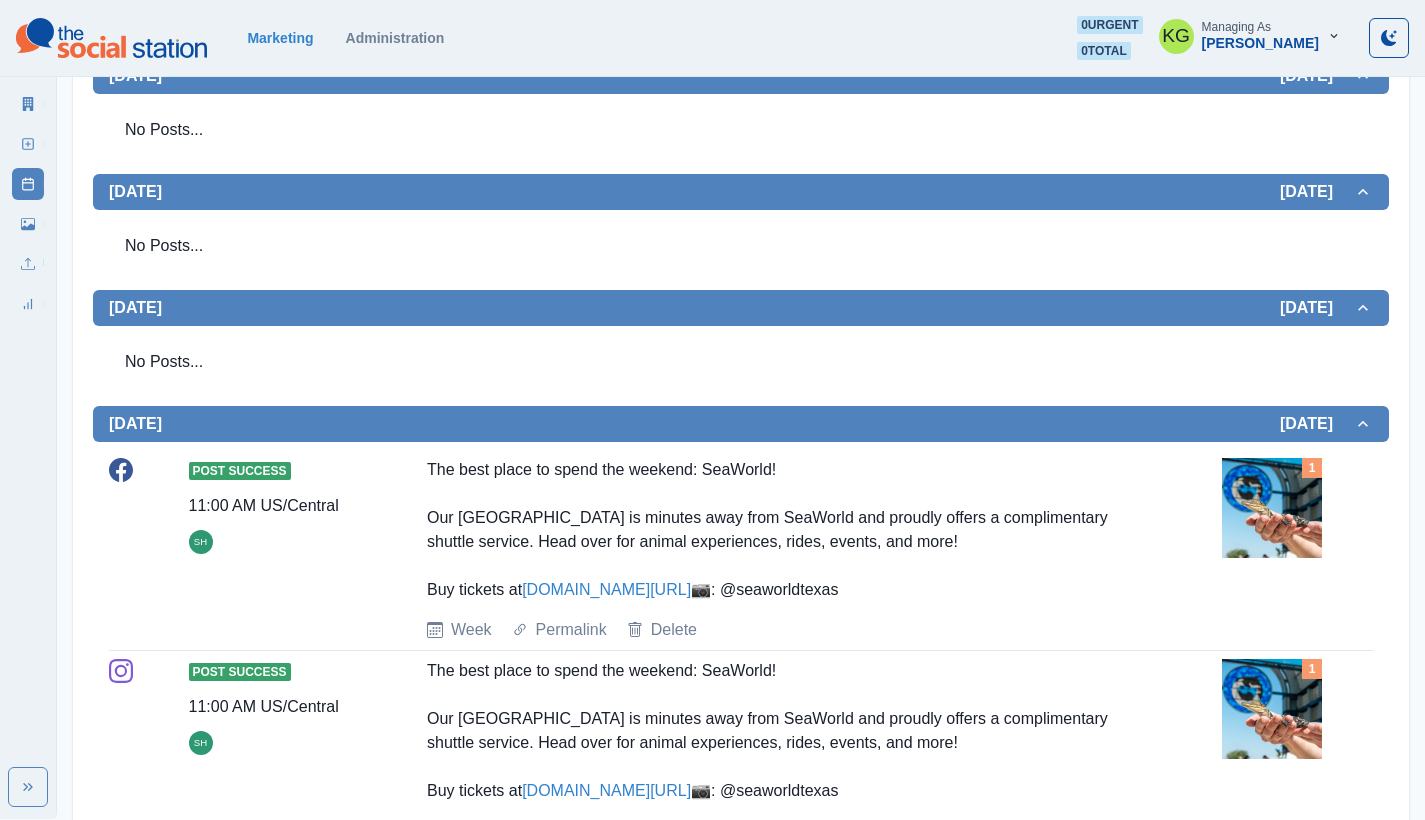 scroll, scrollTop: 1224, scrollLeft: 0, axis: vertical 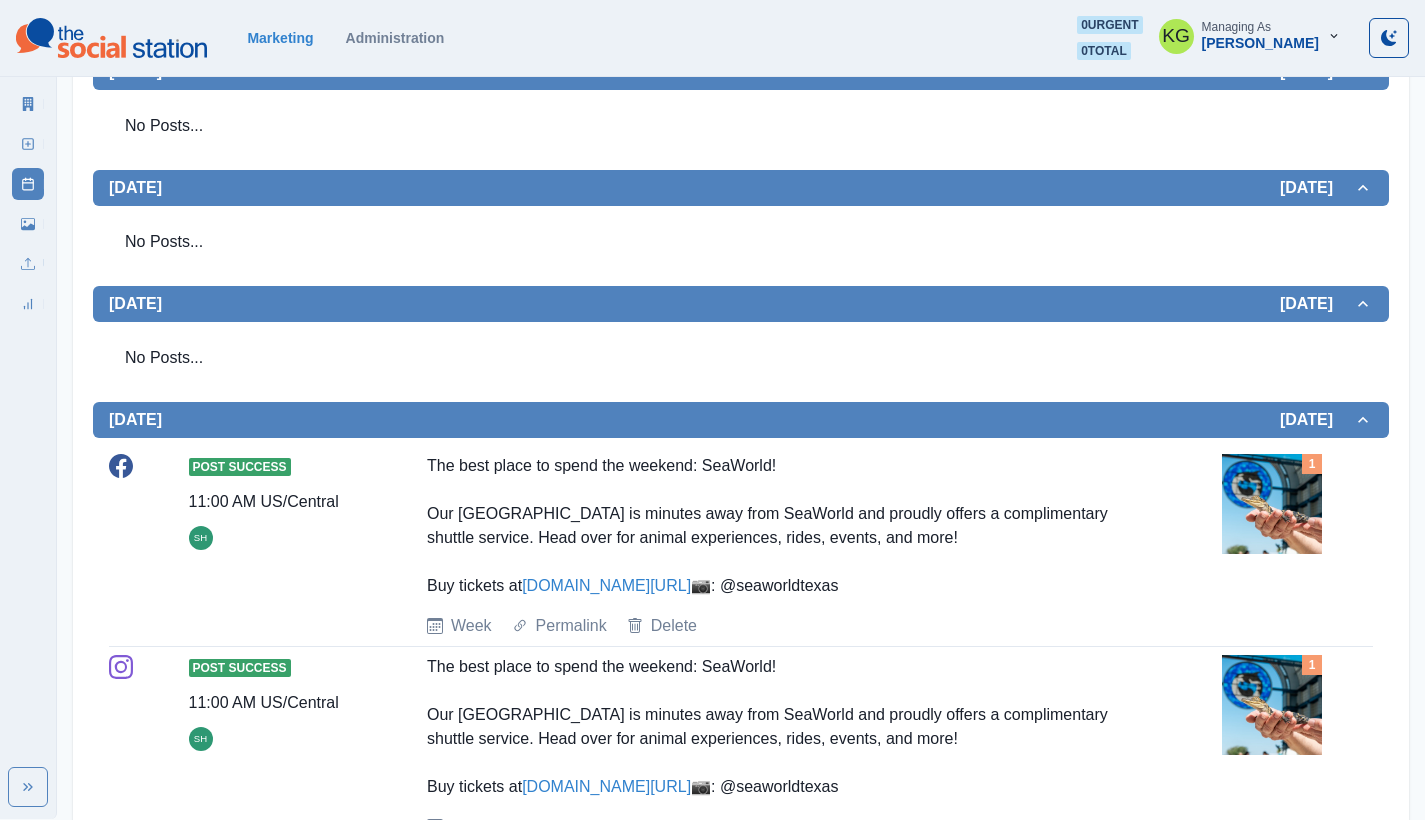 copy on "Buy tickets at  www.seaworld.com/san-antonio
📷: @seaworldtexas" 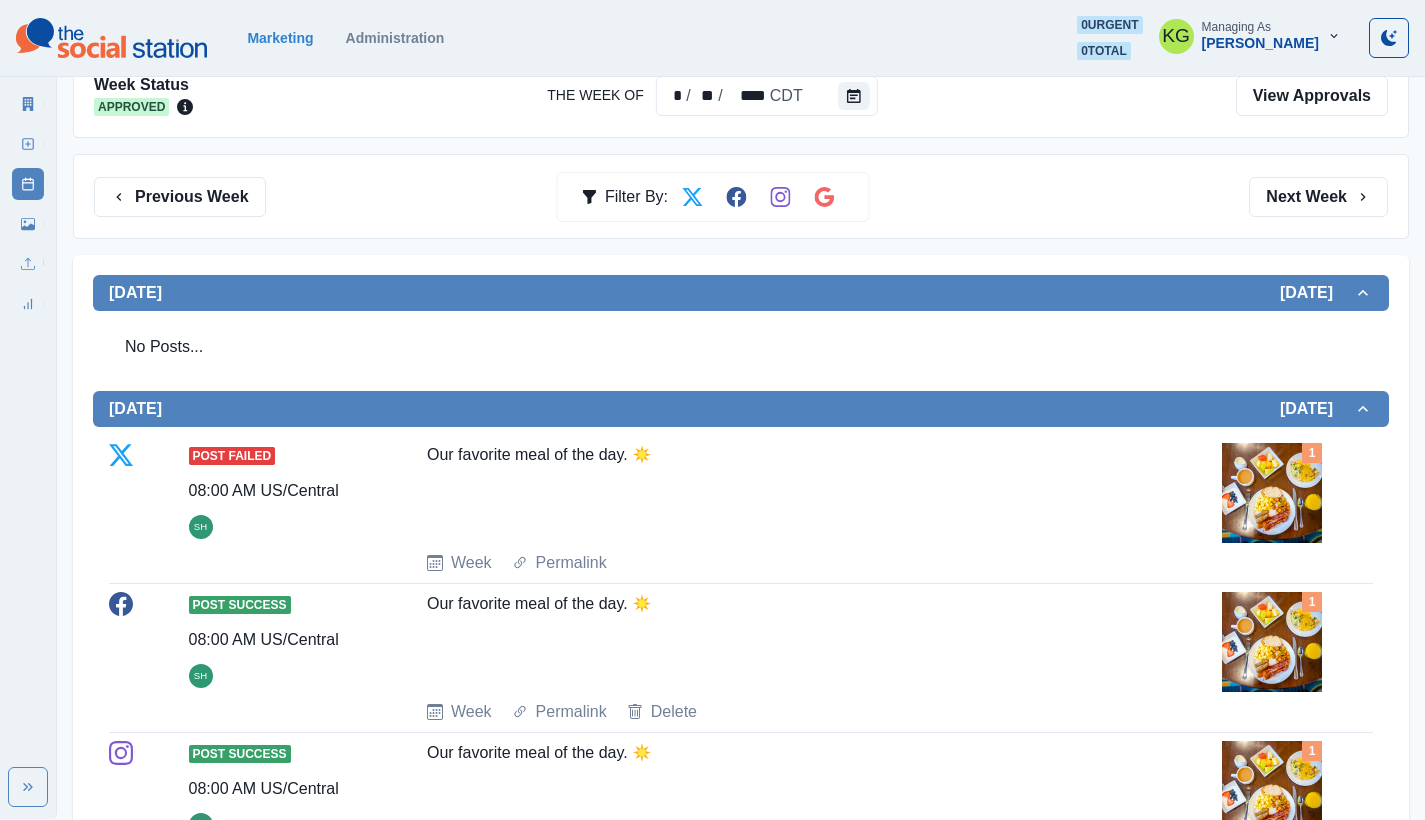 scroll, scrollTop: 0, scrollLeft: 0, axis: both 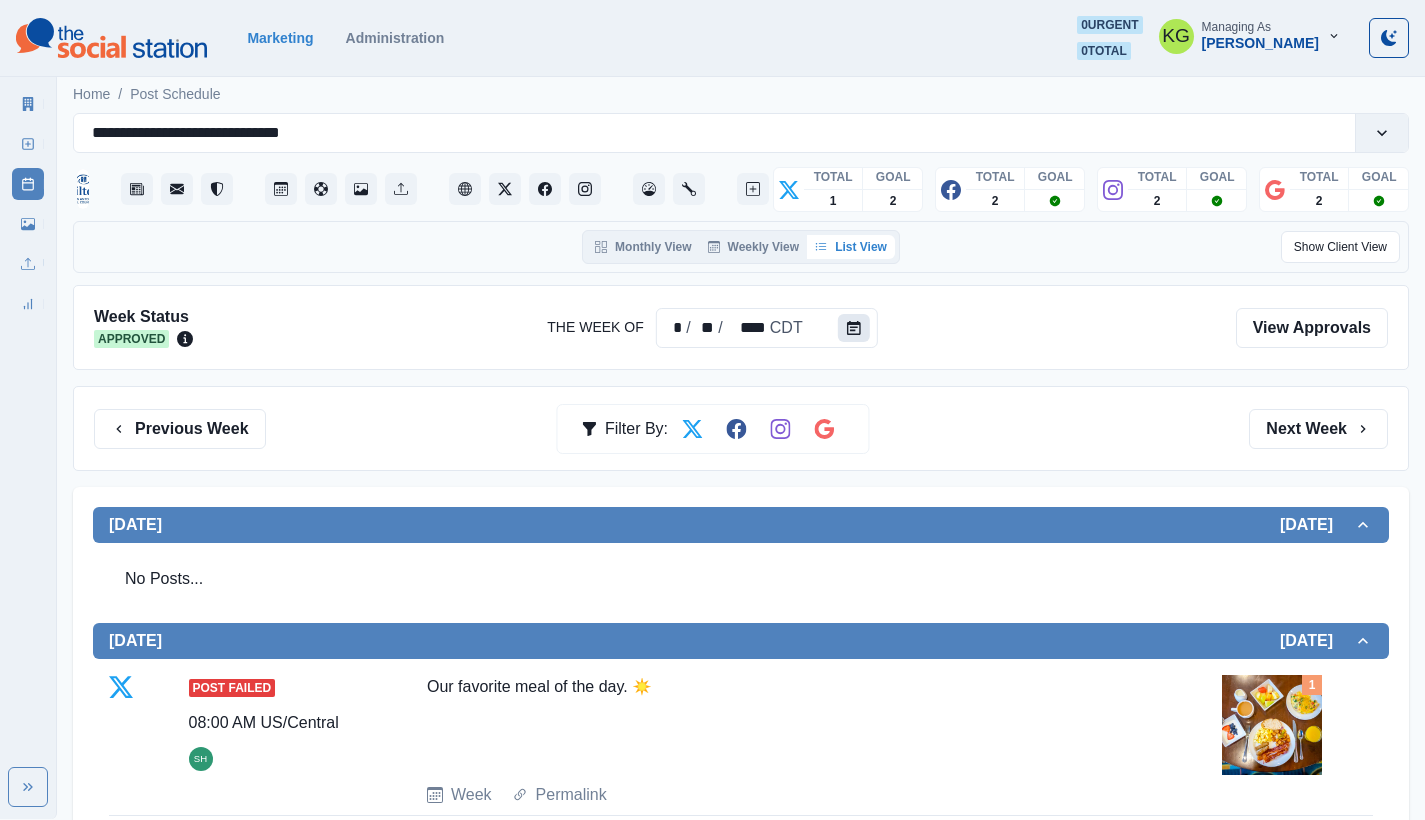 click at bounding box center [854, 328] 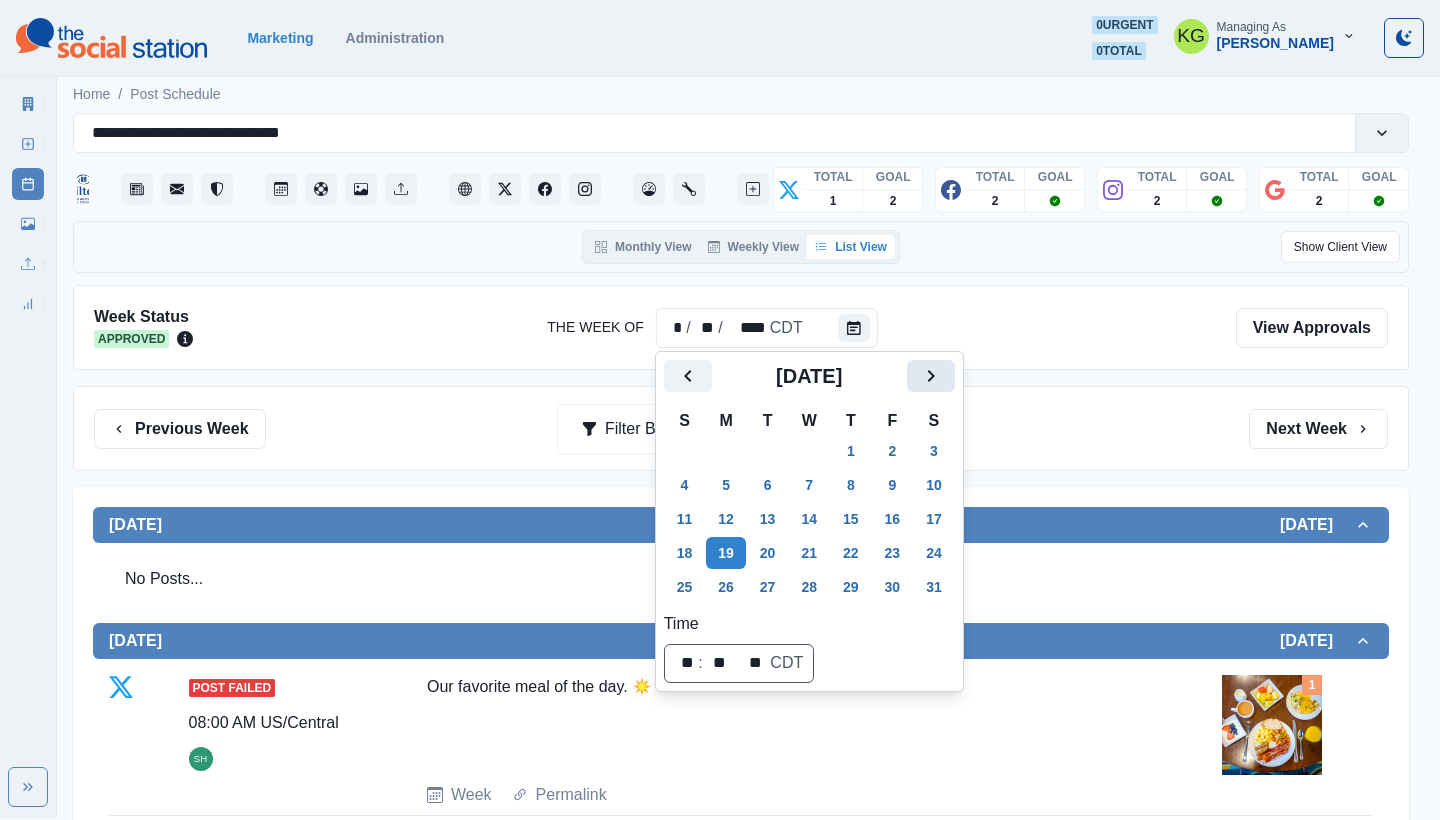 click at bounding box center (931, 376) 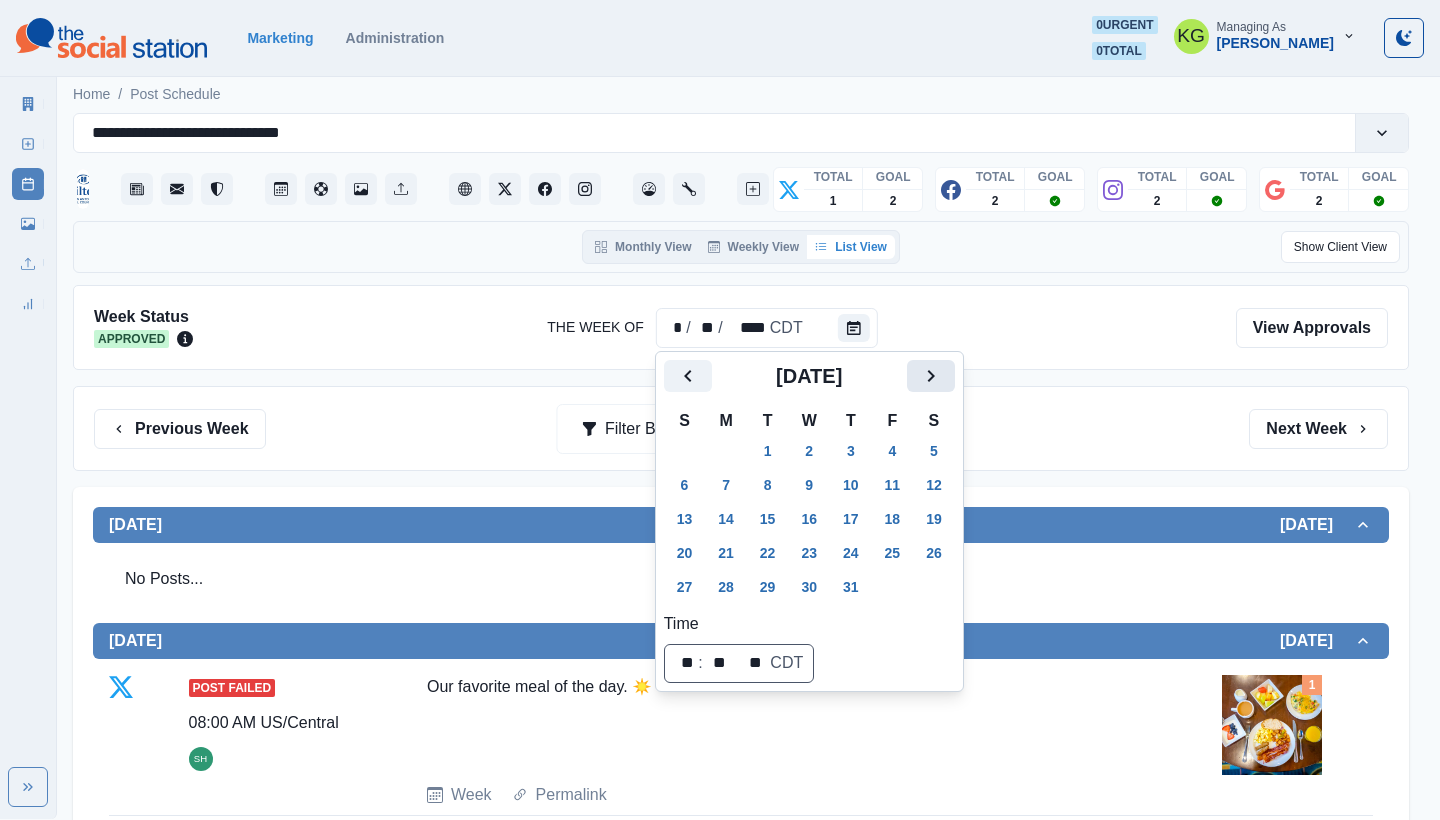 click at bounding box center (931, 376) 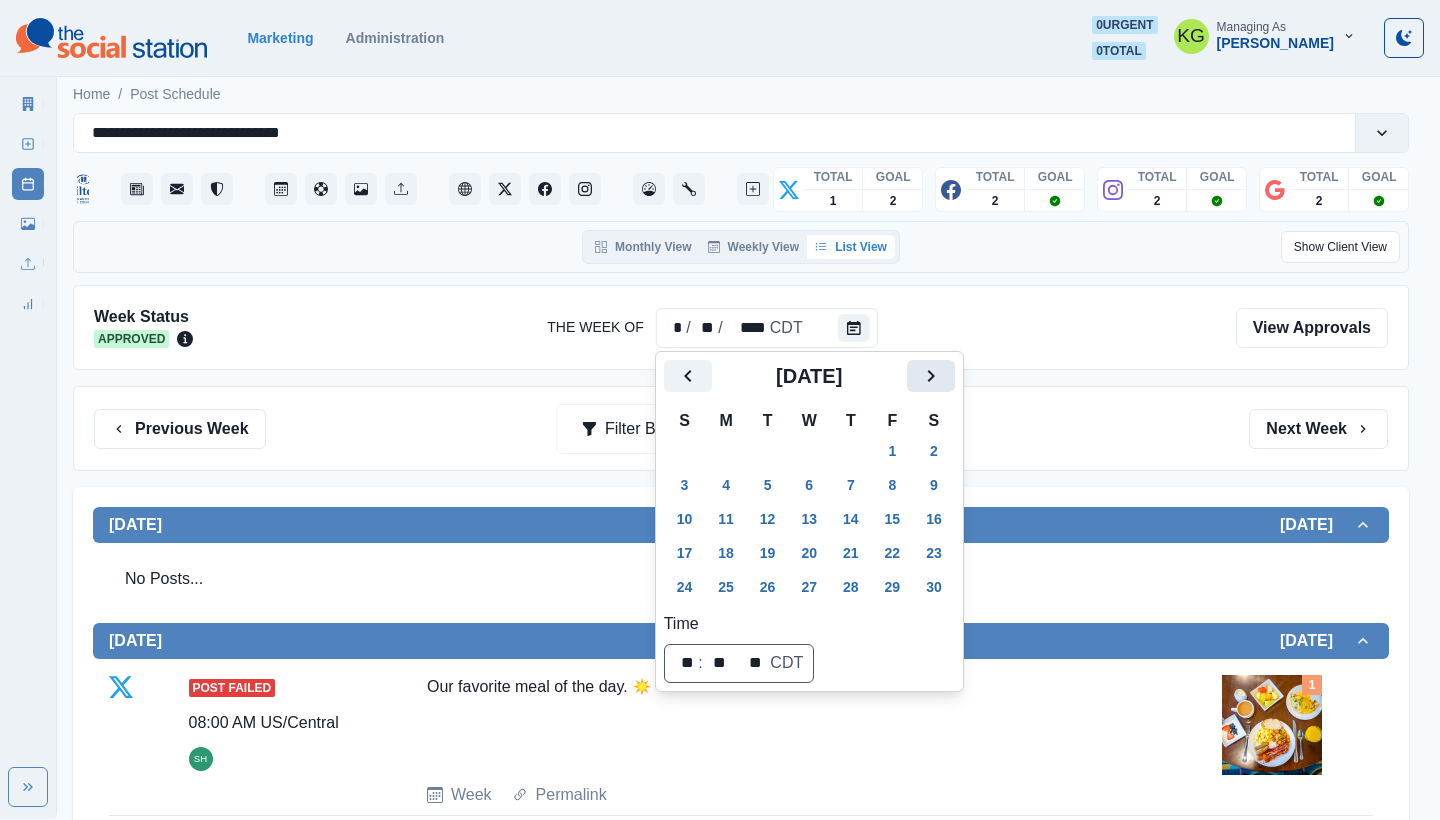 click at bounding box center (931, 376) 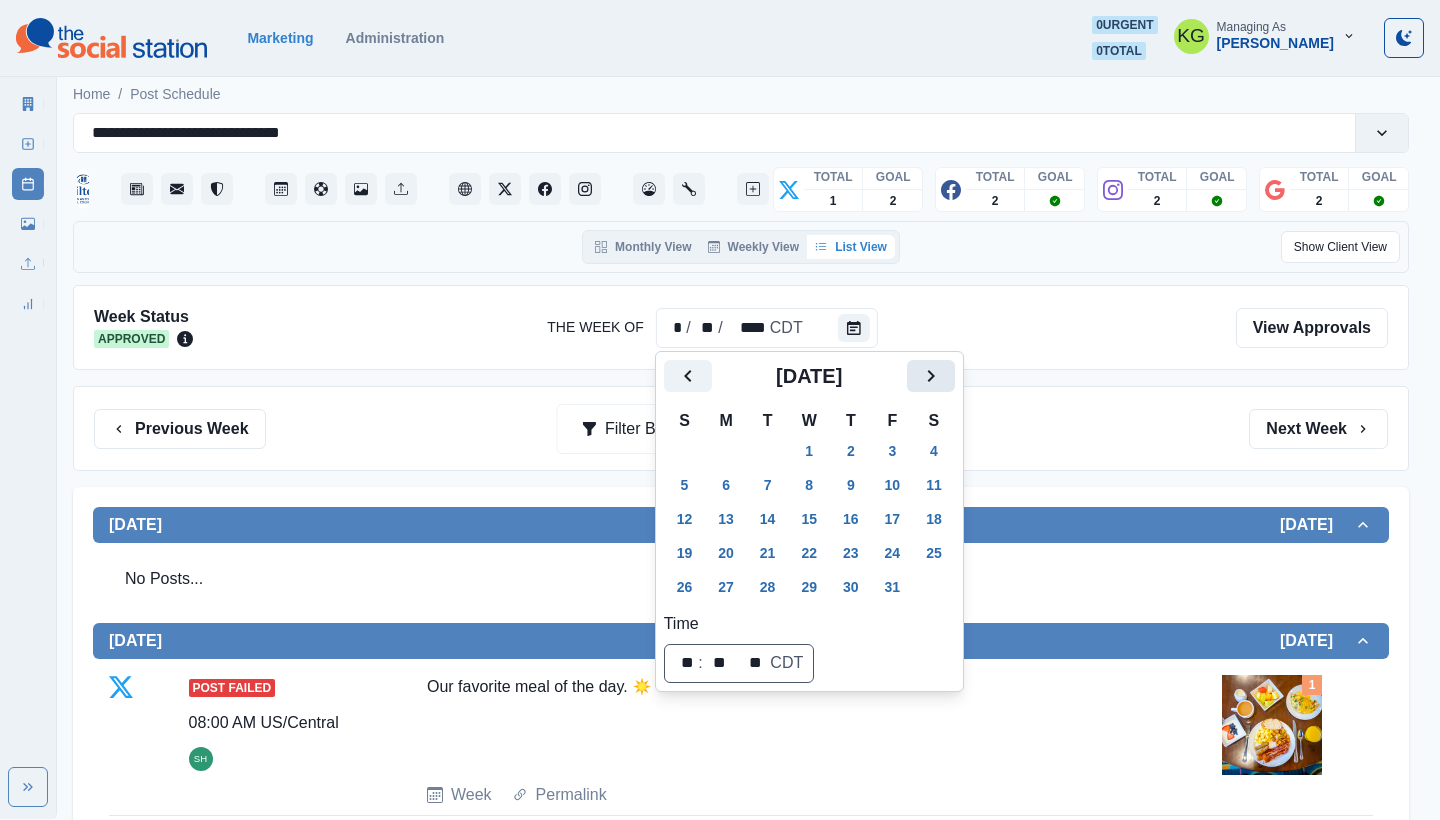 click at bounding box center (931, 376) 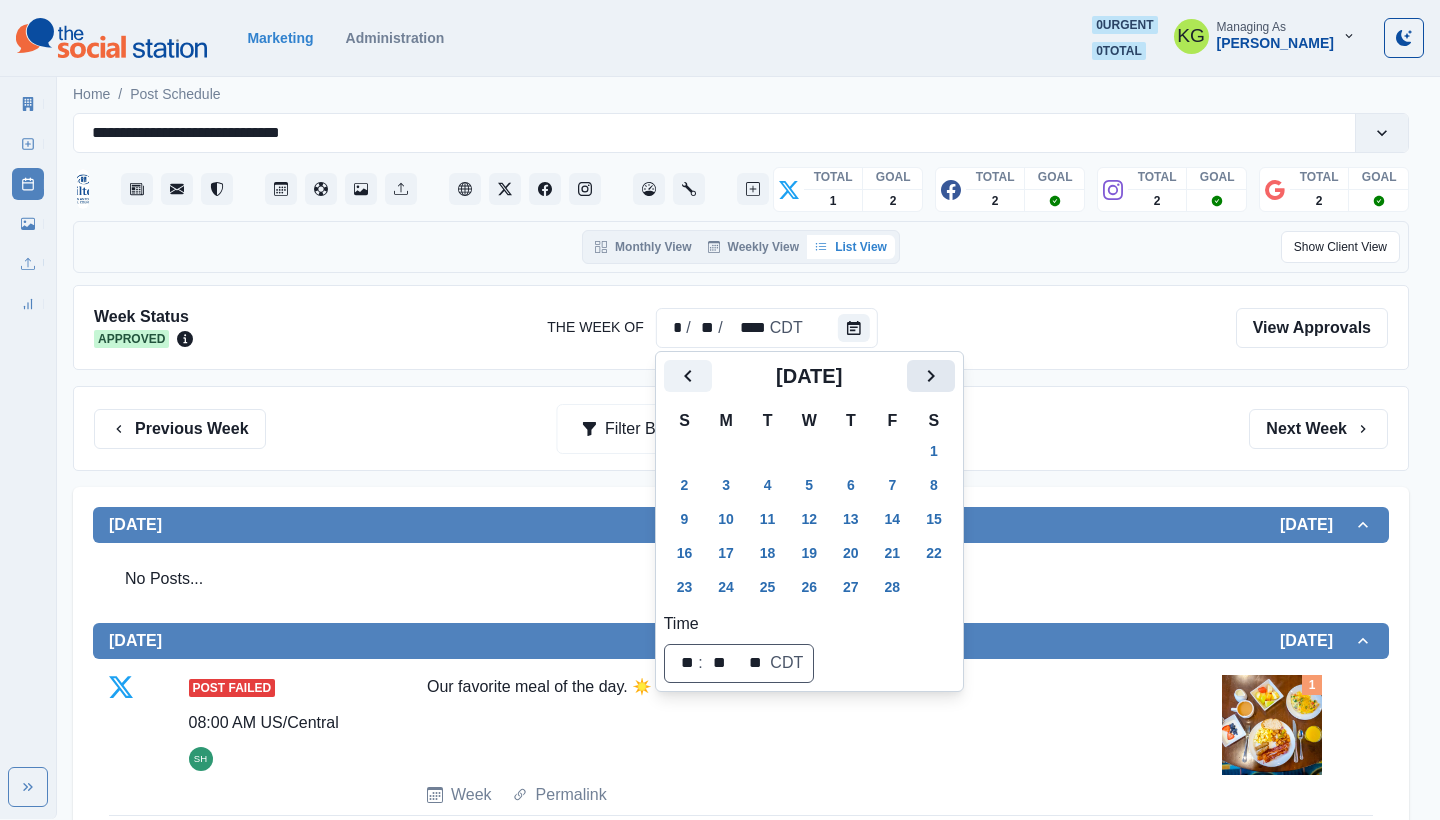 click at bounding box center [931, 376] 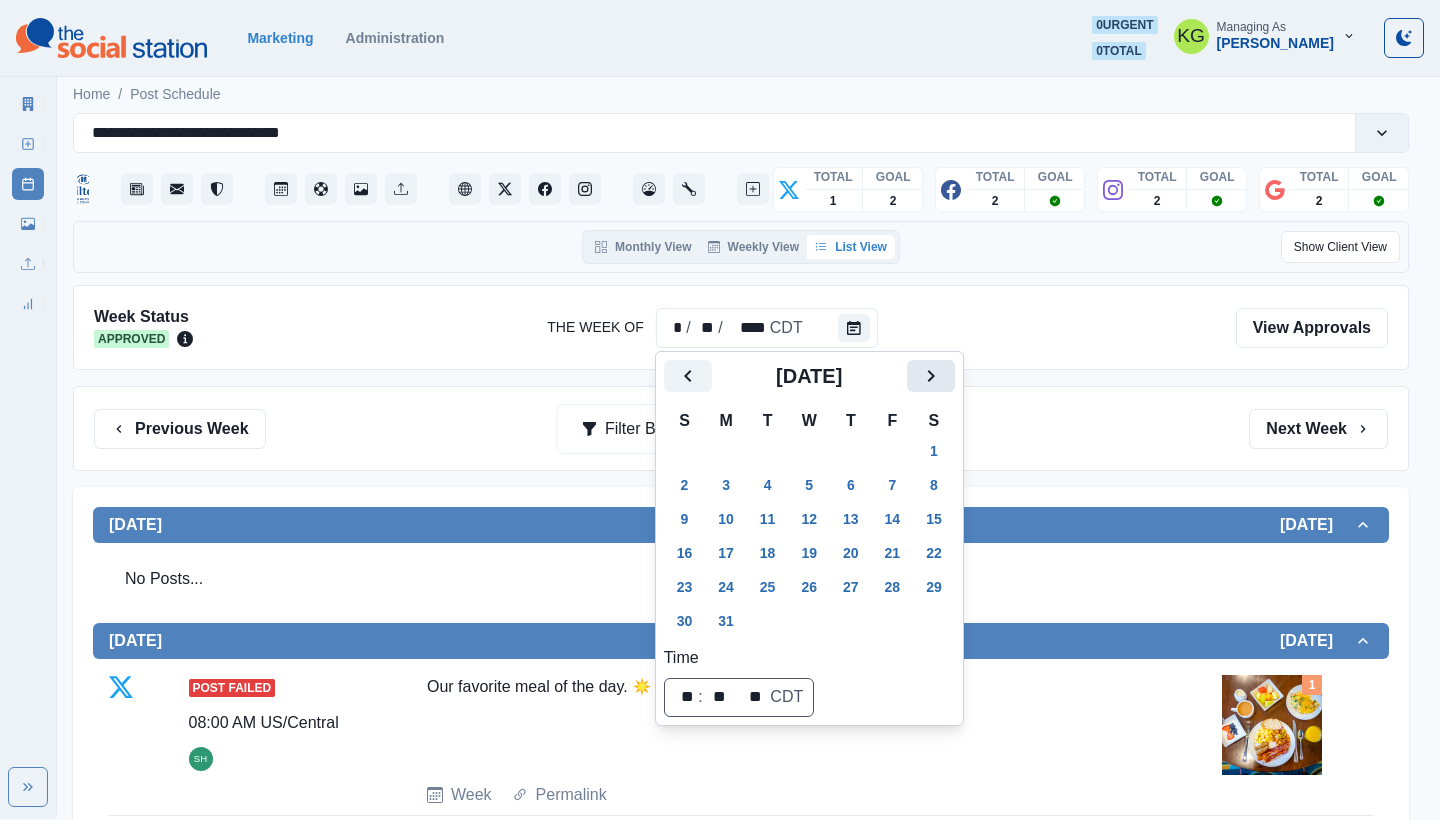 click at bounding box center (931, 376) 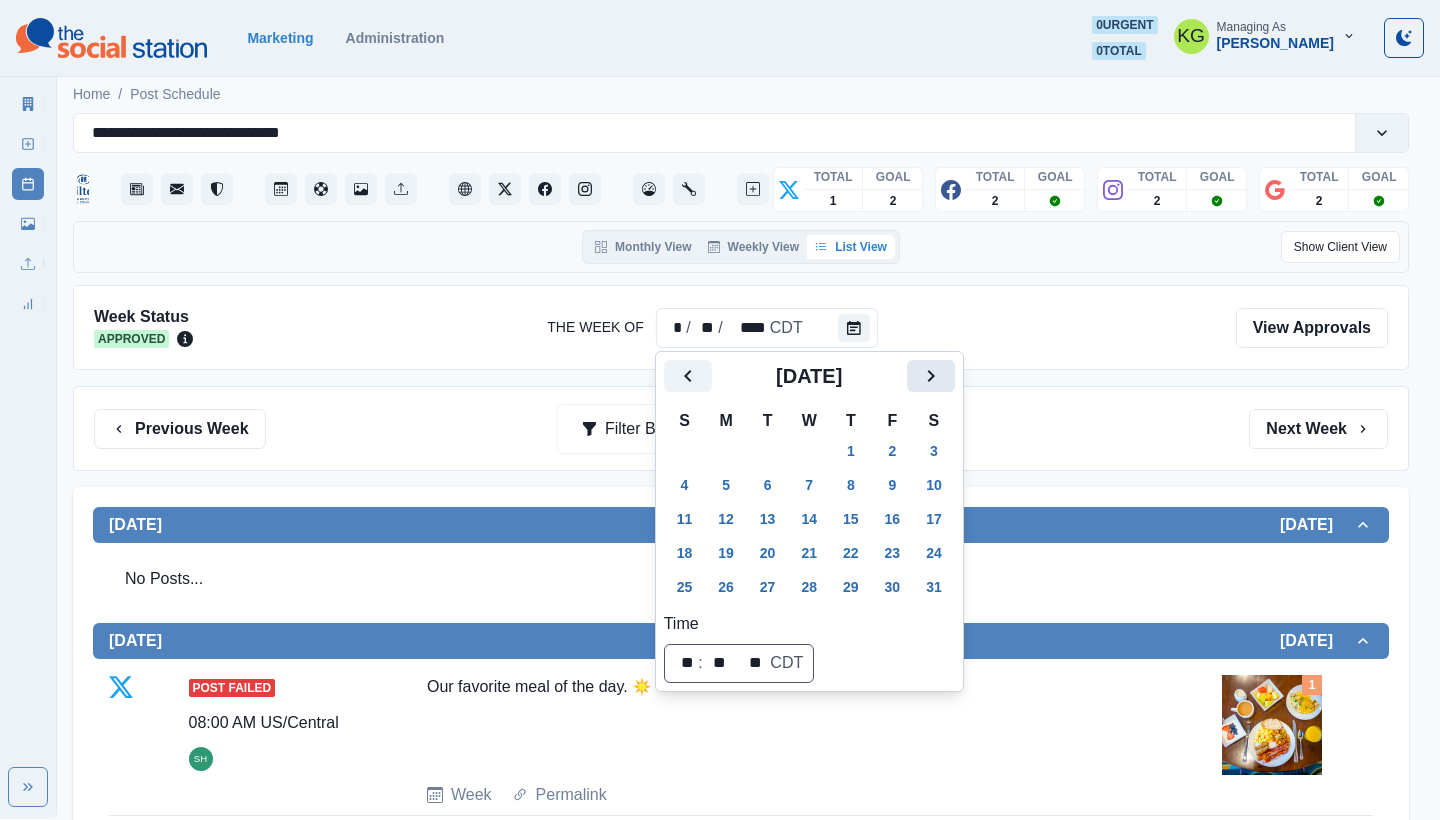 click at bounding box center [931, 376] 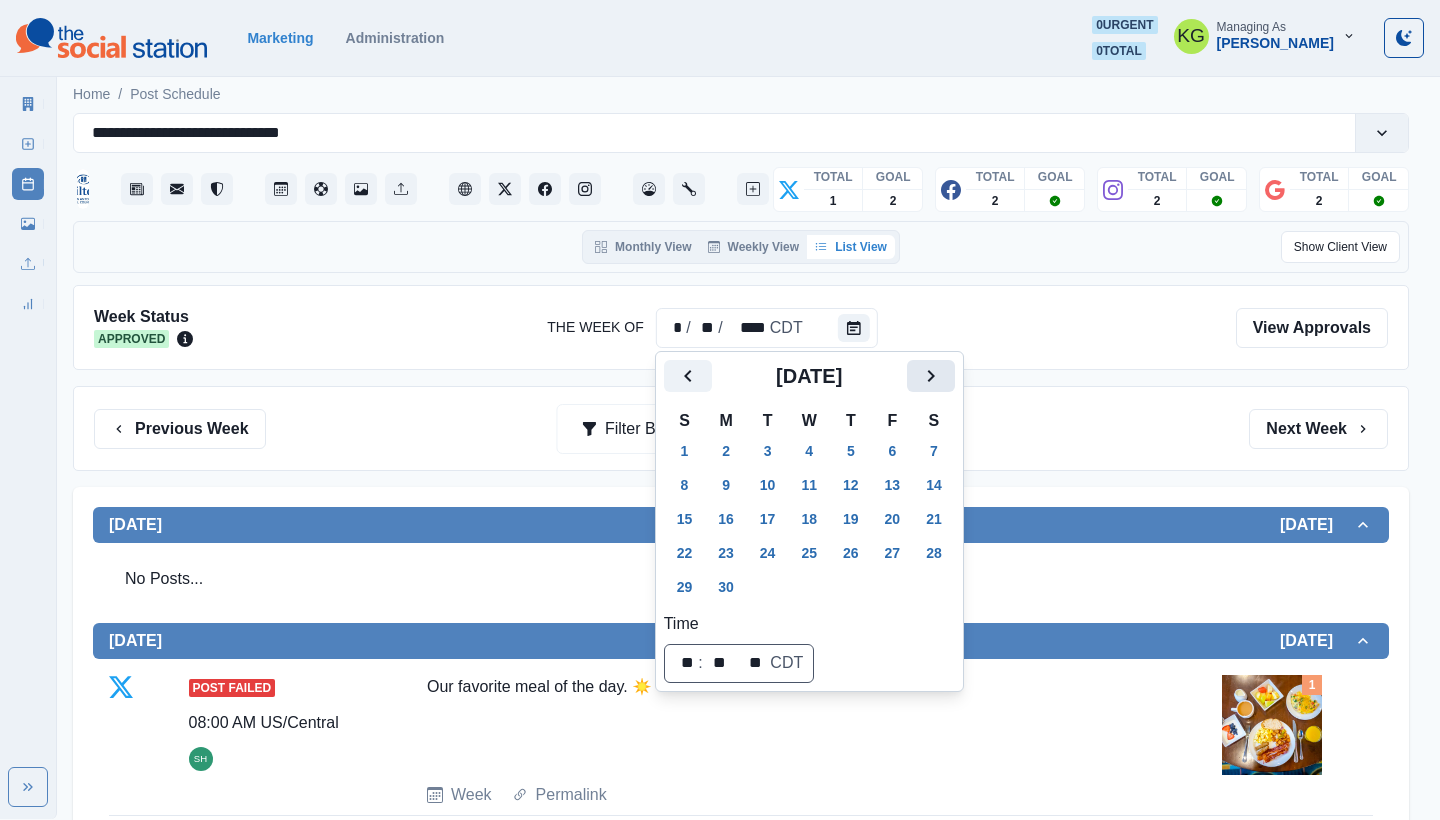 click at bounding box center [931, 376] 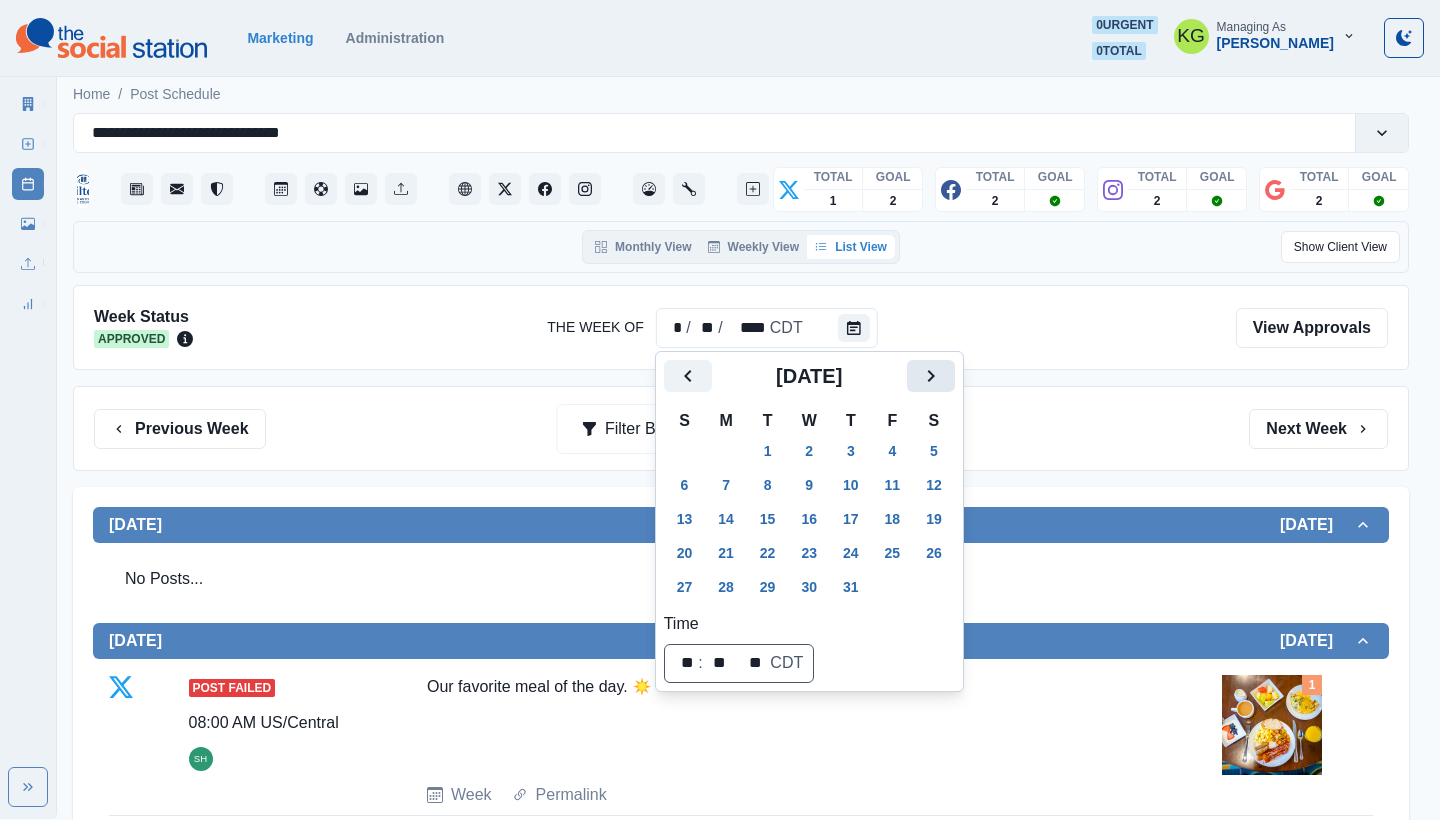 click at bounding box center [931, 376] 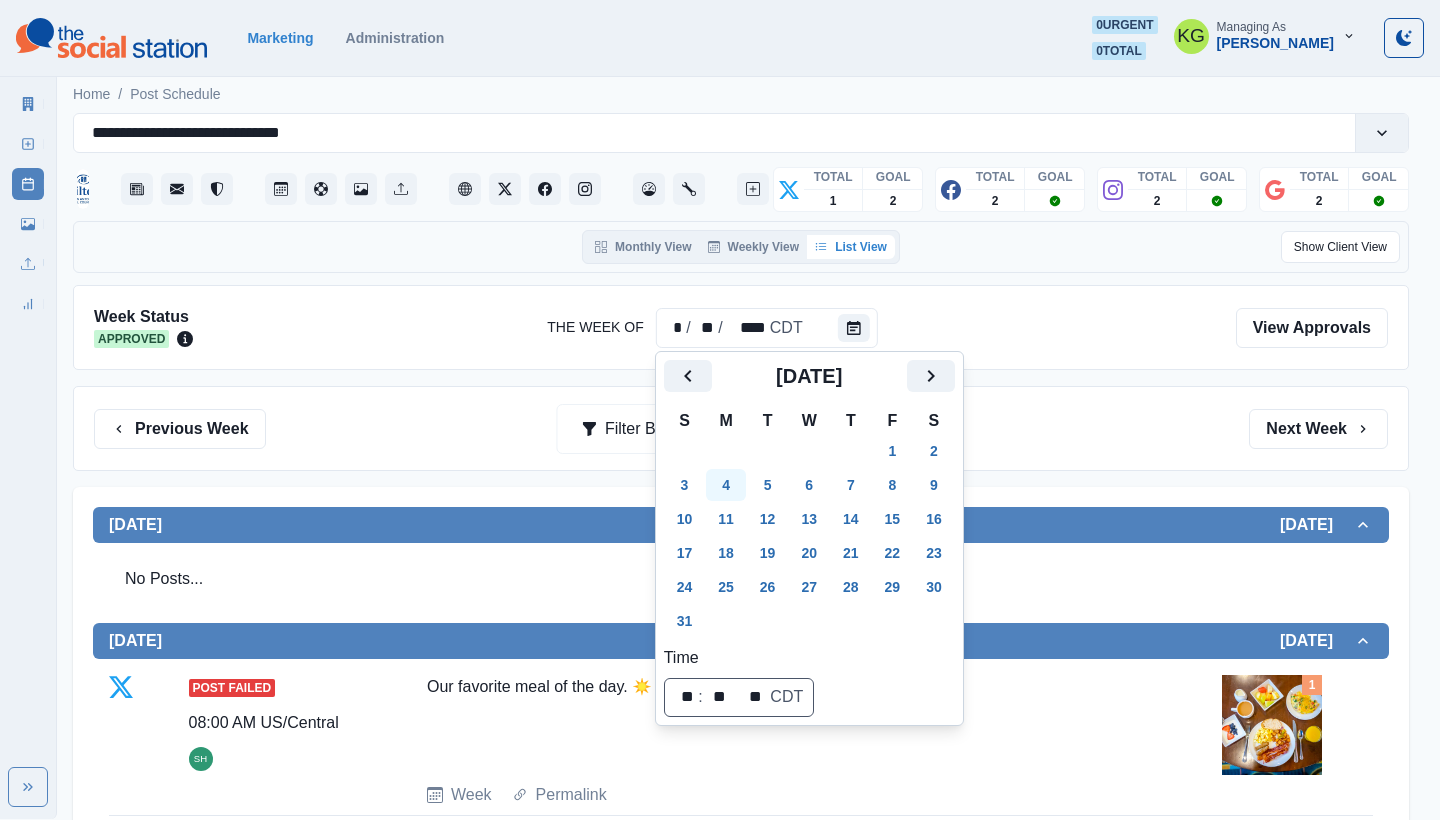 click on "4" at bounding box center [726, 485] 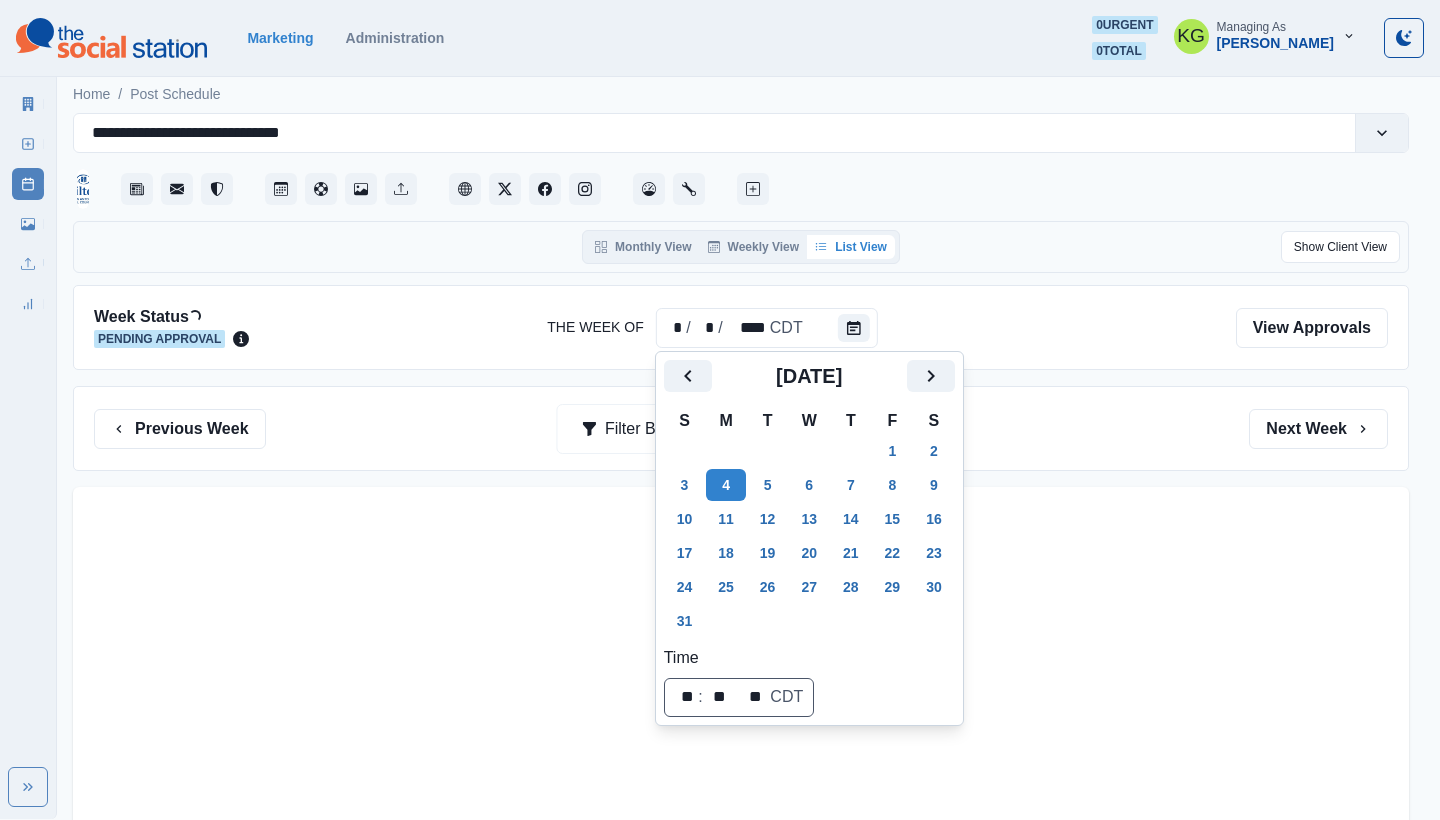 click on "Previous Week Filter By: Next Week" at bounding box center (741, 429) 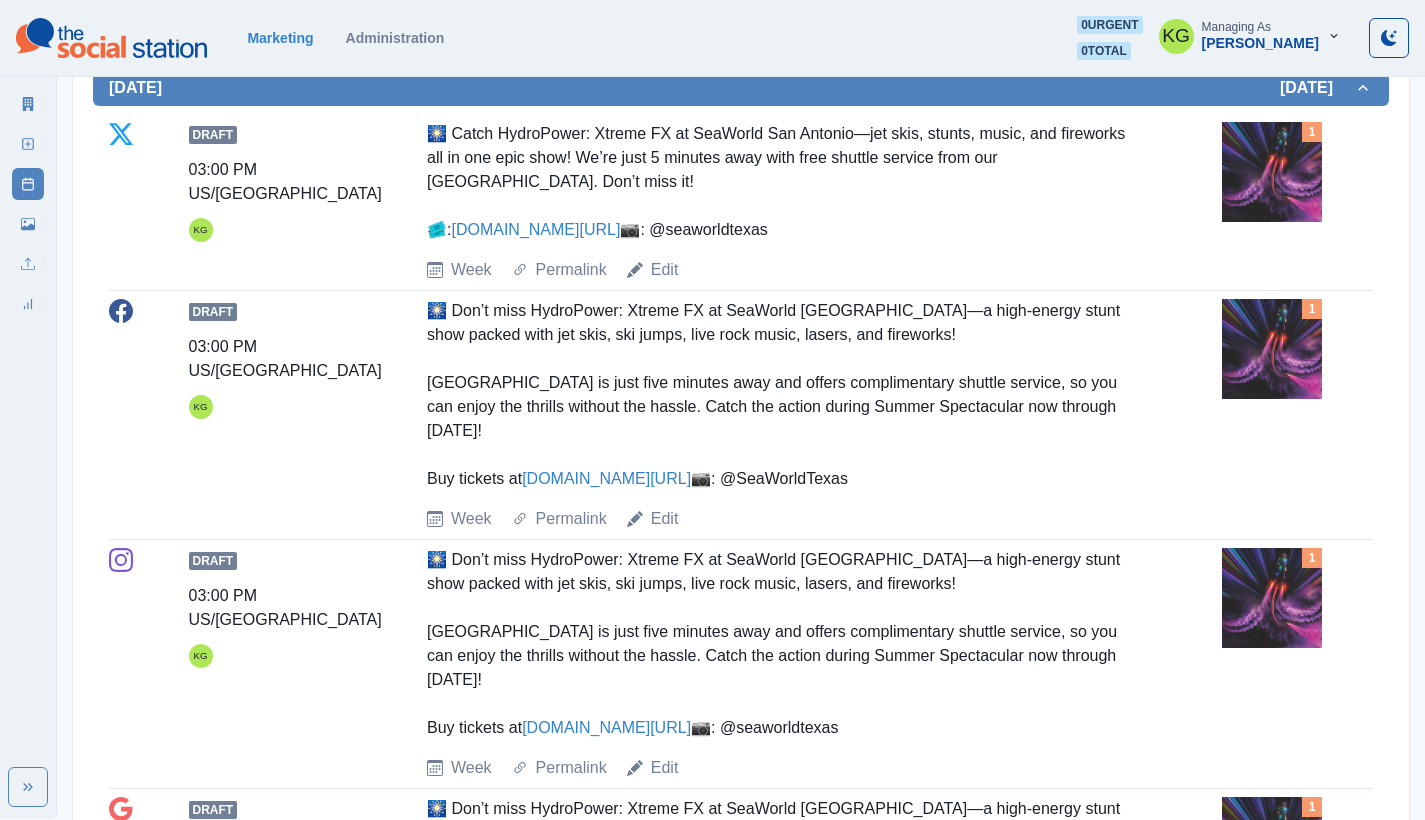 scroll, scrollTop: 0, scrollLeft: 0, axis: both 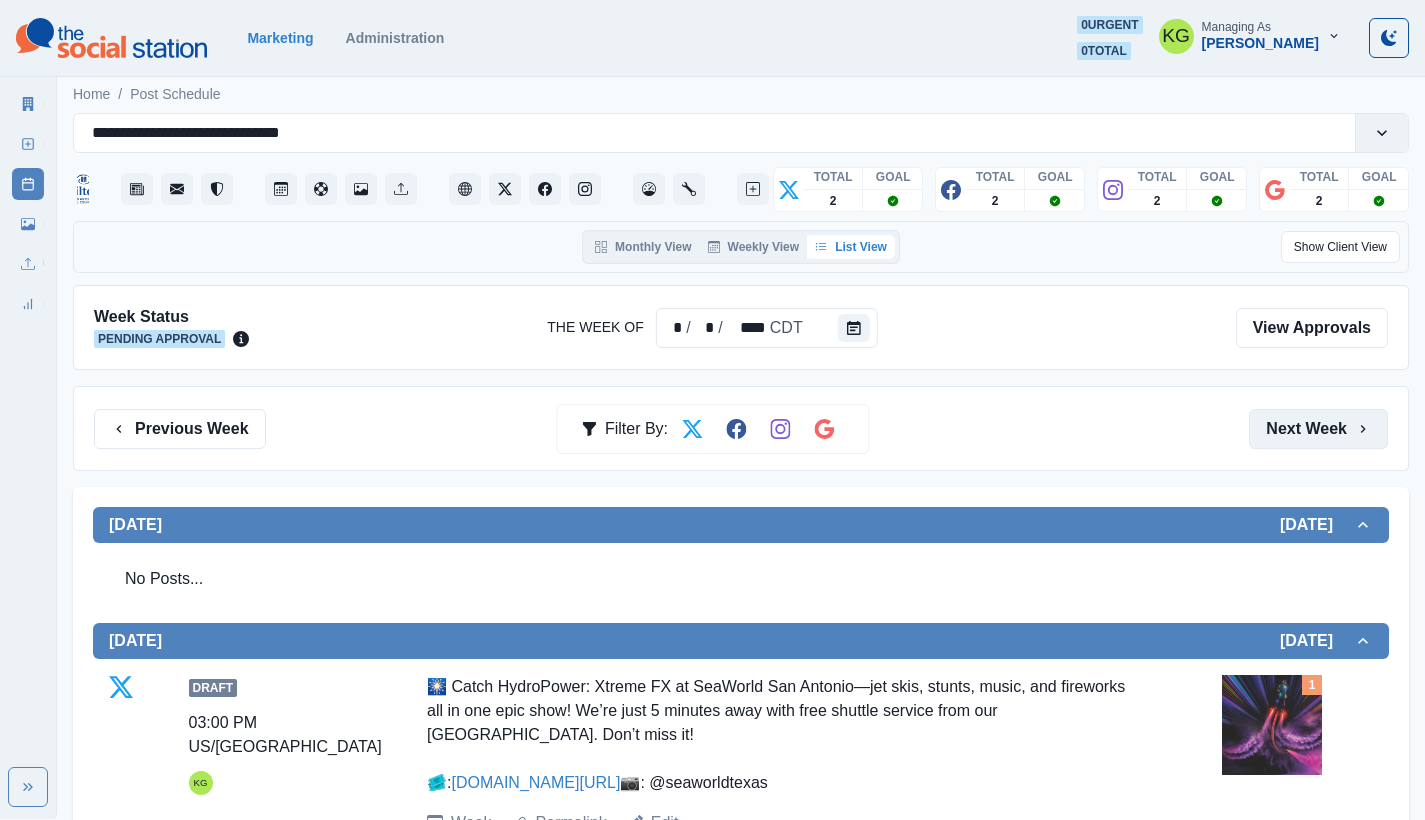 click on "Next Week" at bounding box center (1318, 429) 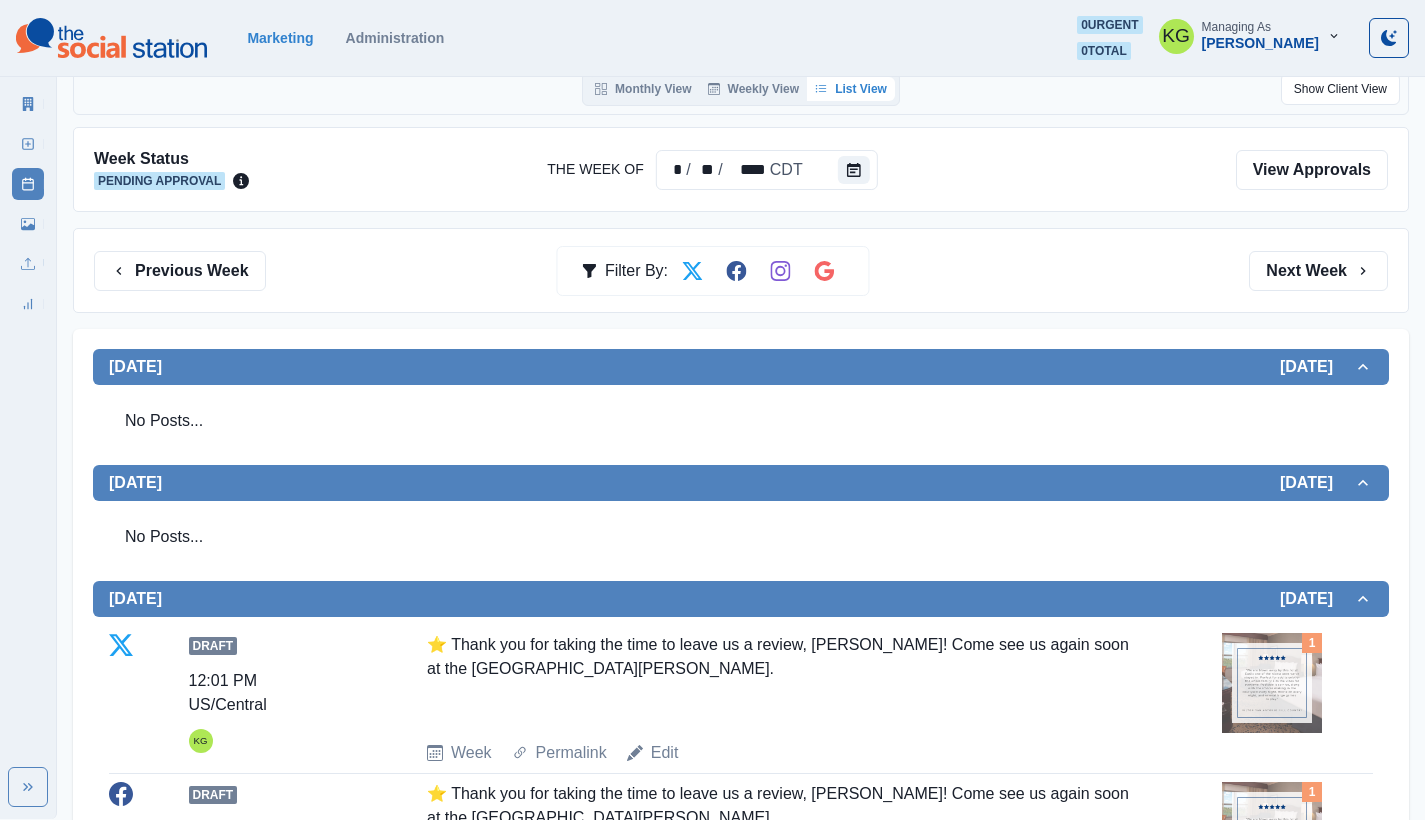 scroll, scrollTop: 333, scrollLeft: 0, axis: vertical 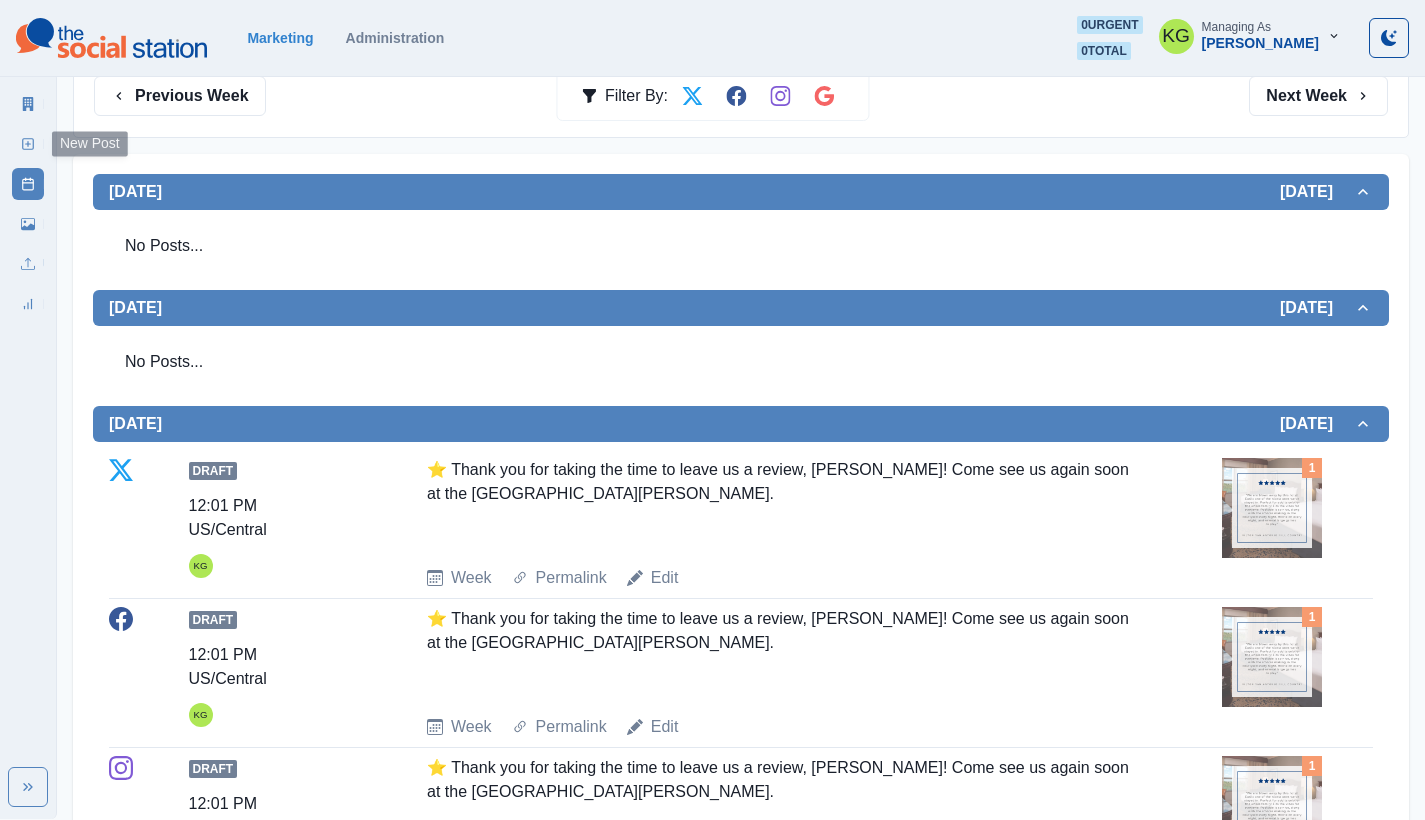 click 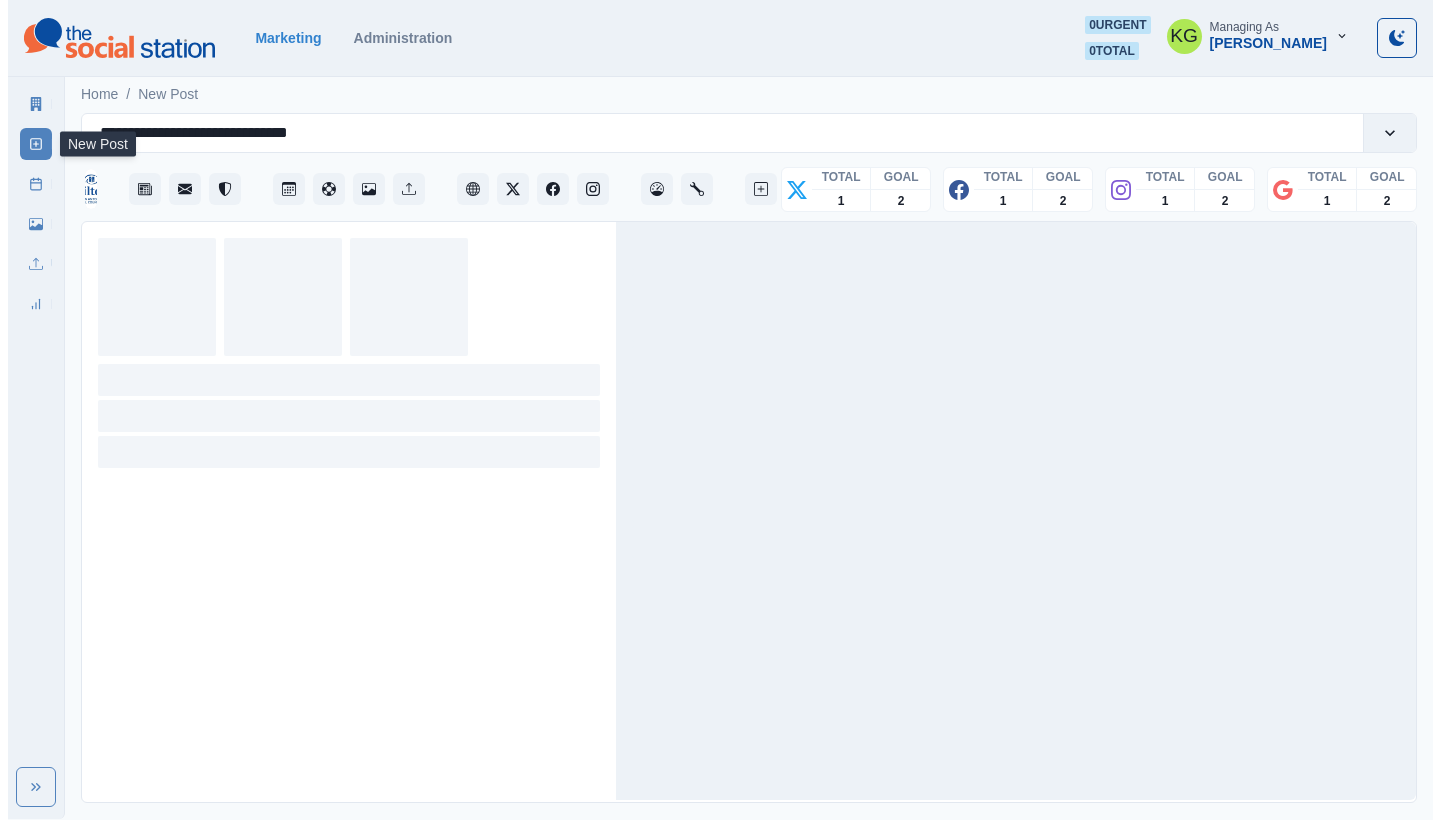 scroll, scrollTop: 0, scrollLeft: 0, axis: both 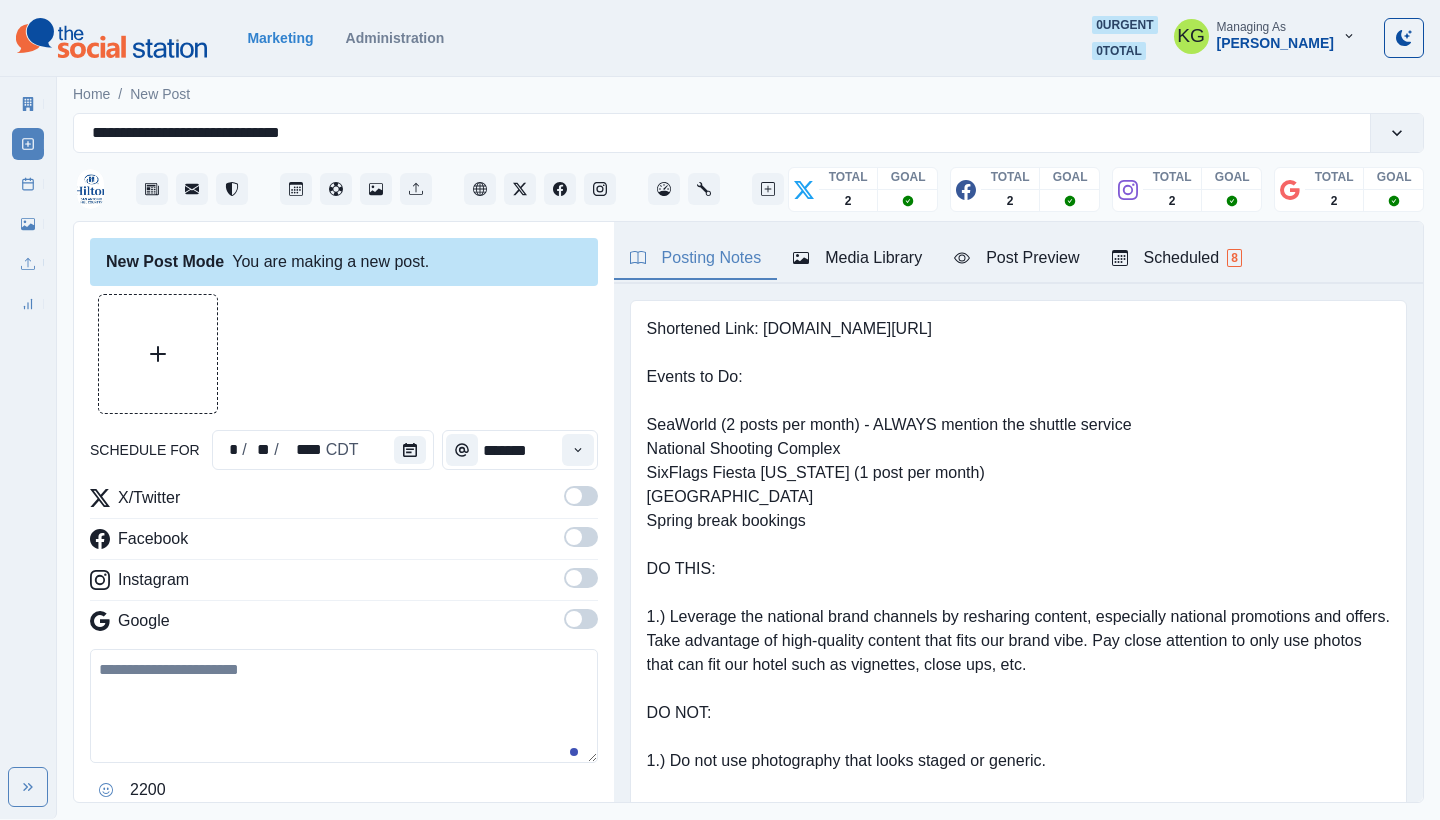 click at bounding box center (158, 354) 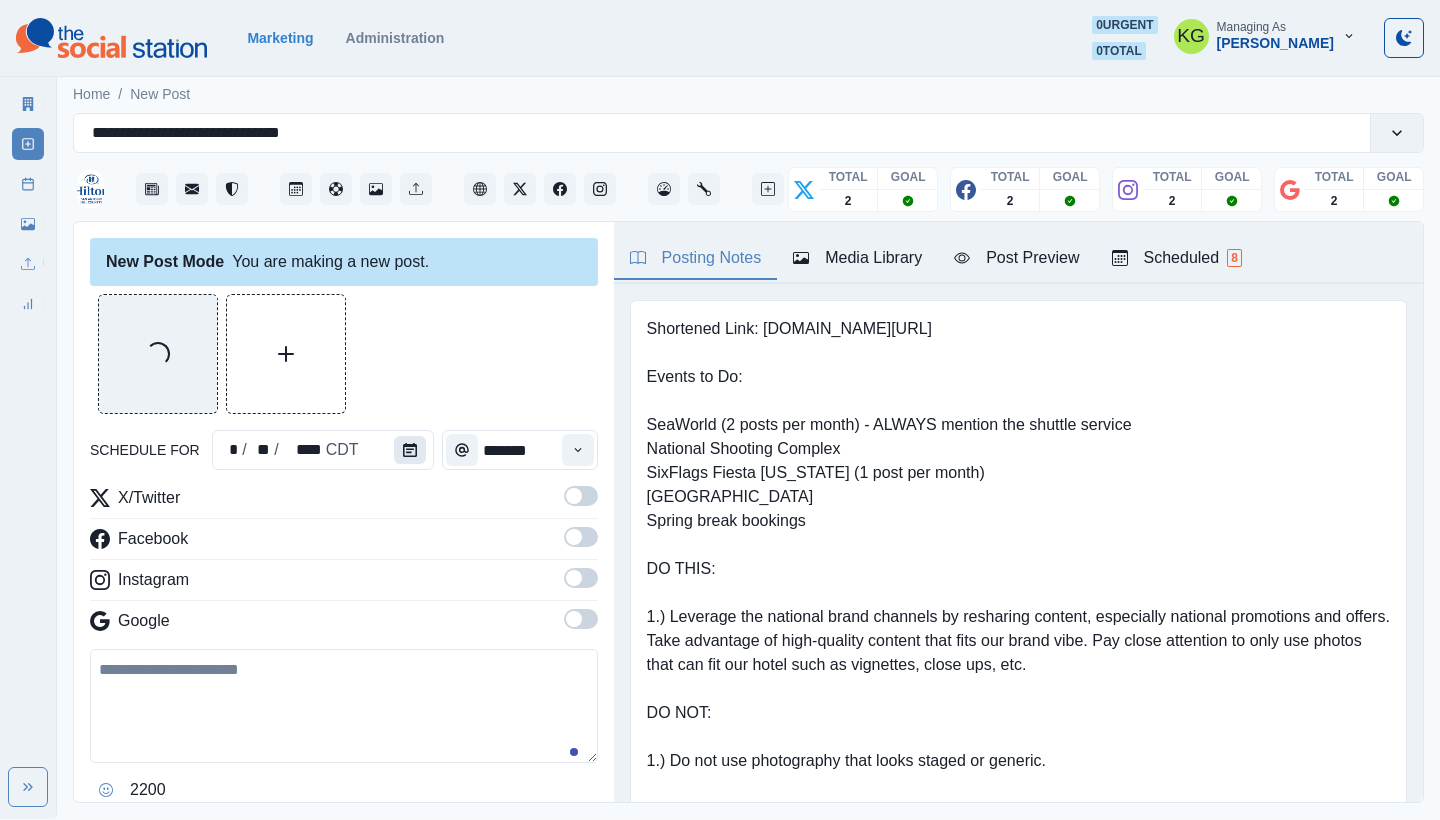 click at bounding box center (410, 450) 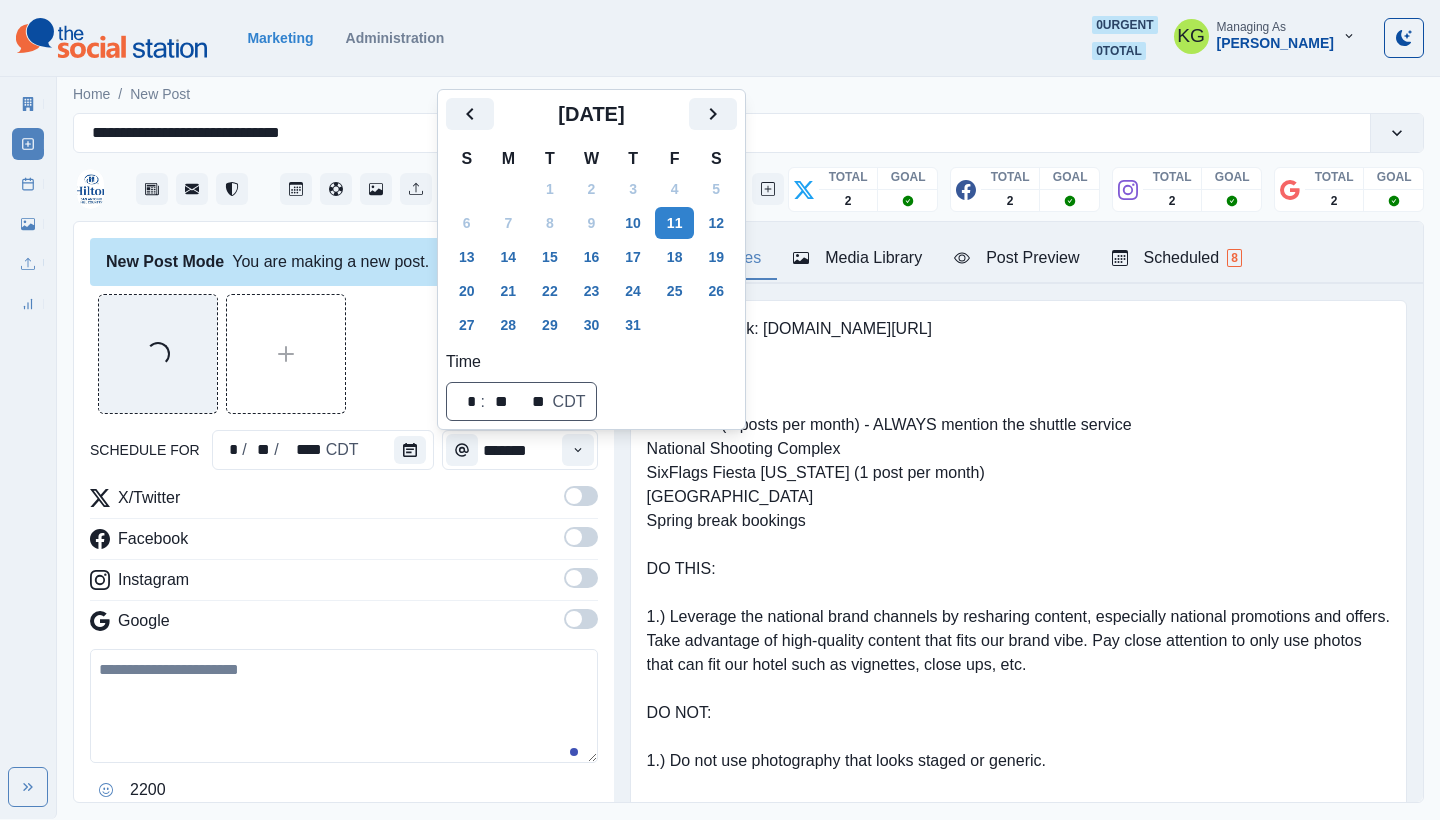 click 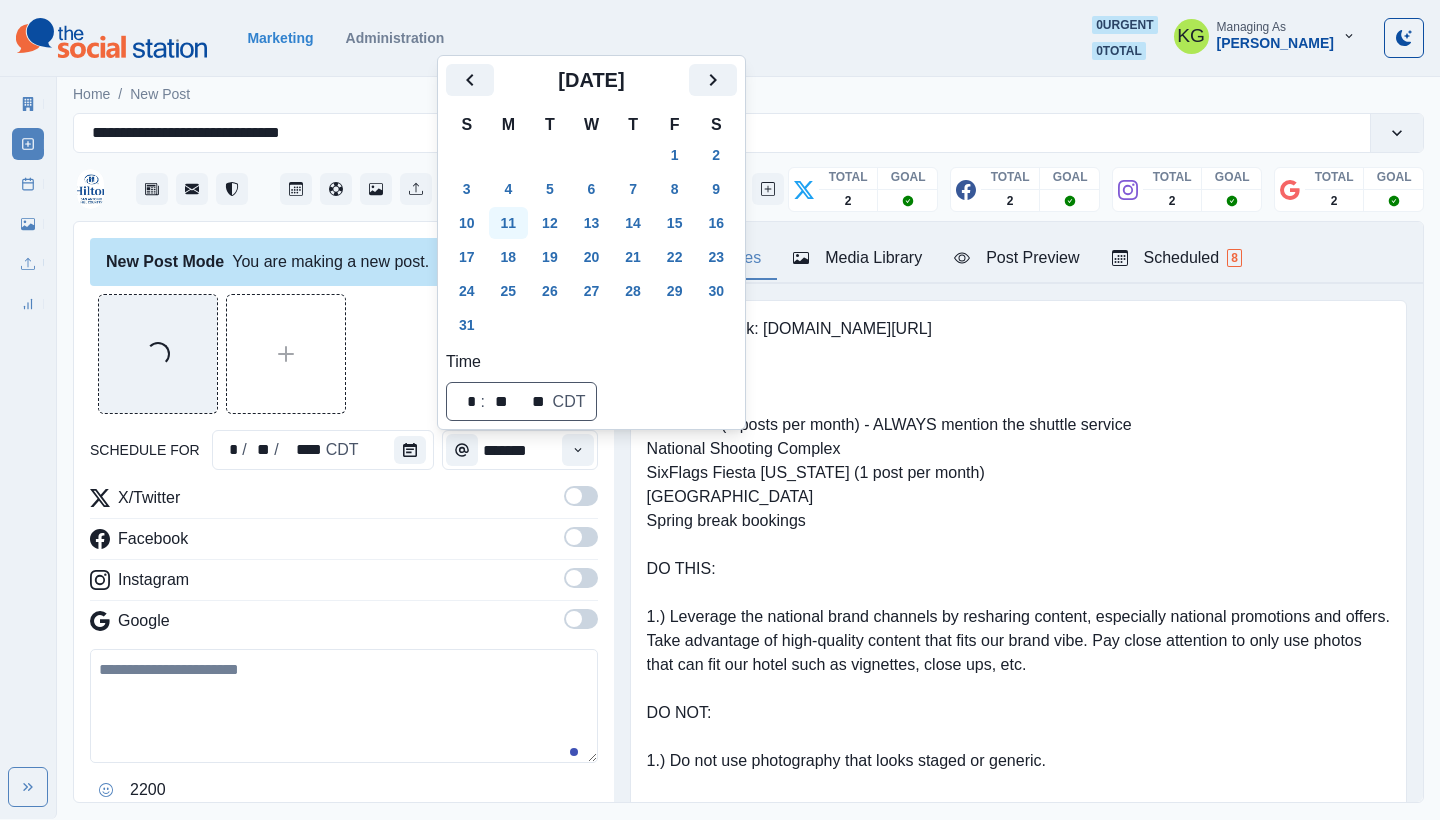 click on "11" at bounding box center [509, 223] 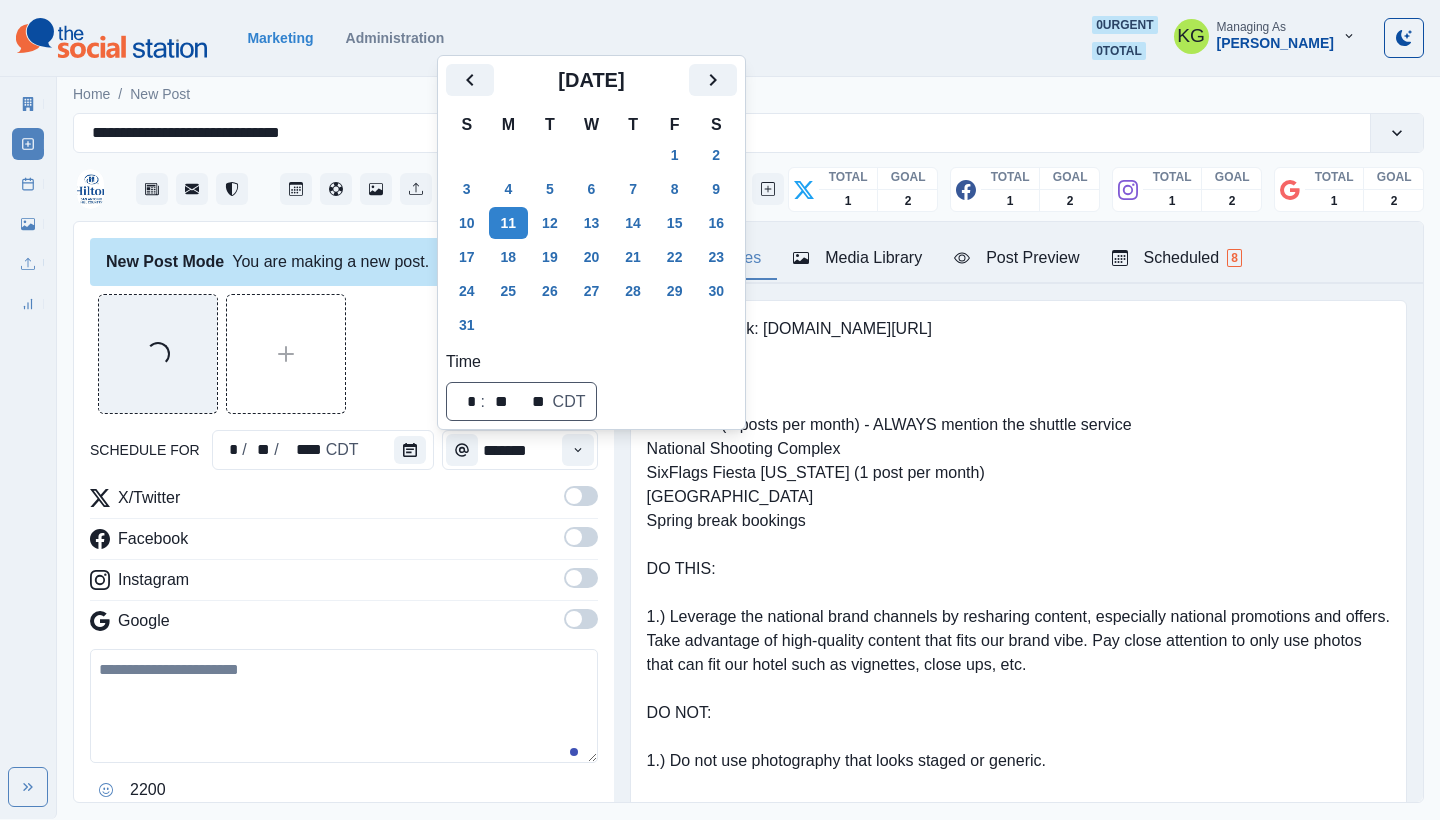 click on "Loading..." at bounding box center [344, 354] 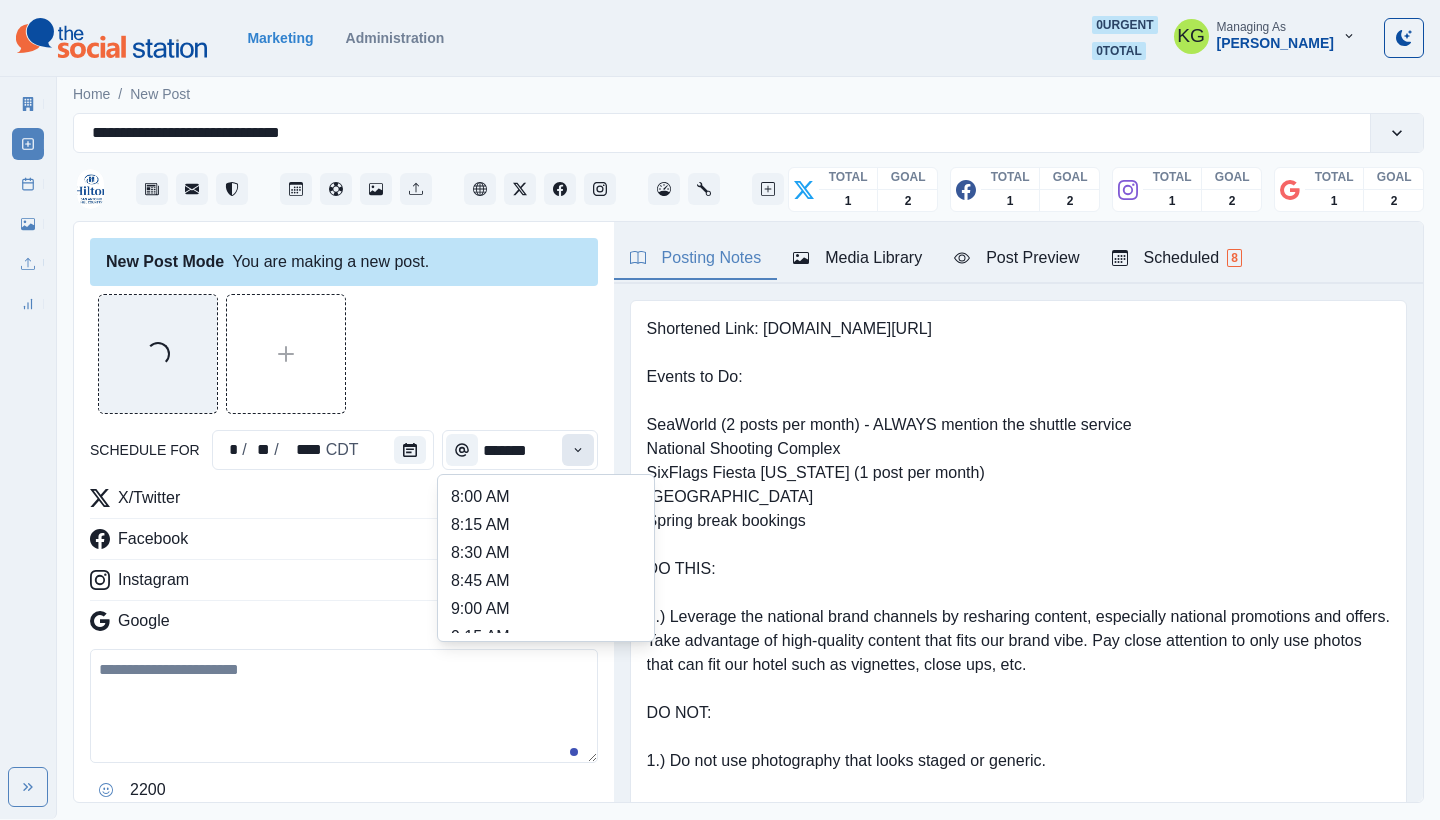 click at bounding box center [578, 450] 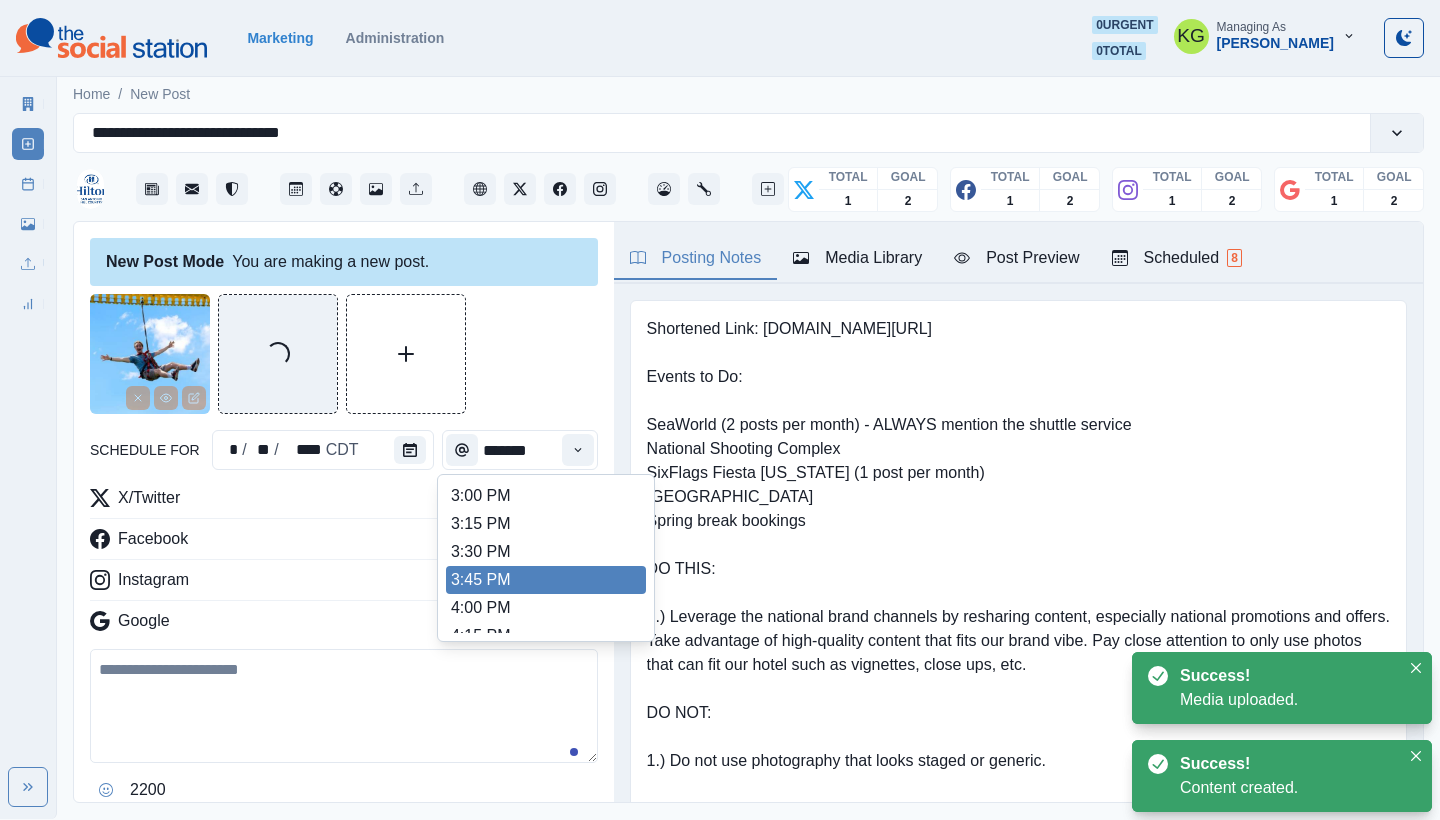 scroll, scrollTop: 748, scrollLeft: 0, axis: vertical 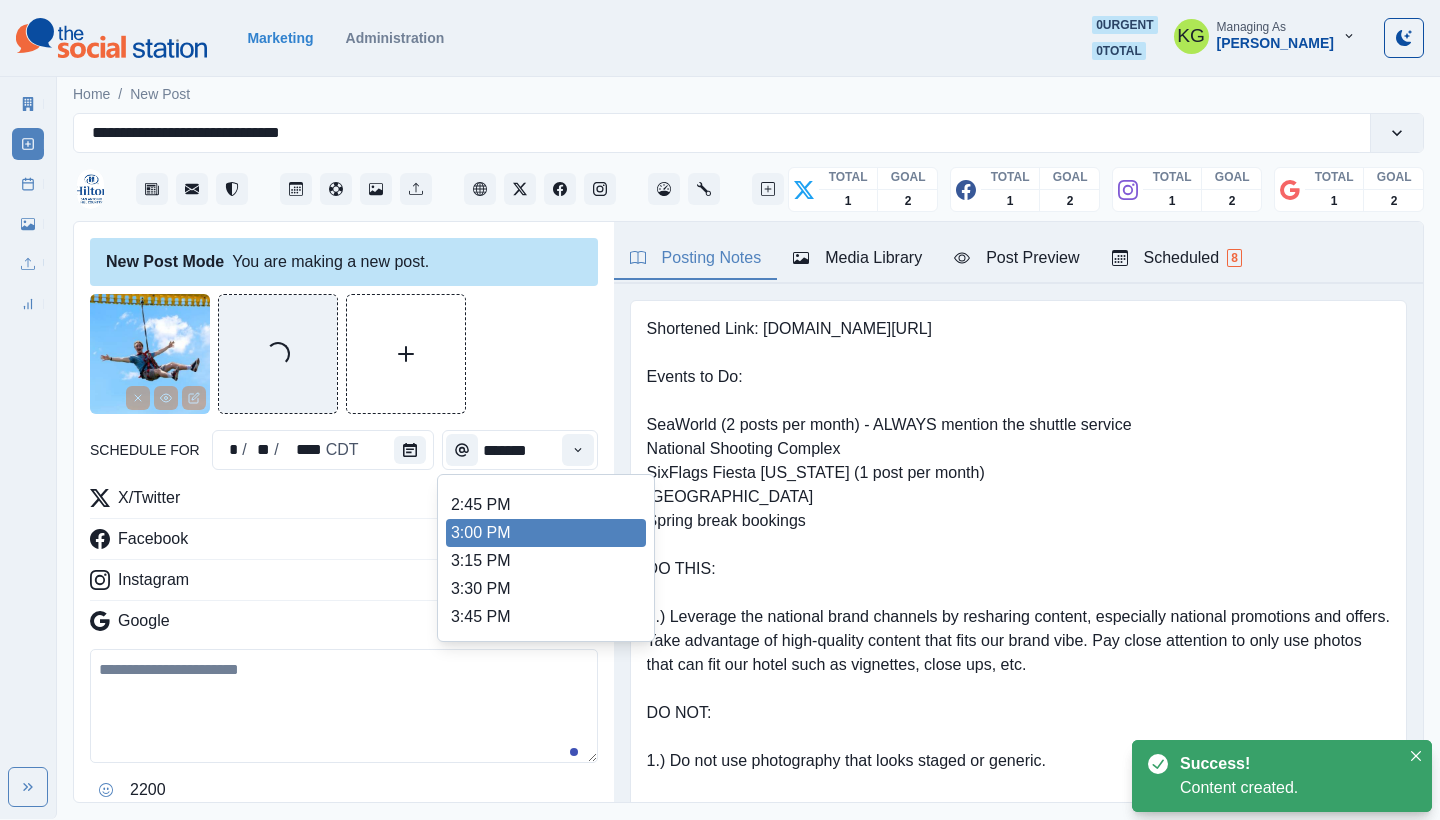 click on "3:00 PM" at bounding box center [546, 533] 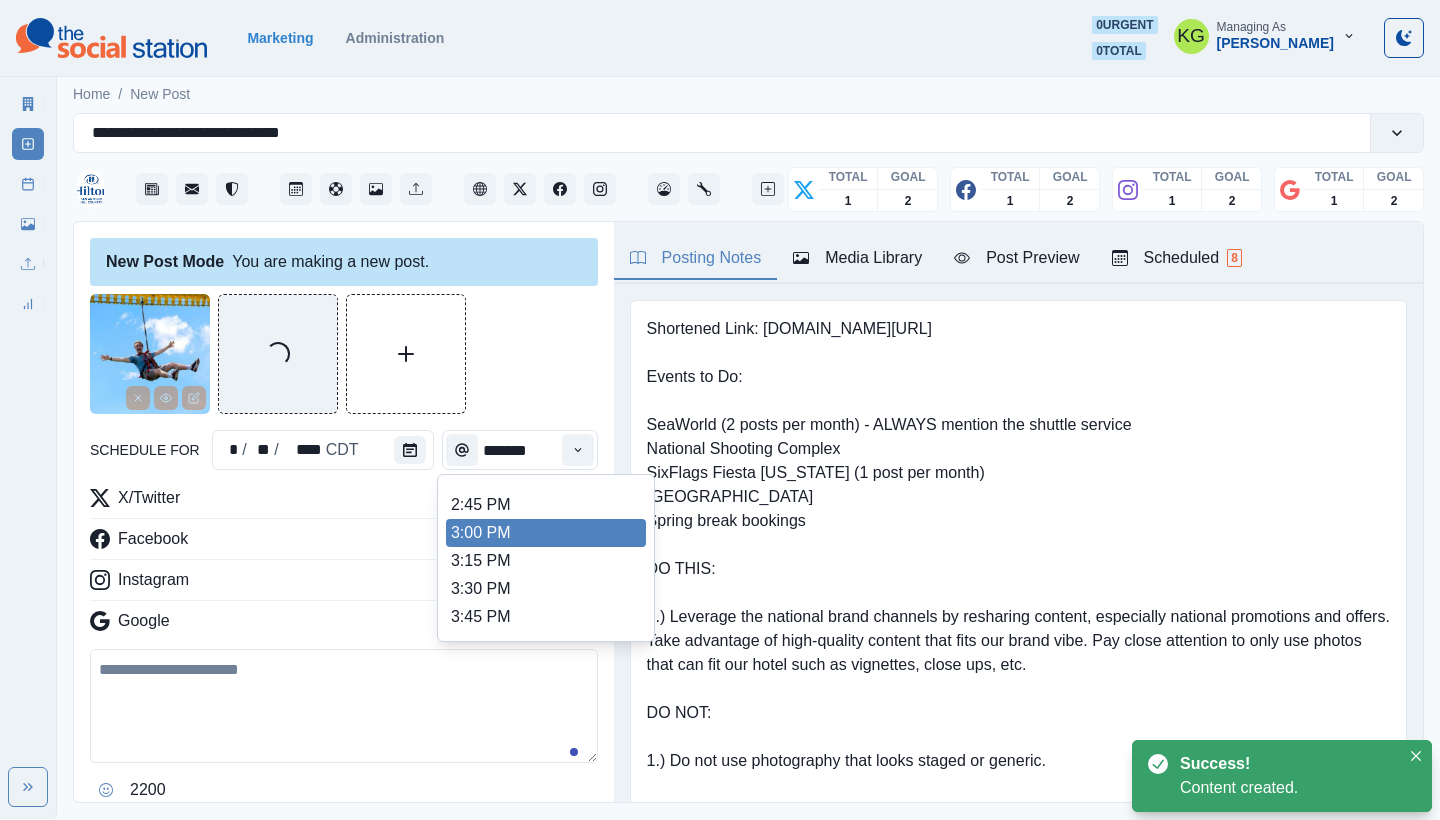 type on "*******" 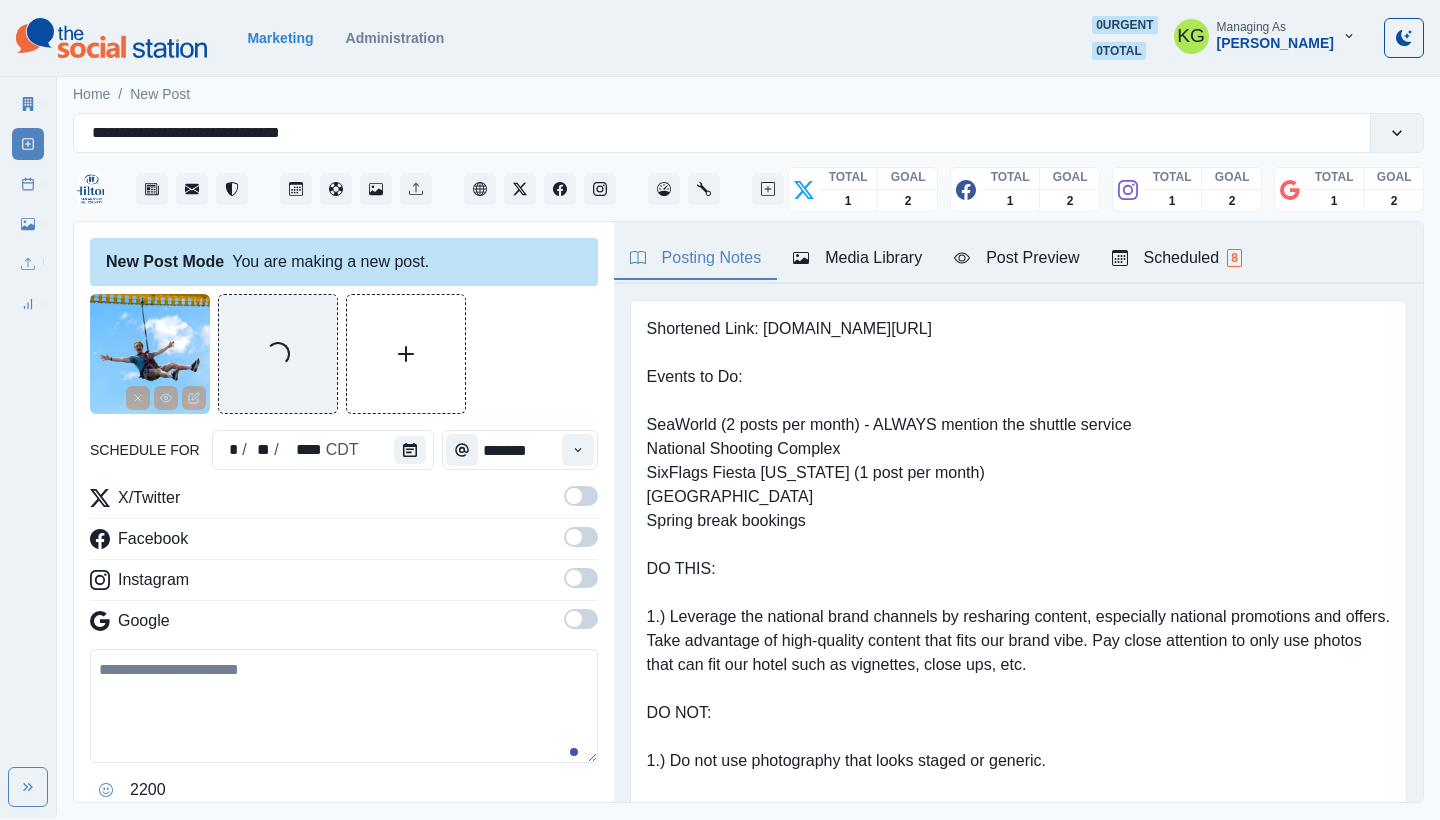 click at bounding box center [581, 619] 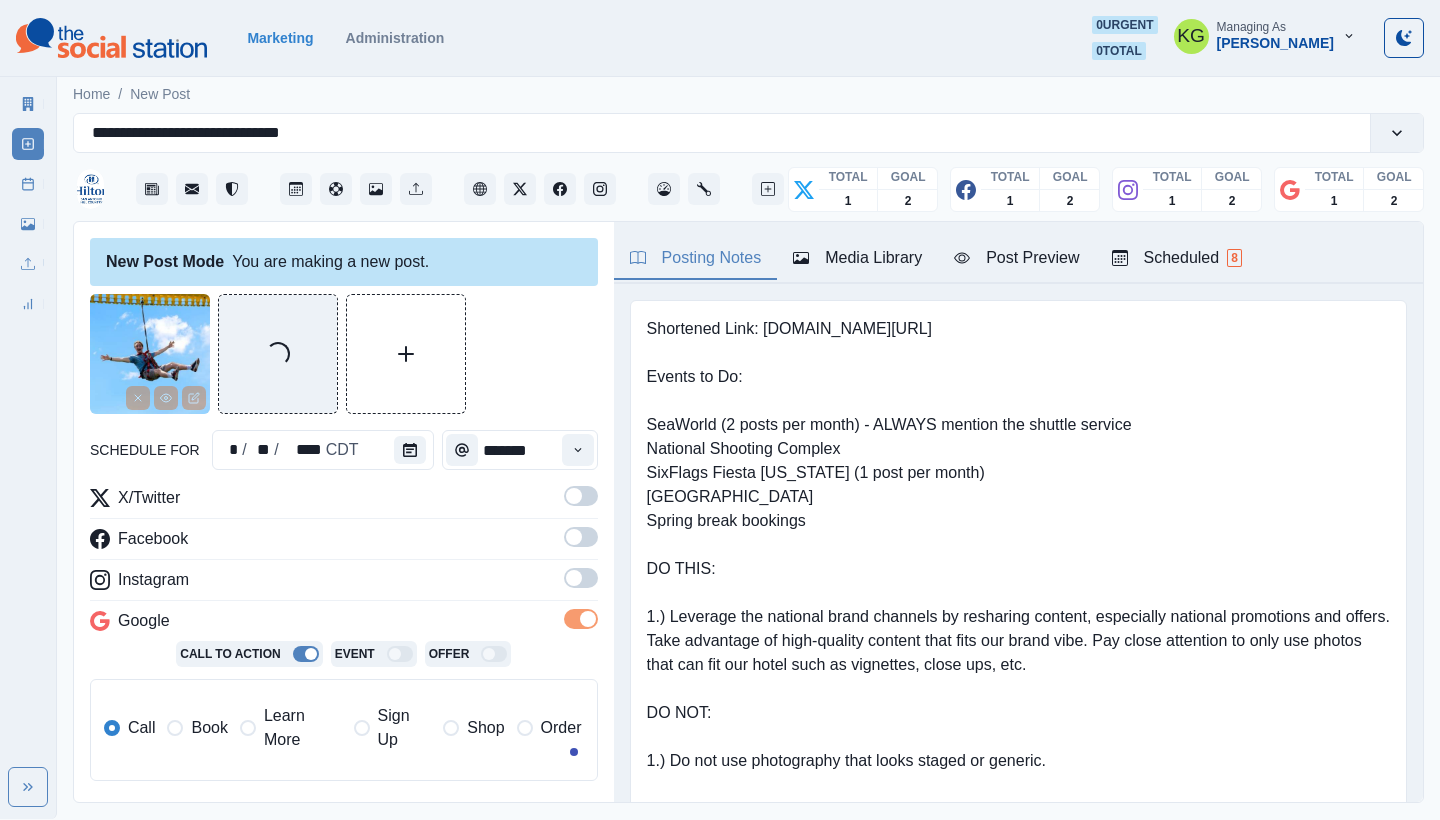 click at bounding box center (581, 578) 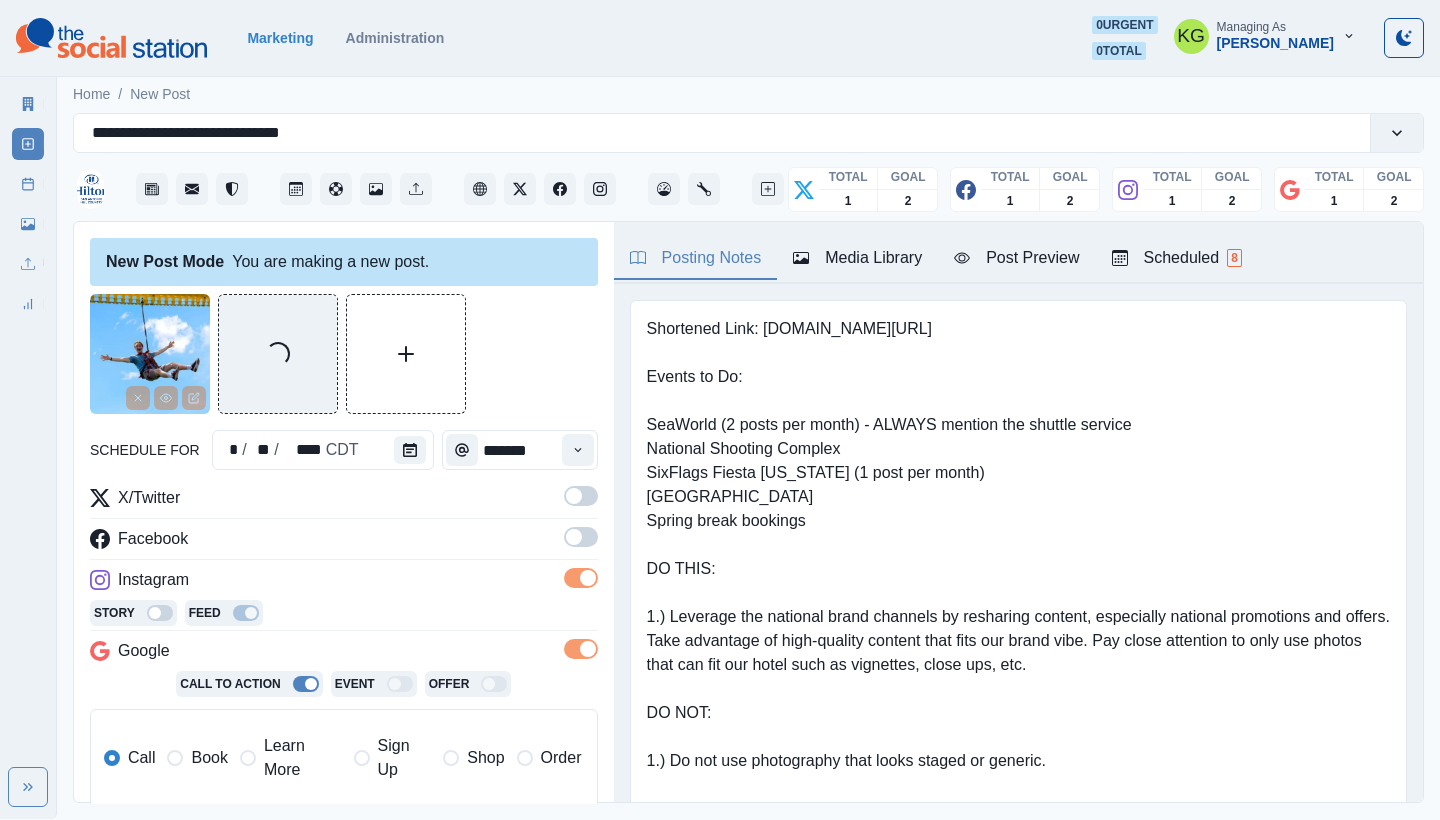 click at bounding box center (581, 537) 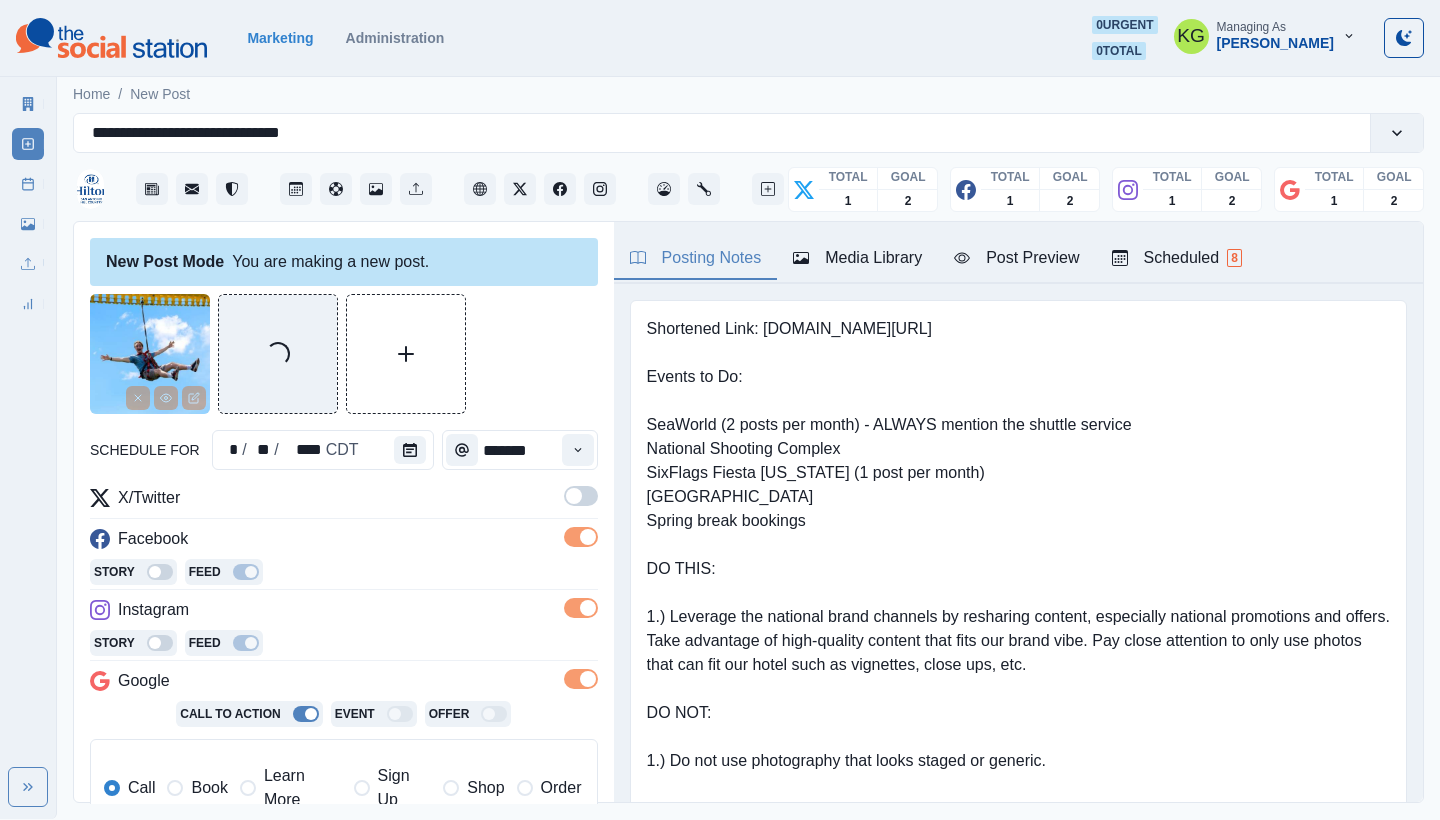 click at bounding box center (581, 496) 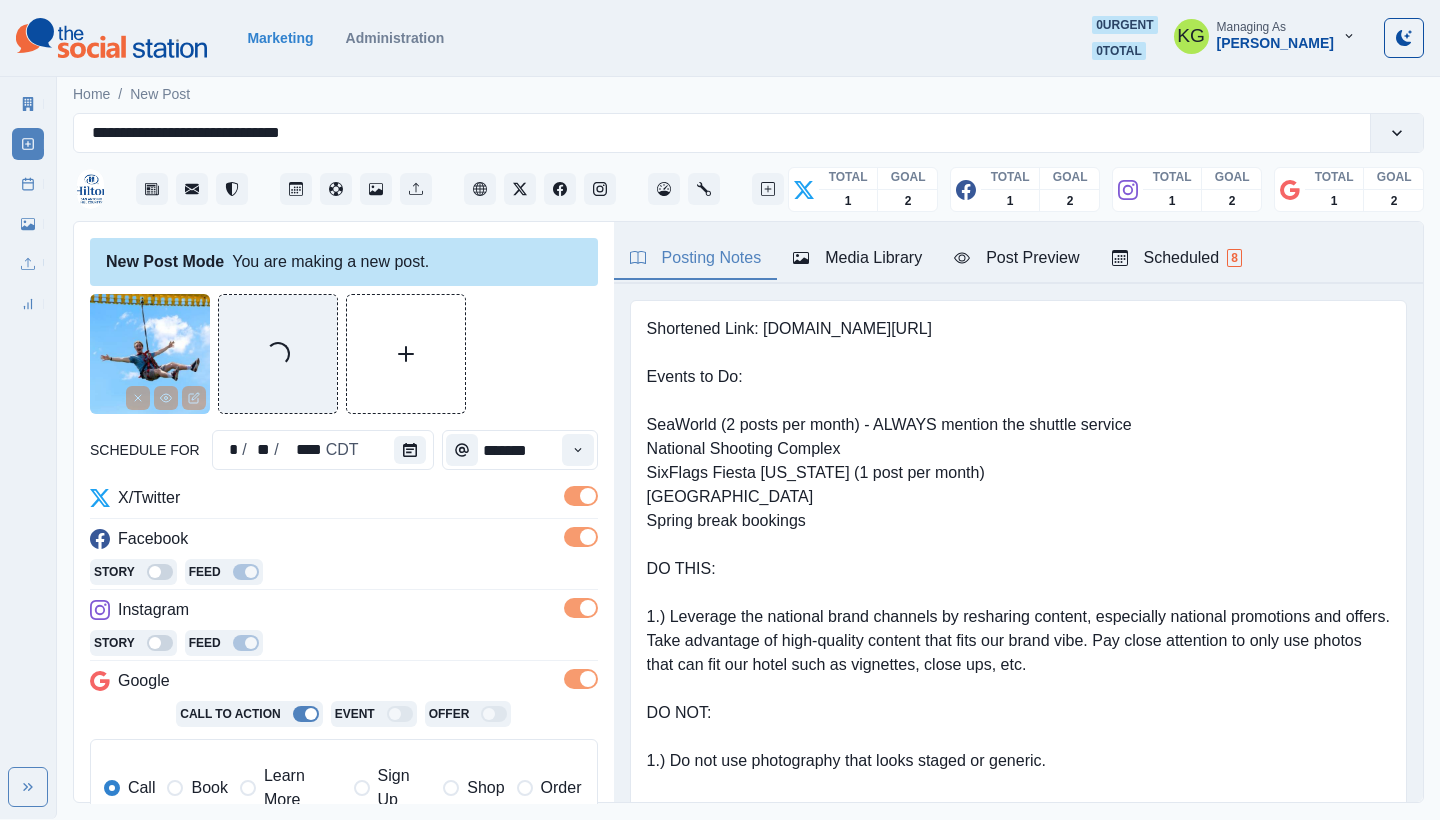 scroll, scrollTop: 402, scrollLeft: 0, axis: vertical 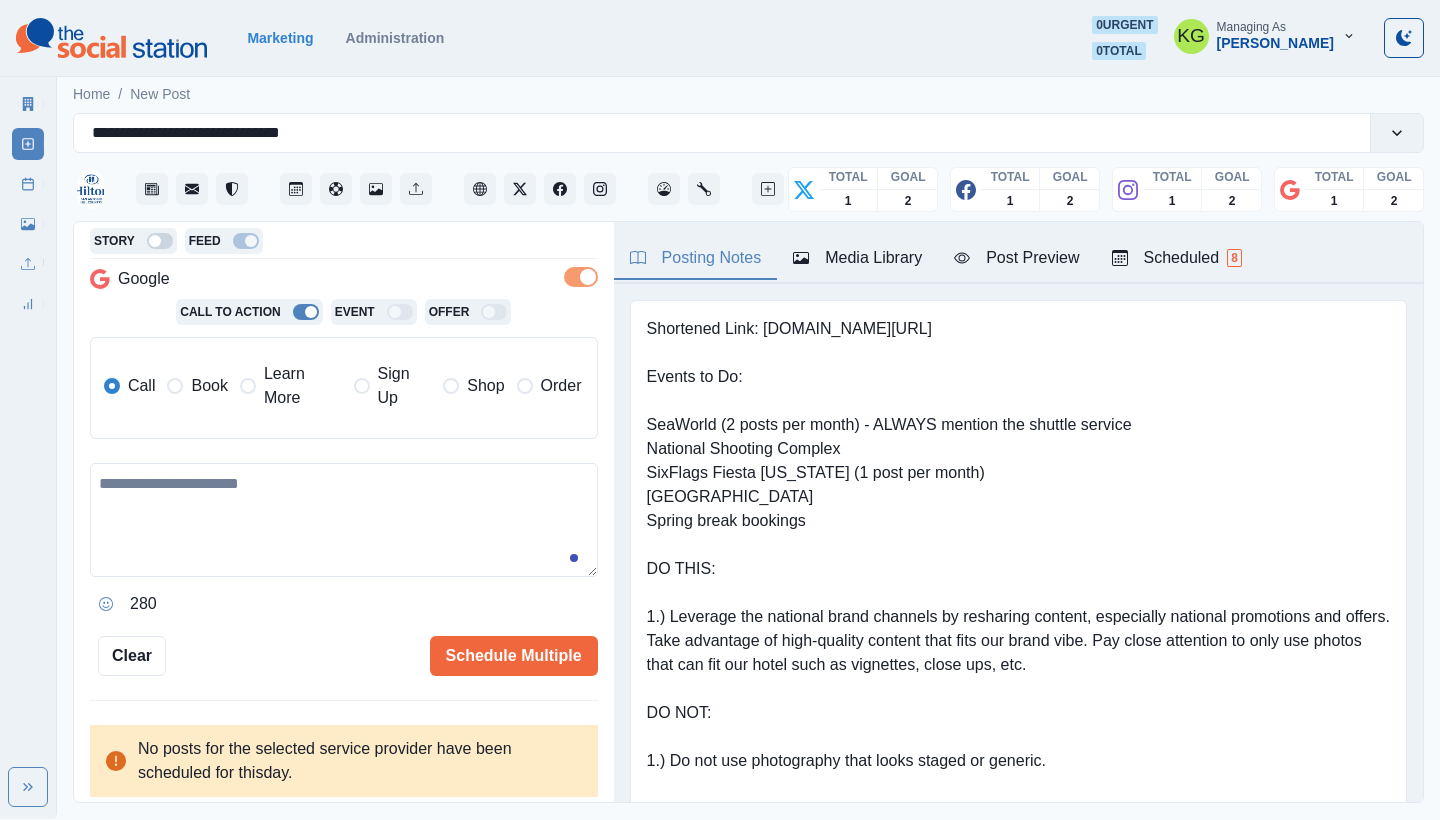 click on "Learn More" at bounding box center [291, 386] 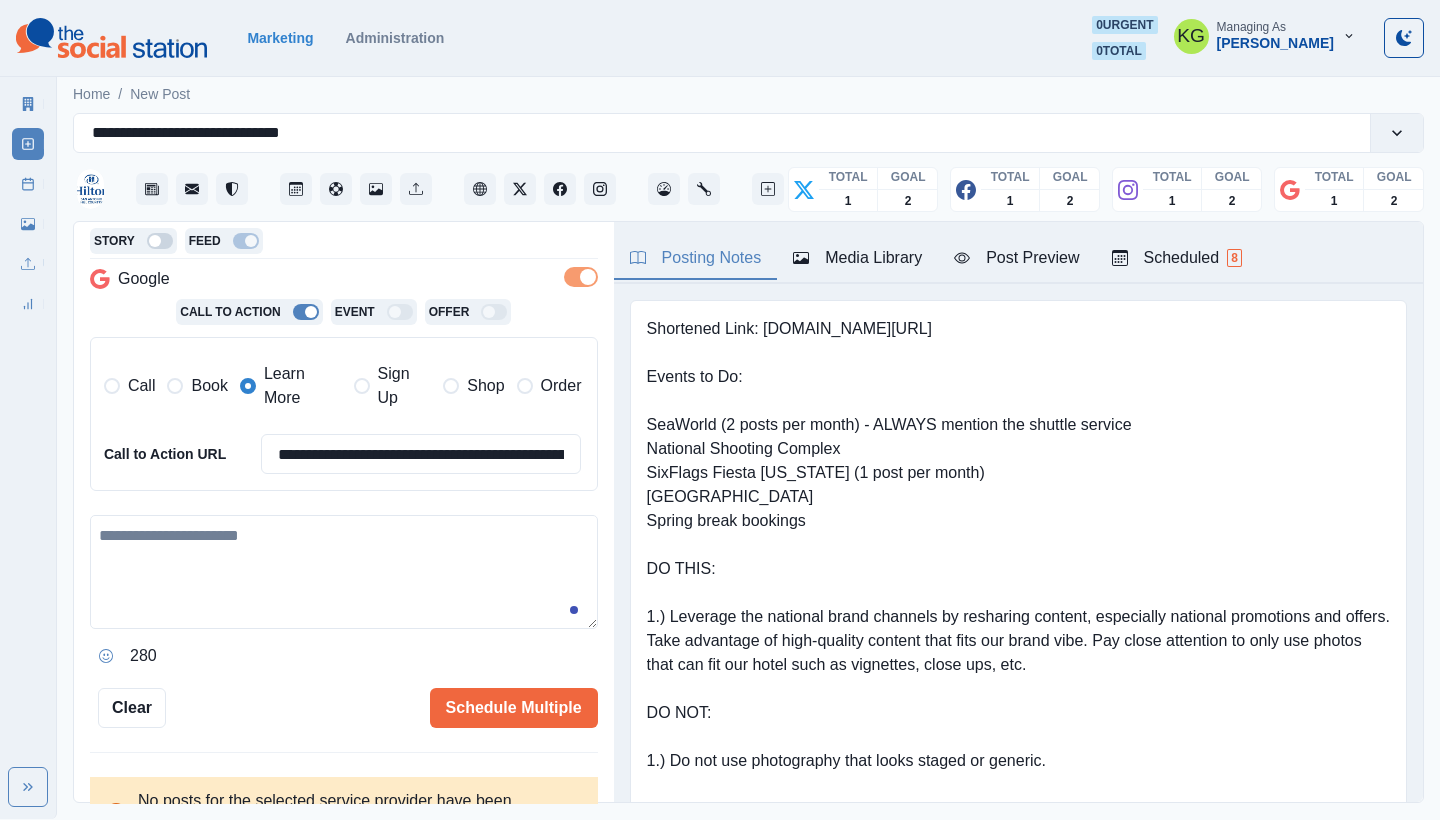click at bounding box center (344, 572) 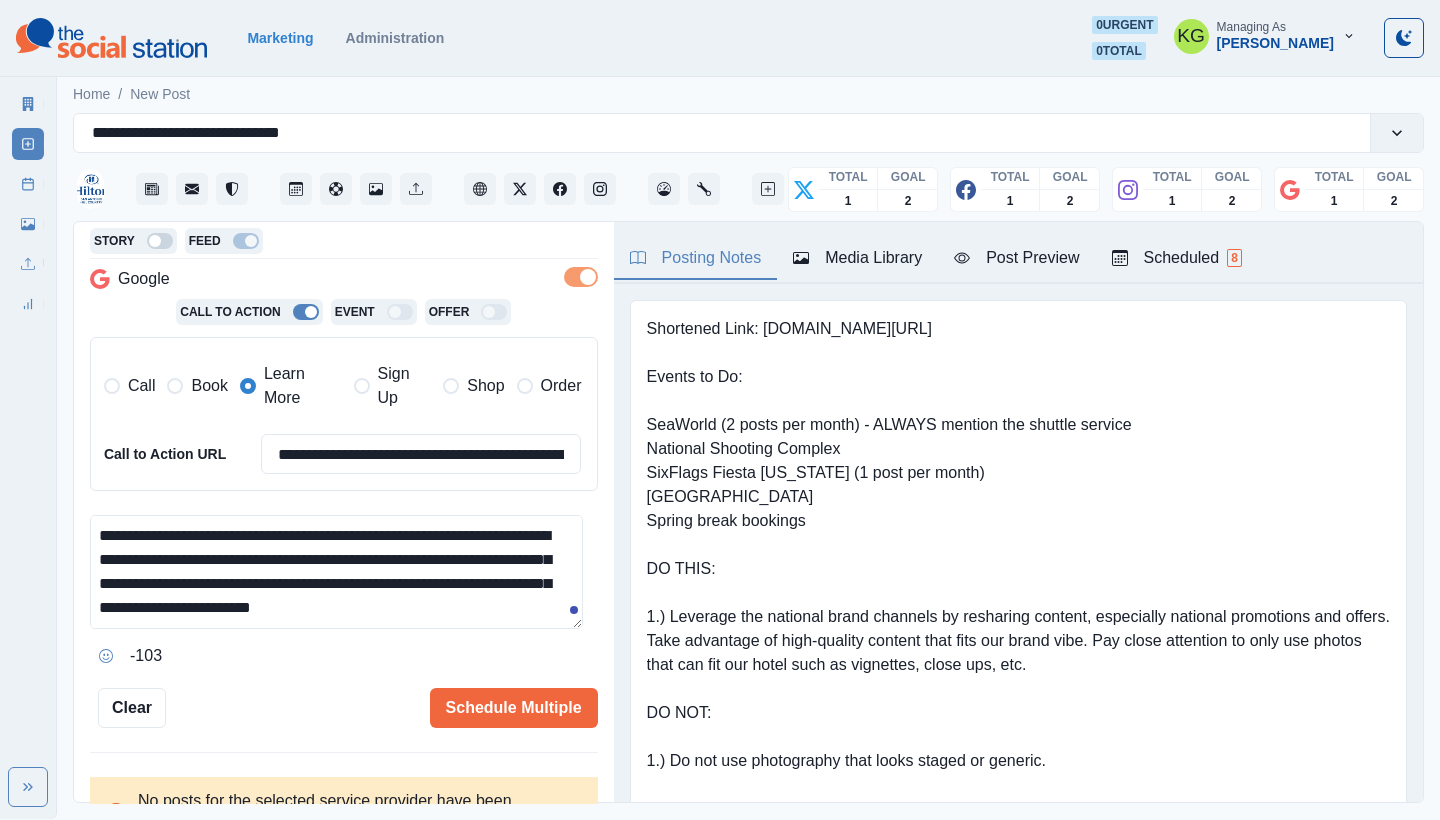 scroll, scrollTop: 96, scrollLeft: 0, axis: vertical 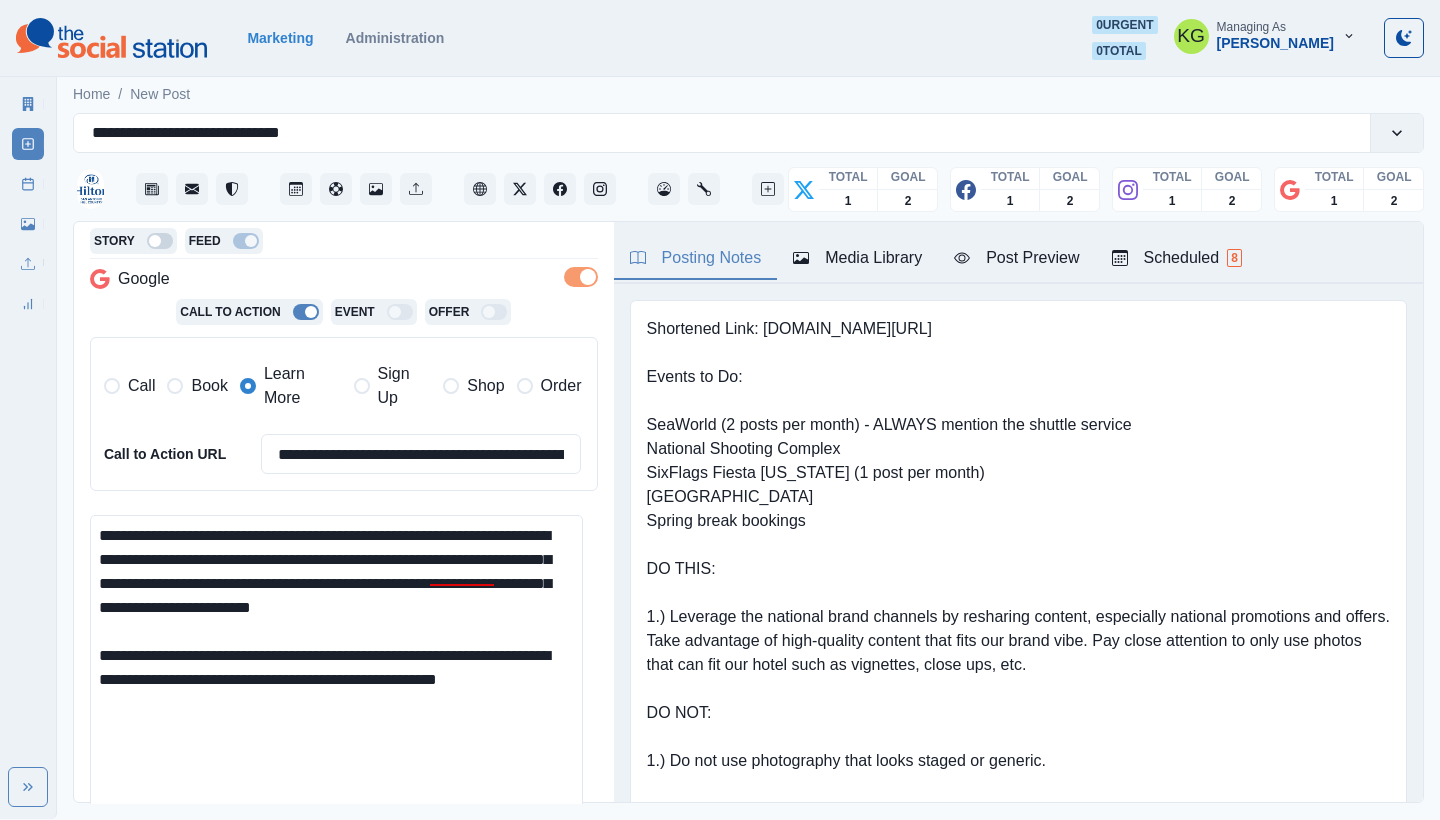 click on "**********" at bounding box center (748, 445) 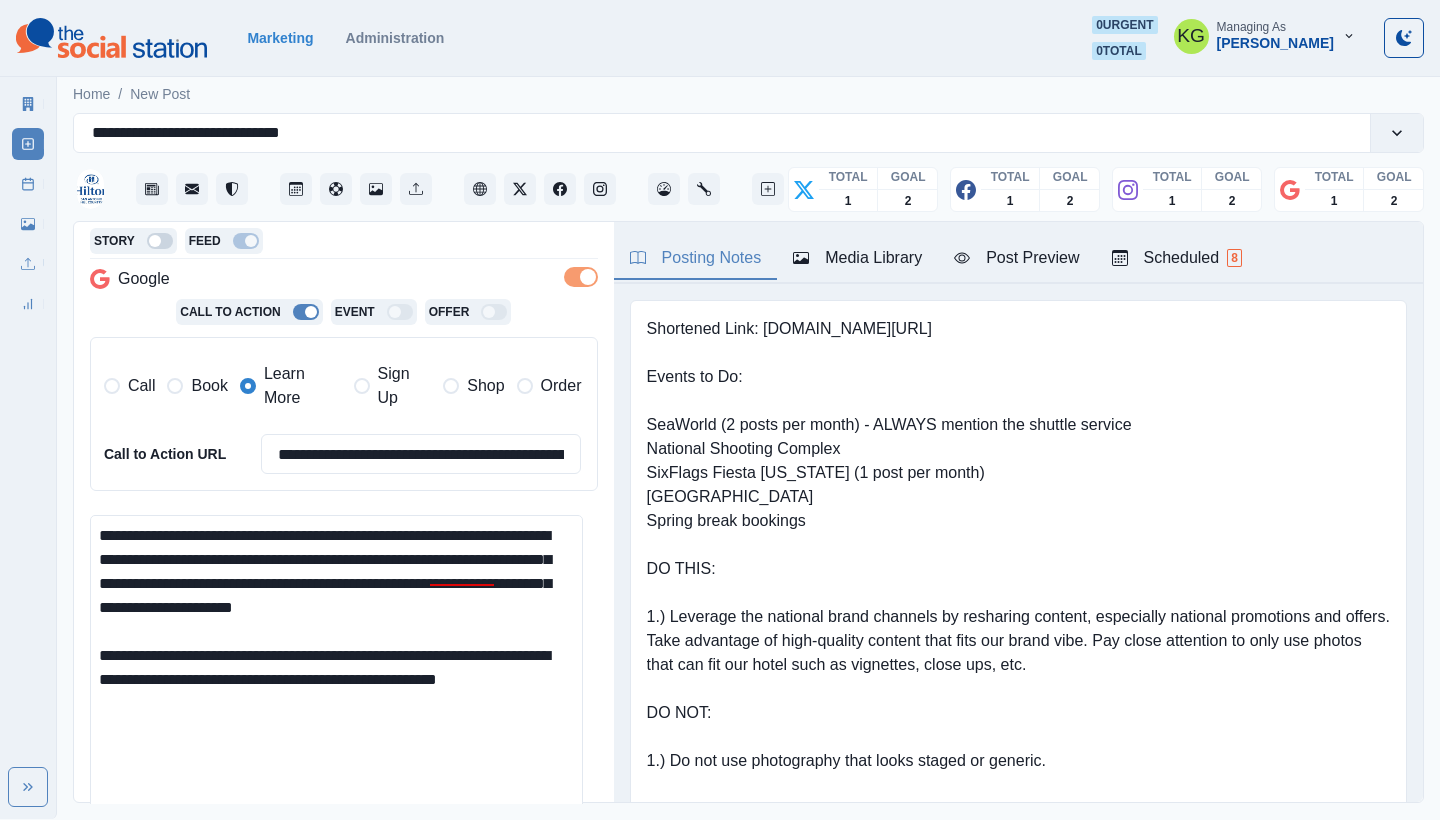 click on "**********" at bounding box center [336, 674] 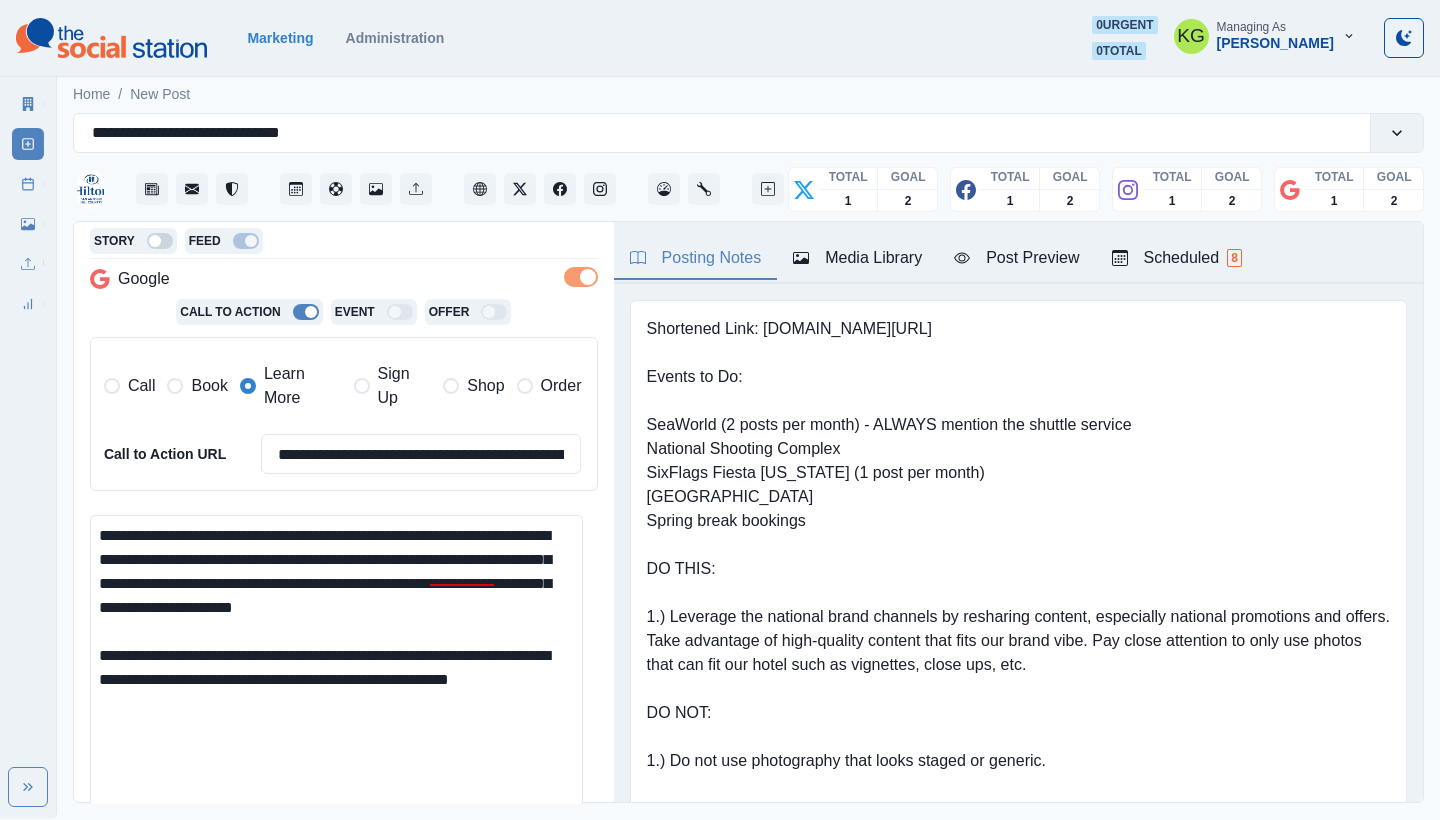 paste on "**********" 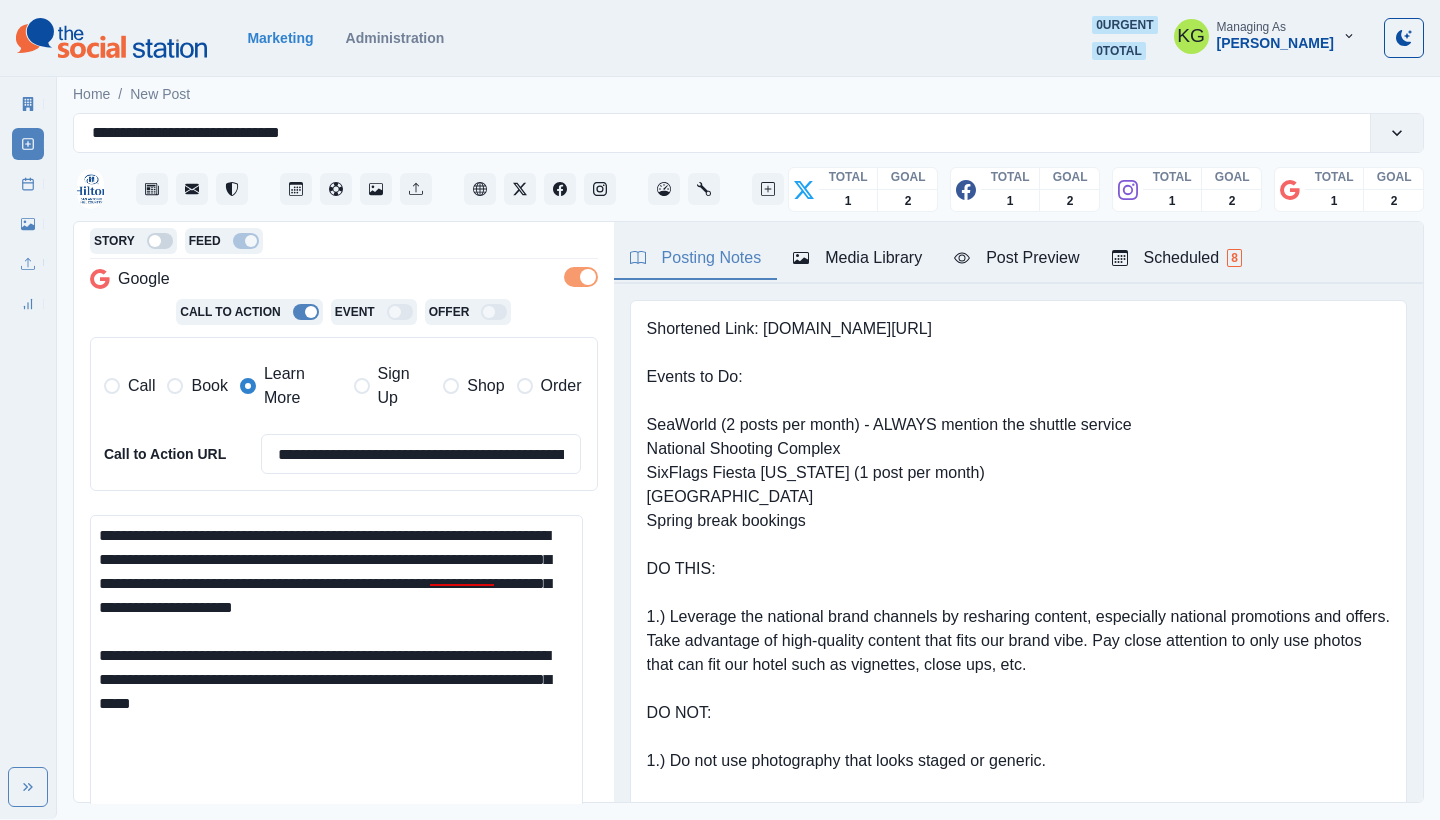 drag, startPoint x: 149, startPoint y: 698, endPoint x: 91, endPoint y: 697, distance: 58.00862 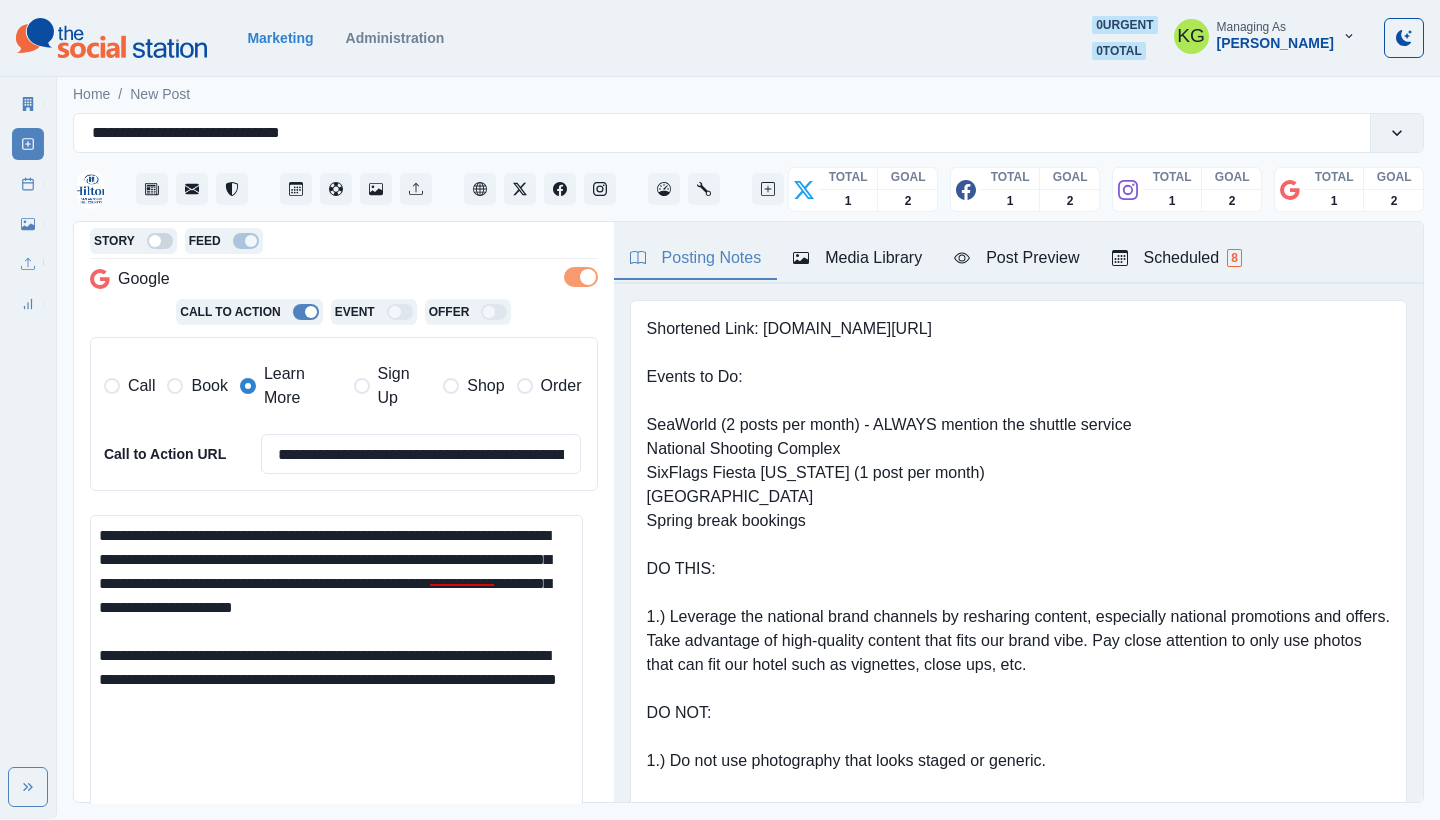 click on "**********" at bounding box center (336, 674) 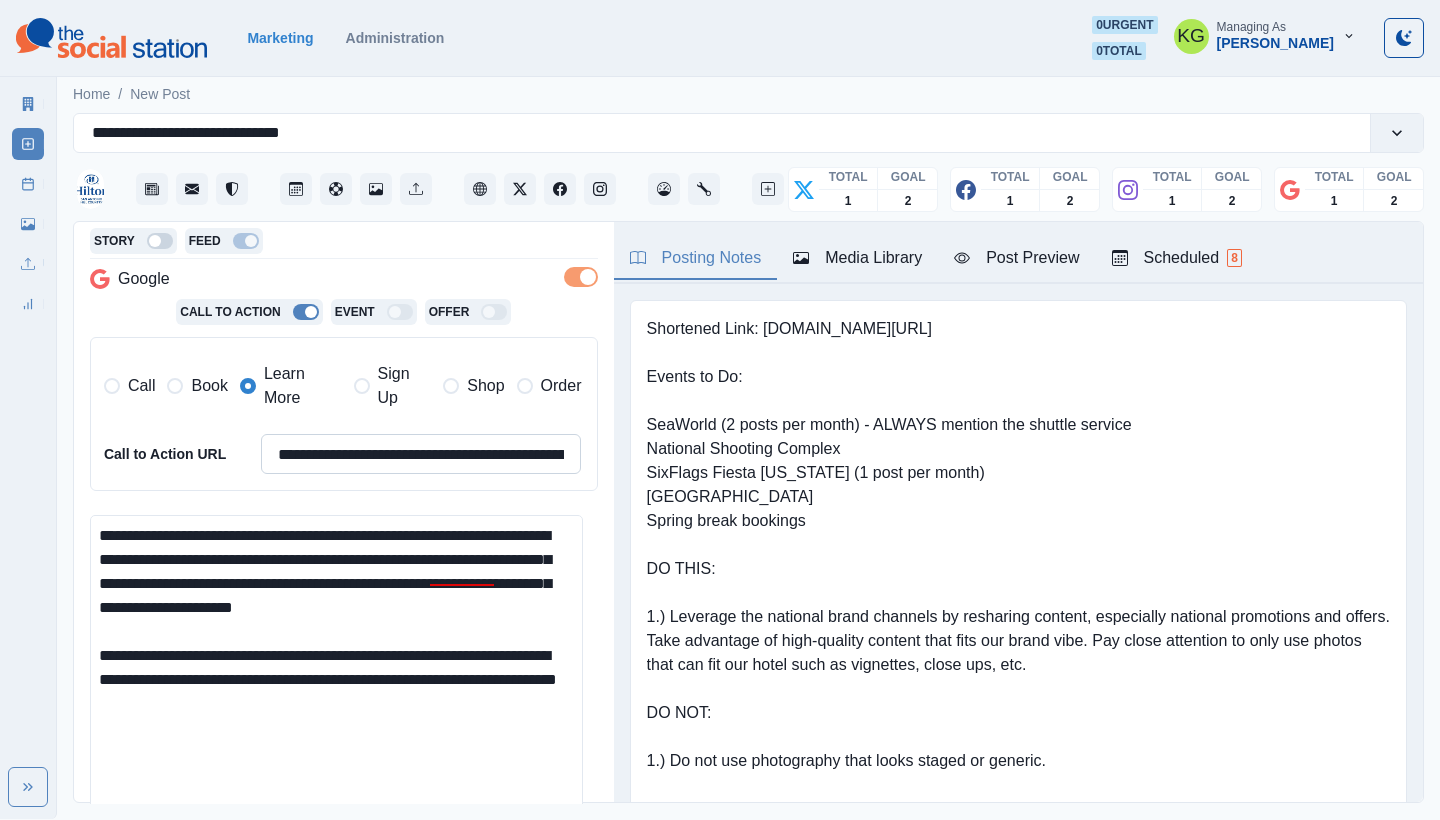 type on "**********" 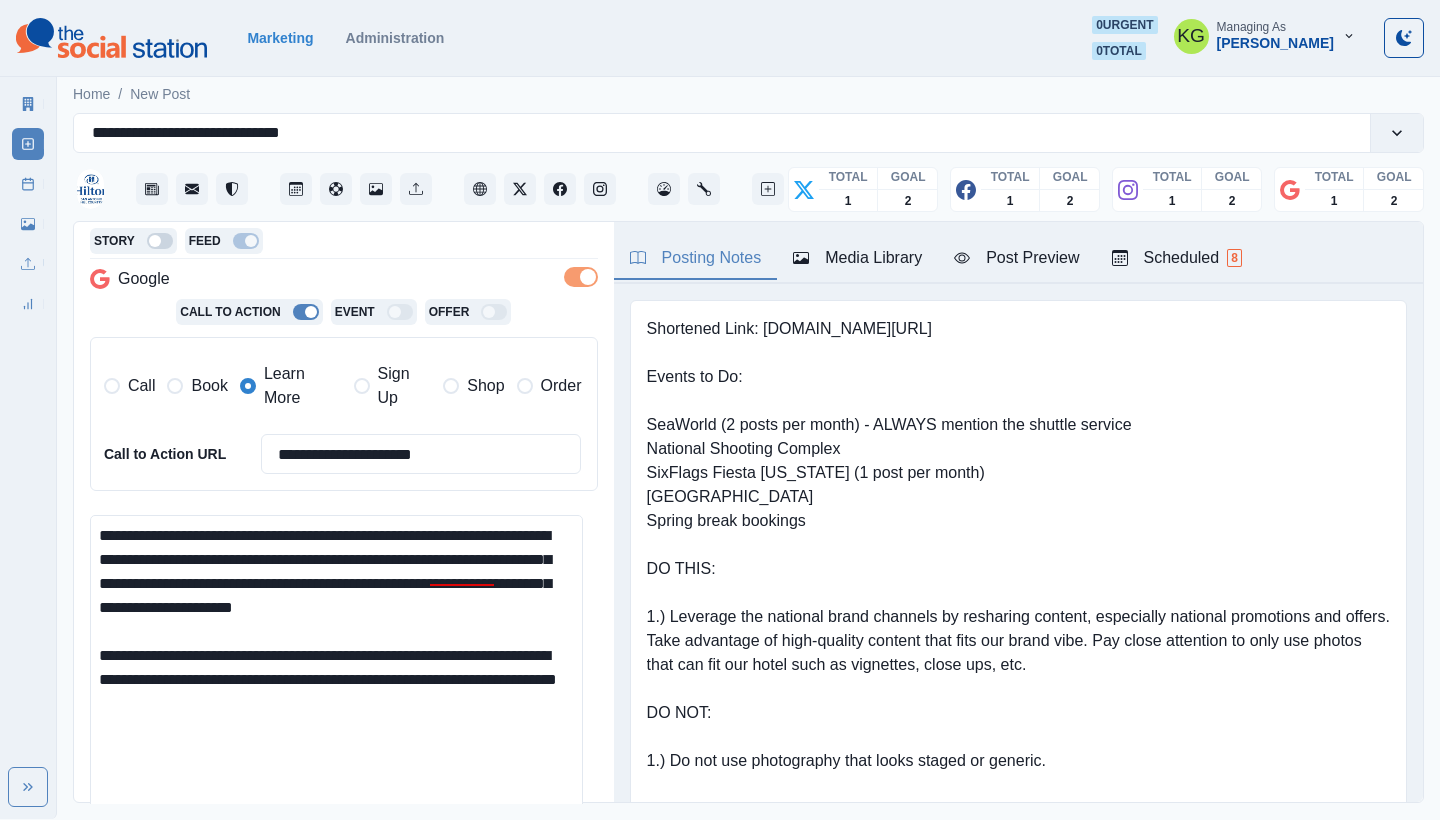 type on "**********" 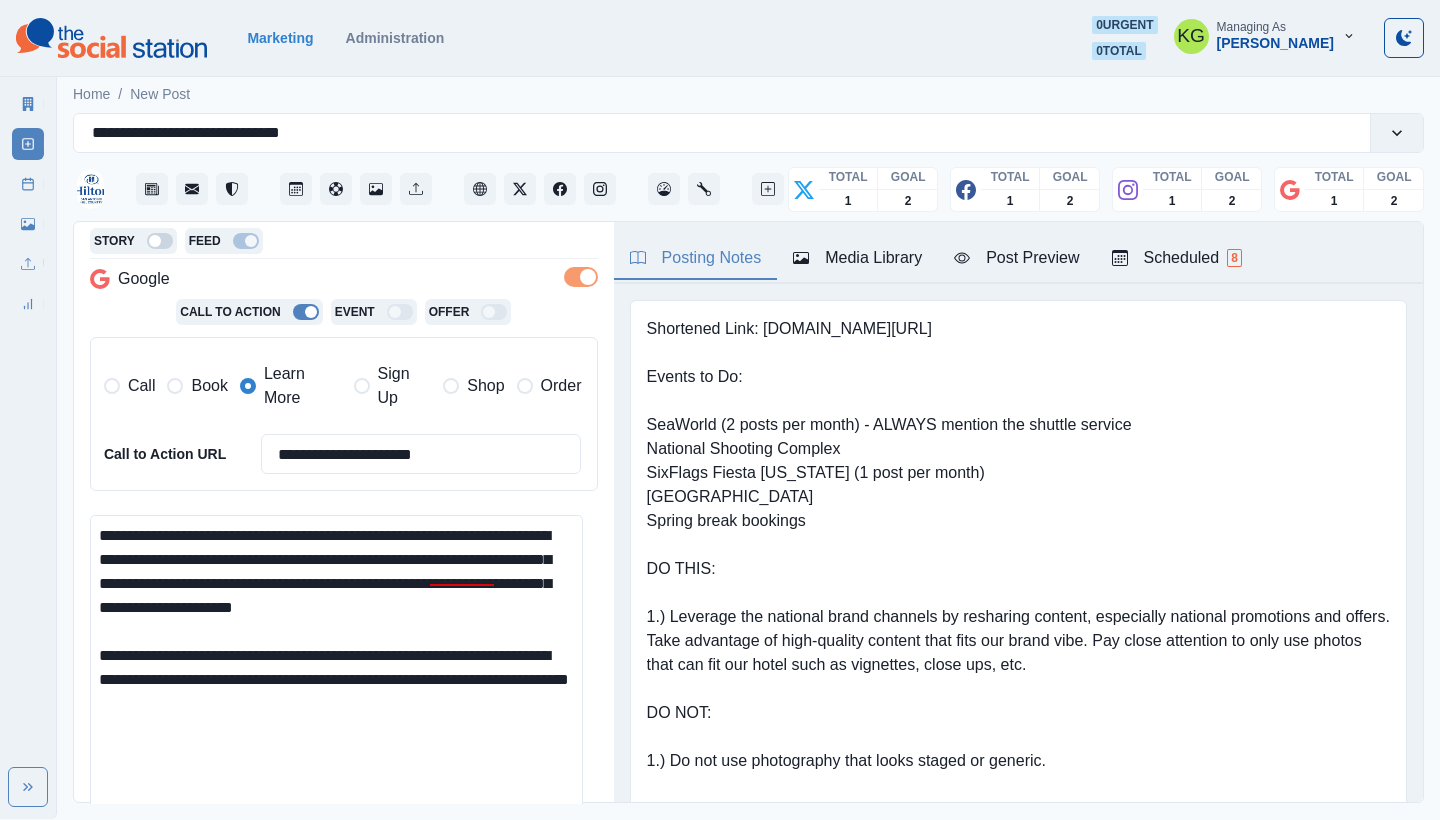 paste on "**********" 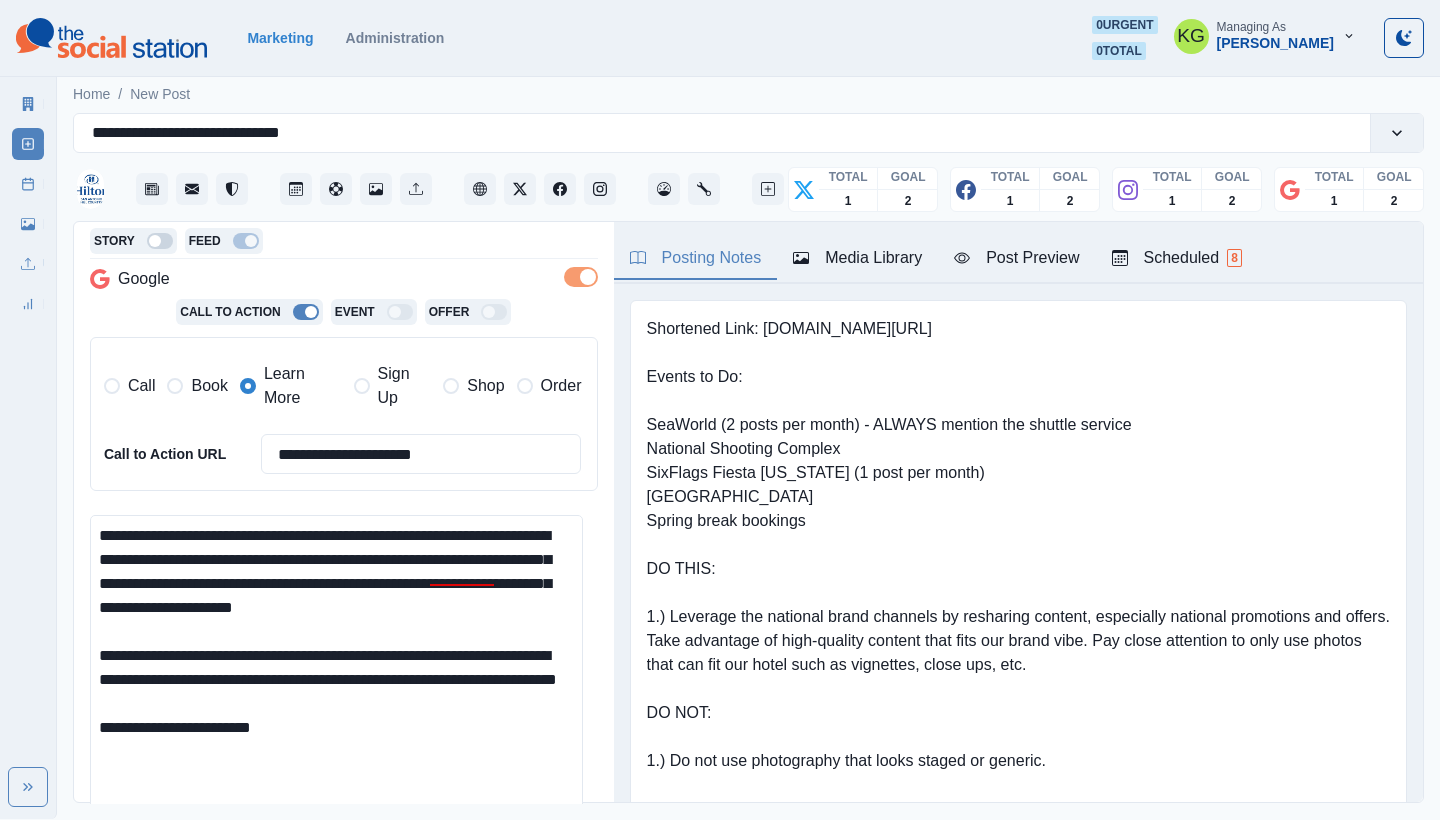 click on "**********" at bounding box center (336, 674) 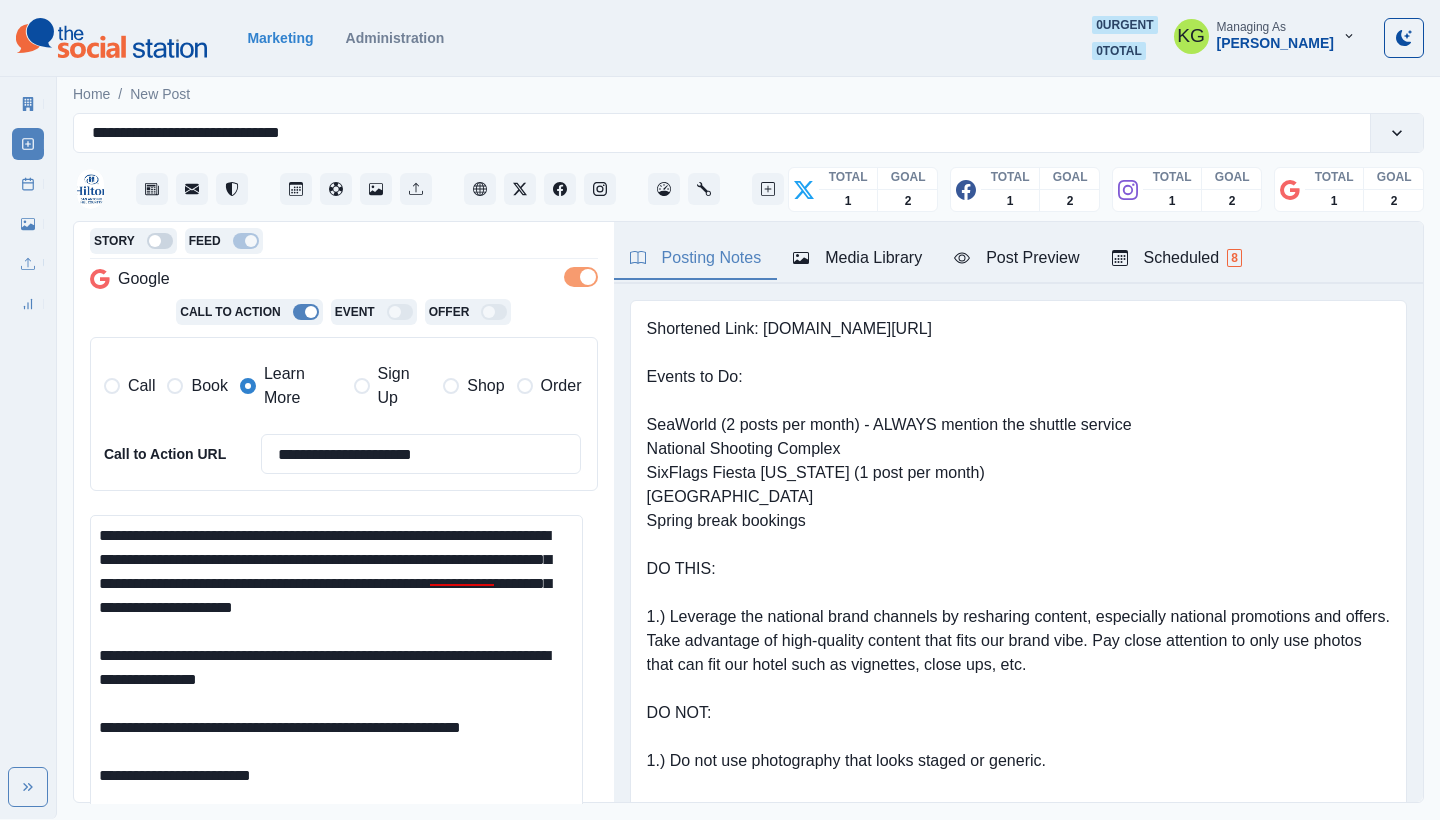 scroll, scrollTop: 582, scrollLeft: 0, axis: vertical 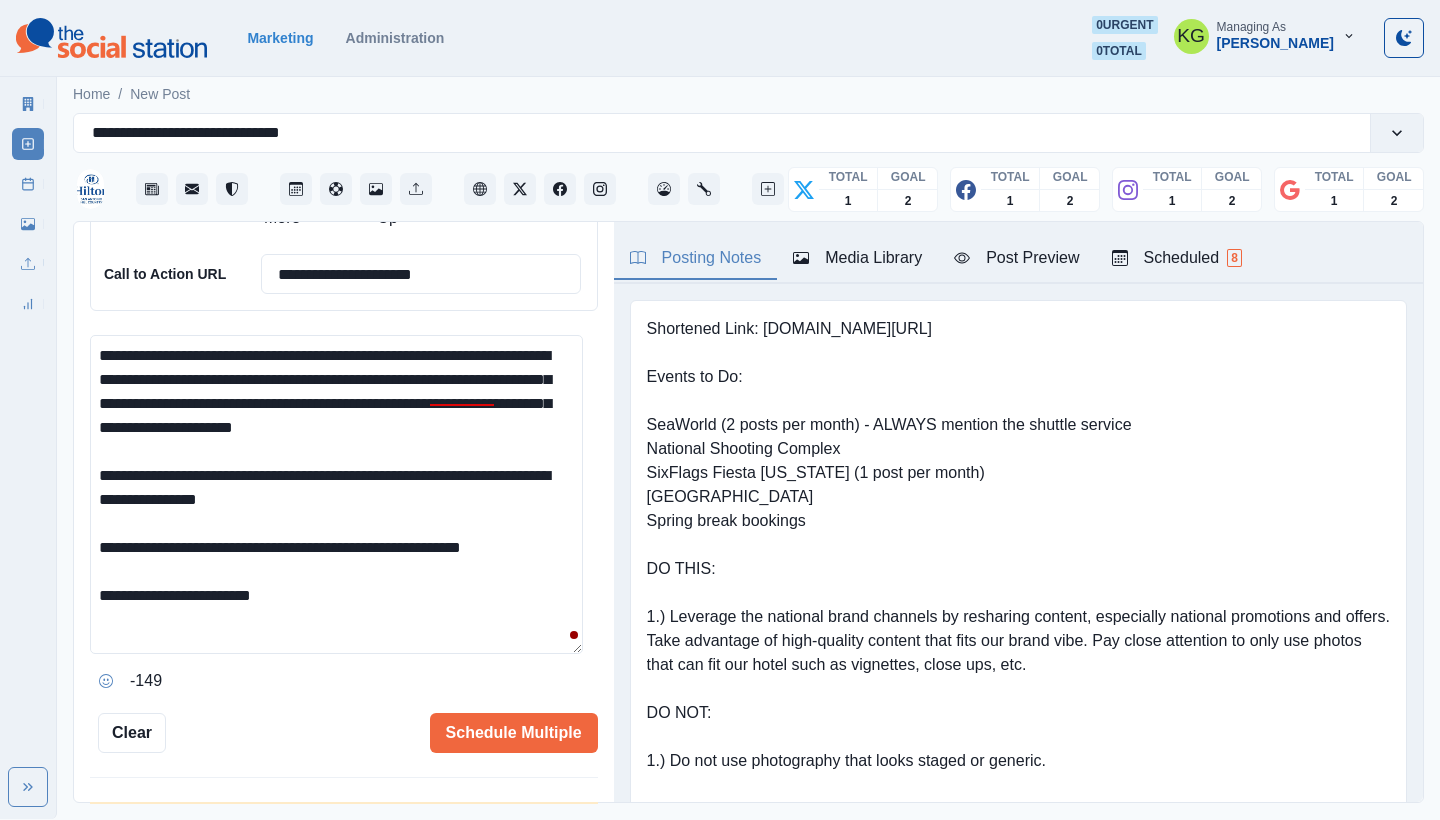 click on "**********" at bounding box center (336, 494) 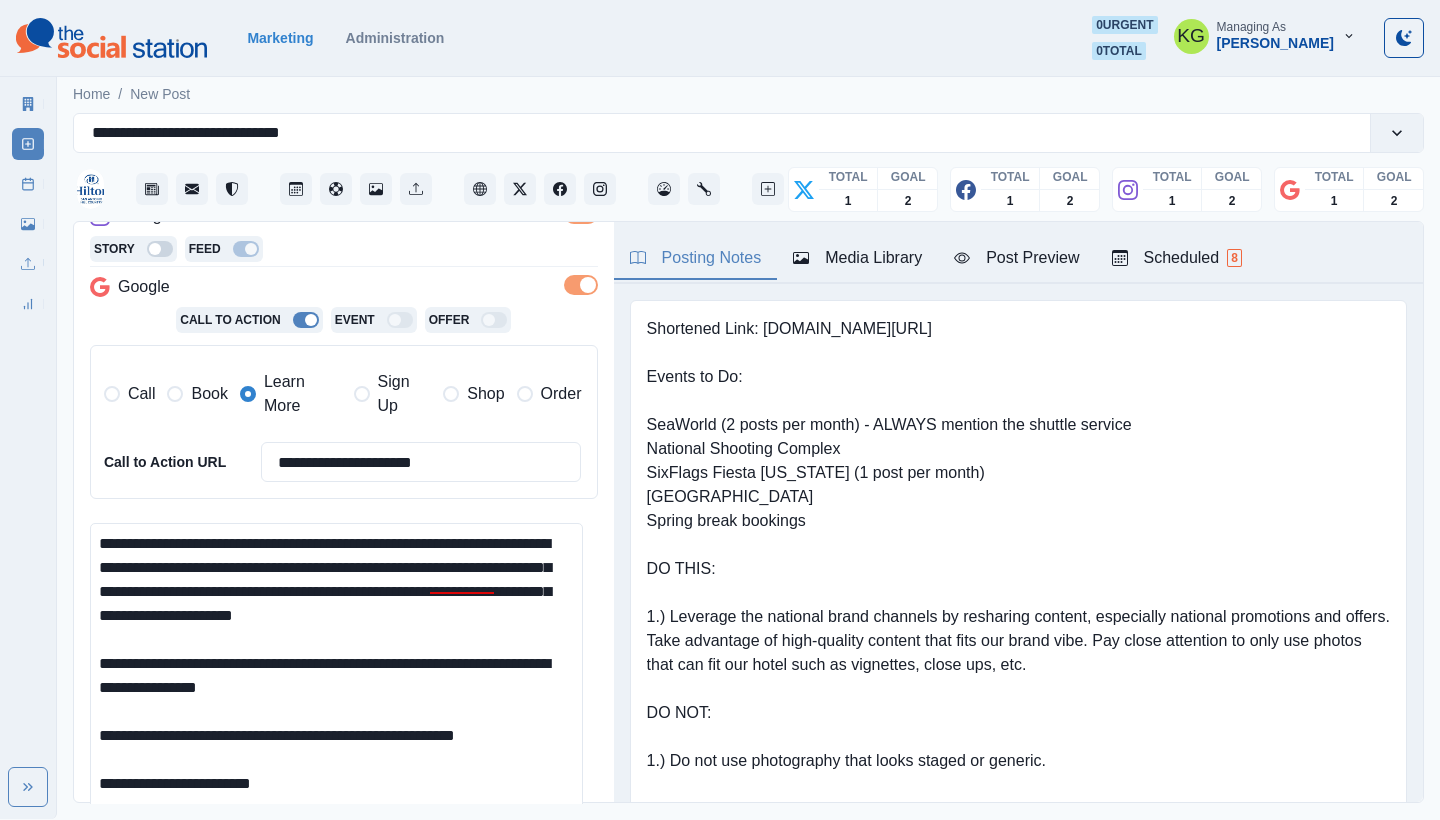 scroll, scrollTop: 596, scrollLeft: 0, axis: vertical 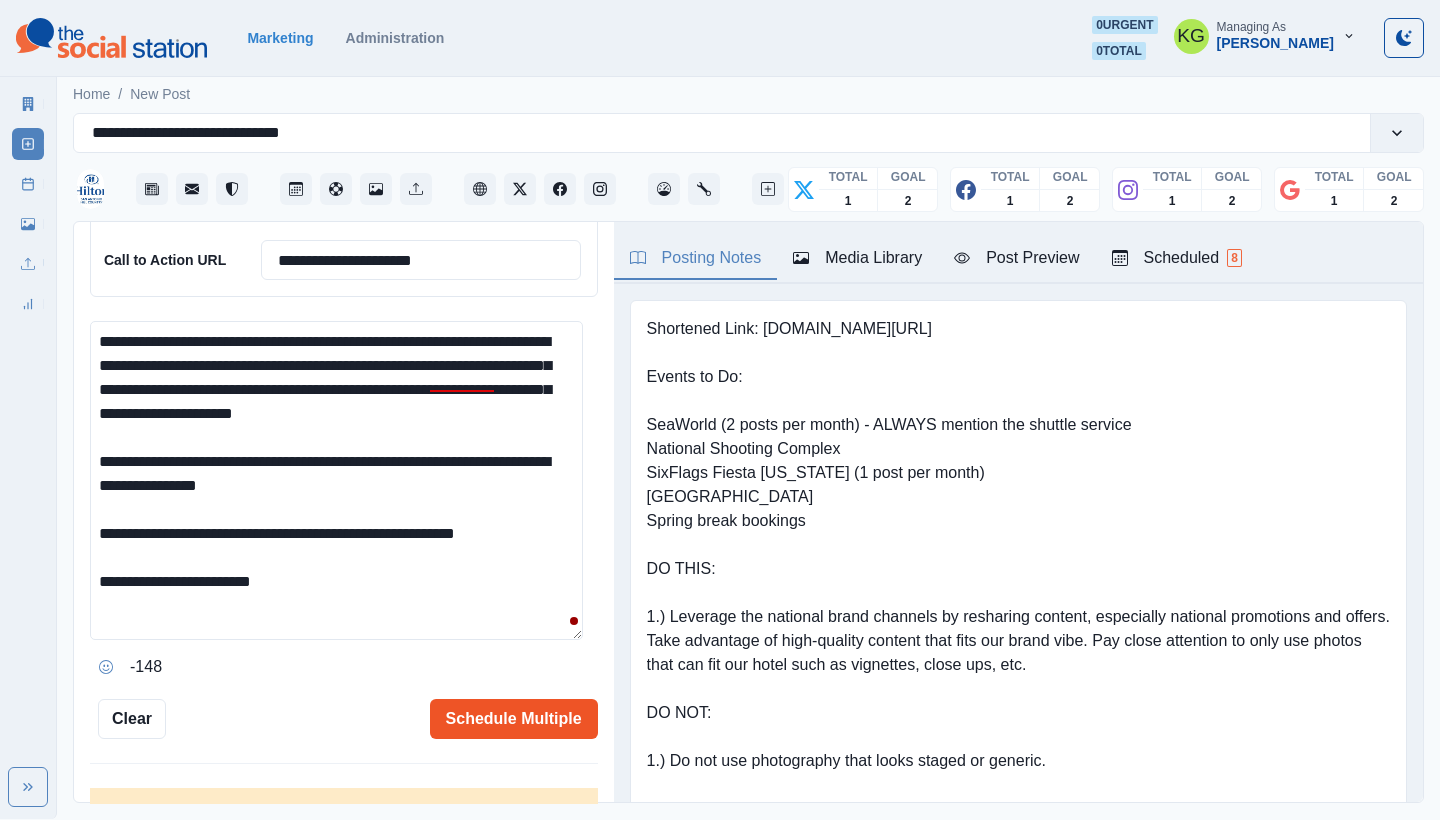 type on "**********" 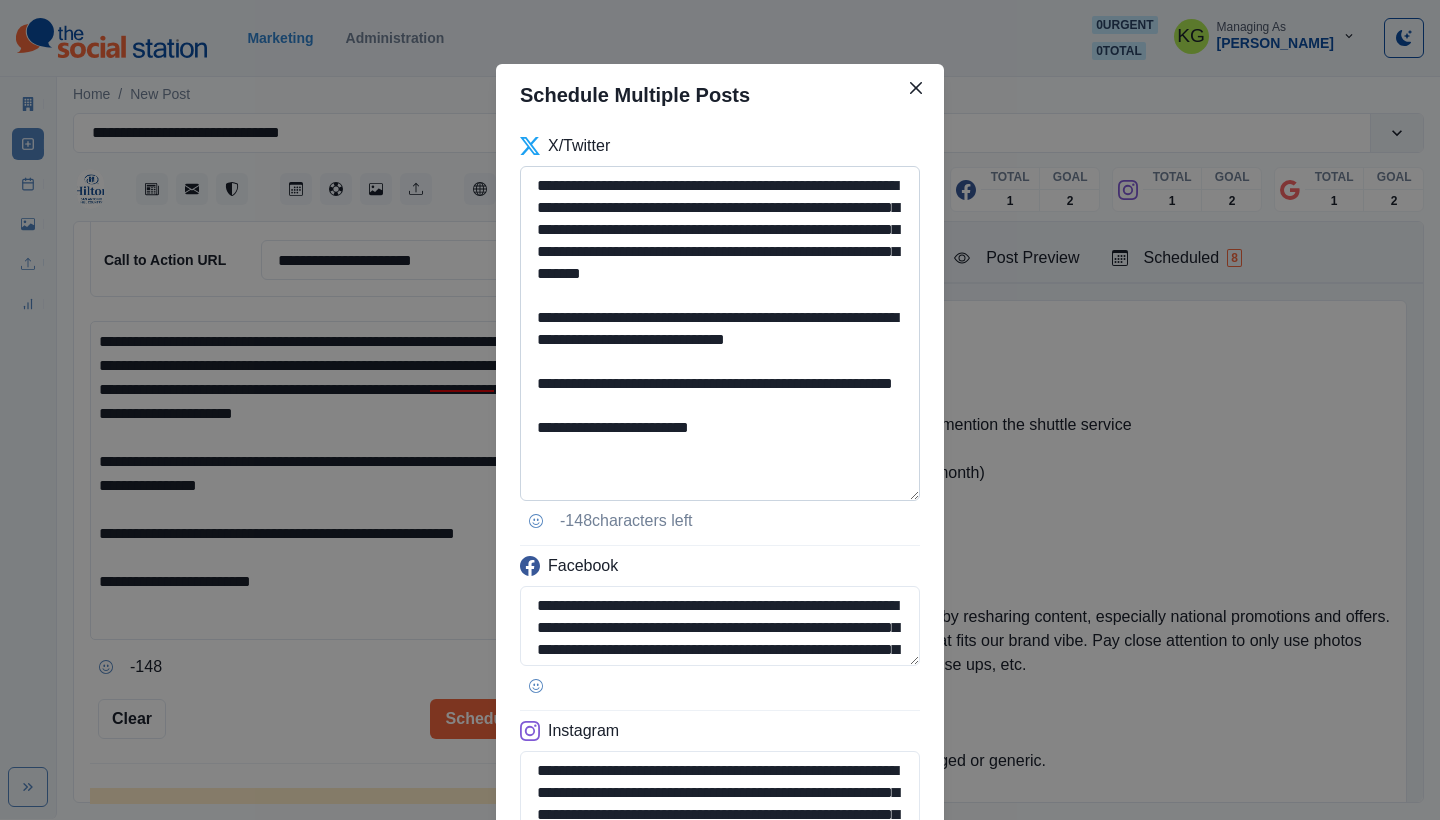 click on "**********" at bounding box center (720, 333) 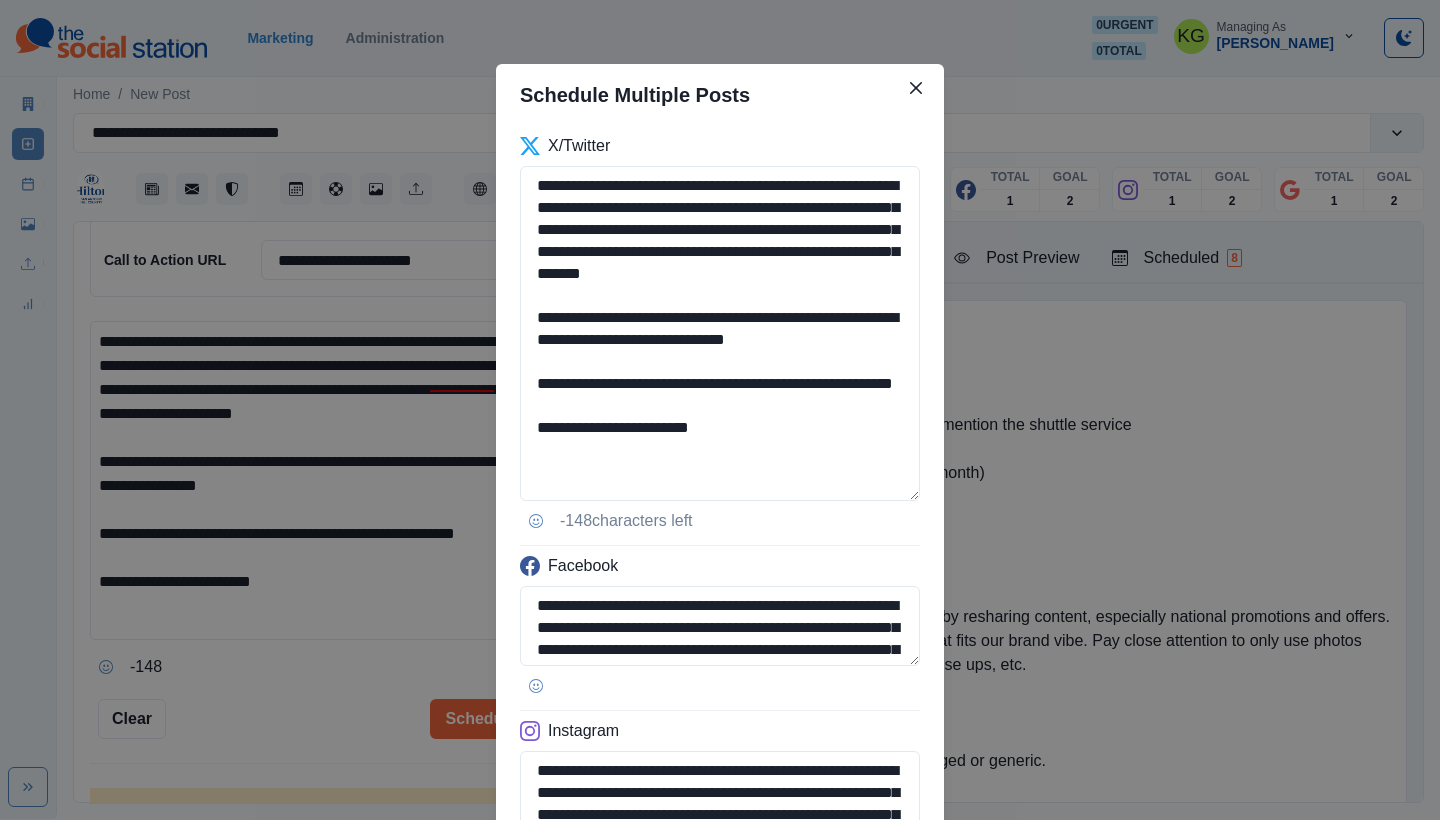 drag, startPoint x: 768, startPoint y: 353, endPoint x: 511, endPoint y: 332, distance: 257.85654 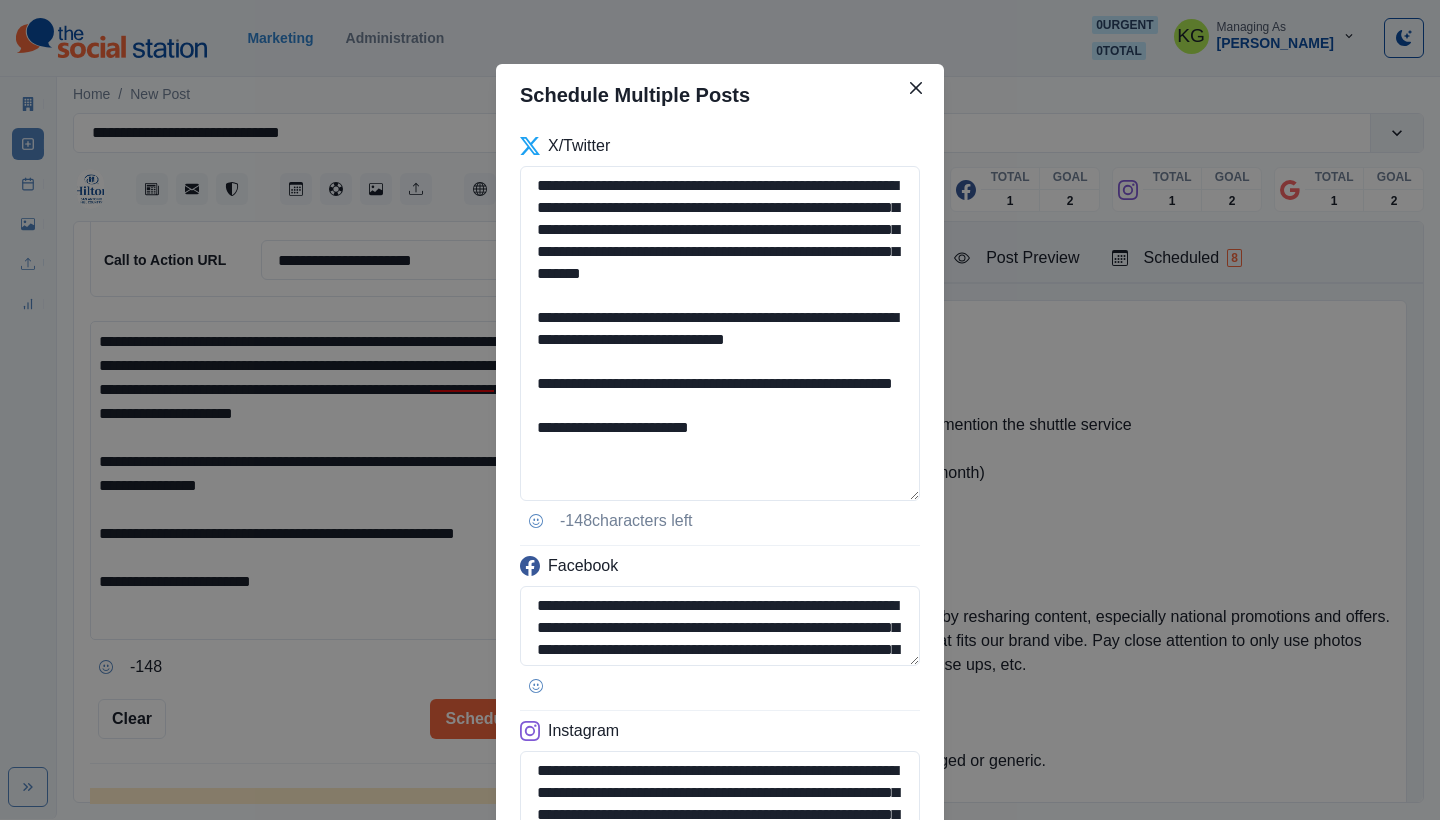 click on "**********" at bounding box center (720, 583) 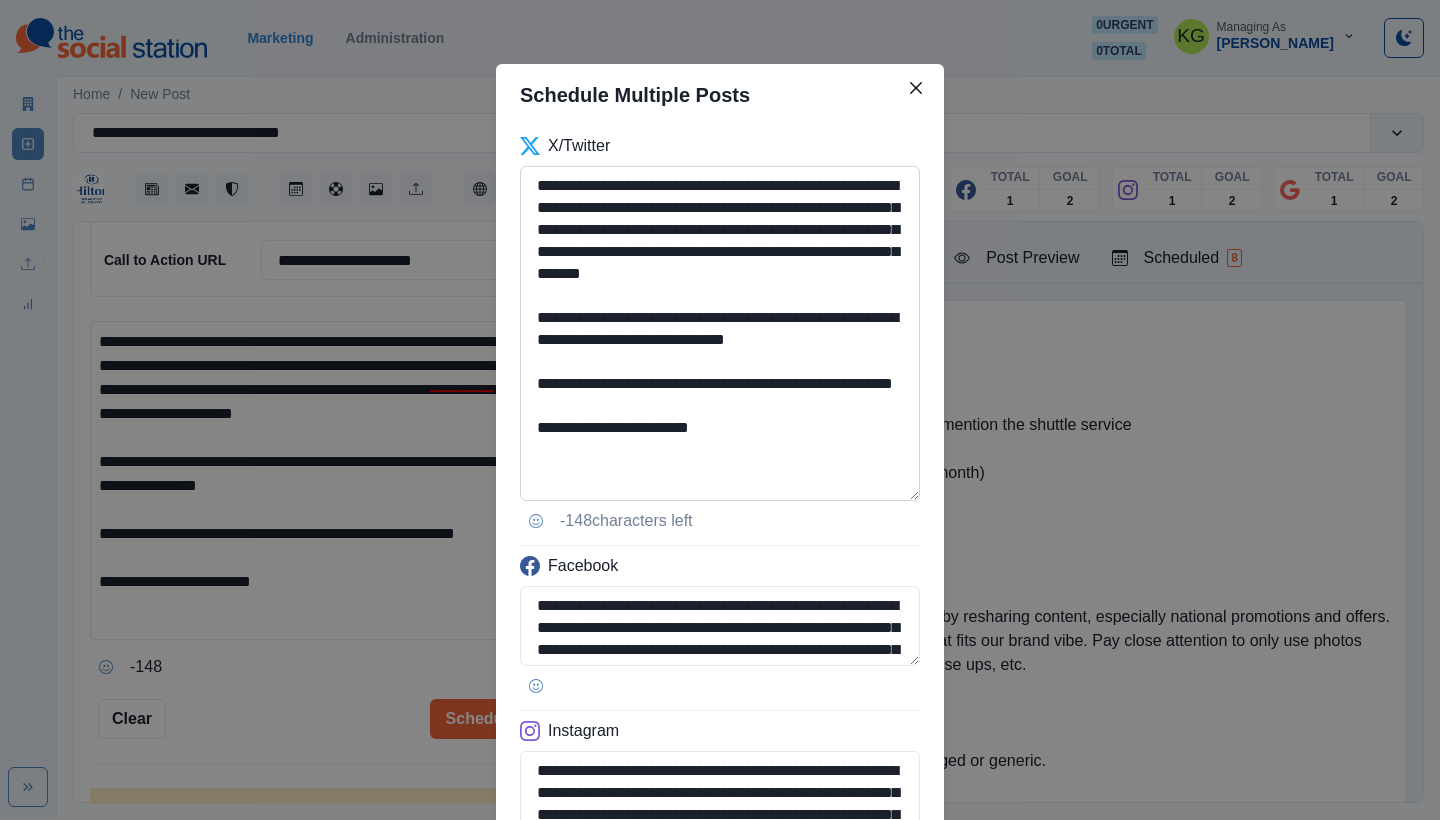 click on "**********" at bounding box center [720, 333] 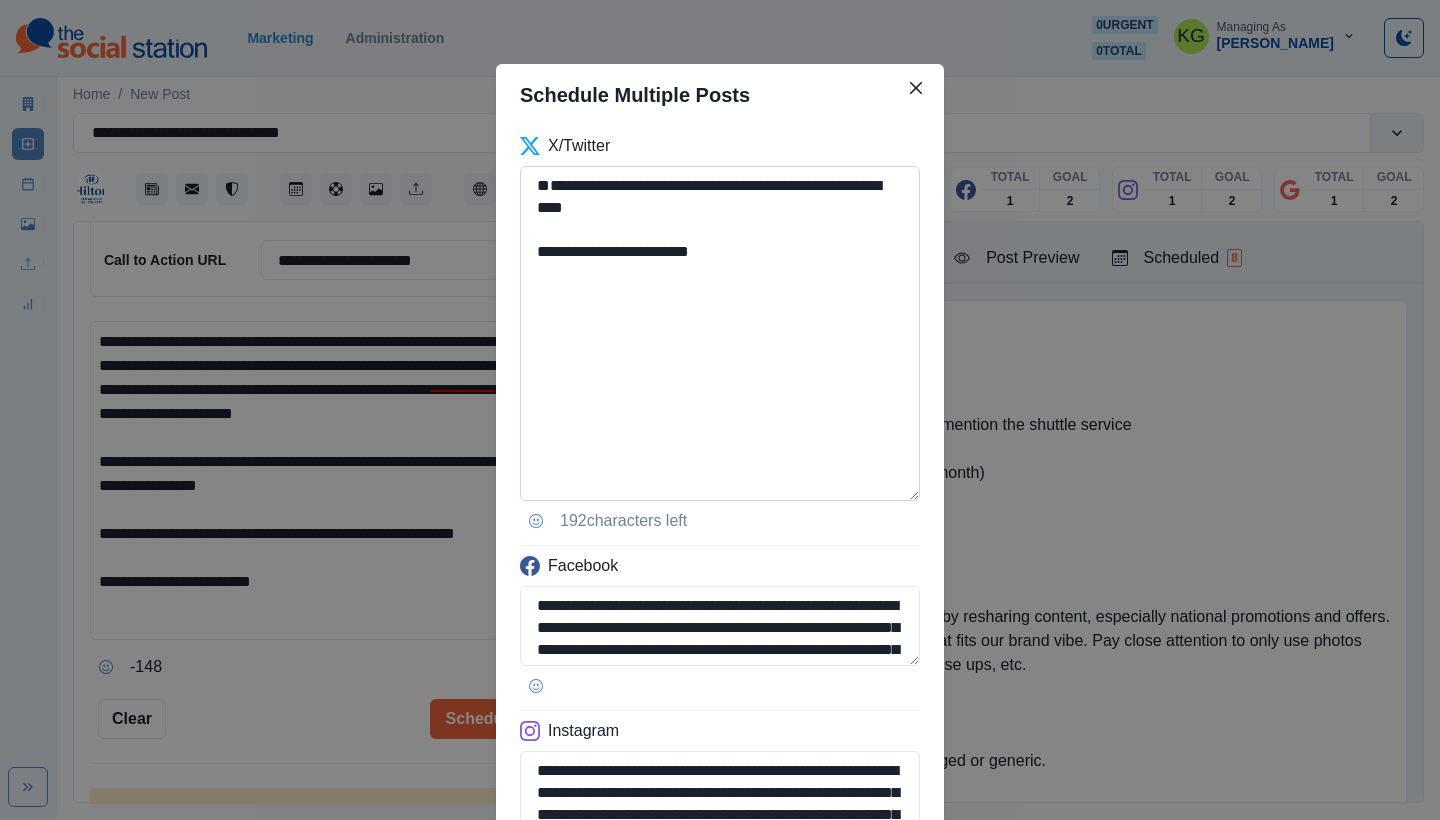 paste on "**********" 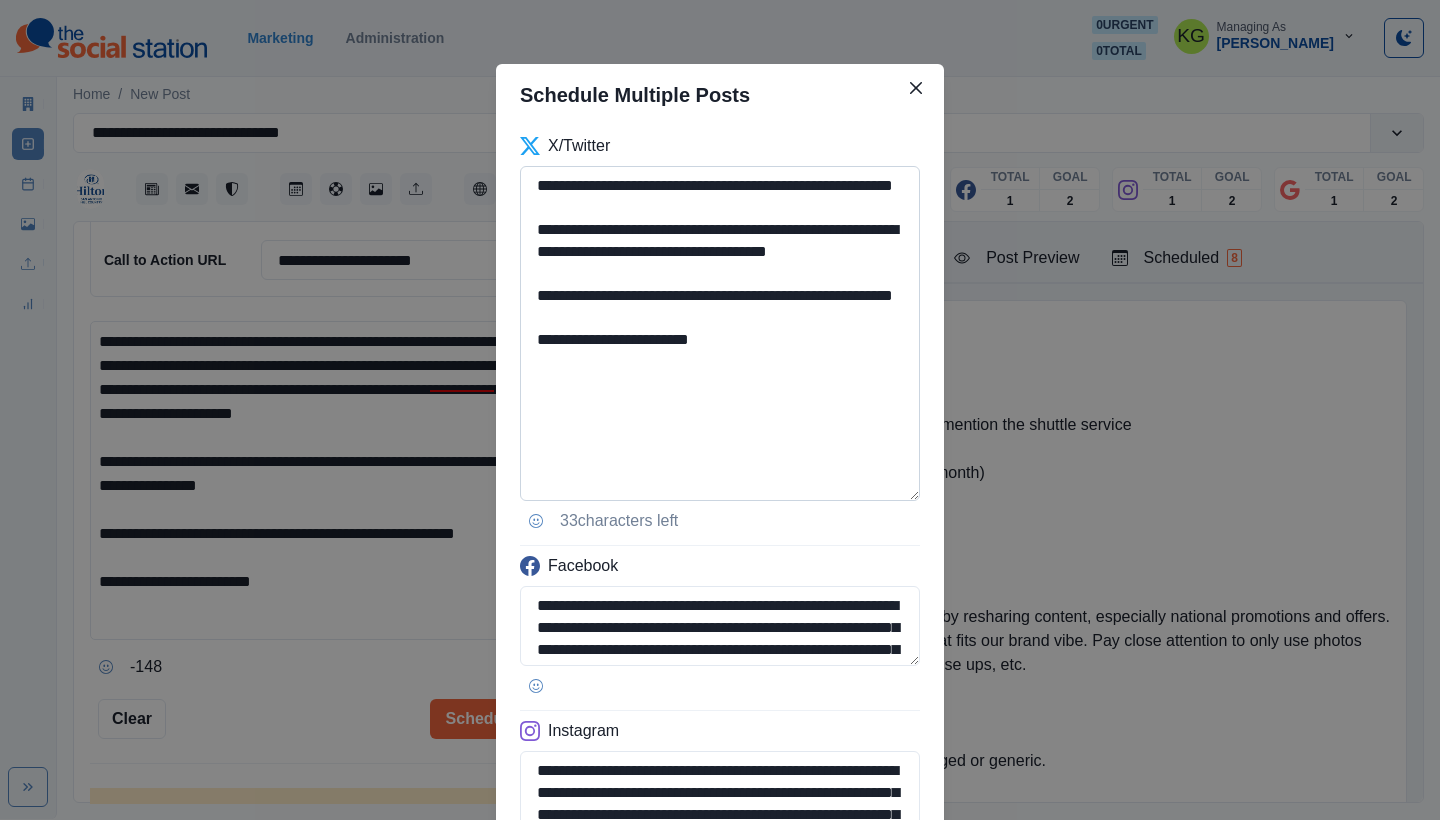 click on "**********" at bounding box center [720, 333] 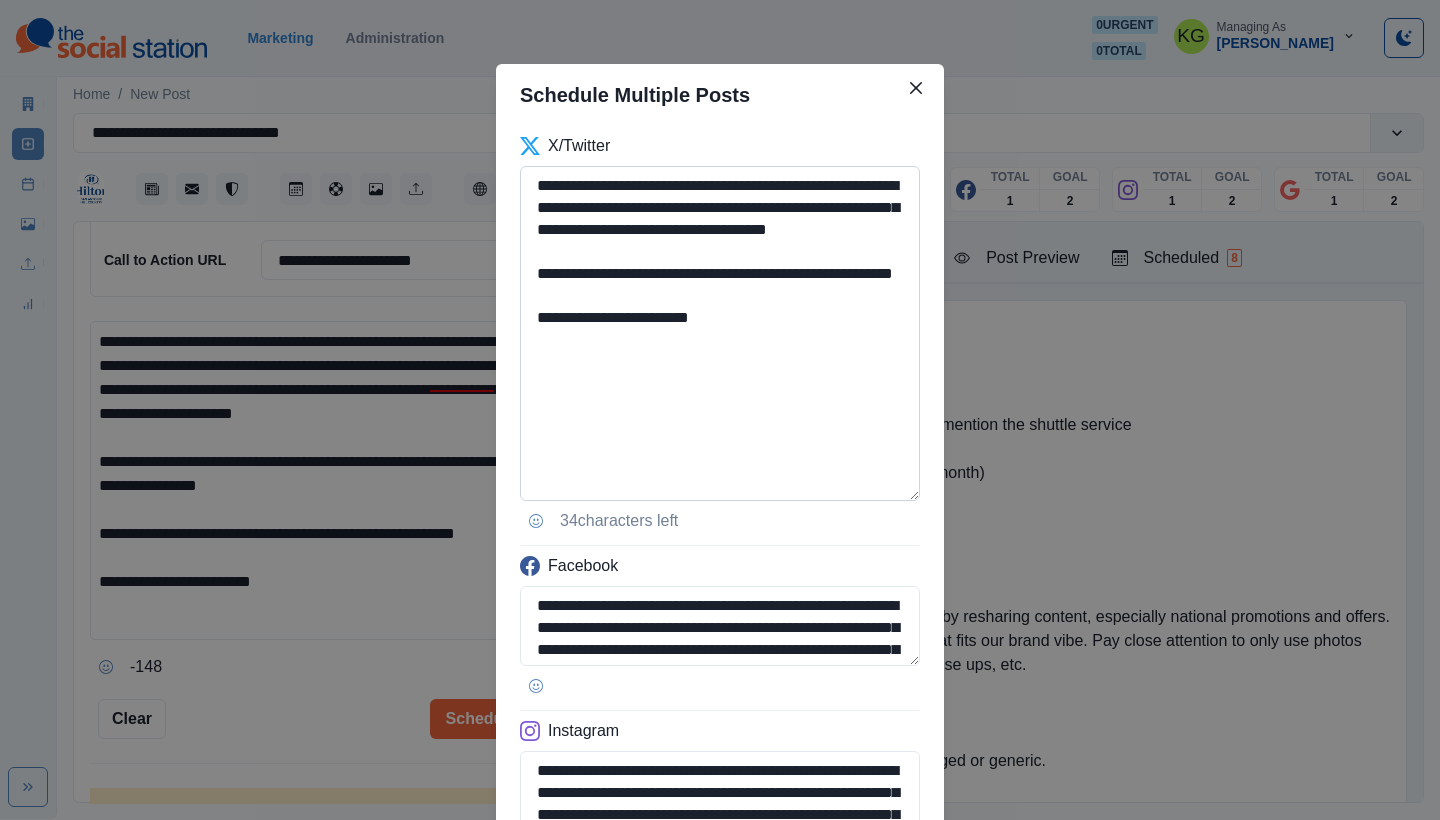 scroll, scrollTop: 146, scrollLeft: 0, axis: vertical 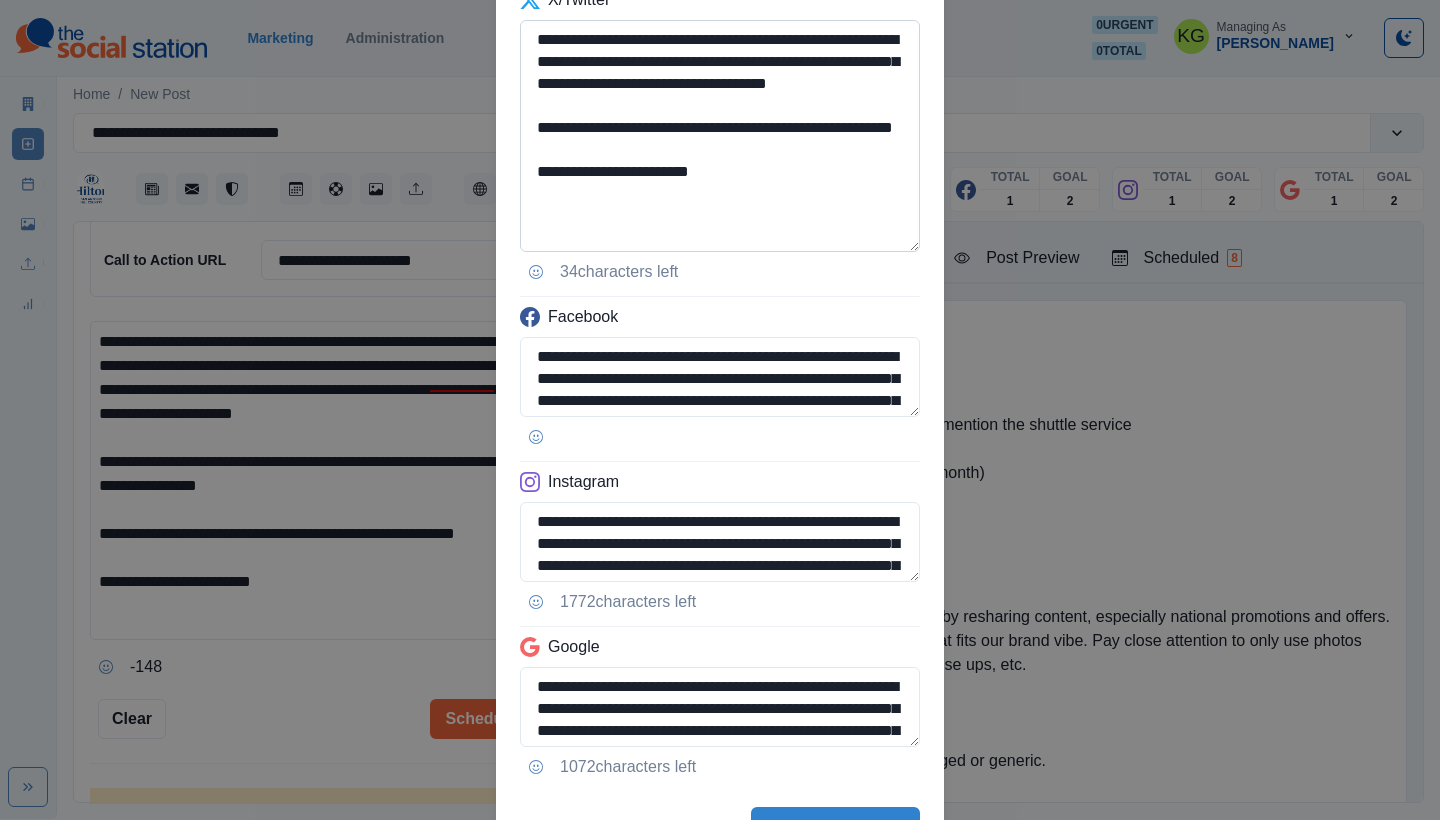 click on "**********" at bounding box center [720, 136] 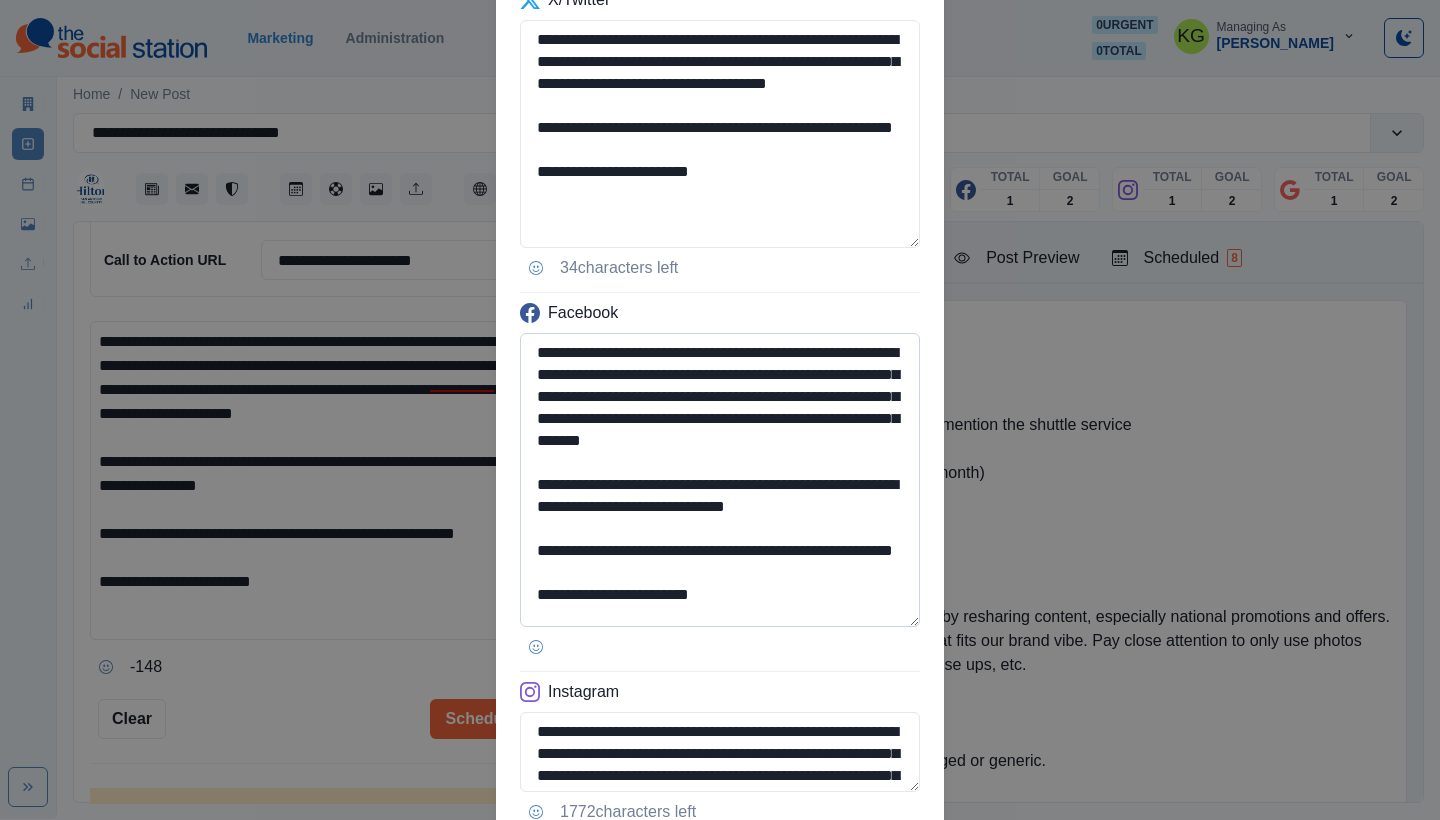 click on "**********" at bounding box center (720, 480) 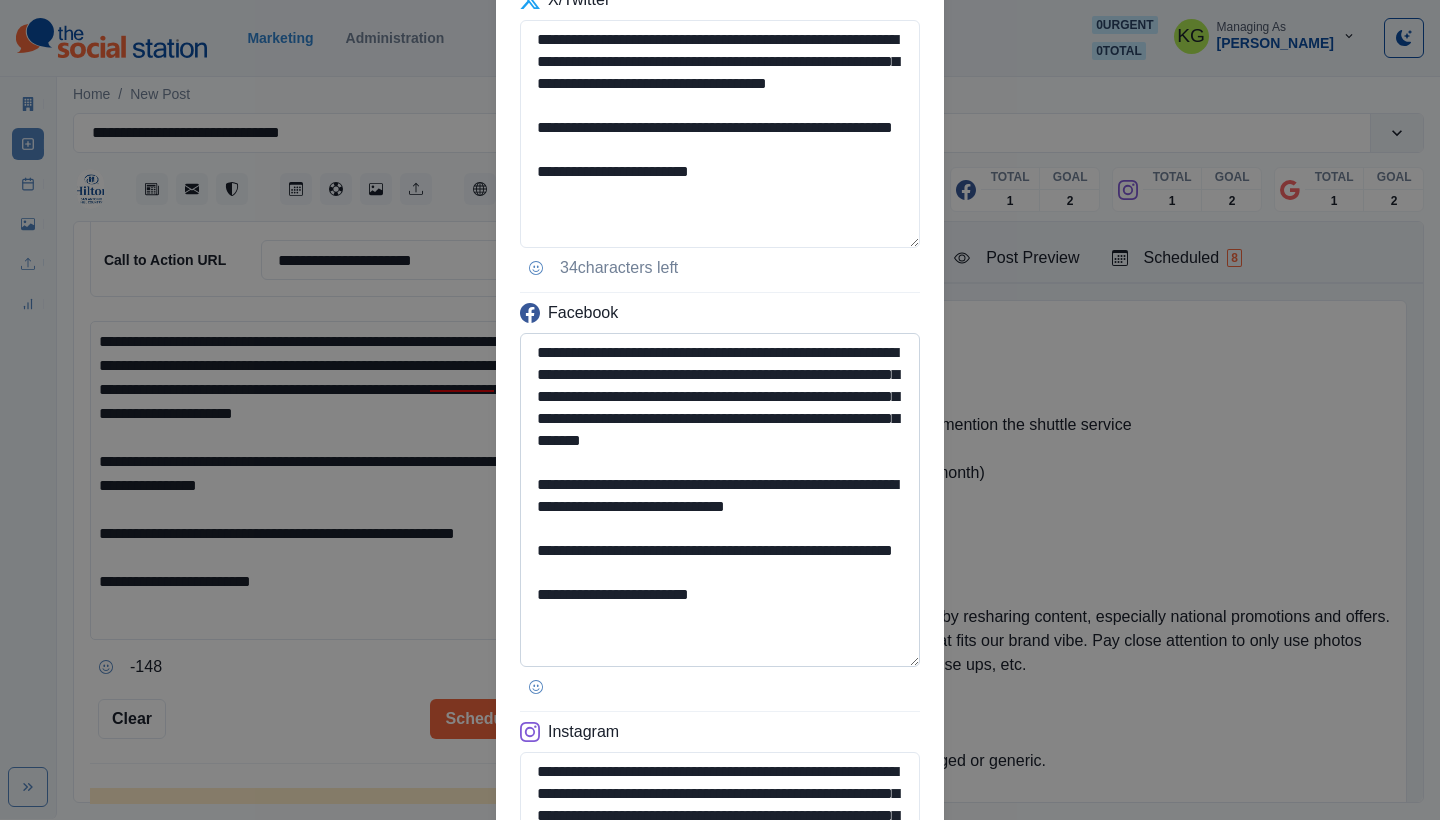 click on "**********" at bounding box center [720, 500] 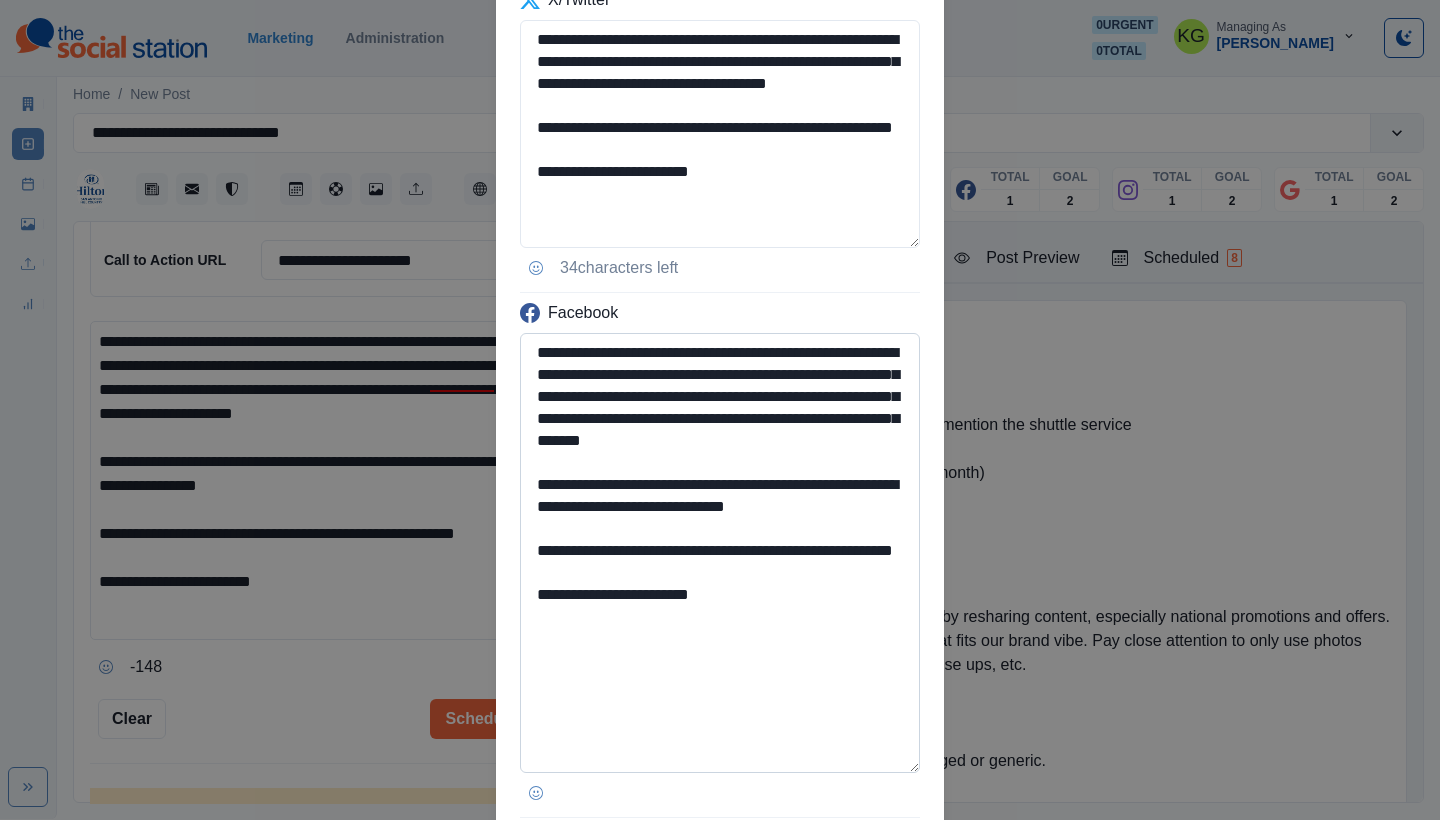 type on "**********" 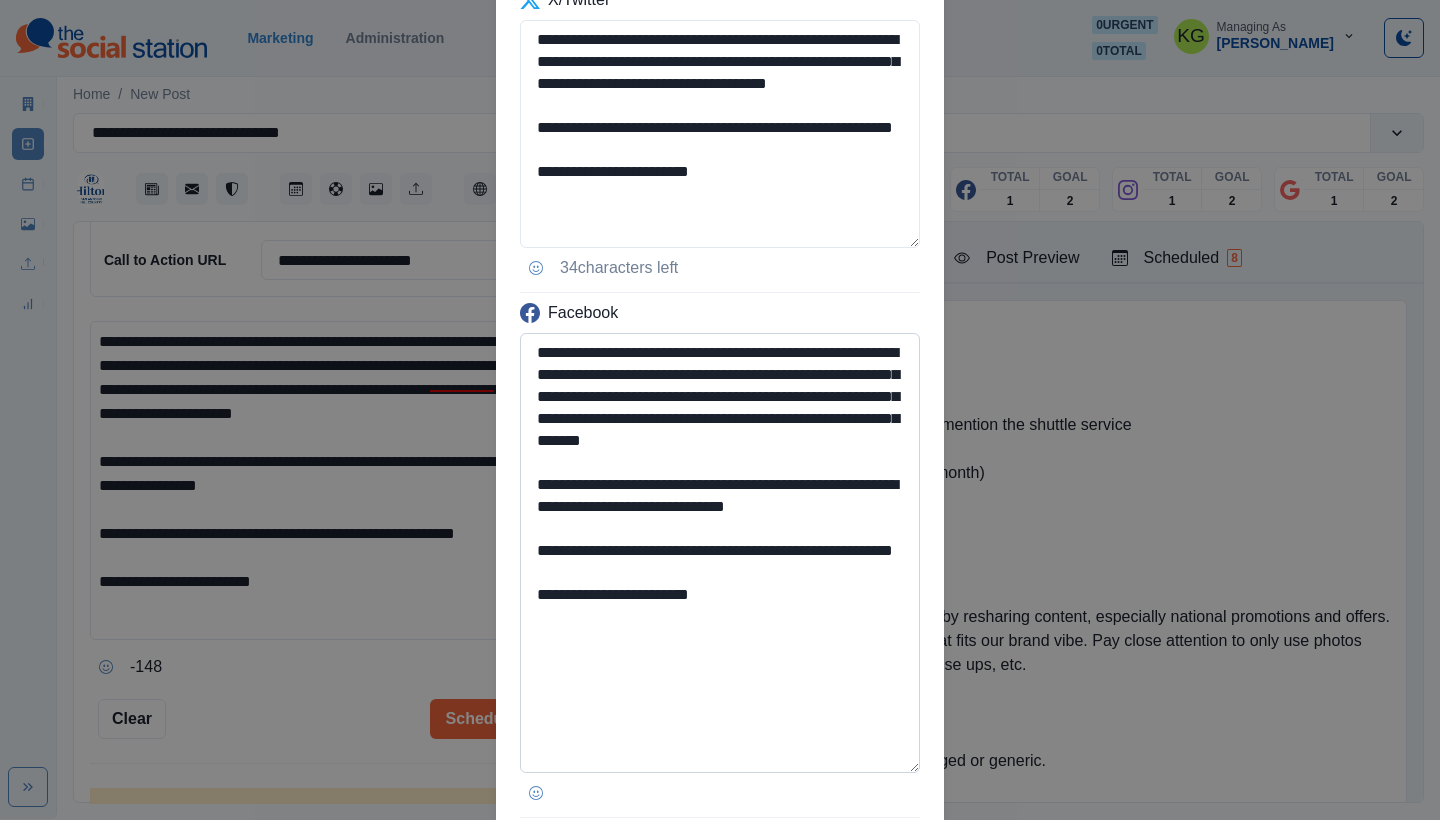 drag, startPoint x: 695, startPoint y: 639, endPoint x: 788, endPoint y: 642, distance: 93.04838 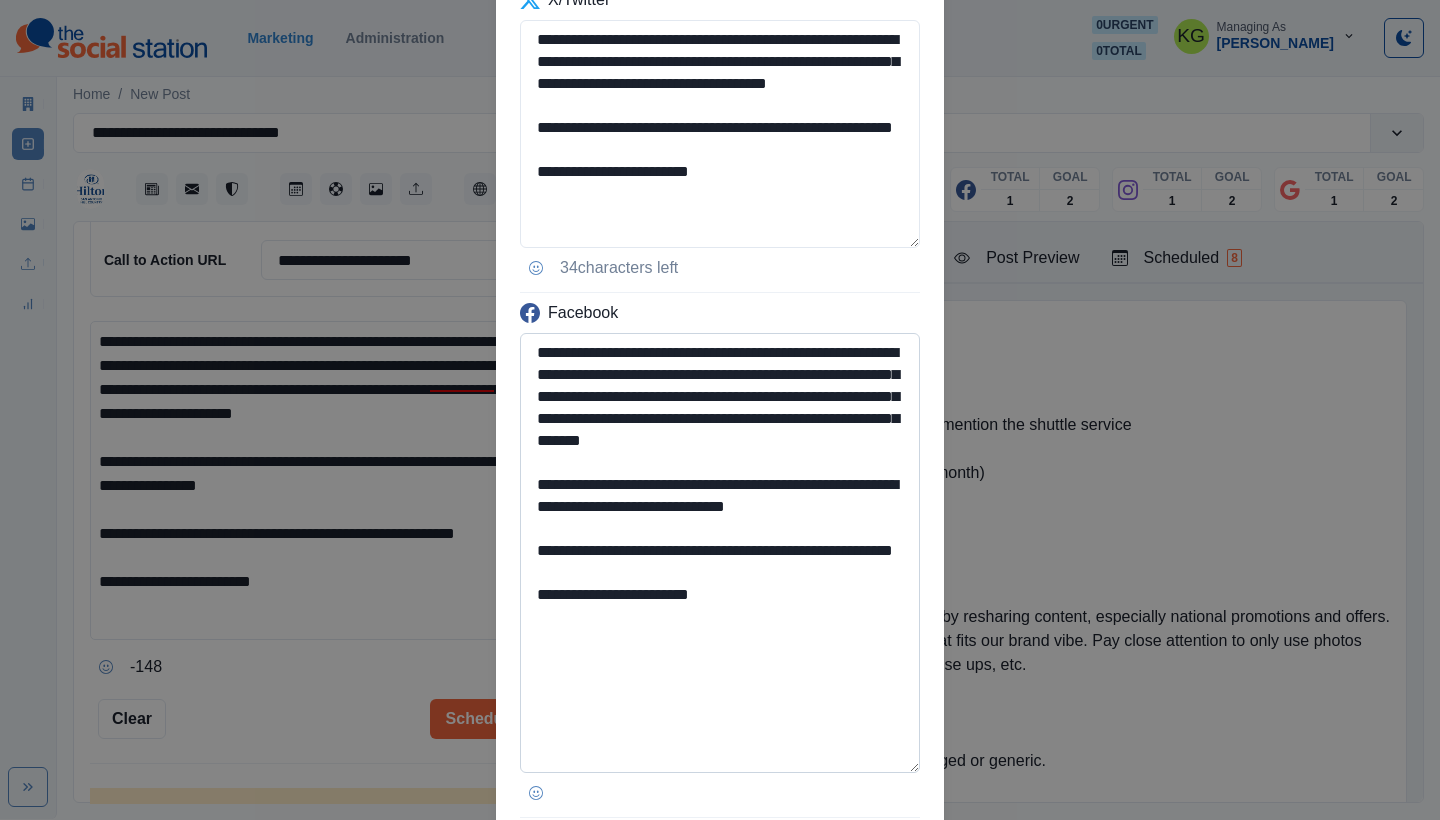 click on "**********" at bounding box center (720, 553) 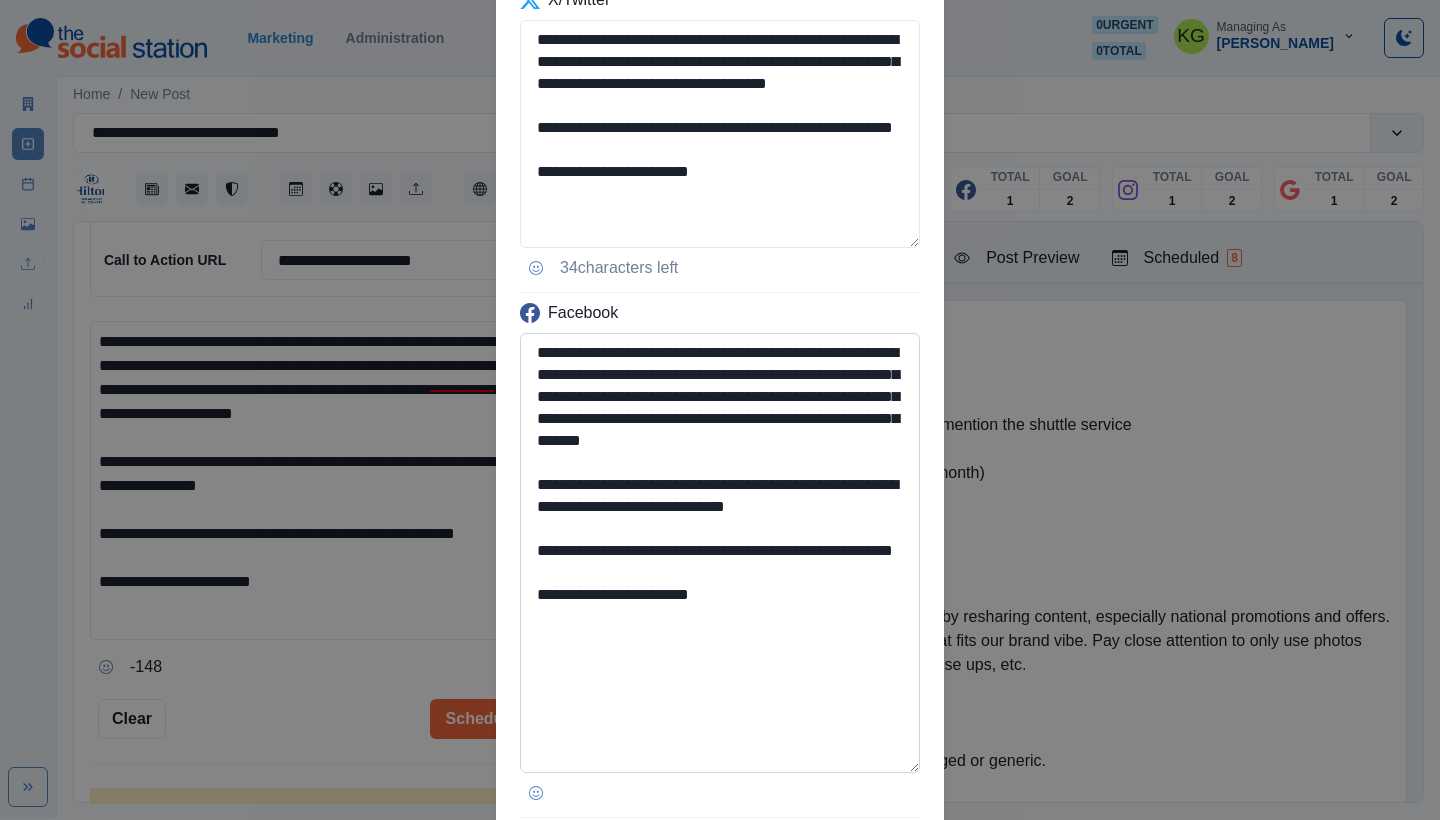 paste on "***" 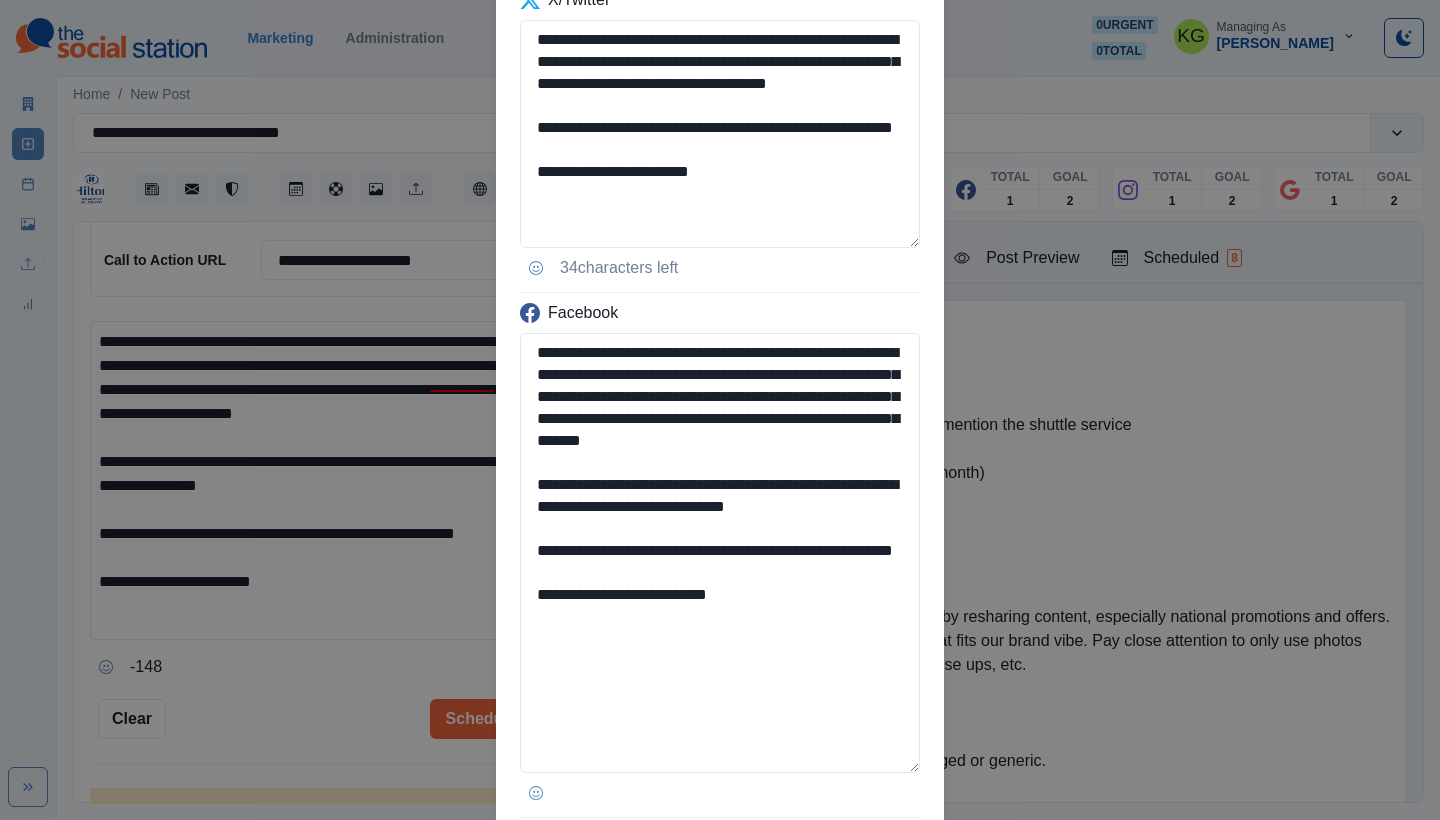 scroll, scrollTop: 562, scrollLeft: 0, axis: vertical 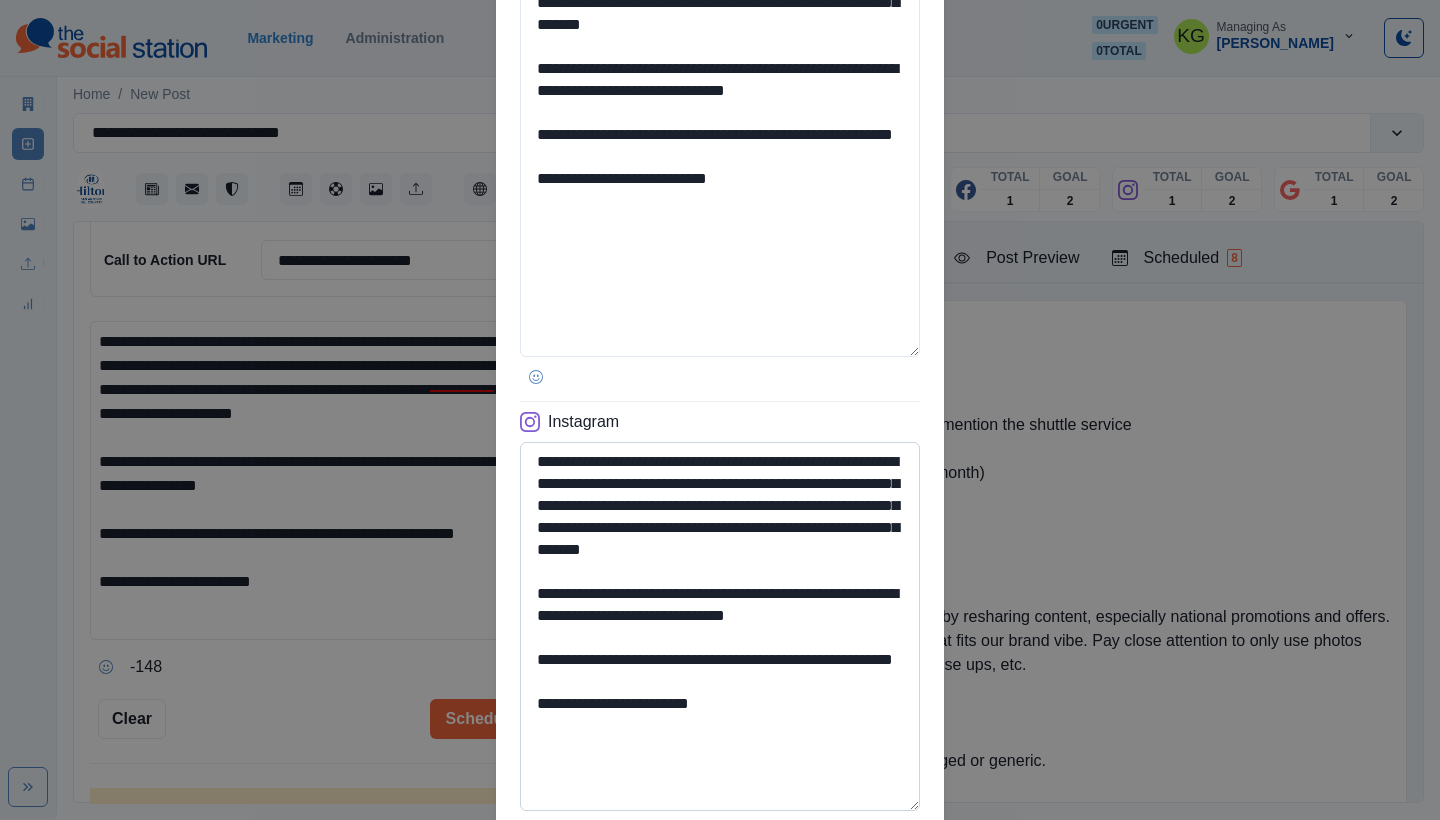 click on "**********" at bounding box center [720, 626] 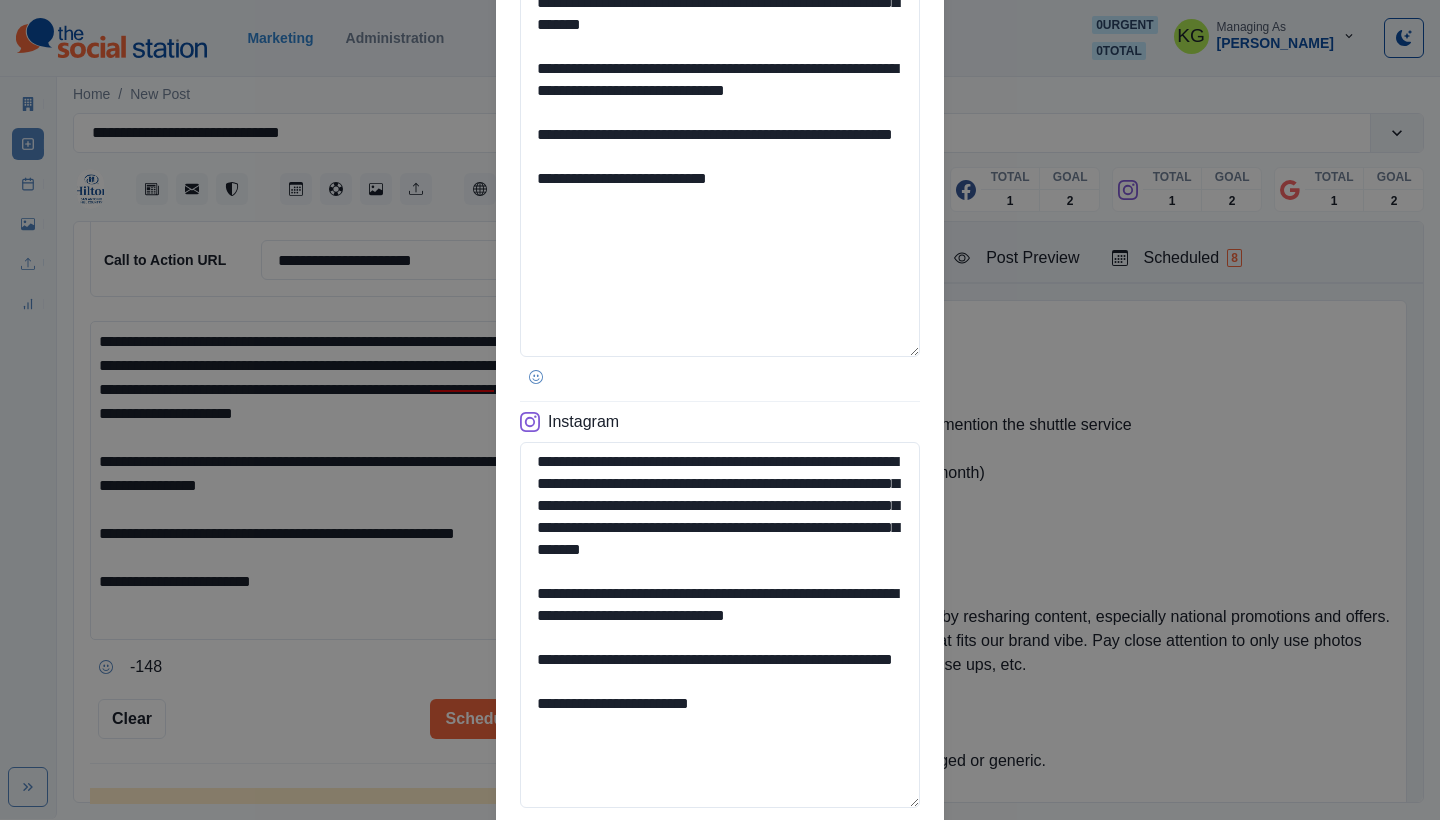 scroll, scrollTop: 895, scrollLeft: 0, axis: vertical 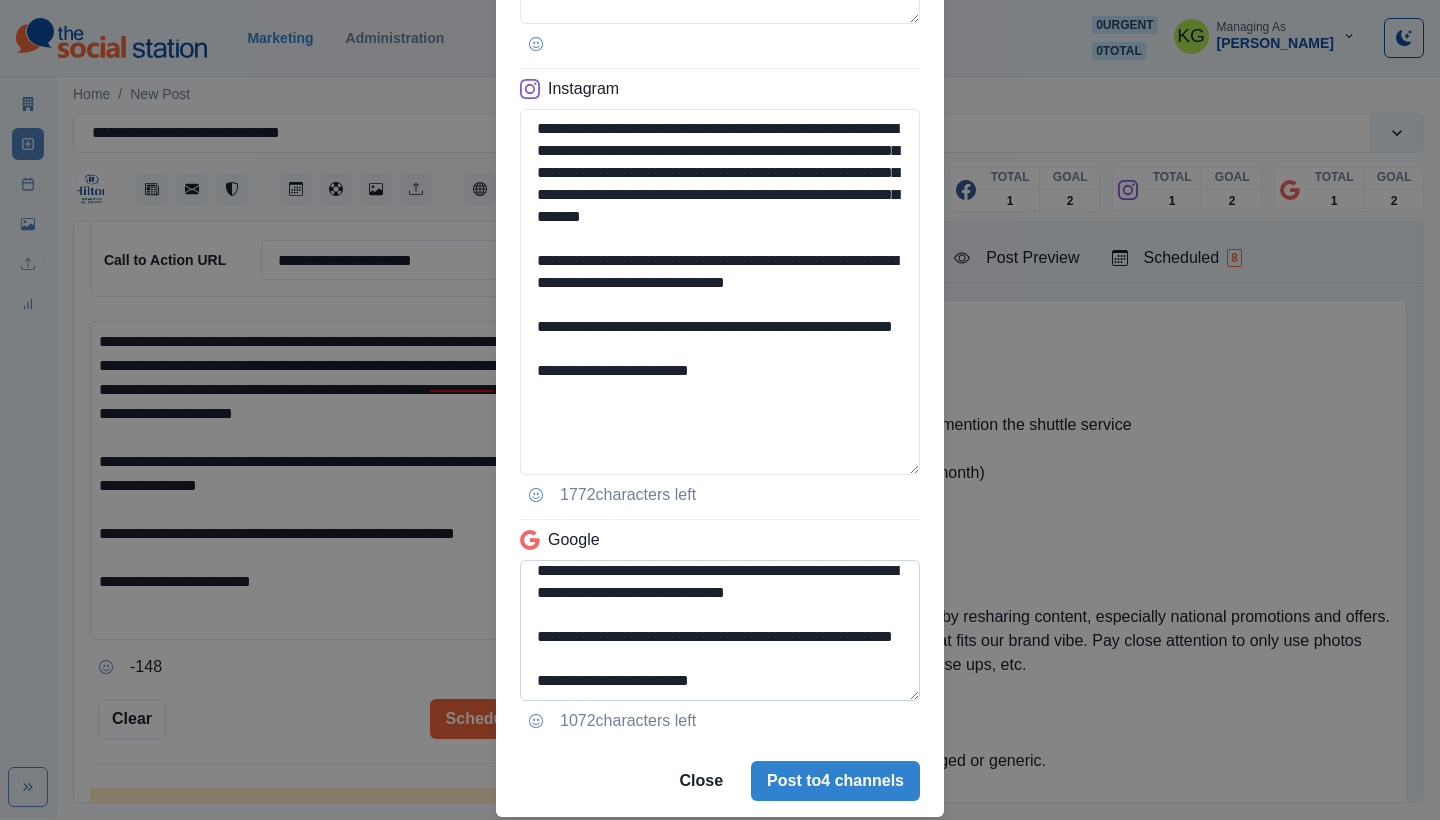 click on "**********" at bounding box center [720, 630] 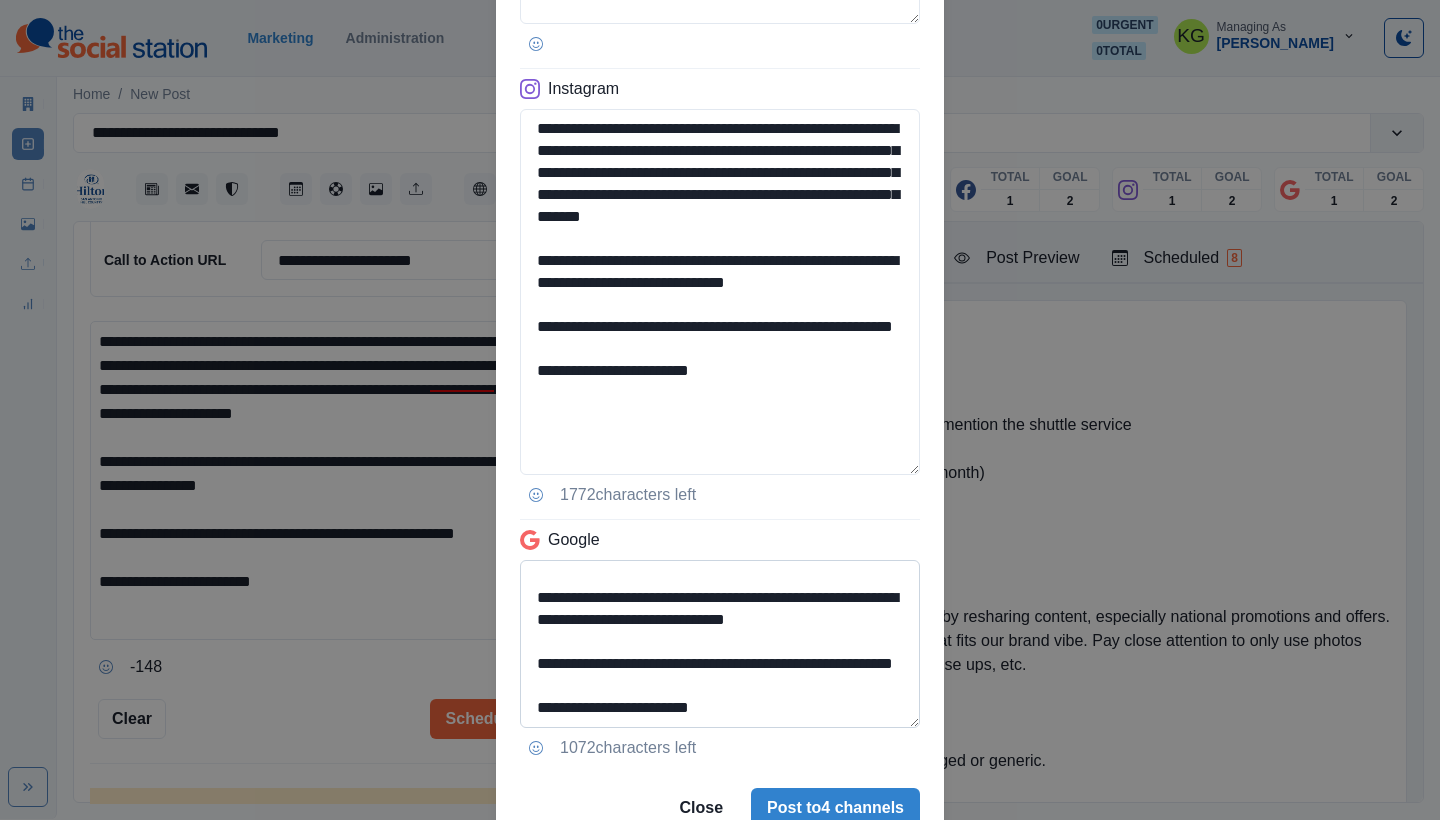 type on "**********" 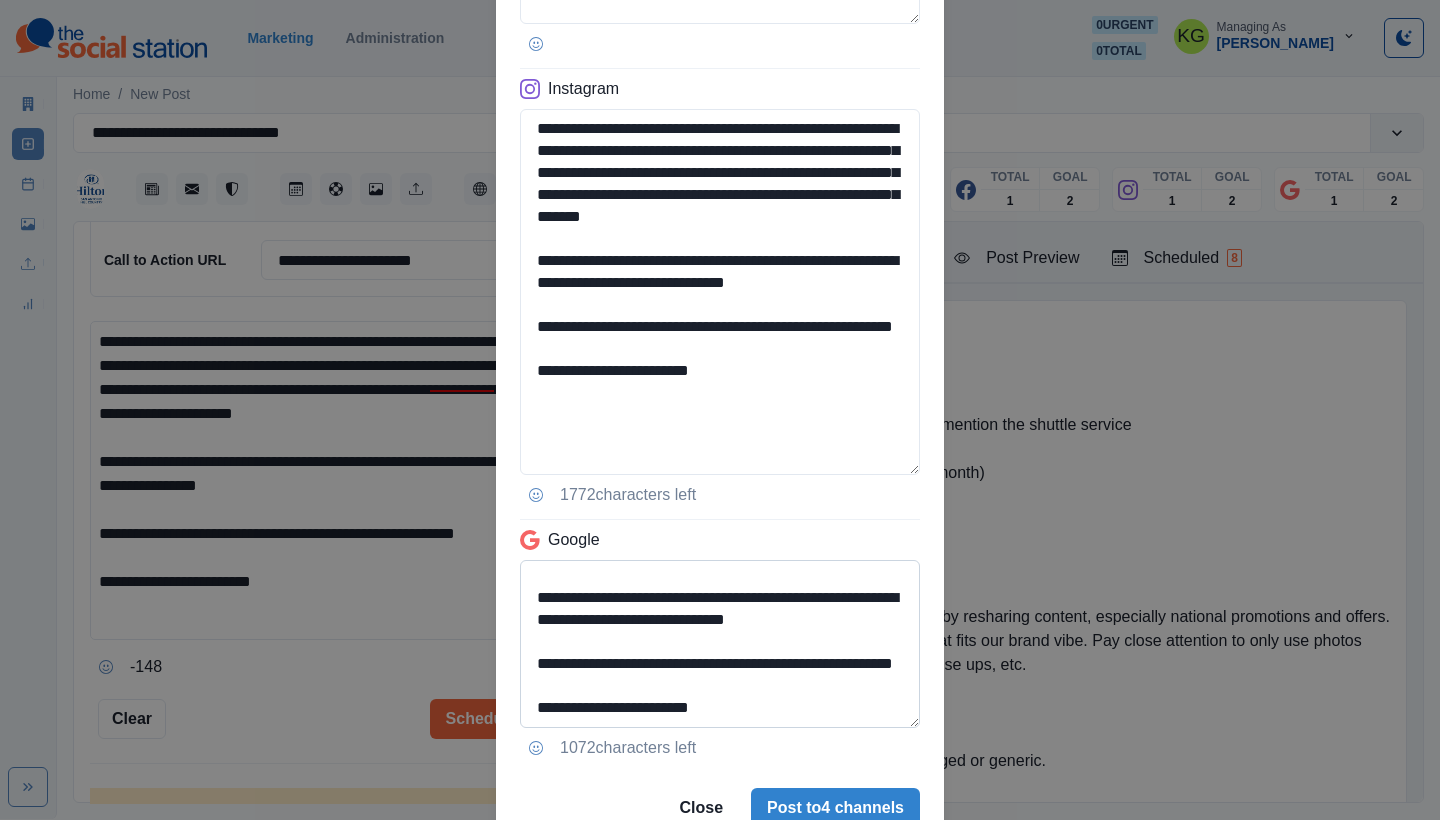click on "**********" at bounding box center [720, 644] 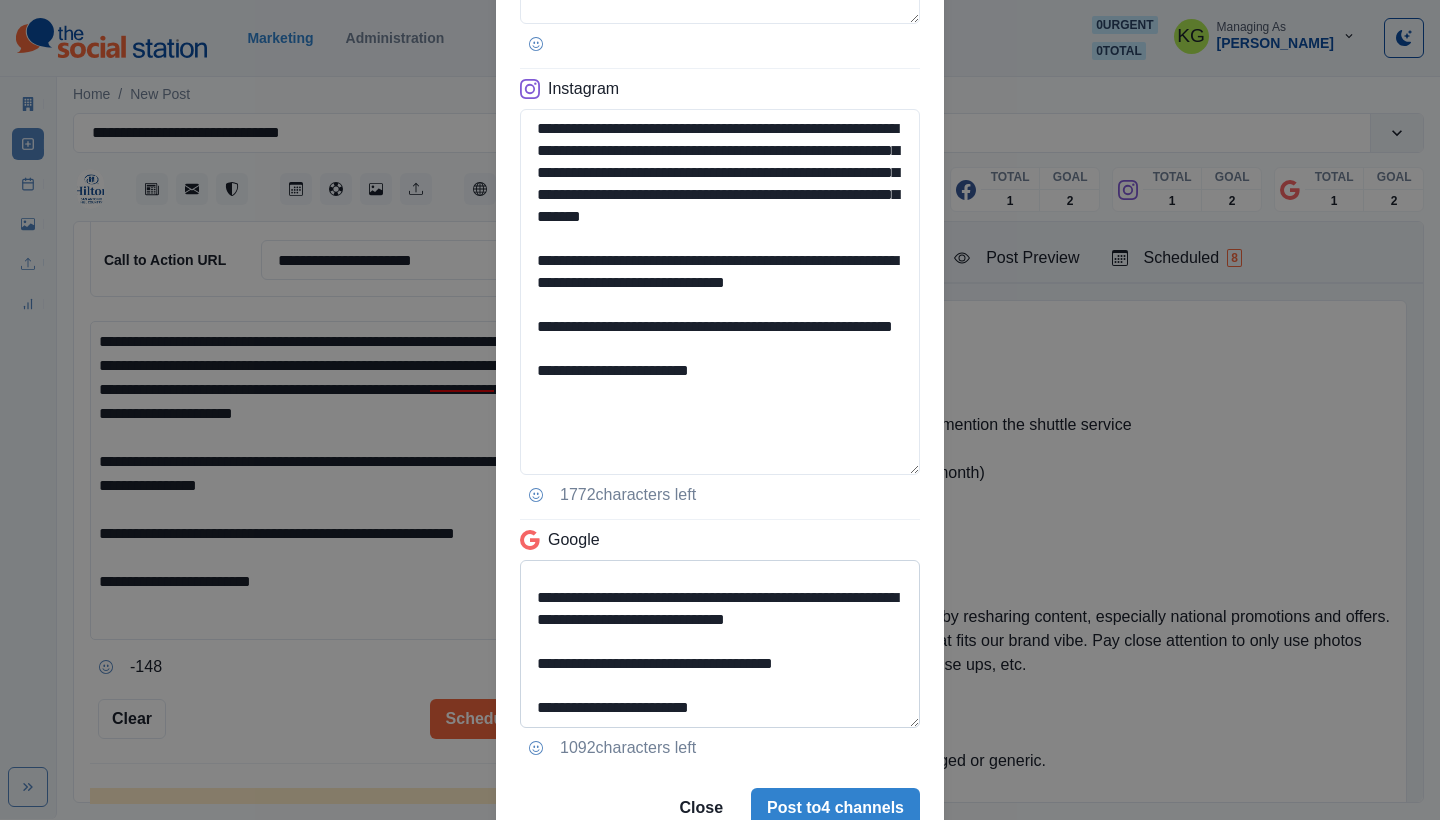scroll, scrollTop: 136, scrollLeft: 0, axis: vertical 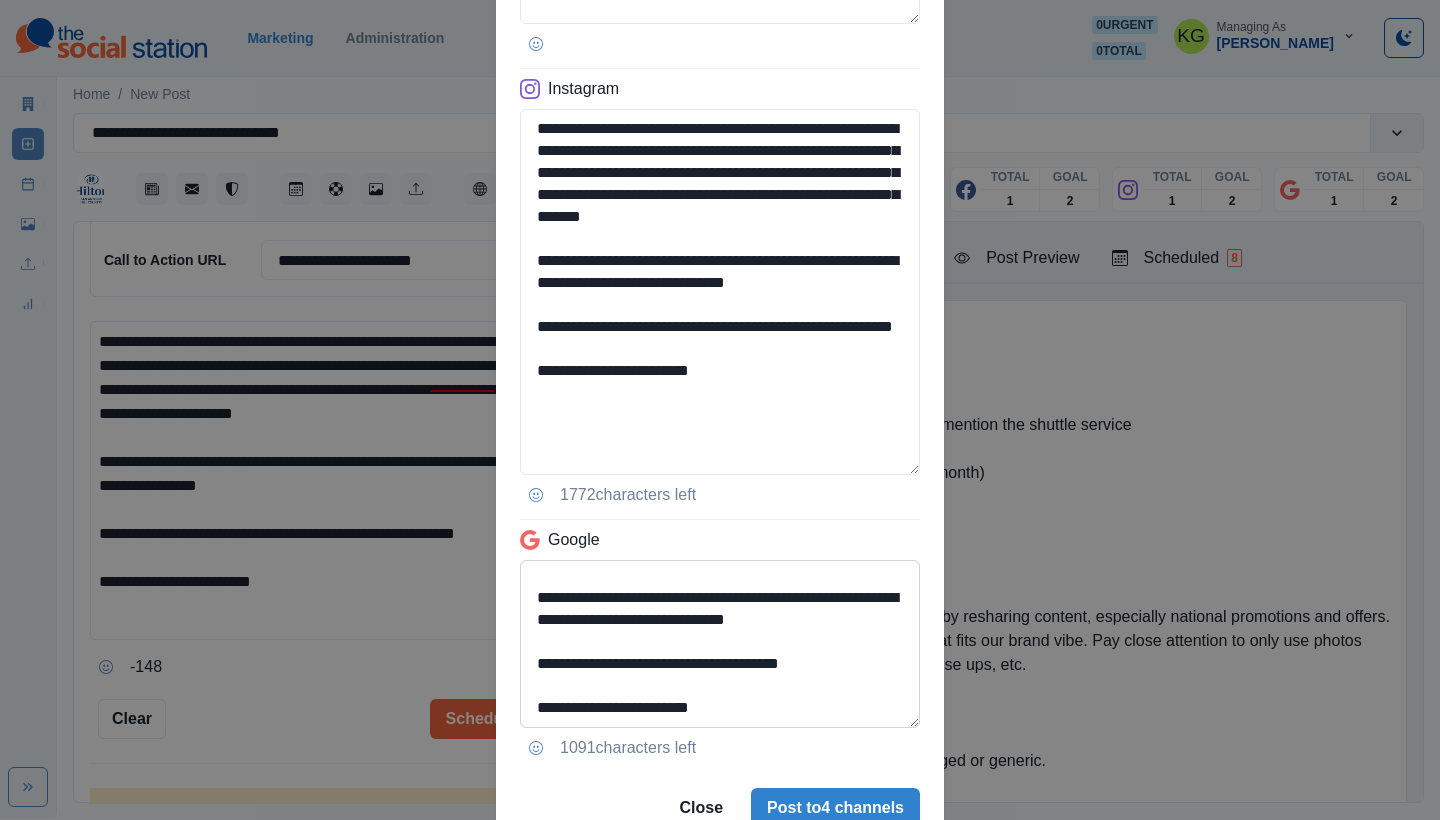 click on "**********" at bounding box center (720, 644) 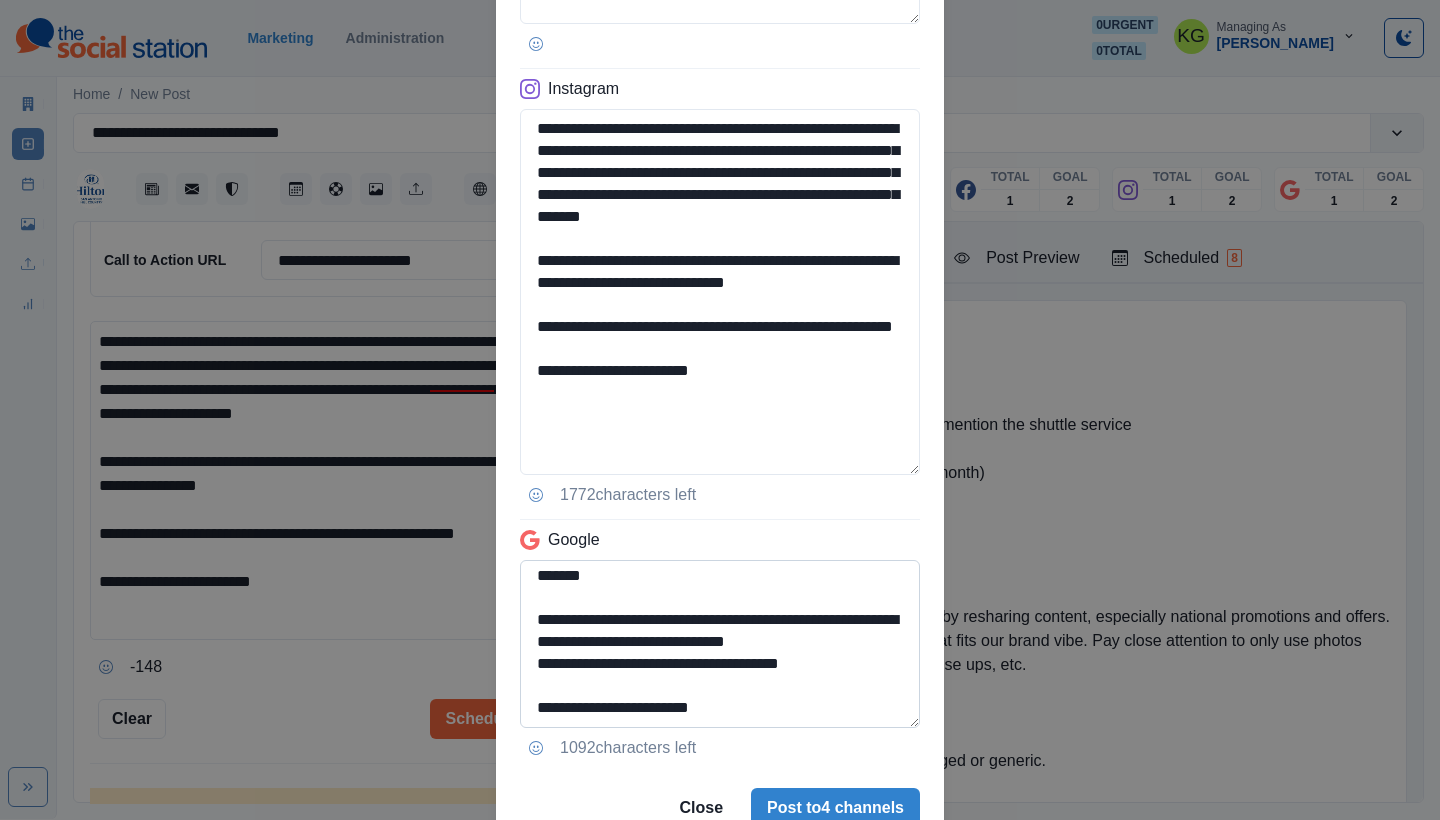 scroll, scrollTop: 114, scrollLeft: 0, axis: vertical 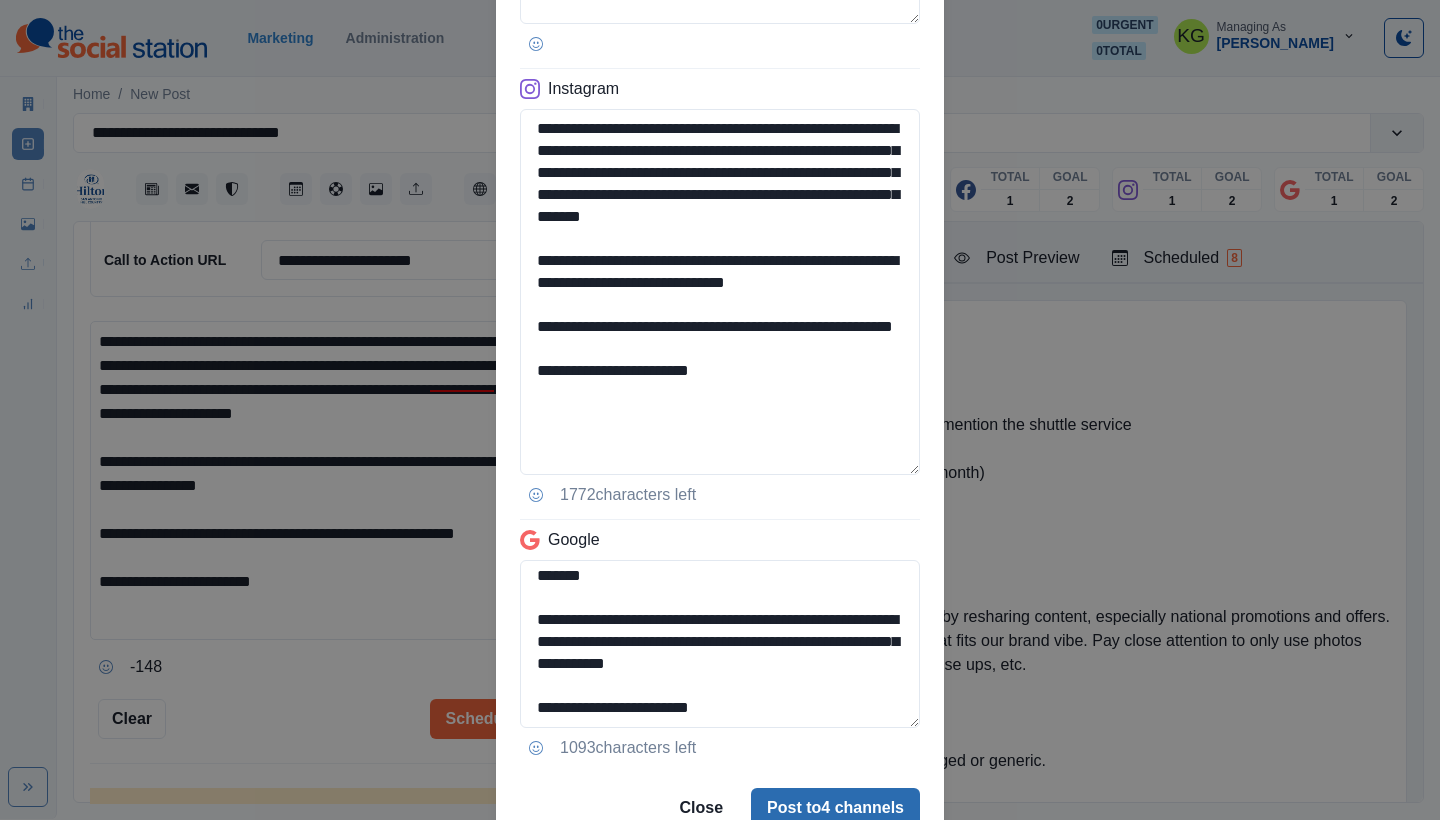 type on "**********" 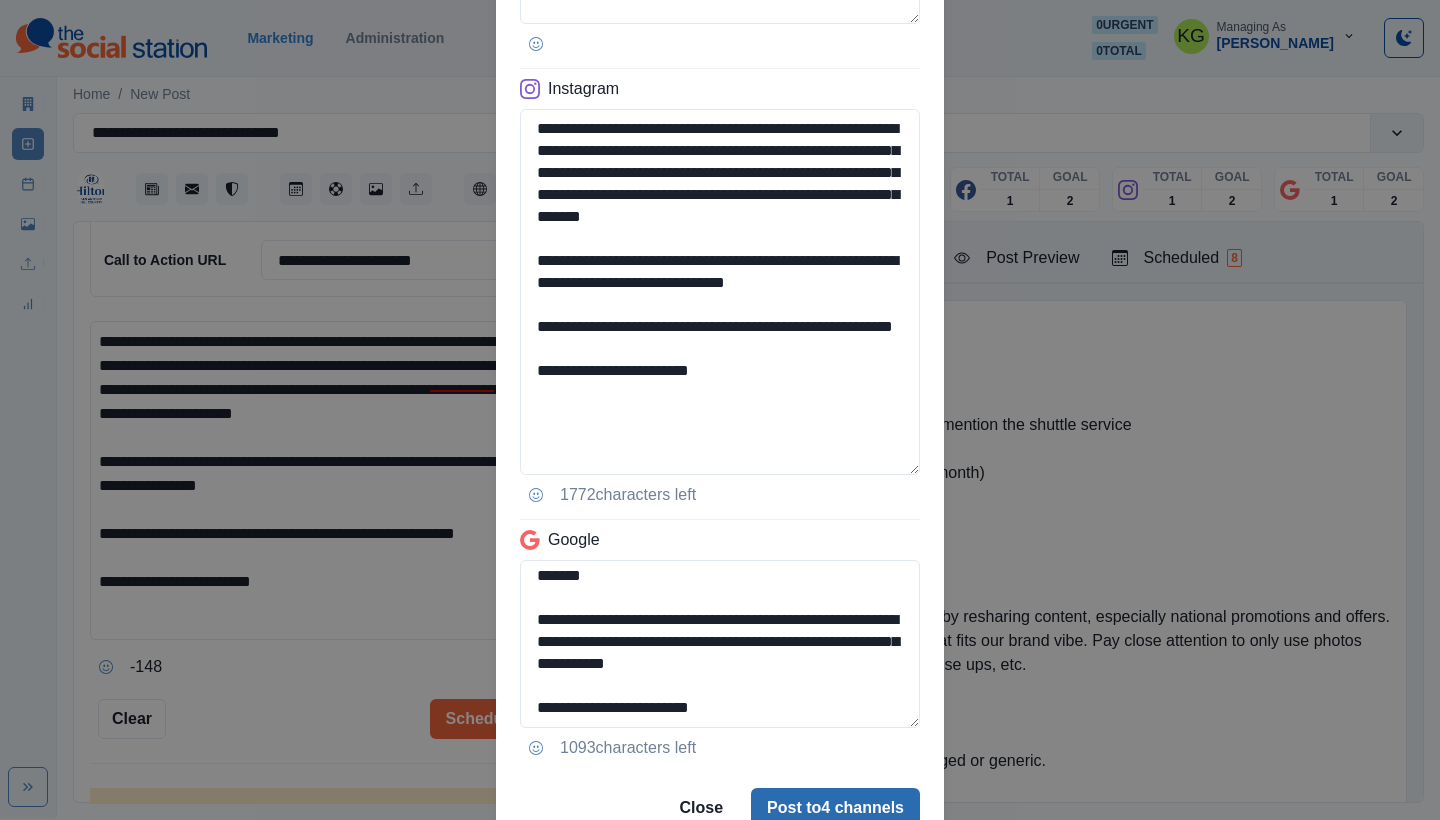 click on "Post to  4   channels" at bounding box center [835, 808] 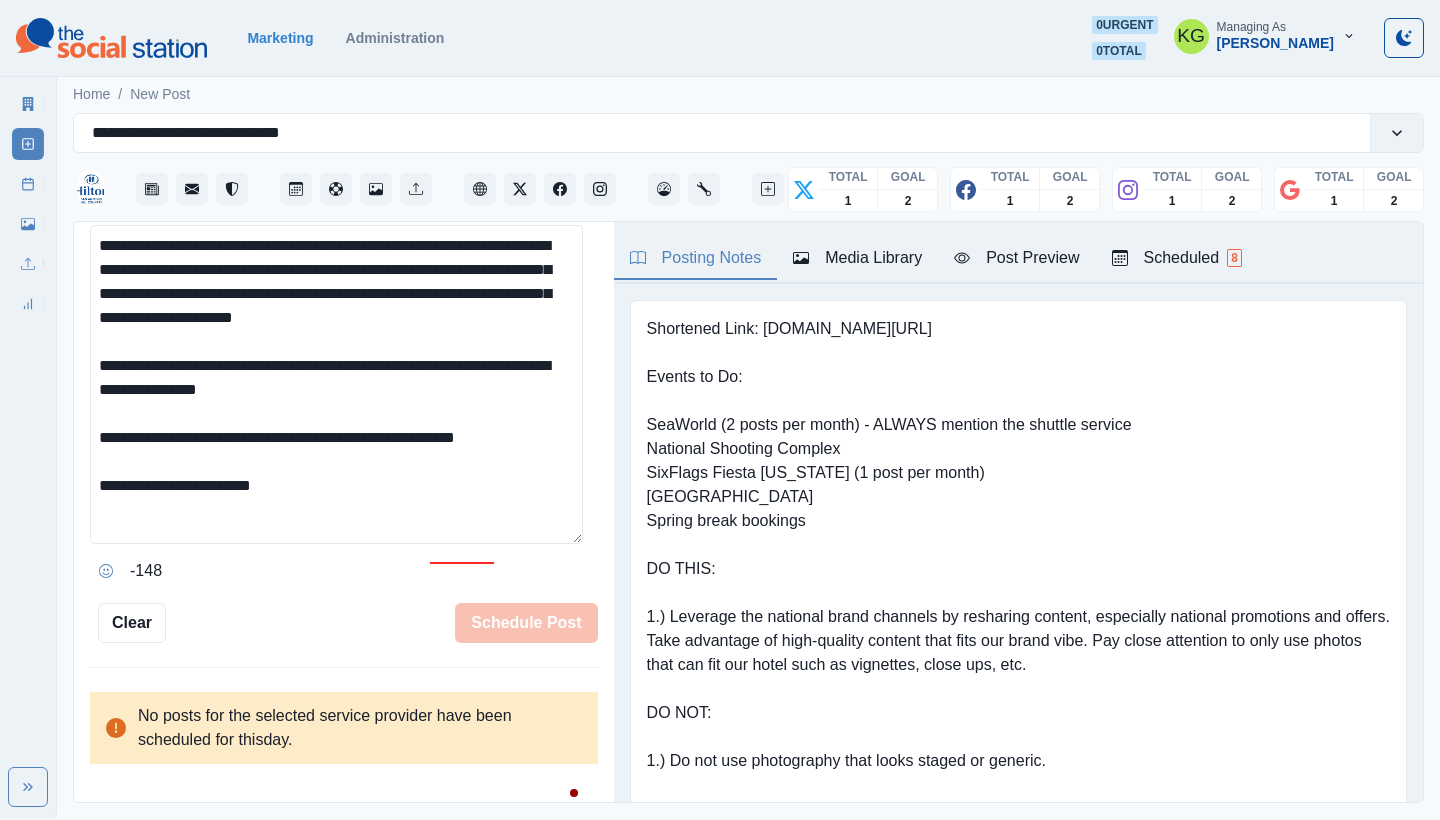 type 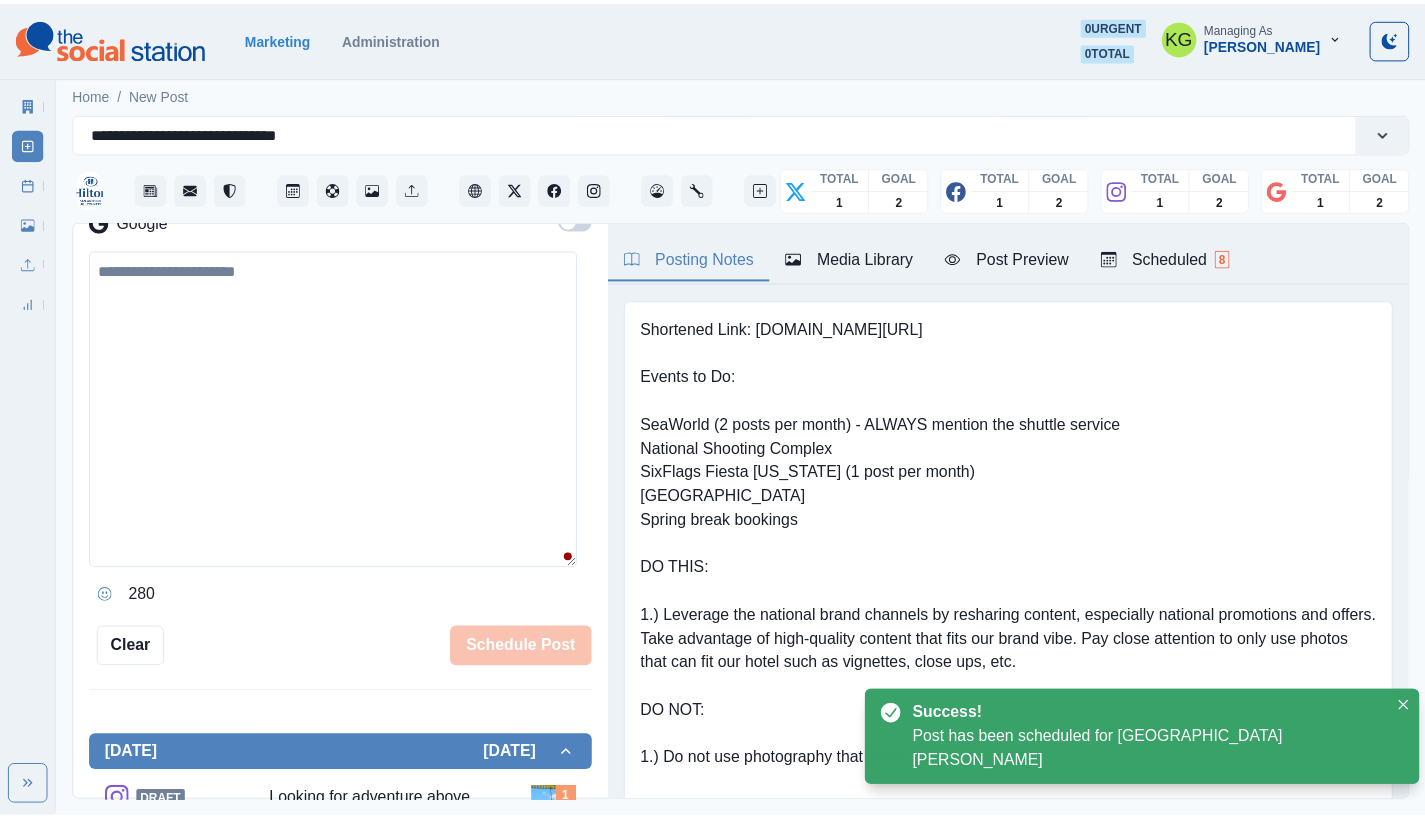 scroll, scrollTop: 327, scrollLeft: 0, axis: vertical 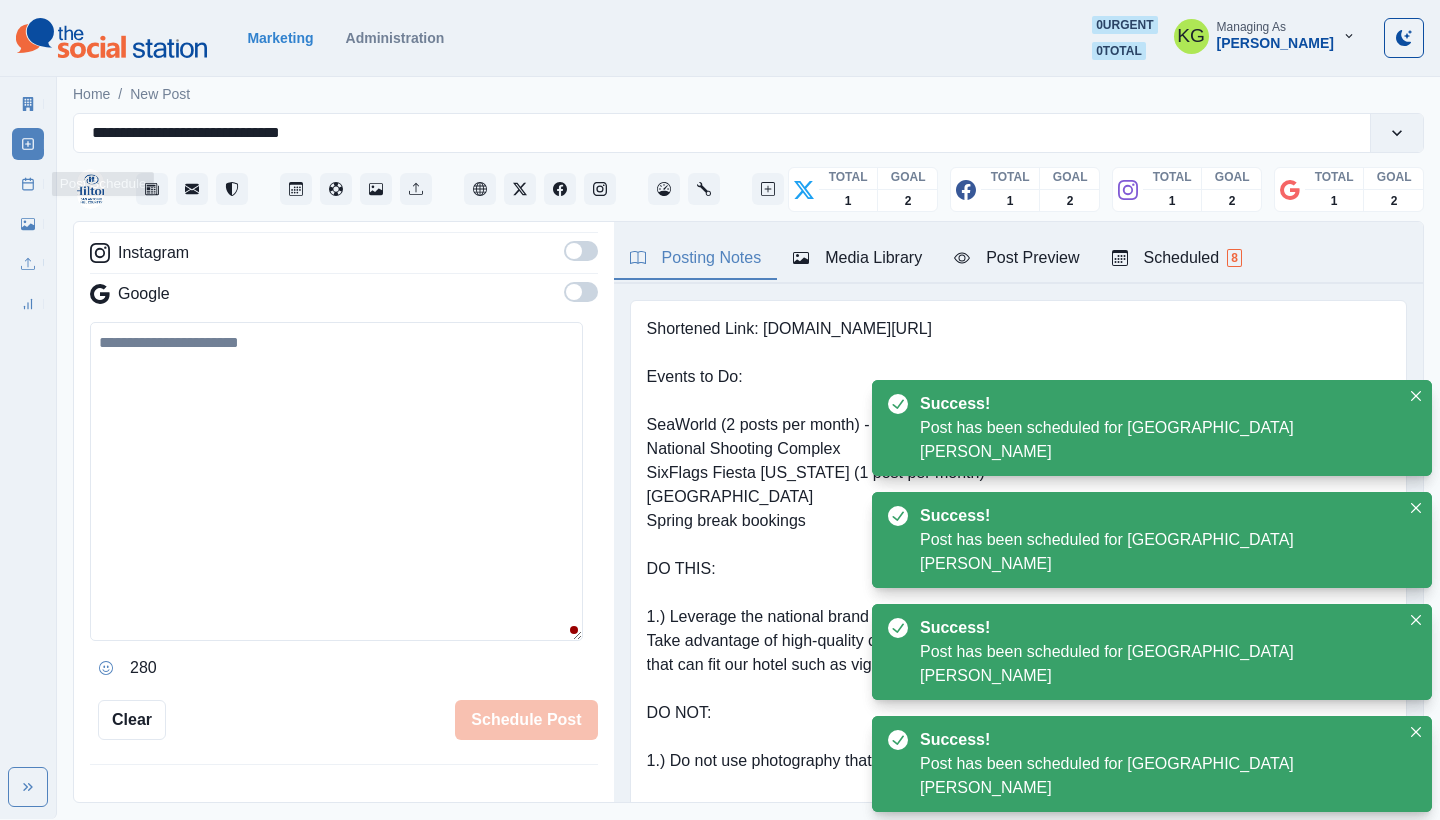click 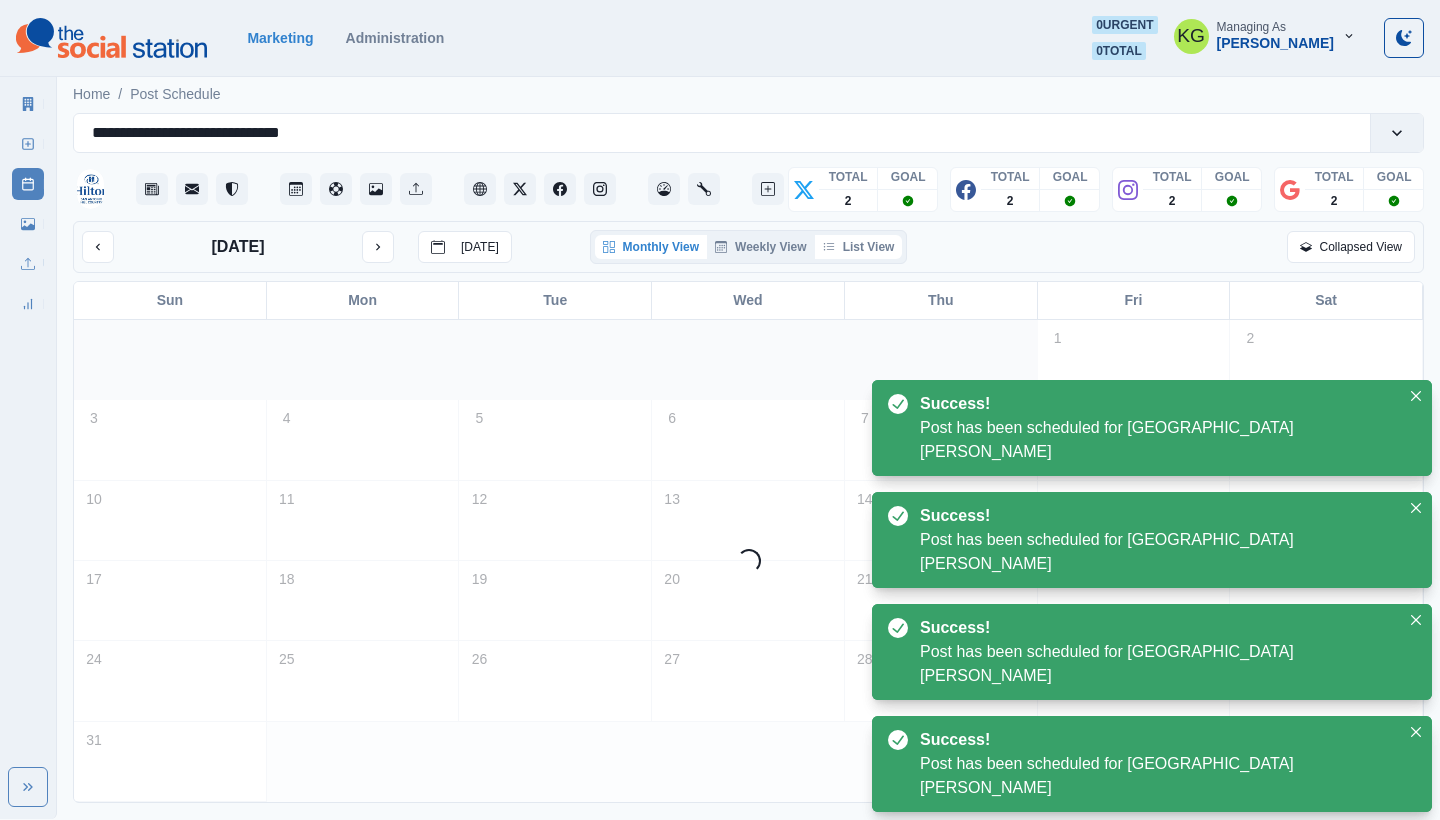 click on "List View" at bounding box center (859, 247) 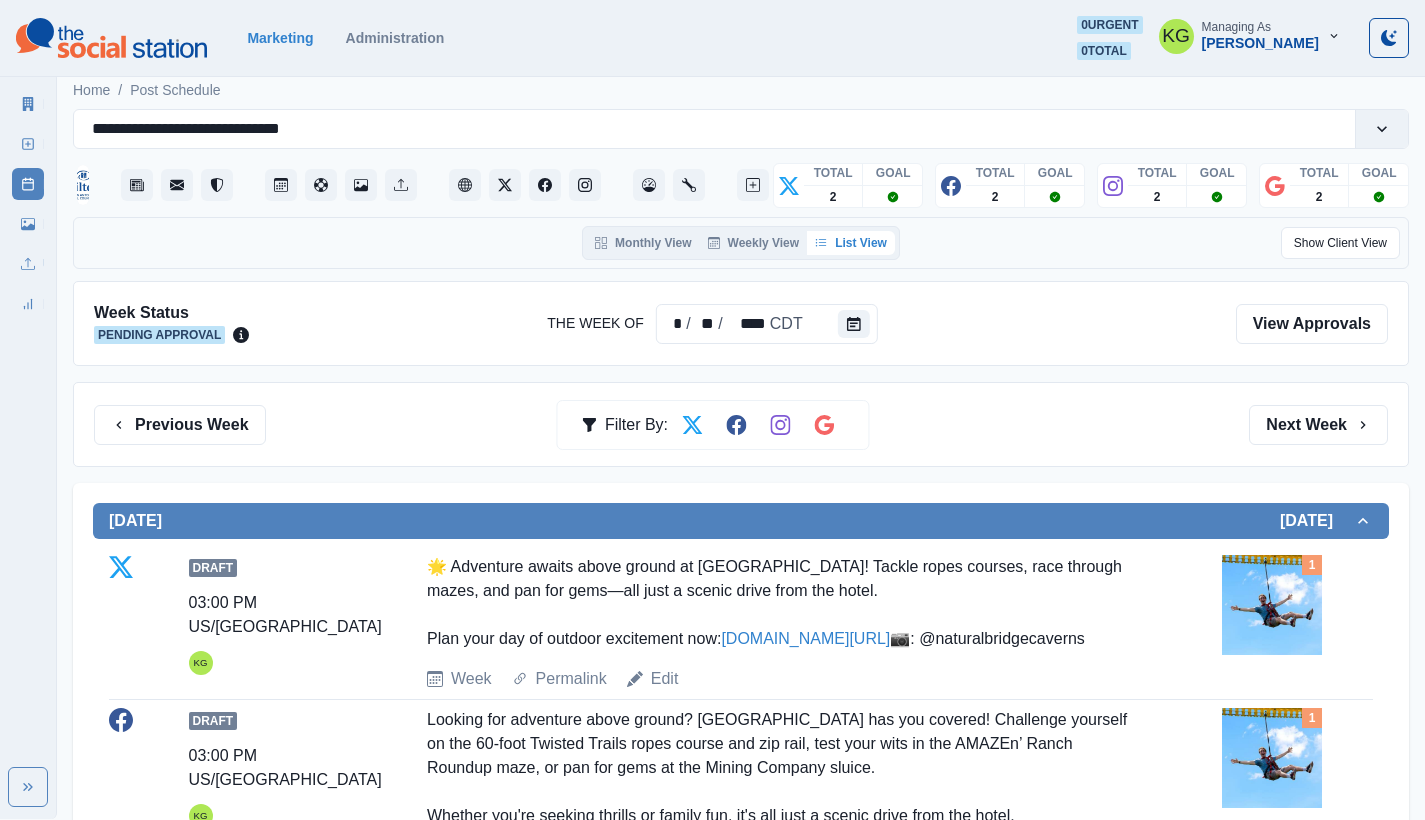 scroll, scrollTop: 198, scrollLeft: 0, axis: vertical 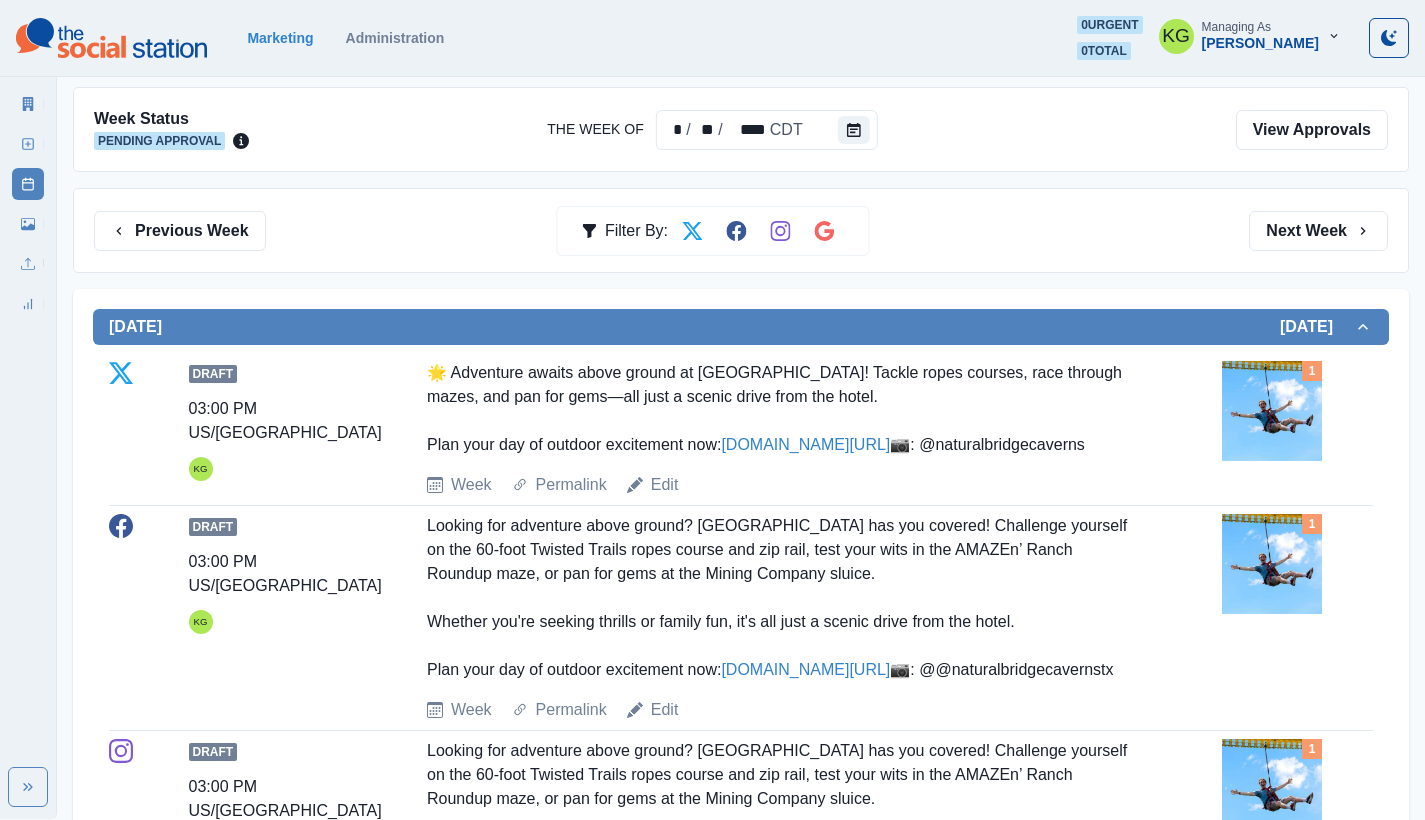 click on "Edit" at bounding box center (653, 485) 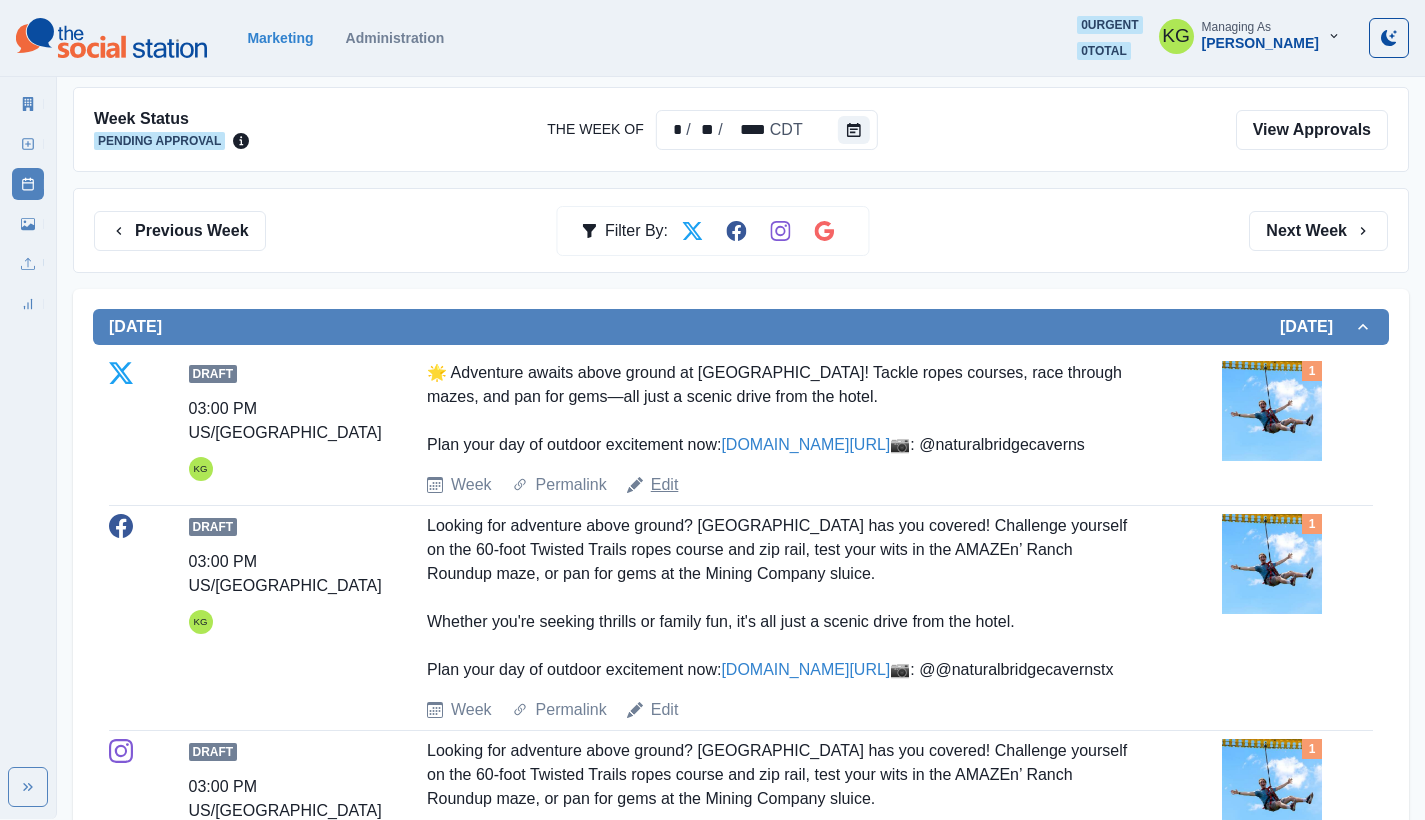 click on "Edit" at bounding box center [665, 485] 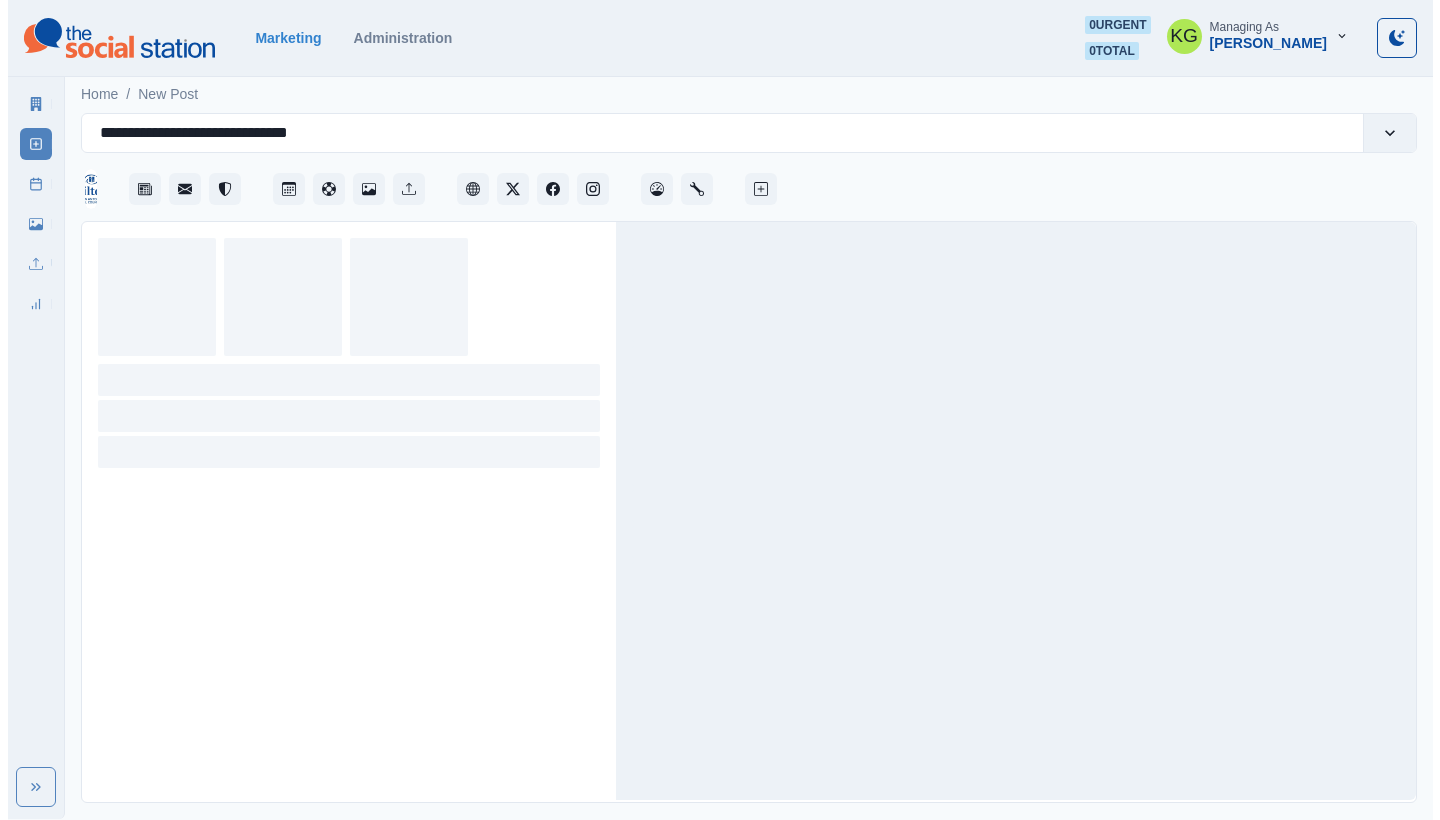 scroll, scrollTop: 0, scrollLeft: 0, axis: both 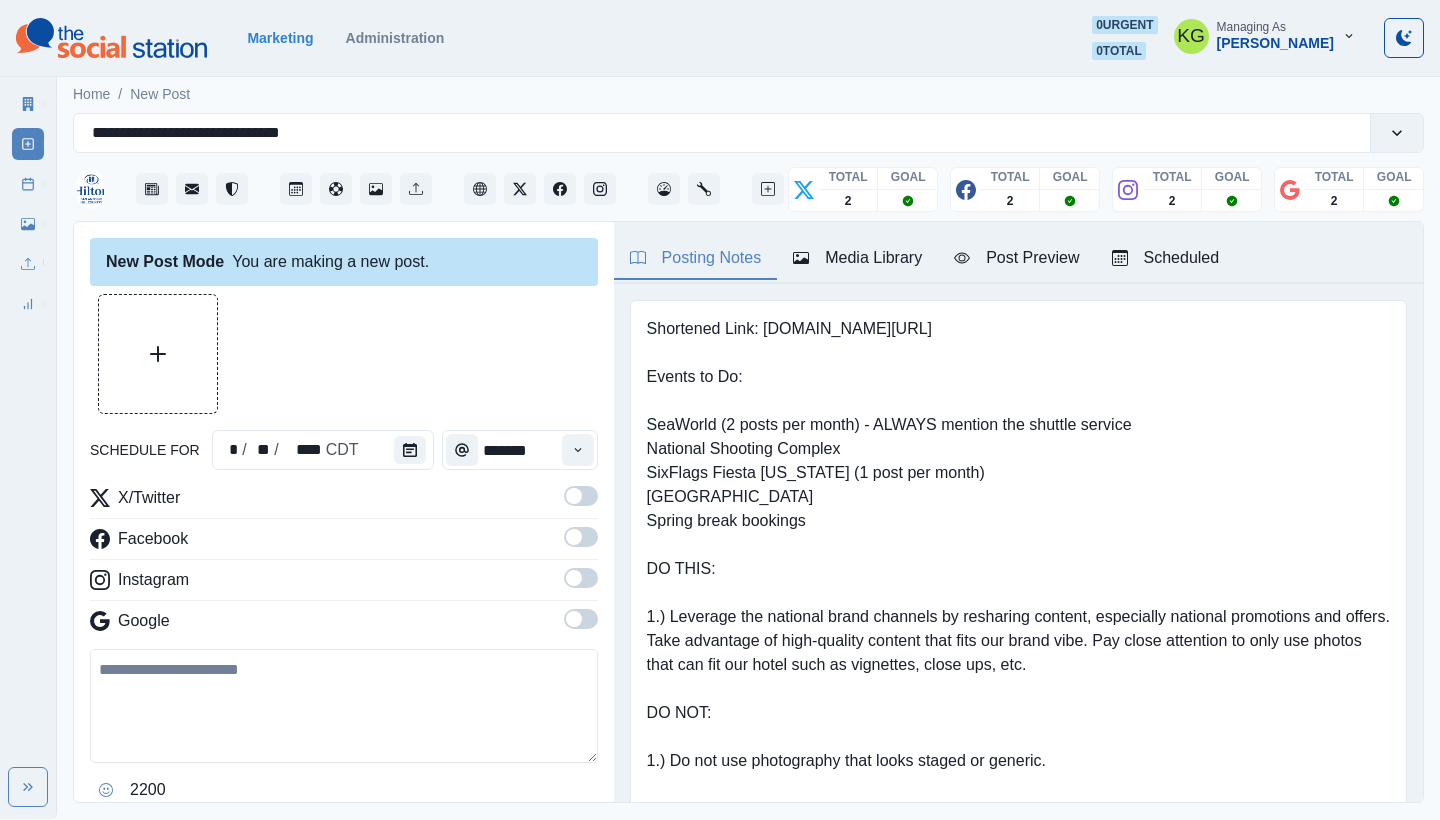 type on "*******" 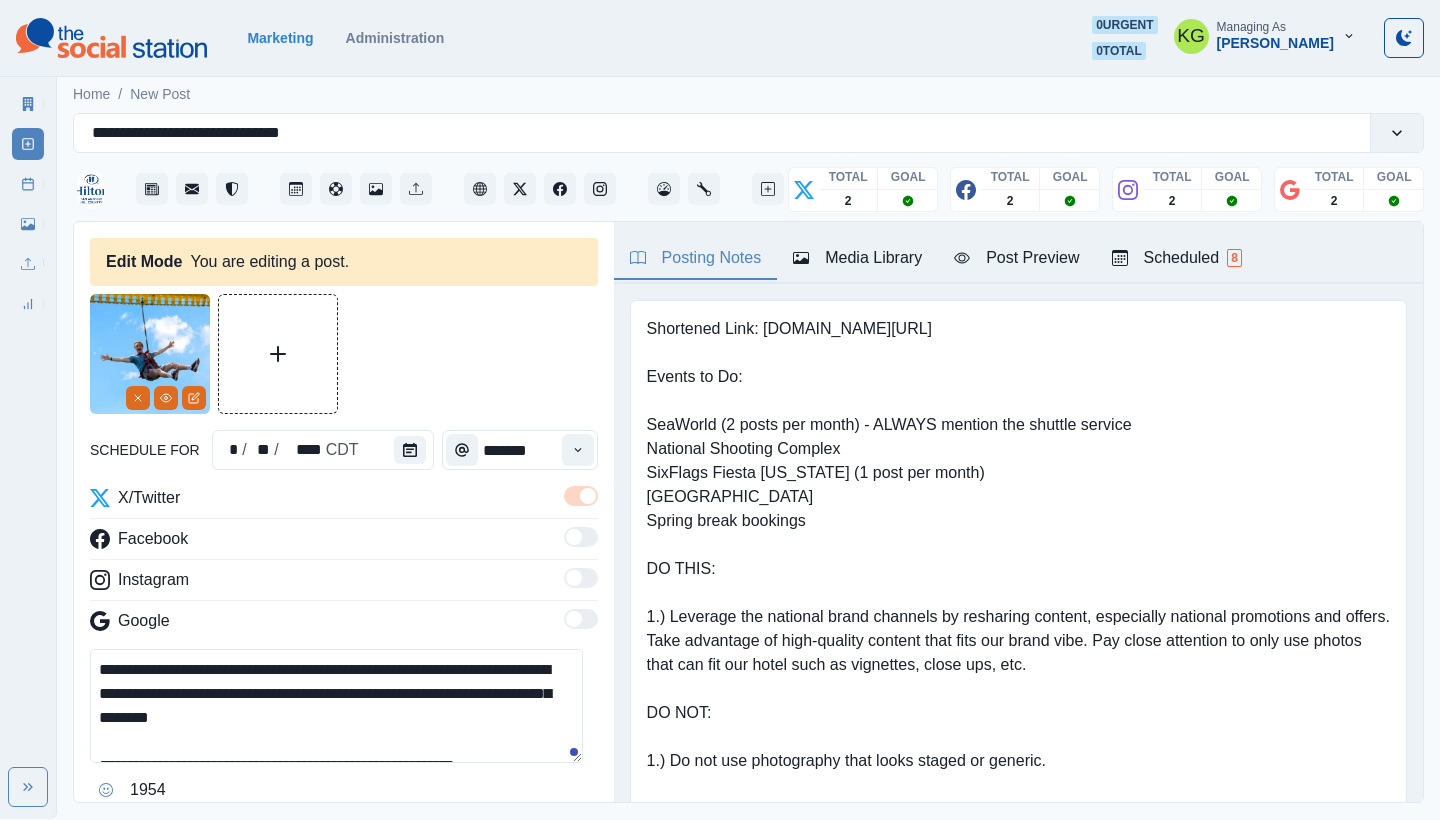click on "**********" at bounding box center (336, 706) 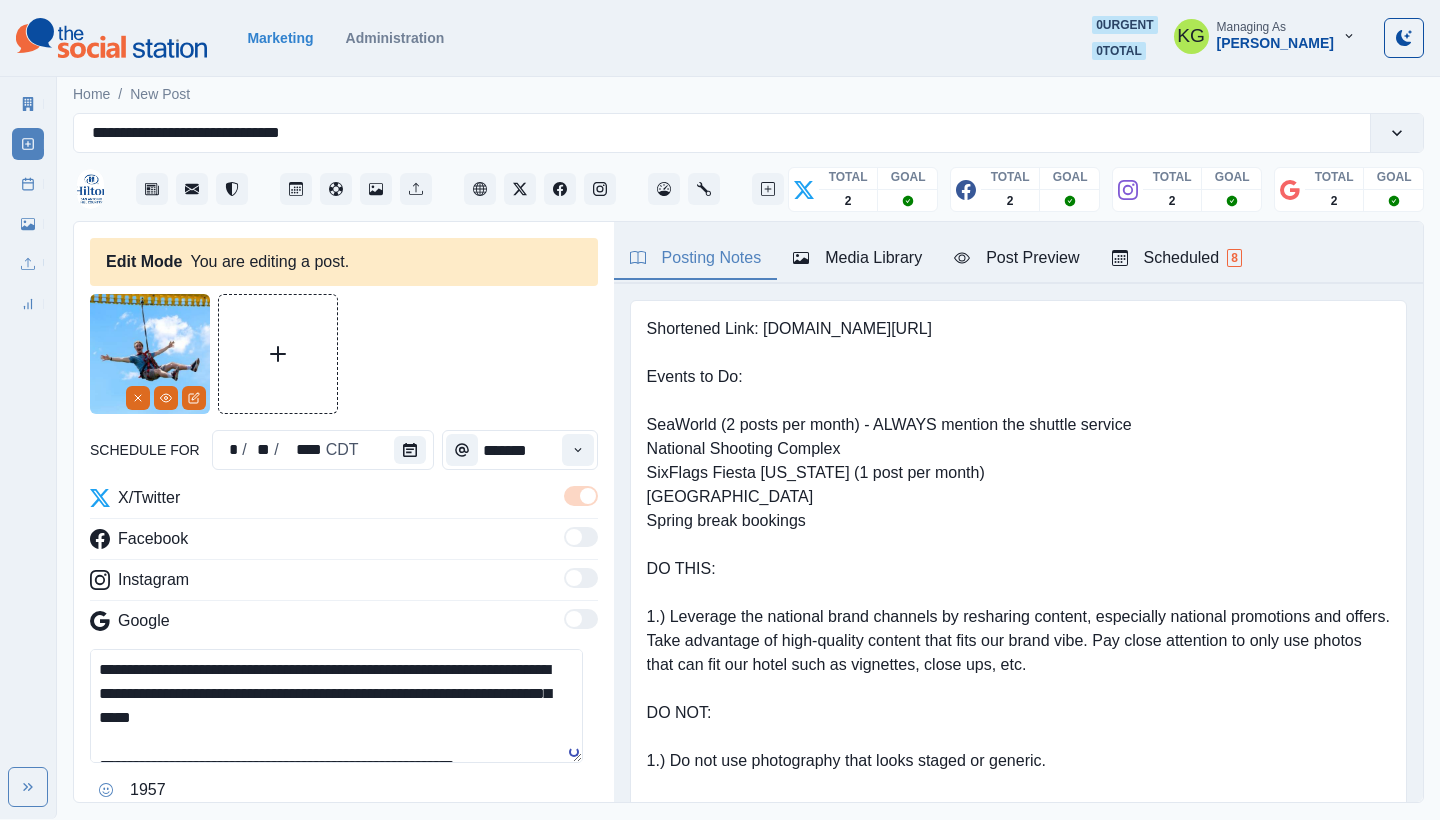 scroll, scrollTop: 210, scrollLeft: 0, axis: vertical 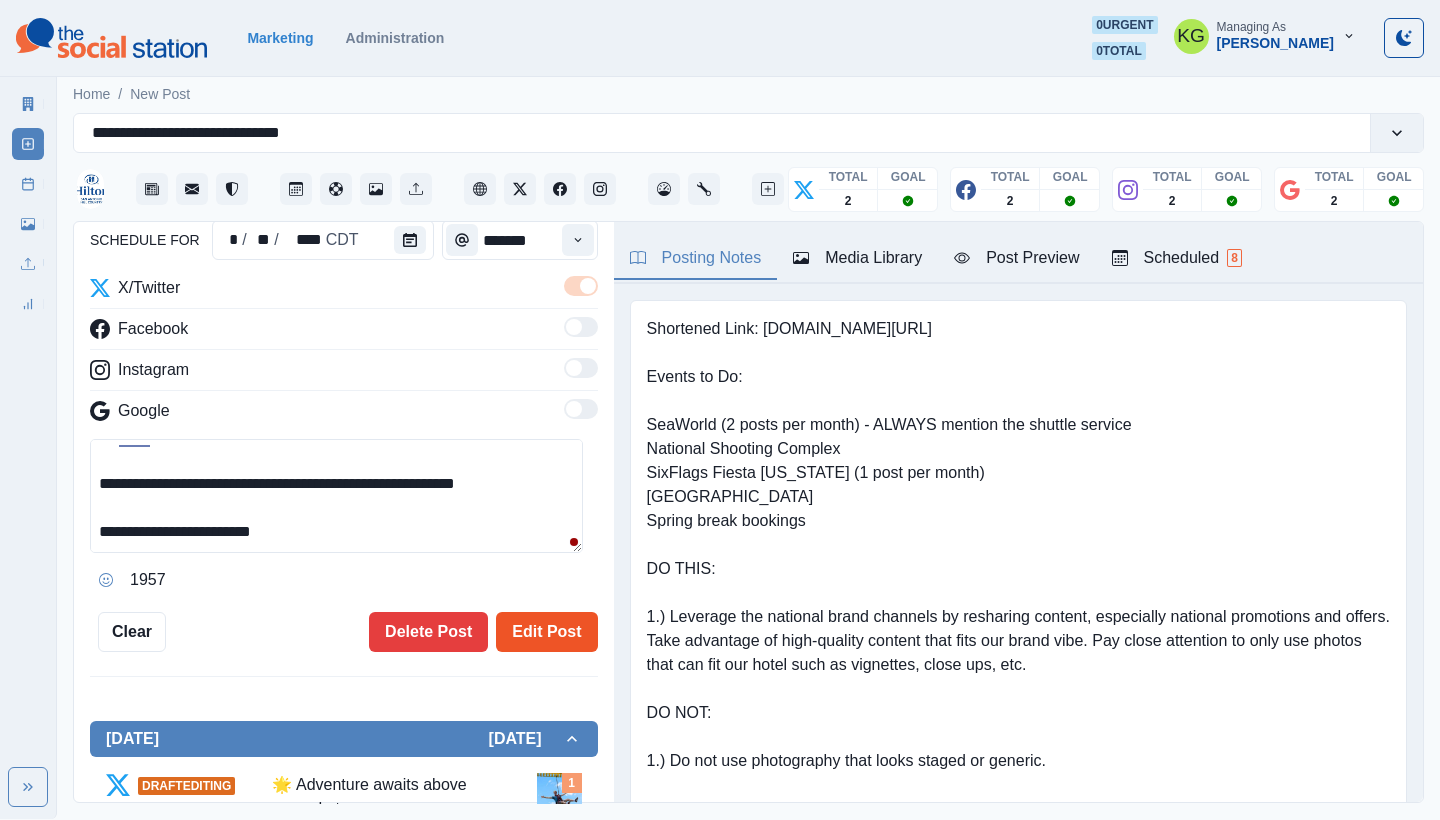 type on "**********" 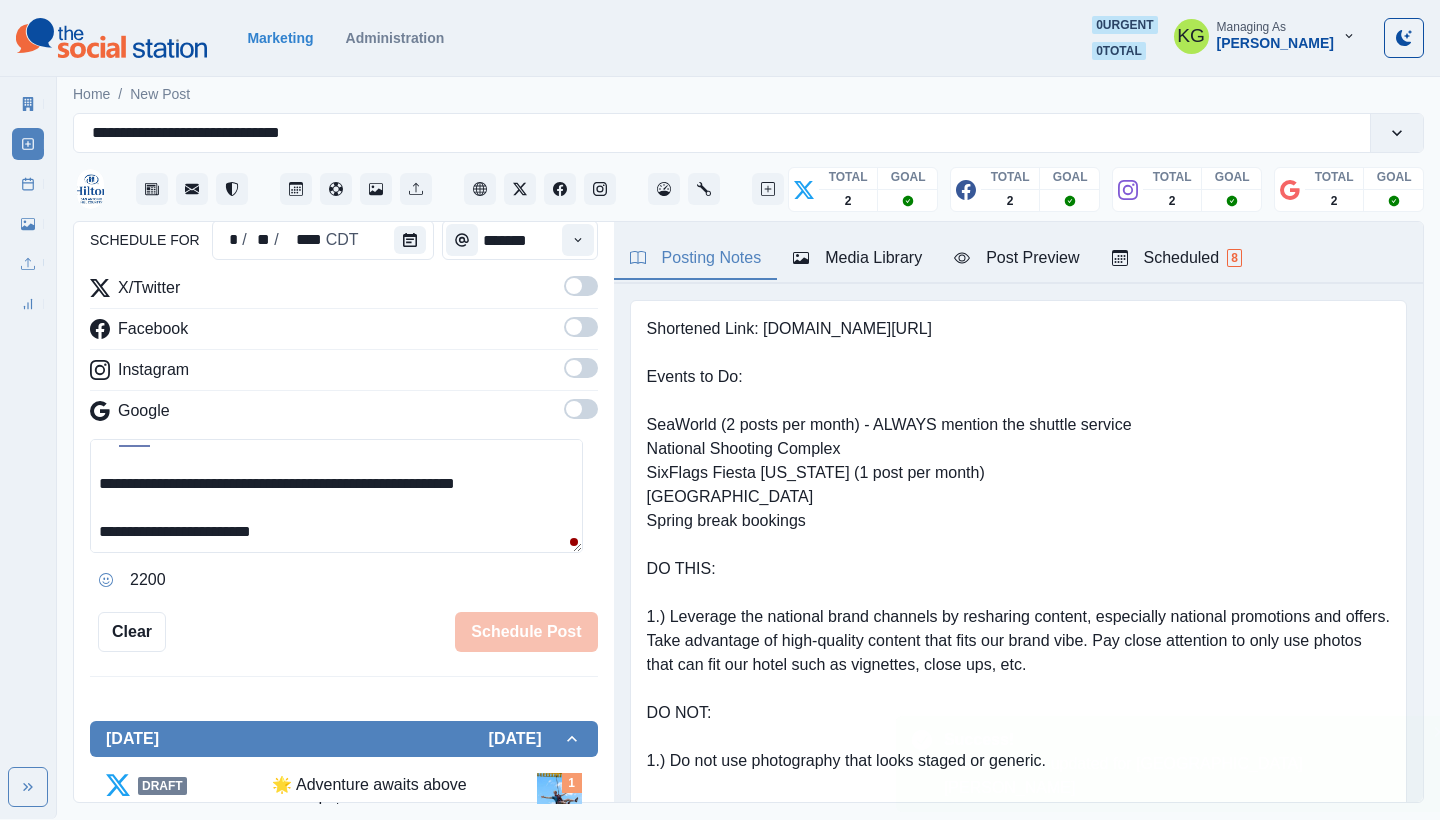 type 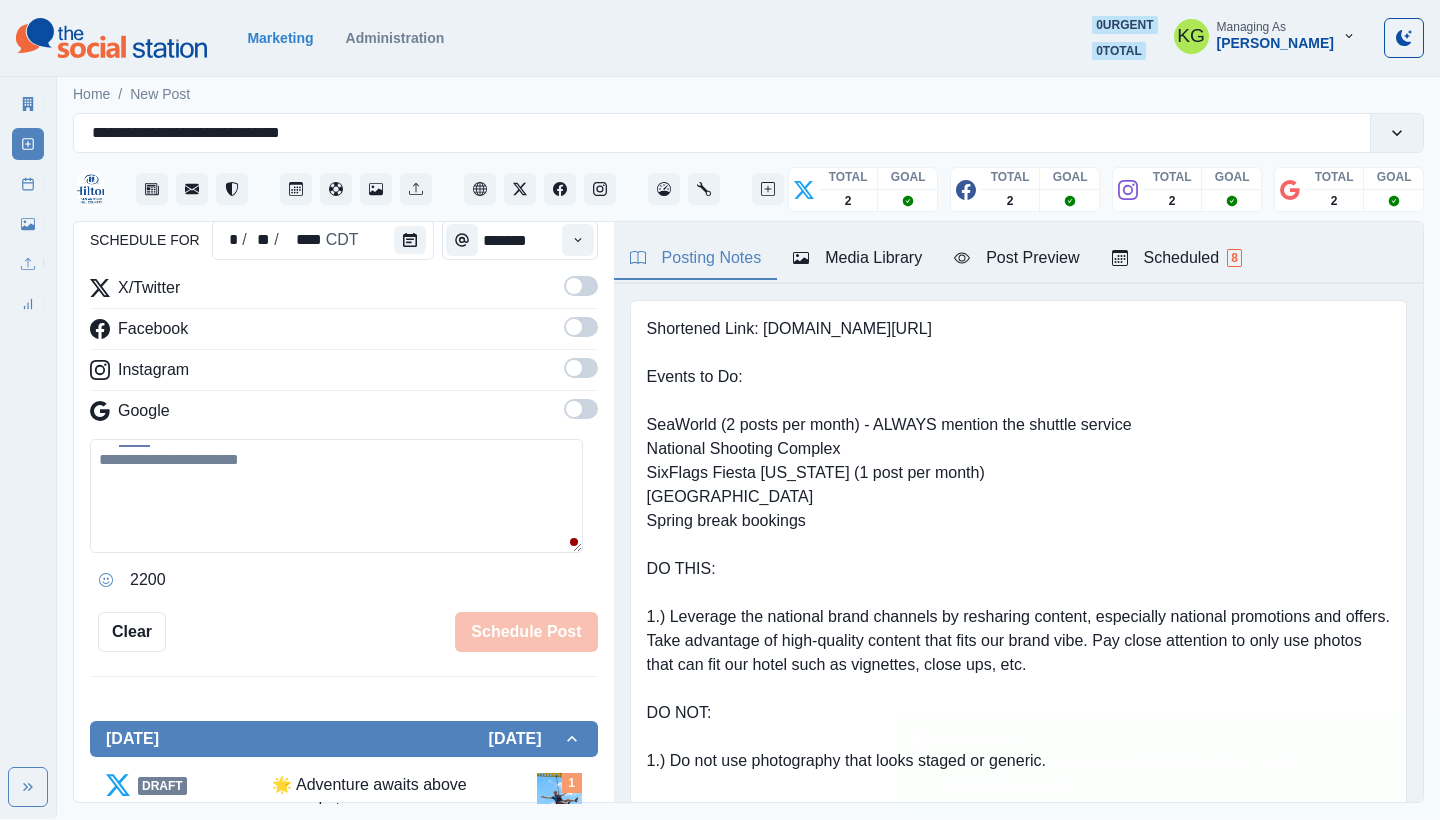 scroll, scrollTop: 0, scrollLeft: 0, axis: both 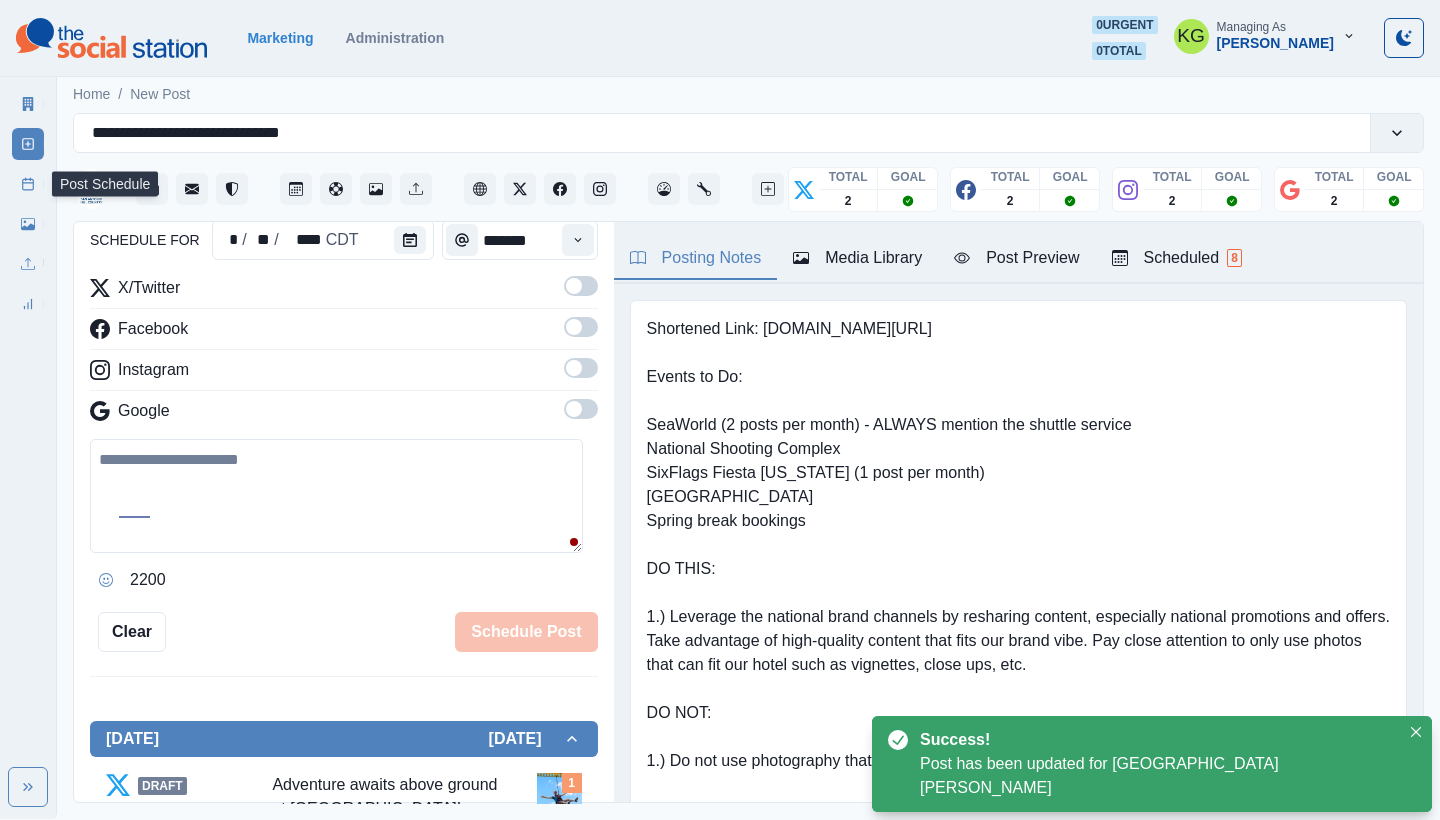 click 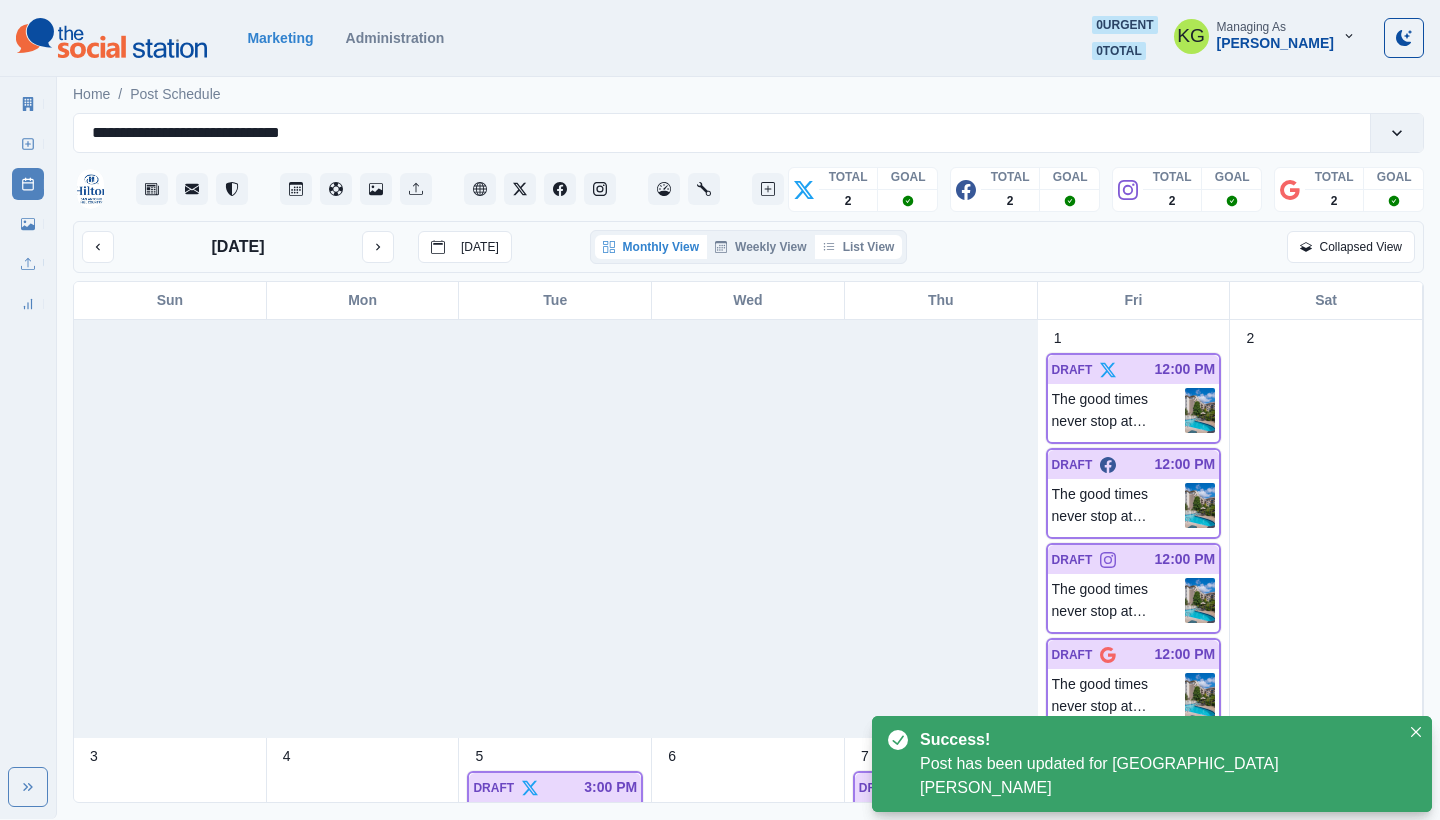 click on "List View" at bounding box center (859, 247) 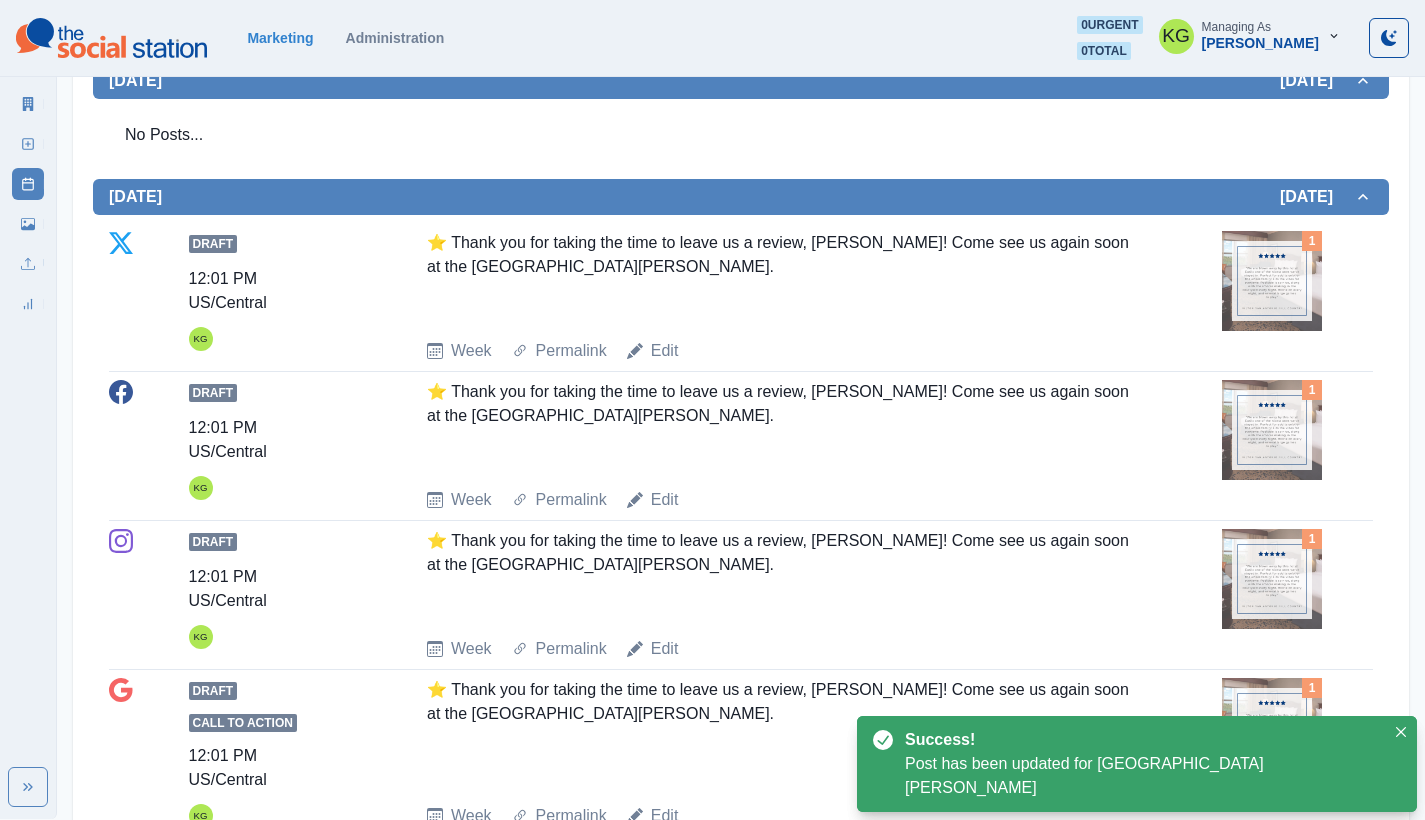 scroll, scrollTop: 194, scrollLeft: 0, axis: vertical 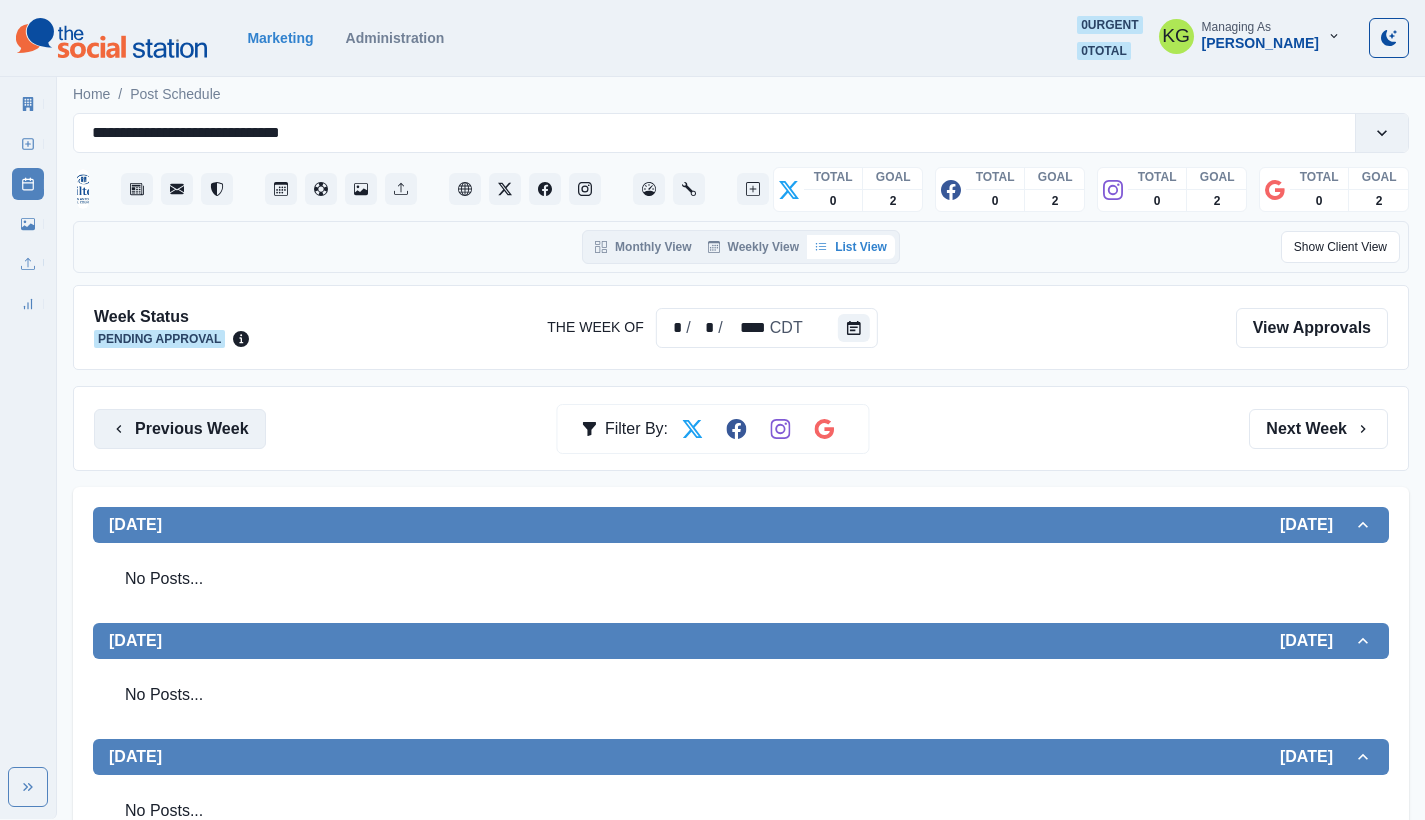 click on "Previous Week" at bounding box center (180, 429) 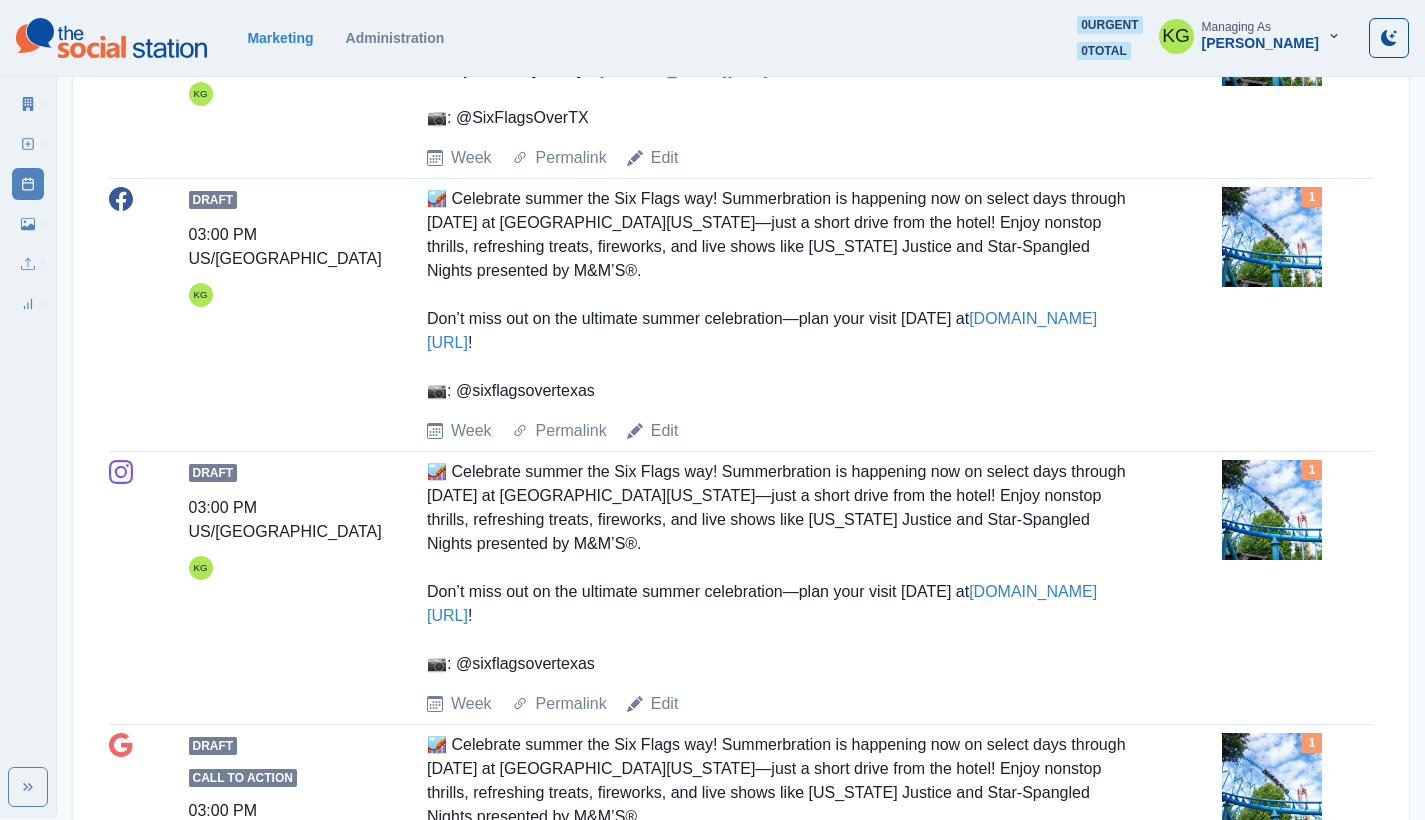 scroll, scrollTop: 261, scrollLeft: 0, axis: vertical 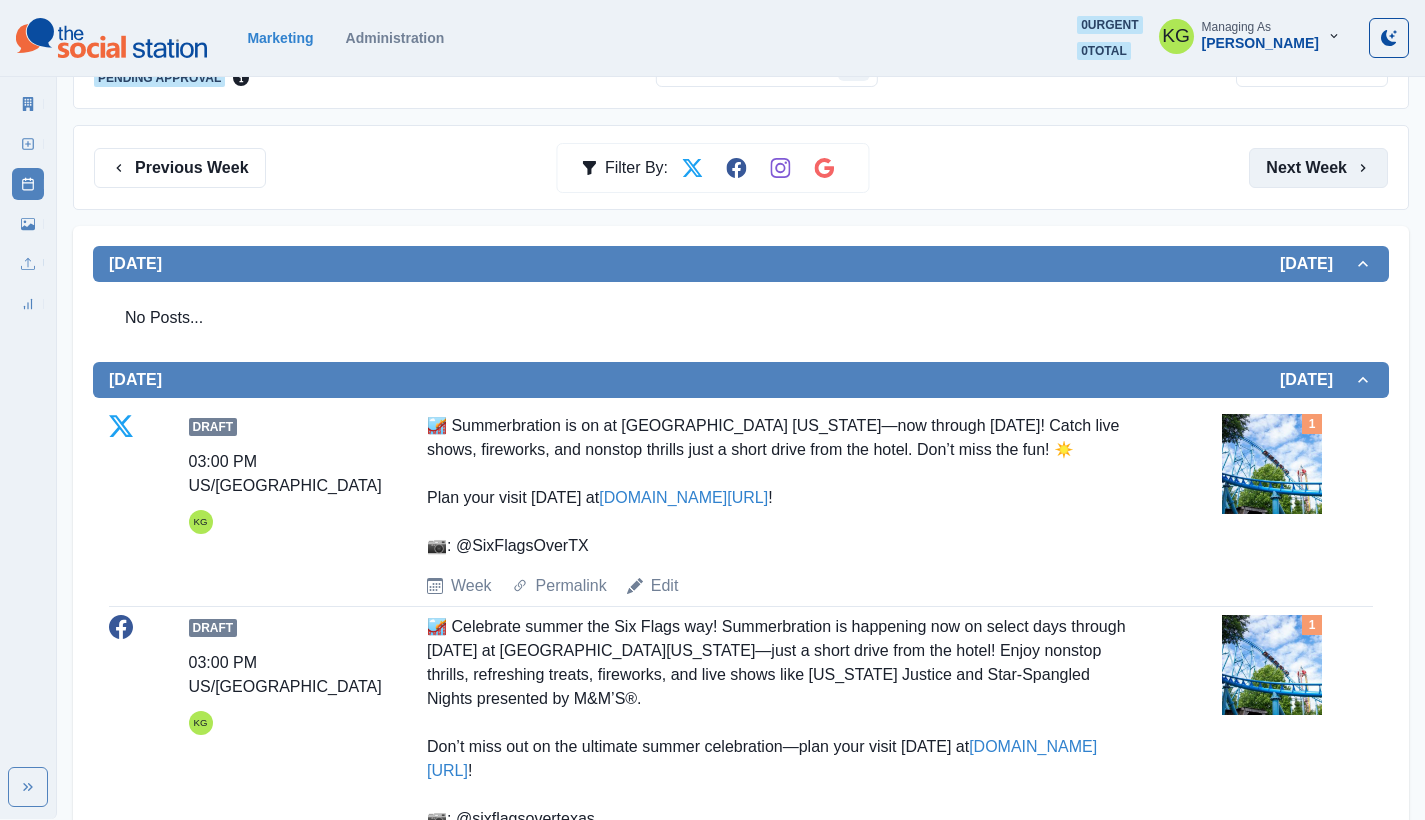click on "Next Week" at bounding box center (1318, 168) 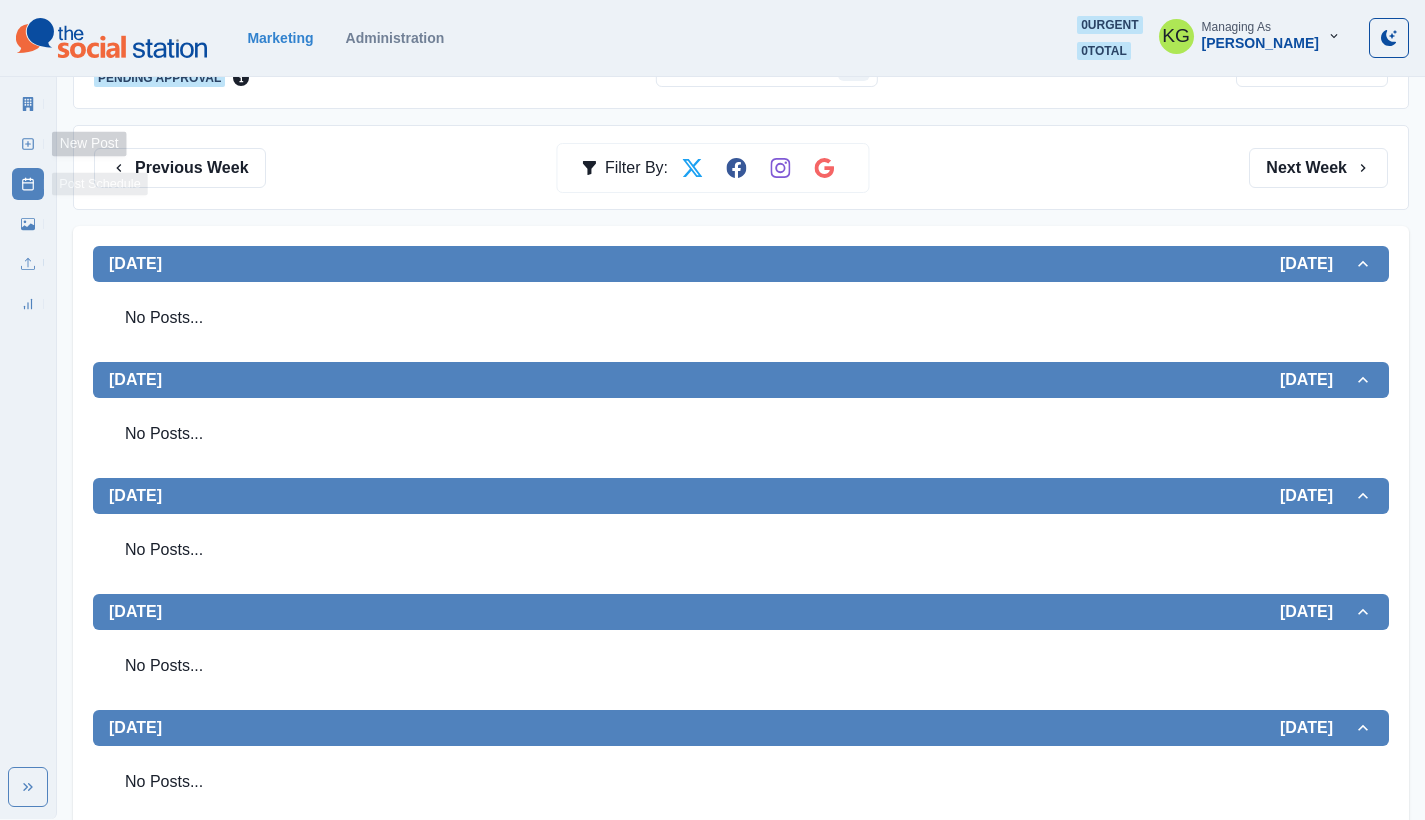 click 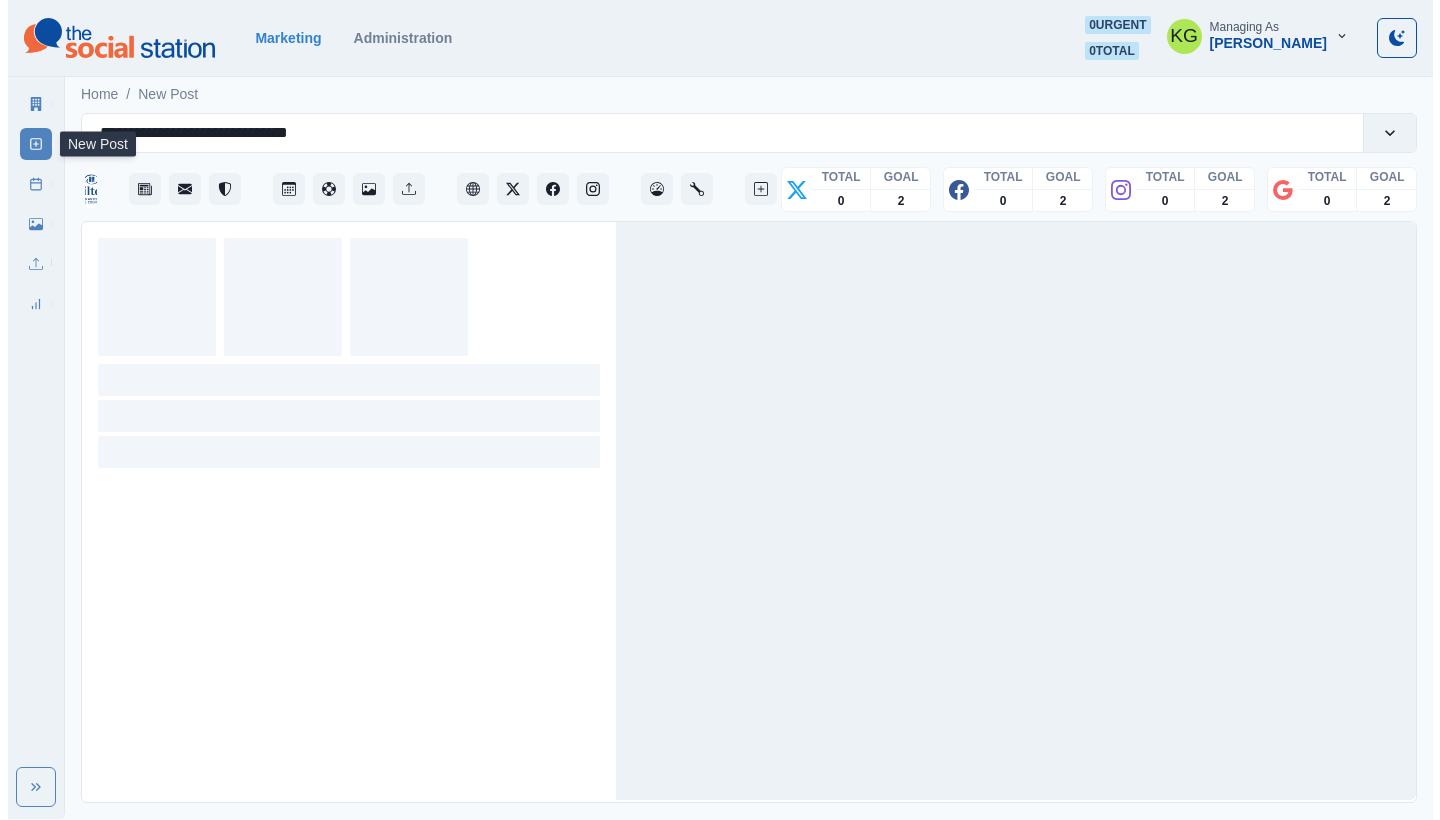 scroll, scrollTop: 0, scrollLeft: 0, axis: both 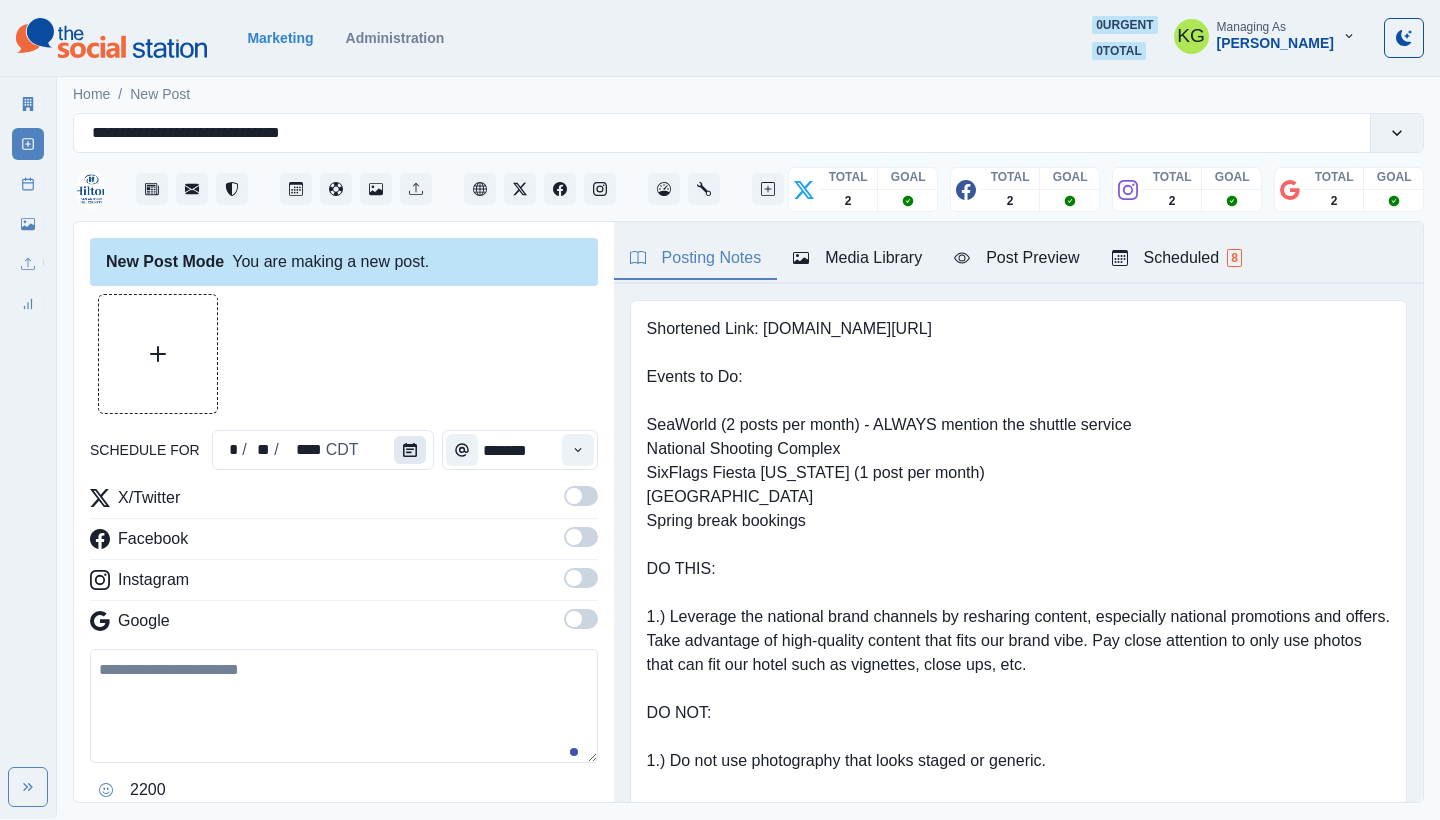 click at bounding box center [410, 450] 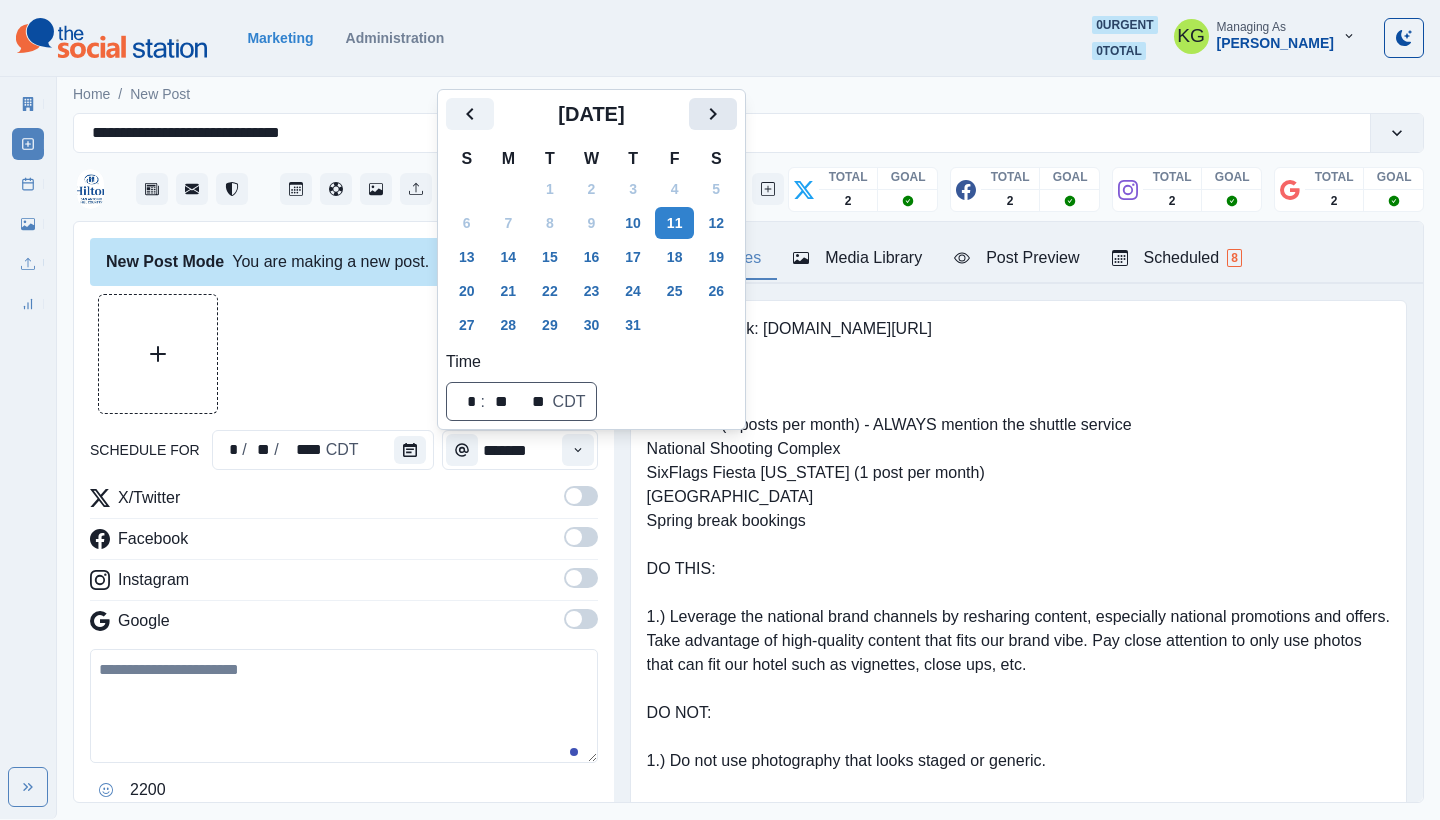 click 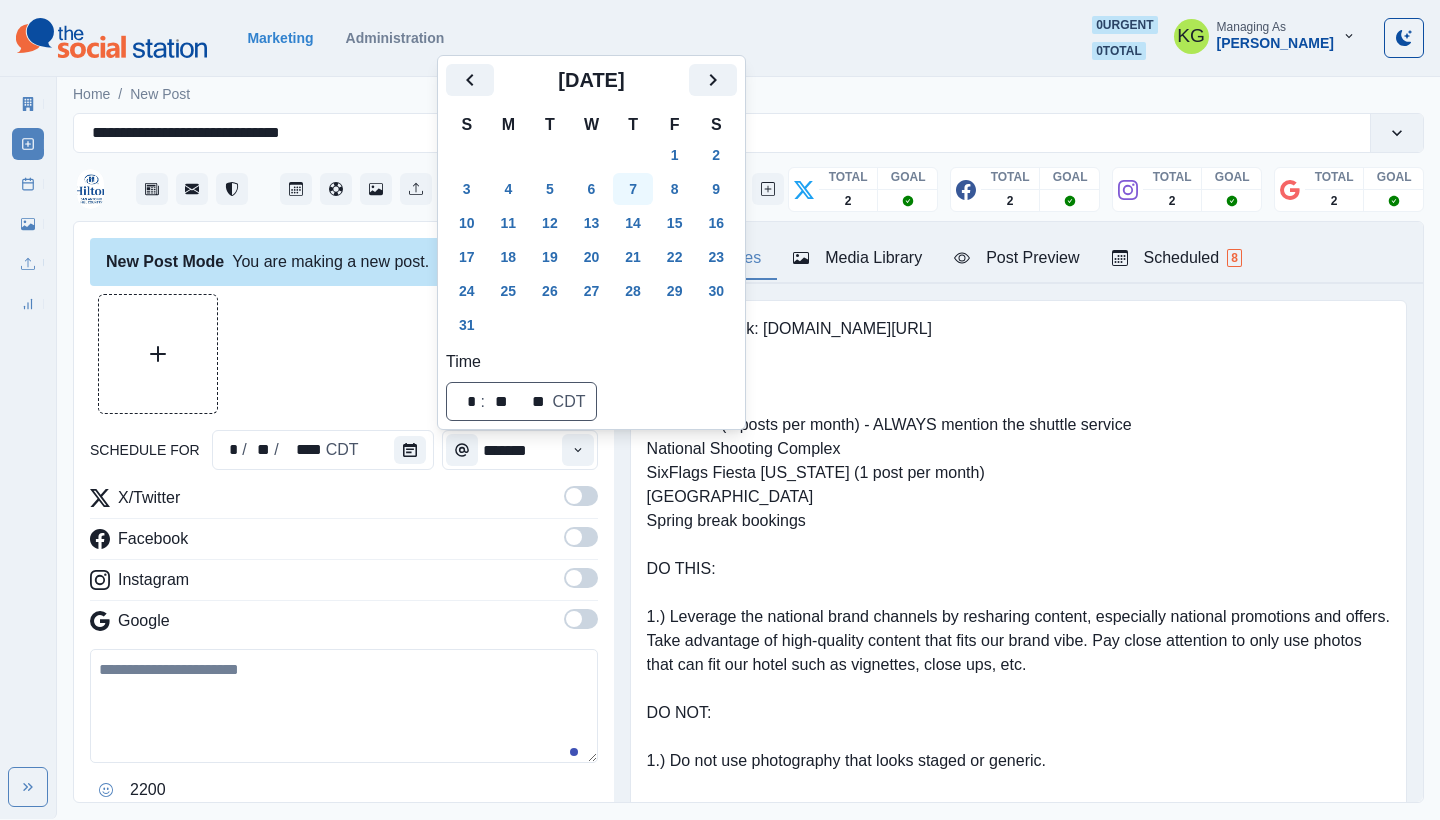 click on "7" at bounding box center (633, 189) 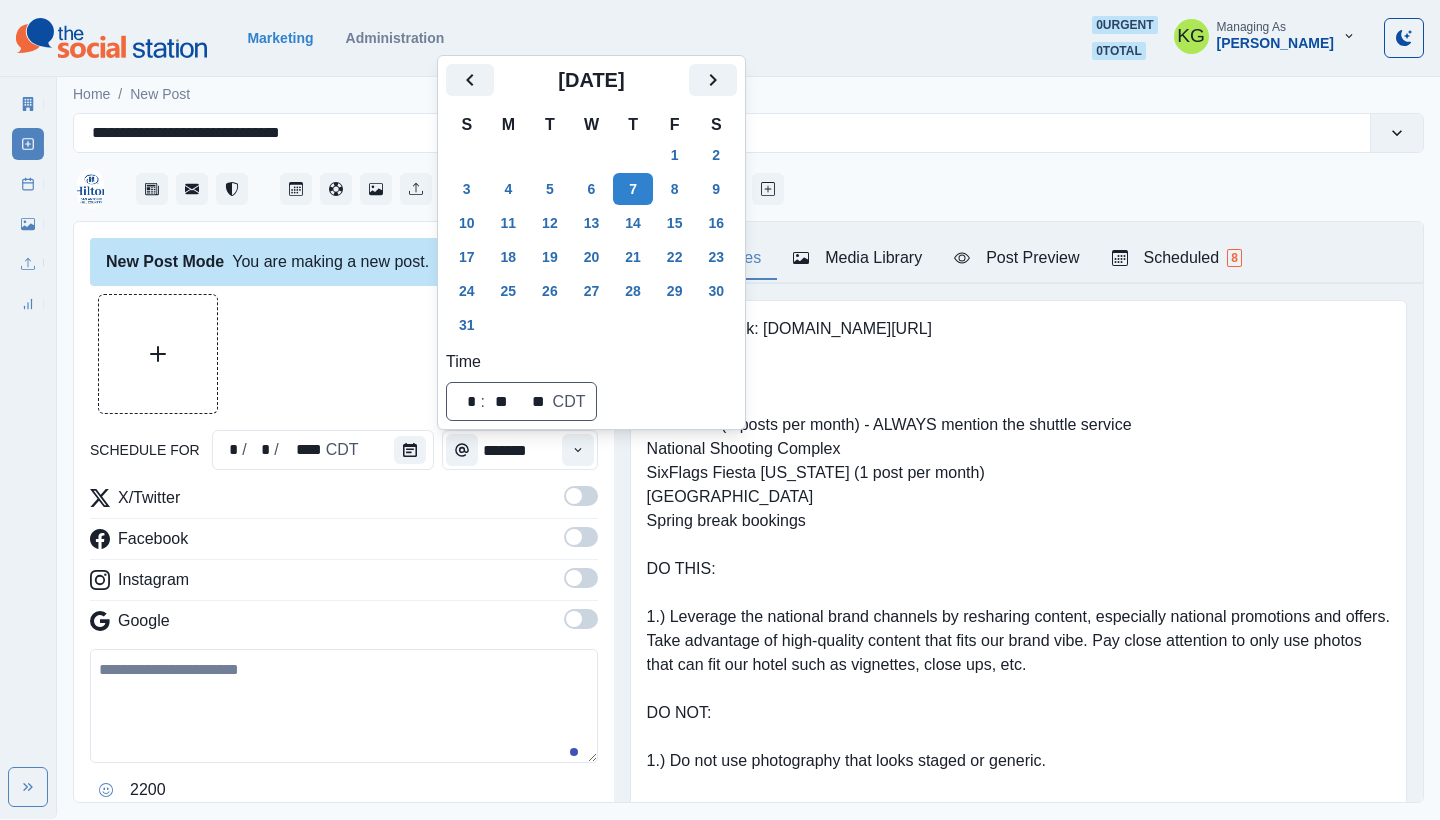 click at bounding box center [344, 354] 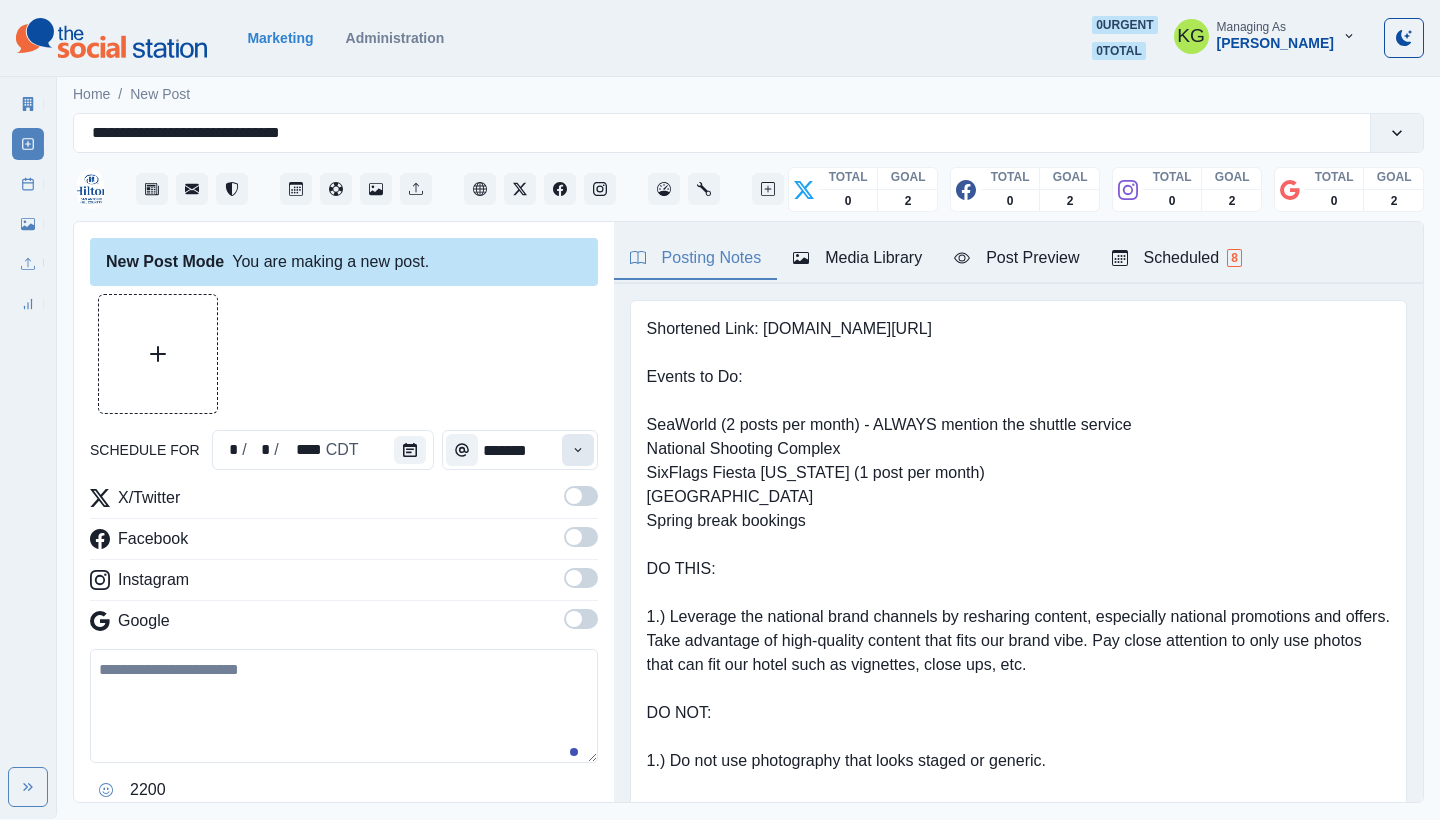 click at bounding box center [578, 450] 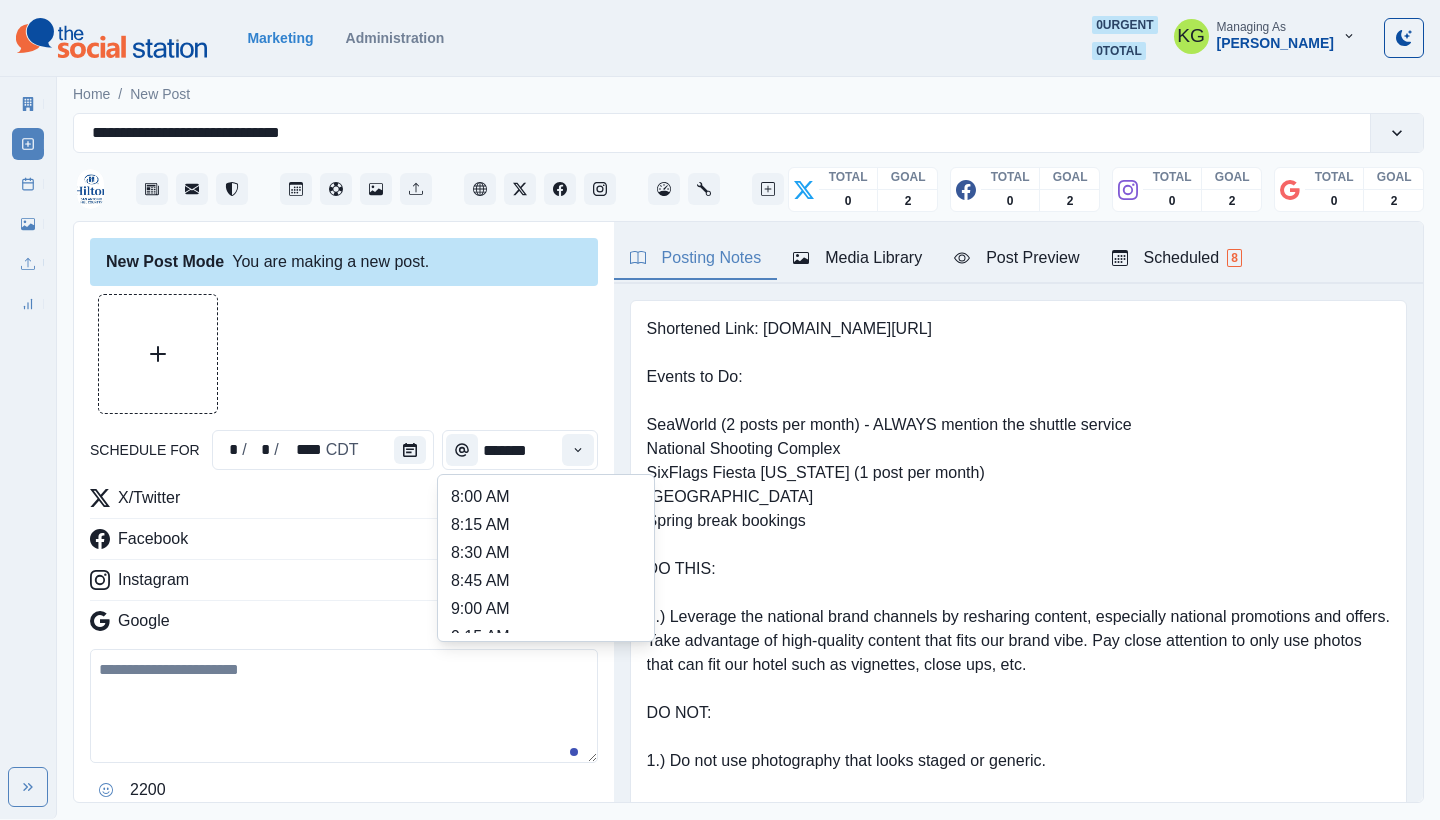 scroll, scrollTop: 194, scrollLeft: 0, axis: vertical 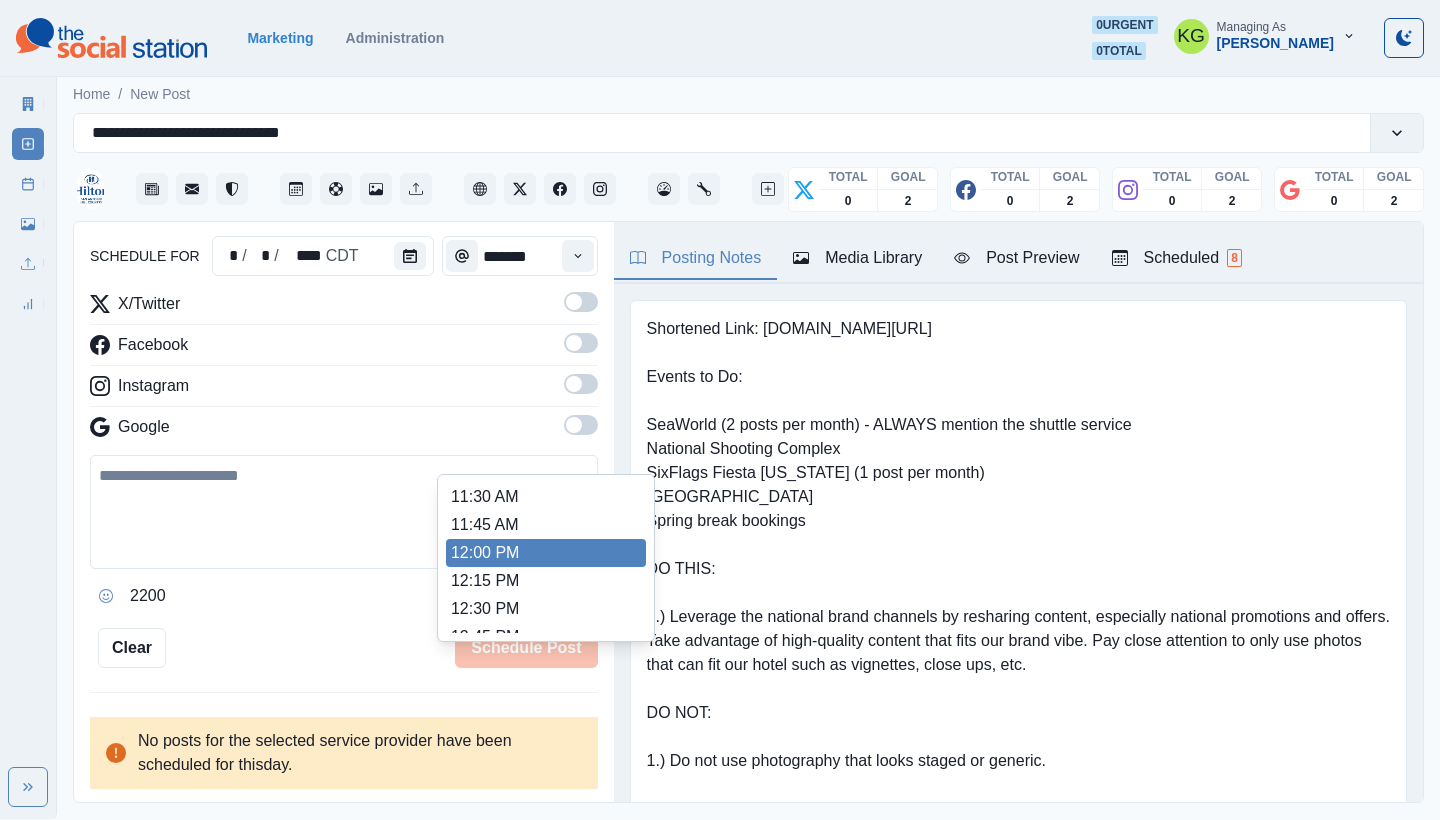 click on "12:00 PM" at bounding box center [546, 553] 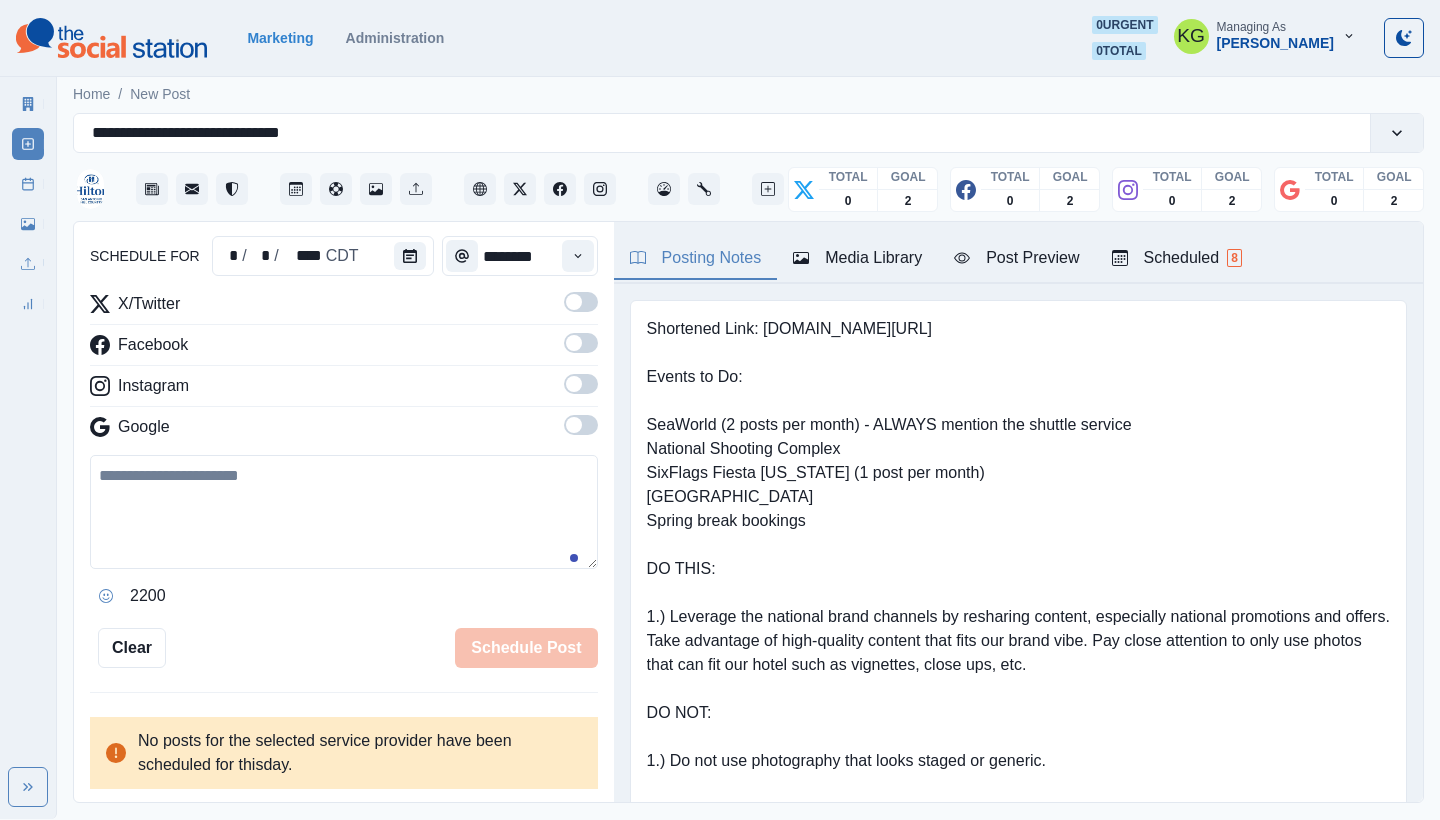 drag, startPoint x: 561, startPoint y: 422, endPoint x: 563, endPoint y: 385, distance: 37.054016 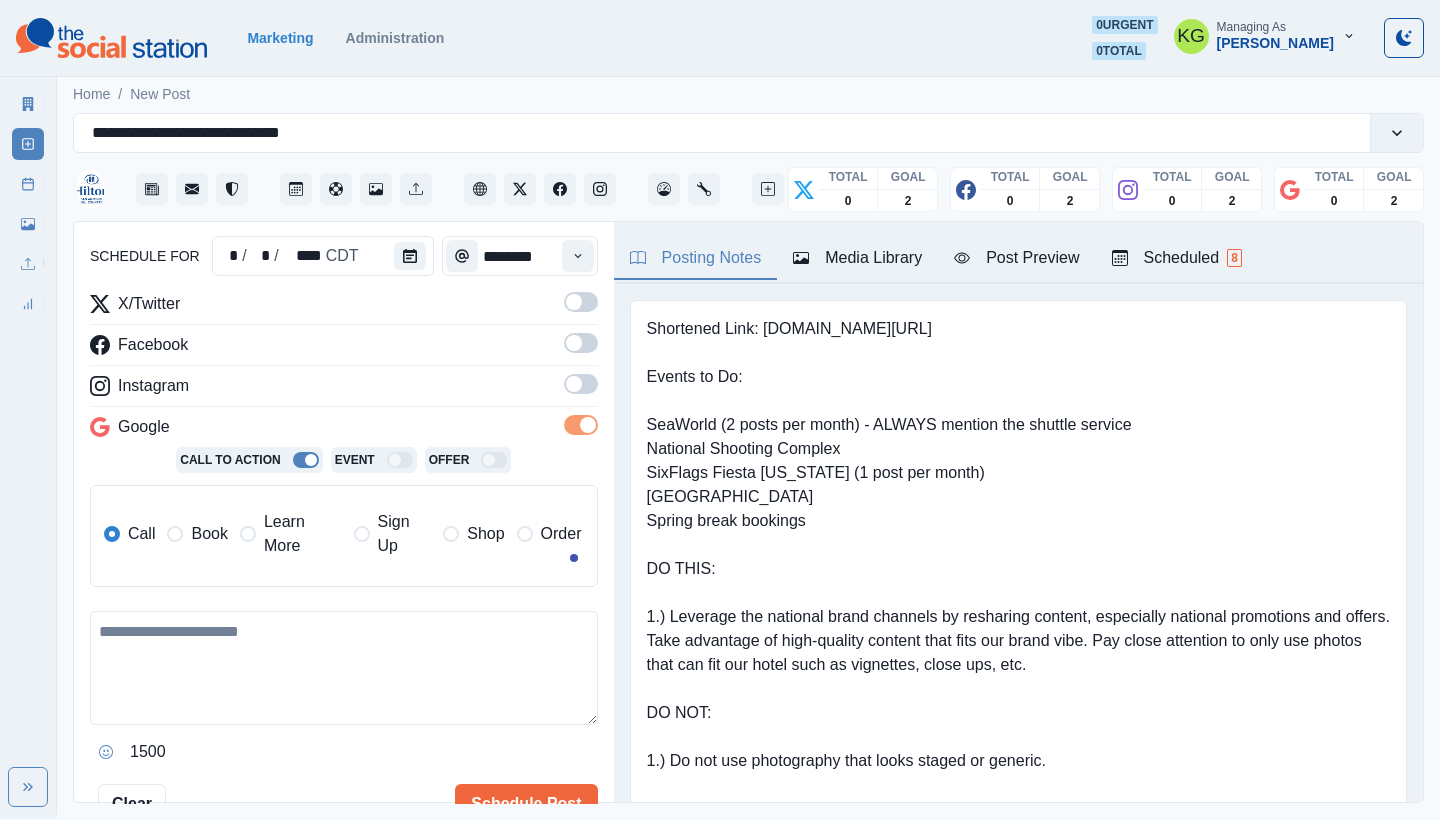 click on "X/Twitter Facebook Instagram Google Call To Action Event Offer Call Book Learn More Sign Up Shop Order" at bounding box center (344, 447) 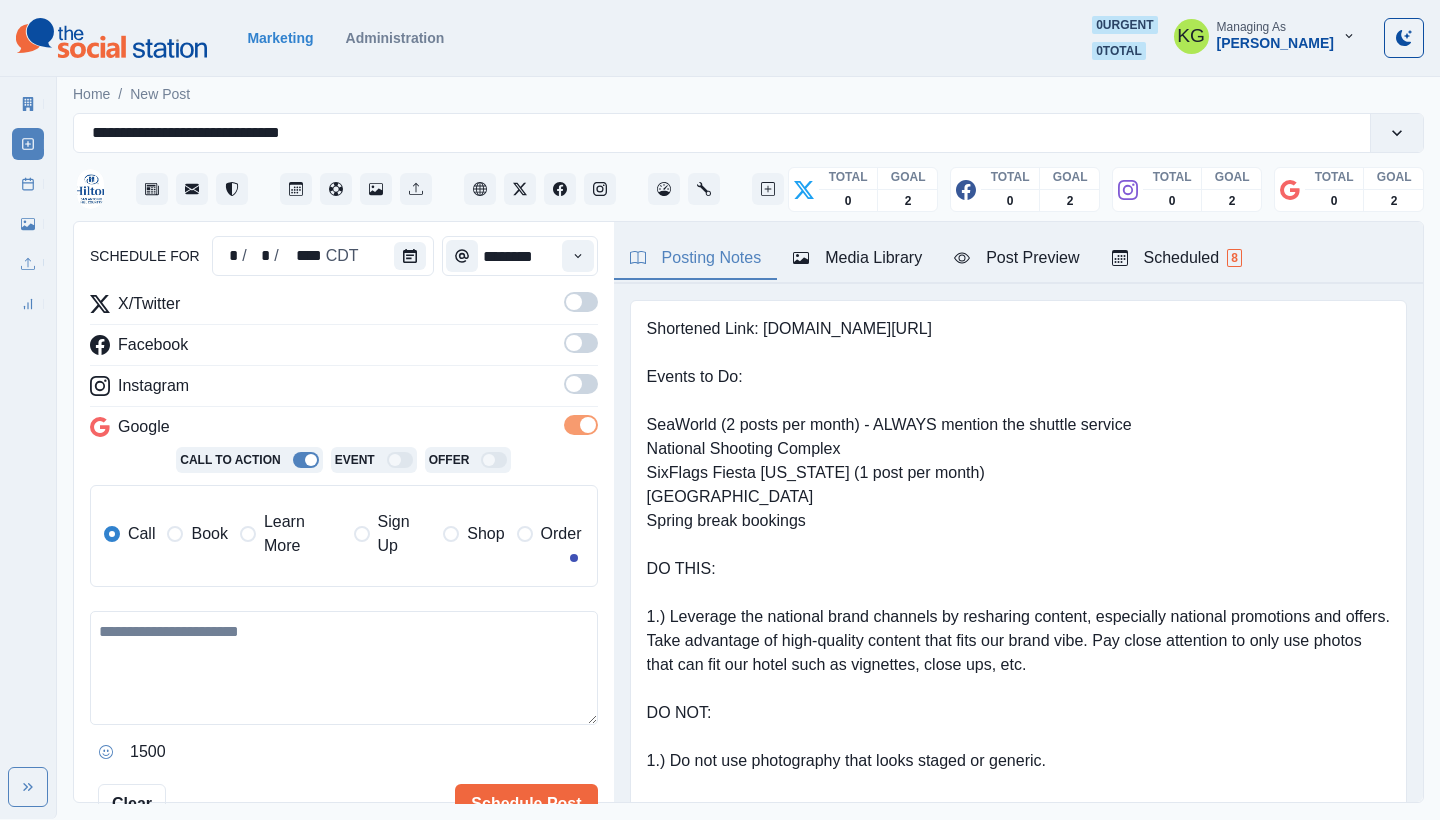 click at bounding box center [581, 384] 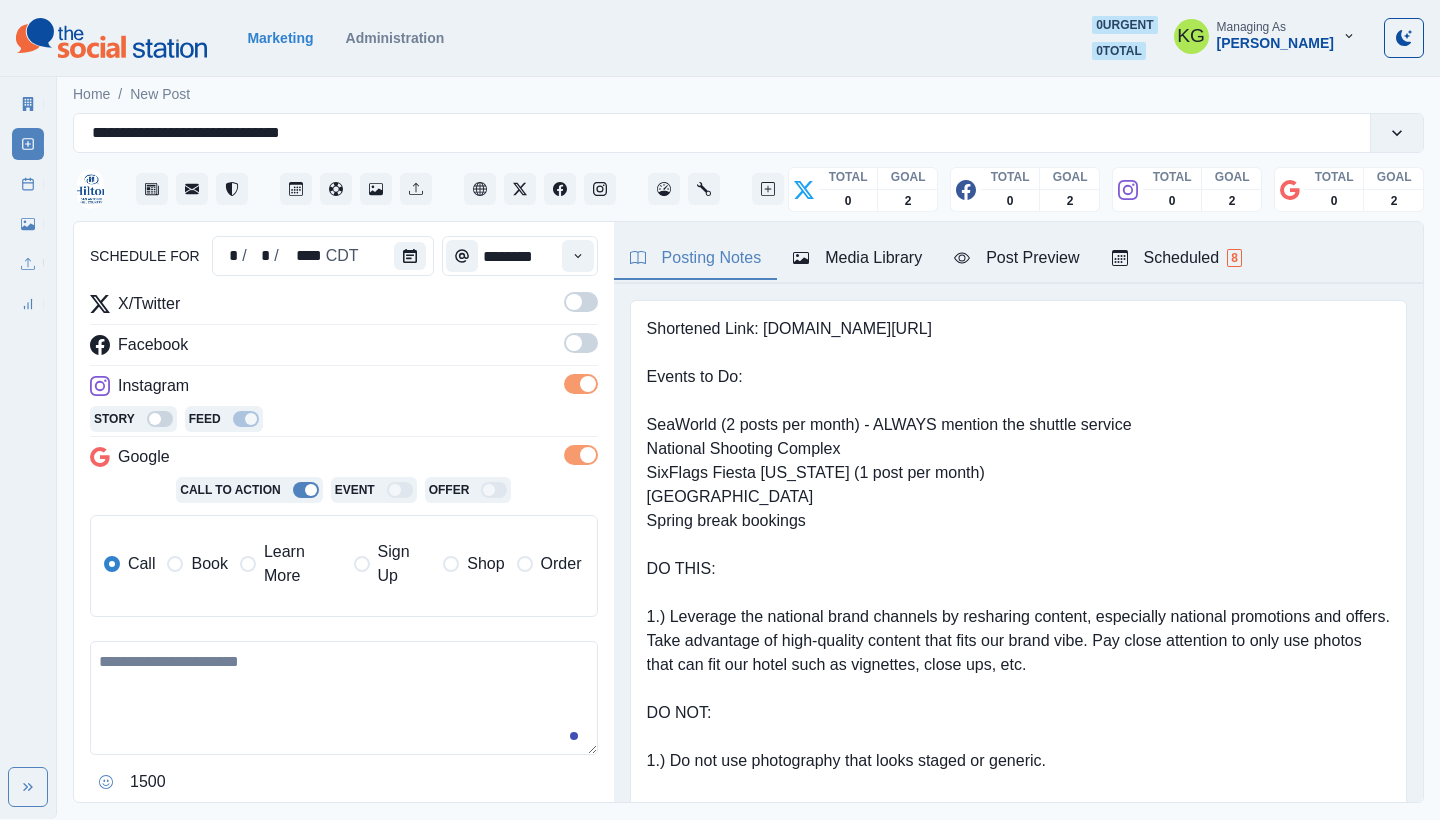 click at bounding box center [574, 343] 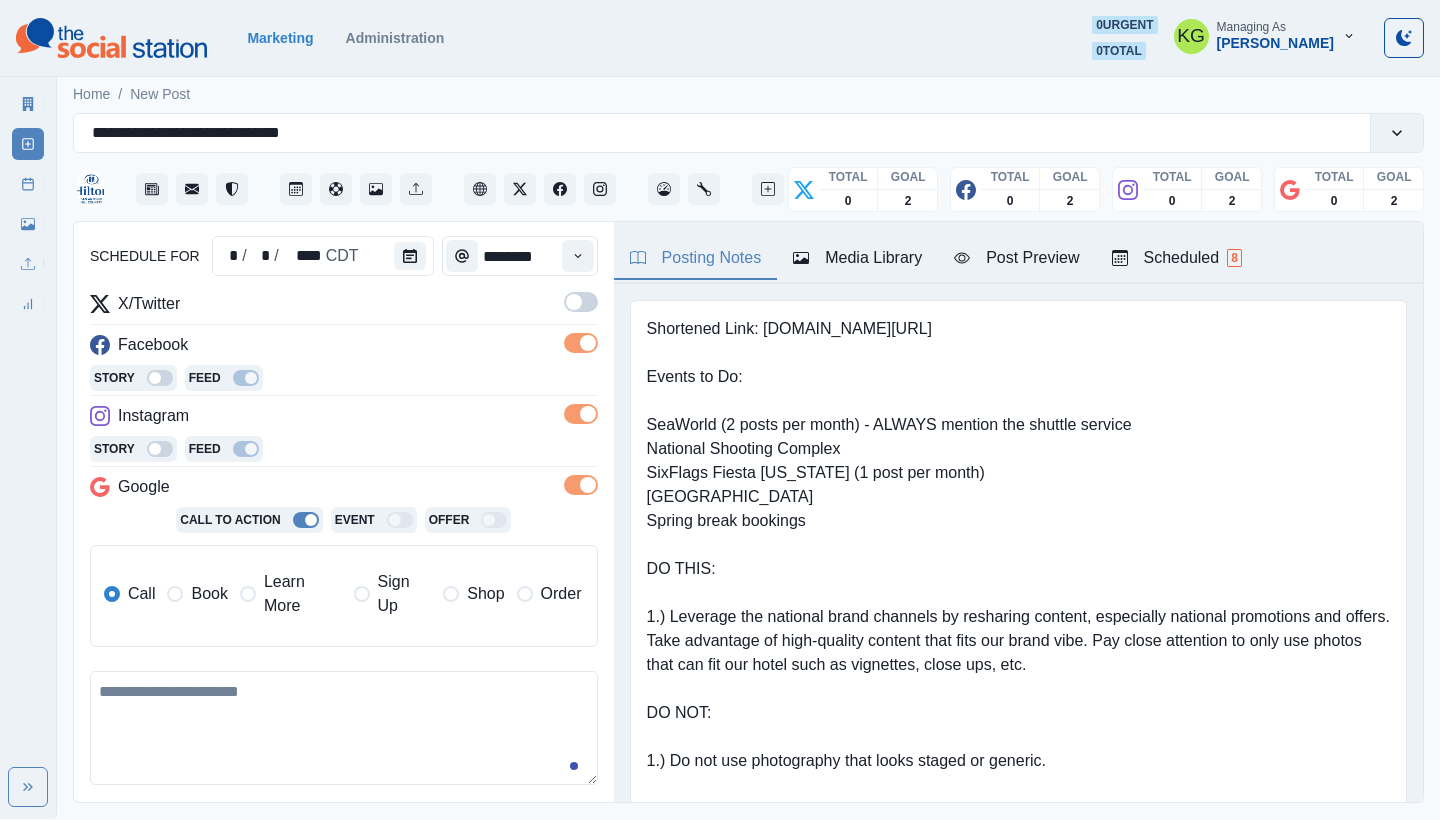 click at bounding box center (581, 302) 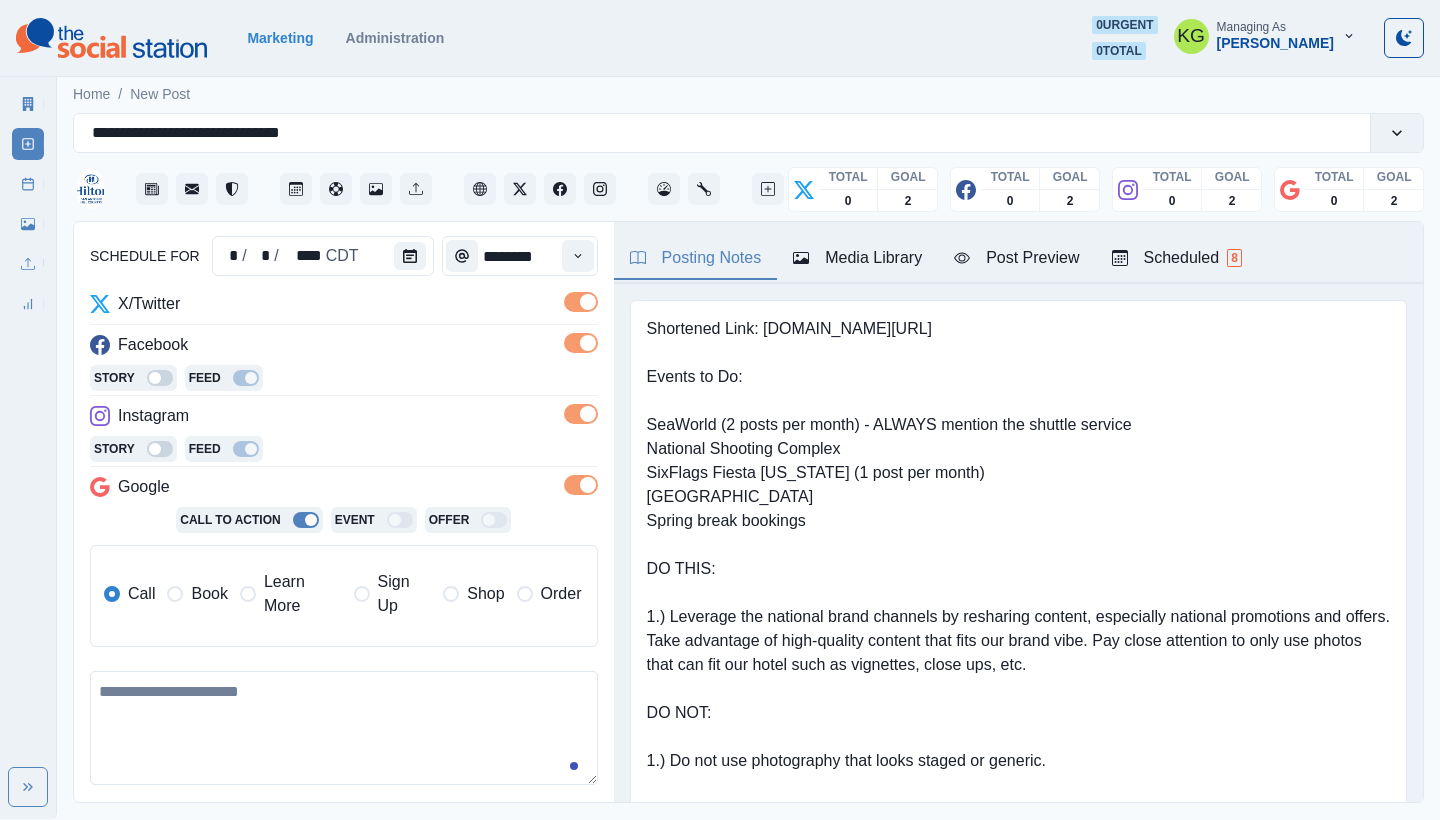 click on "Book" at bounding box center (209, 594) 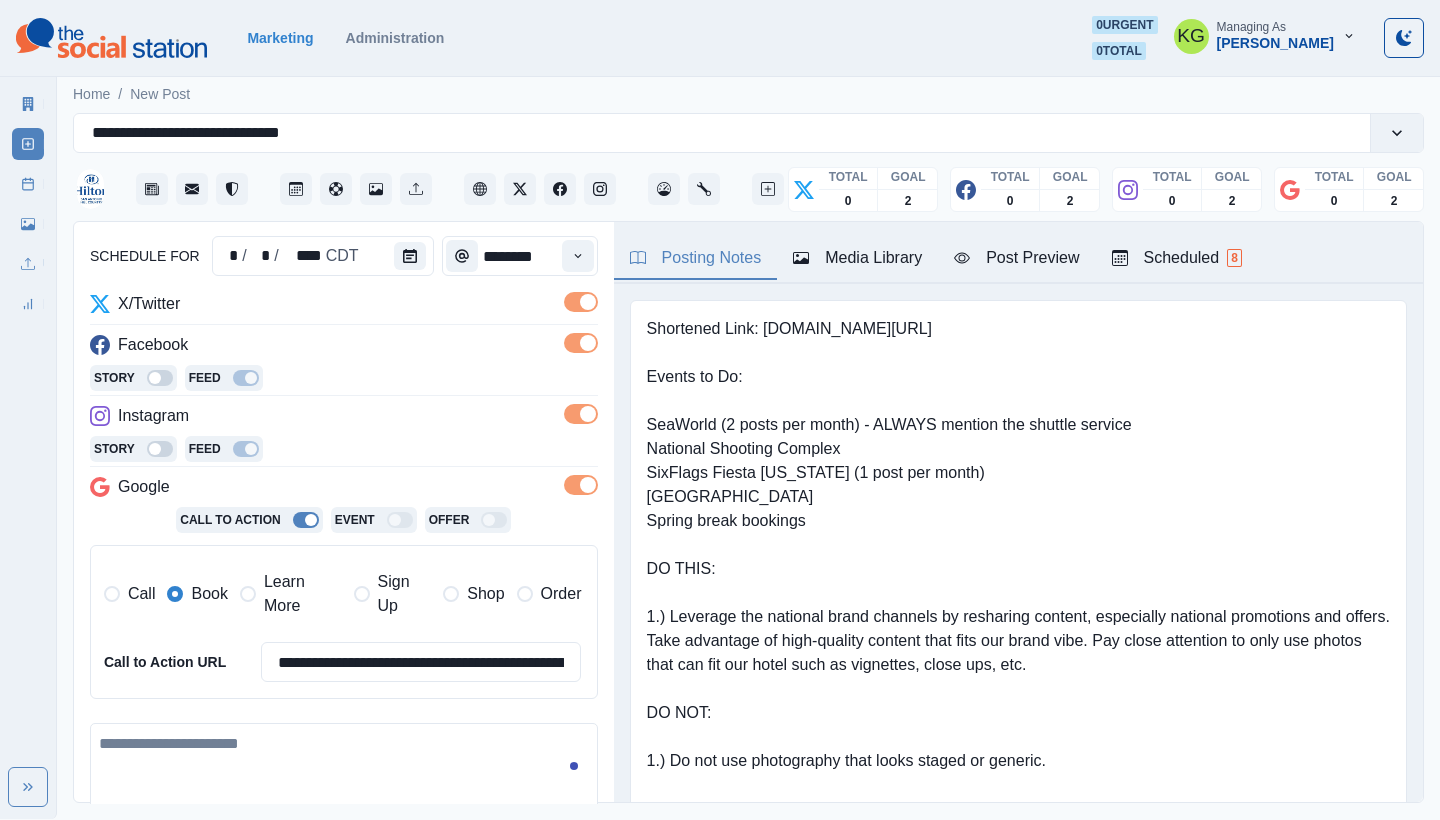 click on "Media Library" at bounding box center (857, 258) 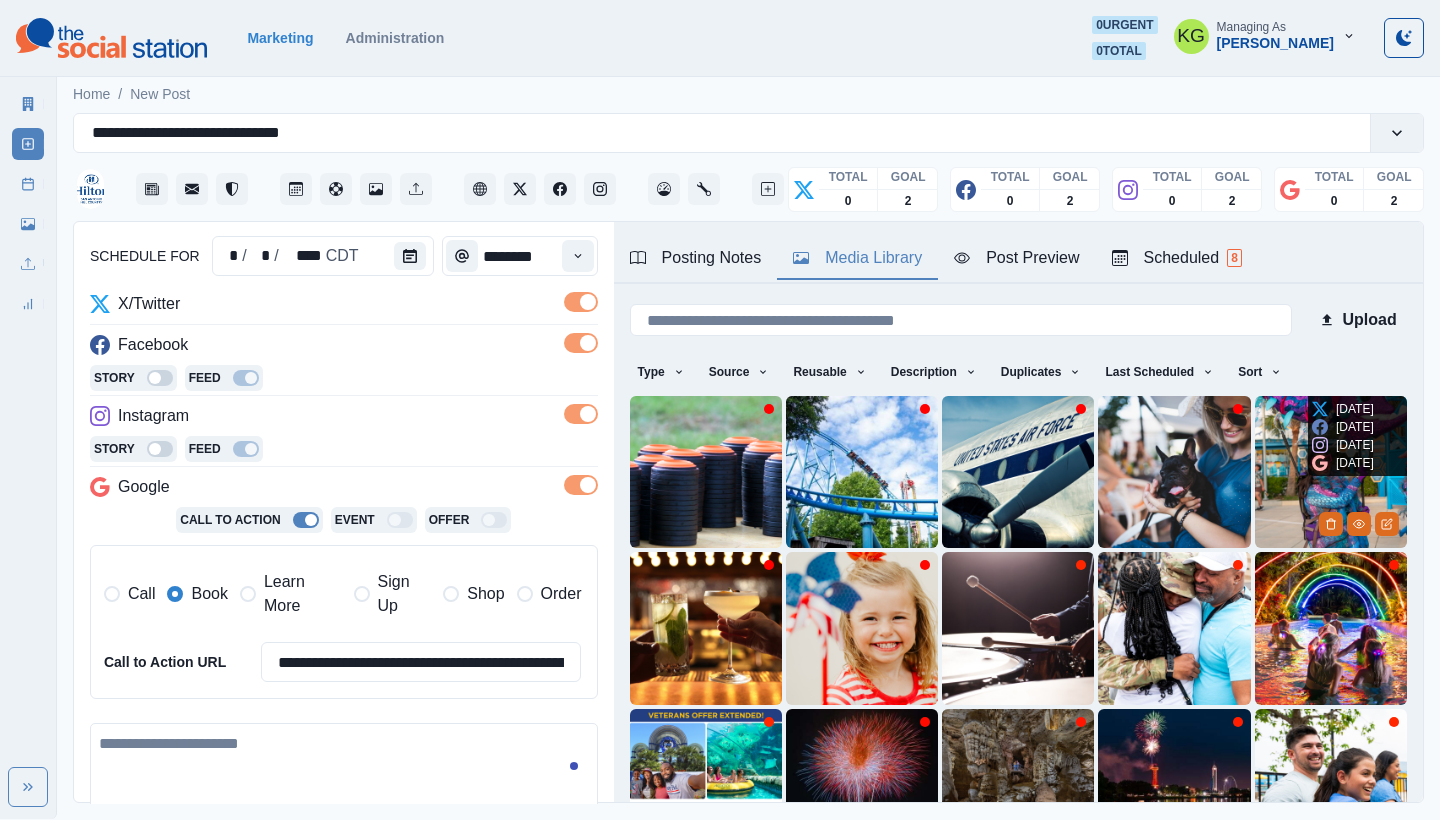 scroll, scrollTop: 171, scrollLeft: 0, axis: vertical 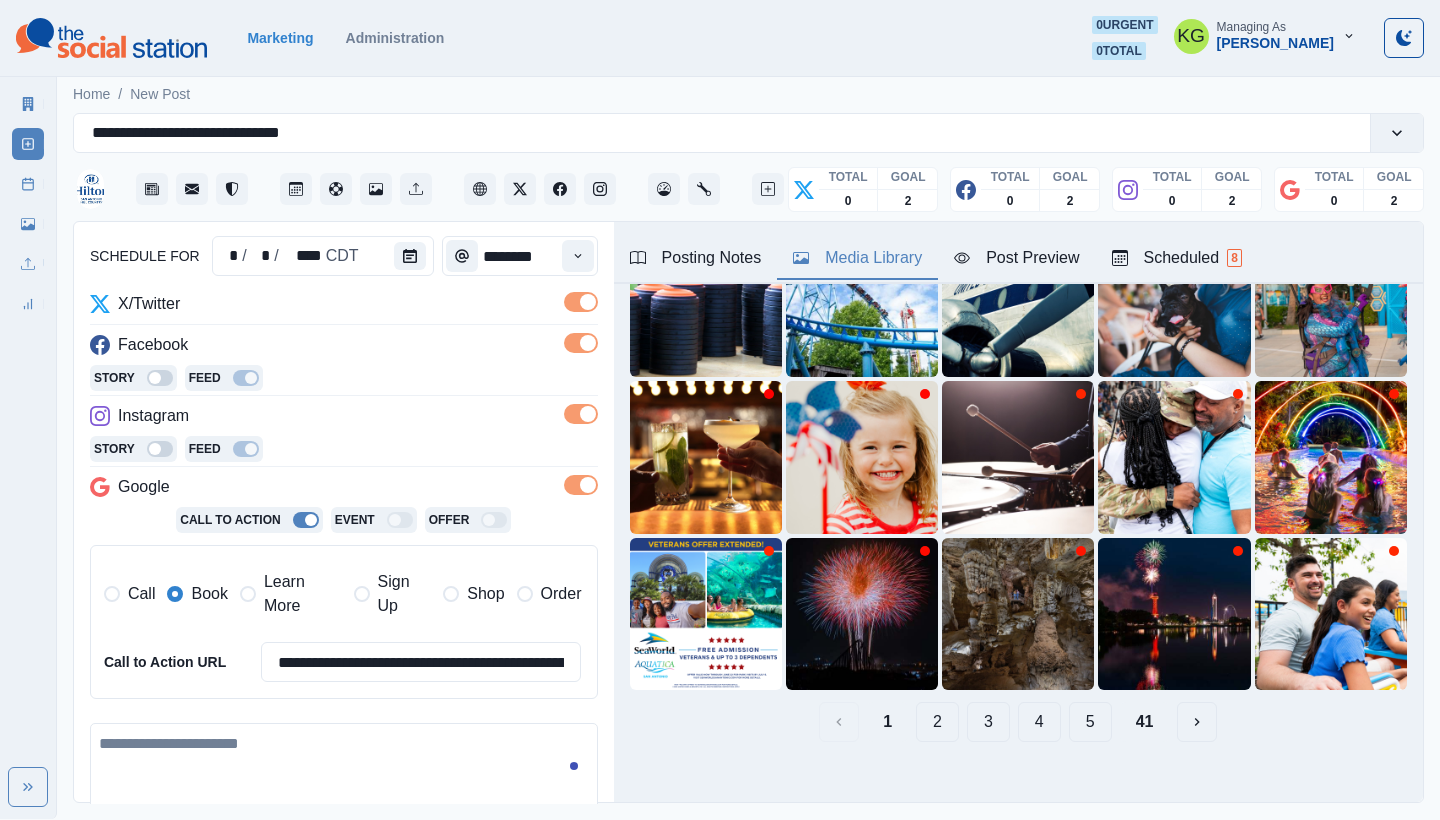 click on "41" at bounding box center (1145, 722) 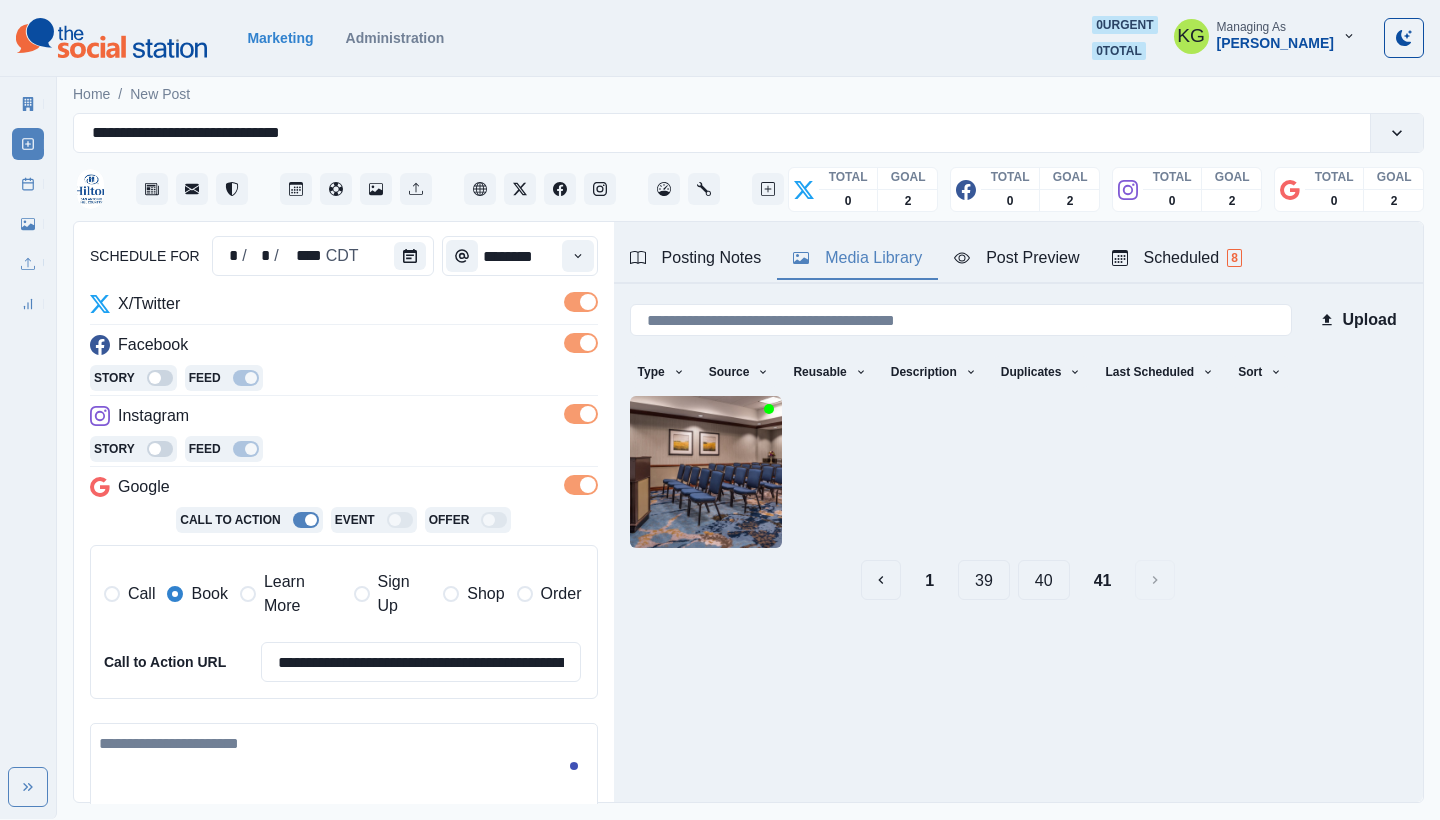scroll, scrollTop: 0, scrollLeft: 0, axis: both 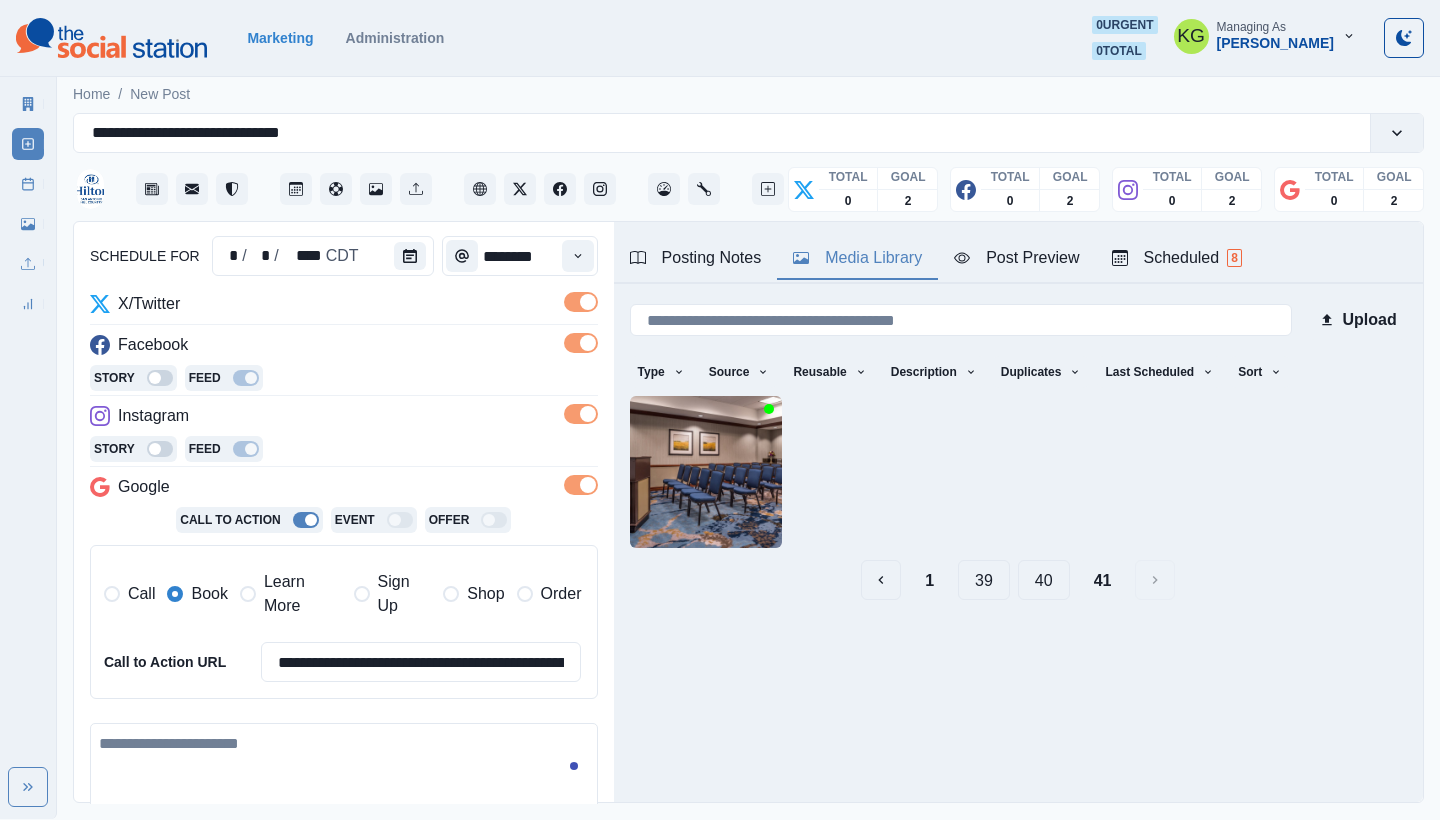 click on "40" at bounding box center (1044, 580) 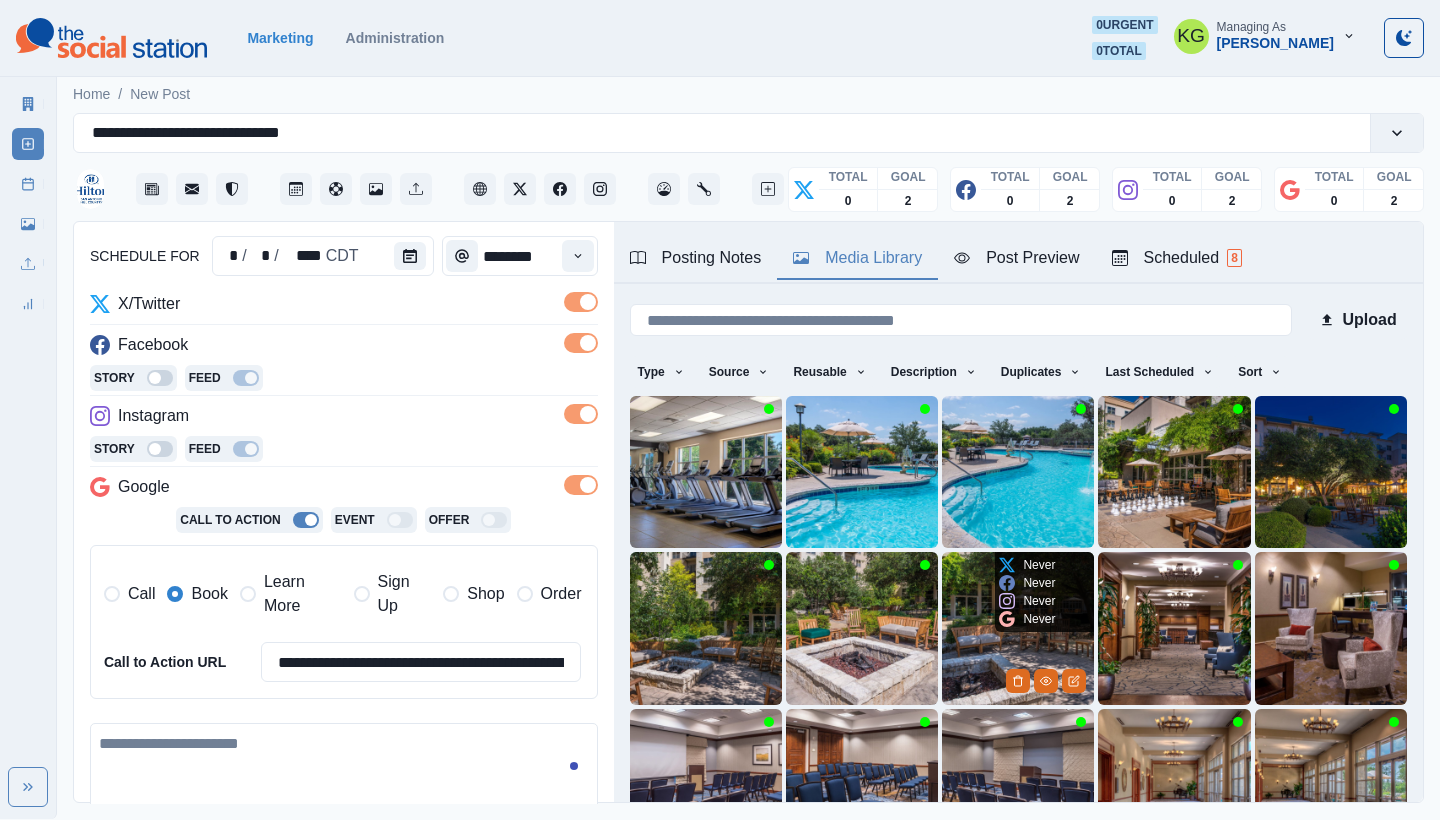 scroll, scrollTop: 171, scrollLeft: 0, axis: vertical 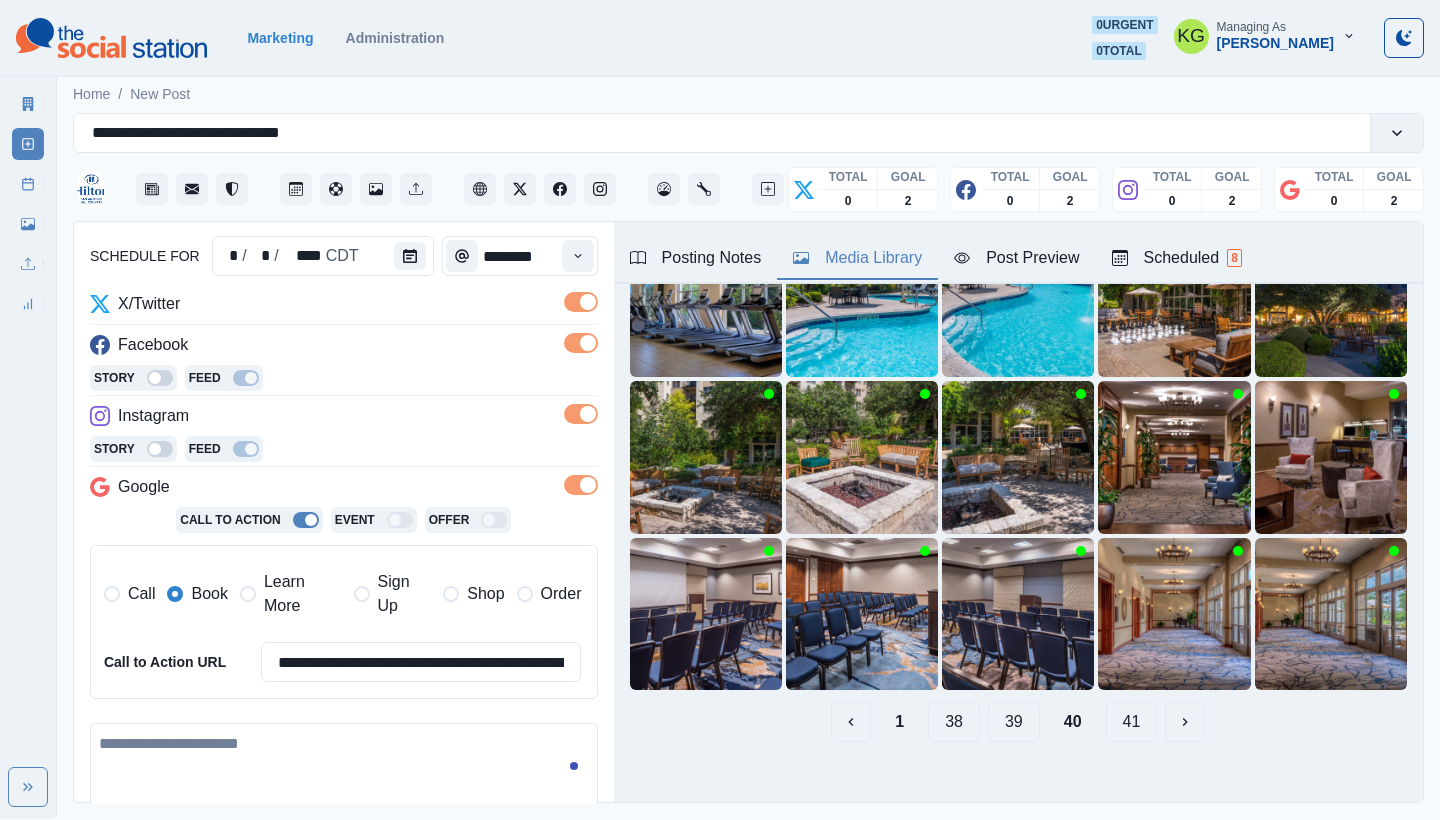 click on "39" at bounding box center [1014, 722] 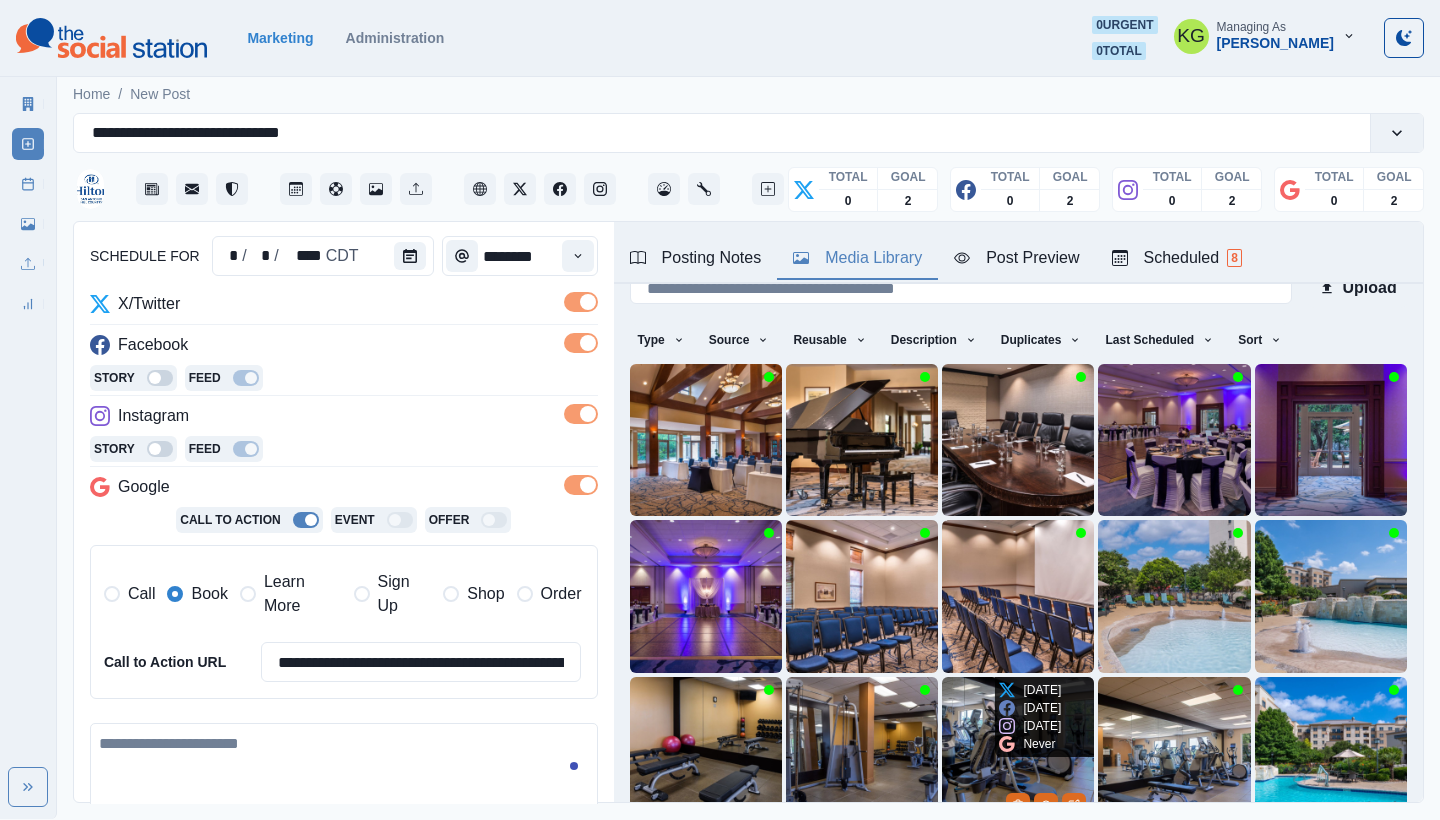 scroll, scrollTop: 171, scrollLeft: 0, axis: vertical 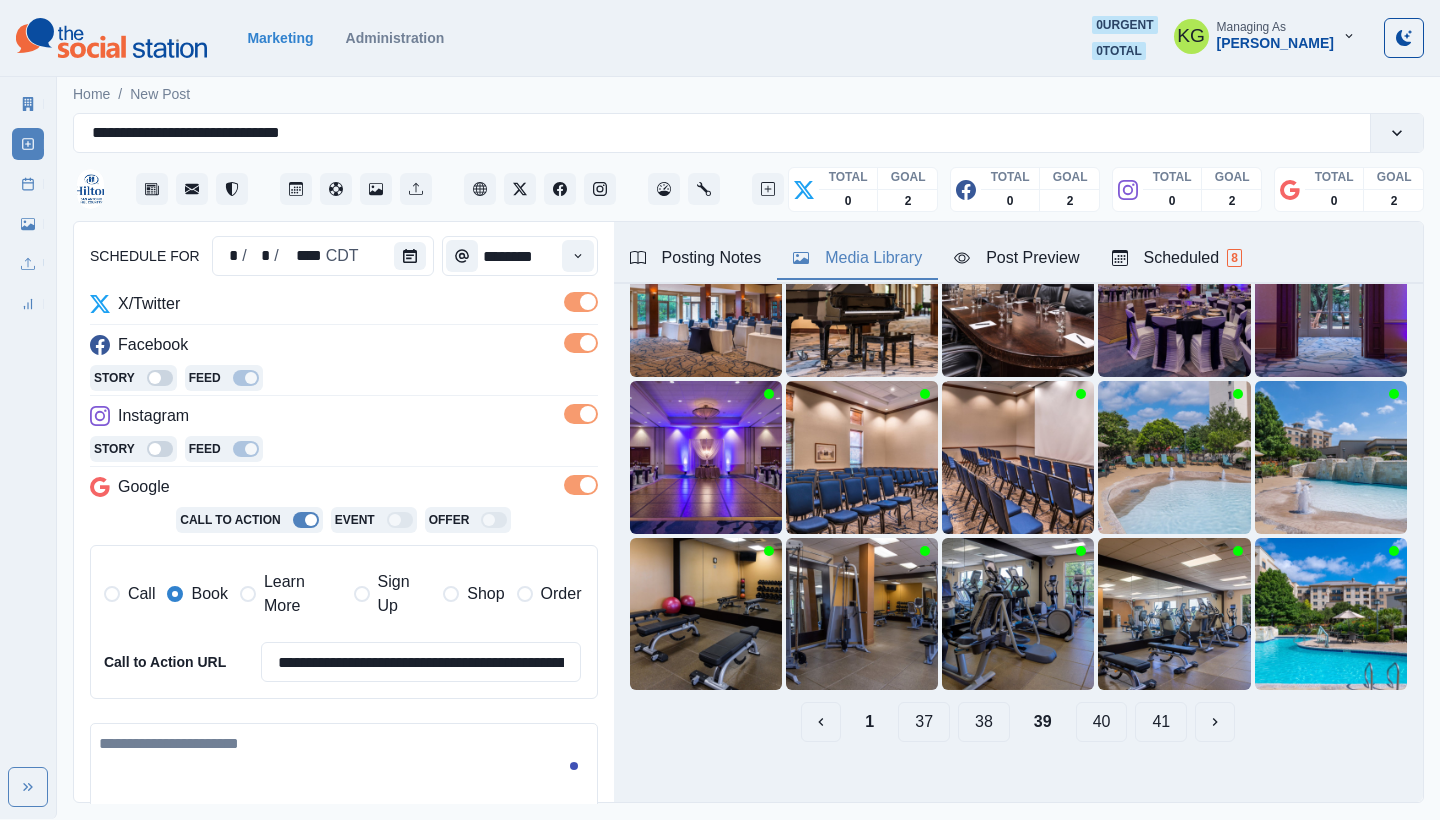 click on "38" at bounding box center (984, 722) 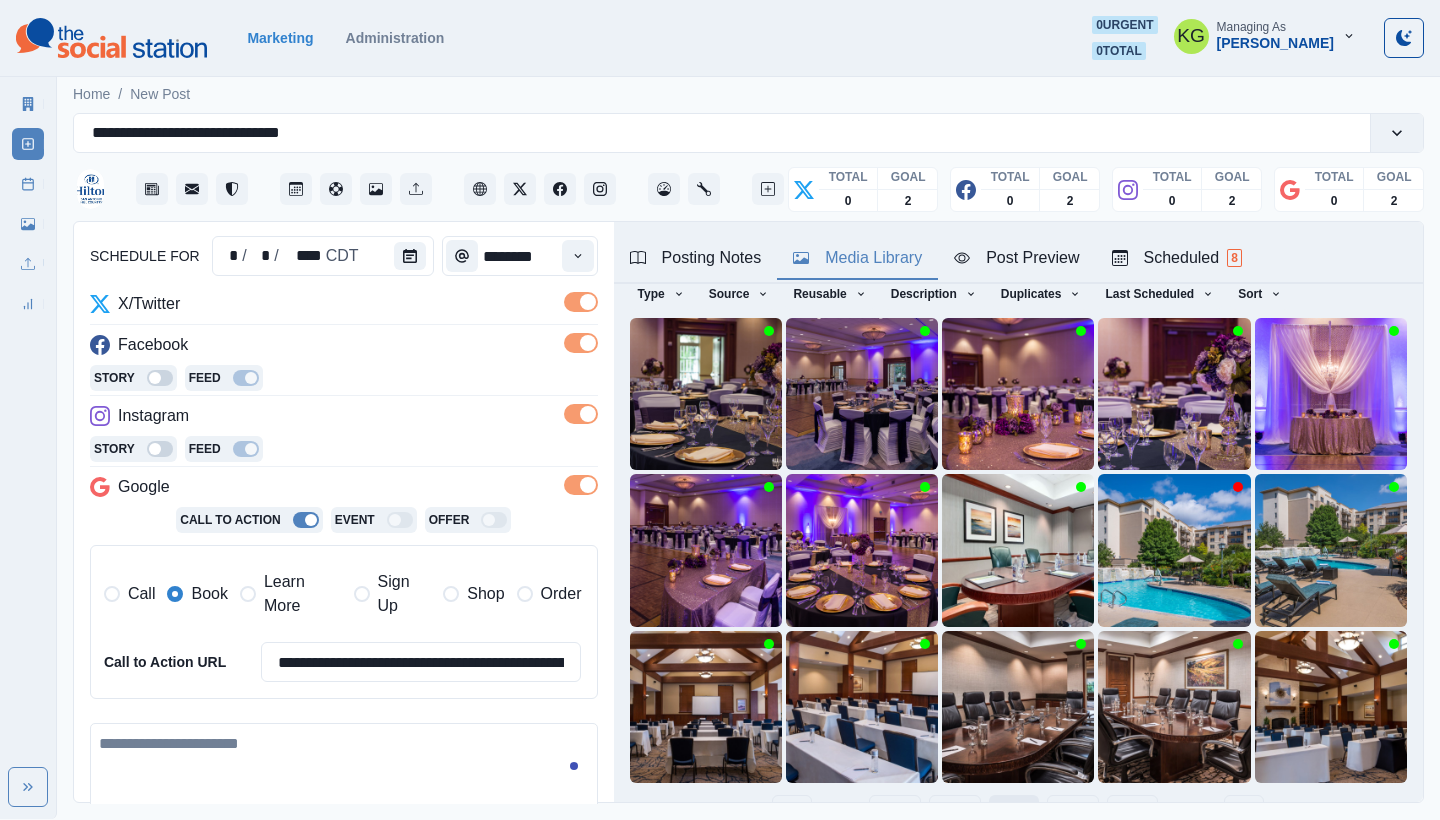 scroll, scrollTop: 171, scrollLeft: 0, axis: vertical 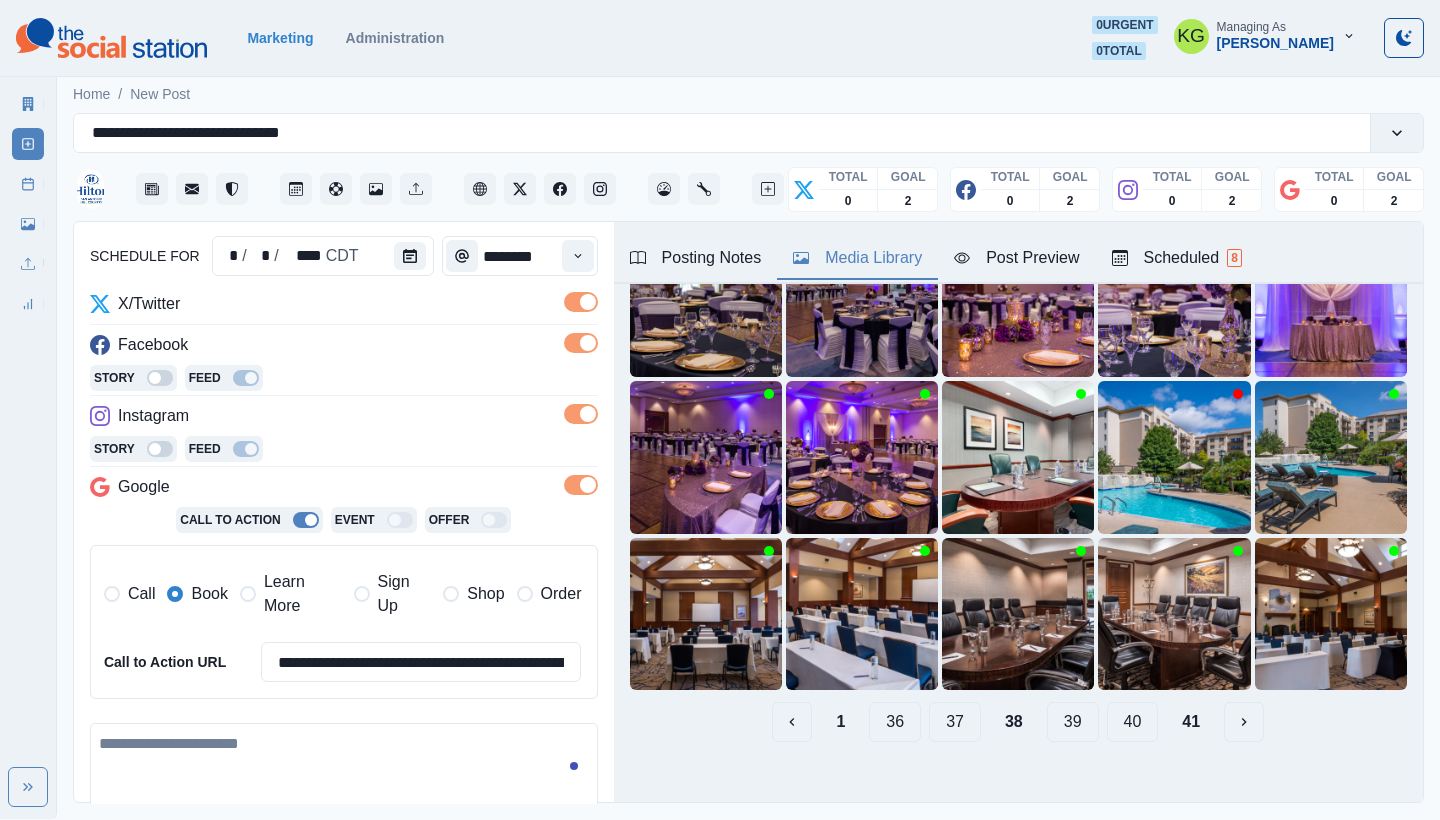 click on "37" at bounding box center [955, 722] 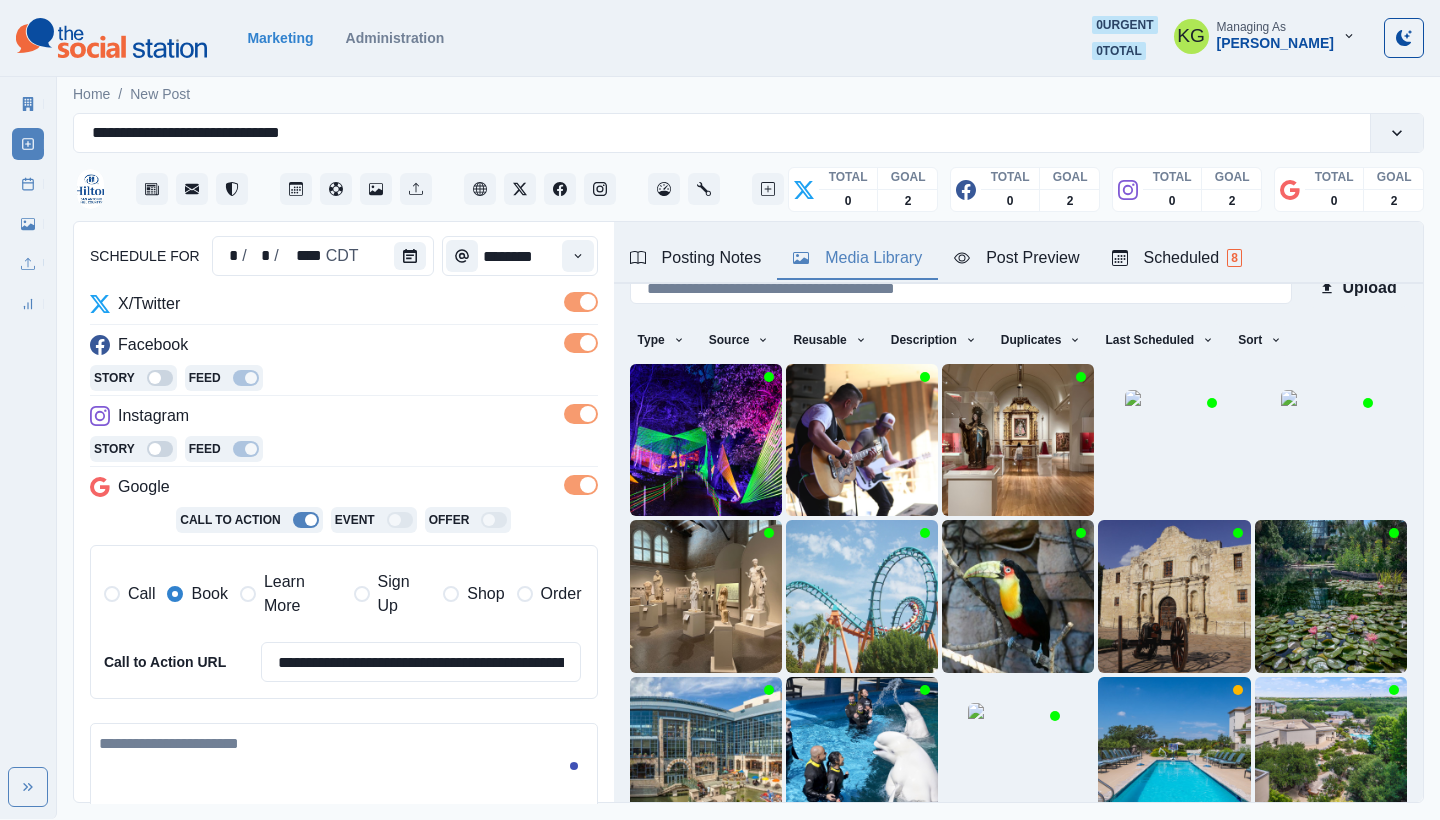scroll, scrollTop: 171, scrollLeft: 0, axis: vertical 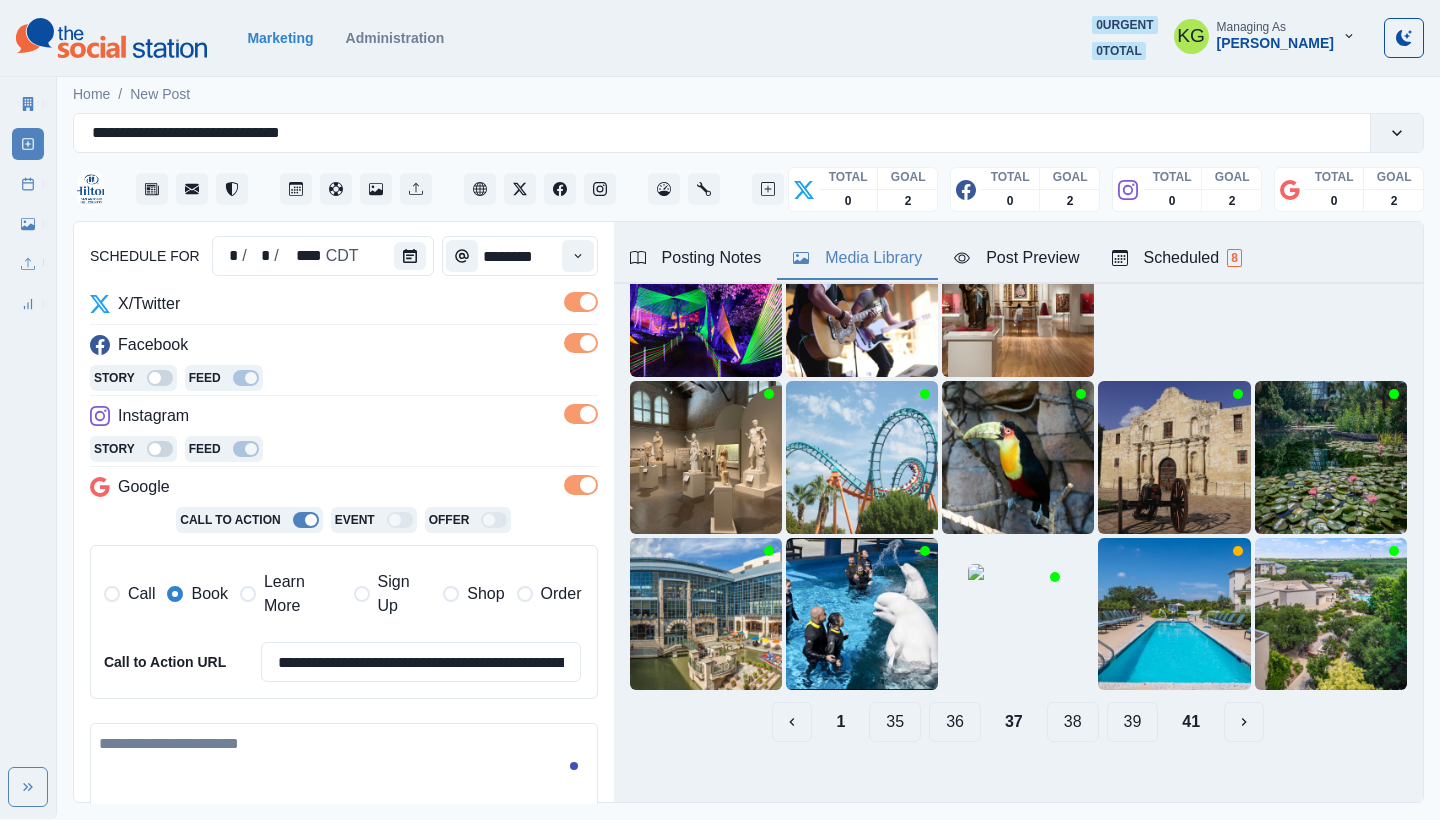 click on "36" at bounding box center [955, 722] 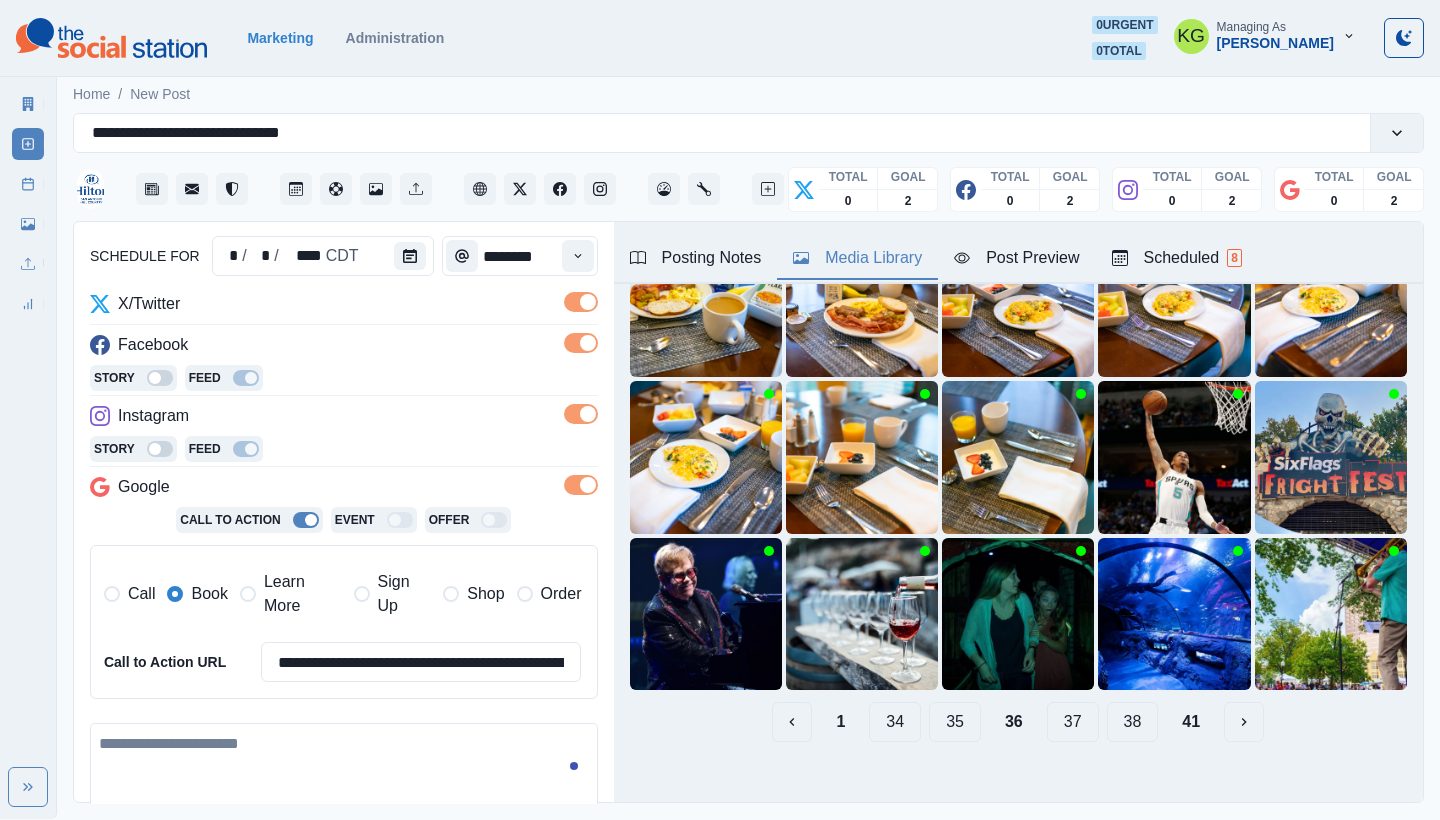 scroll, scrollTop: 0, scrollLeft: 0, axis: both 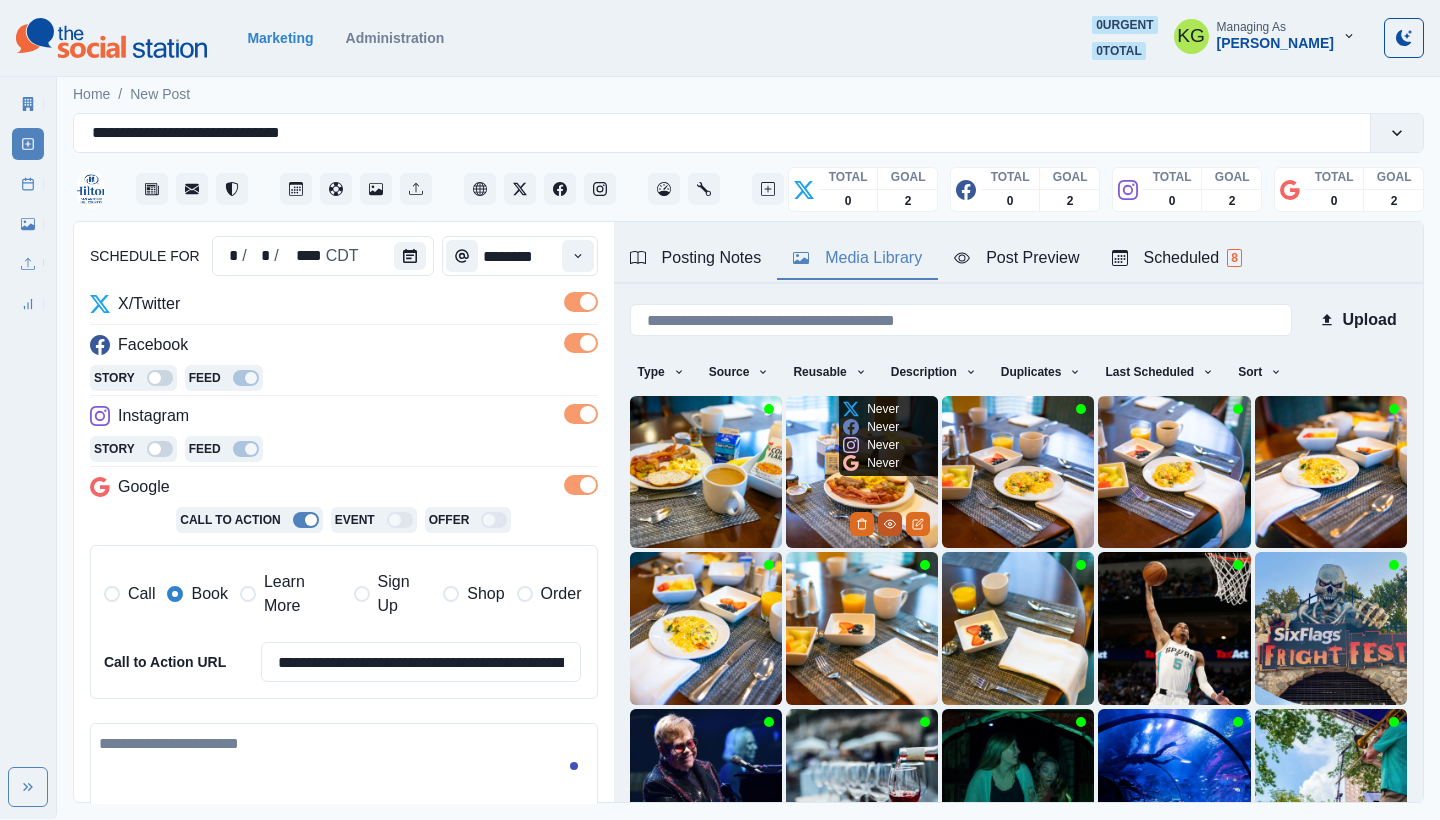 click 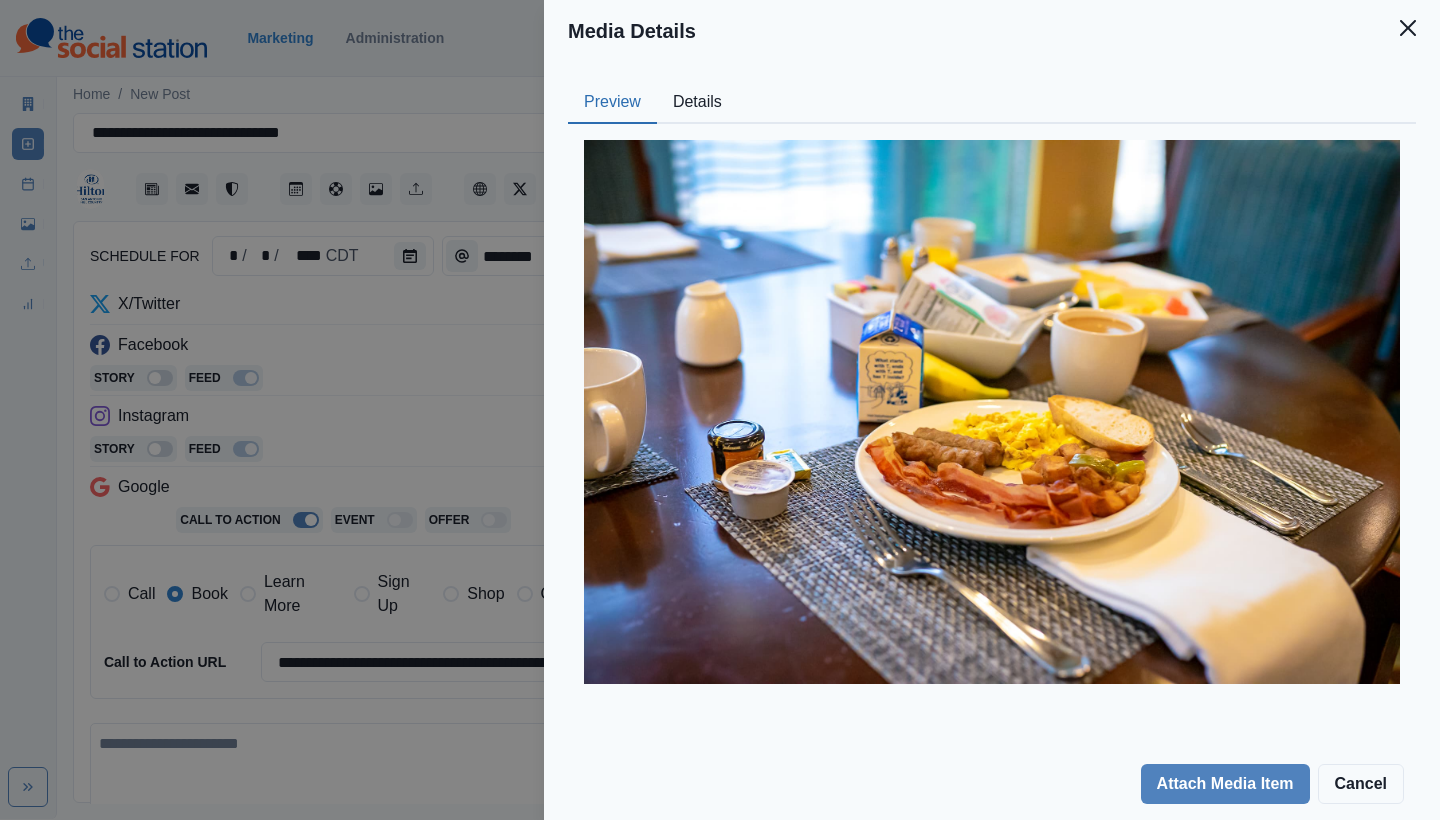 click on "Details" at bounding box center [697, 103] 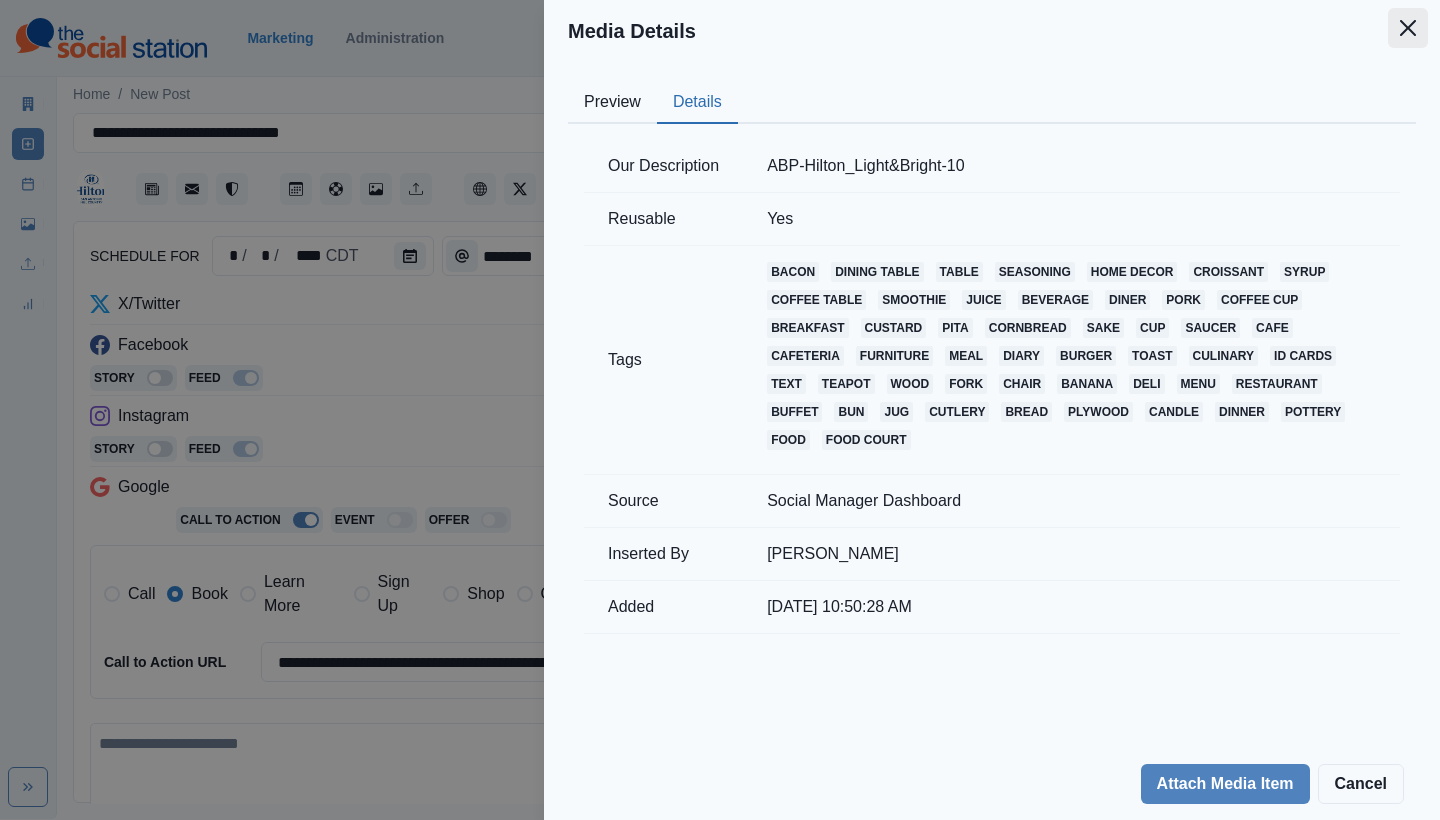 click 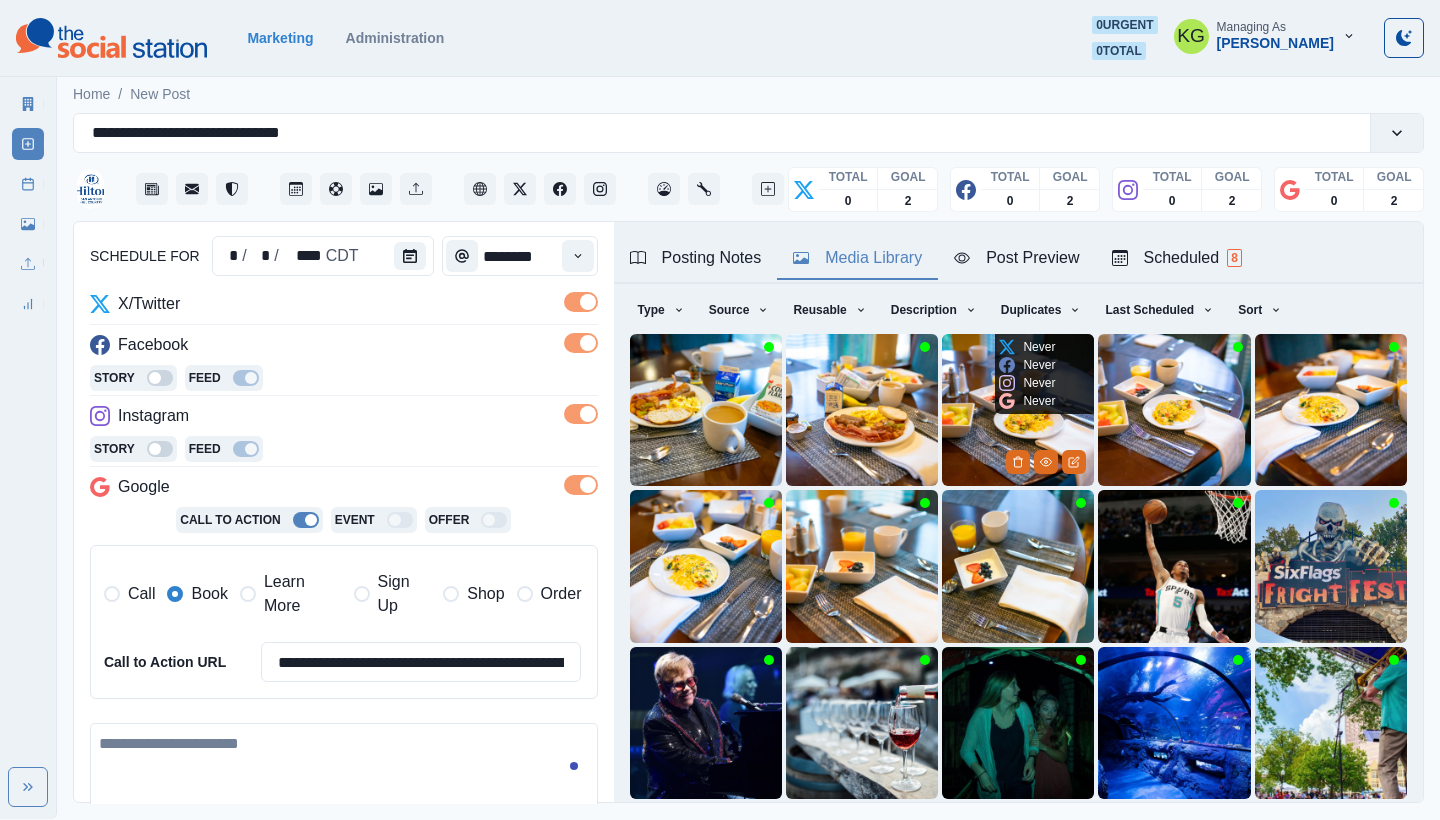scroll, scrollTop: 171, scrollLeft: 0, axis: vertical 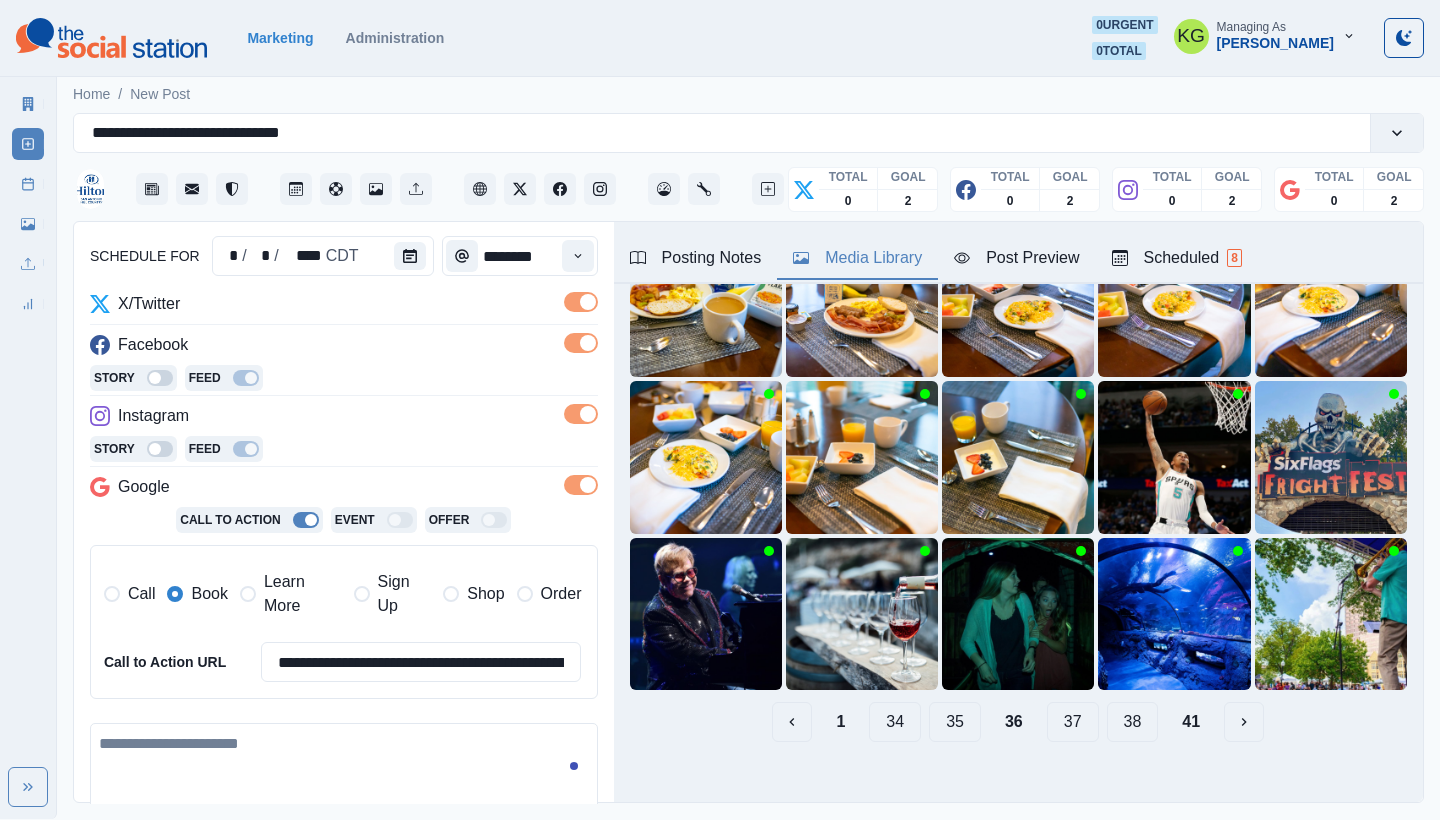 click on "35" at bounding box center (955, 722) 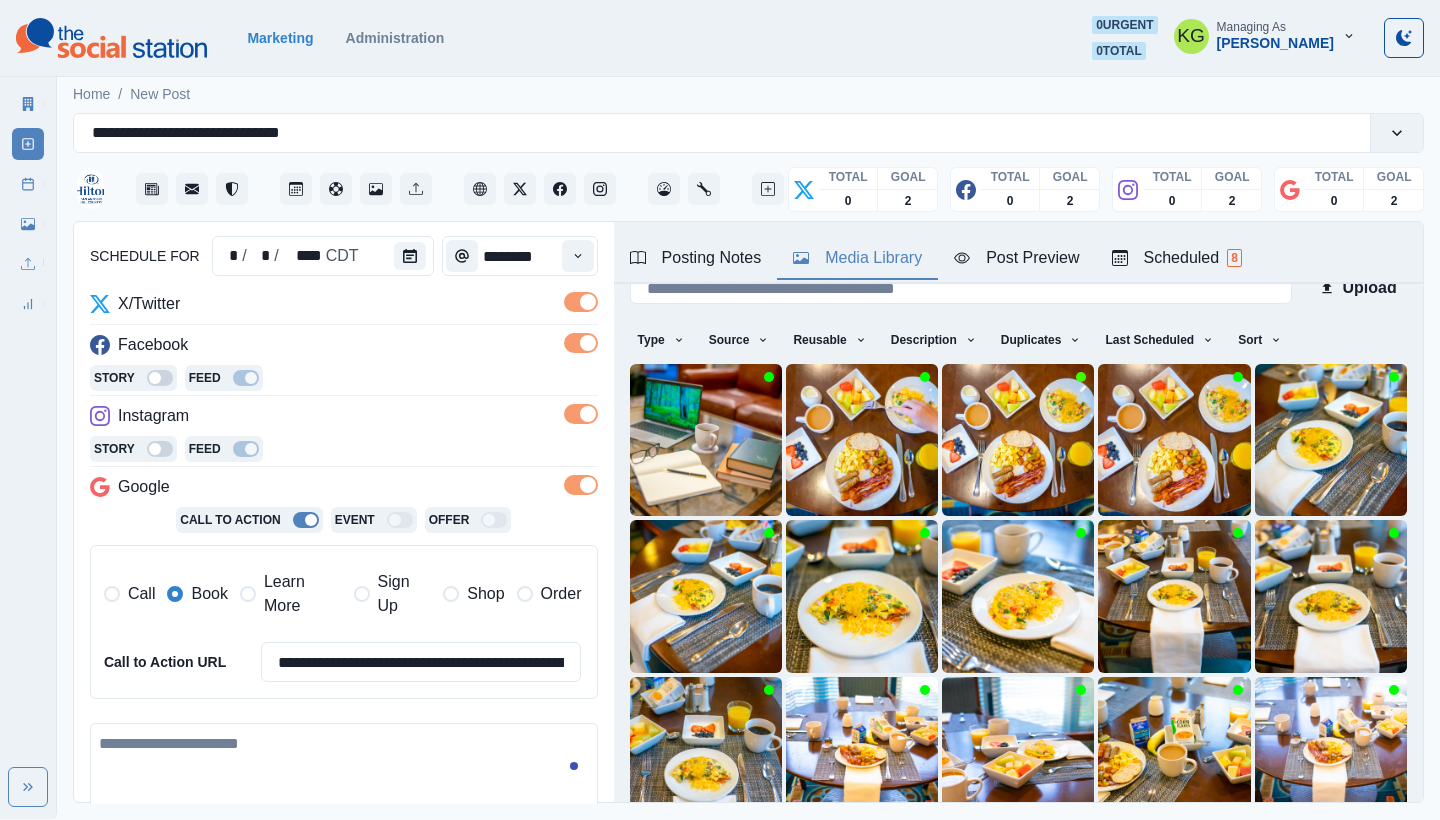 scroll, scrollTop: 171, scrollLeft: 0, axis: vertical 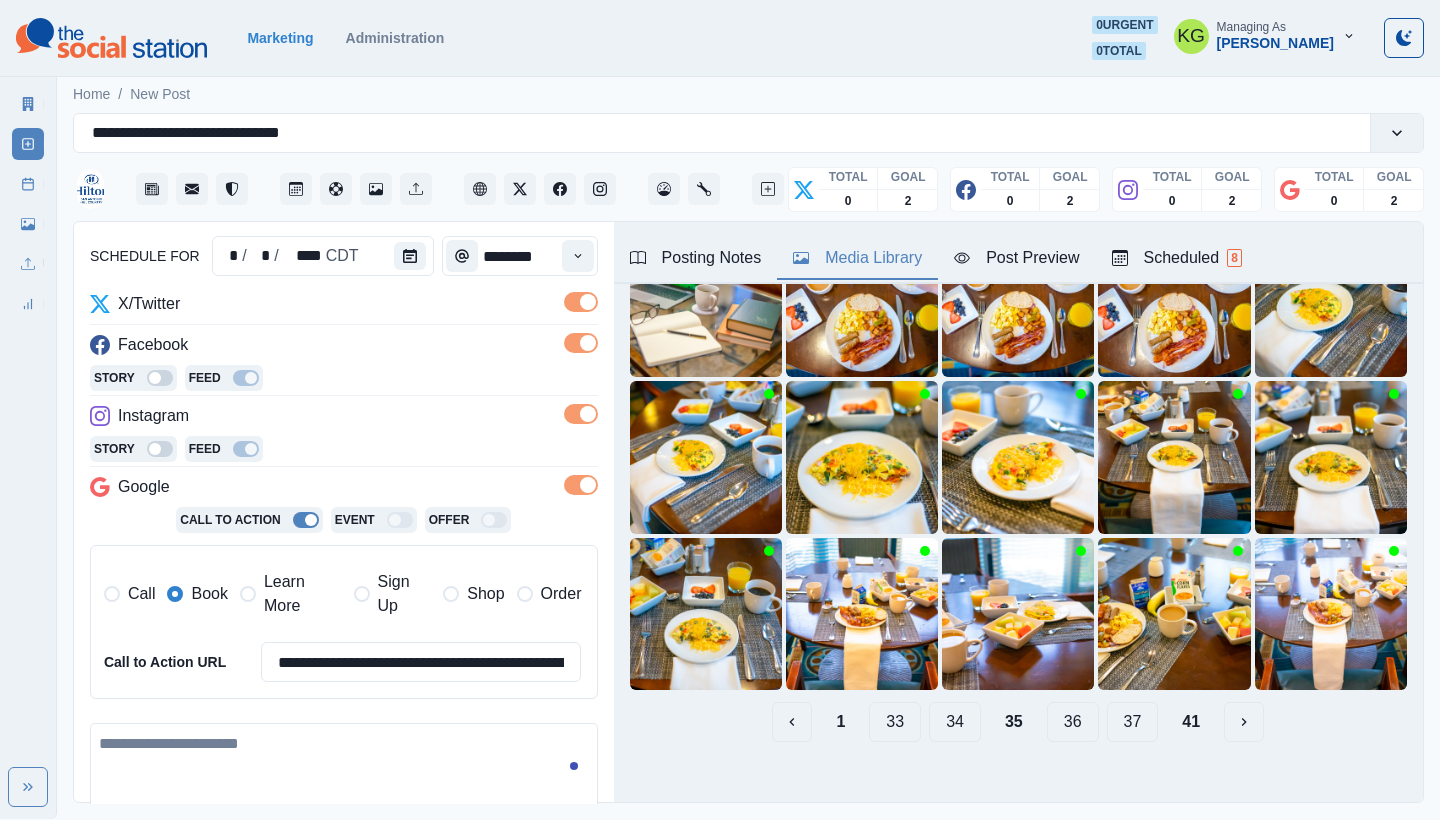 click on "34" at bounding box center (955, 722) 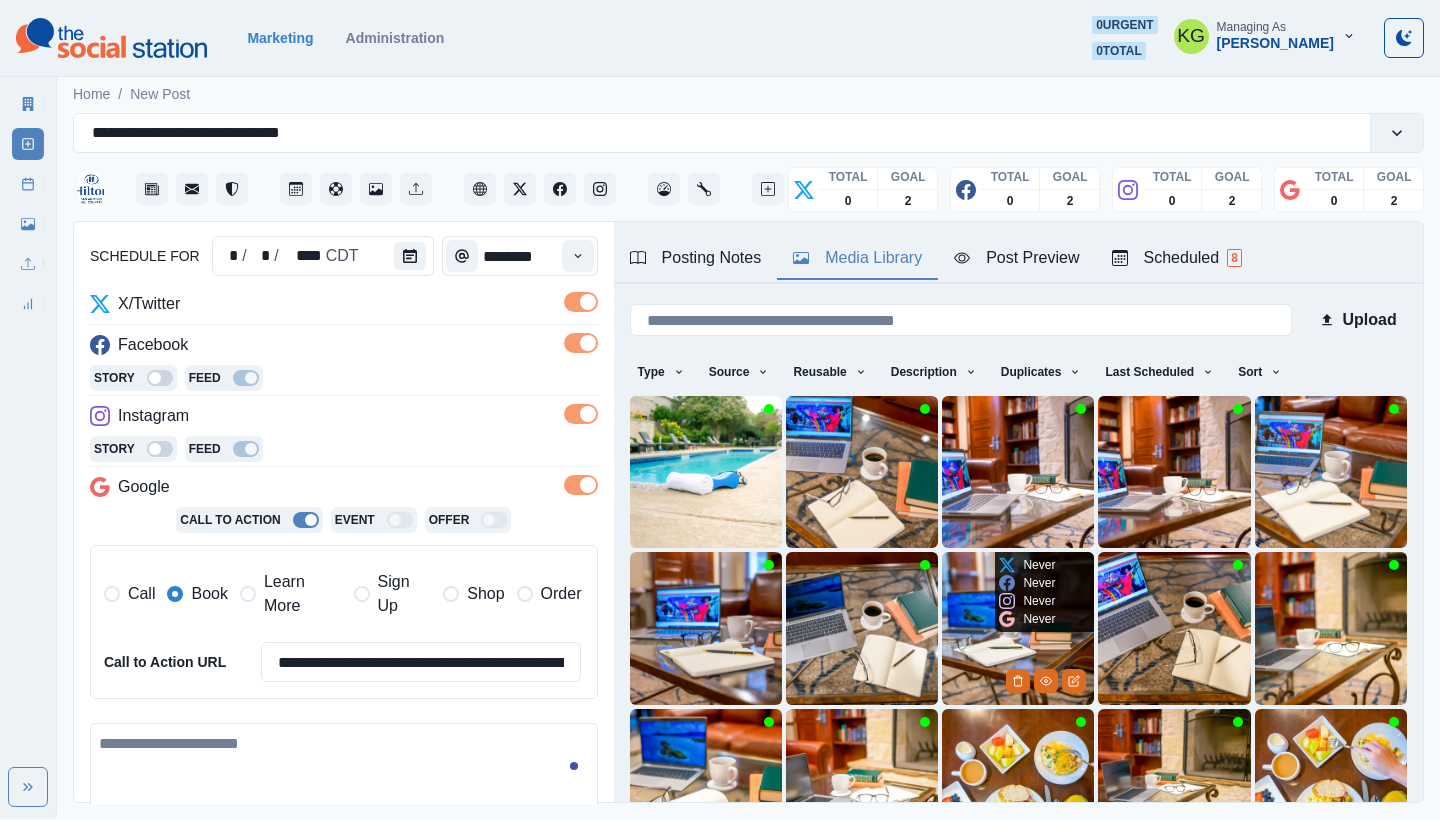 scroll, scrollTop: 171, scrollLeft: 0, axis: vertical 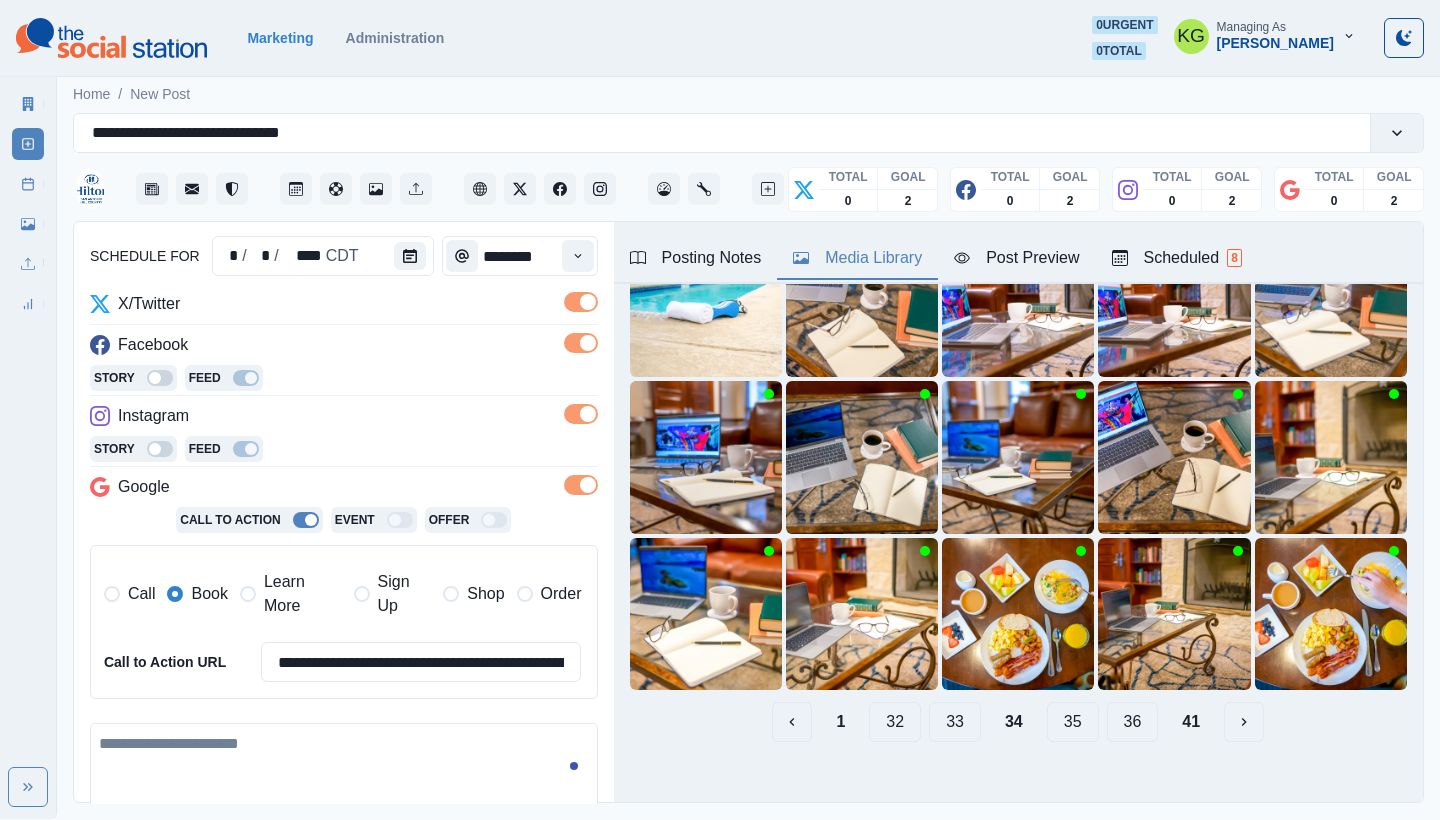 click on "33" at bounding box center [955, 722] 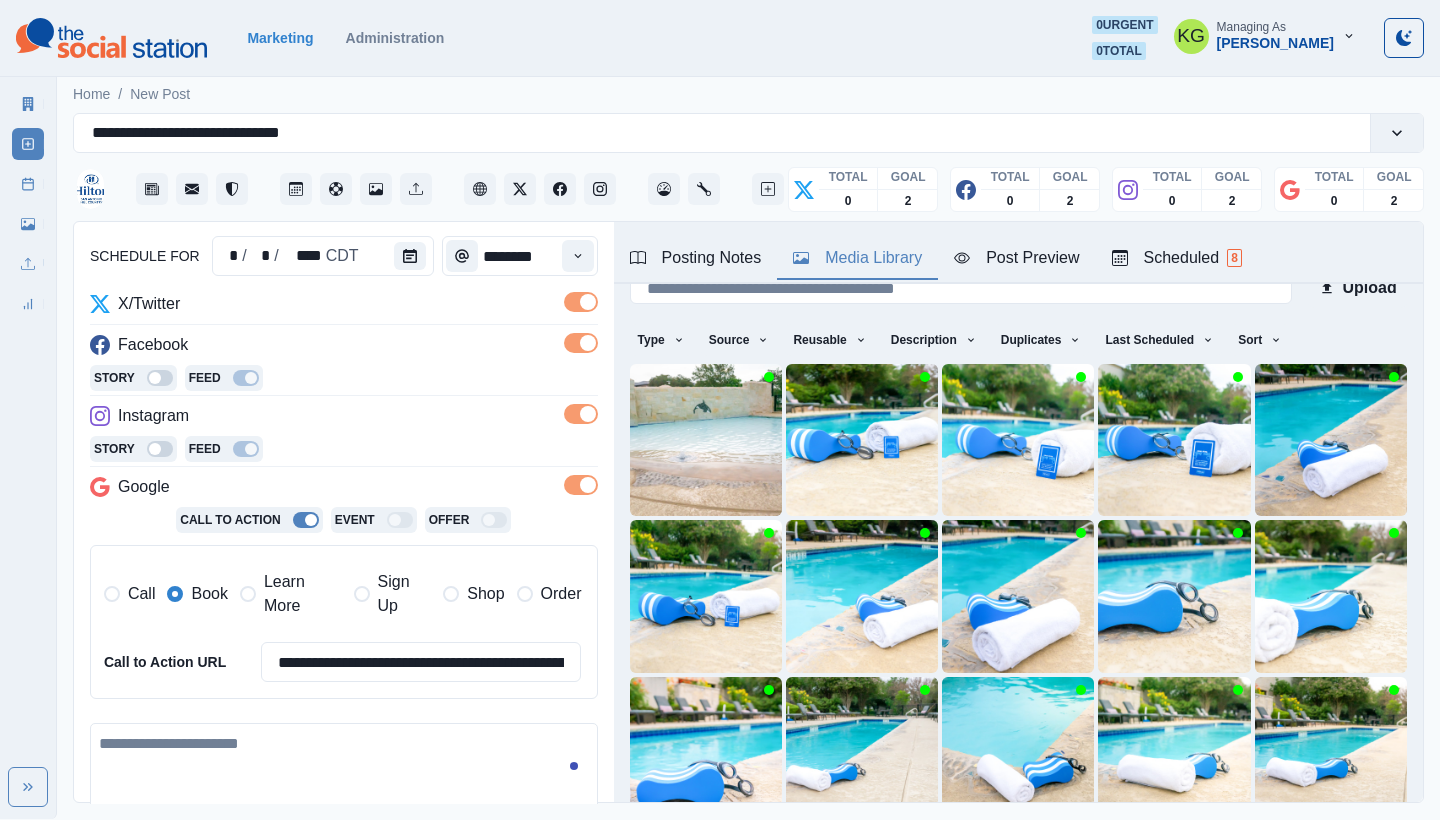 scroll, scrollTop: 171, scrollLeft: 0, axis: vertical 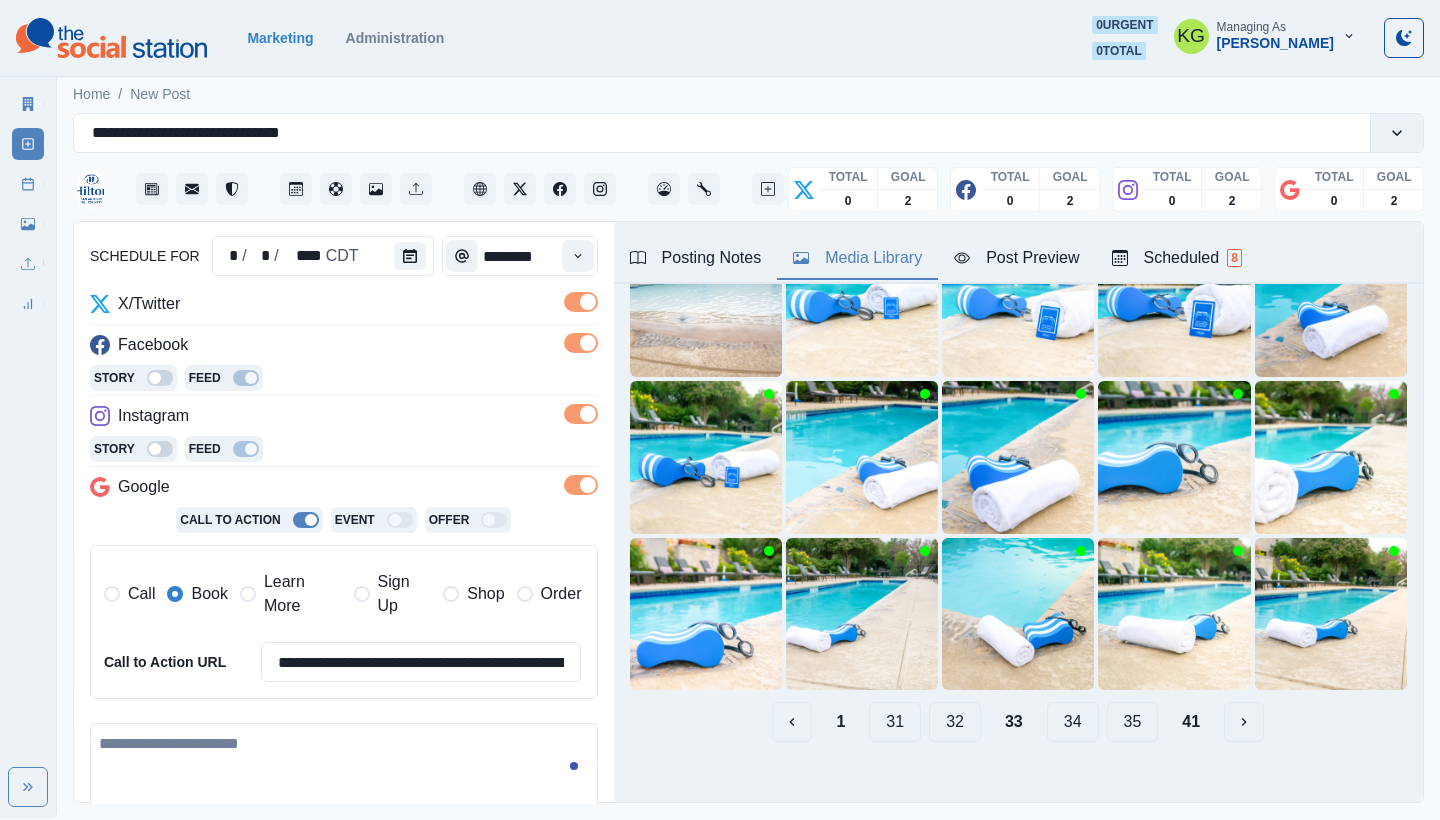 click on "32" at bounding box center (955, 722) 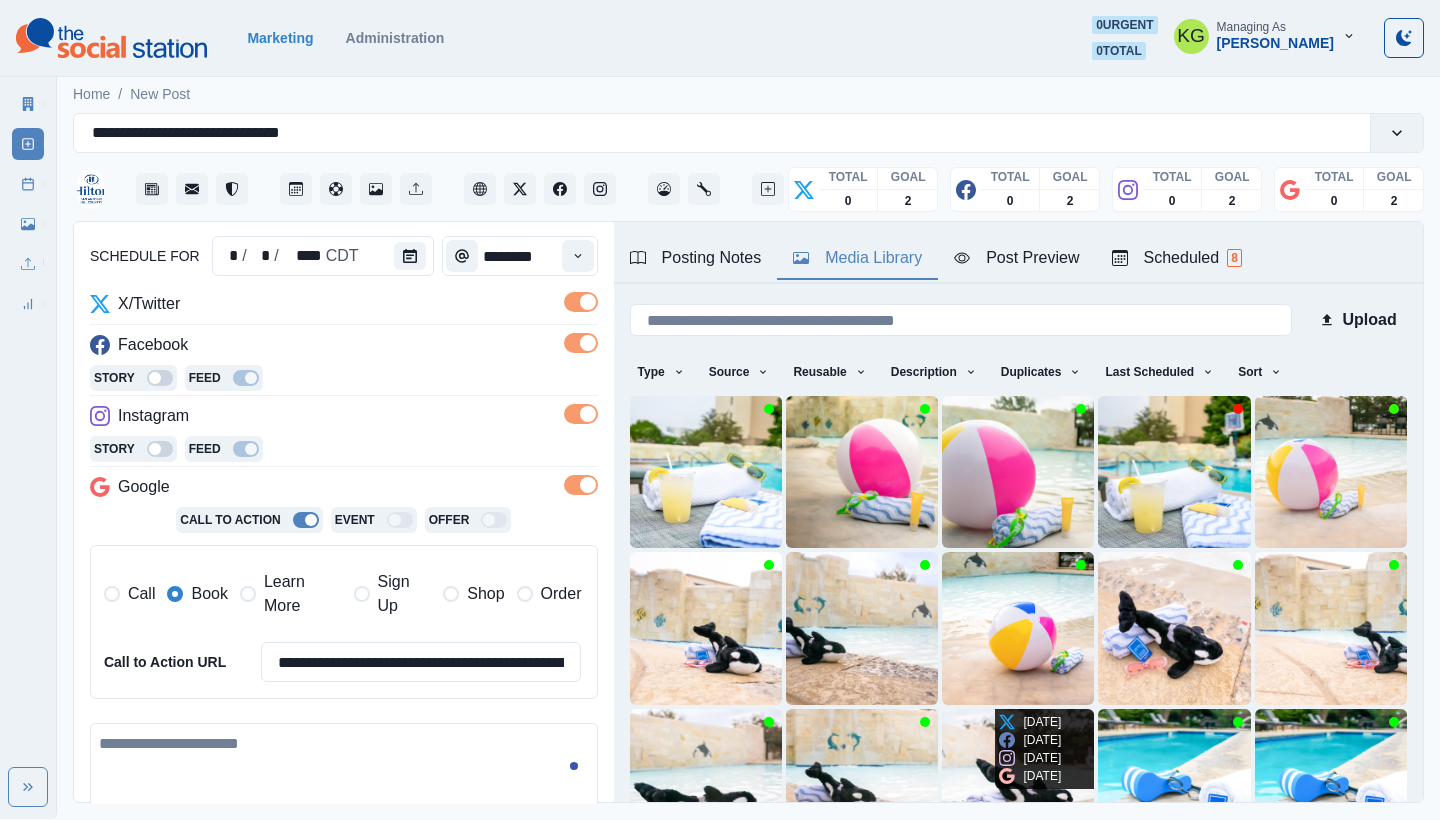 scroll, scrollTop: 171, scrollLeft: 0, axis: vertical 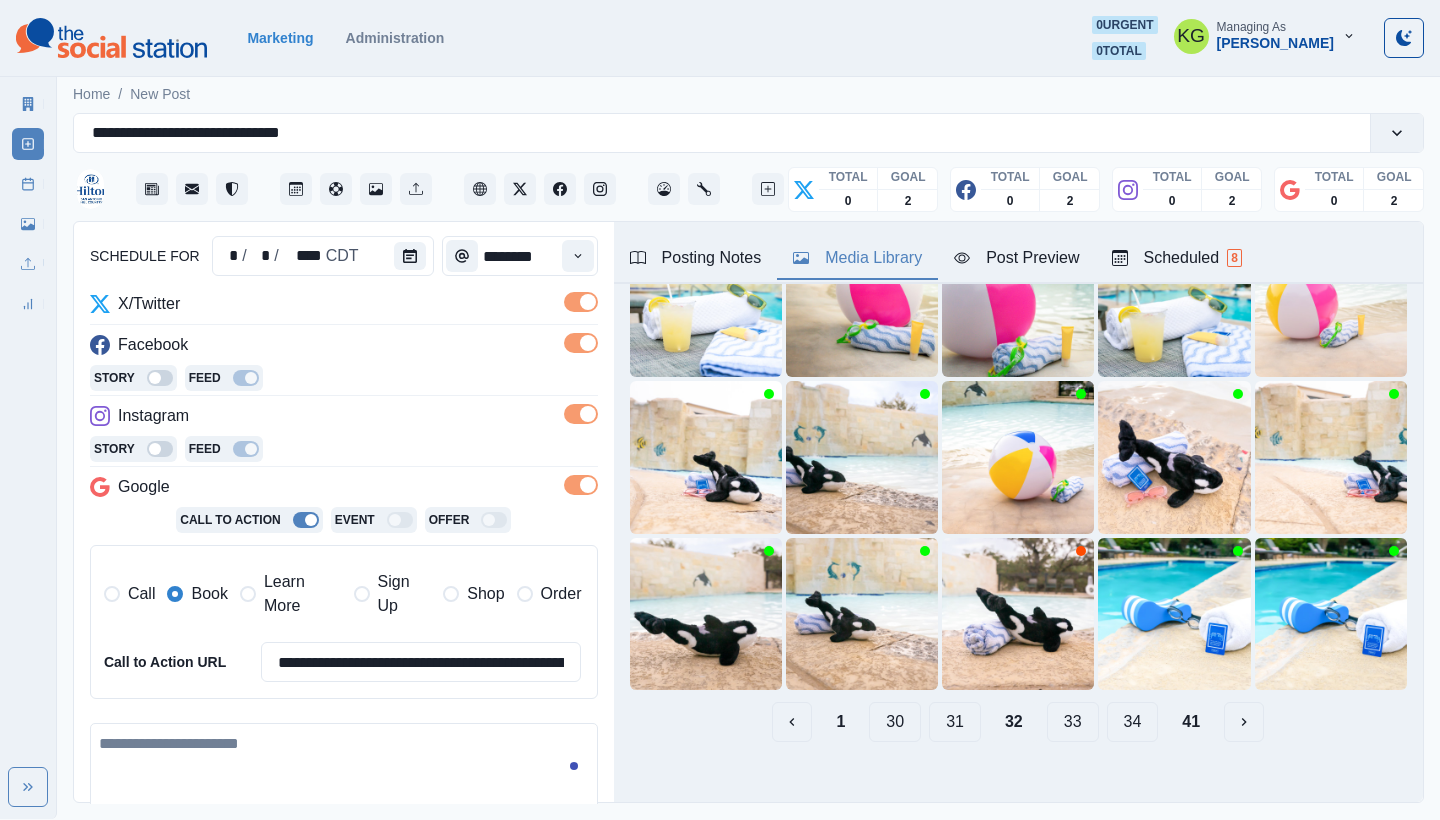 click on "31" at bounding box center (955, 722) 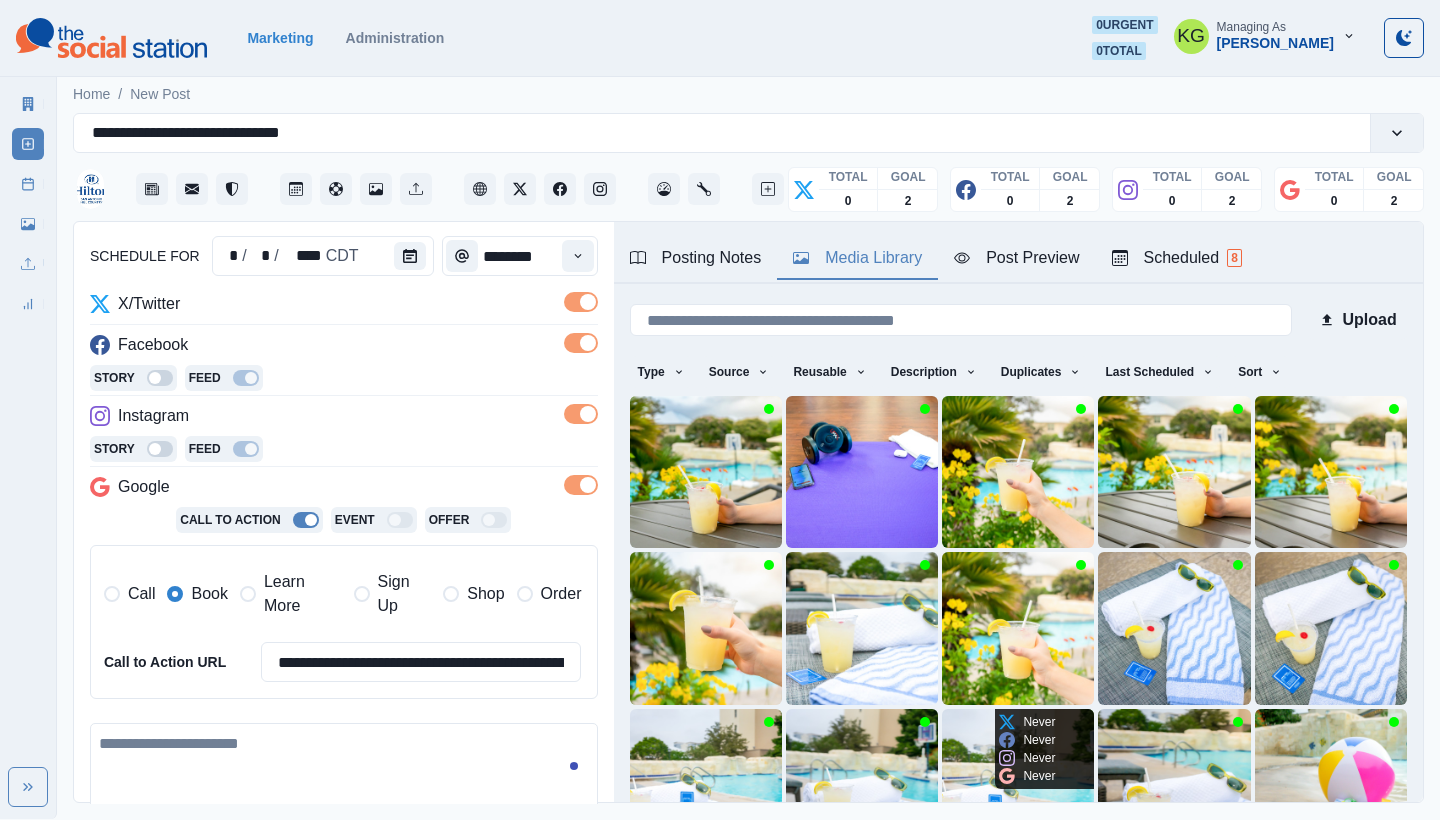 scroll, scrollTop: 171, scrollLeft: 0, axis: vertical 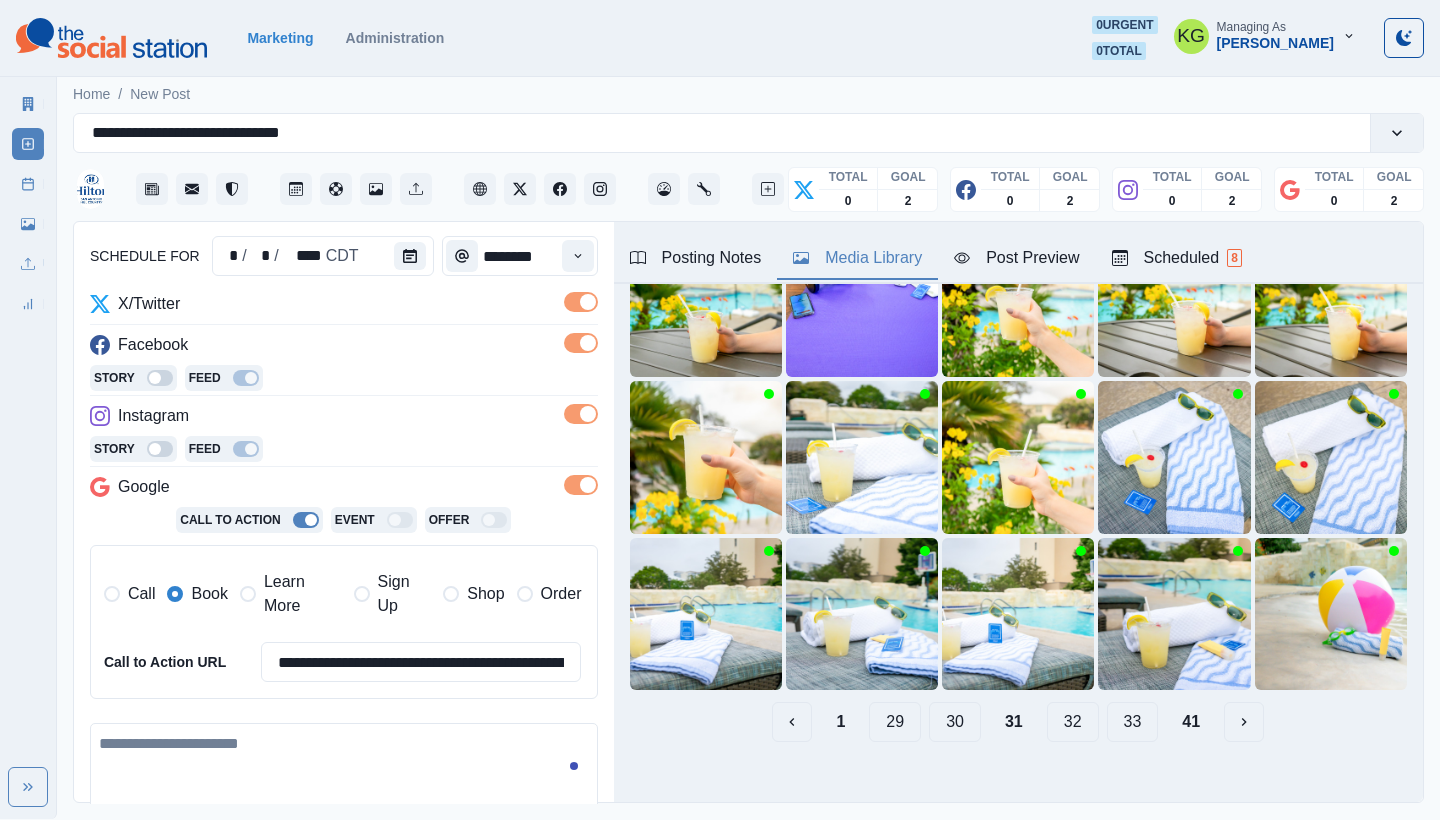 click on "30" at bounding box center (955, 722) 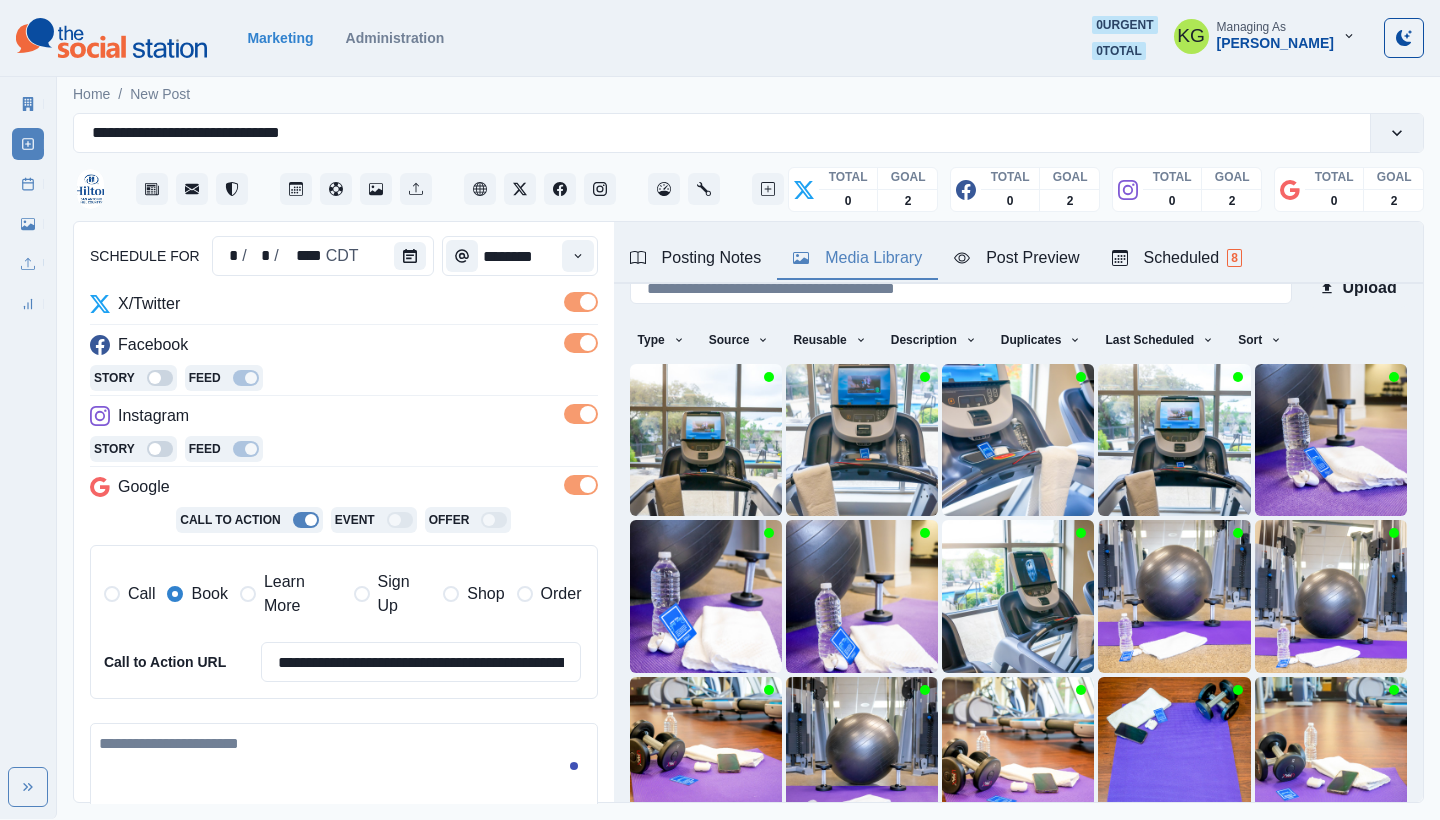 scroll, scrollTop: 171, scrollLeft: 0, axis: vertical 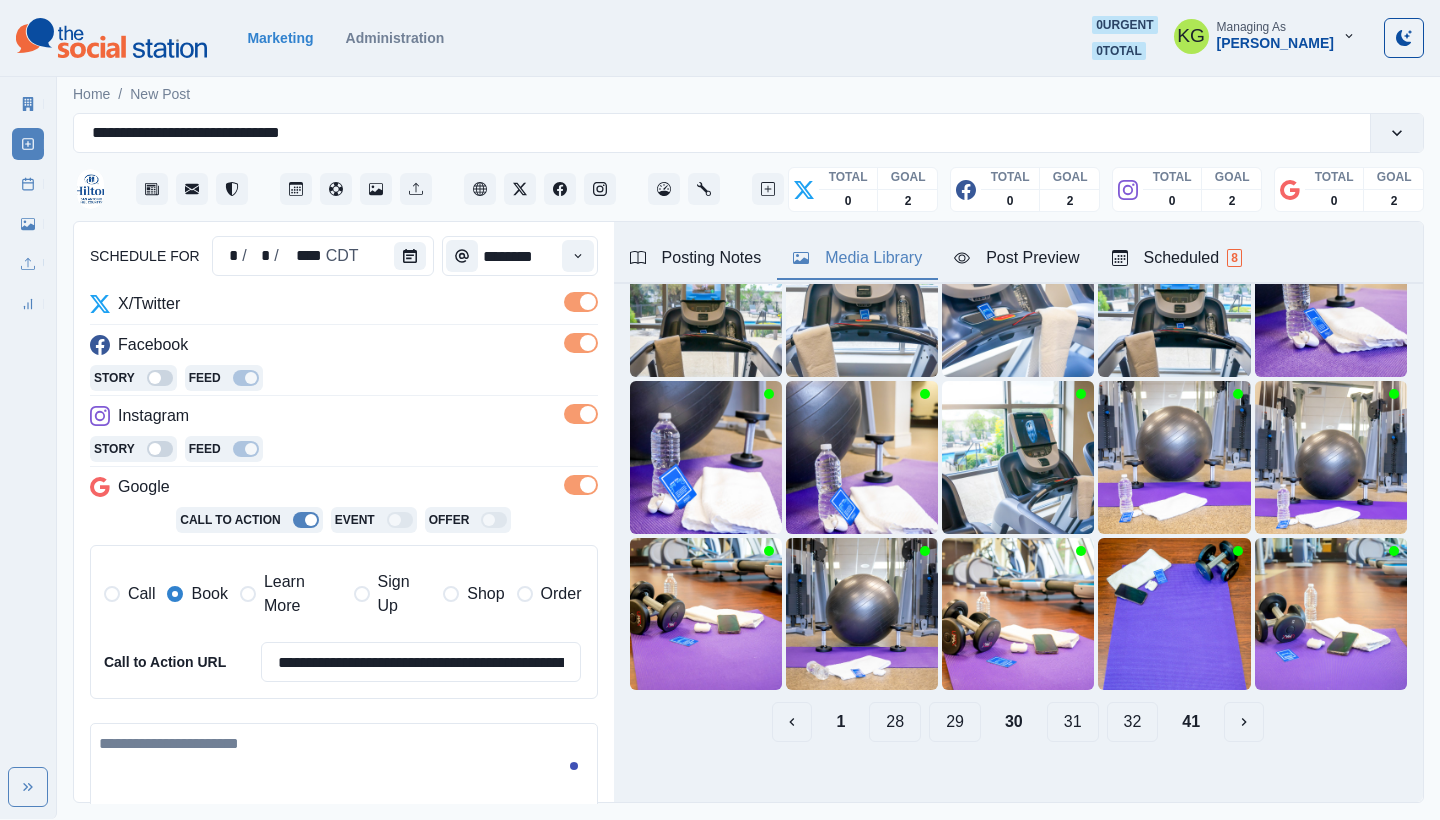 click on "29" at bounding box center (955, 722) 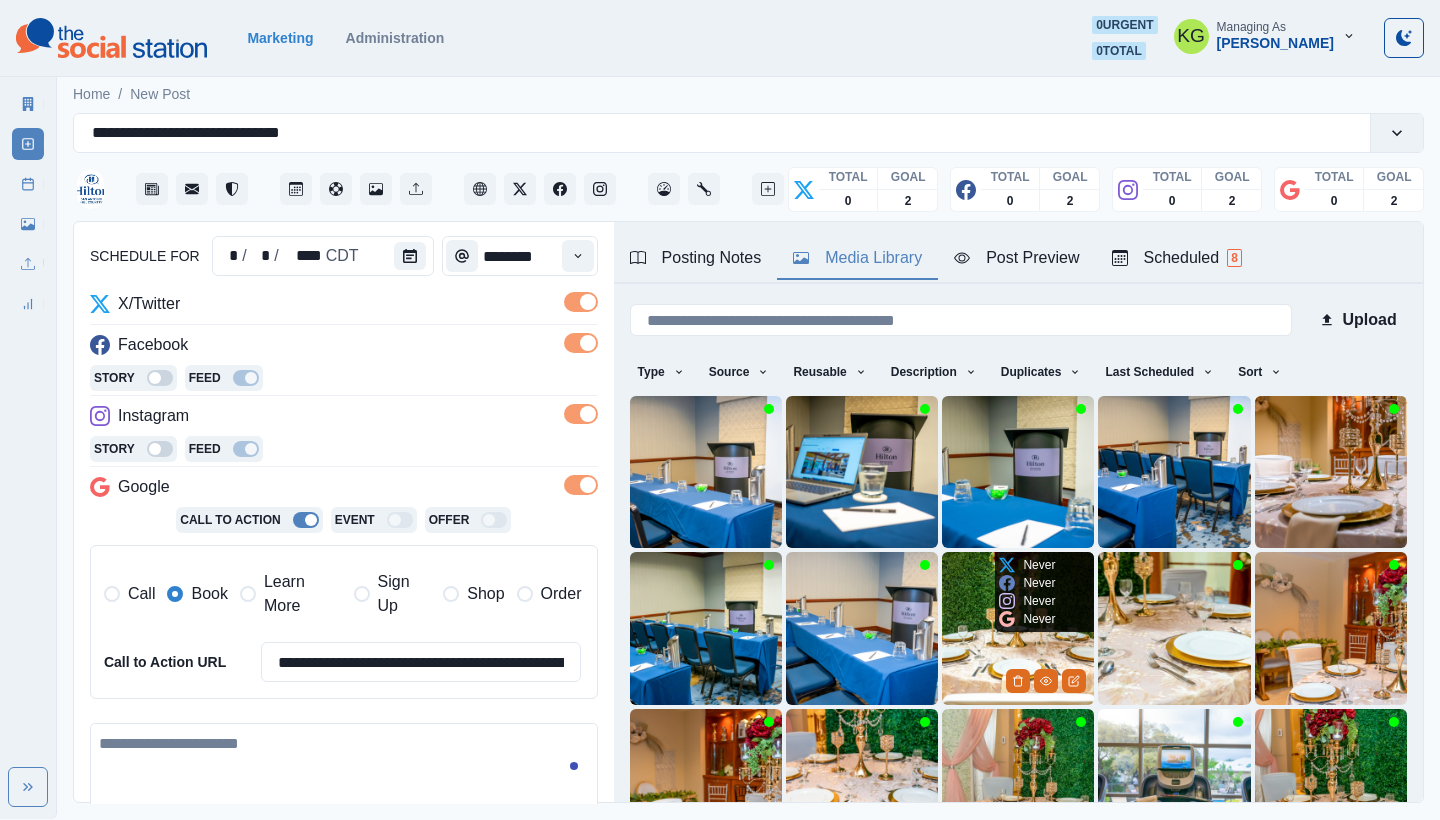 scroll, scrollTop: 171, scrollLeft: 0, axis: vertical 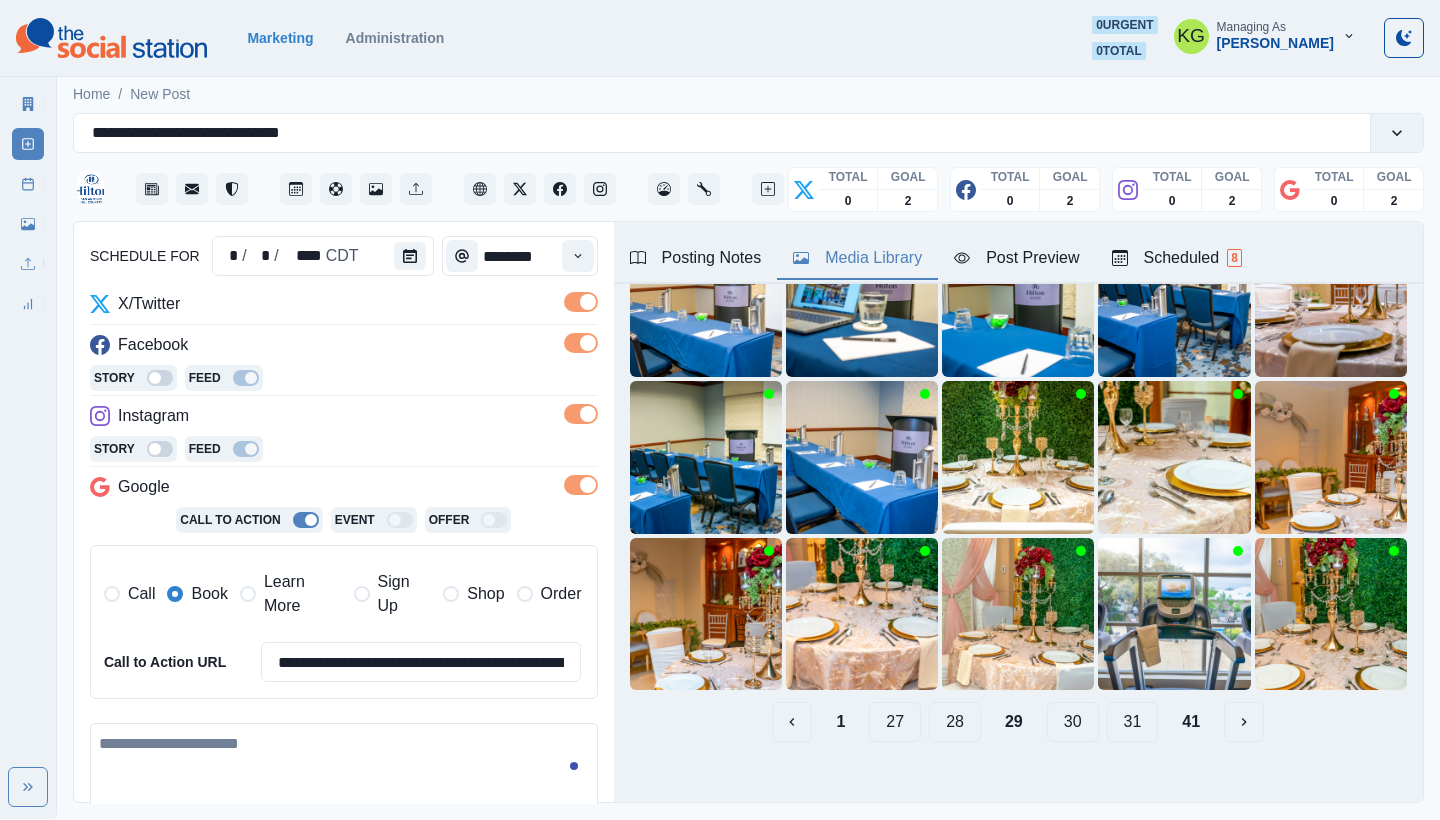 click on "28" at bounding box center (955, 722) 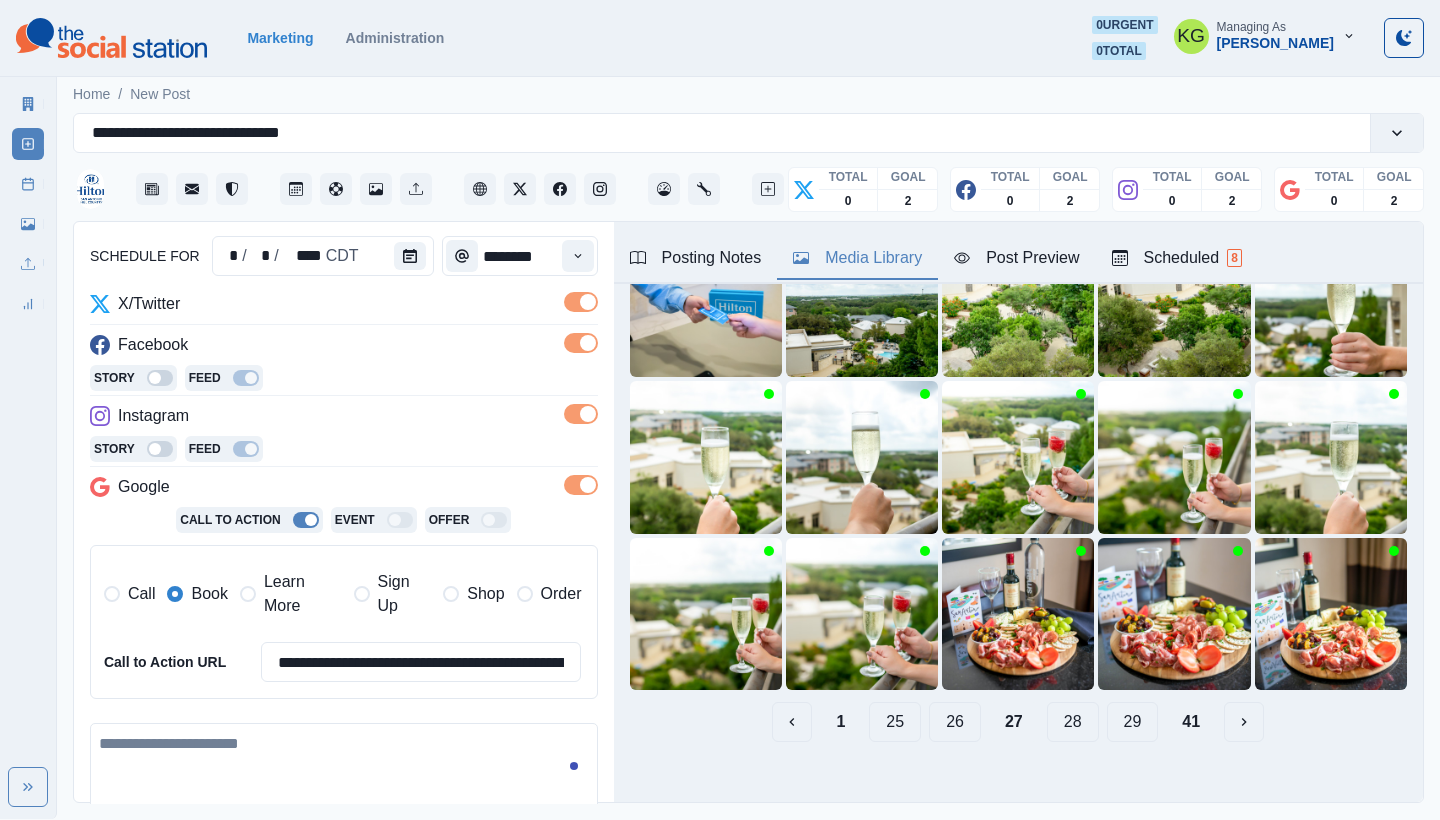 click on "26" at bounding box center (955, 722) 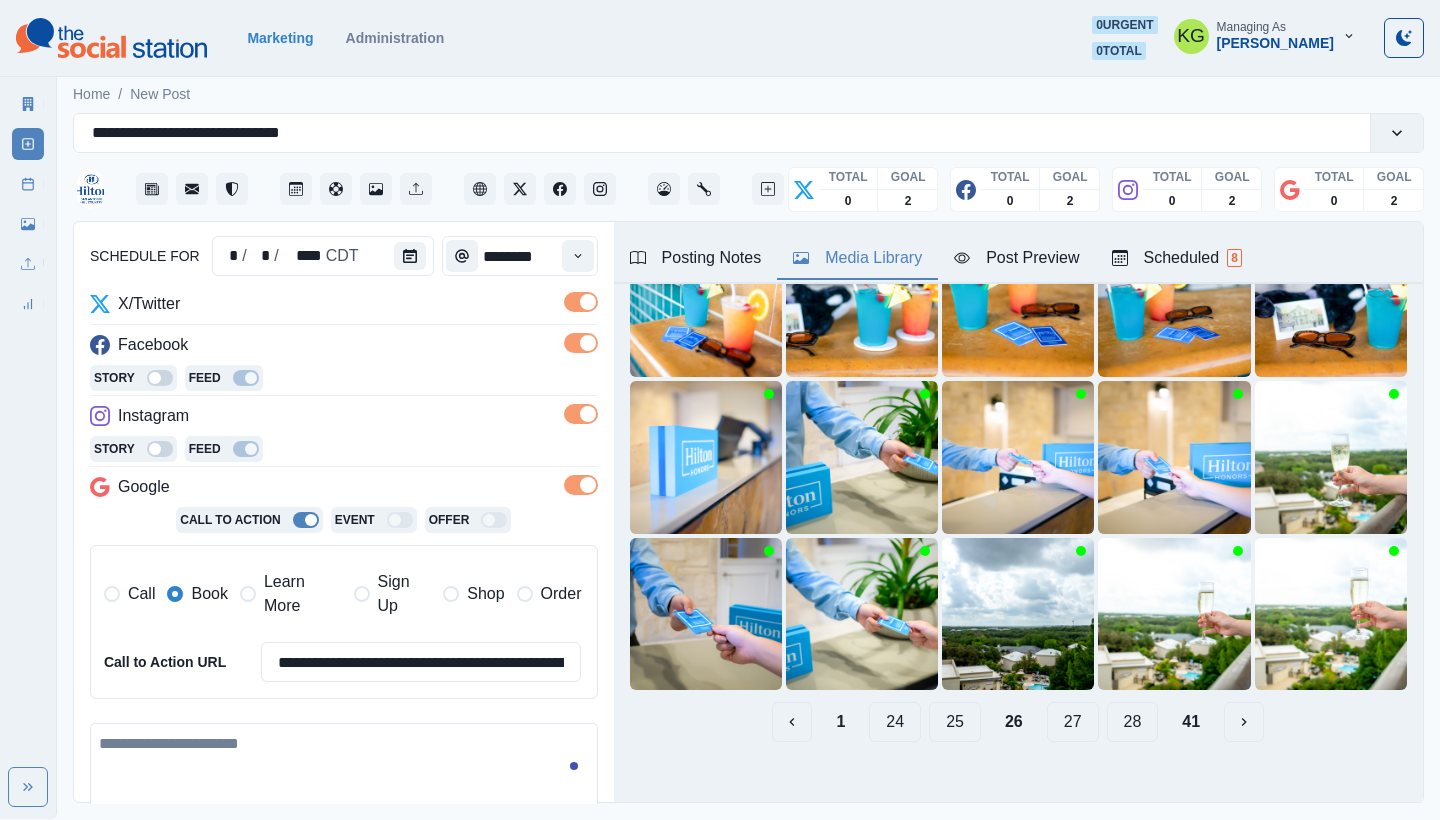 scroll, scrollTop: 171, scrollLeft: 0, axis: vertical 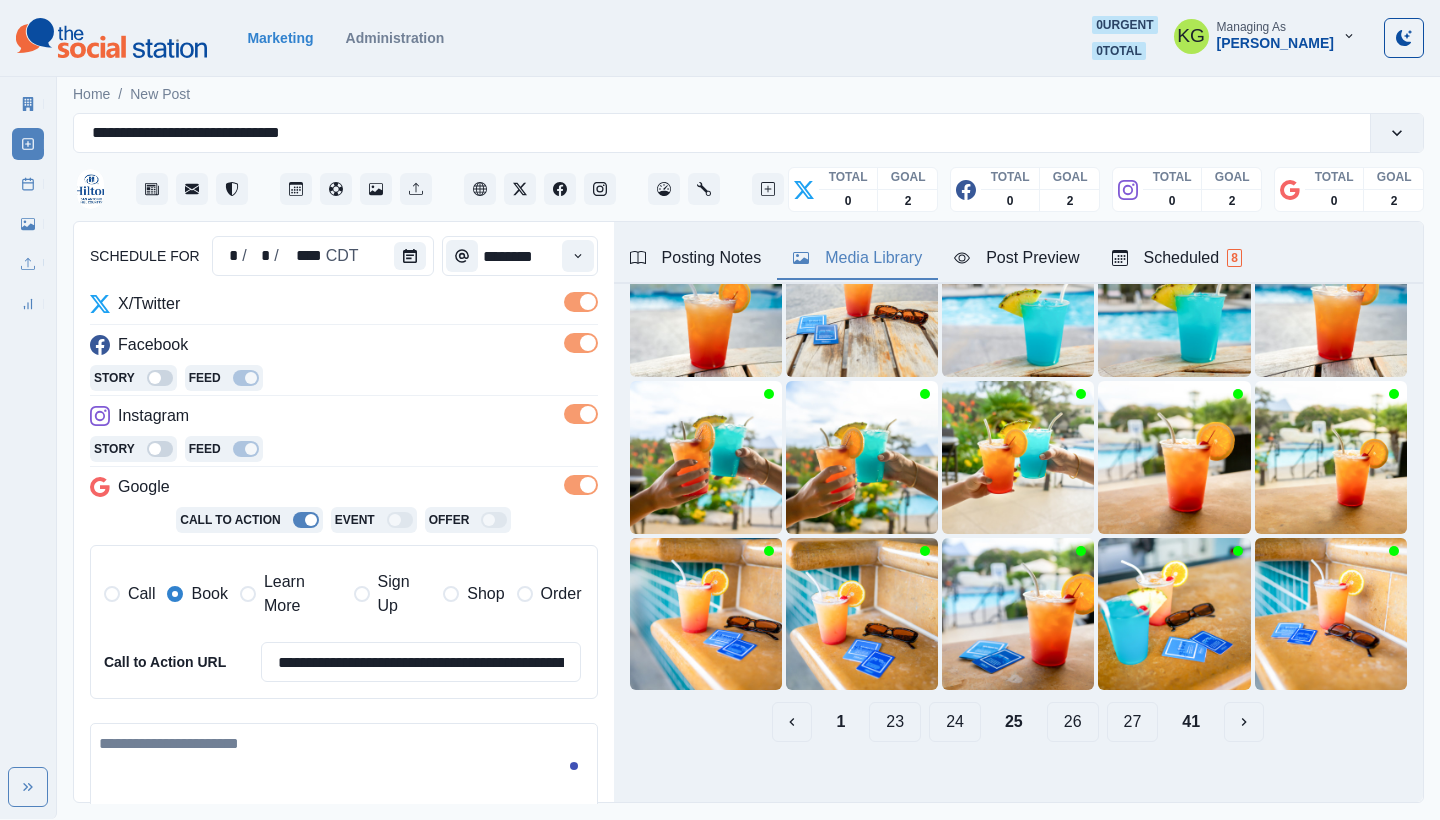 click on "24" at bounding box center [955, 722] 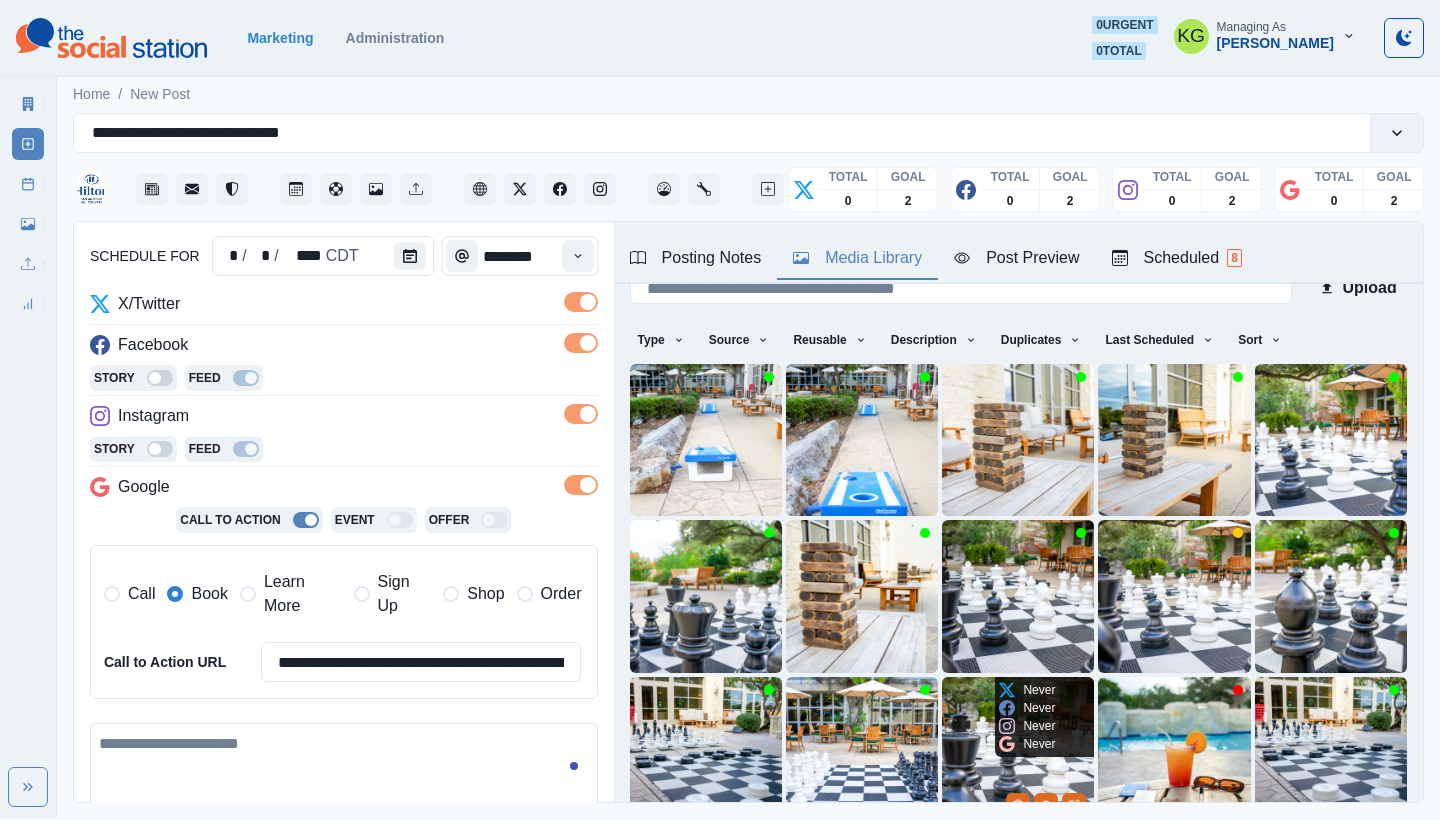 scroll, scrollTop: 171, scrollLeft: 0, axis: vertical 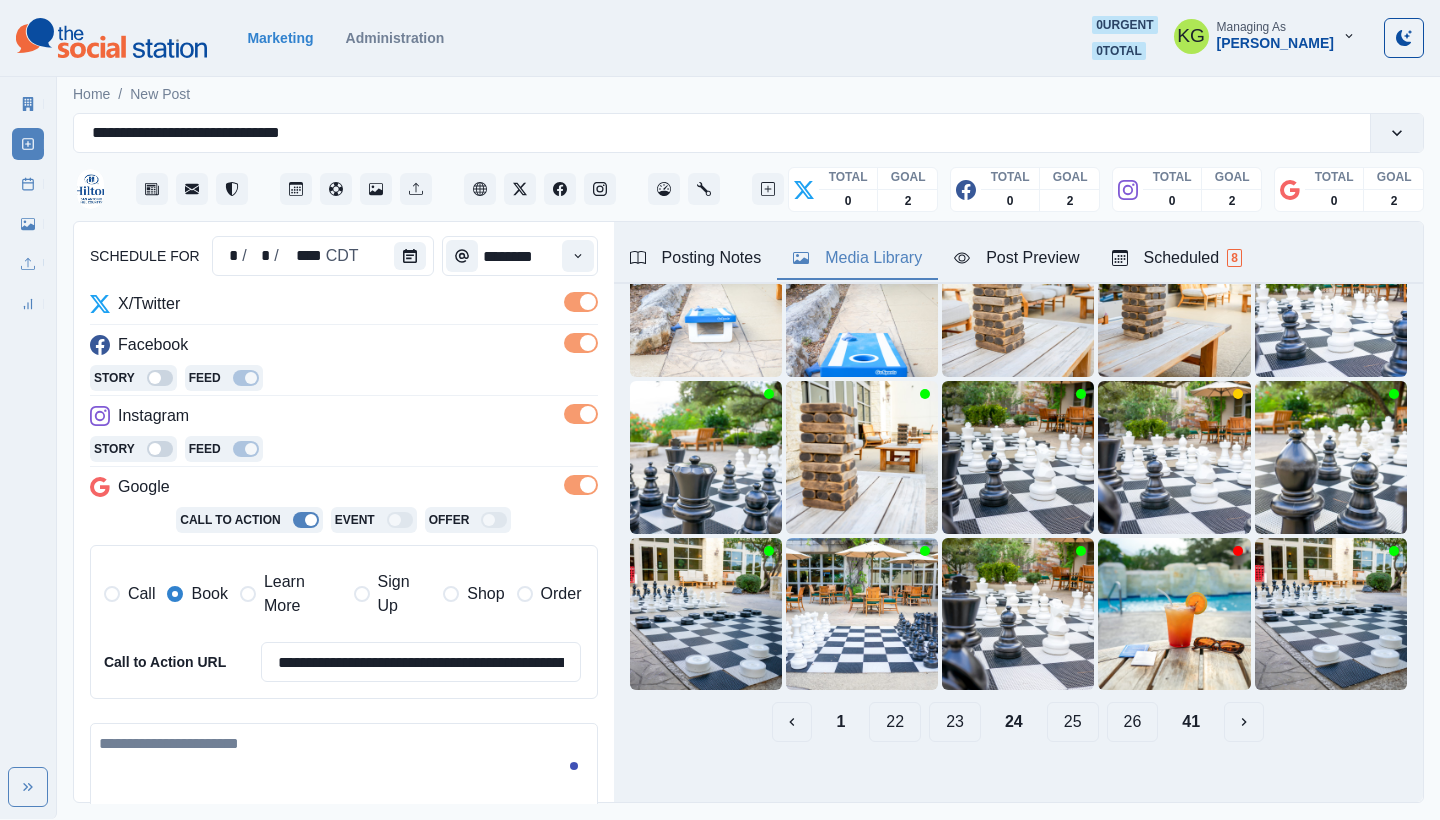 click on "23" at bounding box center (955, 722) 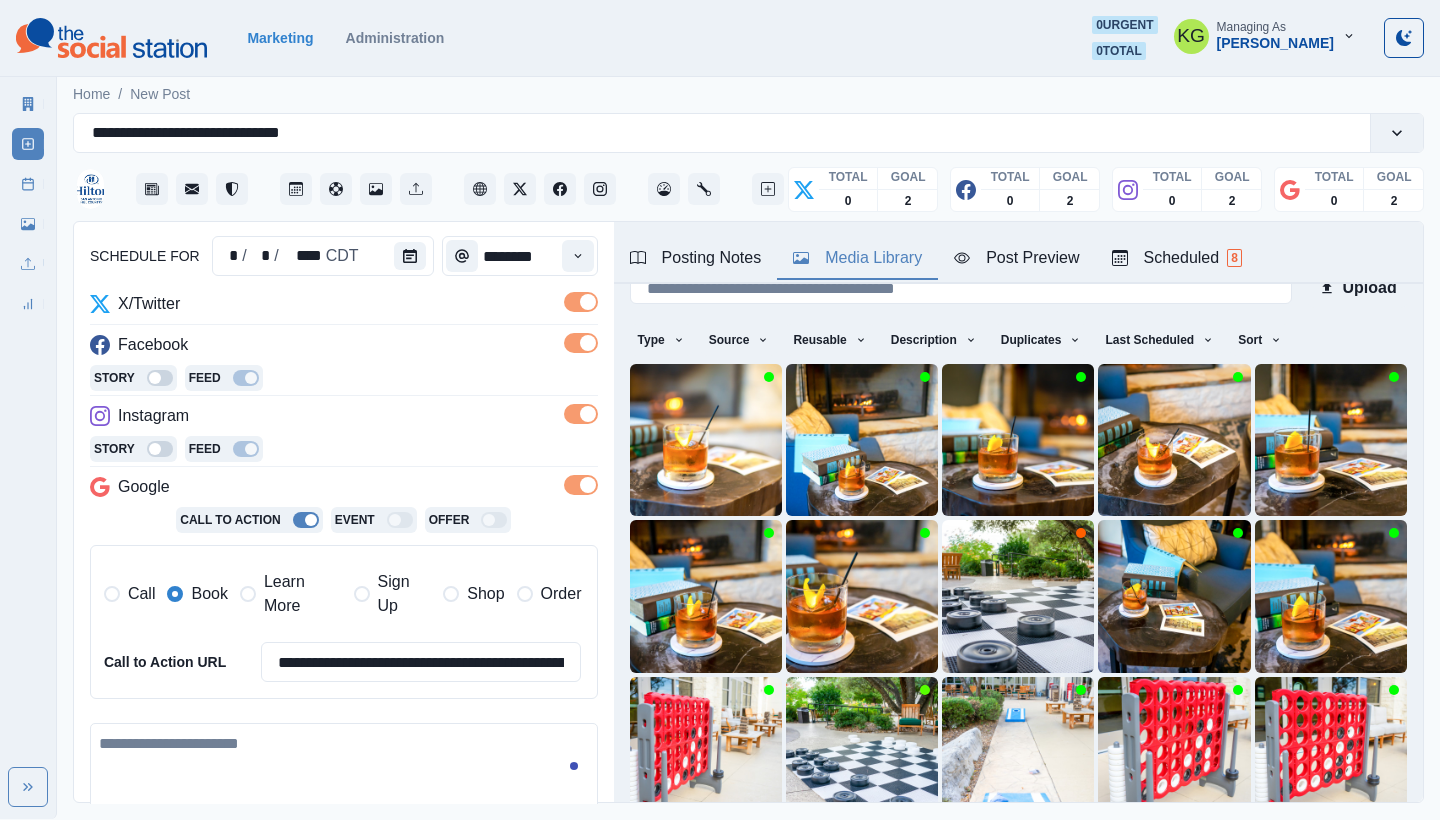 scroll, scrollTop: 171, scrollLeft: 0, axis: vertical 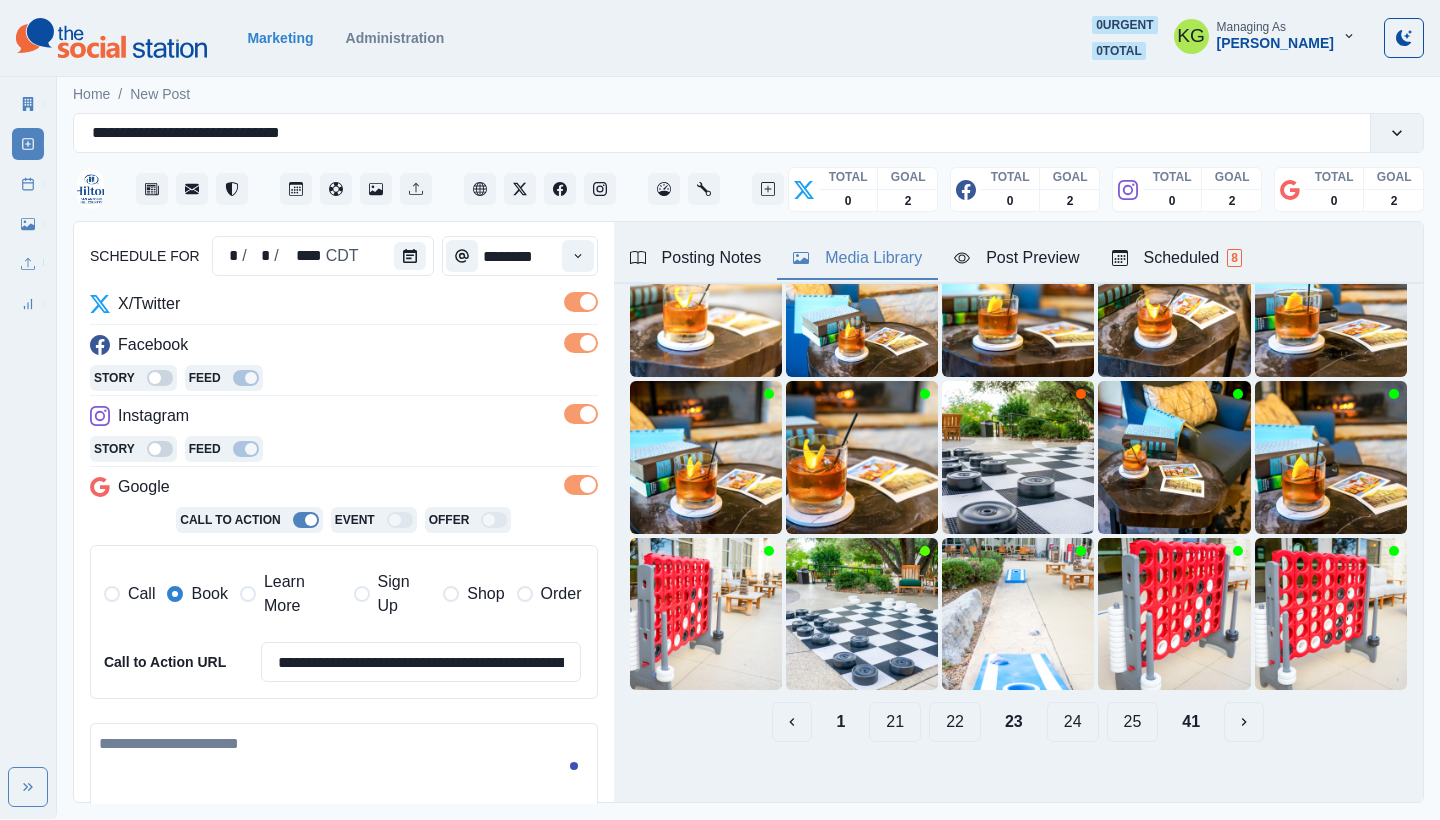 click on "22" at bounding box center [955, 722] 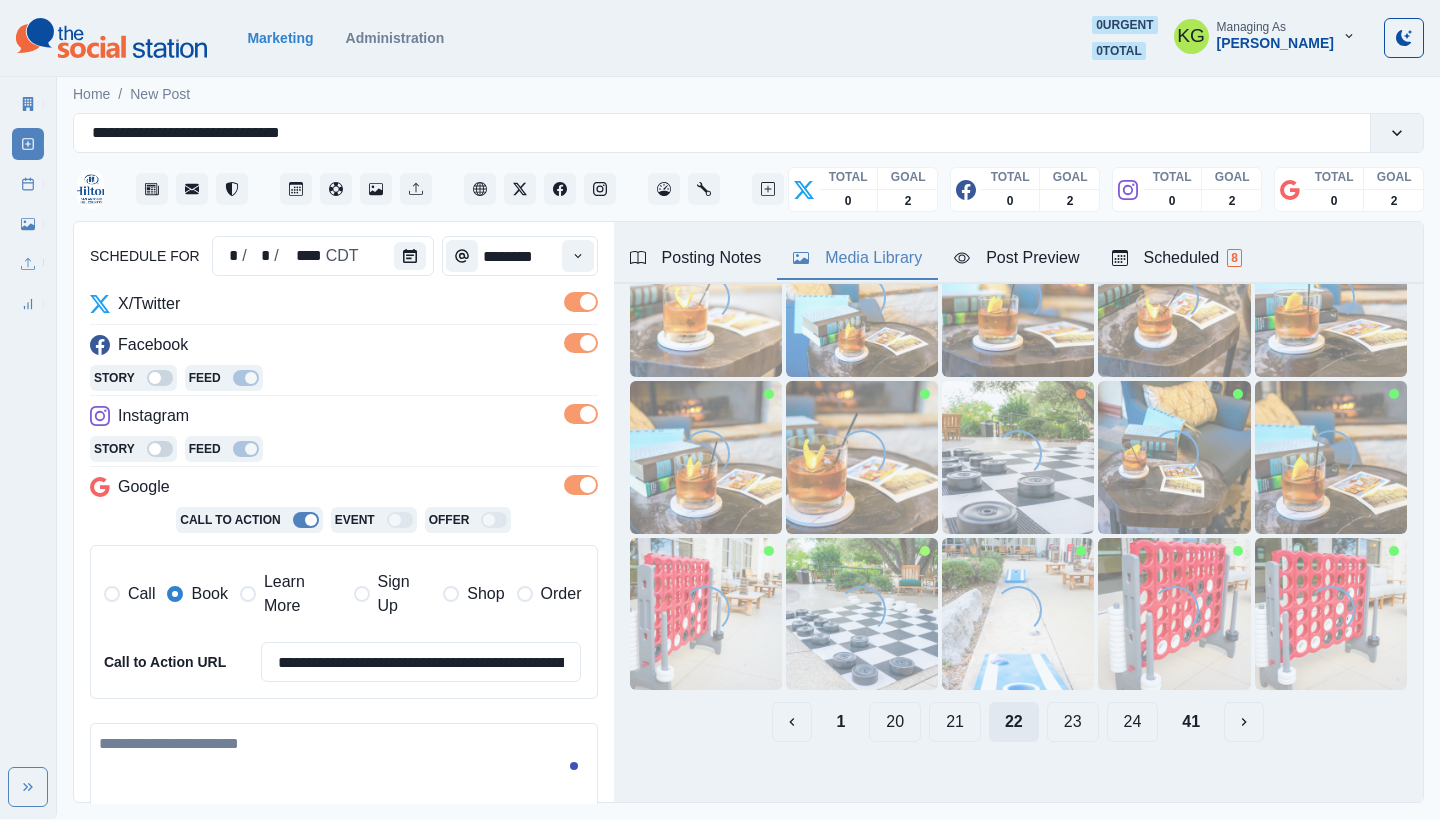 scroll, scrollTop: 32, scrollLeft: 0, axis: vertical 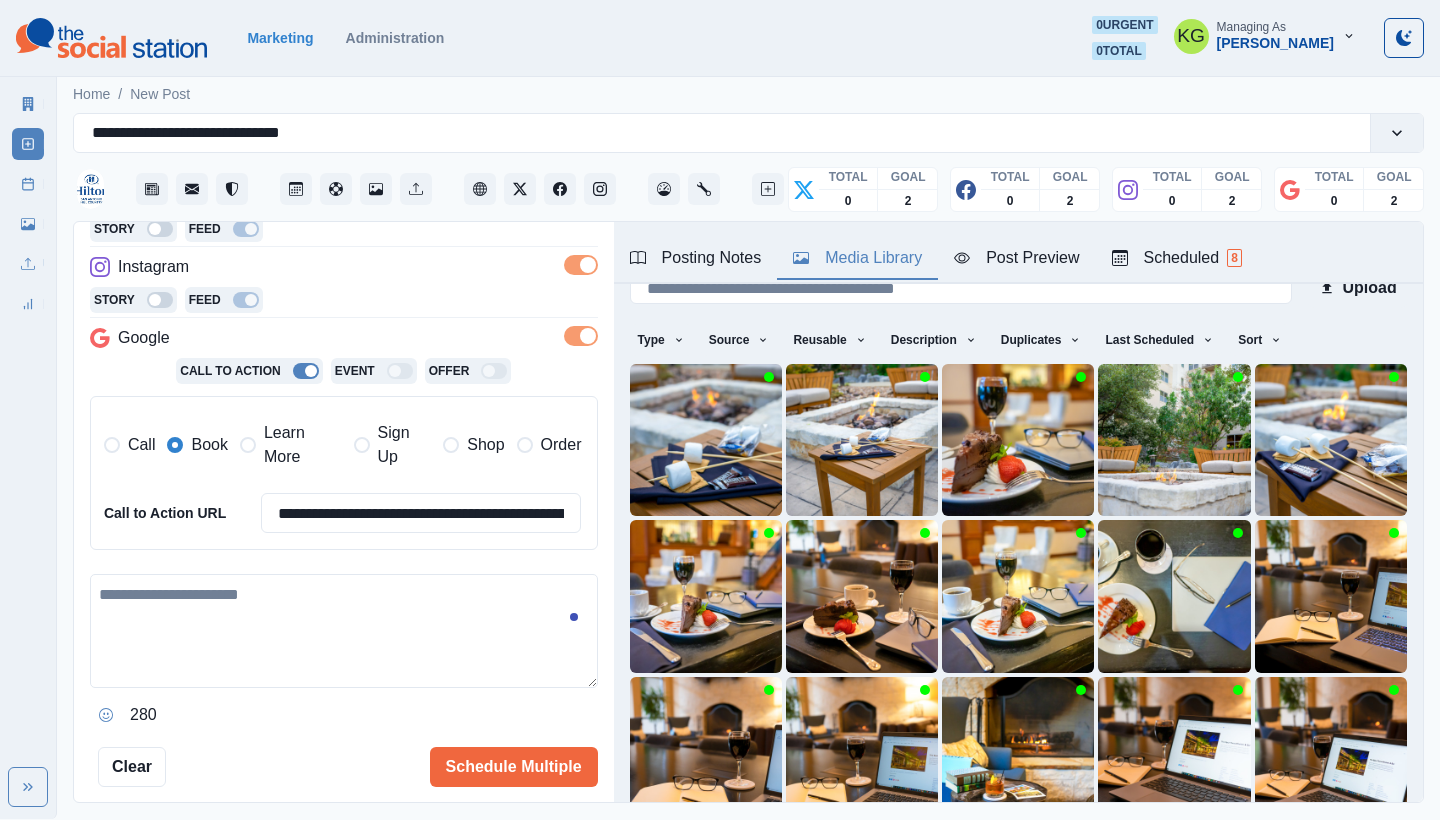 click at bounding box center (344, 631) 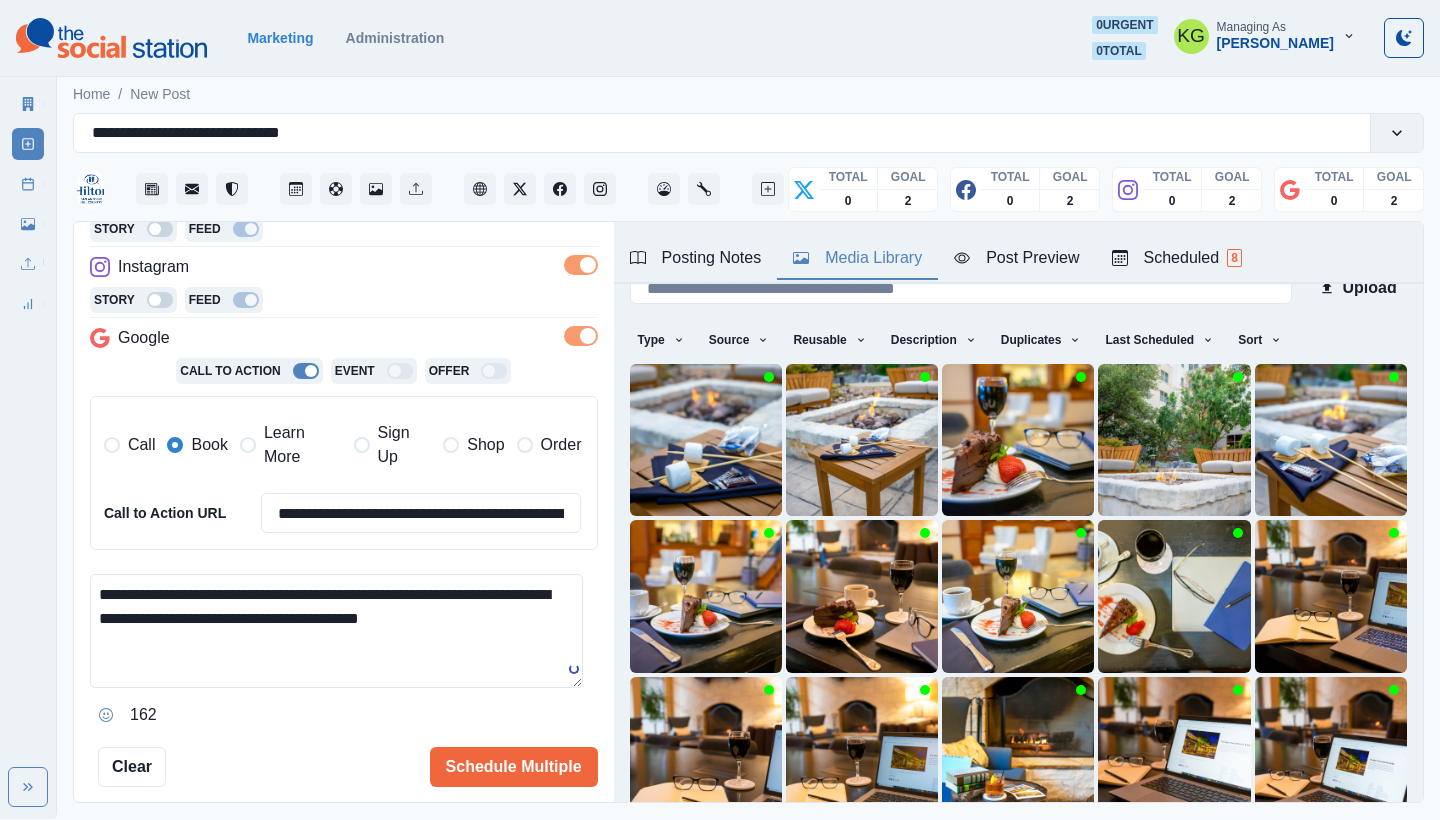 click on "**********" at bounding box center [336, 631] 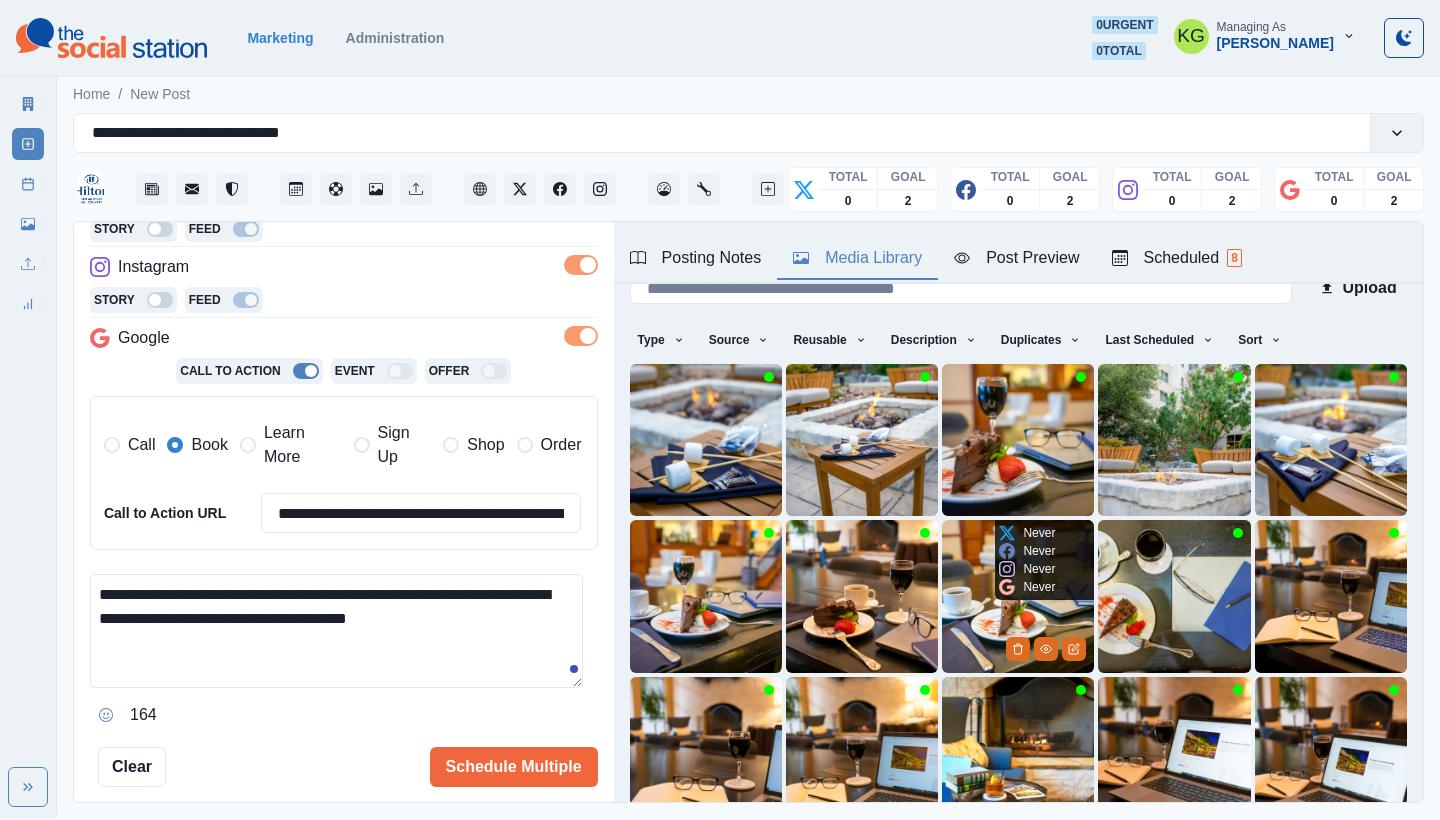 scroll, scrollTop: 171, scrollLeft: 0, axis: vertical 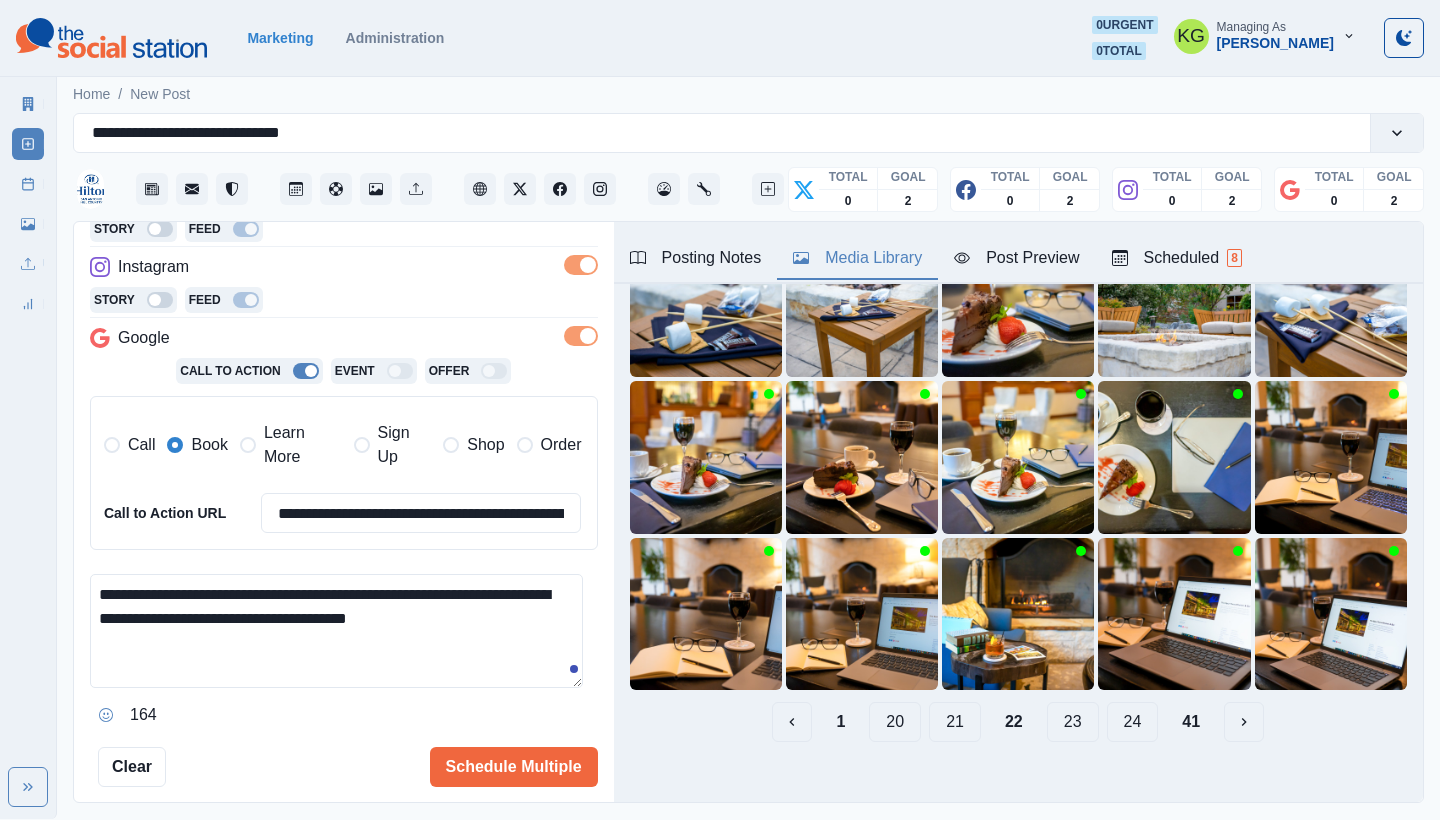 type on "**********" 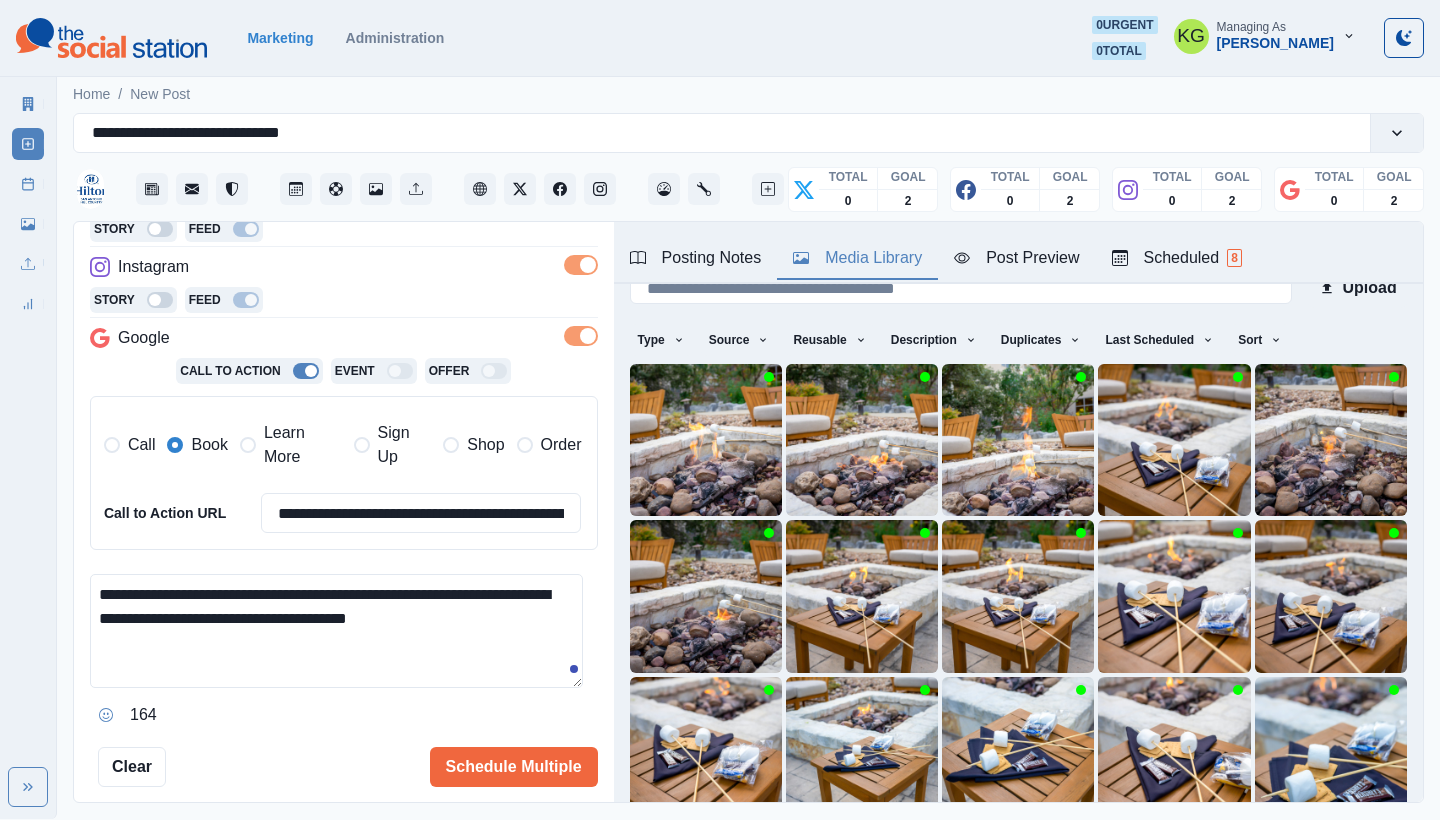 scroll, scrollTop: 171, scrollLeft: 0, axis: vertical 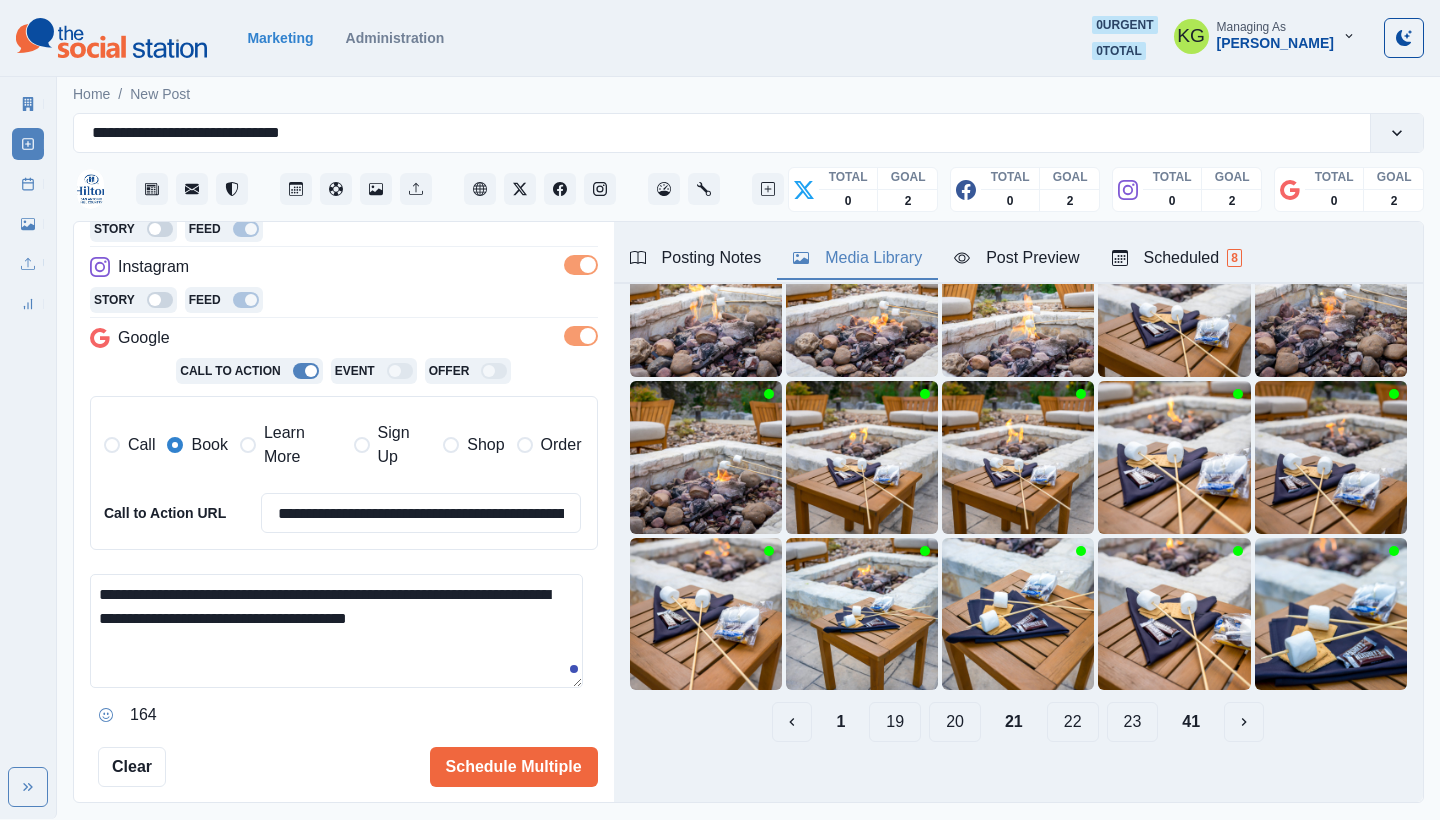 click on "20" at bounding box center [955, 722] 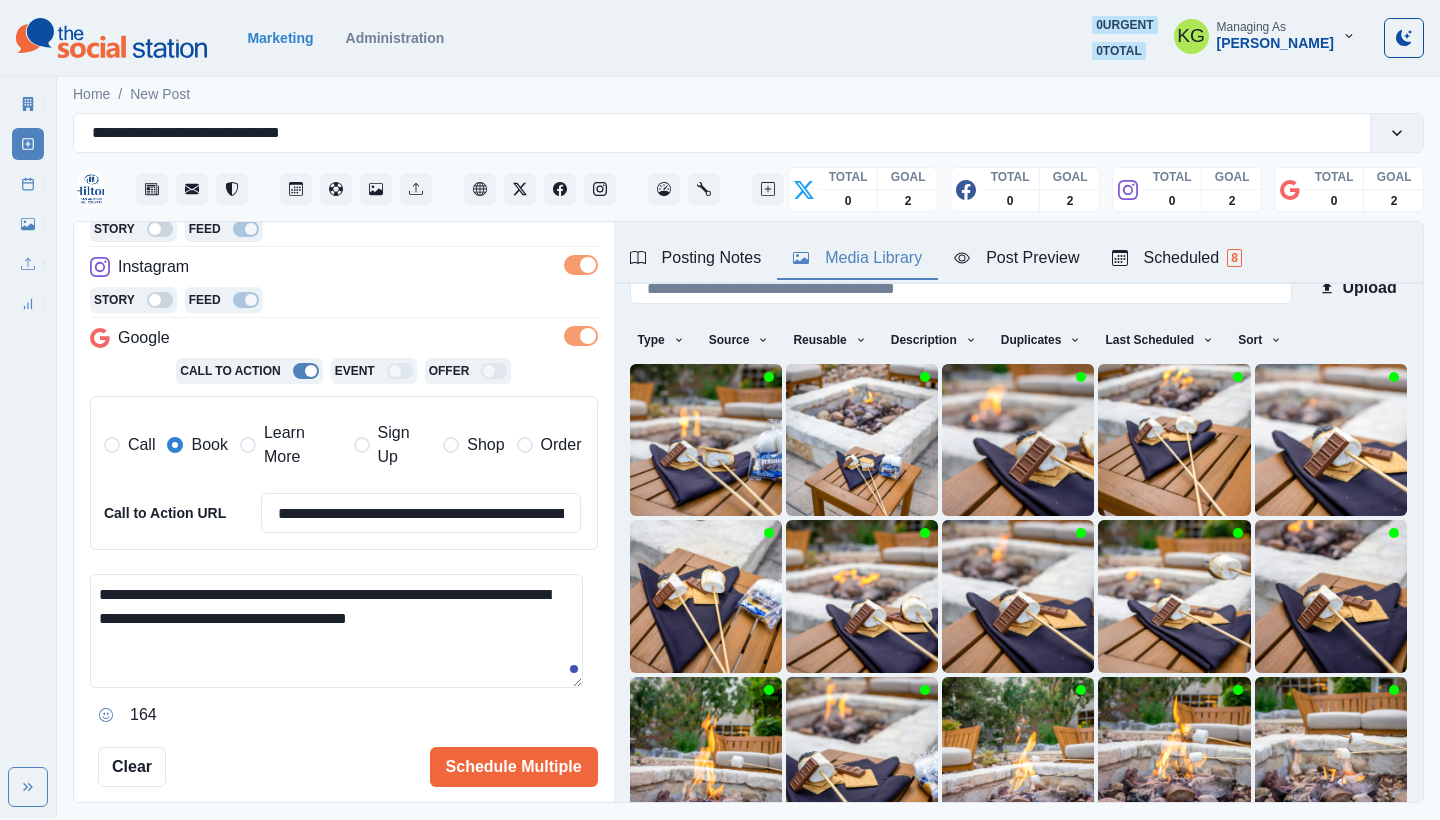 scroll, scrollTop: 171, scrollLeft: 0, axis: vertical 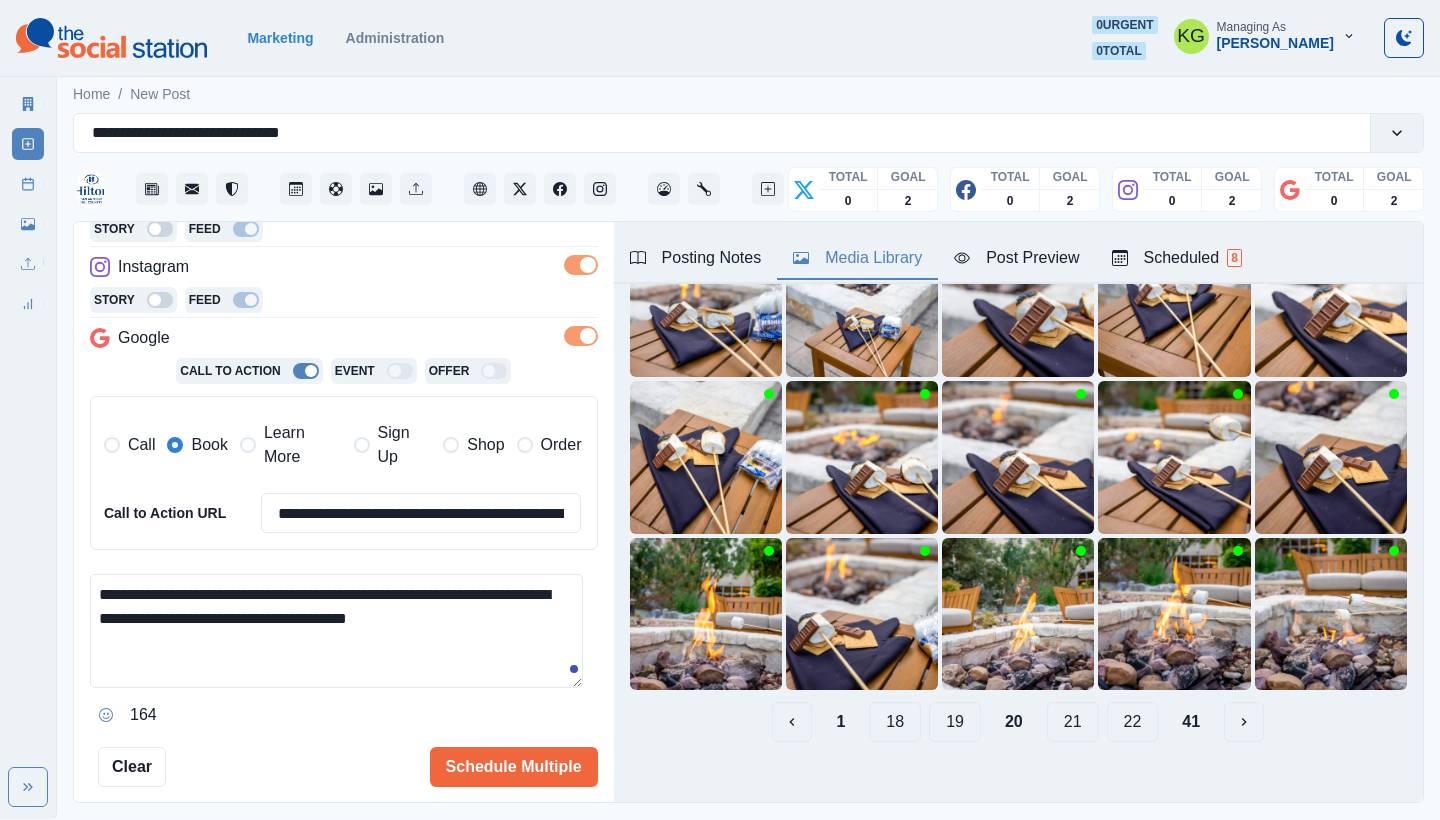 click on "19" at bounding box center [955, 722] 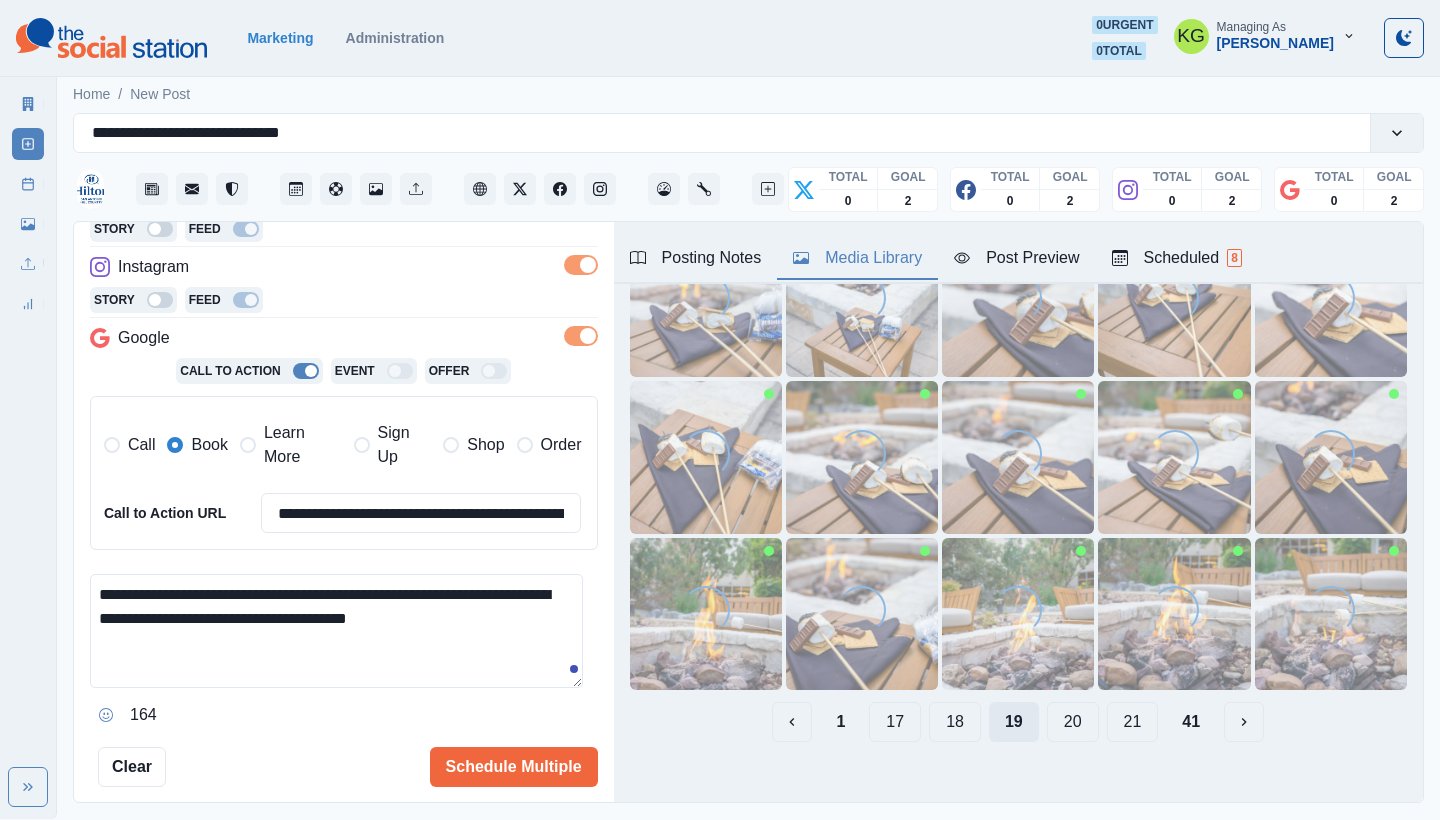 scroll, scrollTop: 125, scrollLeft: 0, axis: vertical 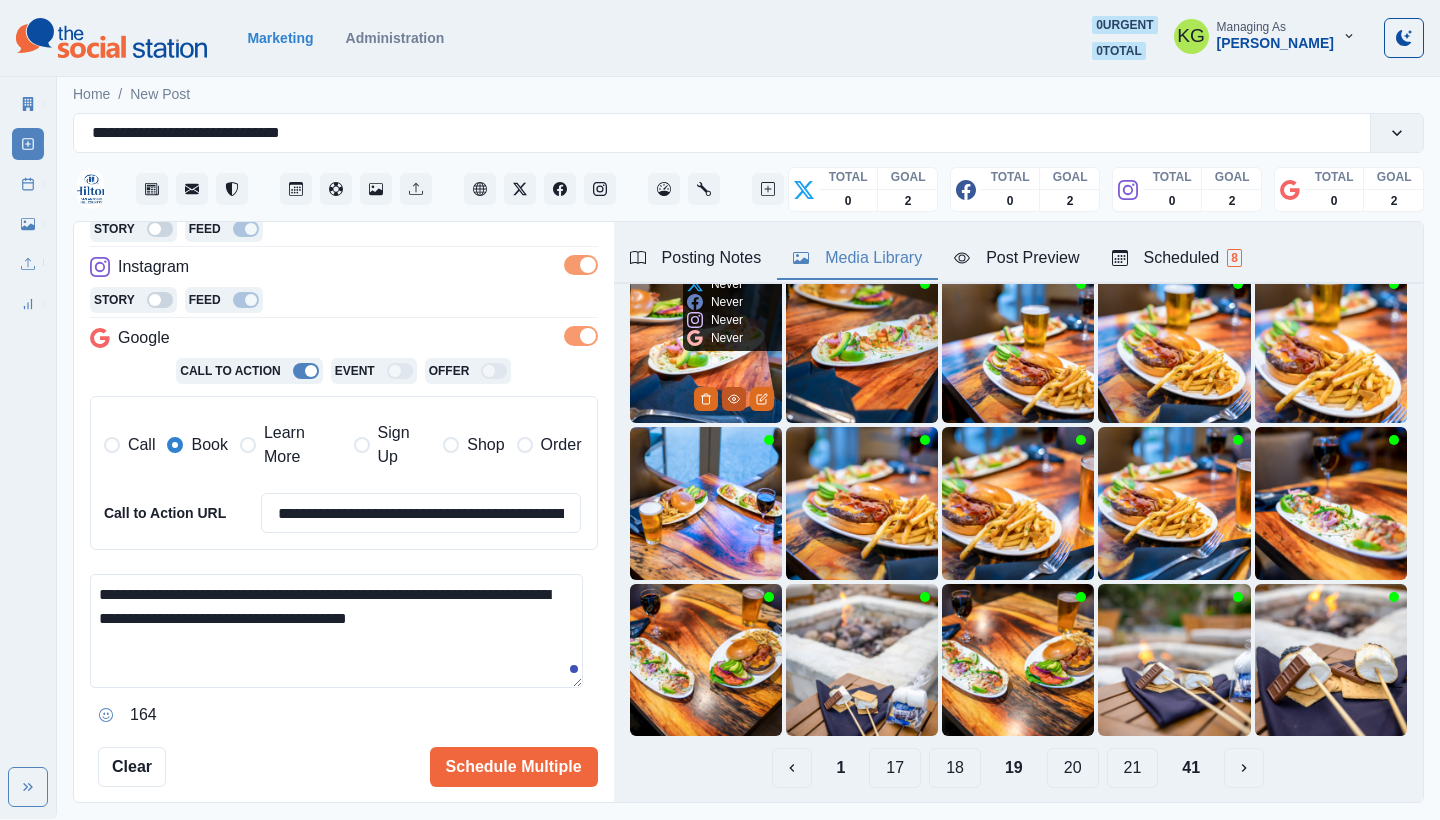 click 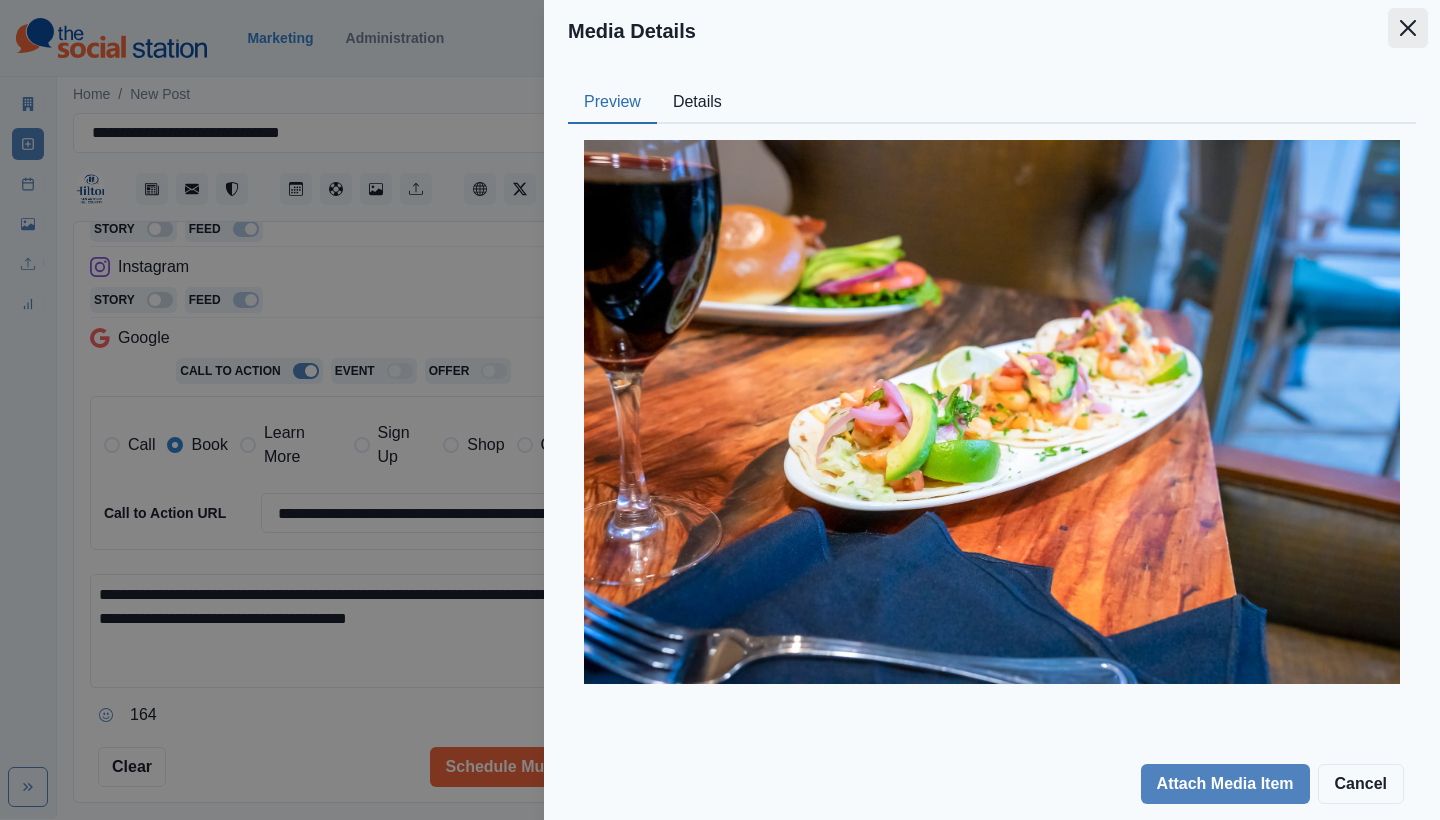 click 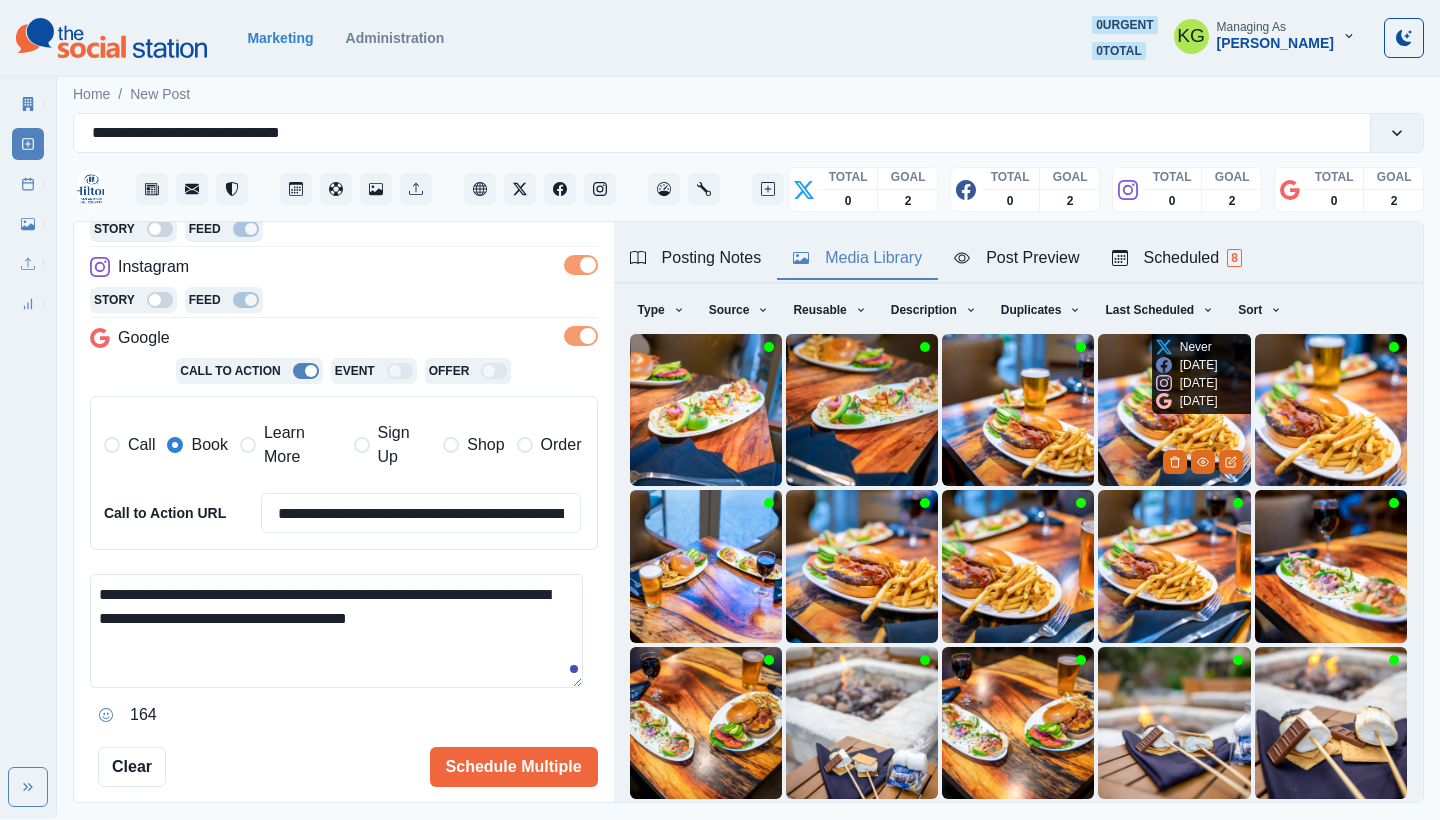 scroll, scrollTop: 171, scrollLeft: 0, axis: vertical 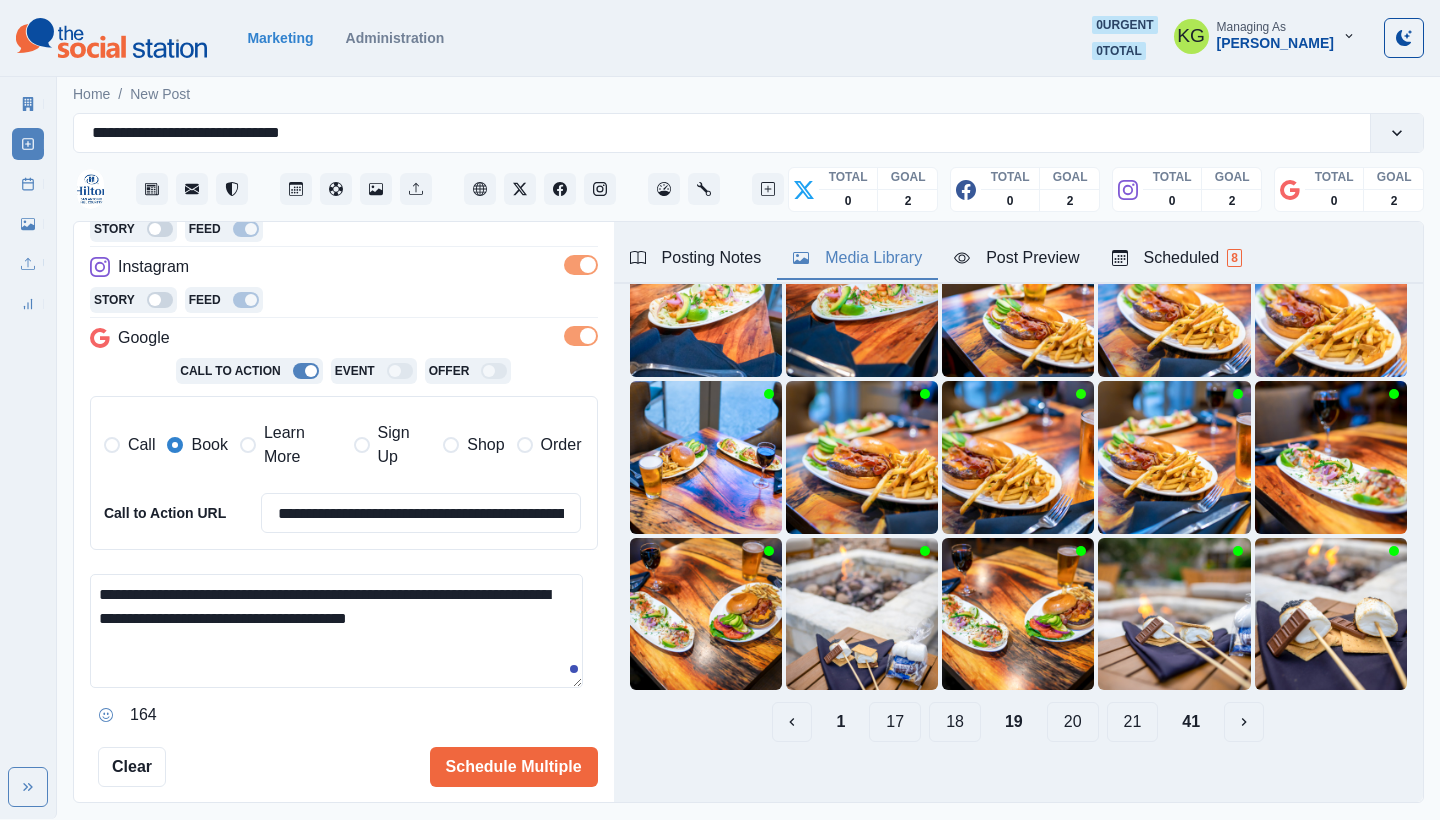 click on "18" at bounding box center [955, 722] 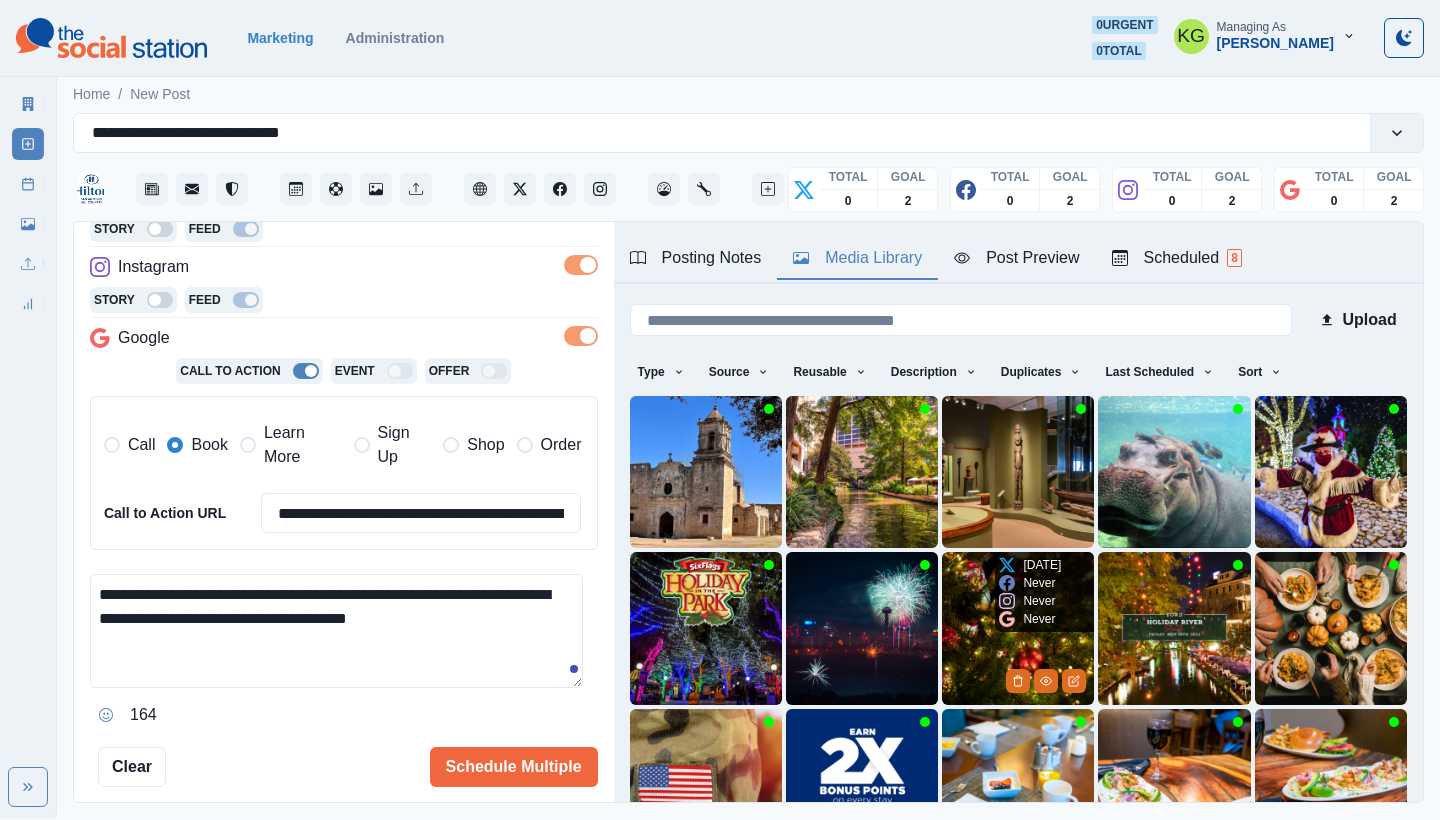 scroll, scrollTop: 171, scrollLeft: 0, axis: vertical 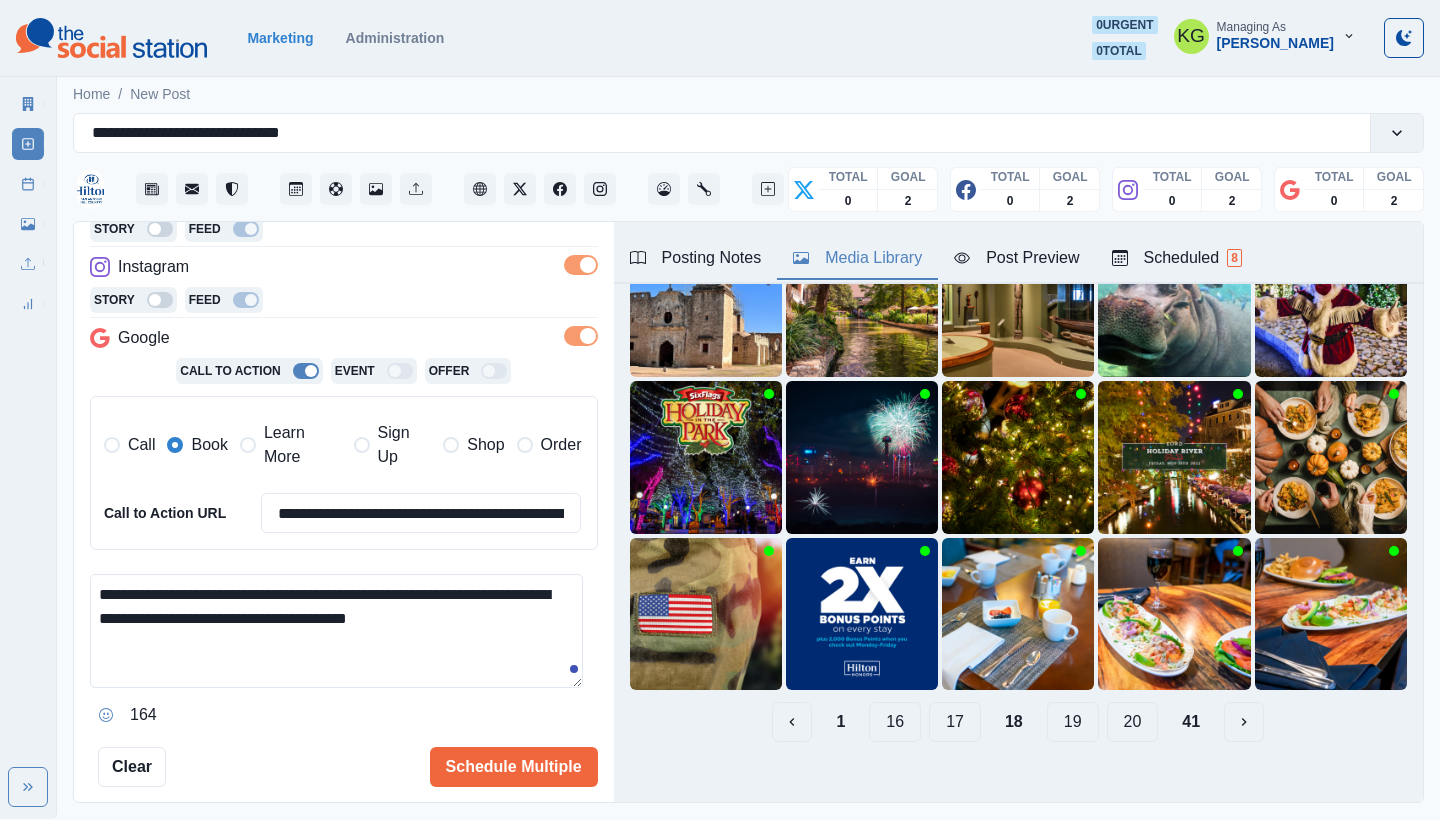 click on "19" at bounding box center (1073, 722) 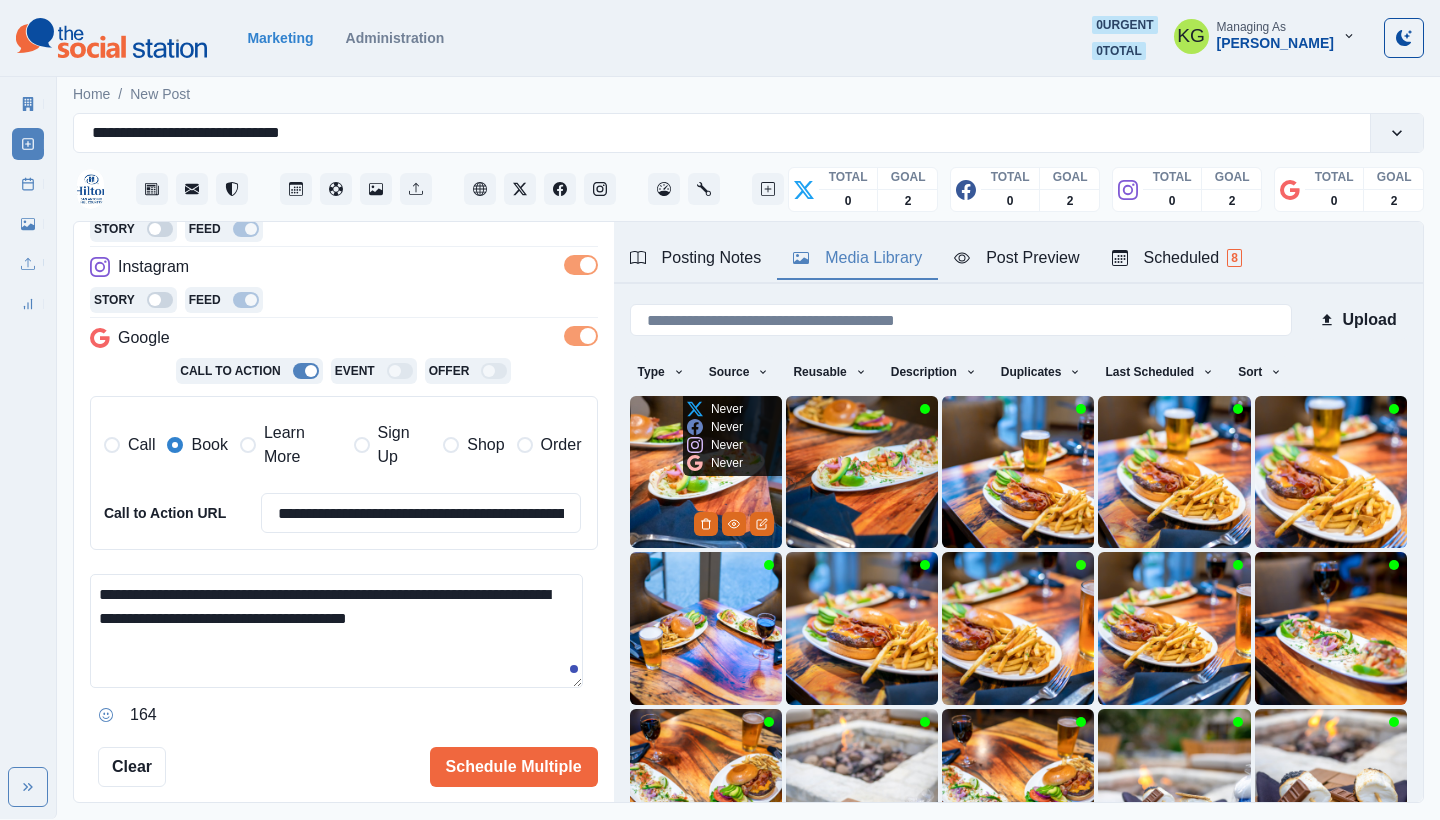 click at bounding box center [706, 472] 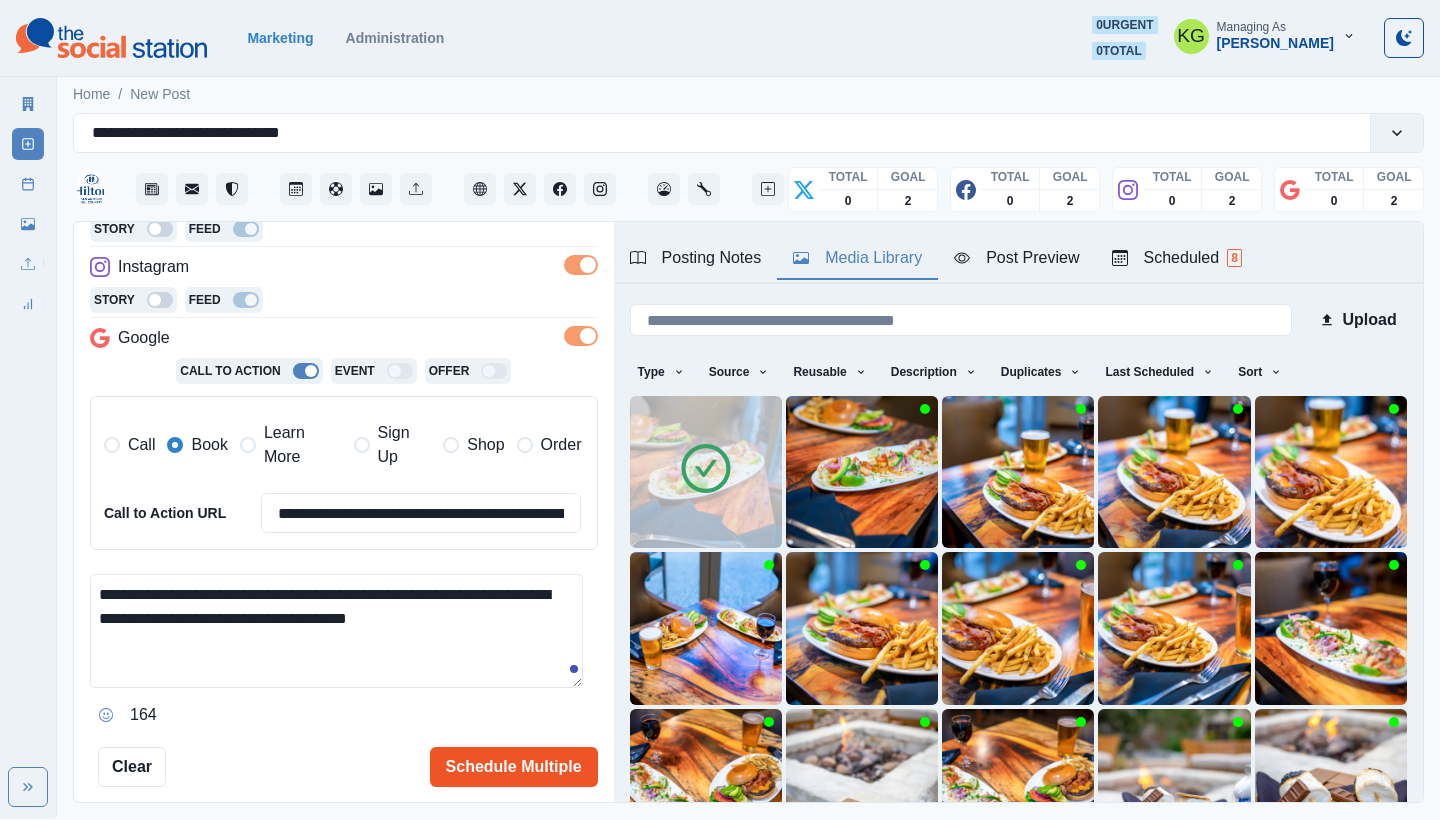 click on "Schedule Multiple" at bounding box center [514, 767] 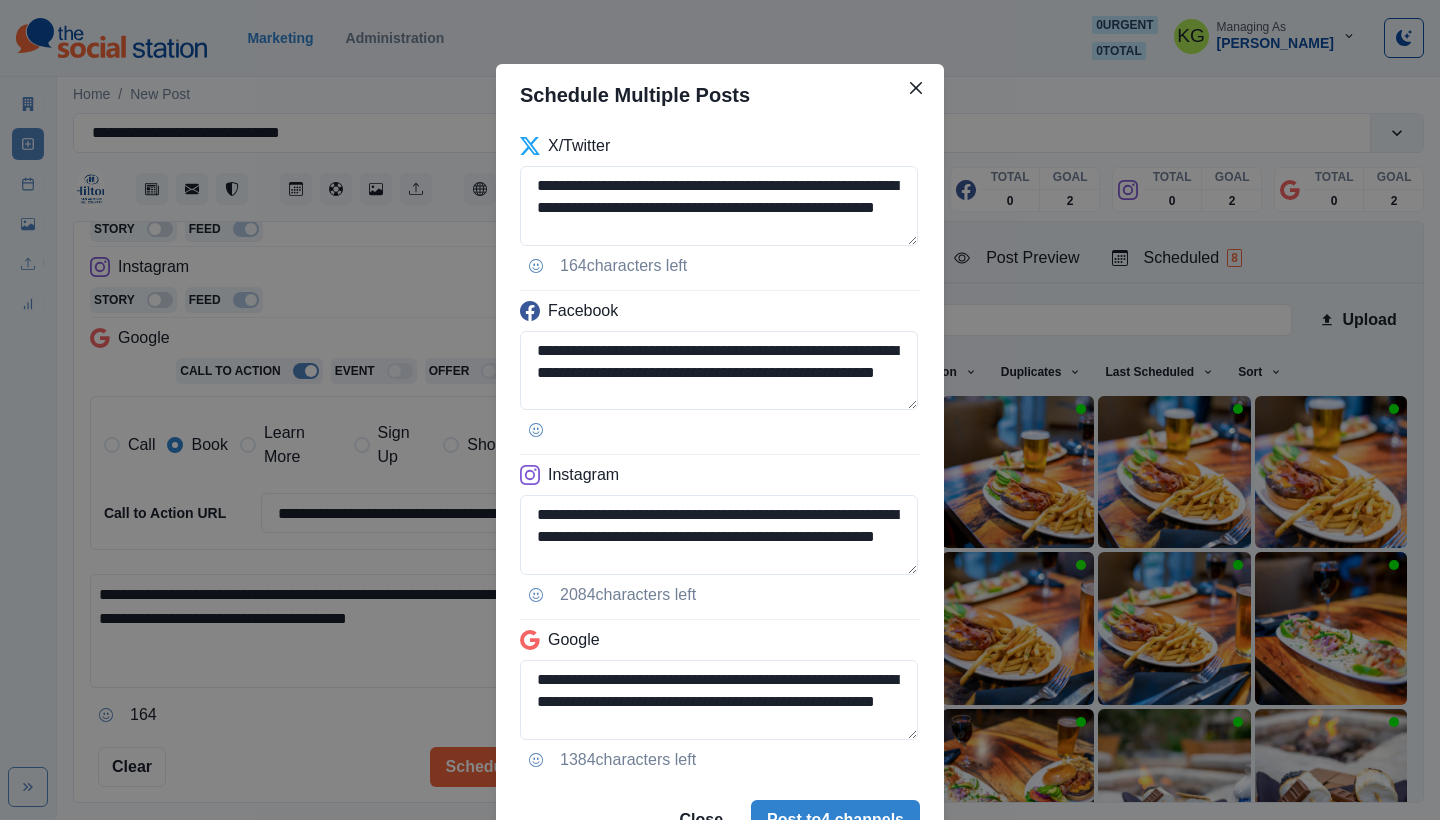 scroll, scrollTop: 44, scrollLeft: 0, axis: vertical 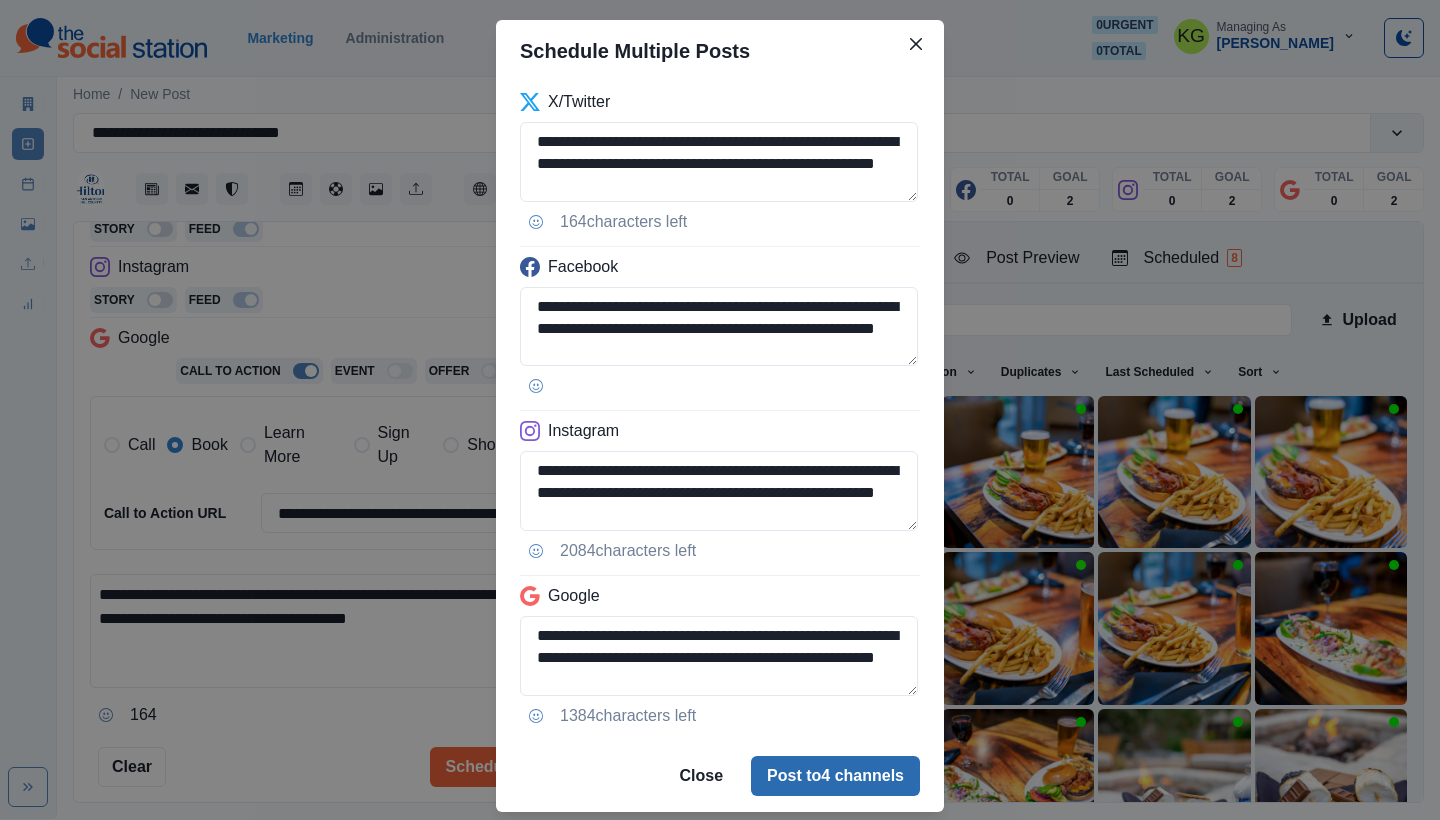 click on "Post to  4   channels" at bounding box center [835, 776] 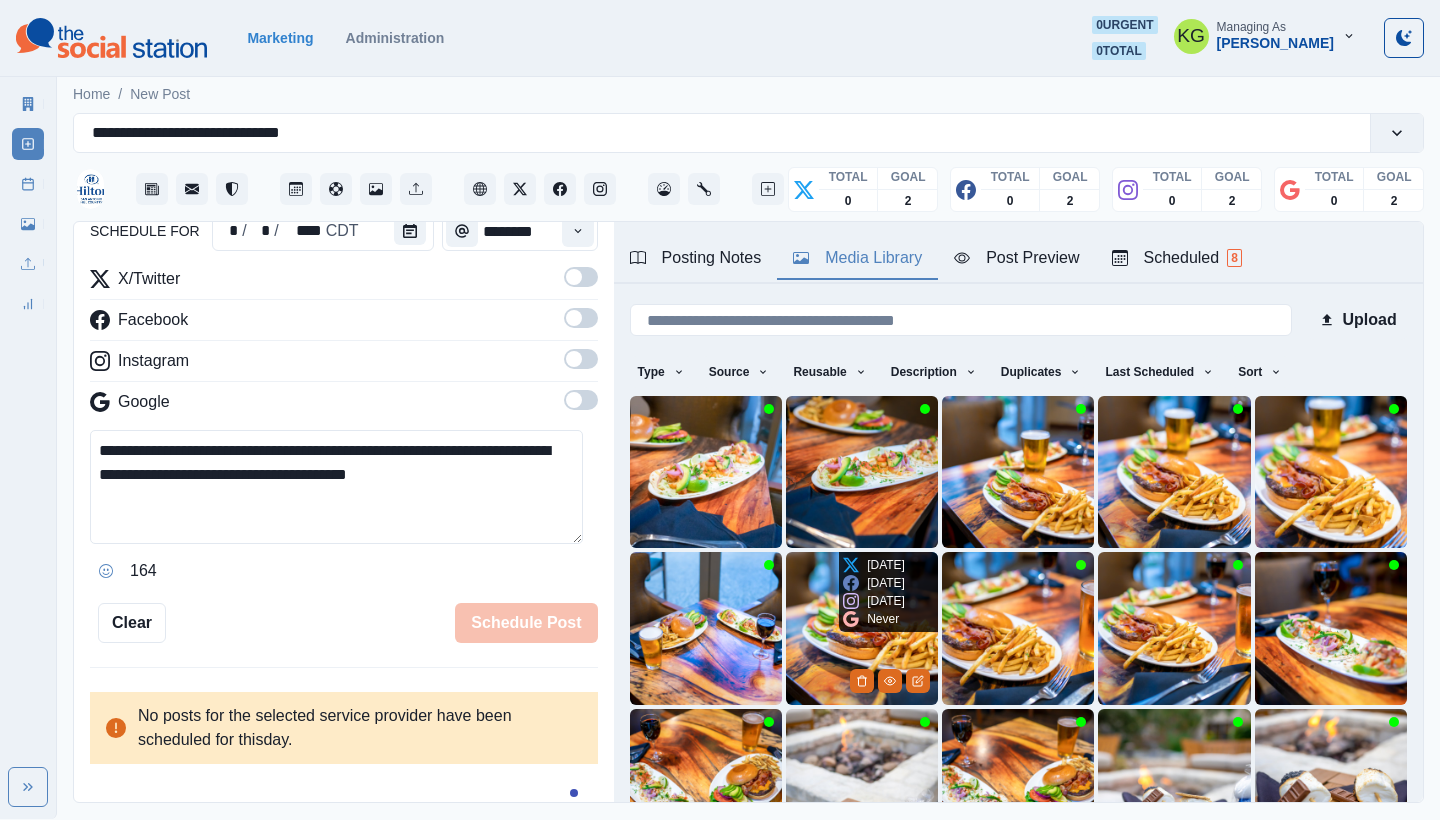 type 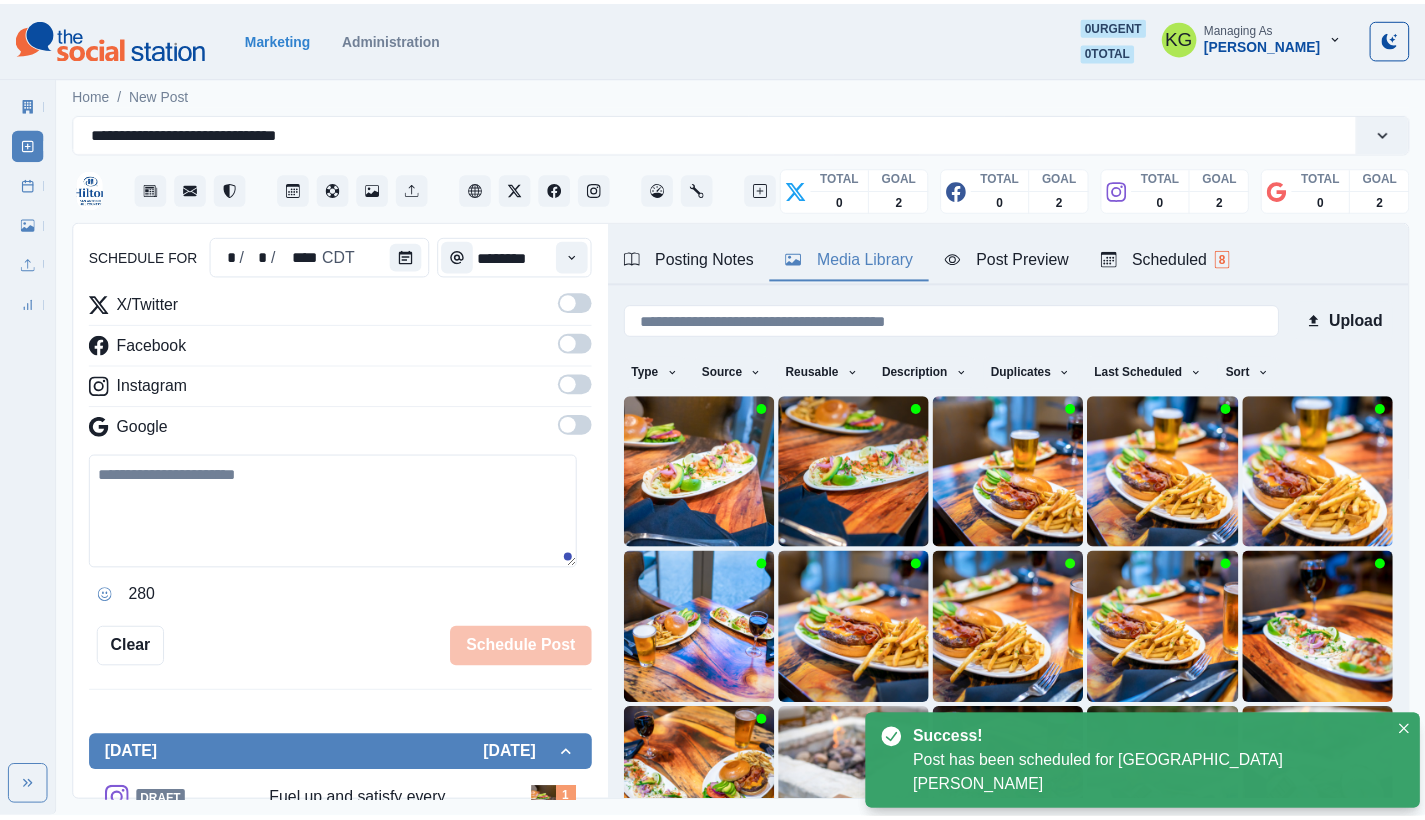 scroll, scrollTop: 122, scrollLeft: 0, axis: vertical 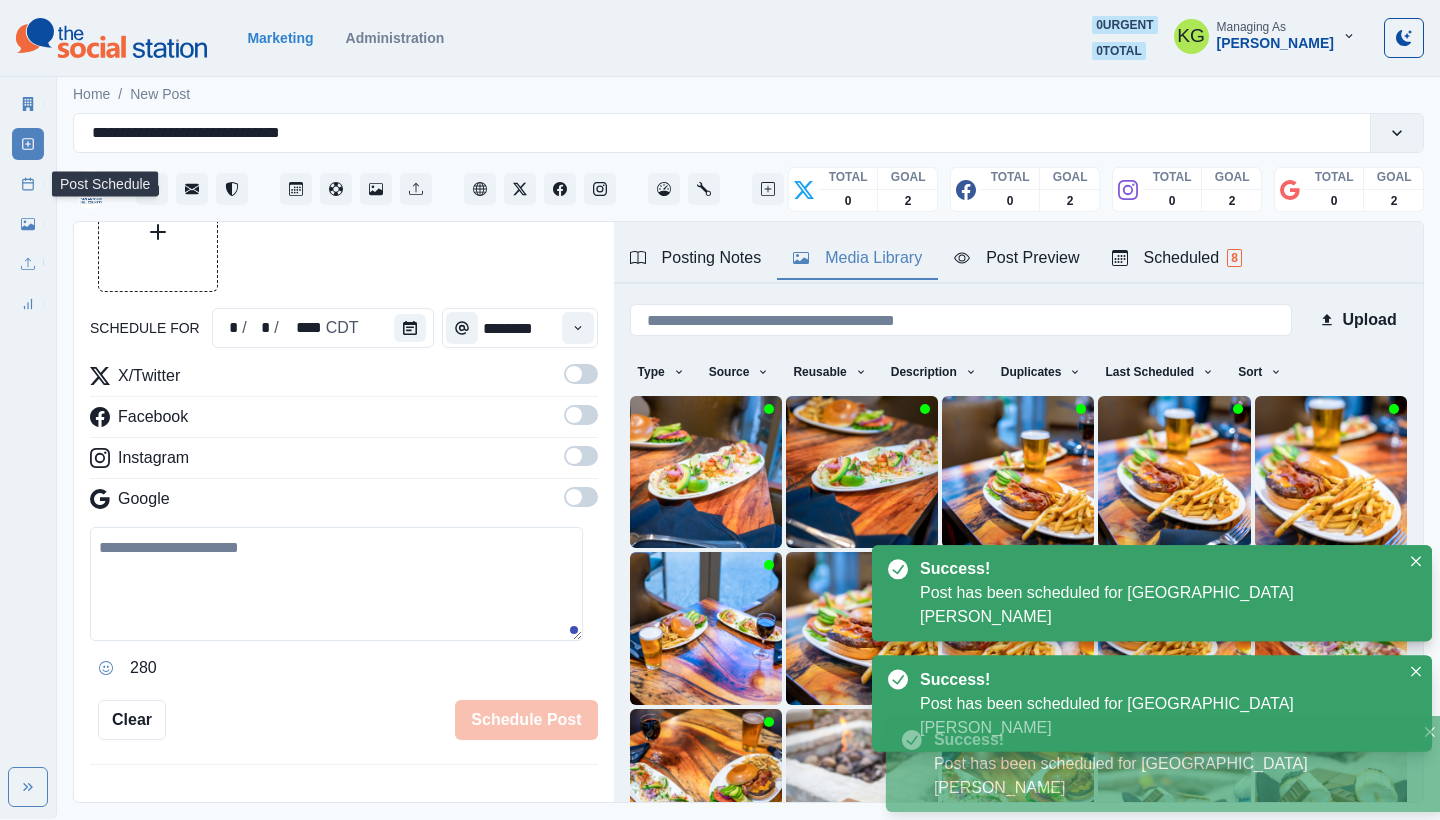 click 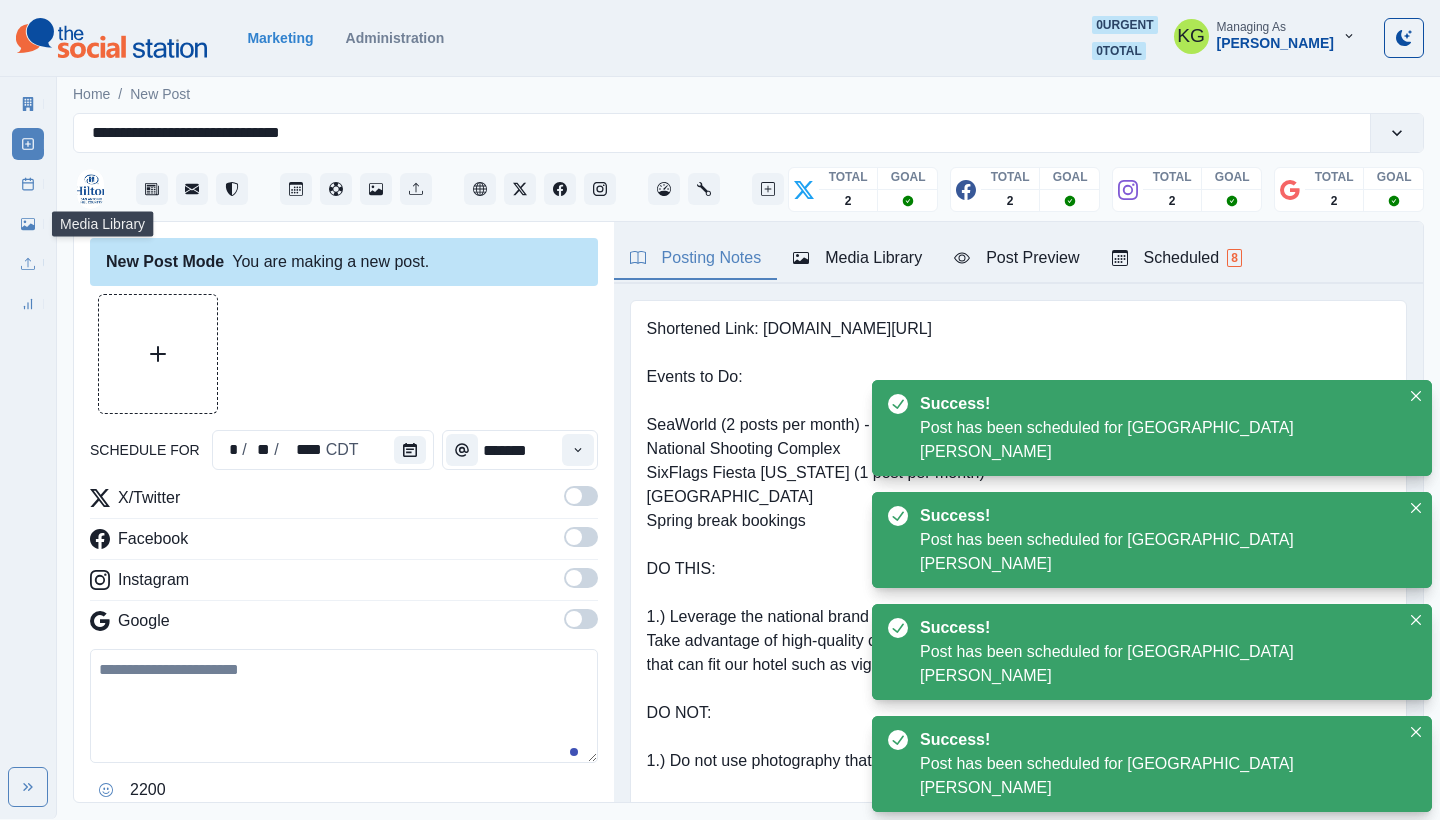 click on "Post Schedule" at bounding box center (28, 184) 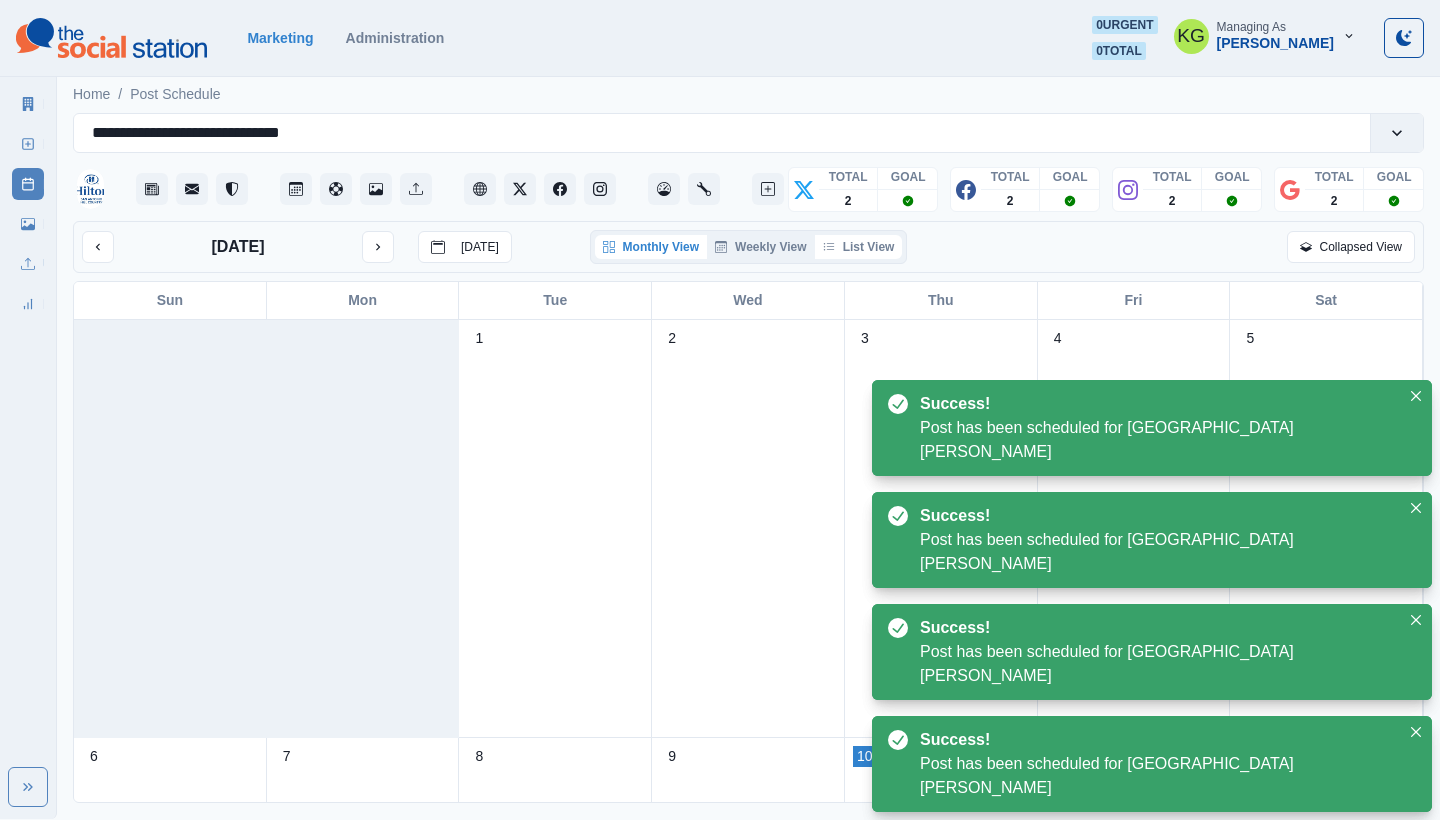 click on "List View" at bounding box center [859, 247] 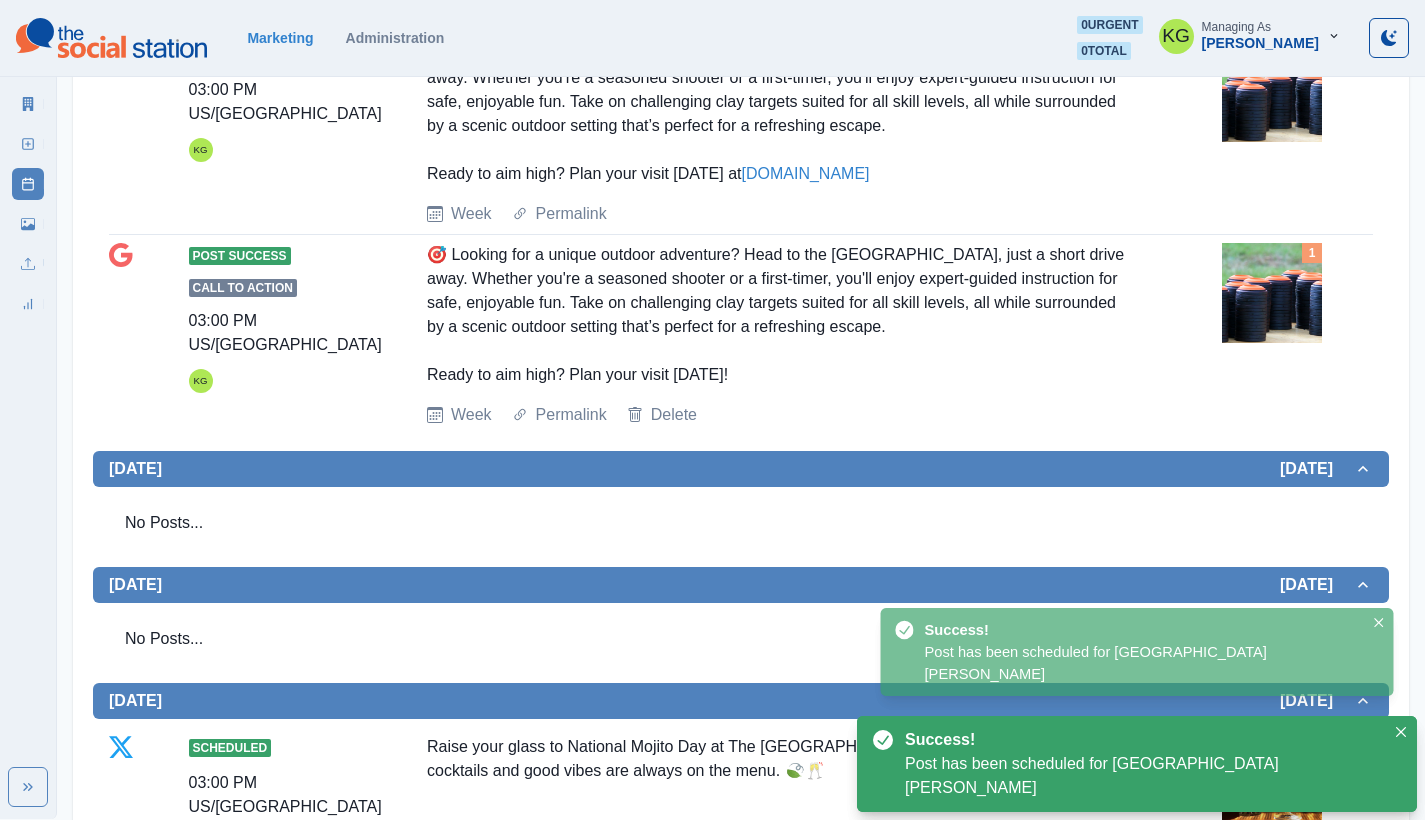scroll, scrollTop: 106, scrollLeft: 0, axis: vertical 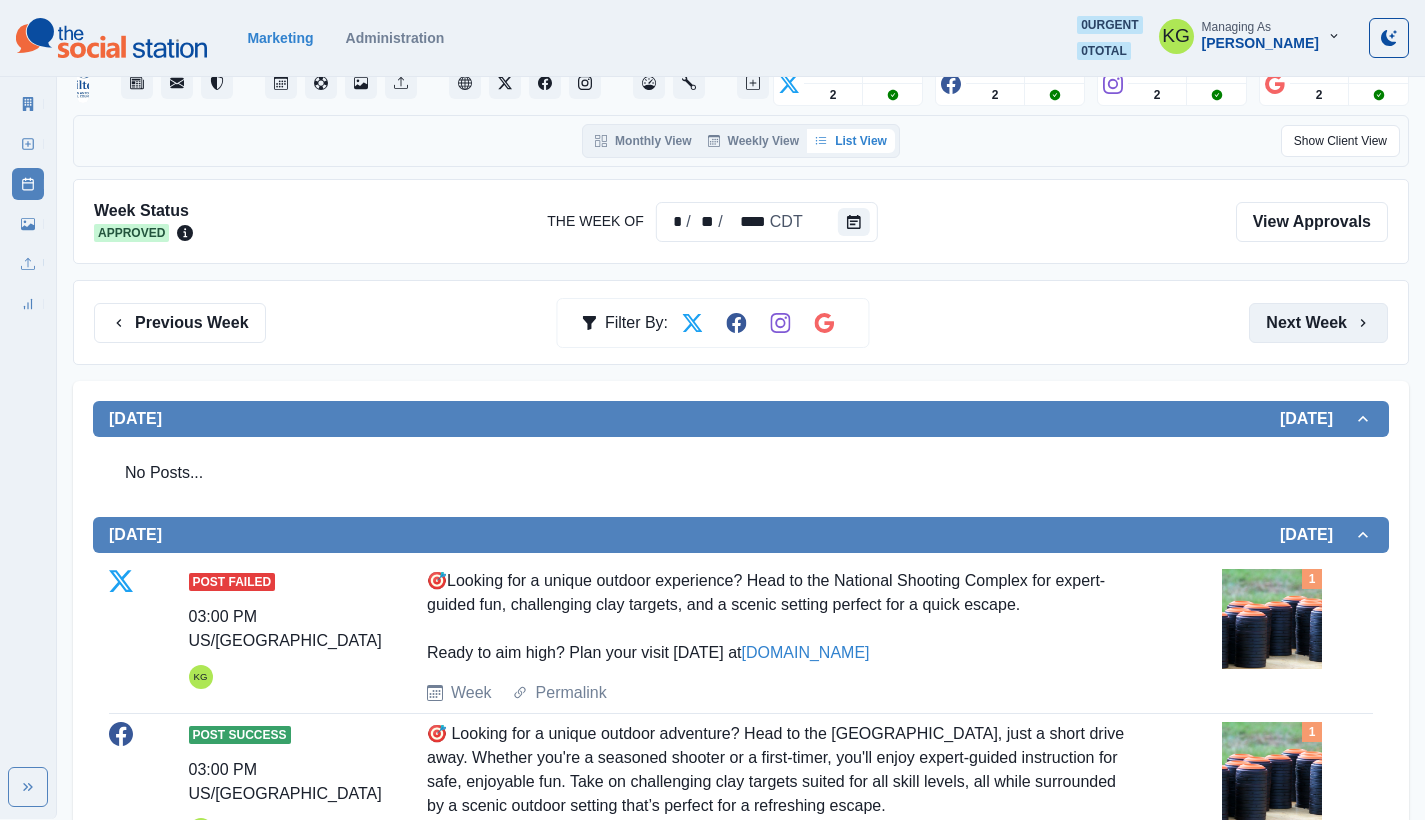 click on "Next Week" at bounding box center (1318, 323) 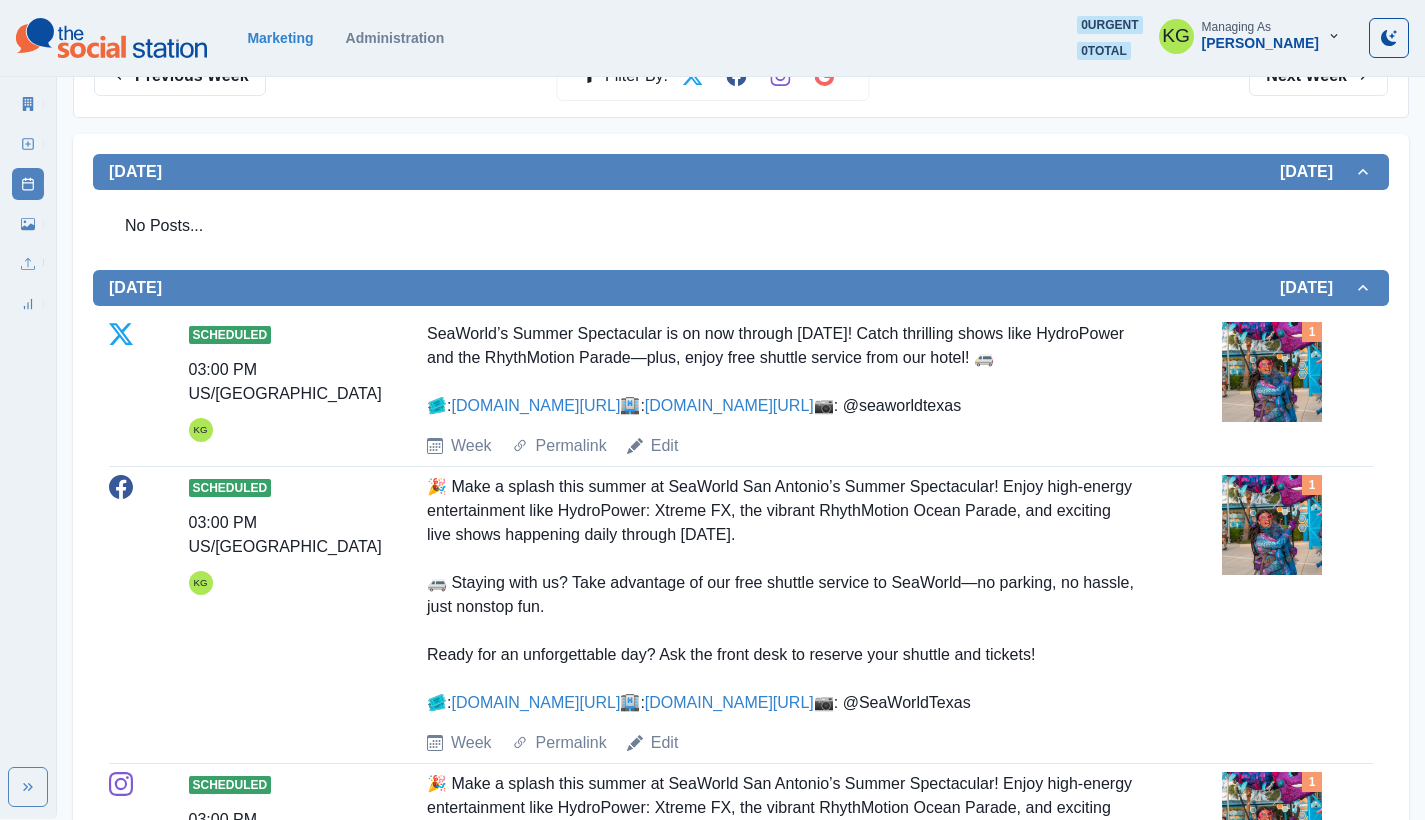 scroll, scrollTop: 0, scrollLeft: 0, axis: both 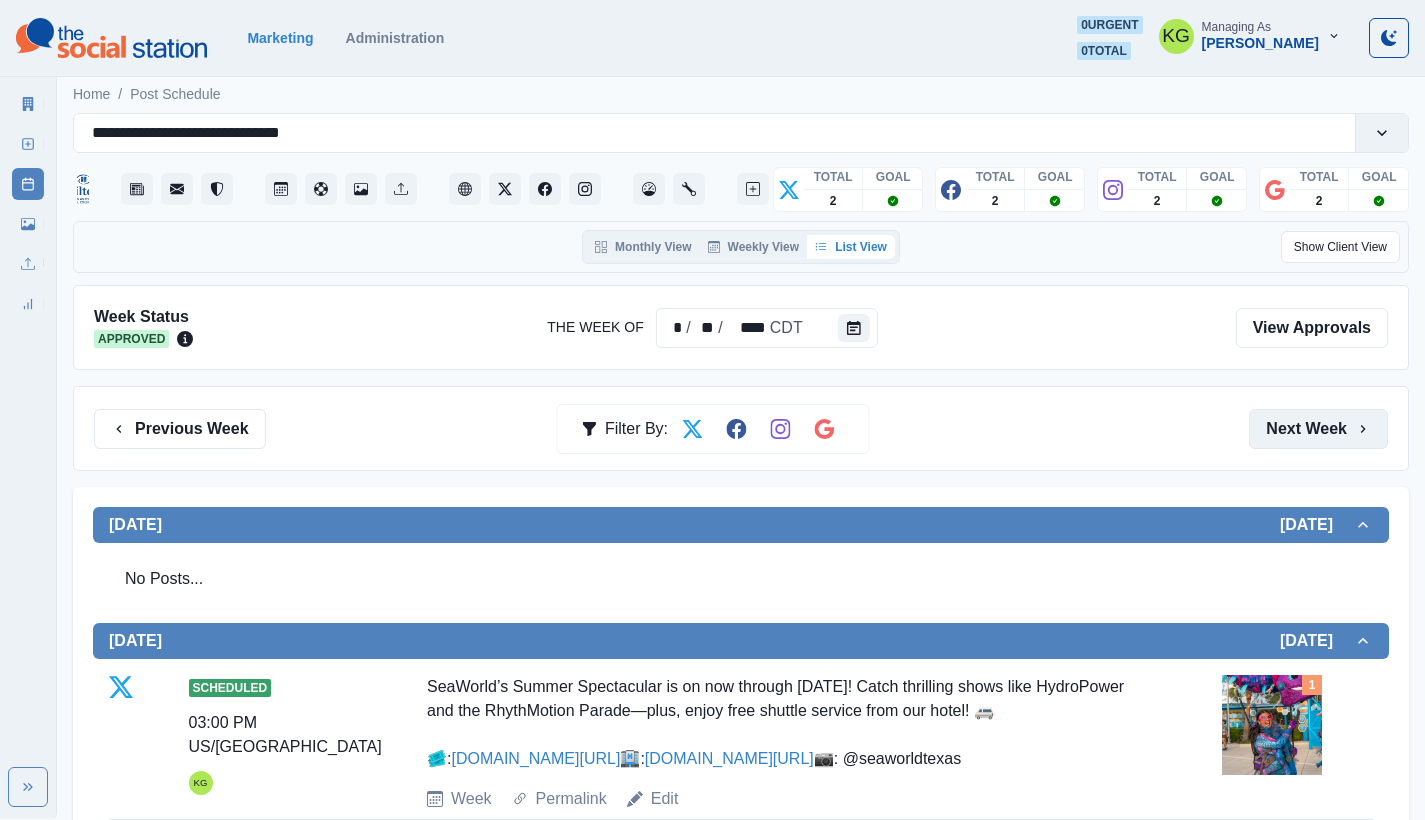 click on "Next Week" at bounding box center (1318, 429) 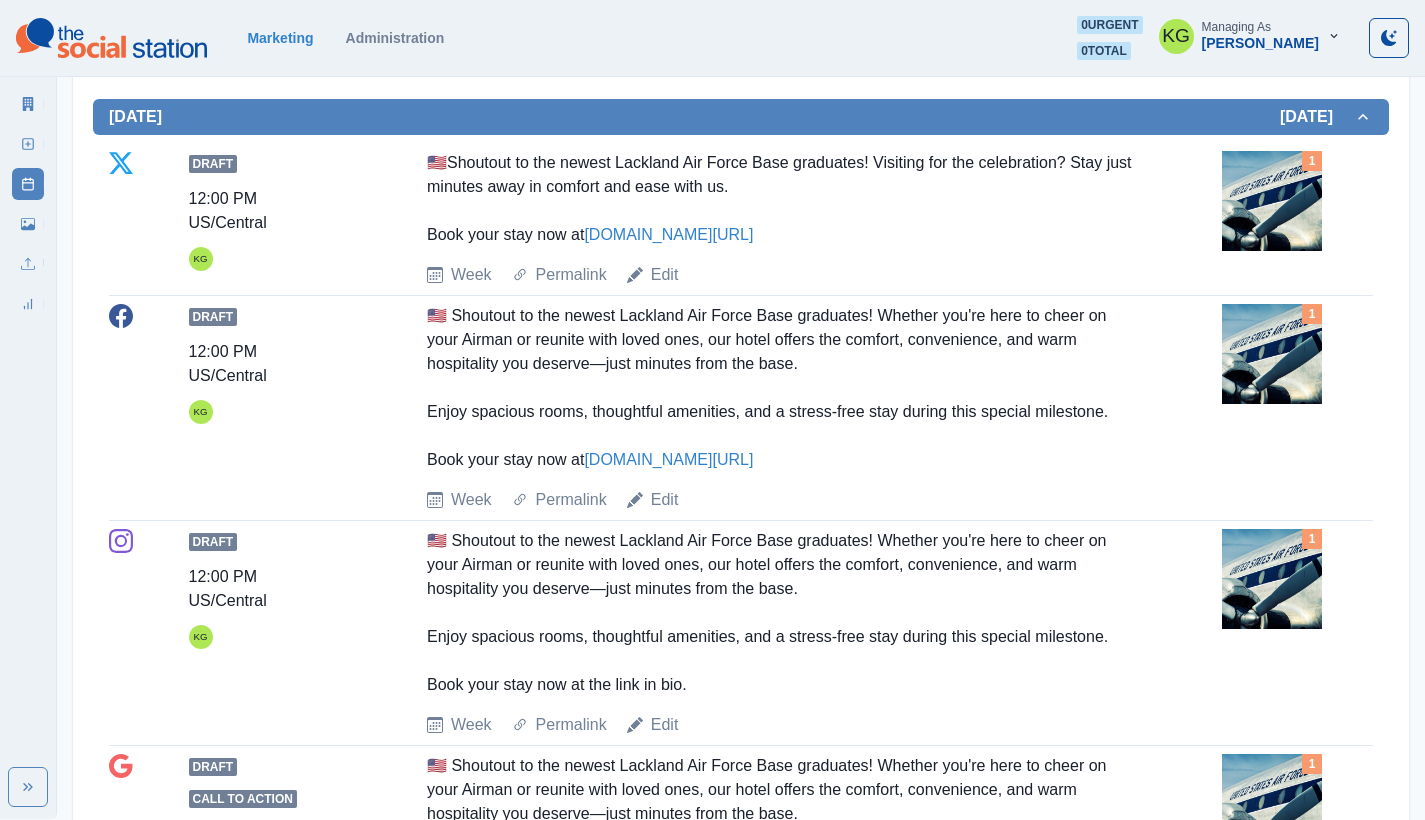 scroll, scrollTop: 0, scrollLeft: 0, axis: both 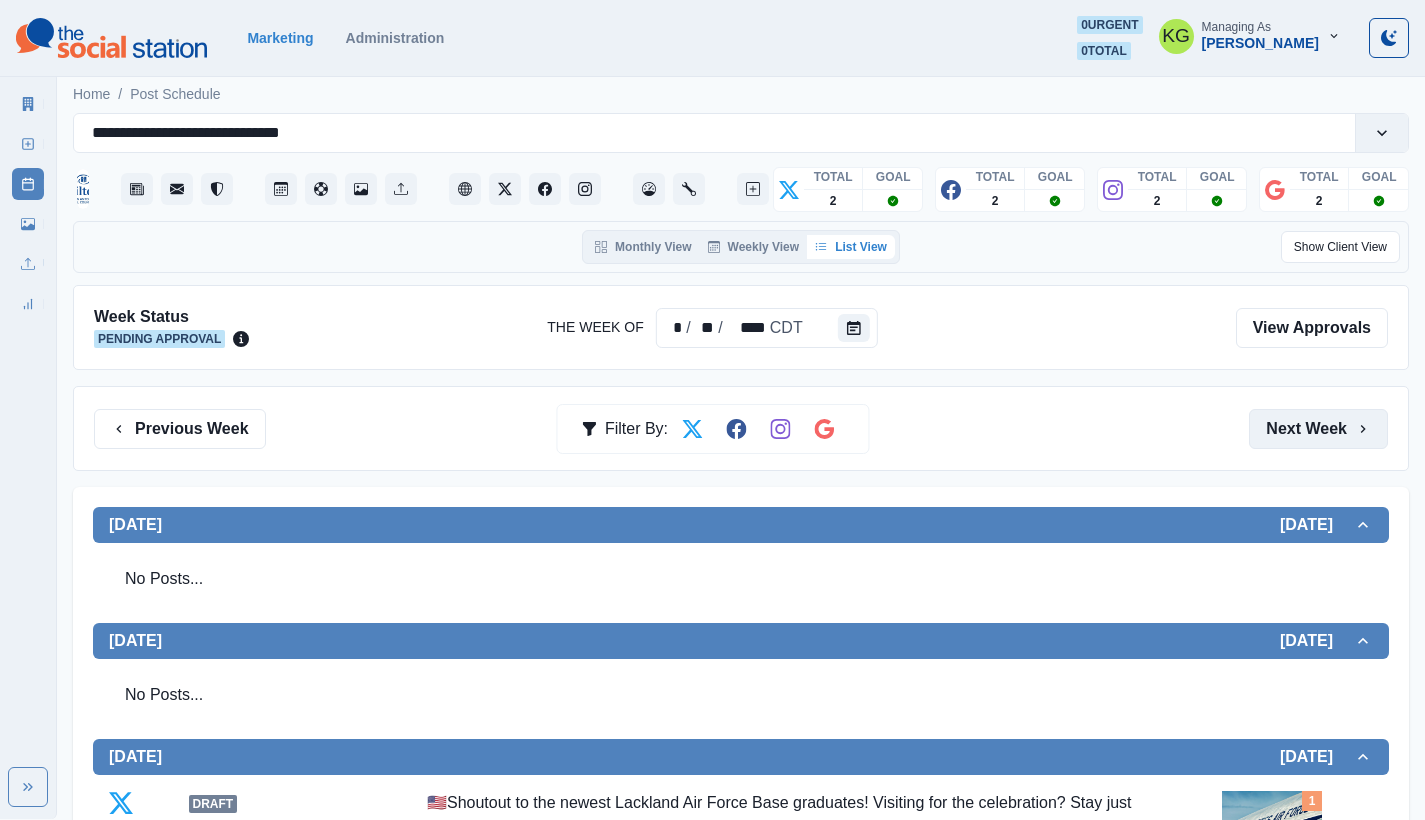 click on "Next Week" at bounding box center (1318, 429) 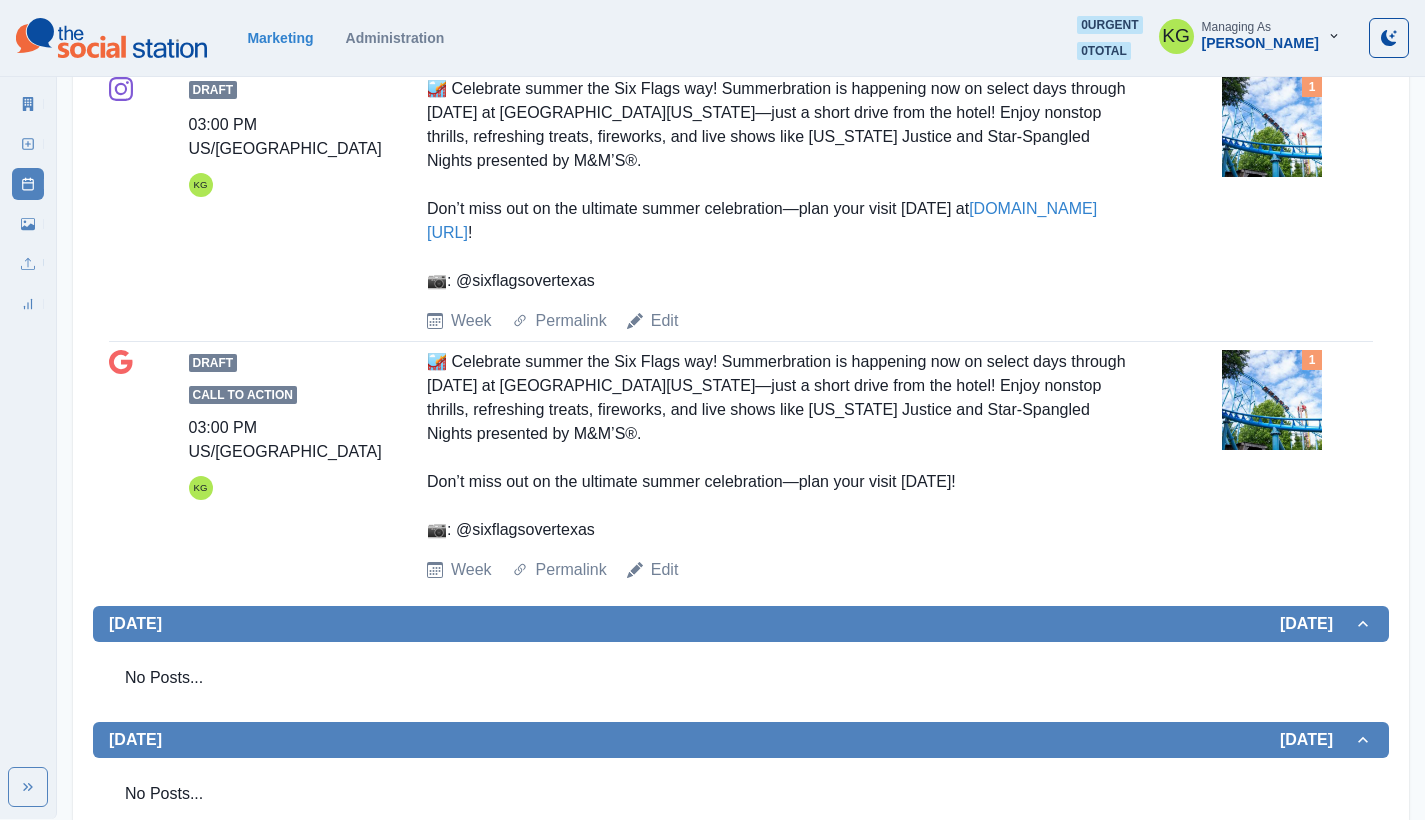 scroll, scrollTop: 47, scrollLeft: 0, axis: vertical 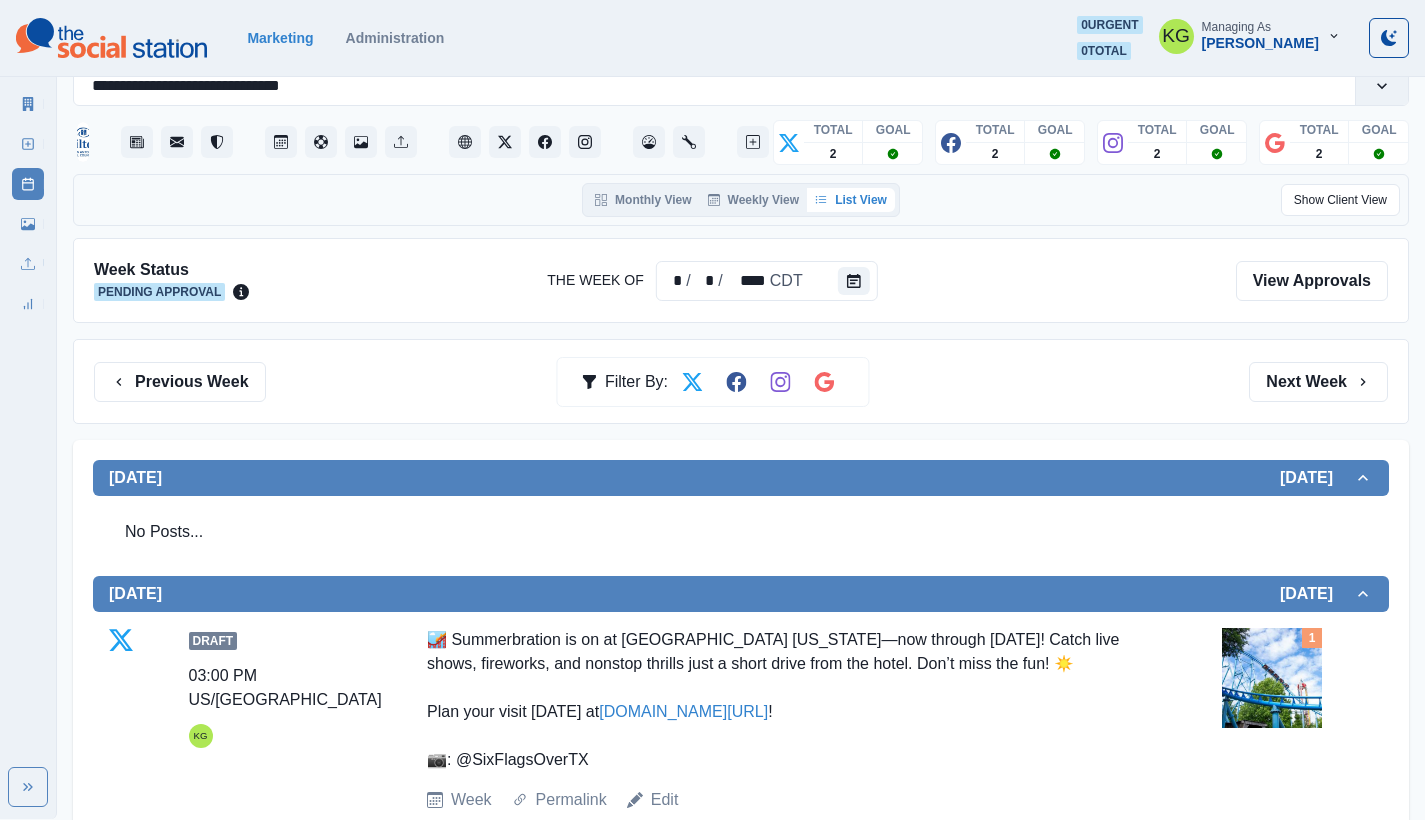 click on "Previous Week Filter By: Next Week" at bounding box center (741, 381) 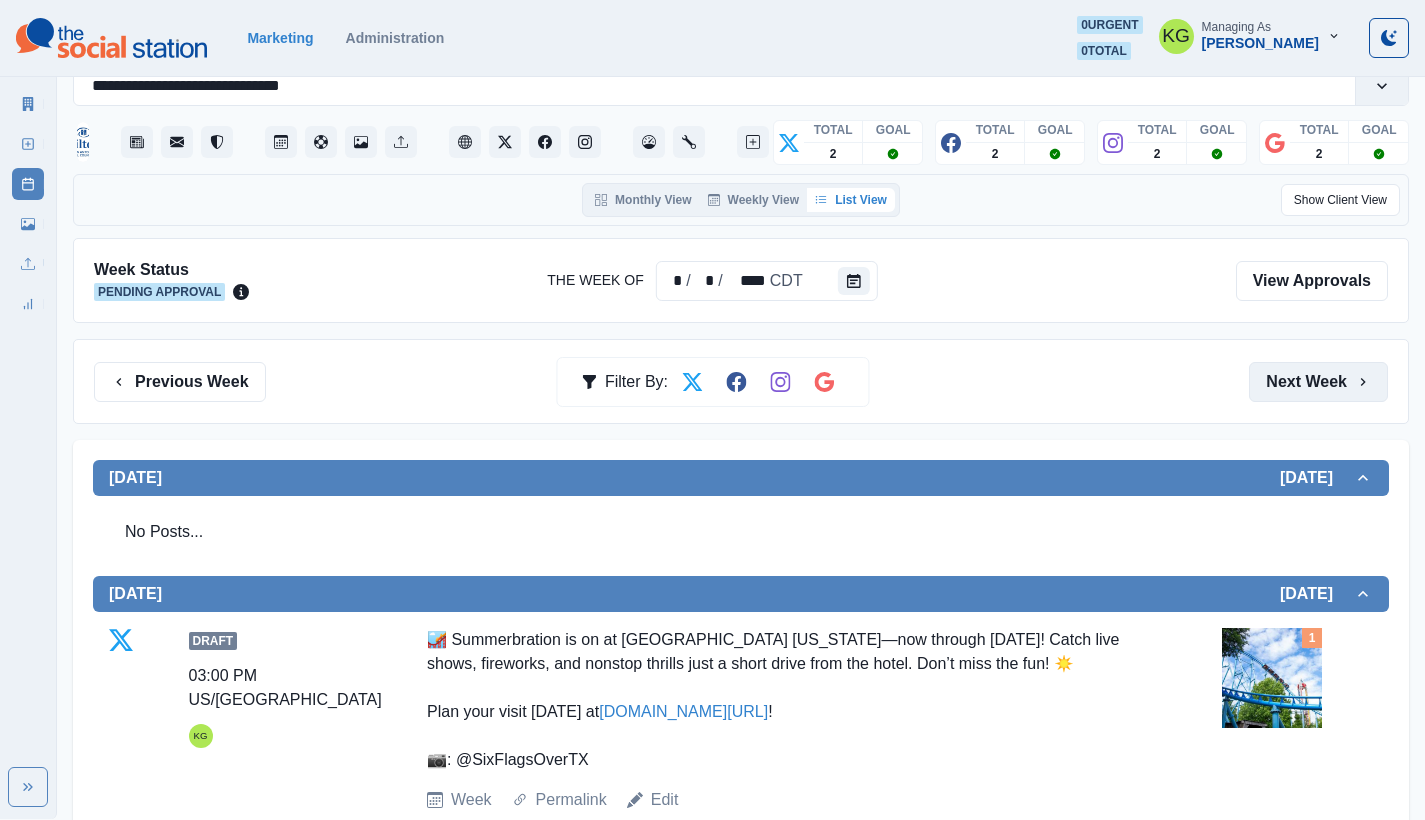 click on "Next Week" at bounding box center (1318, 382) 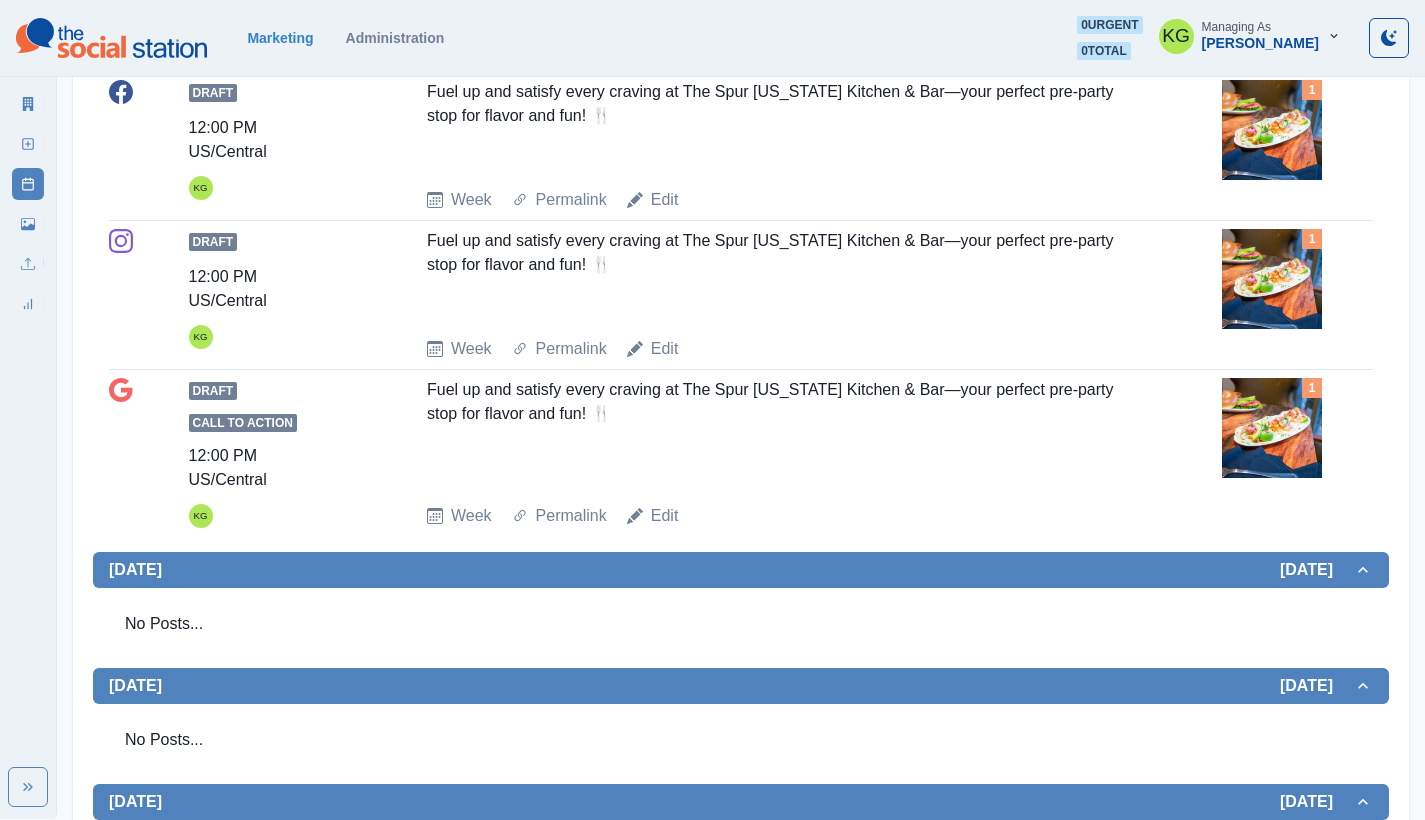 scroll, scrollTop: 0, scrollLeft: 0, axis: both 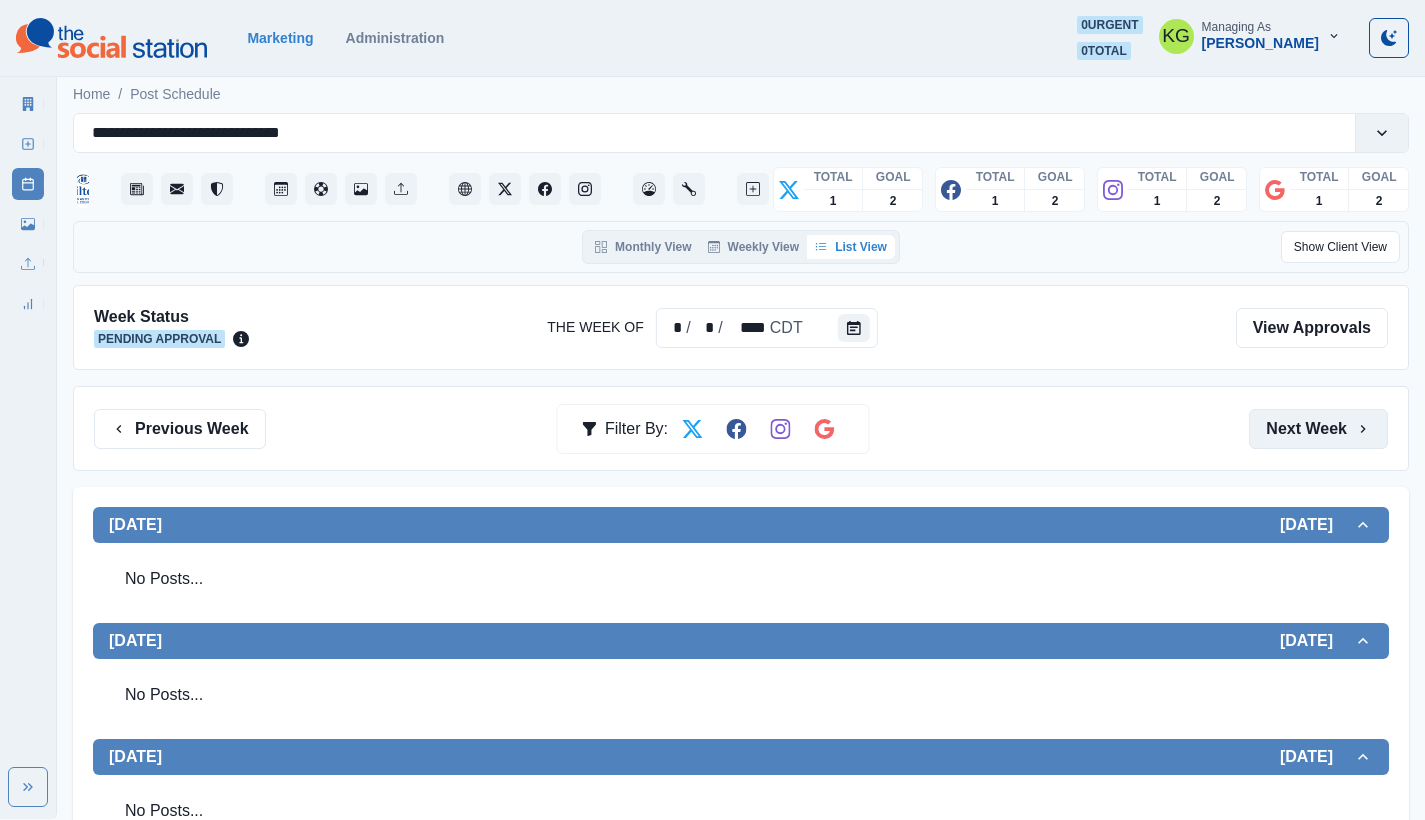 click on "Next Week" at bounding box center (1318, 429) 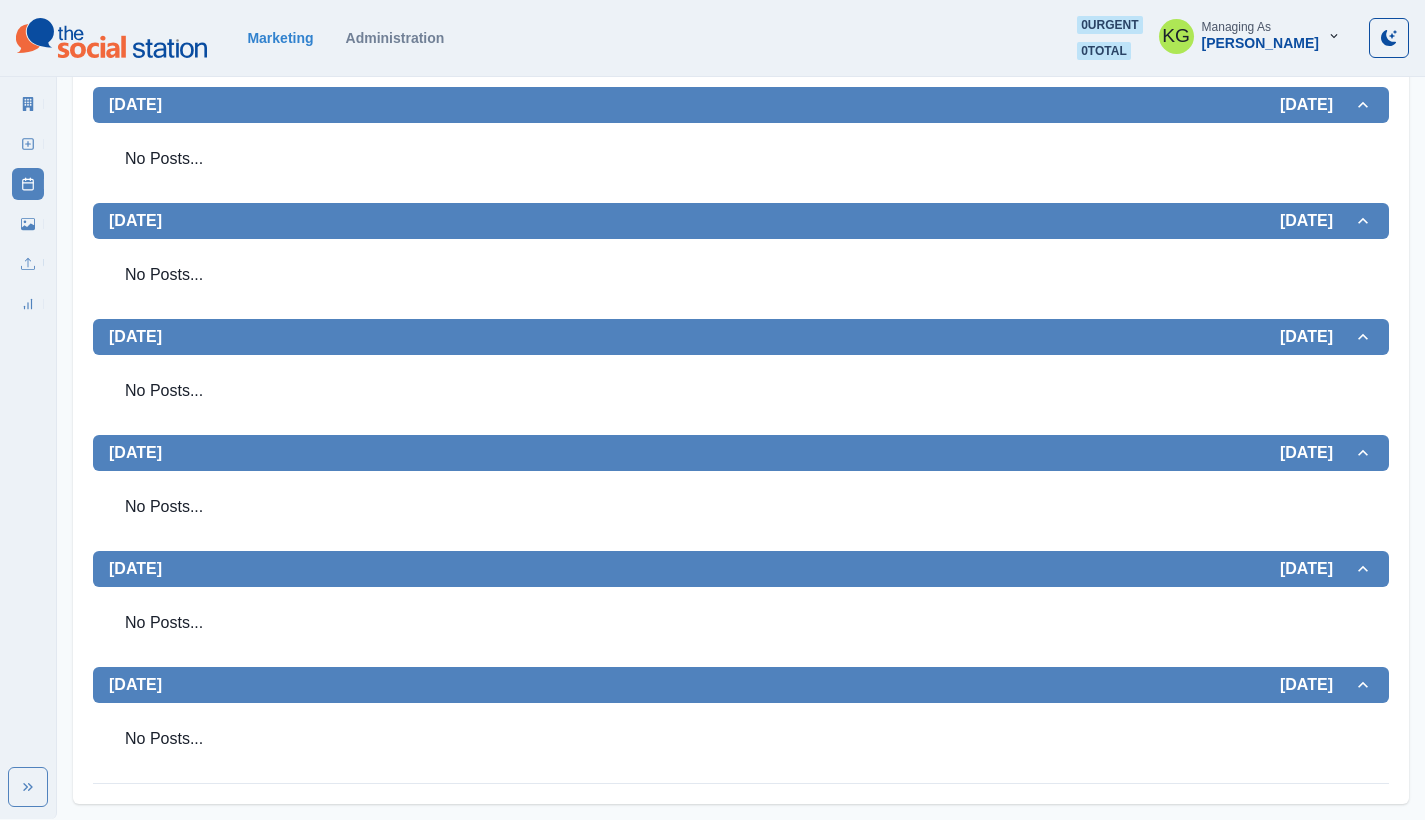 scroll, scrollTop: 0, scrollLeft: 0, axis: both 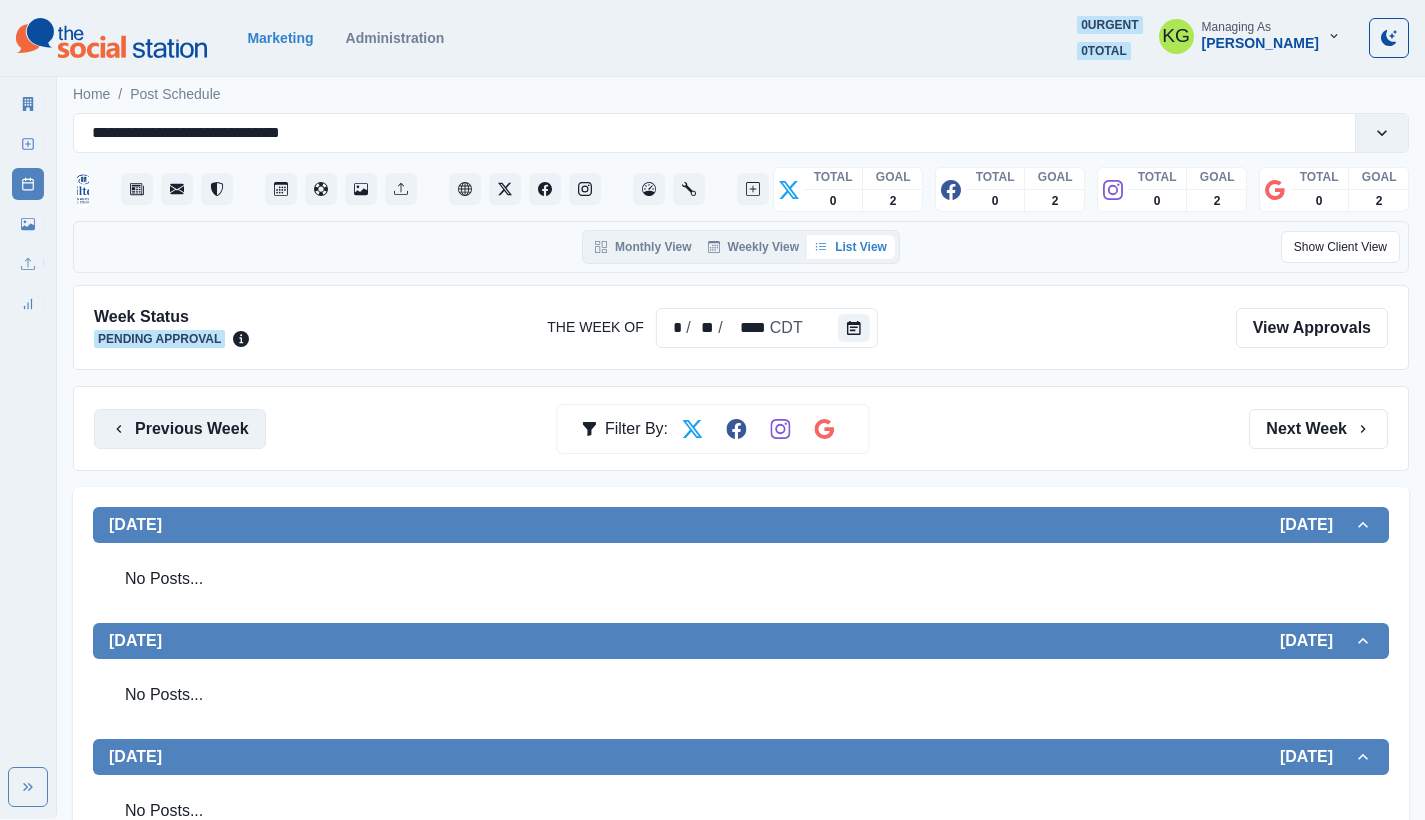 click on "Previous Week" at bounding box center (180, 429) 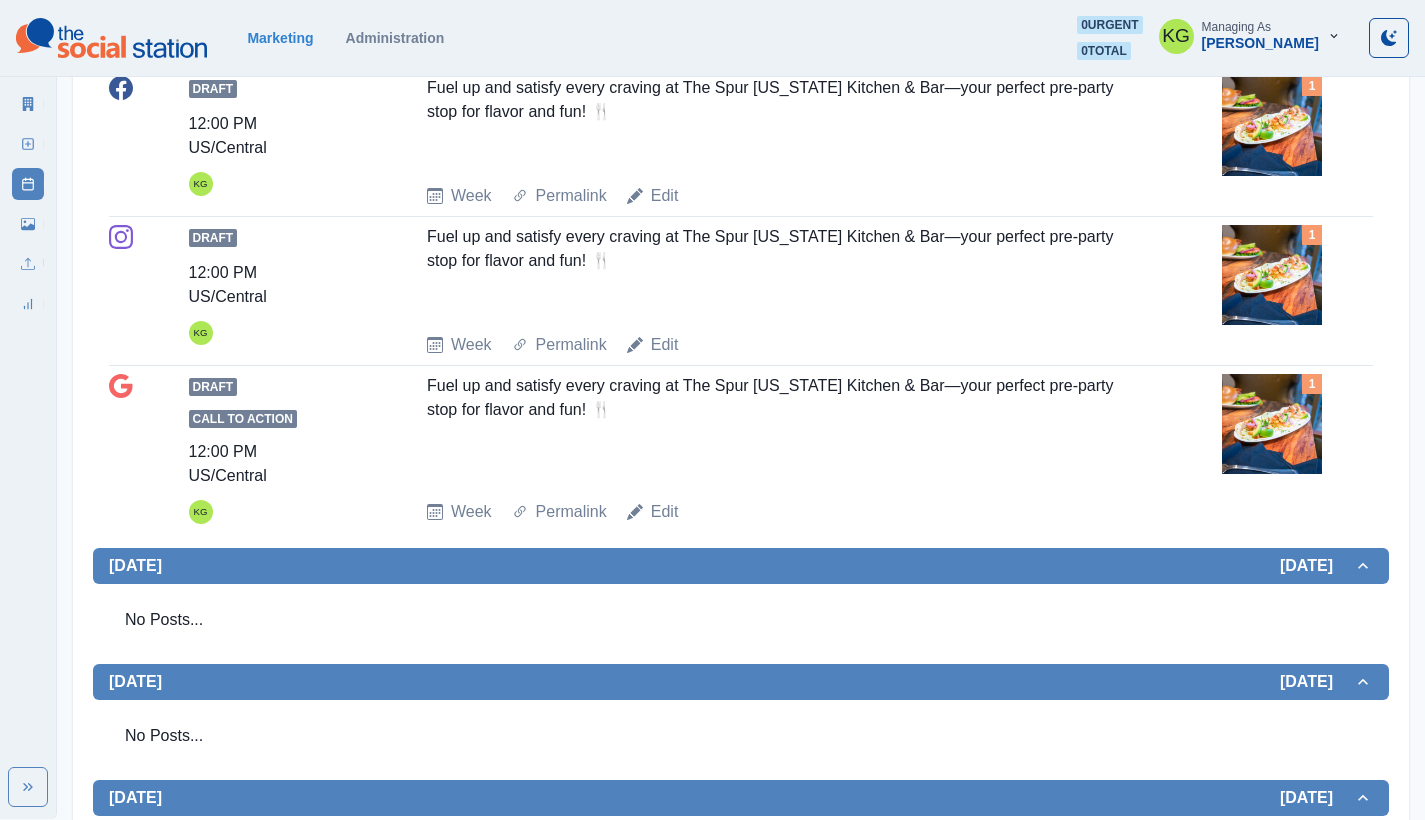 scroll, scrollTop: 3, scrollLeft: 0, axis: vertical 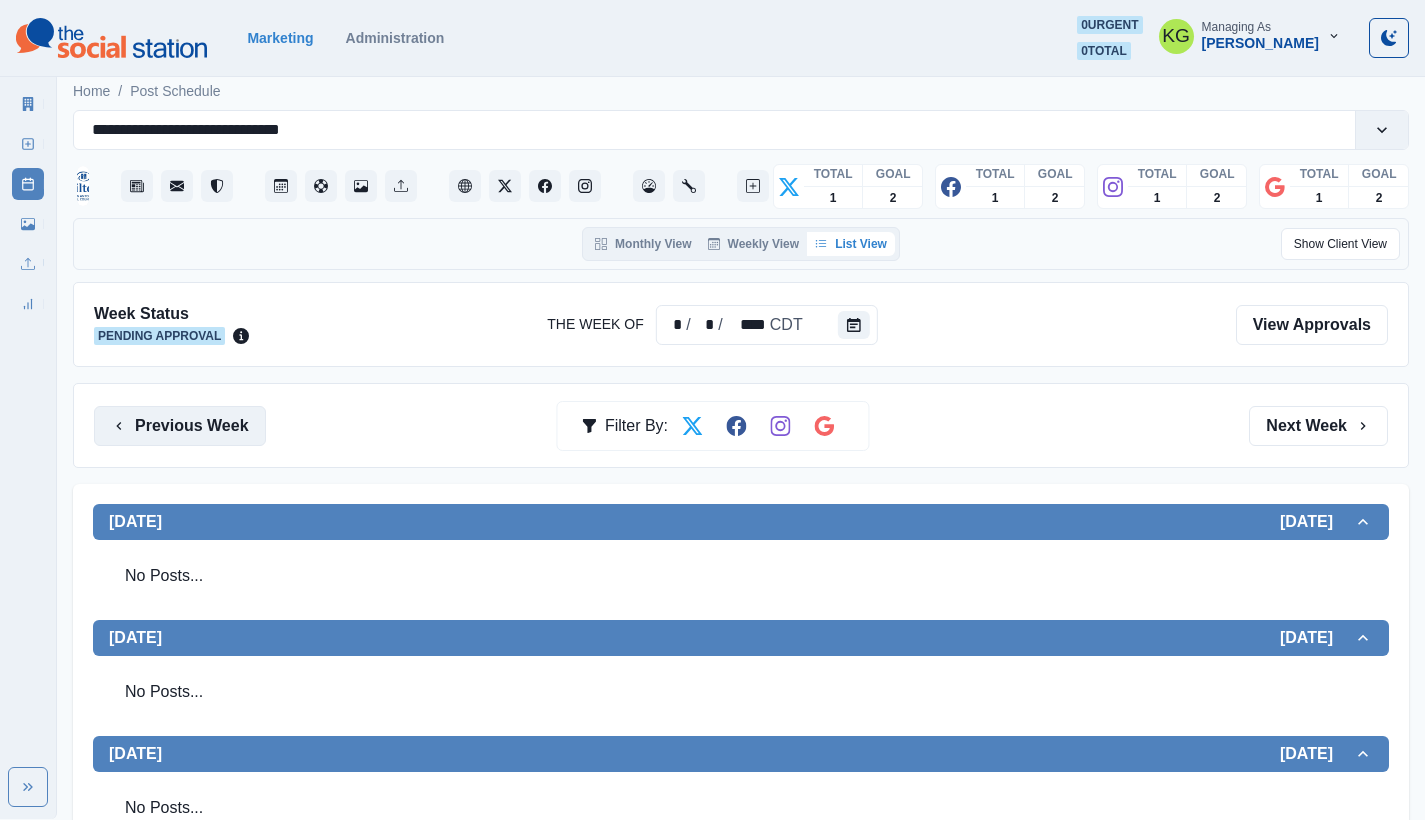 click on "Previous Week" at bounding box center (180, 426) 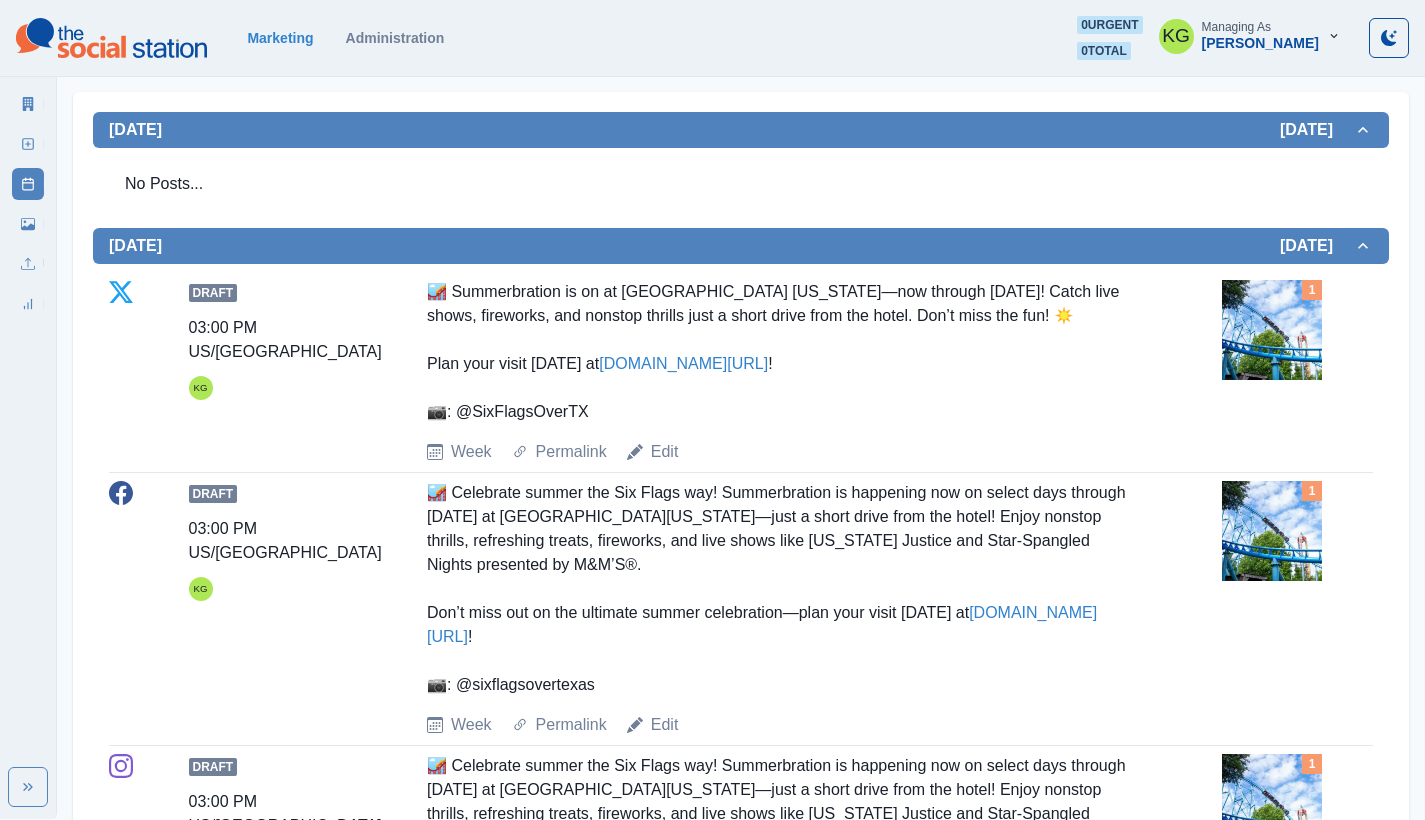 scroll, scrollTop: 118, scrollLeft: 0, axis: vertical 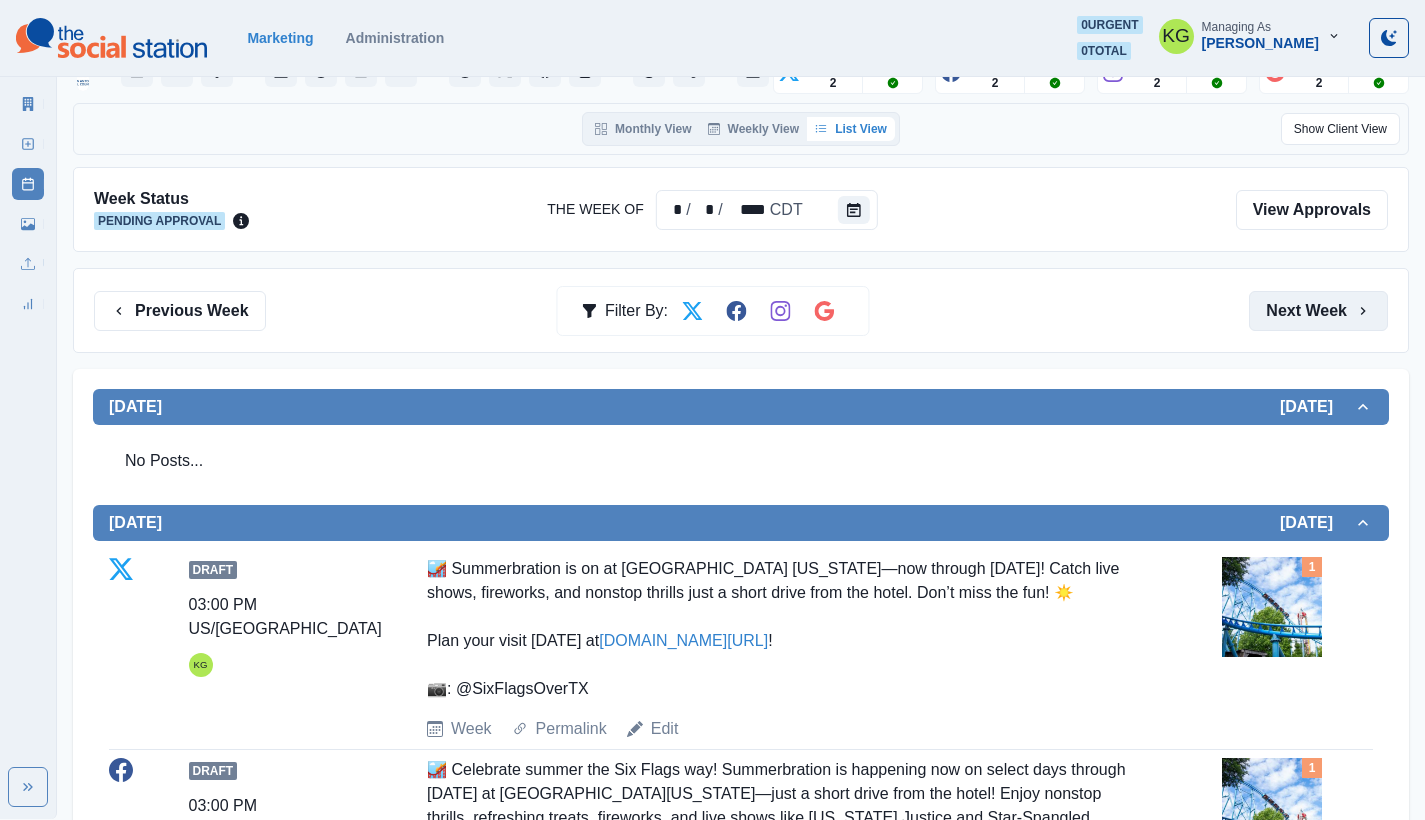 click on "Next Week" at bounding box center (1318, 311) 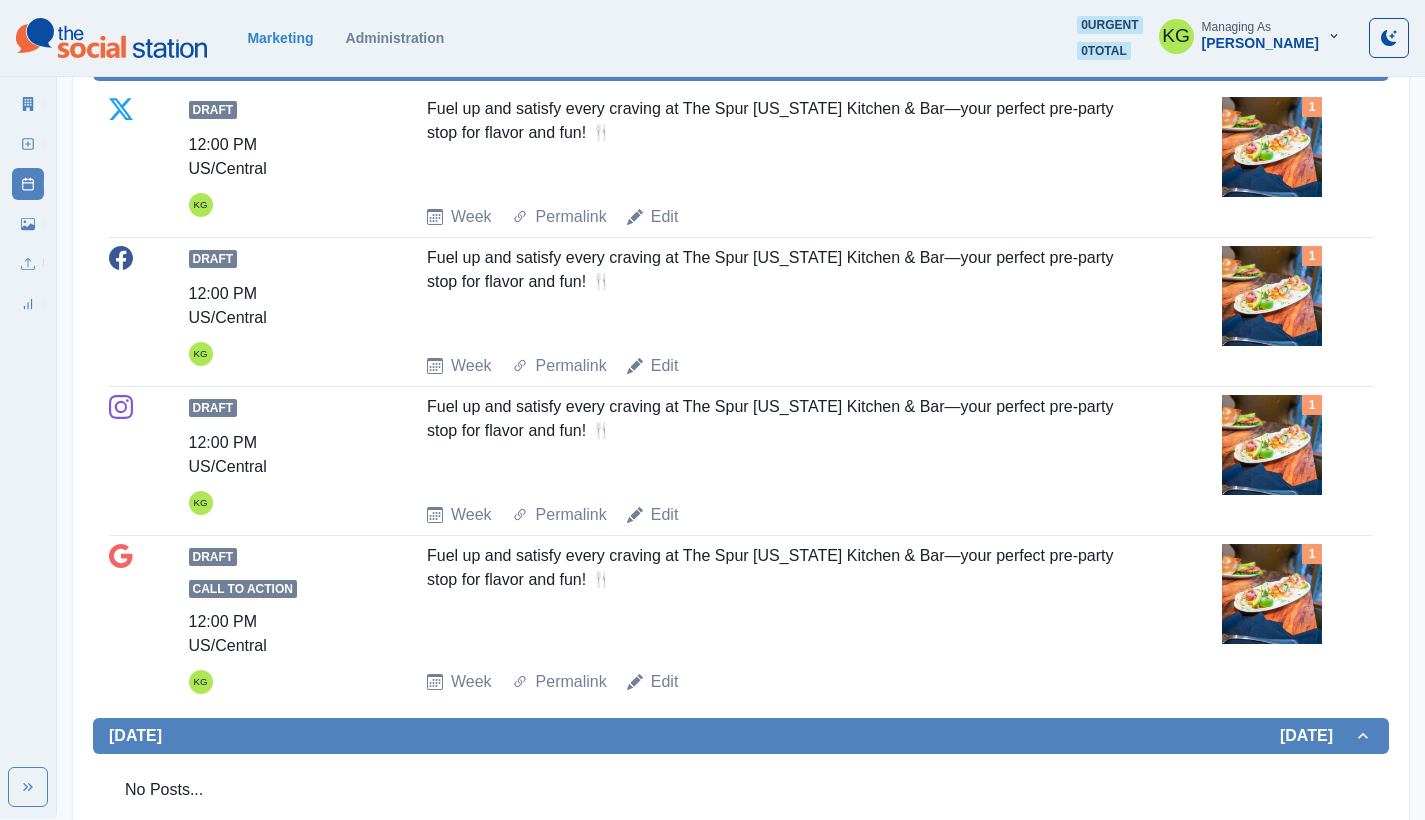 scroll, scrollTop: 207, scrollLeft: 0, axis: vertical 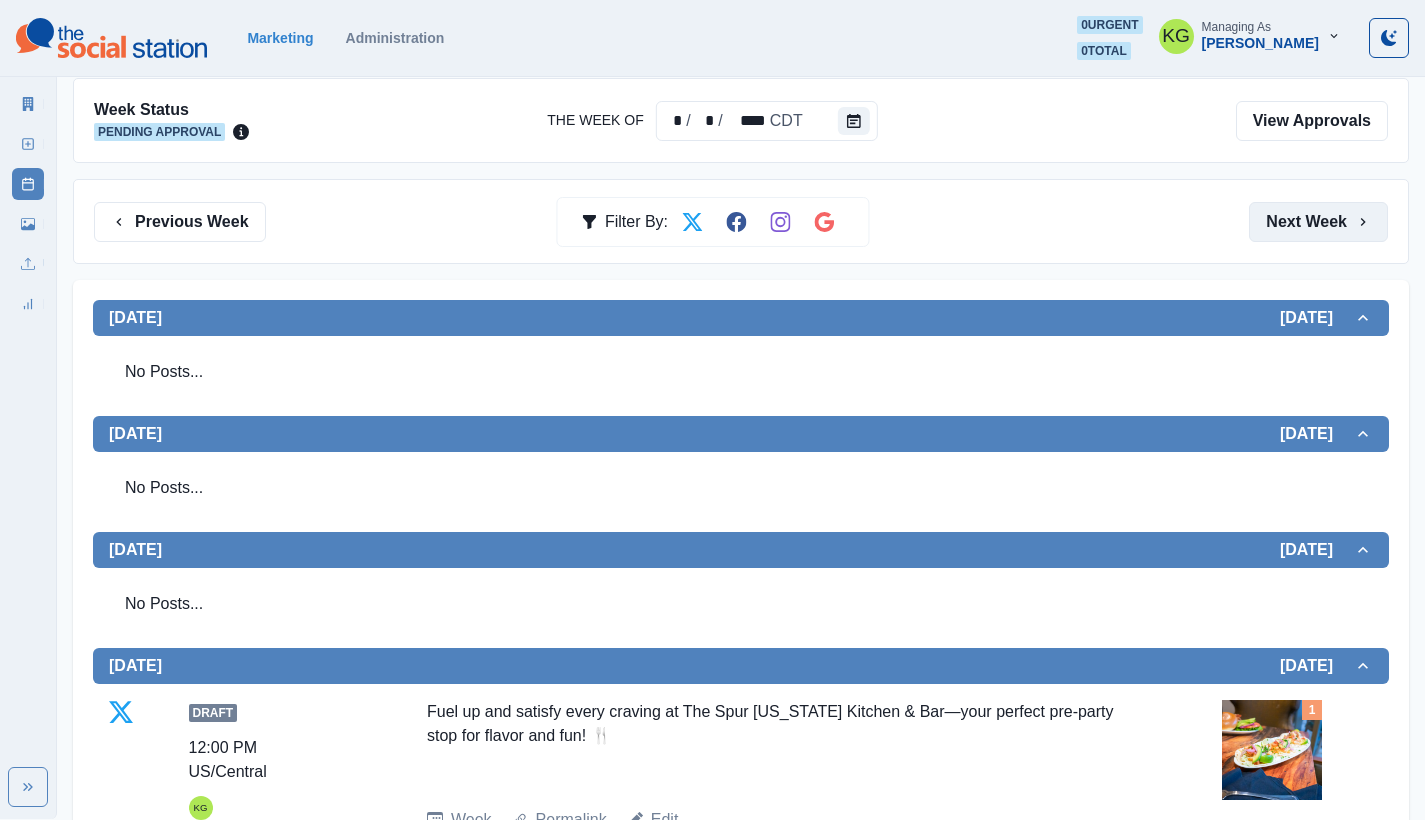 click on "Next Week" at bounding box center (1318, 222) 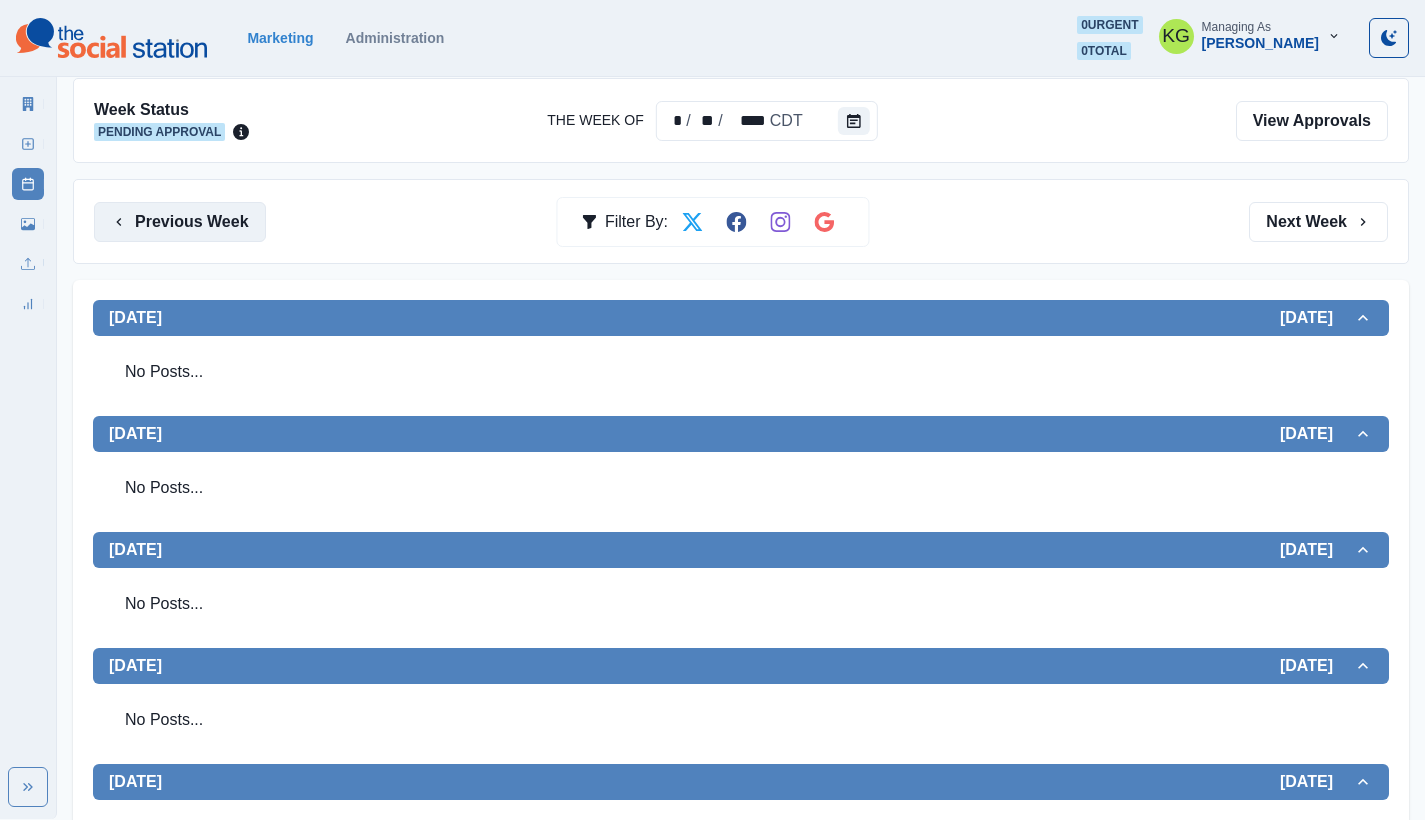 click on "Previous Week" at bounding box center (180, 222) 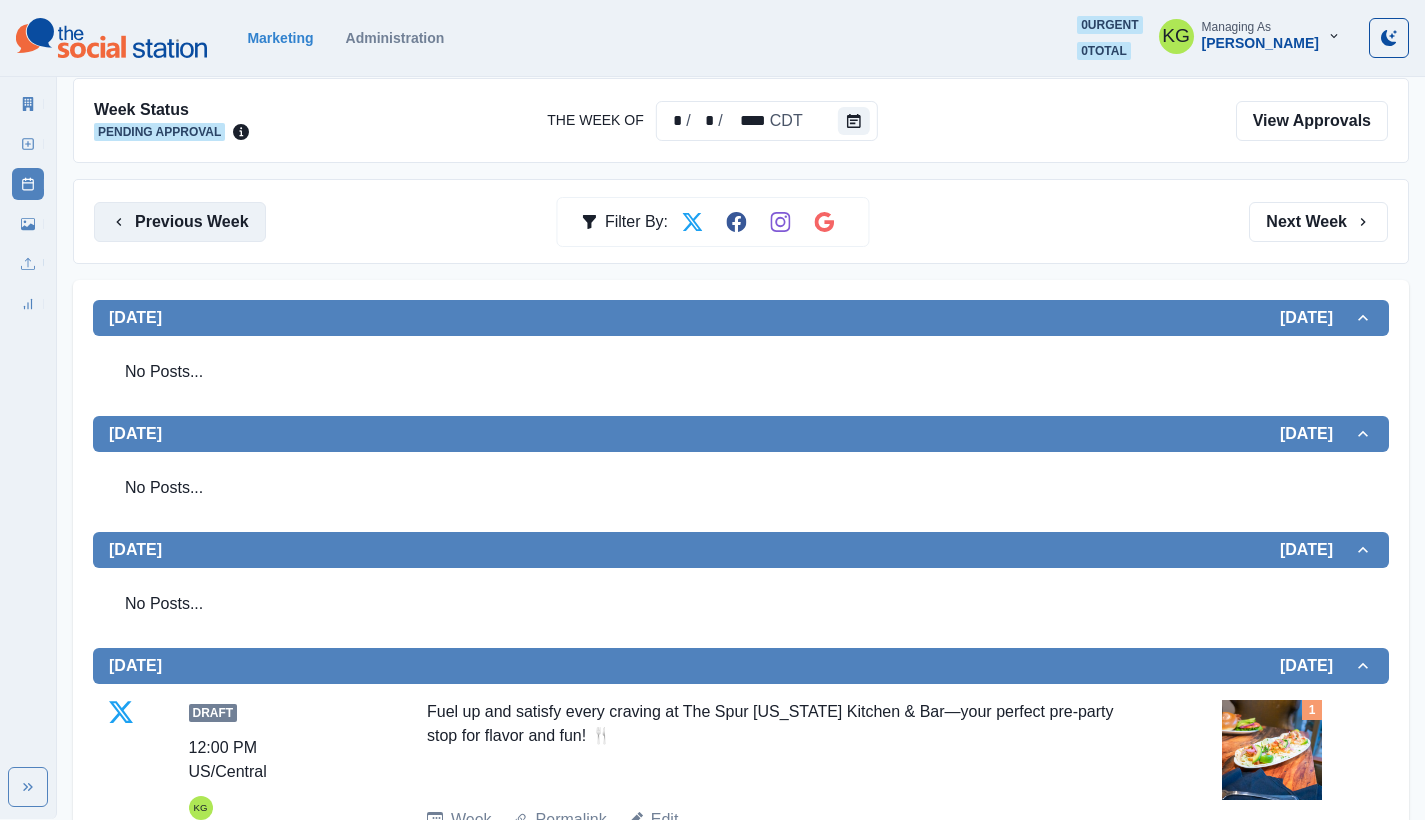 click on "Previous Week" at bounding box center [180, 222] 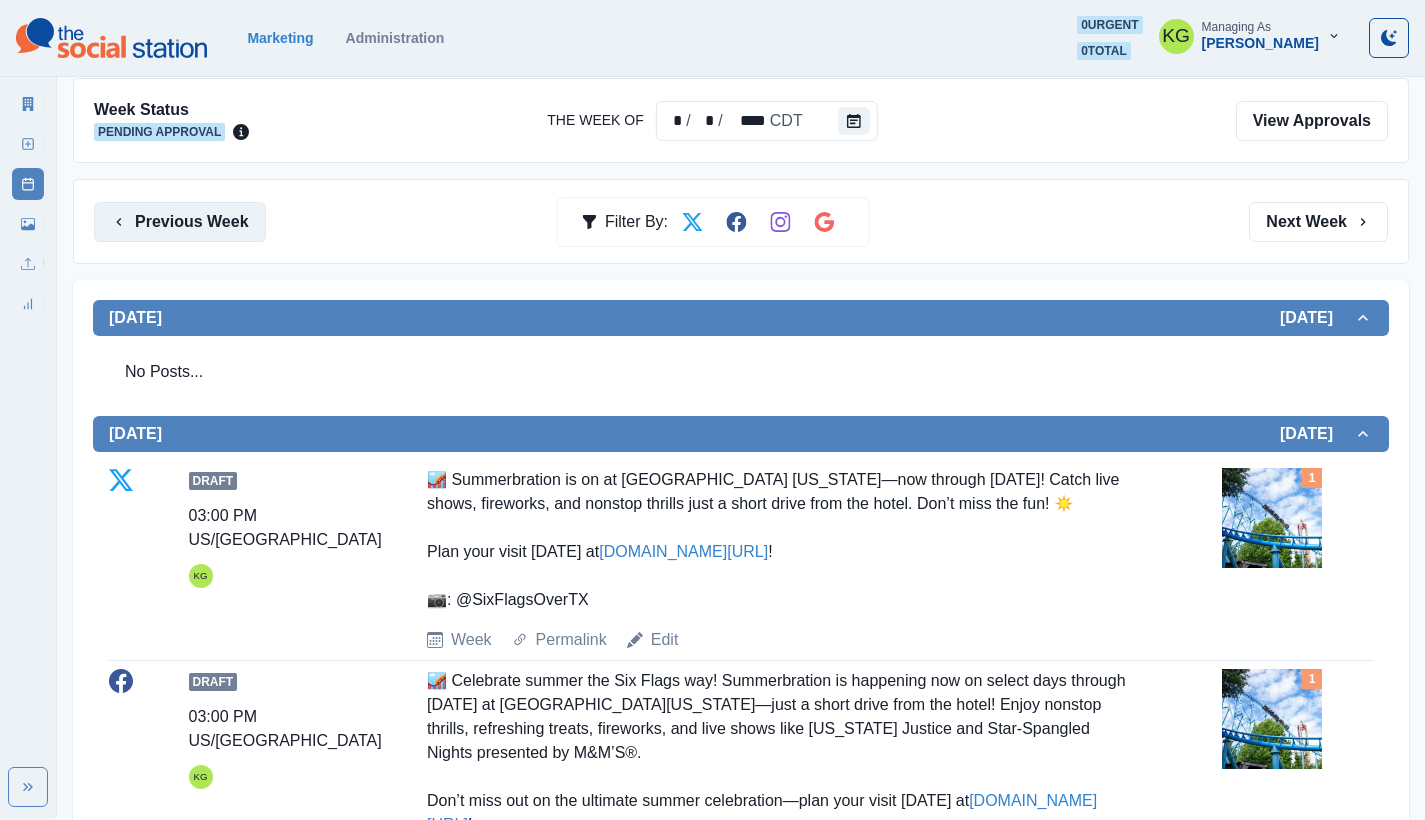 click on "Previous Week" at bounding box center [180, 222] 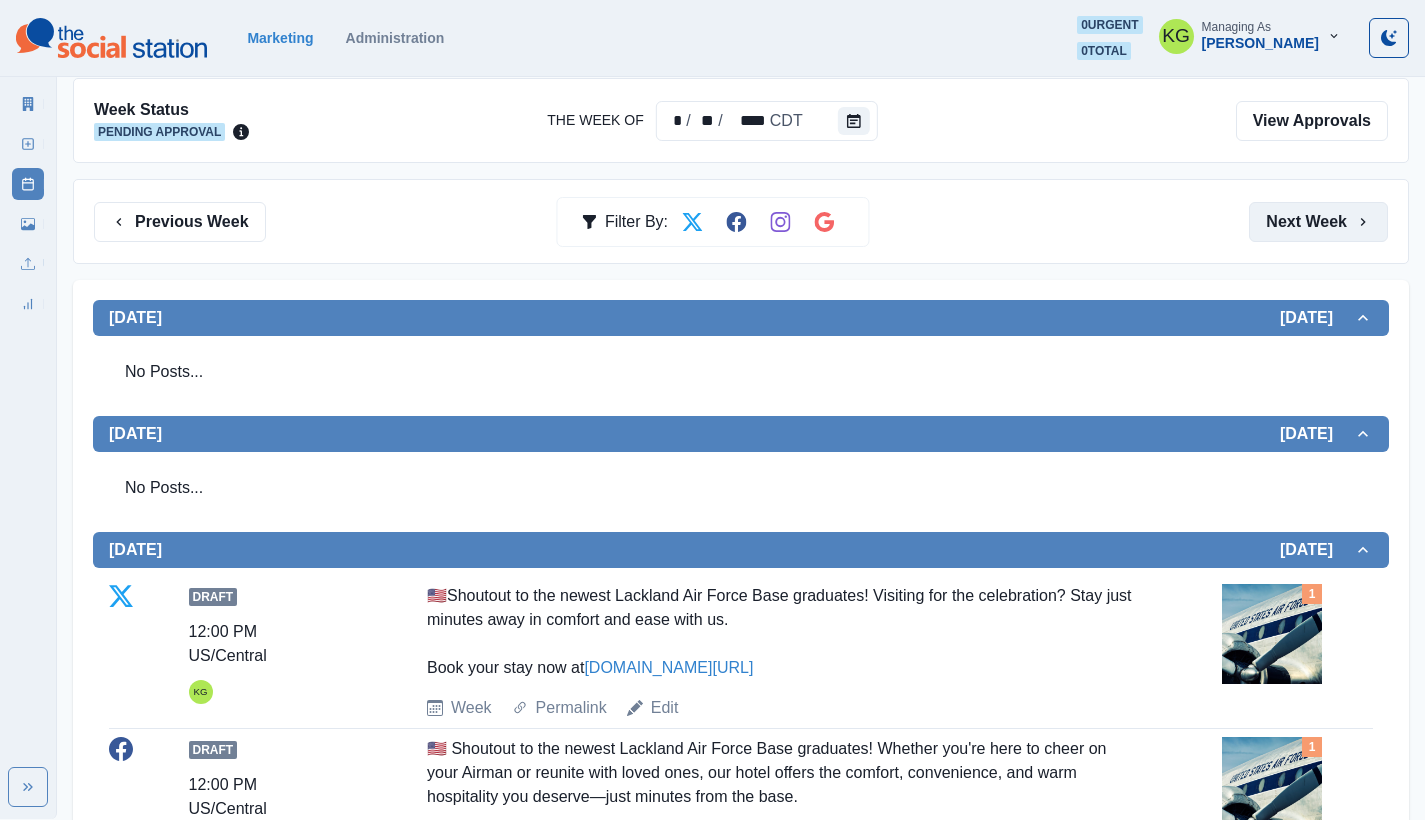 click on "Next Week" at bounding box center (1318, 222) 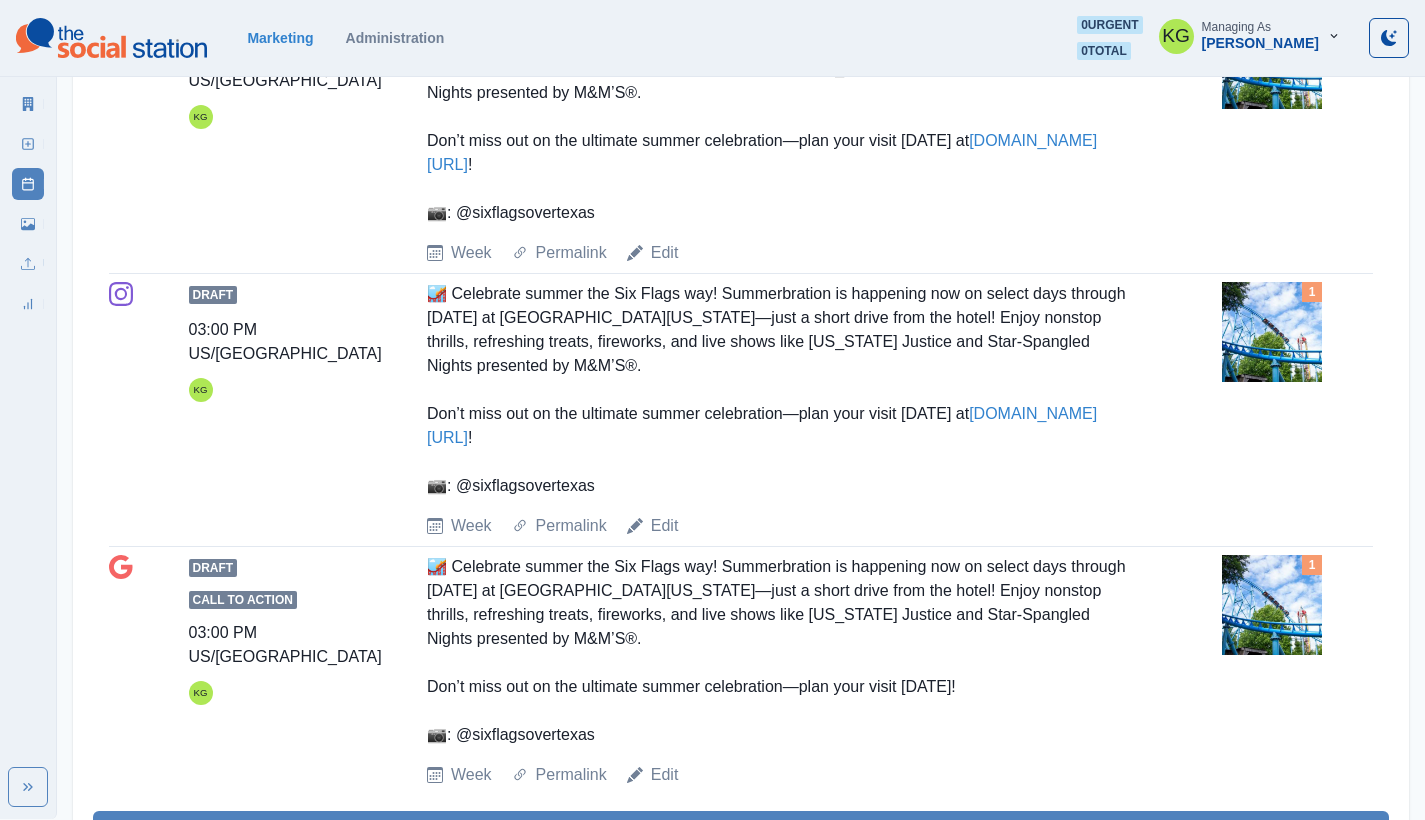 scroll, scrollTop: 0, scrollLeft: 0, axis: both 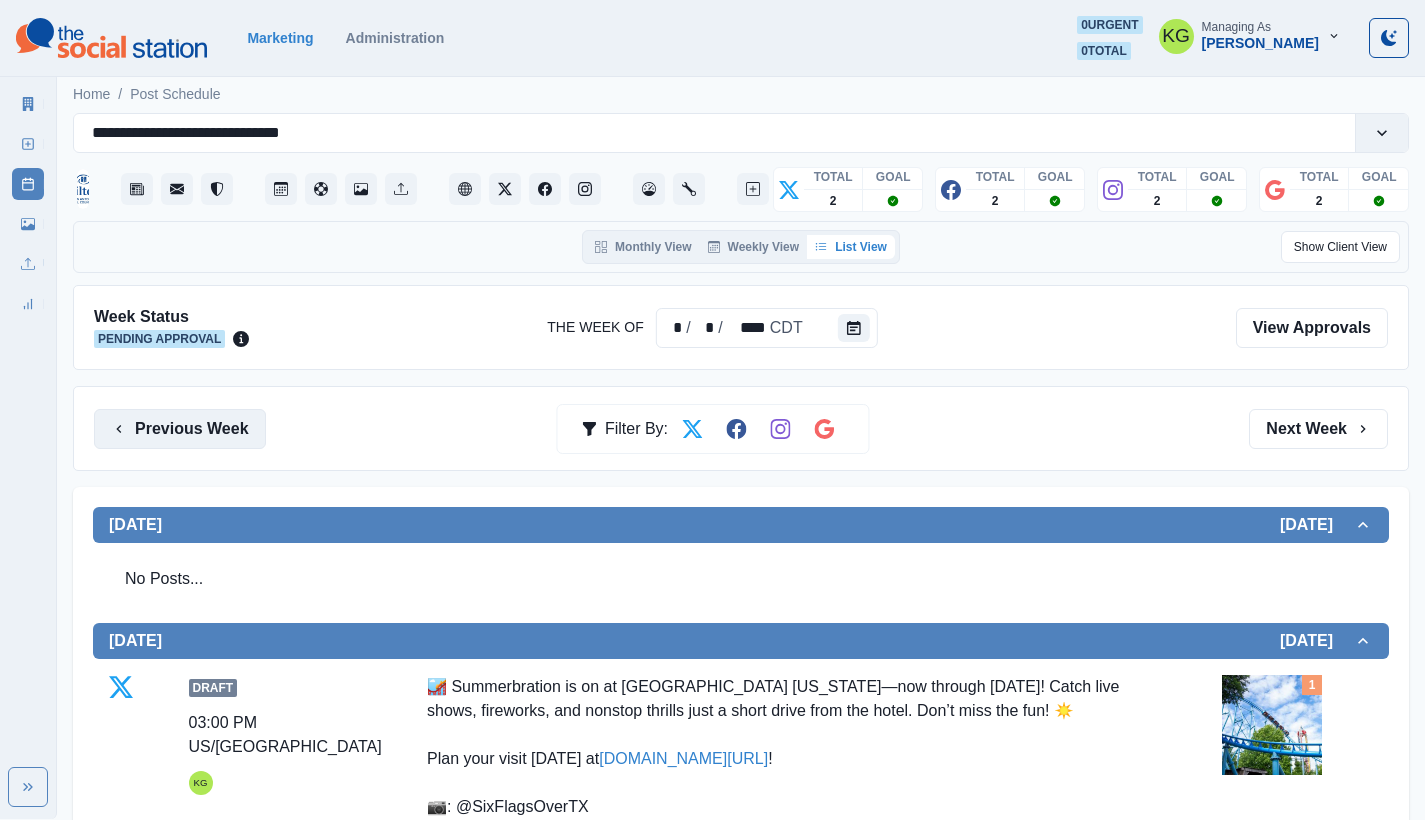 click on "Previous Week" at bounding box center [180, 429] 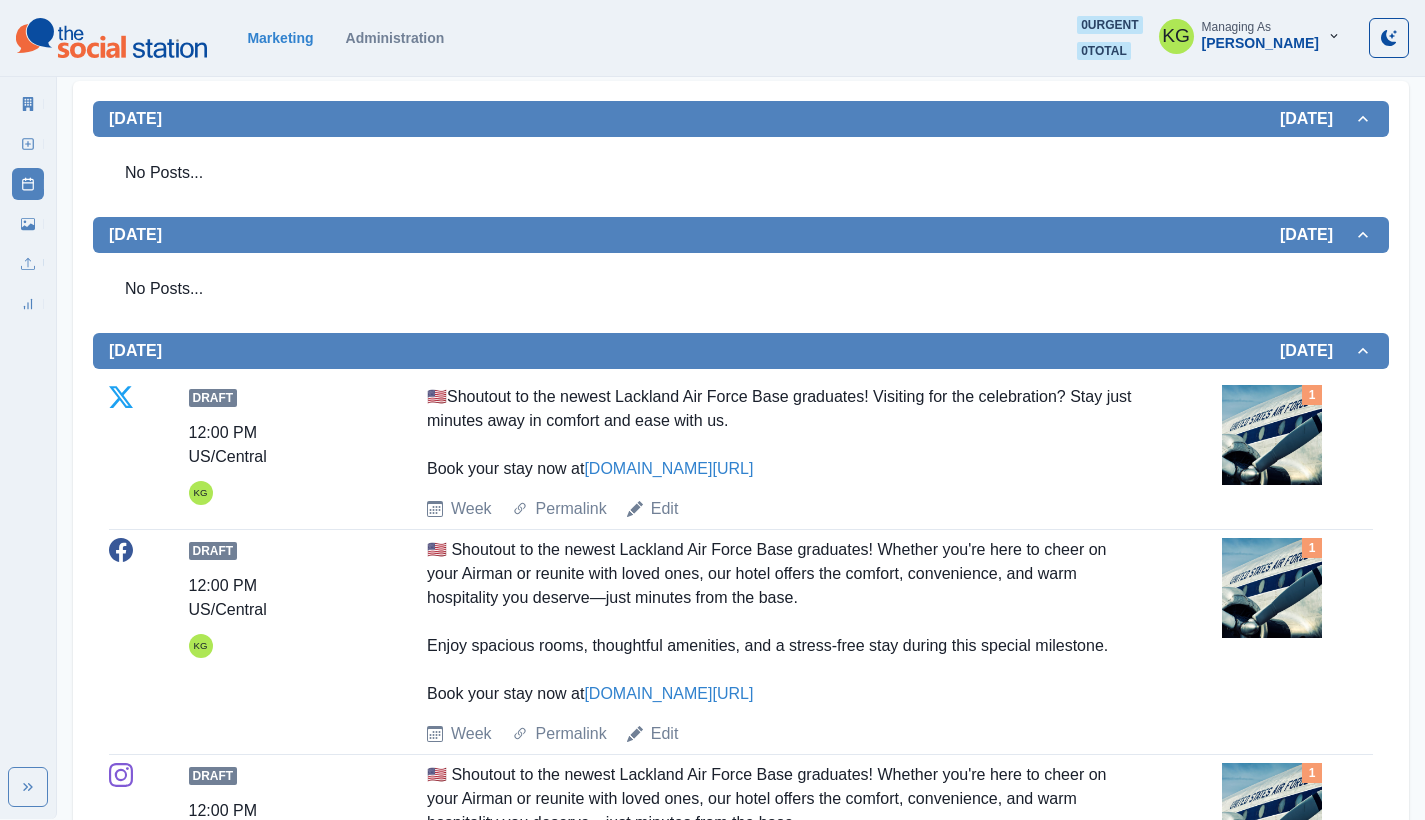 scroll, scrollTop: 0, scrollLeft: 0, axis: both 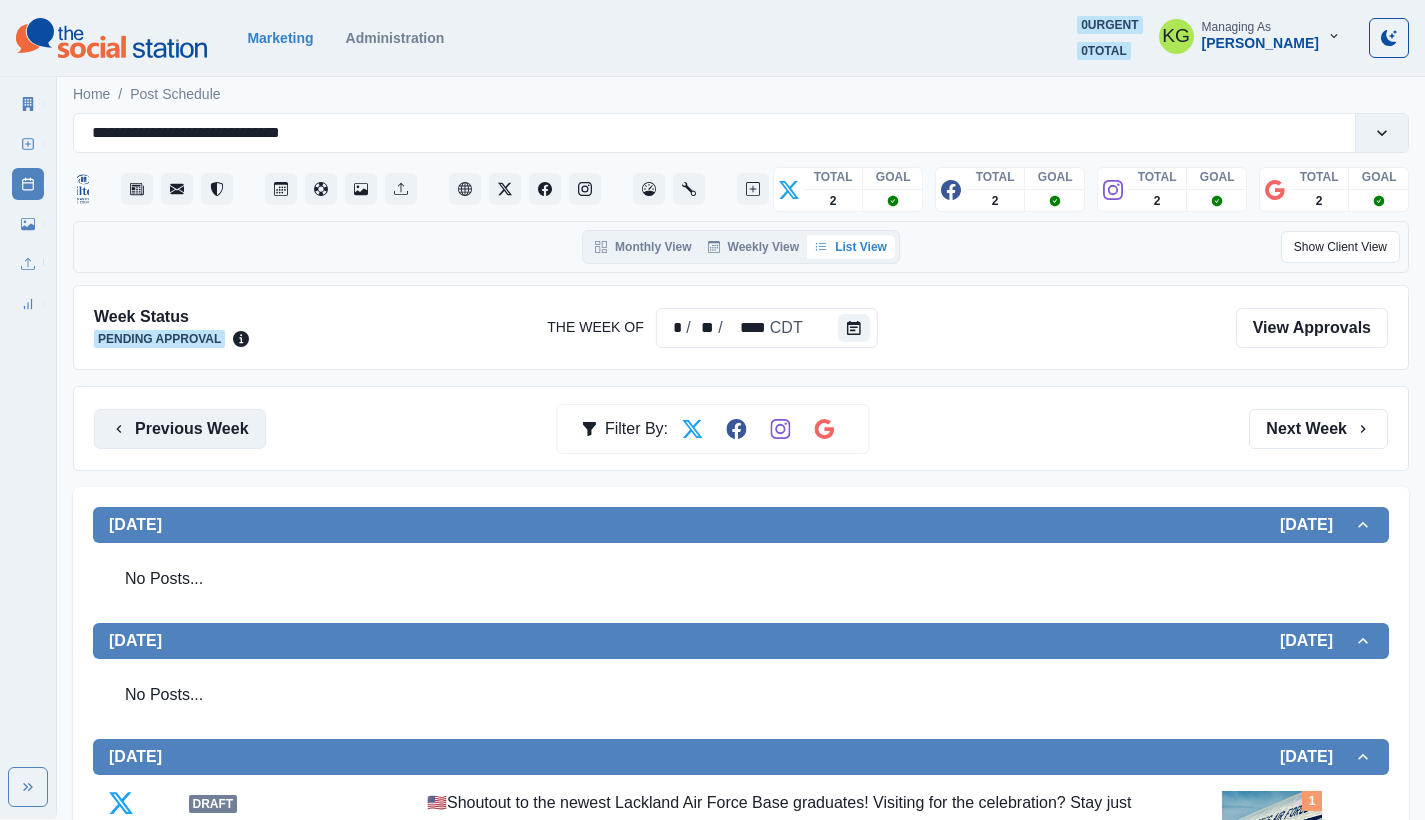 click on "Previous Week" at bounding box center [180, 429] 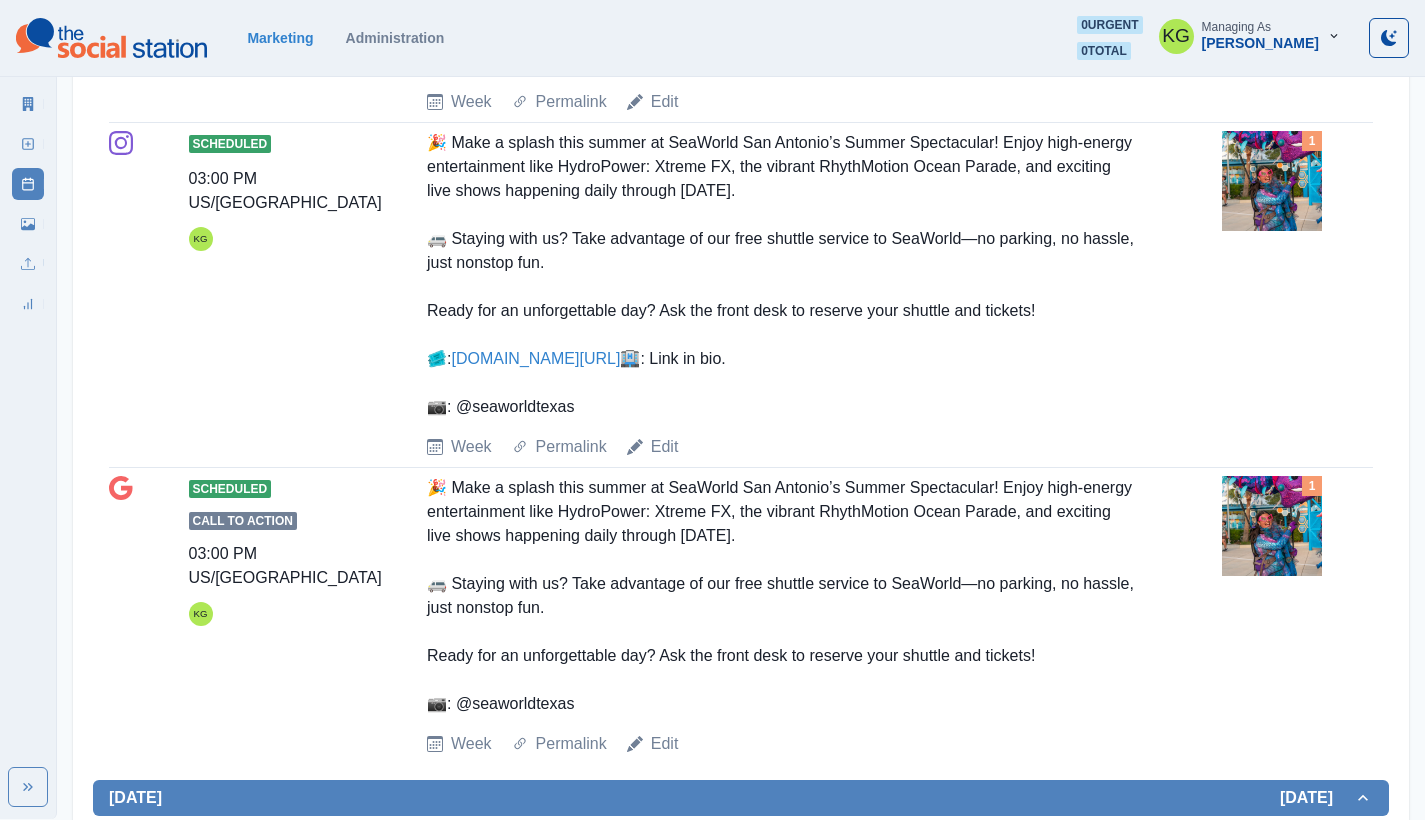scroll, scrollTop: 0, scrollLeft: 0, axis: both 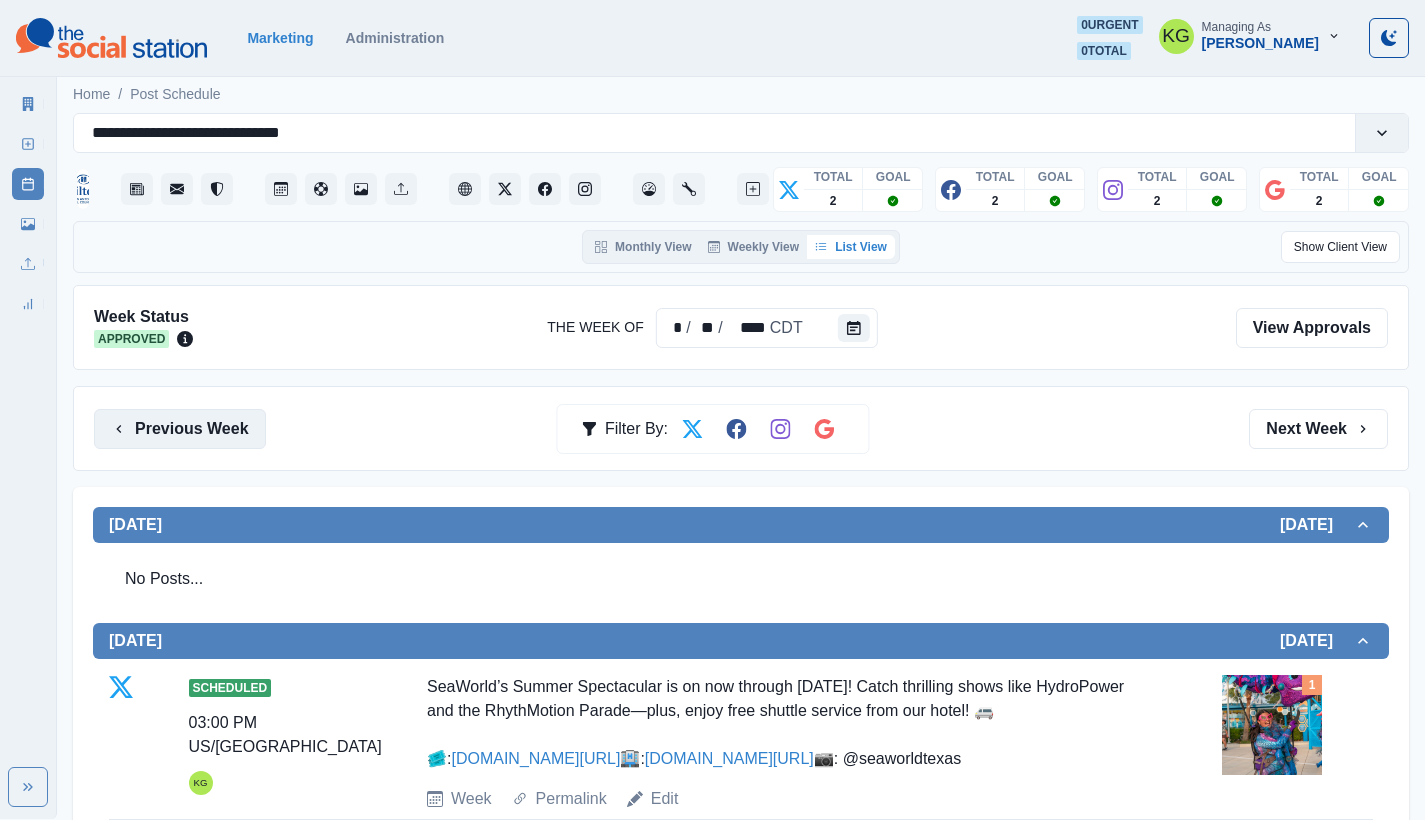 click on "Previous Week" at bounding box center (180, 429) 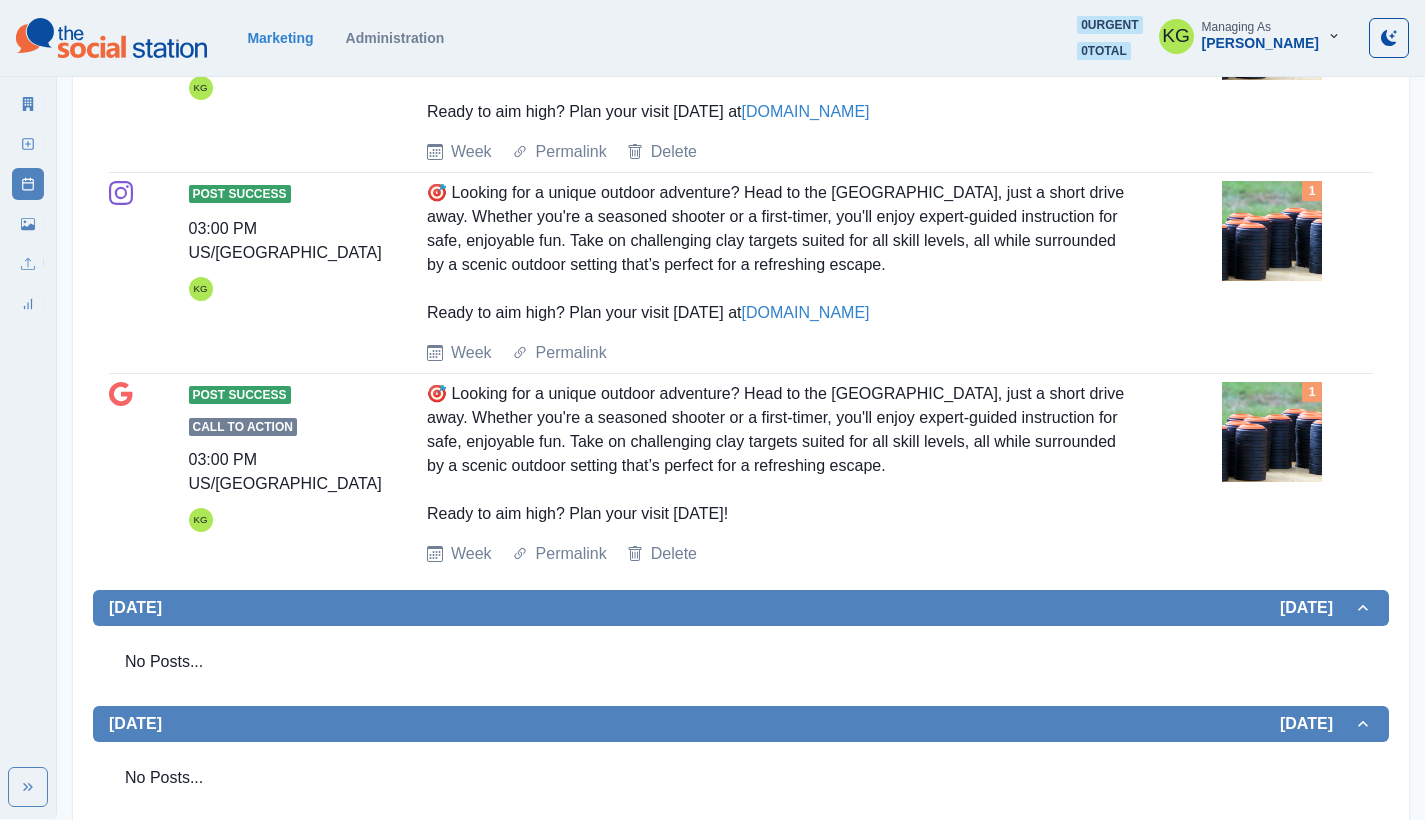 scroll, scrollTop: 0, scrollLeft: 0, axis: both 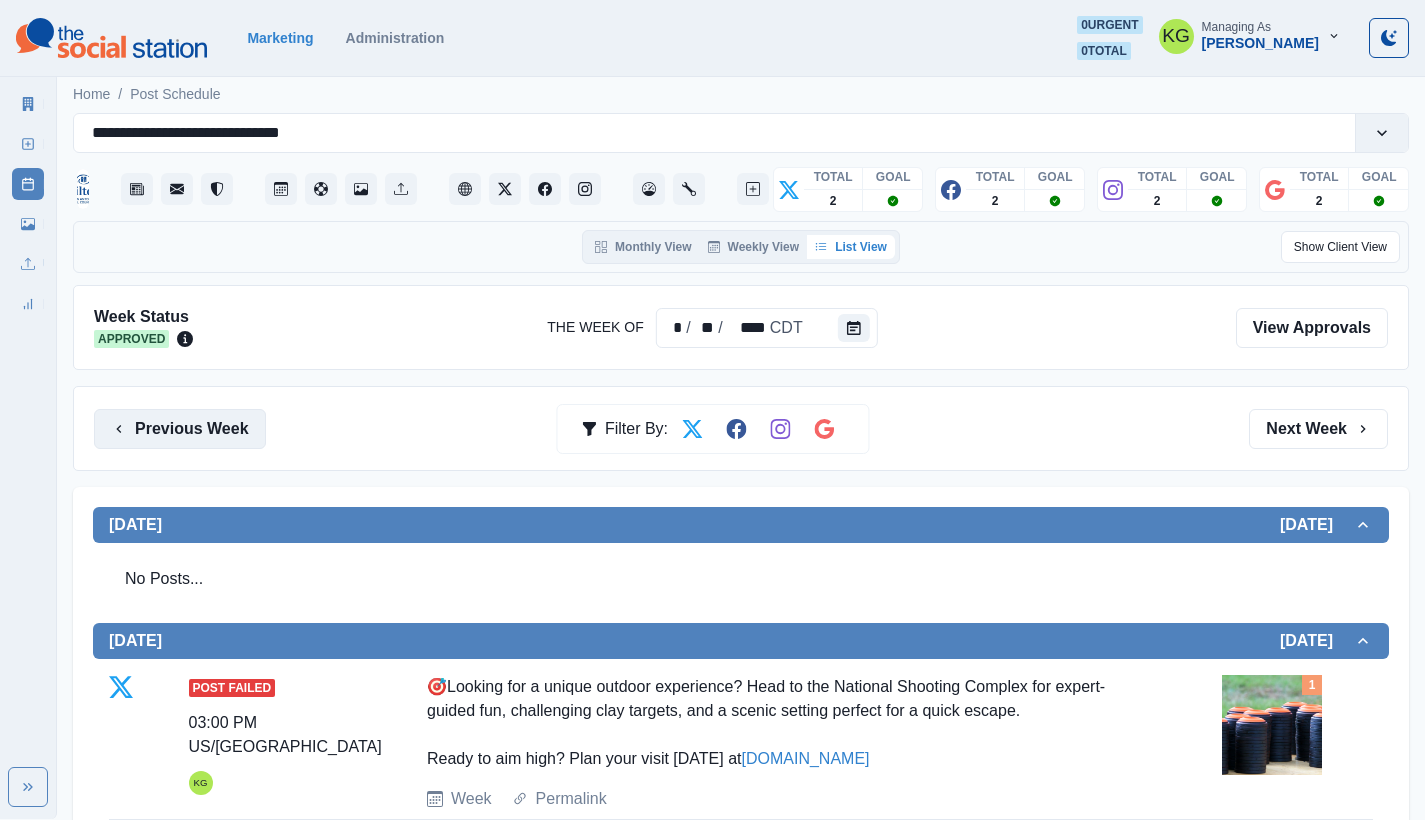 click on "Previous Week" at bounding box center [180, 429] 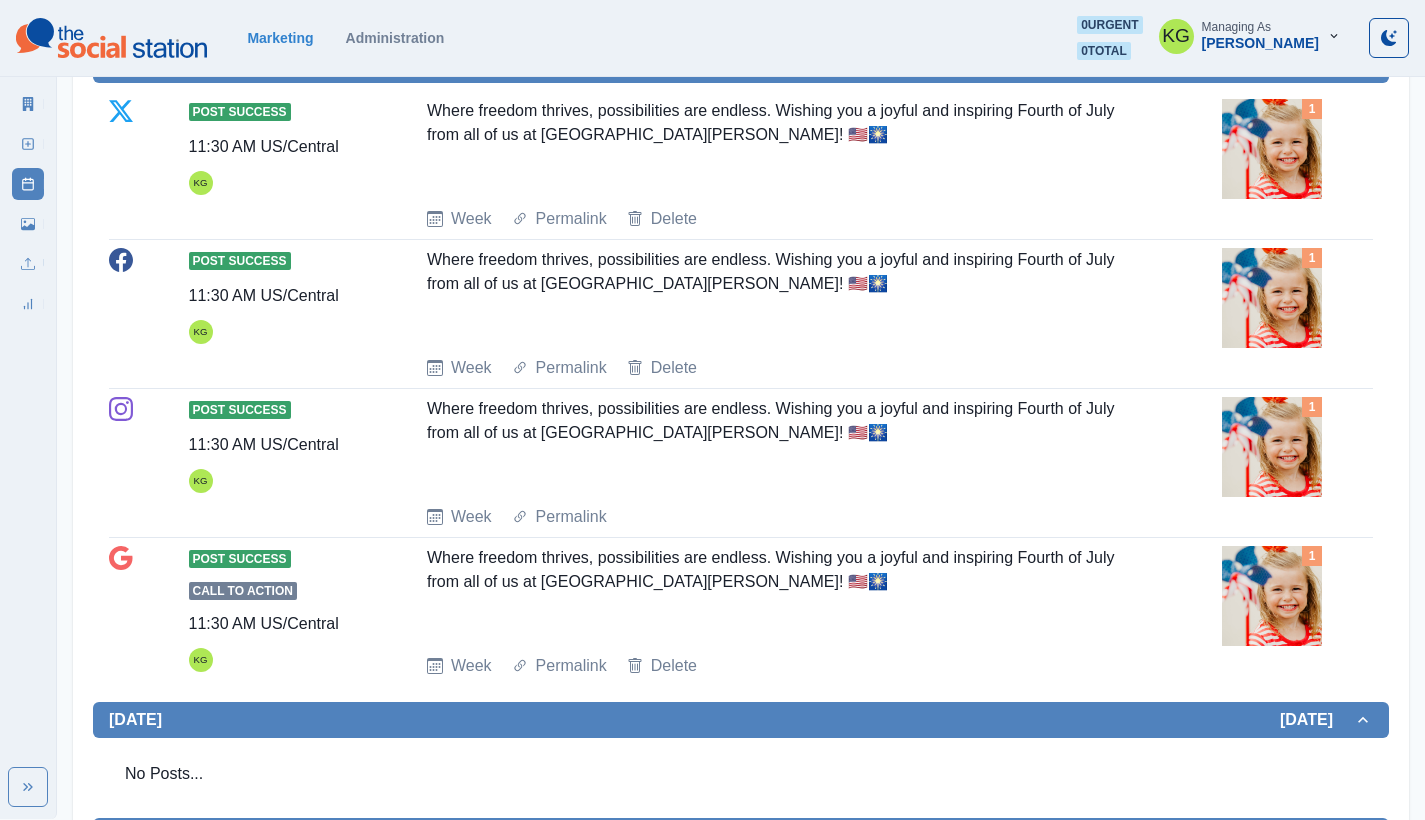 scroll, scrollTop: 0, scrollLeft: 0, axis: both 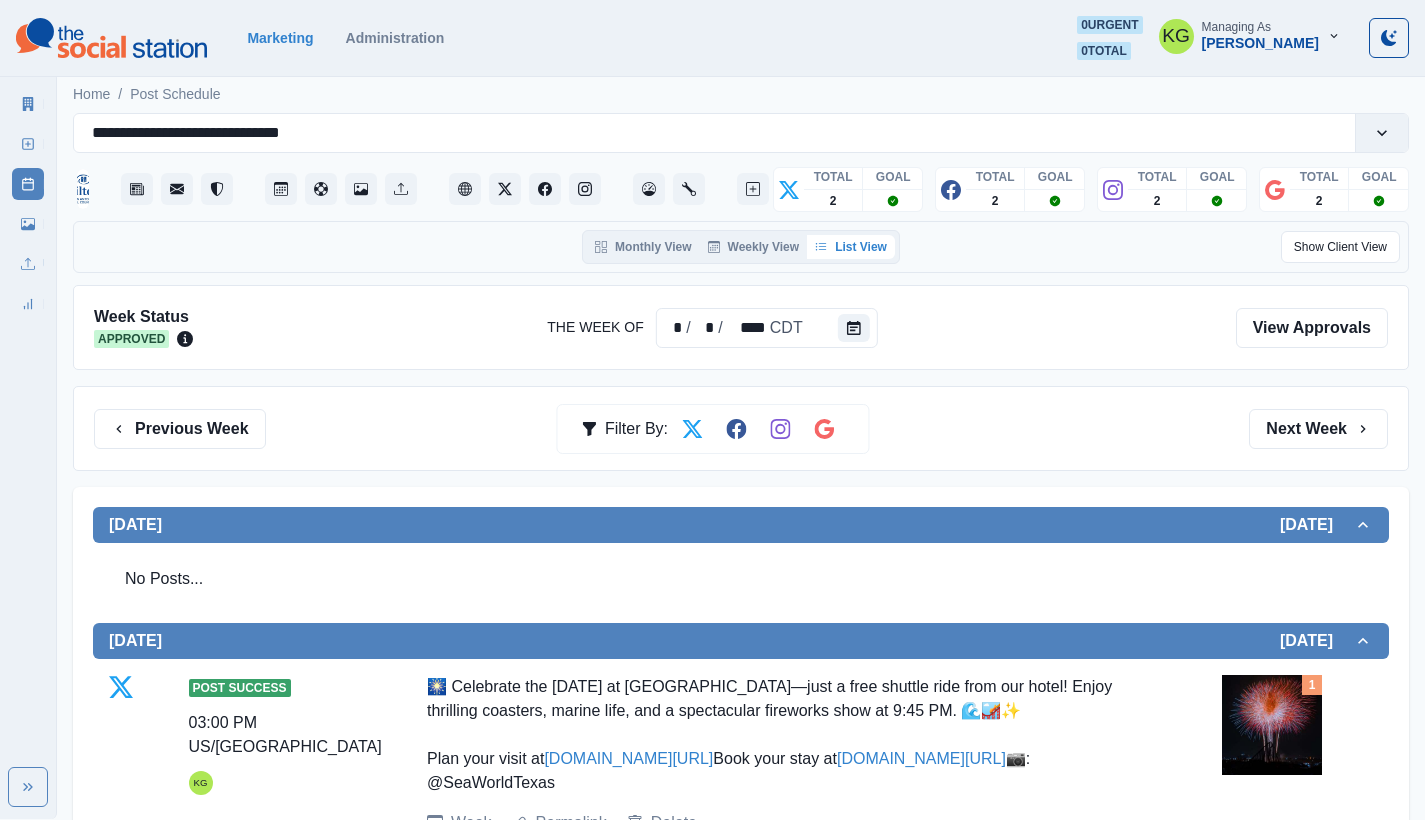 click on "Previous Week Filter By: Next Week" at bounding box center [741, 428] 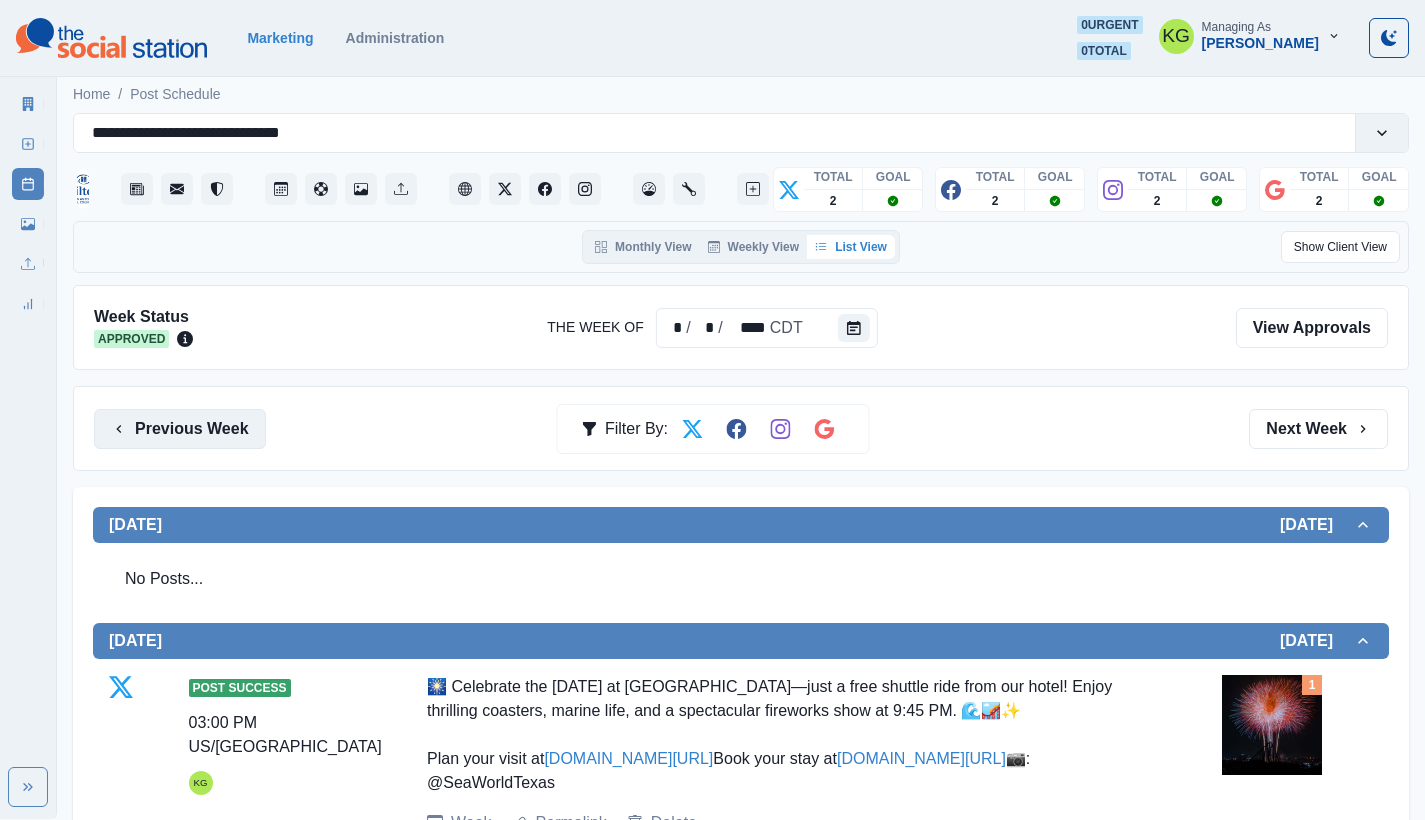 click on "Previous Week" at bounding box center (180, 429) 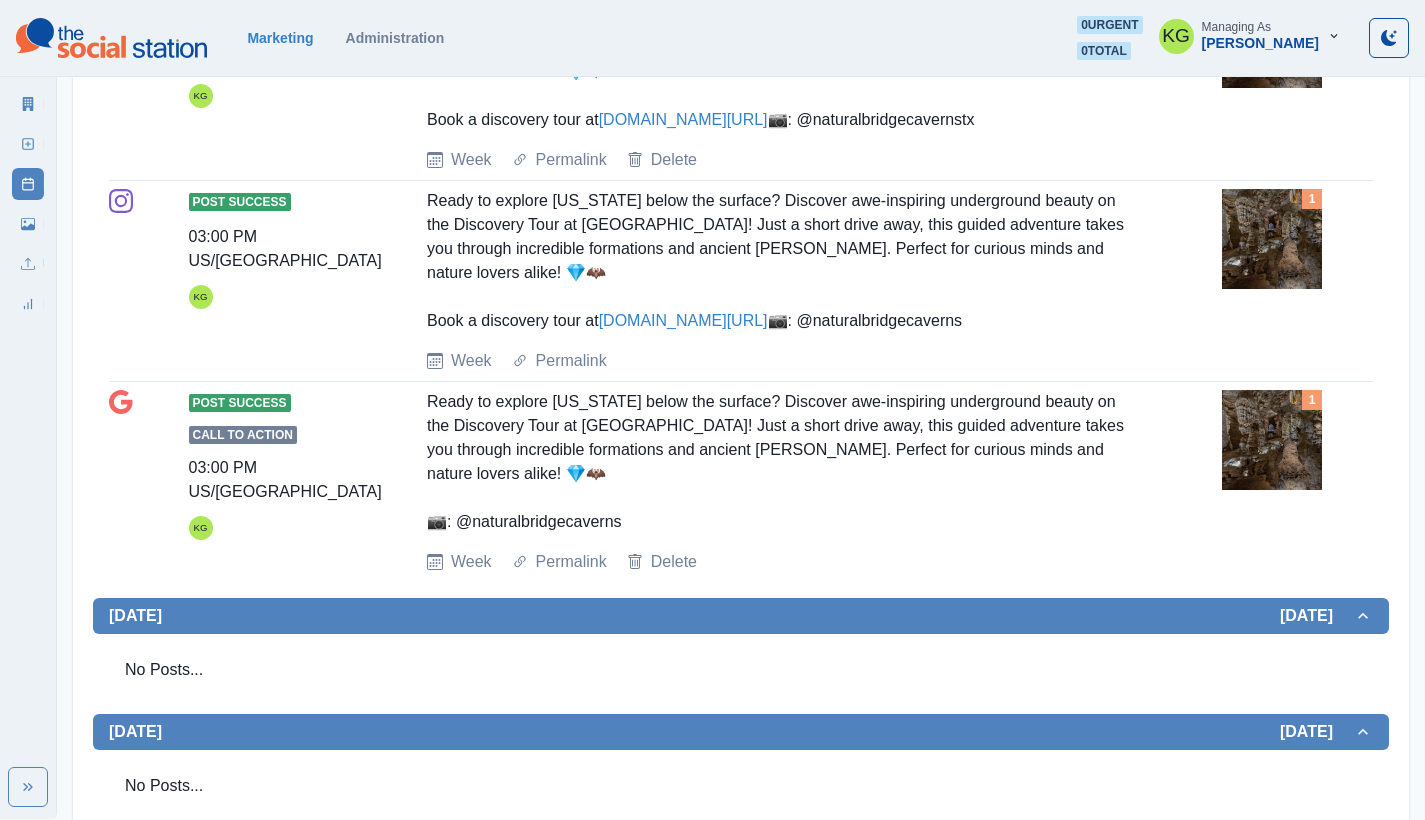 scroll, scrollTop: 0, scrollLeft: 0, axis: both 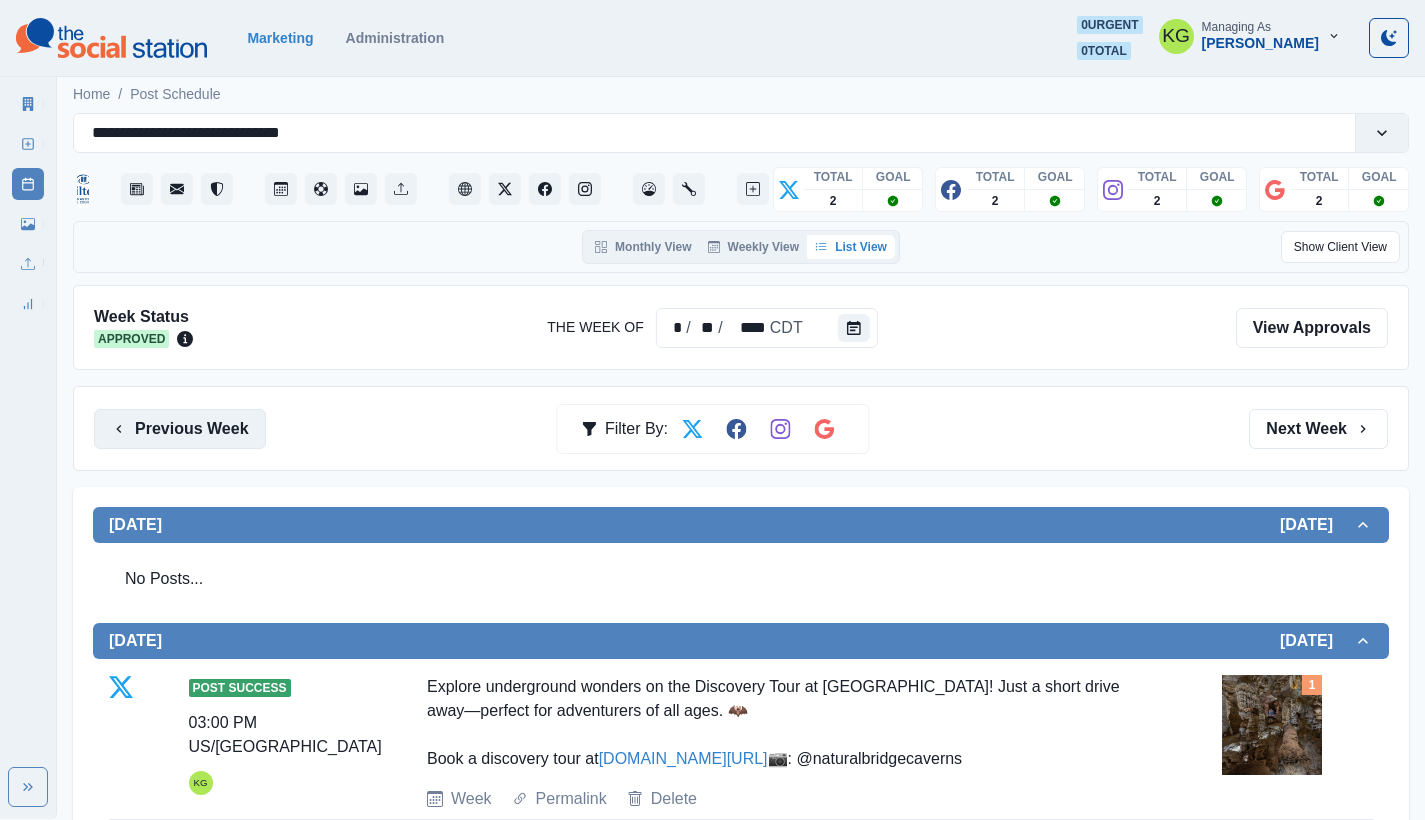 click on "Previous Week" at bounding box center (180, 429) 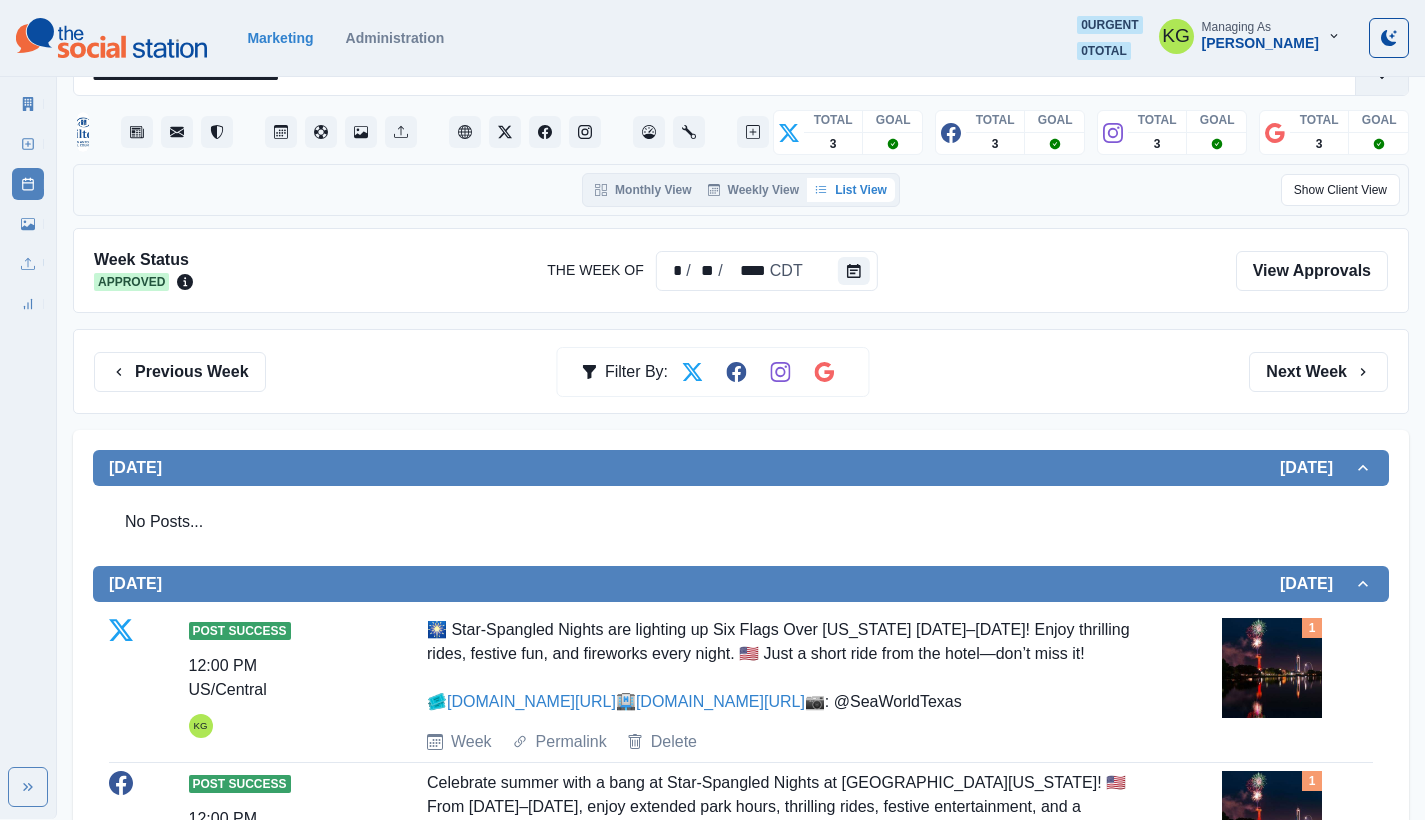 scroll, scrollTop: 0, scrollLeft: 0, axis: both 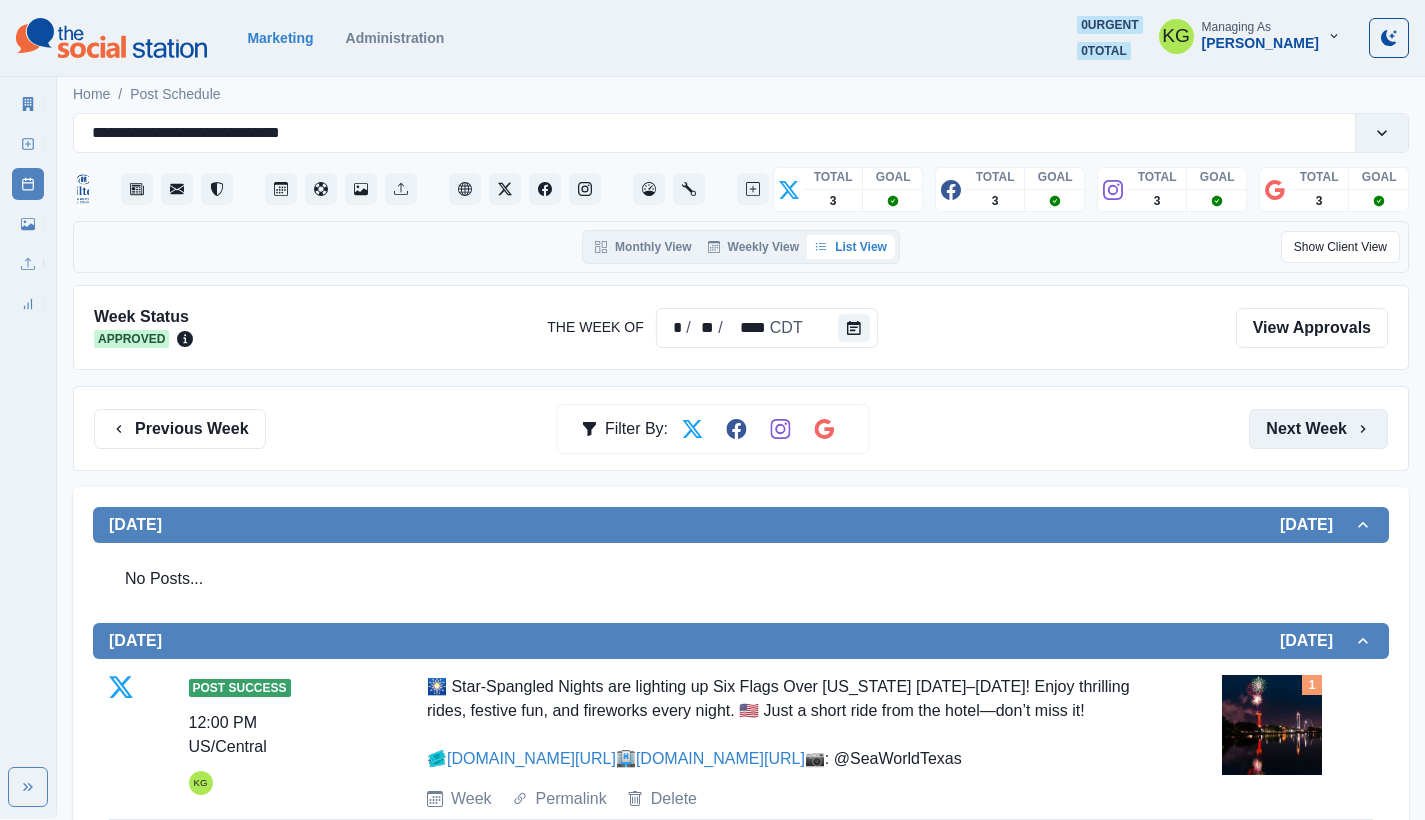 click on "Next Week" at bounding box center (1318, 429) 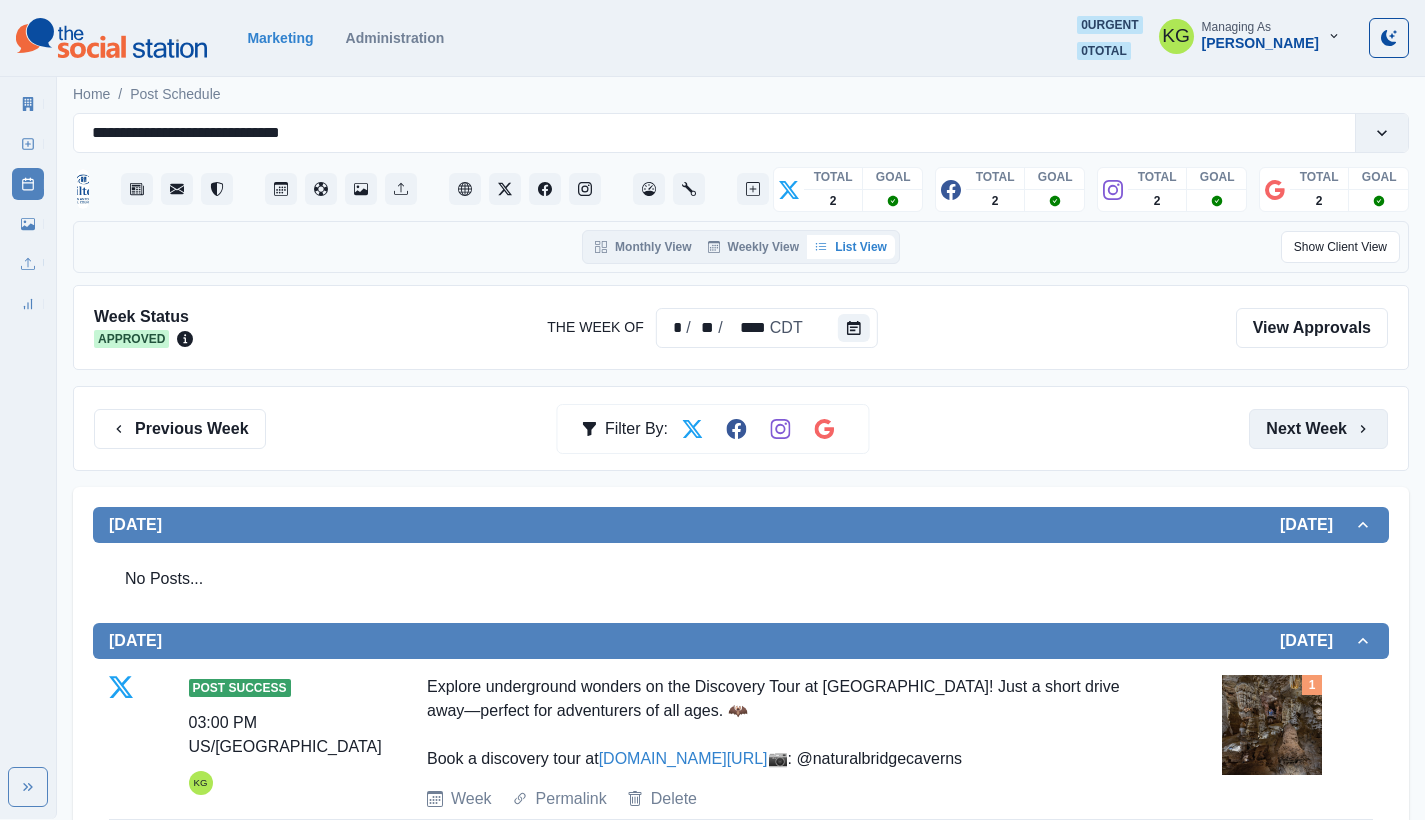 click on "Next Week" at bounding box center (1318, 429) 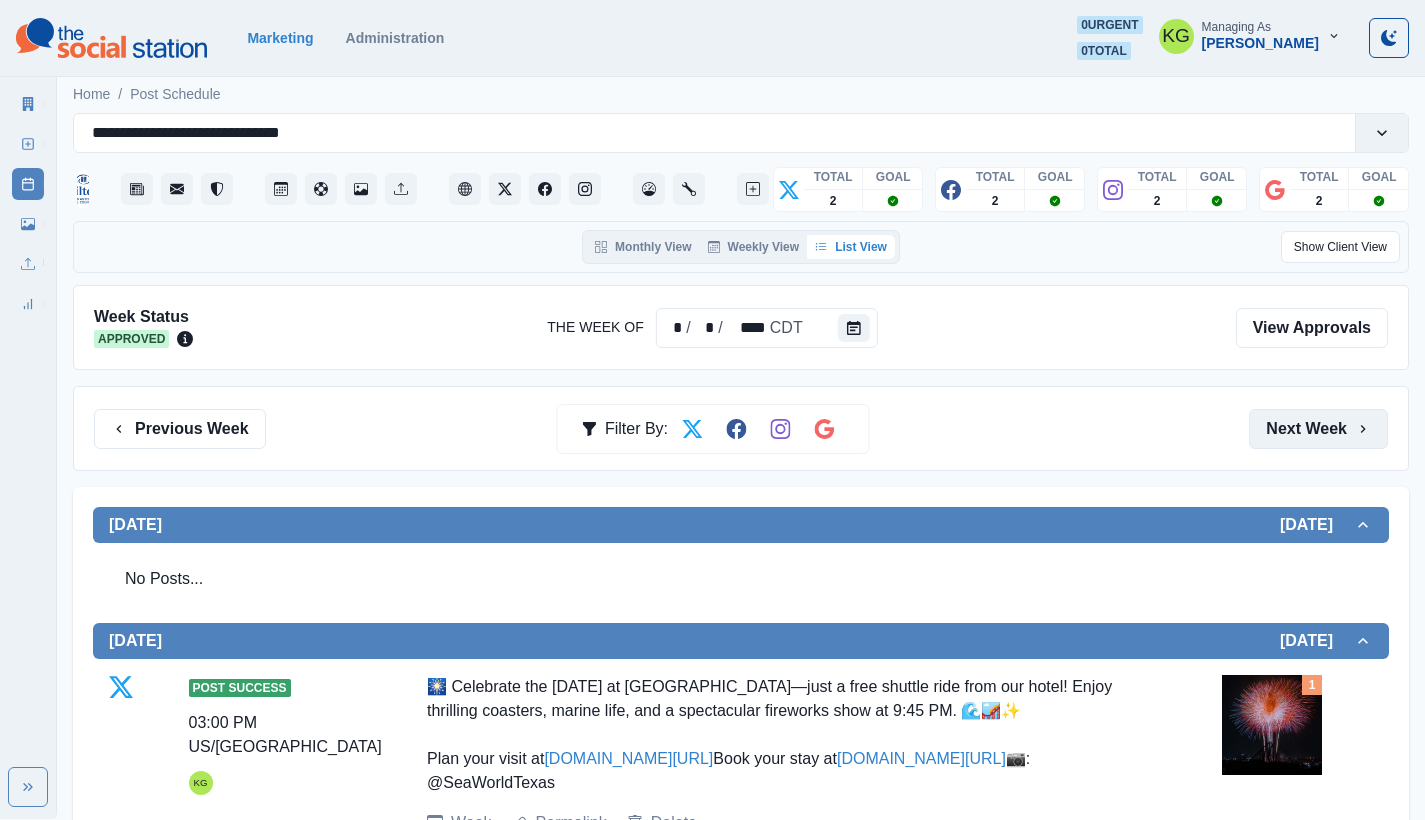 click on "Next Week" at bounding box center (1318, 429) 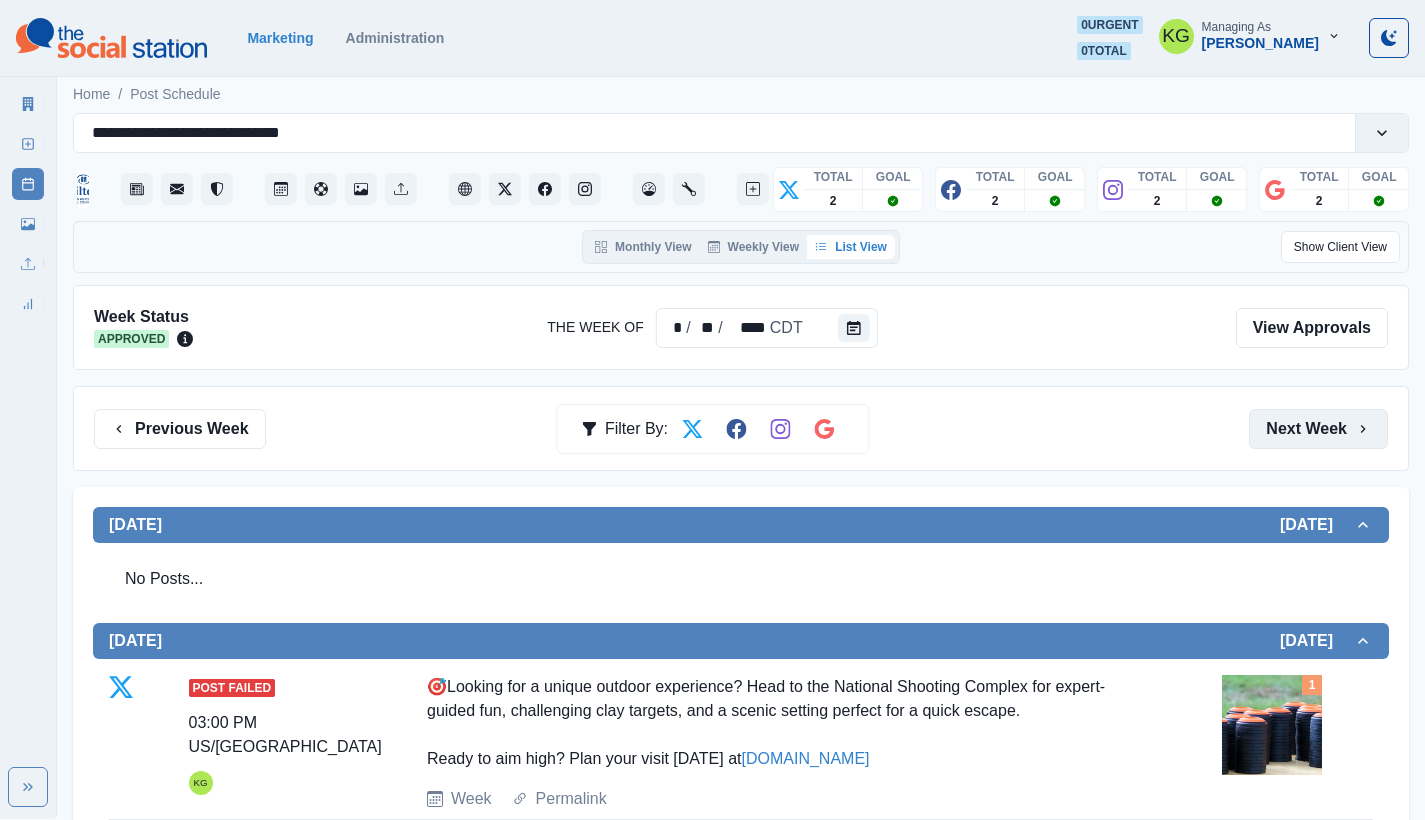 click on "Next Week" at bounding box center (1318, 429) 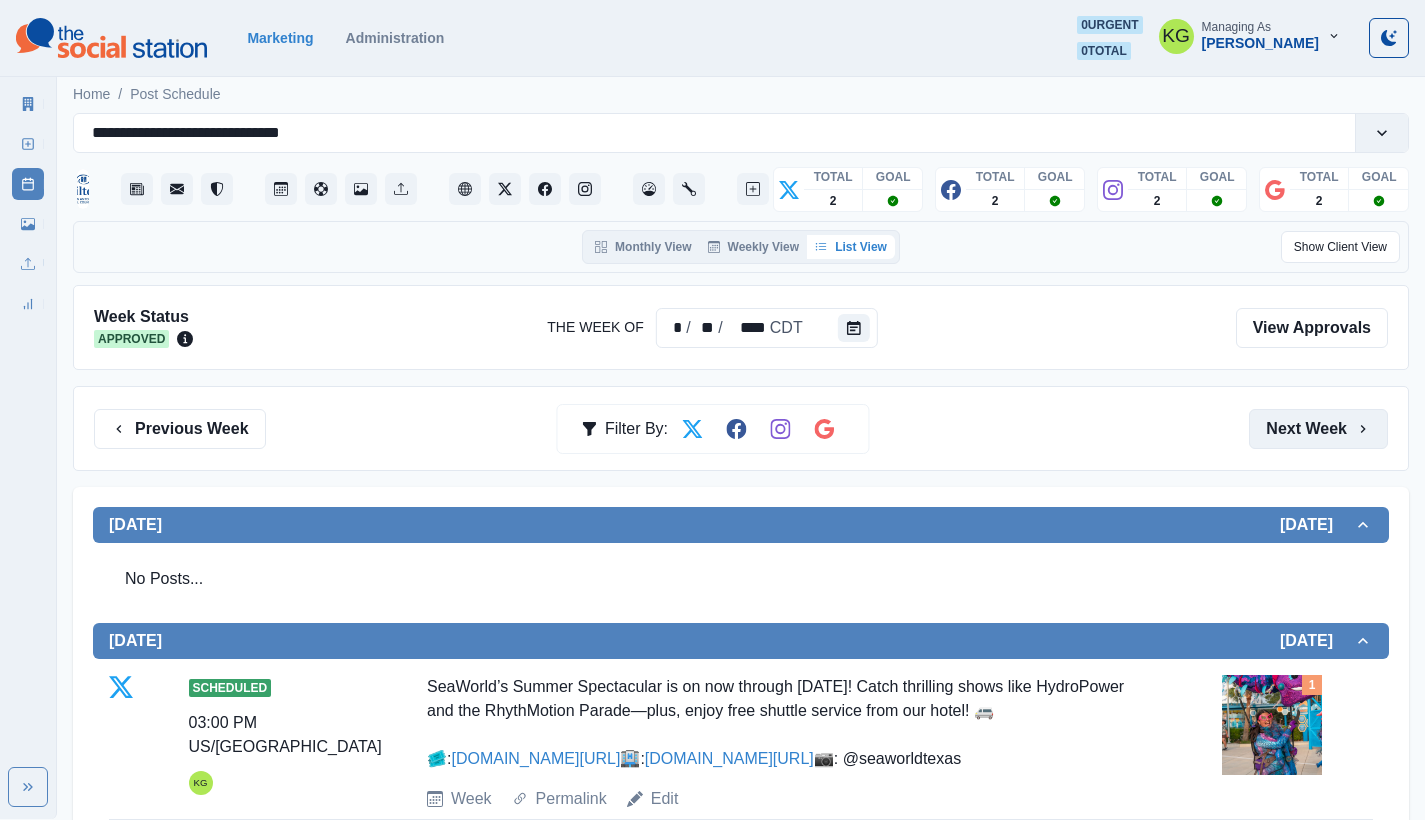 click on "Next Week" at bounding box center [1318, 429] 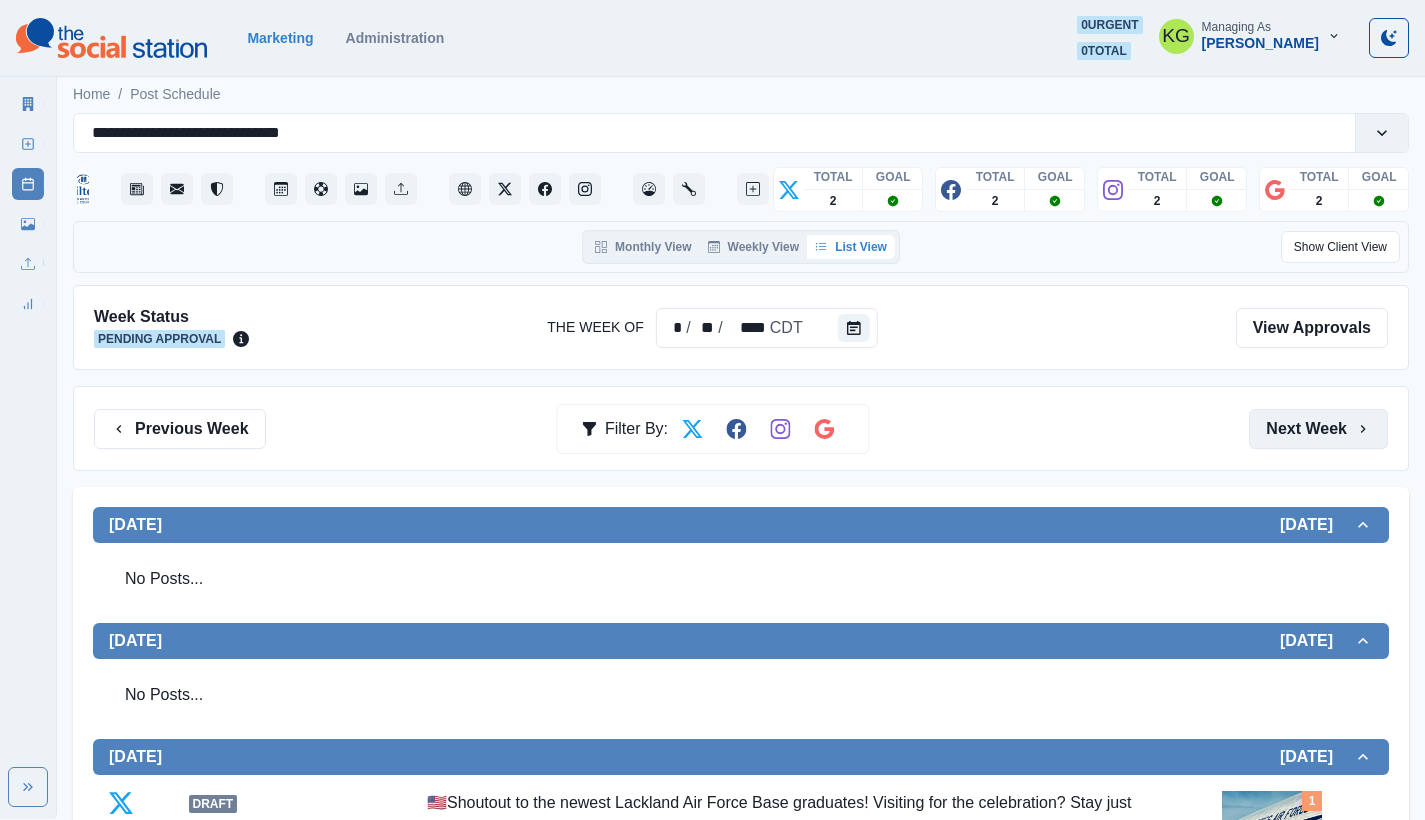 click on "Next Week" at bounding box center [1318, 429] 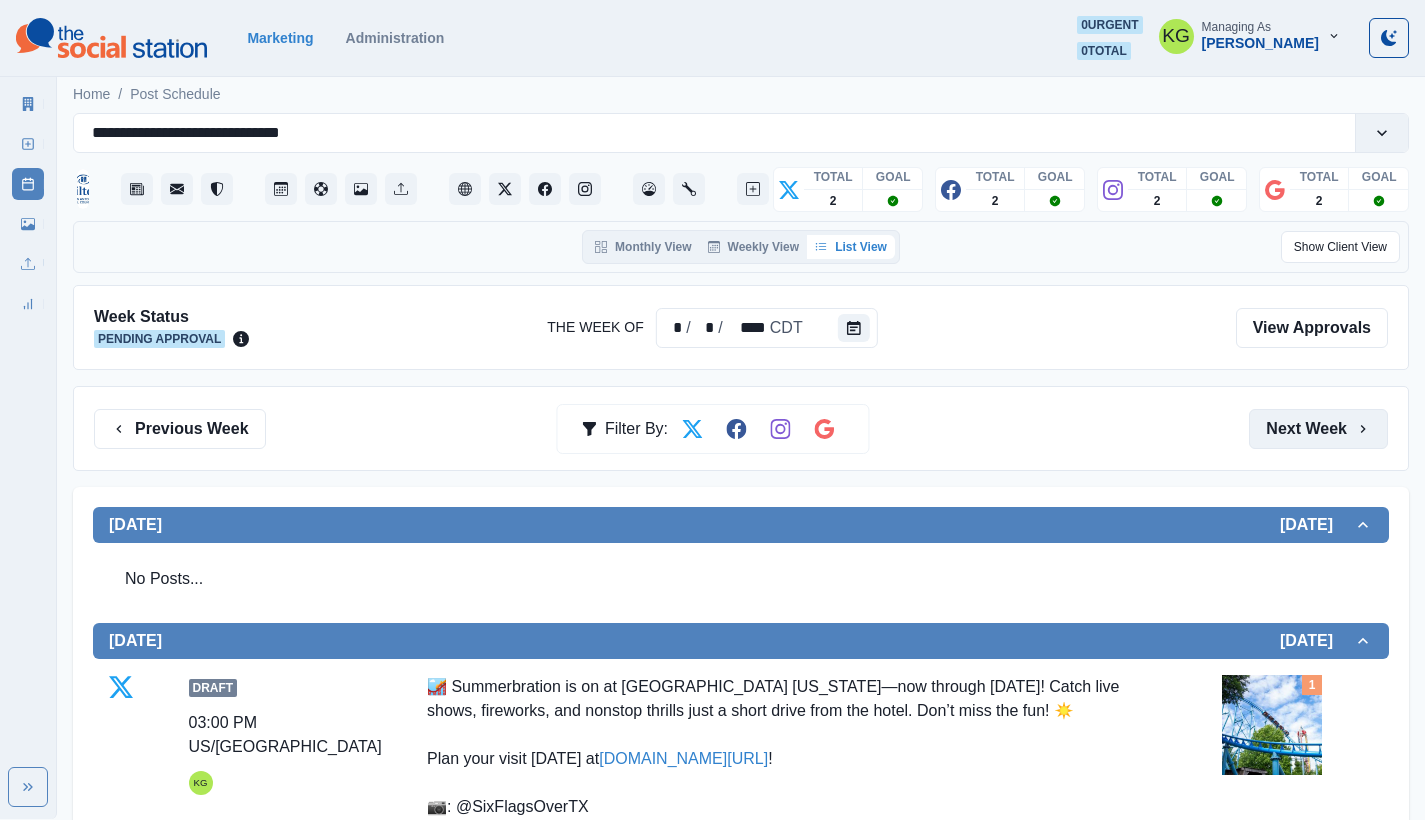 click on "Next Week" at bounding box center [1318, 429] 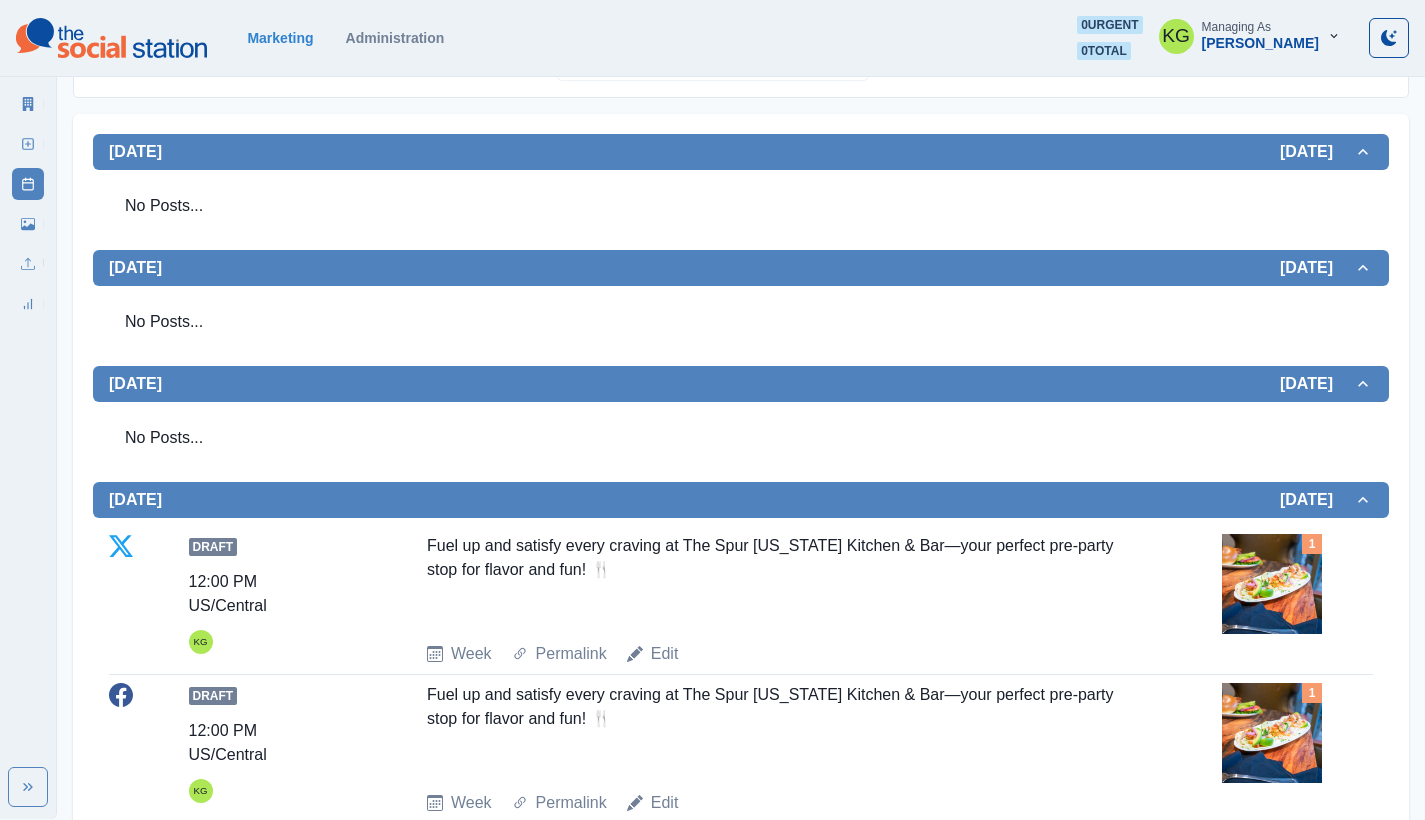 scroll, scrollTop: 0, scrollLeft: 0, axis: both 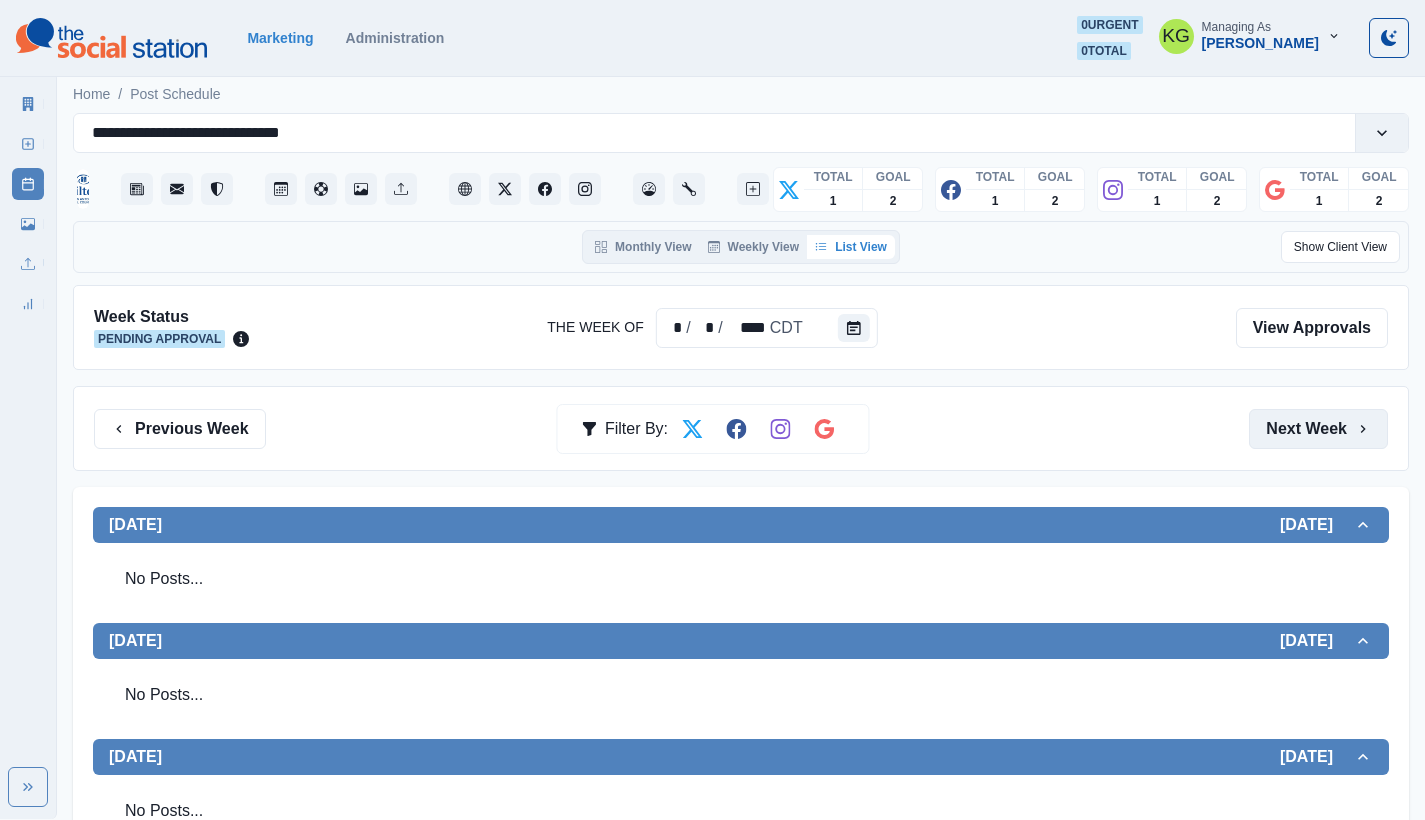 click on "Next Week" at bounding box center [1318, 429] 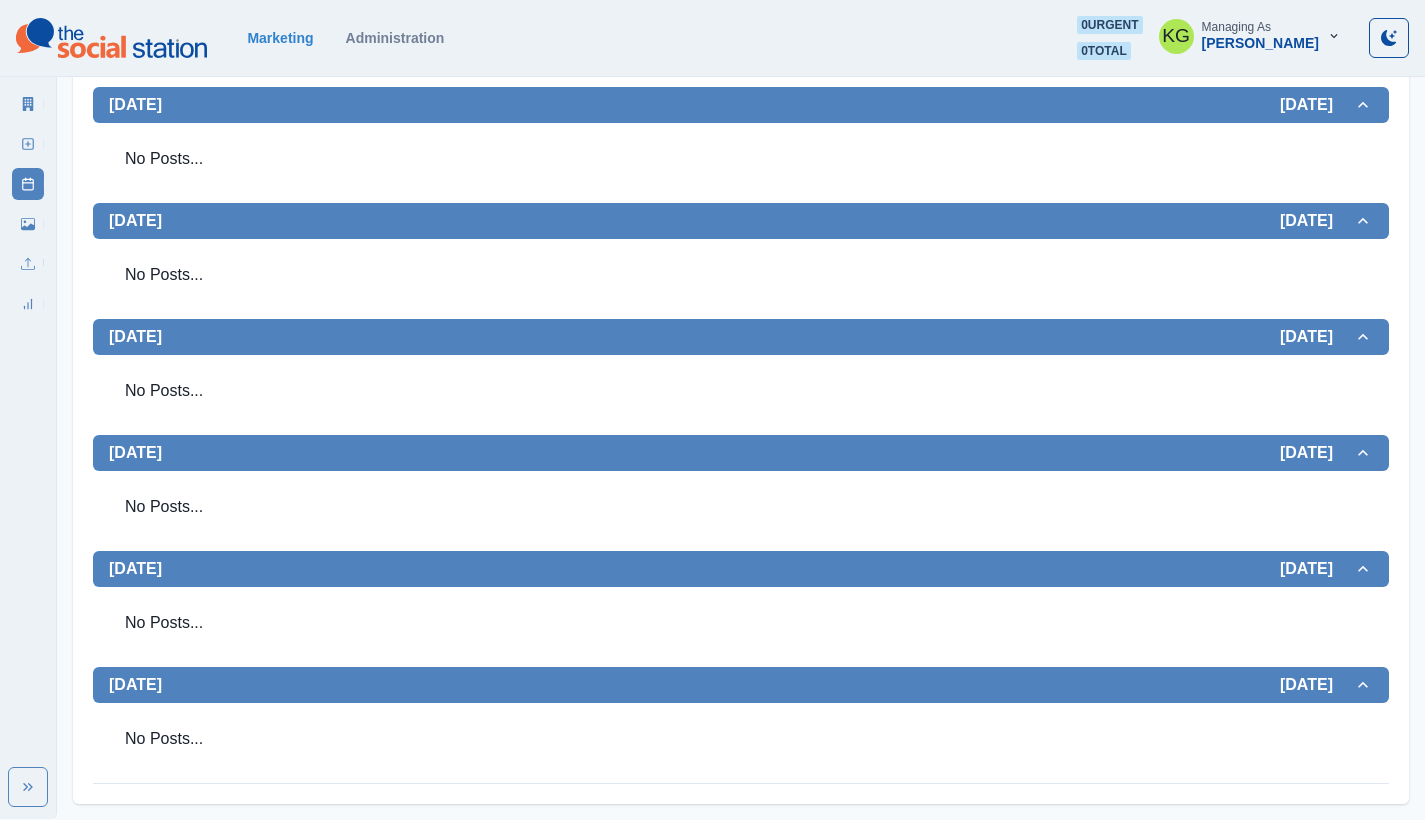 scroll, scrollTop: 0, scrollLeft: 0, axis: both 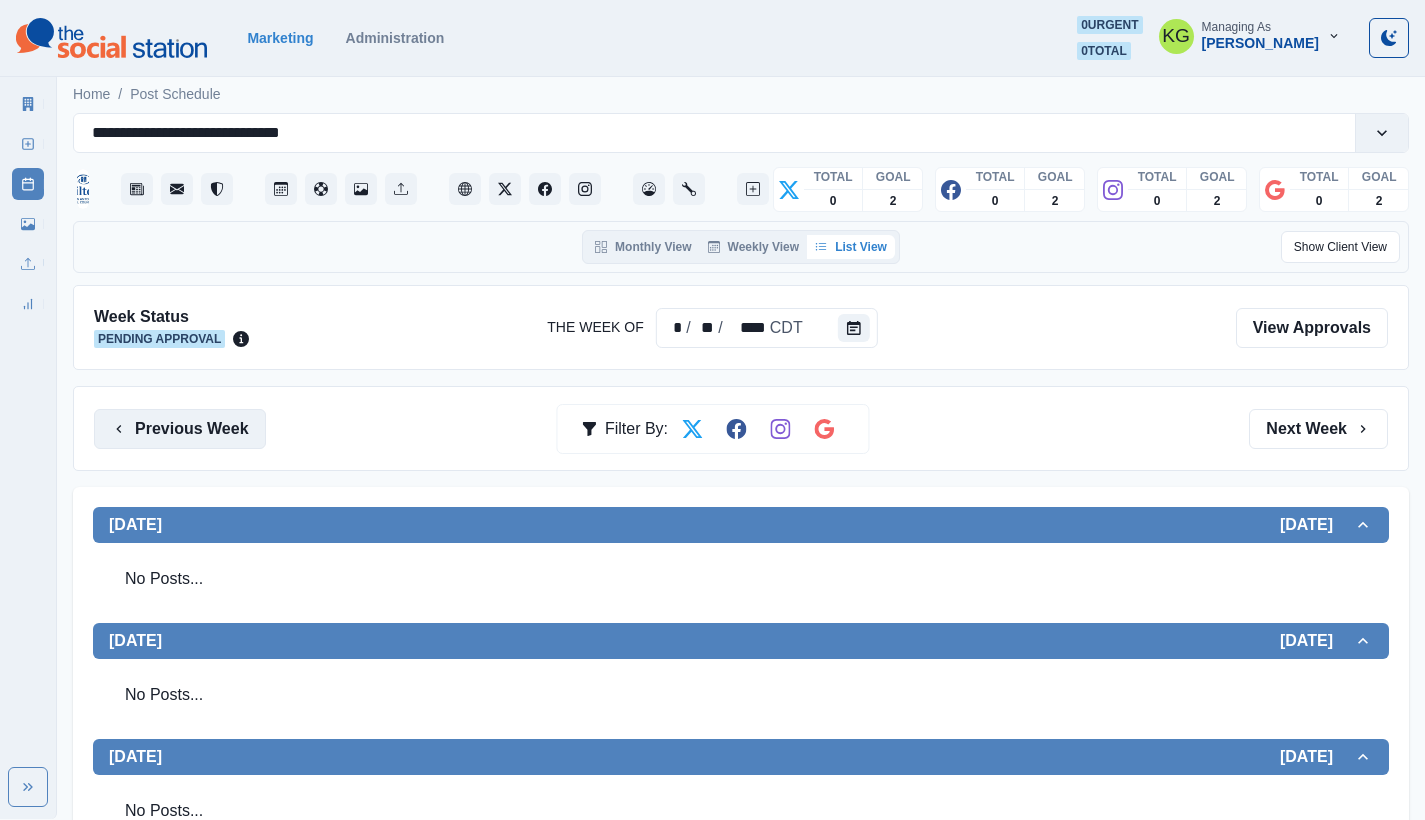click on "Previous Week" at bounding box center [180, 429] 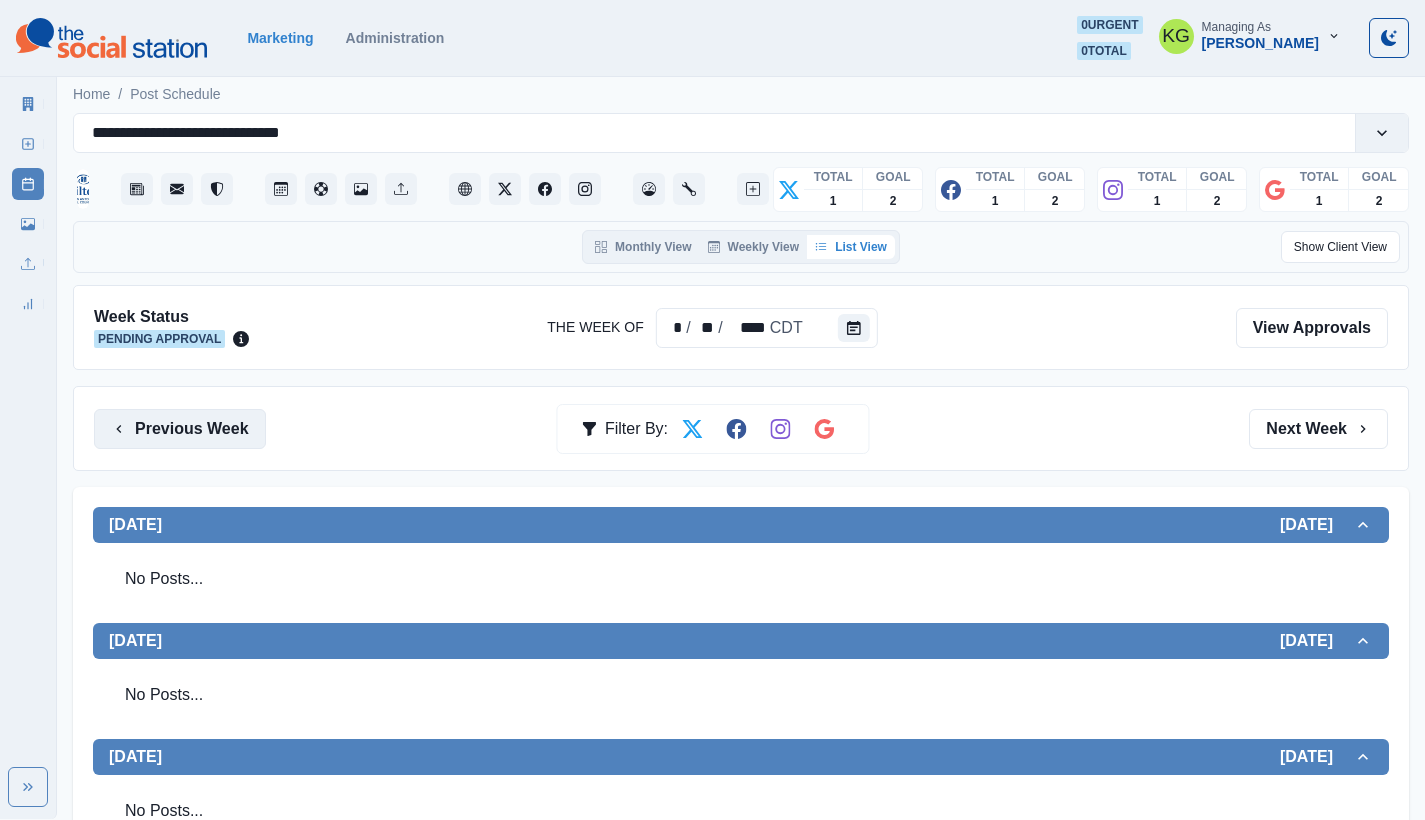 click on "Previous Week" at bounding box center (180, 429) 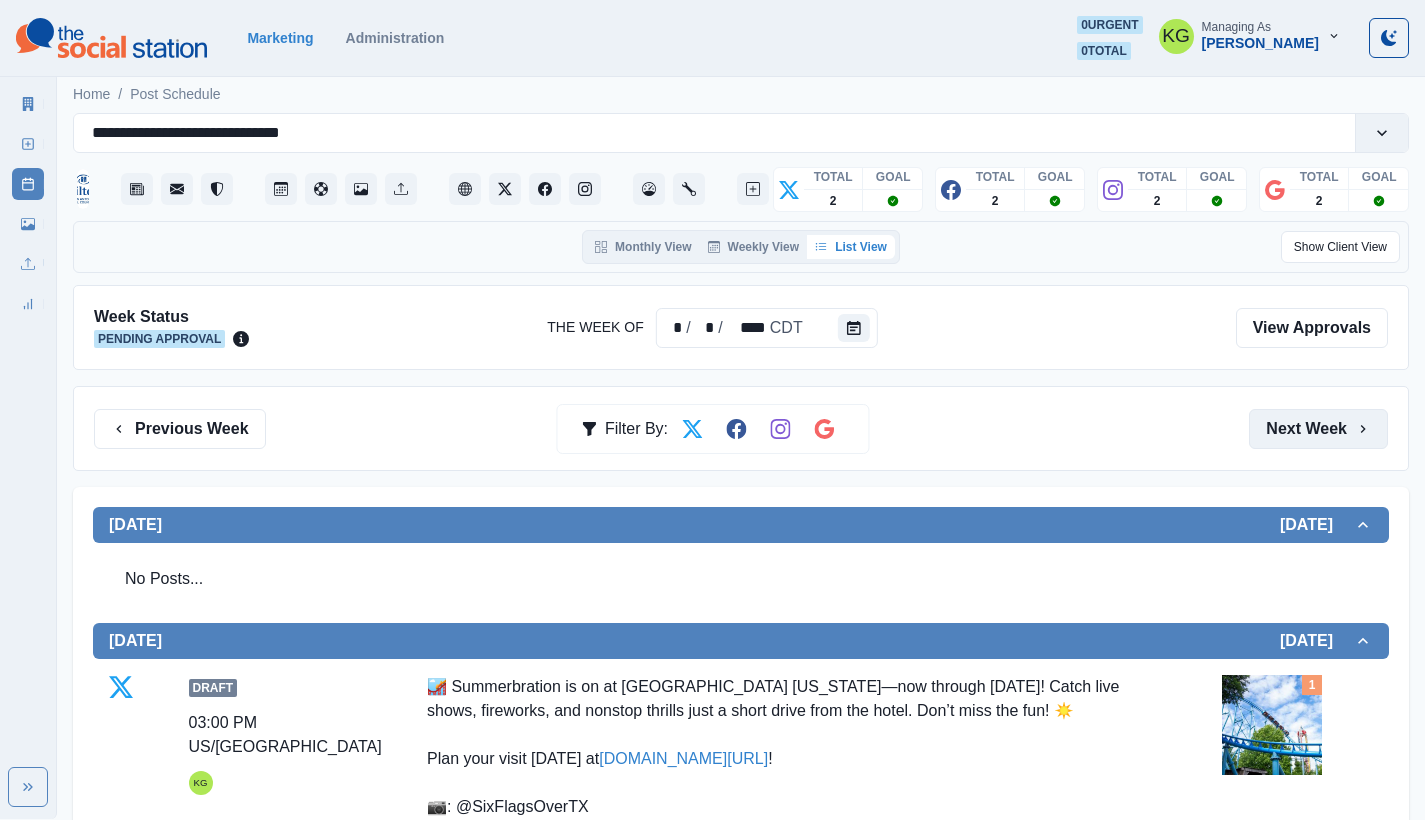 click on "Next Week" at bounding box center [1318, 429] 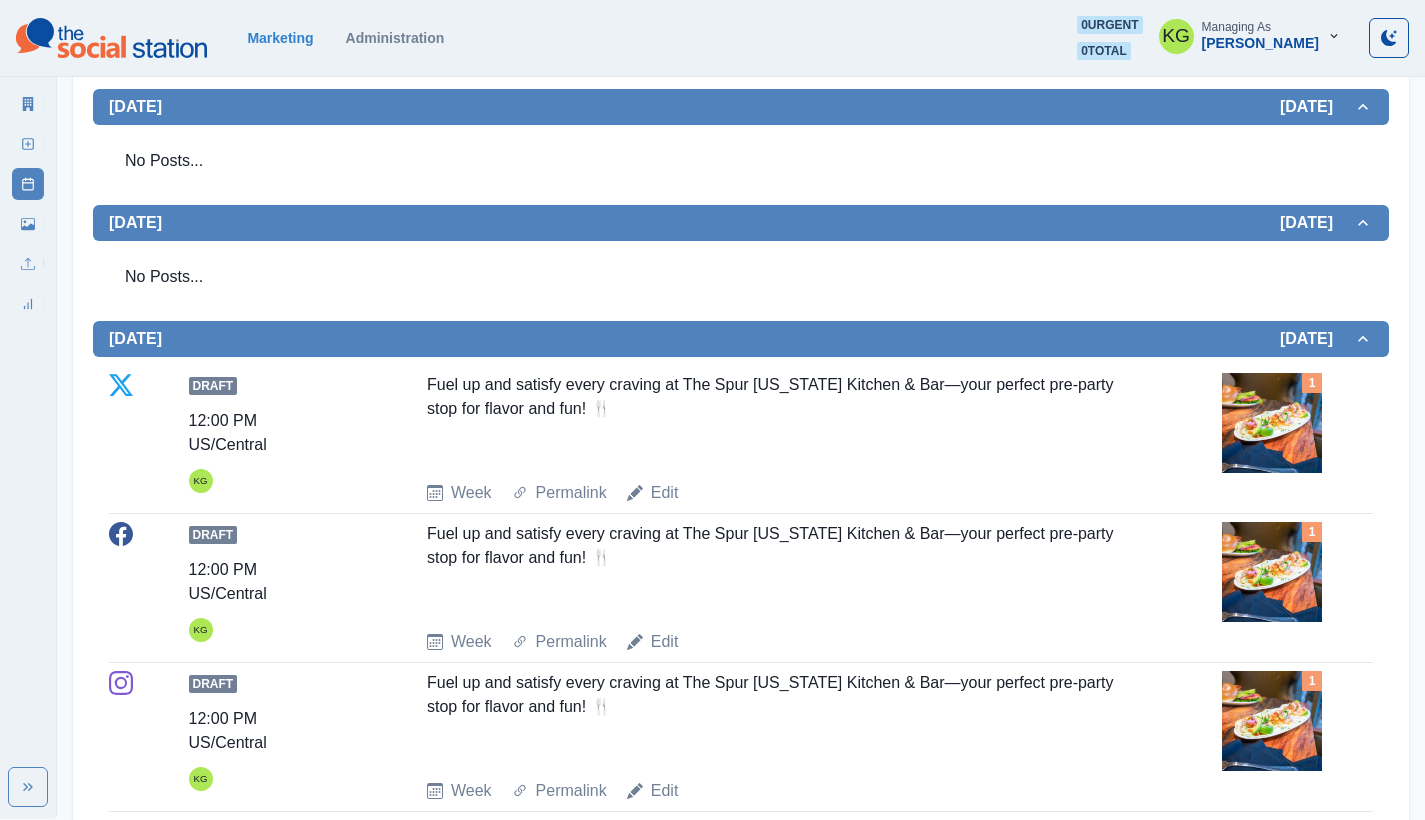 scroll, scrollTop: 114, scrollLeft: 0, axis: vertical 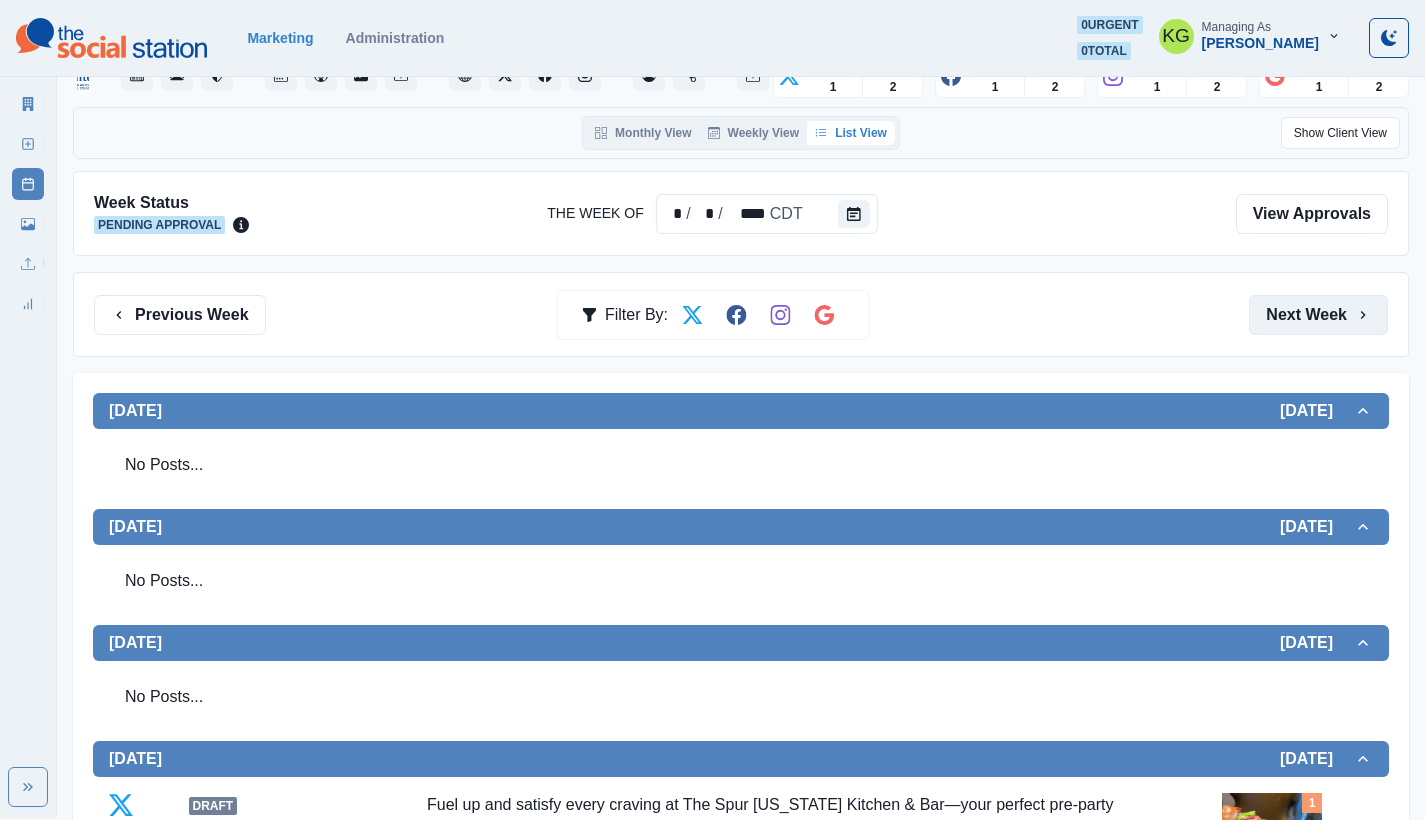 click on "Next Week" at bounding box center [1318, 315] 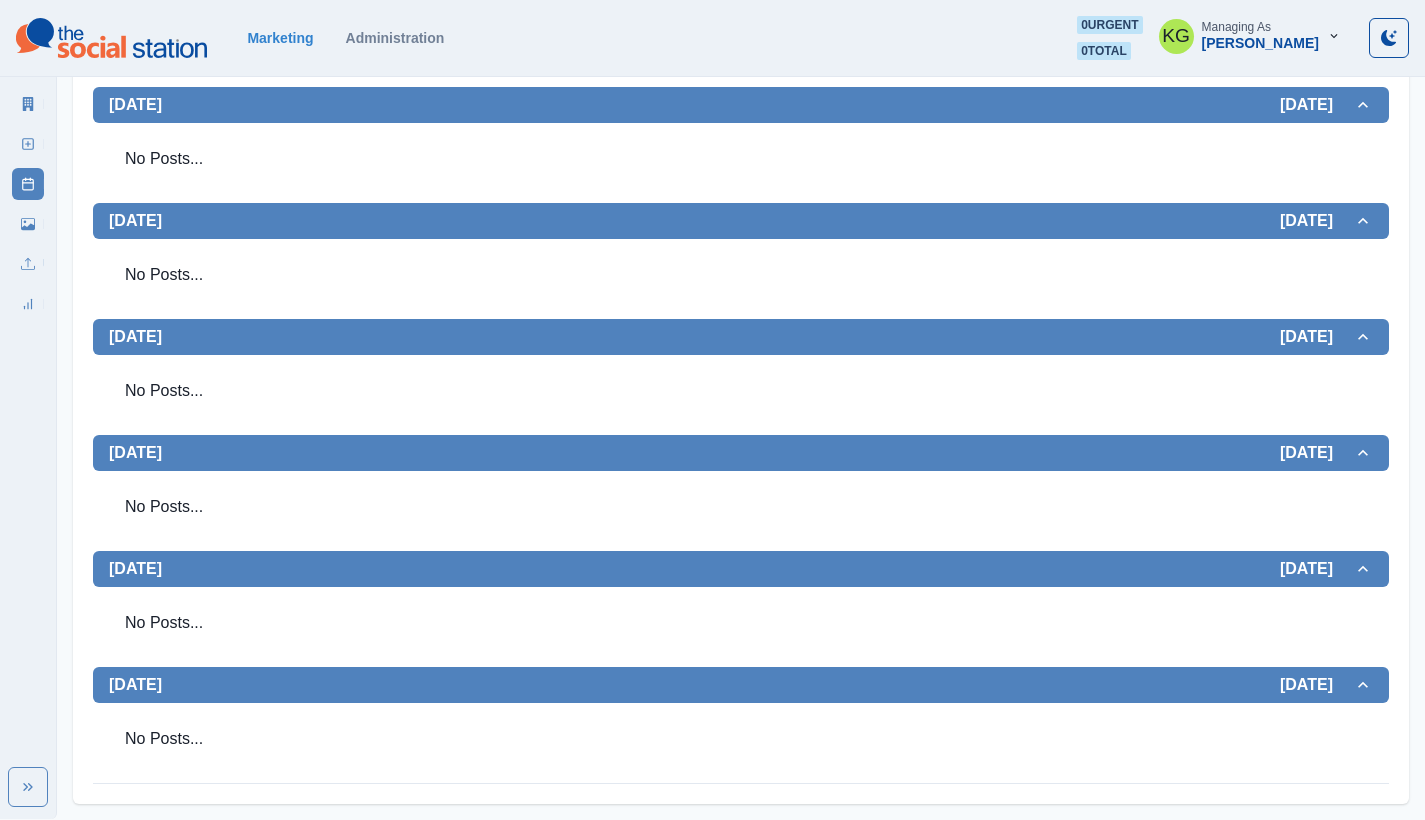 scroll, scrollTop: 132, scrollLeft: 0, axis: vertical 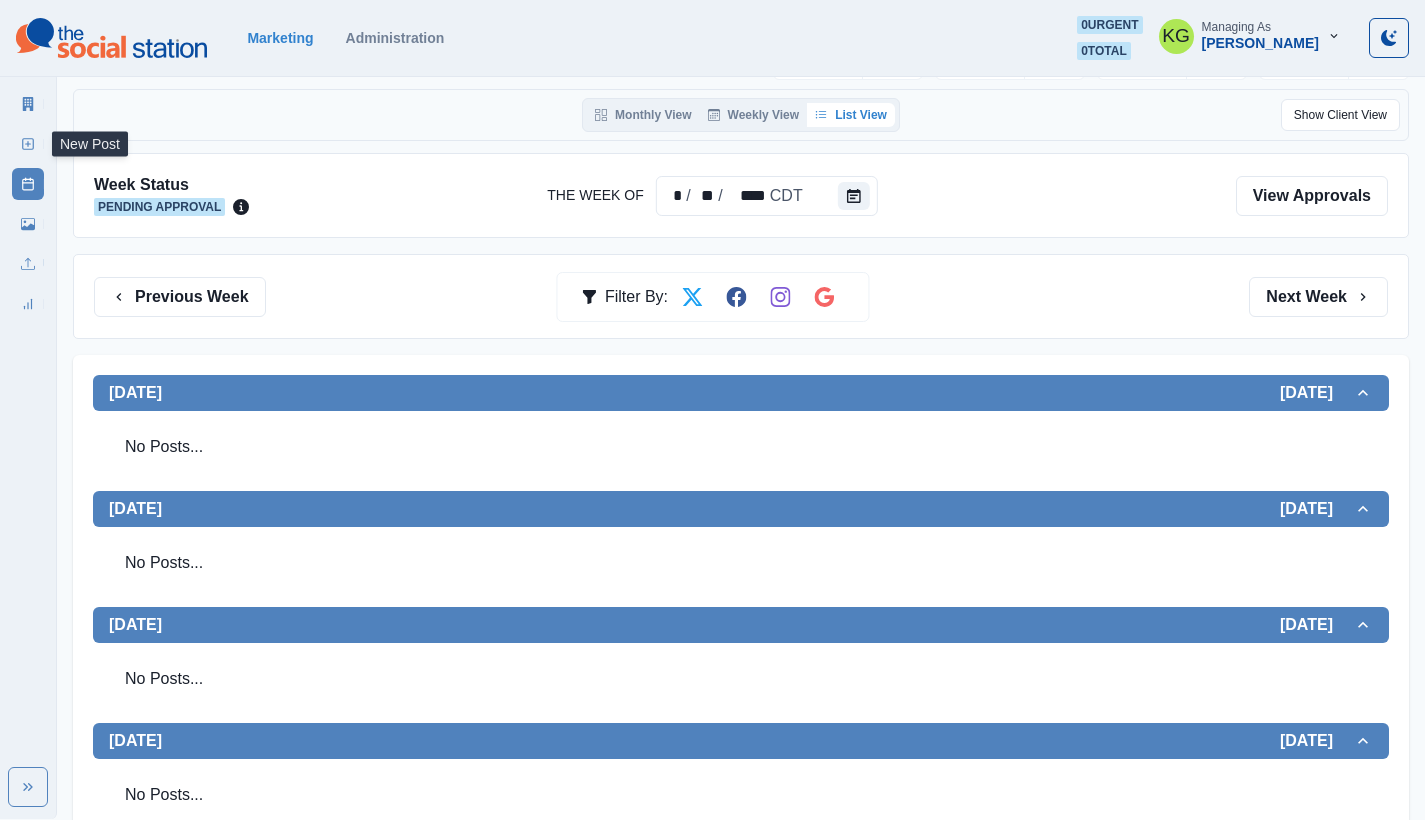 click on "New Post" at bounding box center [28, 144] 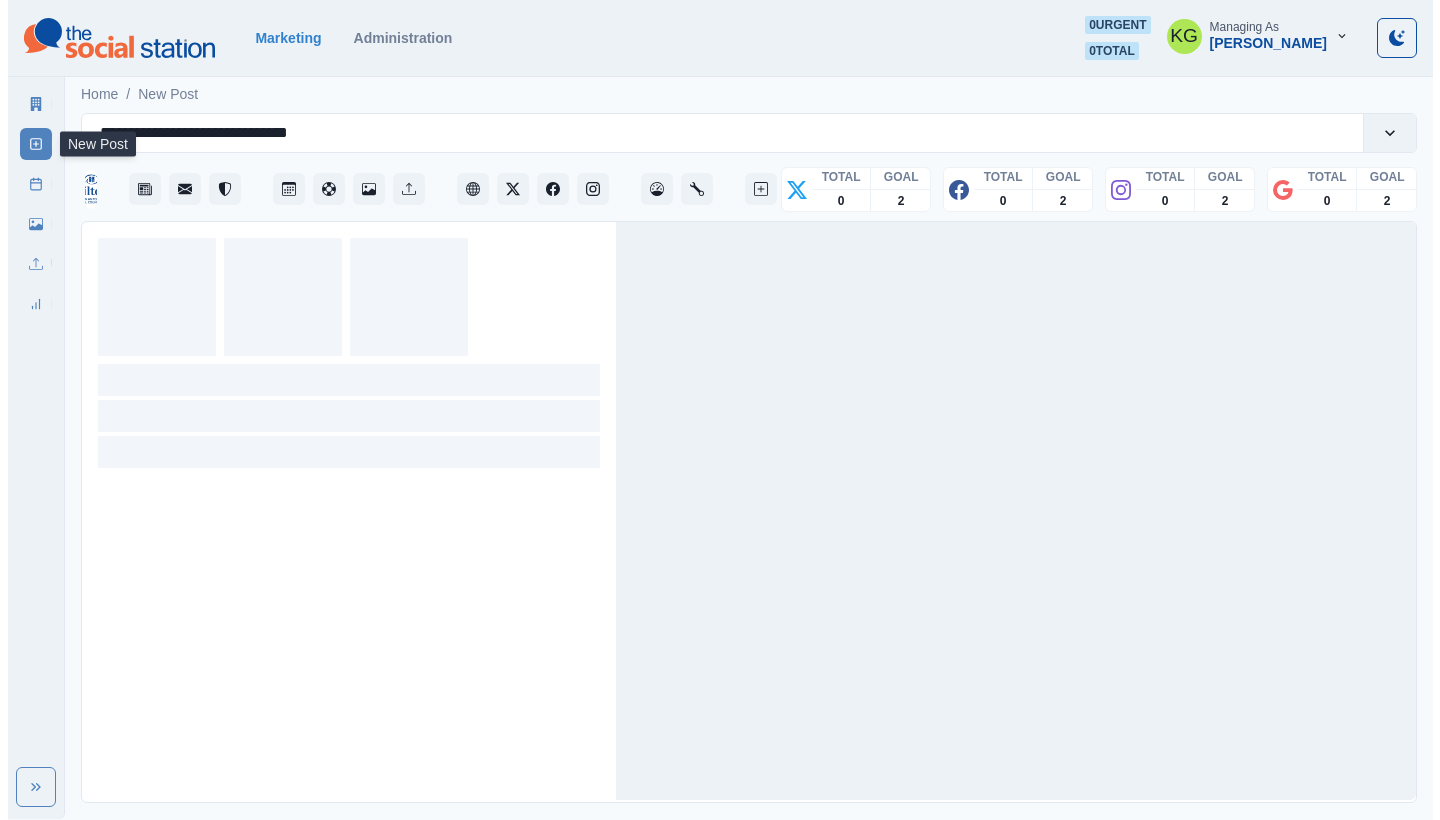 scroll, scrollTop: 0, scrollLeft: 0, axis: both 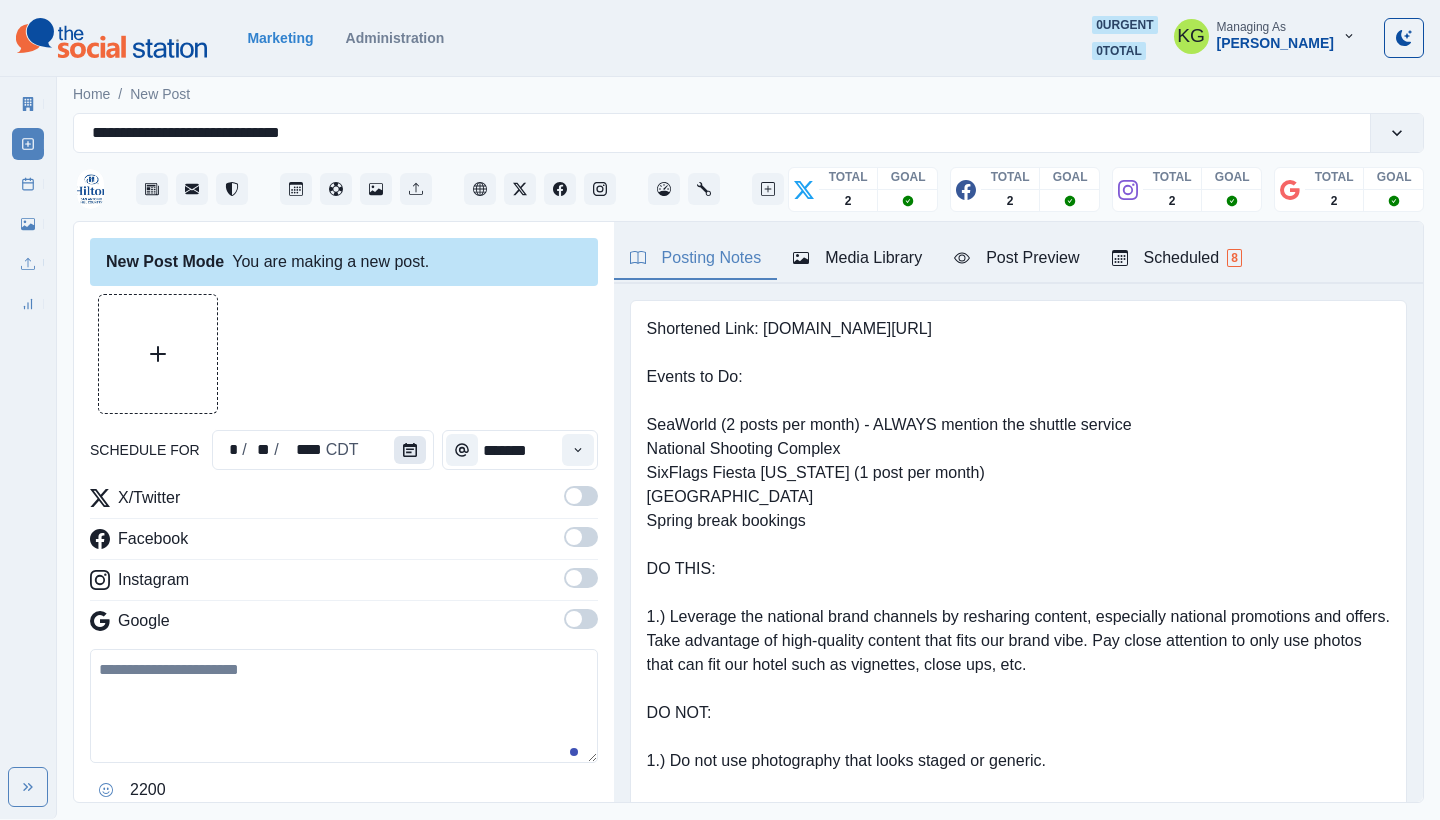click 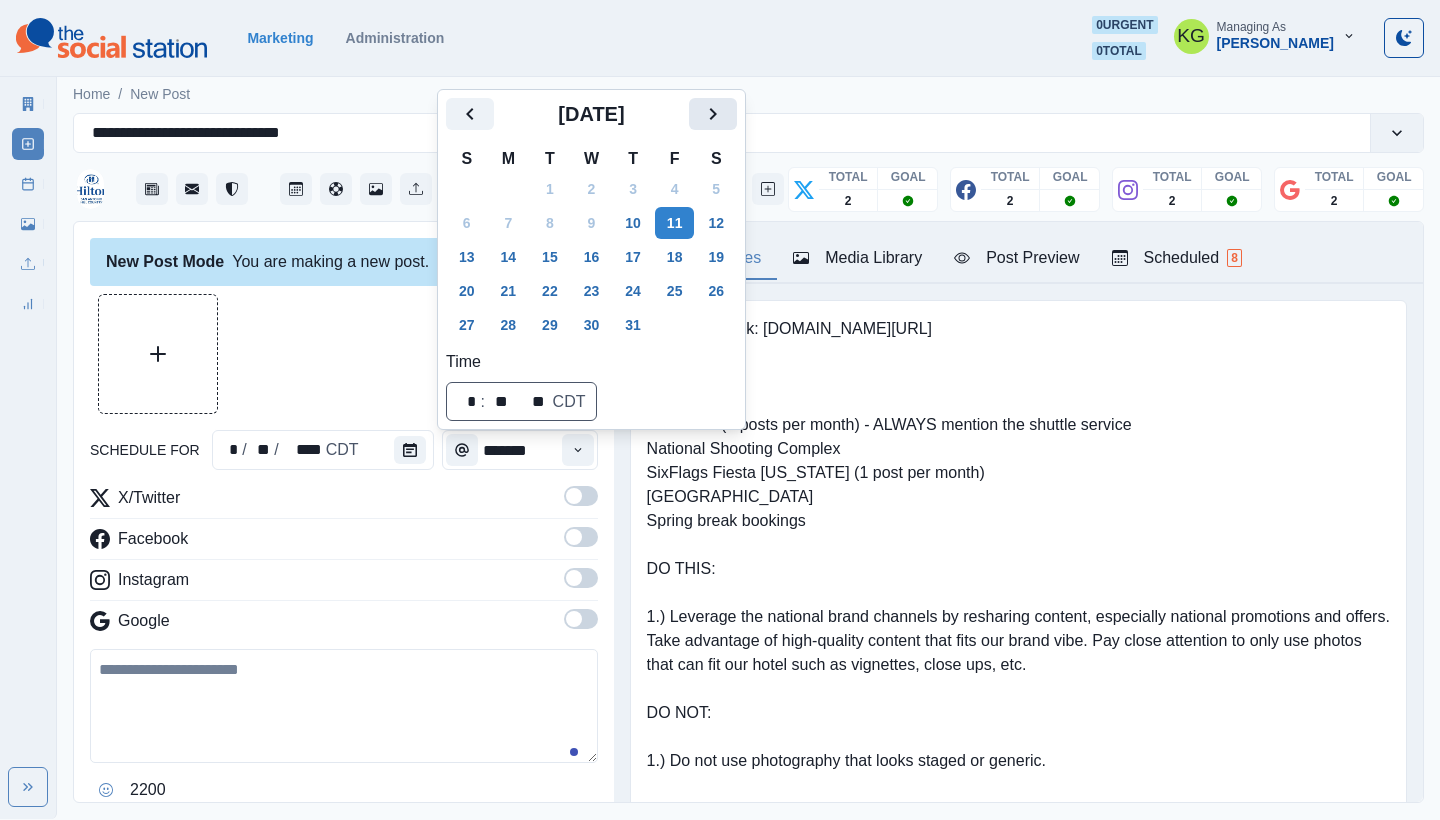 click 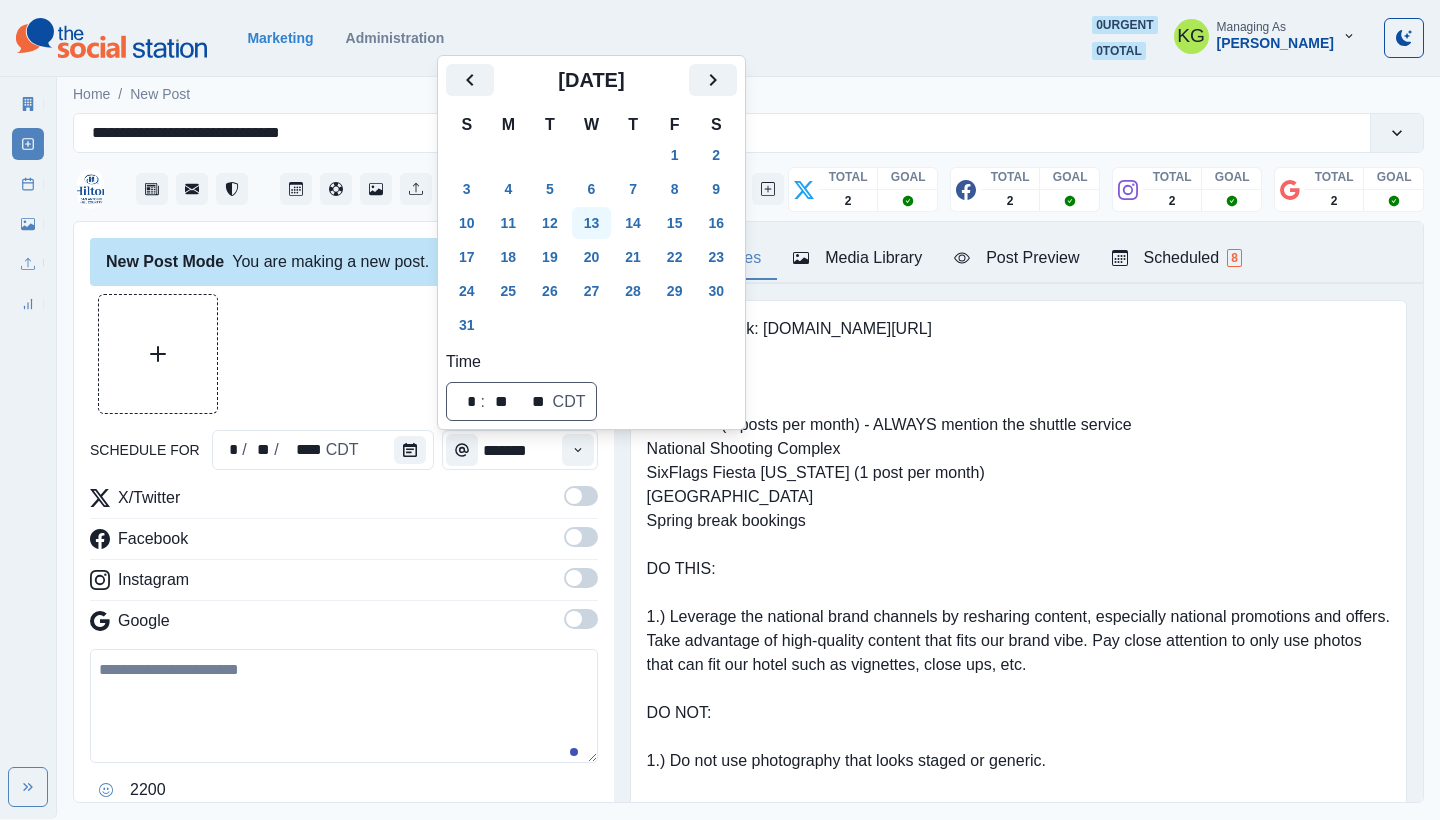 click on "13" at bounding box center [592, 223] 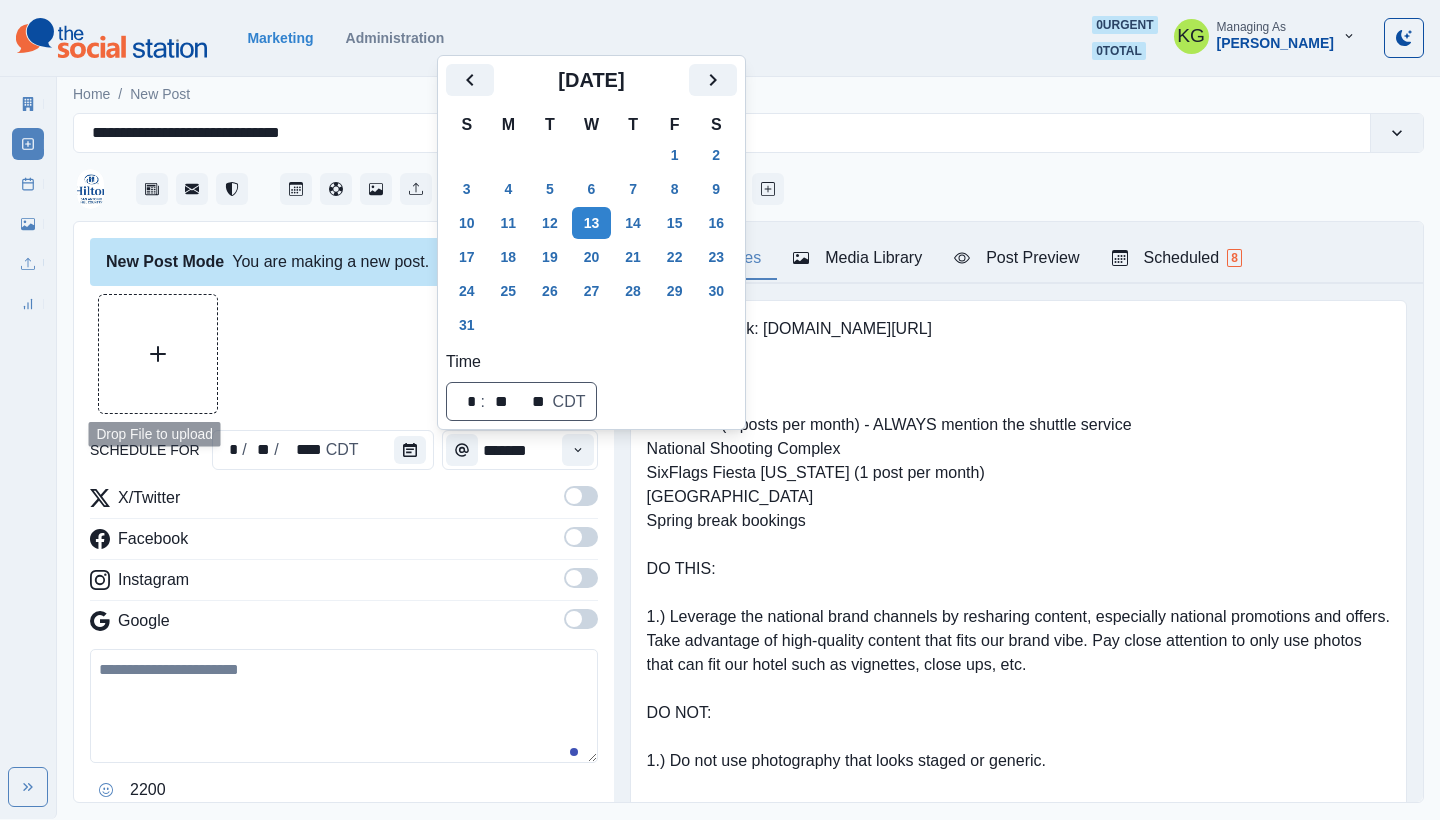 click at bounding box center (344, 354) 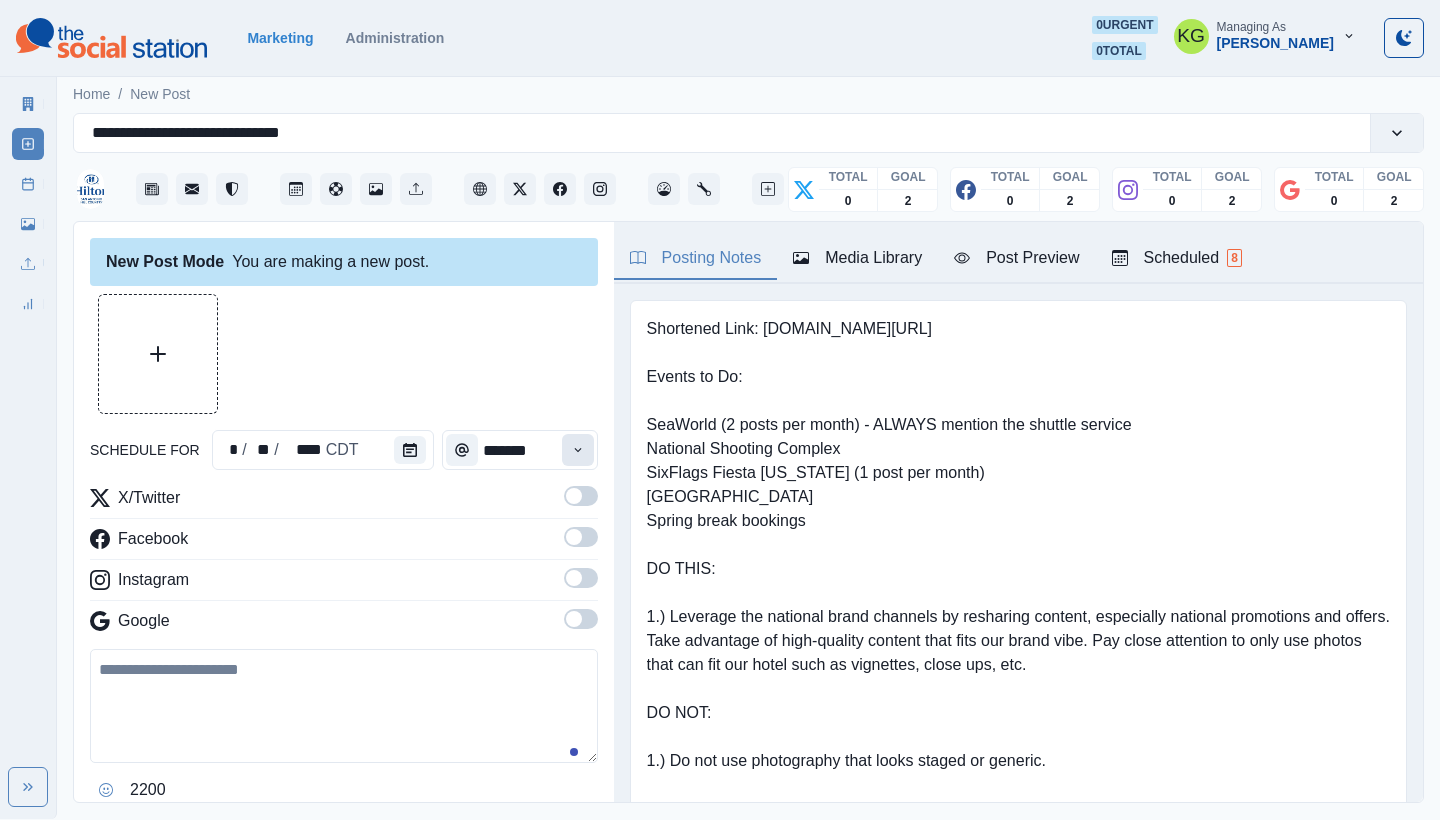 click 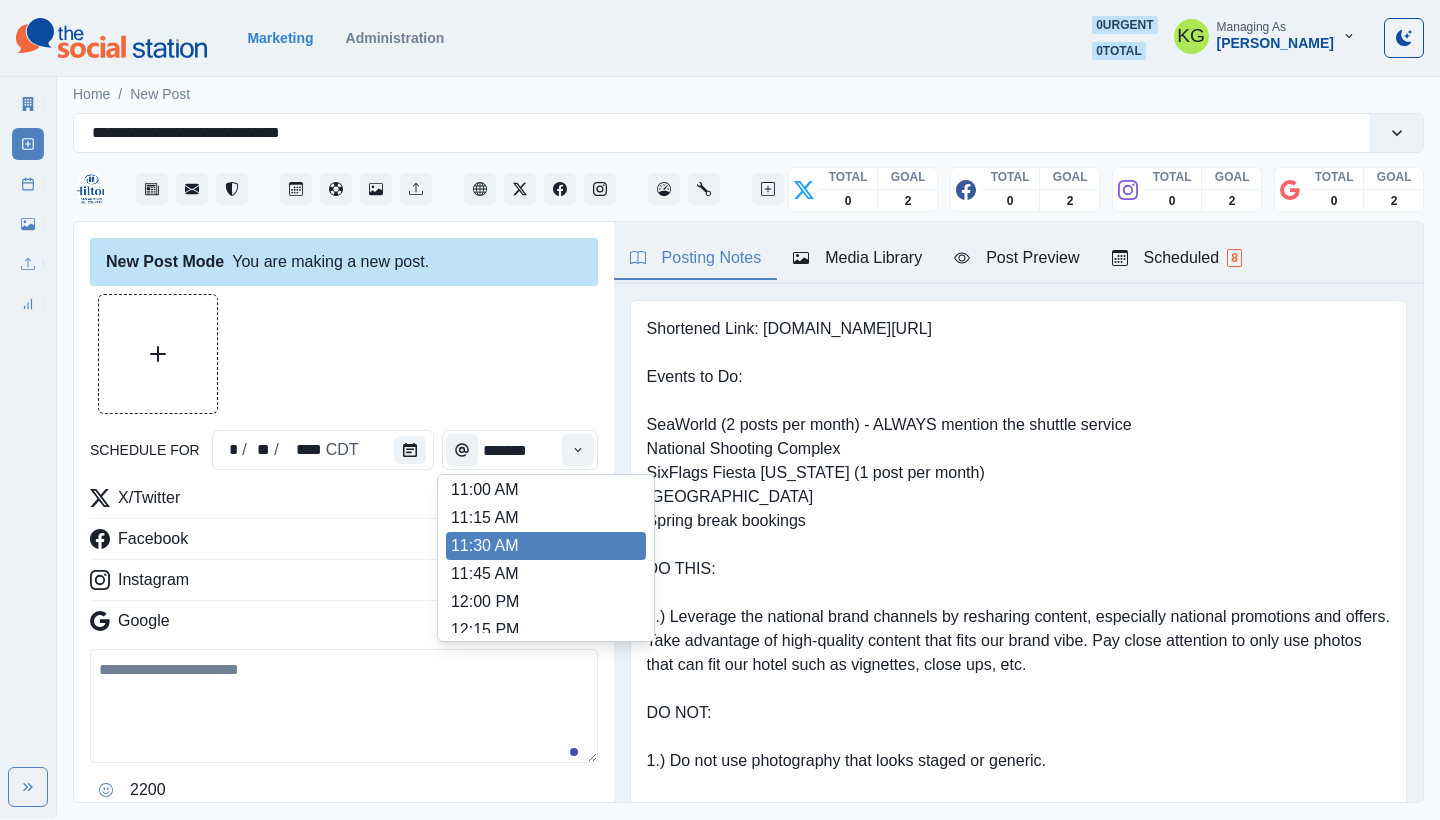 scroll, scrollTop: 382, scrollLeft: 0, axis: vertical 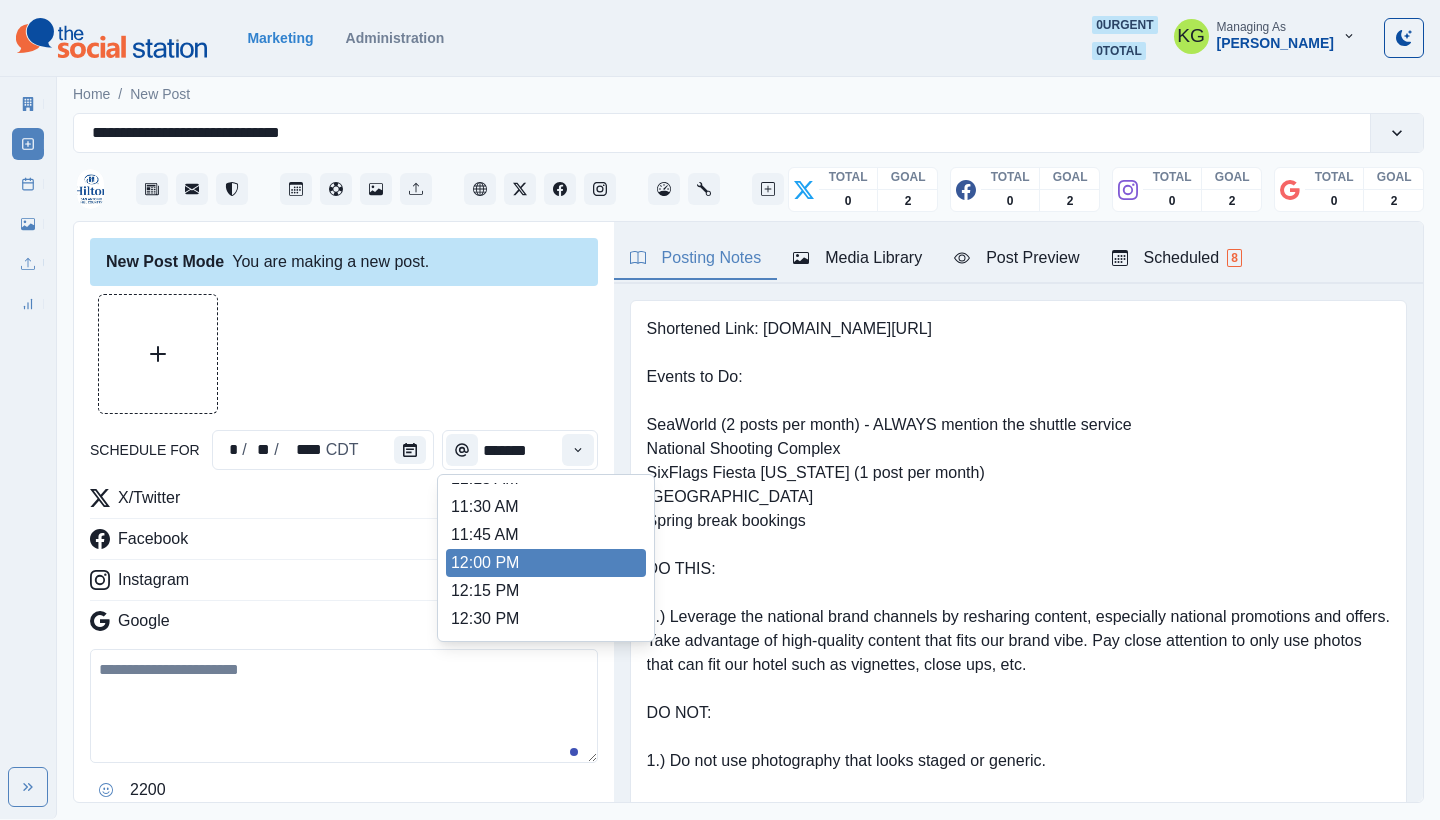 click on "12:00 PM" at bounding box center [546, 563] 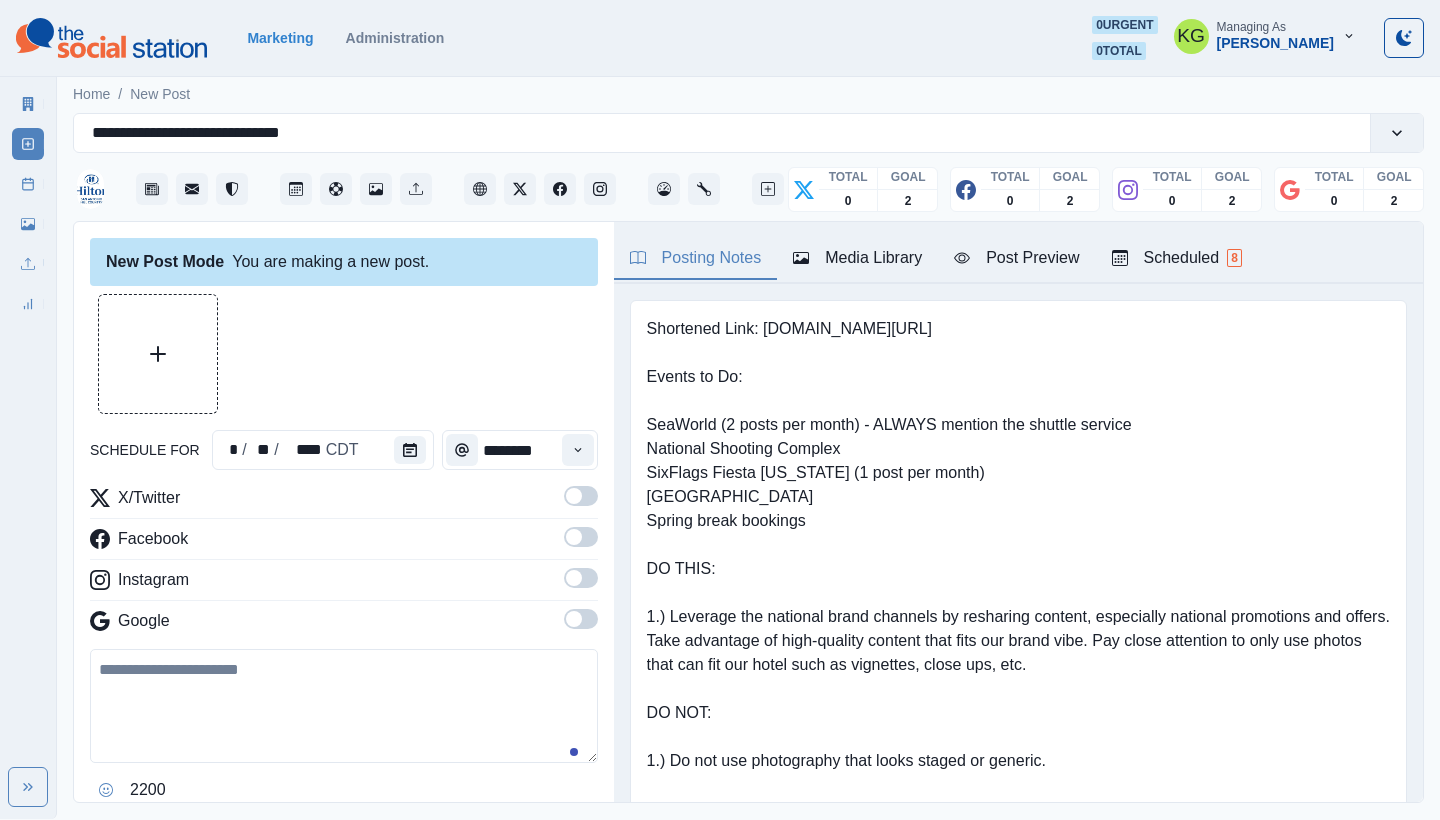 click at bounding box center (581, 619) 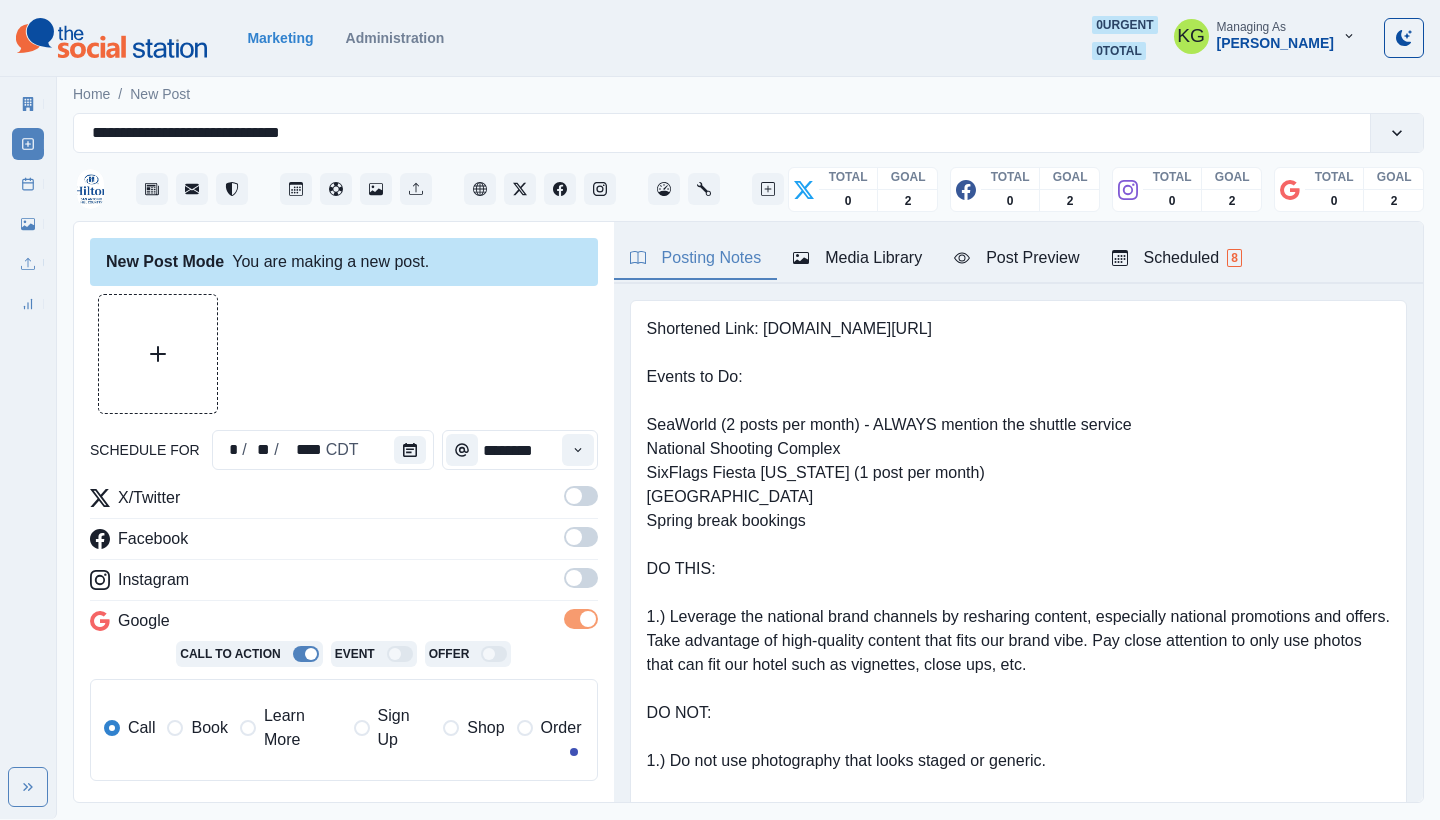 click at bounding box center [574, 578] 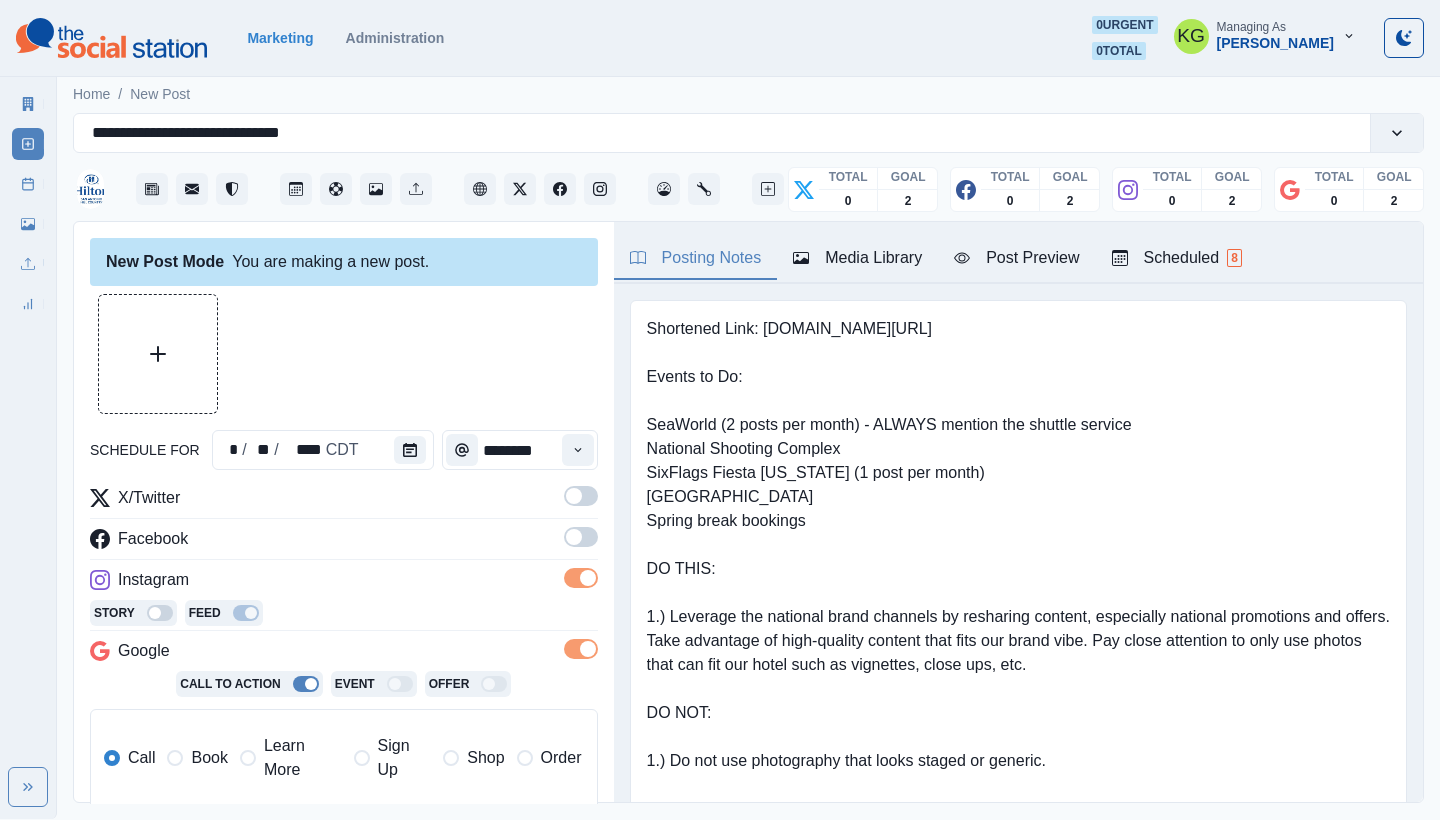 click at bounding box center [574, 537] 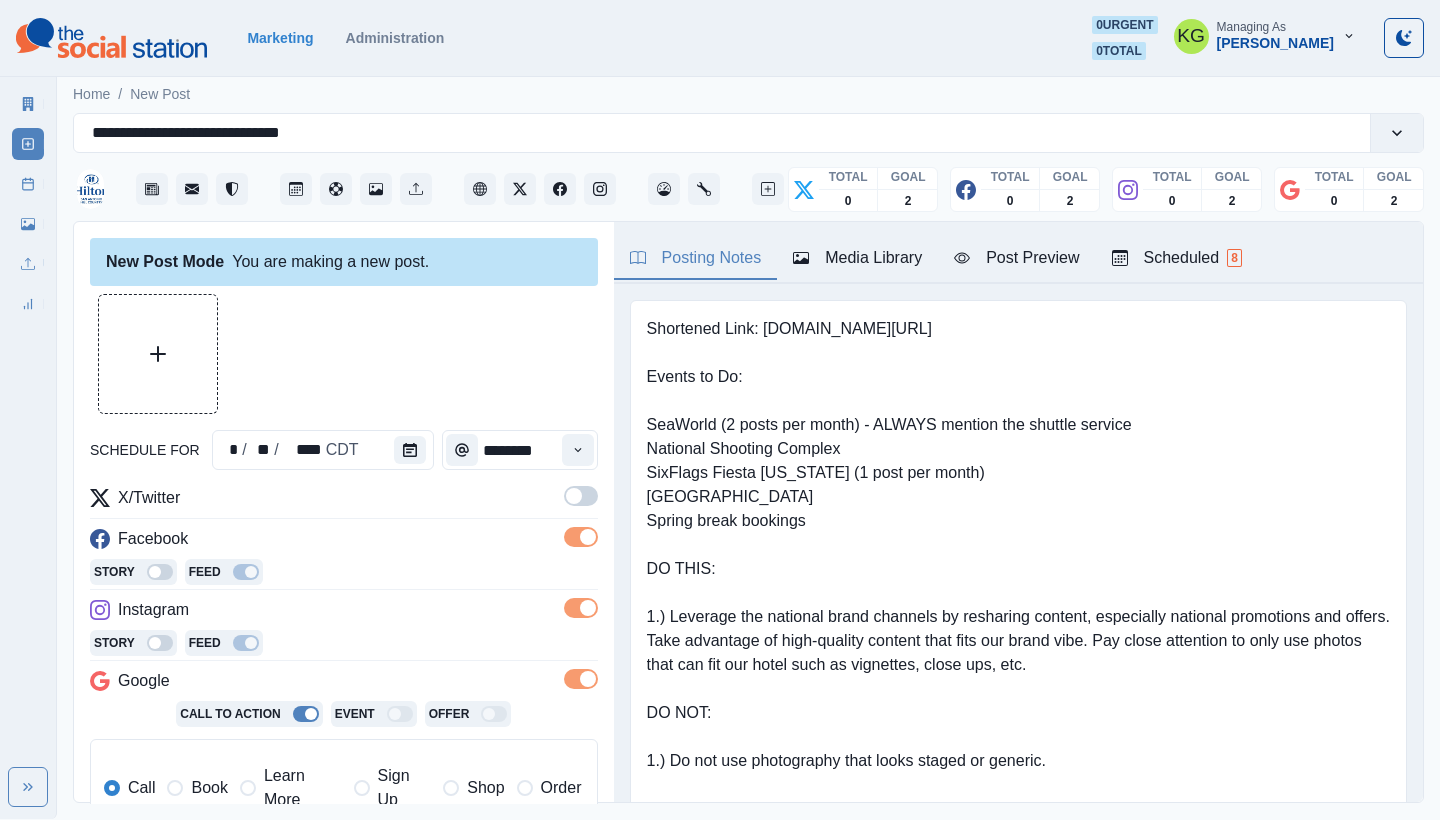 click at bounding box center (581, 496) 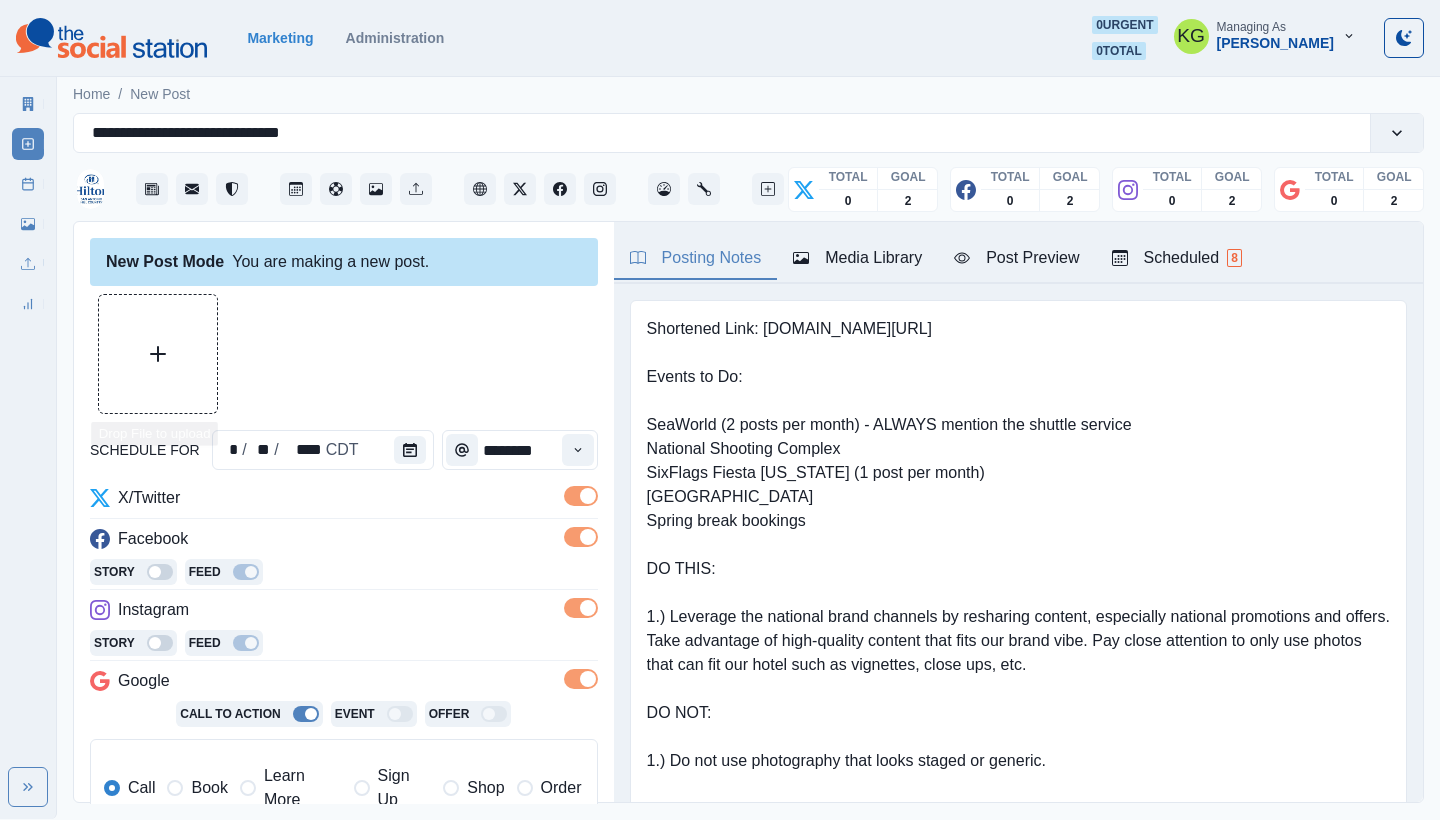 click at bounding box center [158, 354] 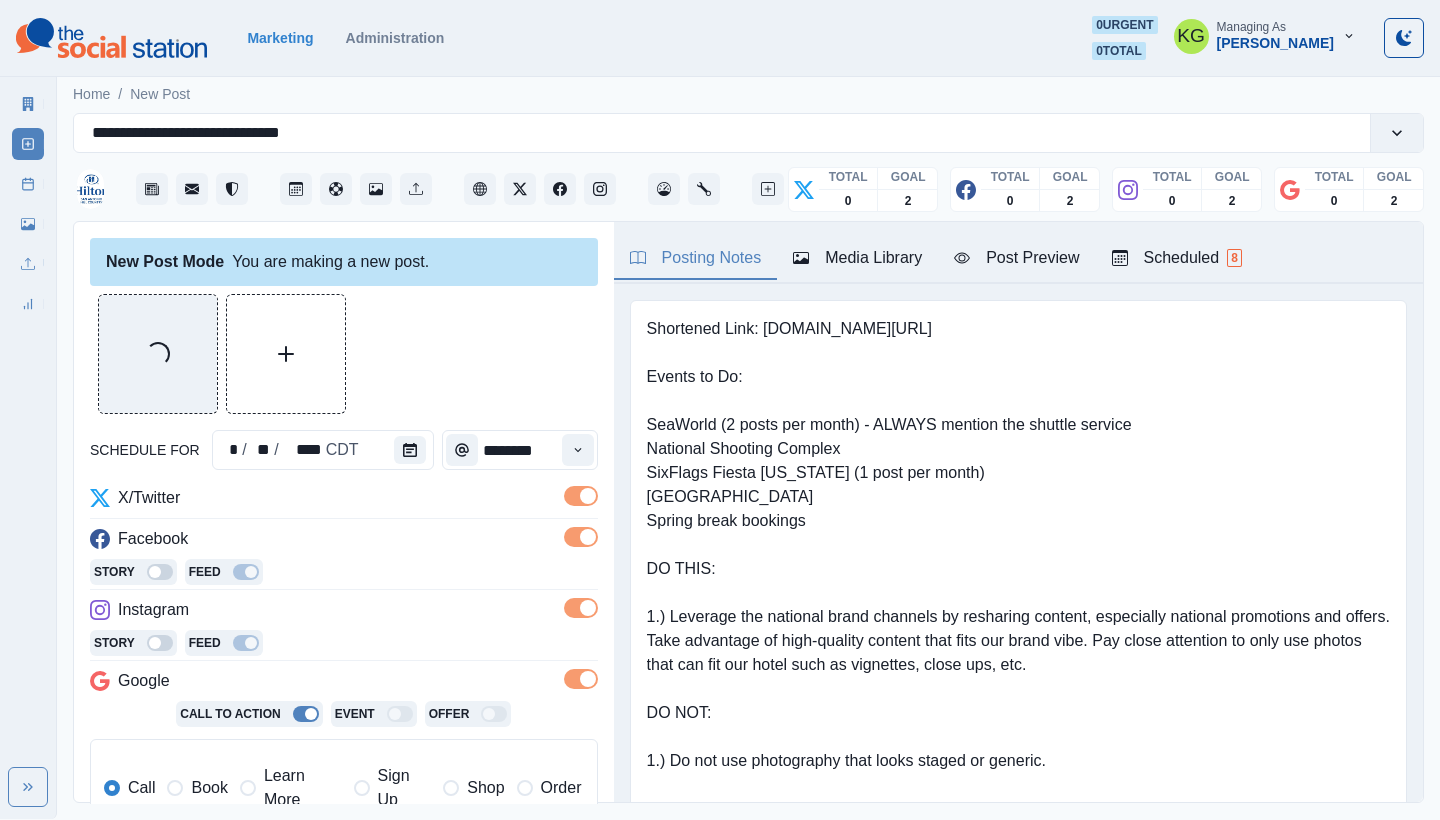 scroll, scrollTop: 402, scrollLeft: 0, axis: vertical 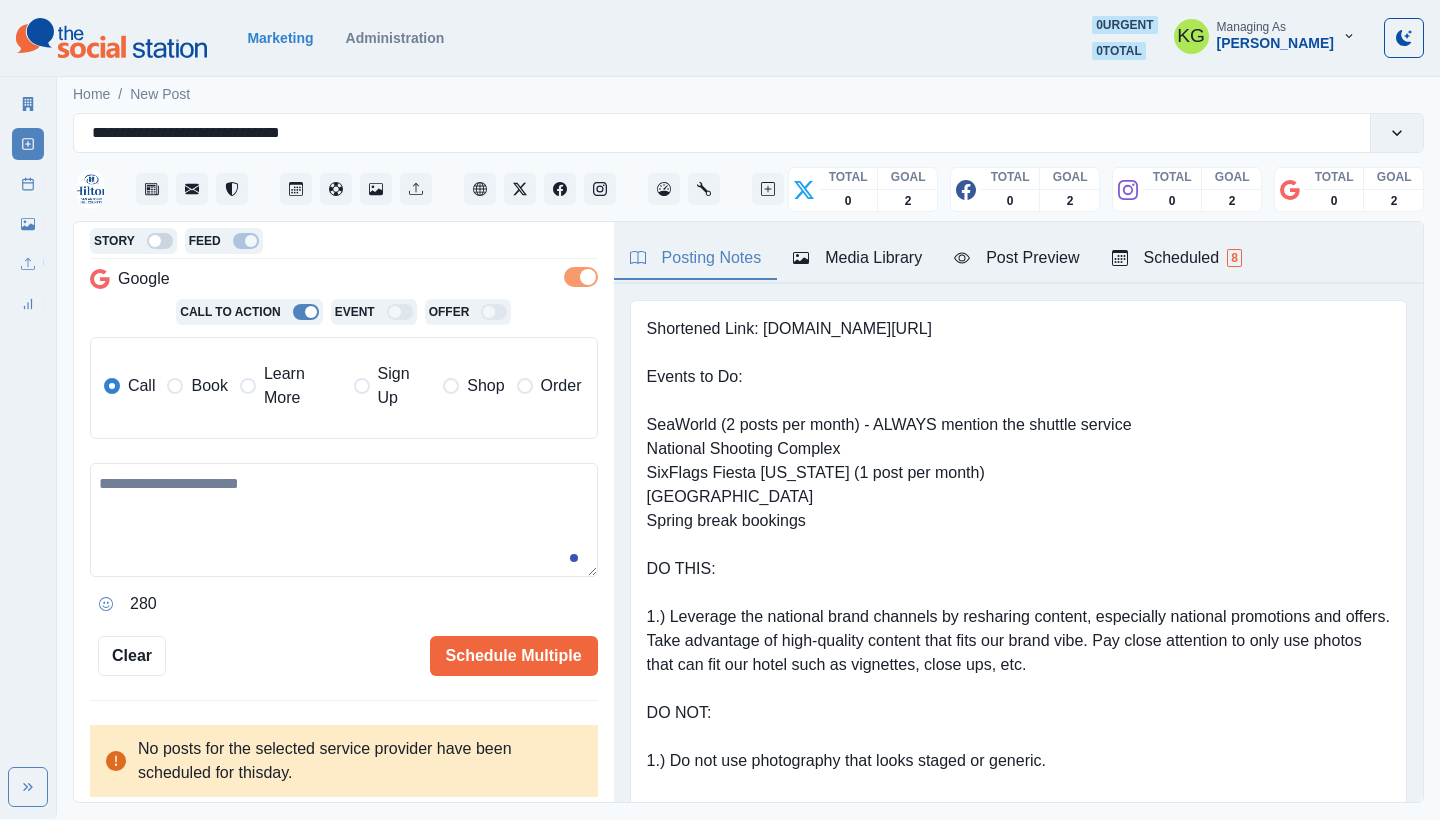 click on "280" at bounding box center [344, 541] 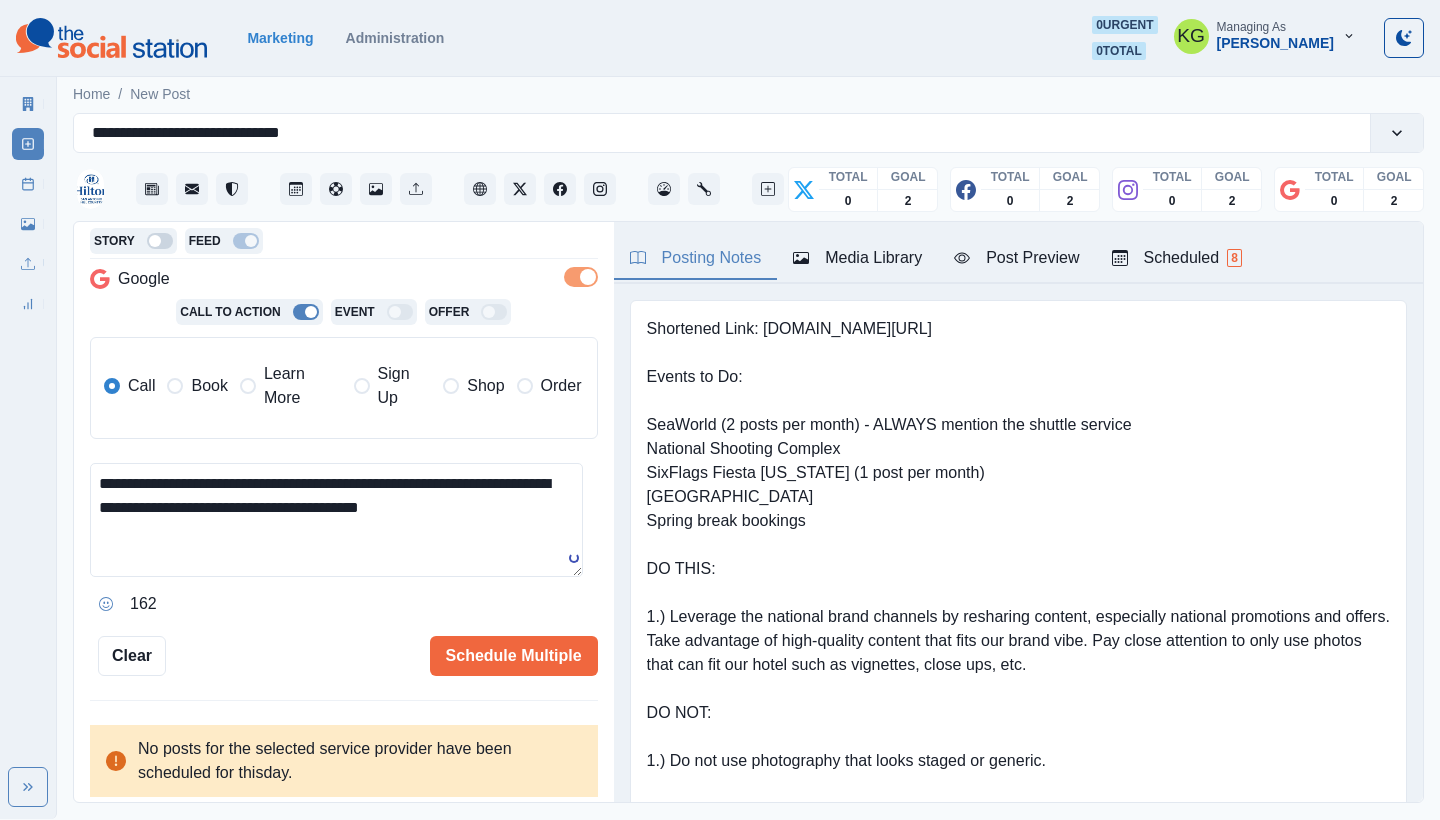 click on "Book" at bounding box center [209, 386] 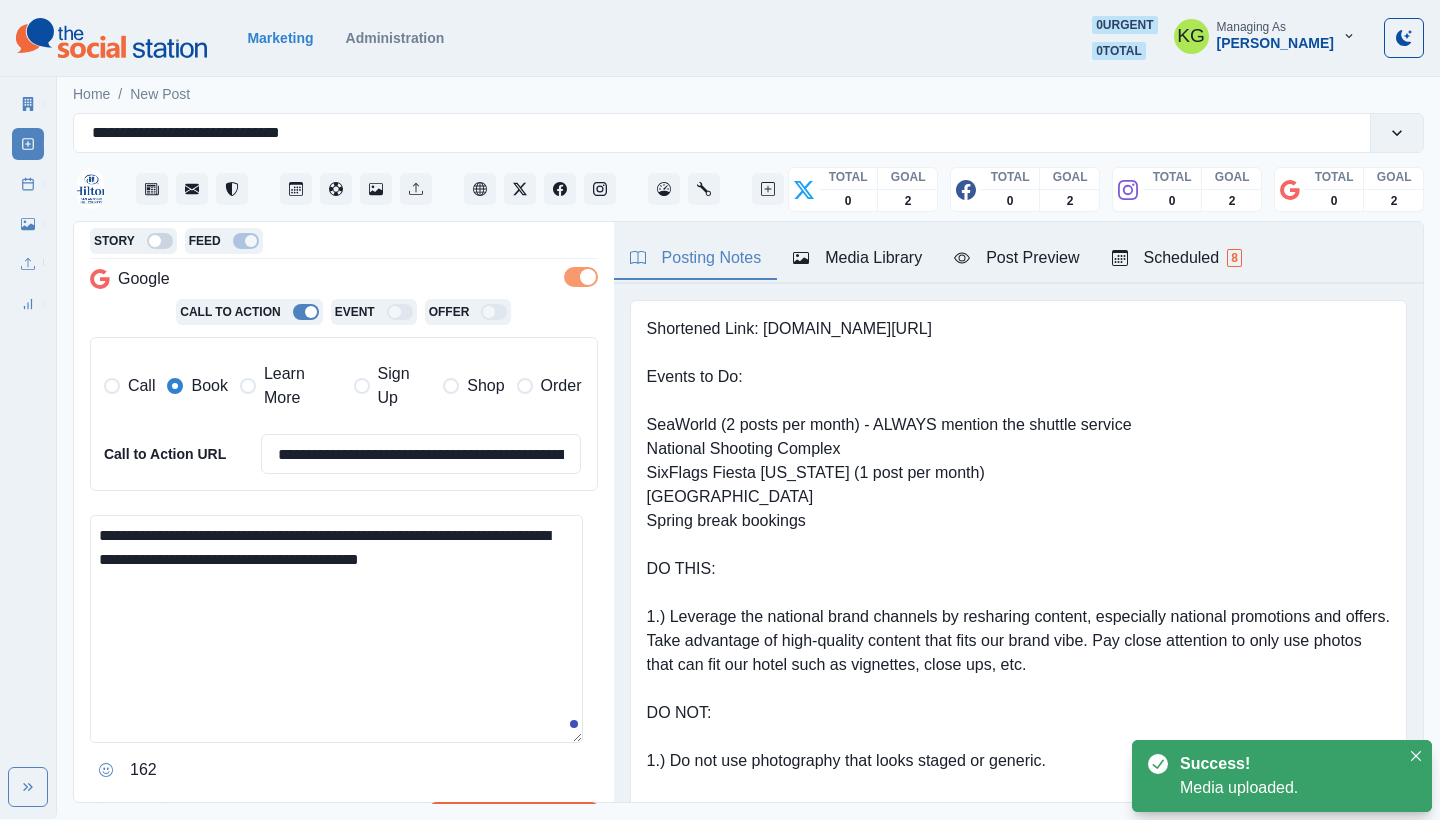 click on "**********" at bounding box center (336, 629) 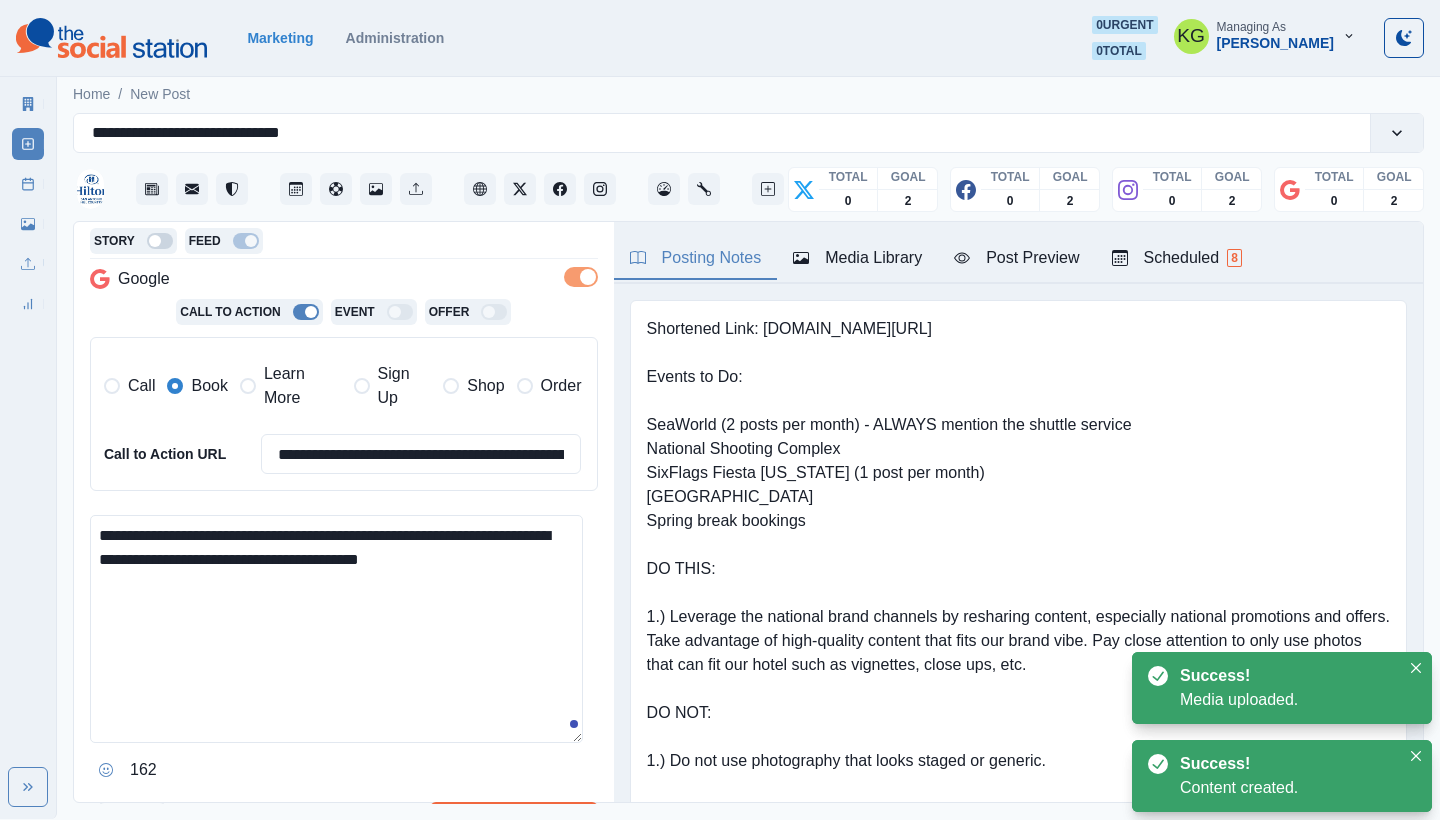 click on "**********" at bounding box center [336, 629] 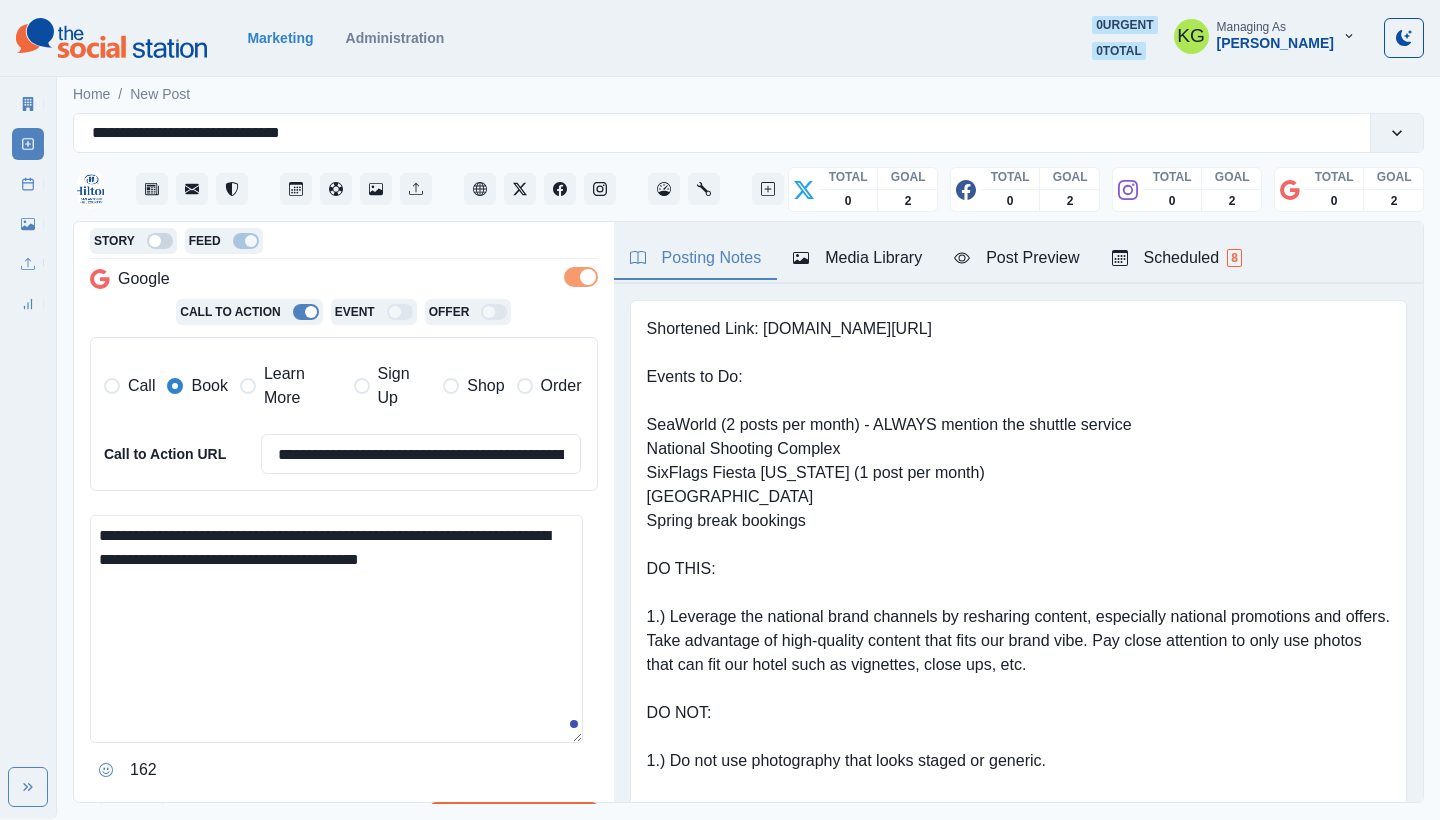 drag, startPoint x: 476, startPoint y: 526, endPoint x: 140, endPoint y: 544, distance: 336.4818 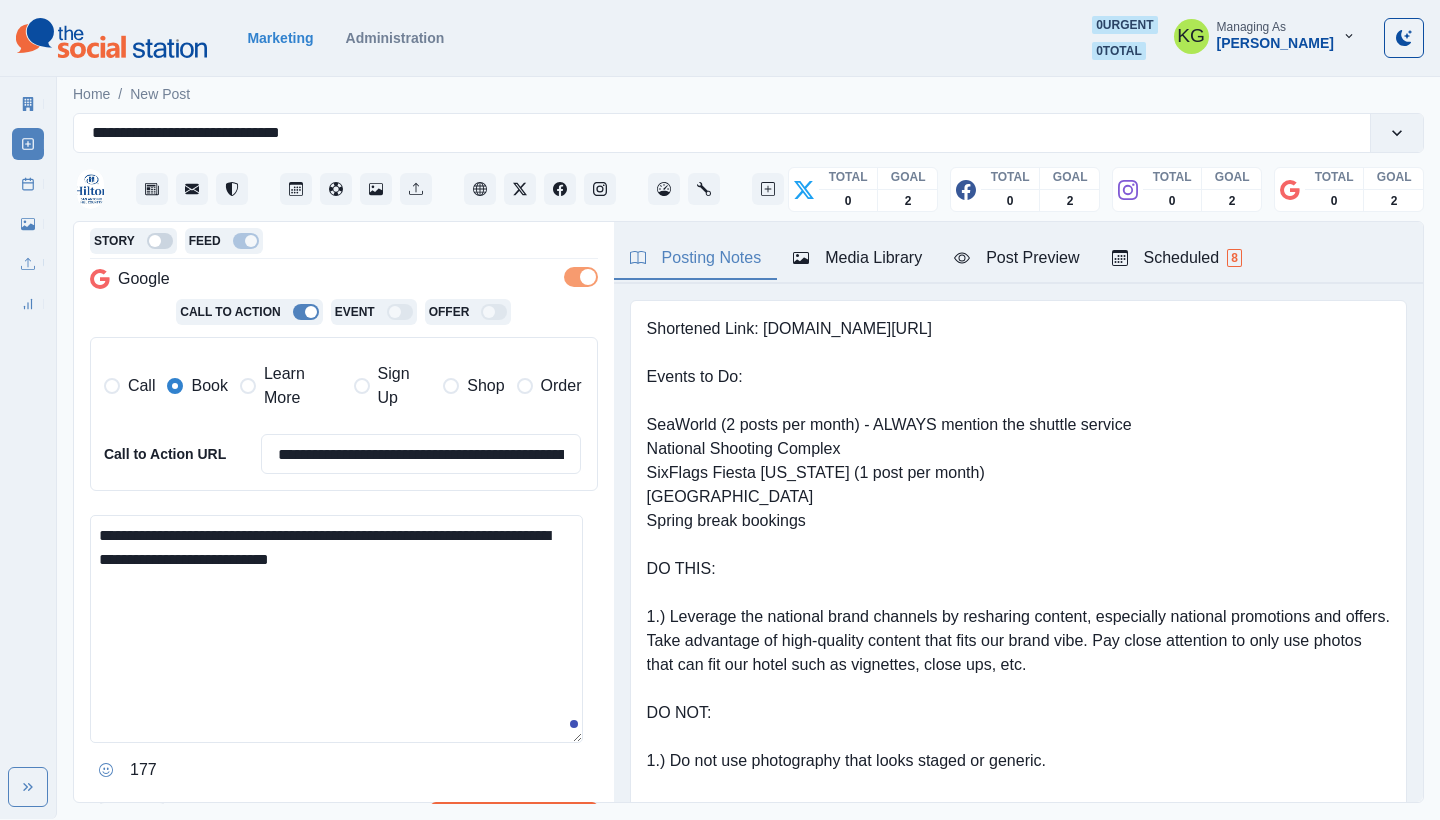 click on "**********" at bounding box center [336, 629] 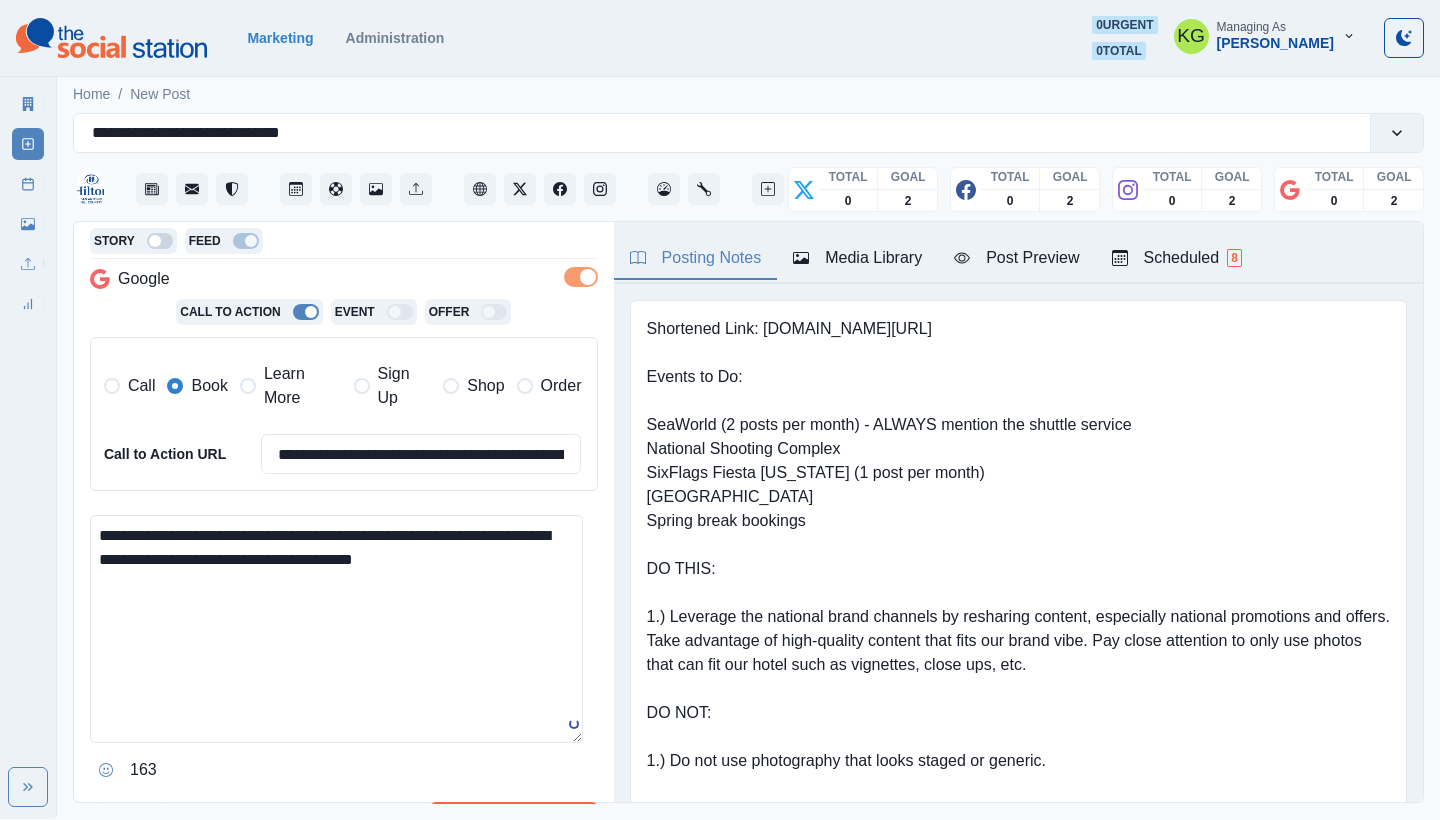 click on "**********" at bounding box center (336, 629) 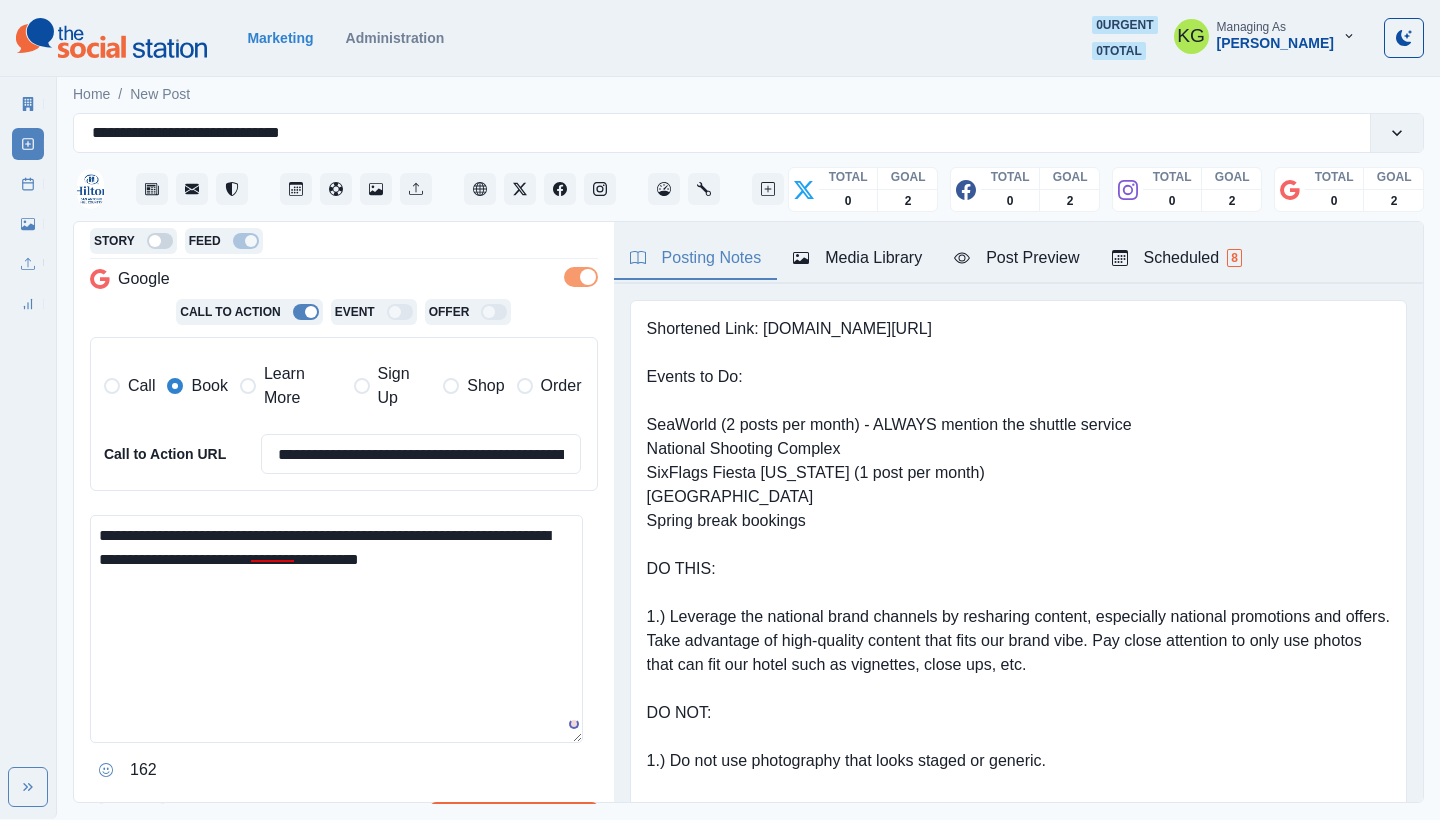 click at bounding box center [106, 770] 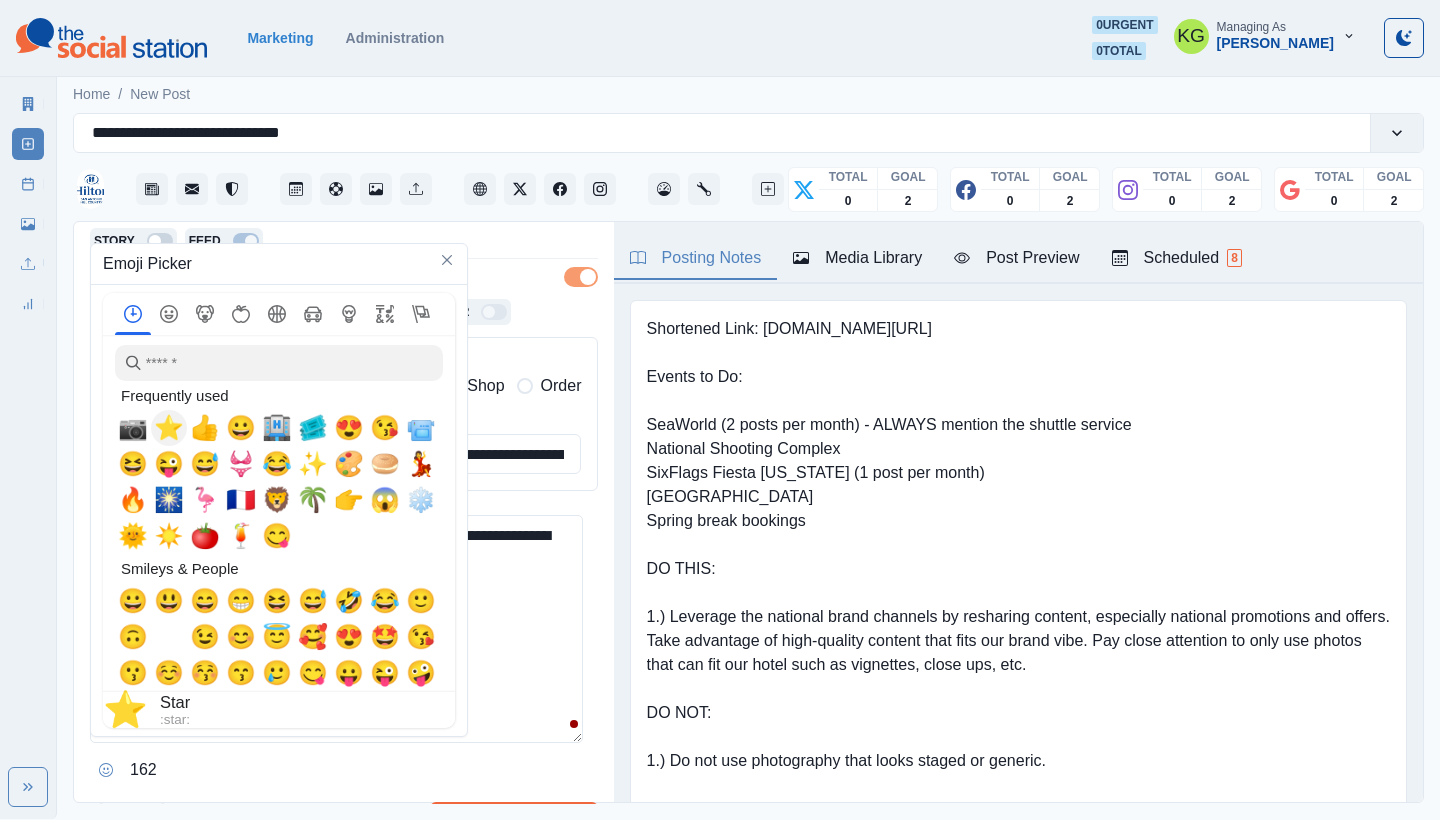 click on "⭐" at bounding box center [169, 428] 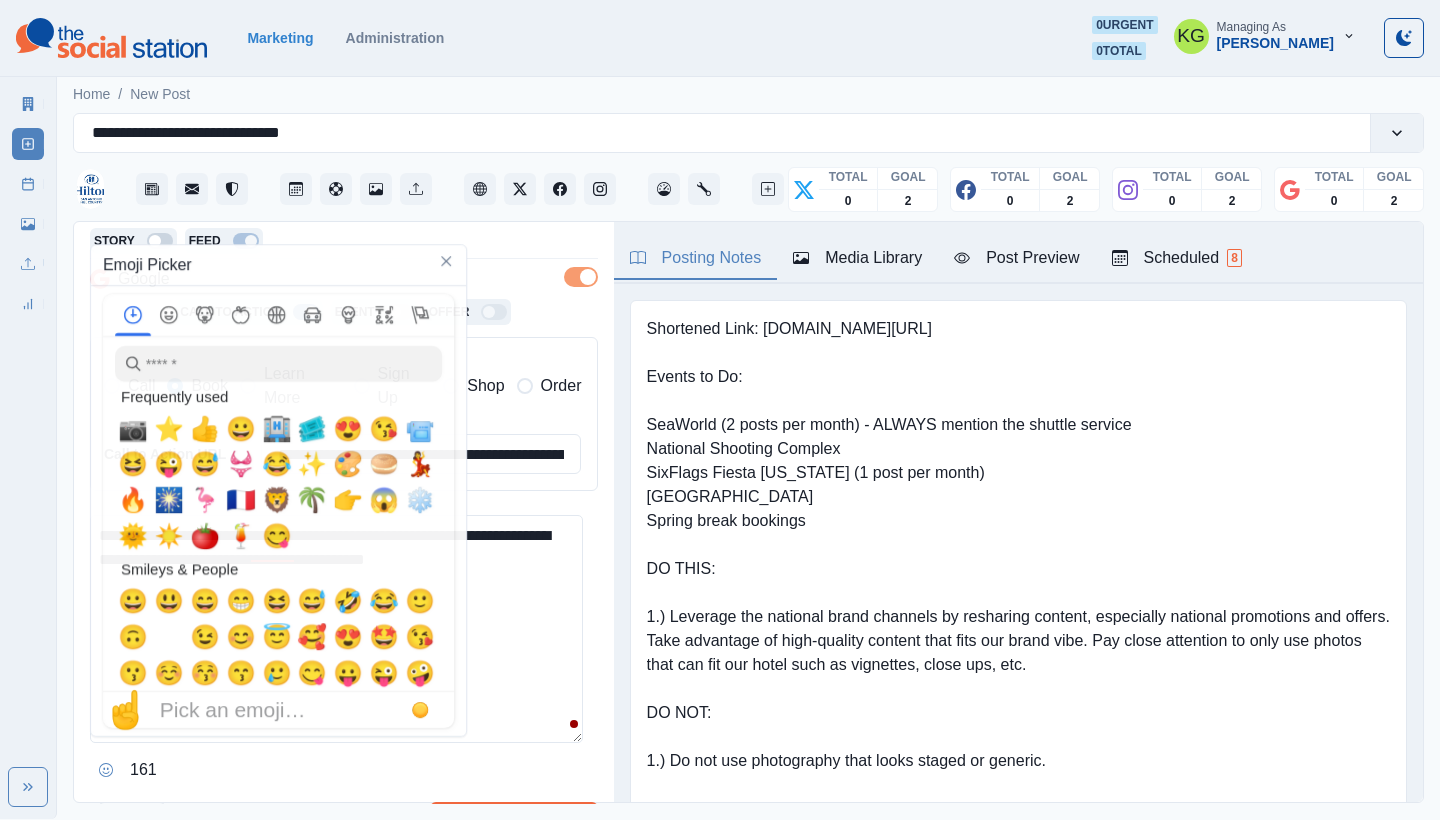click on "**********" at bounding box center [336, 629] 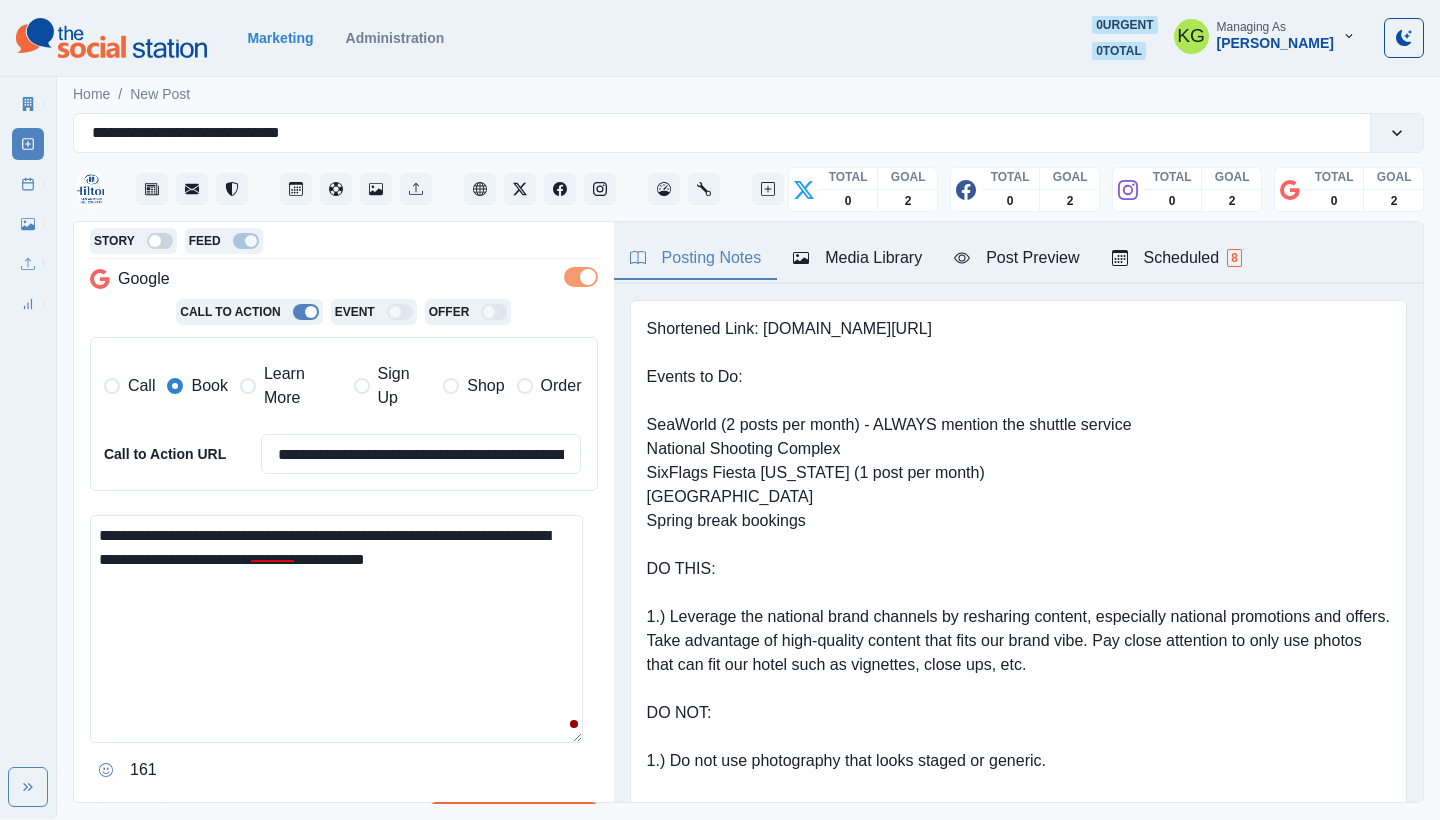 drag, startPoint x: 503, startPoint y: 554, endPoint x: 491, endPoint y: 551, distance: 12.369317 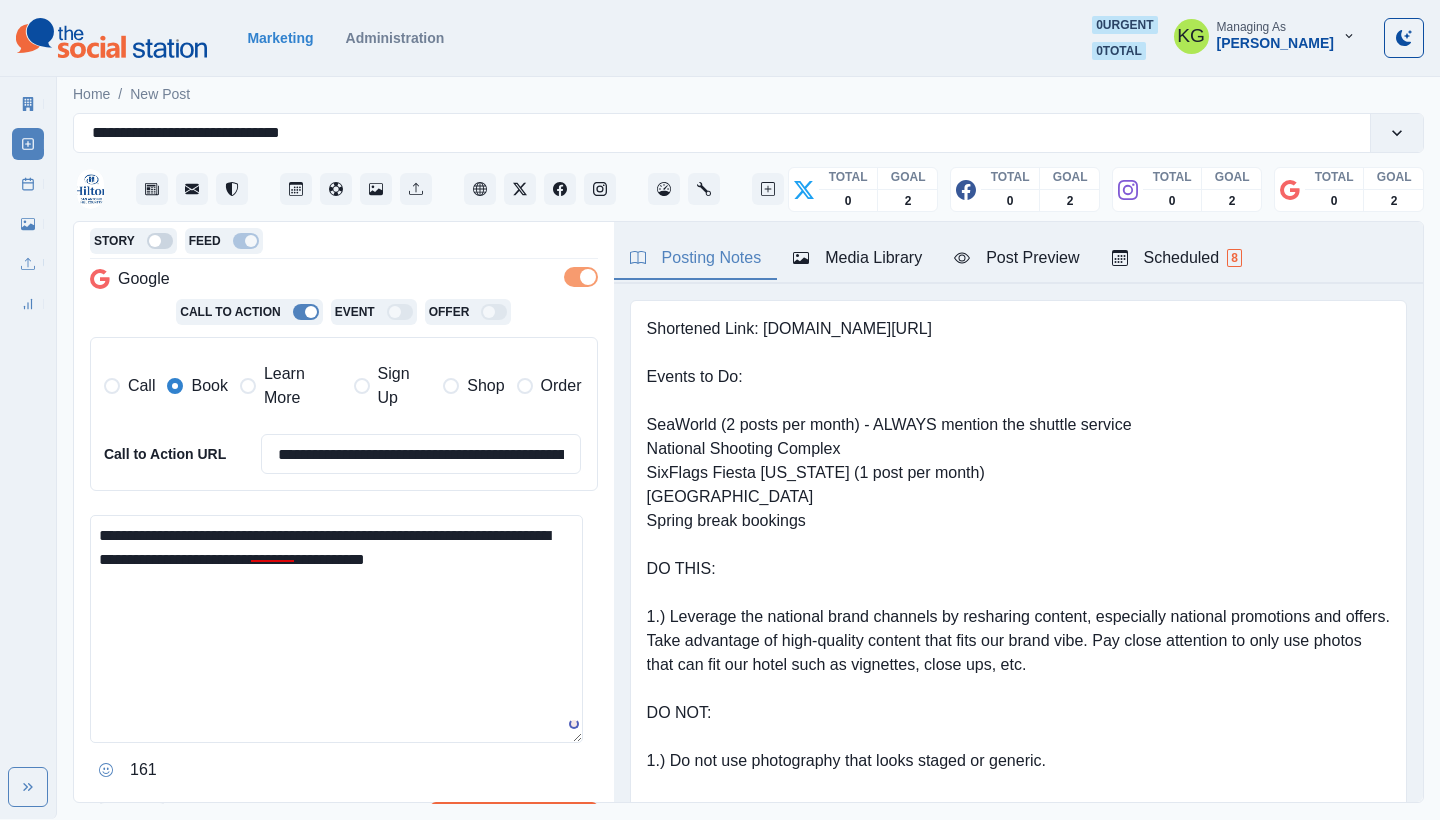 click on "**********" at bounding box center (336, 629) 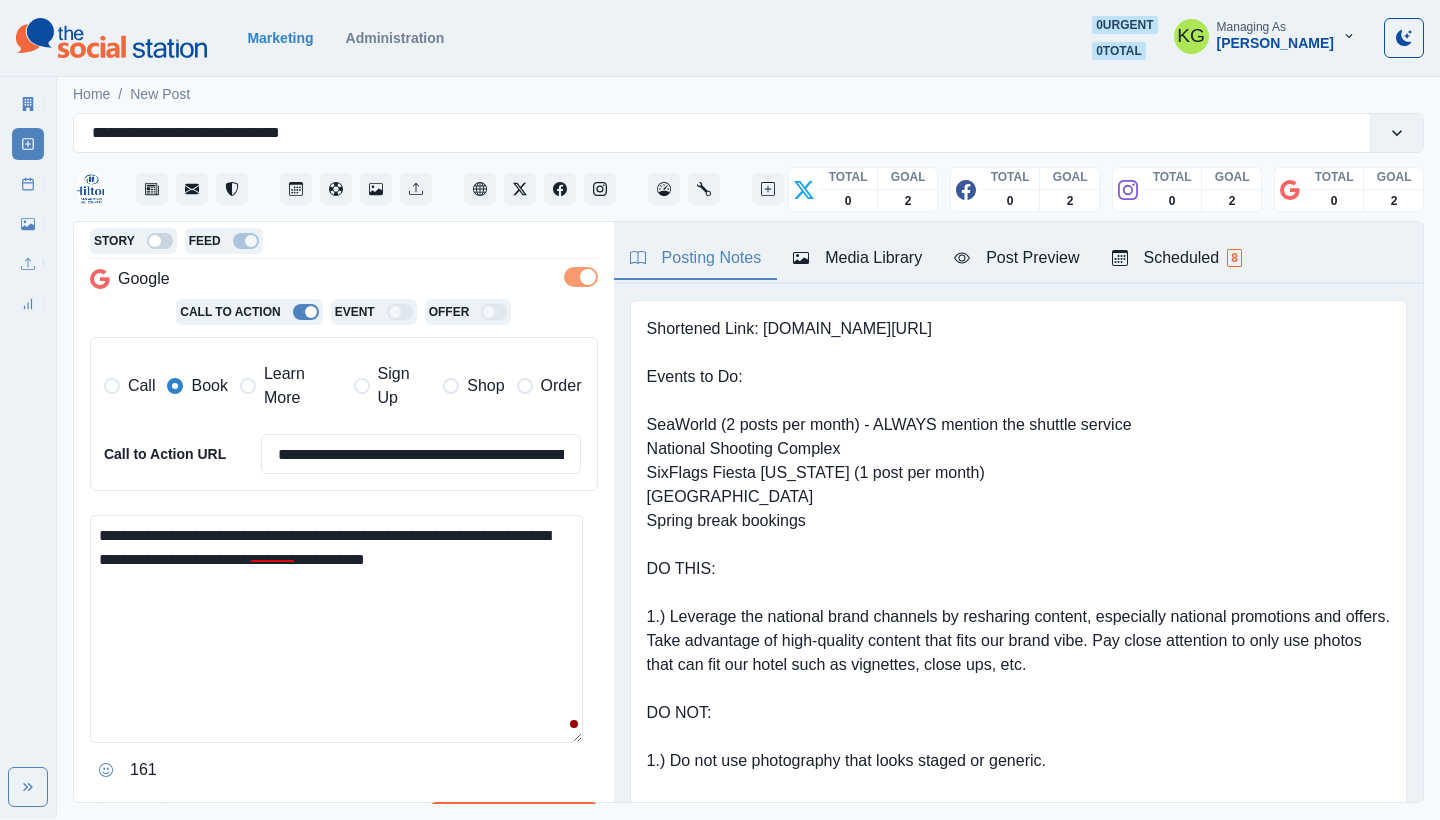 click on "**********" at bounding box center (336, 629) 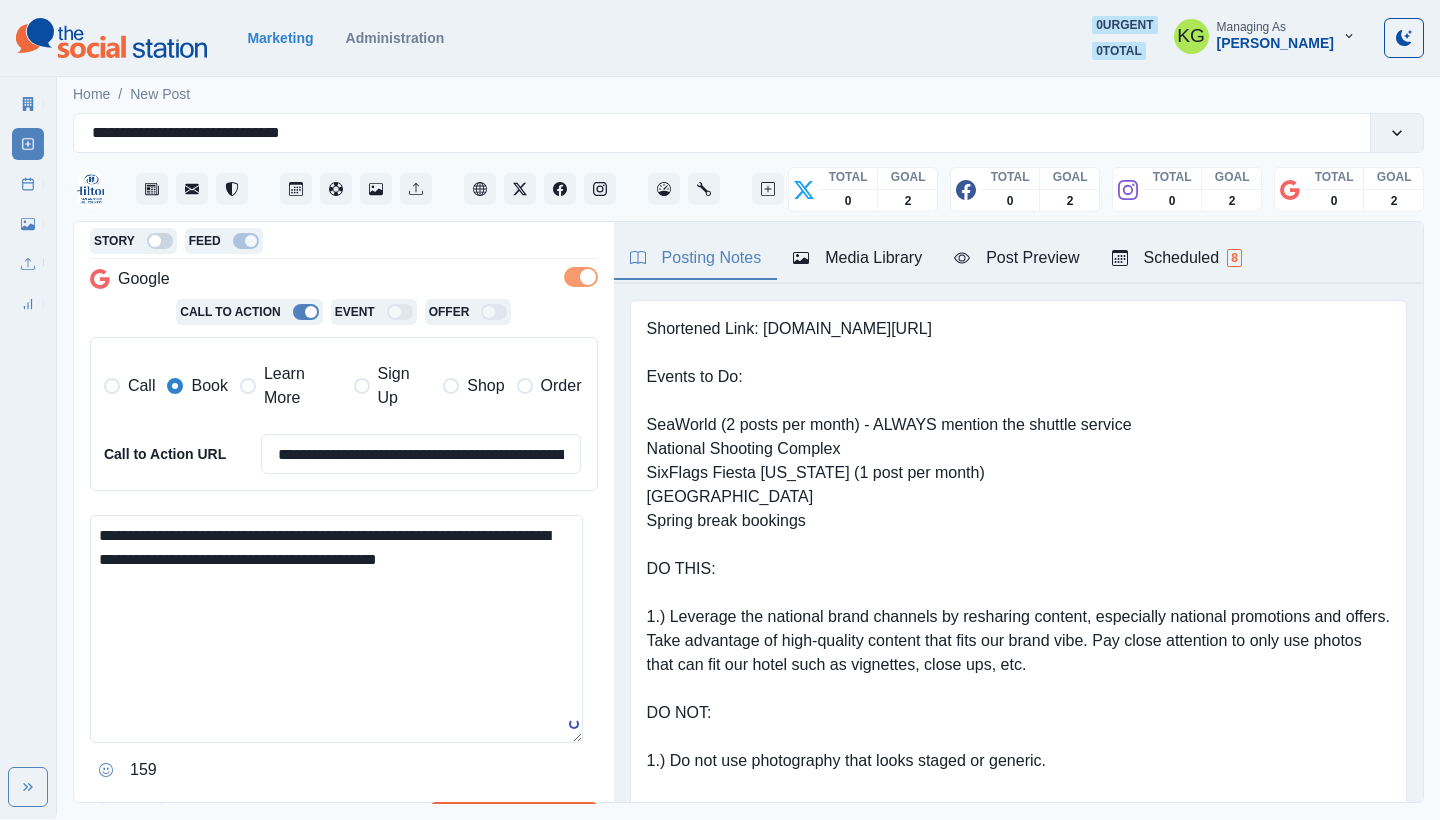 click on "**********" at bounding box center (336, 629) 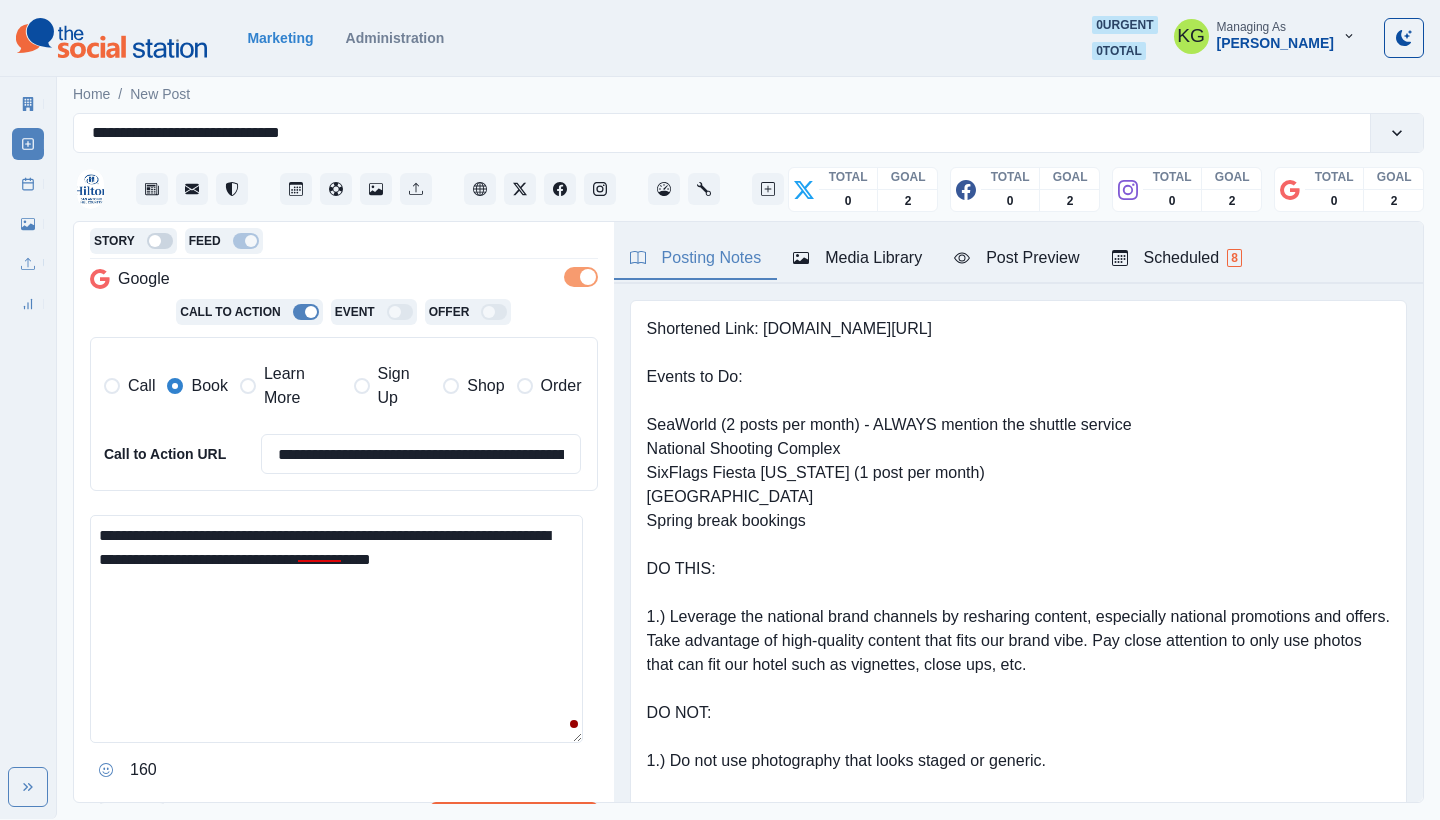 click on "**********" at bounding box center (336, 629) 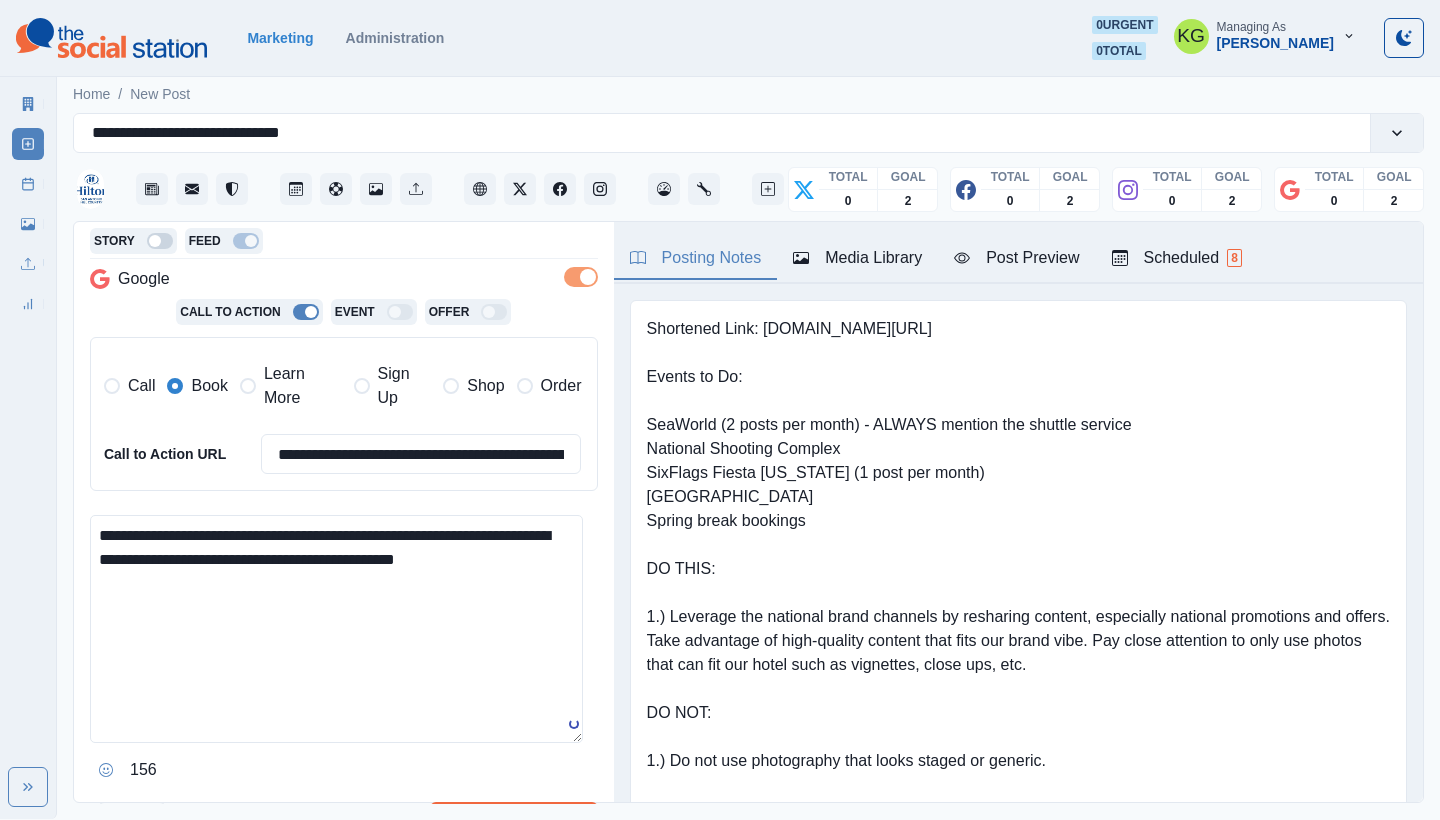 scroll, scrollTop: 568, scrollLeft: 0, axis: vertical 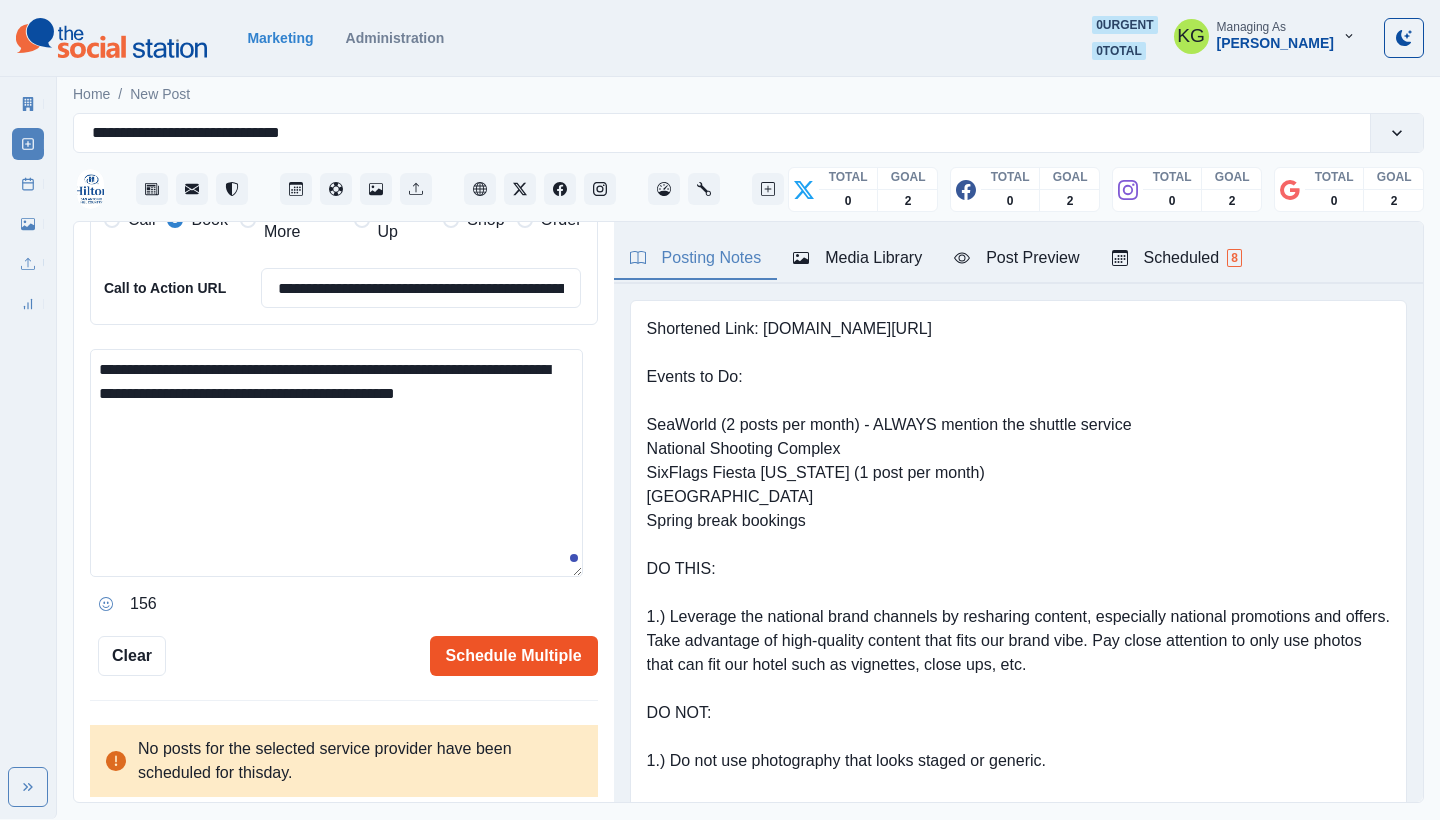 type on "**********" 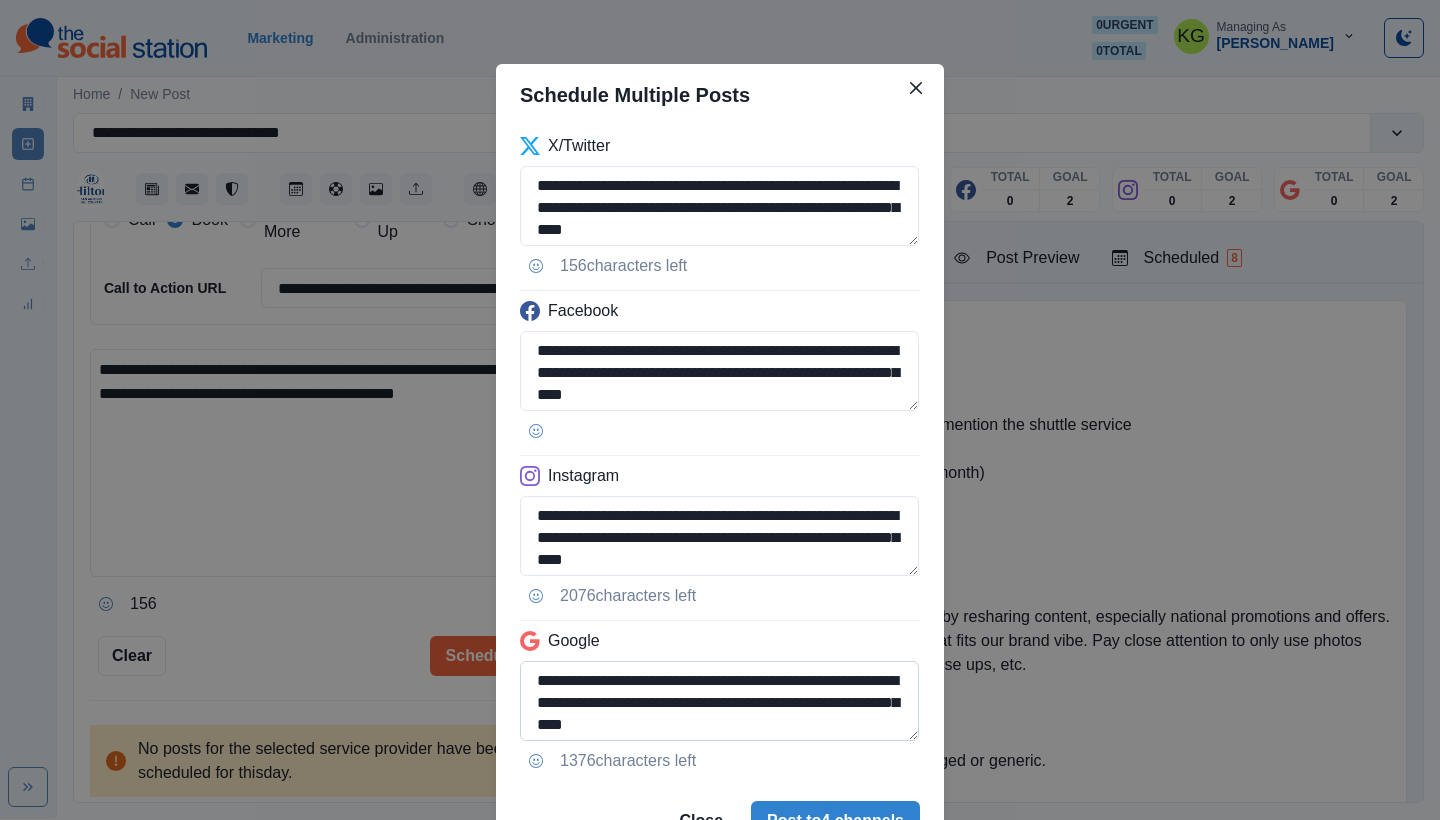 scroll, scrollTop: 4, scrollLeft: 0, axis: vertical 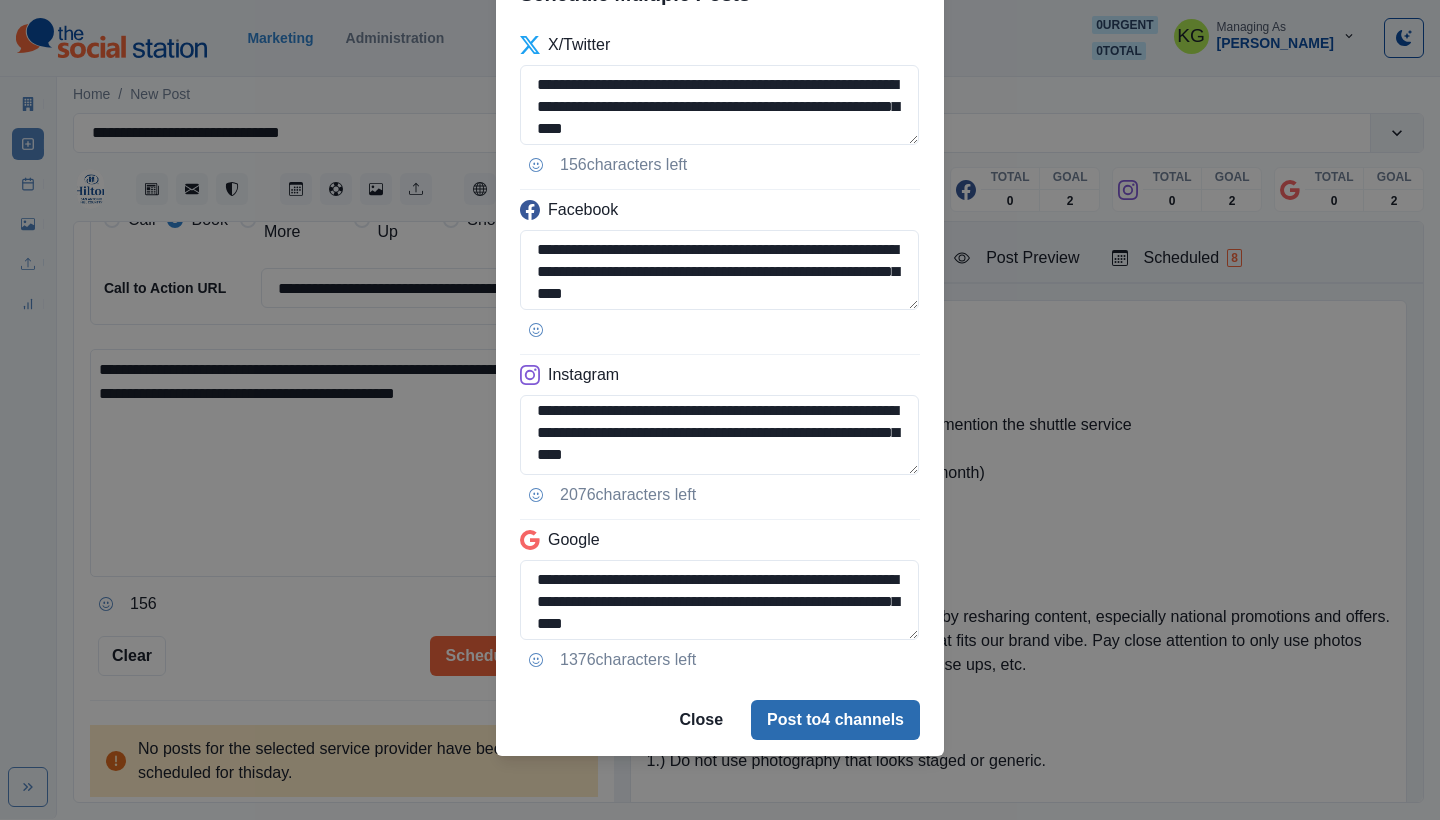 click on "Post to  4   channels" at bounding box center (835, 720) 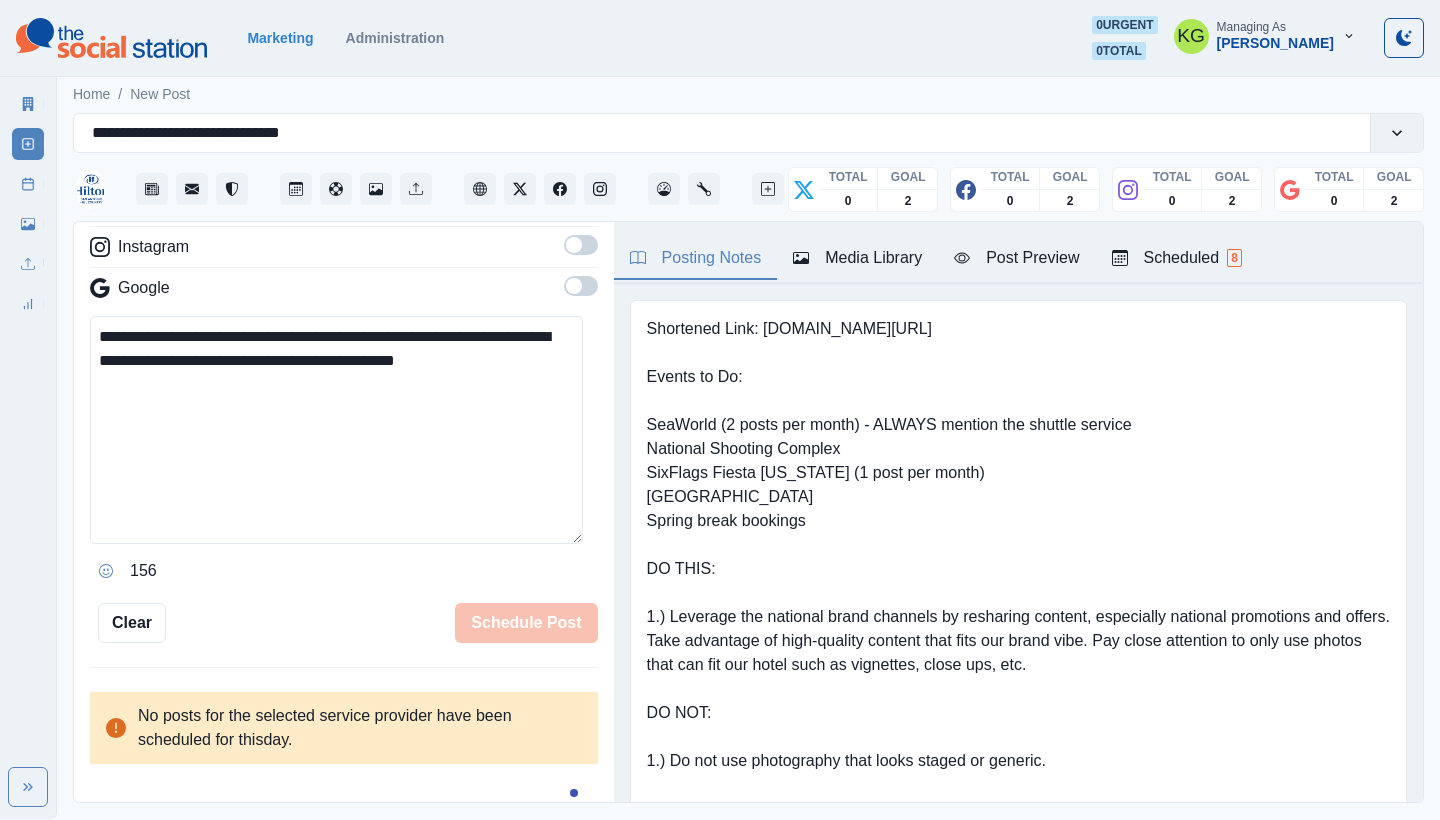 type 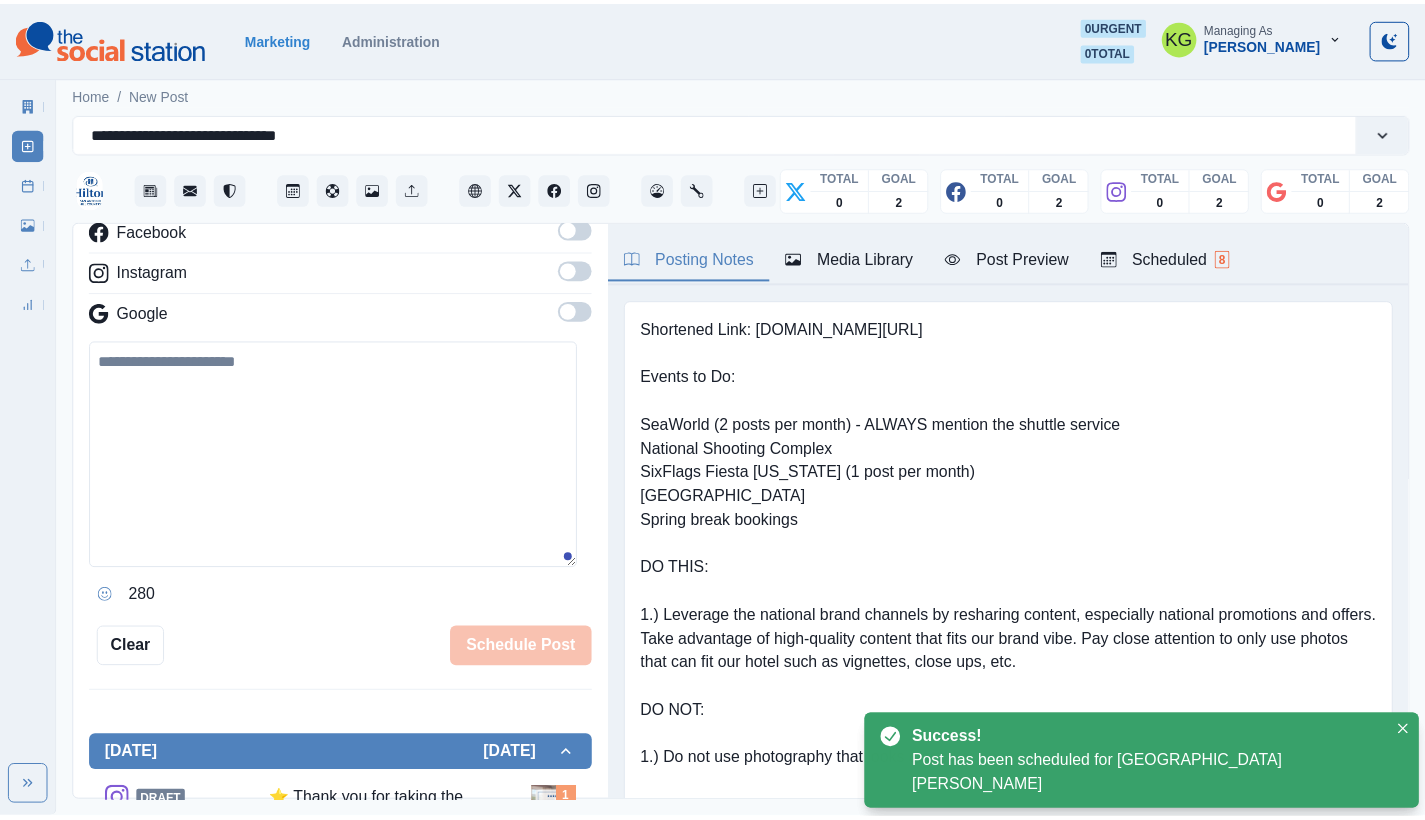 scroll, scrollTop: 236, scrollLeft: 0, axis: vertical 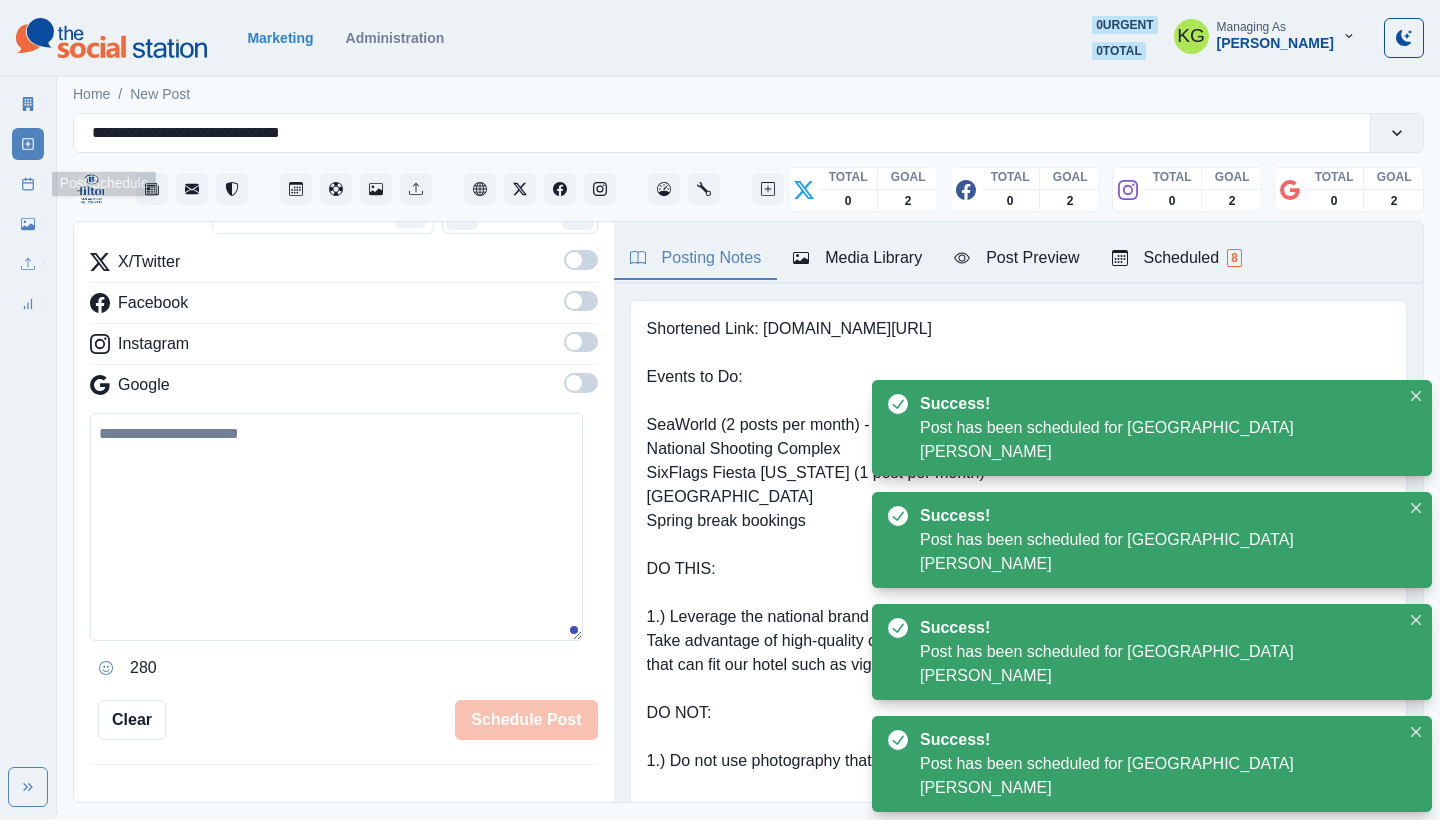 click on "Post Schedule" at bounding box center (28, 184) 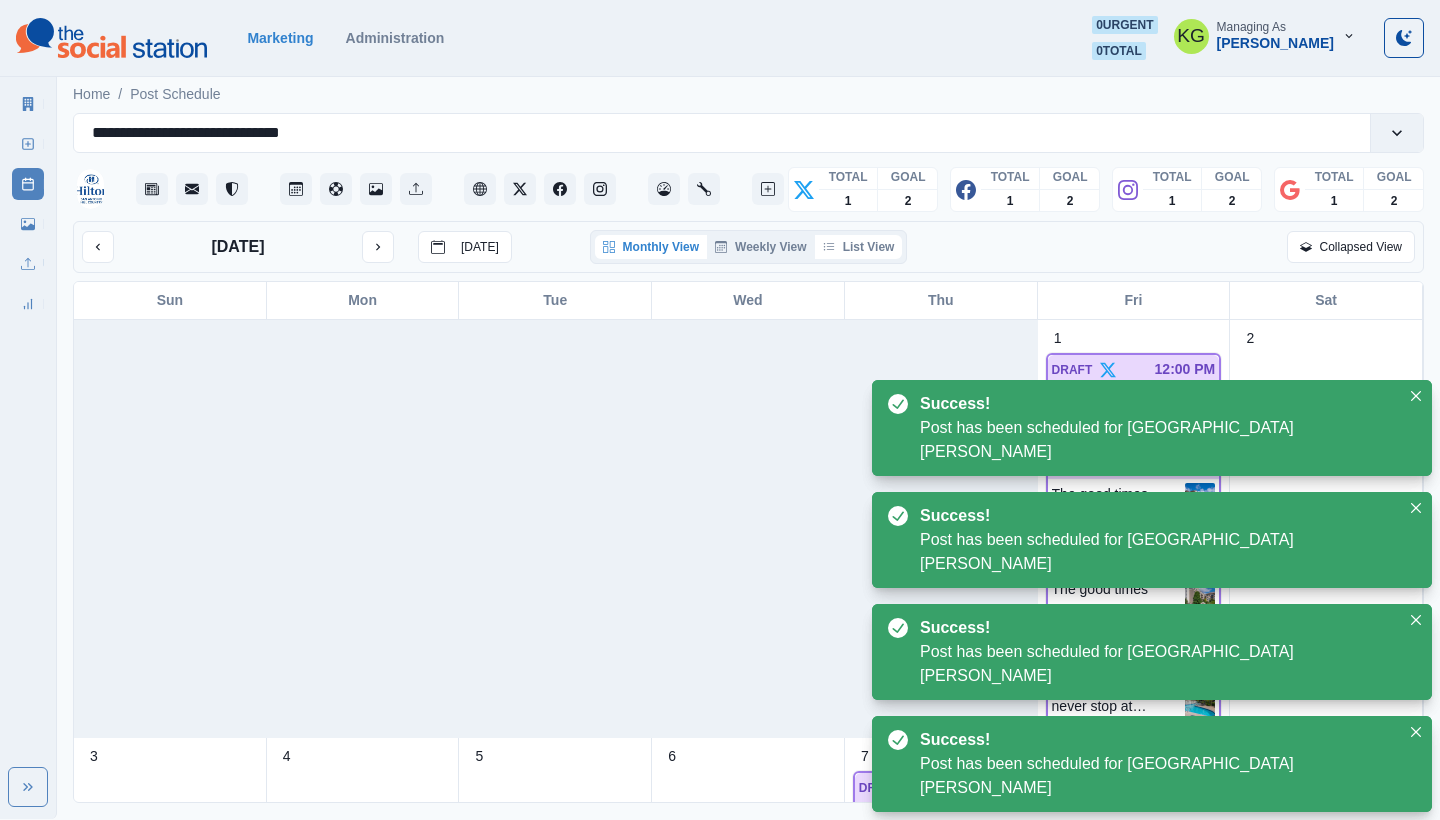 click on "List View" at bounding box center (859, 247) 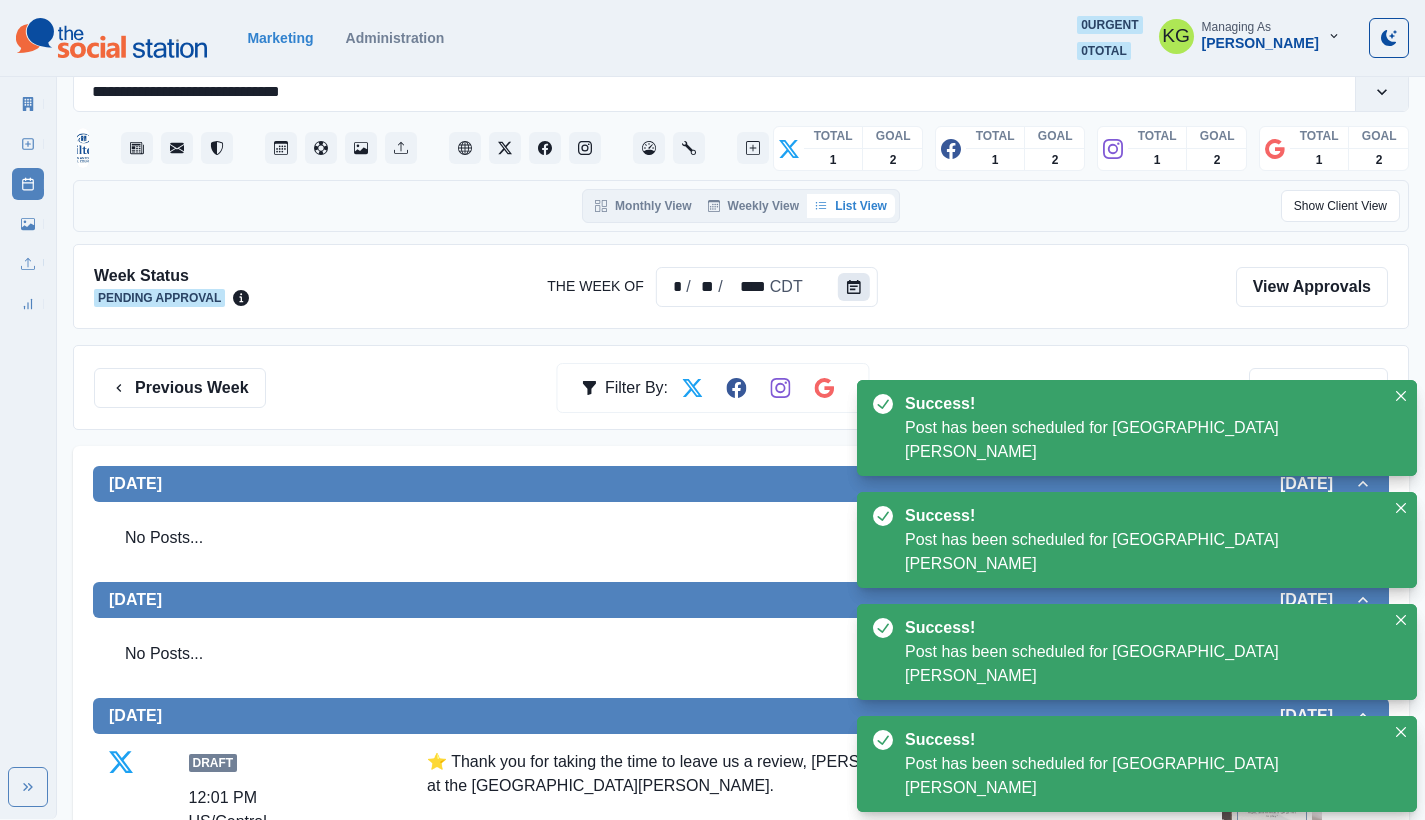 scroll, scrollTop: 616, scrollLeft: 0, axis: vertical 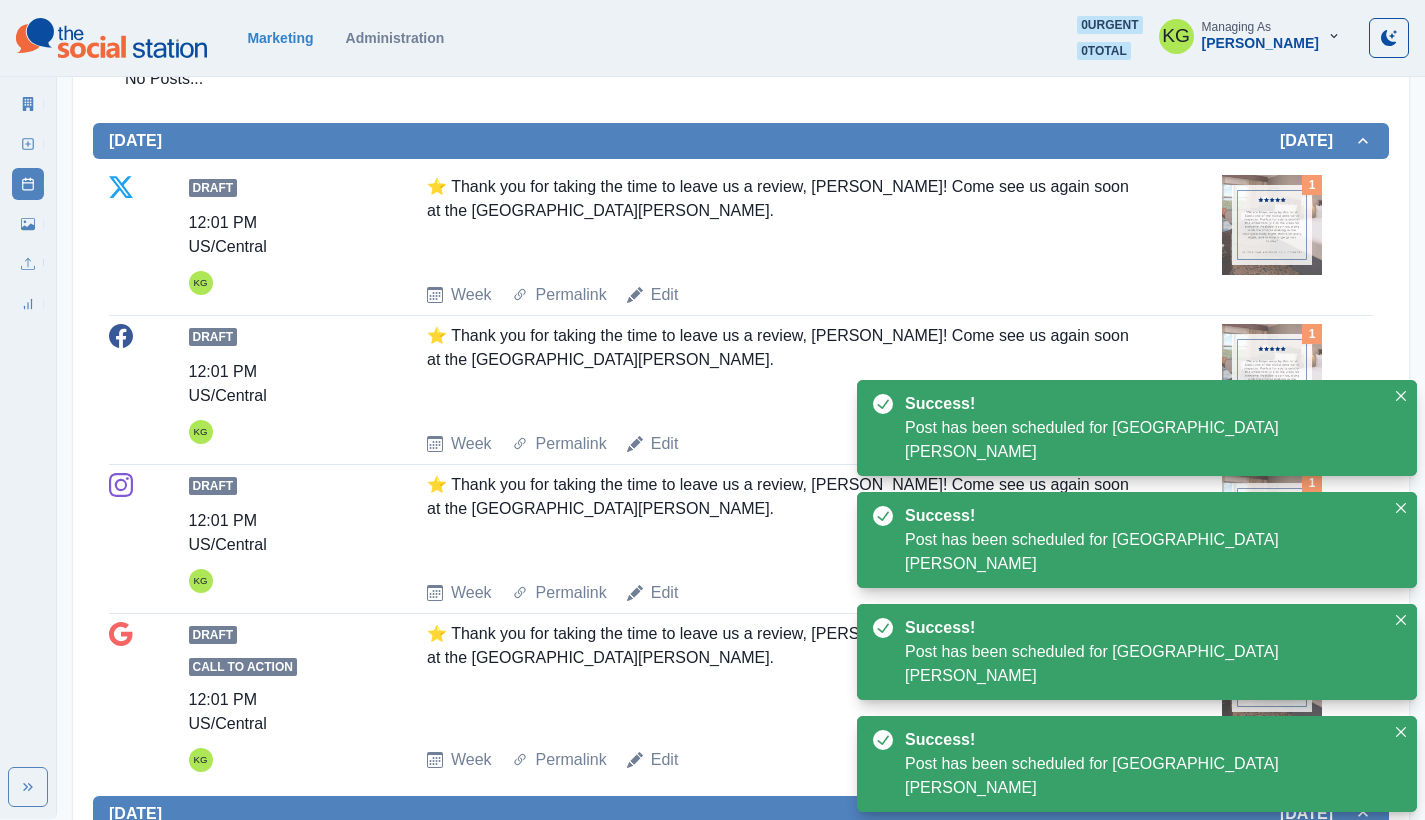 click at bounding box center [1272, 225] 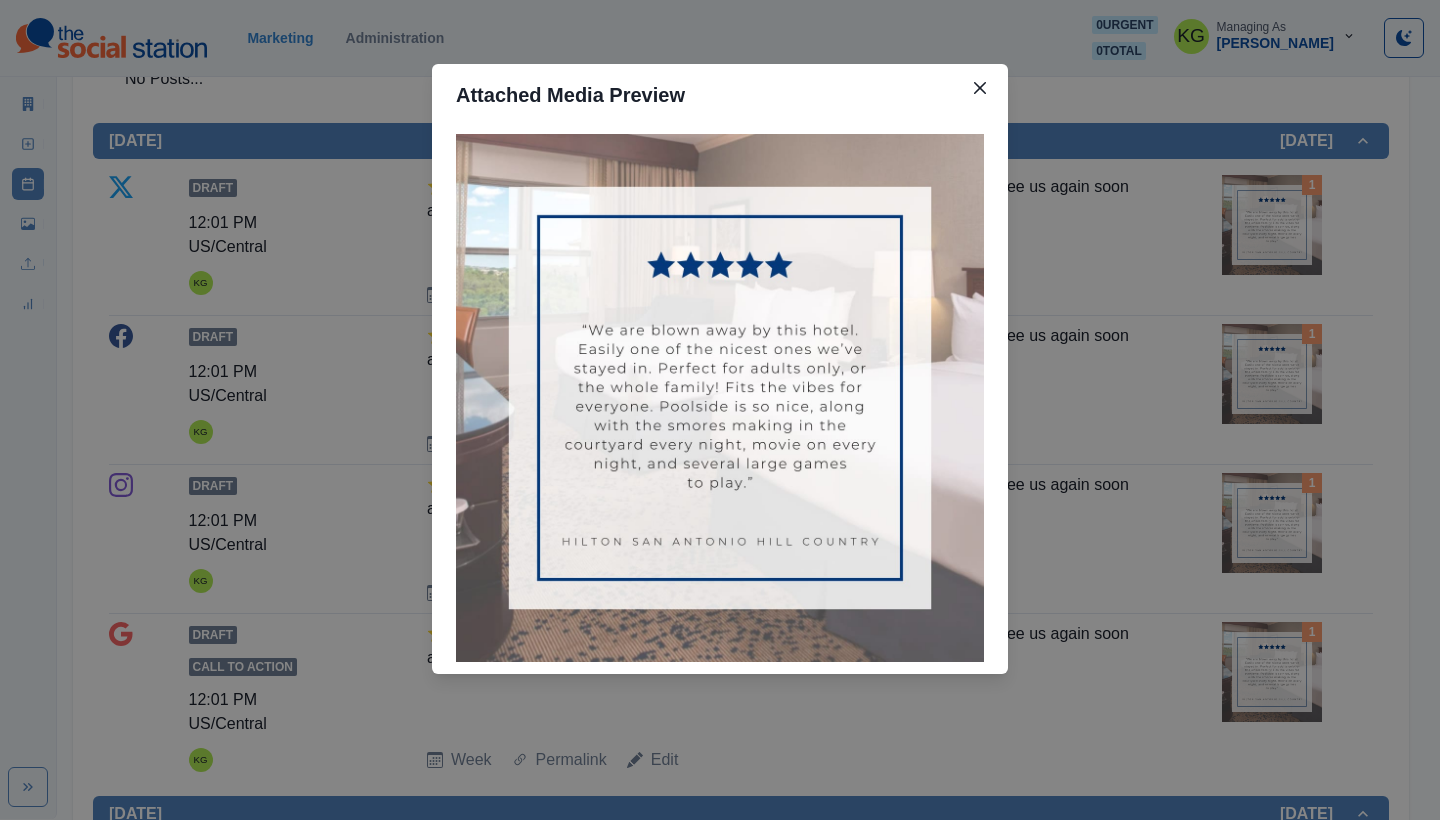 click on "Attached Media Preview" at bounding box center [720, 410] 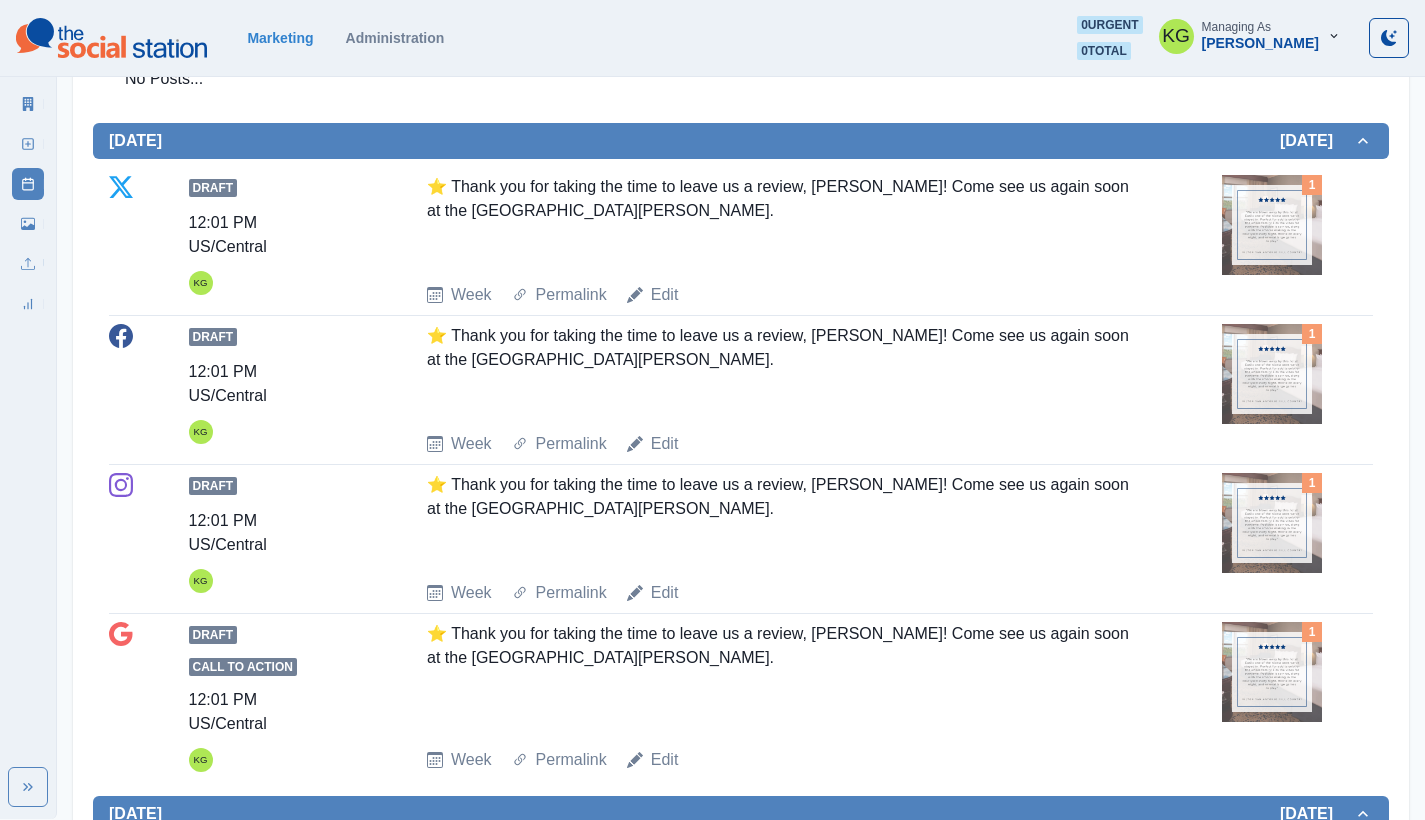 scroll, scrollTop: 5, scrollLeft: 0, axis: vertical 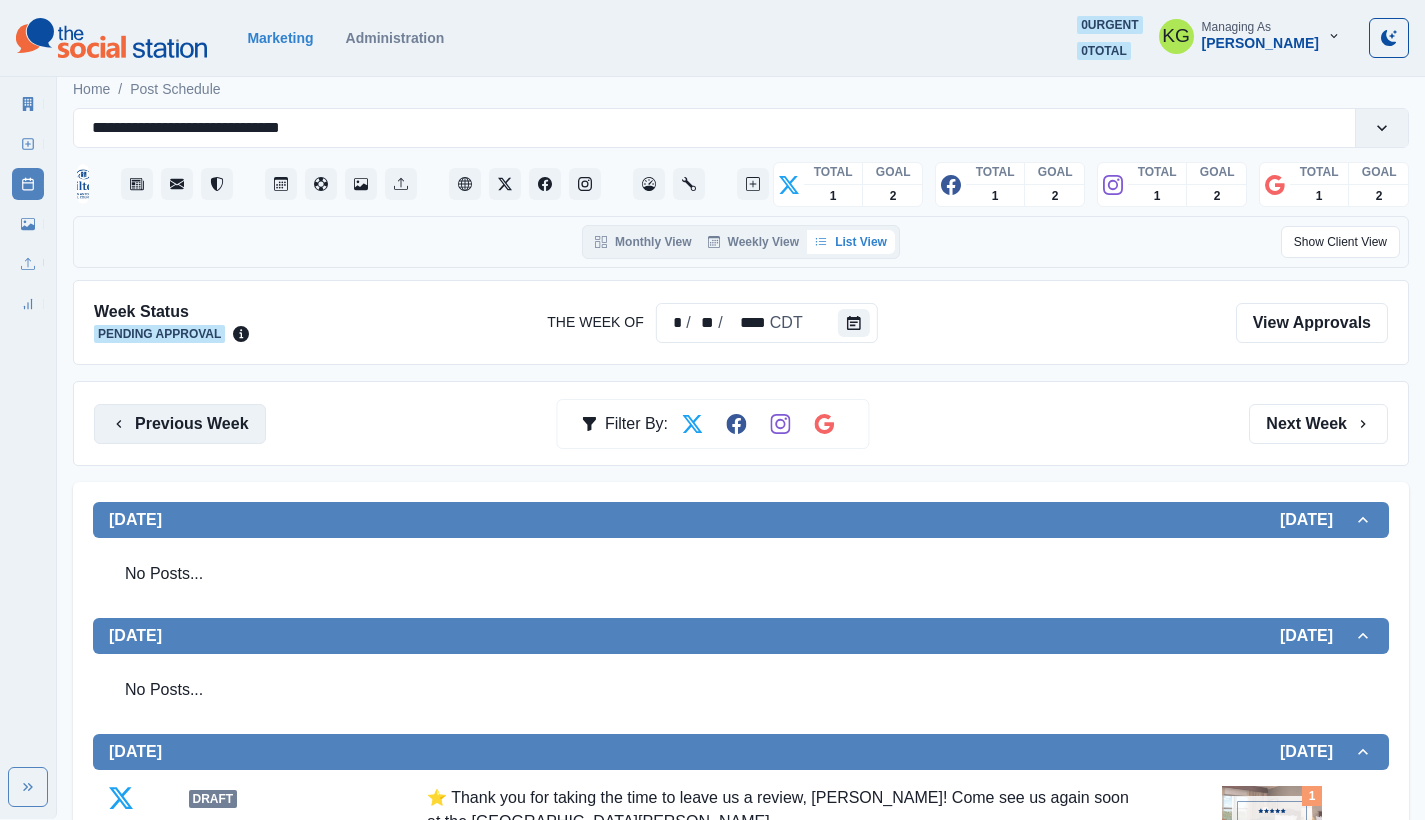 click on "Previous Week" at bounding box center (180, 424) 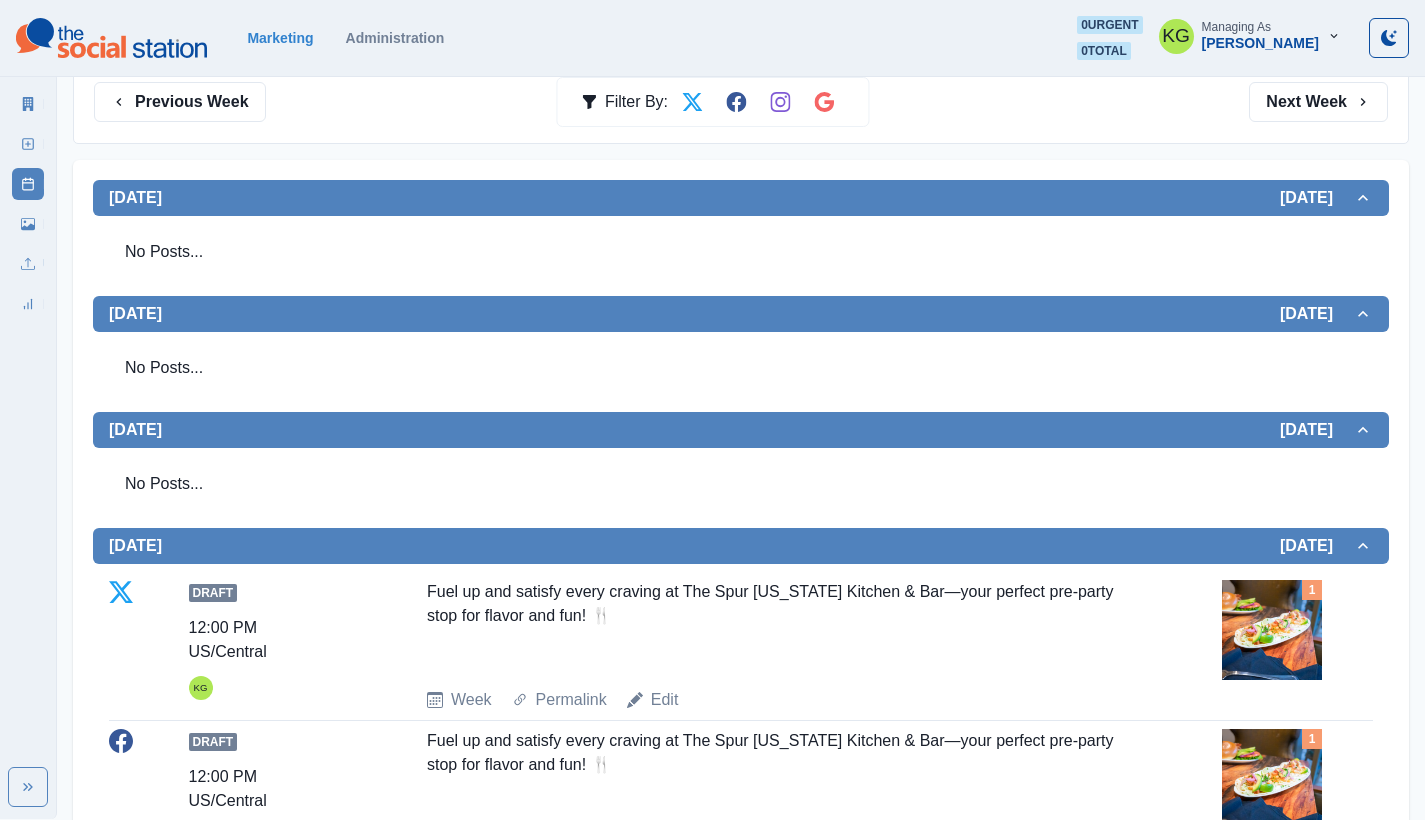 scroll, scrollTop: 181, scrollLeft: 0, axis: vertical 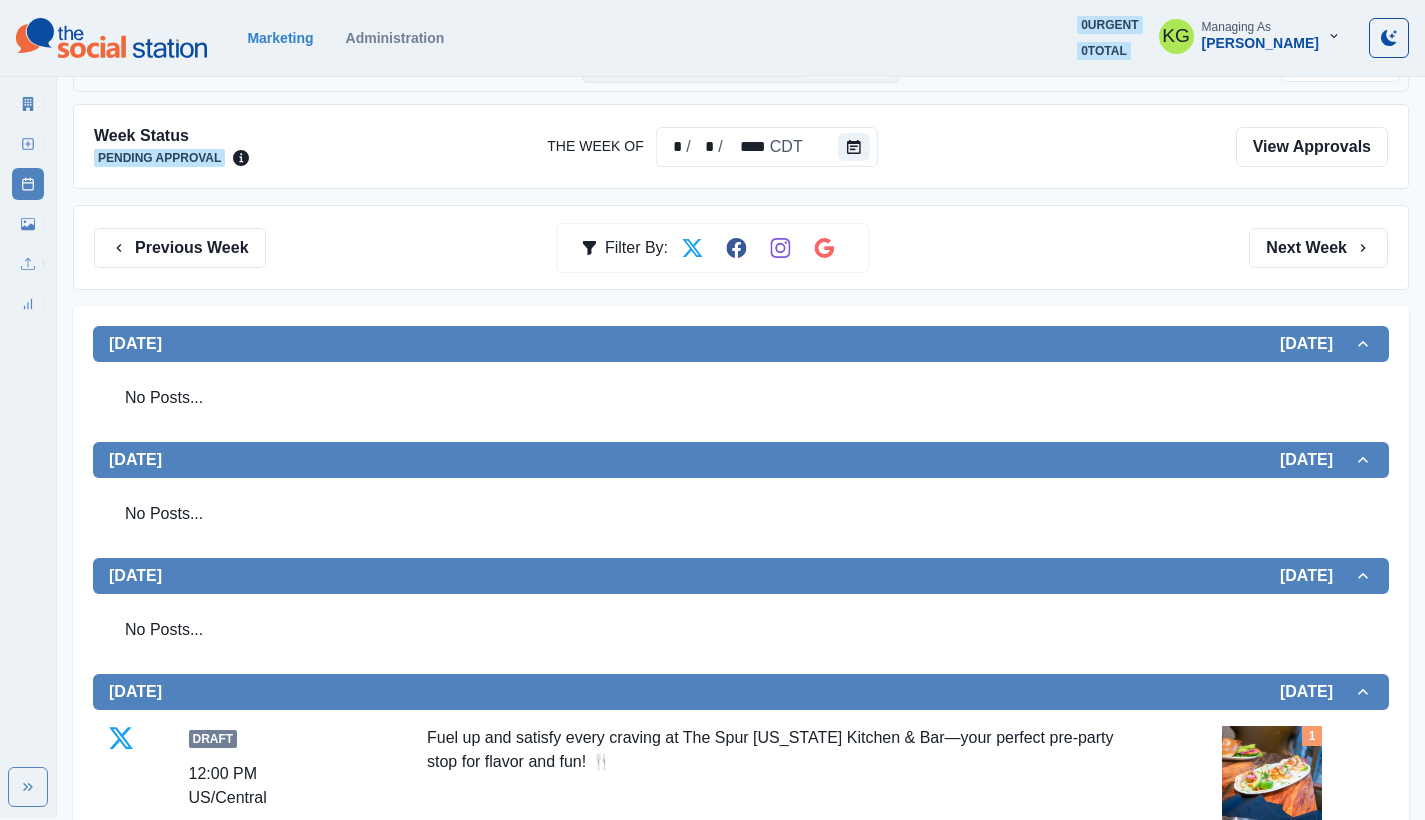 click on "Previous Week Filter By: Next Week" at bounding box center (741, 247) 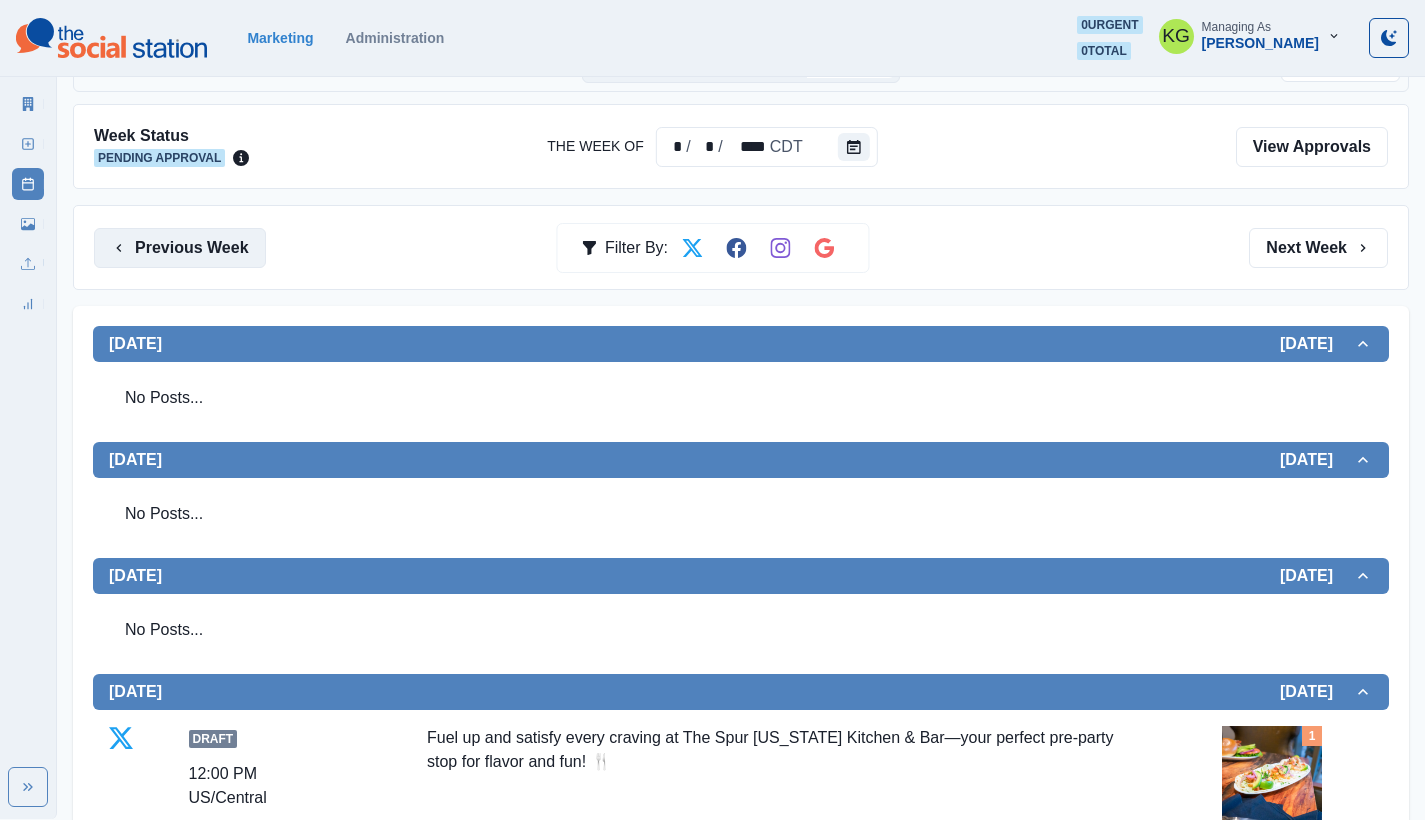 click on "Previous Week" at bounding box center [180, 248] 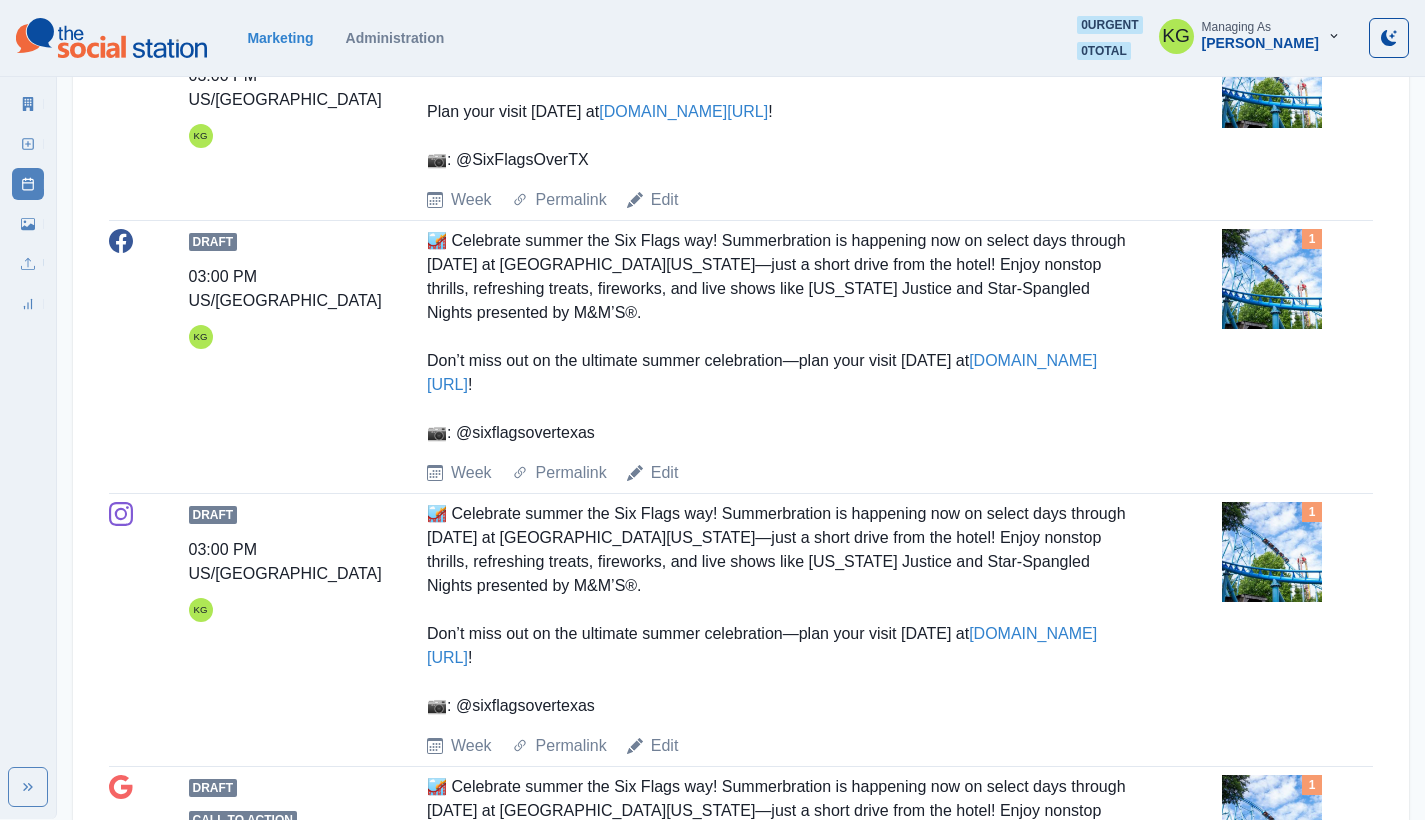 scroll, scrollTop: 0, scrollLeft: 0, axis: both 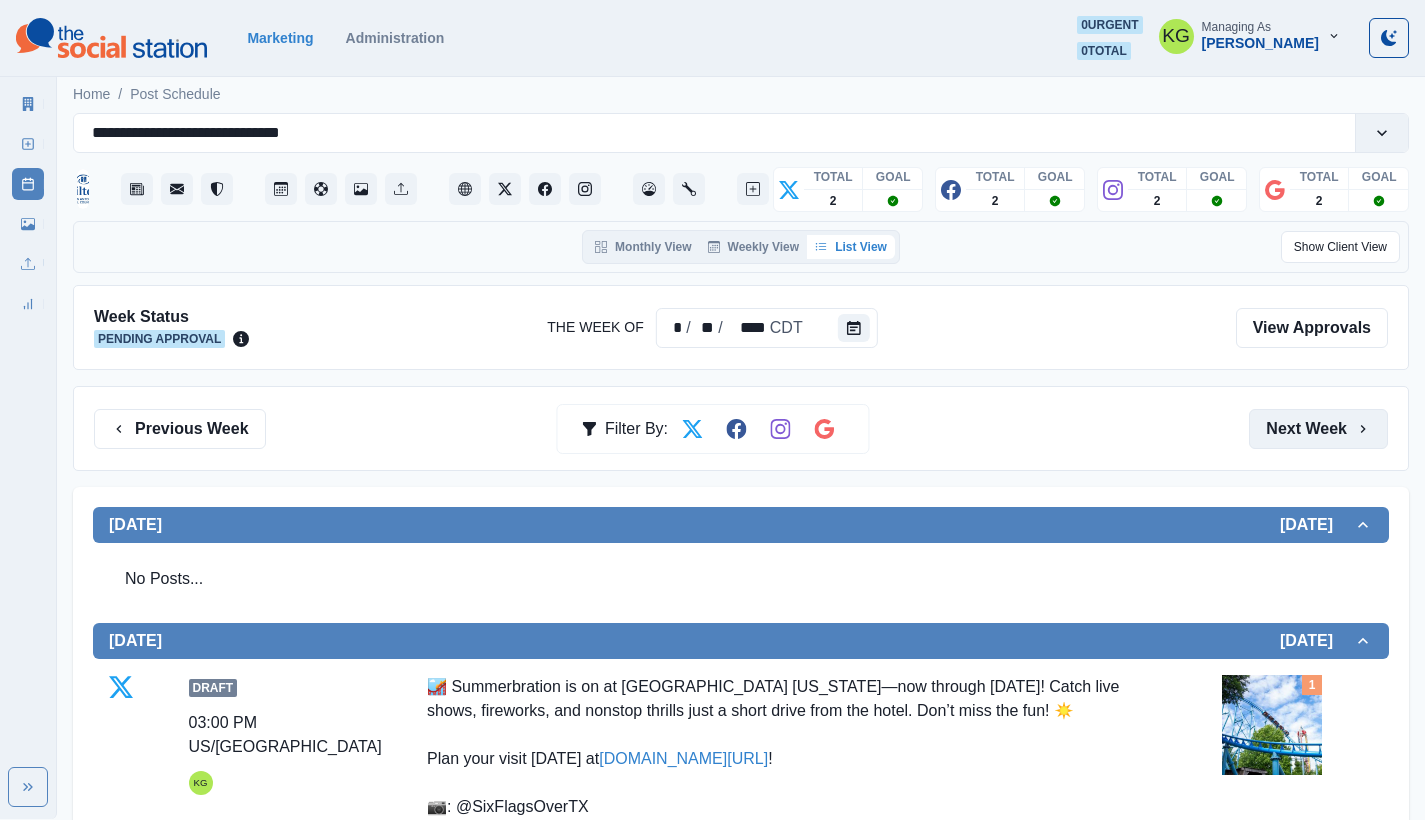 click on "Next Week" at bounding box center [1318, 429] 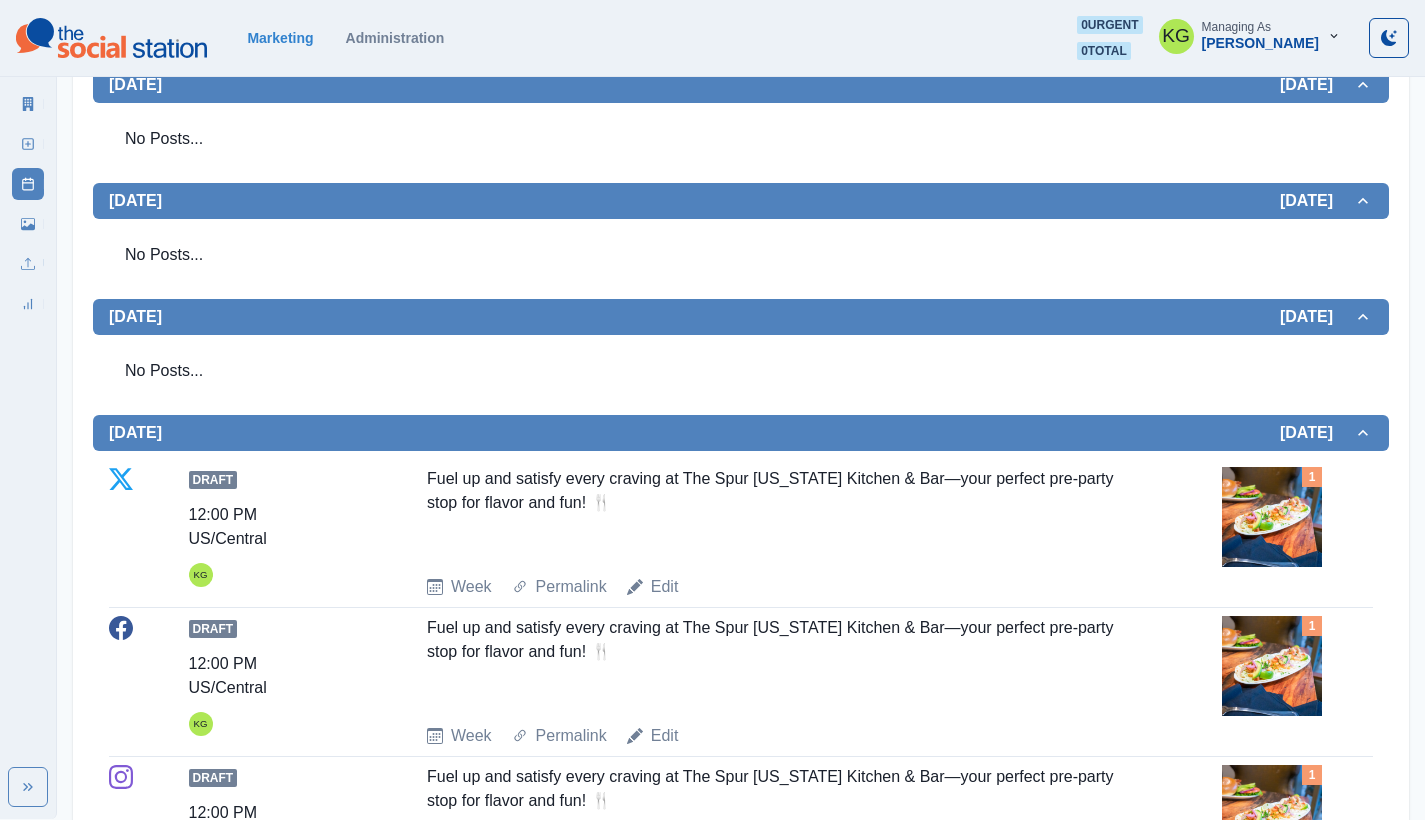 scroll, scrollTop: 260, scrollLeft: 0, axis: vertical 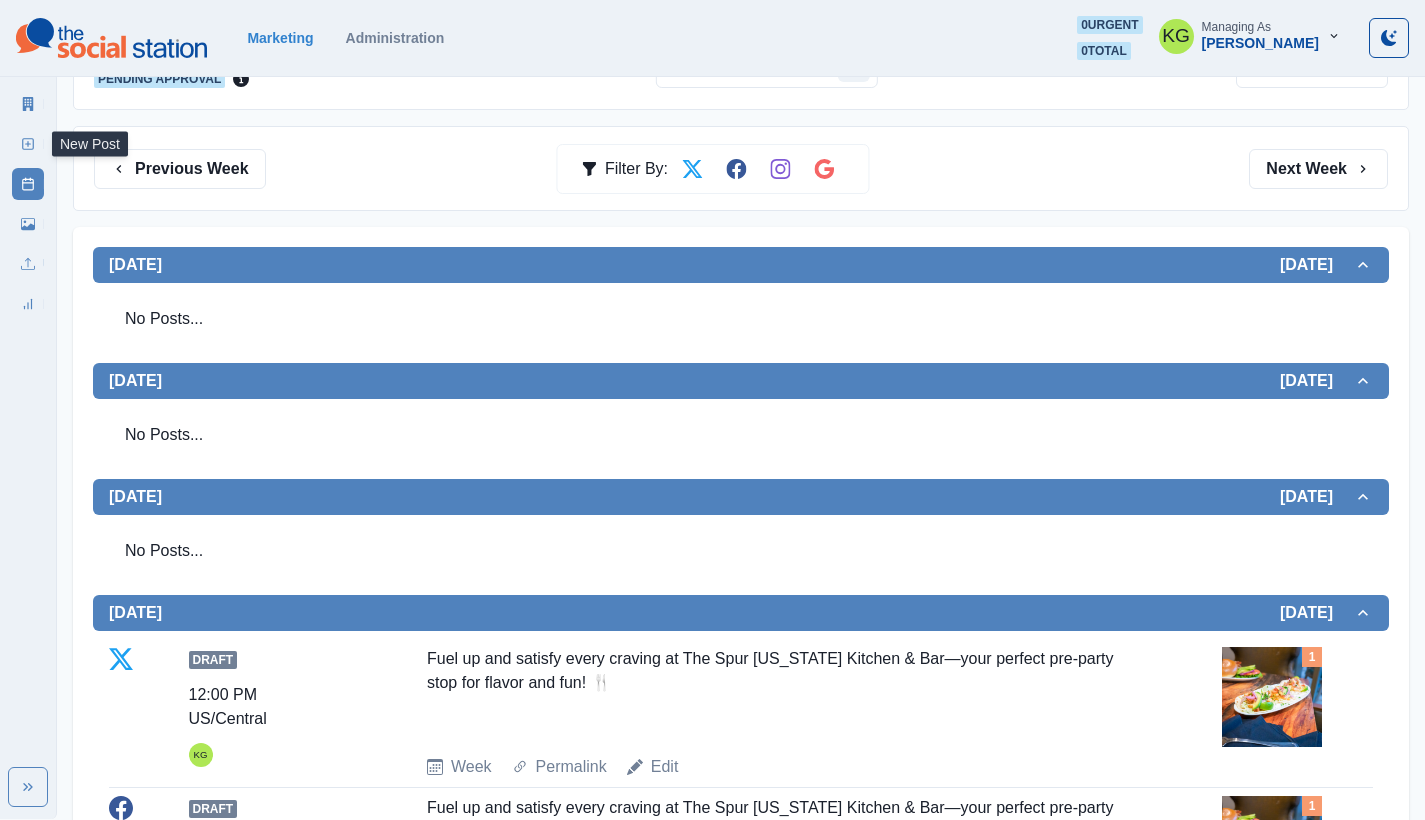 click on "New Post" at bounding box center [28, 144] 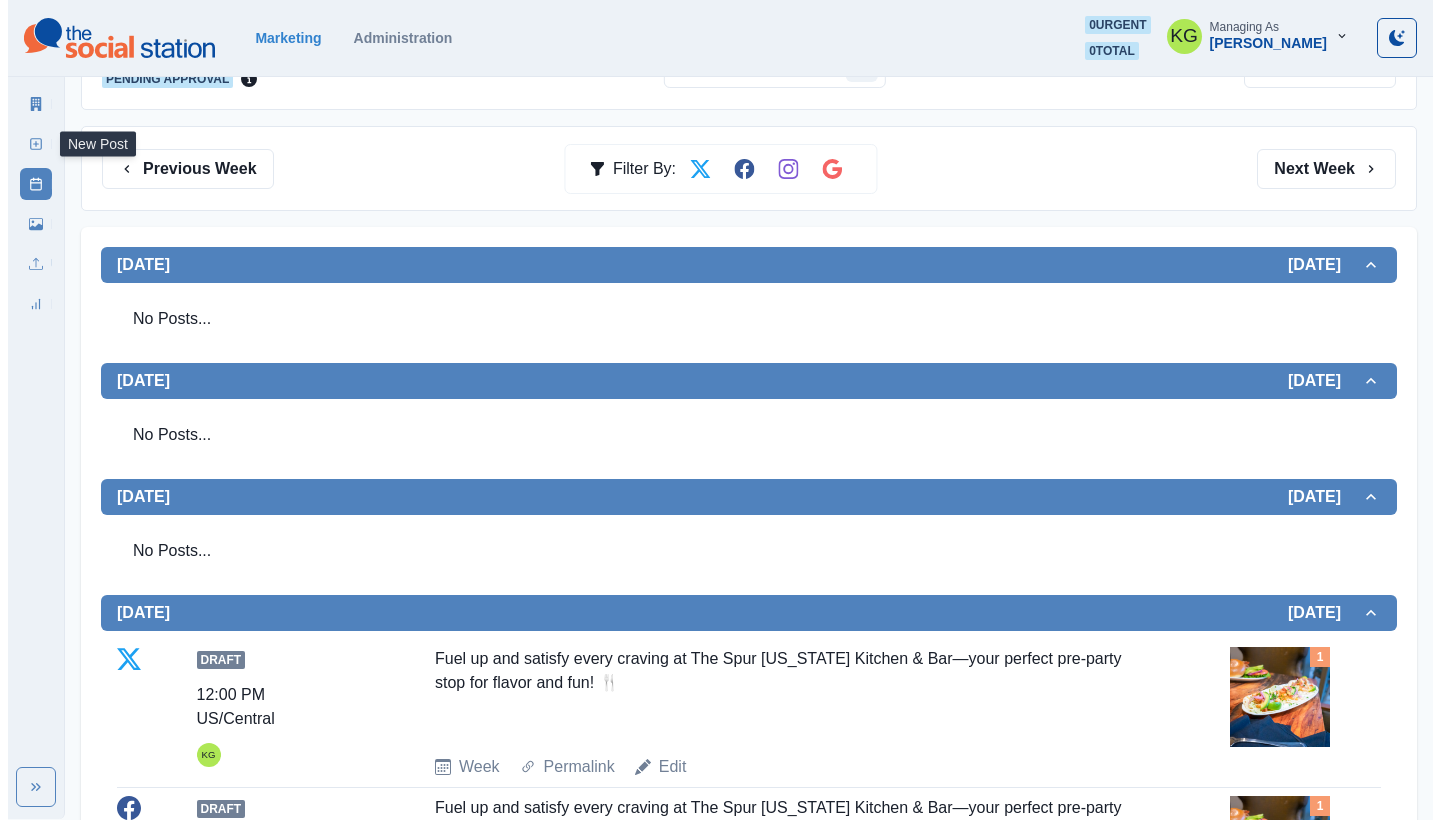 scroll, scrollTop: 0, scrollLeft: 0, axis: both 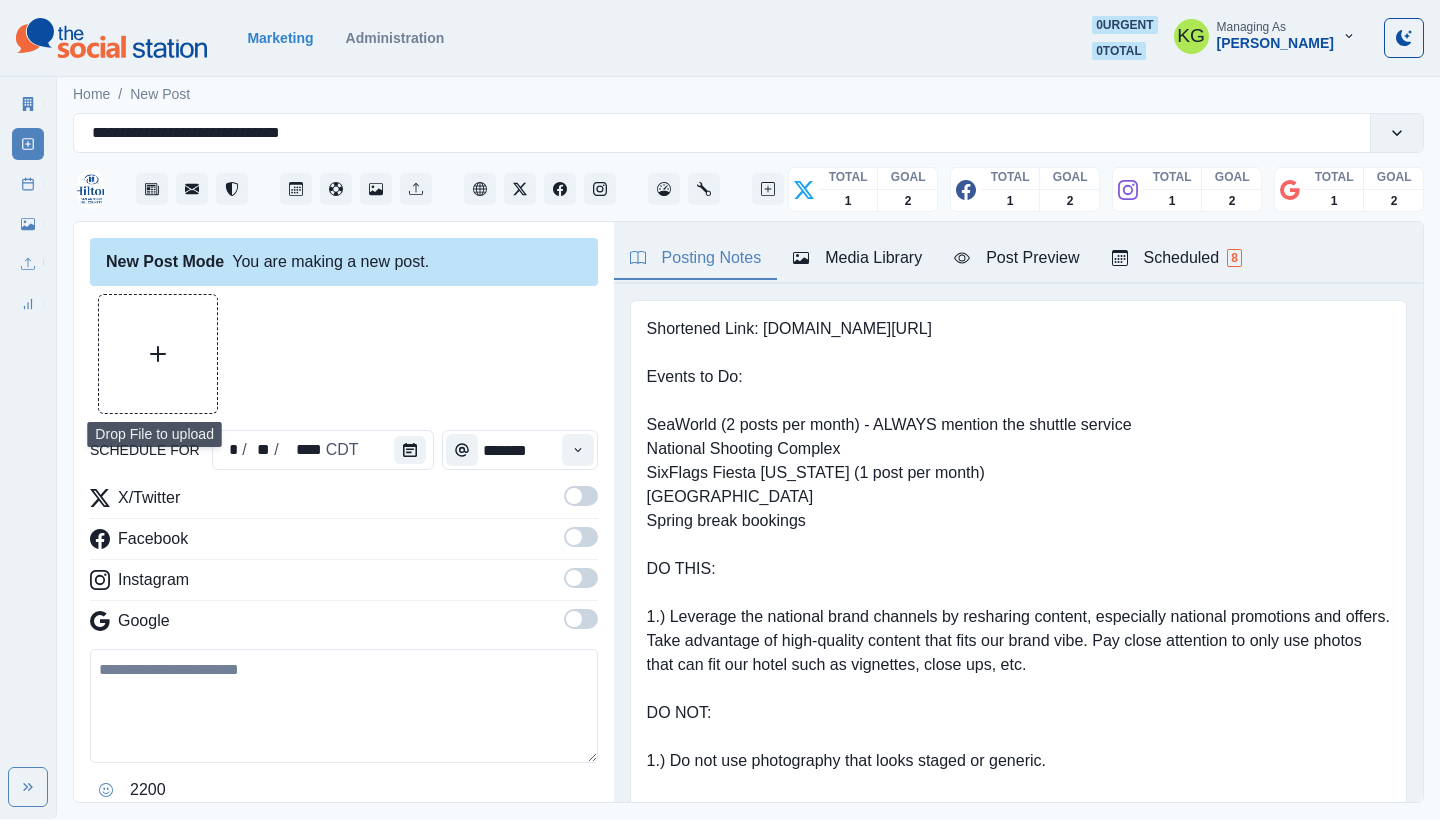 click at bounding box center (158, 354) 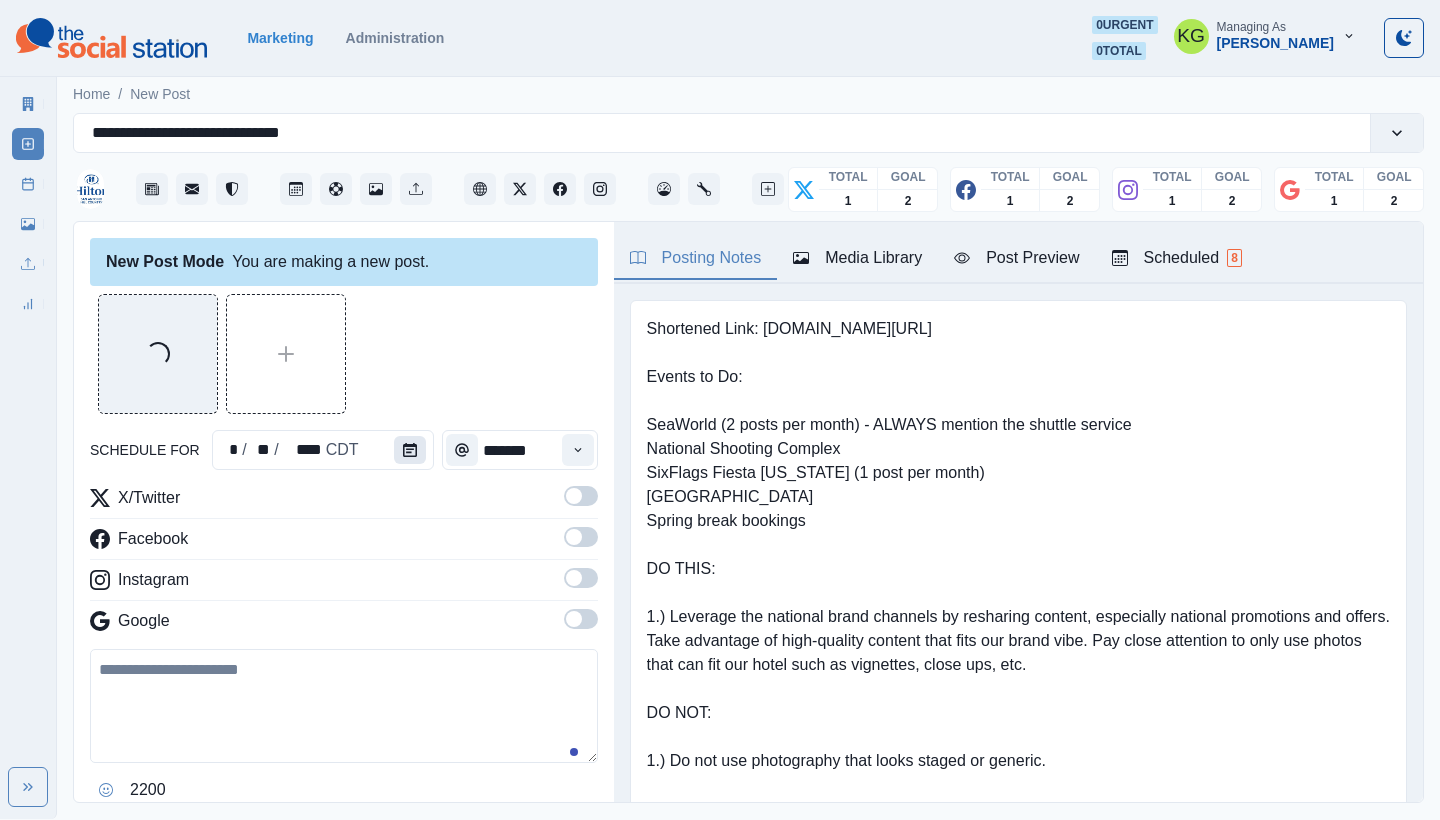 click 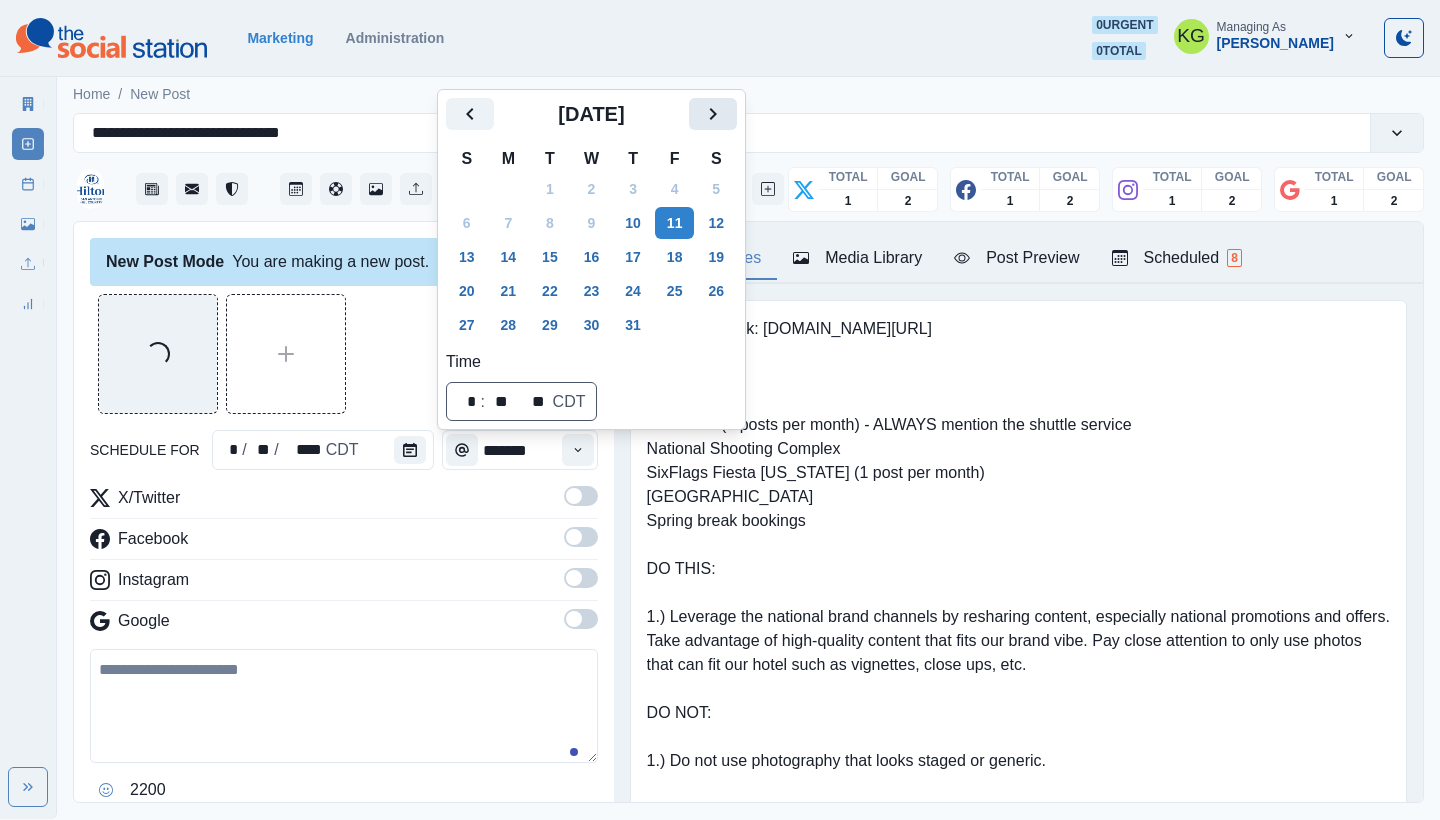 click 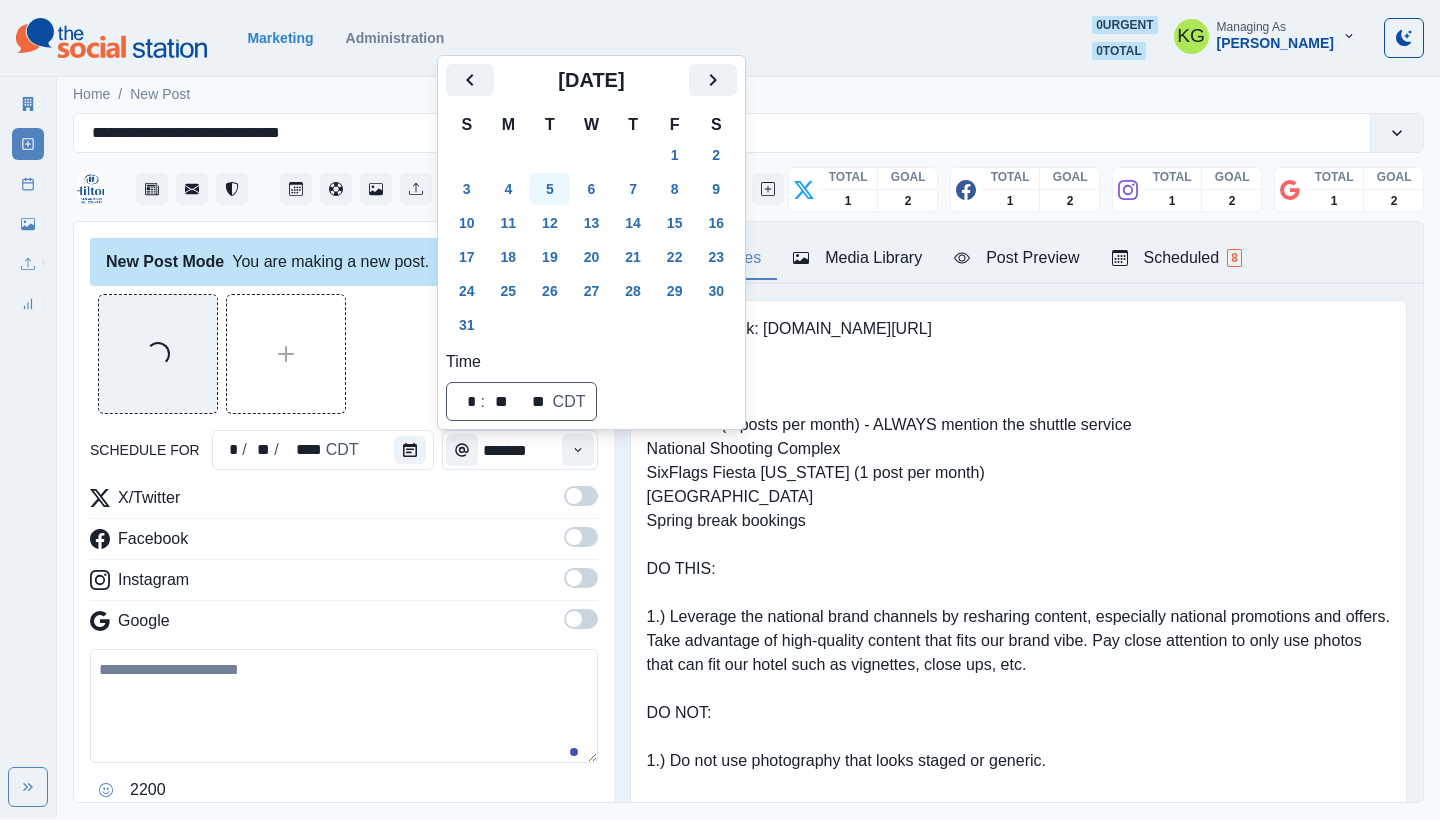 click on "5" at bounding box center [550, 189] 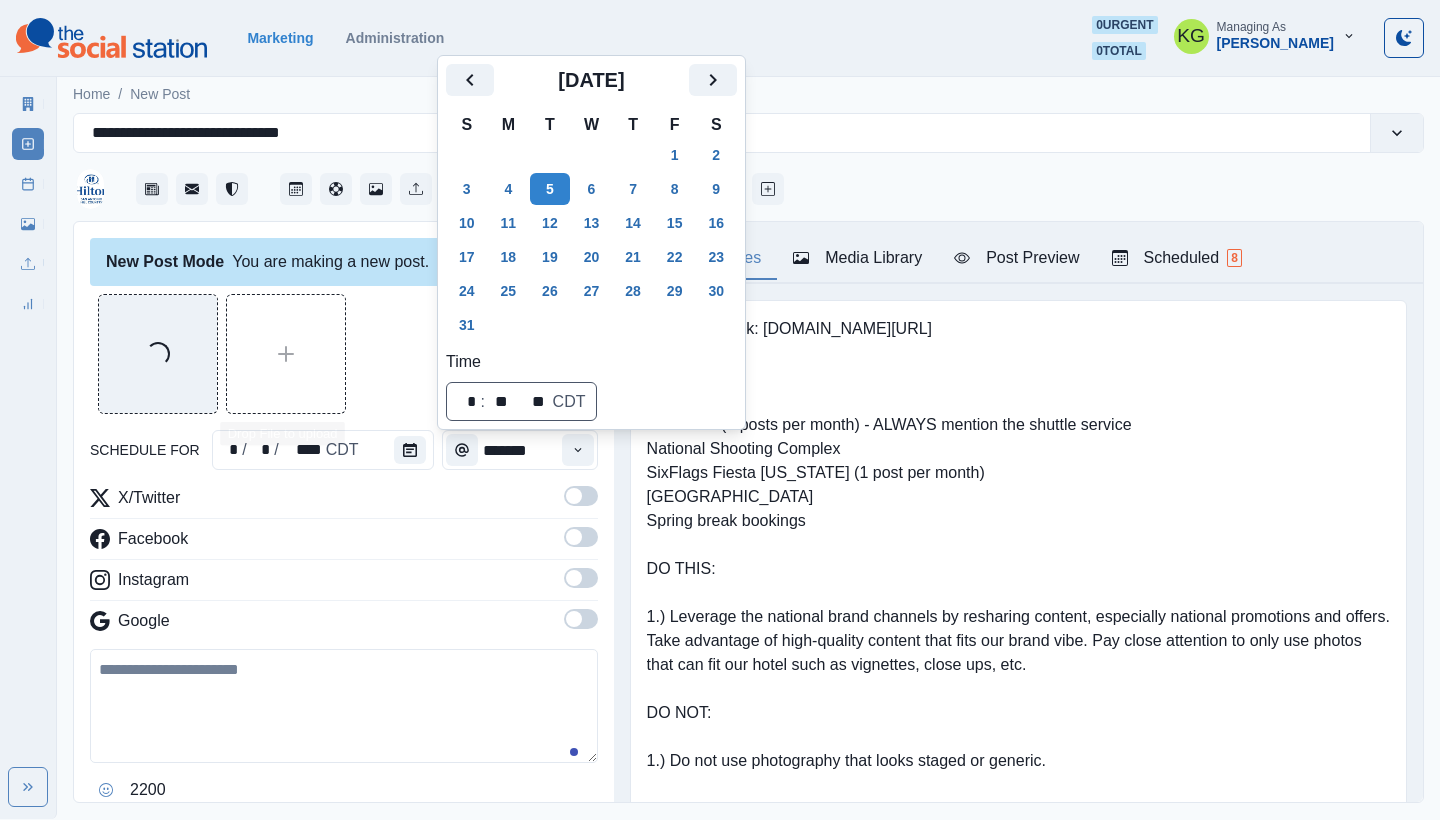 click on "Loading..." at bounding box center (344, 354) 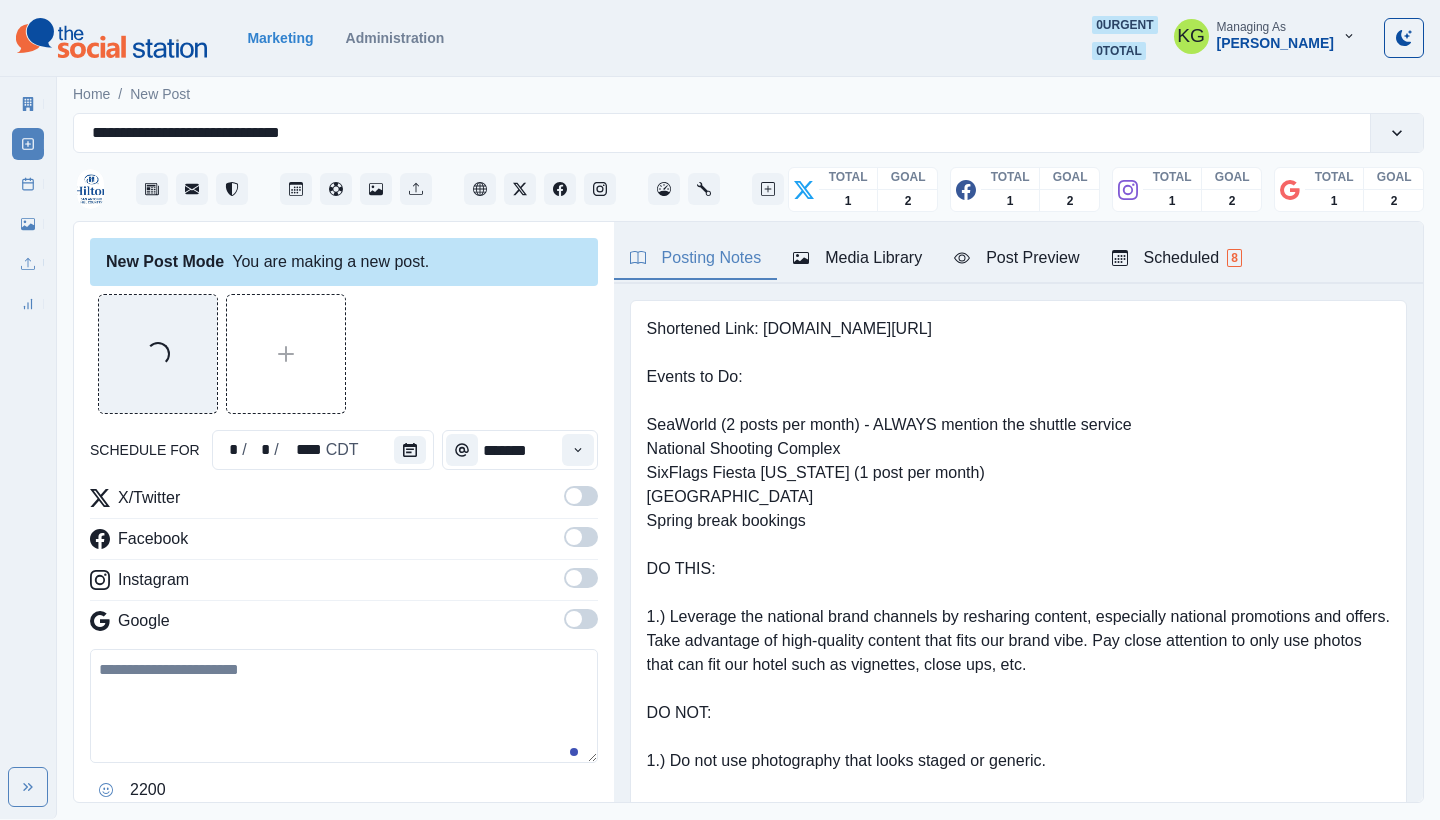 click at bounding box center (578, 450) 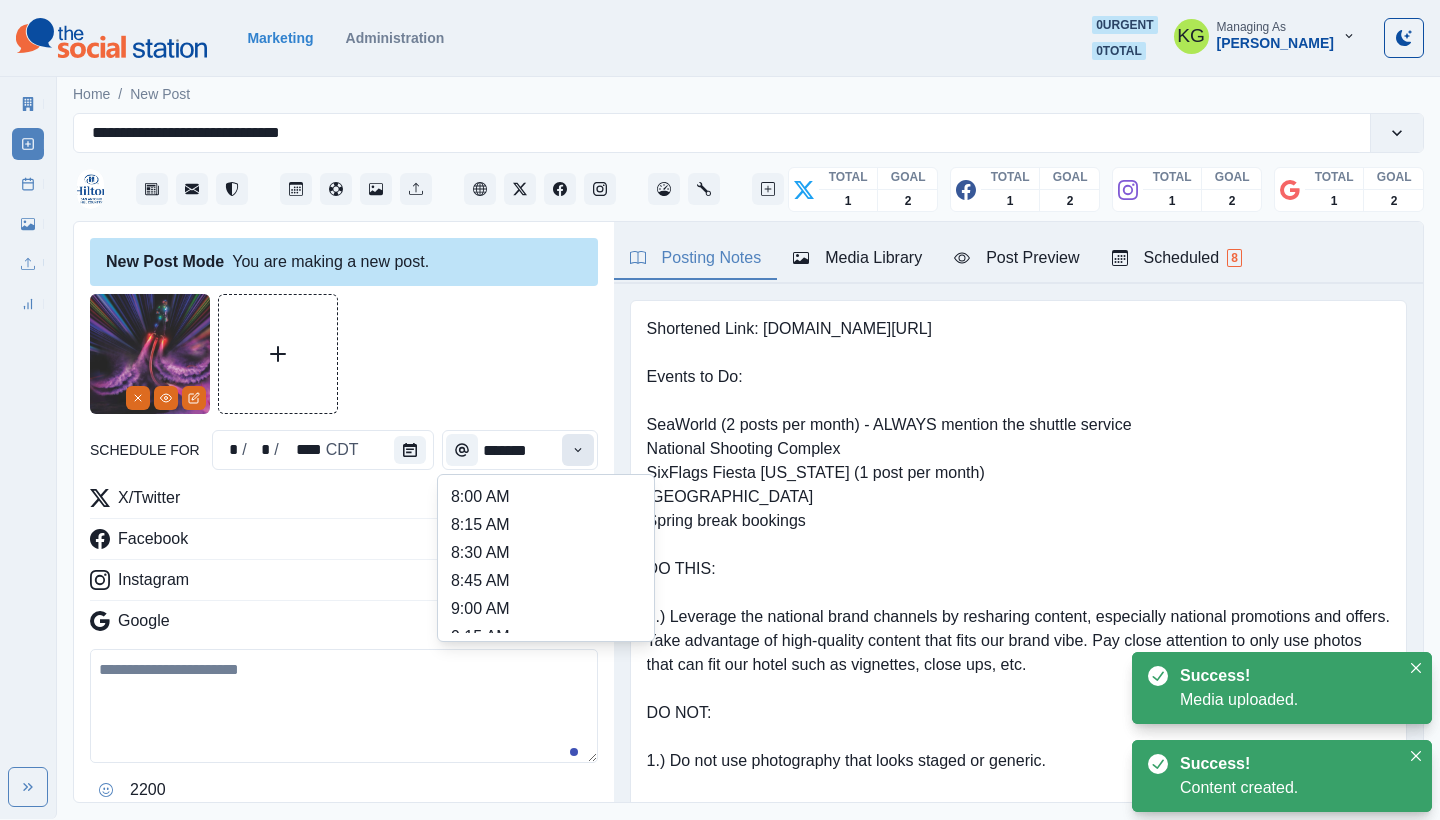click at bounding box center (578, 450) 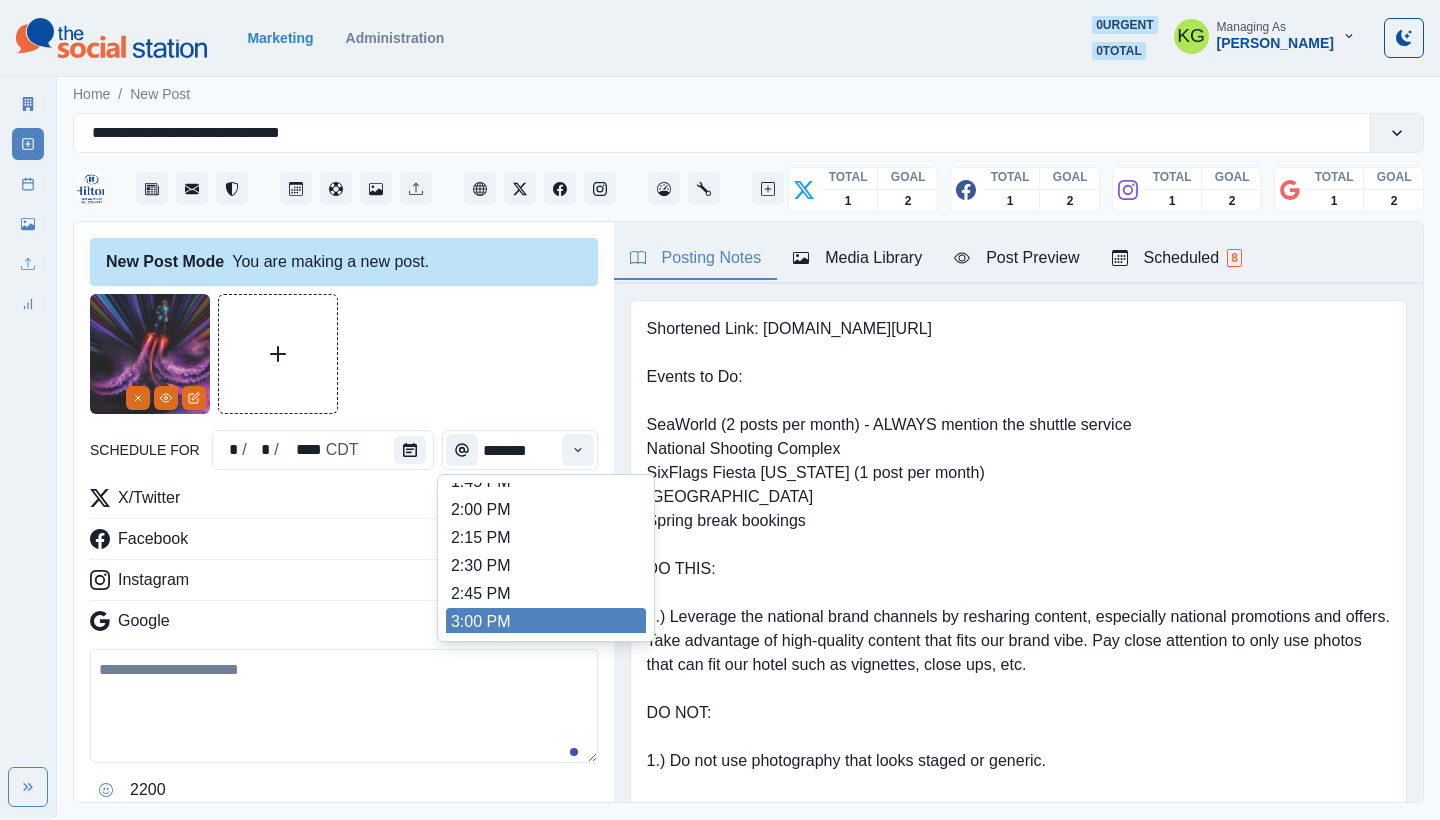 scroll, scrollTop: 662, scrollLeft: 0, axis: vertical 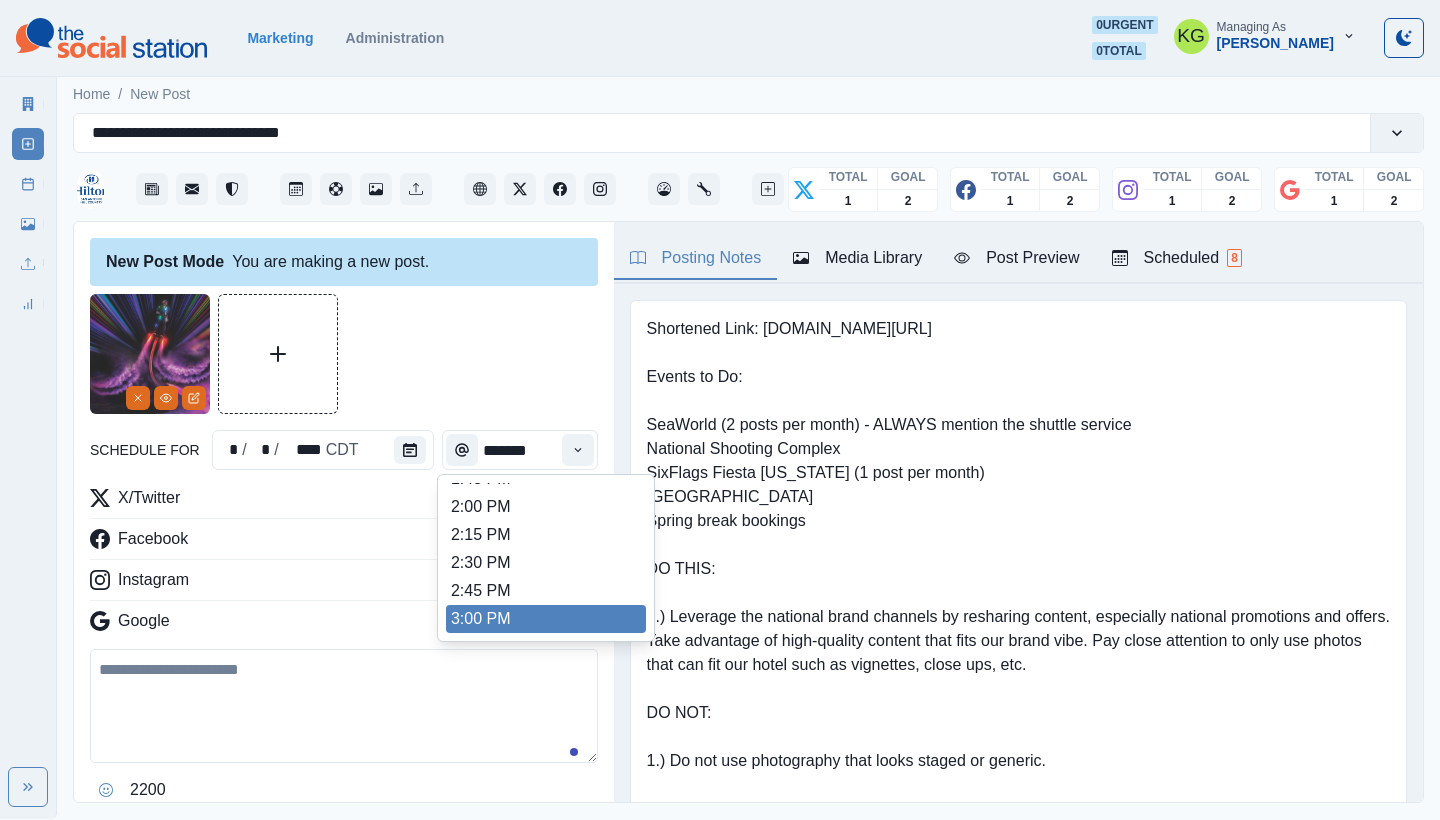 click on "3:00 PM" at bounding box center (546, 619) 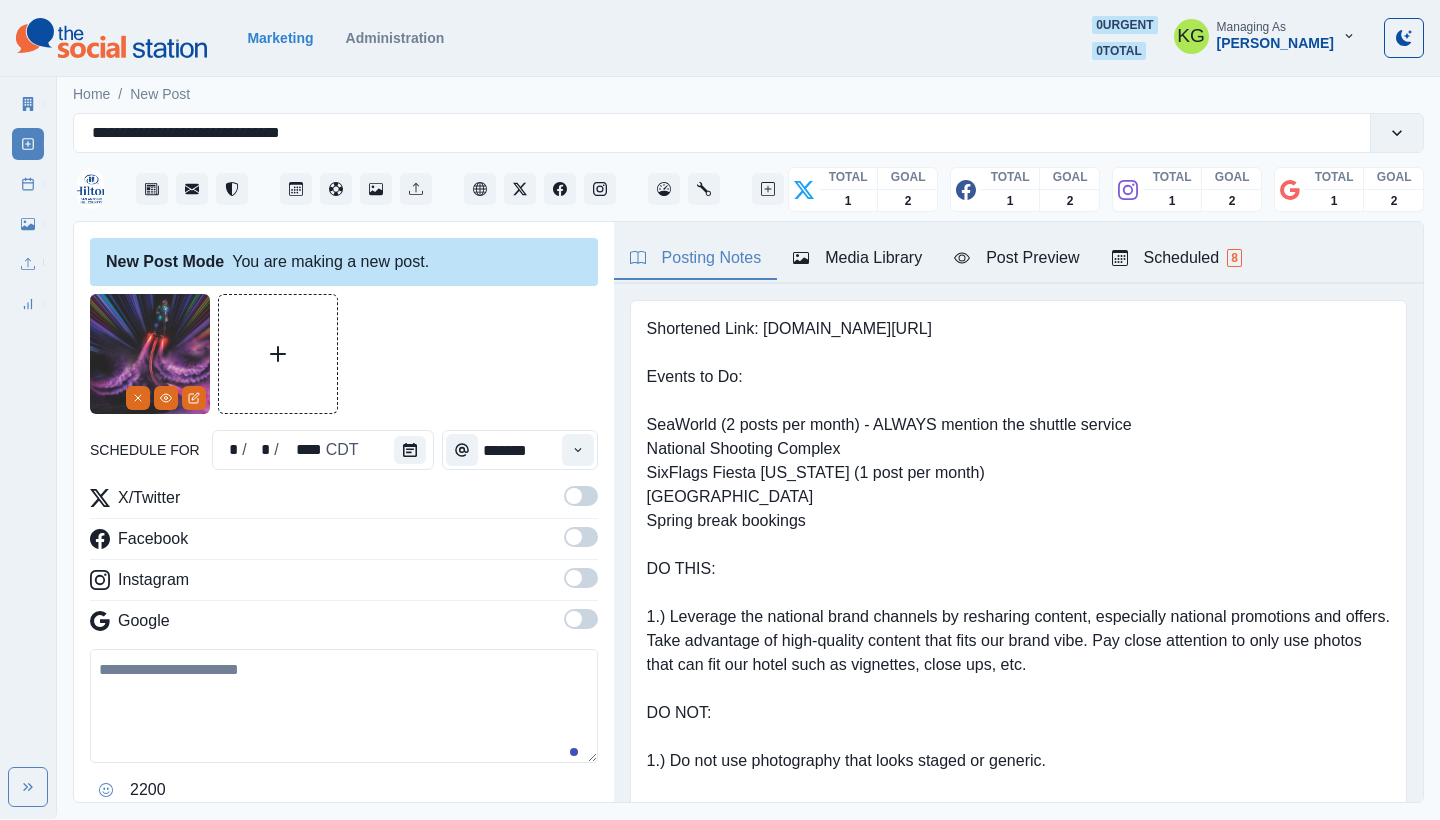 click at bounding box center (574, 619) 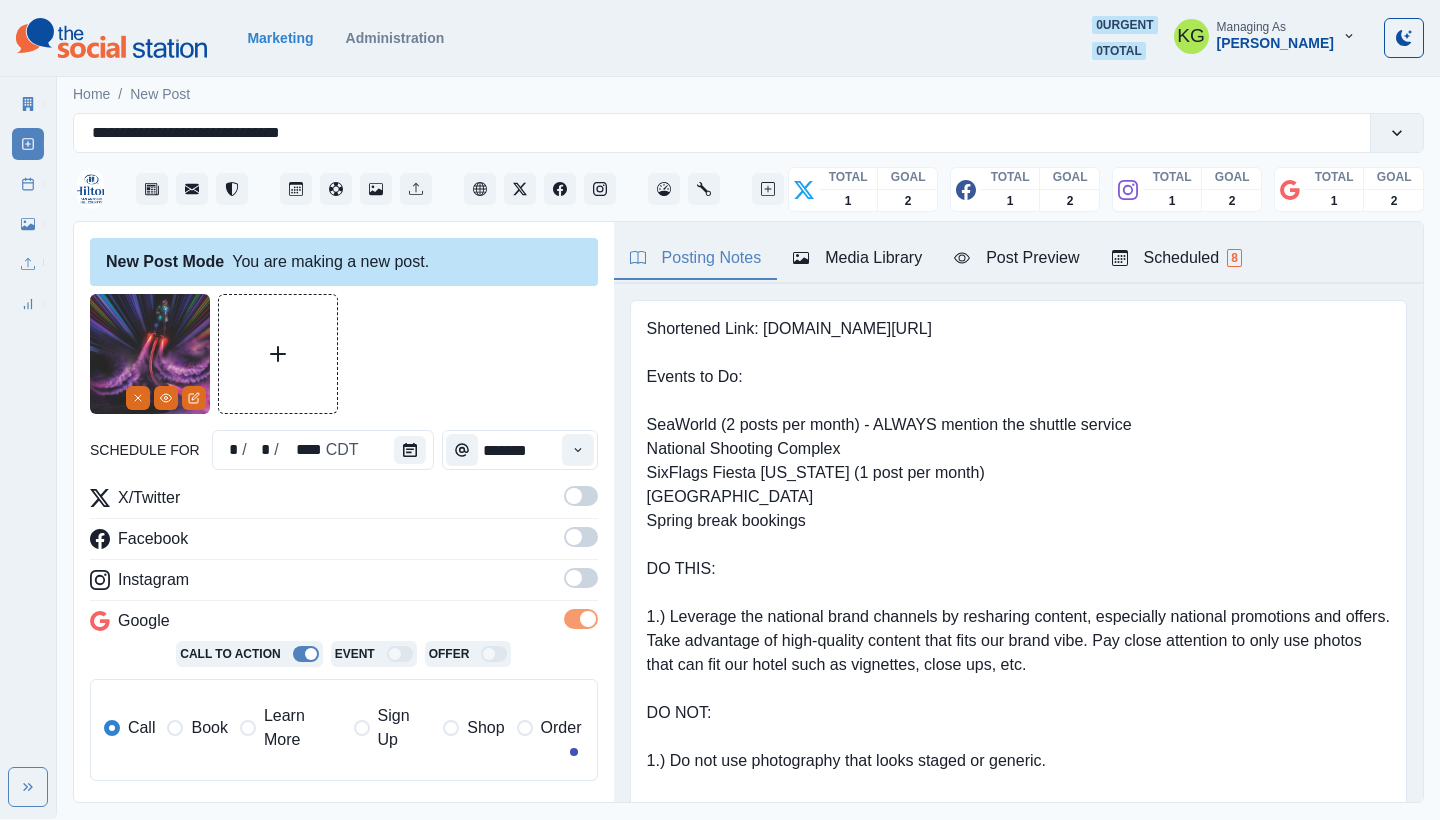 click at bounding box center (581, 578) 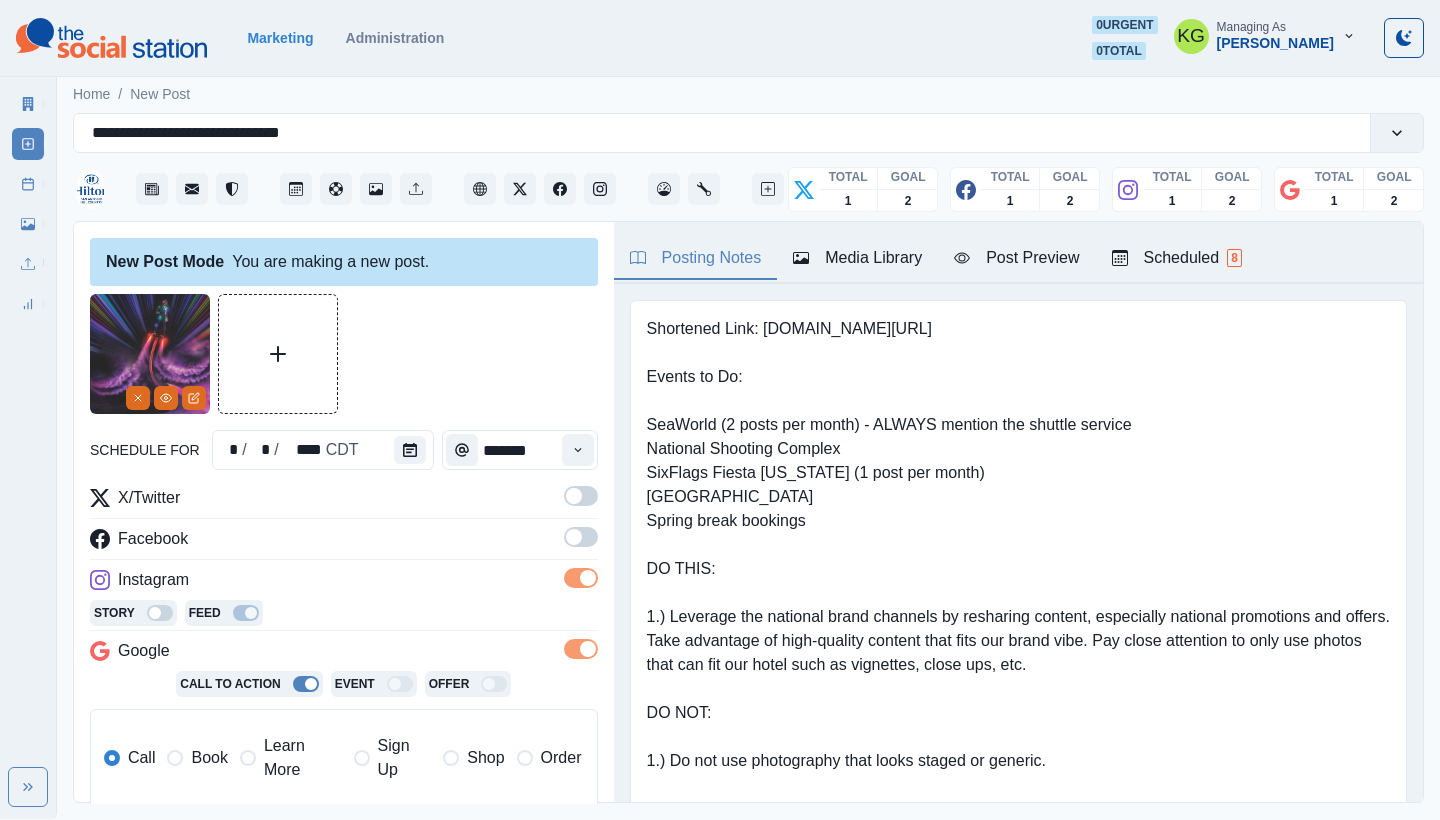 click at bounding box center [581, 537] 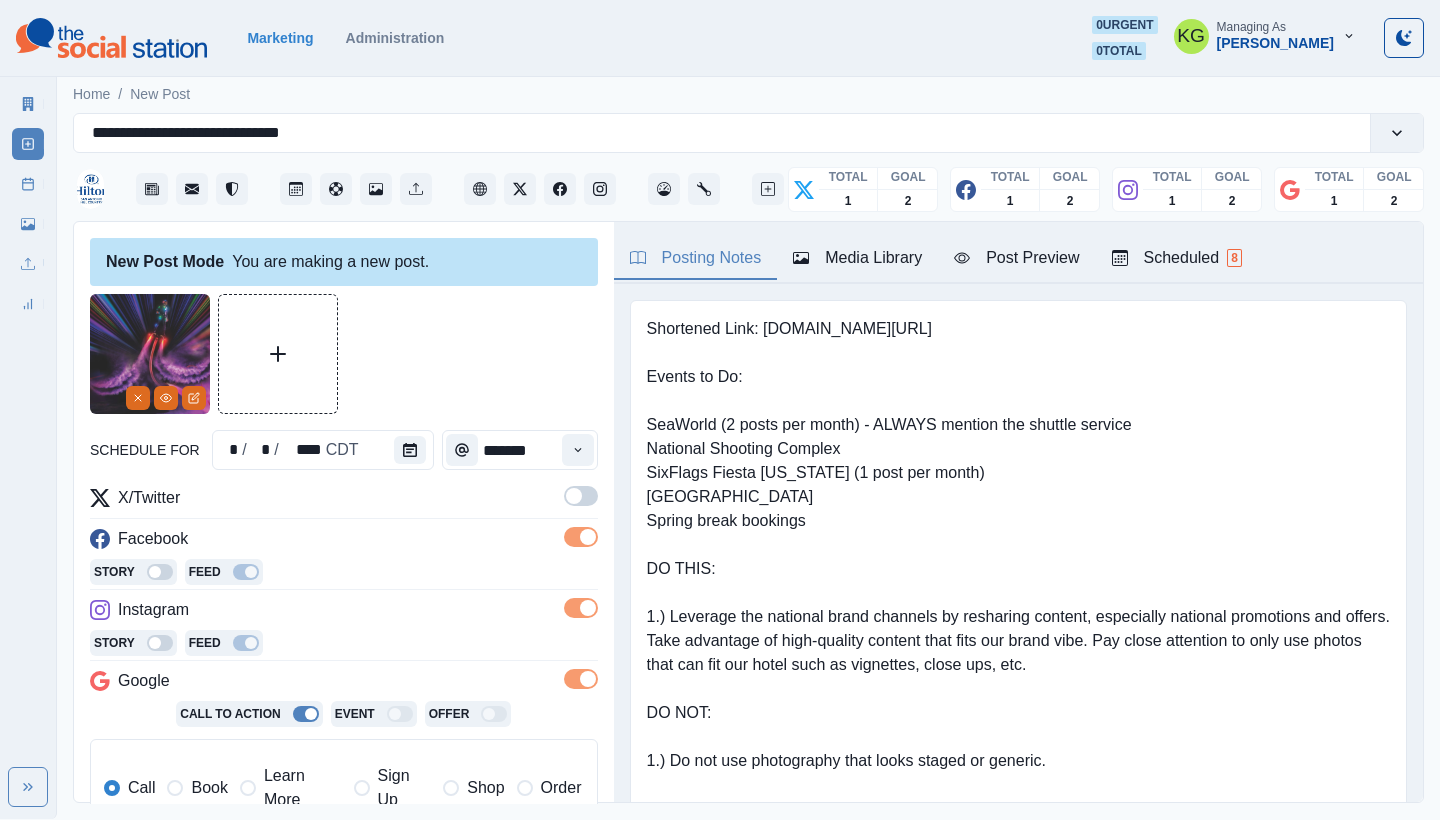 click at bounding box center (581, 496) 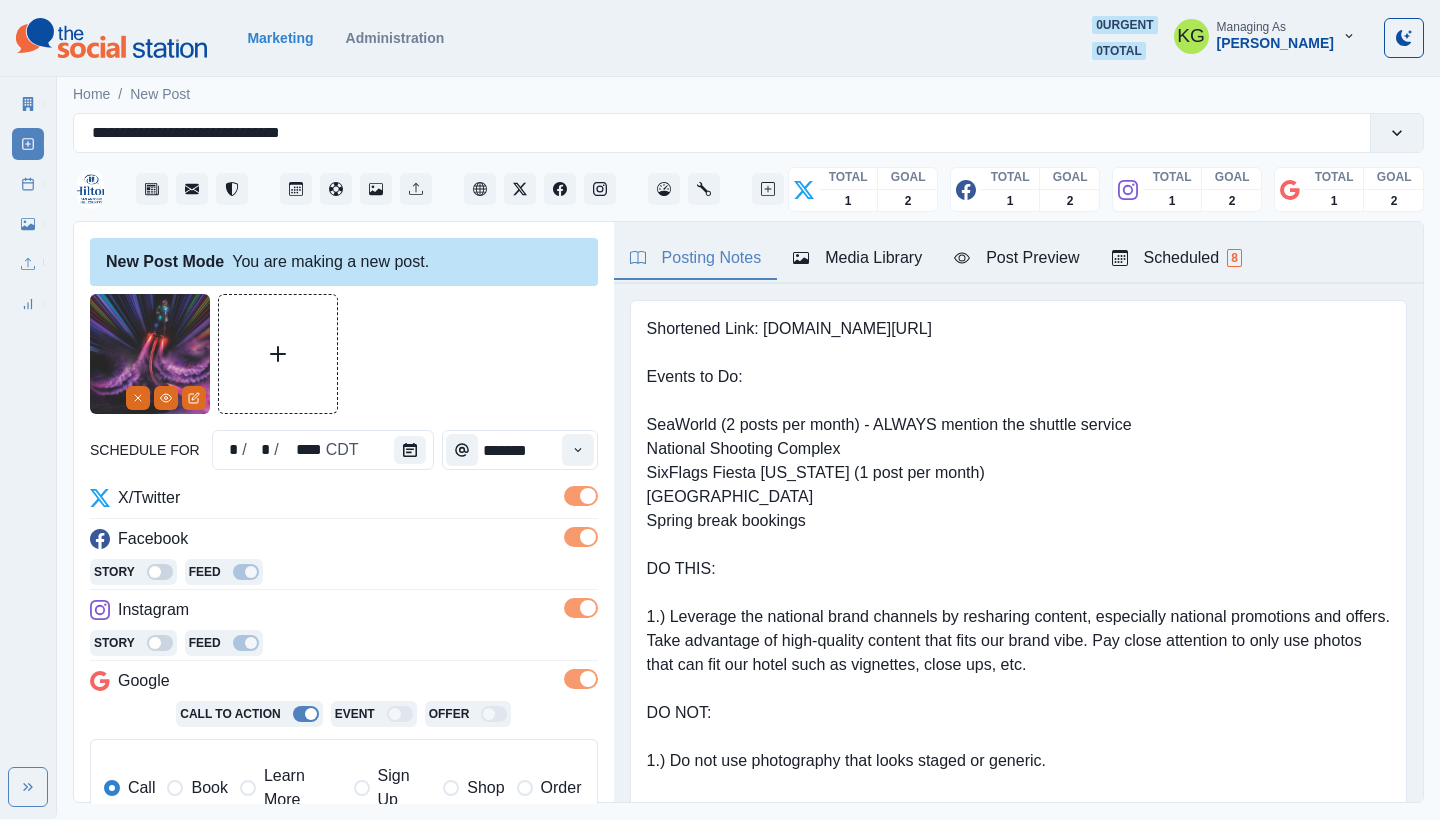 scroll, scrollTop: 402, scrollLeft: 0, axis: vertical 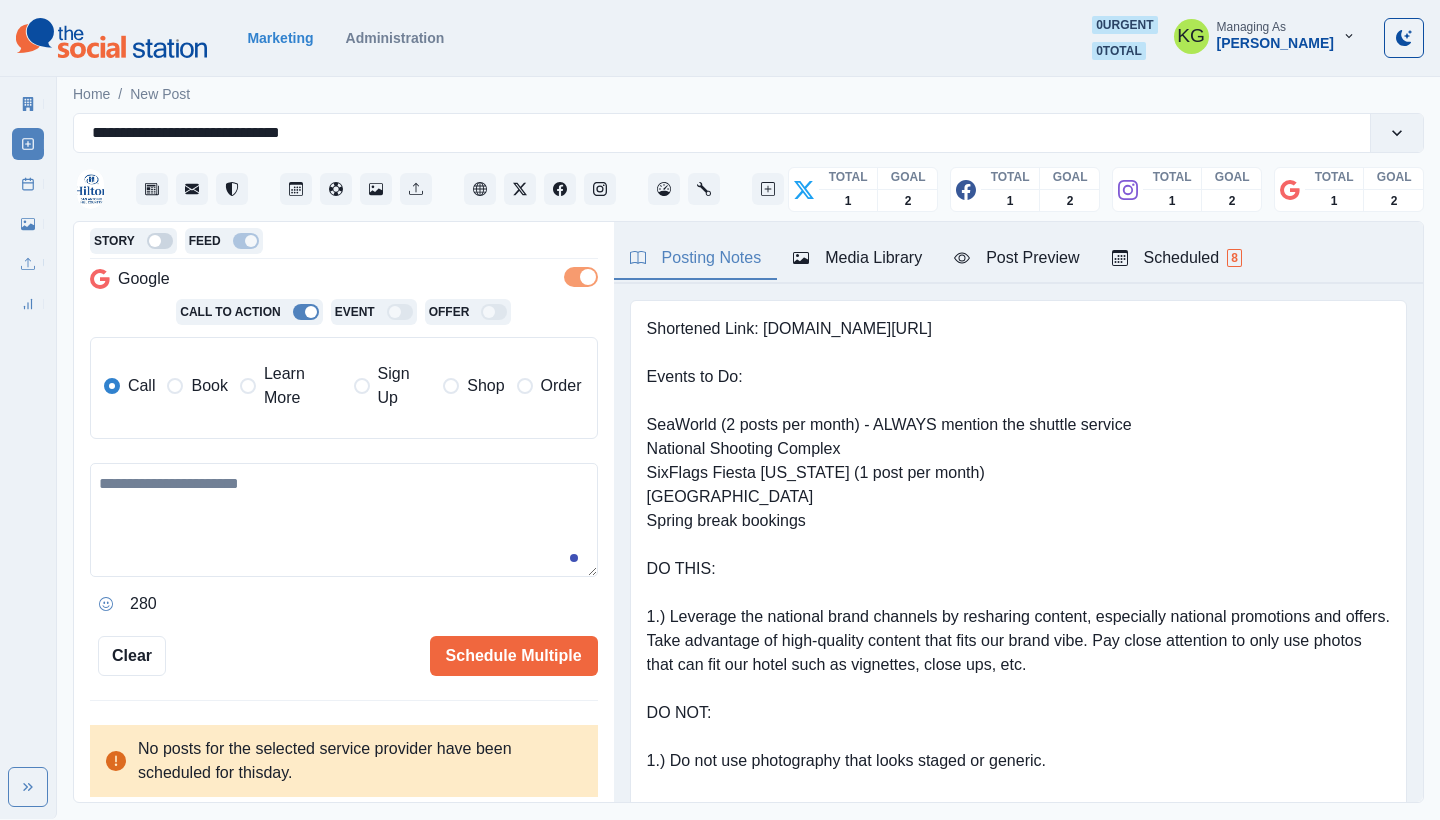 click on "Learn More" at bounding box center (291, 386) 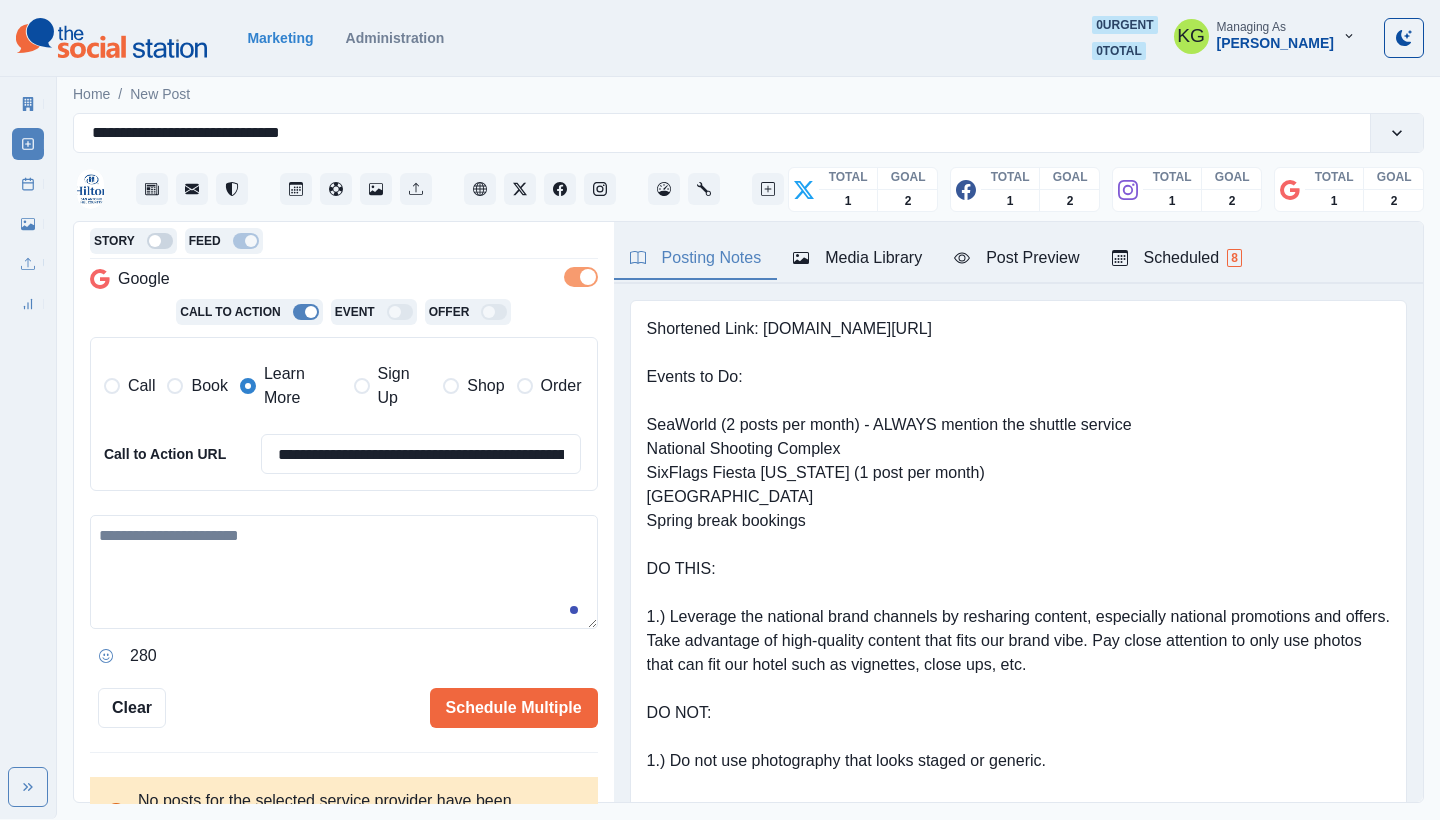 click at bounding box center (344, 572) 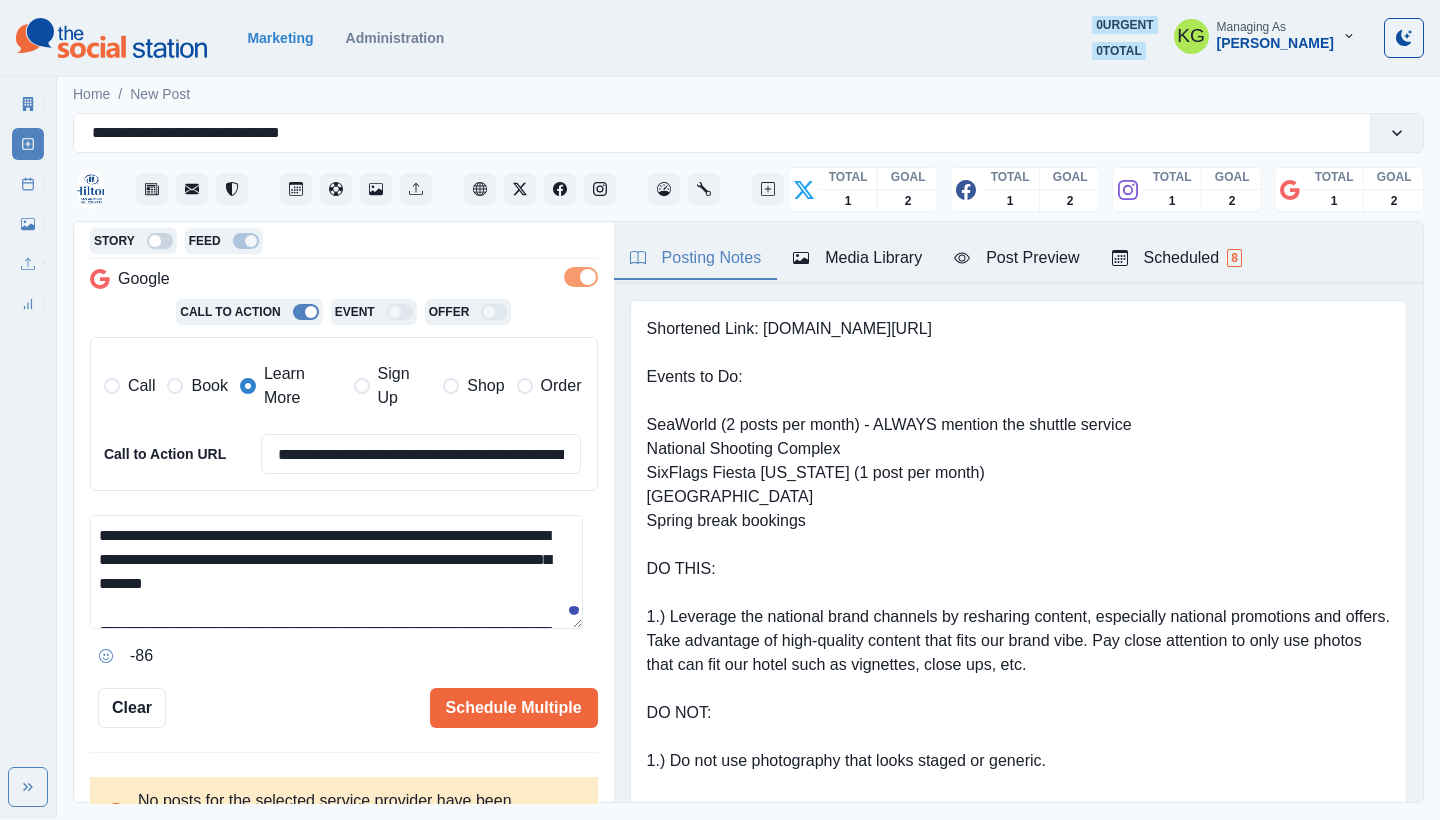scroll, scrollTop: 144, scrollLeft: 0, axis: vertical 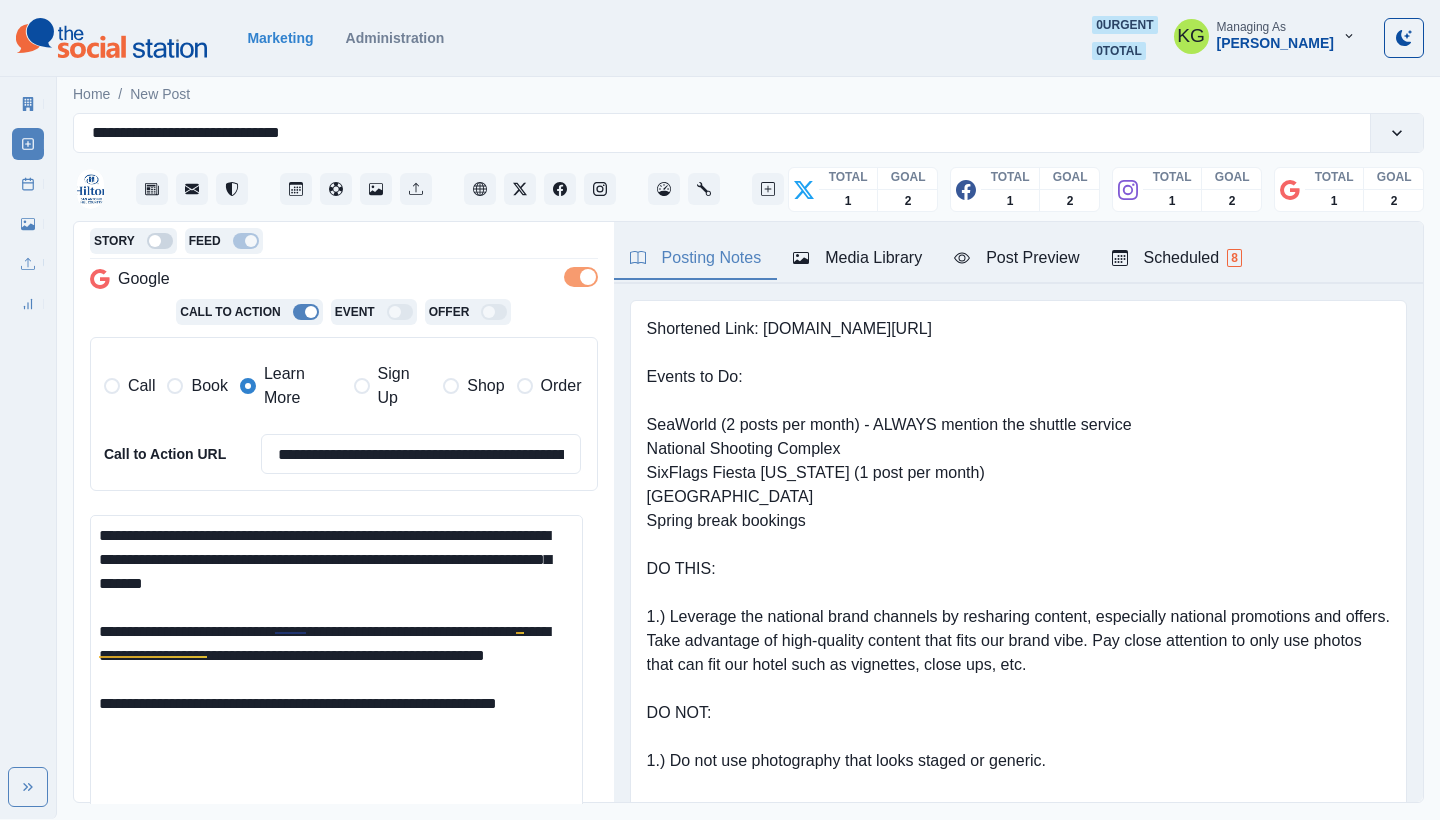 click on "**********" at bounding box center [720, 409] 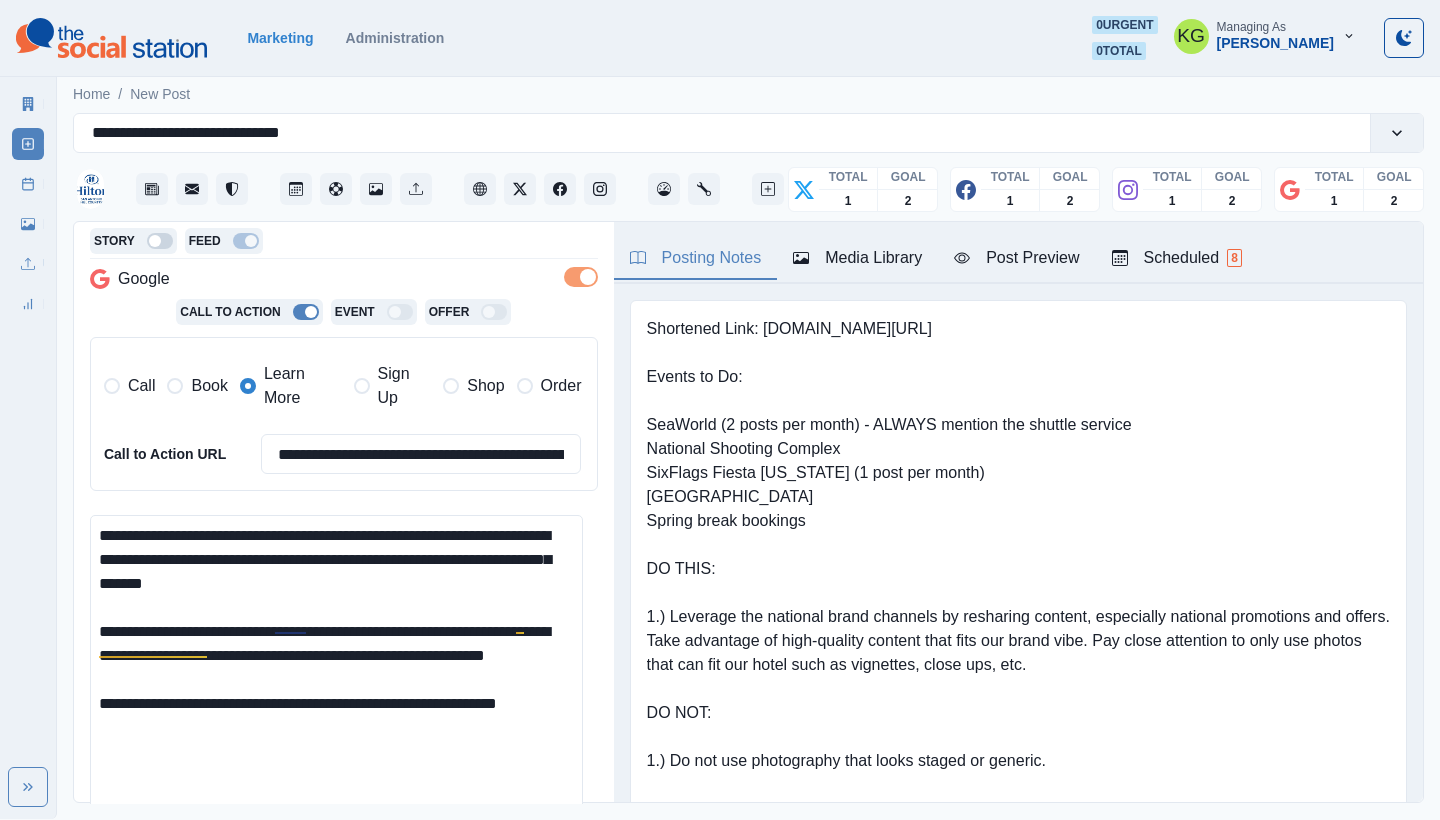 click on "**********" at bounding box center (336, 675) 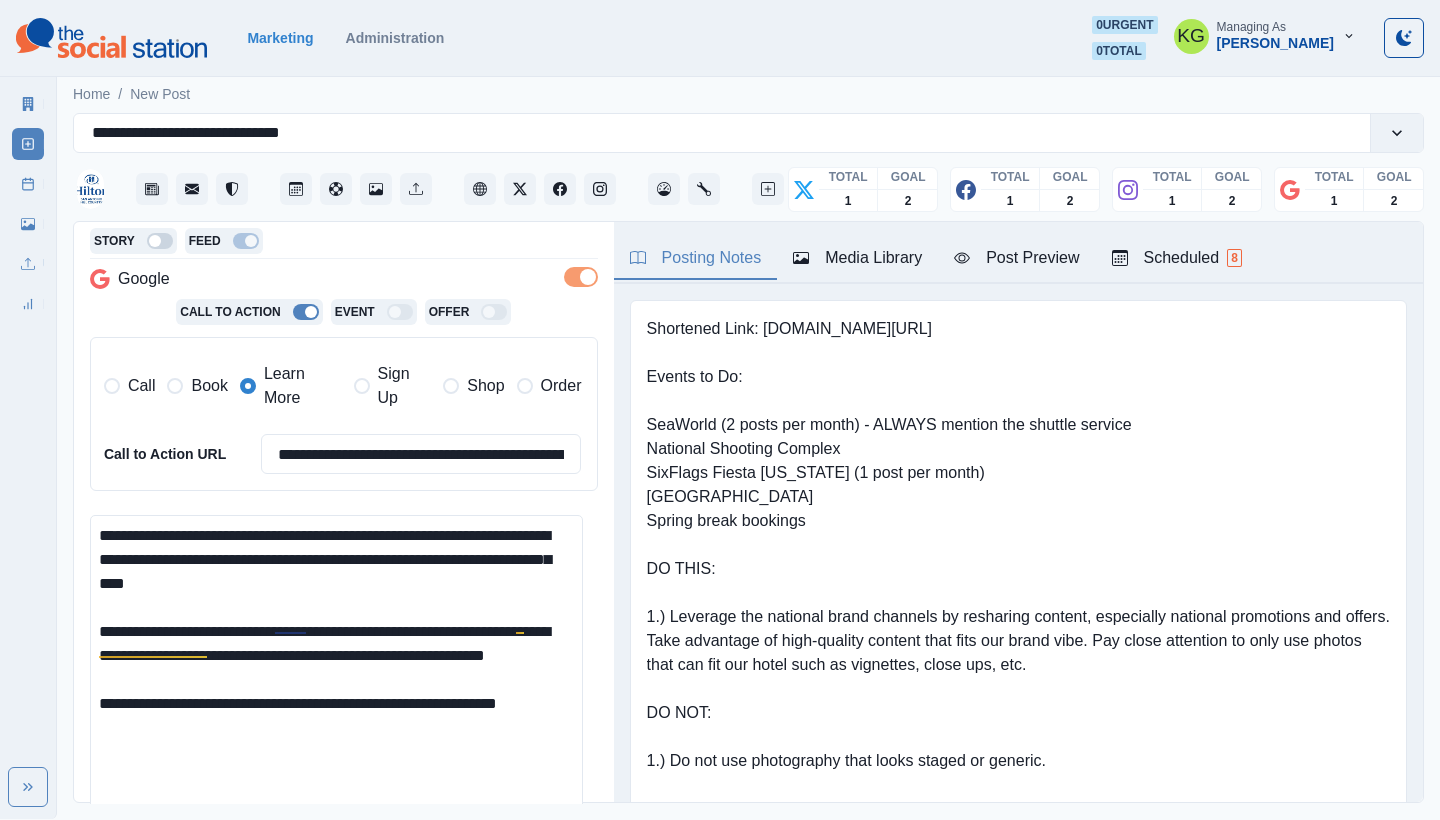 click on "**********" at bounding box center [344, 513] 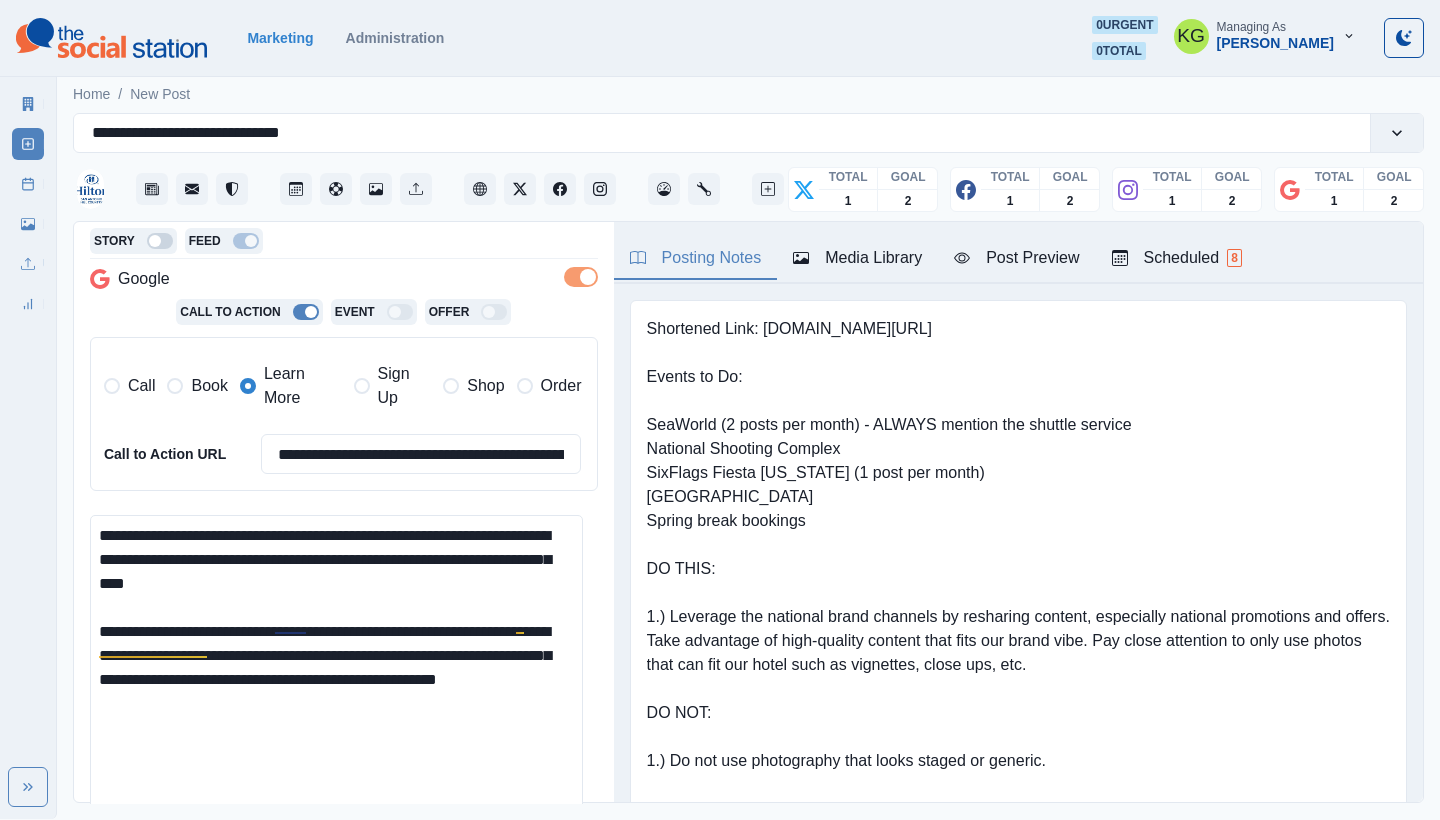 click on "**********" at bounding box center (336, 675) 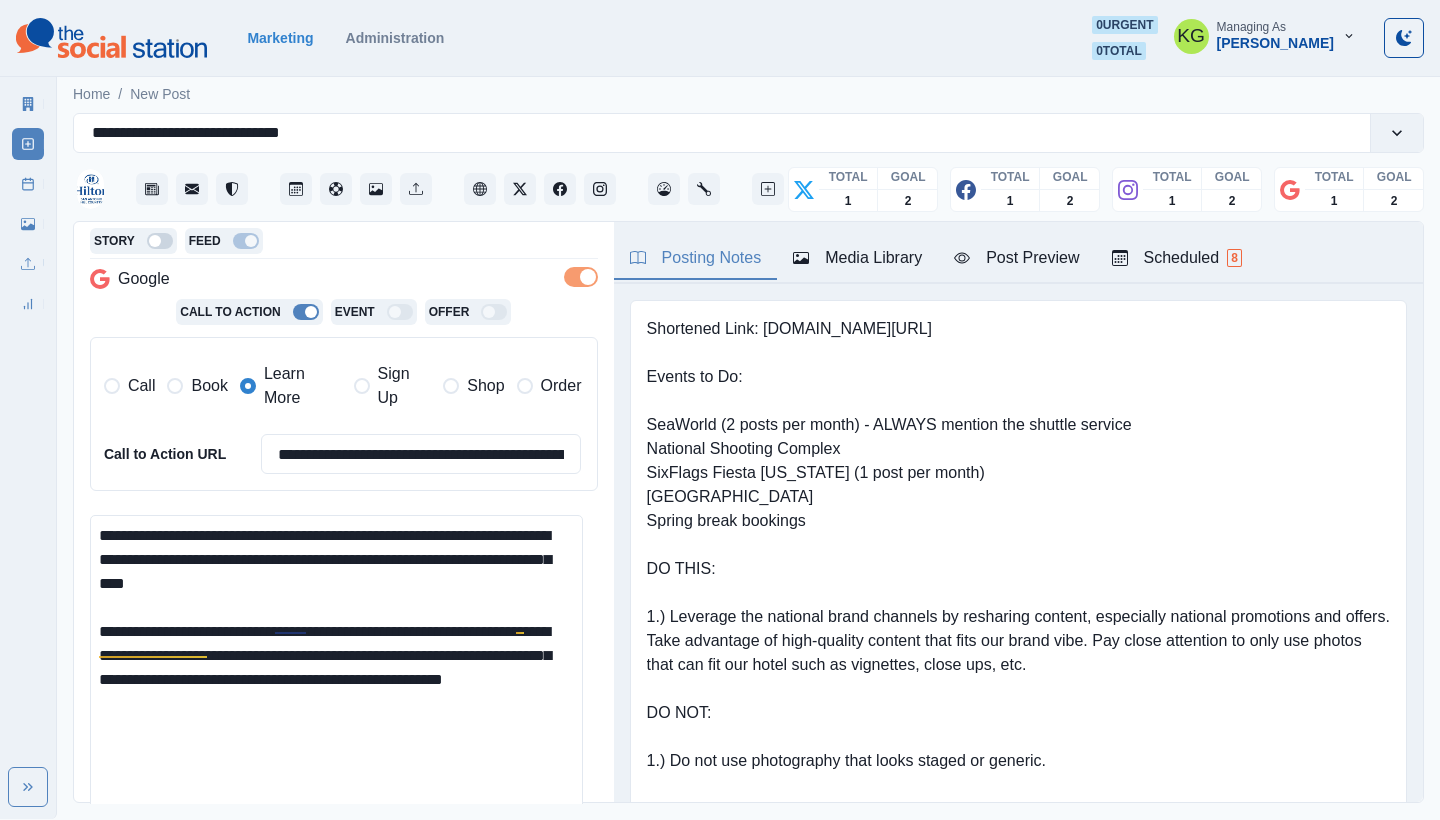paste on "**********" 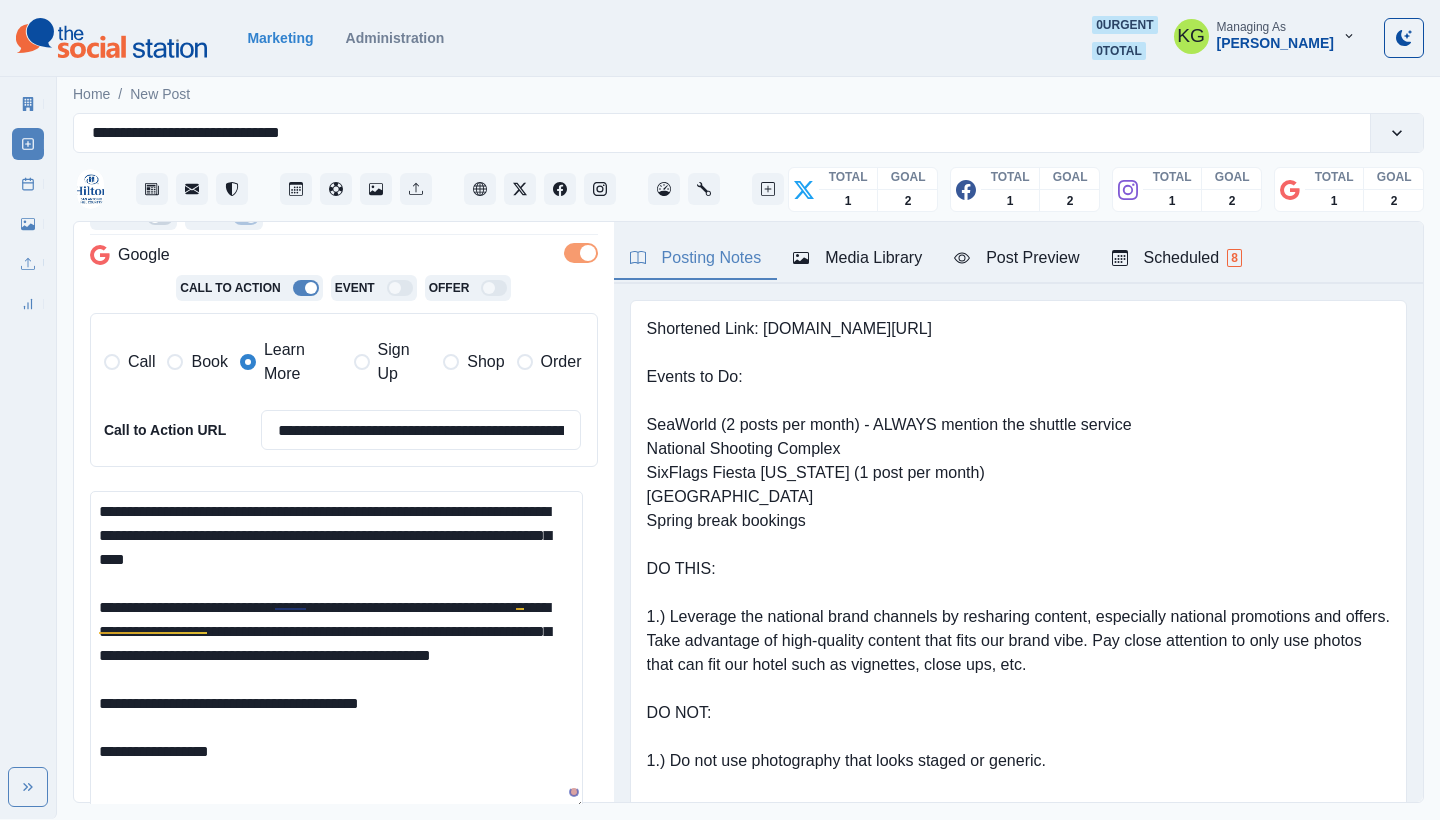 scroll, scrollTop: 464, scrollLeft: 0, axis: vertical 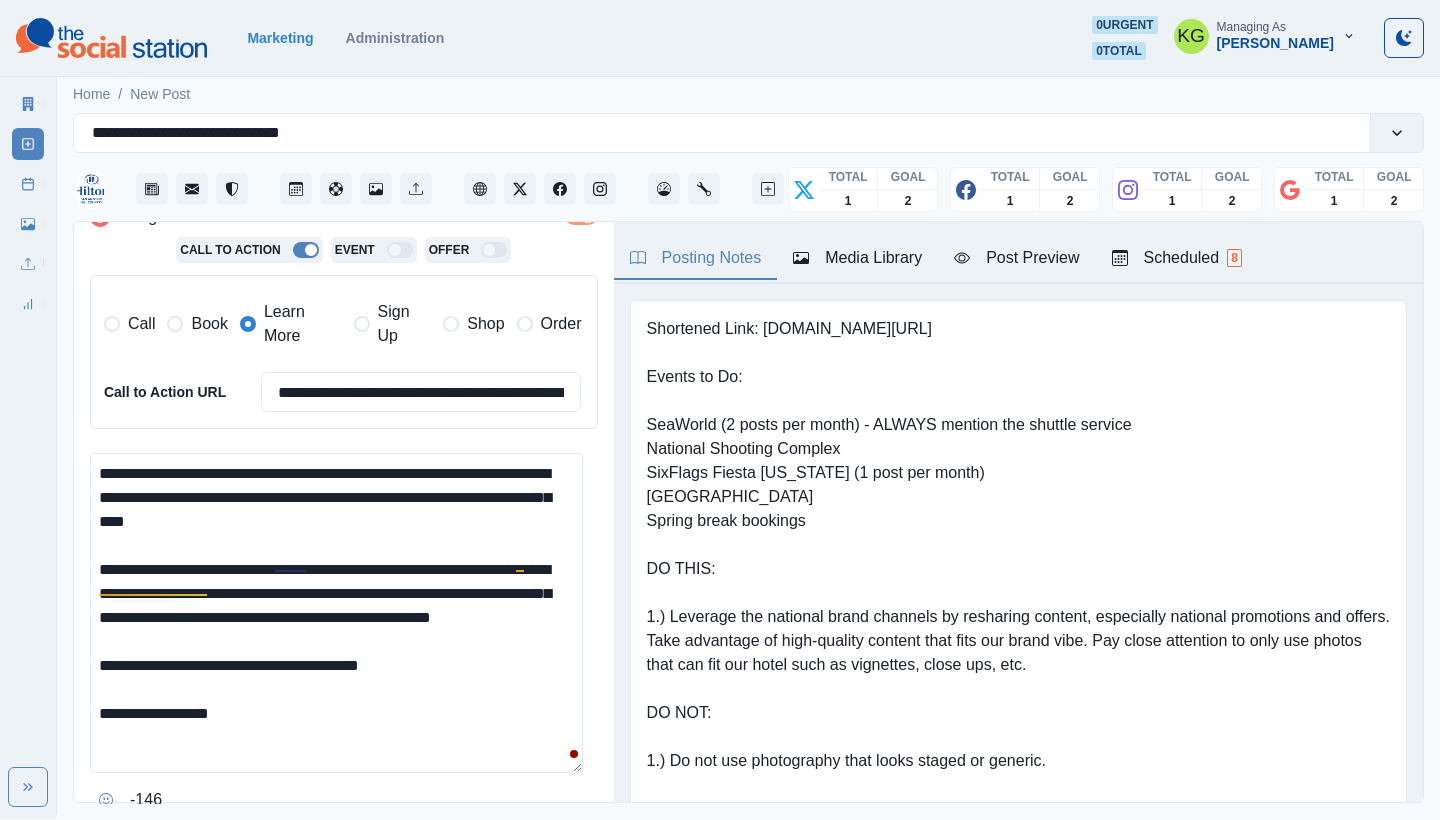 drag, startPoint x: 200, startPoint y: 680, endPoint x: 534, endPoint y: 685, distance: 334.0374 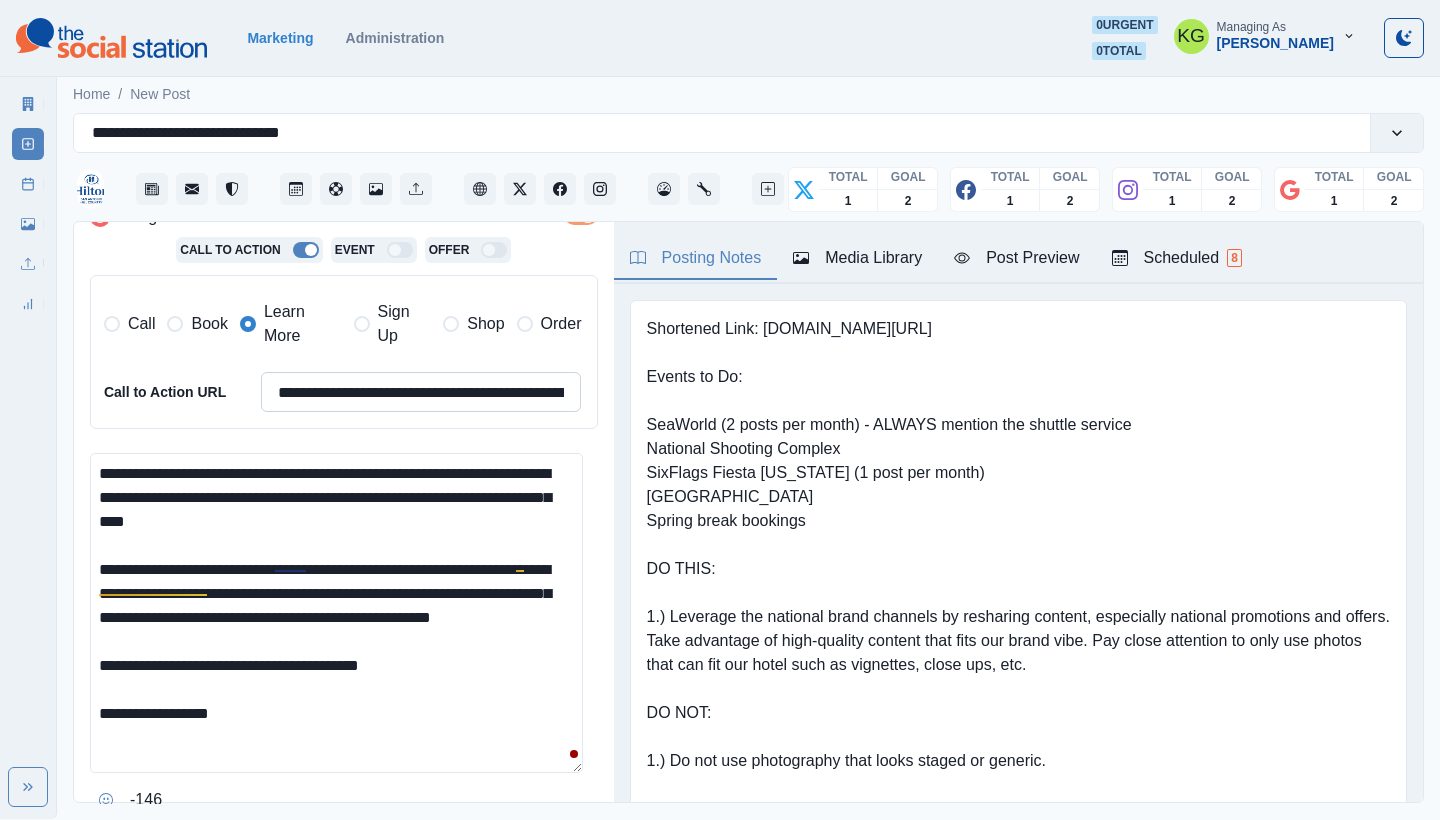 click on "**********" at bounding box center (421, 392) 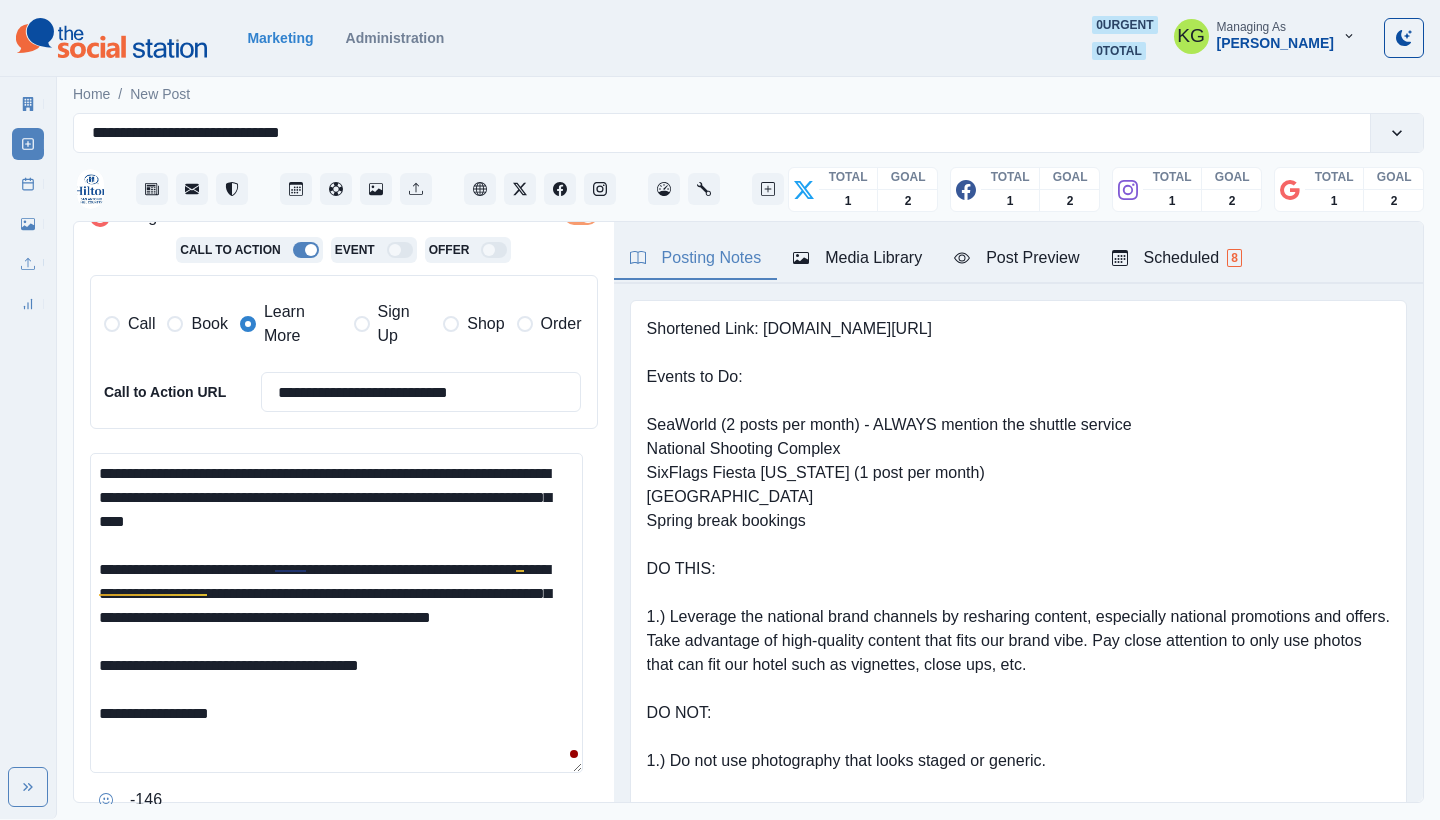 scroll, scrollTop: 642, scrollLeft: 0, axis: vertical 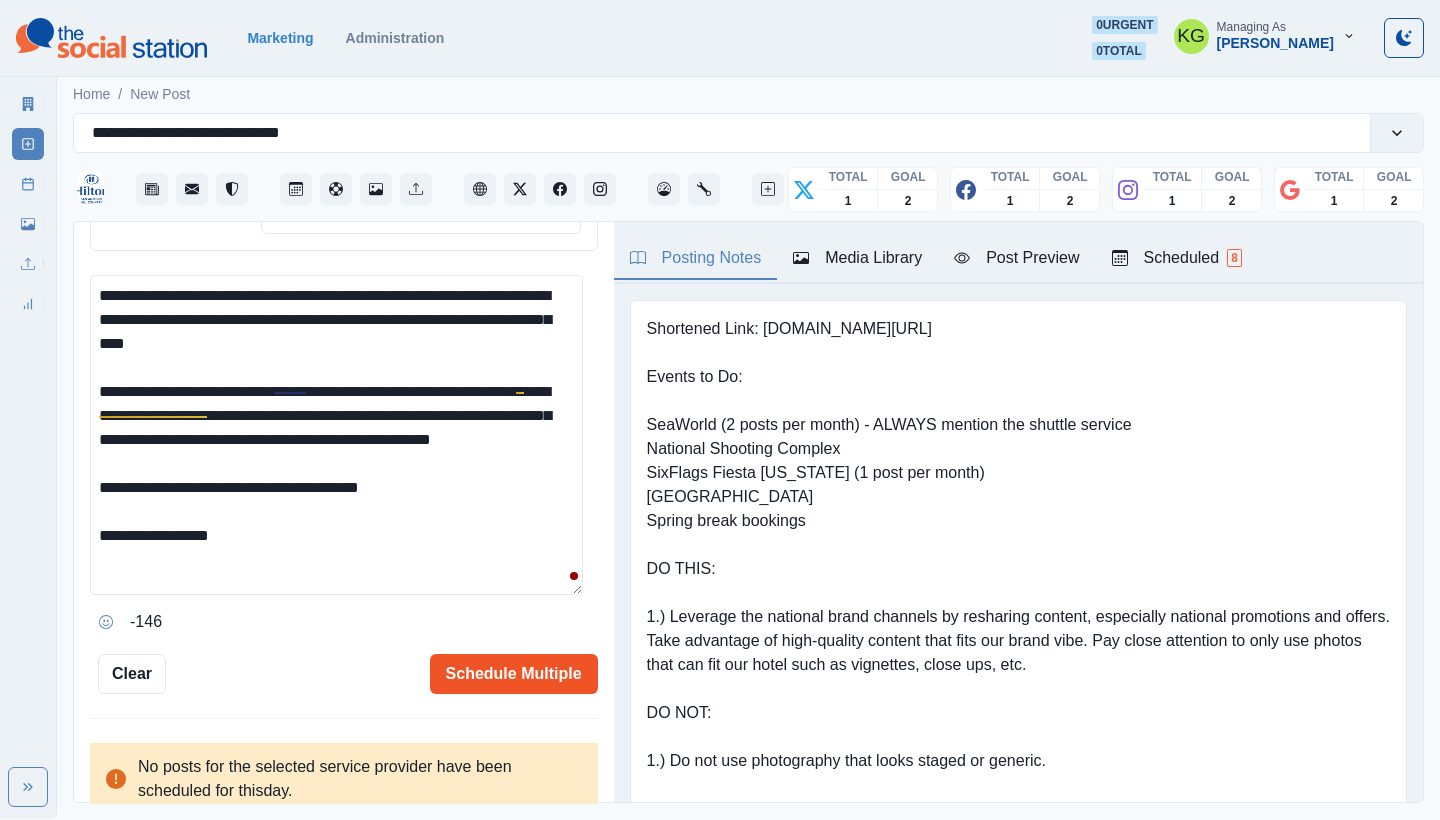 type on "**********" 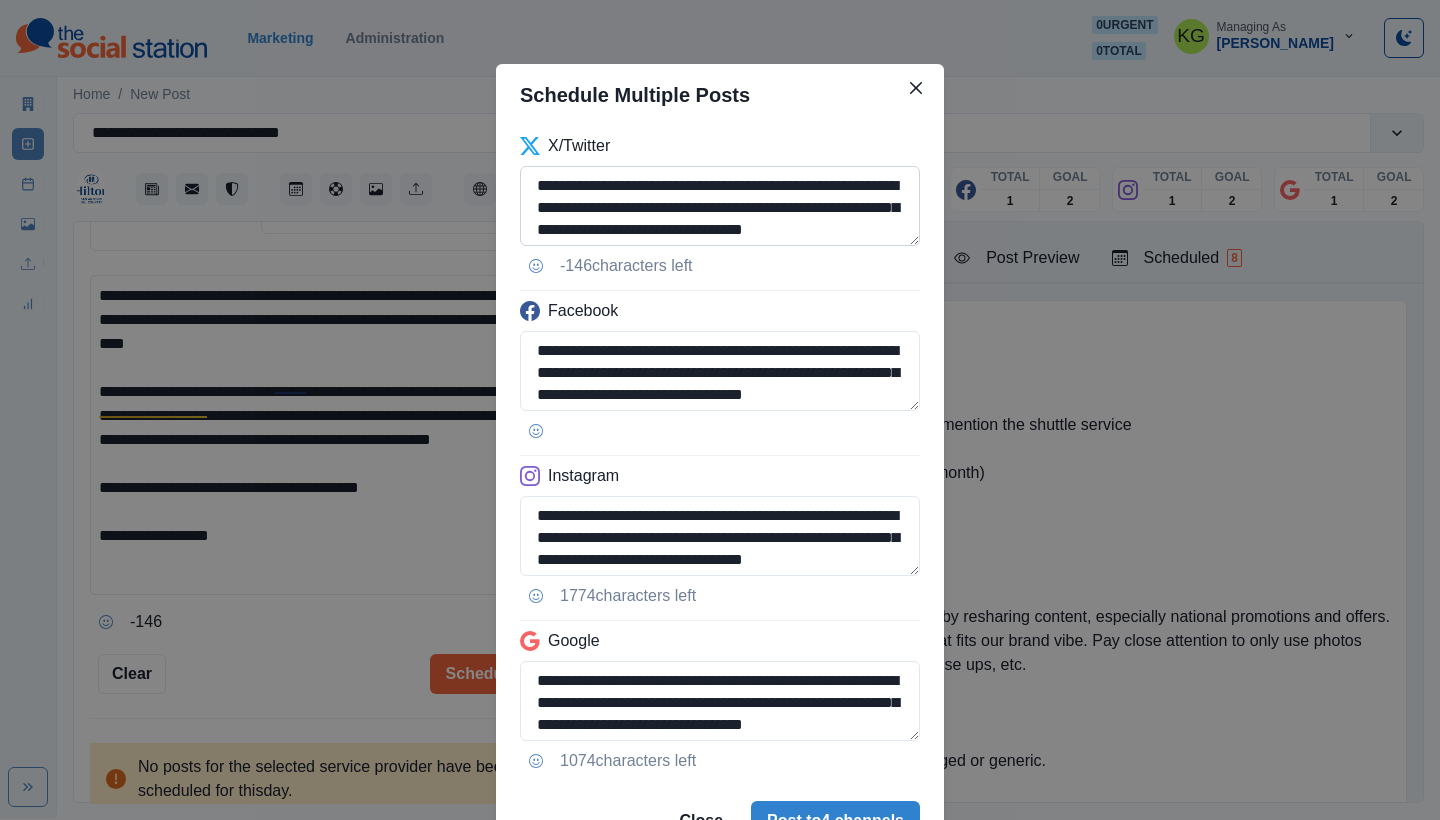 scroll, scrollTop: 246, scrollLeft: 0, axis: vertical 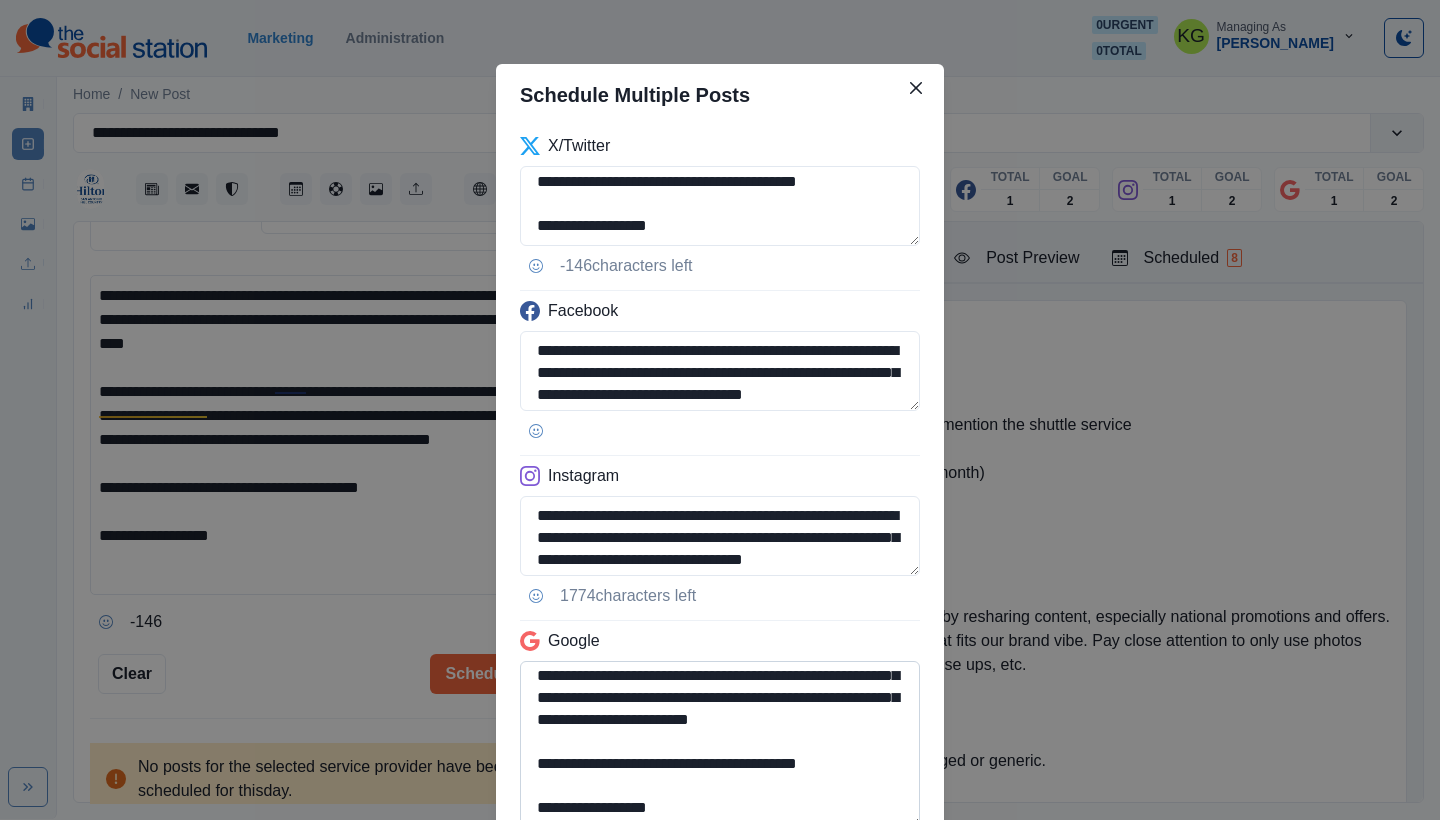 click on "**********" at bounding box center (720, 744) 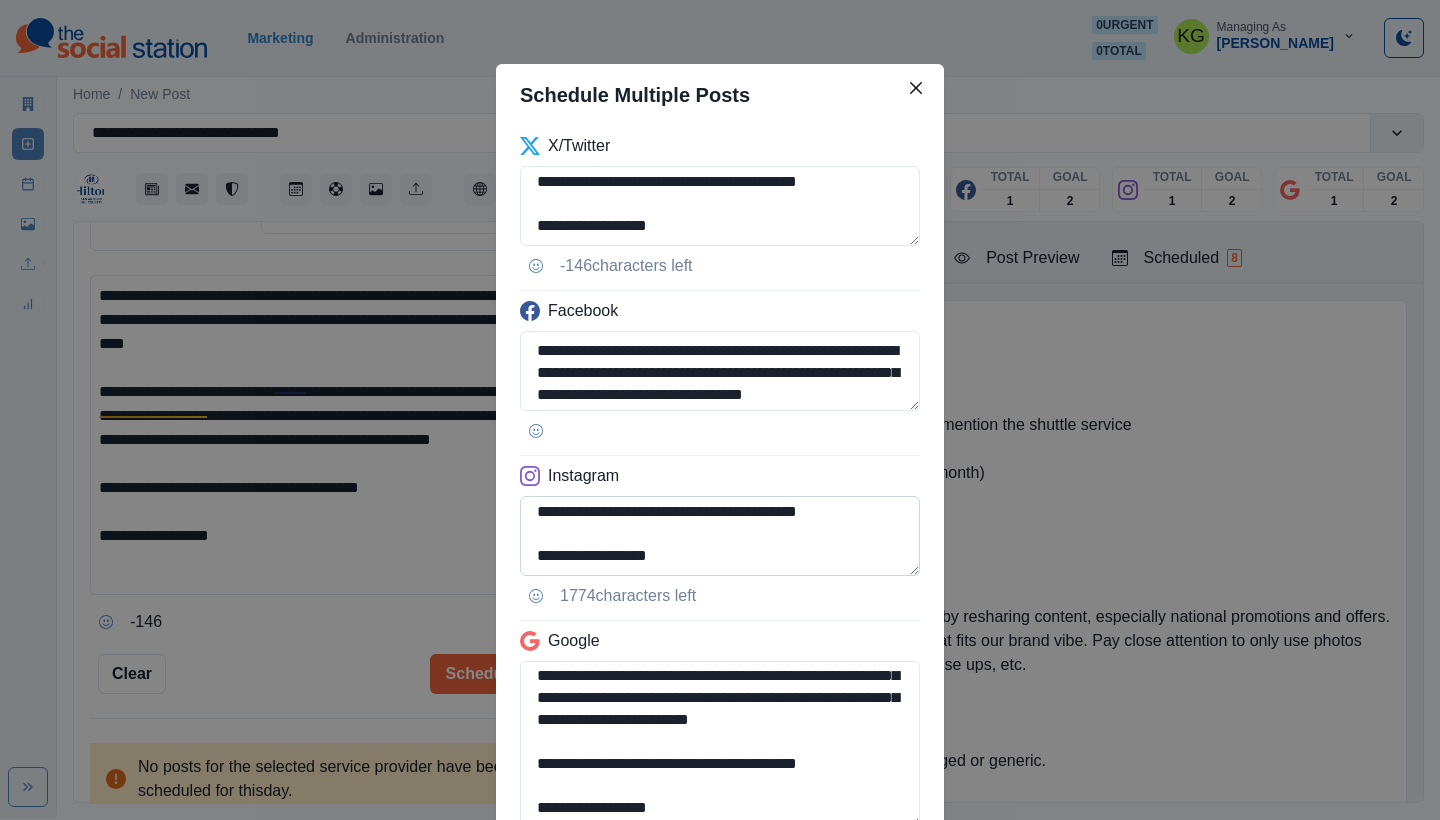 scroll, scrollTop: 246, scrollLeft: 0, axis: vertical 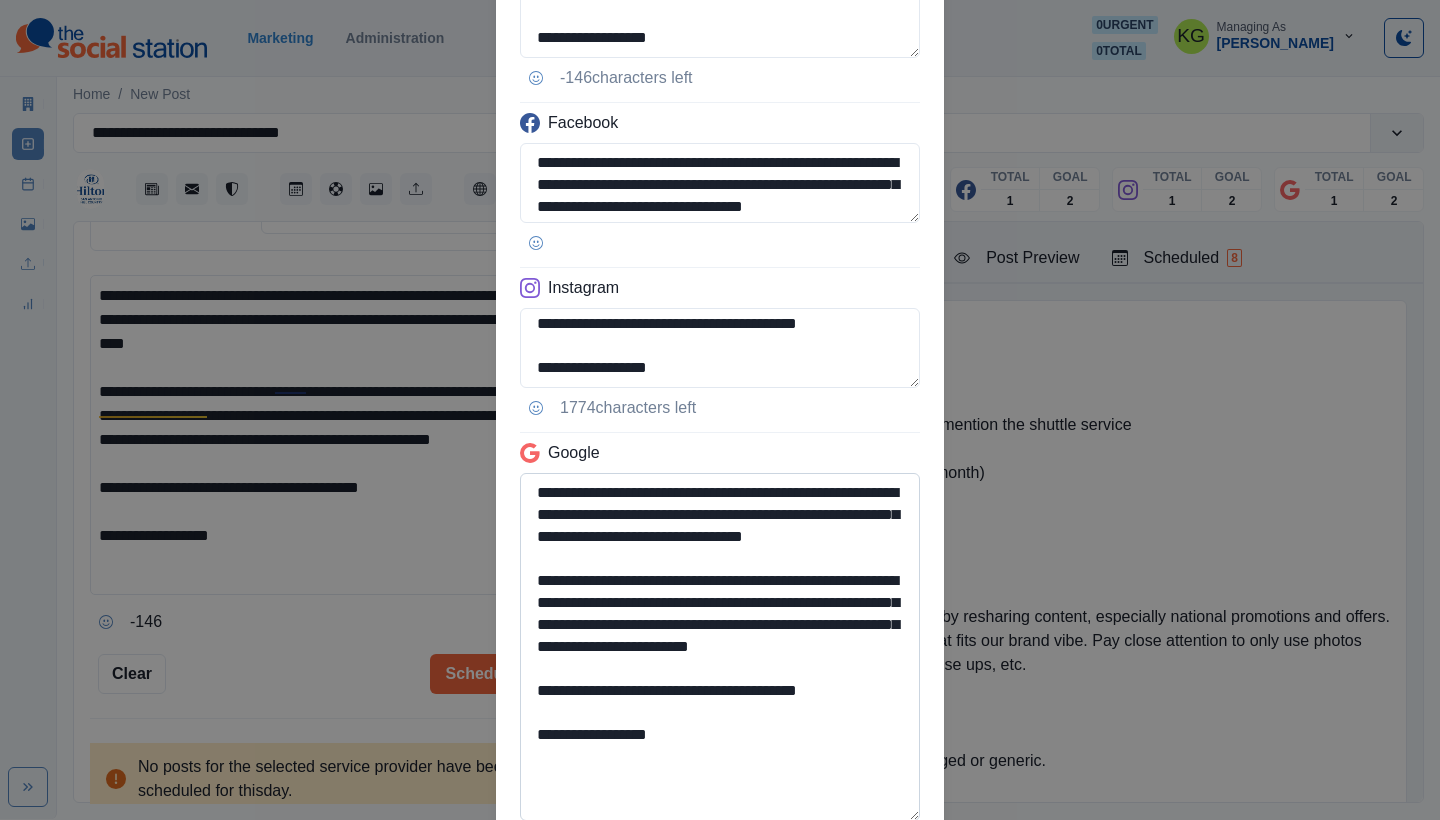 click on "**********" at bounding box center (720, 647) 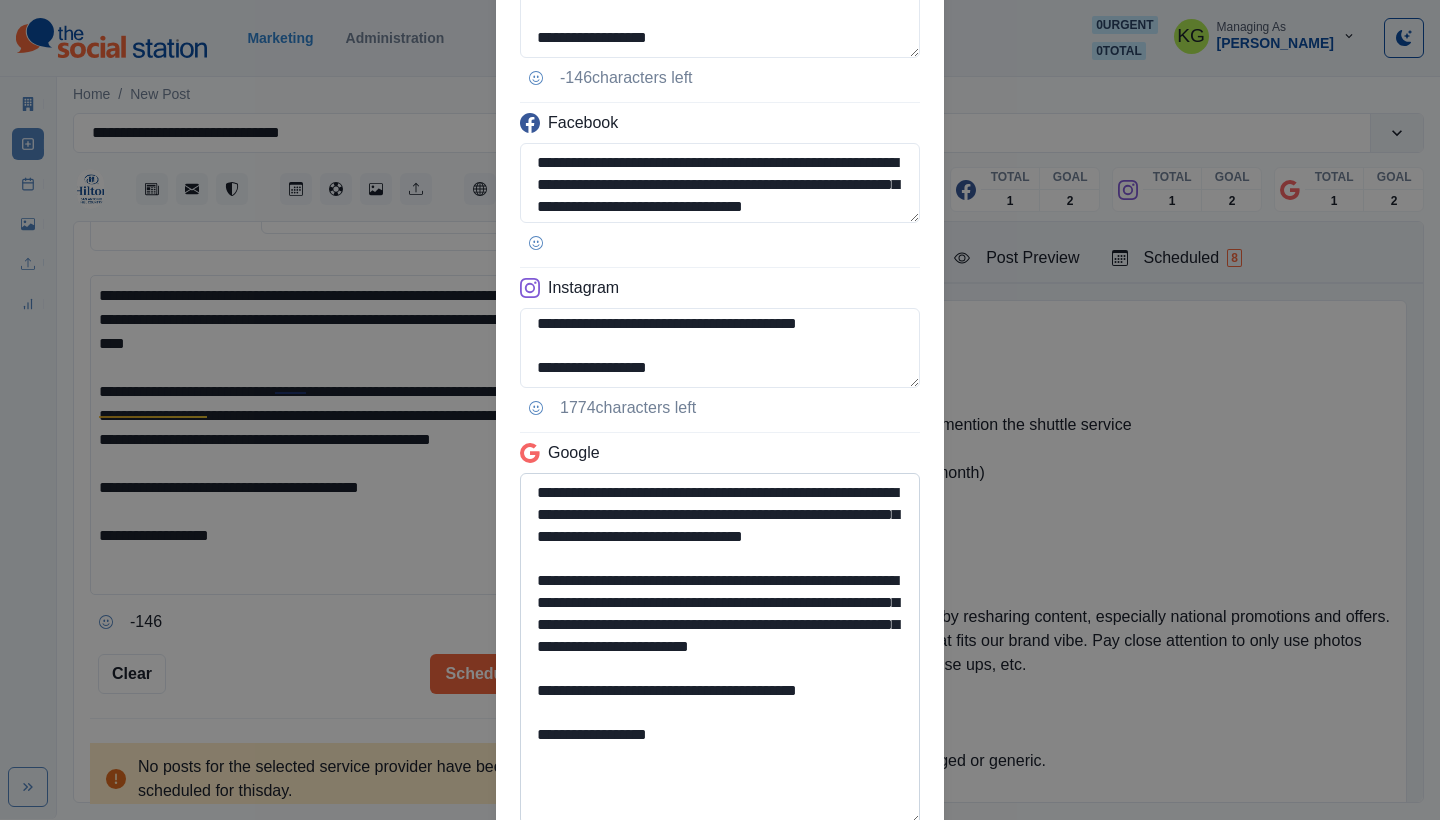 click on "**********" at bounding box center [720, 649] 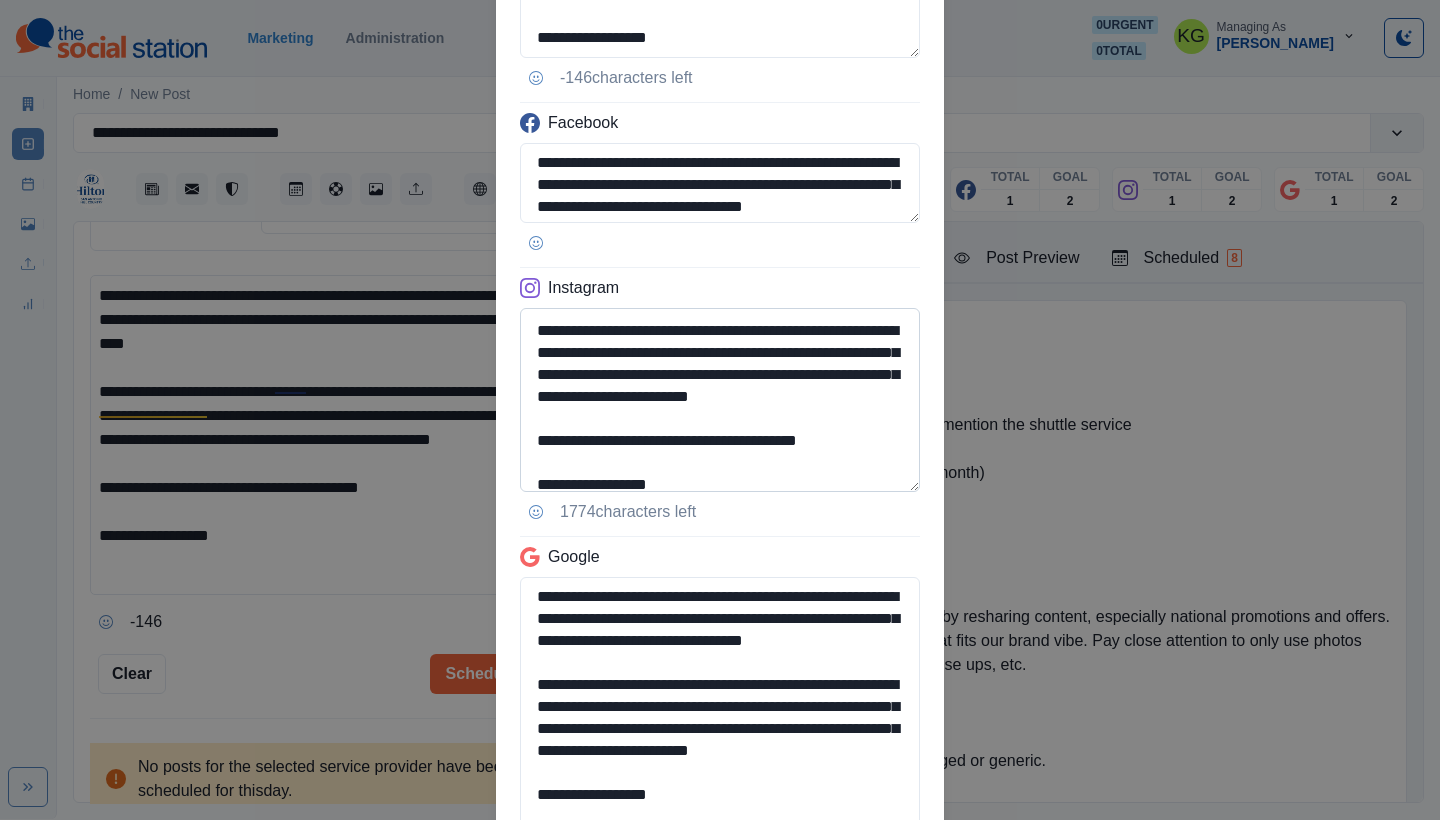 scroll, scrollTop: 0, scrollLeft: 0, axis: both 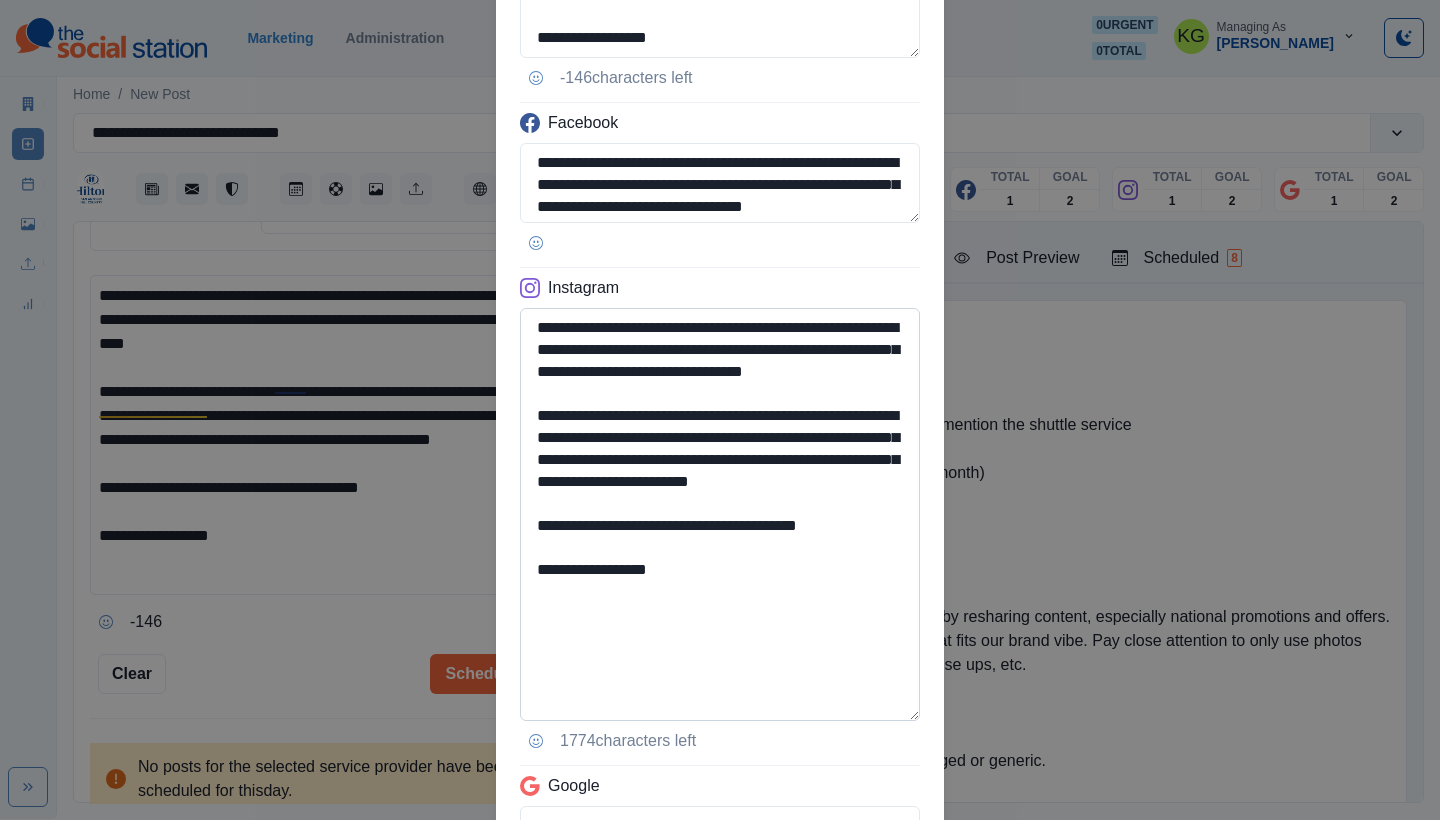 click on "**********" at bounding box center (720, 514) 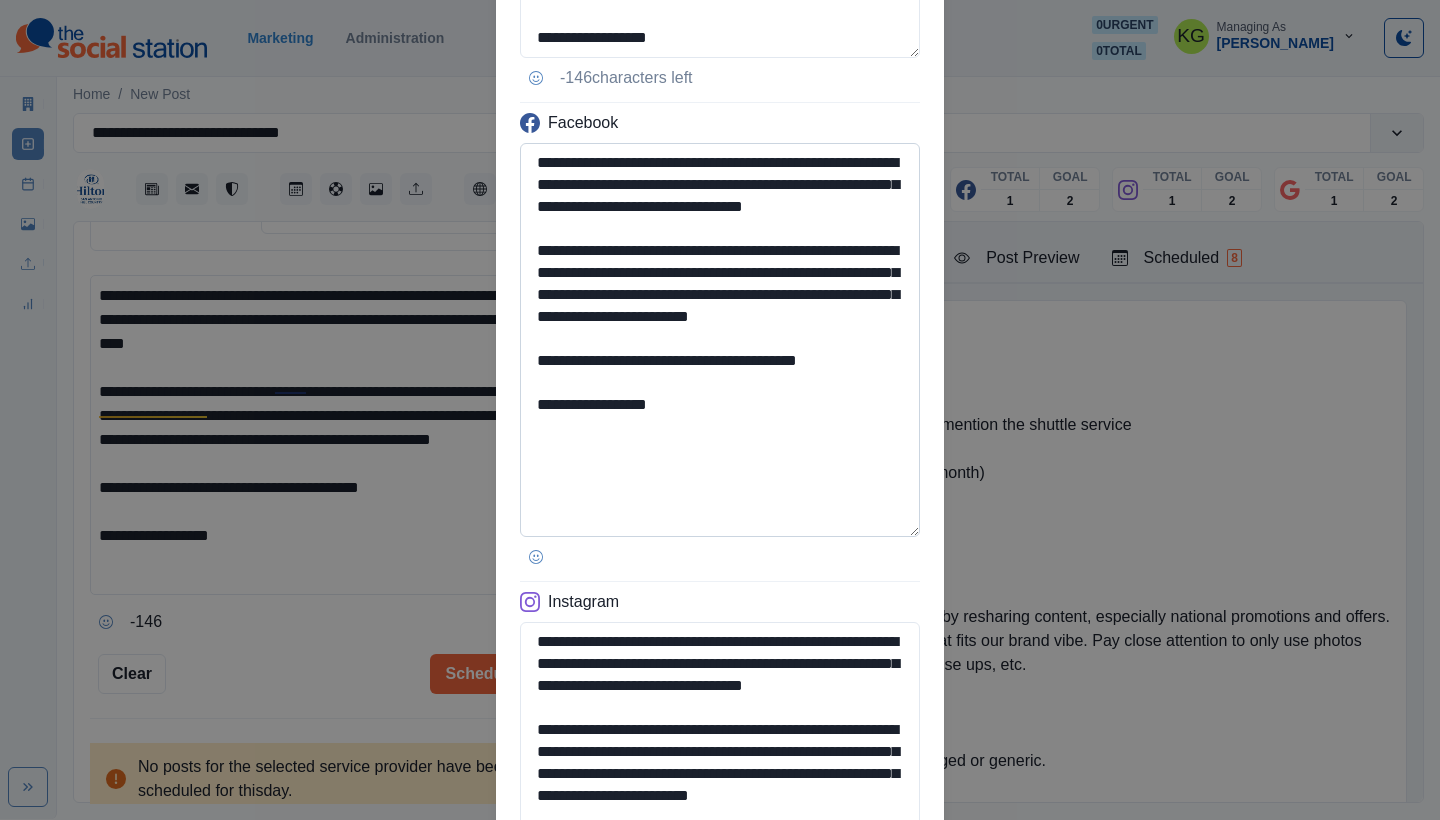 click on "**********" at bounding box center [720, 340] 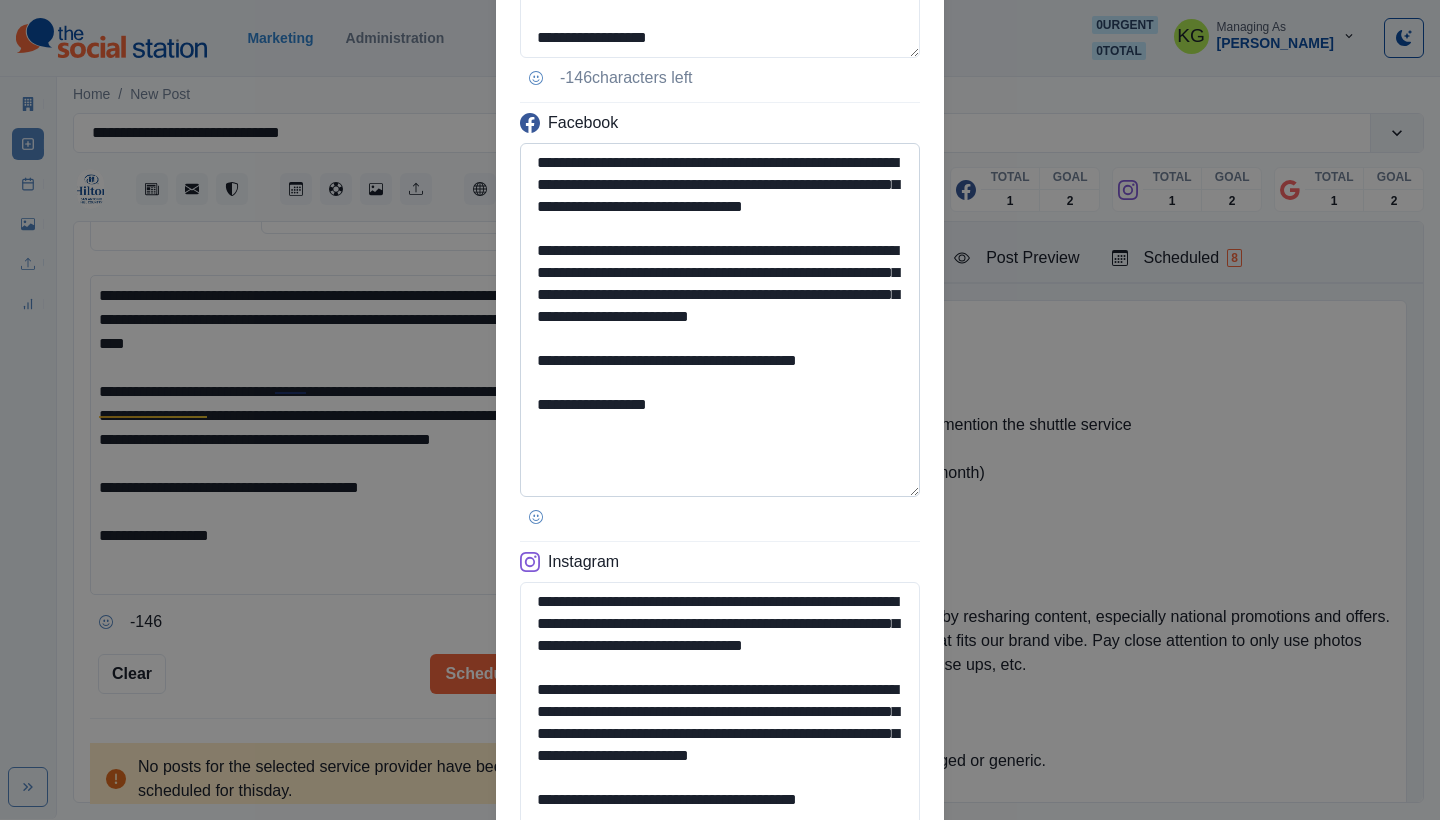 scroll, scrollTop: 0, scrollLeft: 0, axis: both 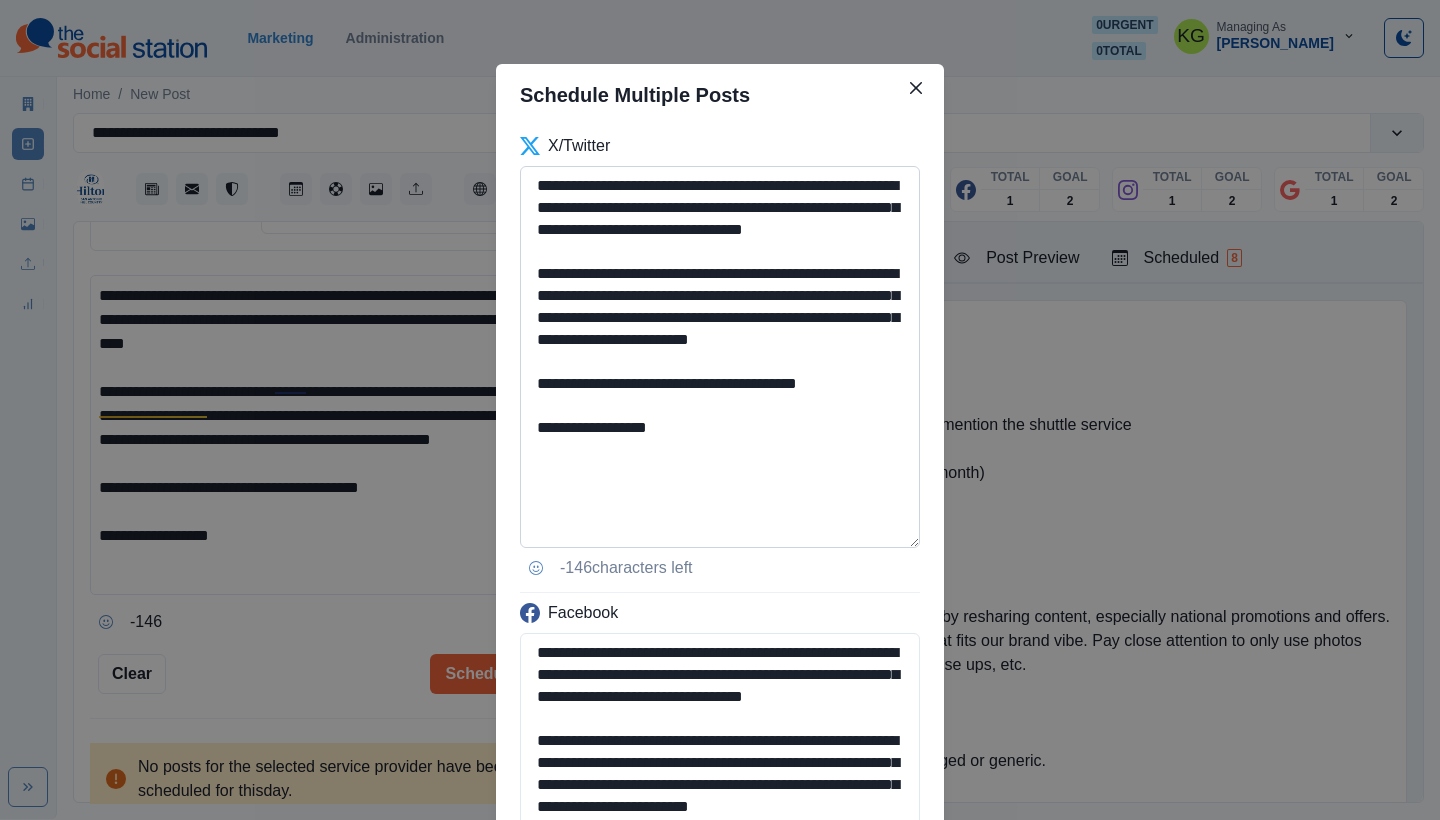 click on "**********" at bounding box center [720, 357] 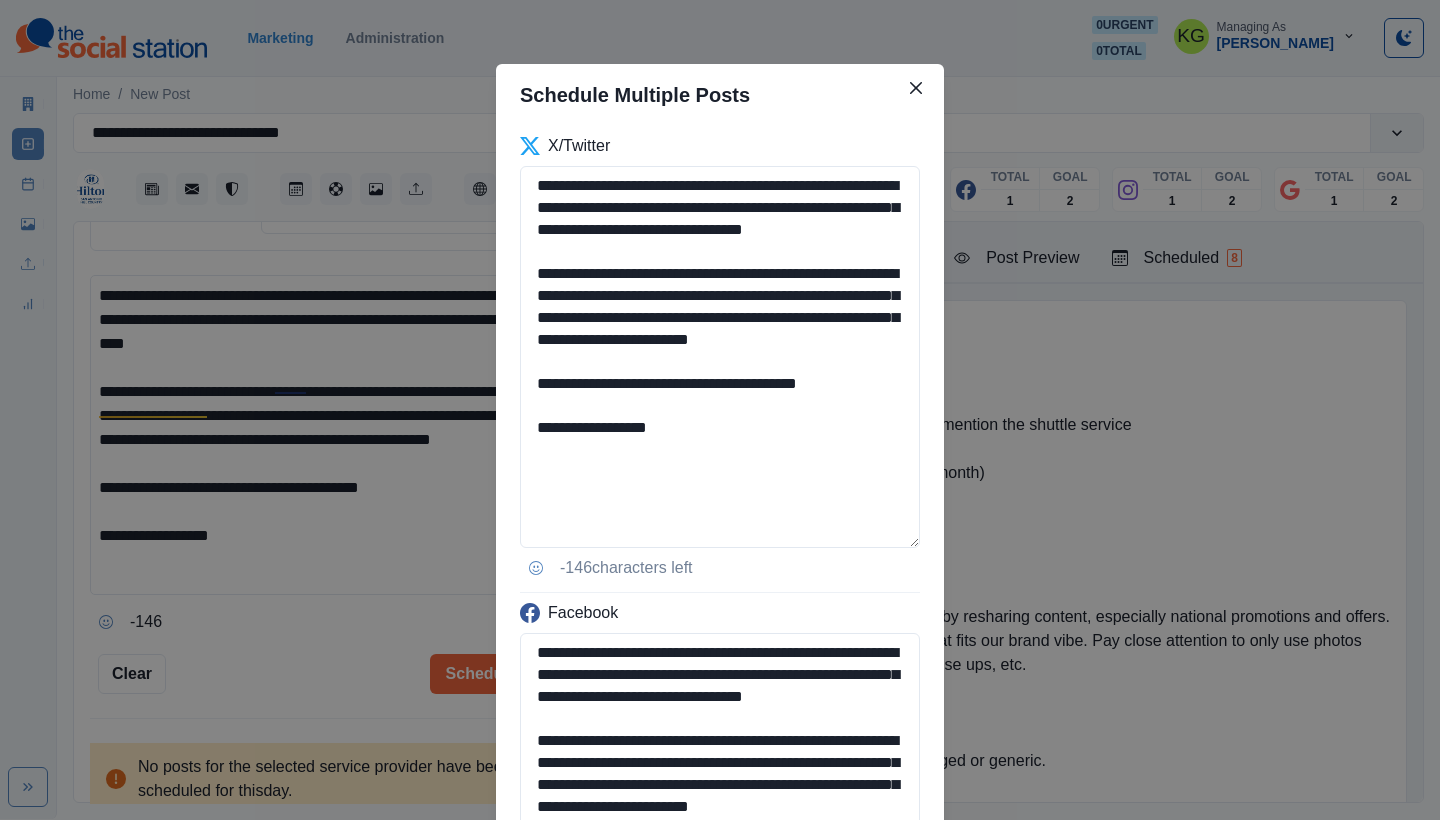 drag, startPoint x: 605, startPoint y: 382, endPoint x: 508, endPoint y: 192, distance: 213.32838 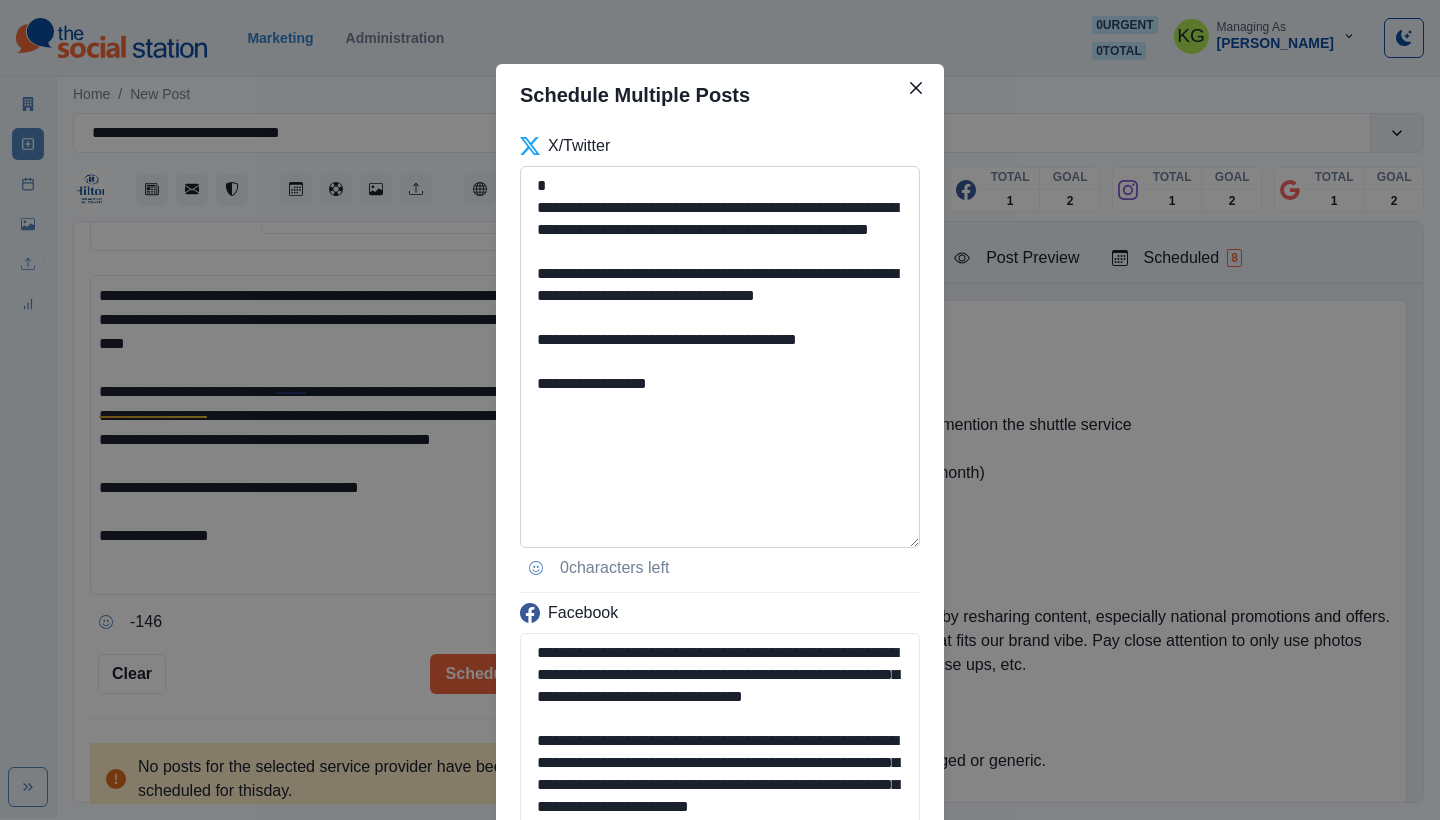 click on "**********" at bounding box center (720, 357) 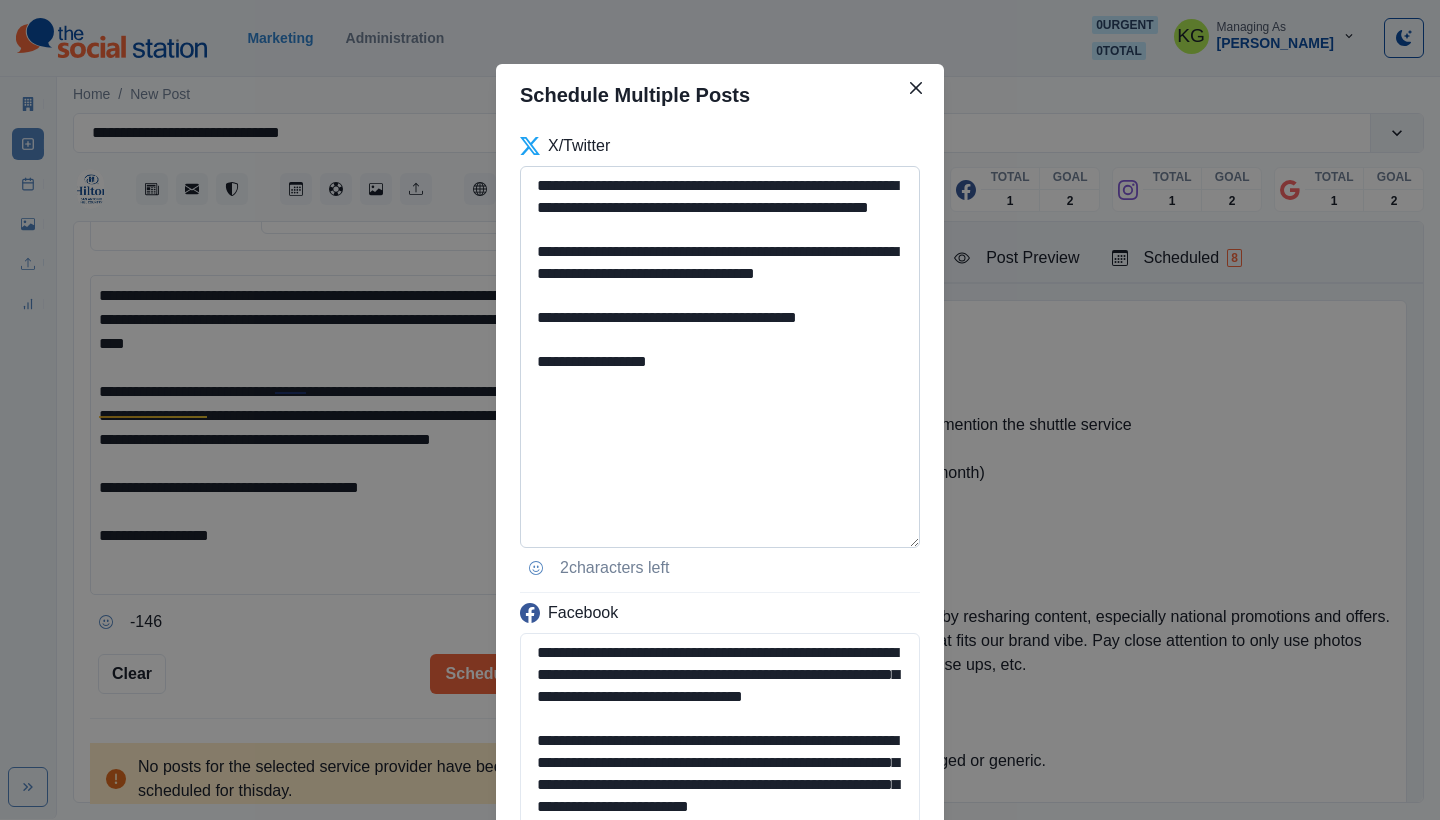 click on "**********" at bounding box center [720, 357] 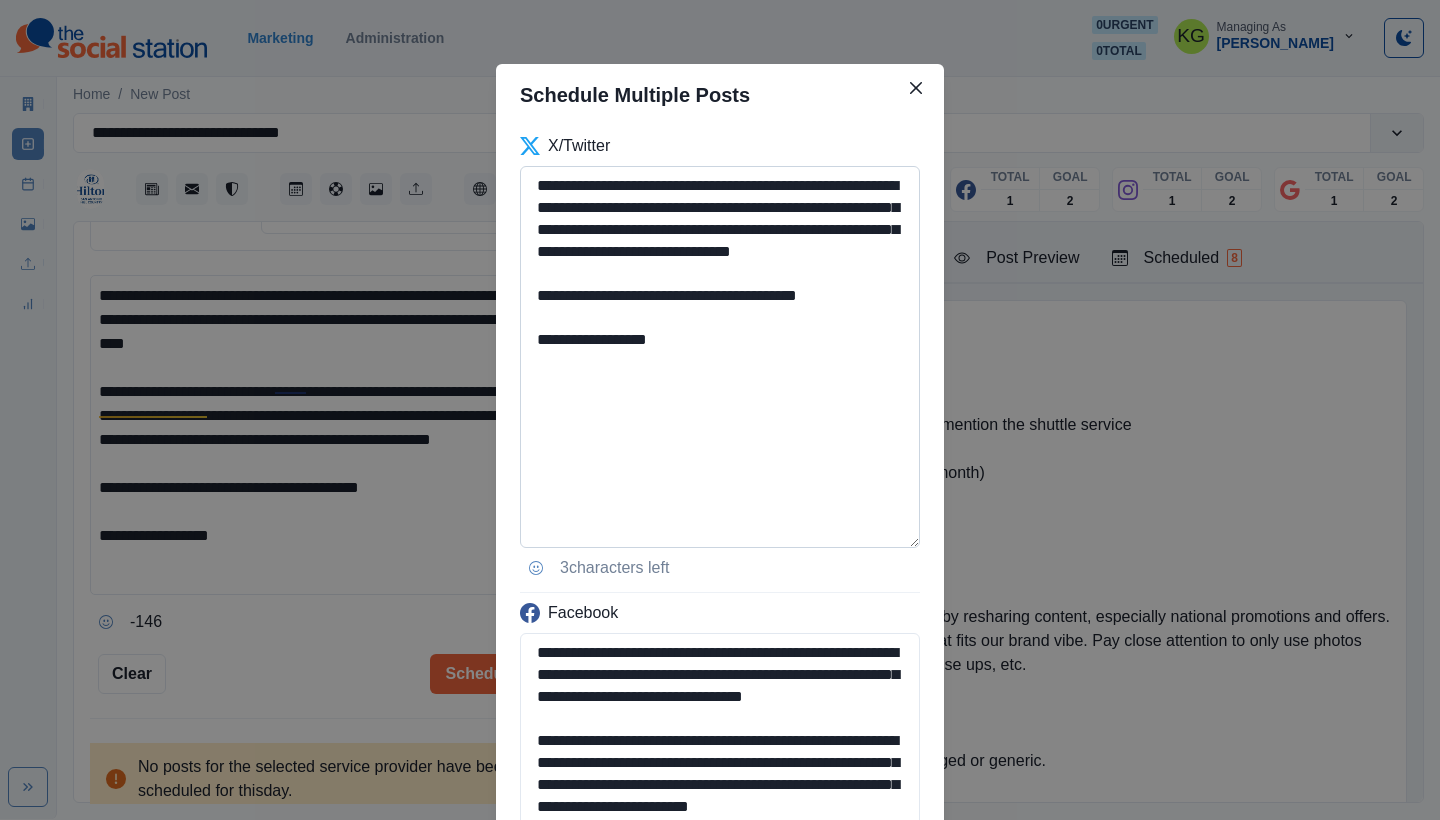 drag, startPoint x: 575, startPoint y: 273, endPoint x: 761, endPoint y: 292, distance: 186.96791 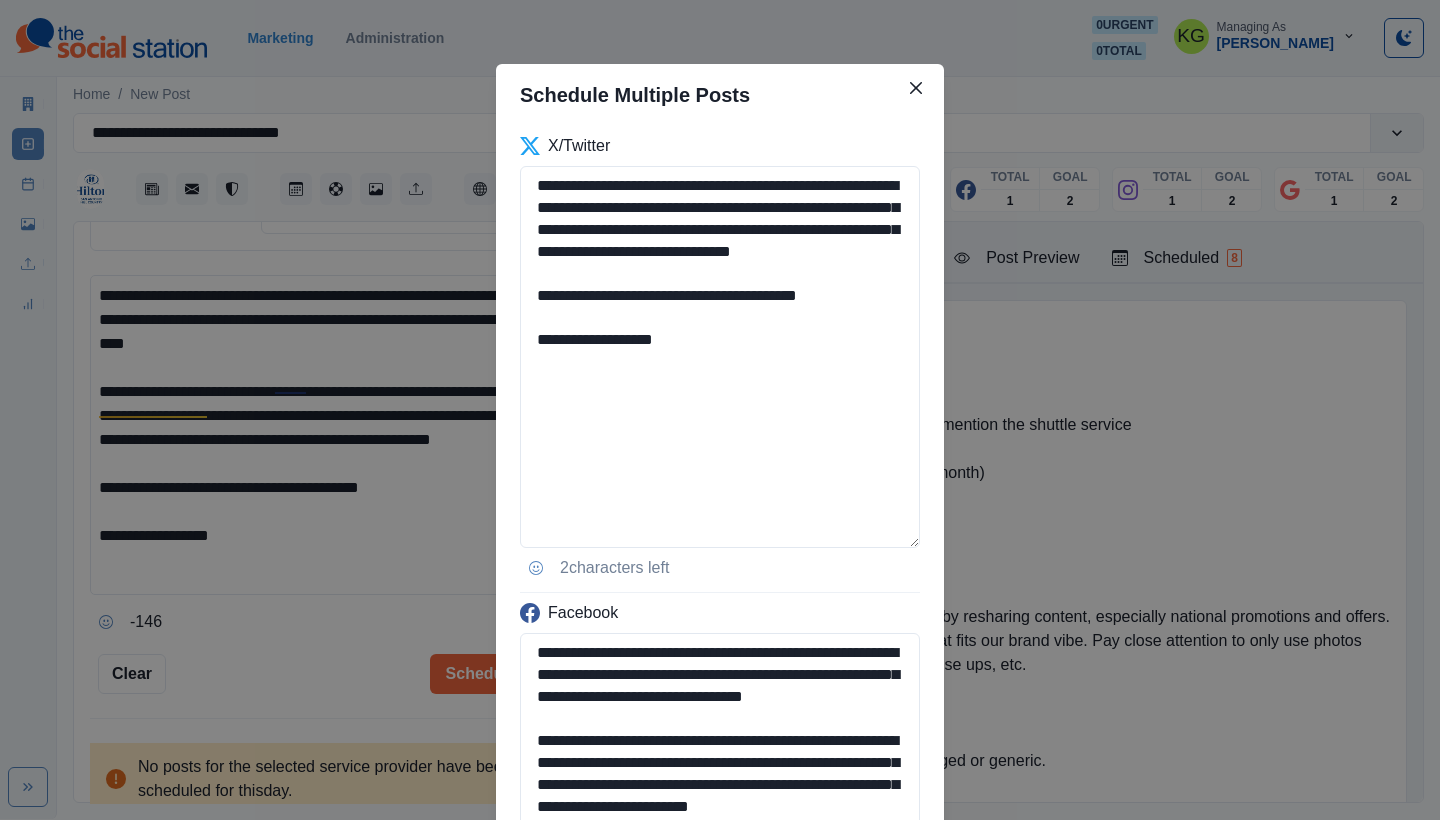 click 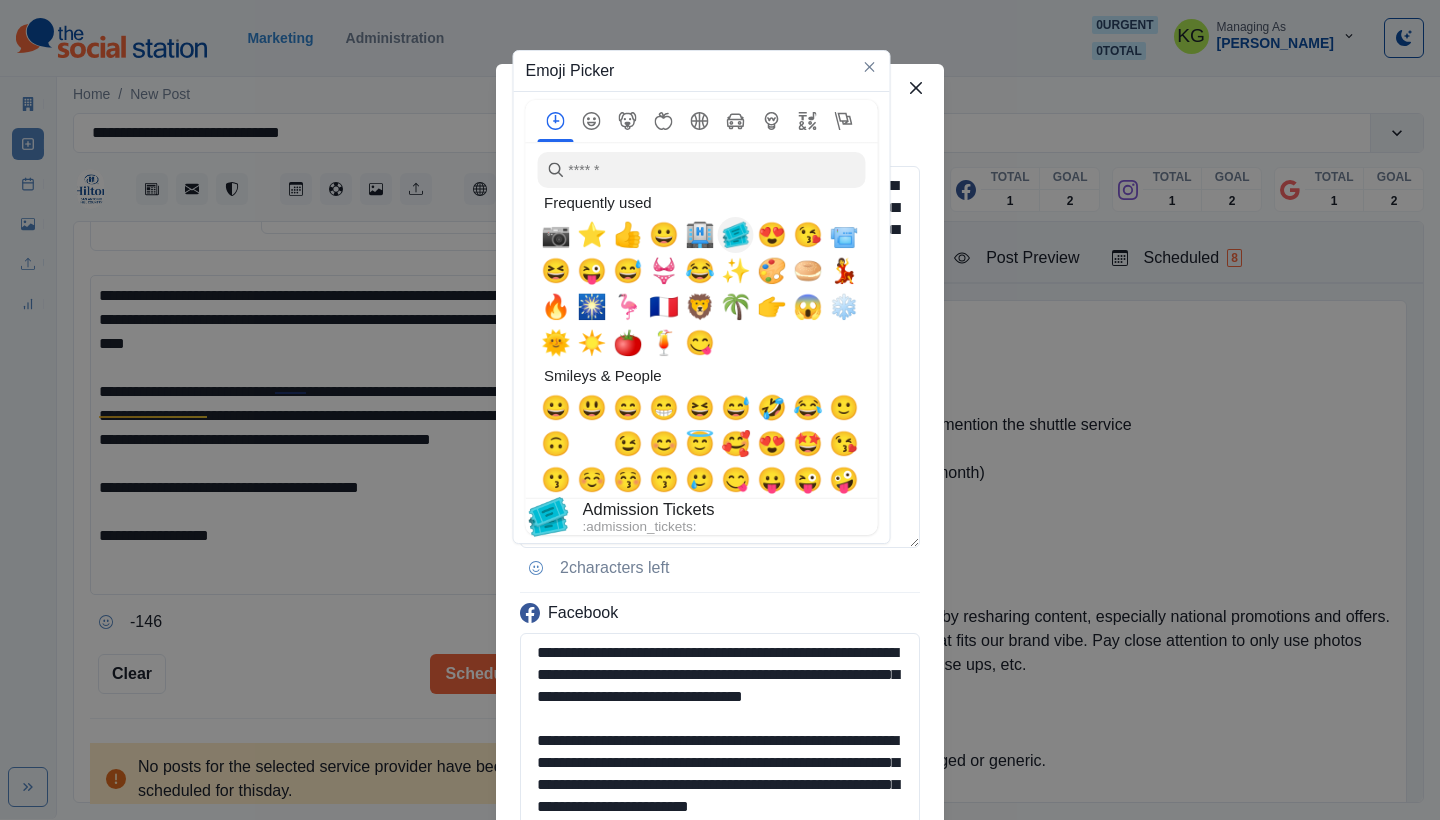 click on "🎟️" at bounding box center (736, 235) 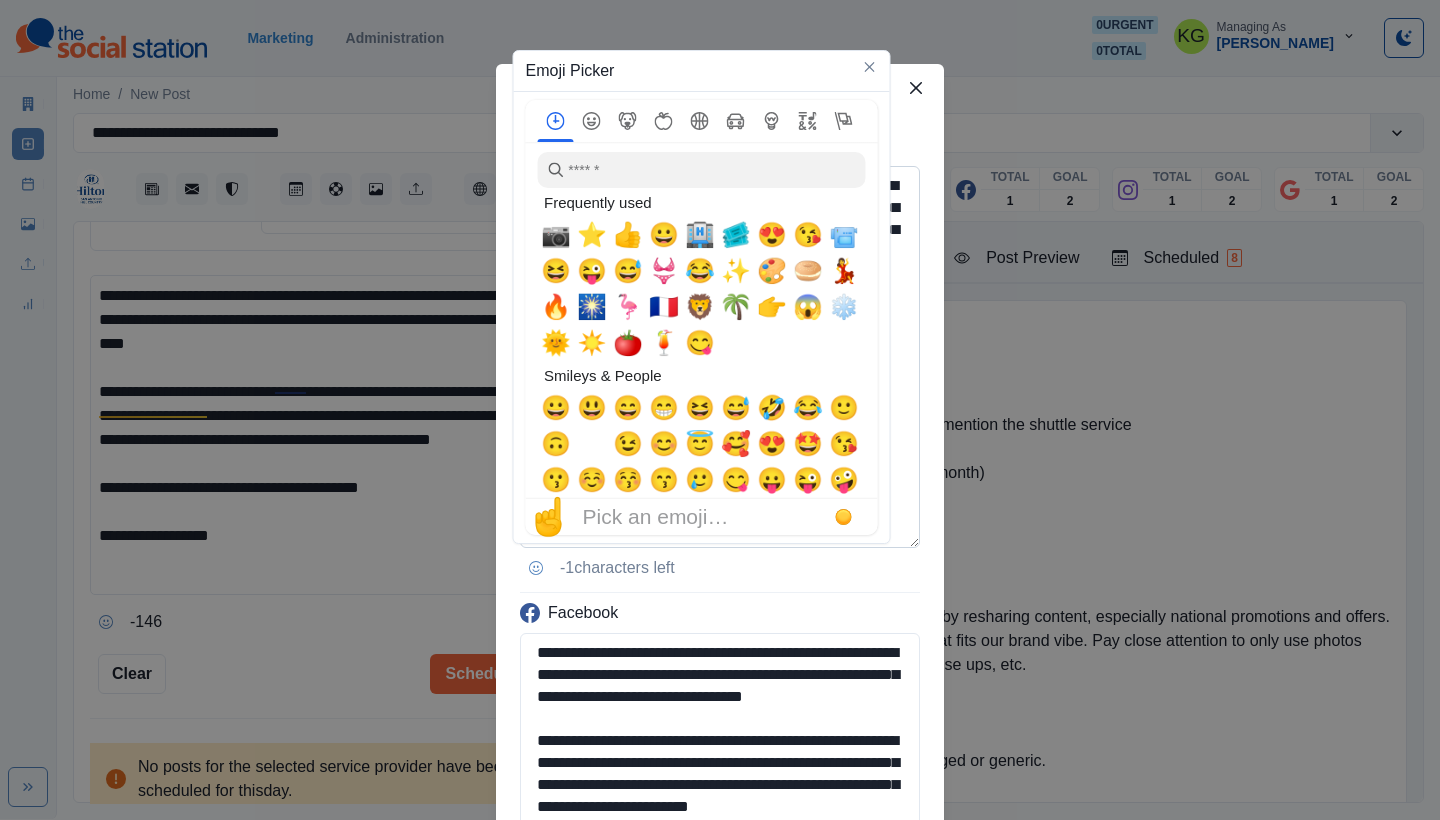 click on "**********" at bounding box center [720, 357] 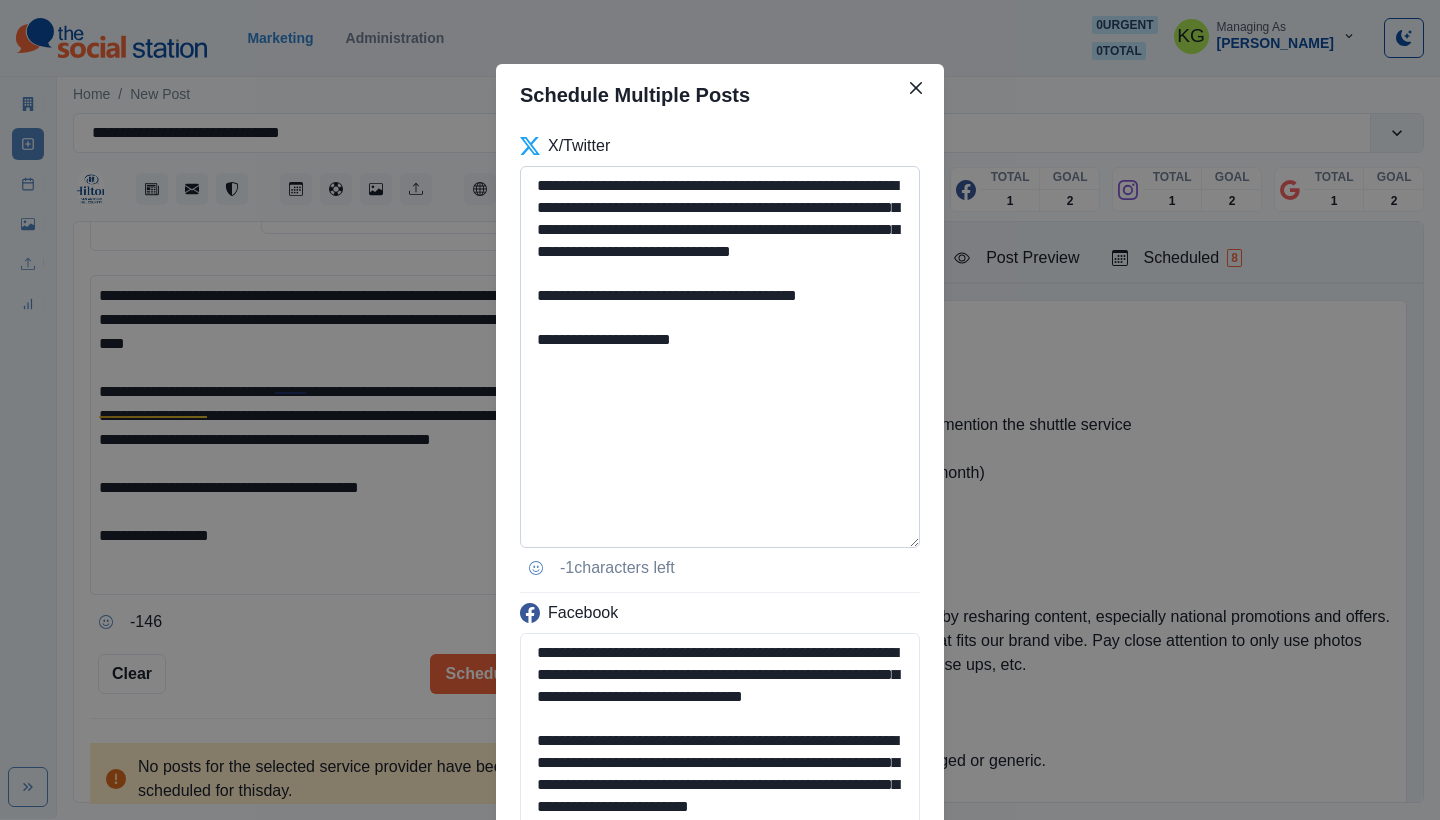 drag, startPoint x: 735, startPoint y: 356, endPoint x: 690, endPoint y: 358, distance: 45.044422 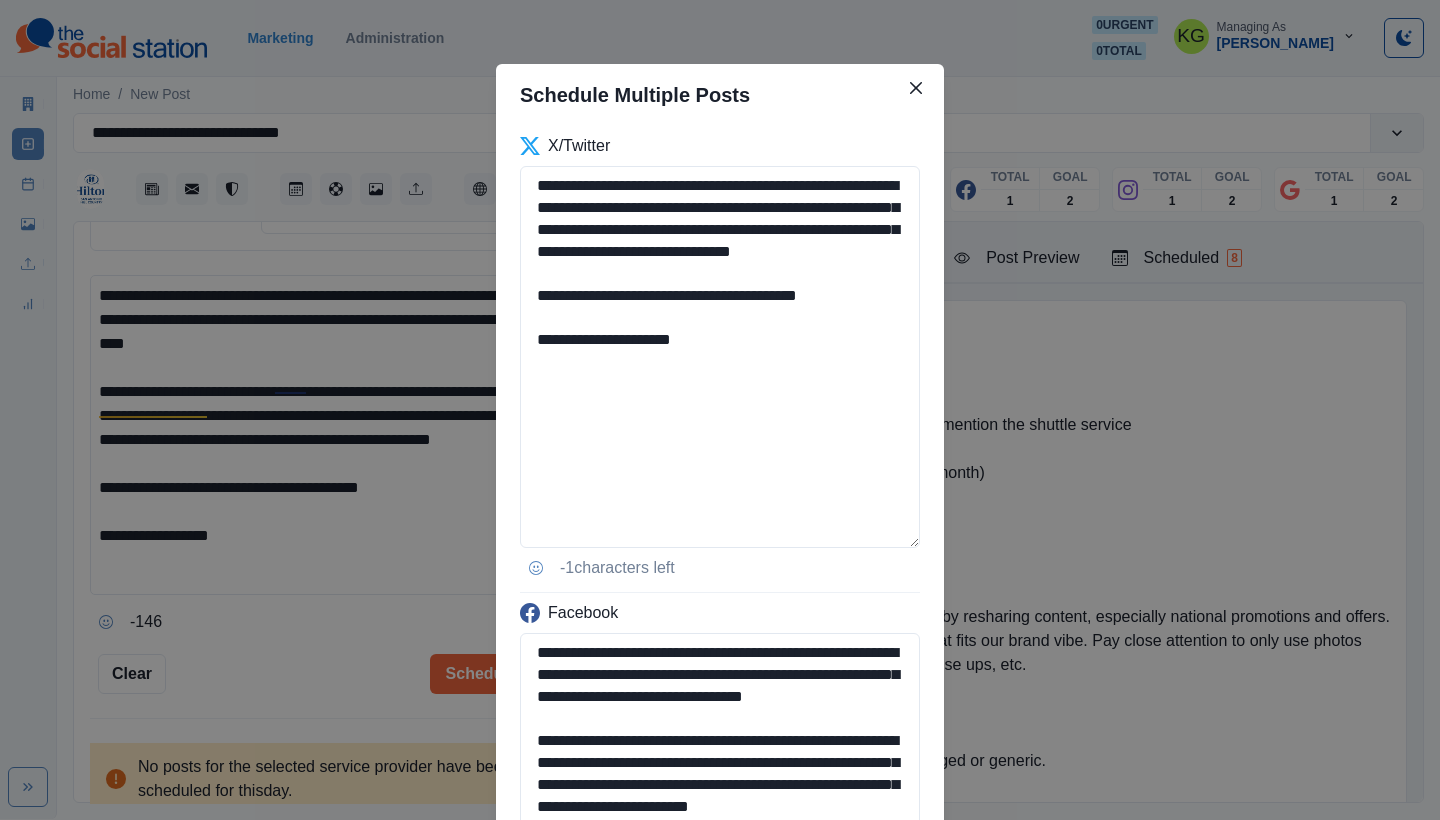 drag, startPoint x: 631, startPoint y: 315, endPoint x: 461, endPoint y: 310, distance: 170.07352 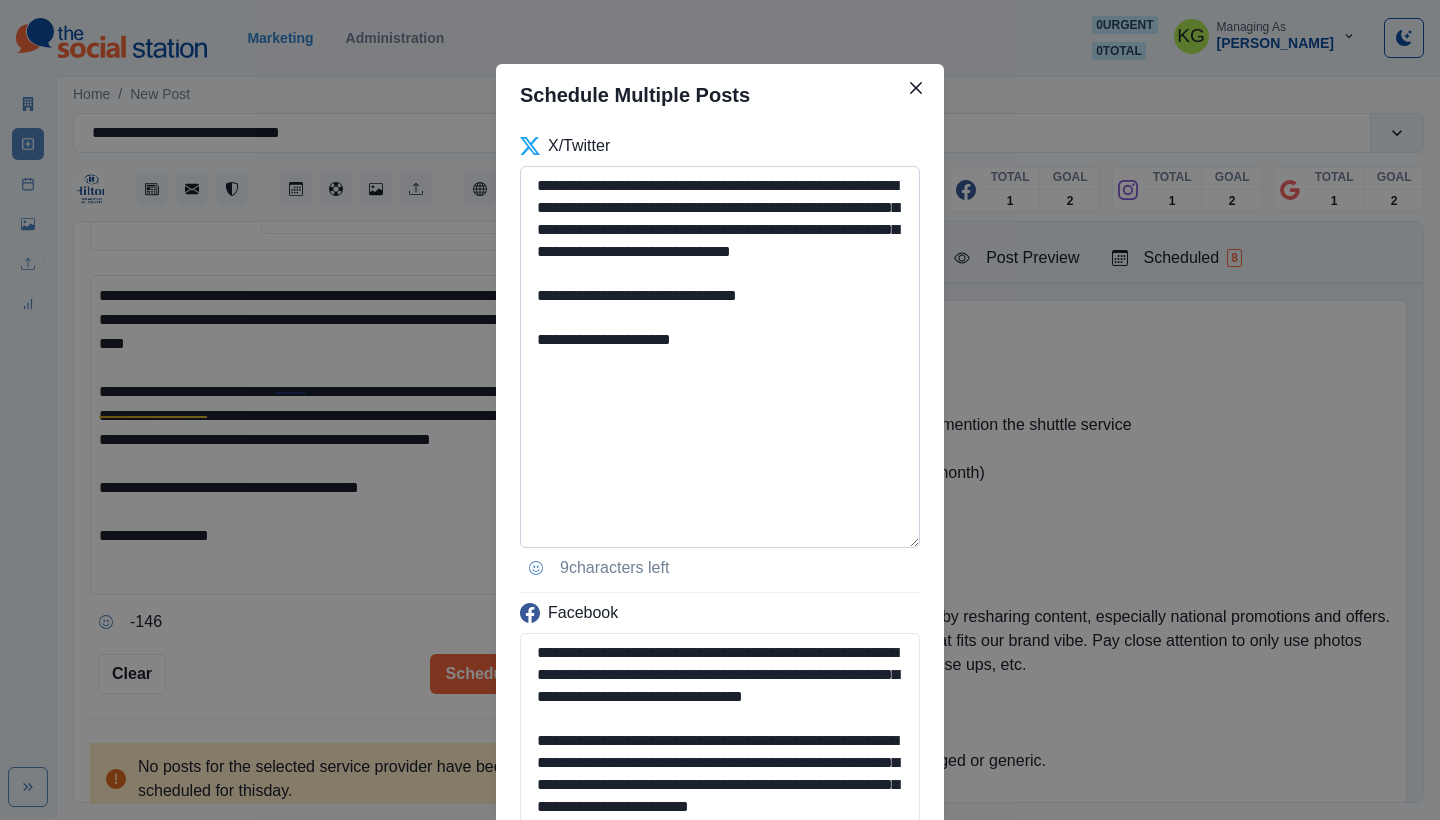 click on "**********" at bounding box center [720, 357] 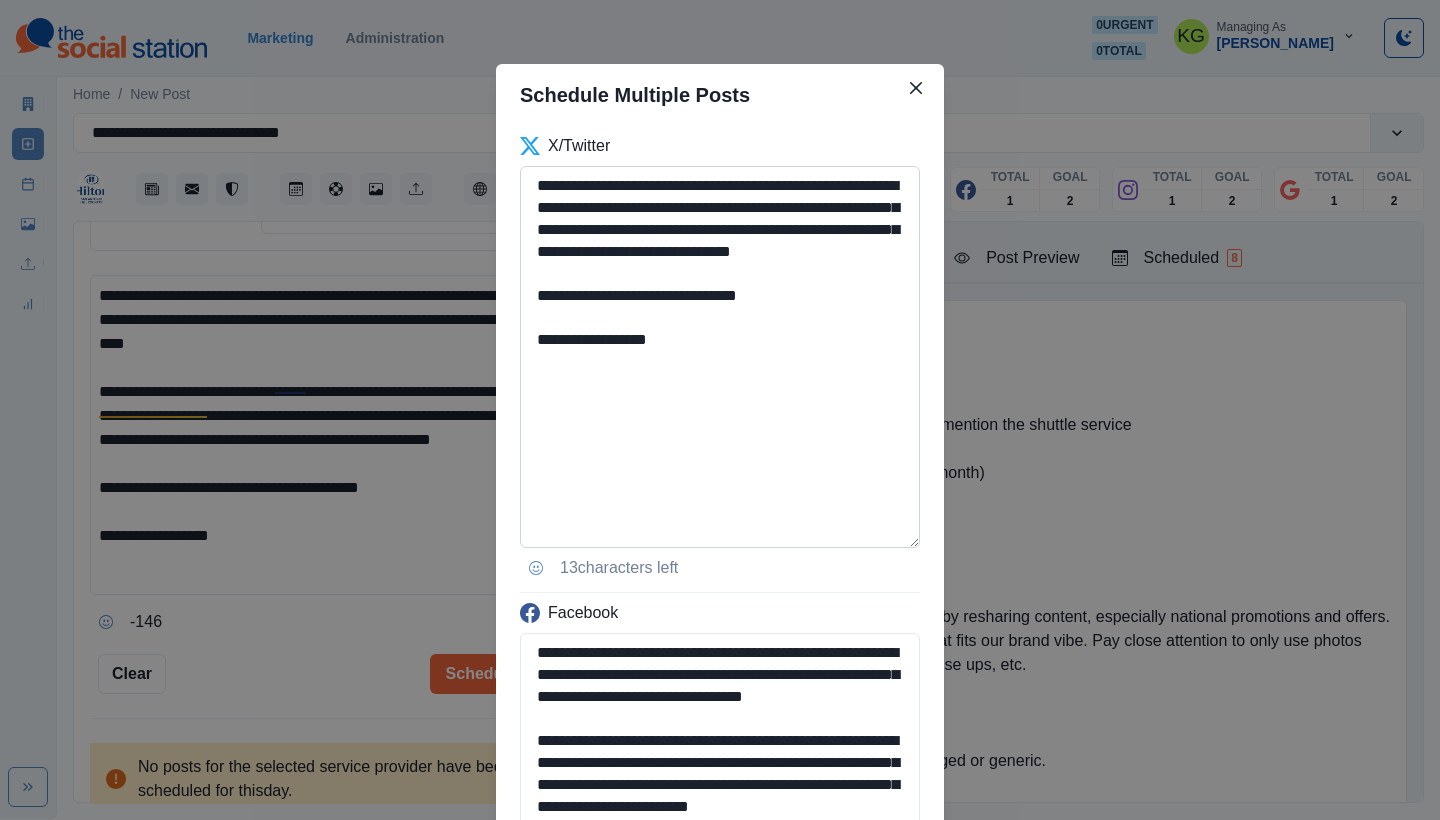 click on "**********" at bounding box center (720, 357) 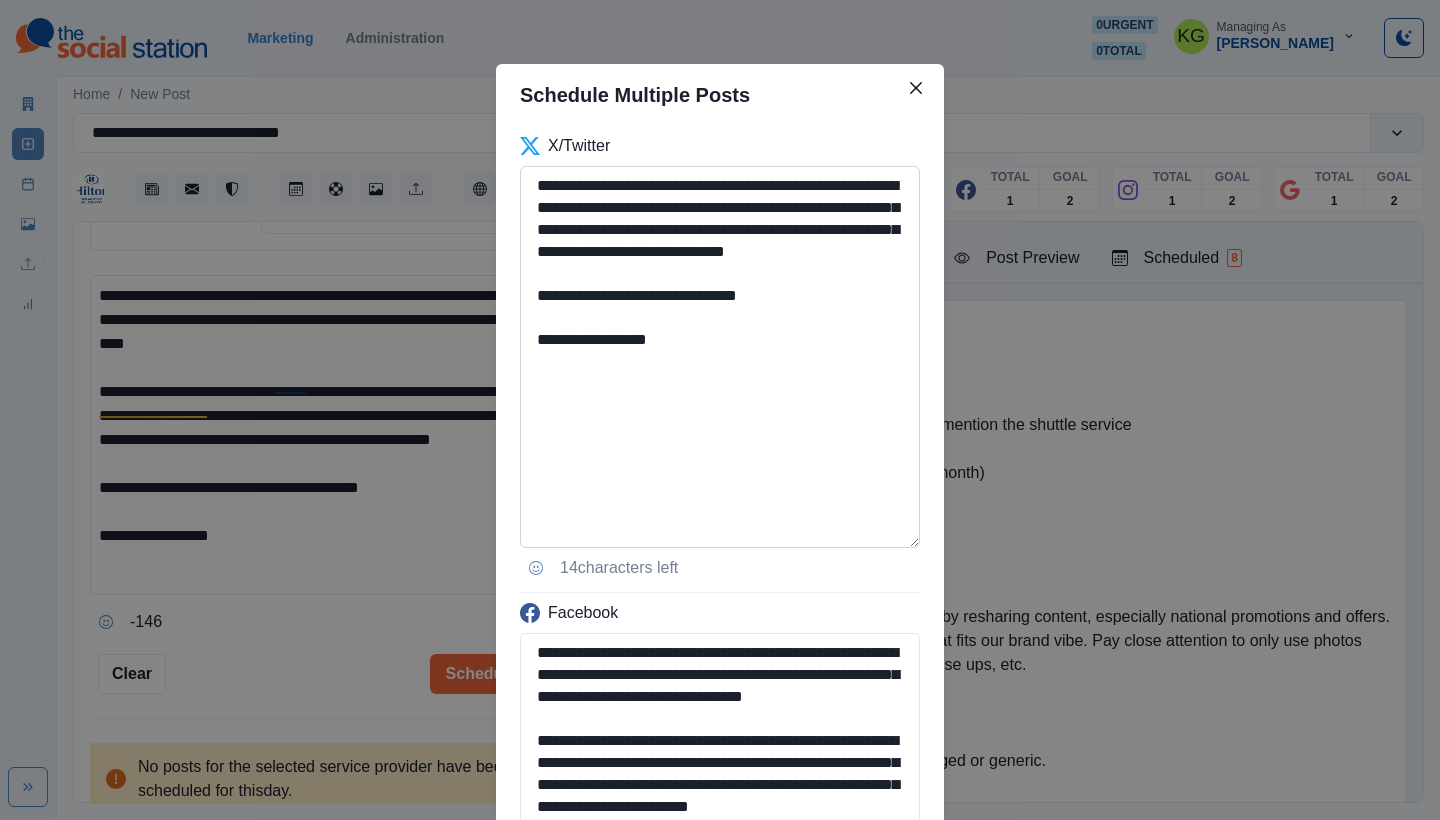 click on "**********" 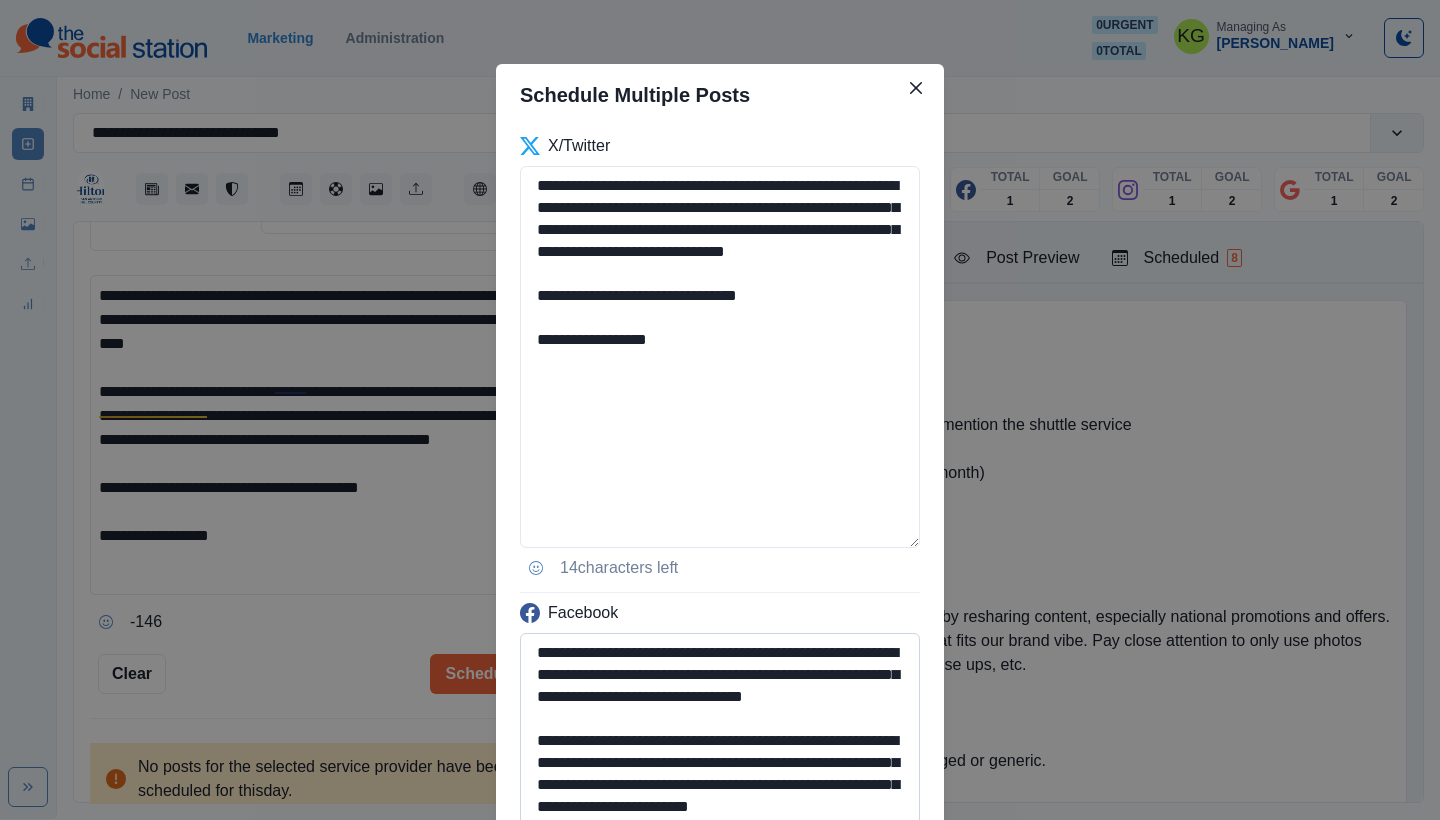 type on "**********" 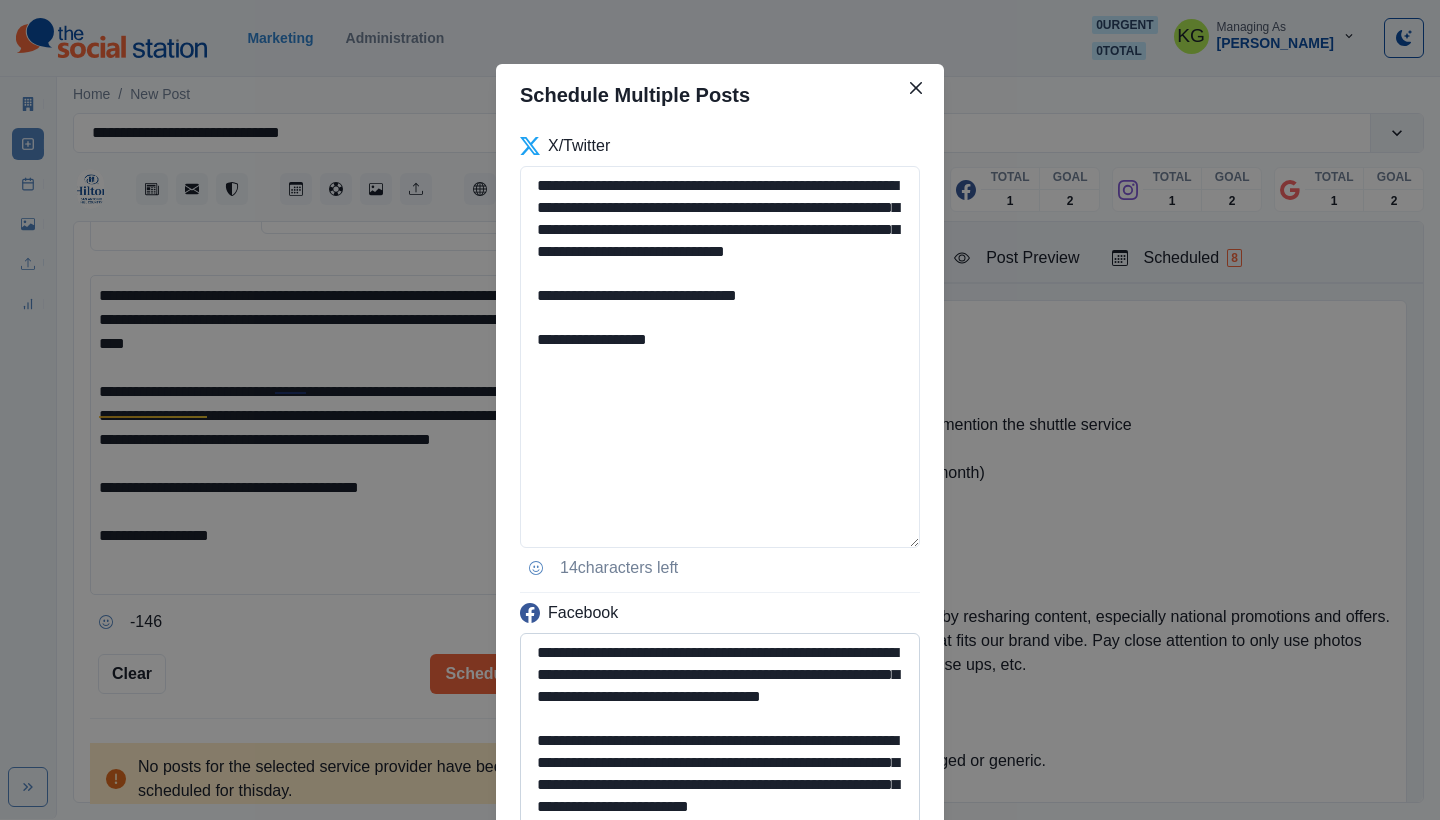 scroll, scrollTop: 400, scrollLeft: 0, axis: vertical 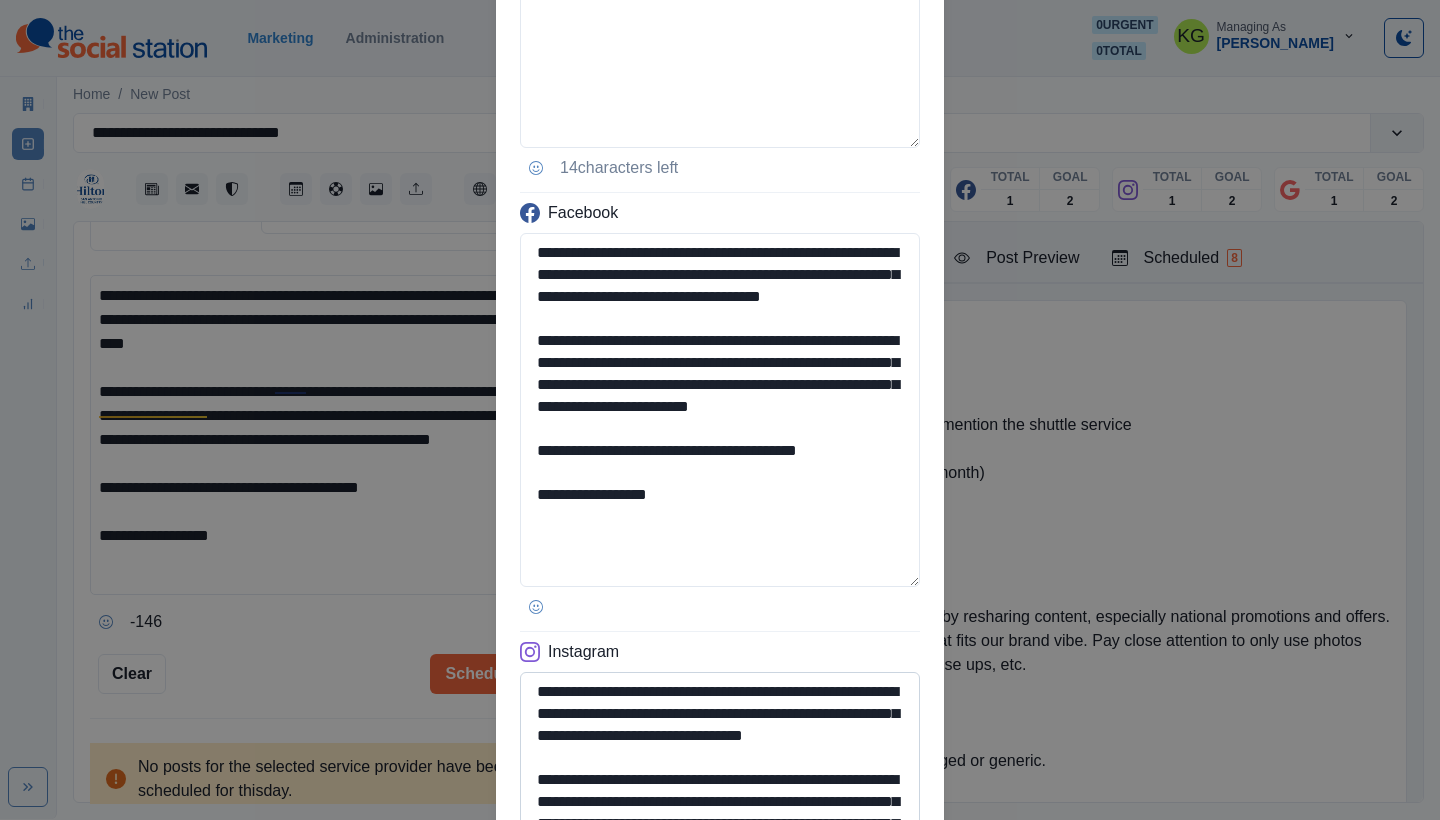 type on "**********" 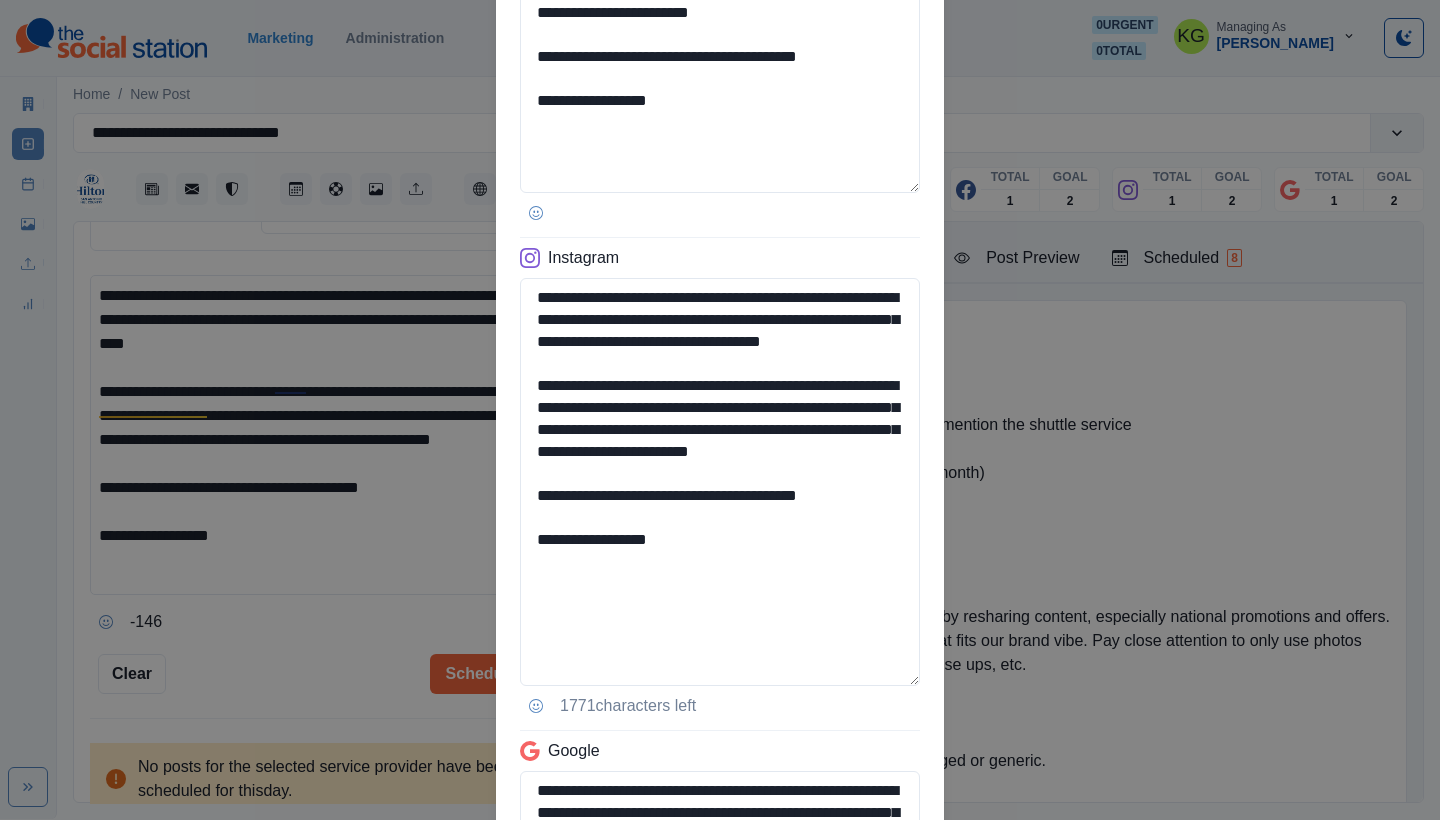 scroll, scrollTop: 1206, scrollLeft: 0, axis: vertical 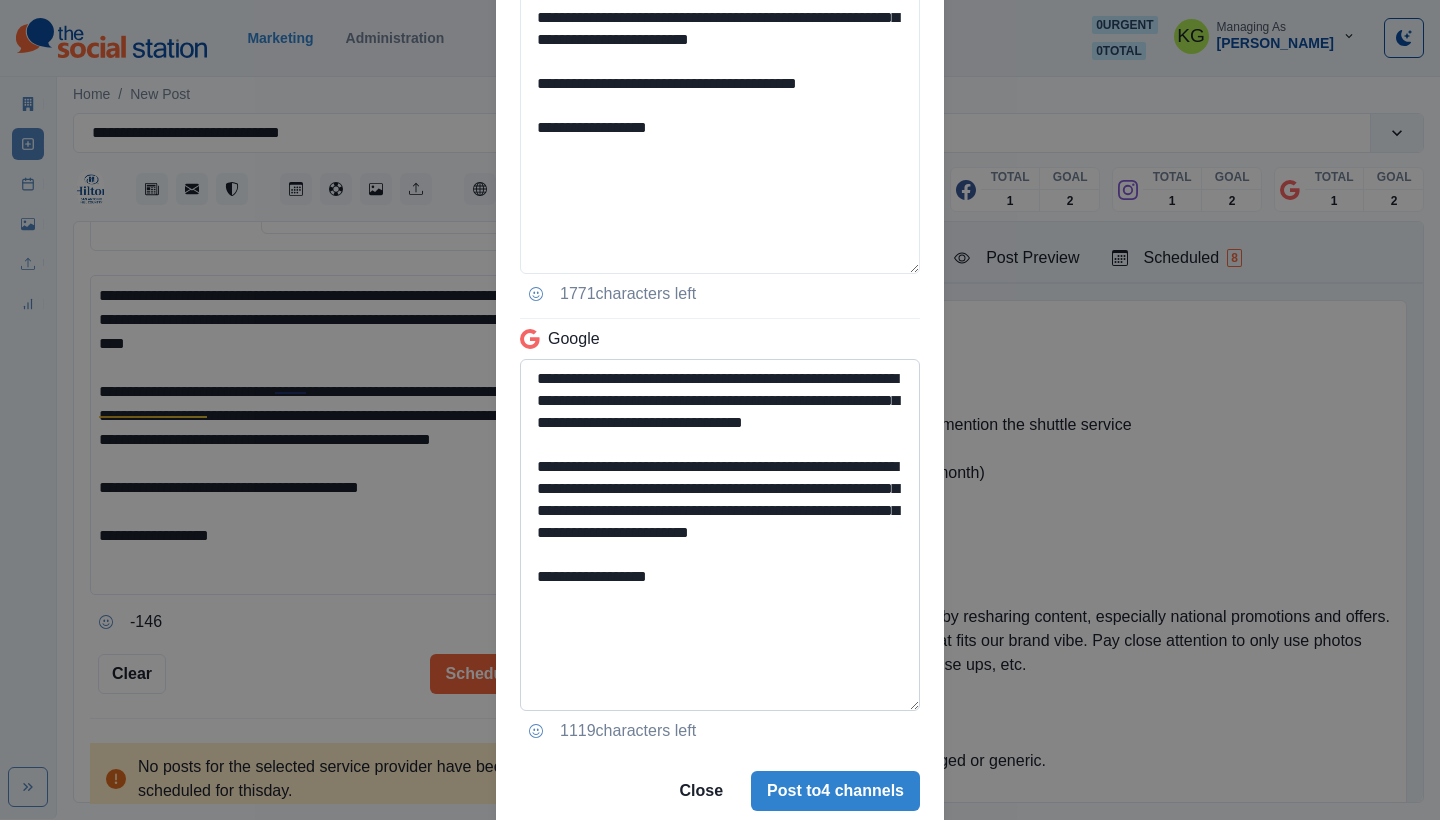 type on "**********" 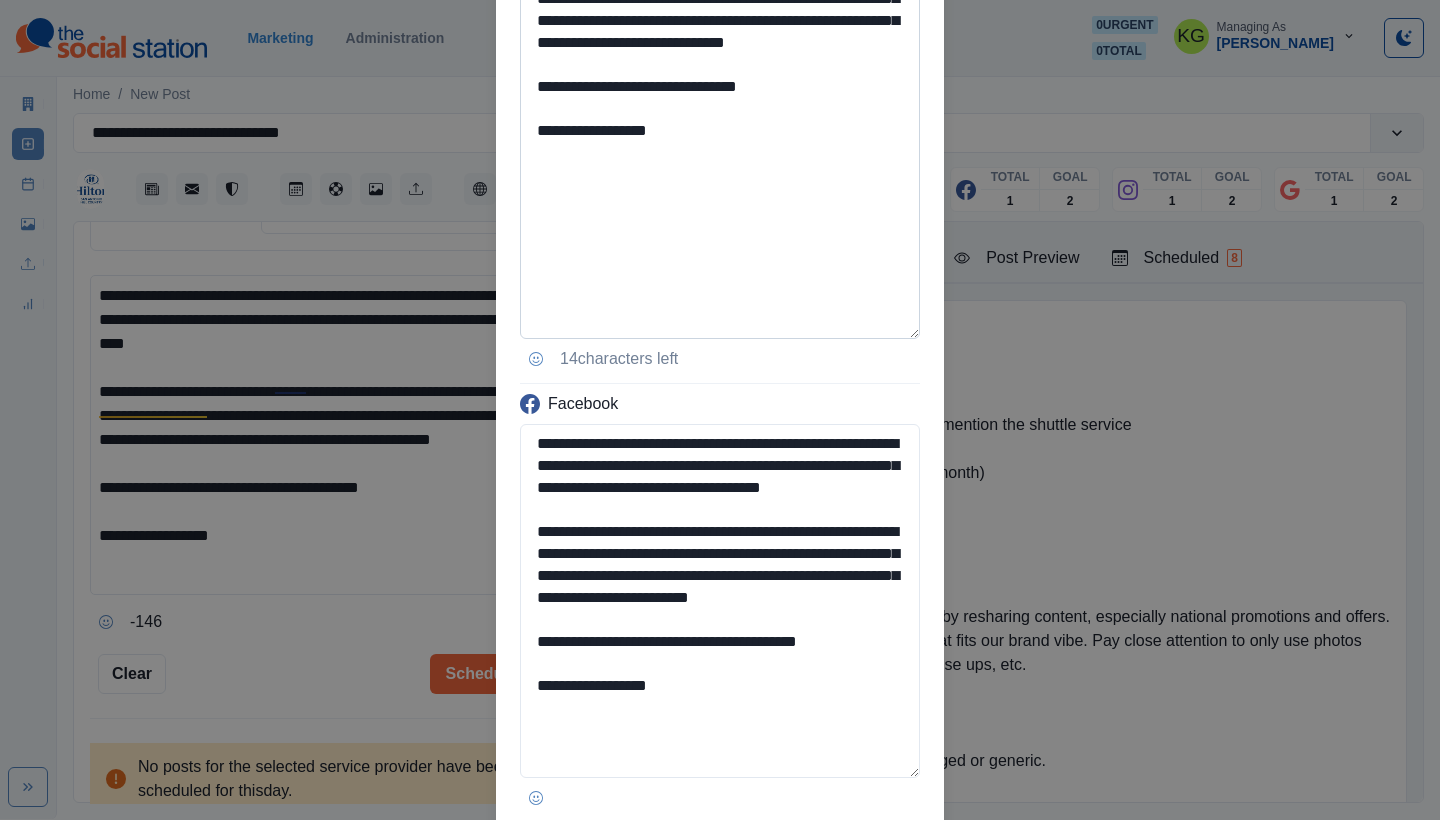scroll, scrollTop: 0, scrollLeft: 0, axis: both 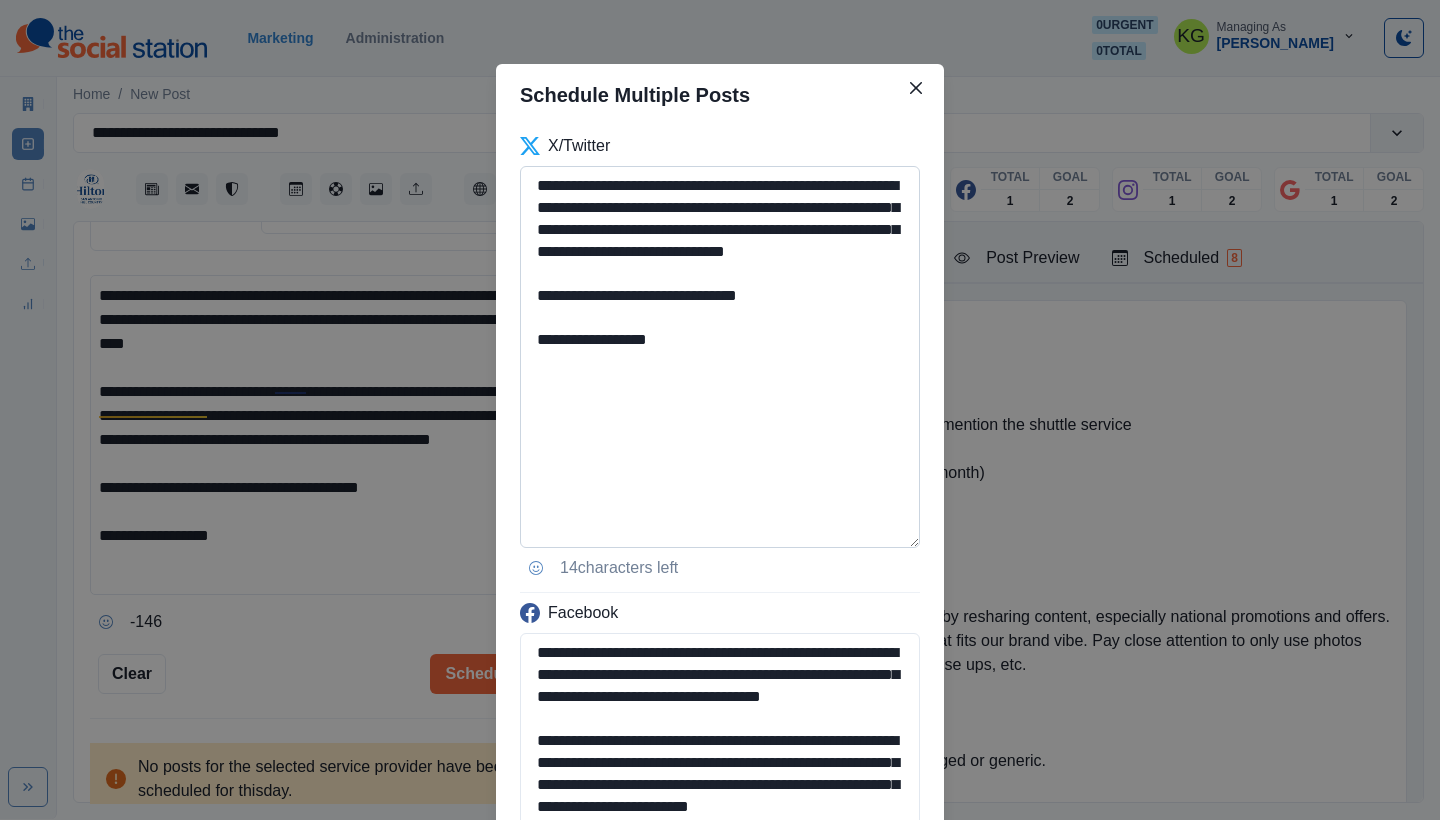 type on "**********" 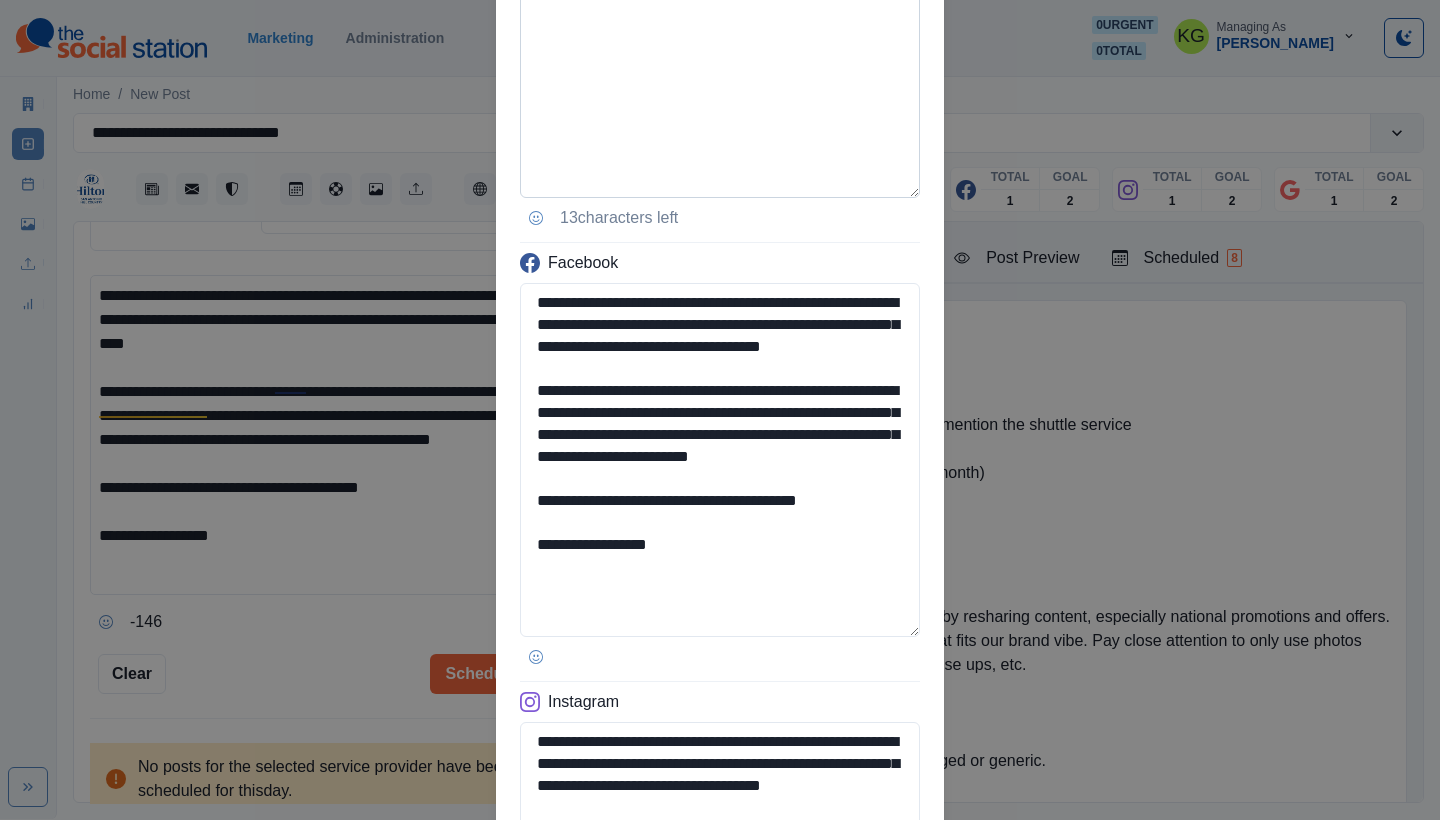 scroll, scrollTop: 1277, scrollLeft: 0, axis: vertical 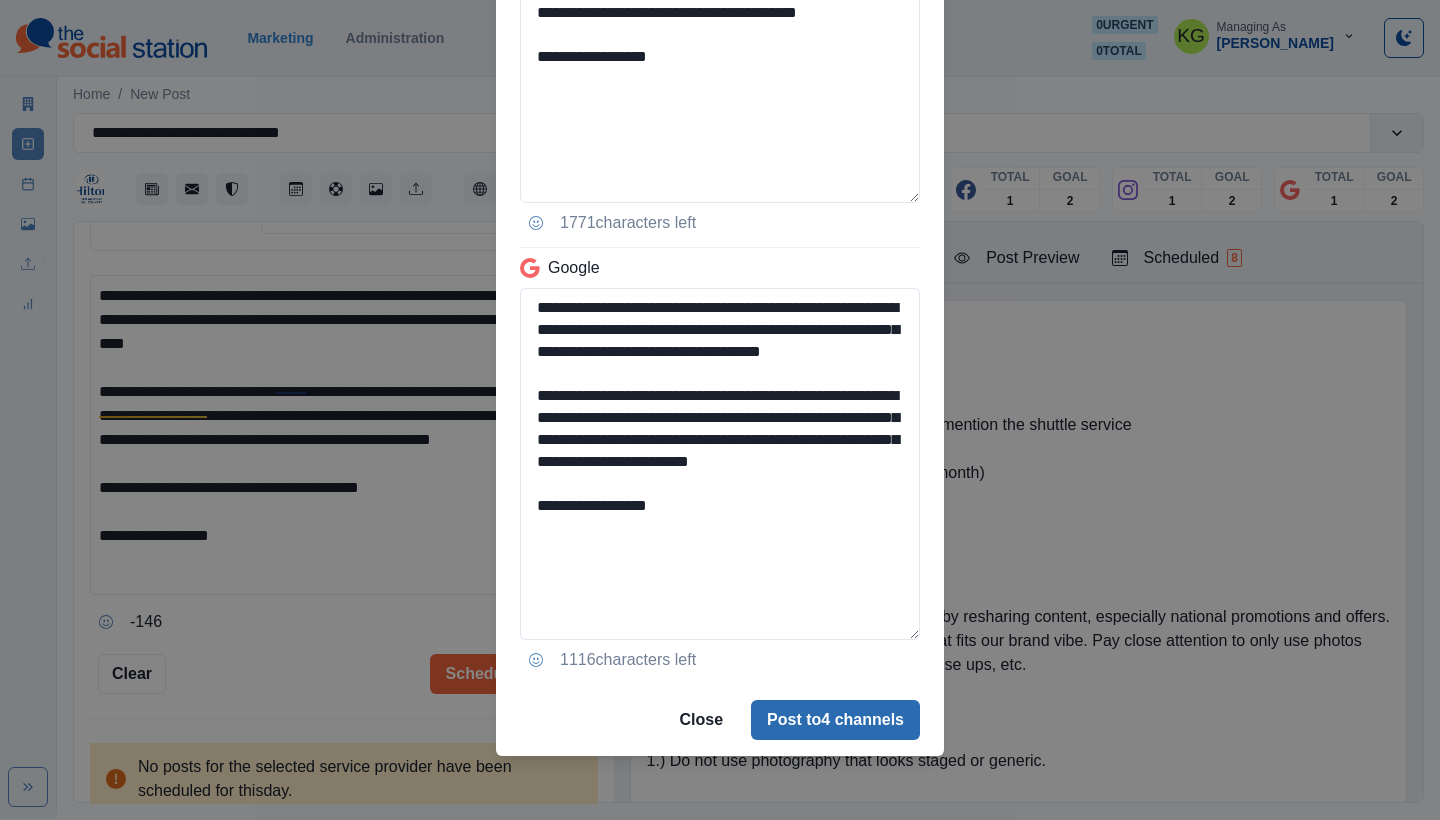 type on "**********" 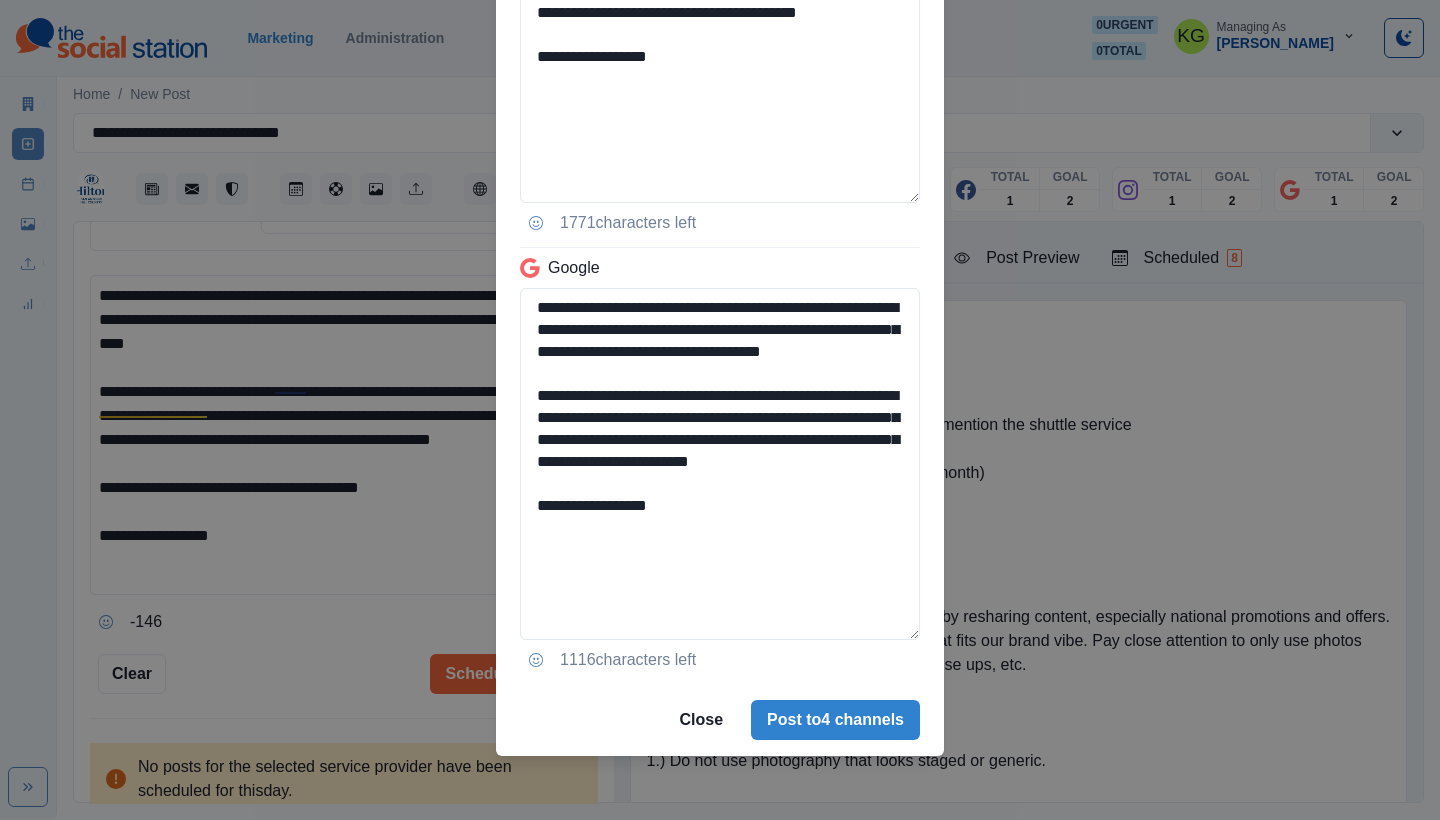 drag, startPoint x: 866, startPoint y: 710, endPoint x: 875, endPoint y: 690, distance: 21.931713 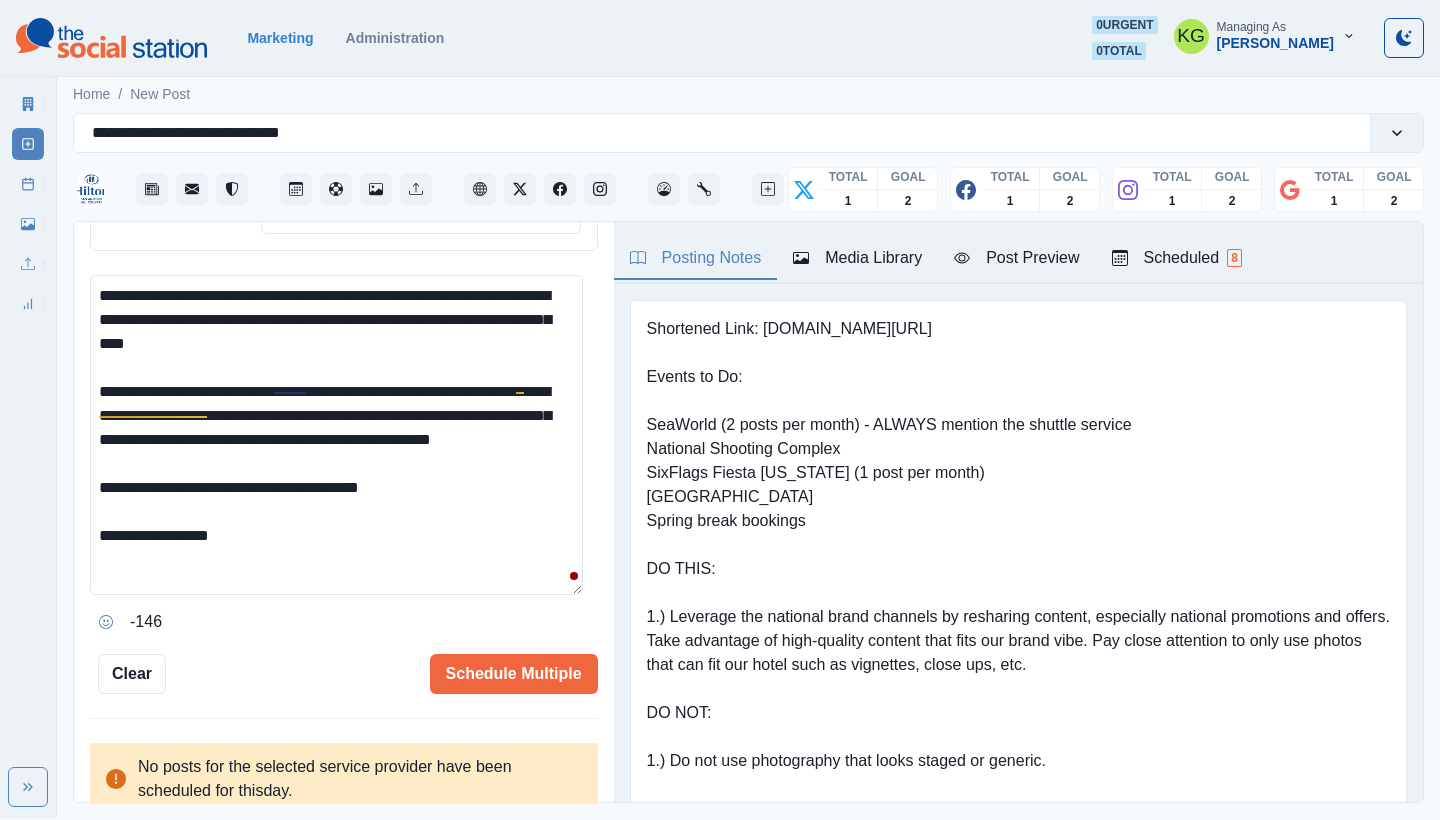 type 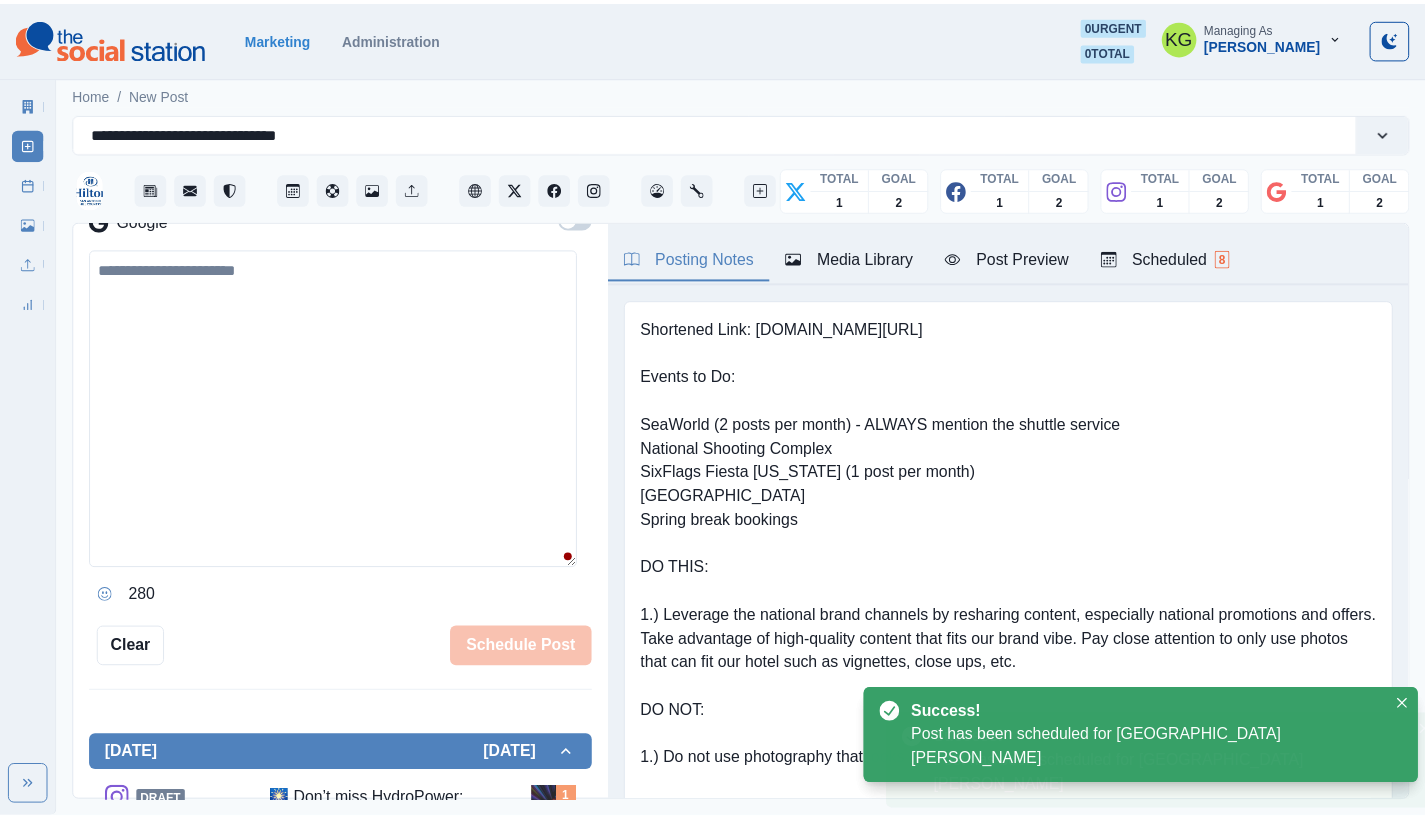 scroll, scrollTop: 328, scrollLeft: 0, axis: vertical 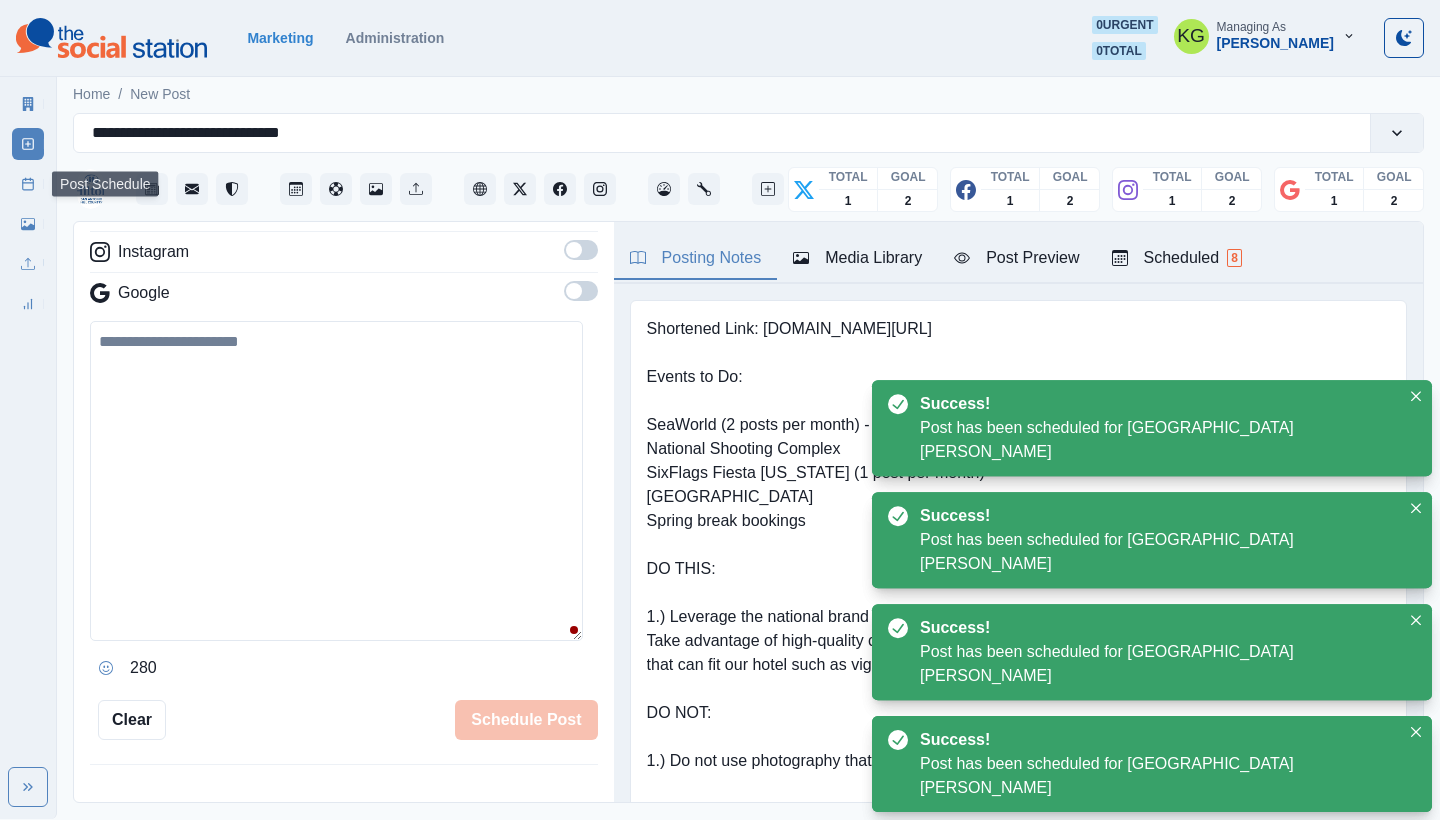 click 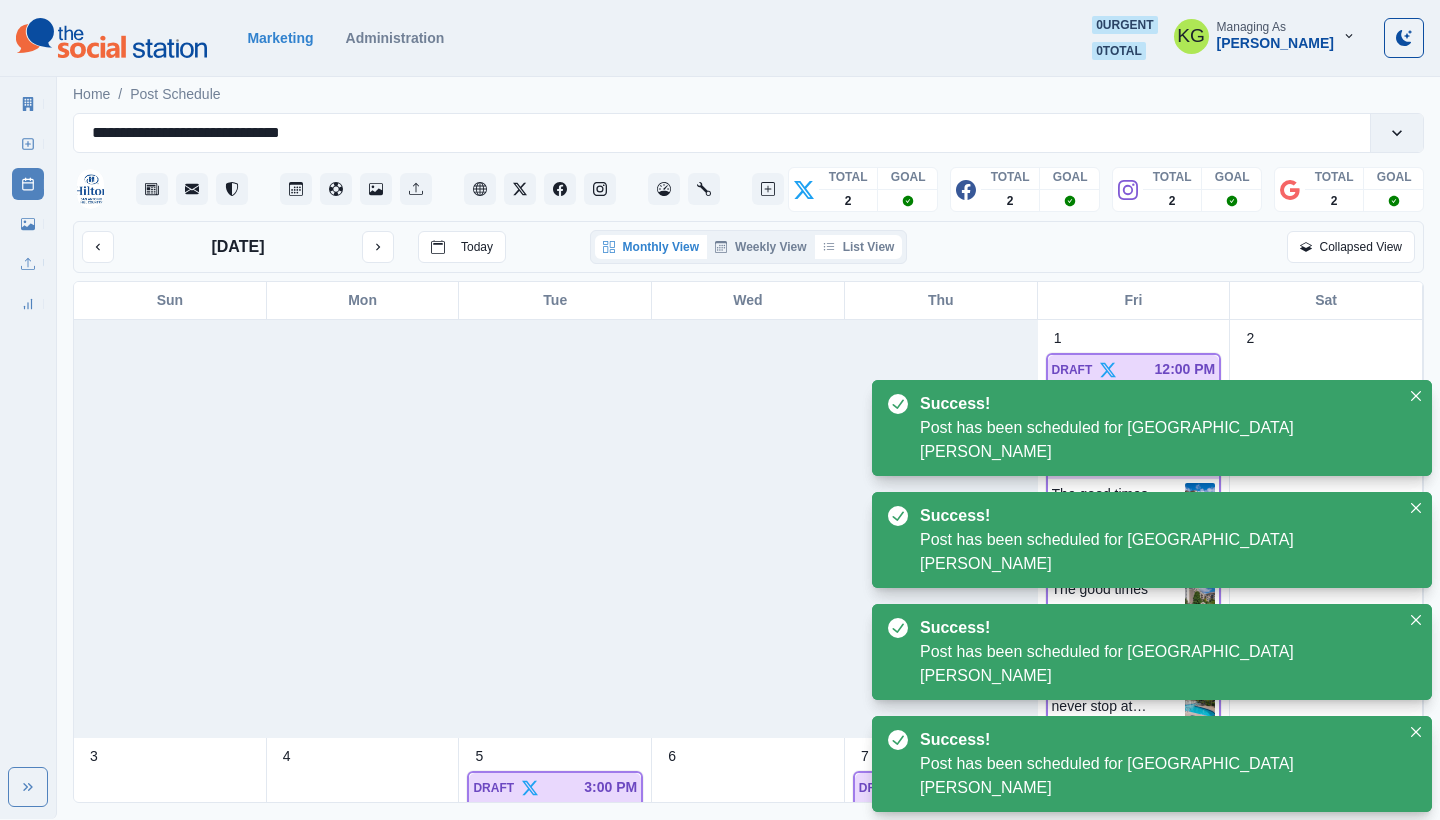 click on "List View" 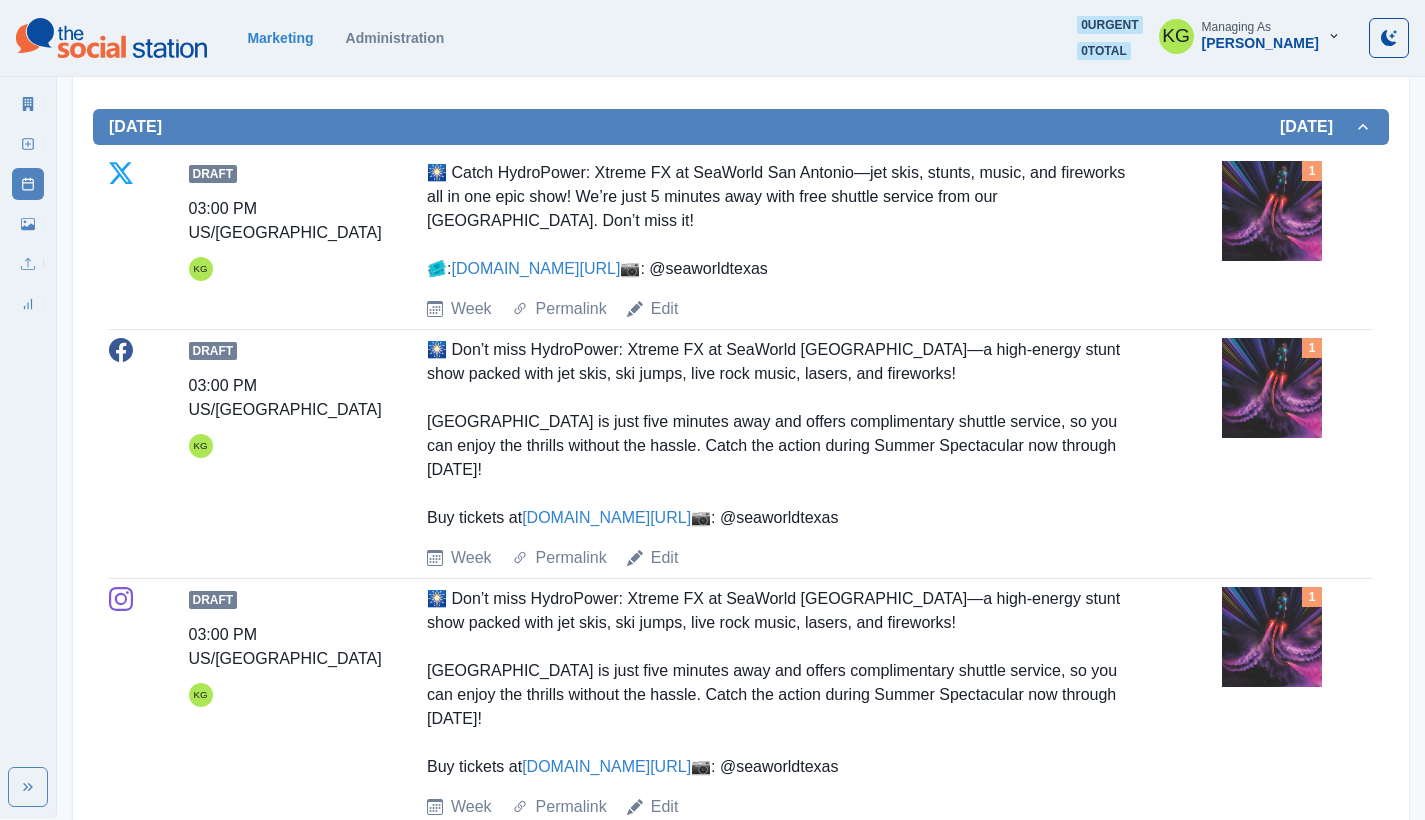scroll, scrollTop: 0, scrollLeft: 0, axis: both 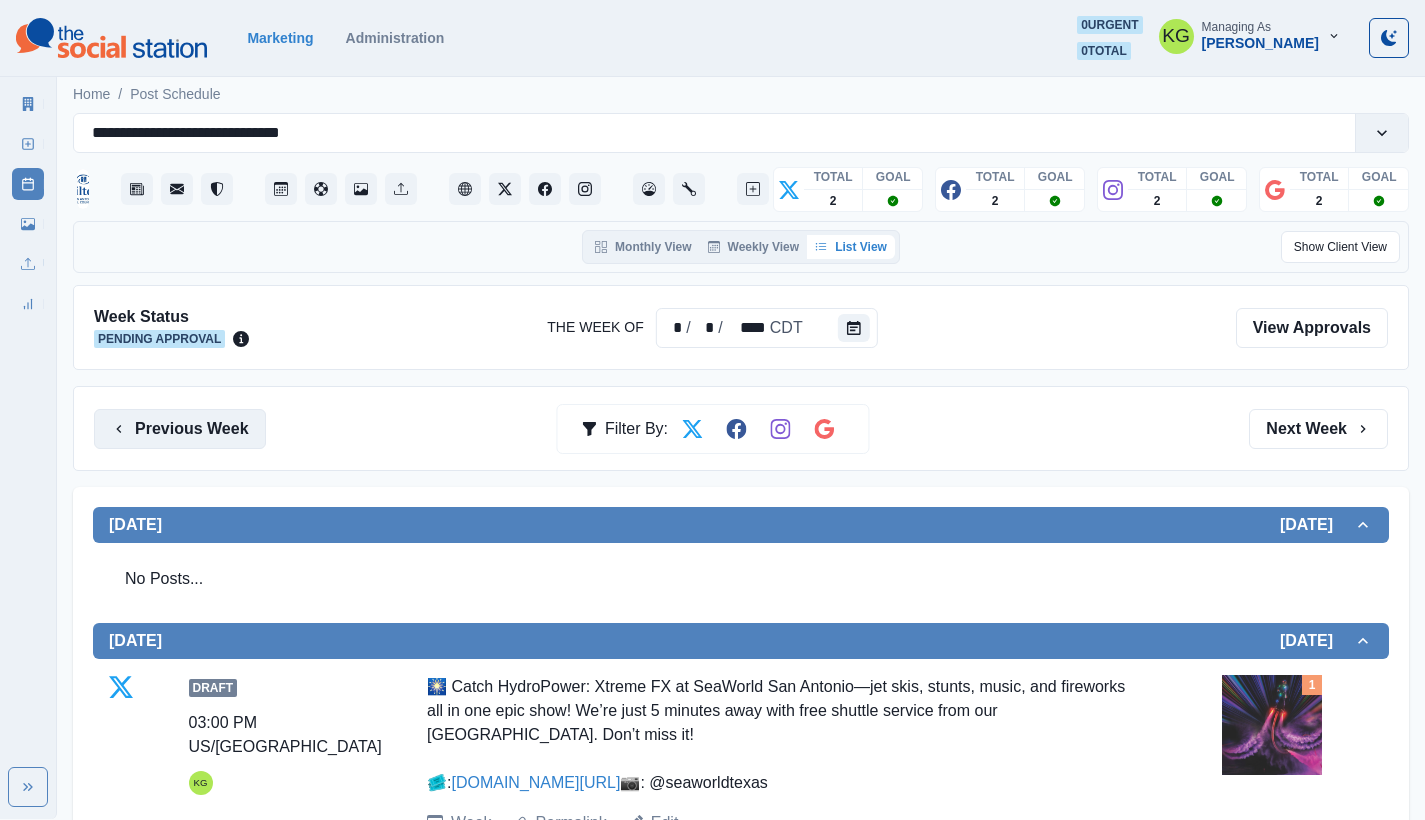 click on "Previous Week" 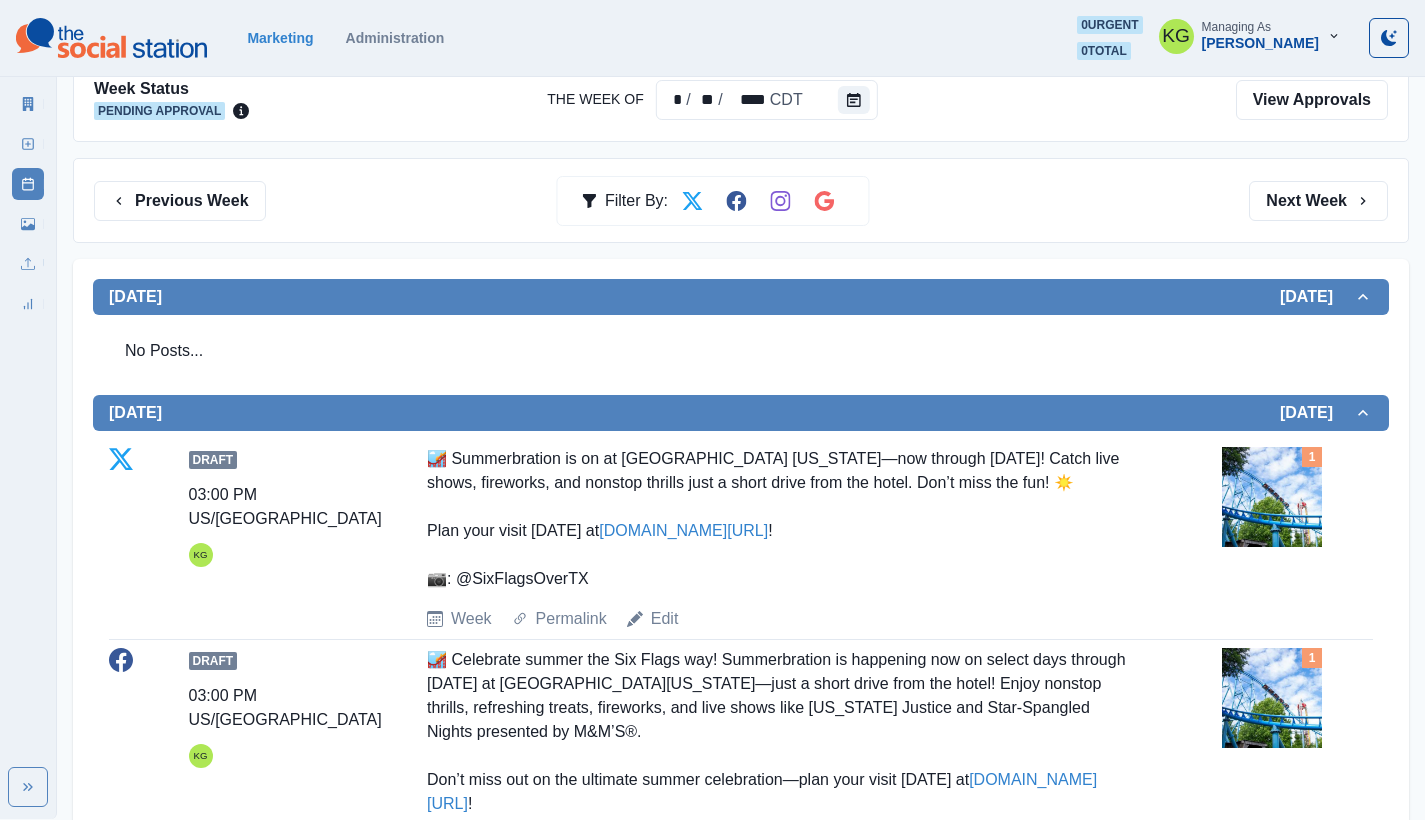 scroll, scrollTop: 0, scrollLeft: 0, axis: both 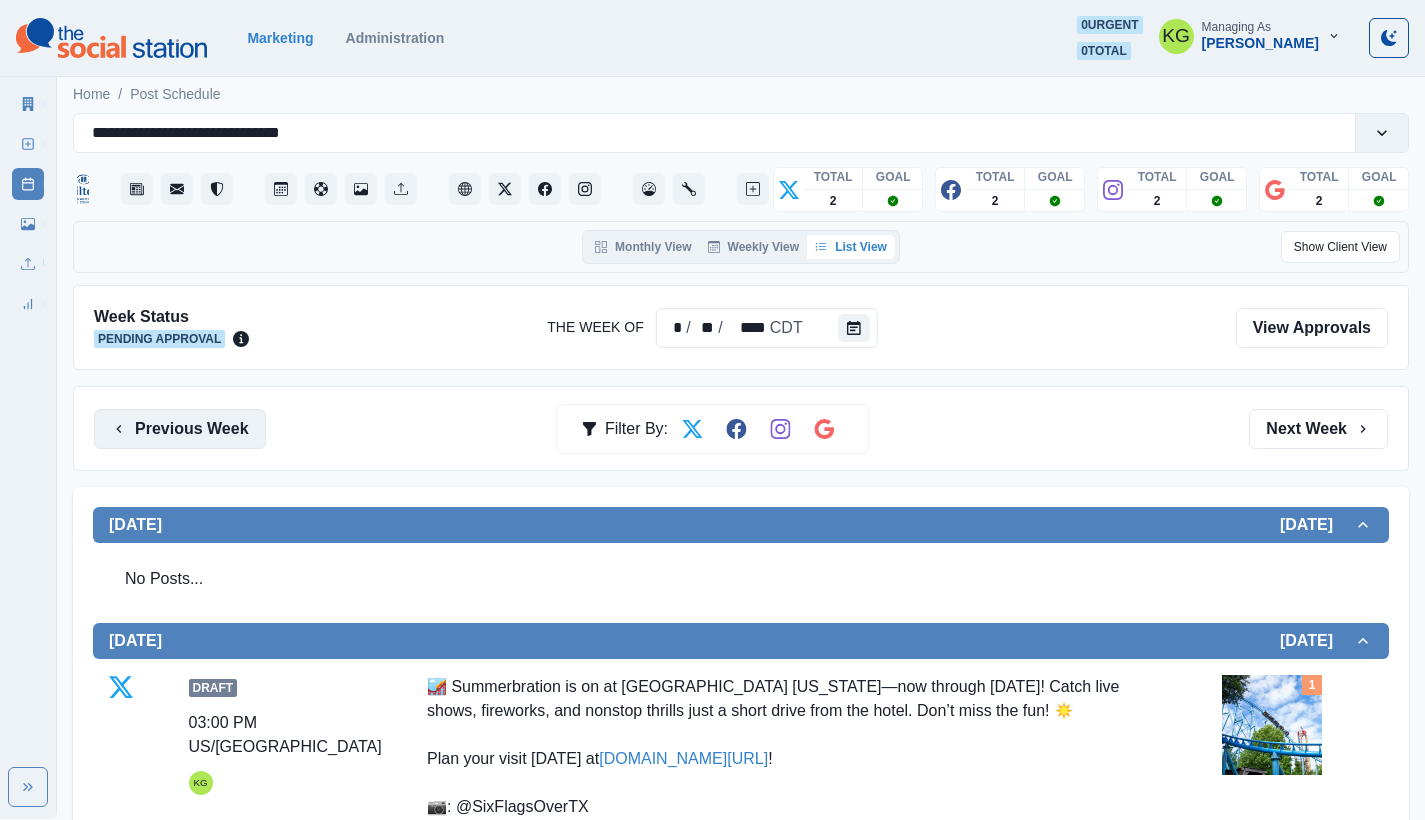 click on "Previous Week" 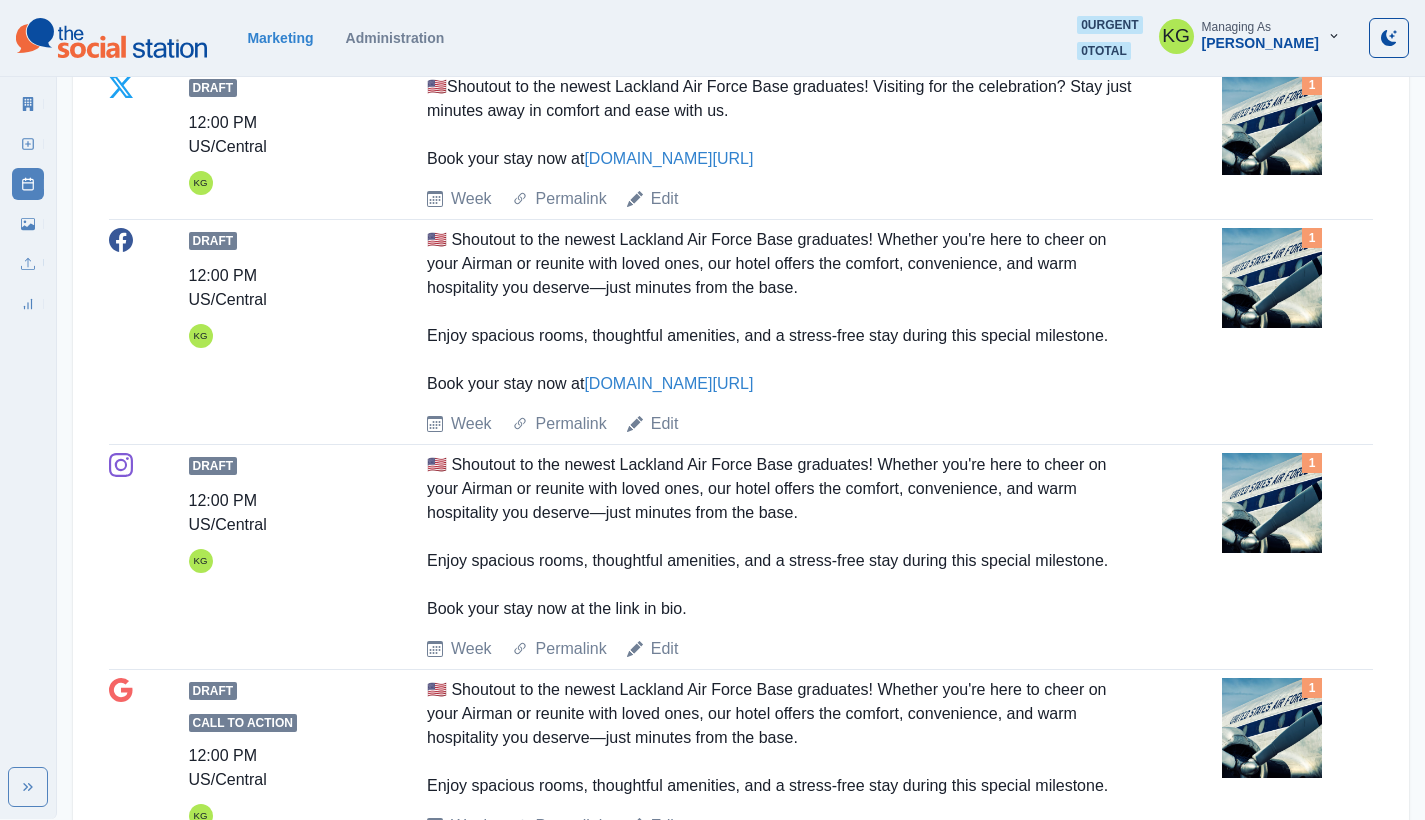 scroll, scrollTop: 0, scrollLeft: 0, axis: both 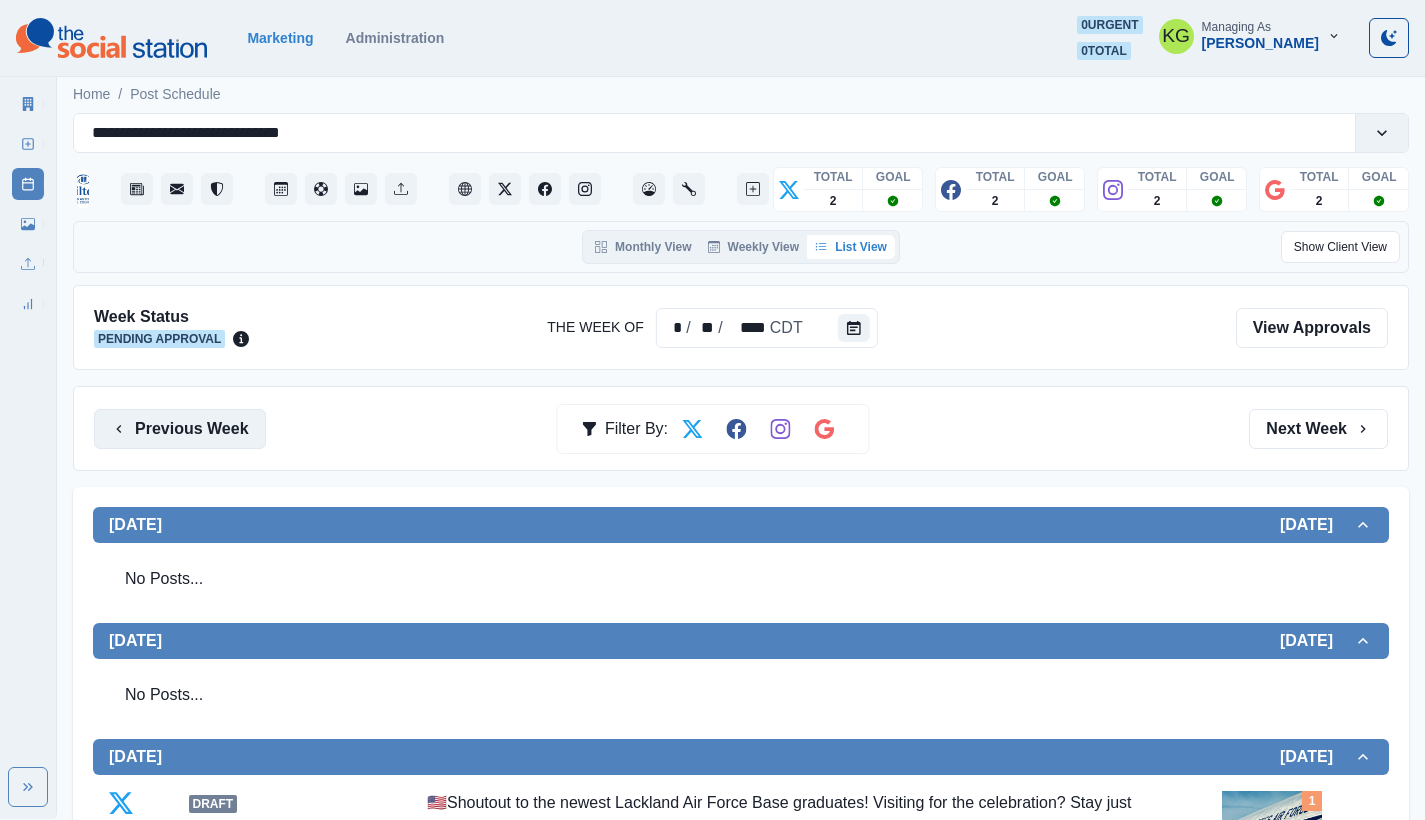 click on "Previous Week" 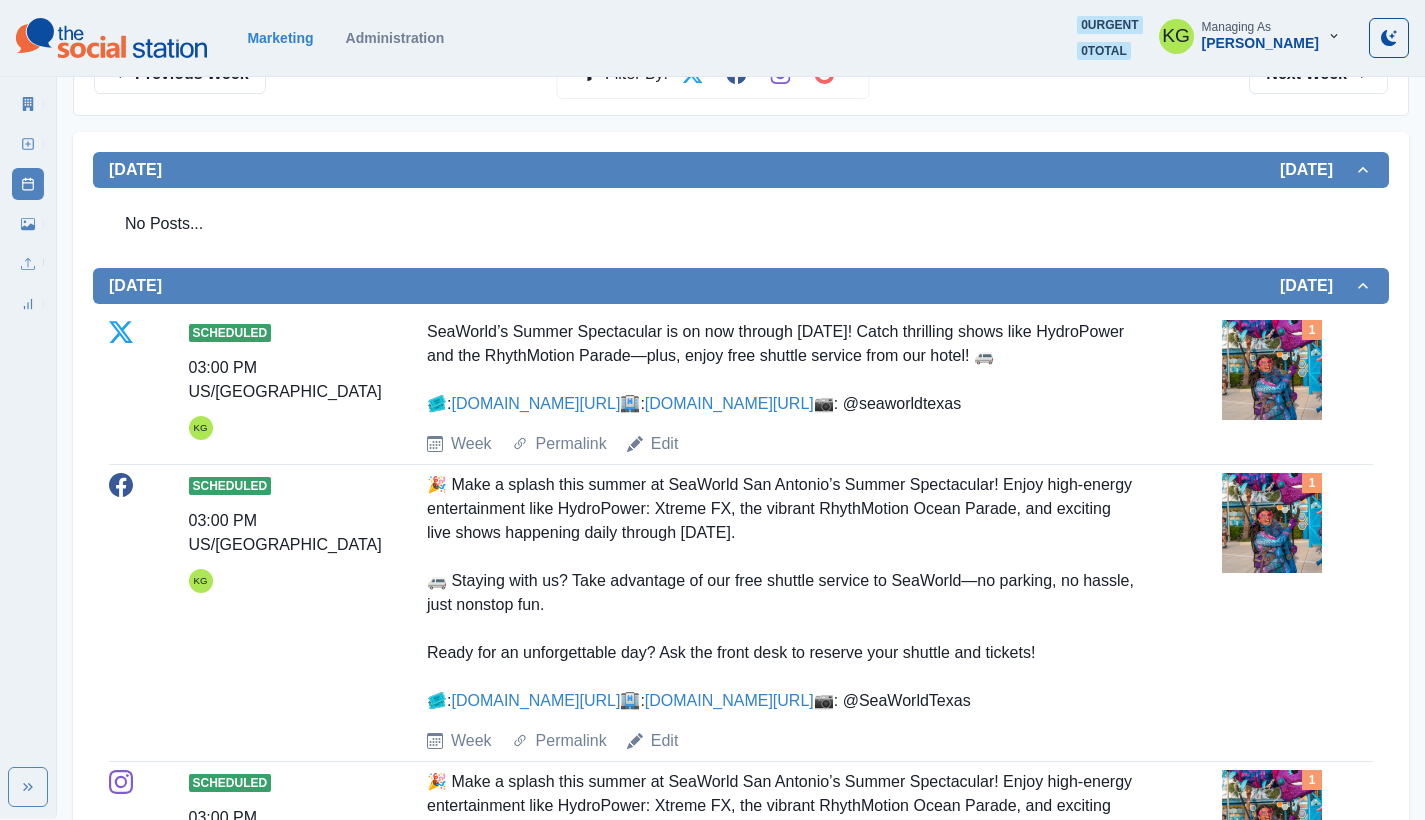scroll, scrollTop: 480, scrollLeft: 0, axis: vertical 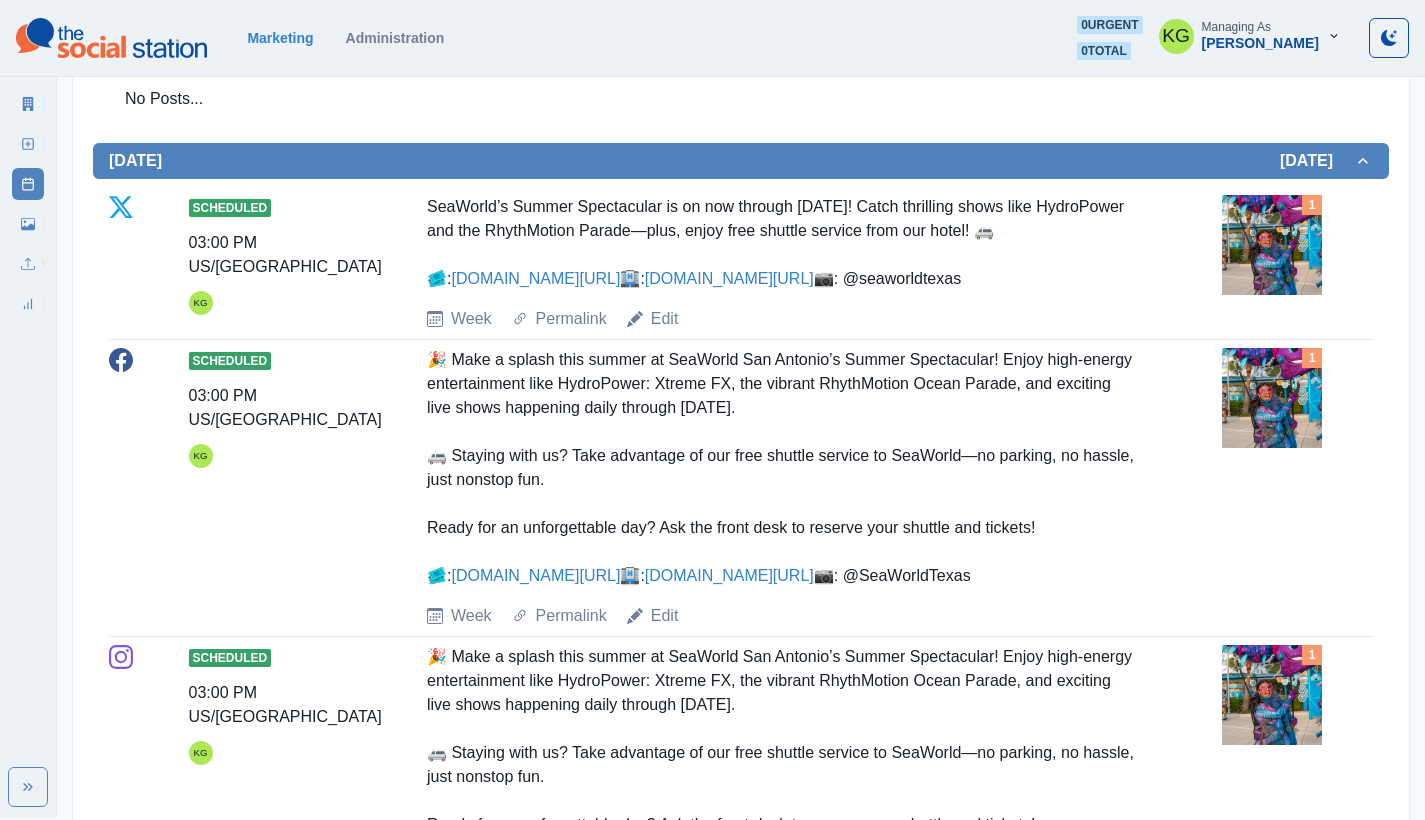 drag, startPoint x: 466, startPoint y: 717, endPoint x: 623, endPoint y: 714, distance: 157.02866 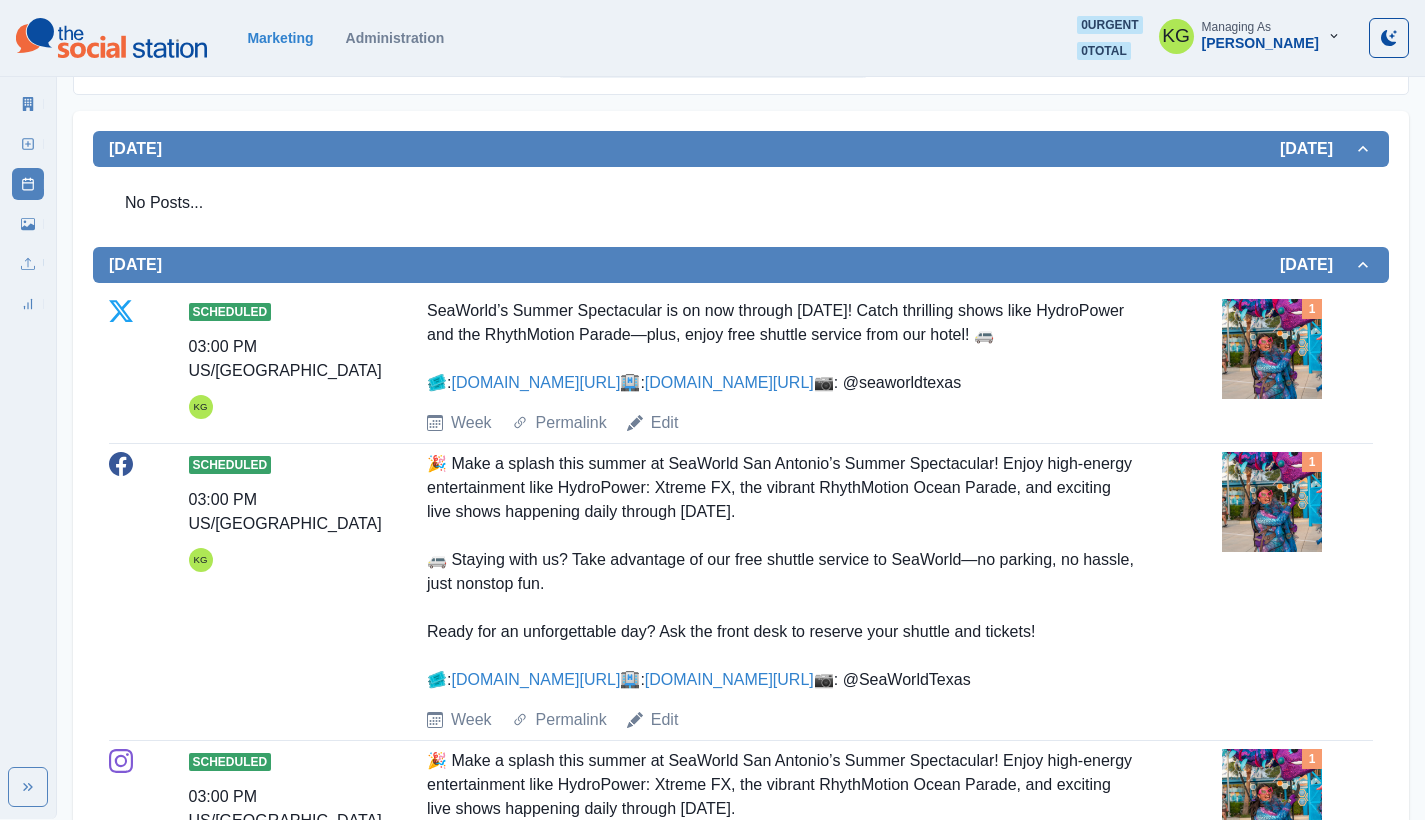 scroll, scrollTop: 0, scrollLeft: 0, axis: both 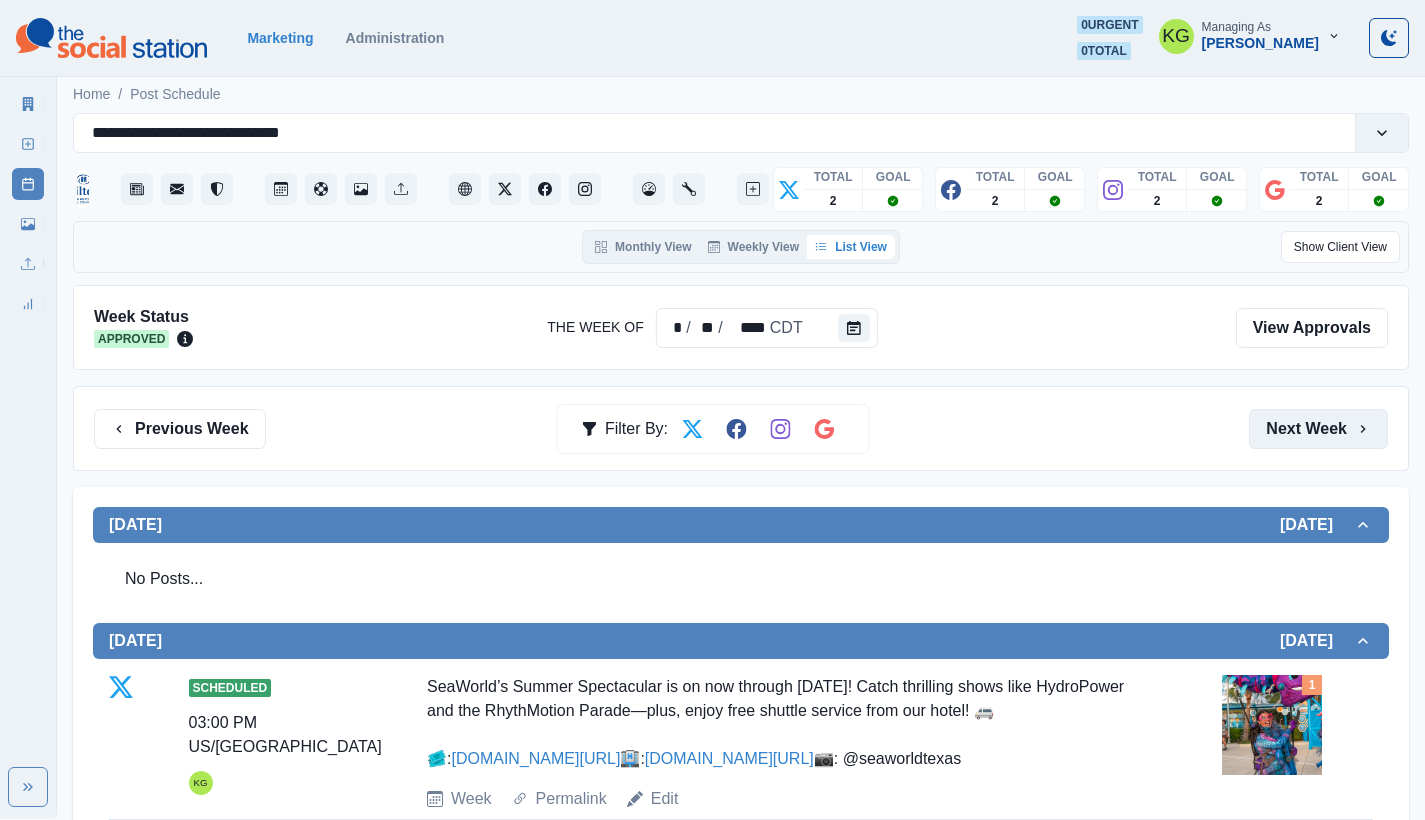 click on "Next Week" 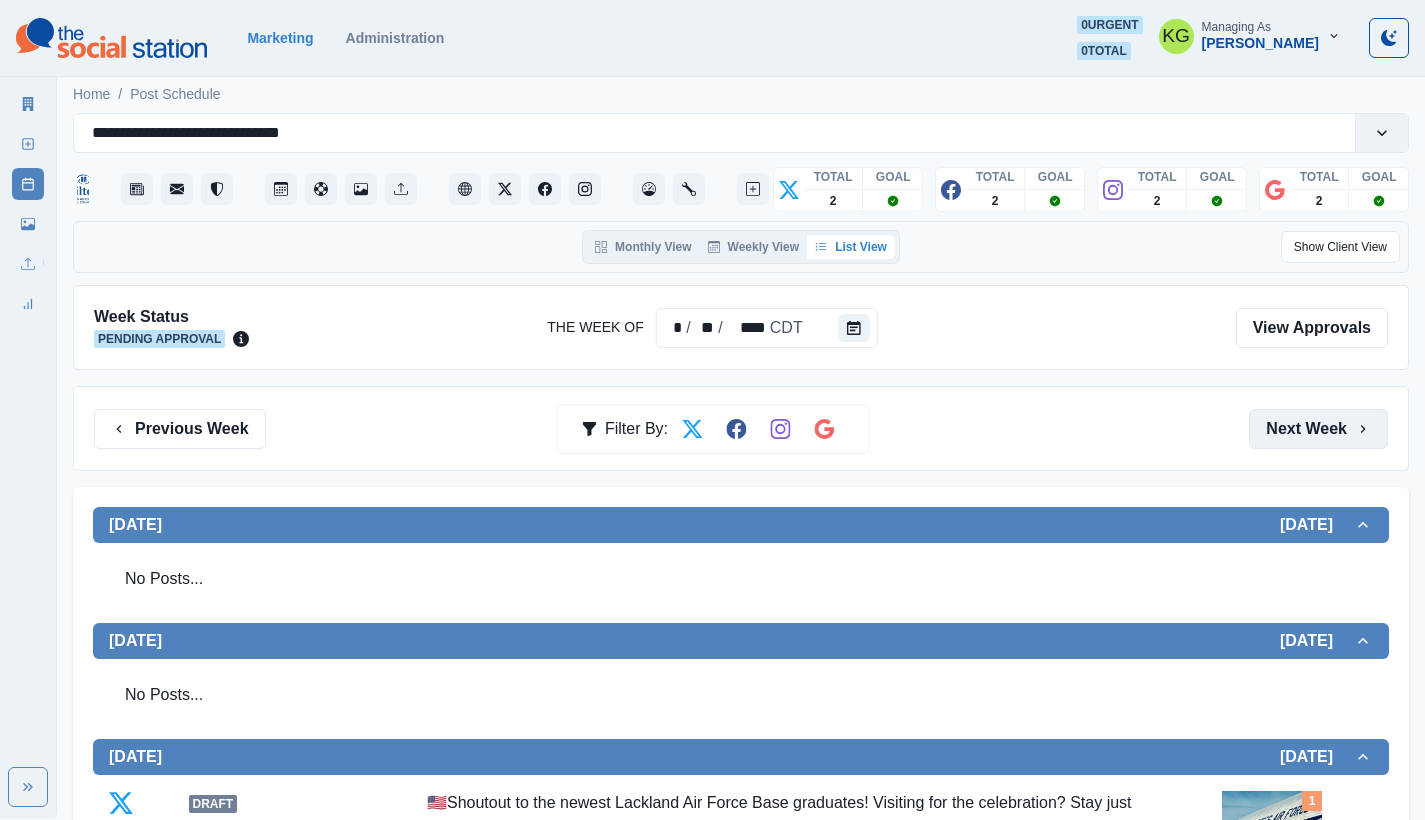 click on "Next Week" 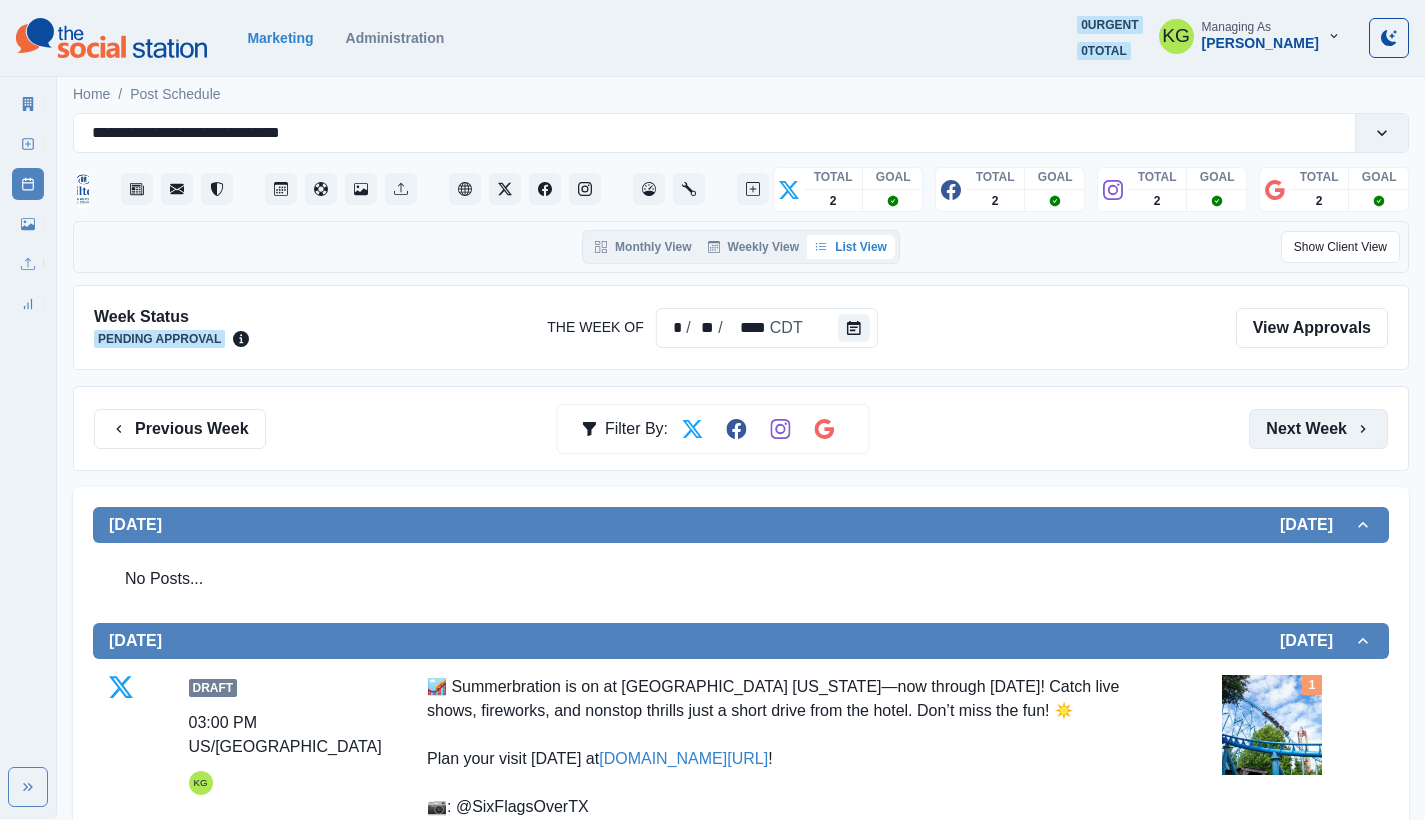 click on "Next Week" 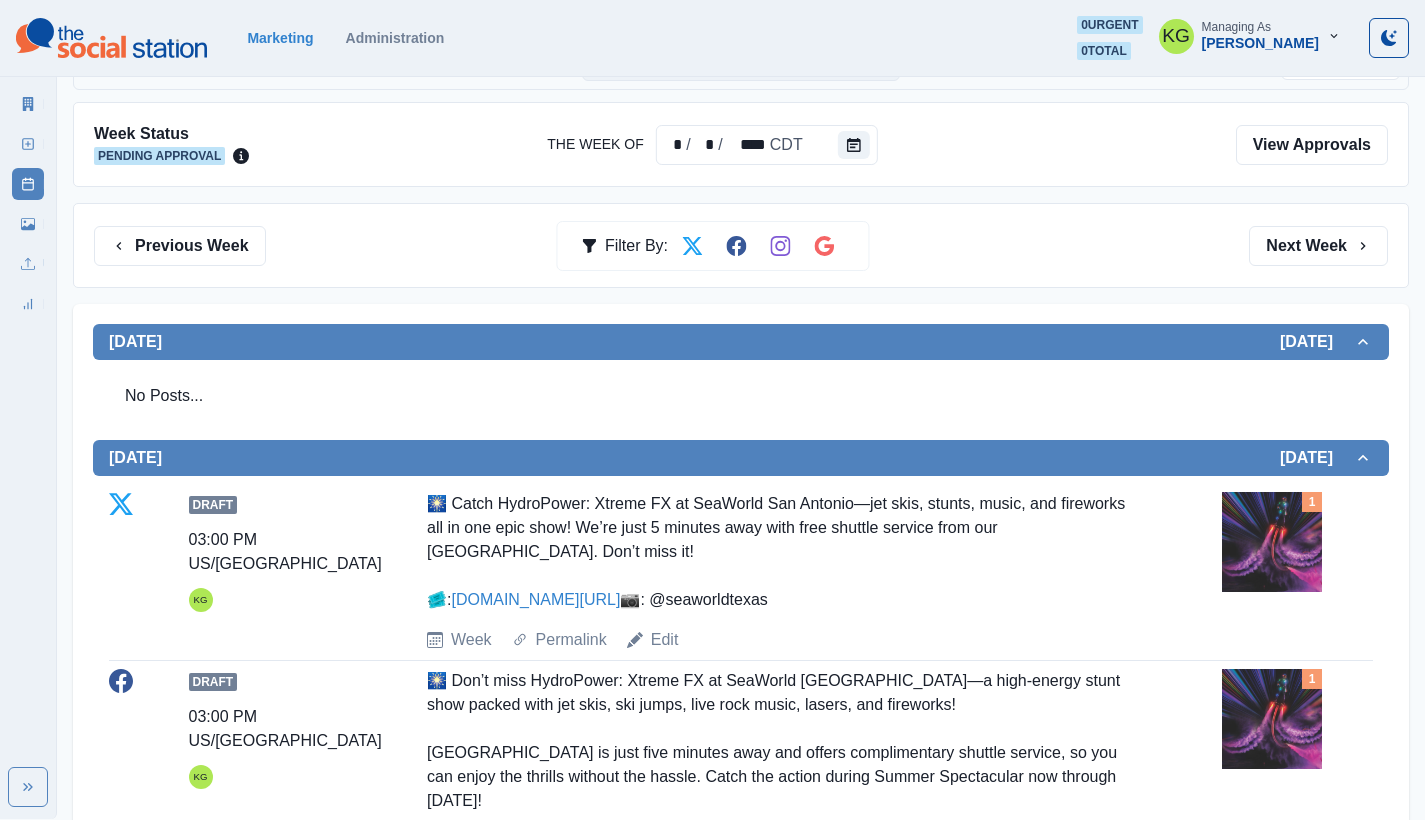 scroll, scrollTop: 584, scrollLeft: 0, axis: vertical 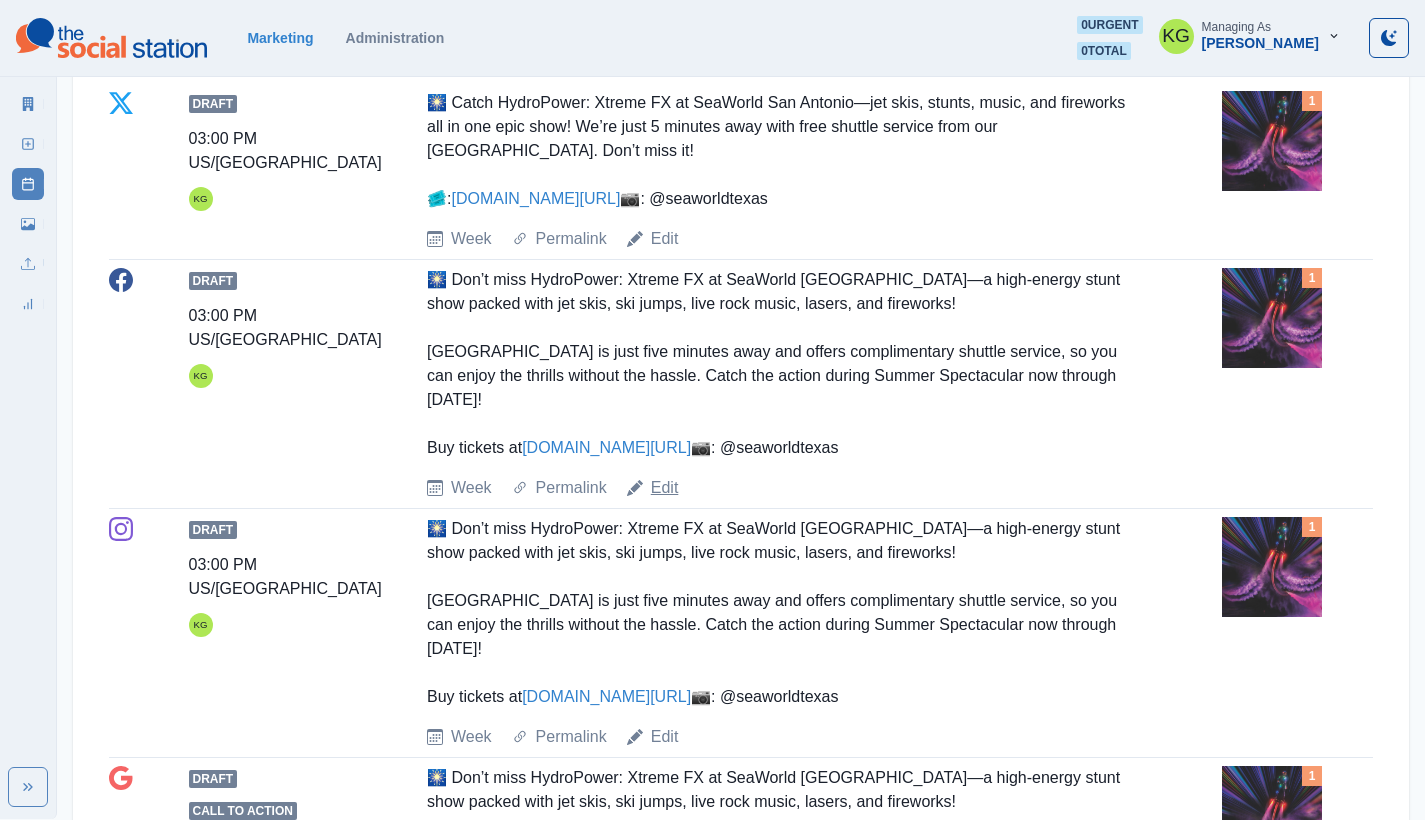 click on "Edit" 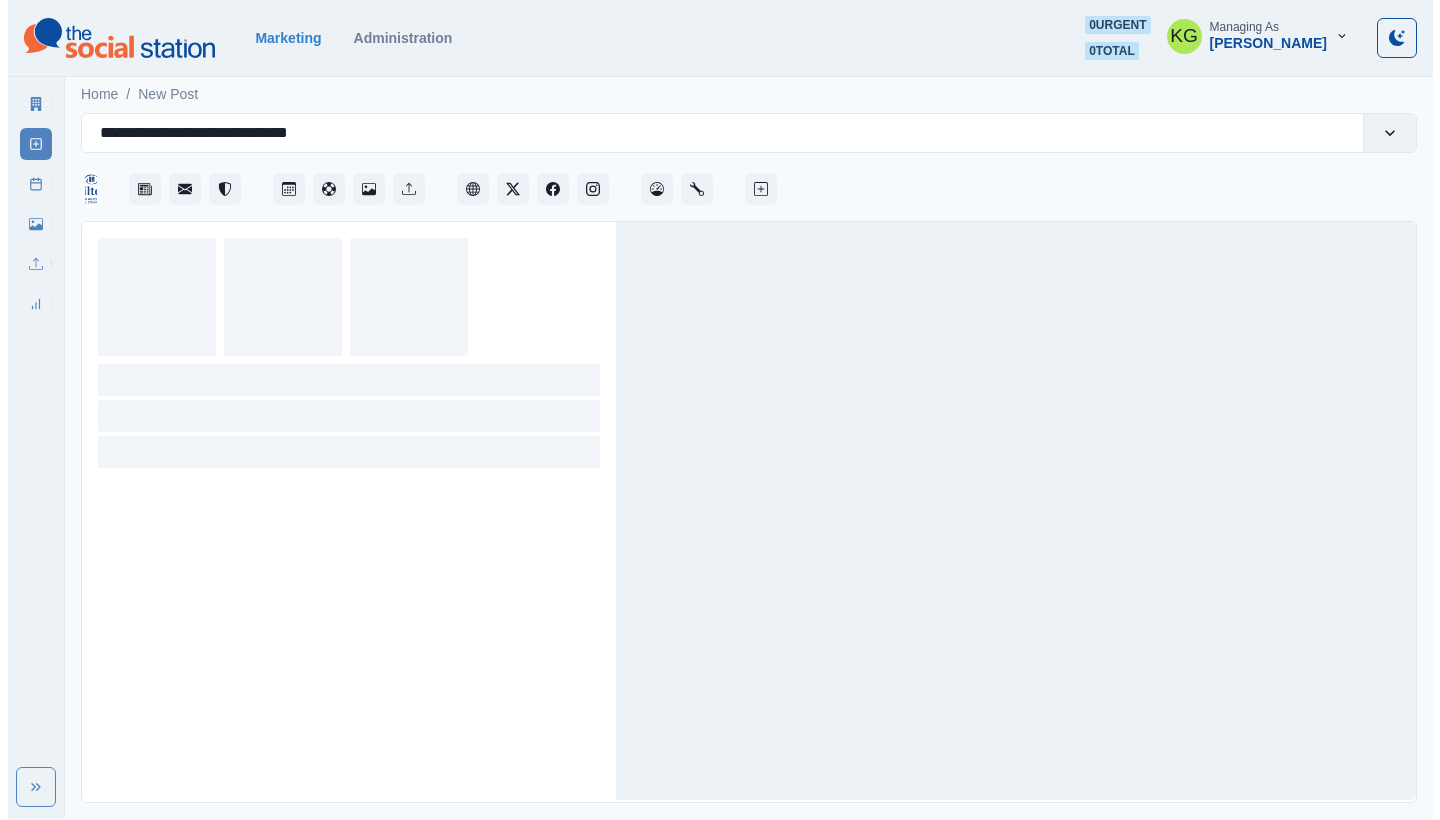 scroll, scrollTop: 0, scrollLeft: 0, axis: both 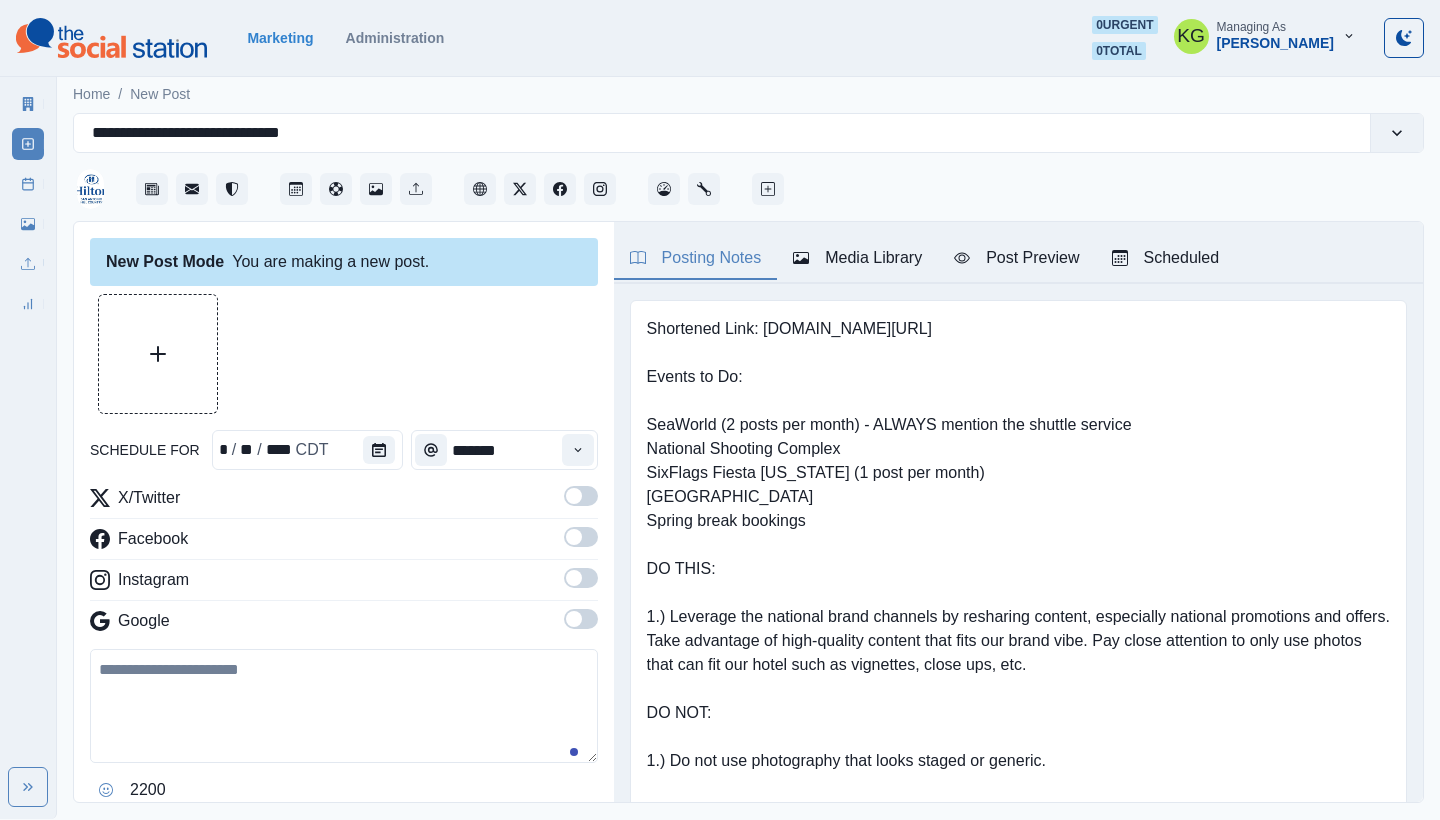 type on "*******" 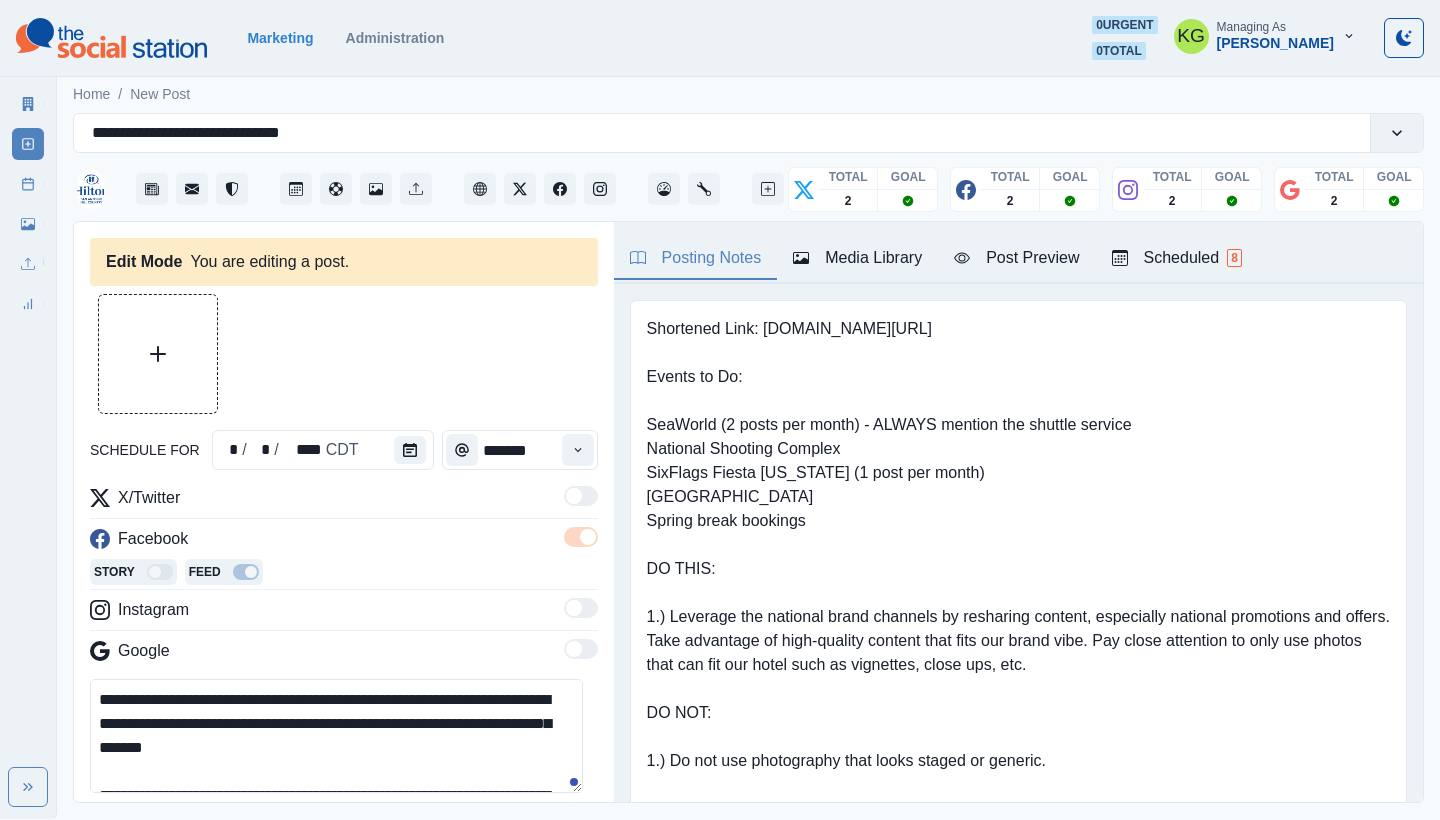 scroll, scrollTop: 184, scrollLeft: 0, axis: vertical 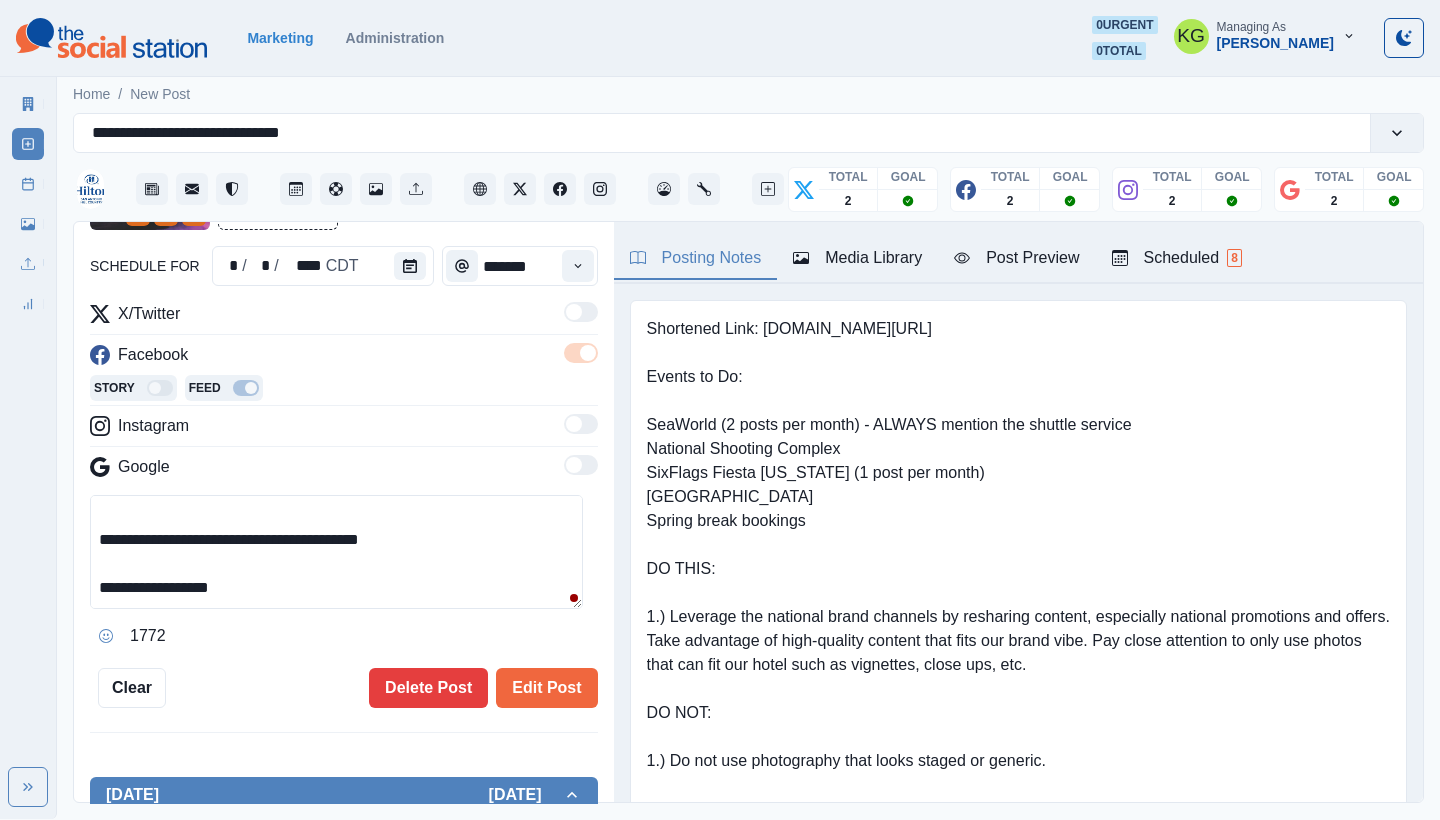 drag, startPoint x: 274, startPoint y: 598, endPoint x: 364, endPoint y: 600, distance: 90.02222 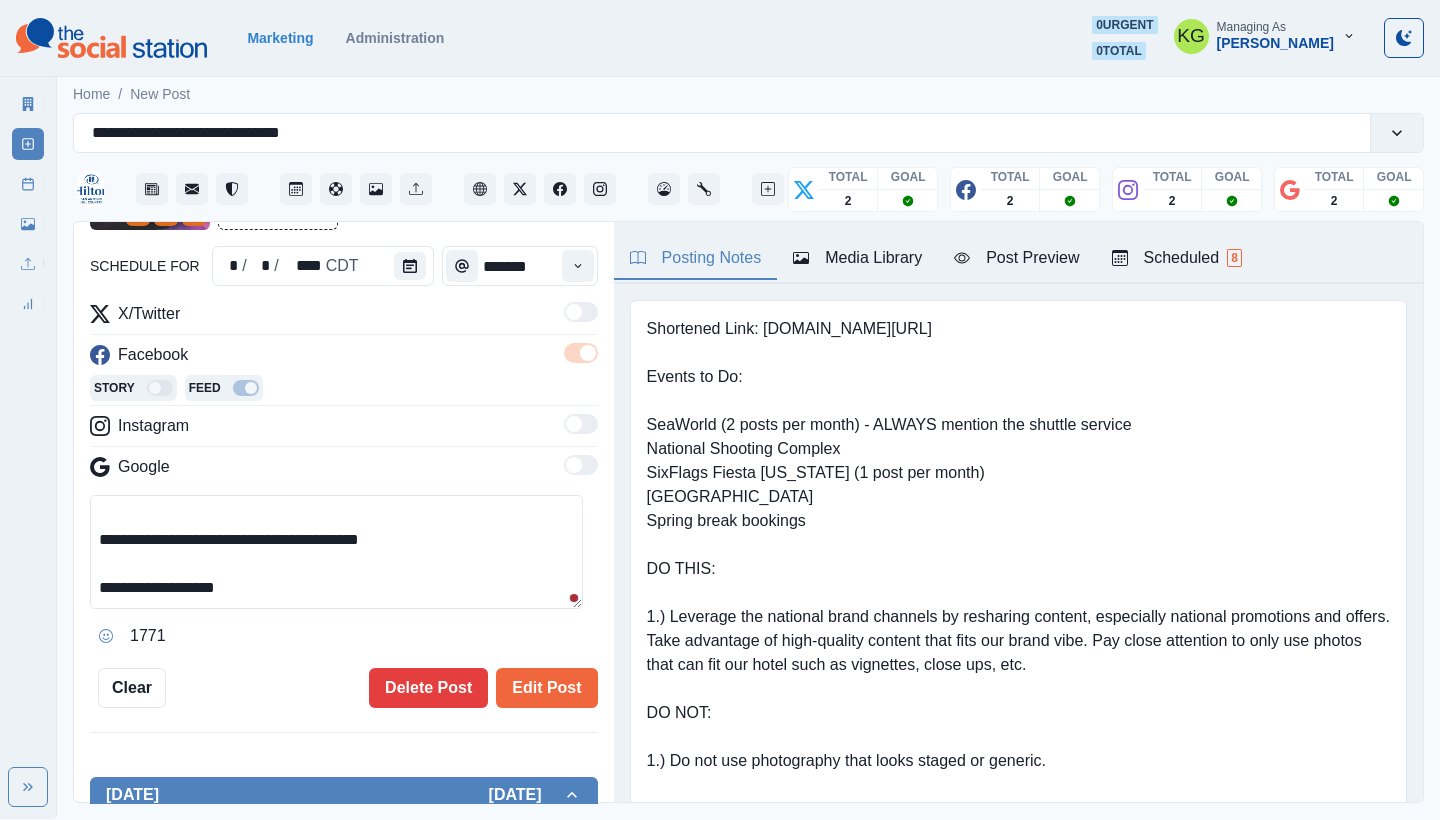 drag, startPoint x: 159, startPoint y: 589, endPoint x: 160, endPoint y: 603, distance: 14.035668 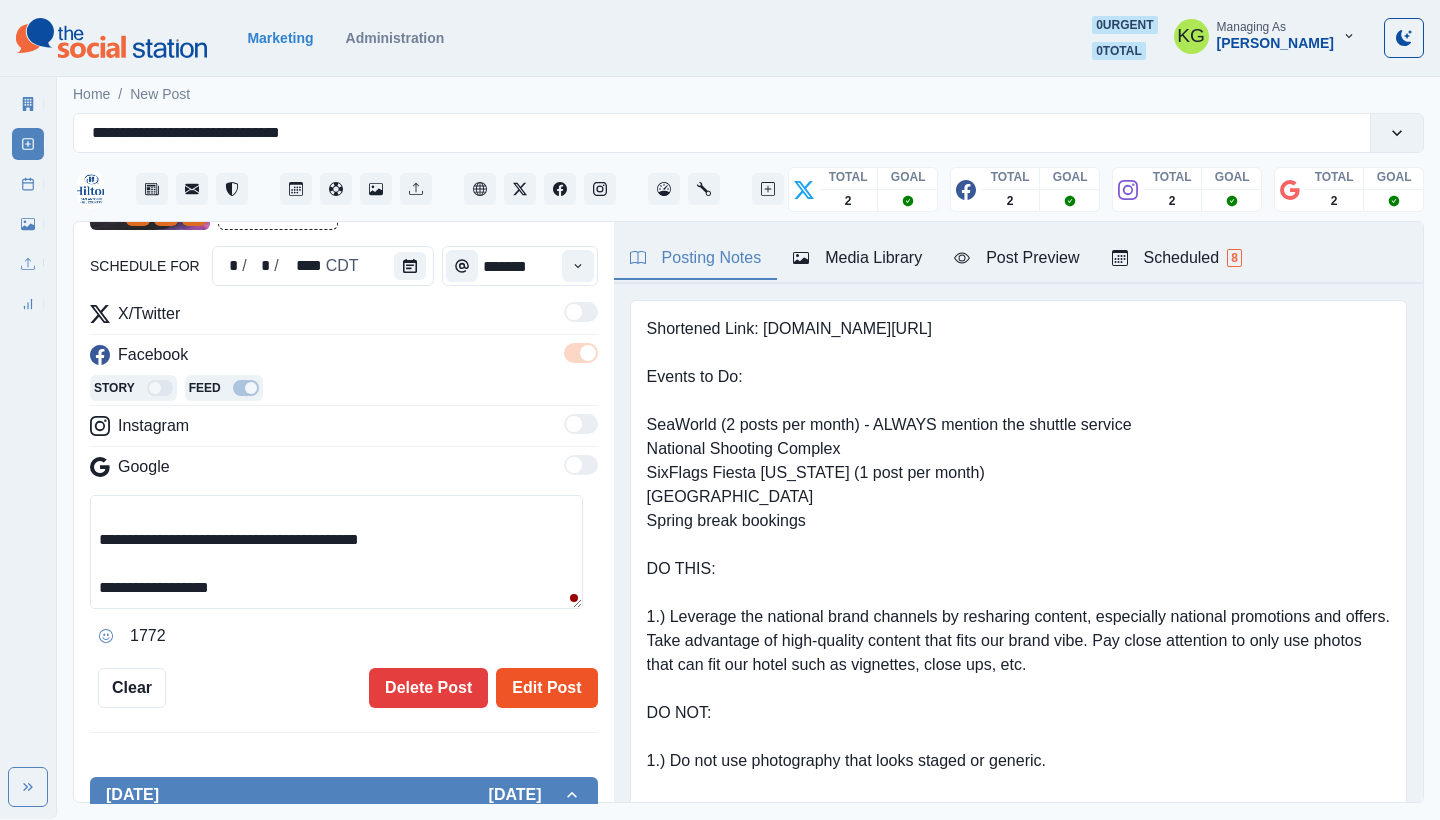 type on "**********" 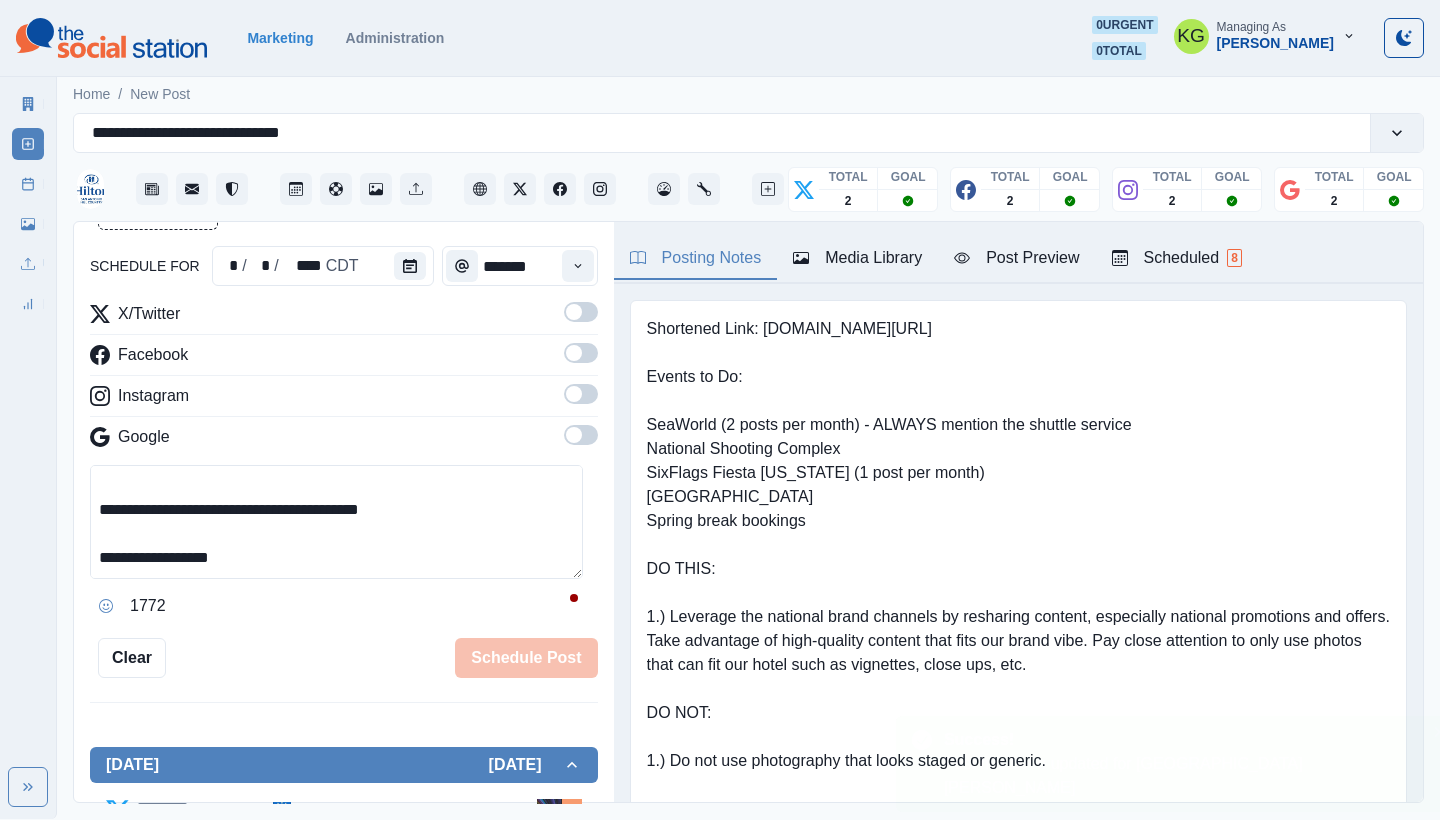 type 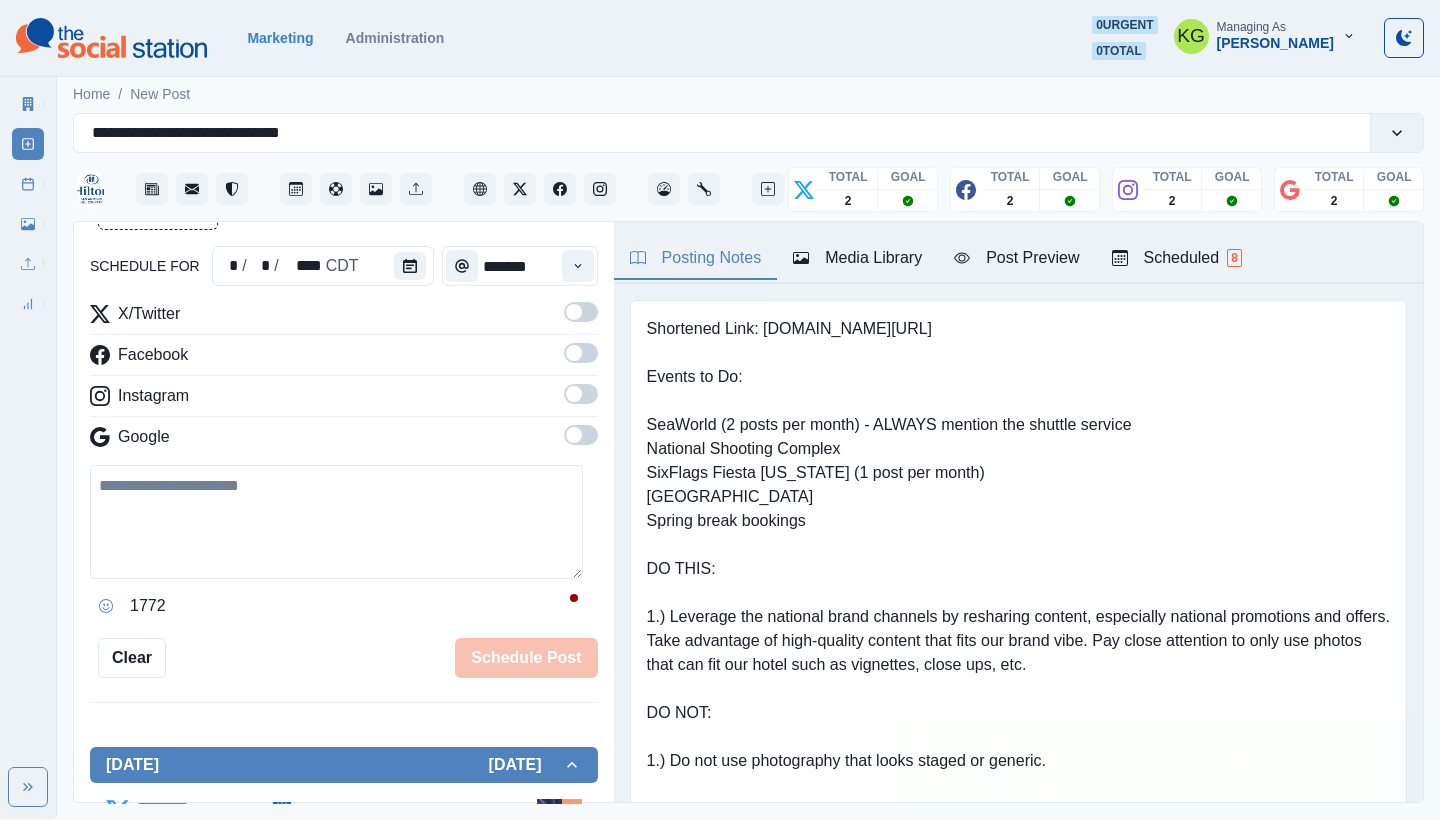 scroll, scrollTop: 0, scrollLeft: 0, axis: both 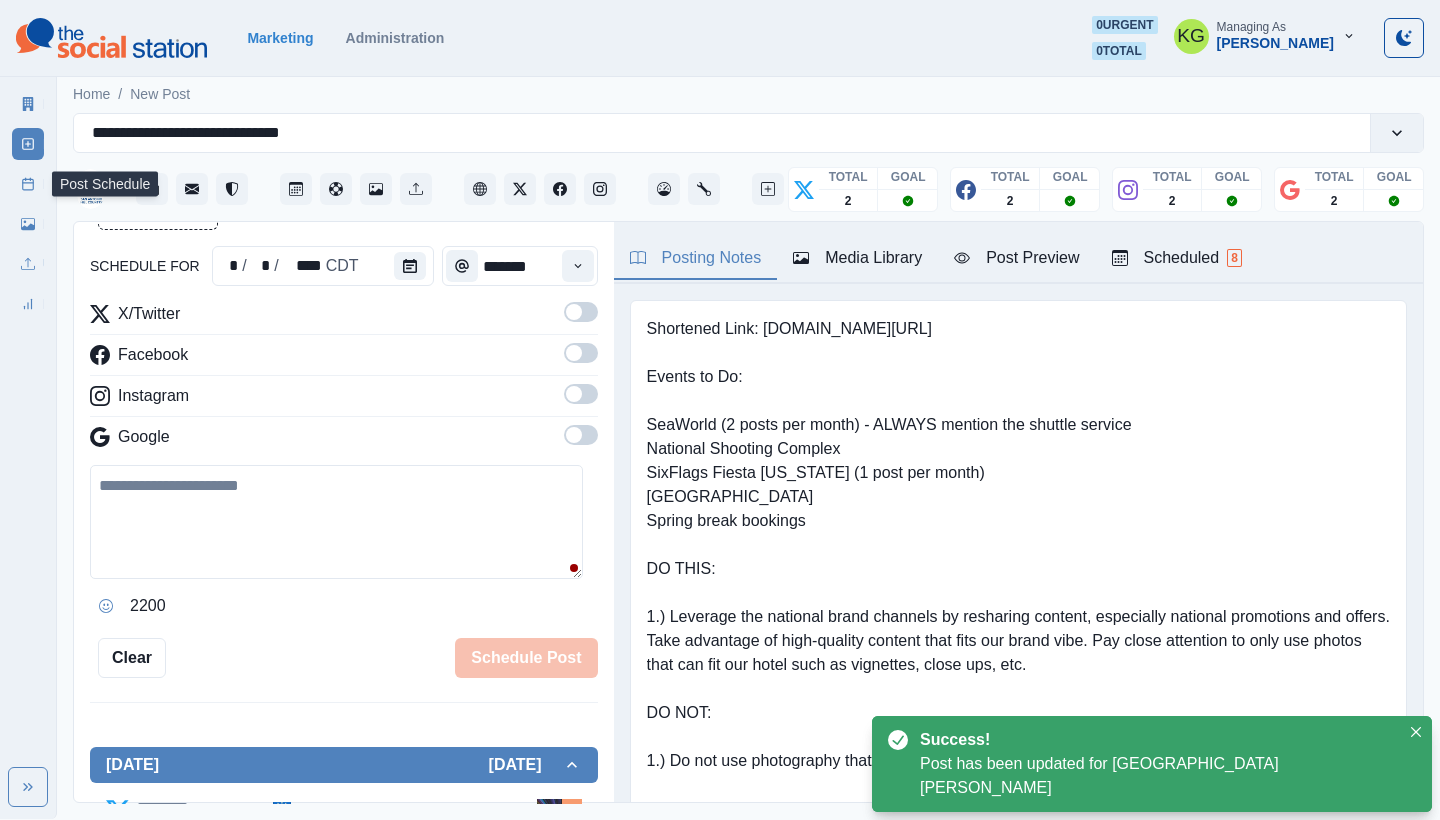 click 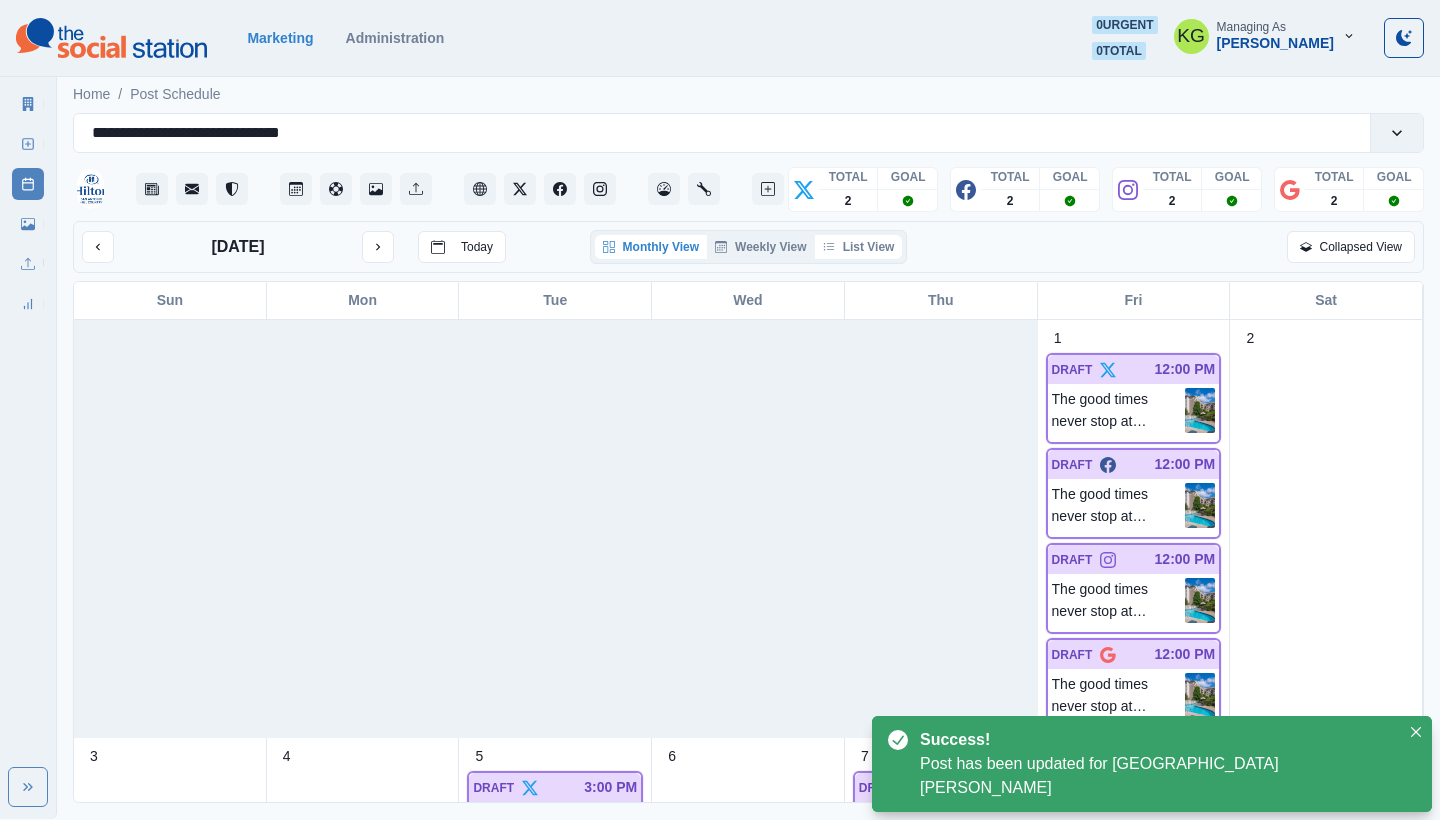 click on "List View" 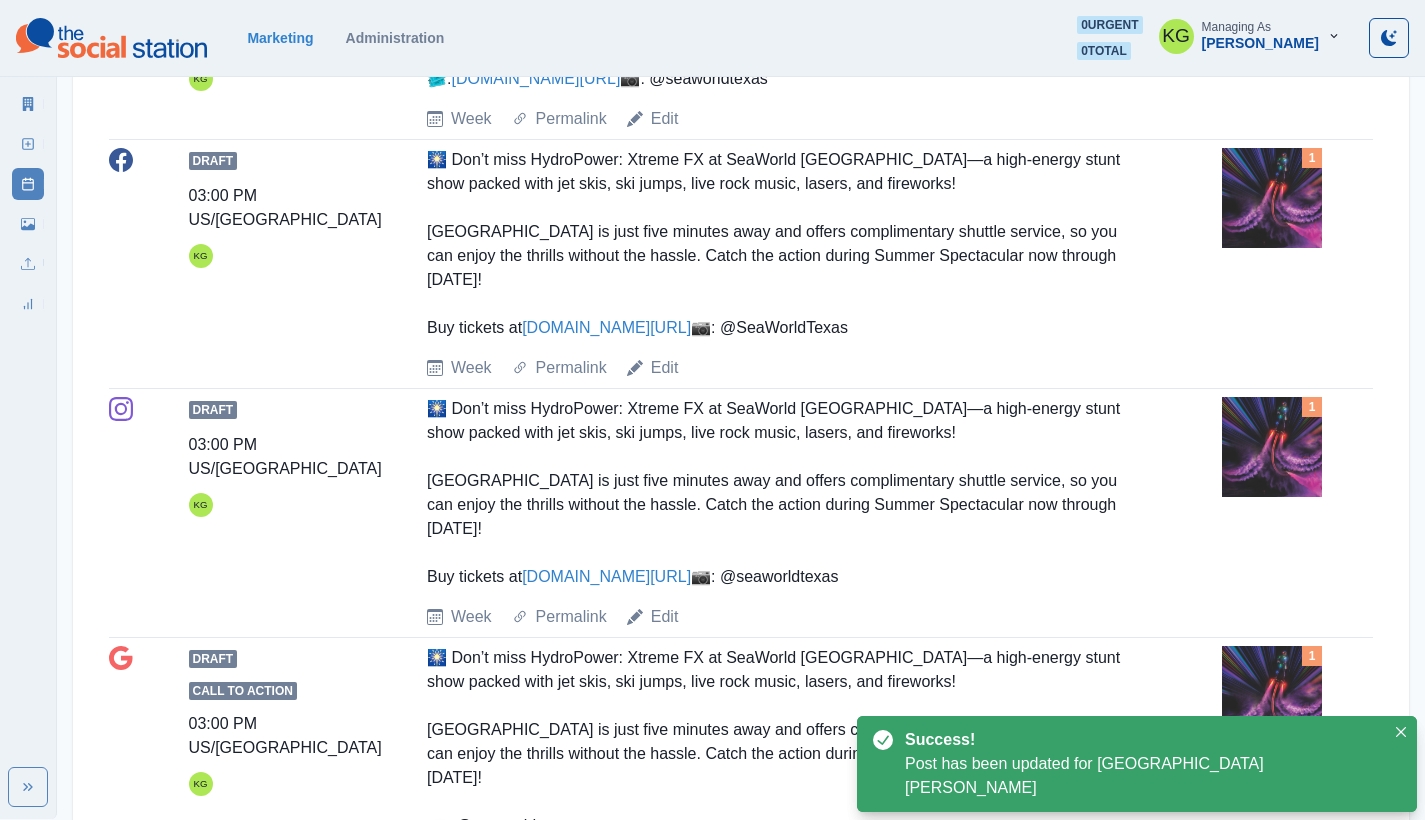 scroll, scrollTop: 0, scrollLeft: 0, axis: both 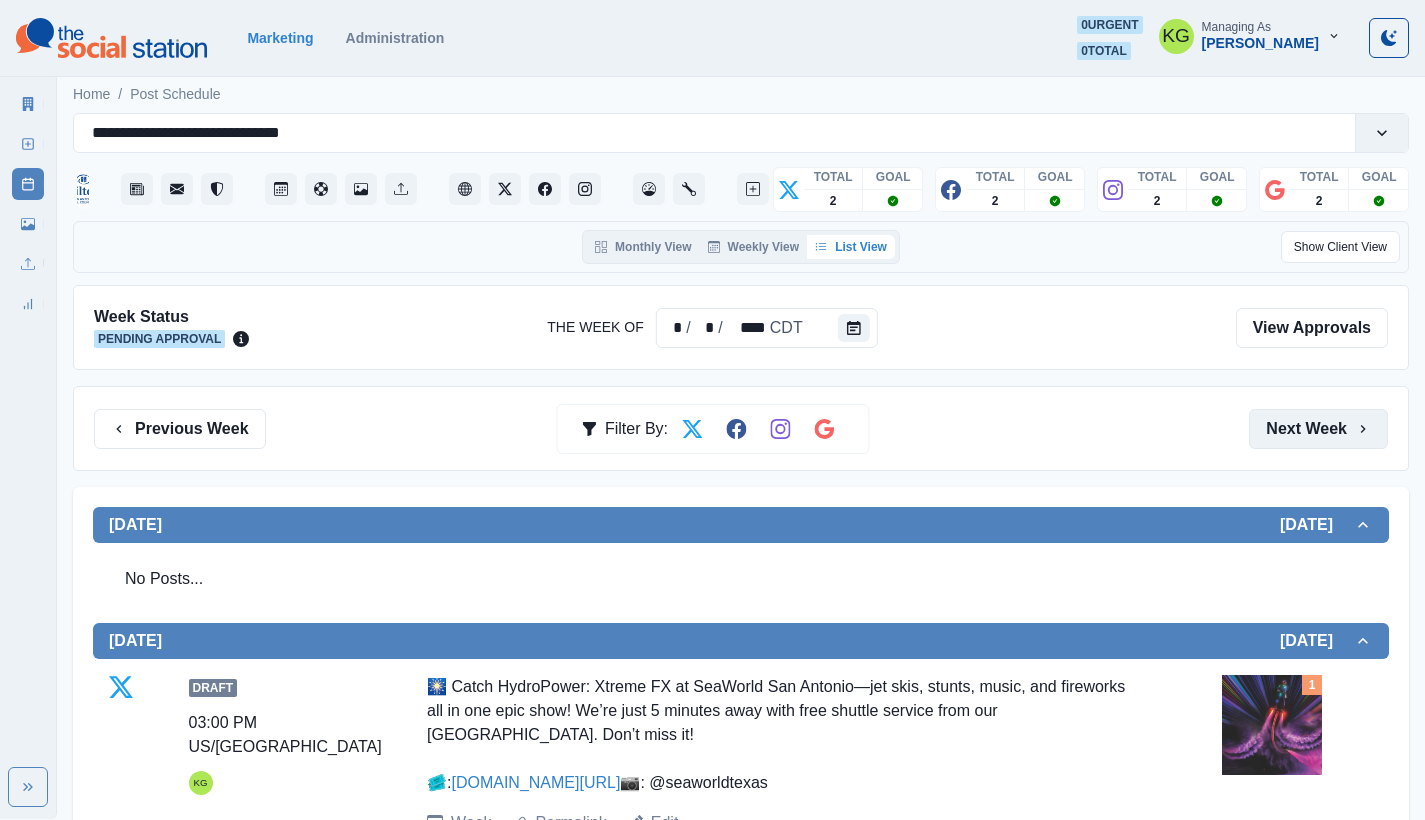 click on "Next Week" 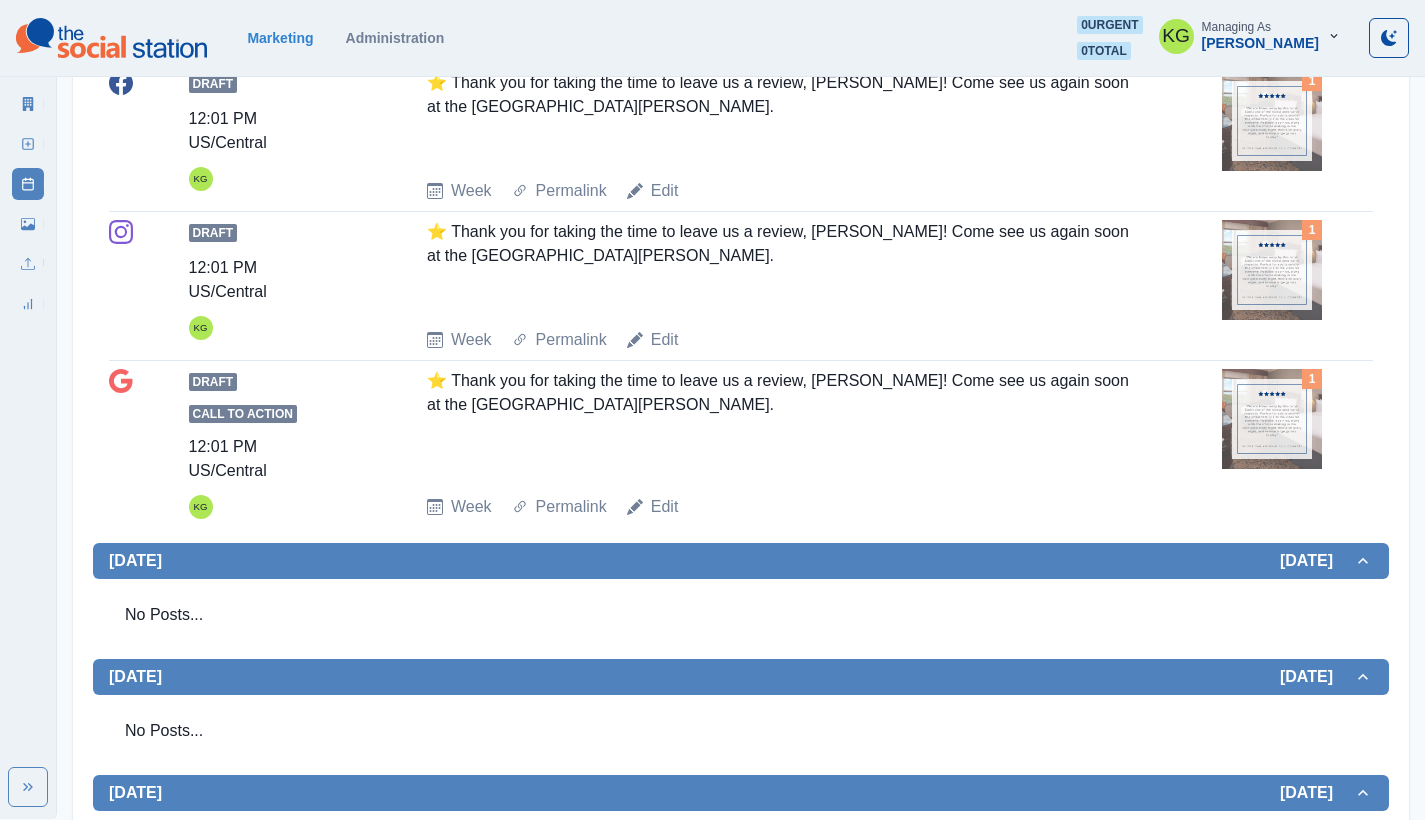 scroll, scrollTop: 0, scrollLeft: 0, axis: both 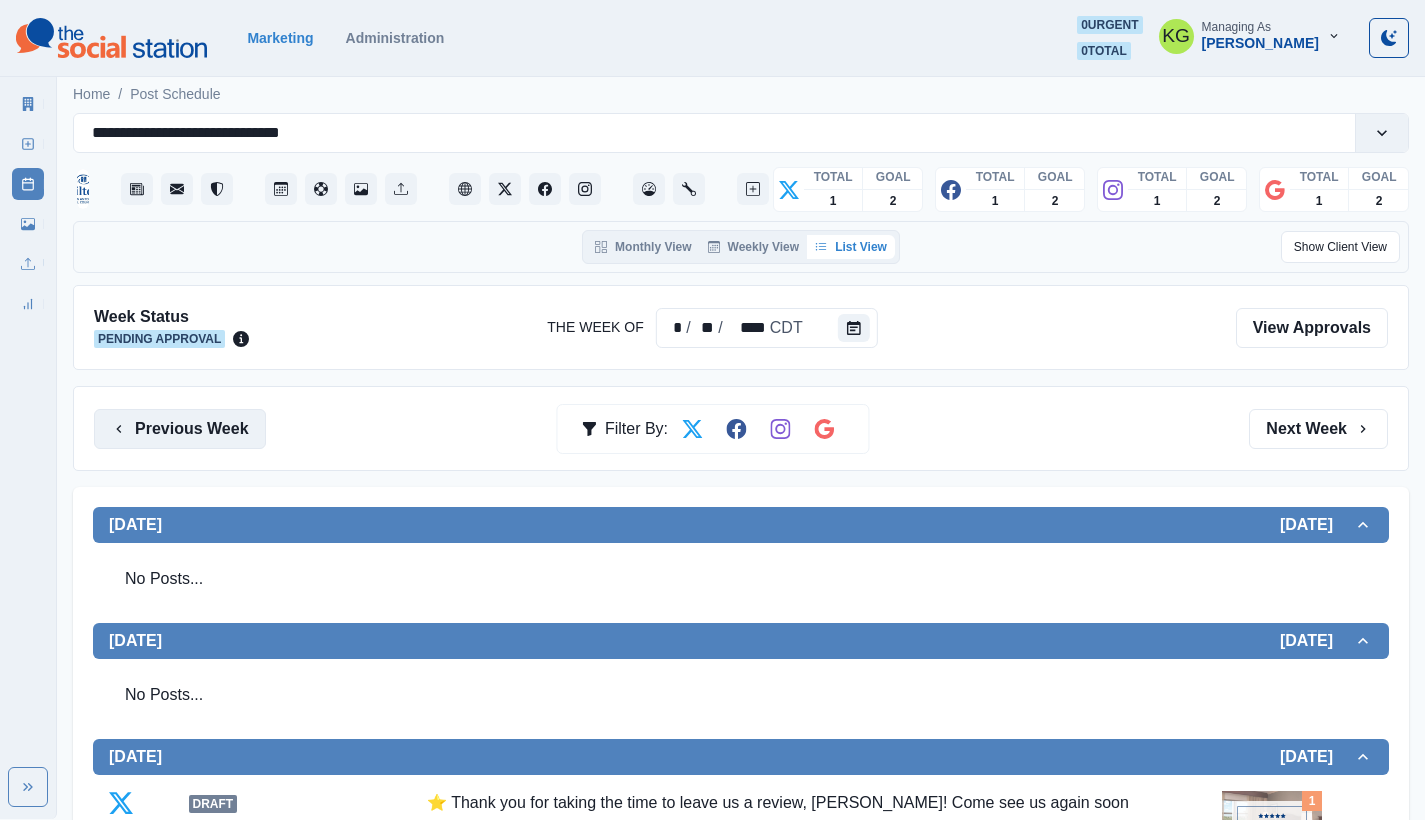 click on "Previous Week" 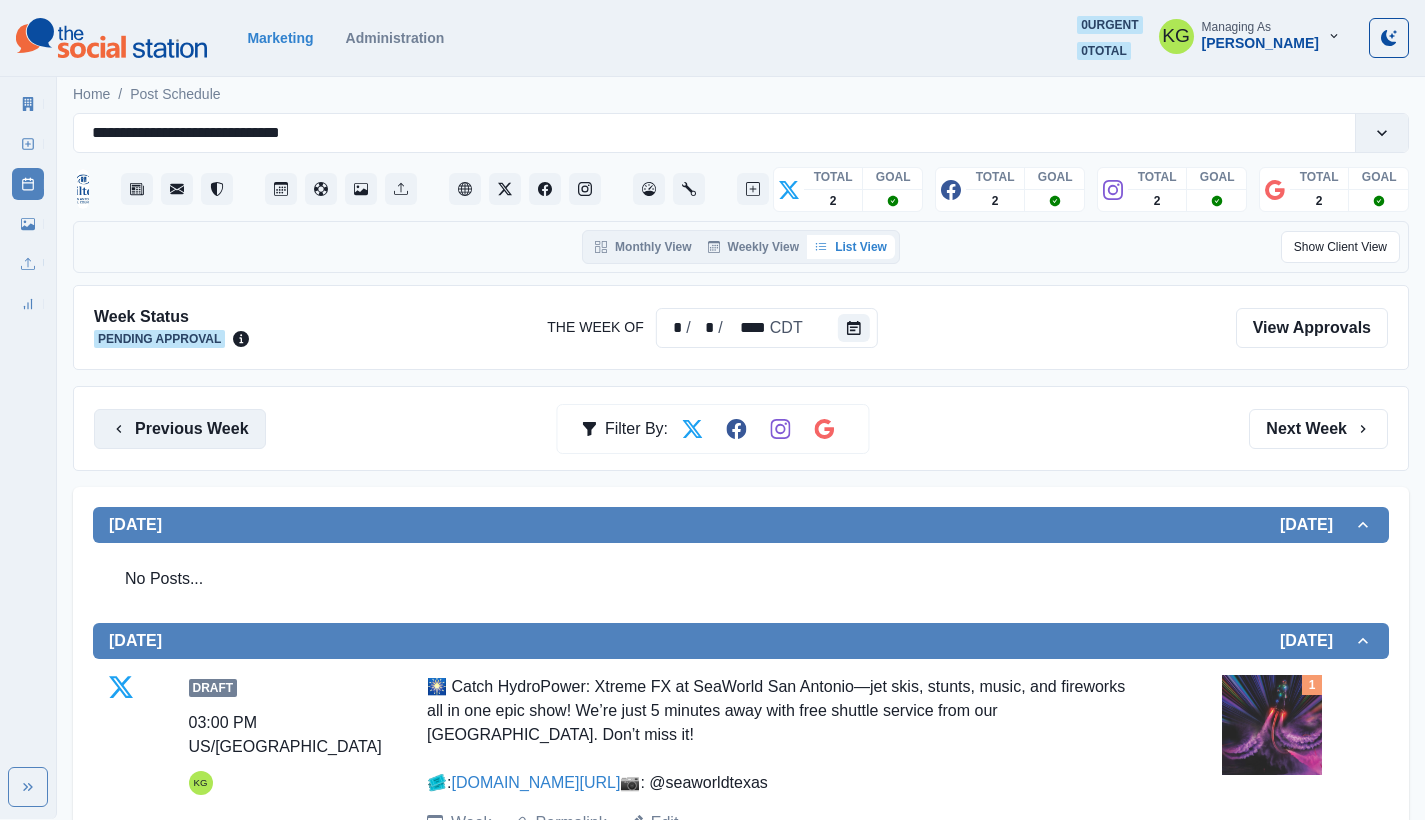 click on "Previous Week" 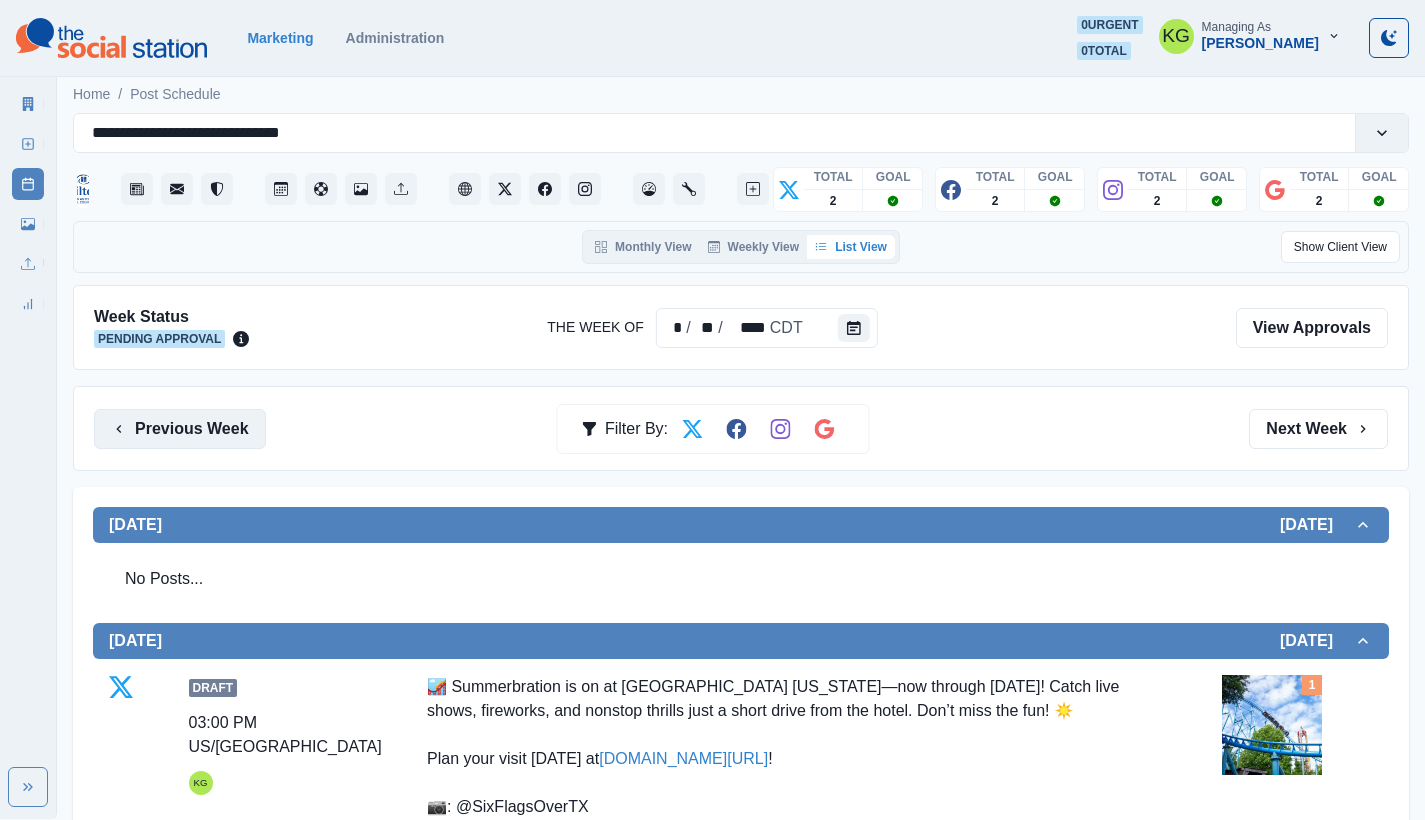 click on "Previous Week" 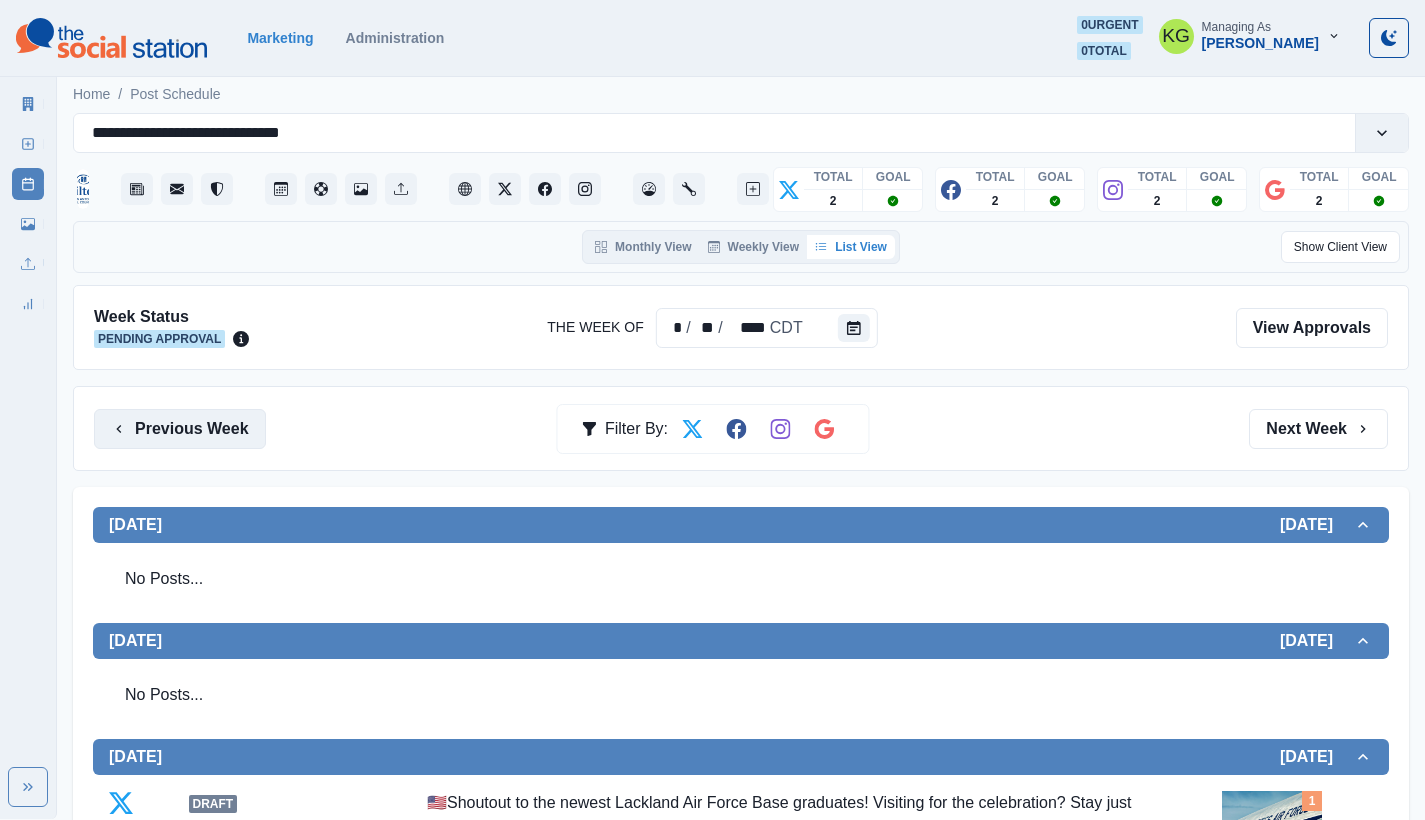 click on "Previous Week" 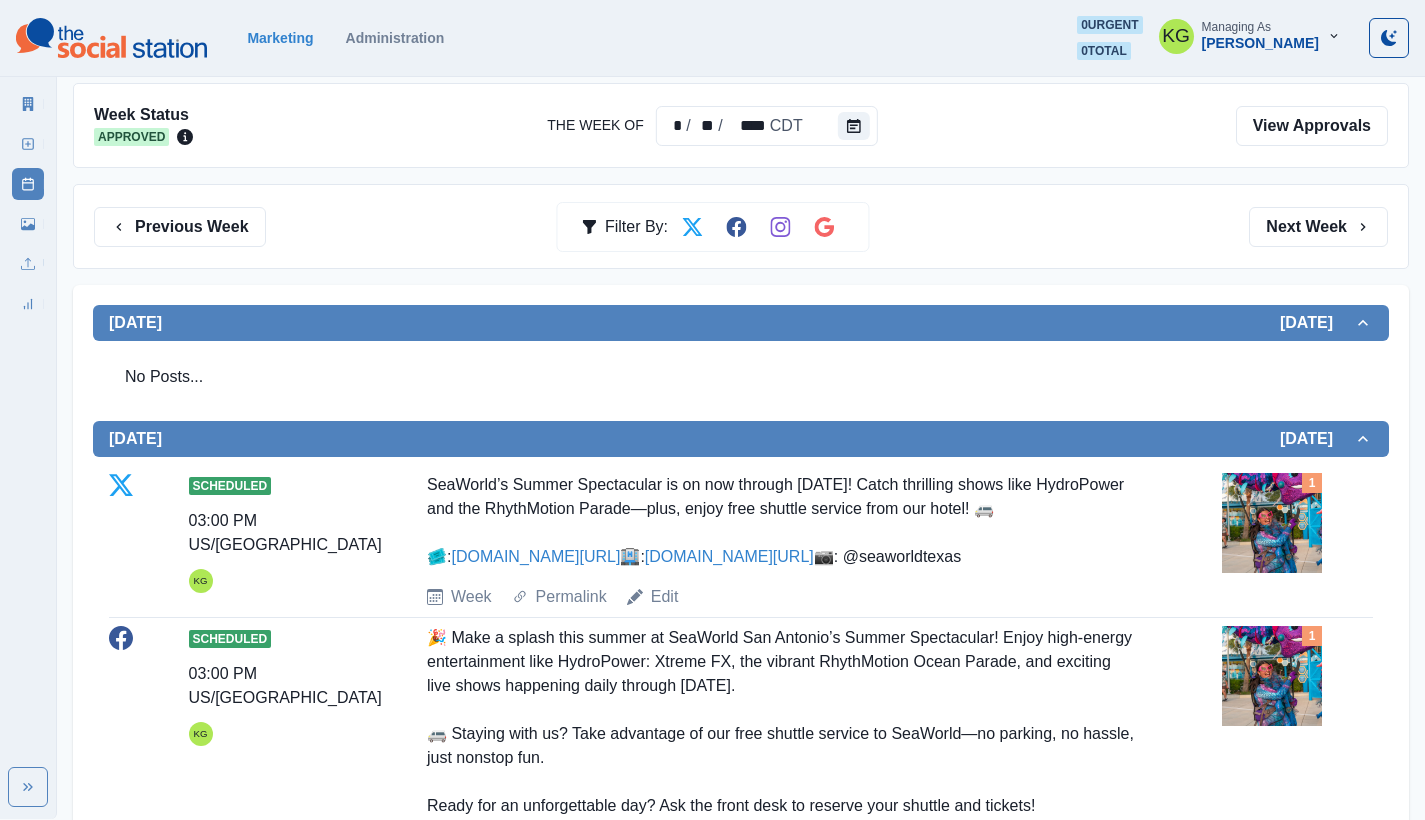 scroll, scrollTop: 19, scrollLeft: 0, axis: vertical 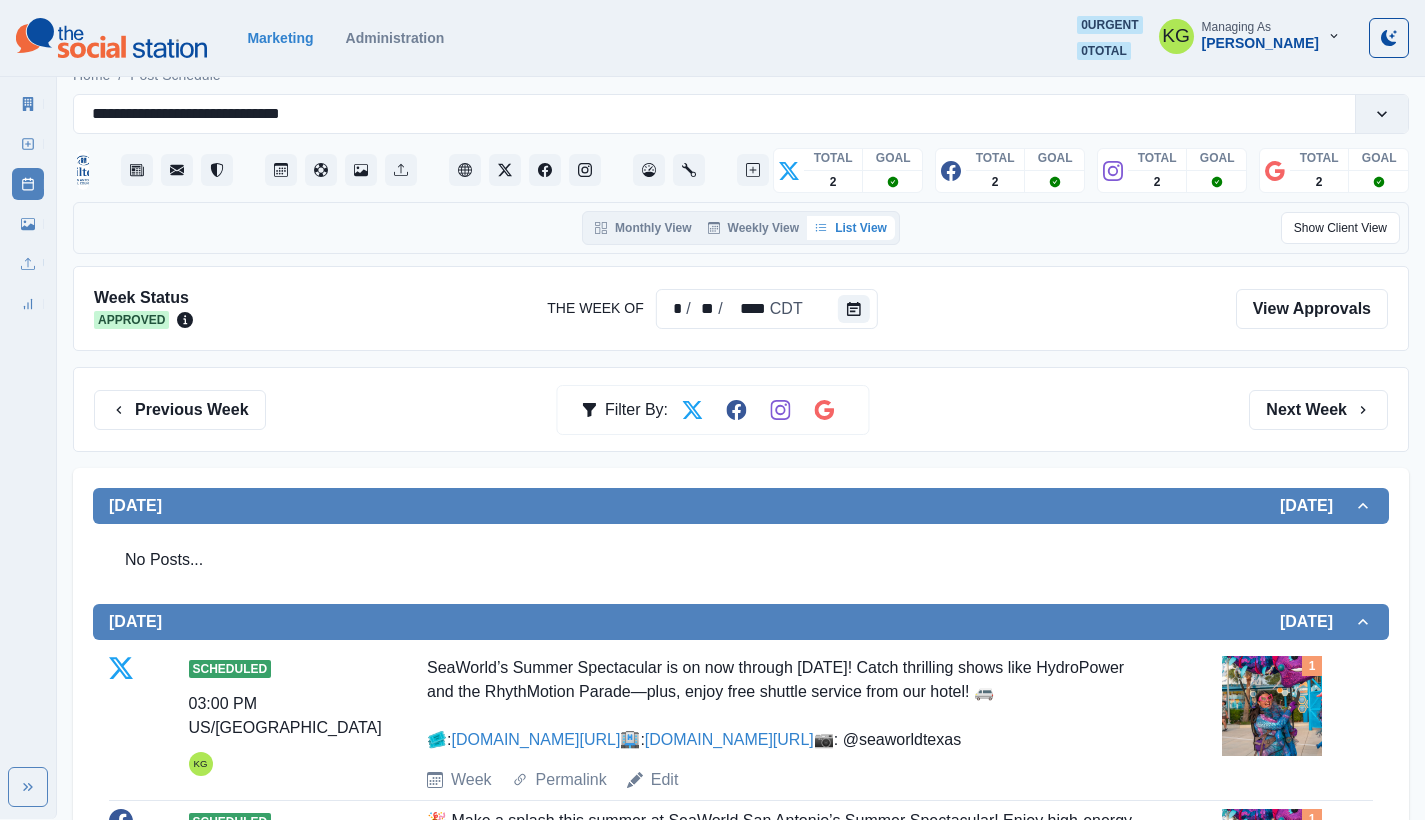 click on "Previous Week Filter By: Next Week" 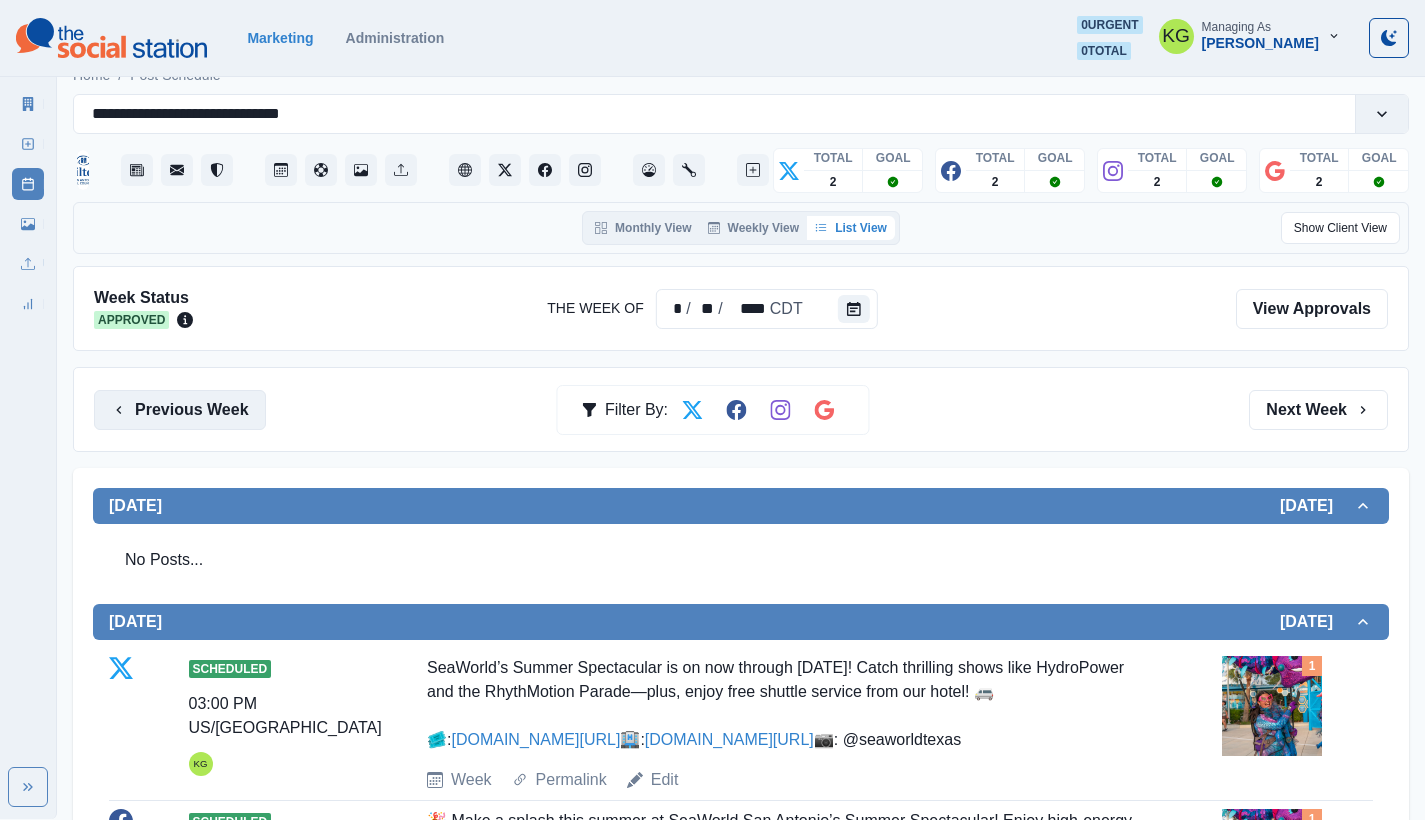 click on "Previous Week" 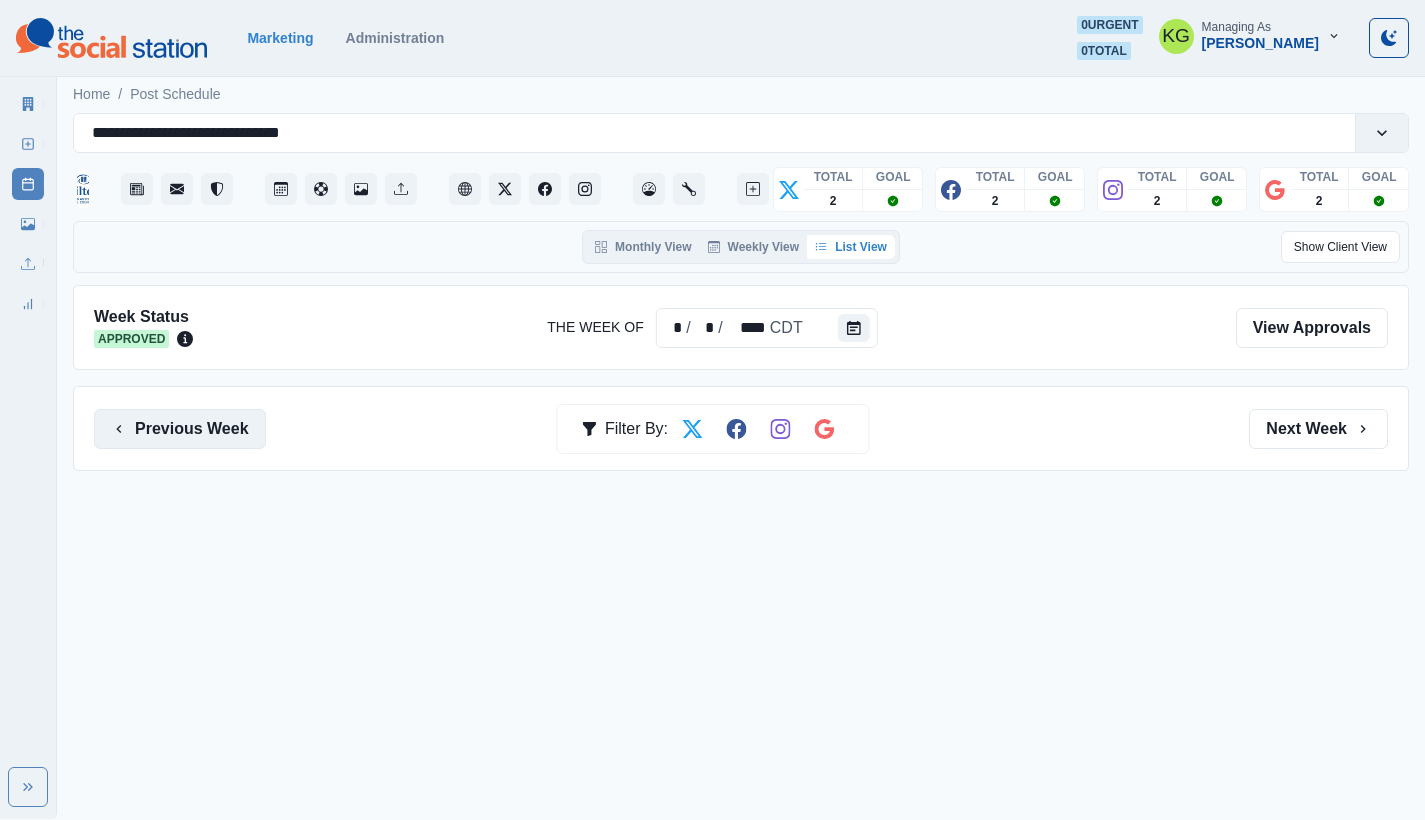 scroll, scrollTop: 0, scrollLeft: 0, axis: both 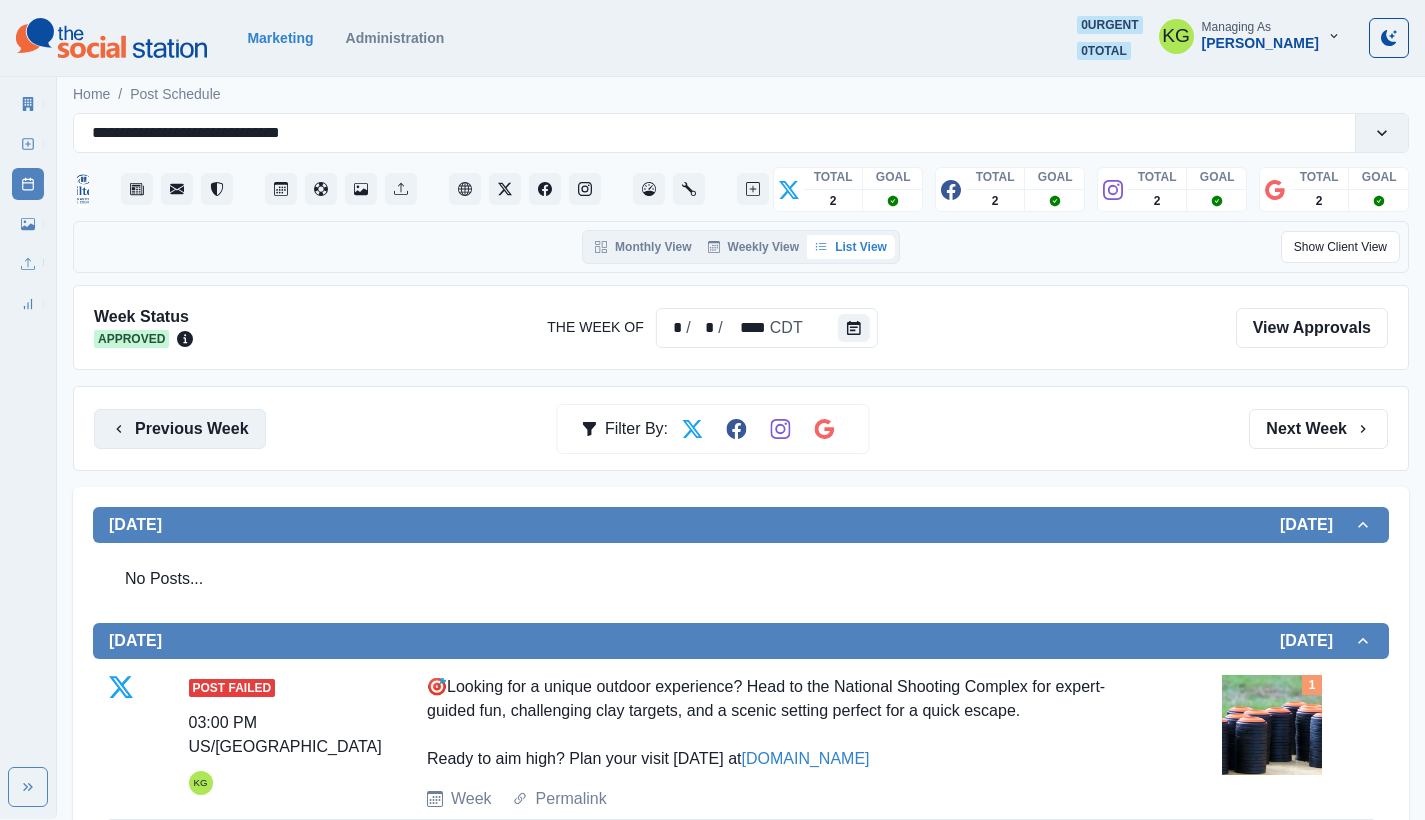 click on "Previous Week" 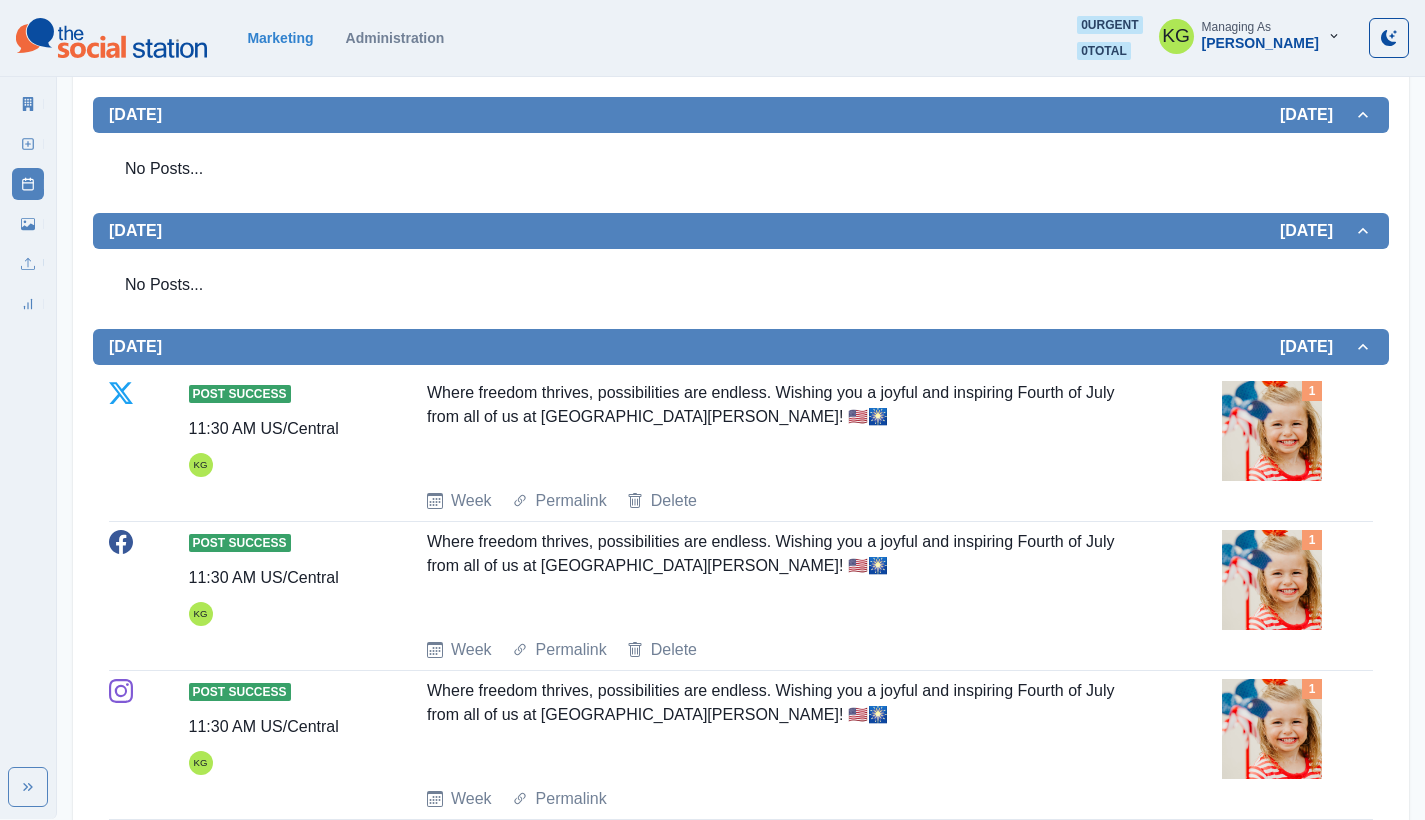 scroll, scrollTop: 5, scrollLeft: 0, axis: vertical 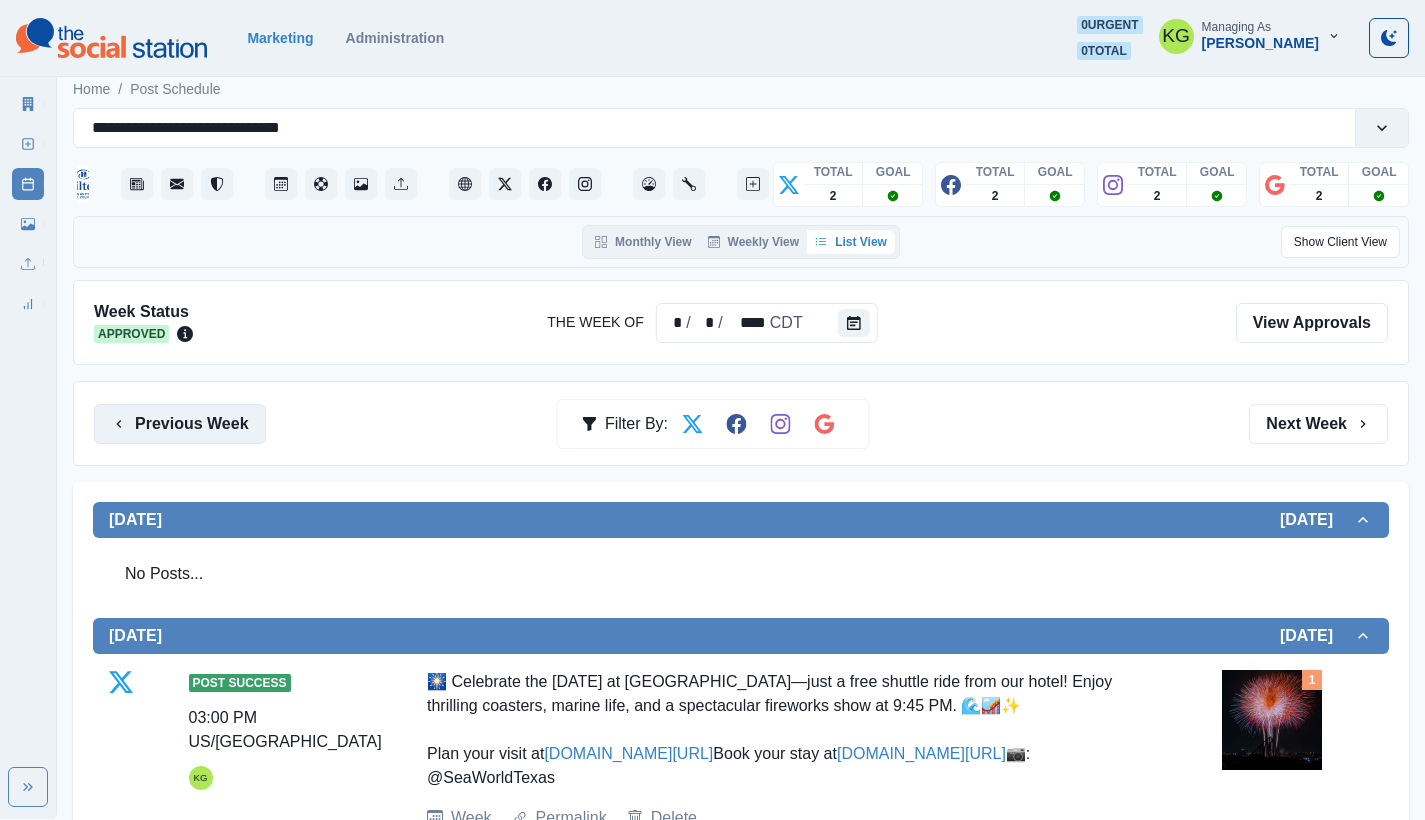 click on "Previous Week" 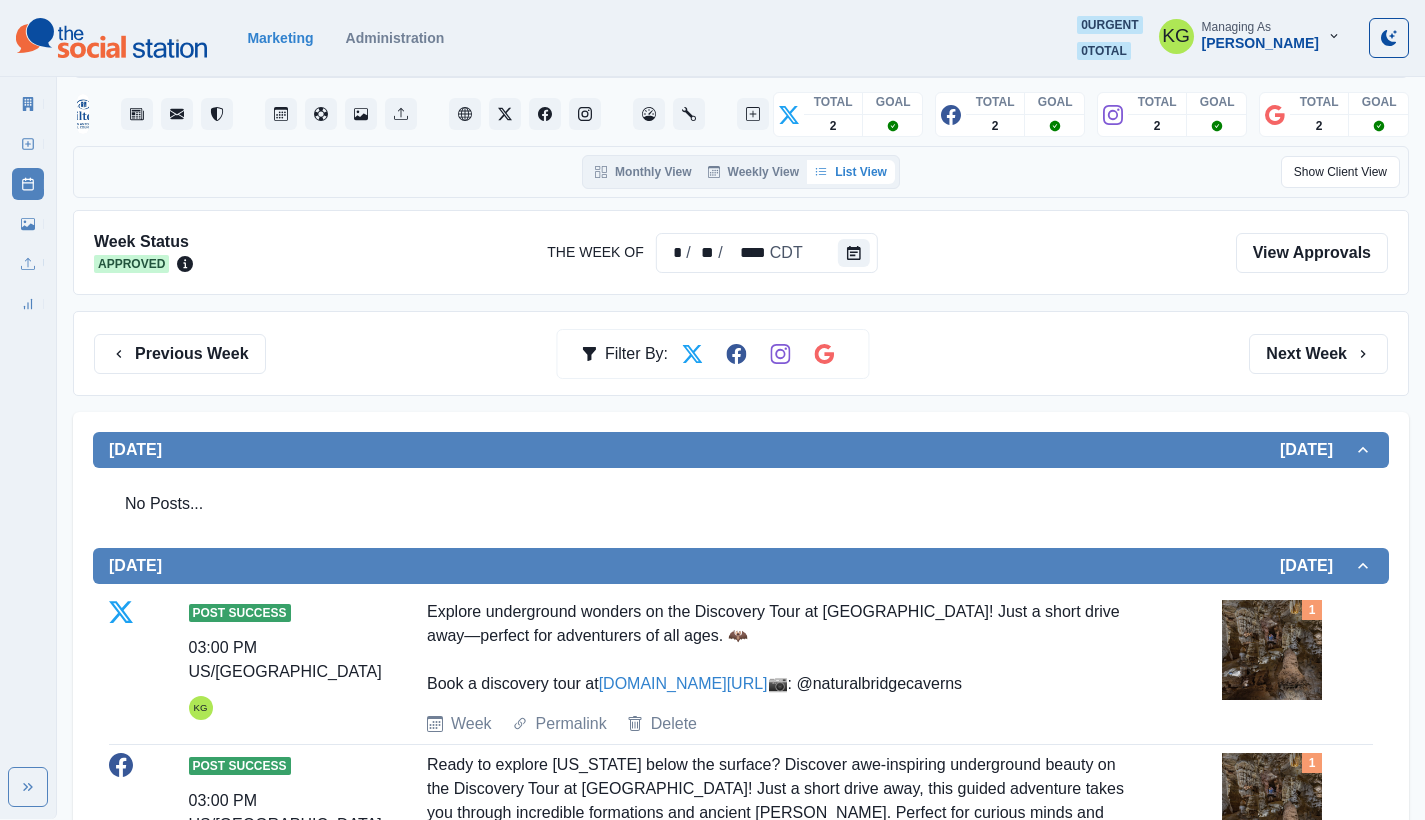 scroll, scrollTop: 251, scrollLeft: 0, axis: vertical 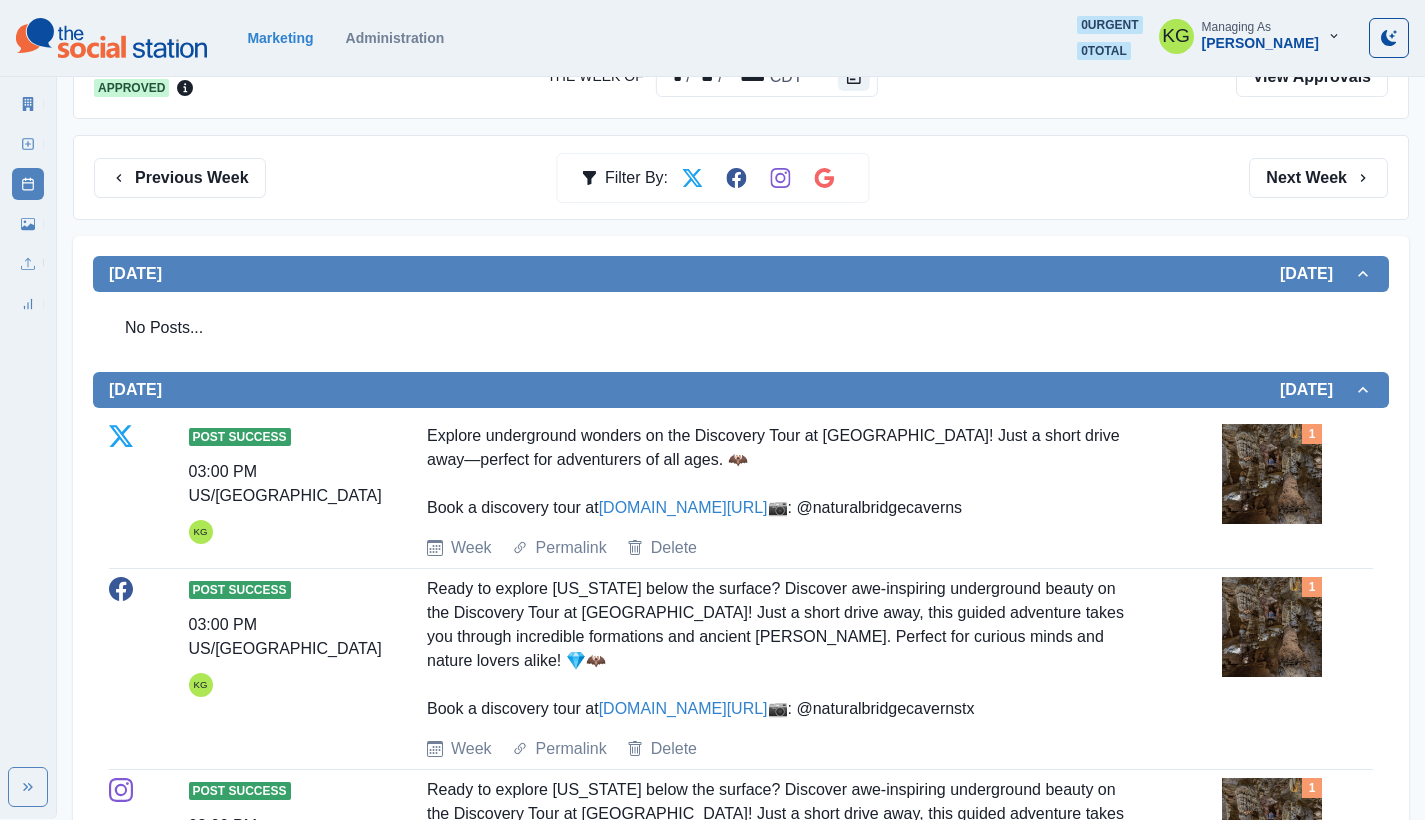 drag, startPoint x: 394, startPoint y: 543, endPoint x: 654, endPoint y: 553, distance: 260.19223 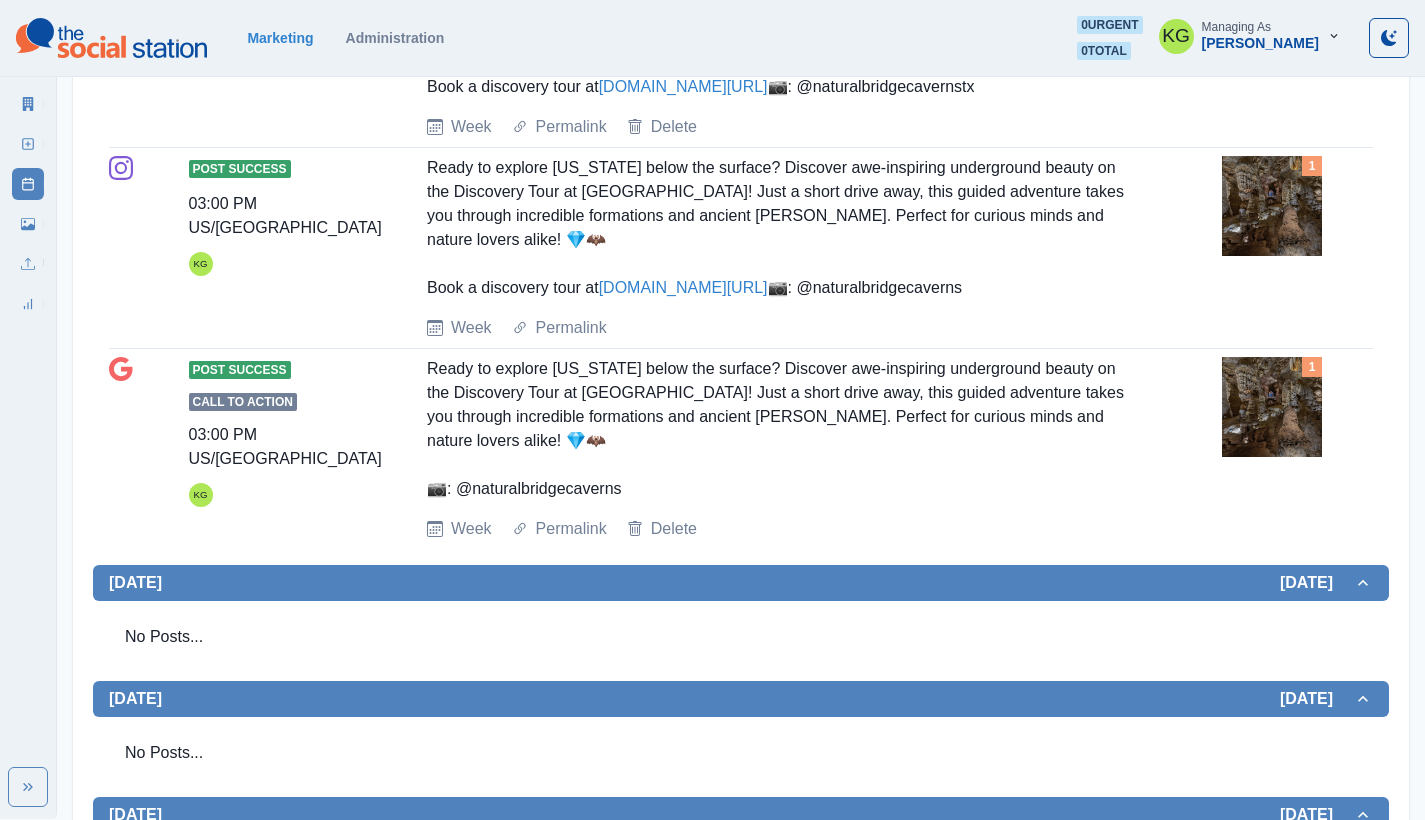 scroll, scrollTop: 448, scrollLeft: 0, axis: vertical 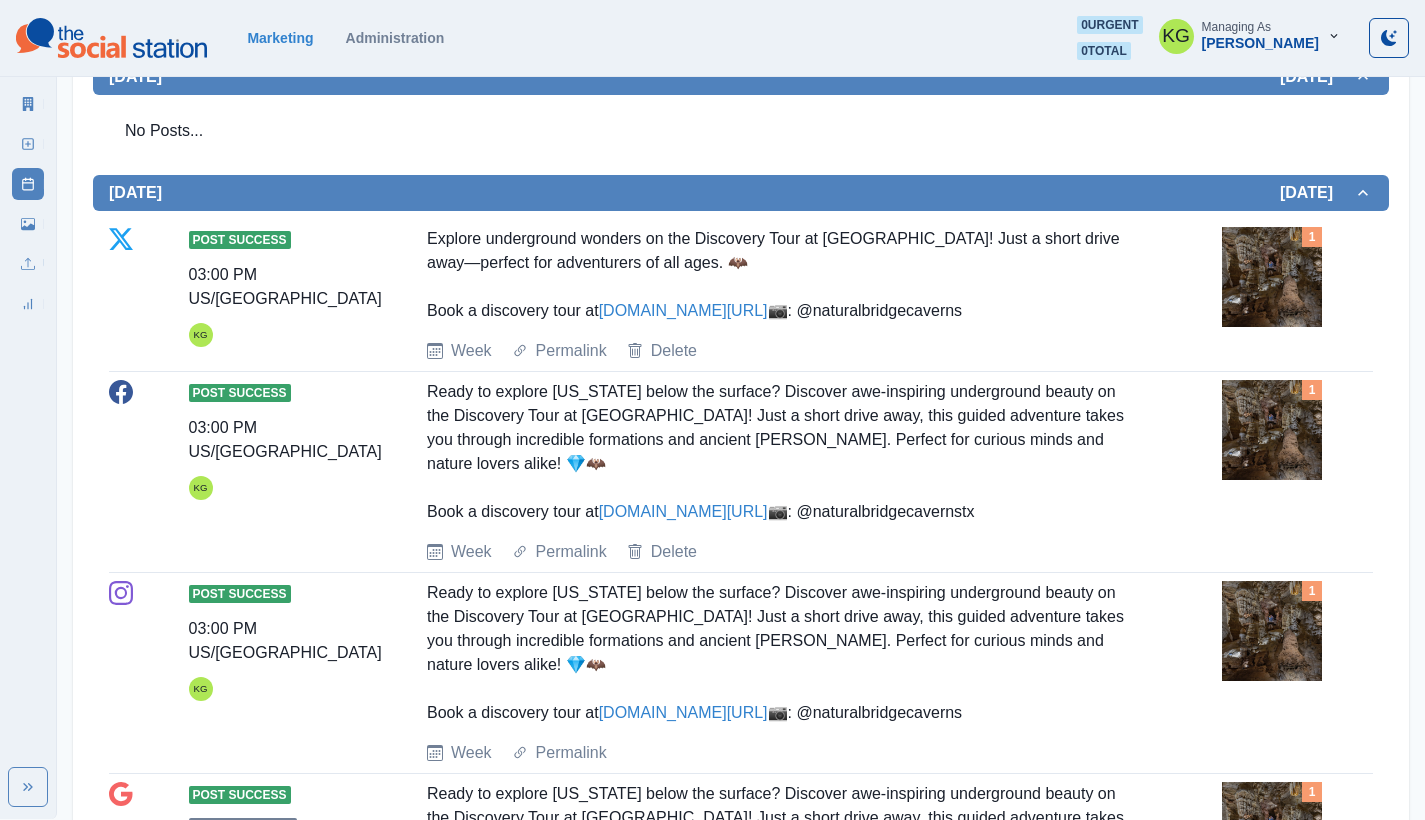 click on "Ready to explore Texas below the surface? Discover awe-inspiring underground beauty on the Discovery Tour at Natural Bridge Caverns! Just a short drive away, this guided adventure takes you through incredible formations and ancient chambers. Perfect for curious minds and nature lovers alike! 💎🦇
Book a discovery tour at  www.bit.ly/4mUL98K
📷: @naturalbridgecavernstx" 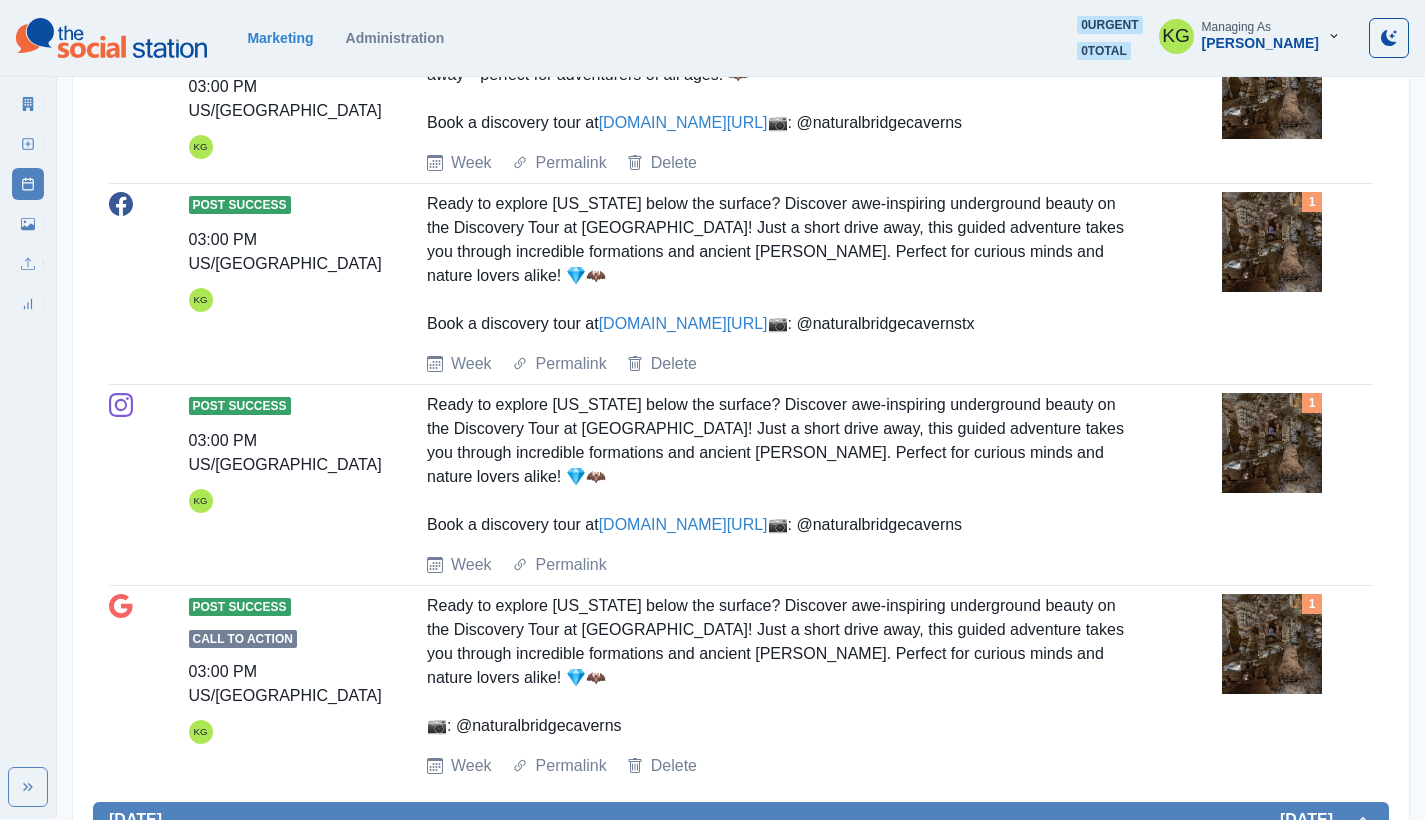 scroll, scrollTop: 794, scrollLeft: 0, axis: vertical 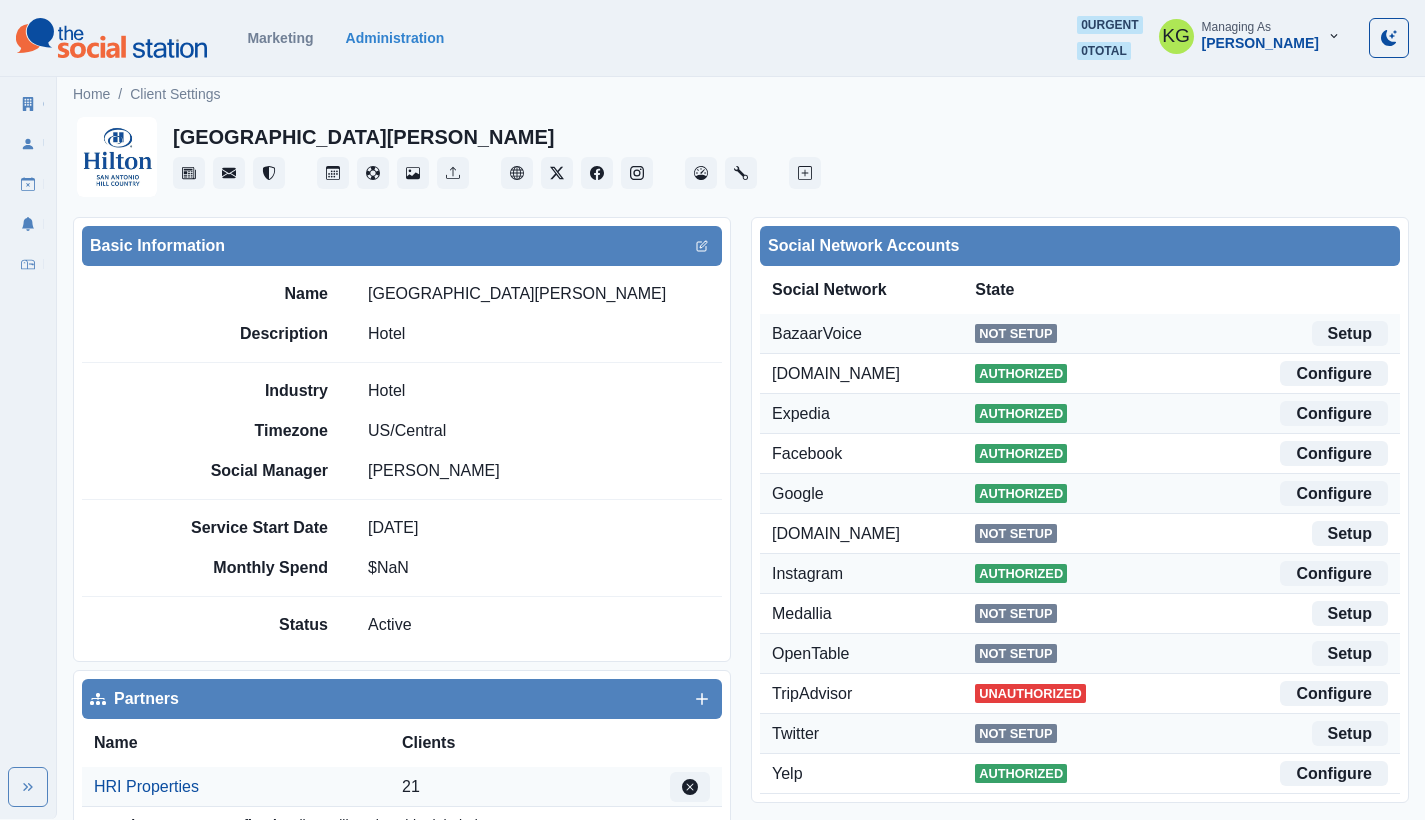drag, startPoint x: 364, startPoint y: 291, endPoint x: 614, endPoint y: 292, distance: 250.002 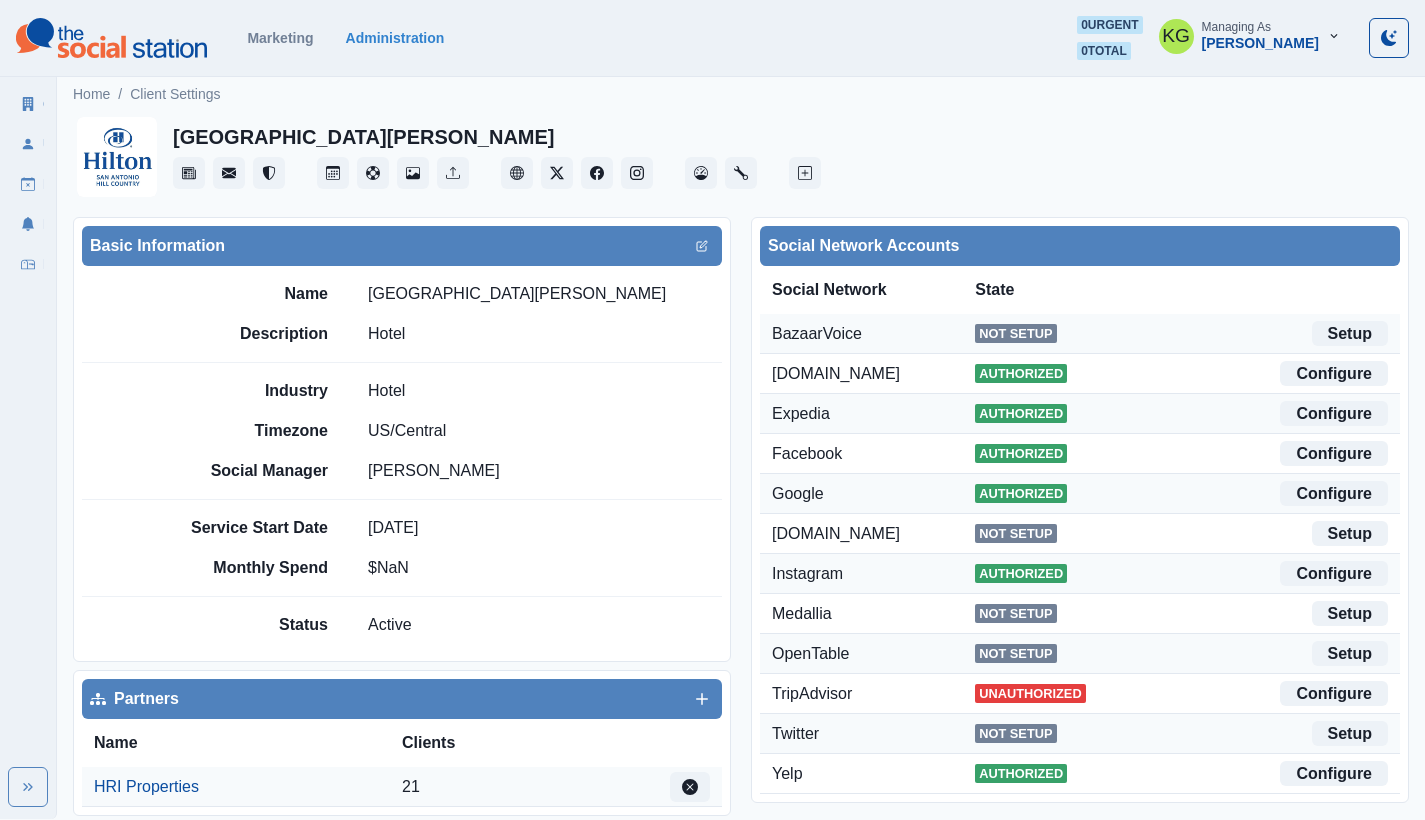 click on "Marketing Administration 0  urgent 0  total KG Managing As Katrina Gallardo" at bounding box center (712, 38) 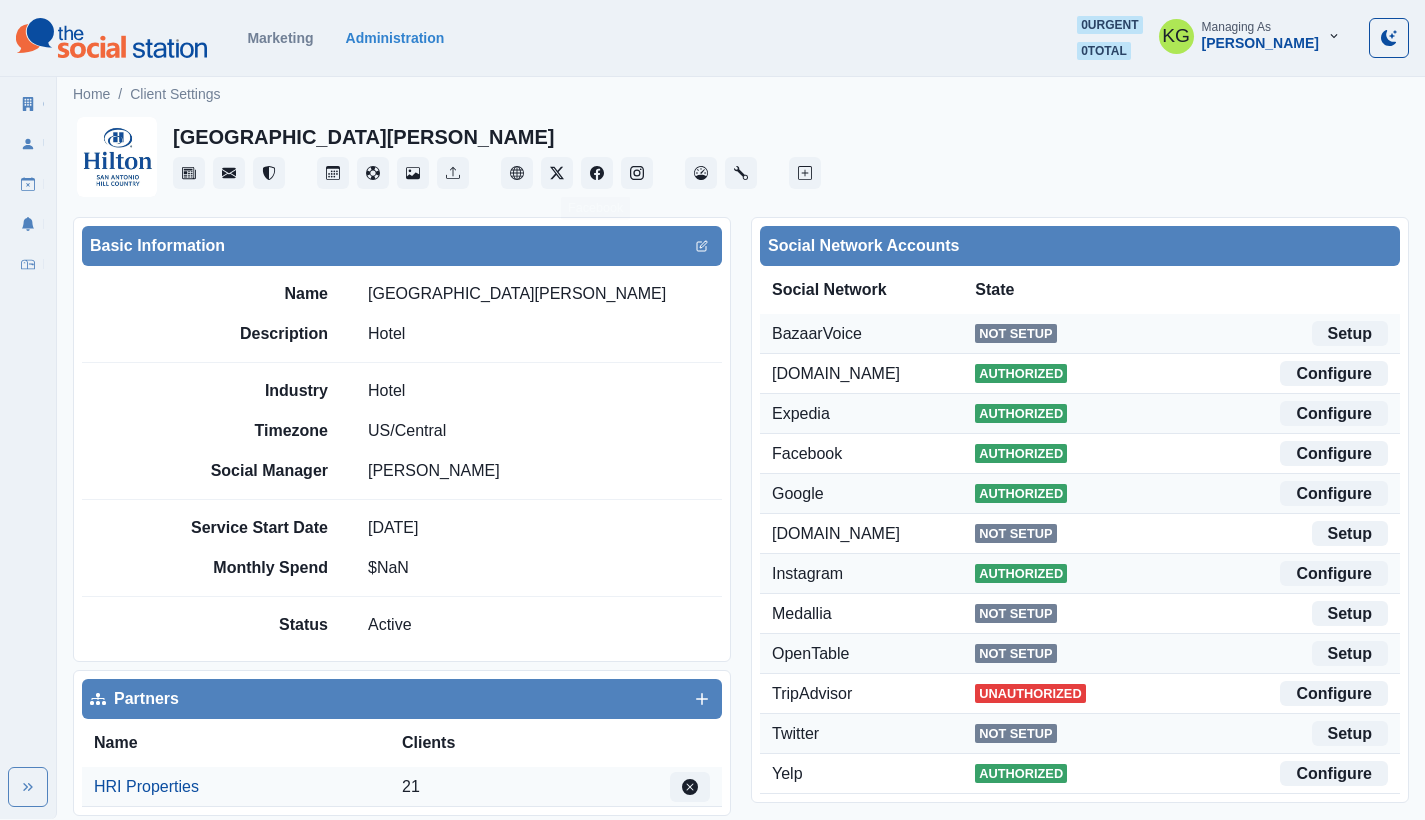 copy on "Hilton San Antonio Hill Country" 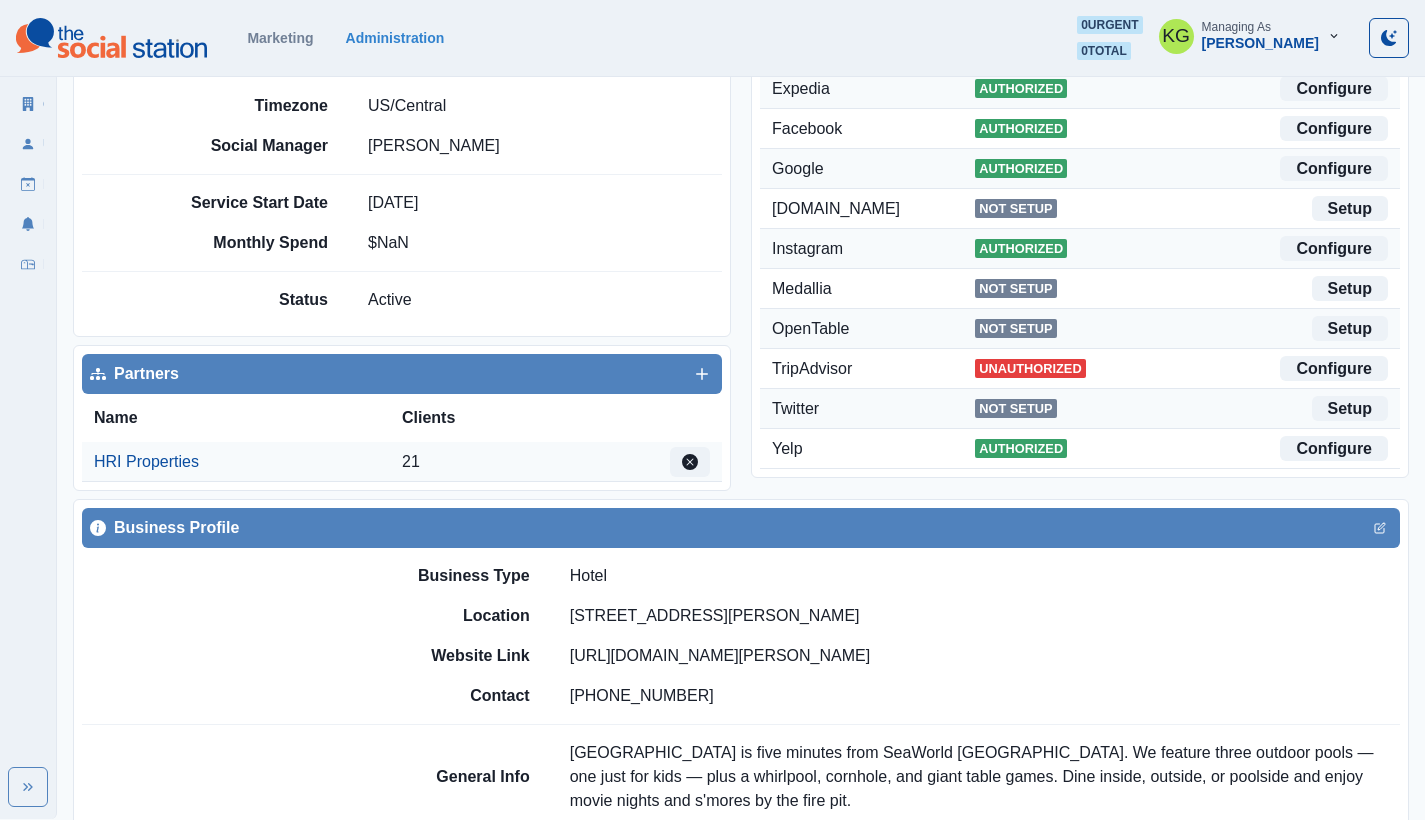 scroll, scrollTop: 508, scrollLeft: 0, axis: vertical 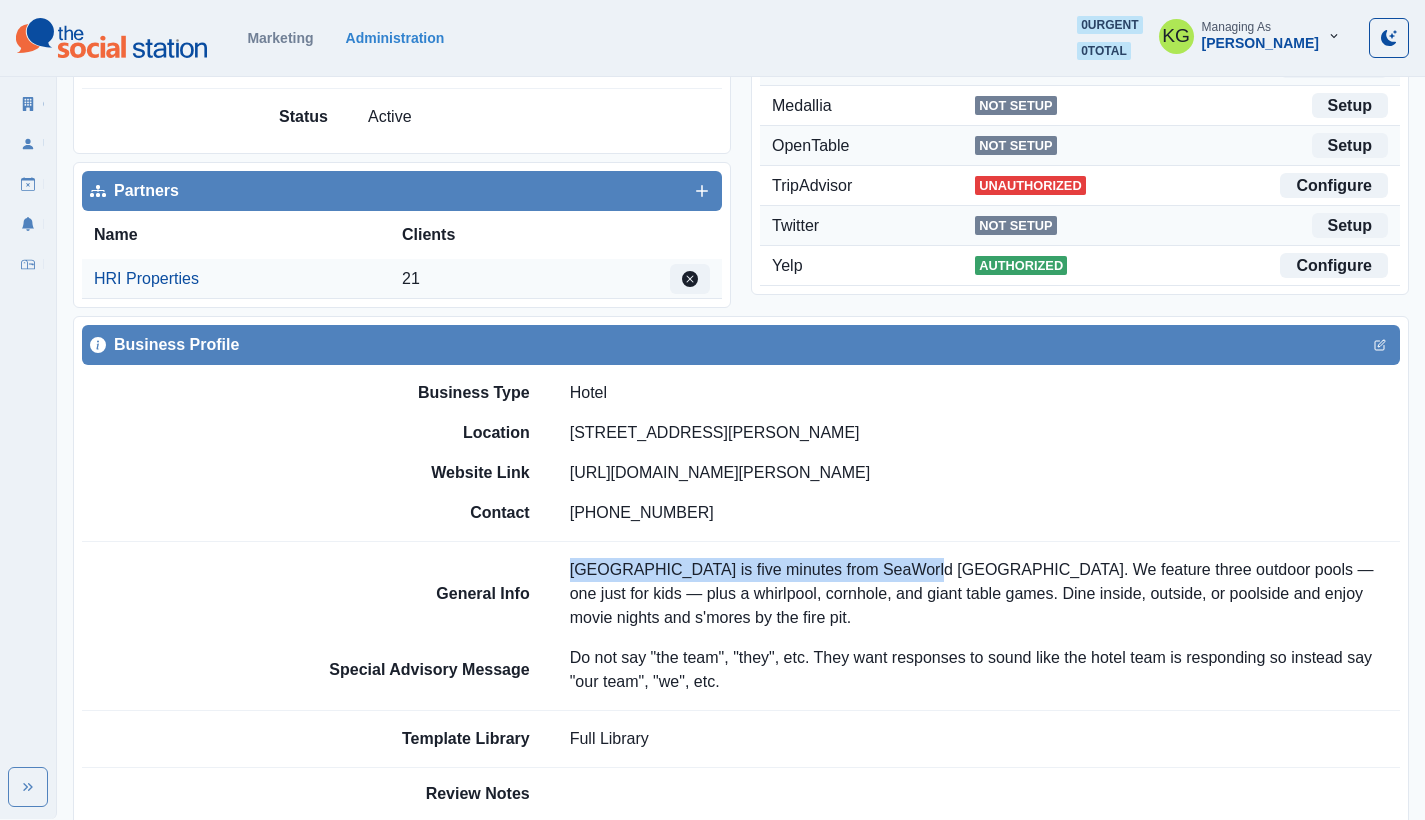 drag, startPoint x: 572, startPoint y: 562, endPoint x: 893, endPoint y: 559, distance: 321.014 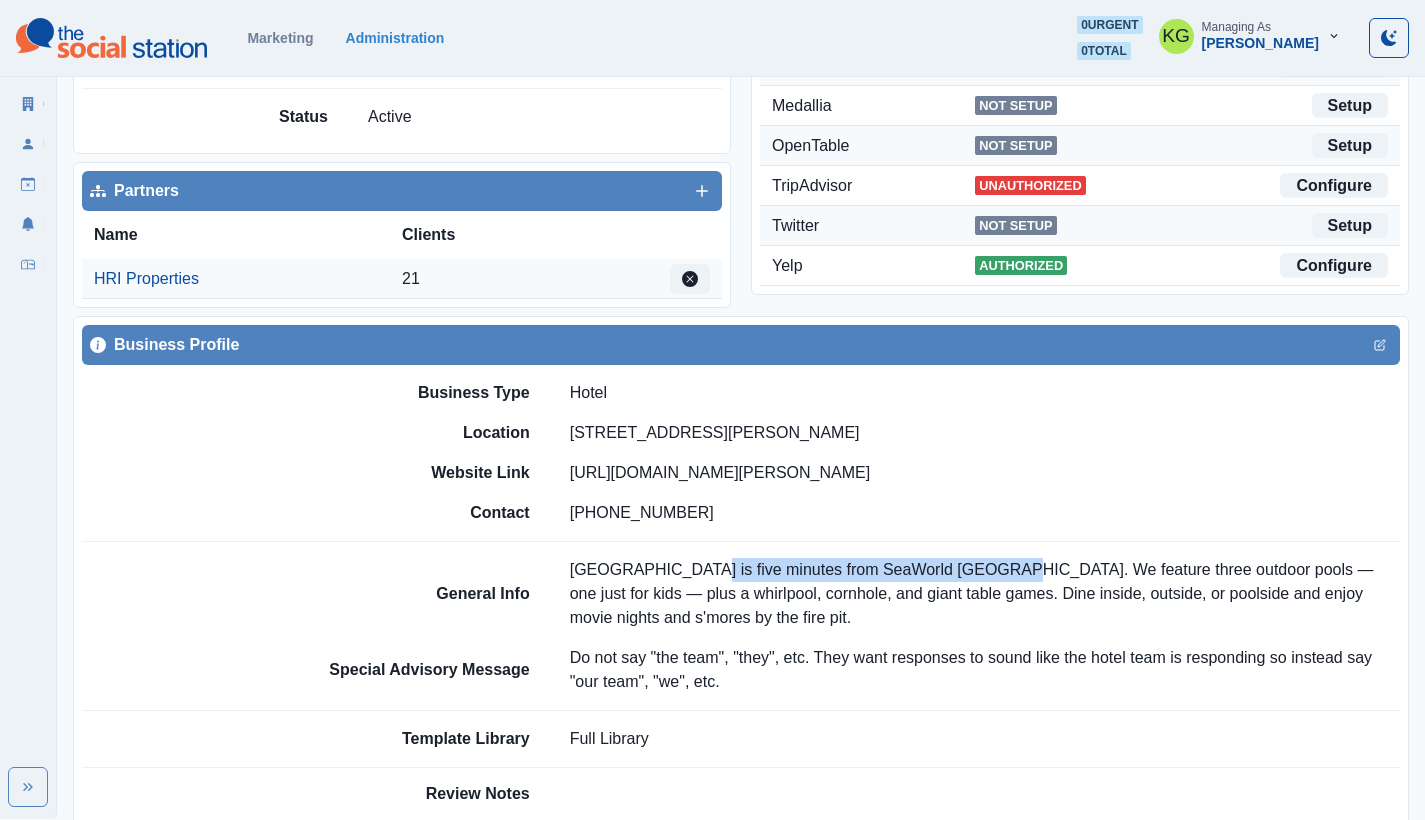 drag, startPoint x: 680, startPoint y: 563, endPoint x: 970, endPoint y: 564, distance: 290.0017 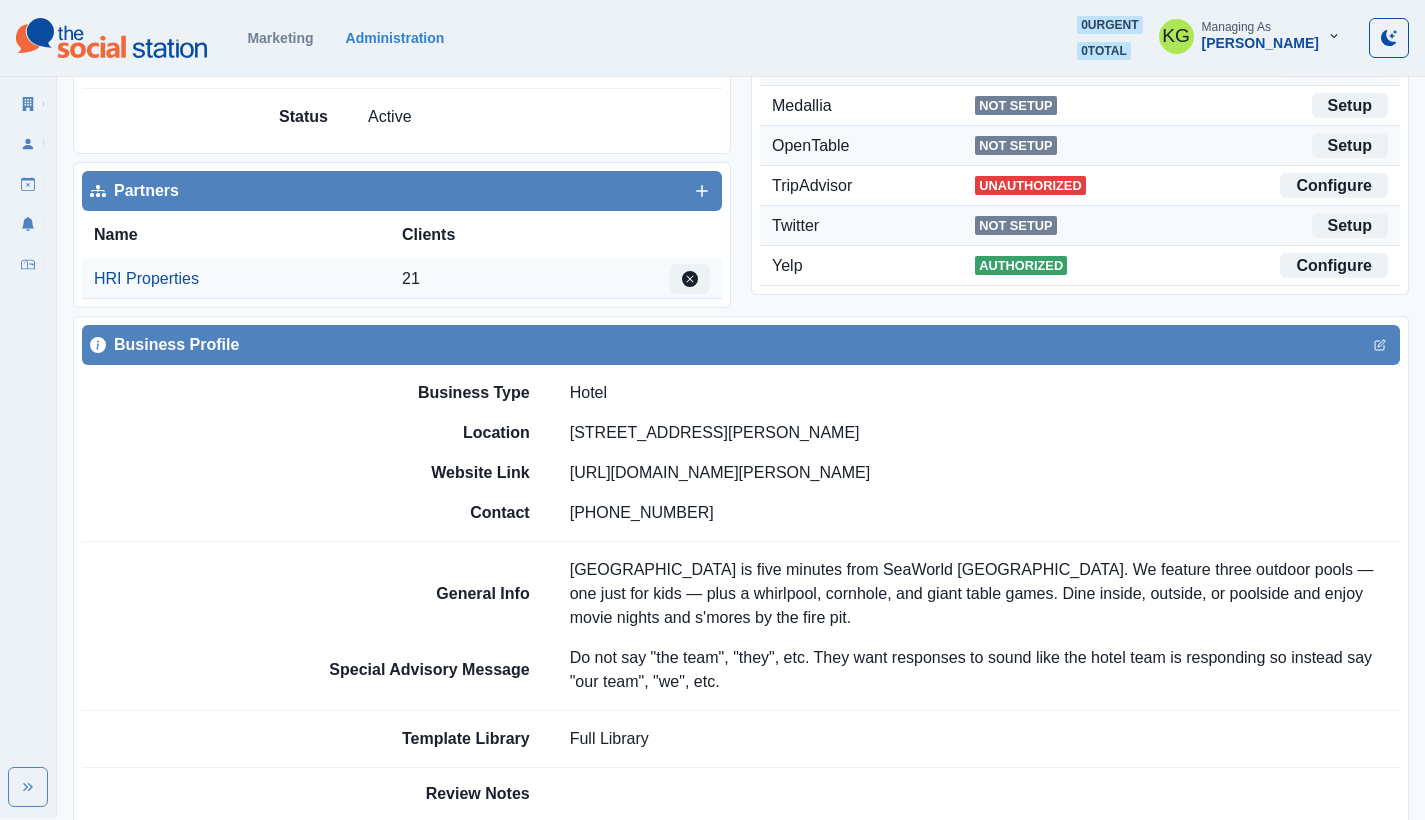 click on "Our Hill Country hotel is five minutes from SeaWorld San Antonio. We feature three outdoor pools — one just for kids — plus a whirlpool, cornhole, and giant table games. Dine inside, outside, or poolside and enjoy movie nights and s'mores by the fire pit." at bounding box center [985, 594] 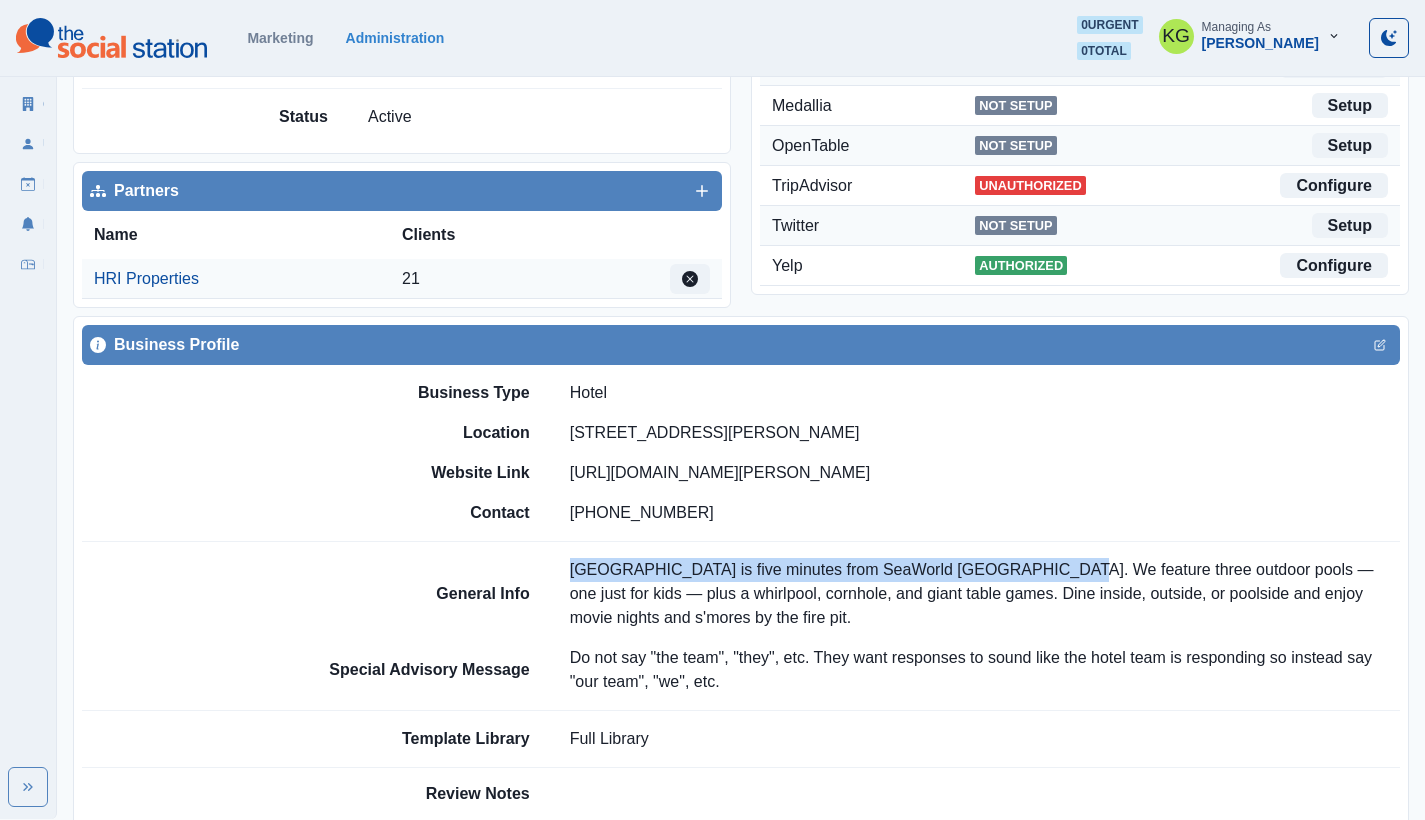 drag, startPoint x: 1026, startPoint y: 565, endPoint x: 571, endPoint y: 564, distance: 455.0011 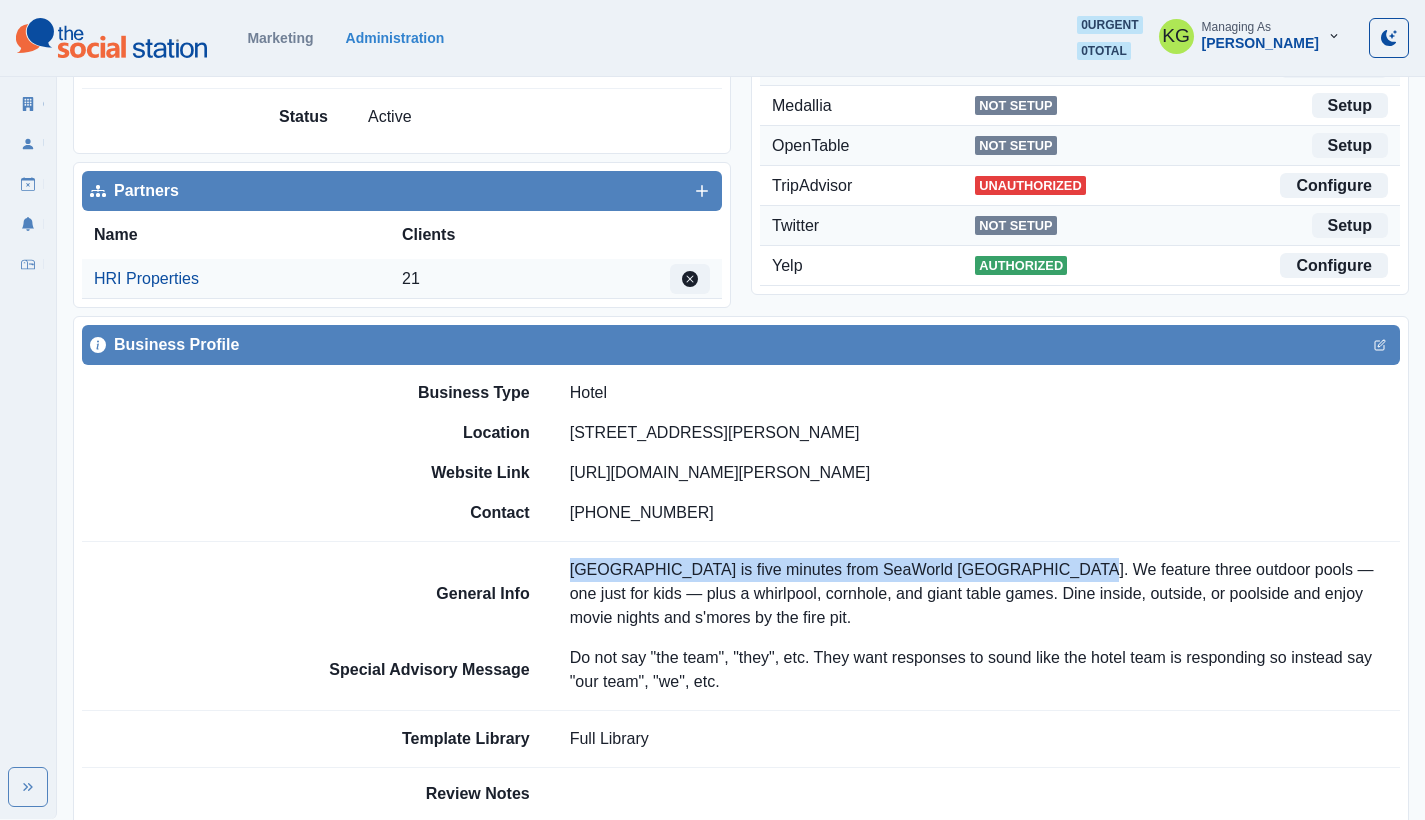 drag, startPoint x: 1027, startPoint y: 566, endPoint x: 574, endPoint y: 560, distance: 453.03973 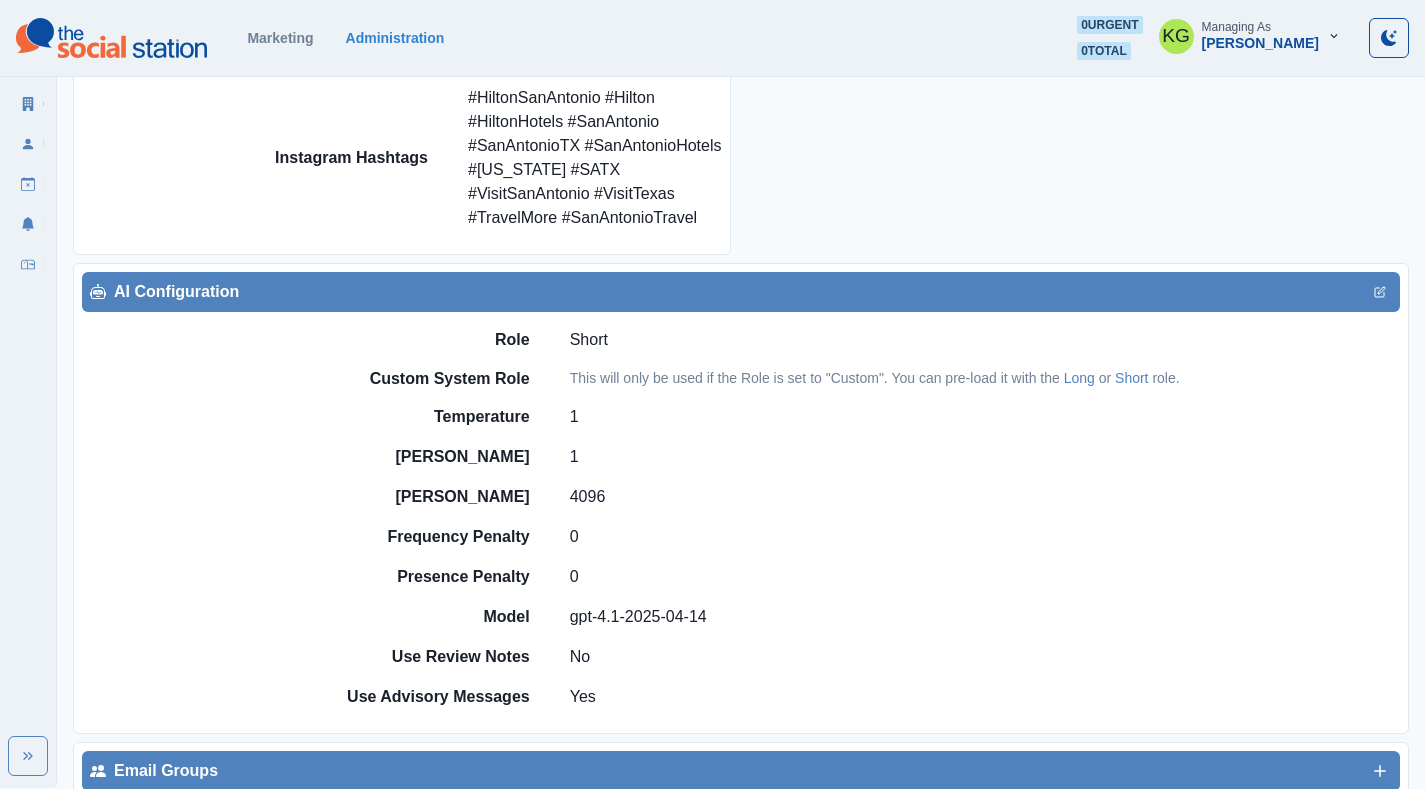 scroll, scrollTop: 1174, scrollLeft: 0, axis: vertical 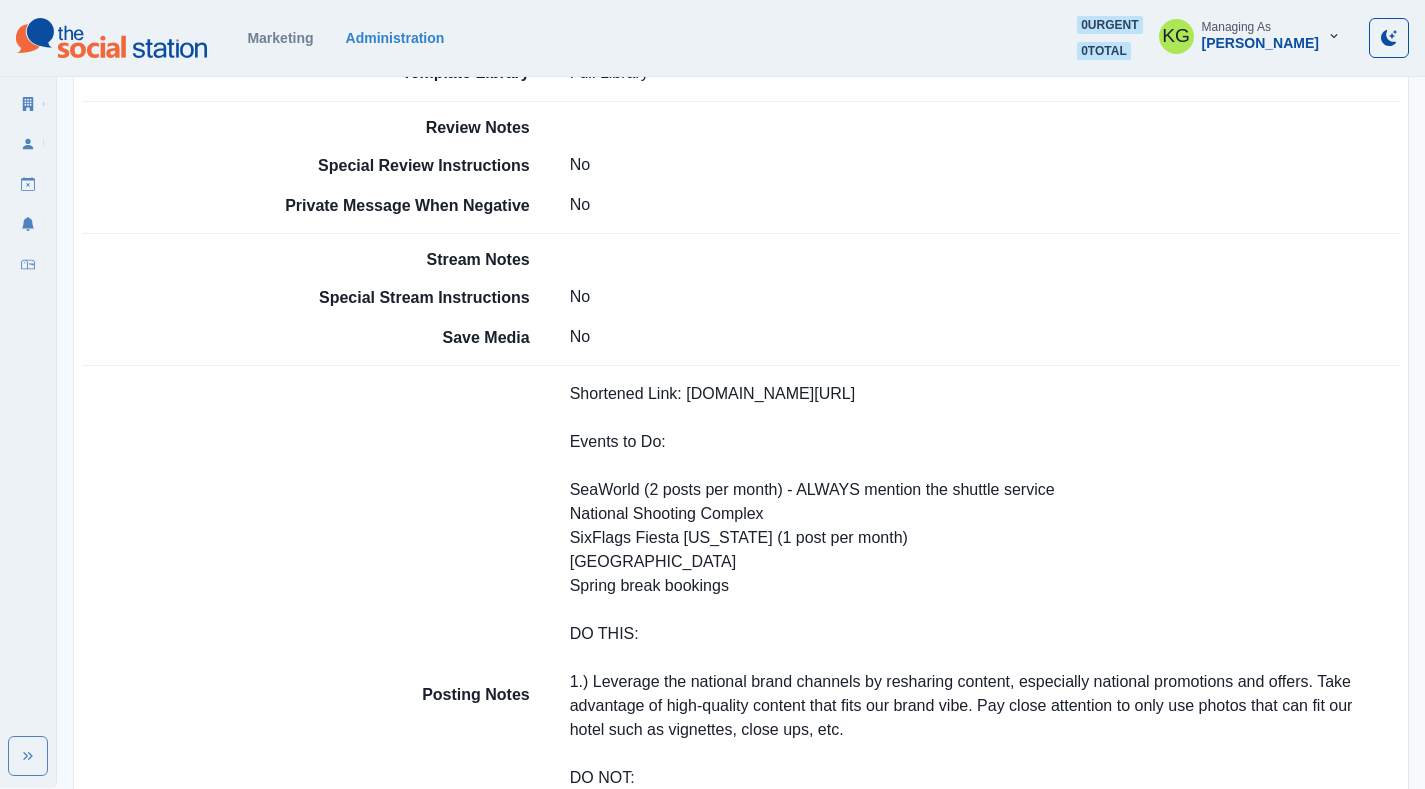 click on "Shortened Link: www.bit.ly/43VeI07
Events to Do:
SeaWorld (2 posts per month) - ALWAYS mention the shuttle service
National Shooting Complex
SixFlags Fiesta Texas (1 post per month)
Lackland Air Force Base
Natural Bridge Caverns
Spring break bookings
DO THIS:
1.) Leverage the national brand channels by resharing content, especially national promotions and offers. Take advantage of high-quality content that fits our brand vibe. Pay close attention to only use photos that can fit our hotel such as vignettes, close ups, etc.
DO NOT:
1.) Do not use photography that looks staged or generic.
2.) Avoid using people in photography, especially photos of people face-on. People should not be the focal point of the image and should only feature side profile of face, back of head, arms/hands, etc.
3.) Never use photos of children.
4.) Do not post photos of flyers/copy on photos. (besides the one they send us)" at bounding box center (985, 694) 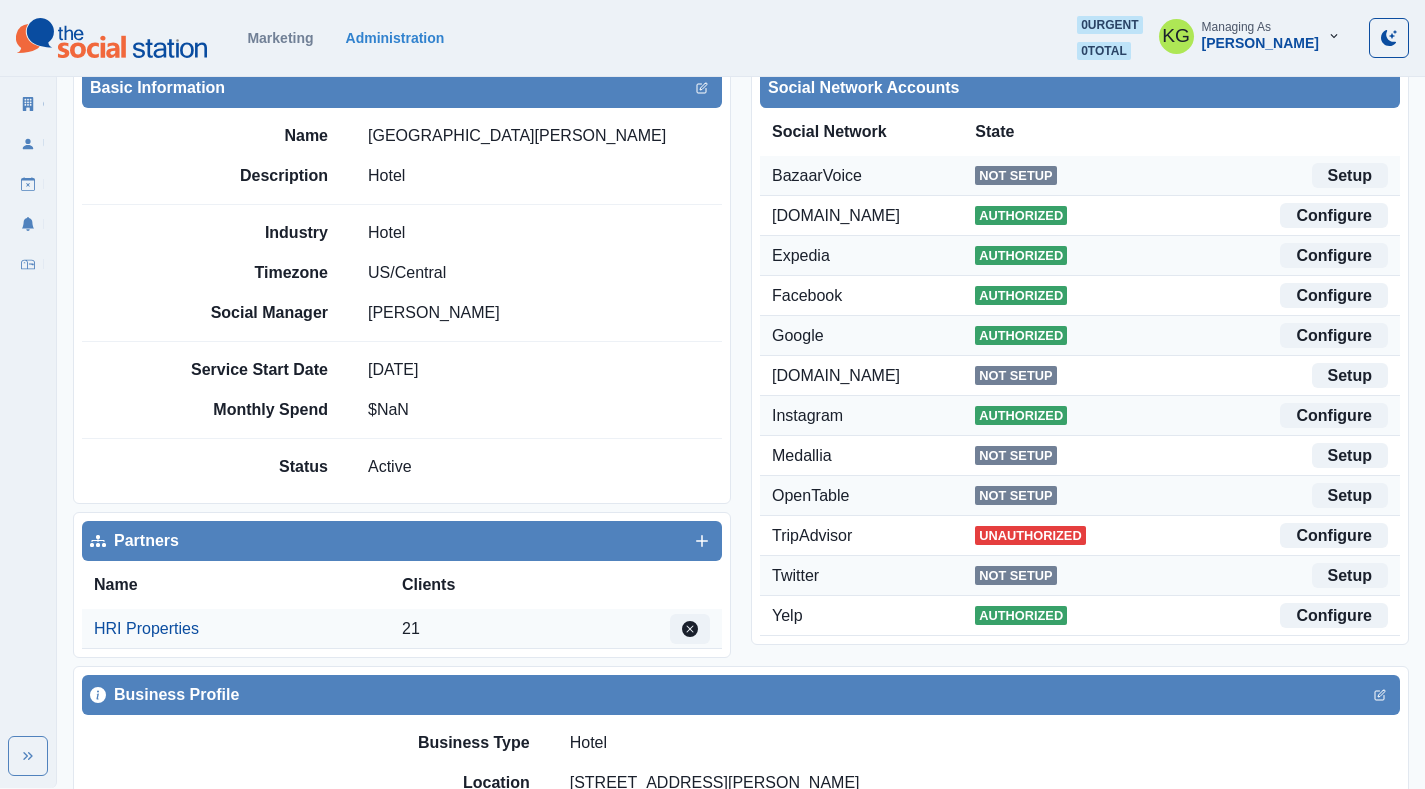 scroll, scrollTop: 0, scrollLeft: 0, axis: both 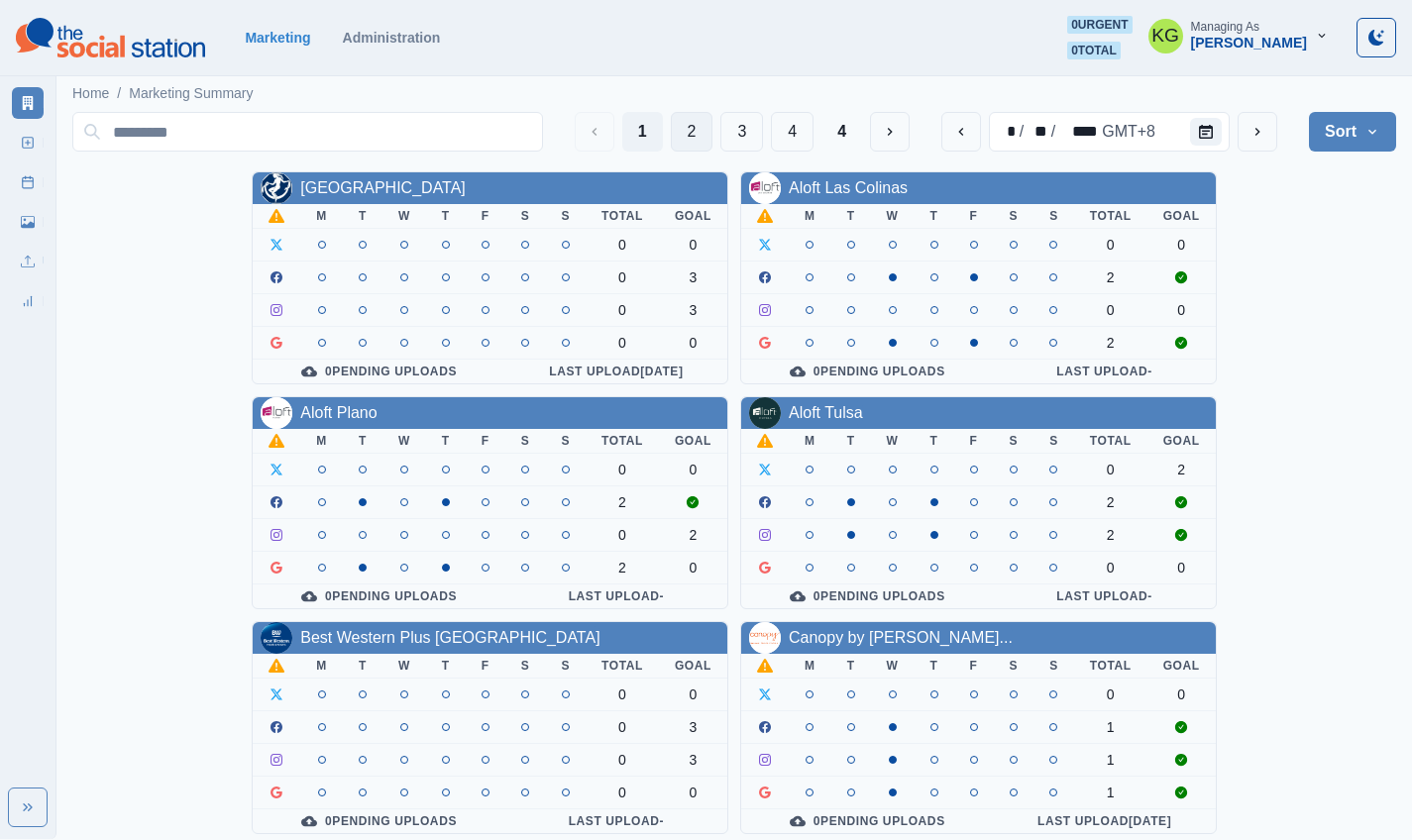 click on "2" at bounding box center [692, 132] 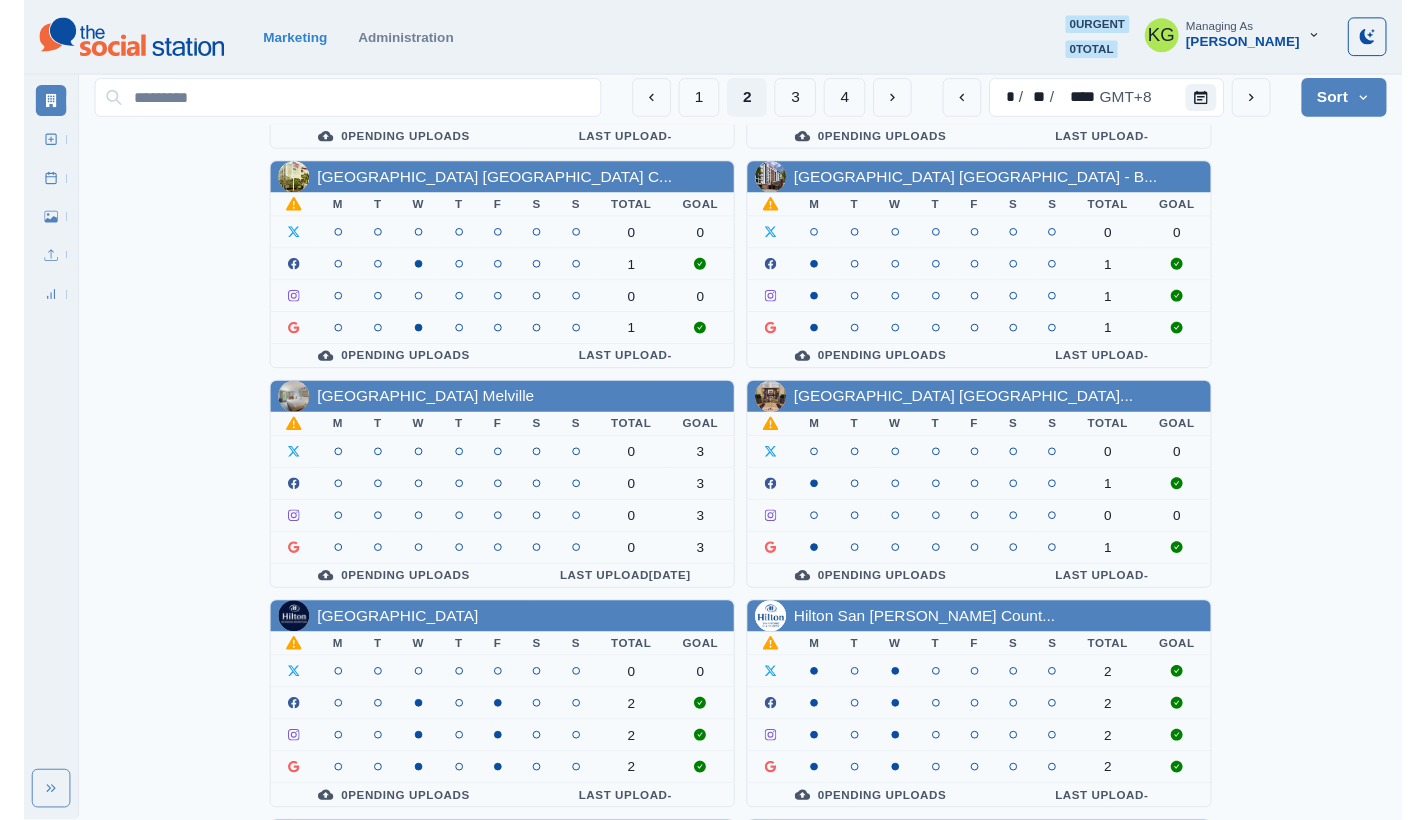 scroll, scrollTop: 691, scrollLeft: 0, axis: vertical 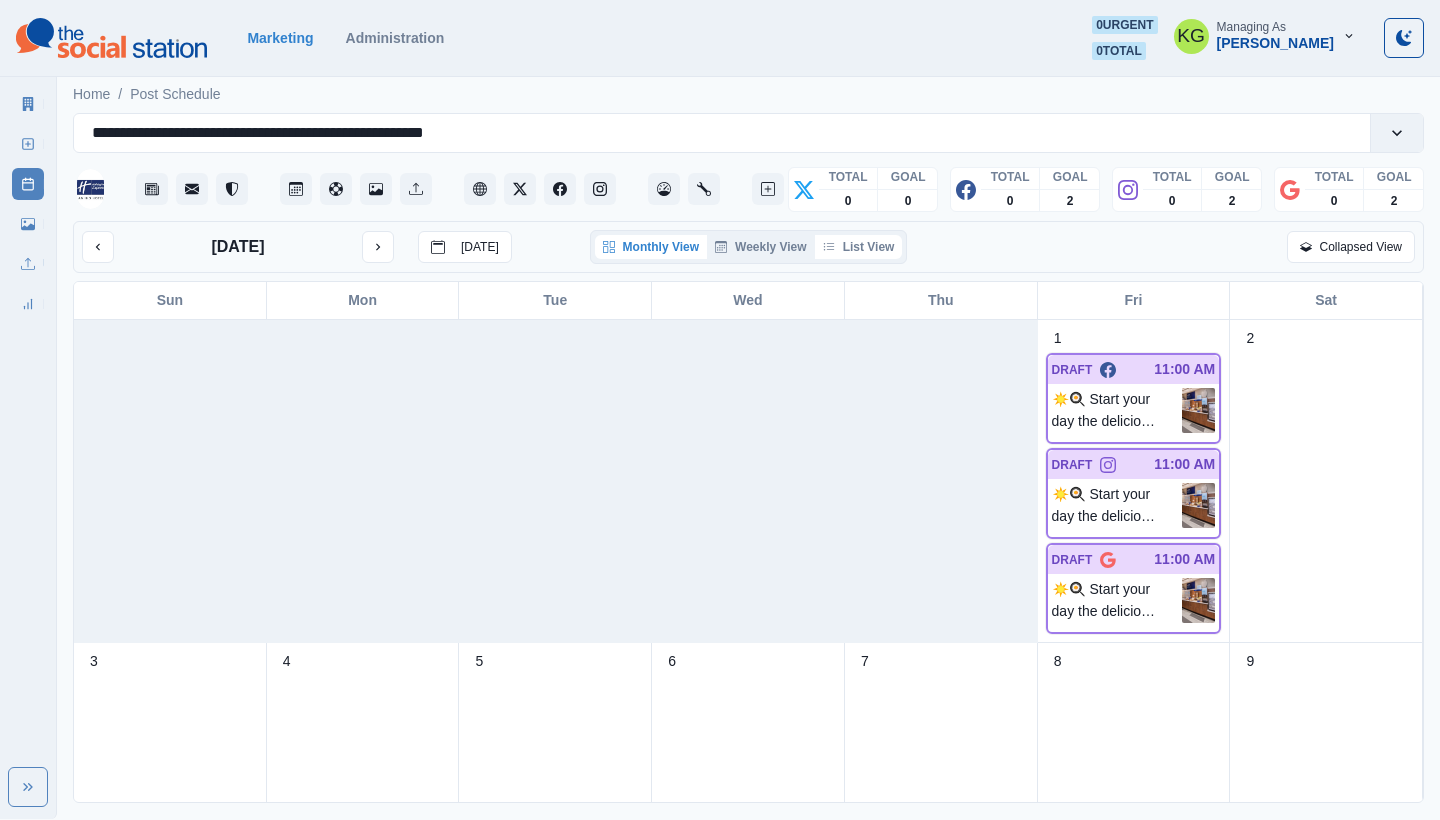 click on "List View" at bounding box center (859, 247) 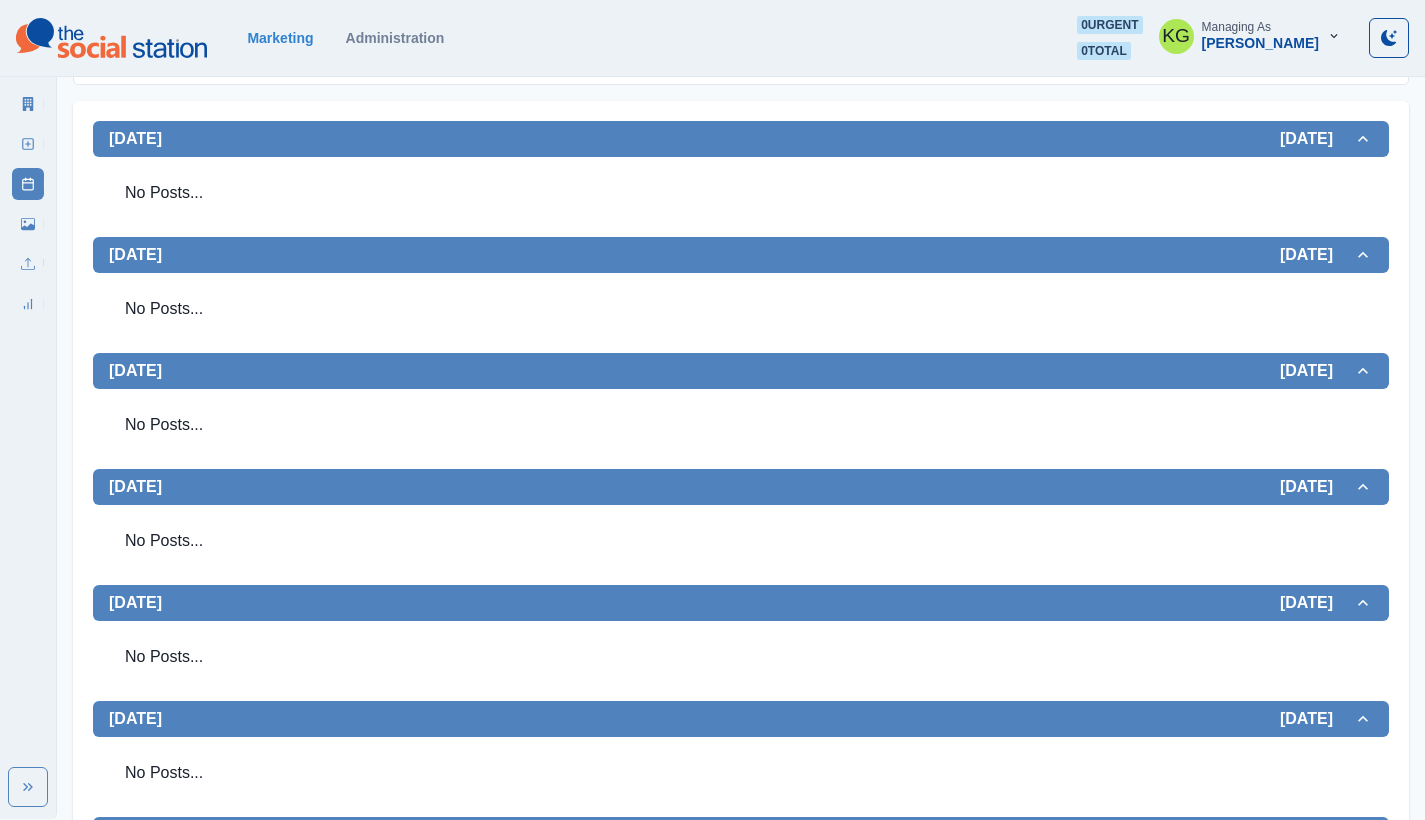 scroll, scrollTop: 0, scrollLeft: 0, axis: both 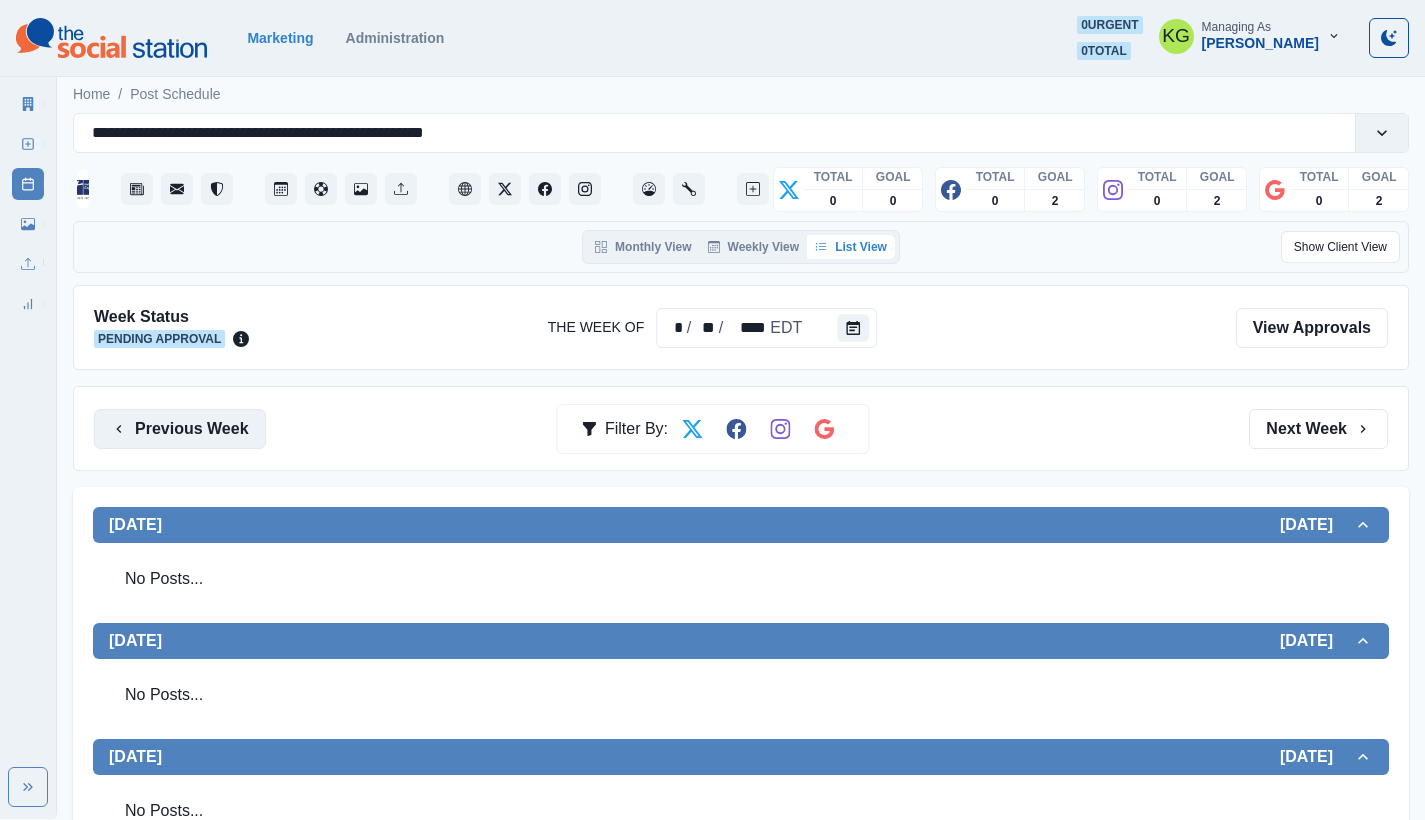 click on "Previous Week" at bounding box center (180, 429) 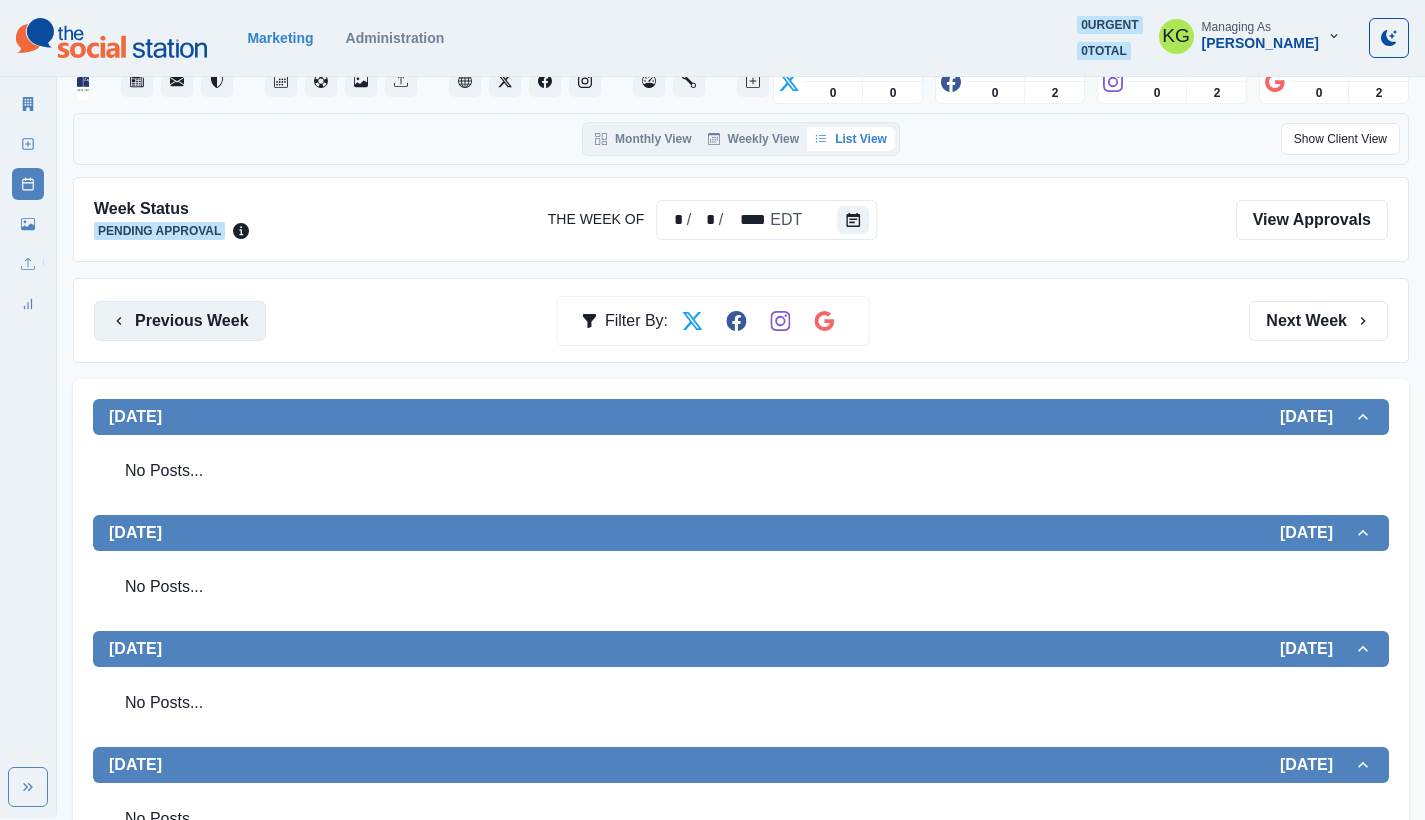 click on "Previous Week" at bounding box center [180, 321] 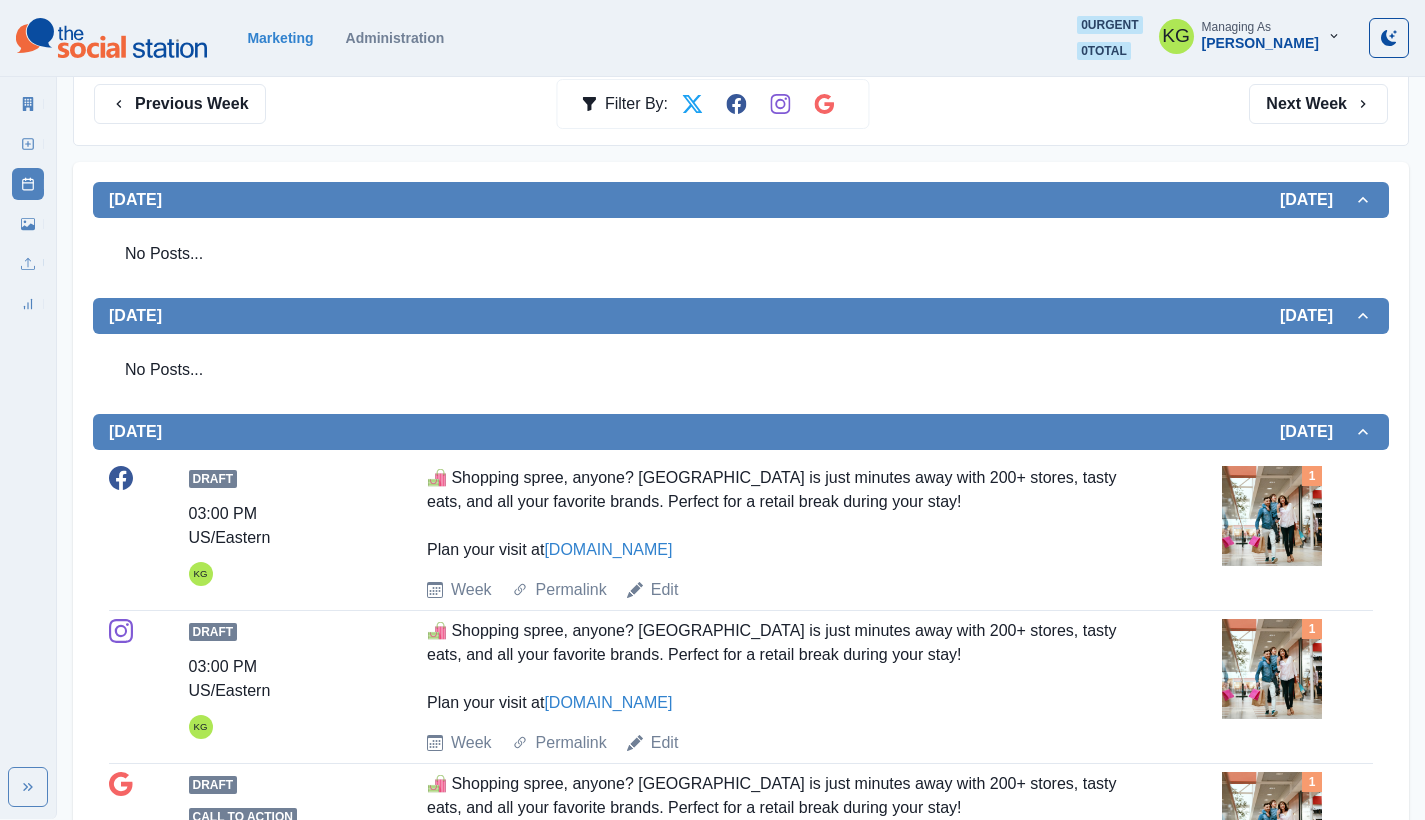 scroll, scrollTop: 0, scrollLeft: 0, axis: both 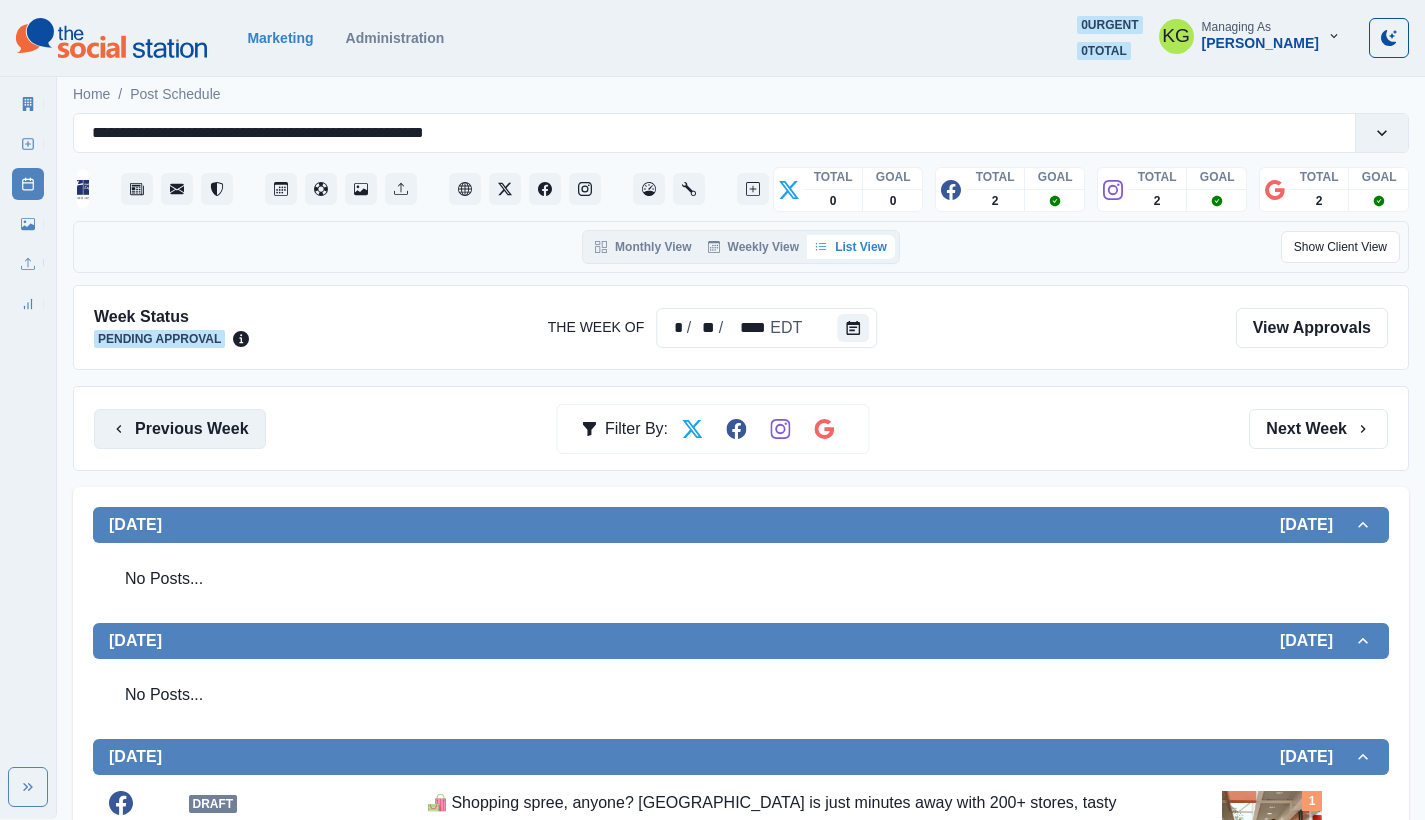 click on "Previous Week" at bounding box center (180, 429) 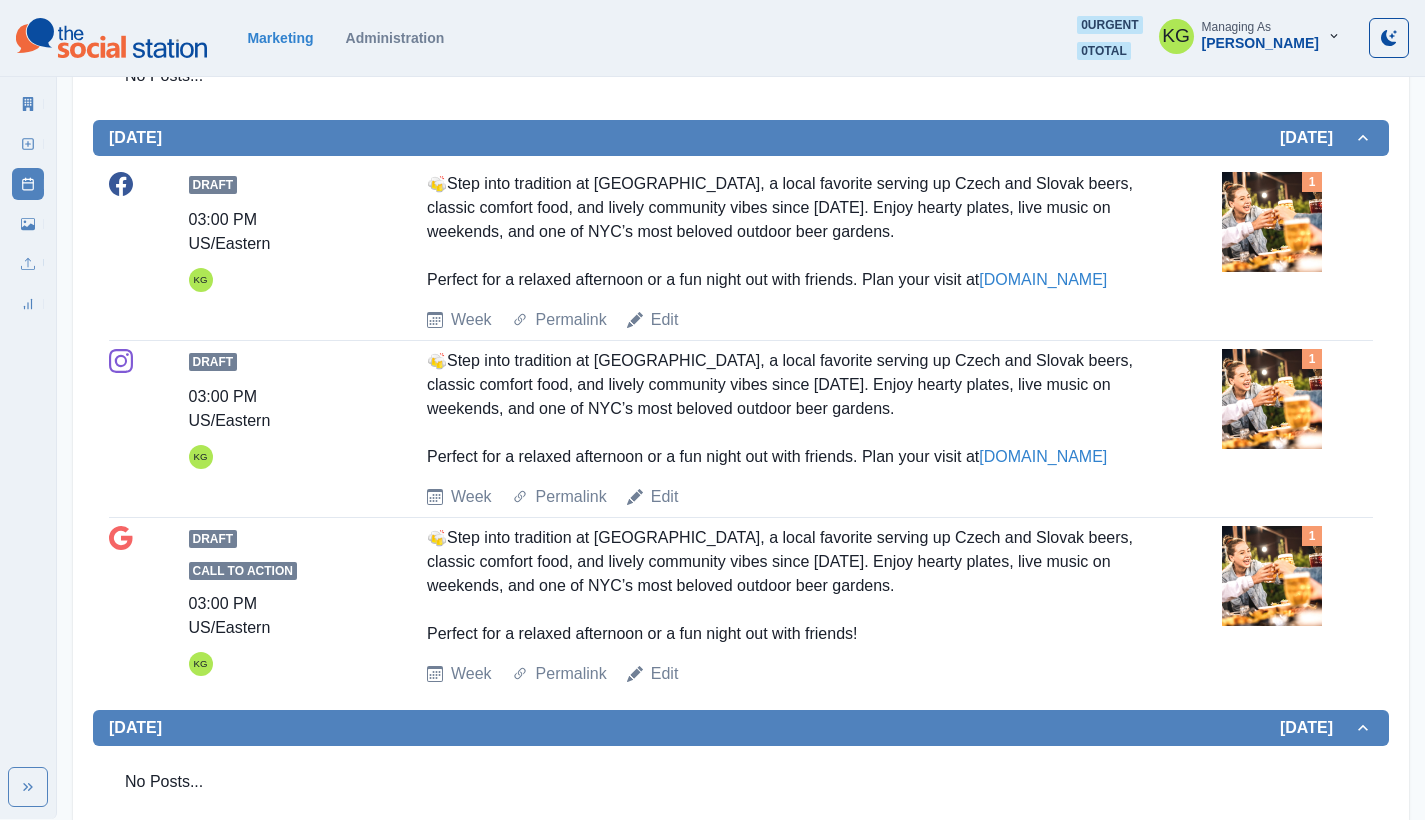 scroll, scrollTop: 1319, scrollLeft: 0, axis: vertical 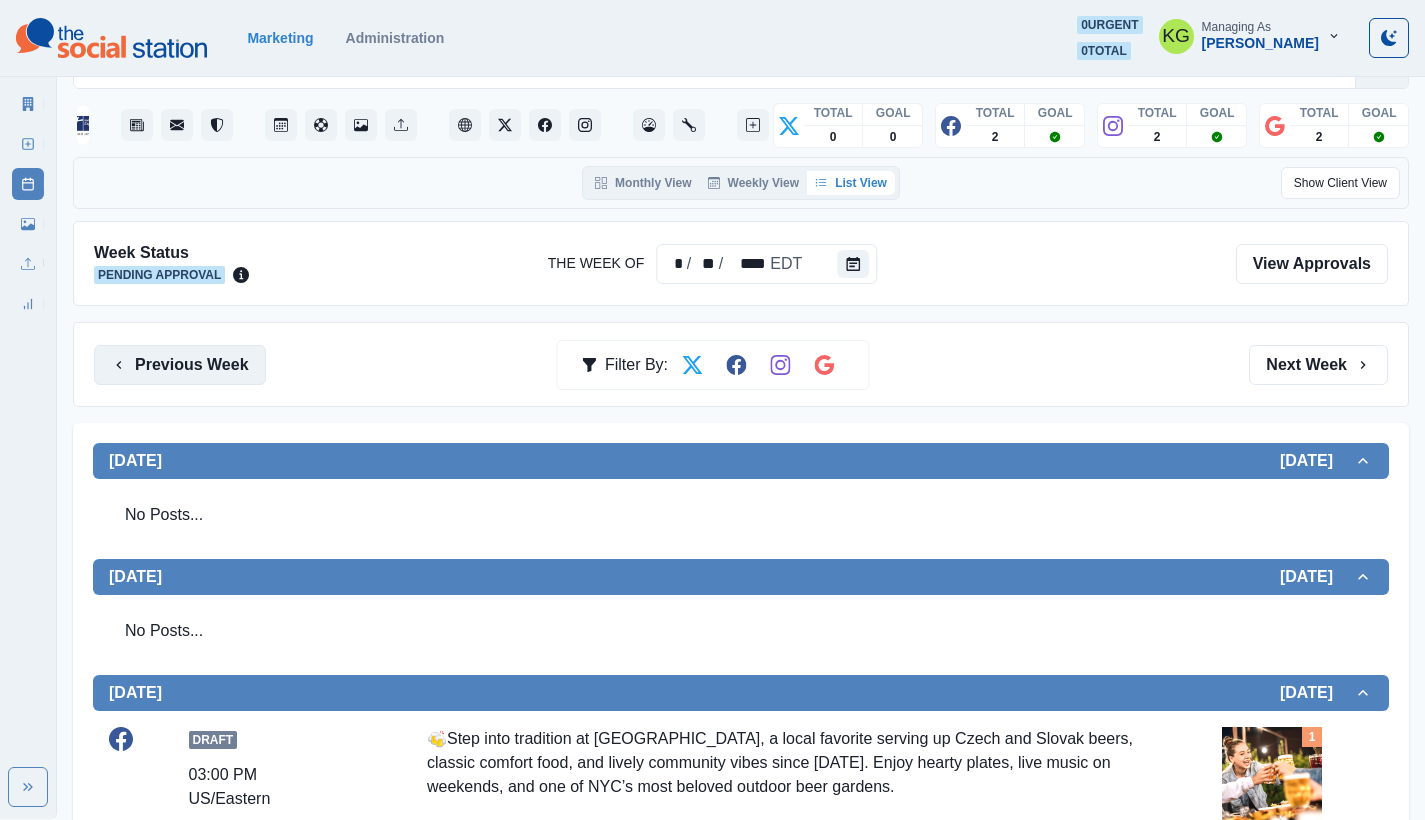 click on "Previous Week" at bounding box center (180, 365) 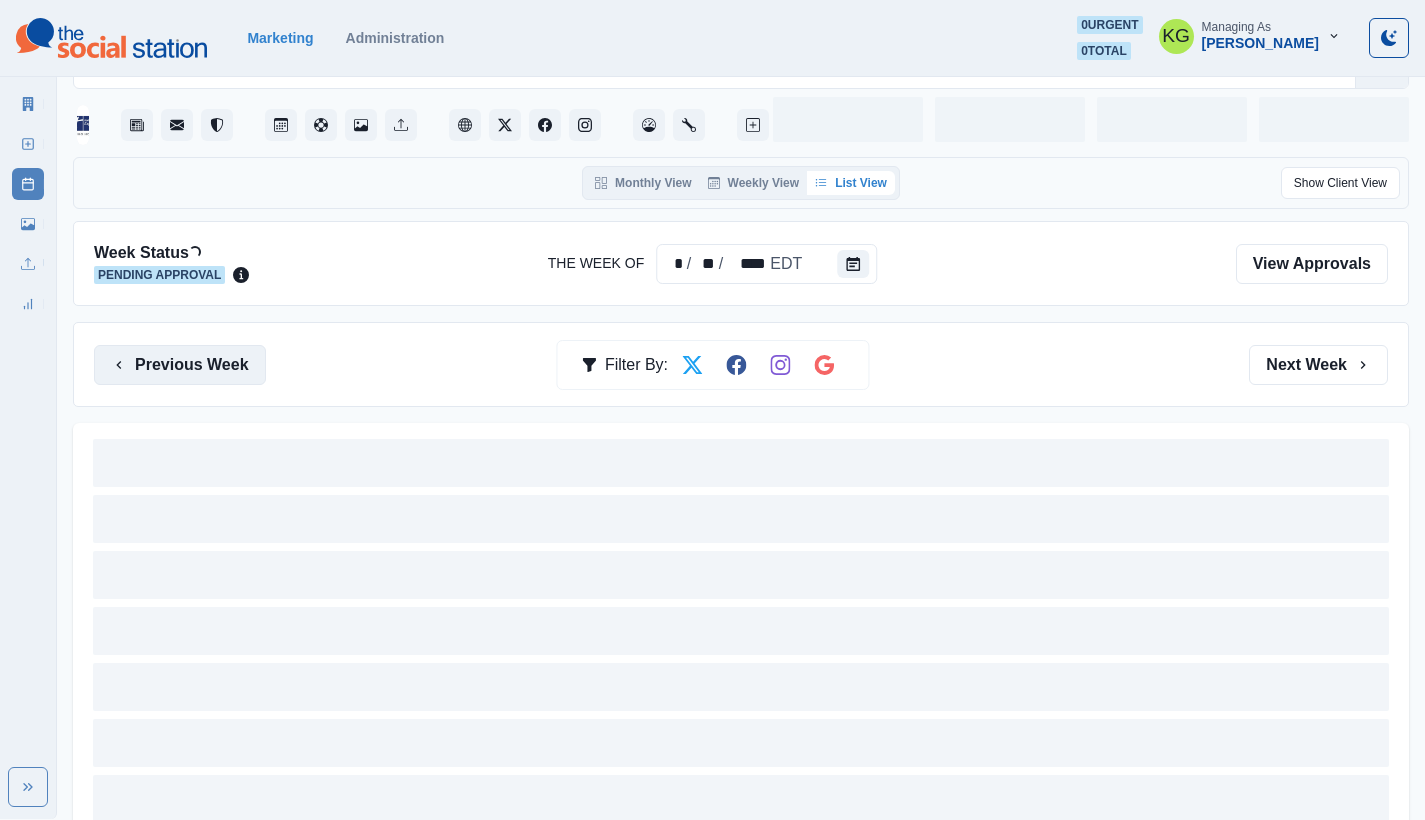 click on "Previous Week" at bounding box center (180, 365) 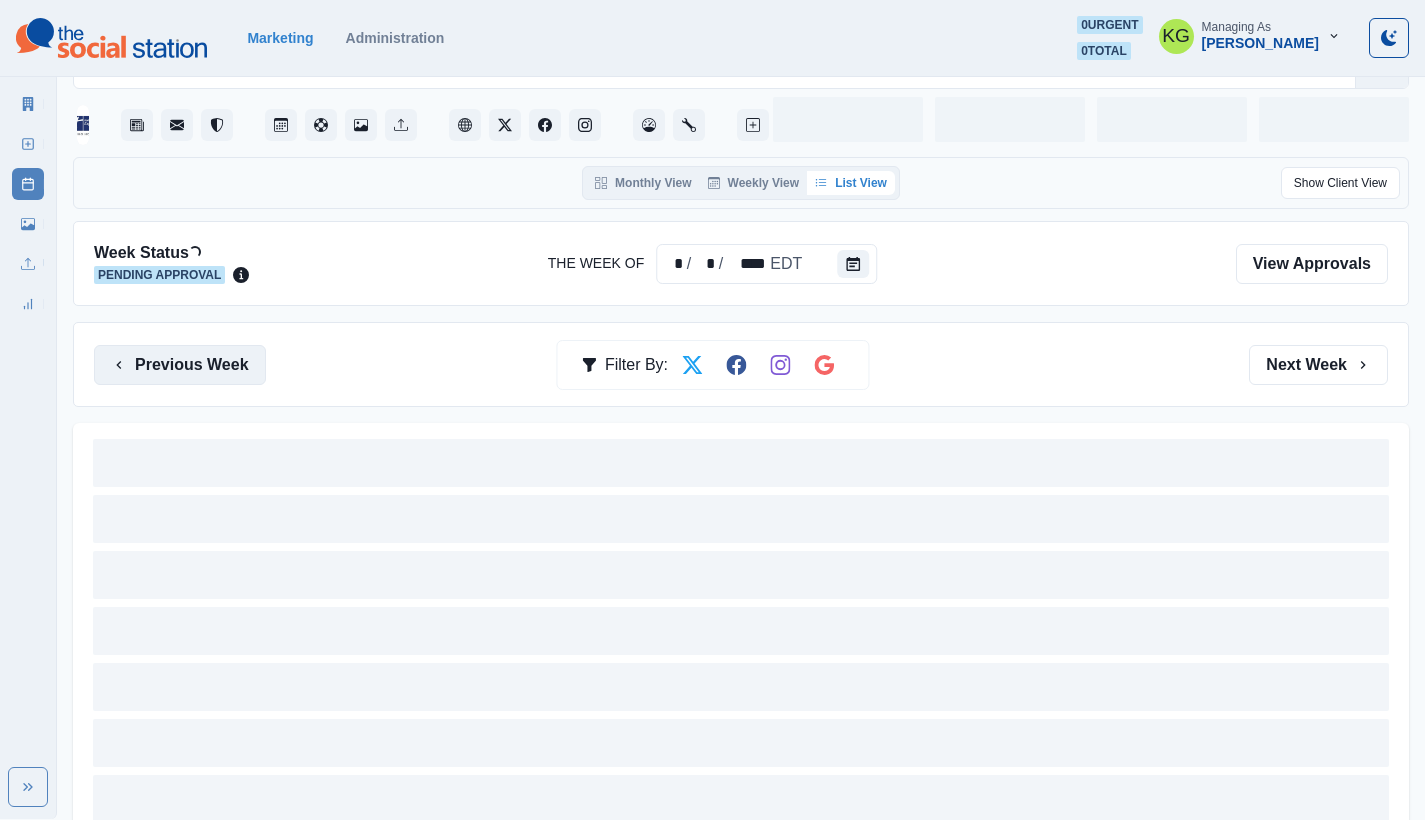 click on "Previous Week" at bounding box center (180, 365) 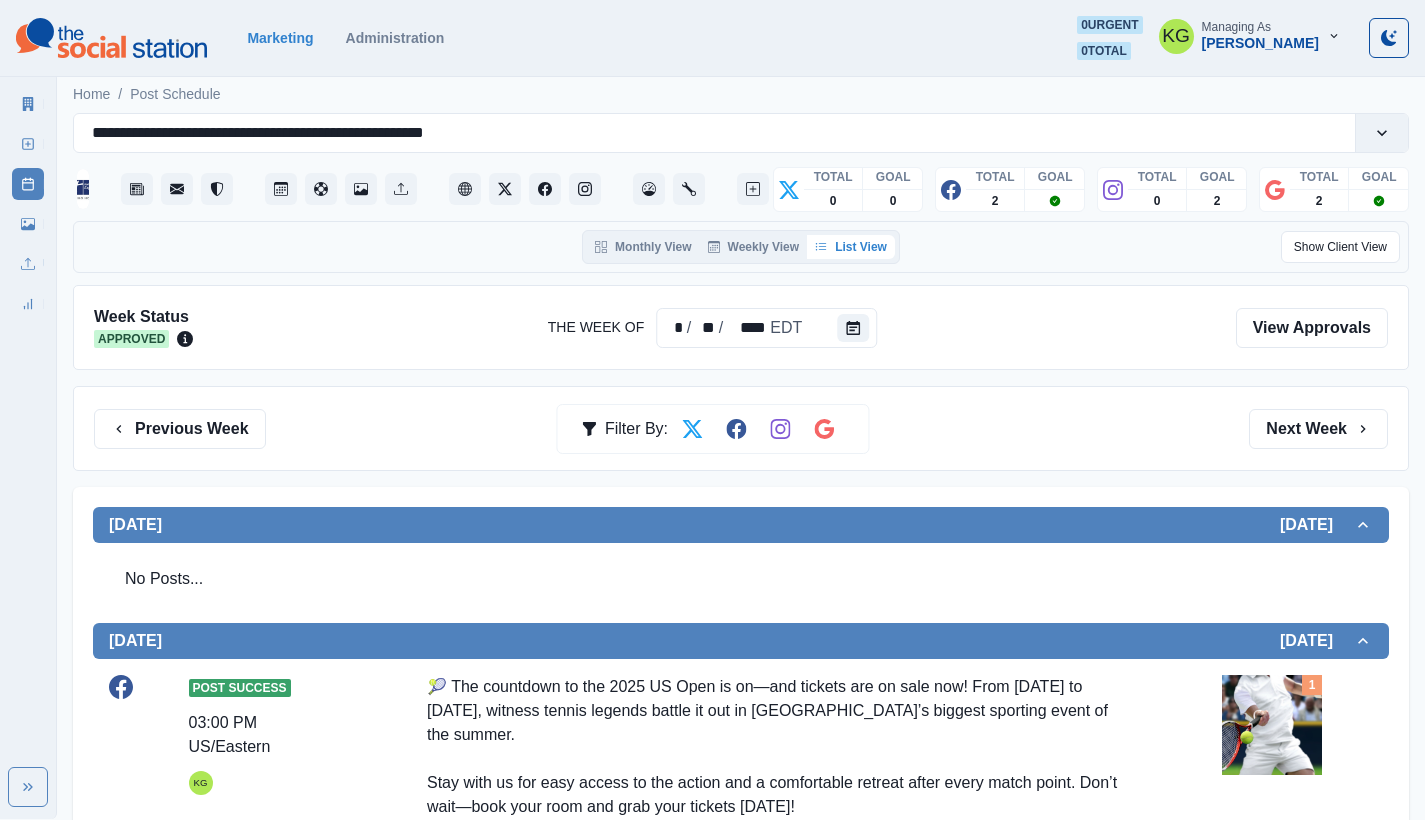 scroll, scrollTop: 196, scrollLeft: 0, axis: vertical 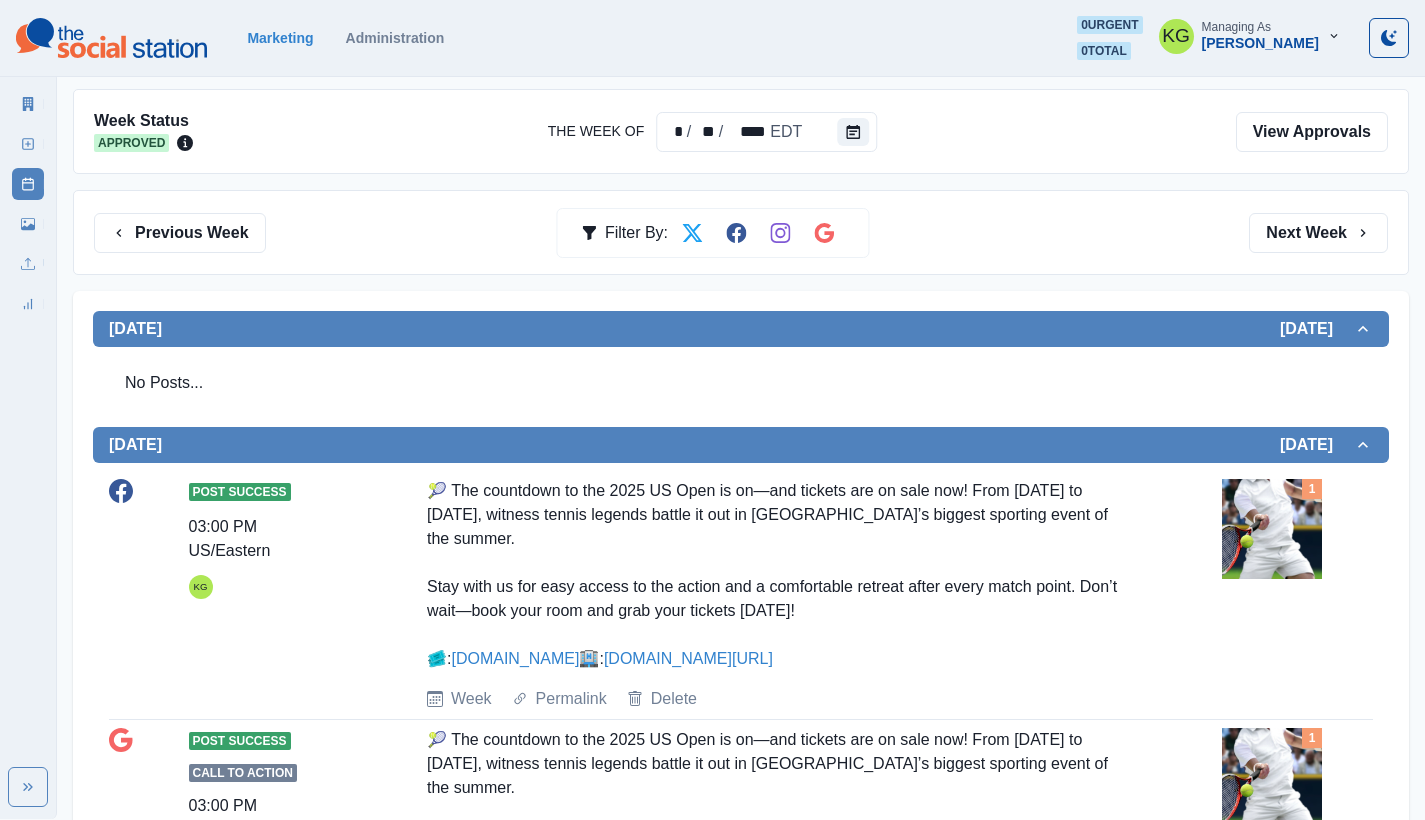 click on "Marketing Administration 0  urgent 0  total KG Managing As Katrina Gallardo" at bounding box center (712, 38) 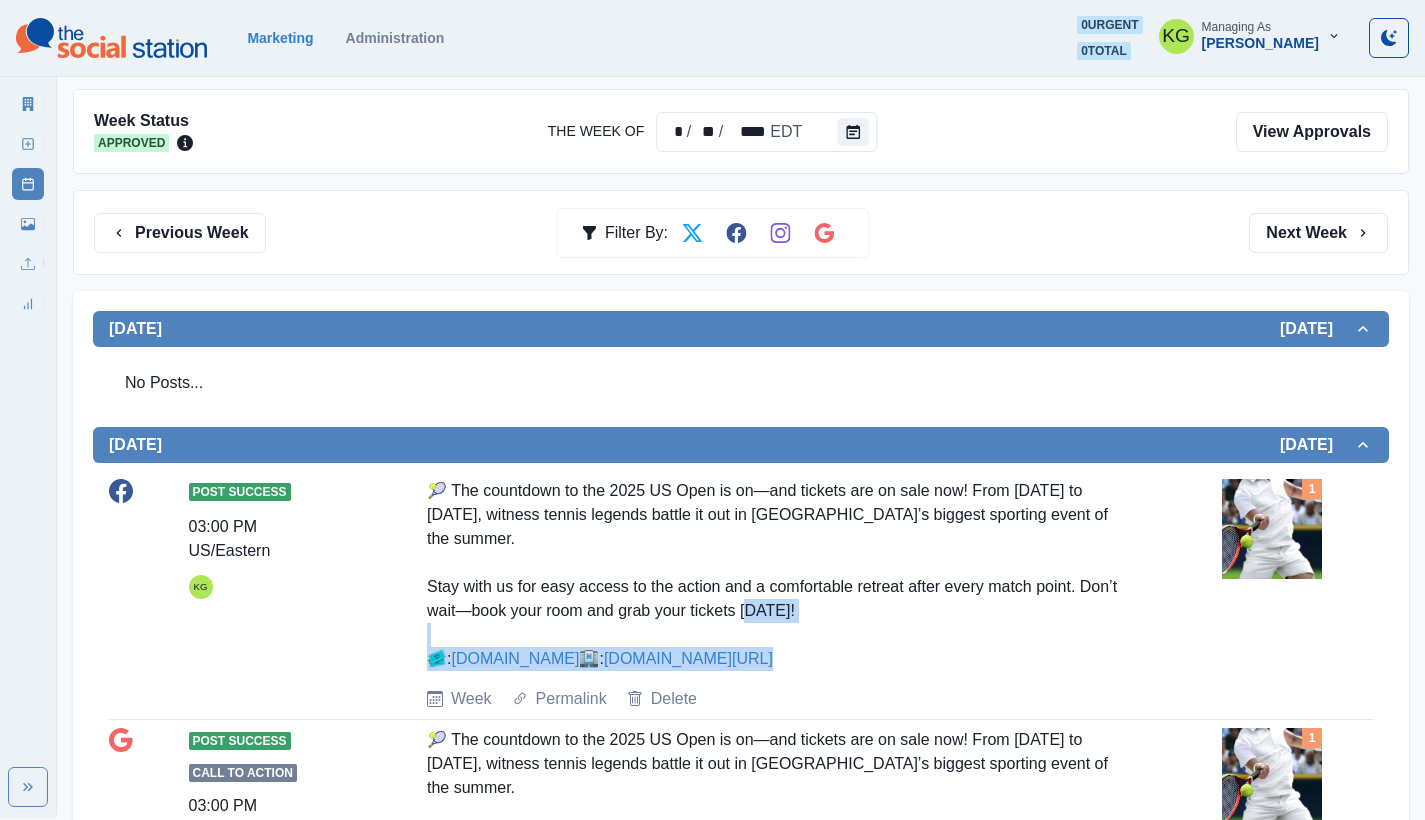 drag, startPoint x: 405, startPoint y: 615, endPoint x: 609, endPoint y: 648, distance: 206.65189 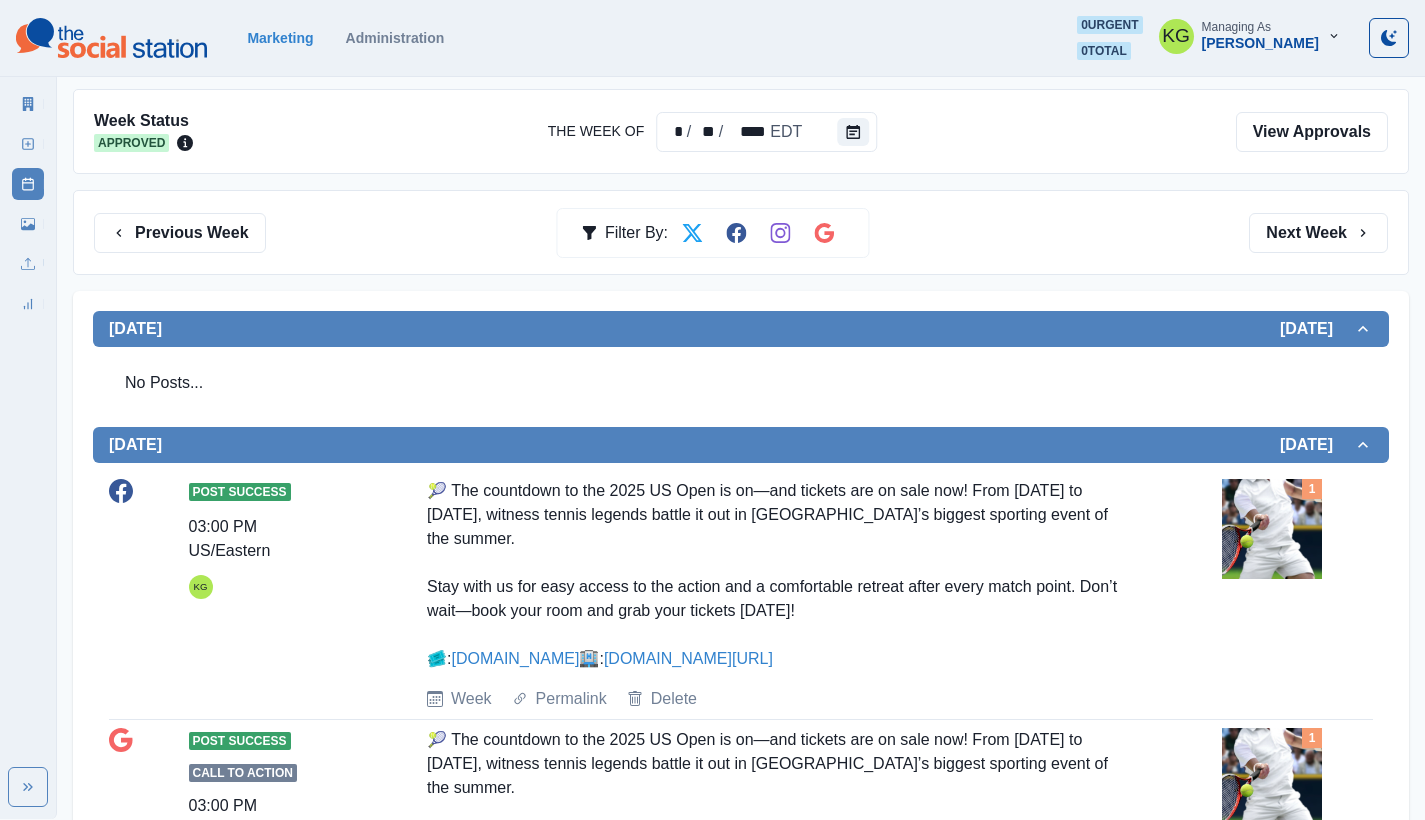 click on "🎾 The countdown to the 2025 US Open is on—and tickets are on sale now! From August 24 to September 7, witness tennis legends battle it out in NYC’s biggest sporting event of the summer.
Stay with us for easy access to the action and a comfortable retreat after every match point. Don’t wait—book your room and grab your tickets today!
🎟️:  www.usopen.org
🏨:  www.bit.ly/43lfANH" at bounding box center (781, 575) 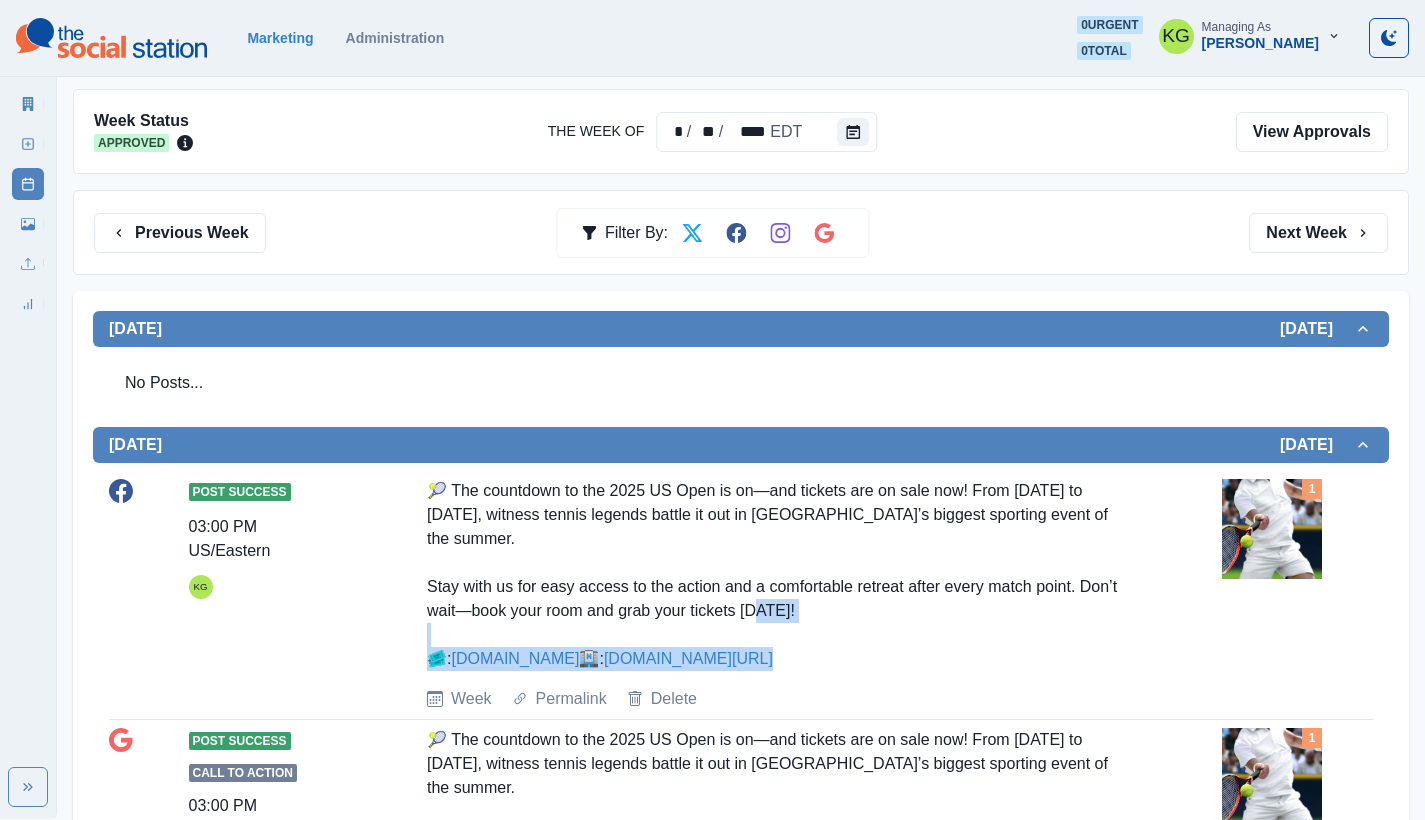 drag, startPoint x: 608, startPoint y: 653, endPoint x: 419, endPoint y: 634, distance: 189.95262 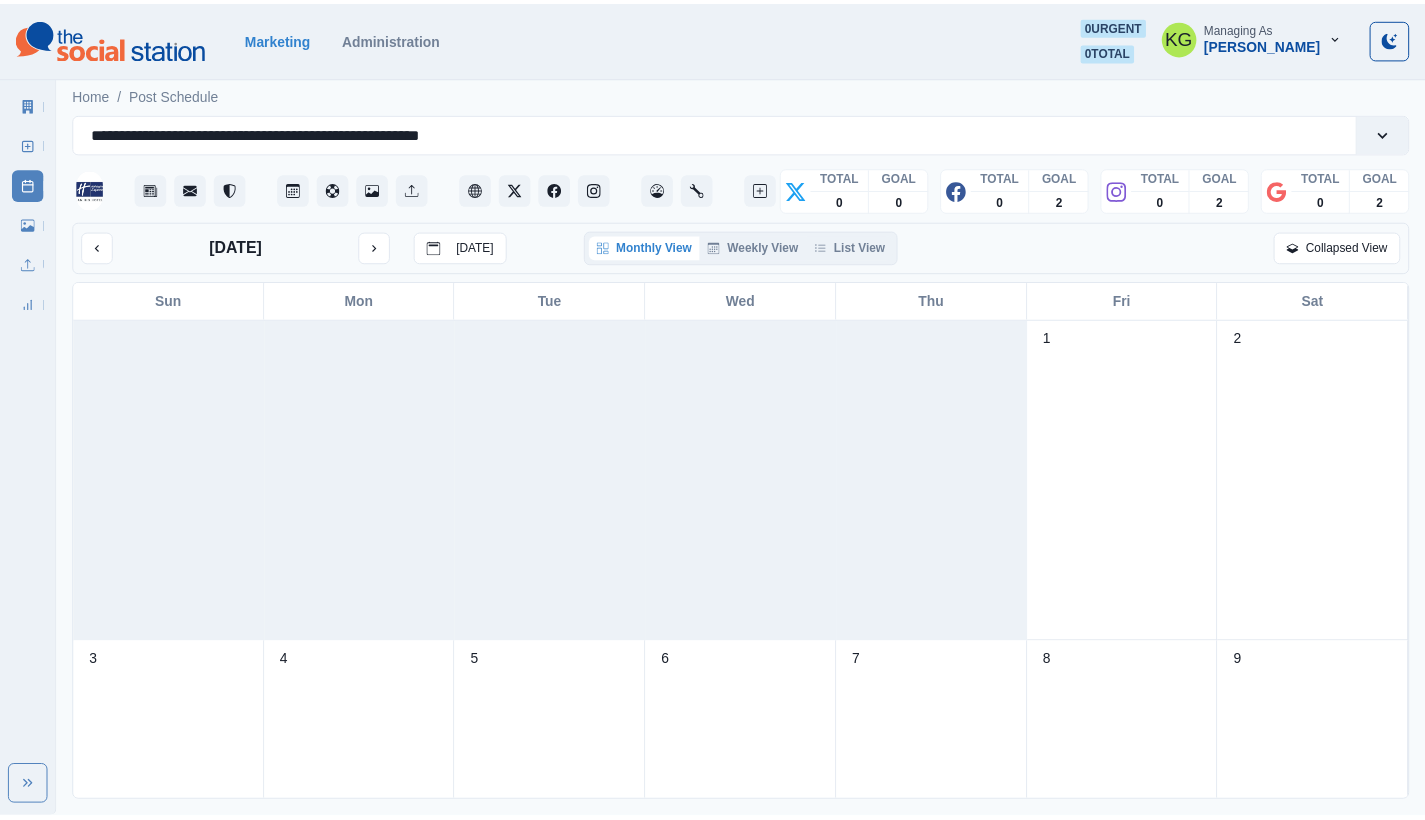 scroll, scrollTop: 0, scrollLeft: 0, axis: both 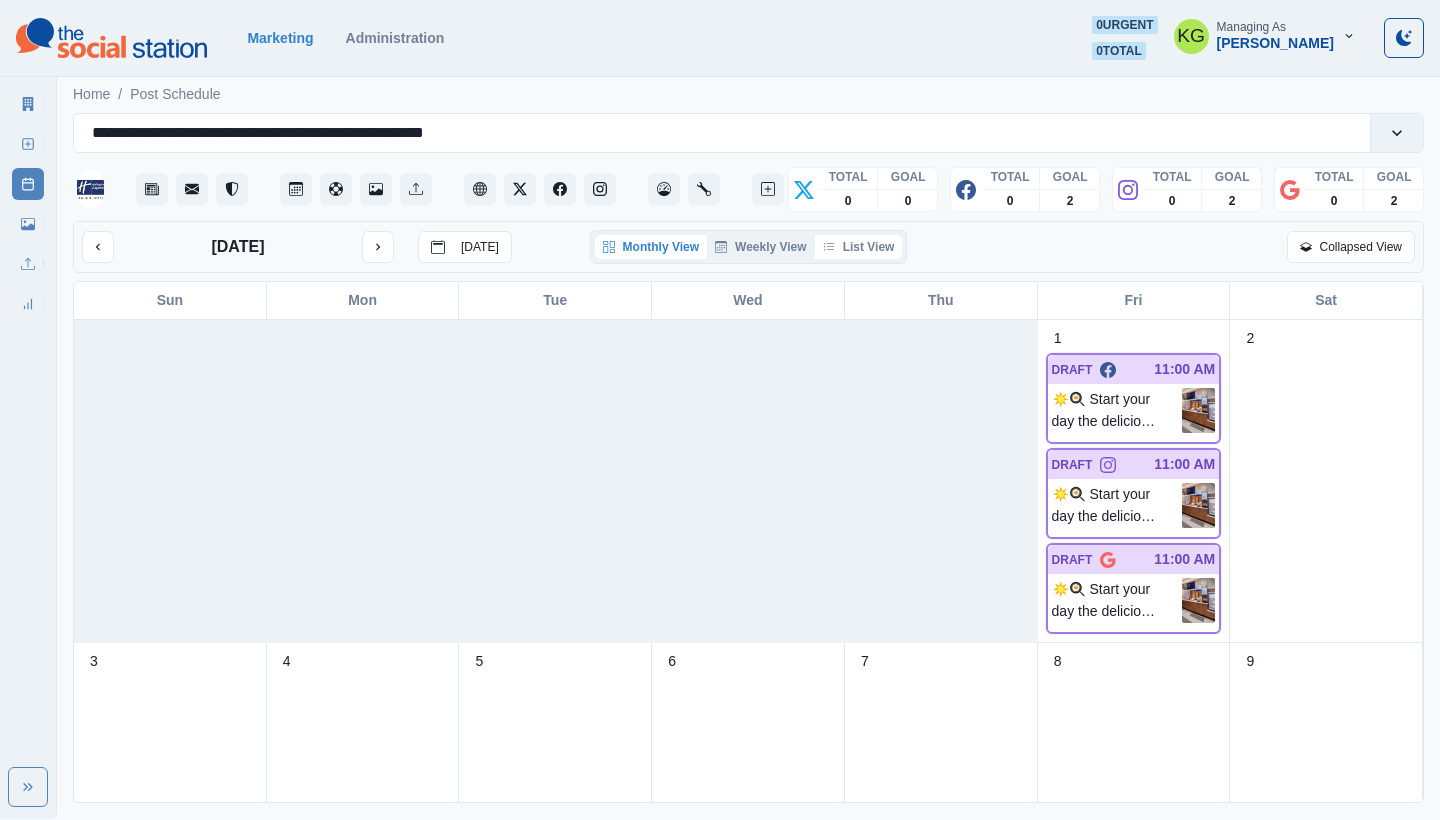 click on "List View" at bounding box center (859, 247) 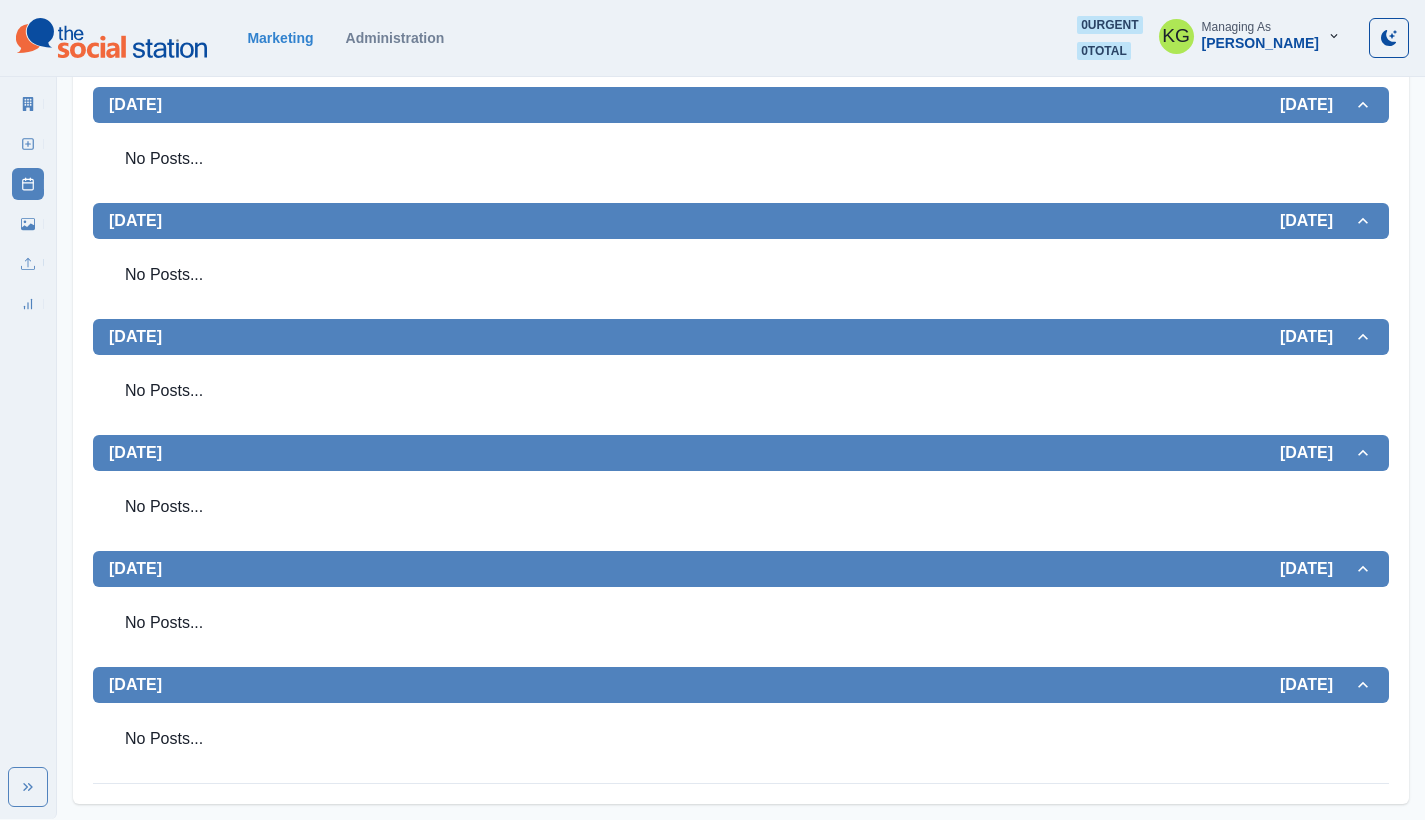 scroll, scrollTop: 0, scrollLeft: 0, axis: both 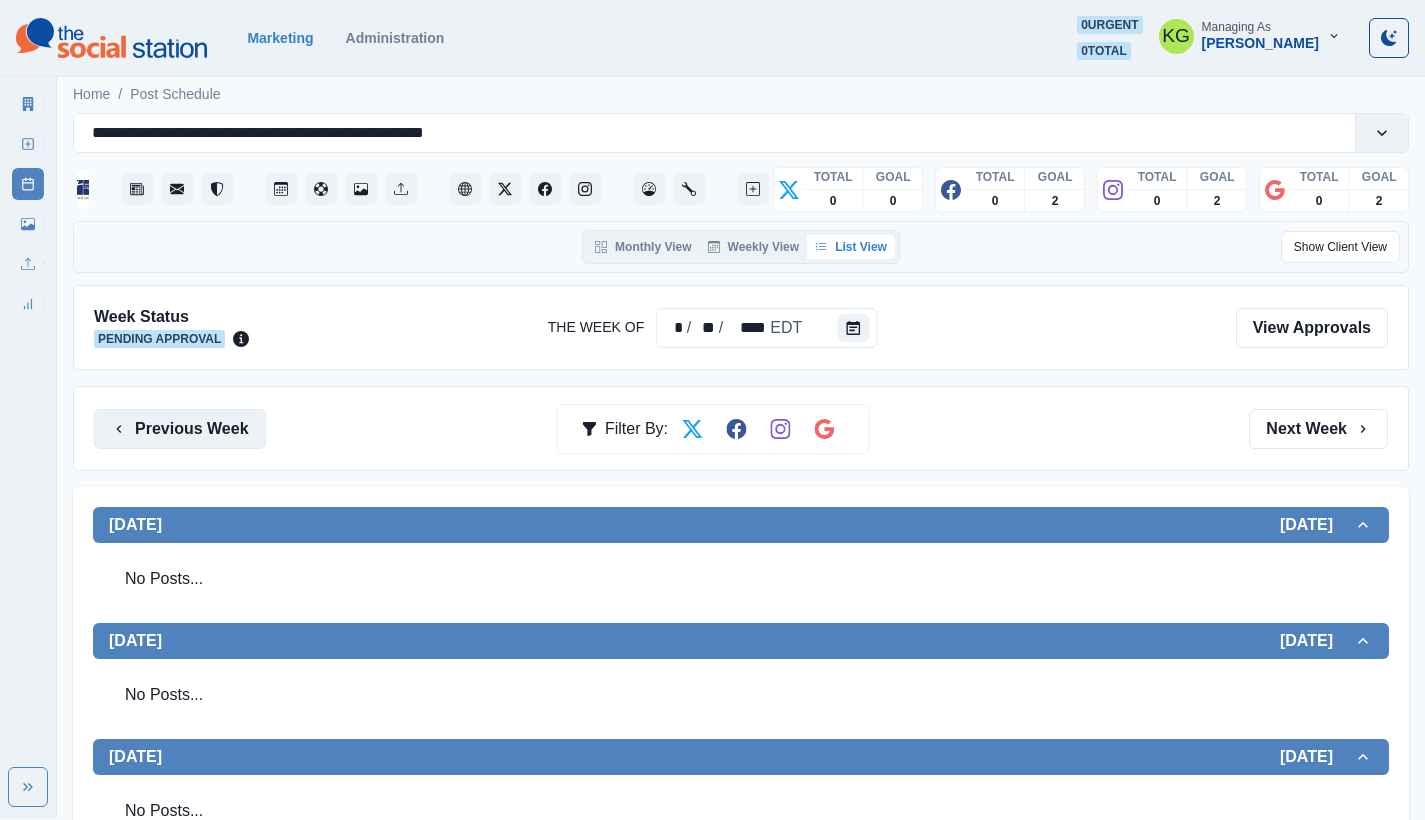 click on "Previous Week" at bounding box center [180, 429] 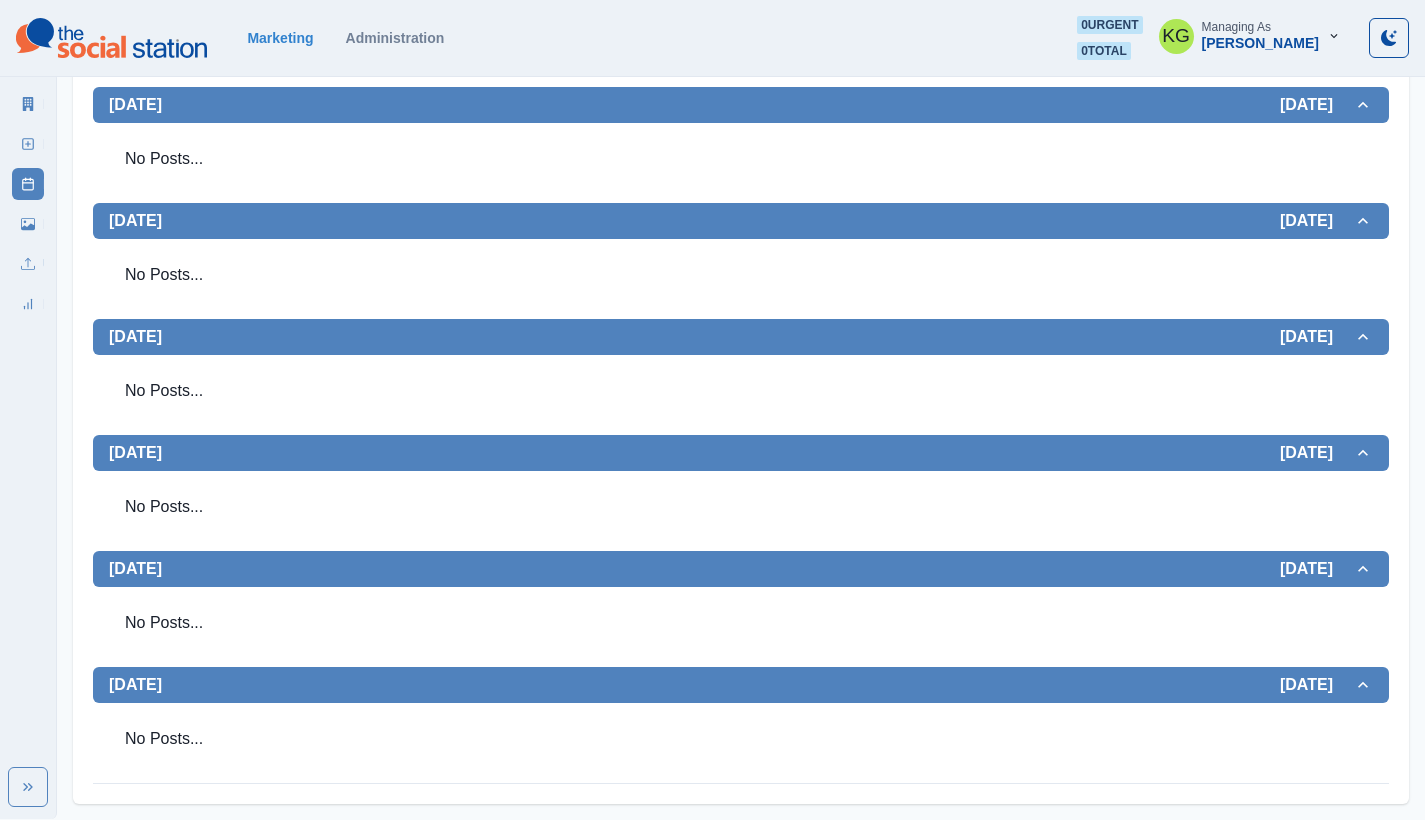 scroll, scrollTop: 0, scrollLeft: 0, axis: both 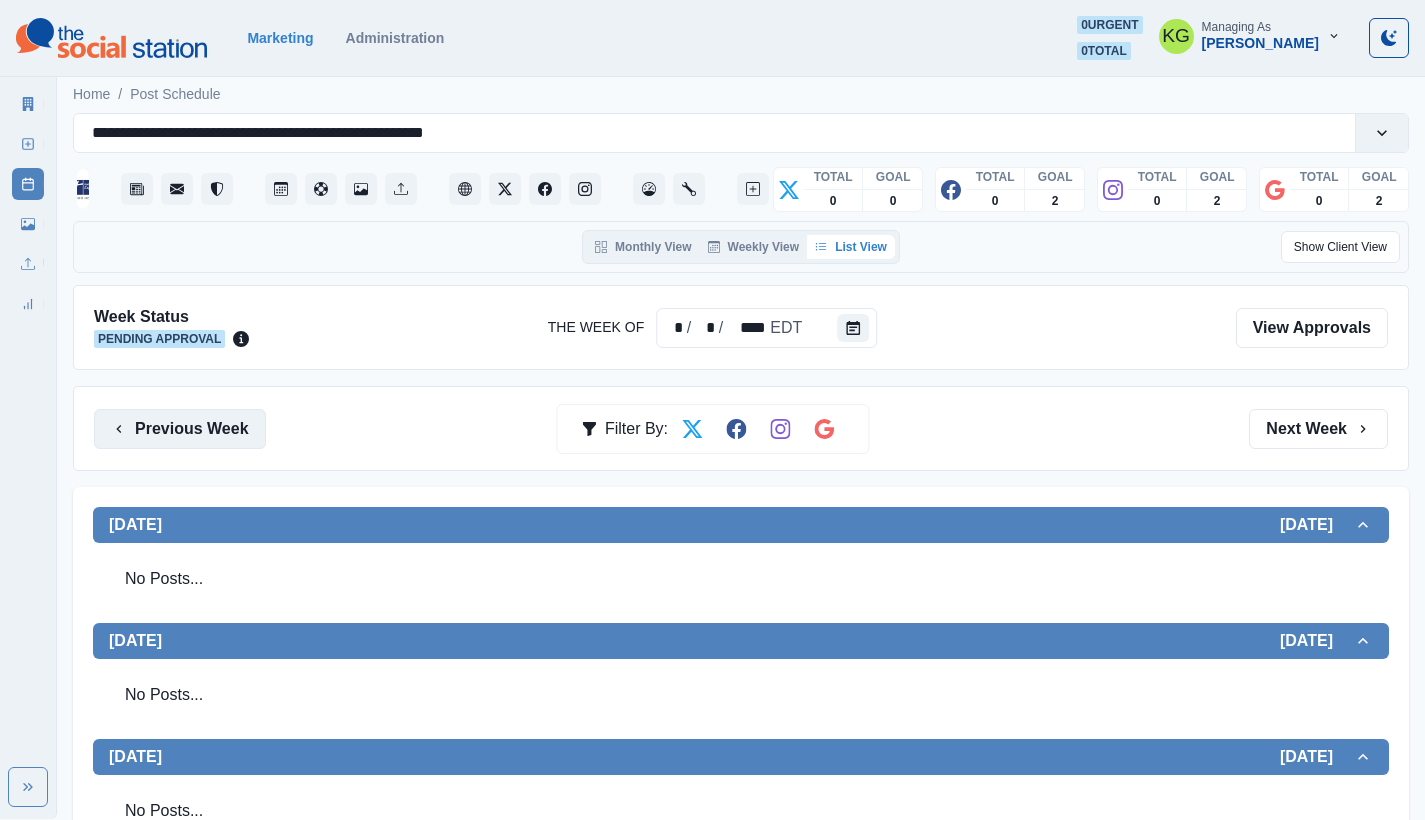 click on "Previous Week" at bounding box center [180, 429] 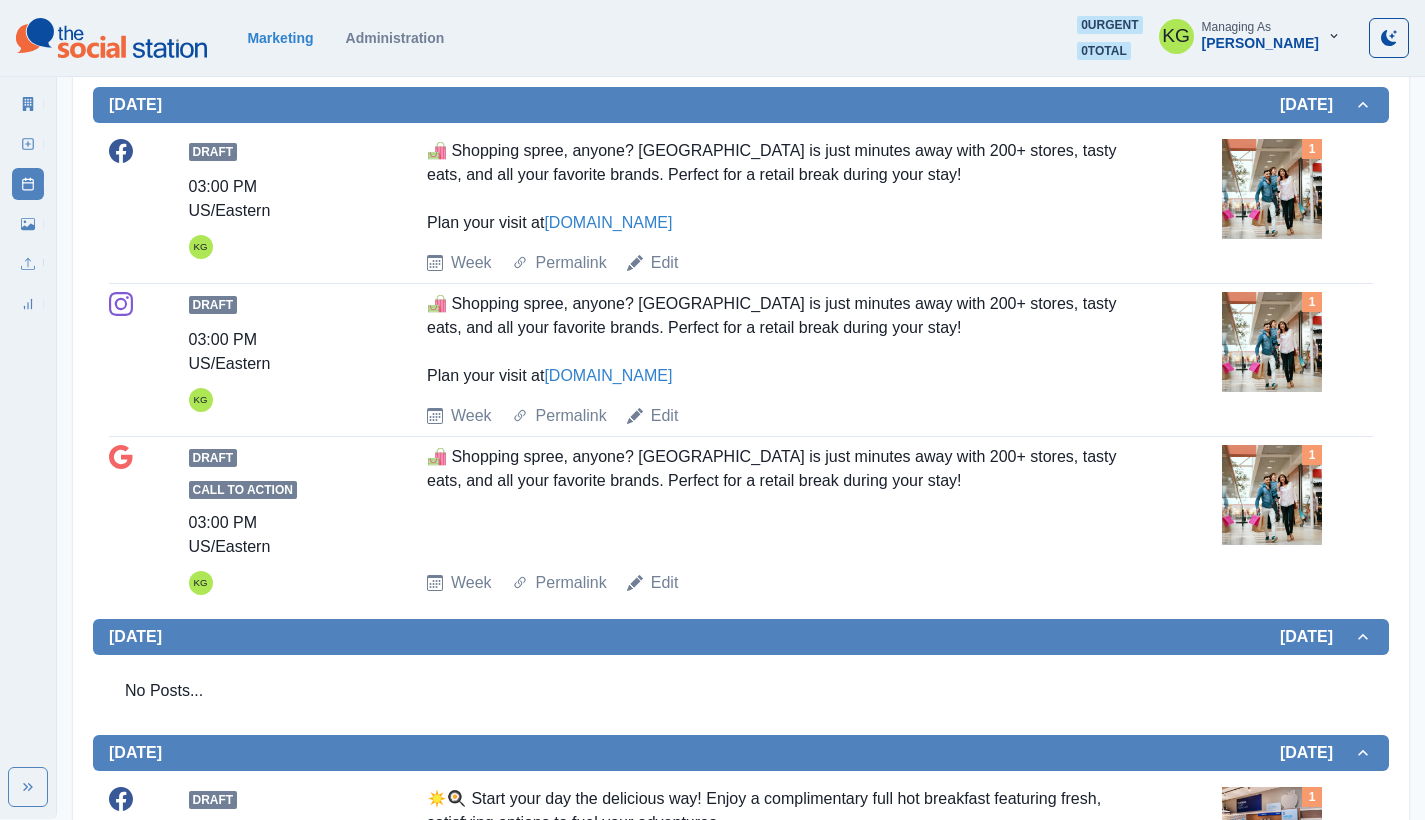 scroll, scrollTop: 0, scrollLeft: 0, axis: both 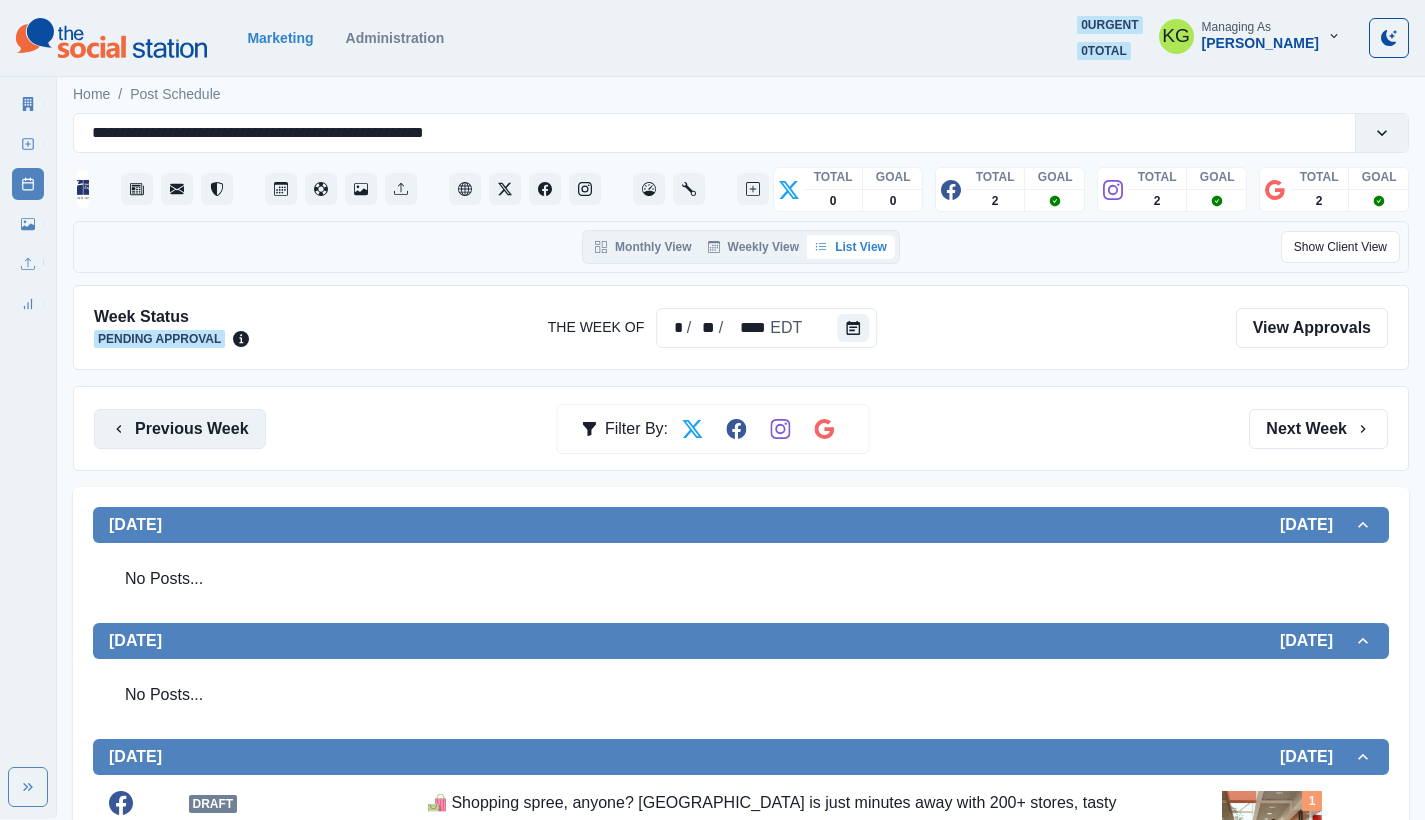 click on "Previous Week" at bounding box center [180, 429] 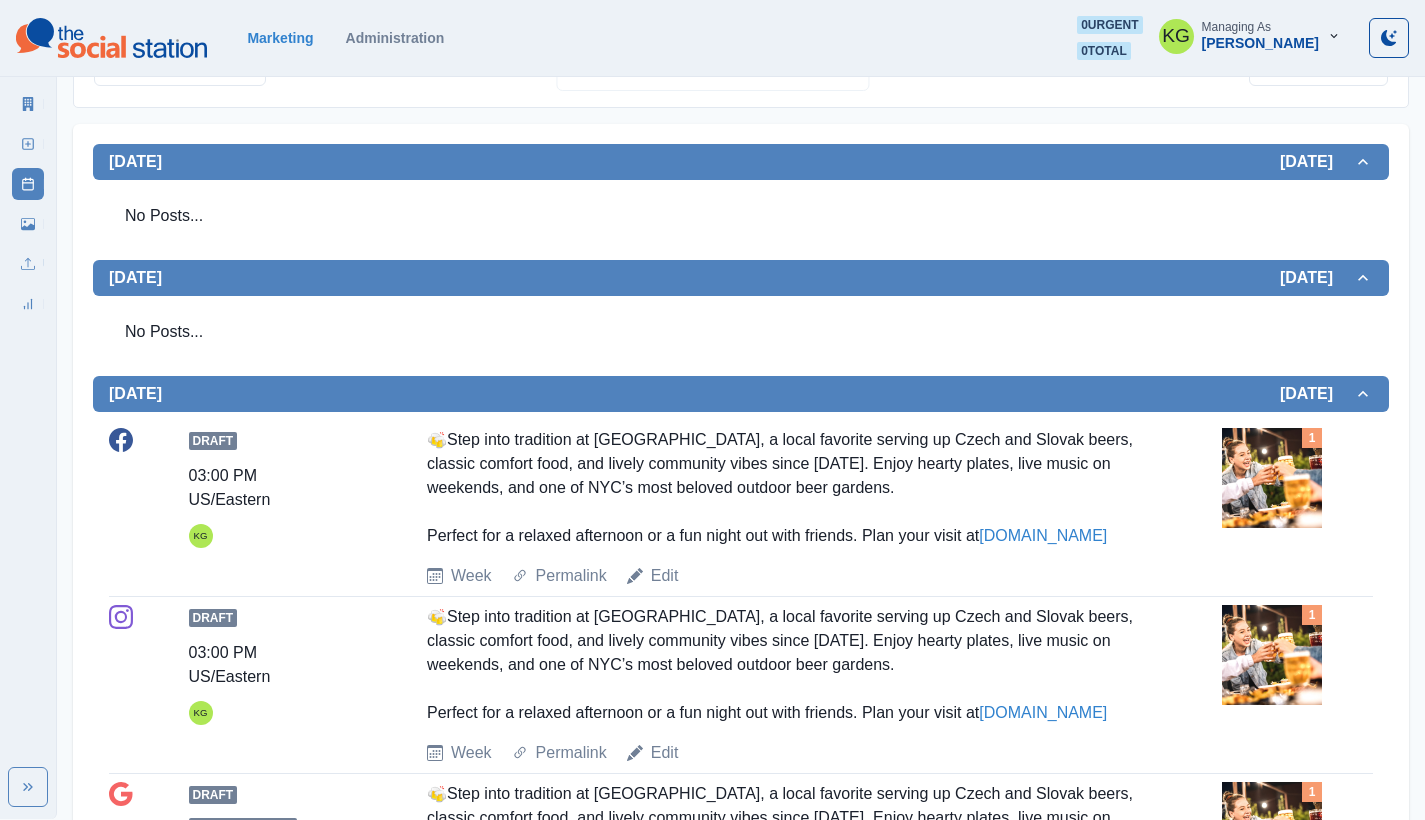 scroll, scrollTop: 0, scrollLeft: 0, axis: both 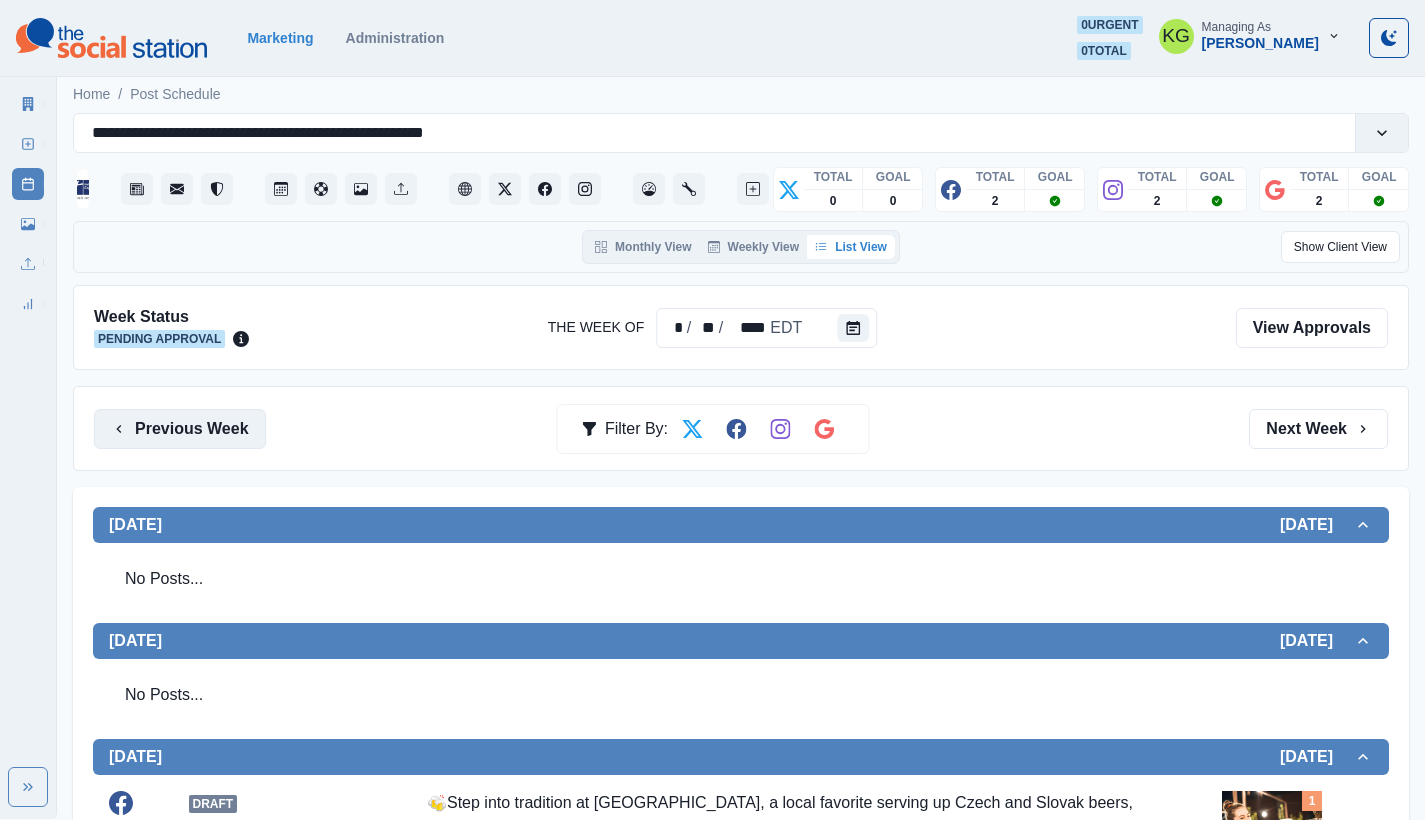 click on "Previous Week" at bounding box center [180, 429] 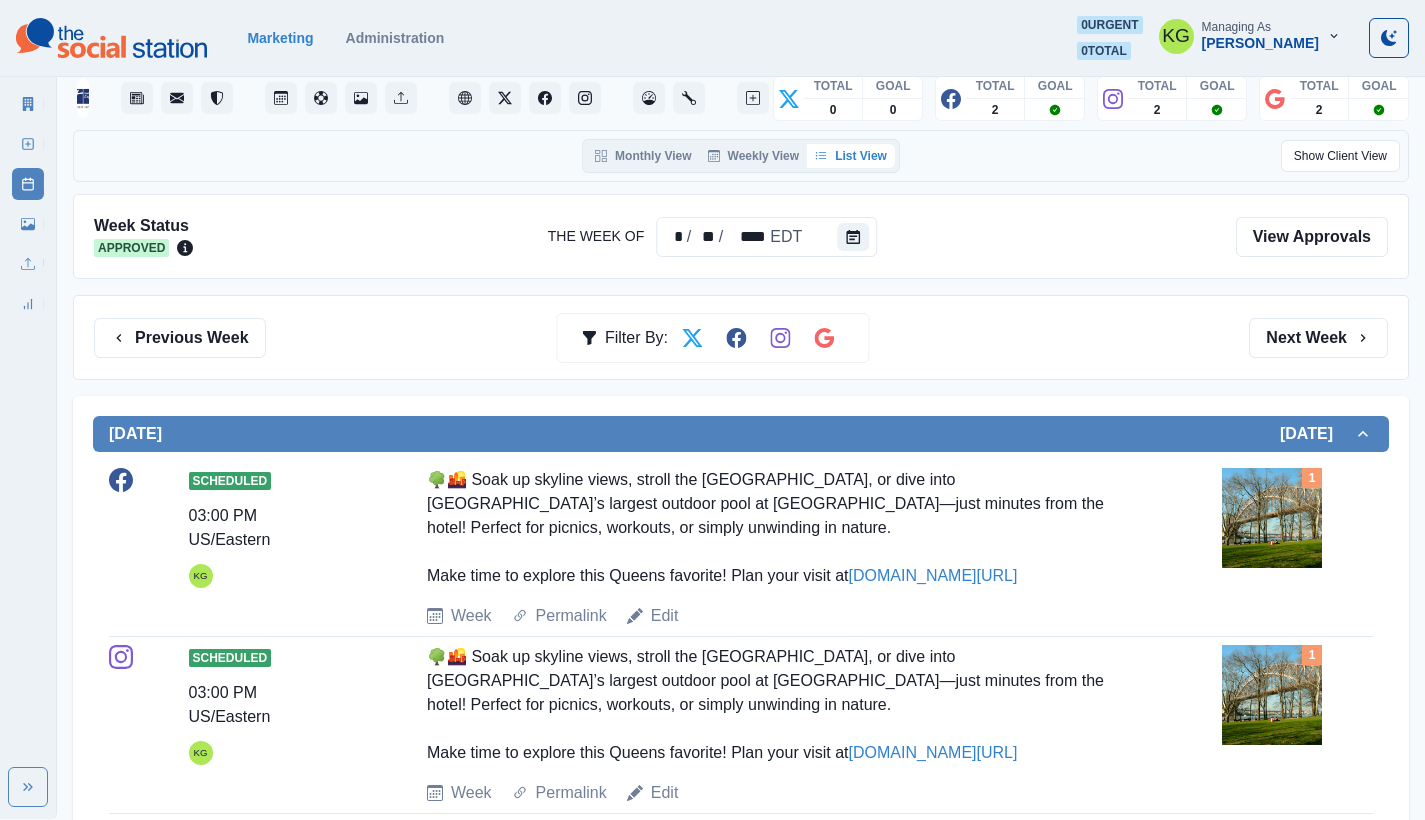 scroll, scrollTop: 0, scrollLeft: 0, axis: both 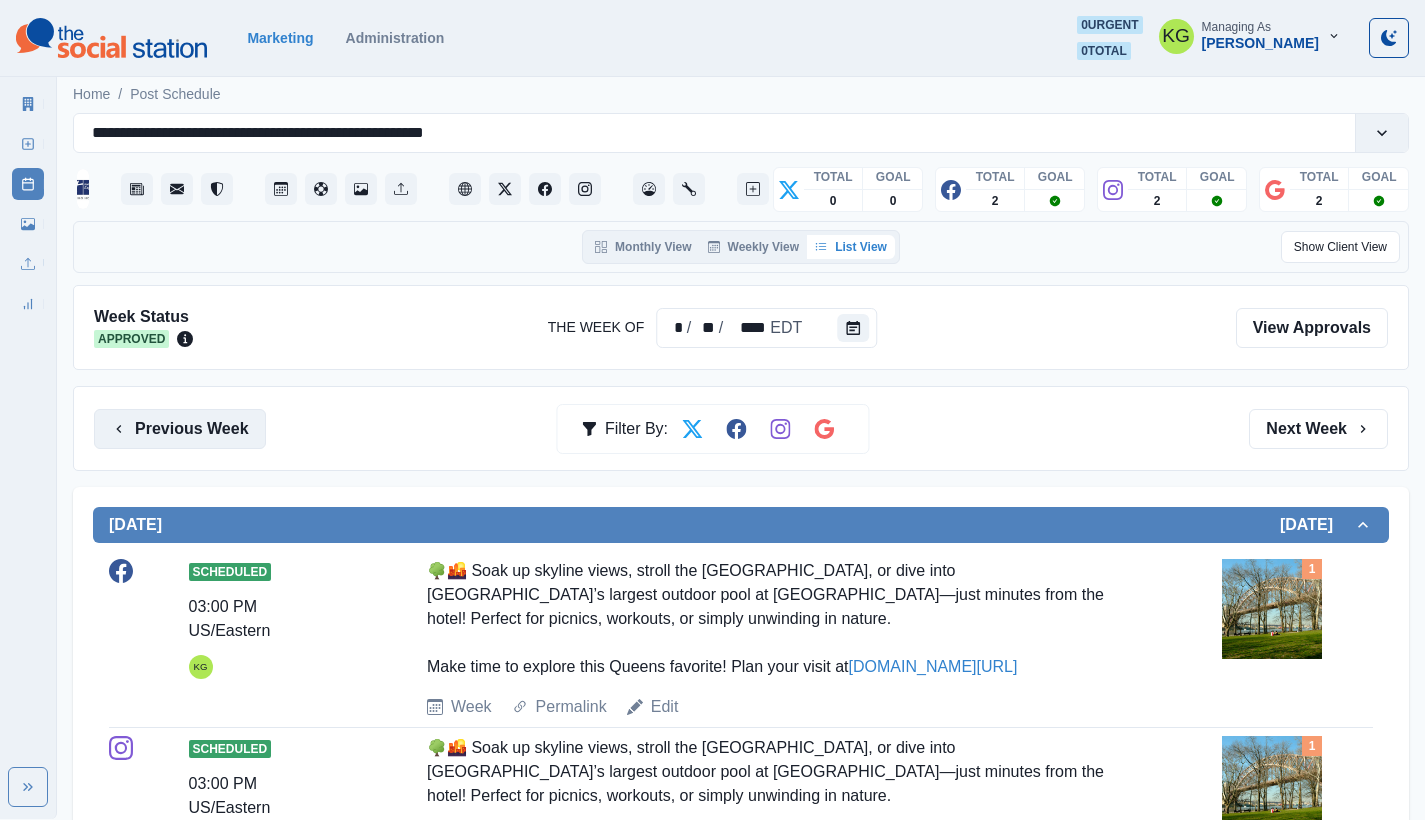 click on "Previous Week" at bounding box center (180, 429) 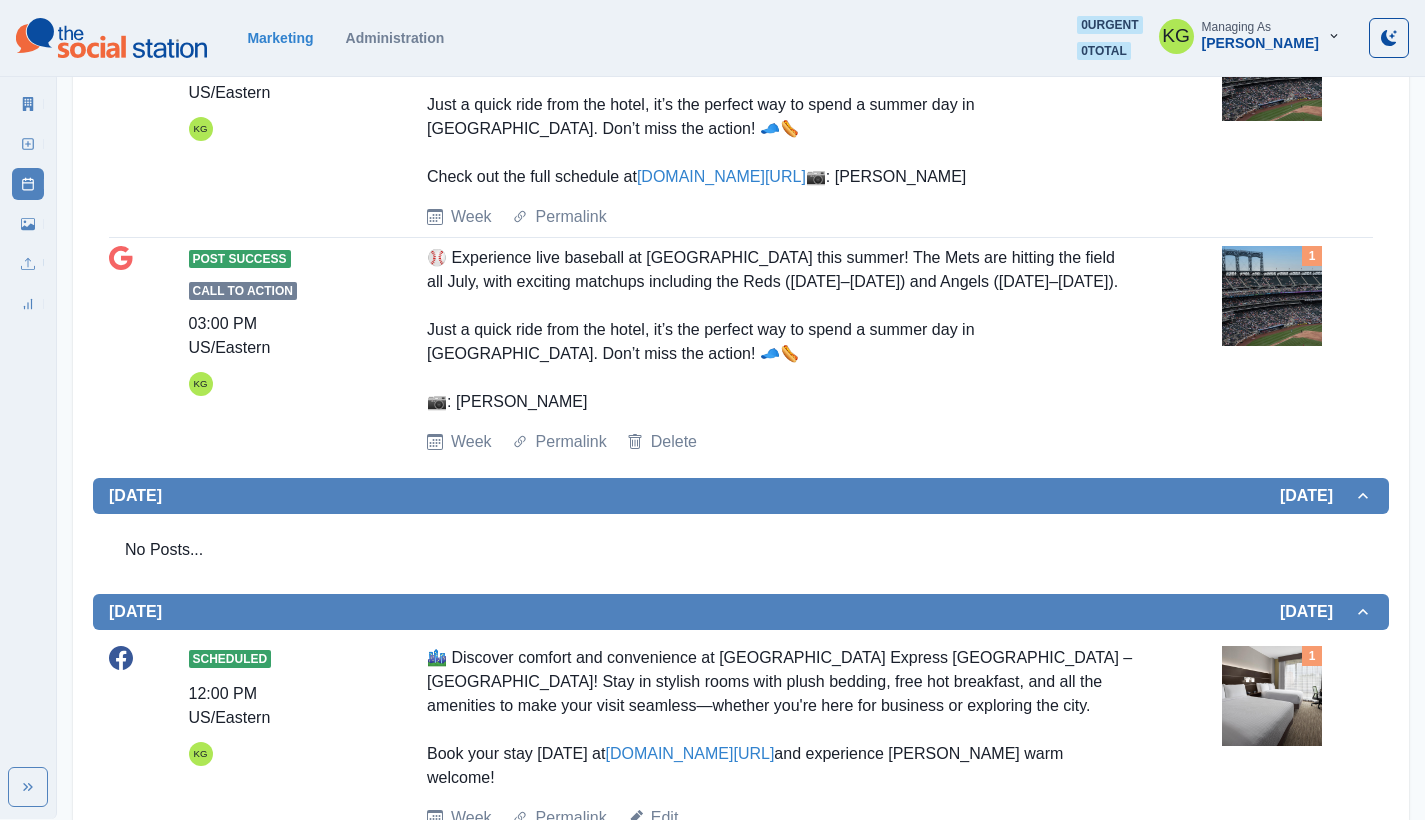 scroll, scrollTop: 1281, scrollLeft: 0, axis: vertical 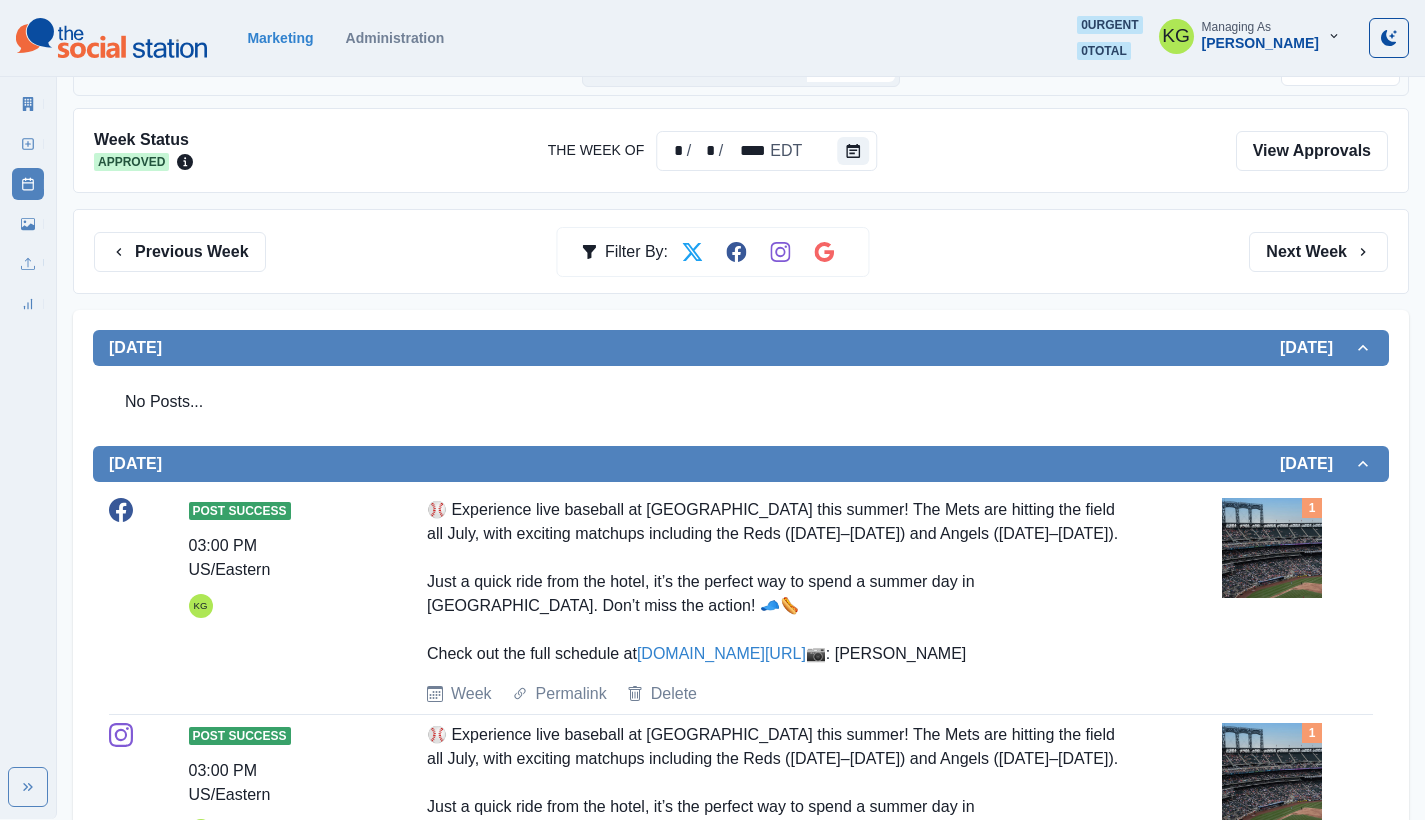 click on "Previous Week" at bounding box center (180, 252) 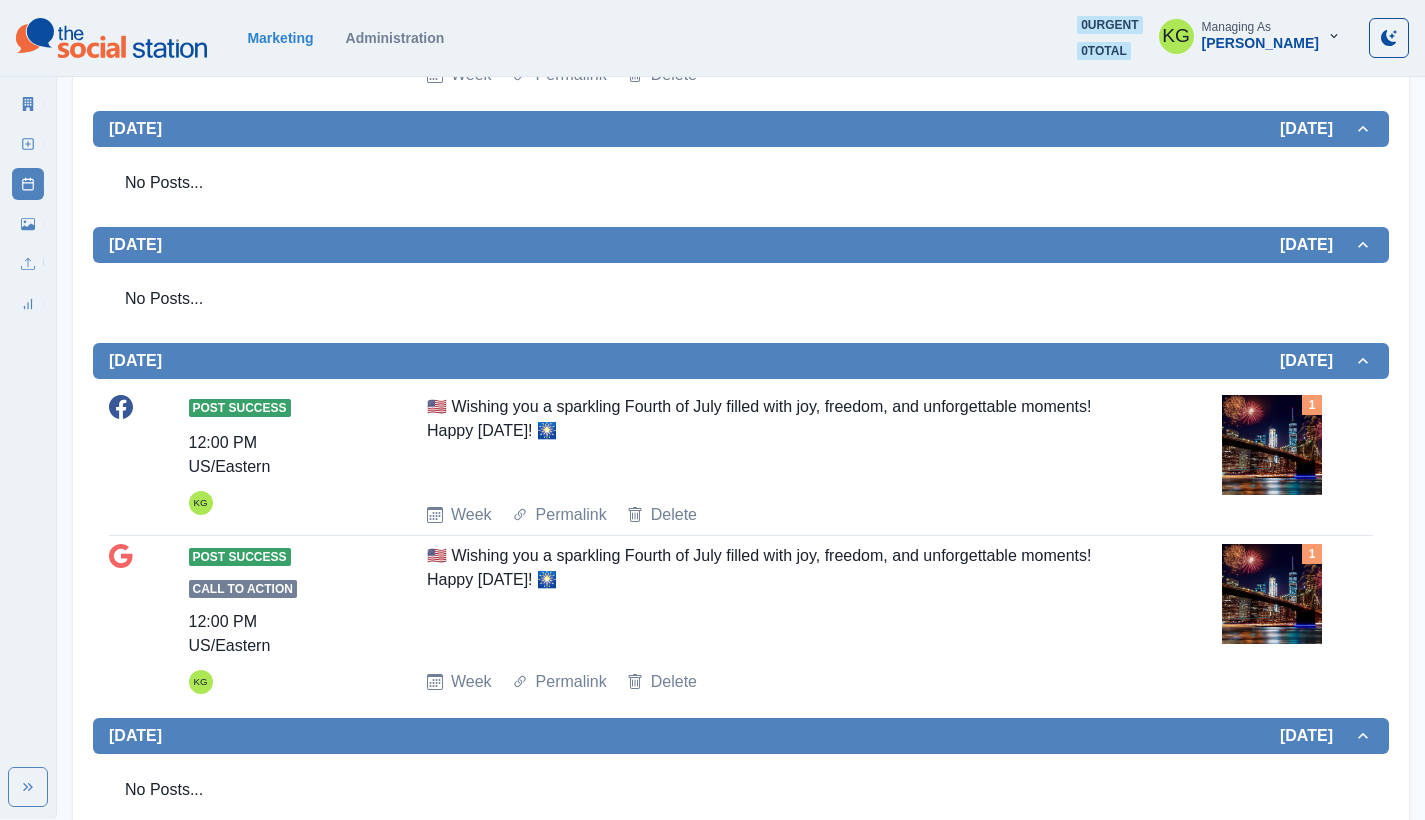 scroll, scrollTop: 328, scrollLeft: 0, axis: vertical 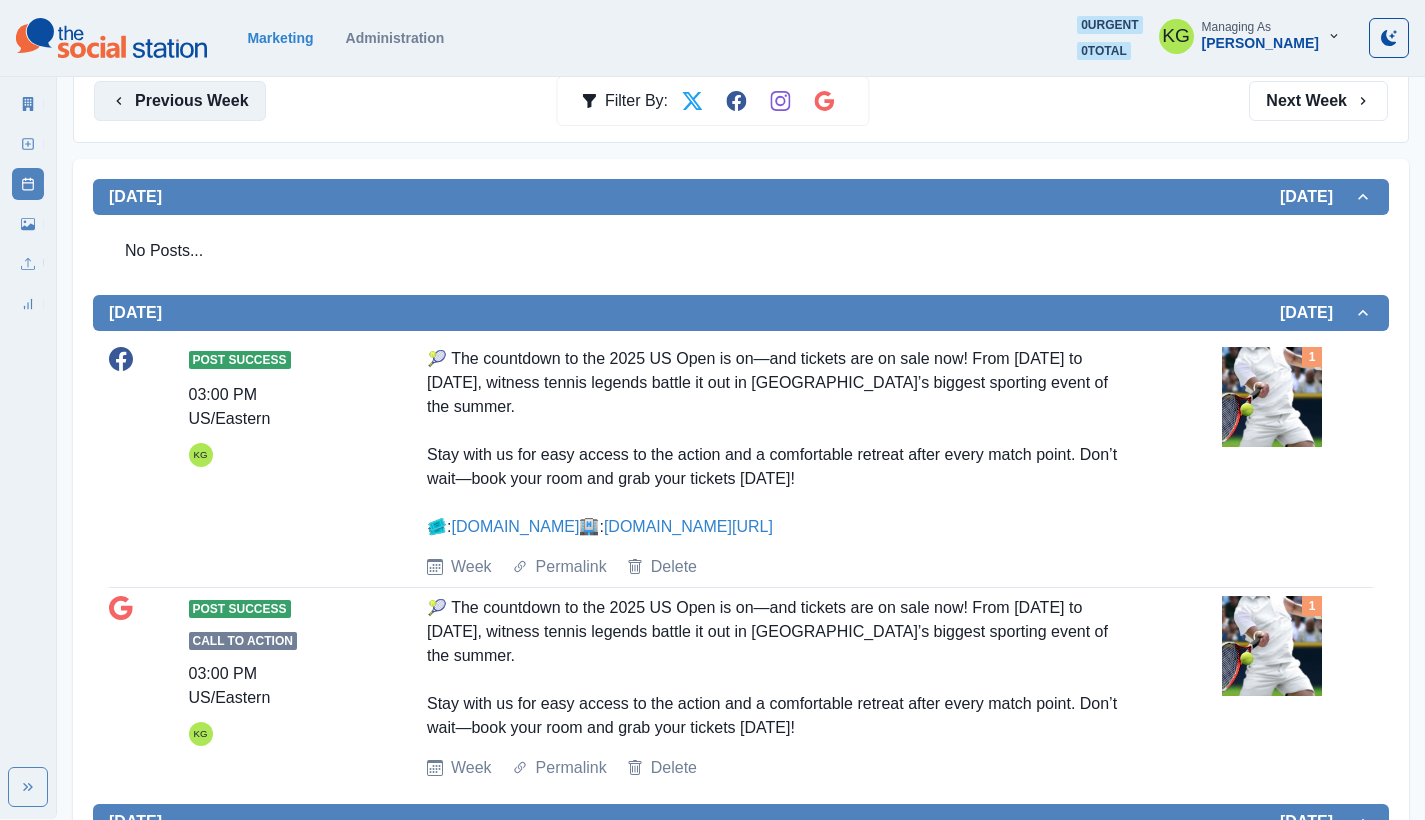 click on "Previous Week" at bounding box center [180, 101] 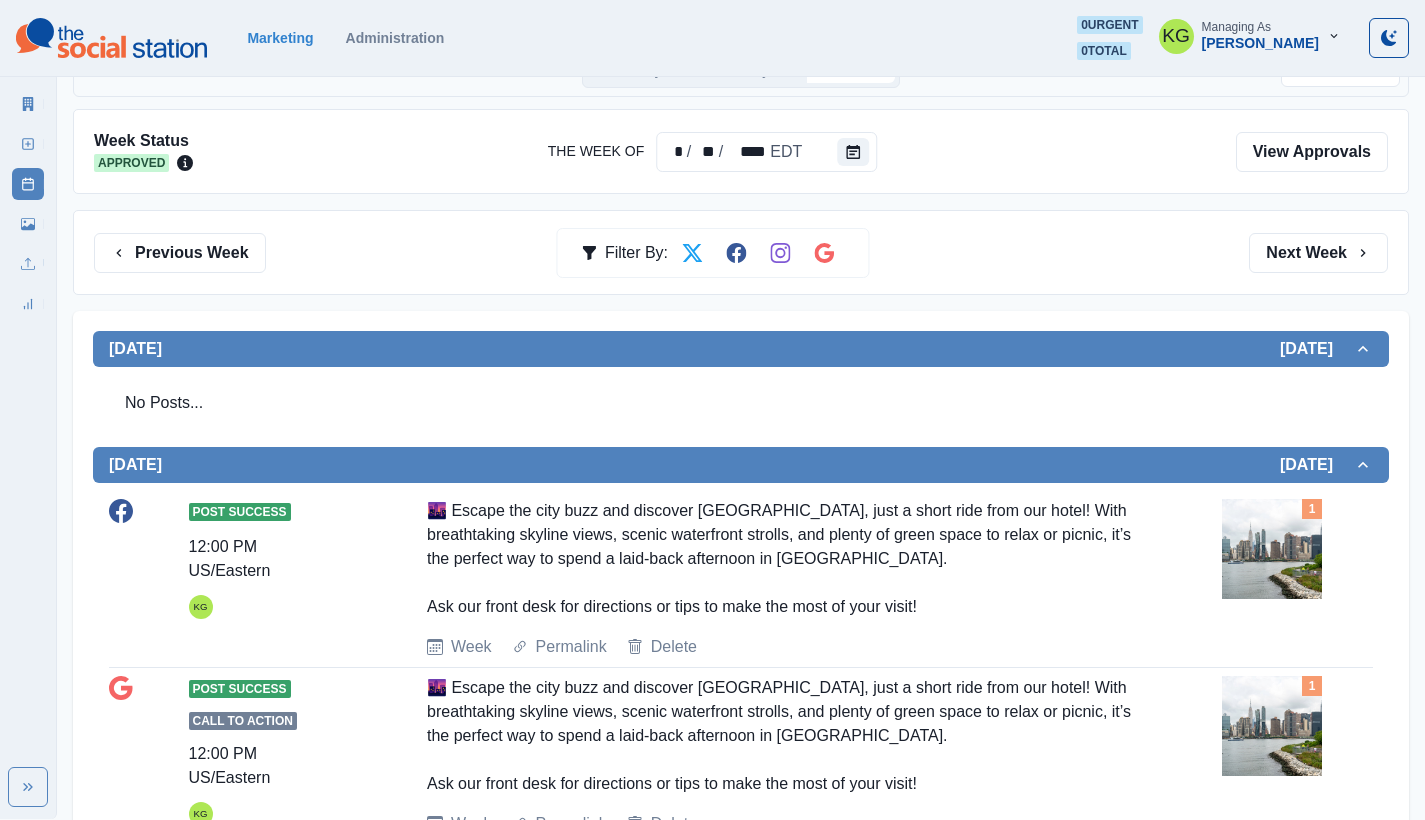 scroll, scrollTop: 0, scrollLeft: 0, axis: both 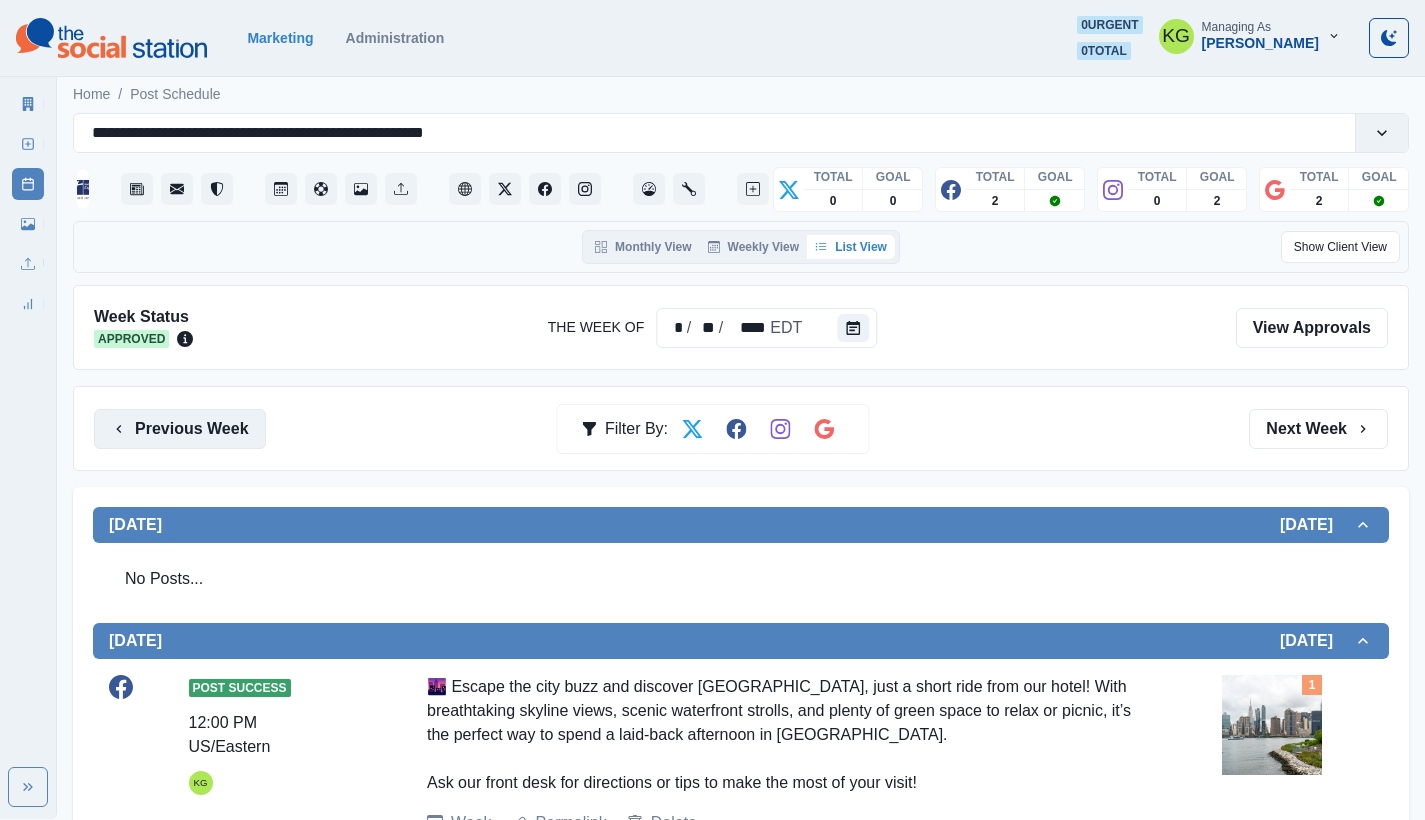 click on "Previous Week" at bounding box center [180, 429] 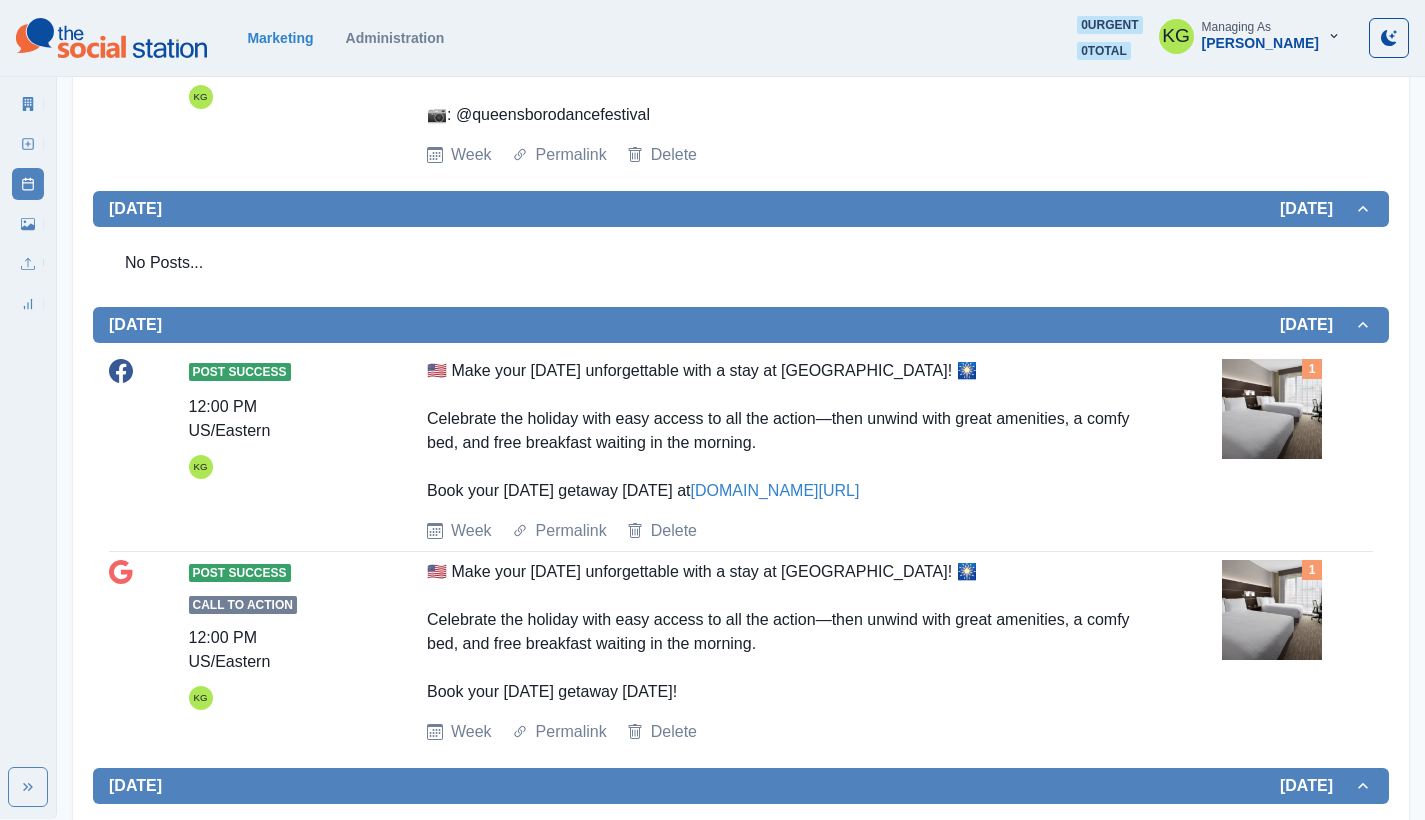 scroll 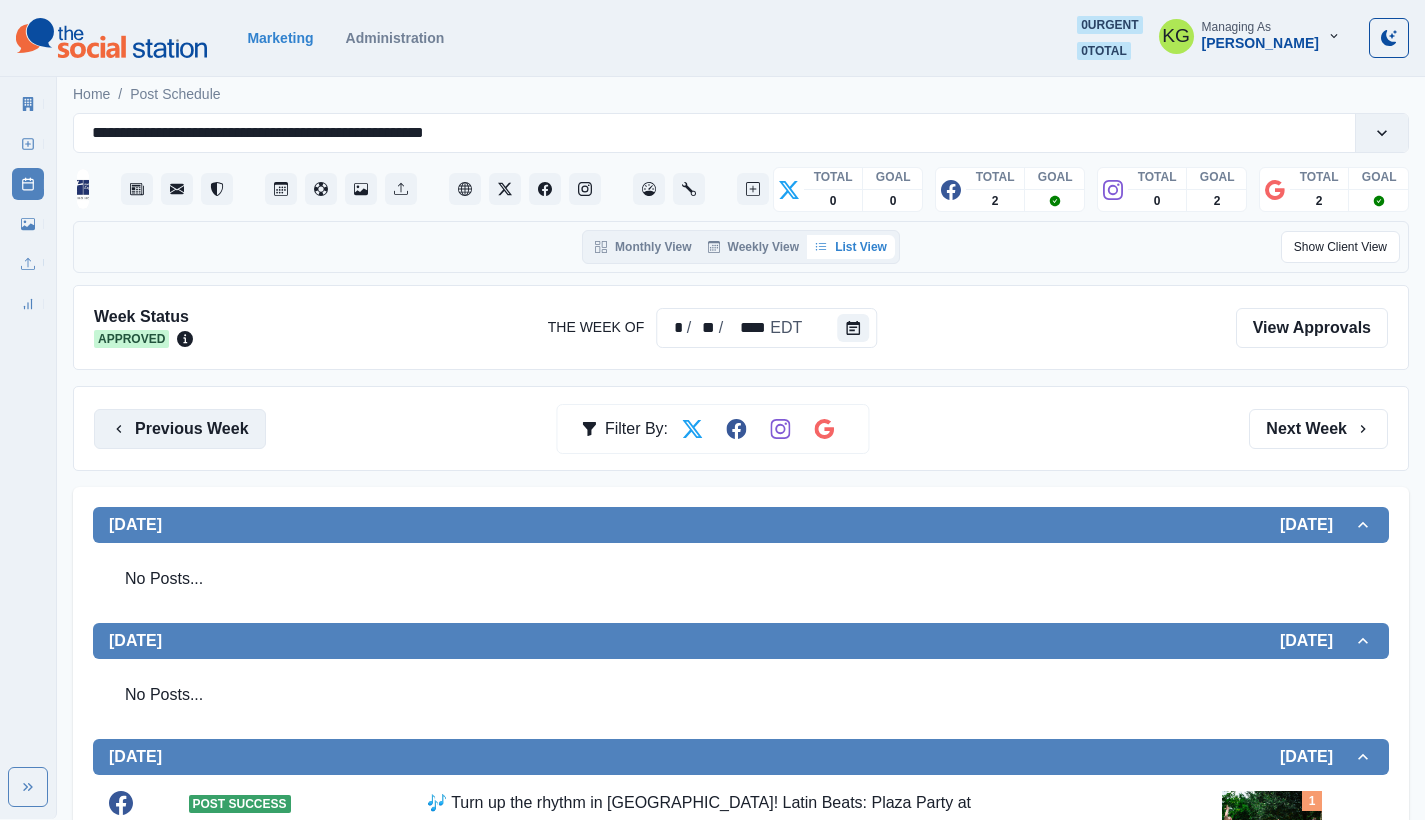 click on "Previous Week" at bounding box center [180, 429] 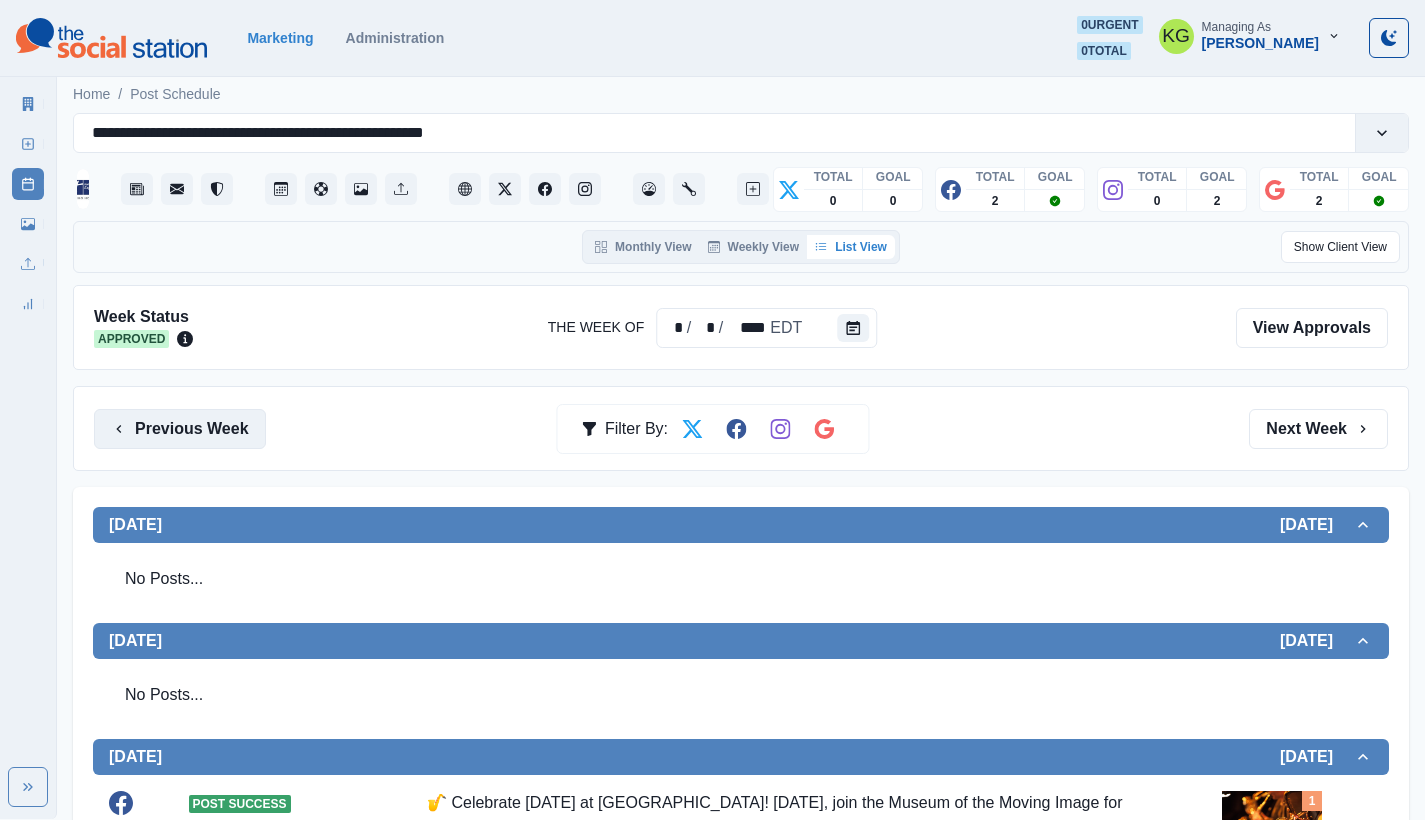 click on "Previous Week" at bounding box center (180, 429) 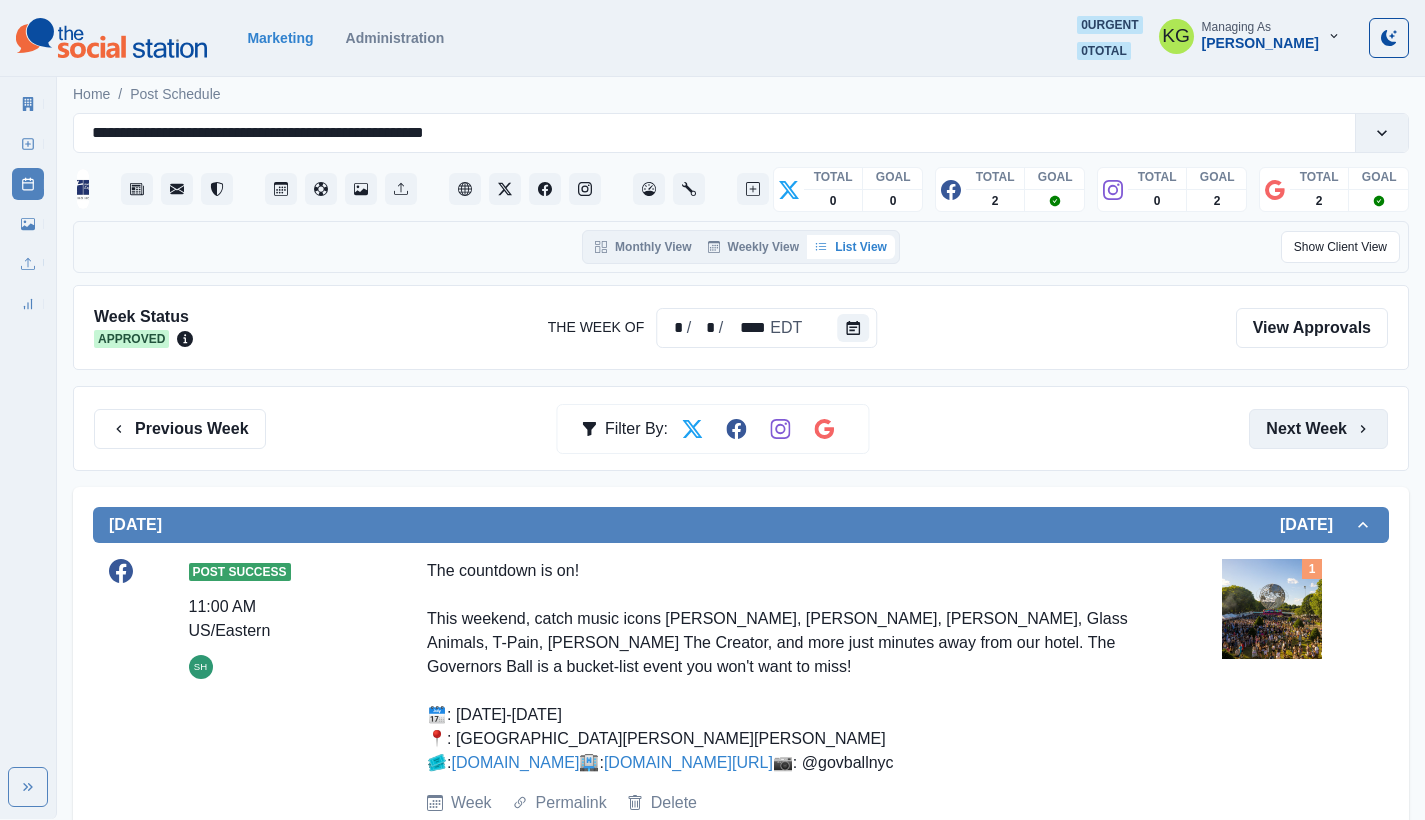 click on "Next Week" at bounding box center [1318, 429] 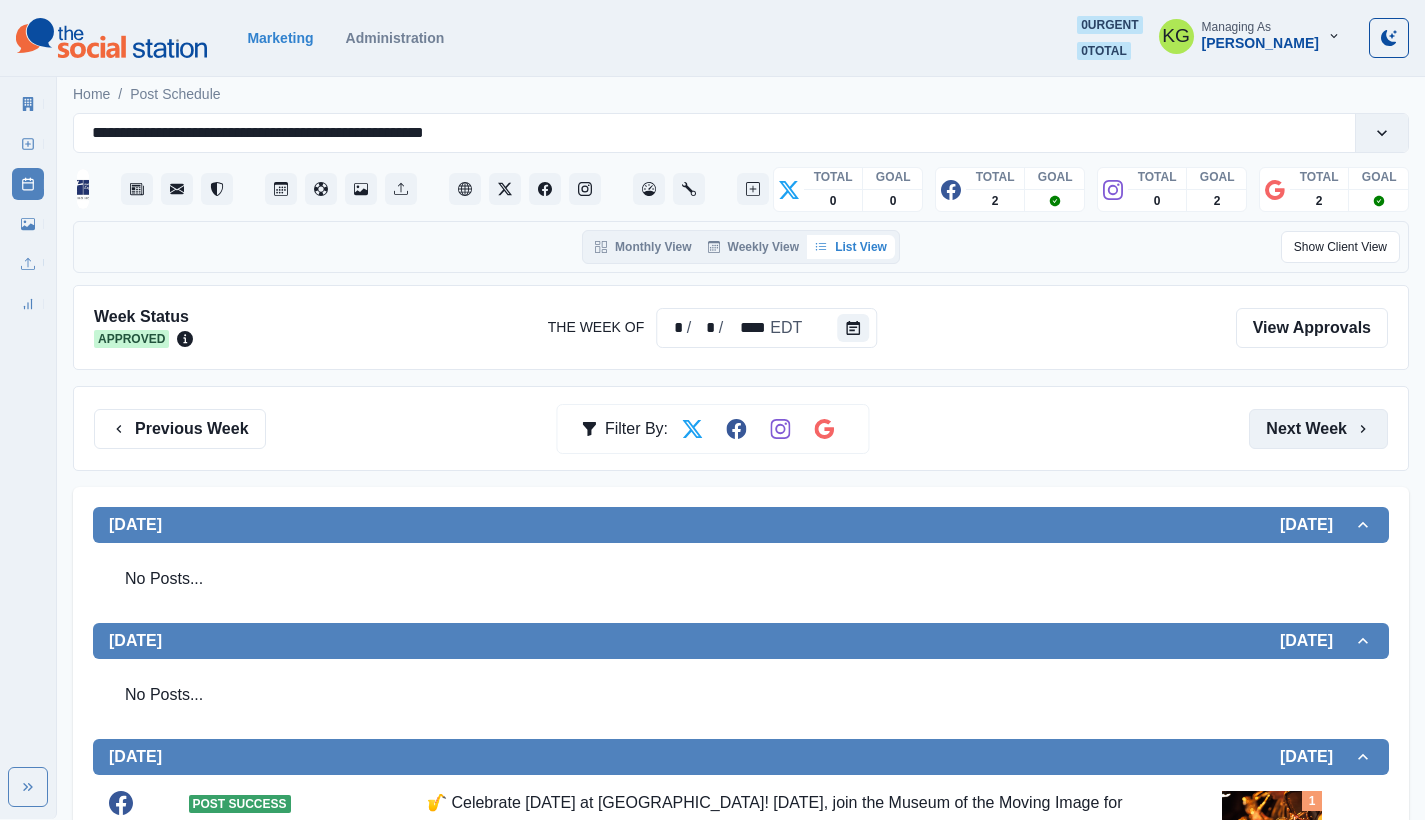 click on "Next Week" at bounding box center [1318, 429] 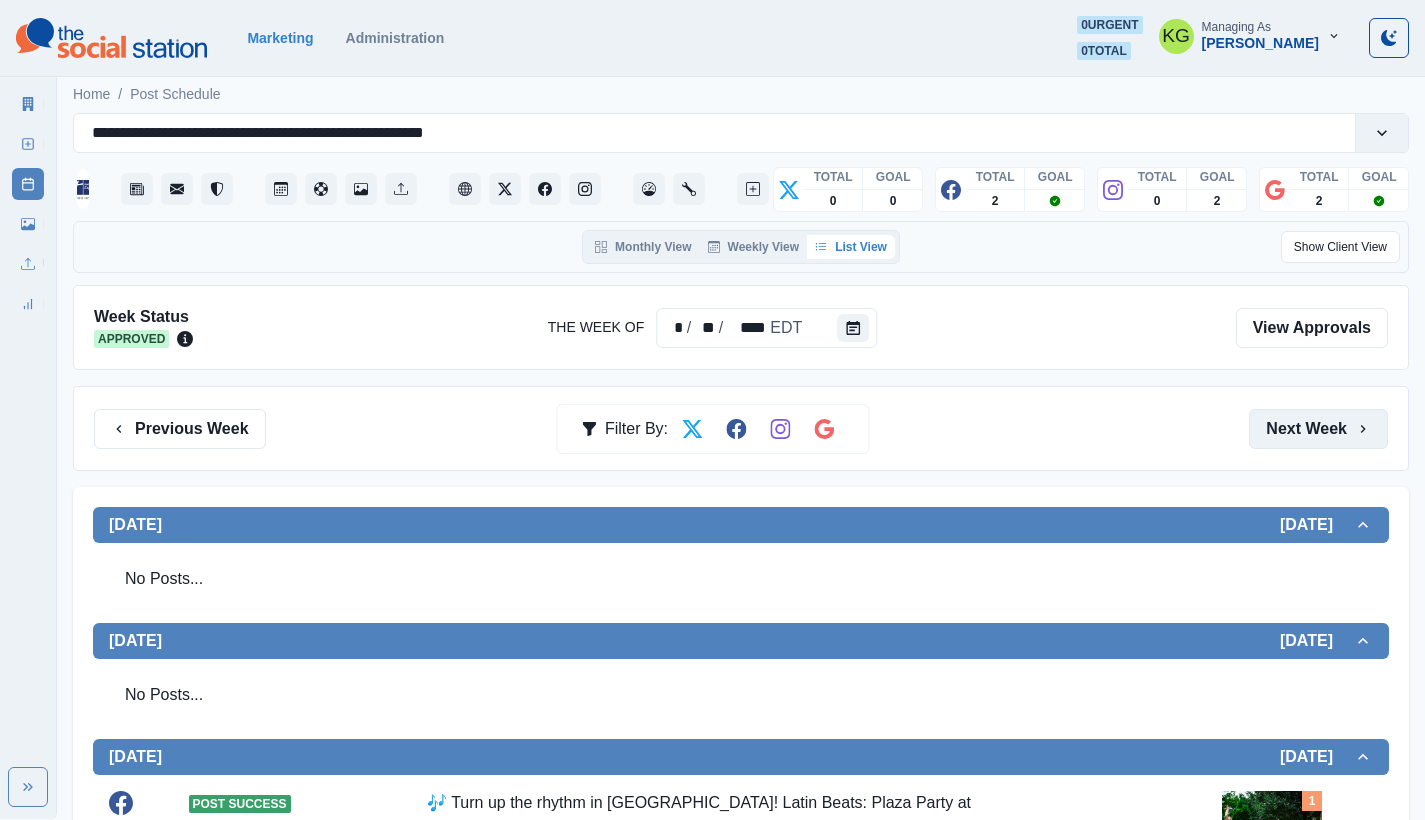click on "Next Week" at bounding box center [1318, 429] 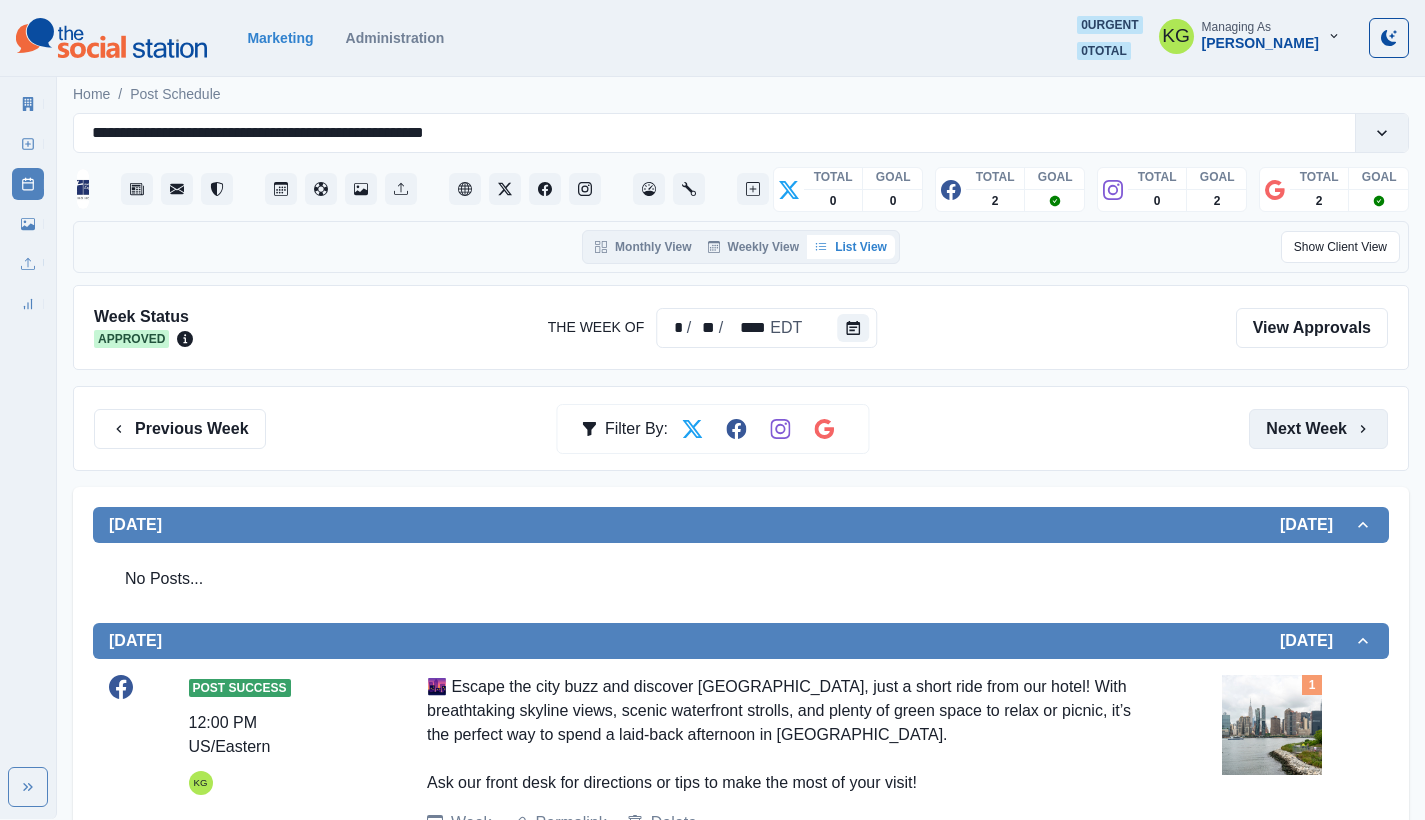 click on "Next Week" at bounding box center (1318, 429) 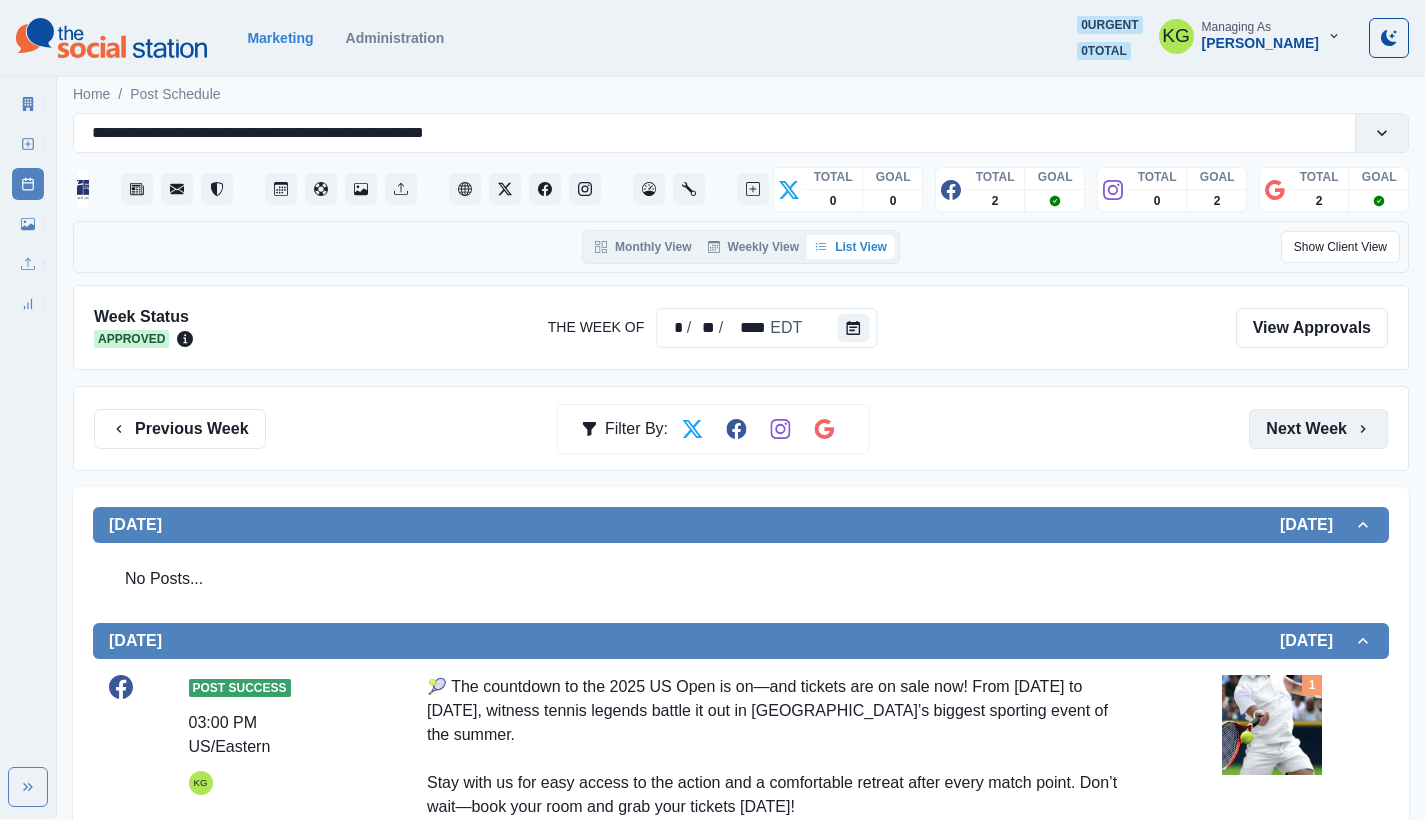 click on "Next Week" at bounding box center (1318, 429) 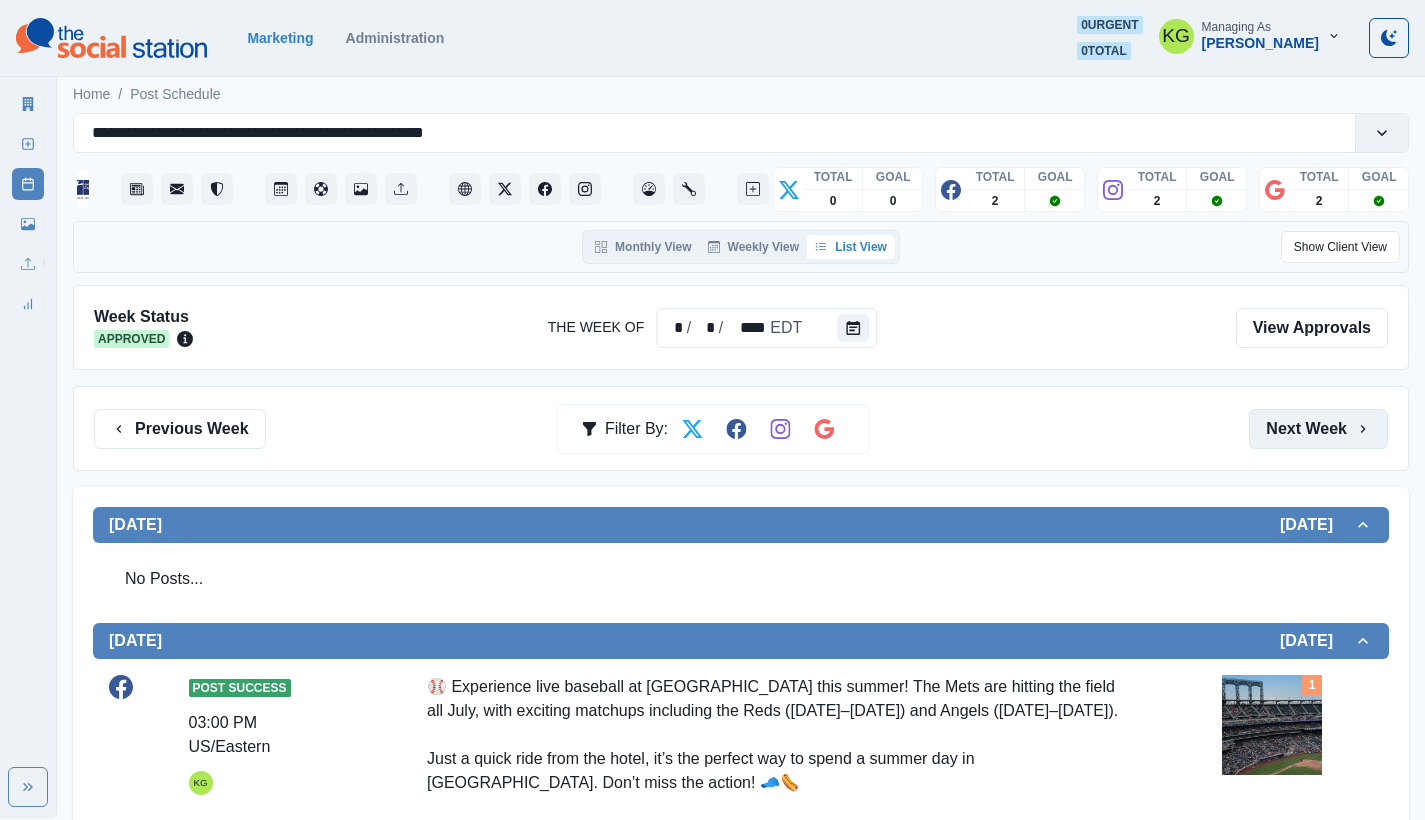 click on "Next Week" at bounding box center (1318, 429) 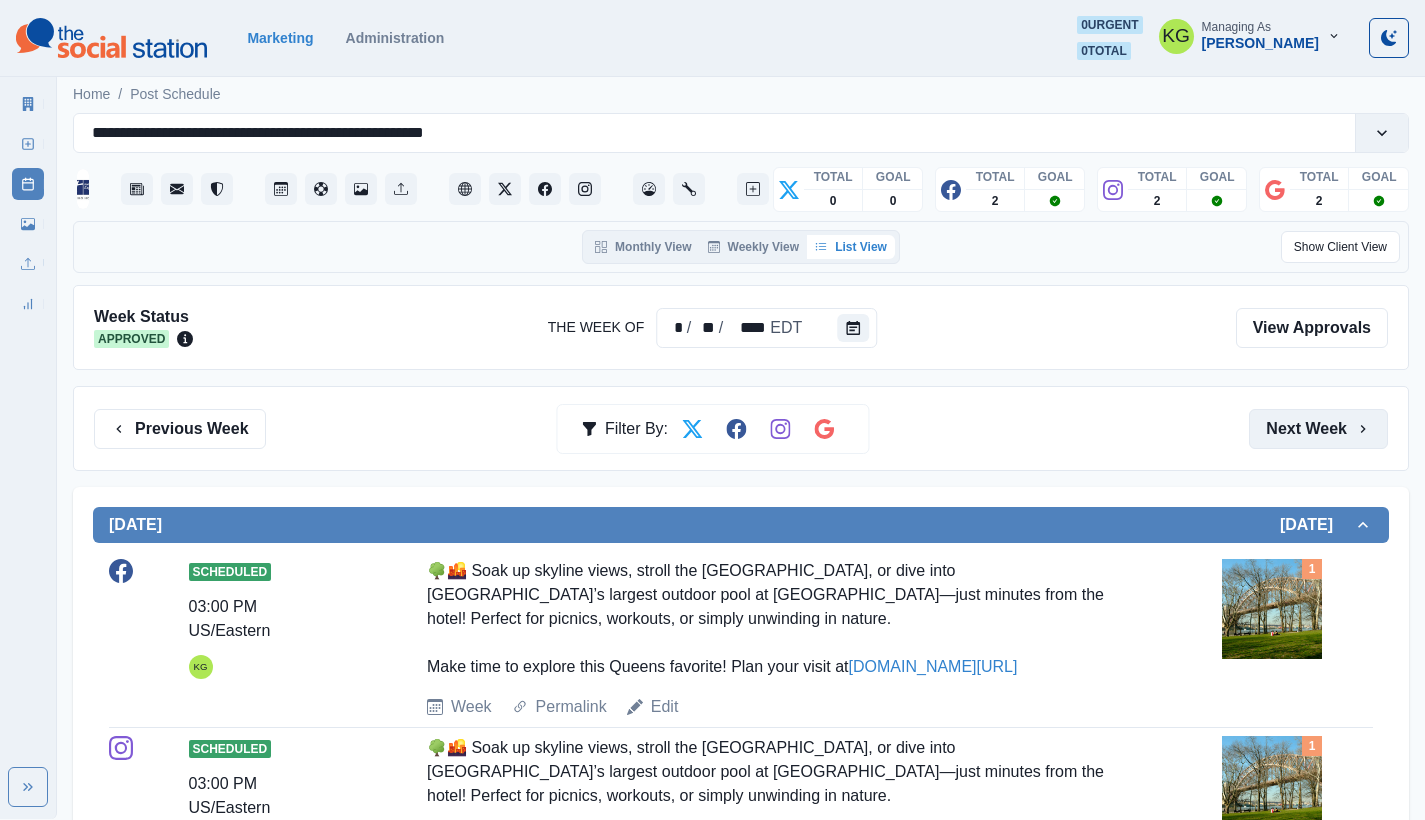 click on "Next Week" at bounding box center [1318, 429] 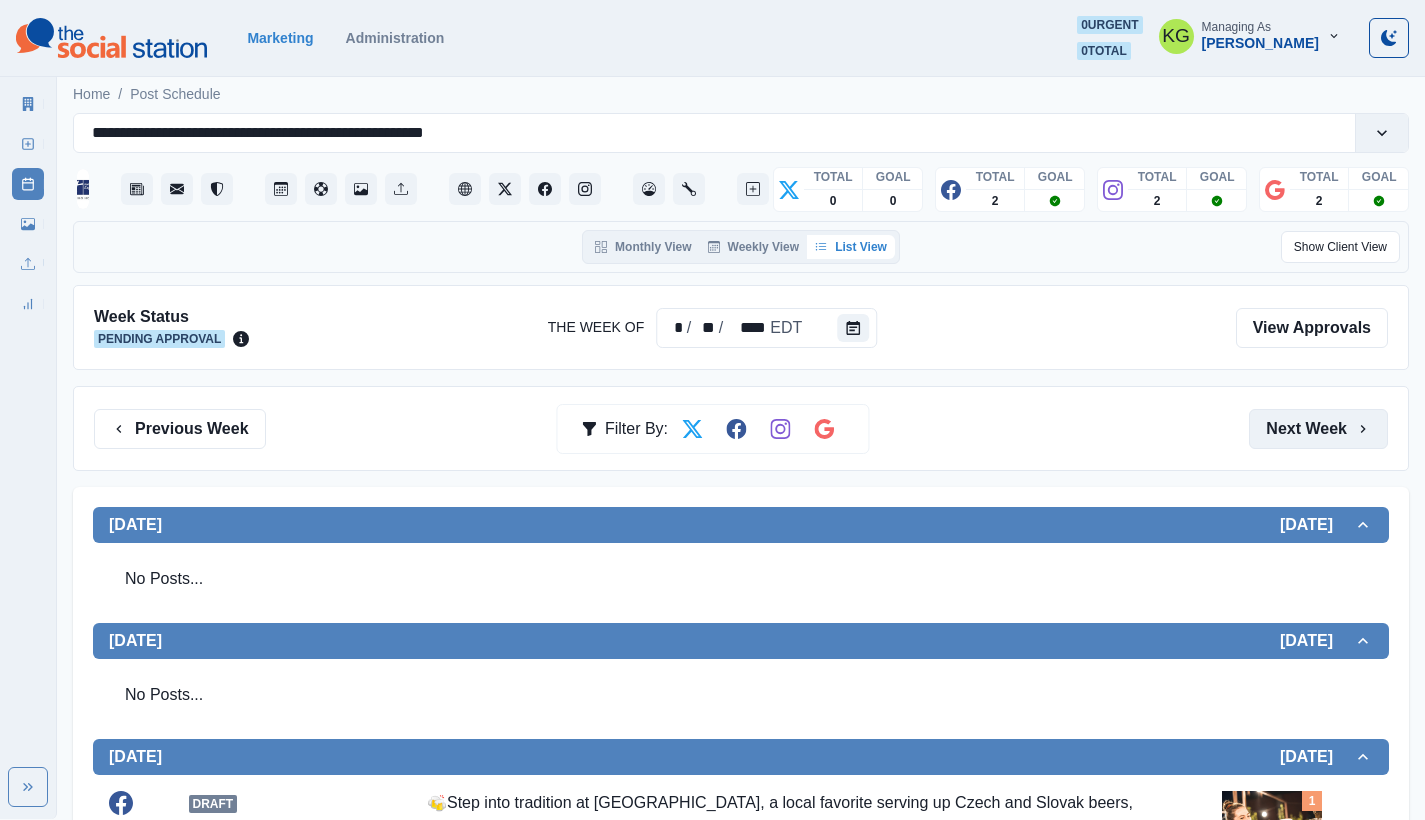 click on "Next Week" at bounding box center [1318, 429] 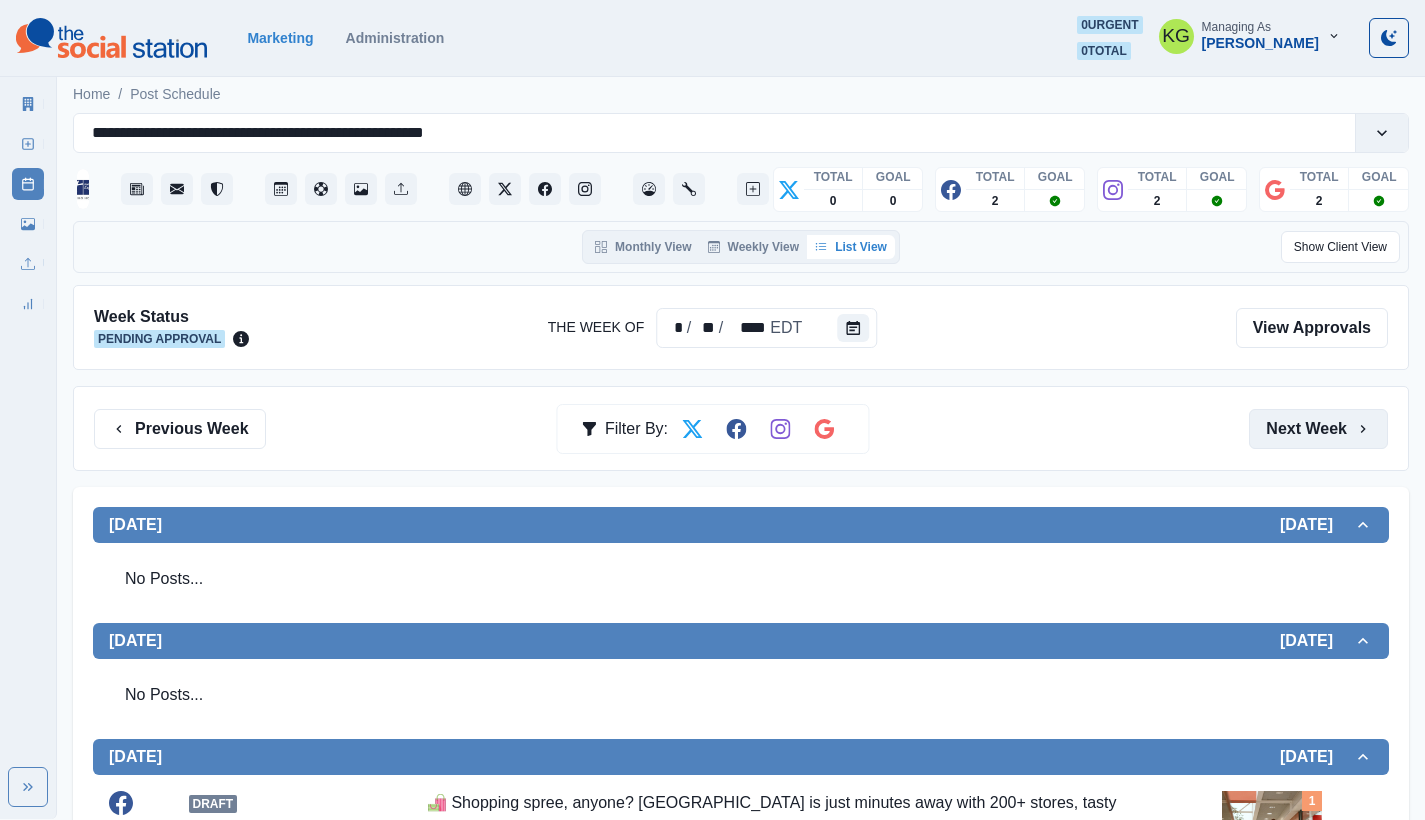 click on "Next Week" at bounding box center [1318, 429] 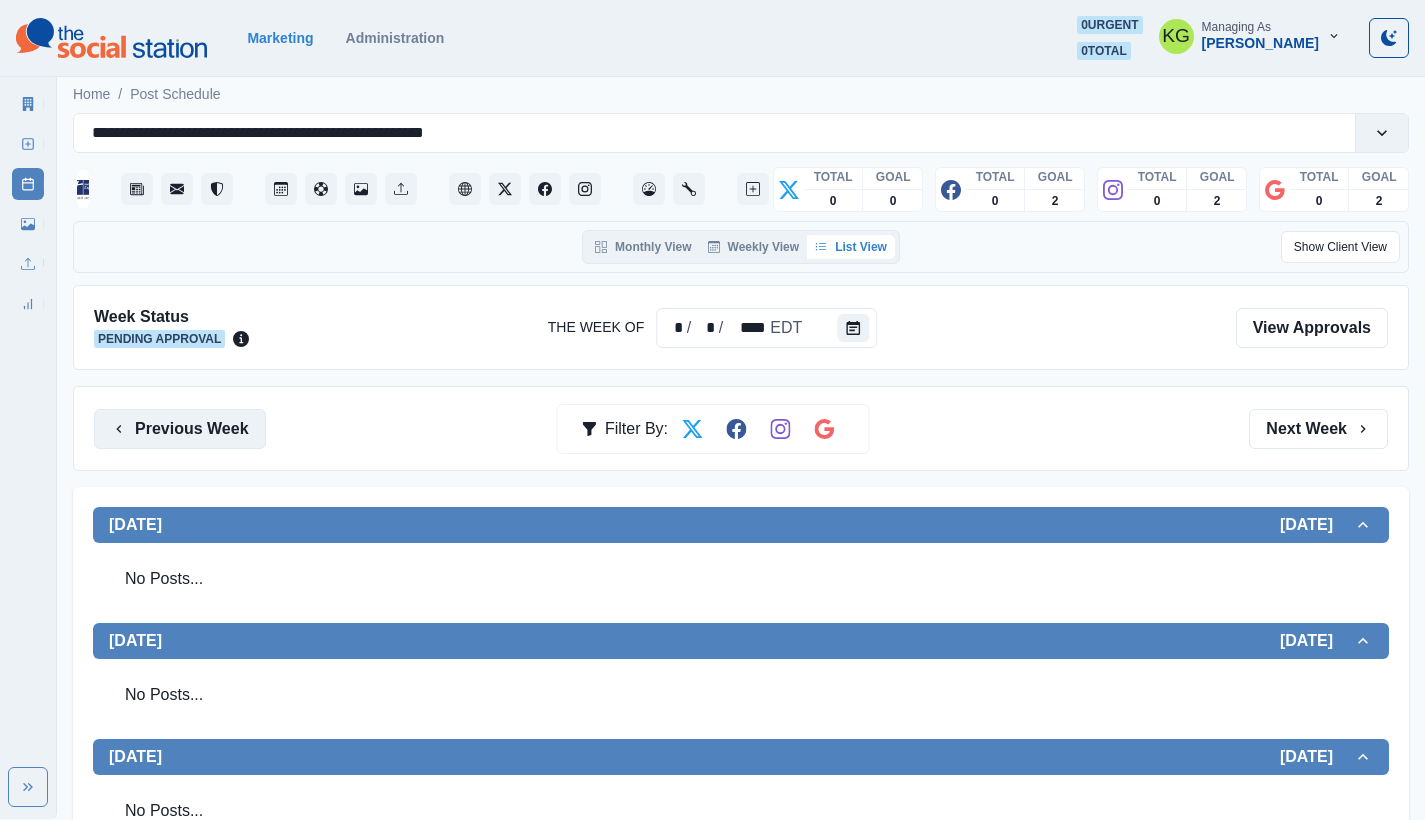 click on "Previous Week" at bounding box center (180, 429) 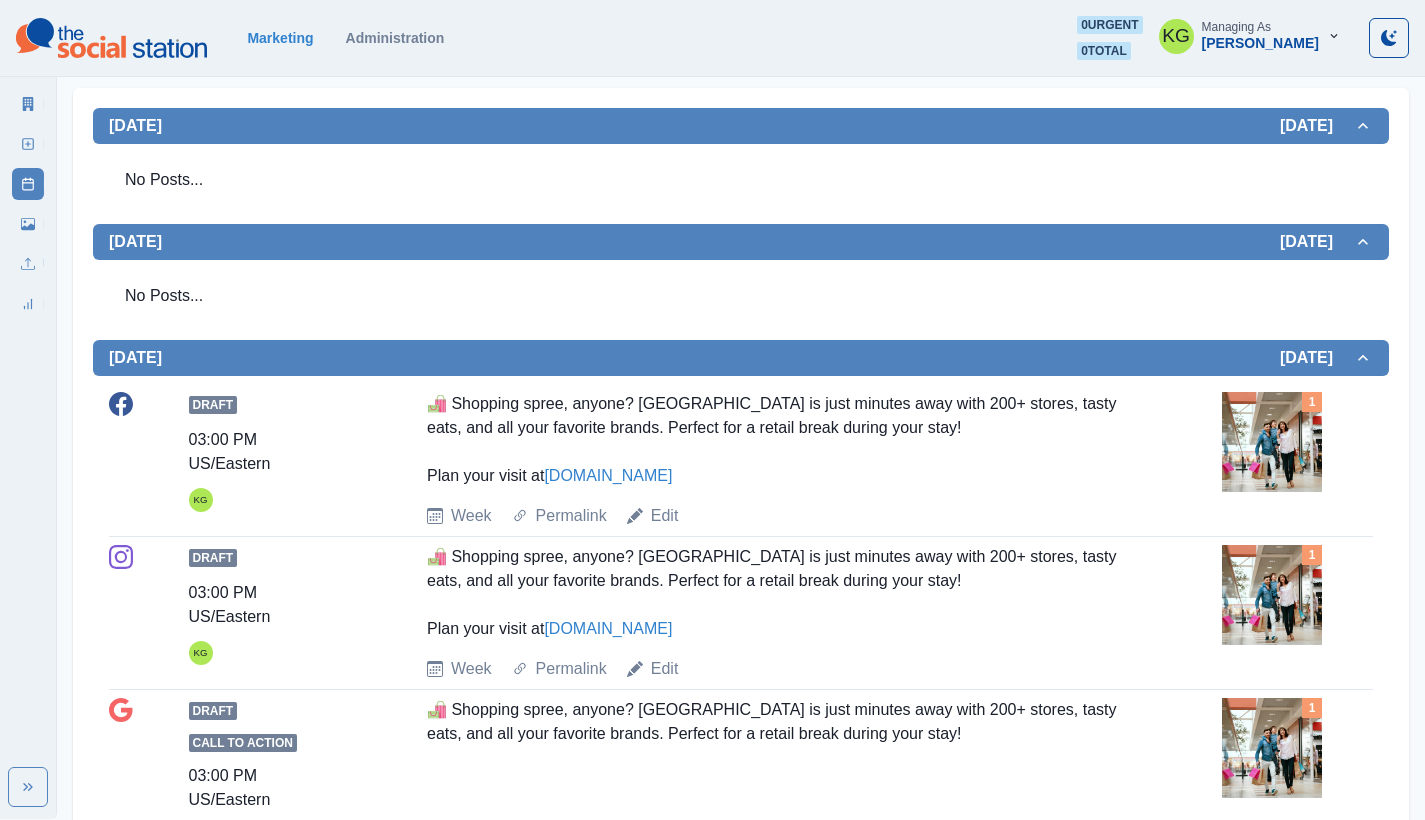 scroll, scrollTop: 256, scrollLeft: 0, axis: vertical 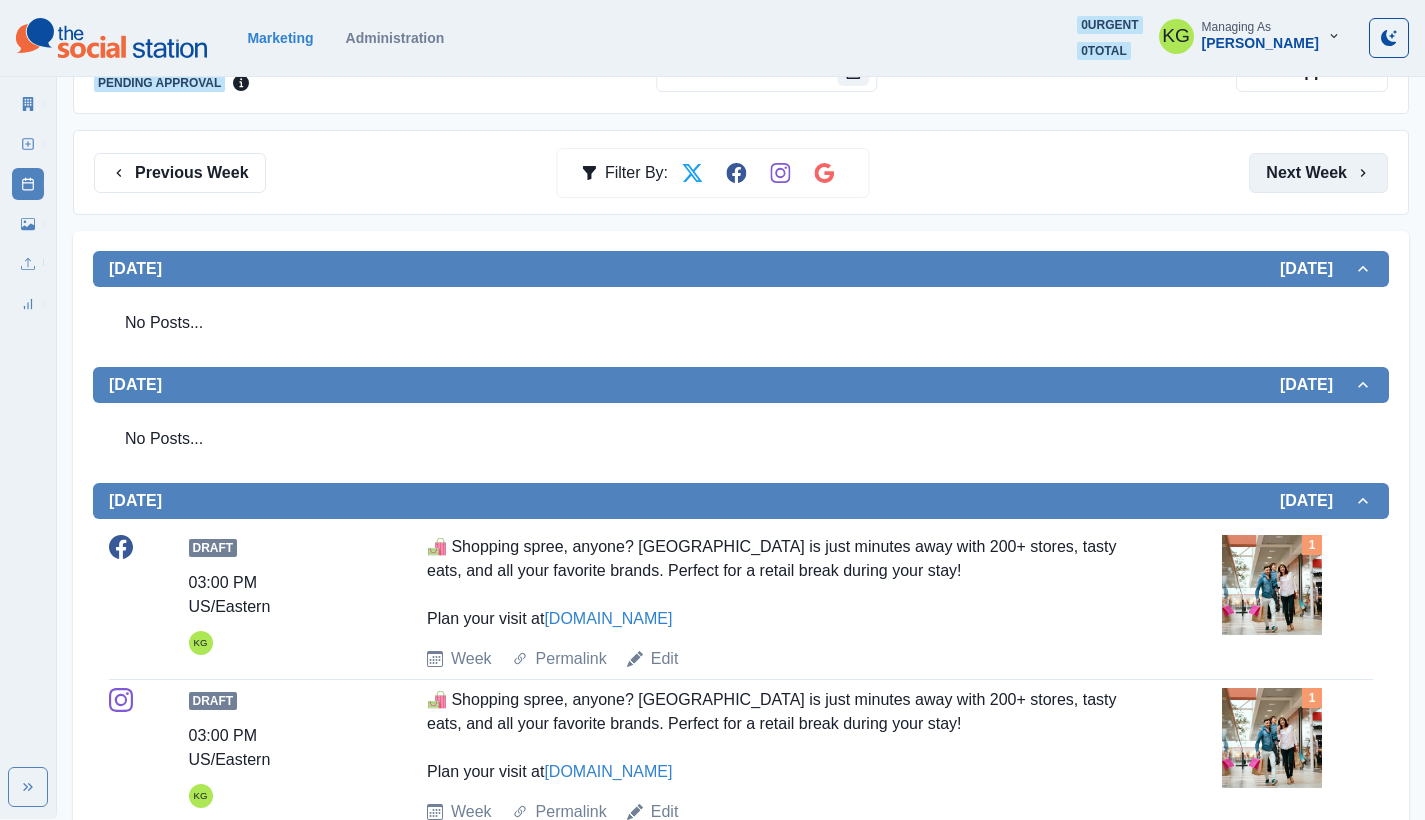 click on "Next Week" at bounding box center [1318, 173] 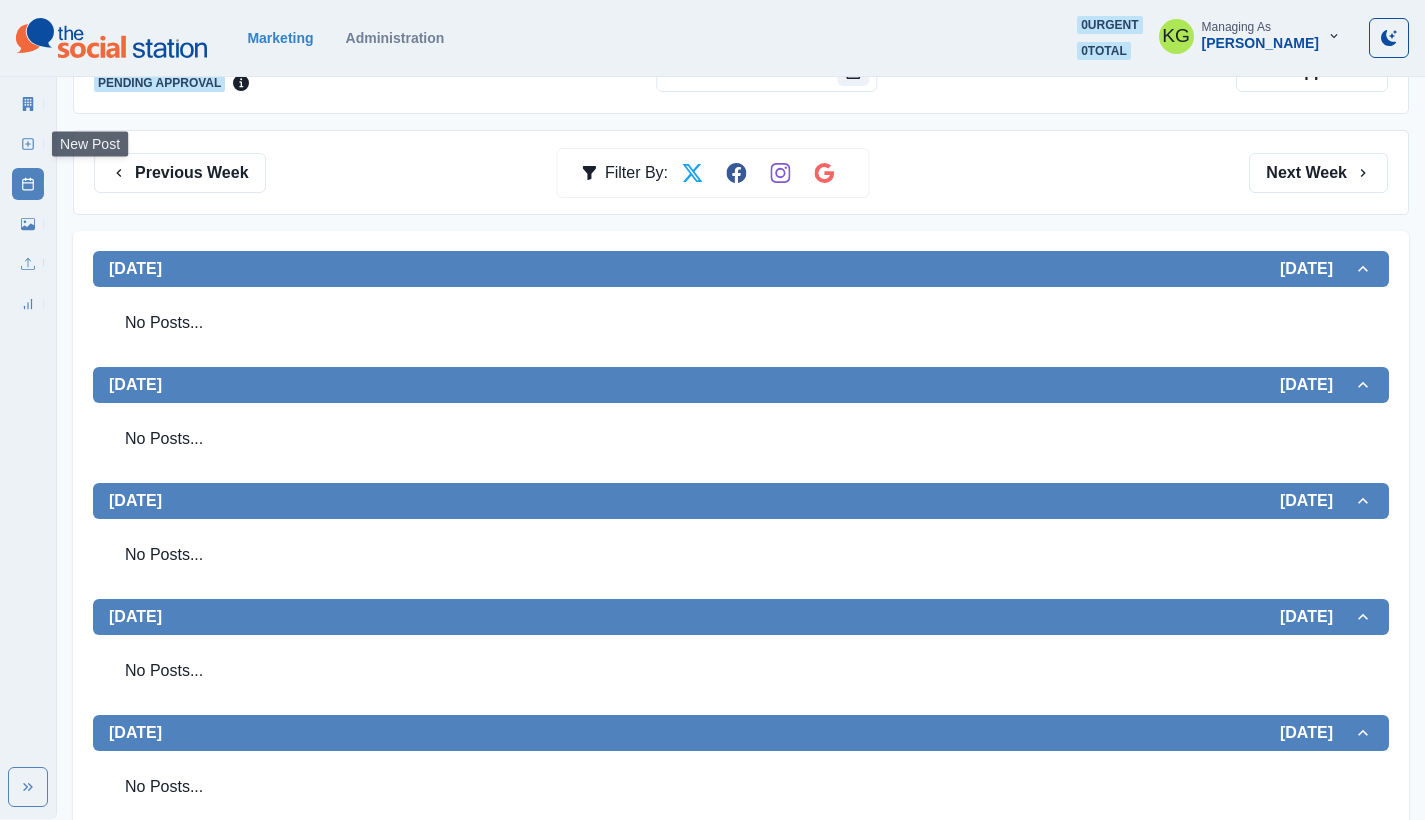 click on "New Post" at bounding box center (28, 144) 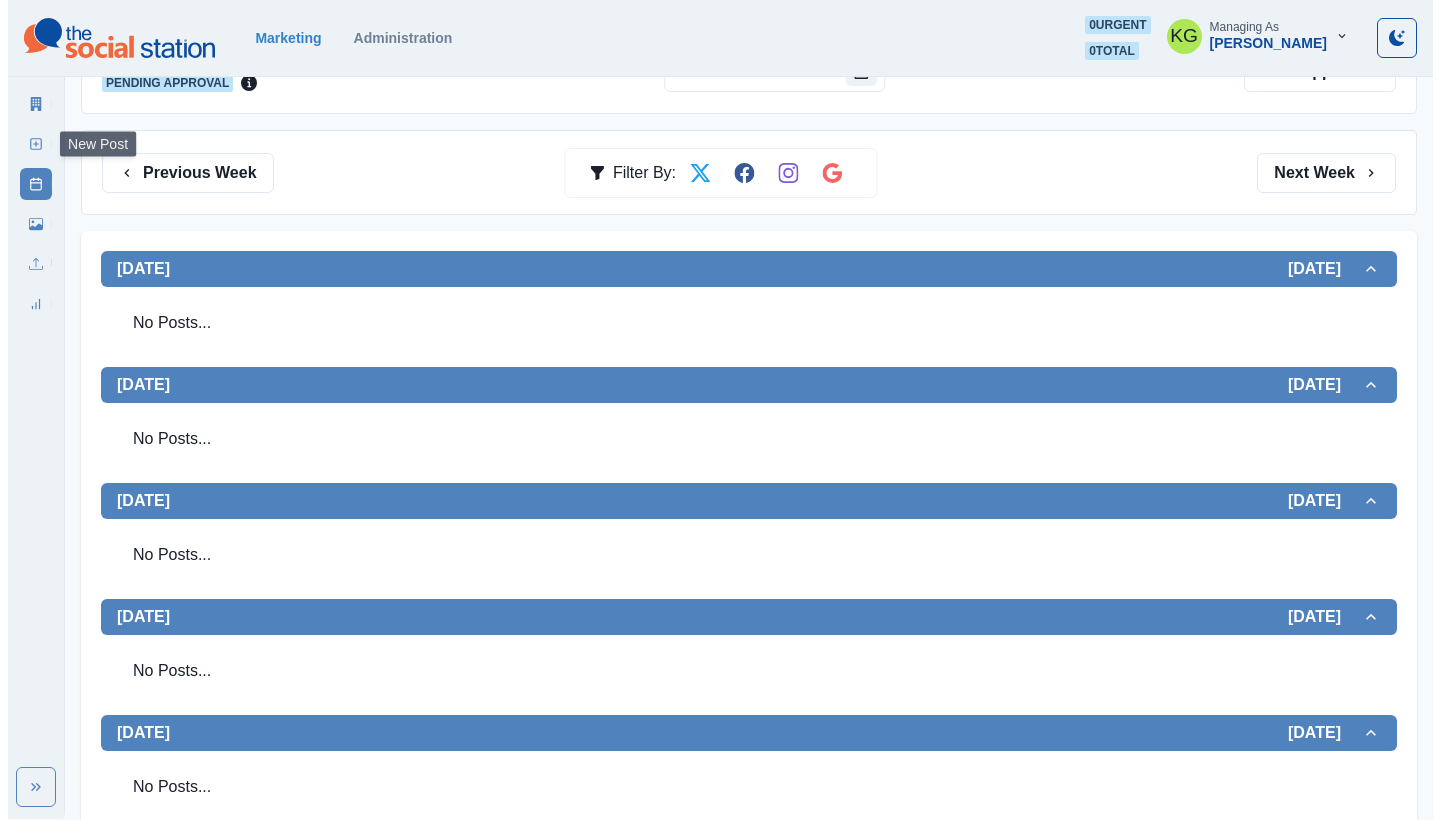 scroll, scrollTop: 0, scrollLeft: 0, axis: both 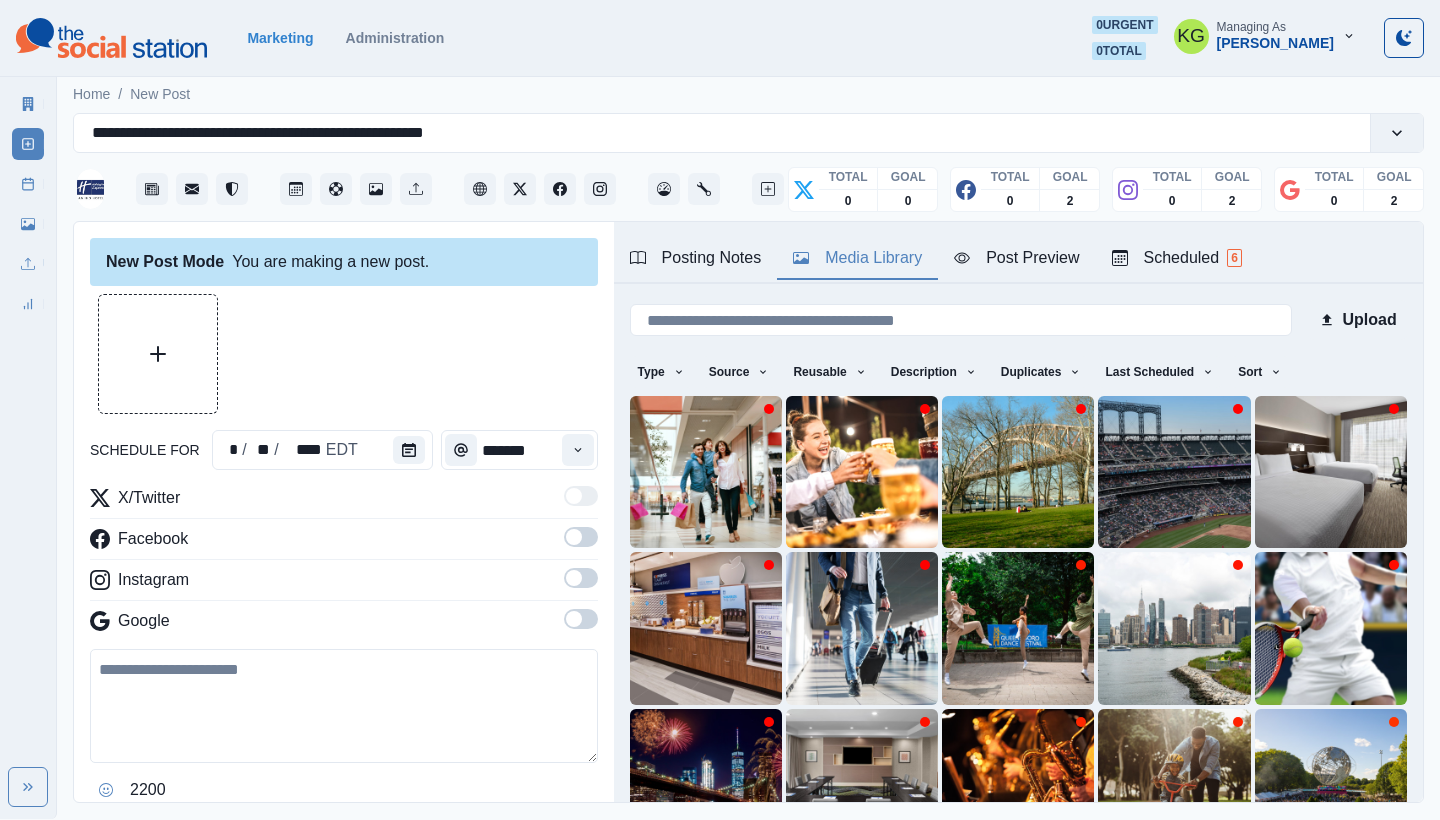 click on "Media Library" at bounding box center [857, 258] 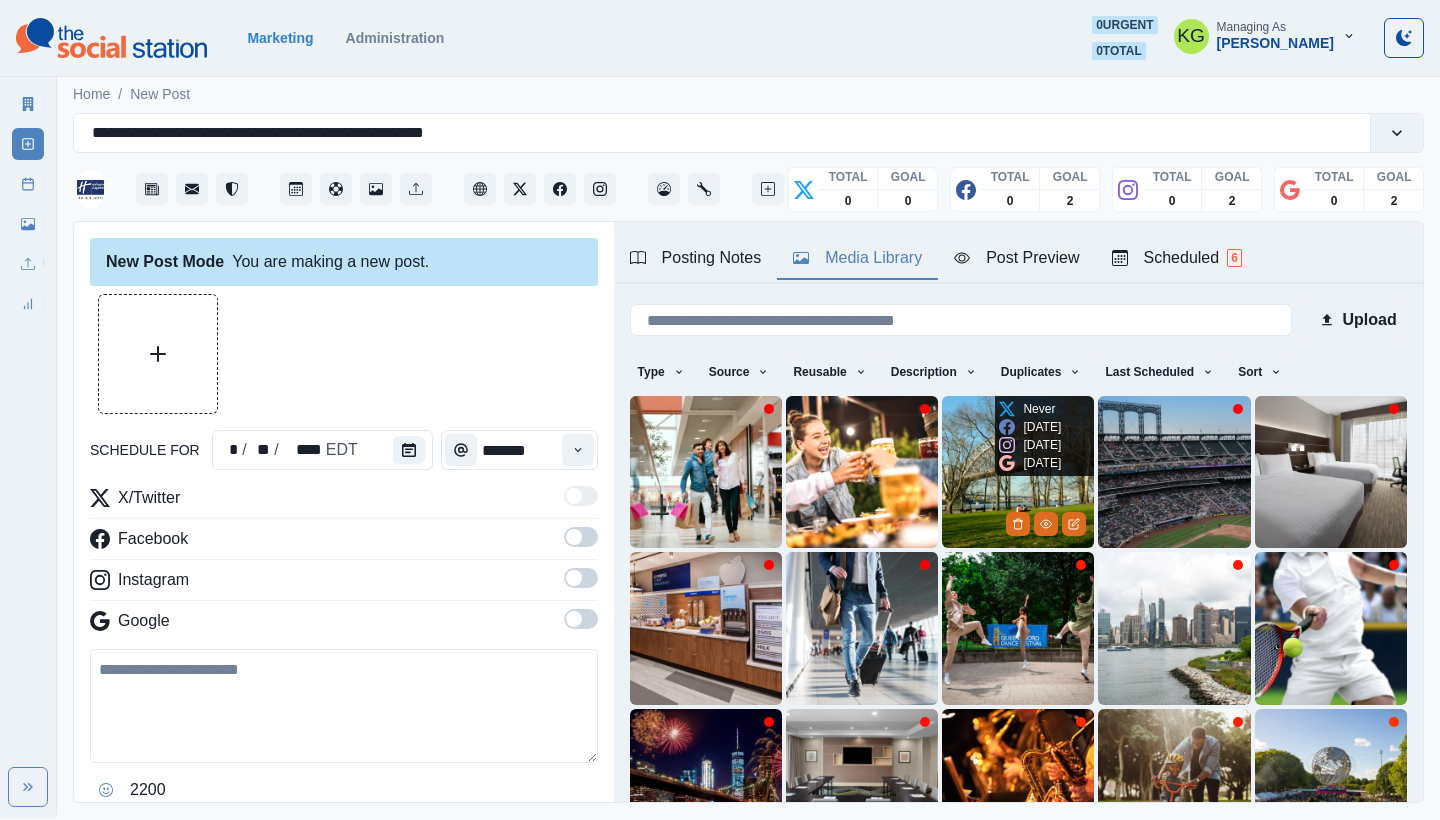 scroll, scrollTop: 171, scrollLeft: 0, axis: vertical 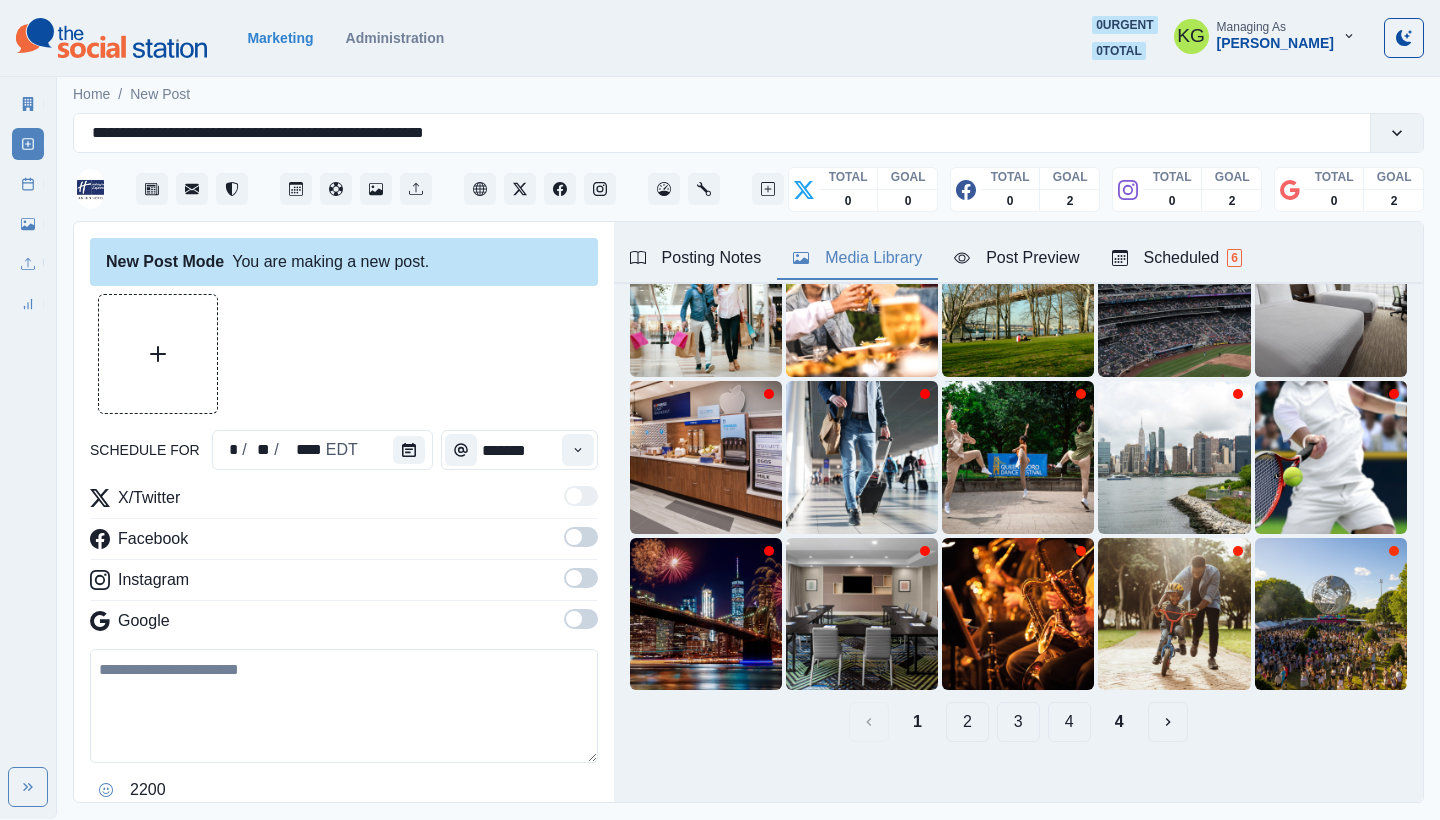 click on "4" at bounding box center [1119, 722] 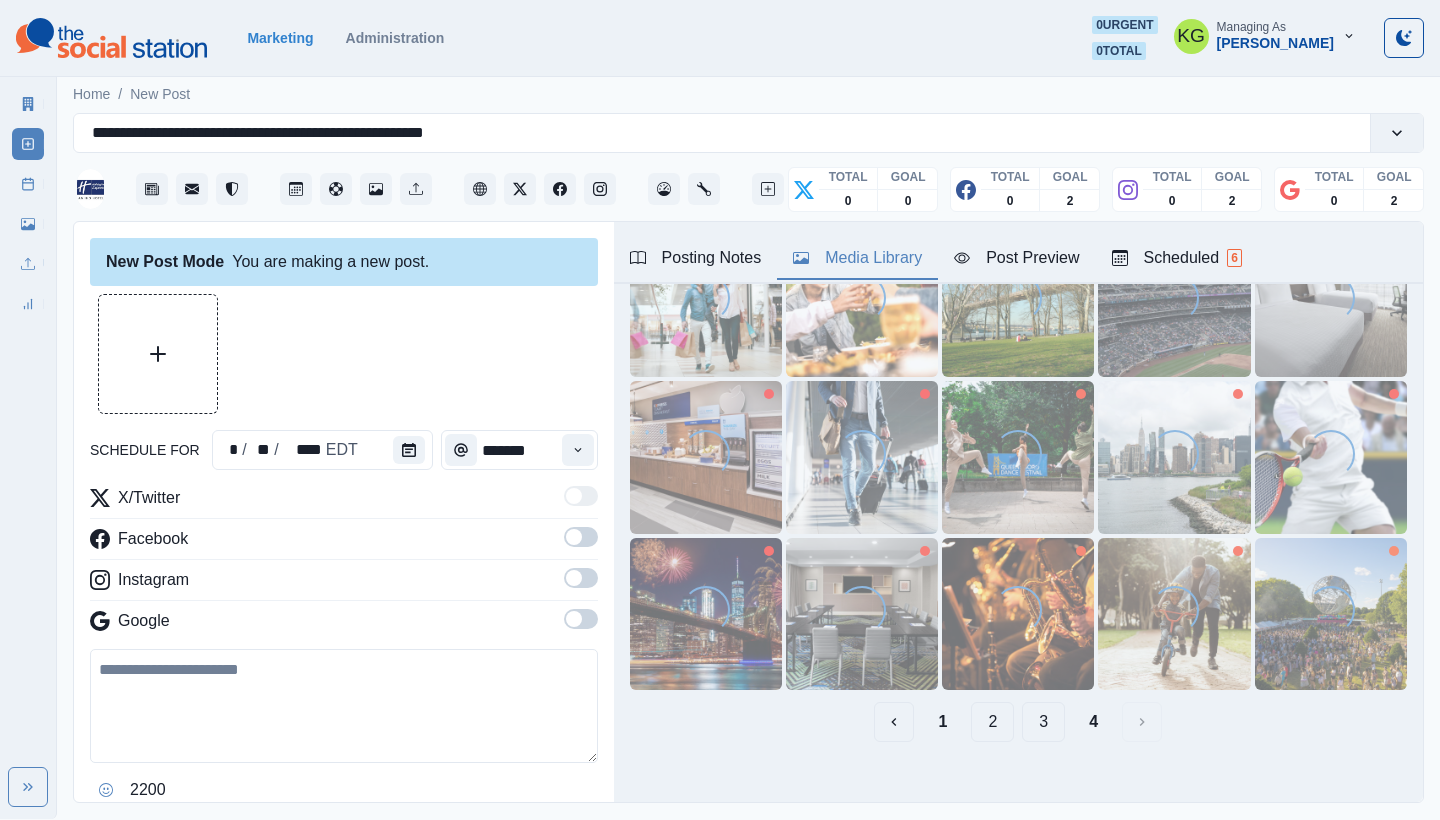 scroll, scrollTop: 0, scrollLeft: 0, axis: both 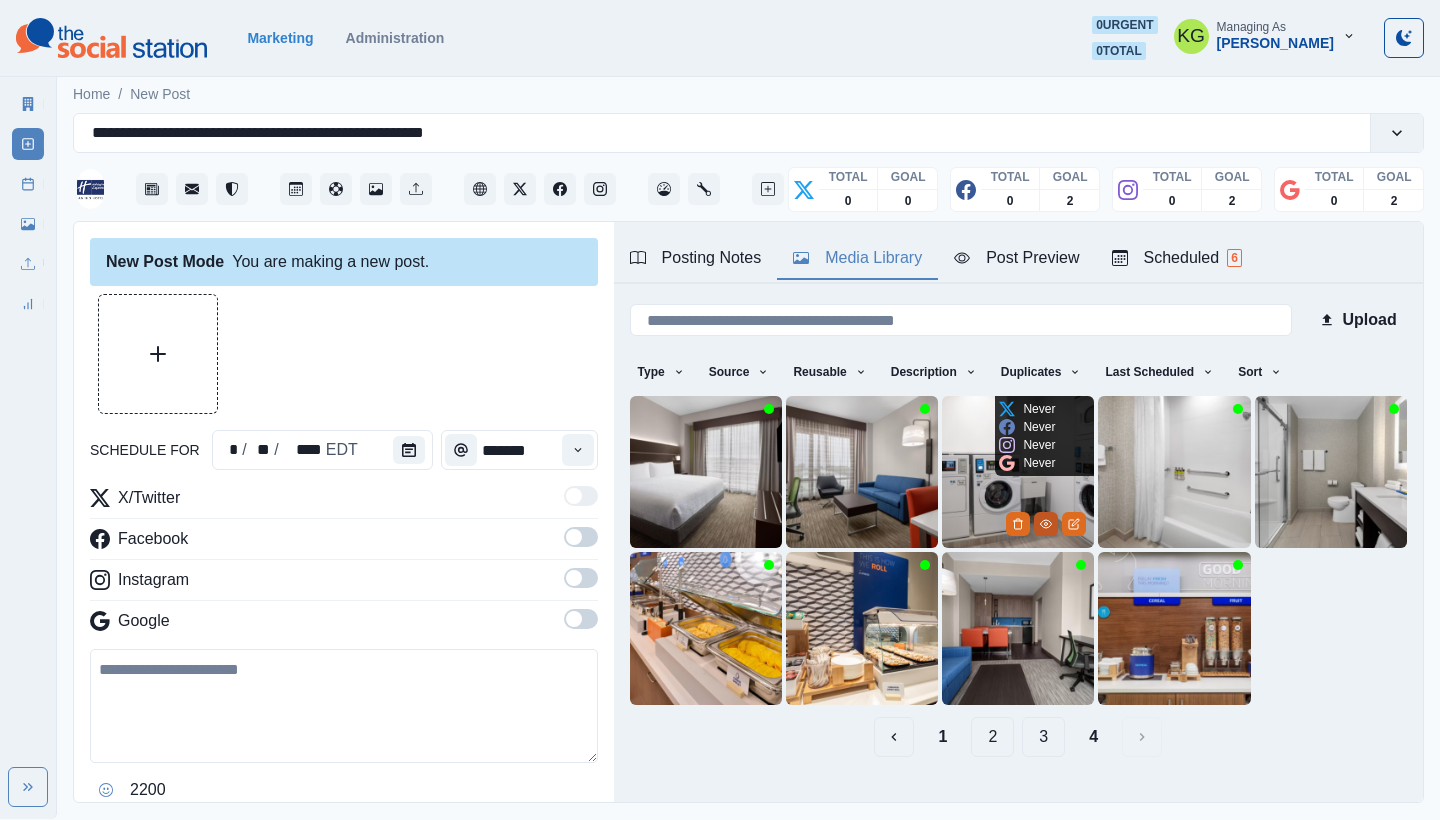 click 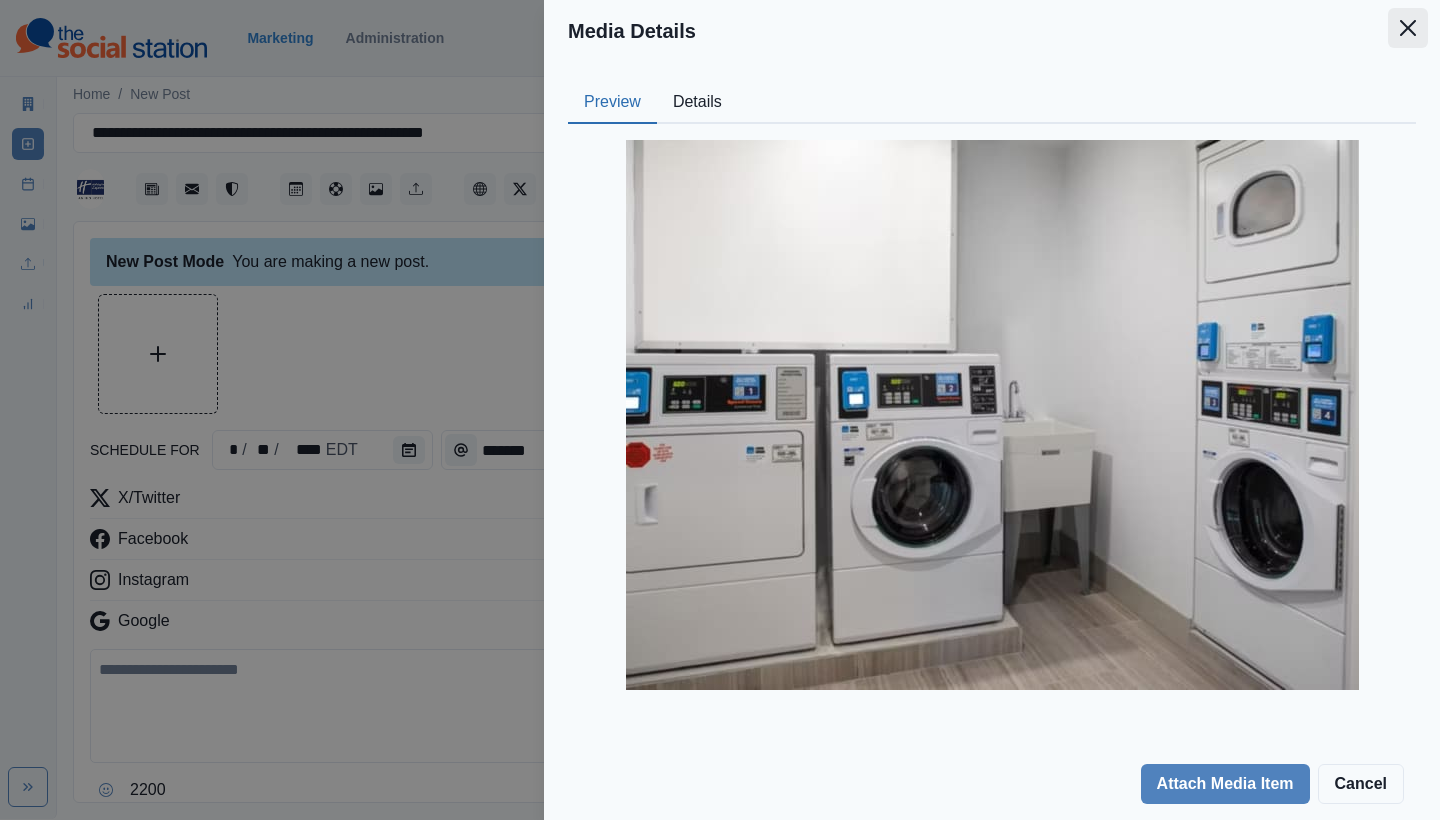 click at bounding box center [1408, 28] 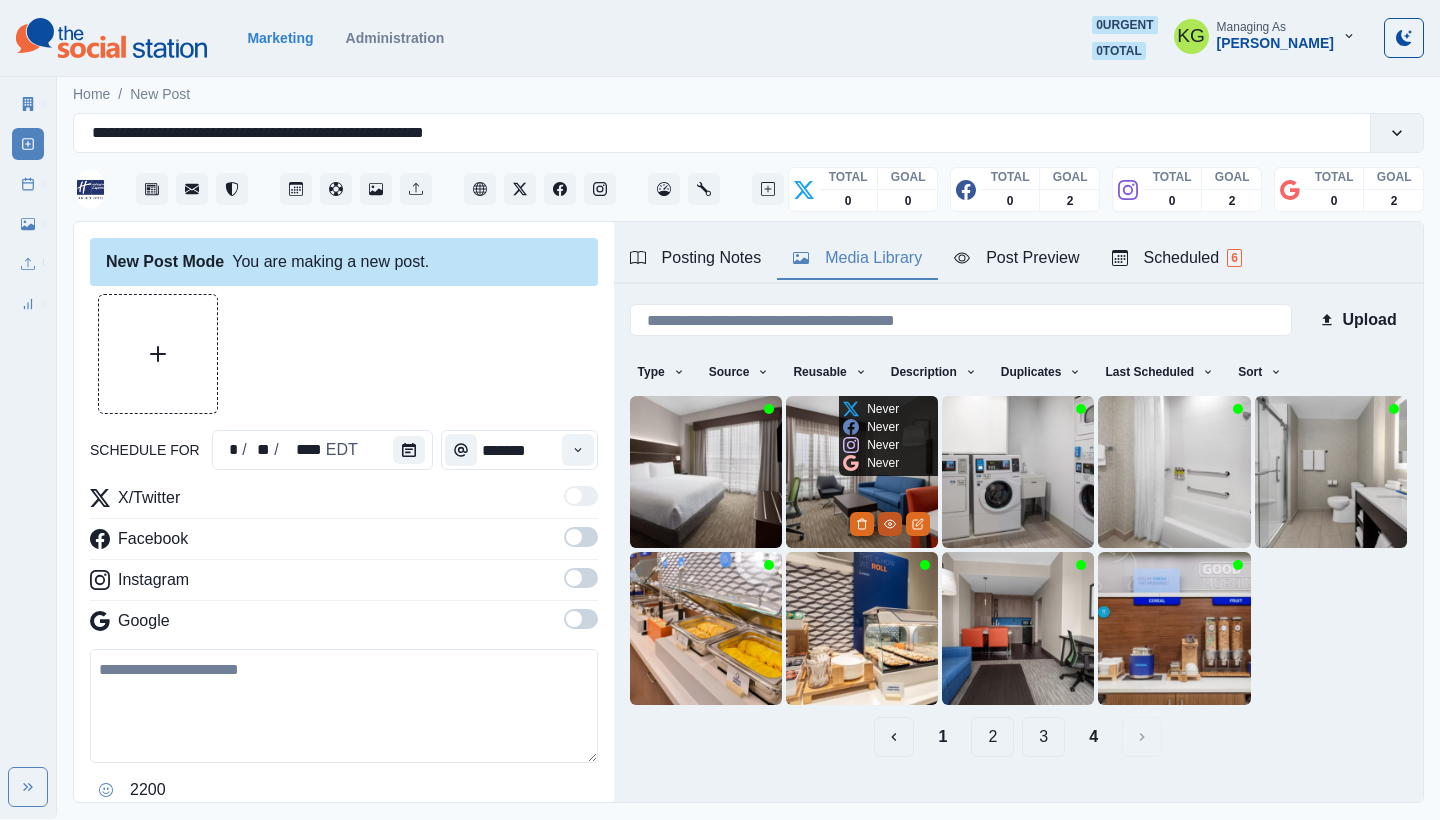 click 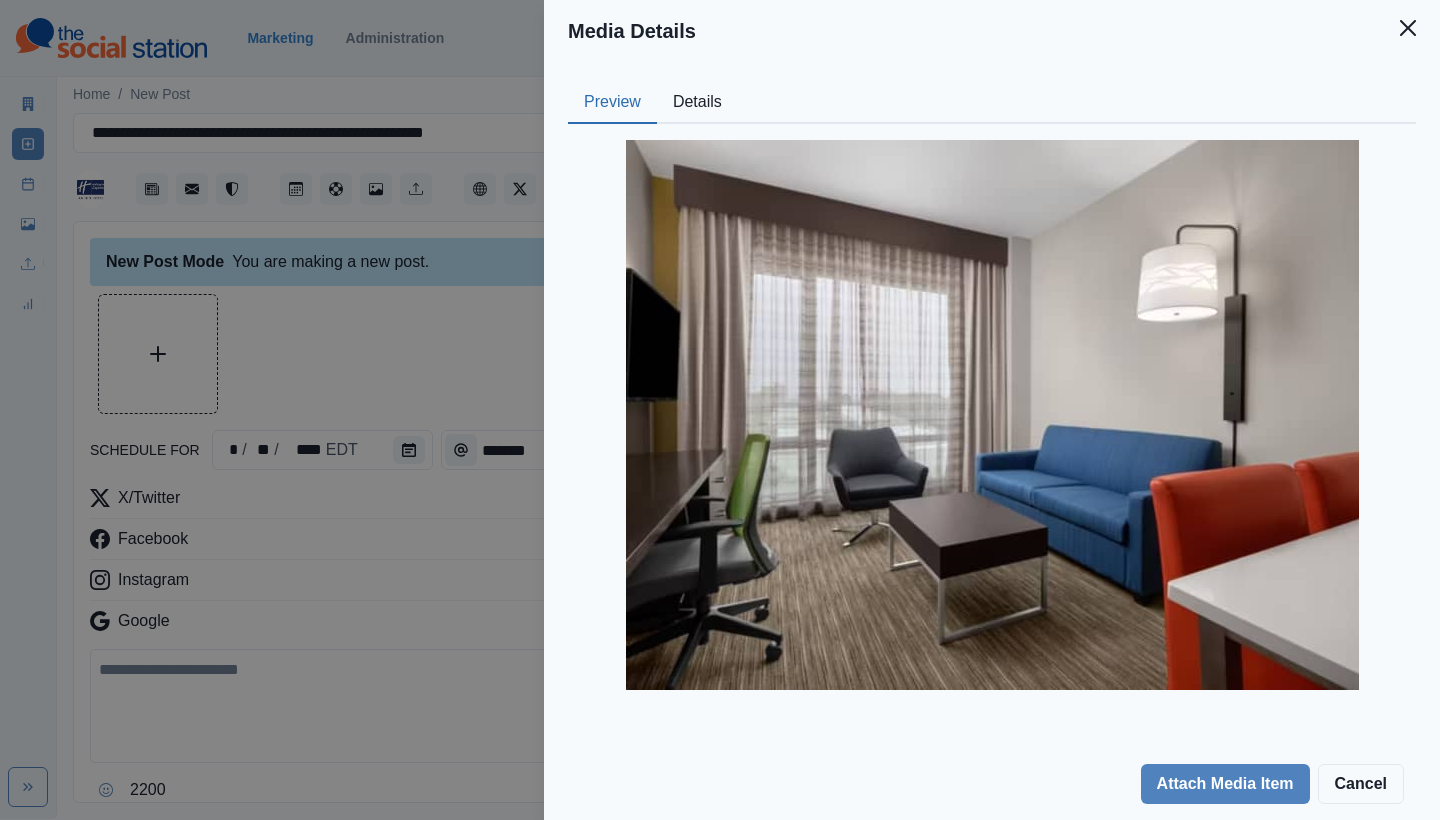 click on "Media Details" at bounding box center (992, 31) 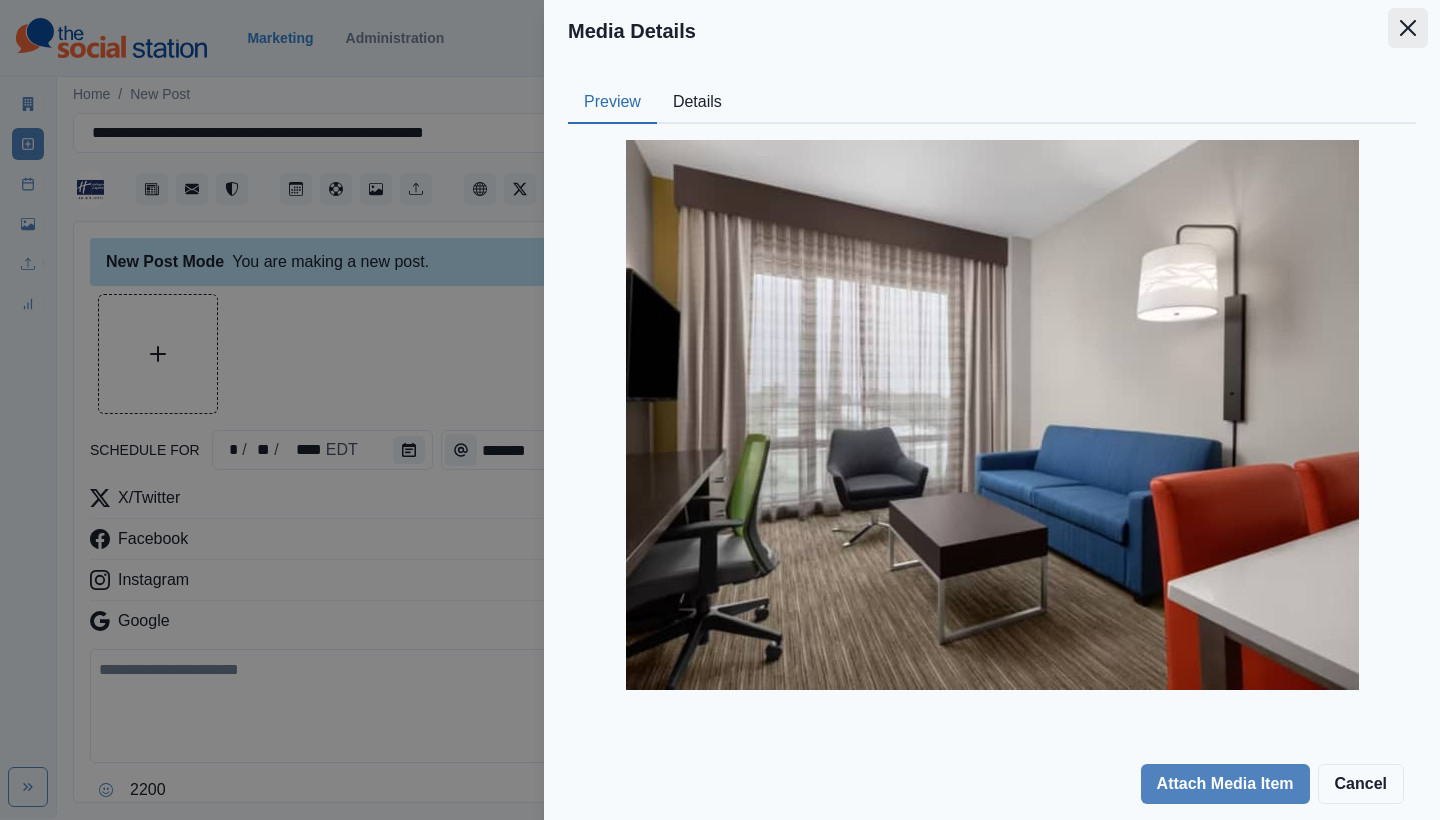 click 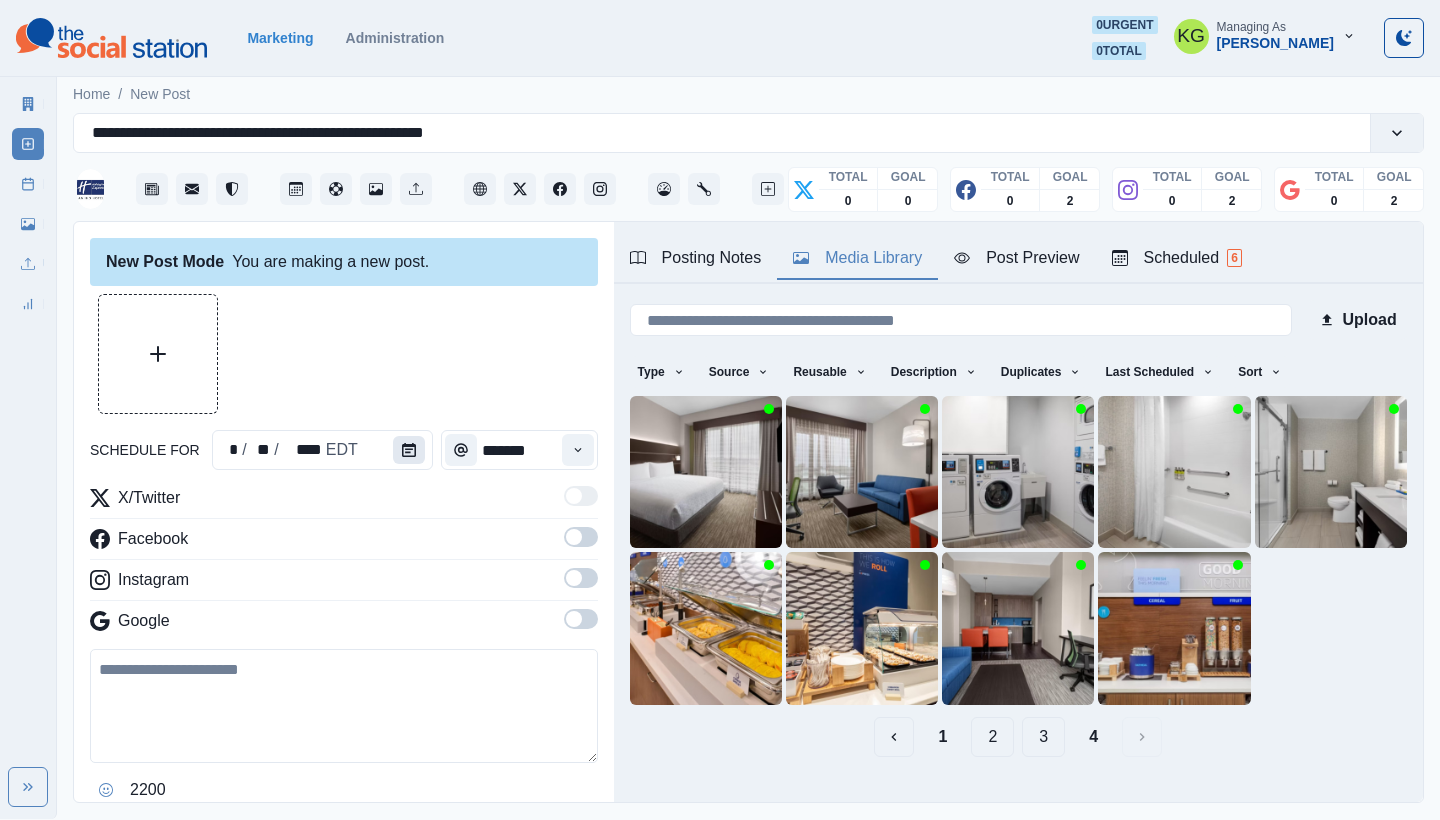 click 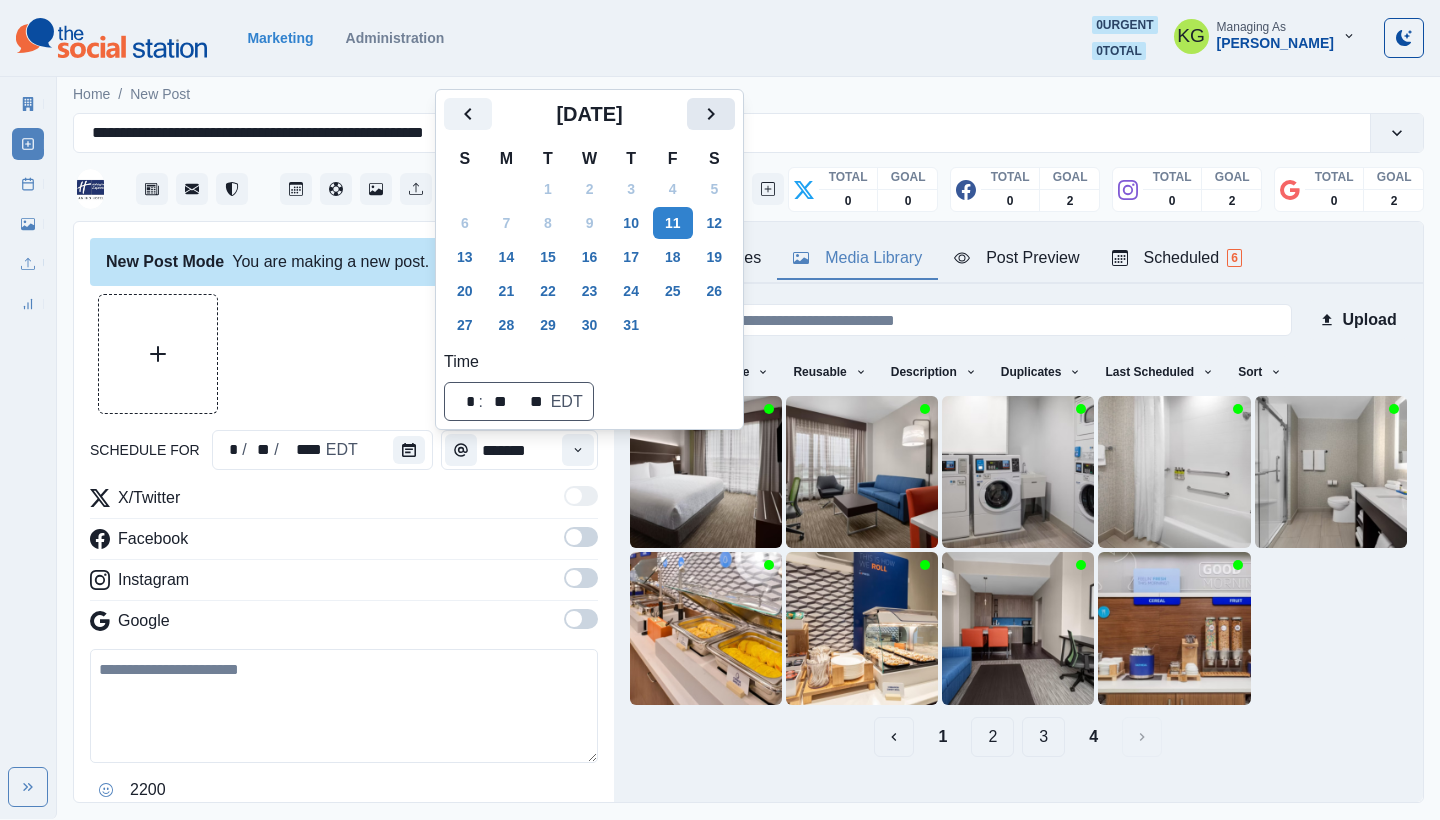 click at bounding box center (711, 114) 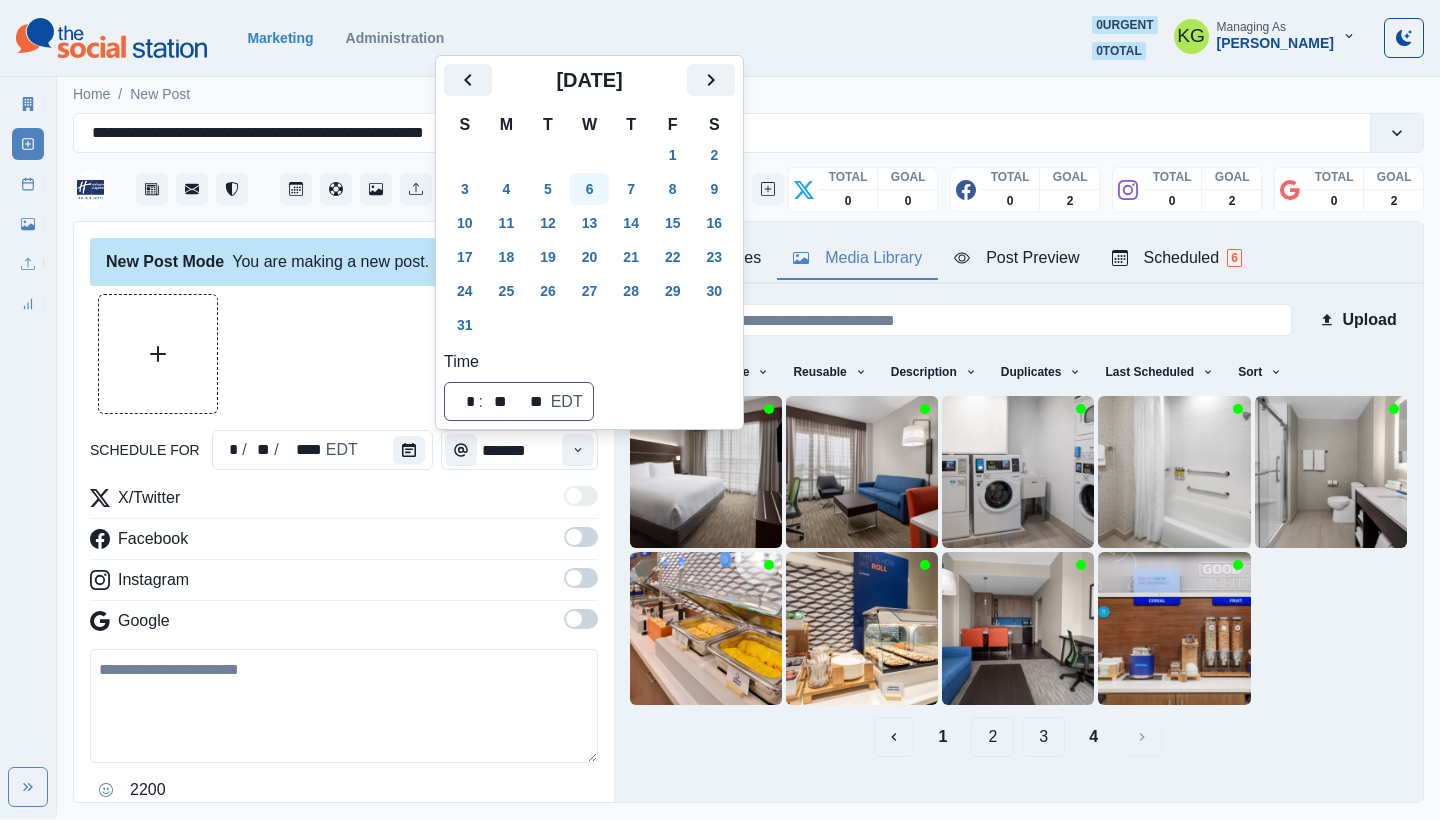 click on "6" at bounding box center (590, 189) 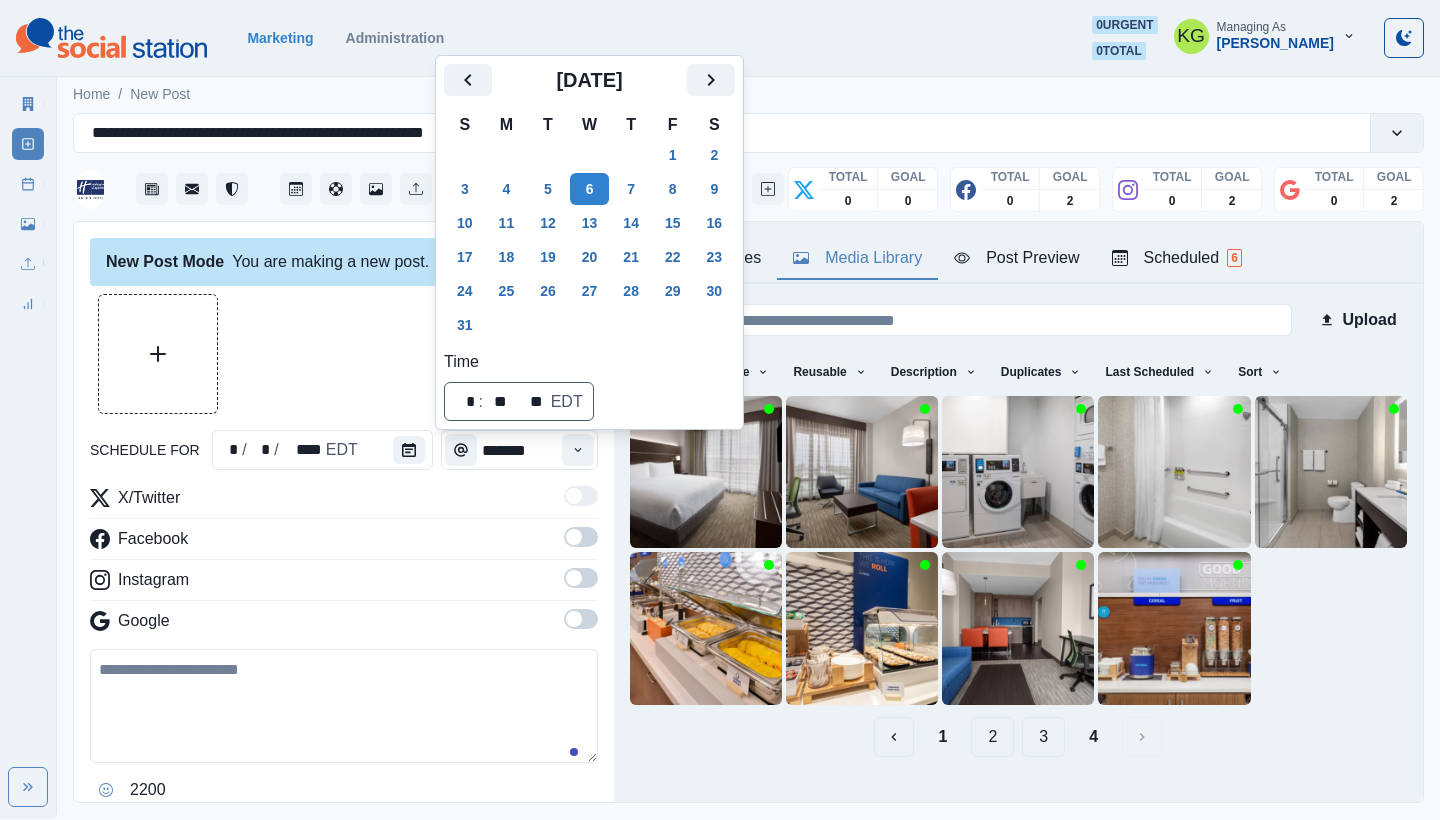 click at bounding box center (344, 354) 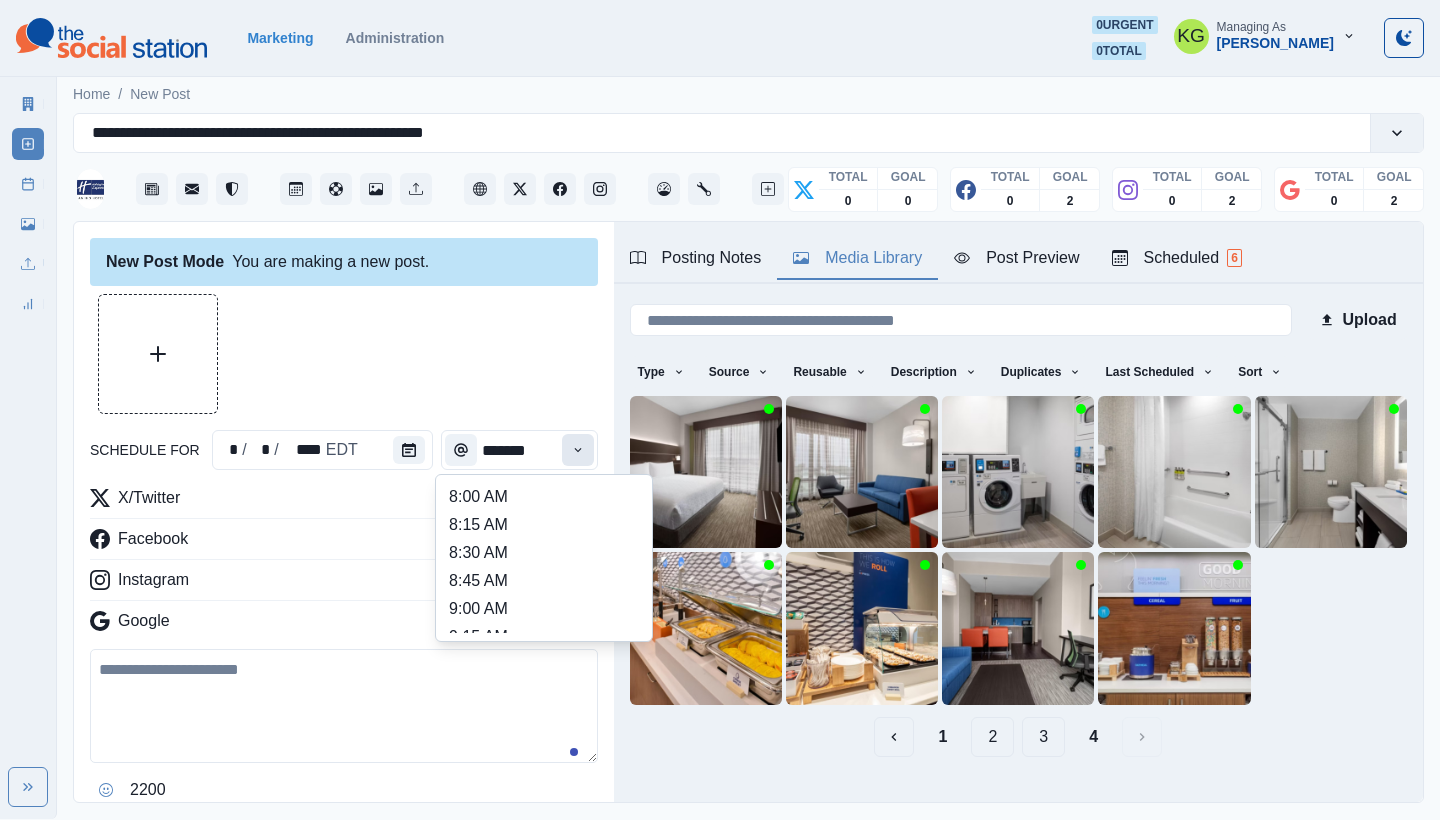 click at bounding box center [578, 450] 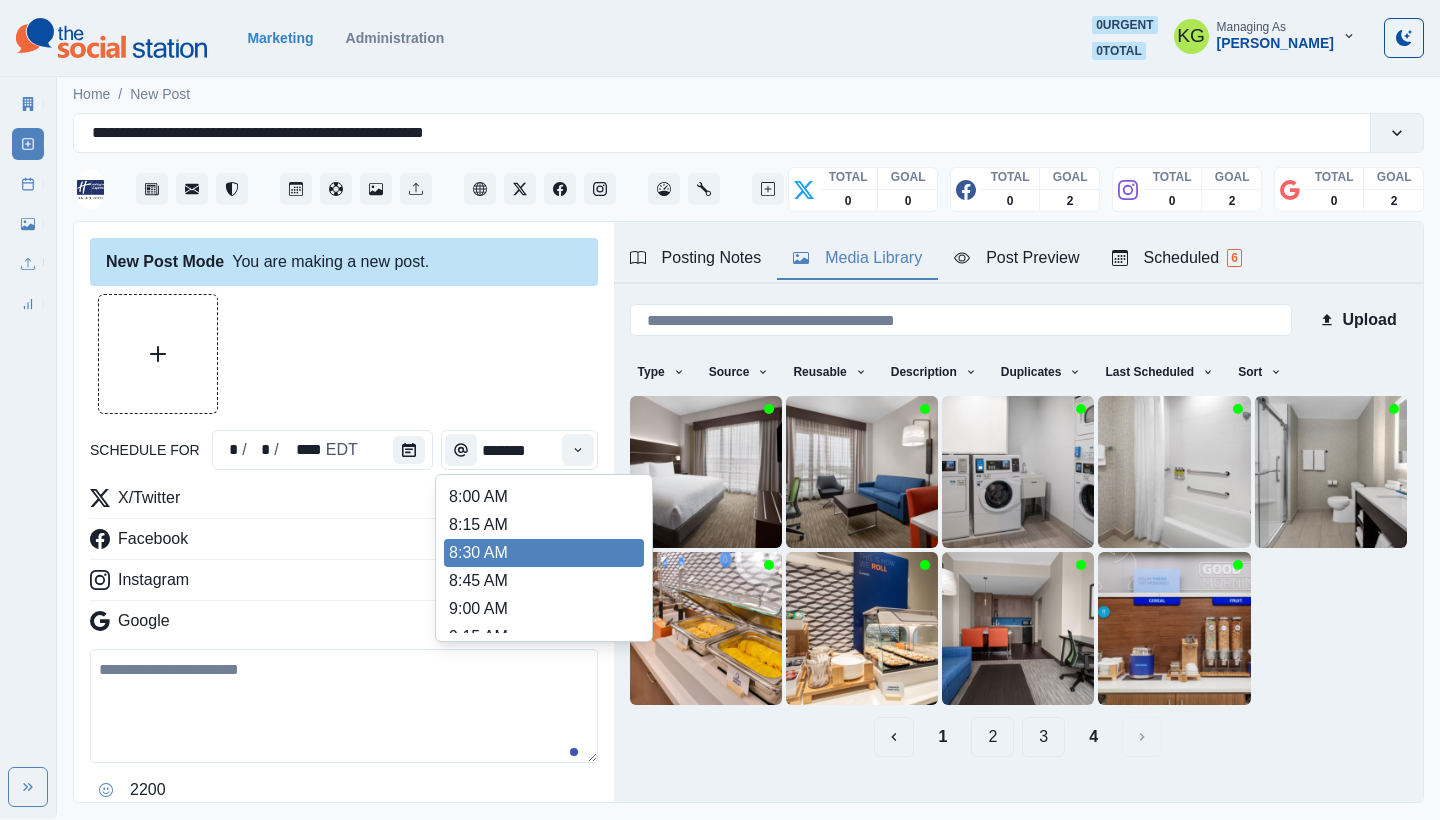 scroll, scrollTop: 402, scrollLeft: 0, axis: vertical 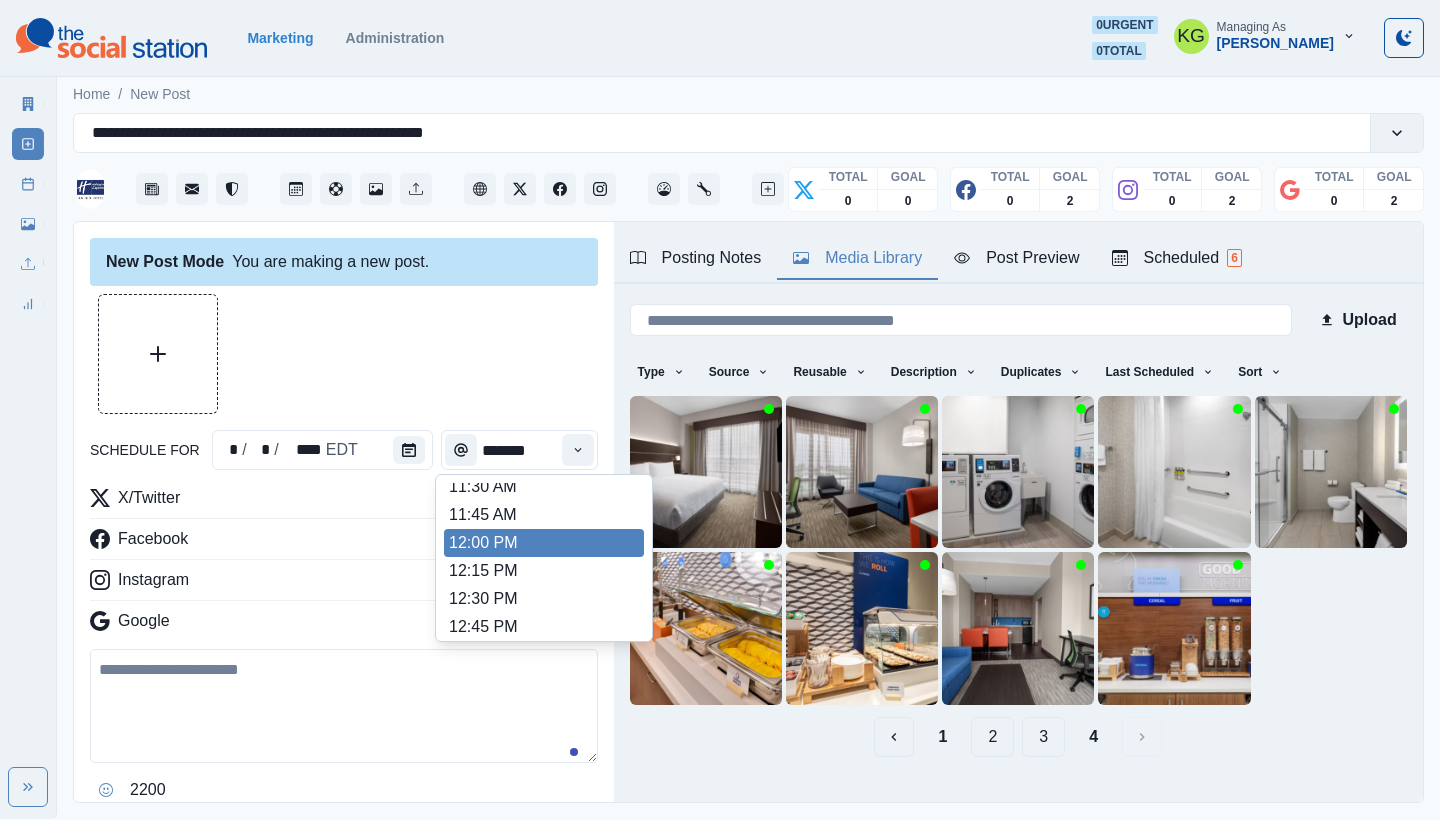 click on "12:00 PM" at bounding box center [544, 543] 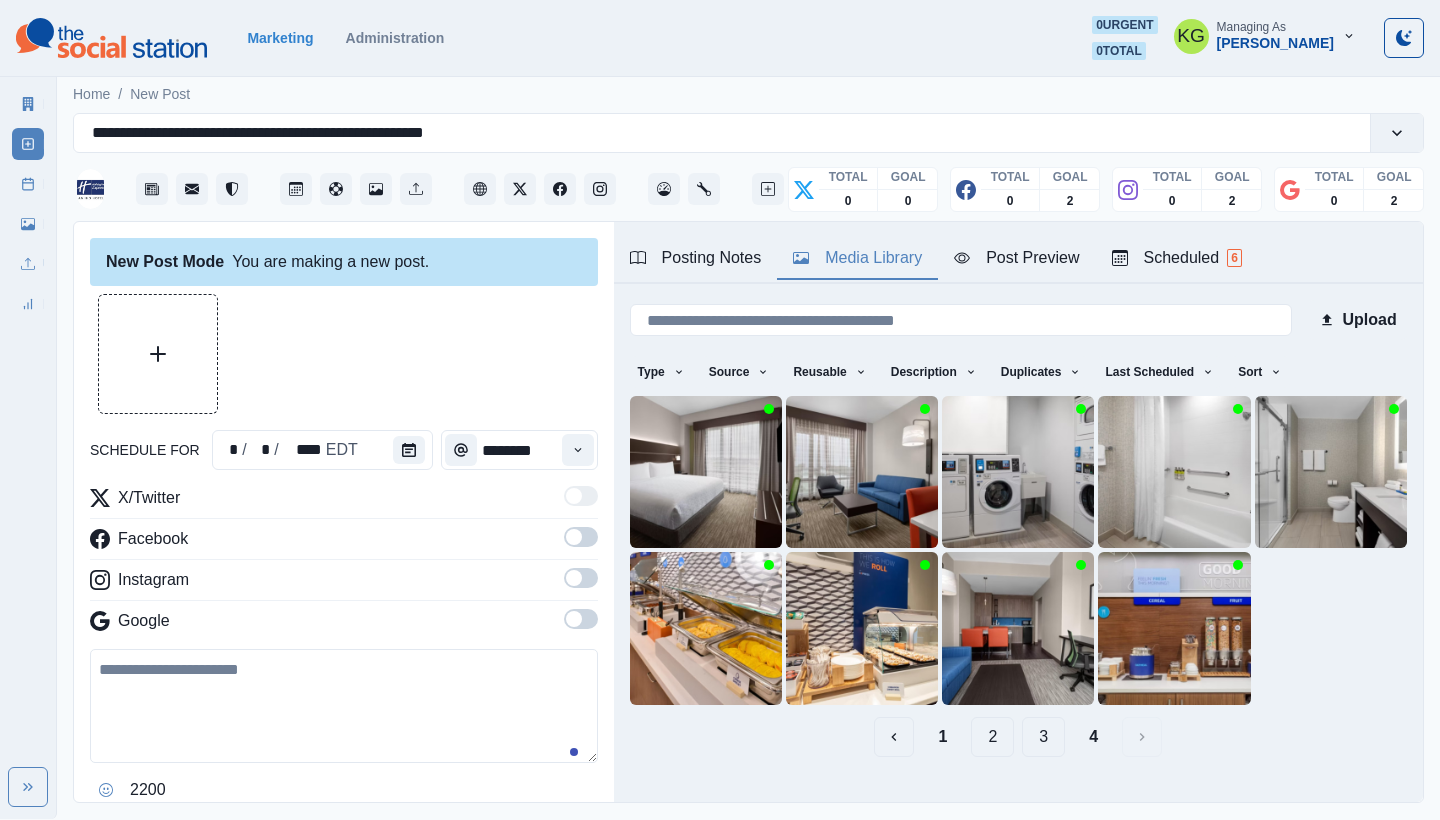 click at bounding box center [574, 619] 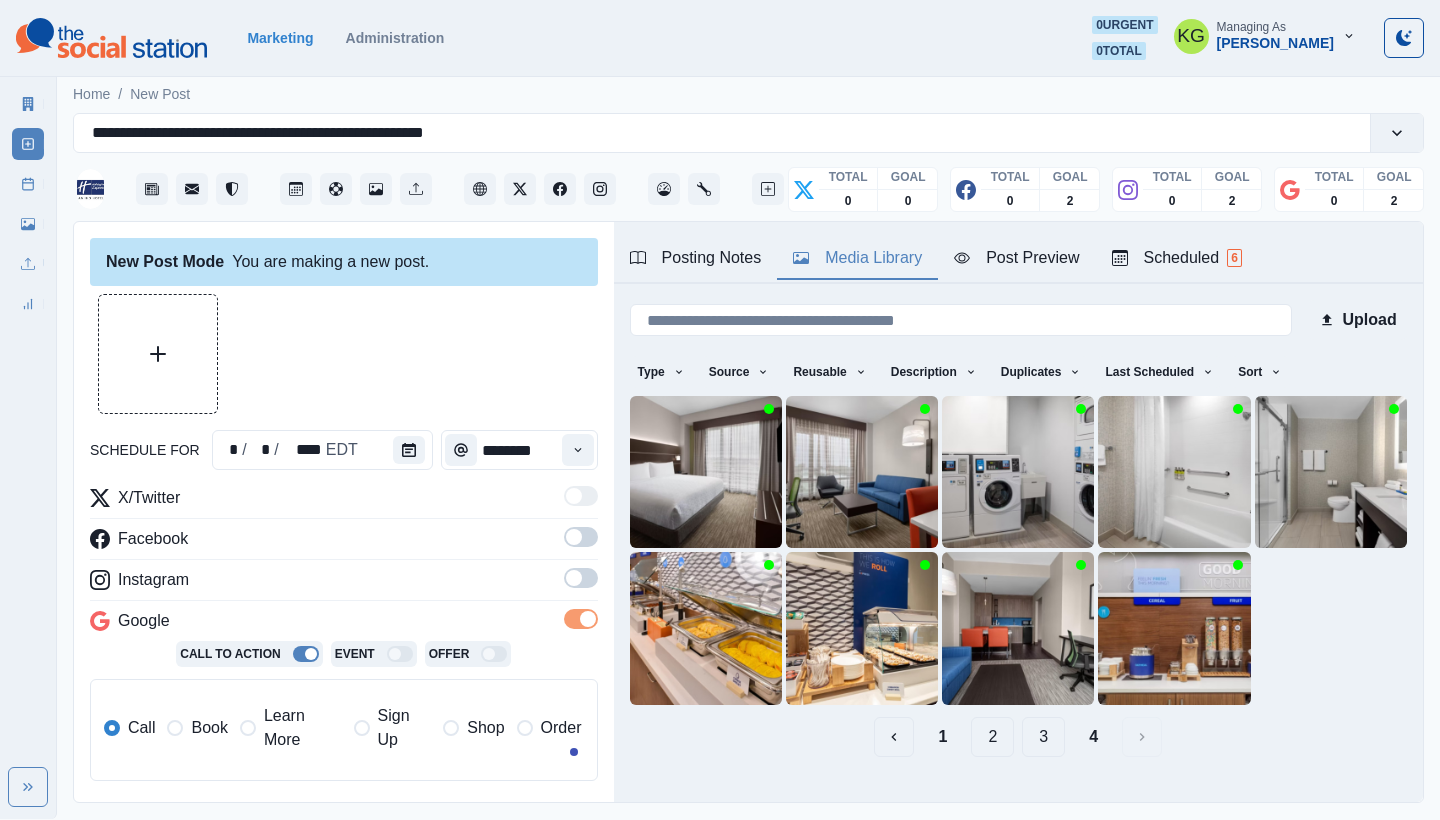 click at bounding box center [574, 578] 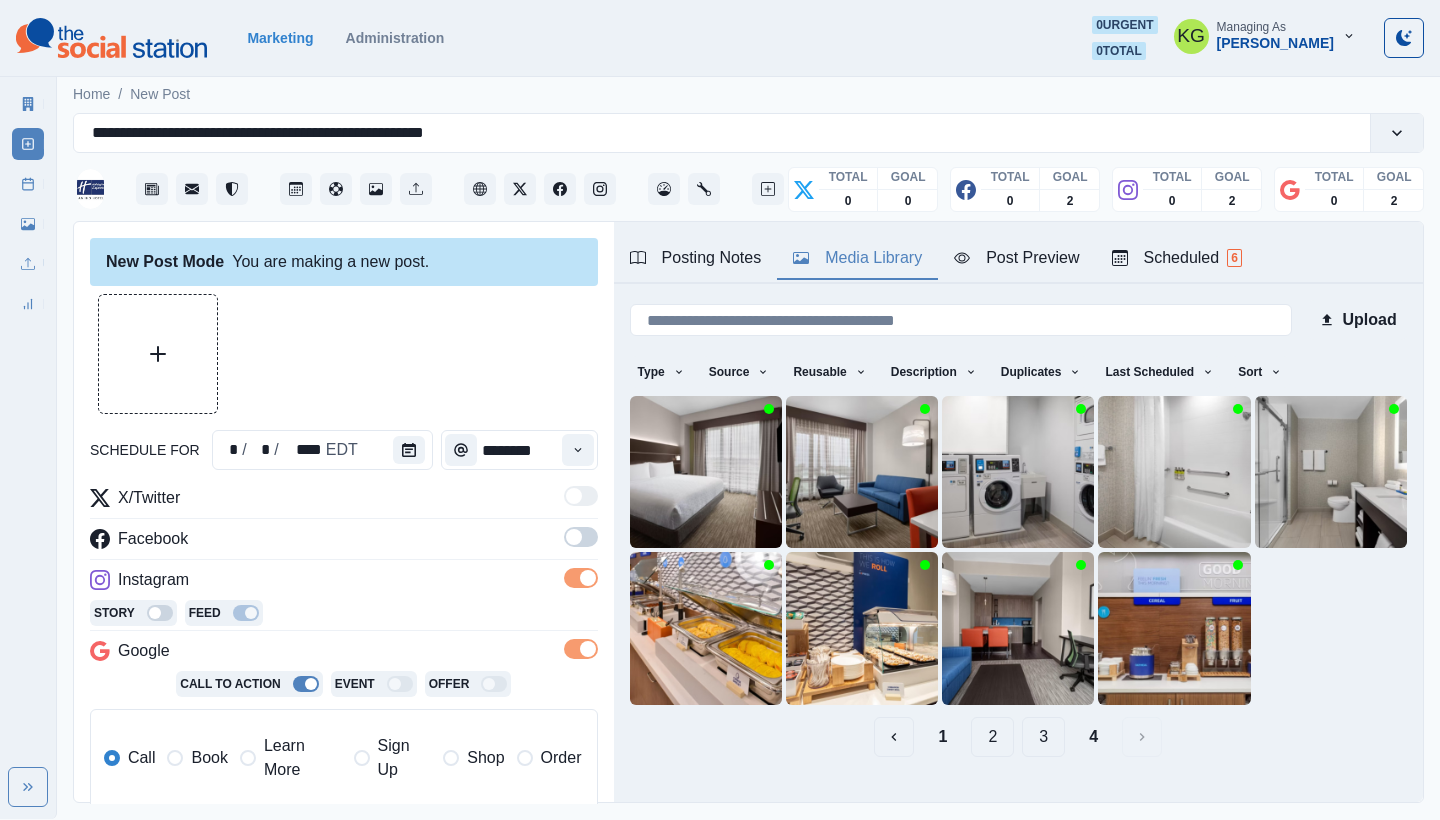 click at bounding box center (581, 537) 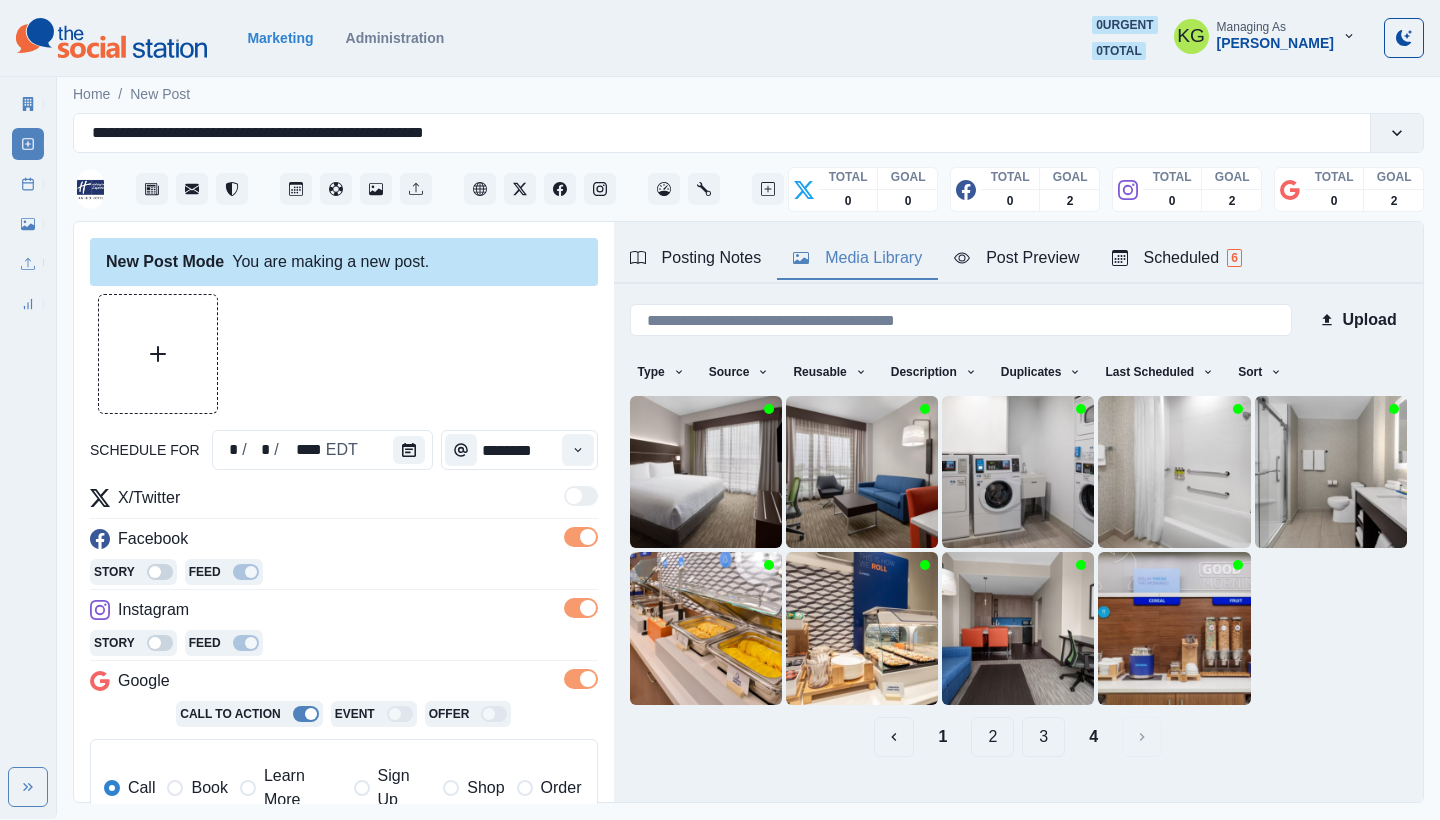 click at bounding box center [158, 354] 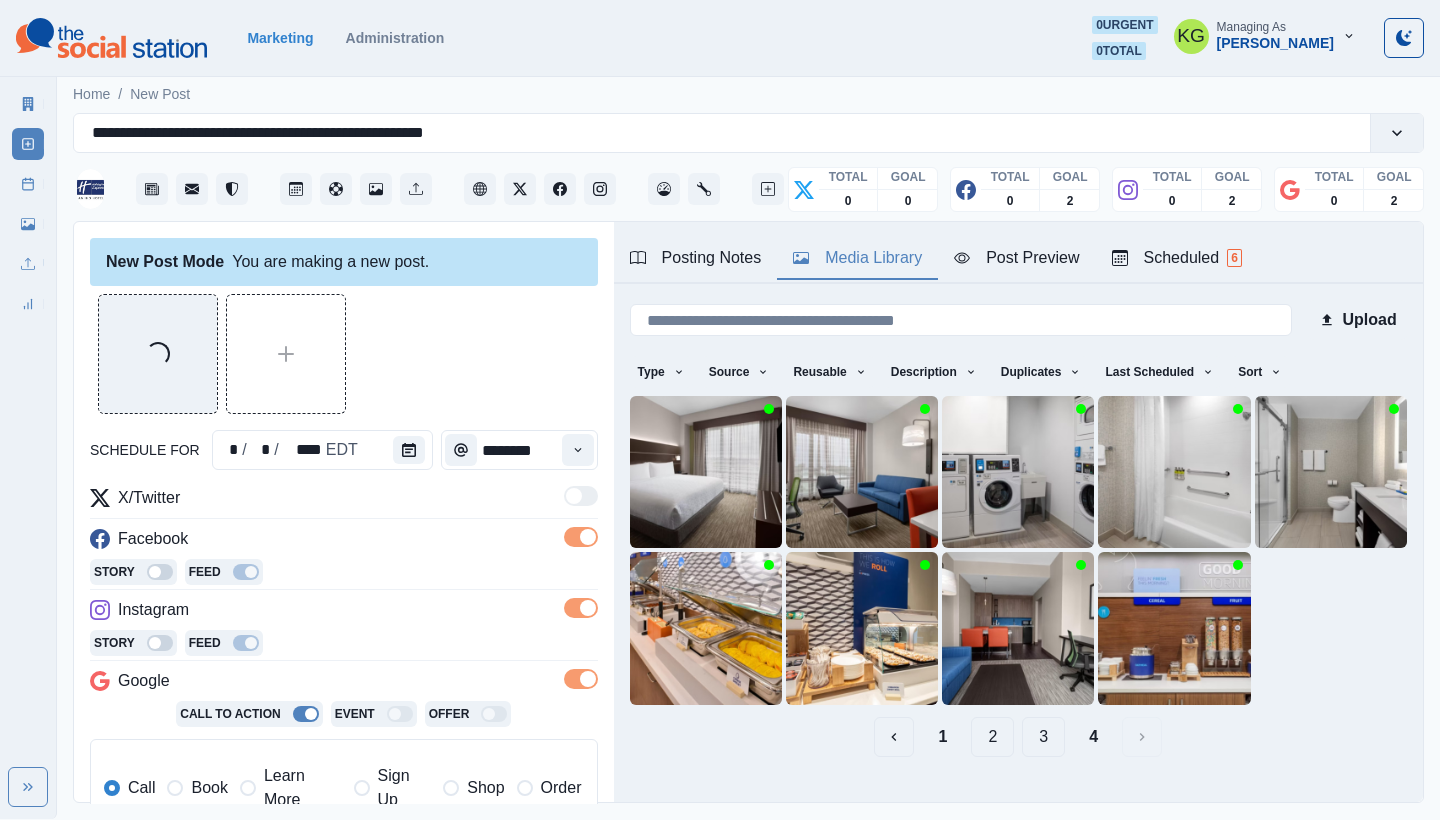 scroll, scrollTop: 383, scrollLeft: 0, axis: vertical 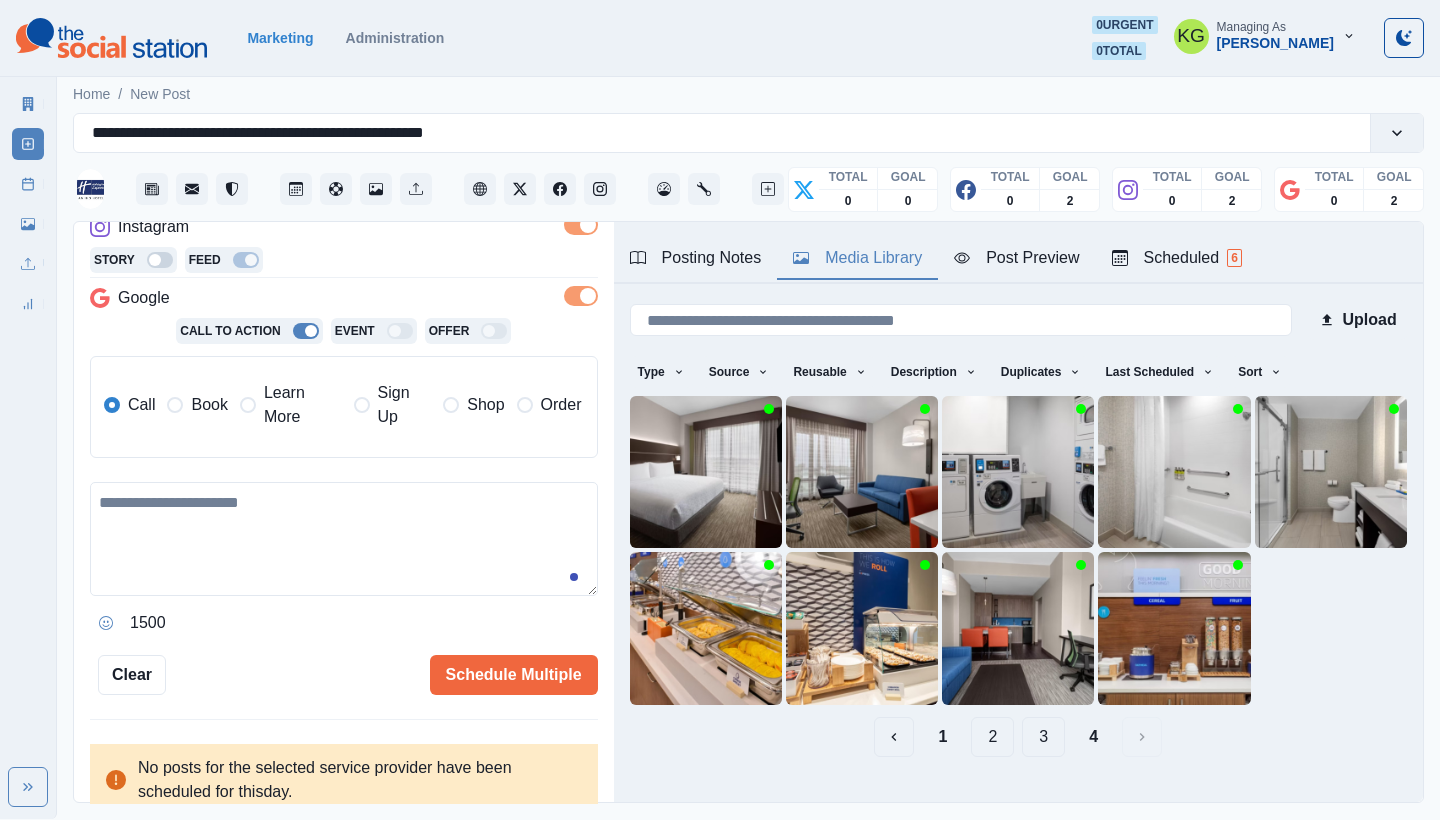 click on "Book" at bounding box center (209, 405) 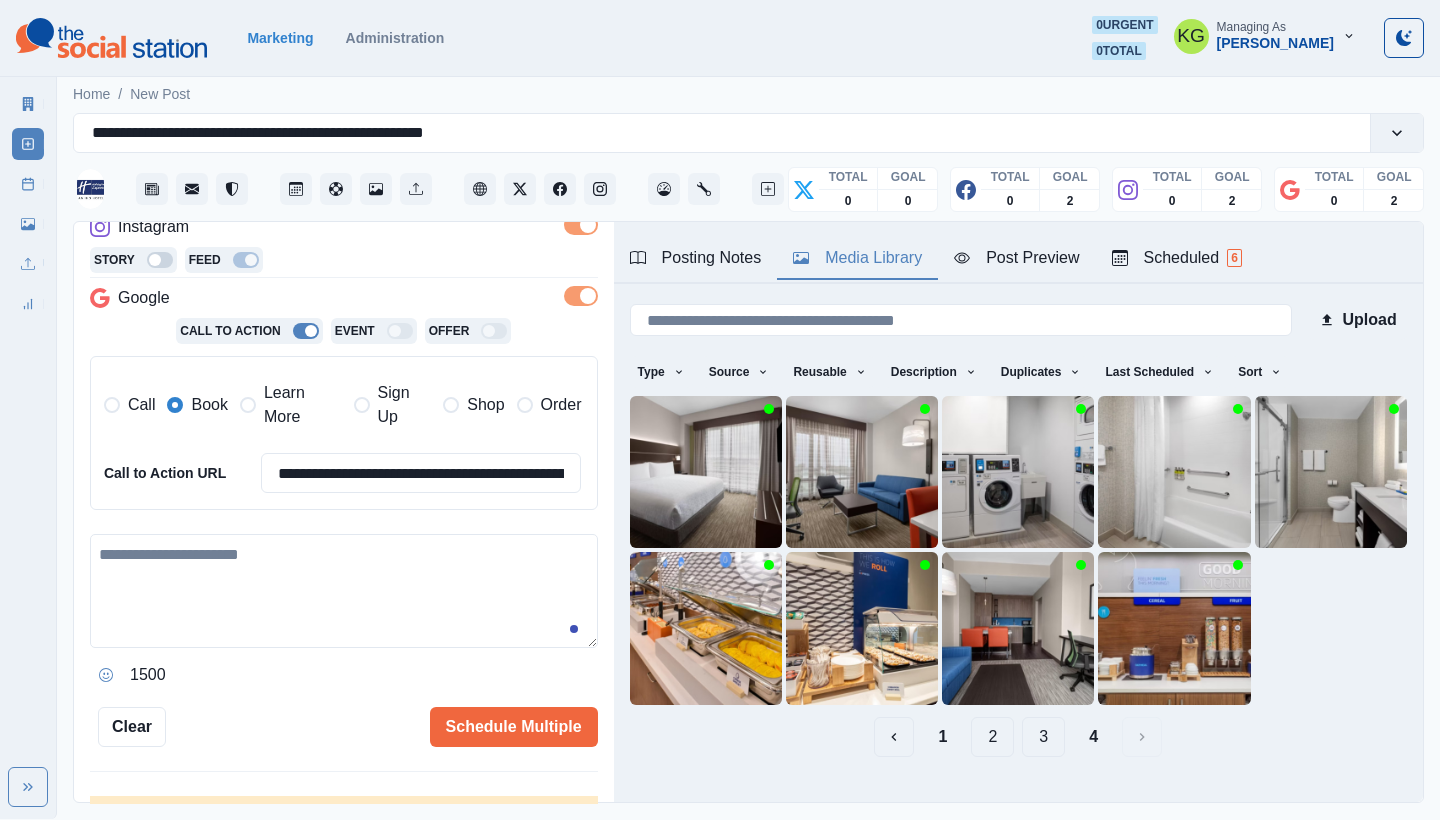 click at bounding box center (344, 591) 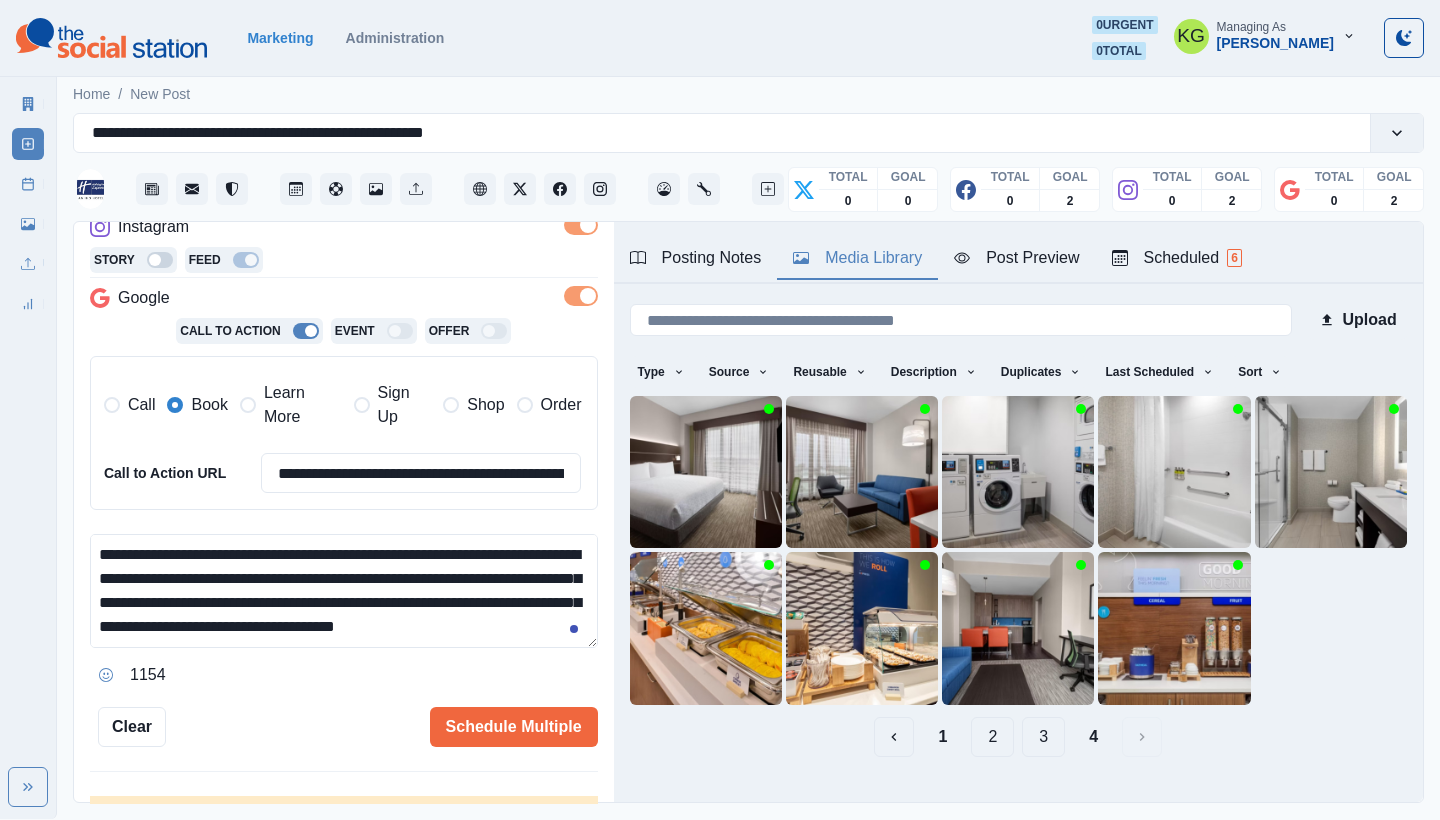scroll, scrollTop: 96, scrollLeft: 0, axis: vertical 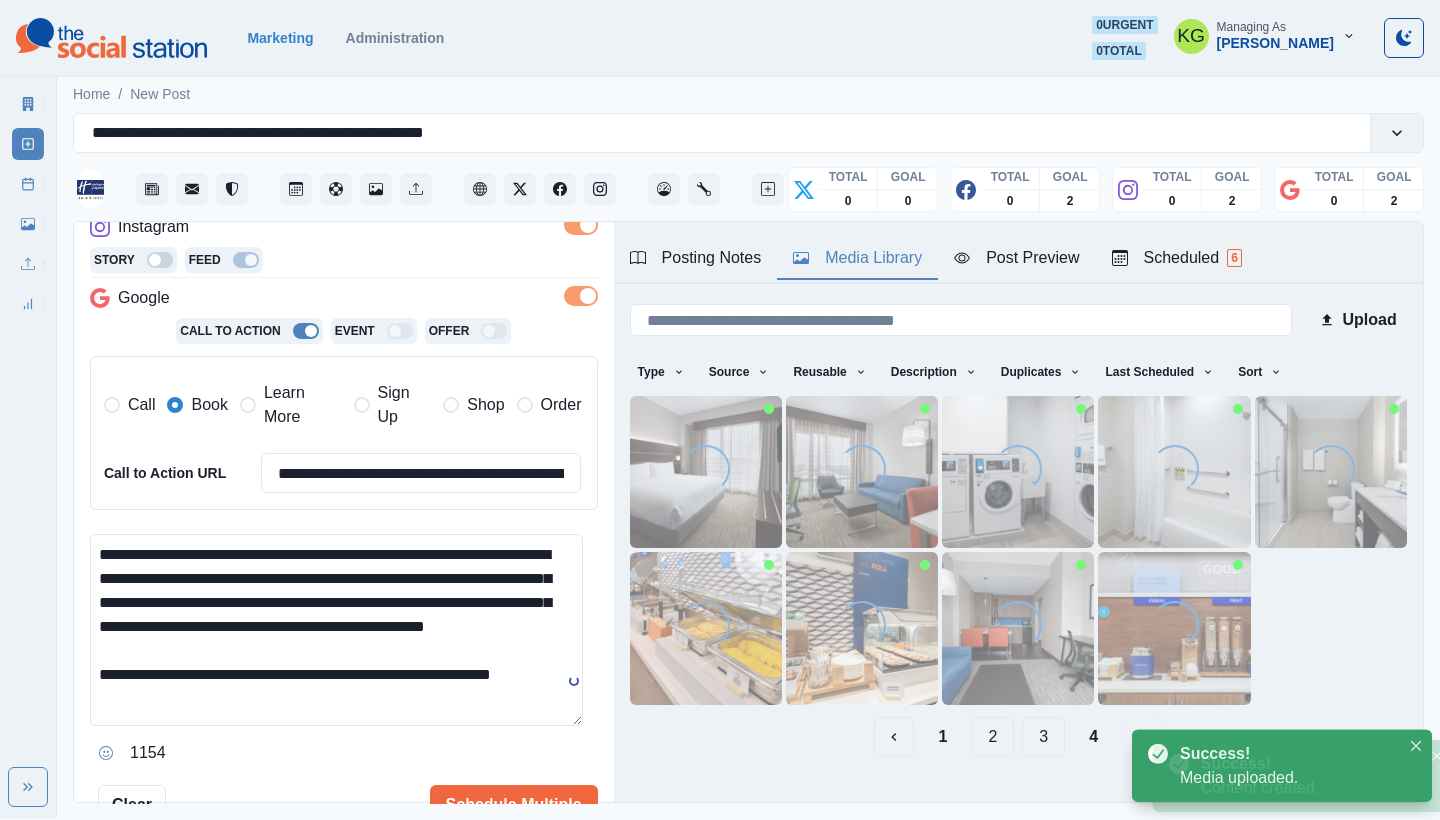 click on "**********" at bounding box center [336, 630] 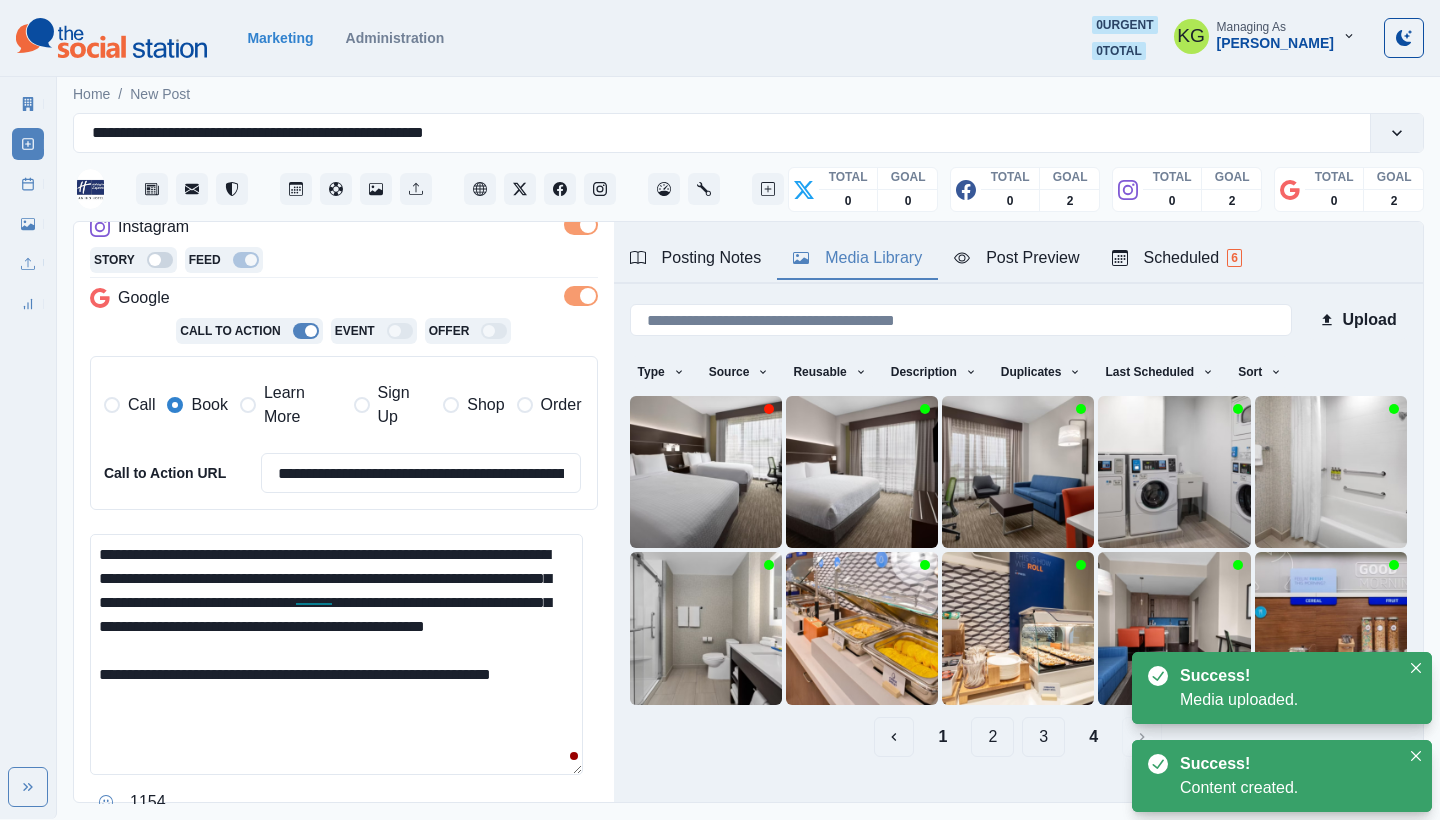 click on "Posting Notes" at bounding box center (696, 258) 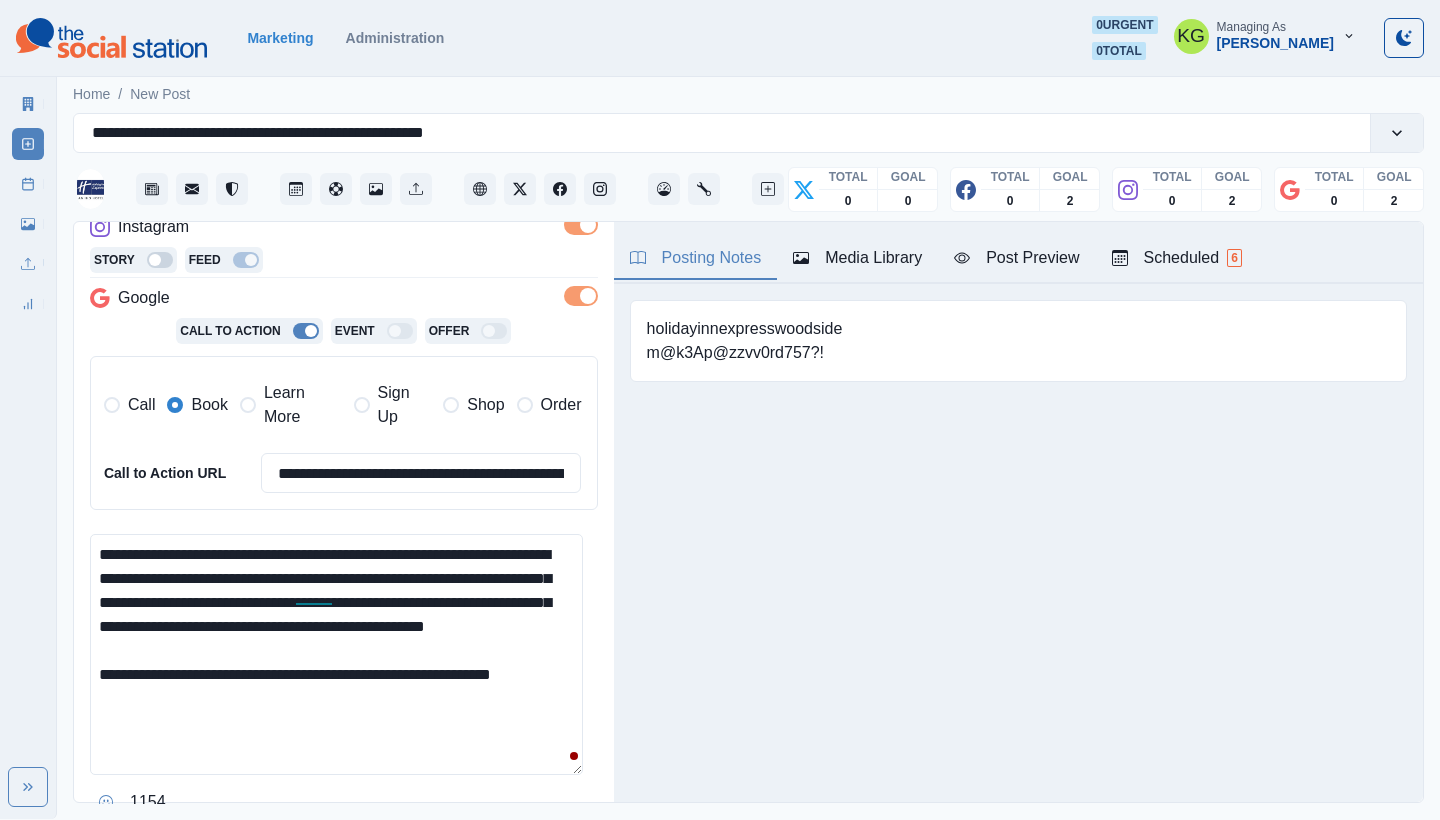 click on "**********" at bounding box center (336, 654) 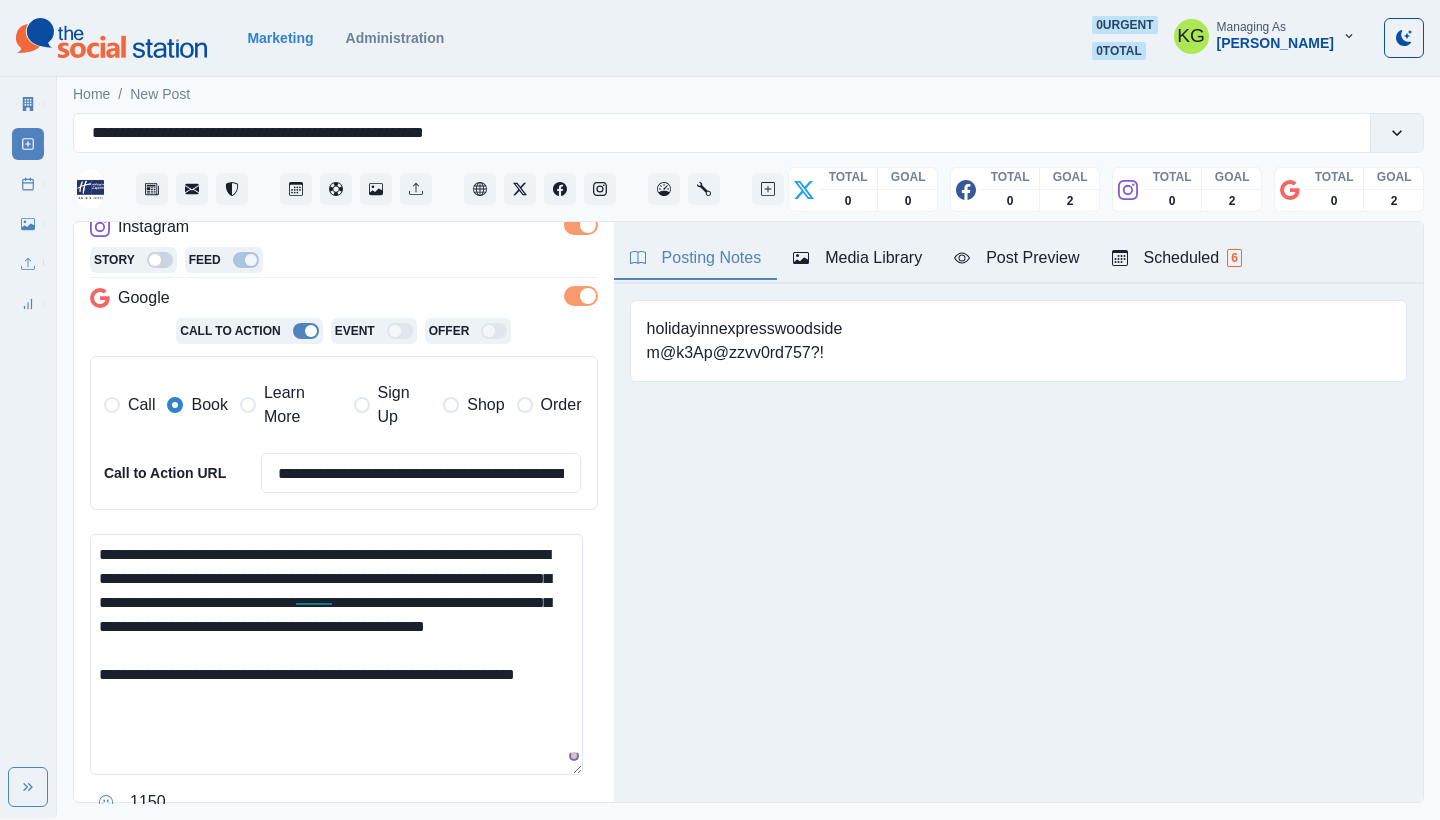 paste on "**********" 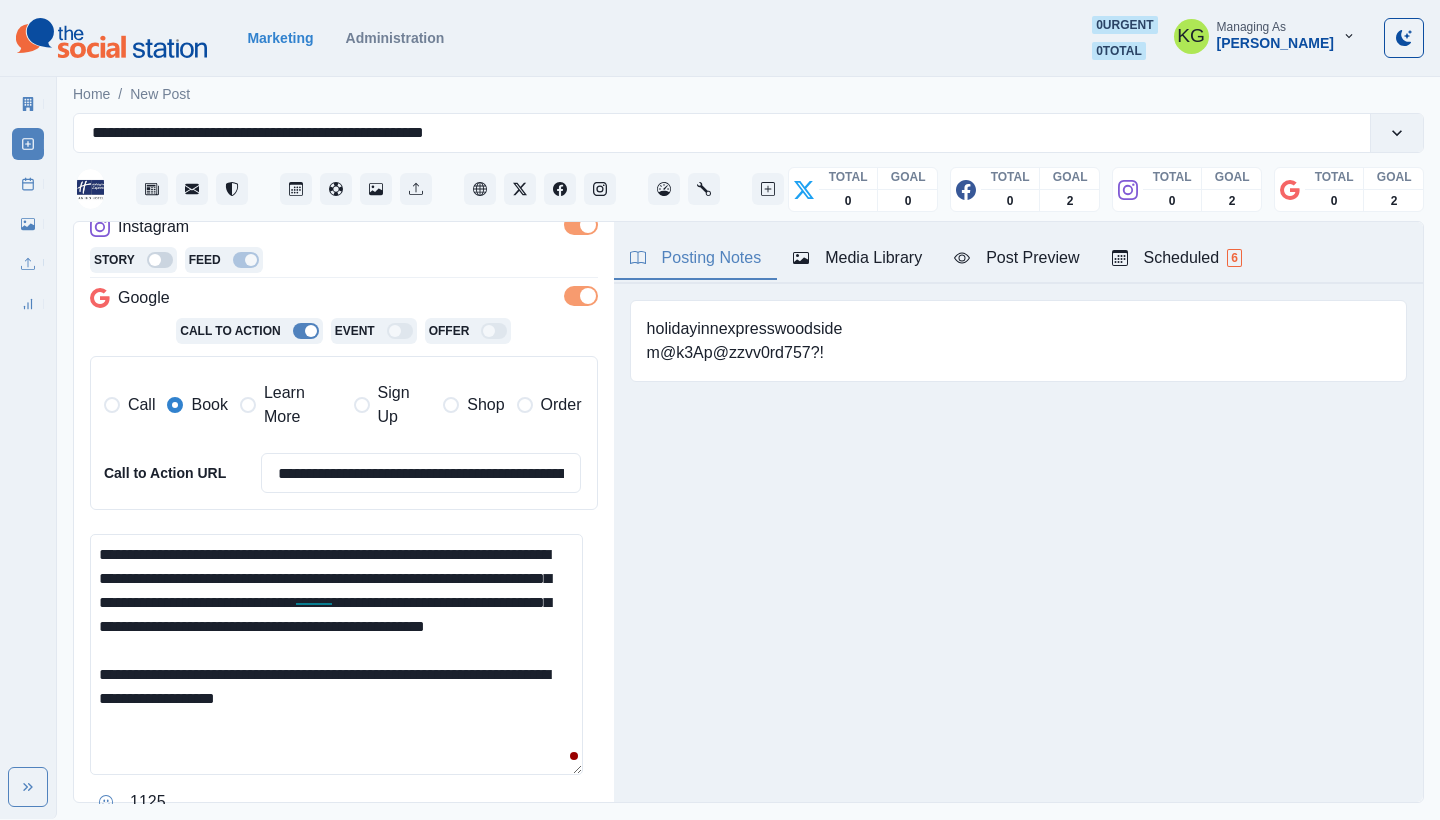 click on "**********" at bounding box center (336, 654) 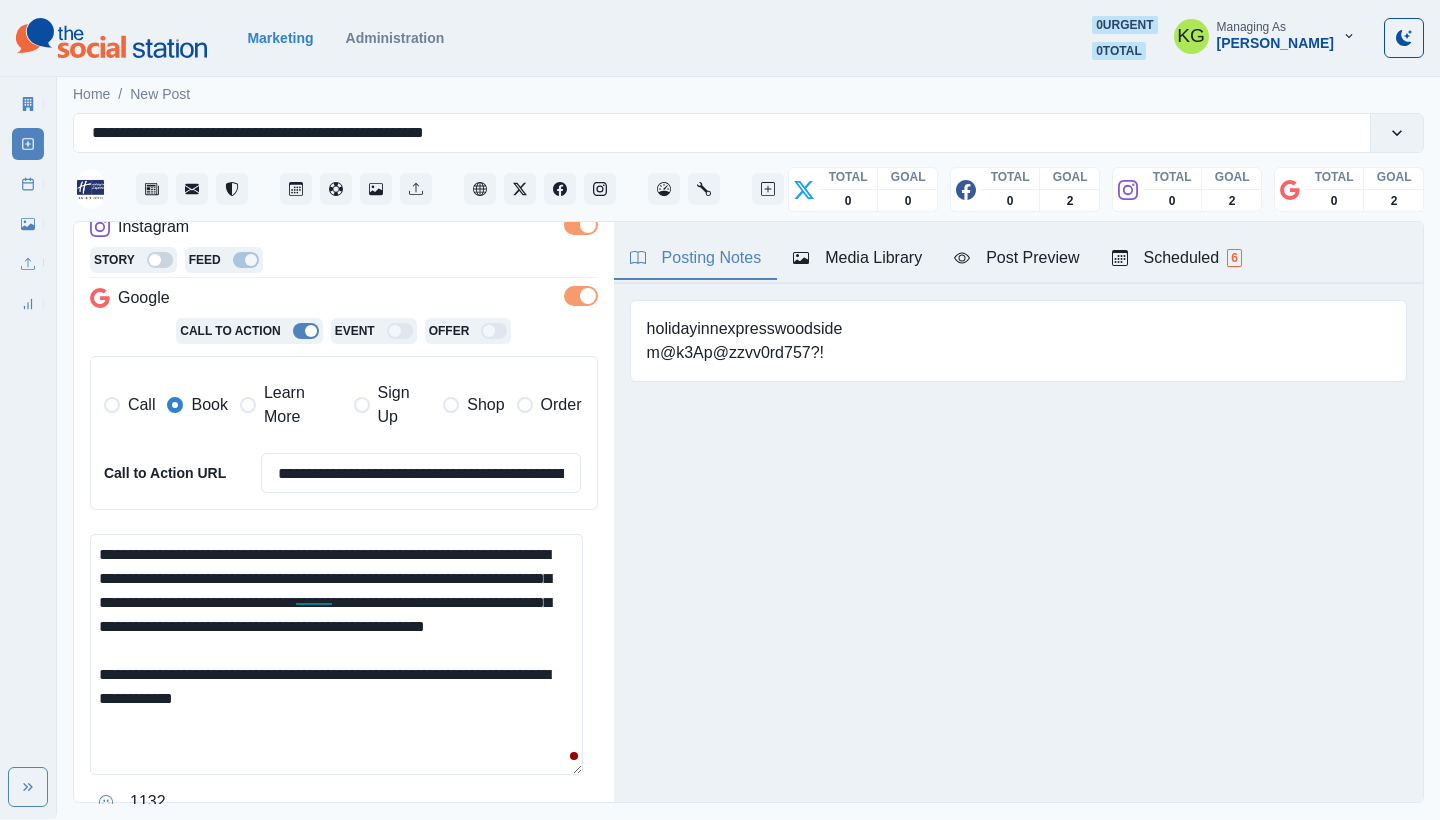 drag, startPoint x: 256, startPoint y: 568, endPoint x: 243, endPoint y: 567, distance: 13.038404 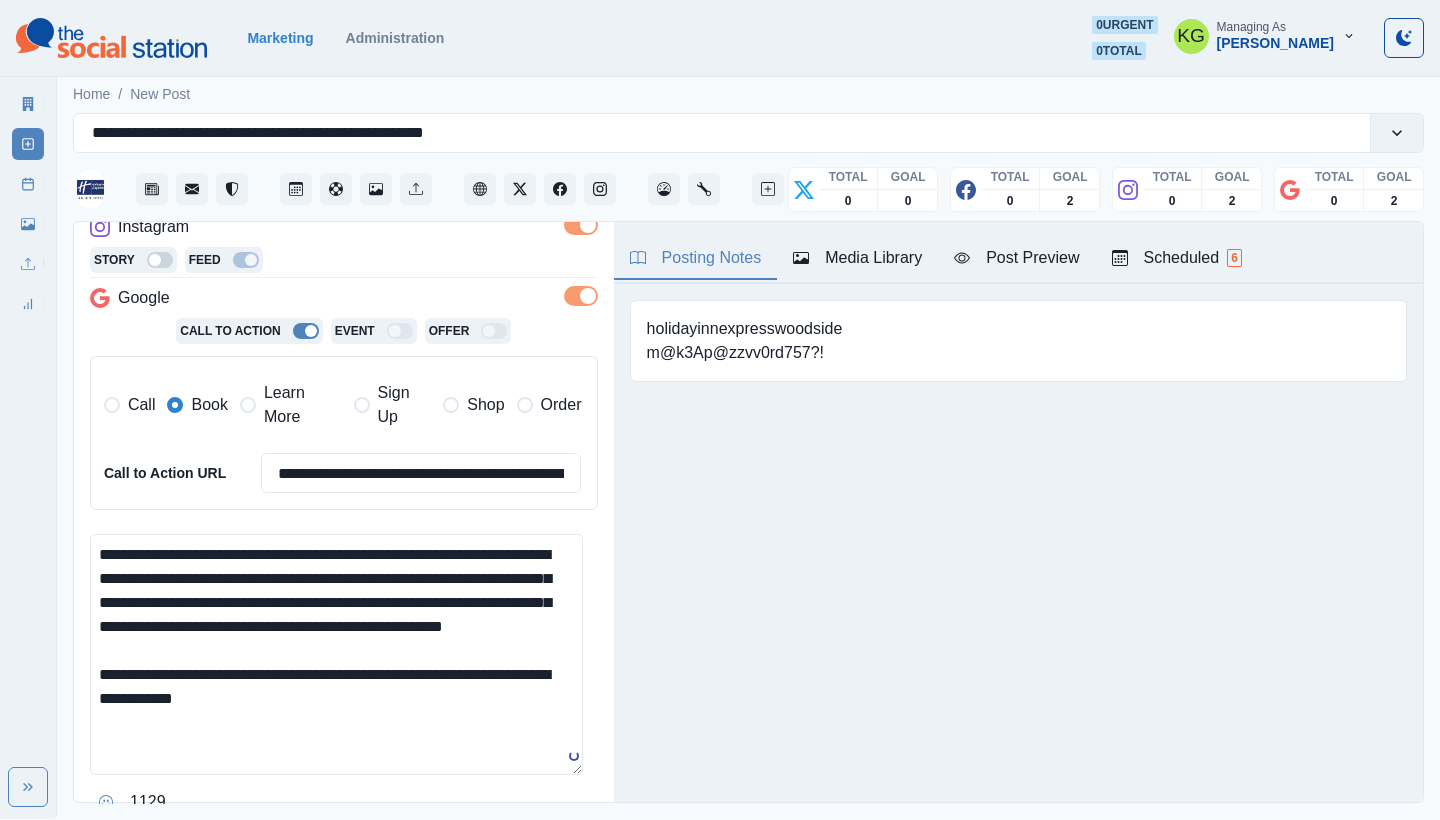 click on "**********" at bounding box center (336, 654) 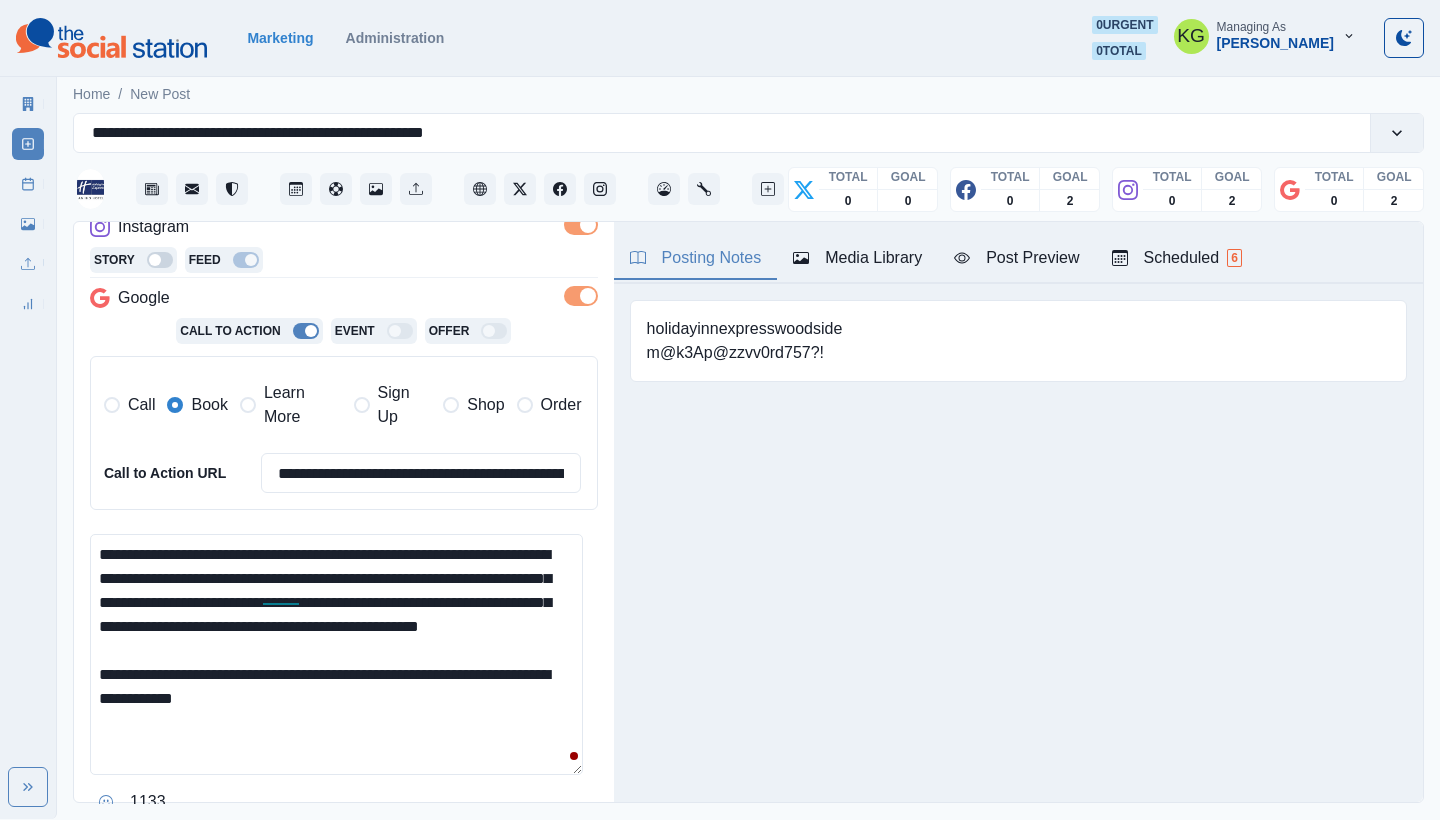 scroll, scrollTop: 542, scrollLeft: 0, axis: vertical 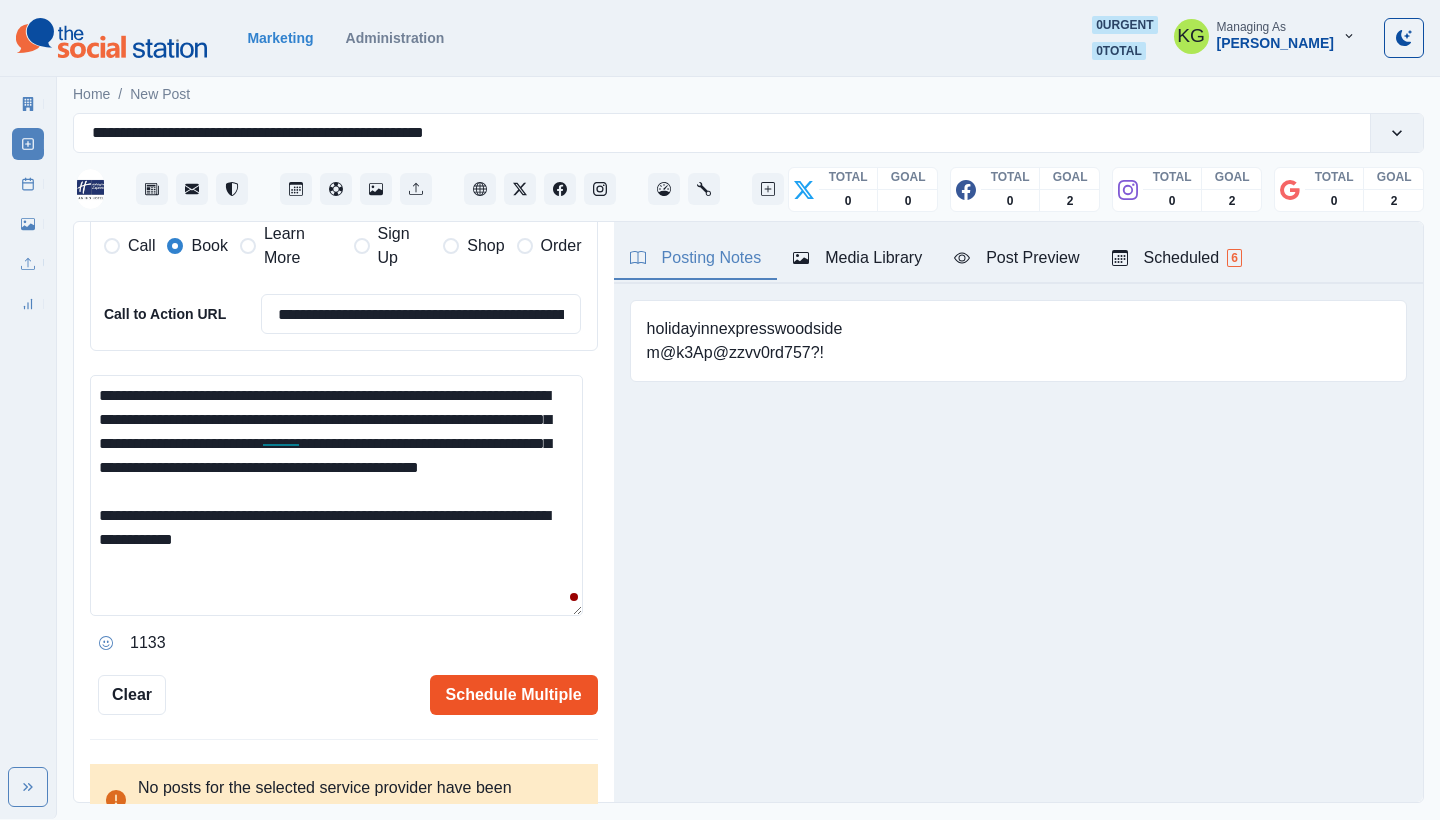 type on "**********" 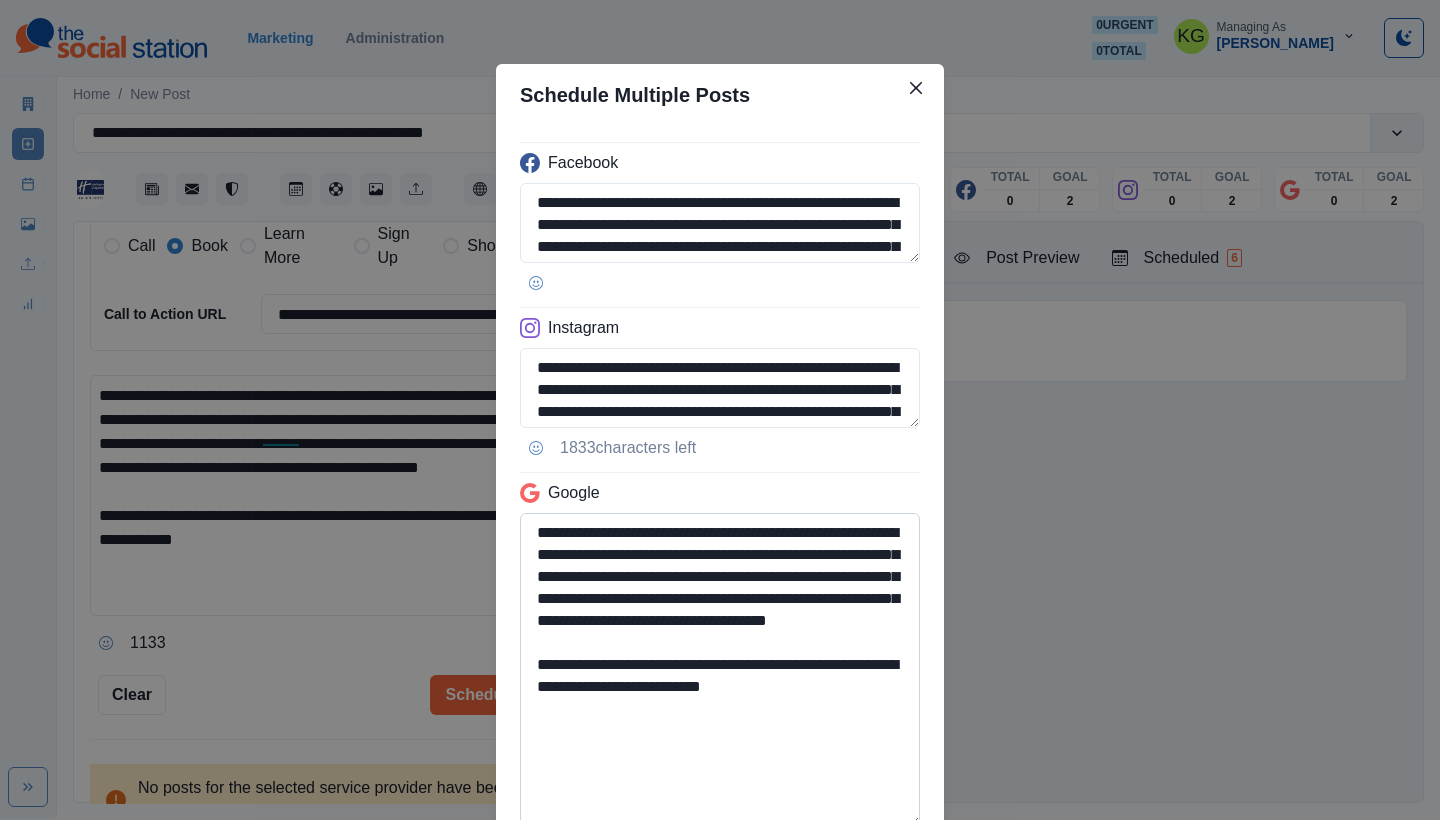 click on "**********" at bounding box center [720, 670] 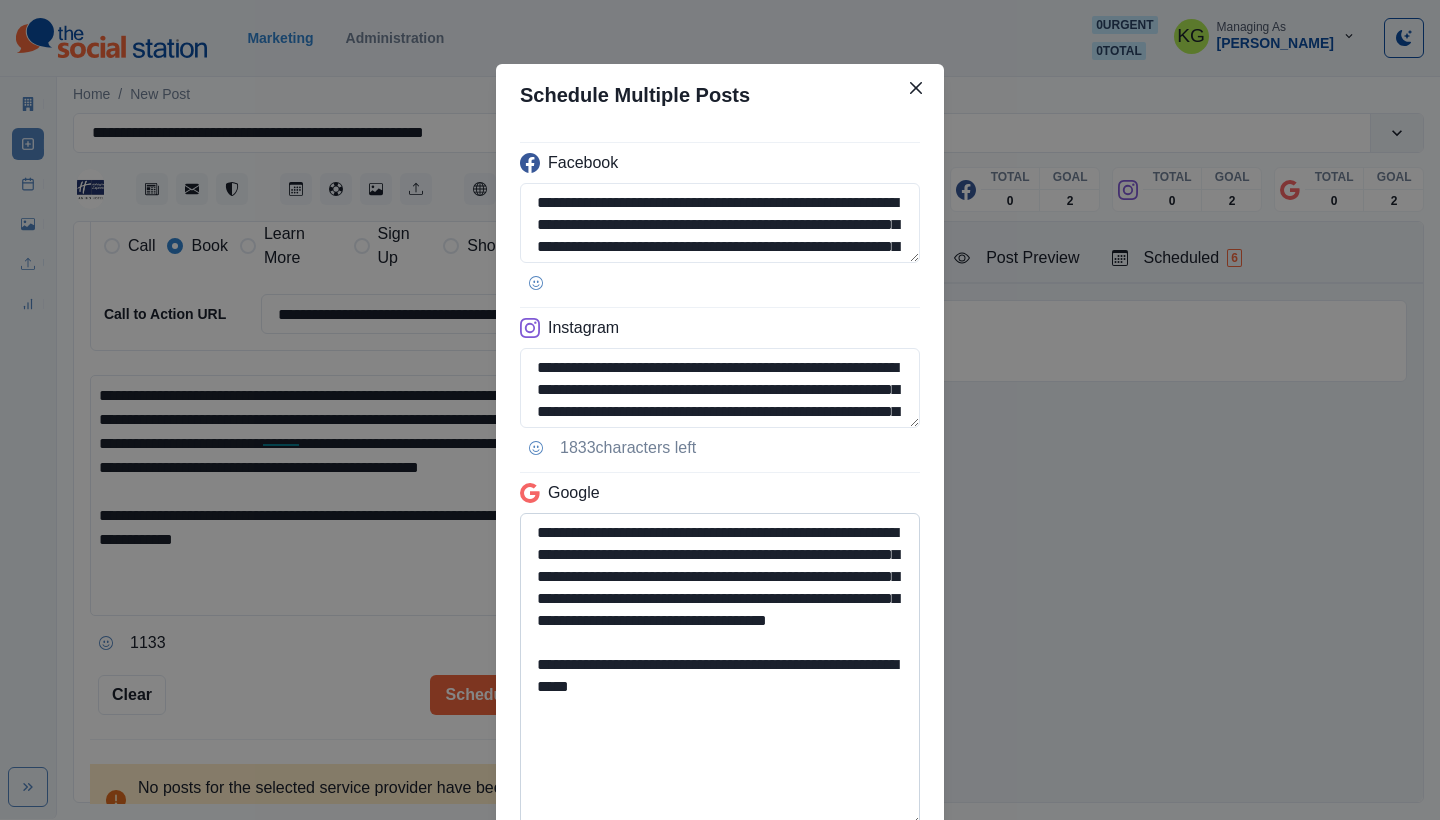 click on "**********" at bounding box center (720, 670) 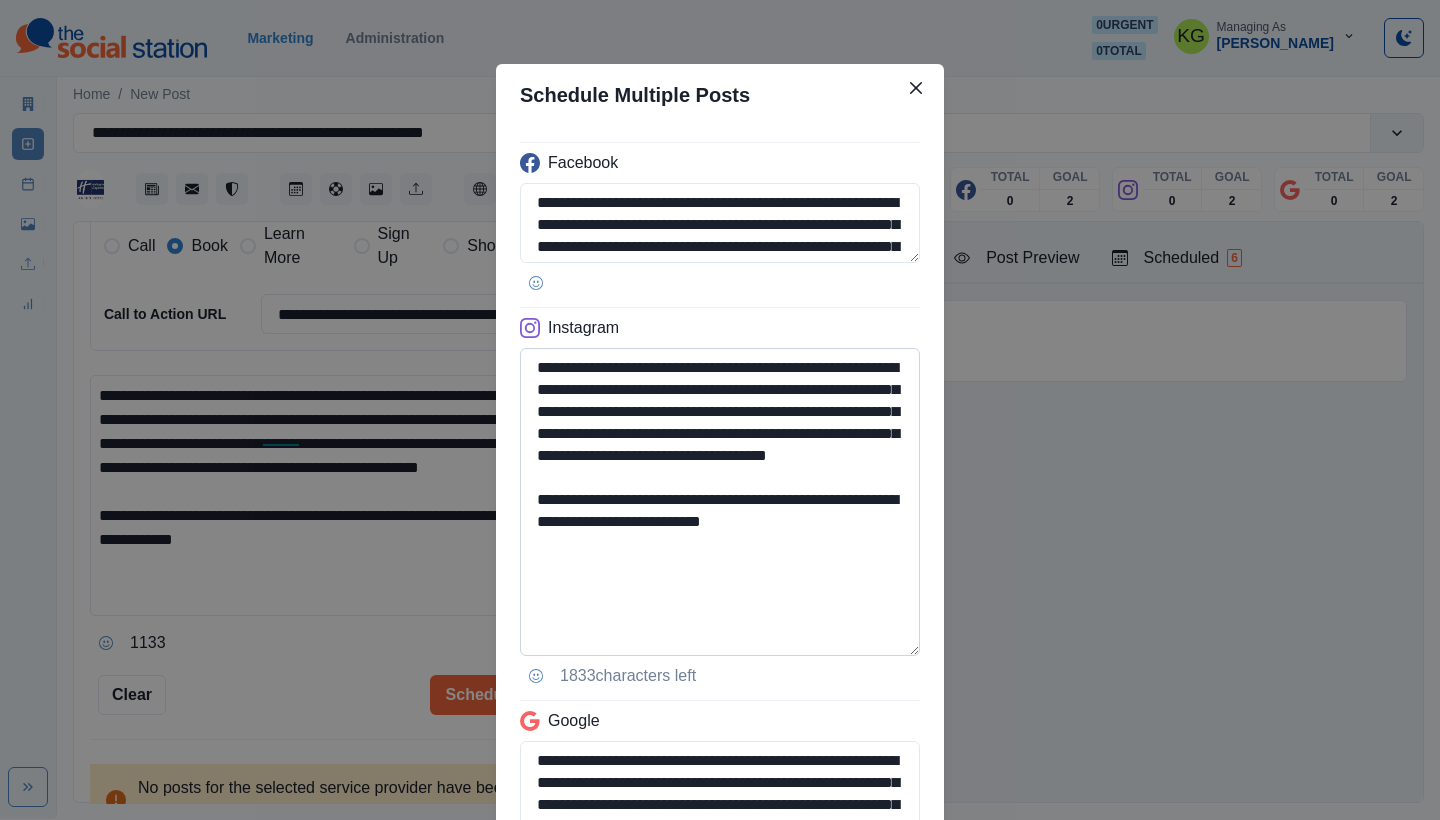 click on "**********" at bounding box center [720, 502] 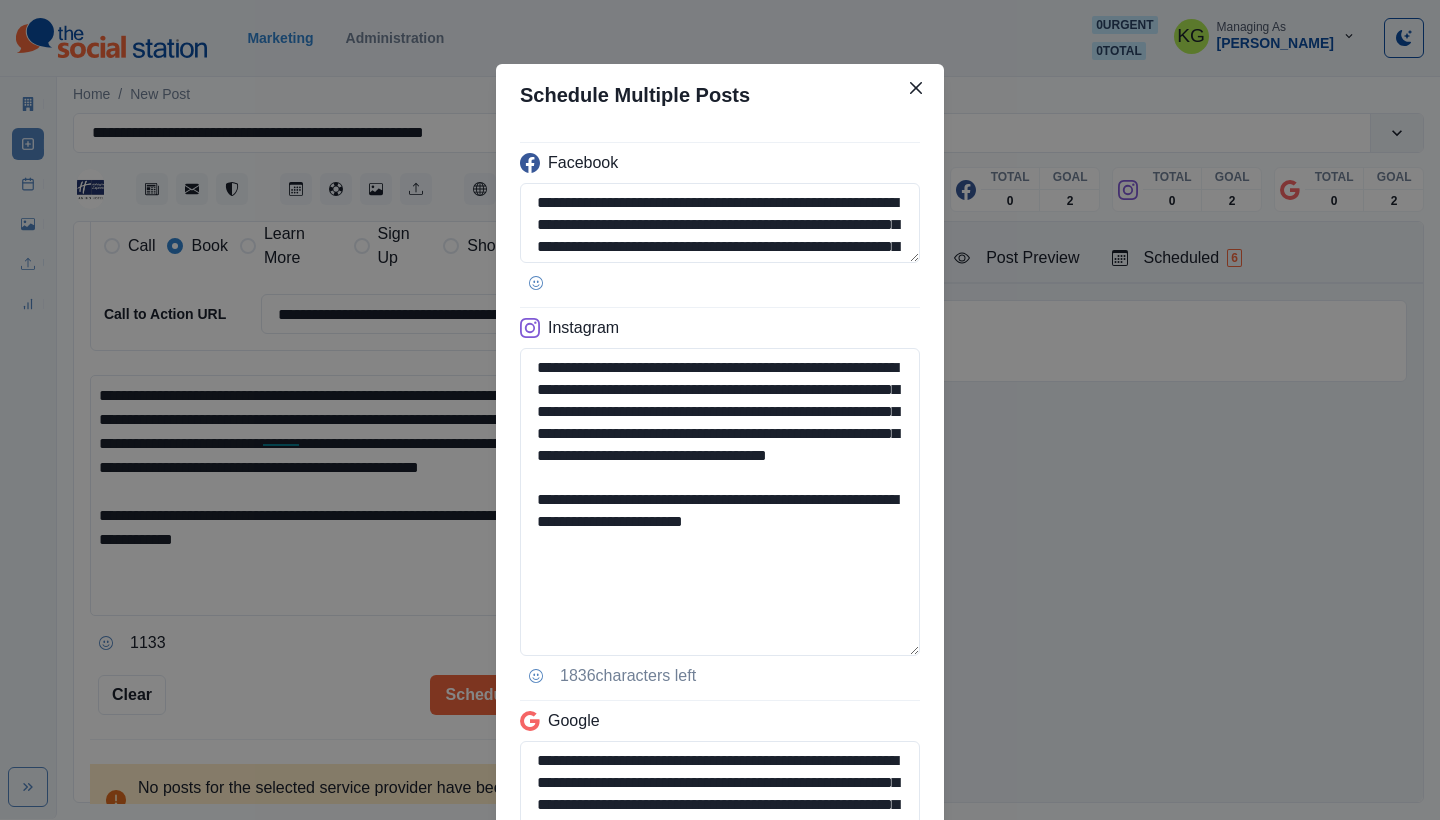 scroll, scrollTop: 415, scrollLeft: 0, axis: vertical 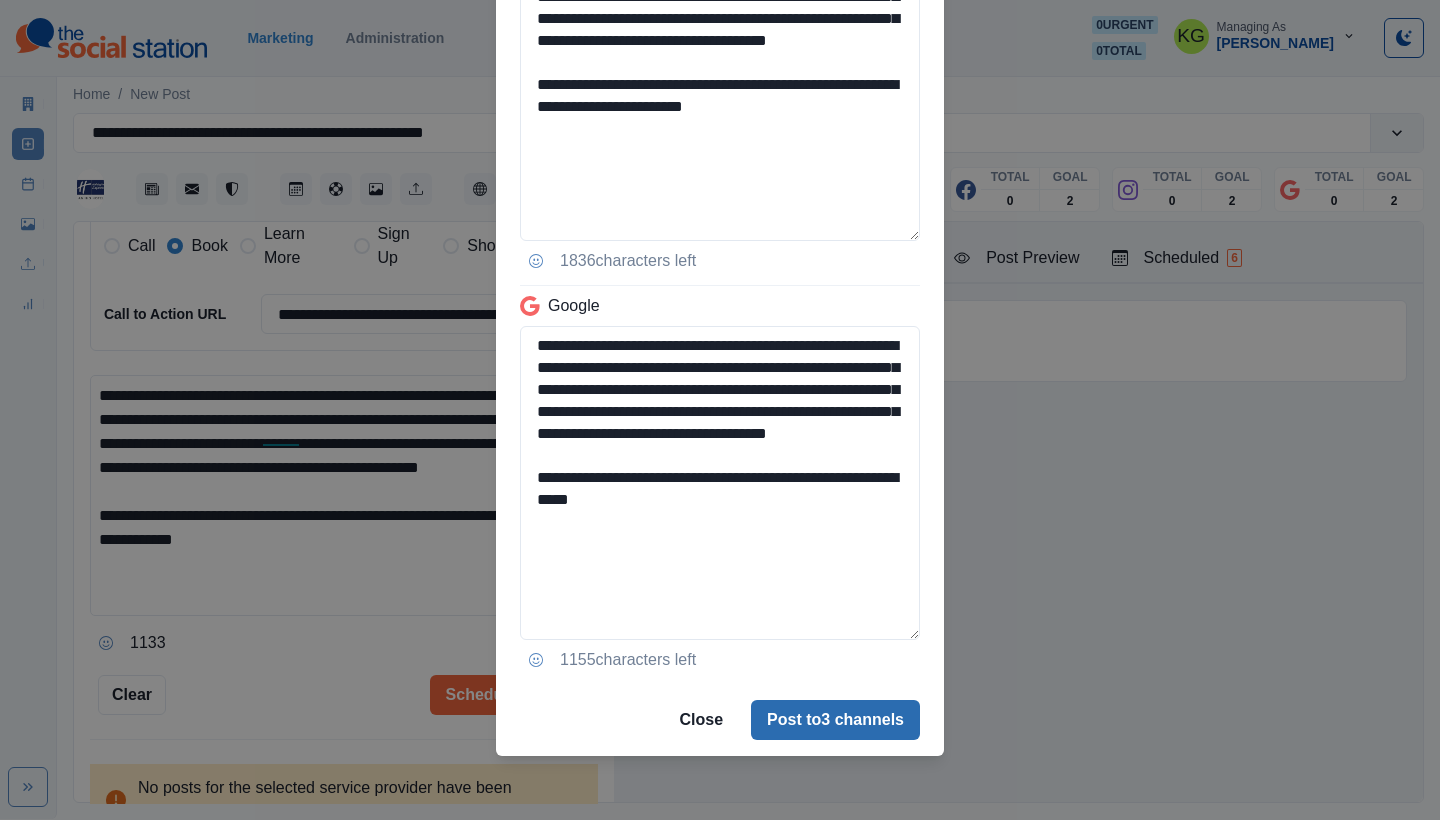 type on "**********" 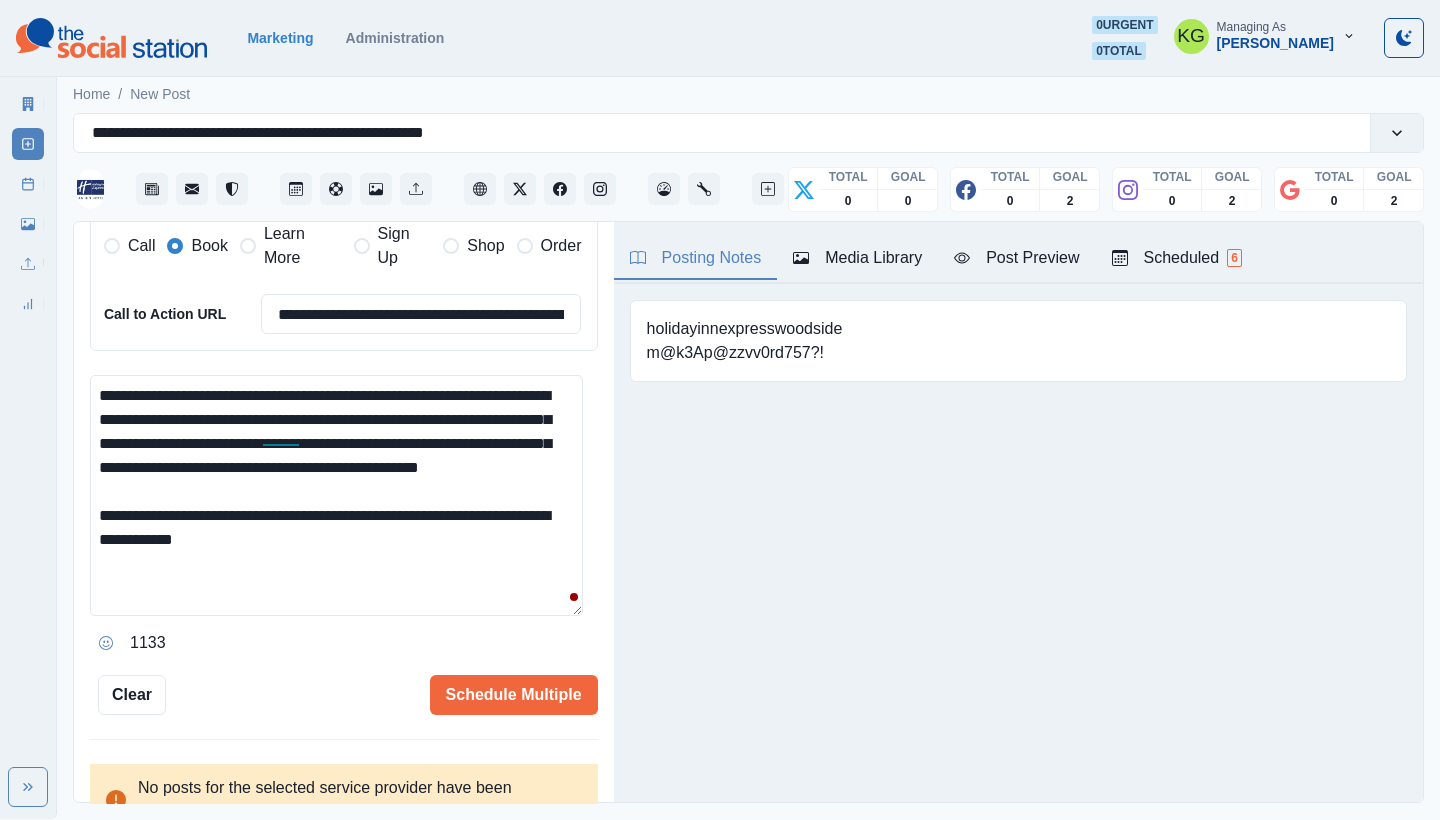 type 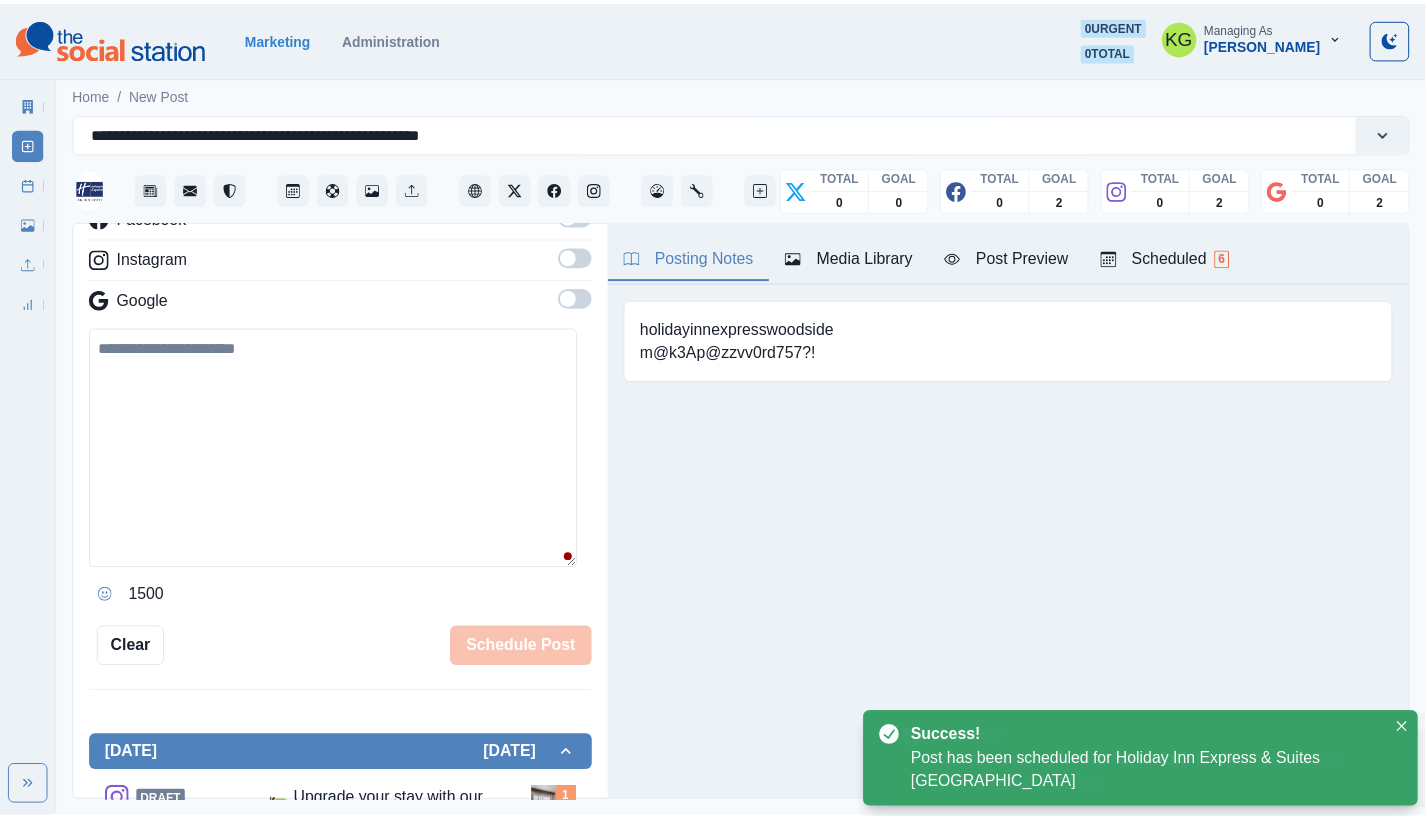 scroll, scrollTop: 249, scrollLeft: 0, axis: vertical 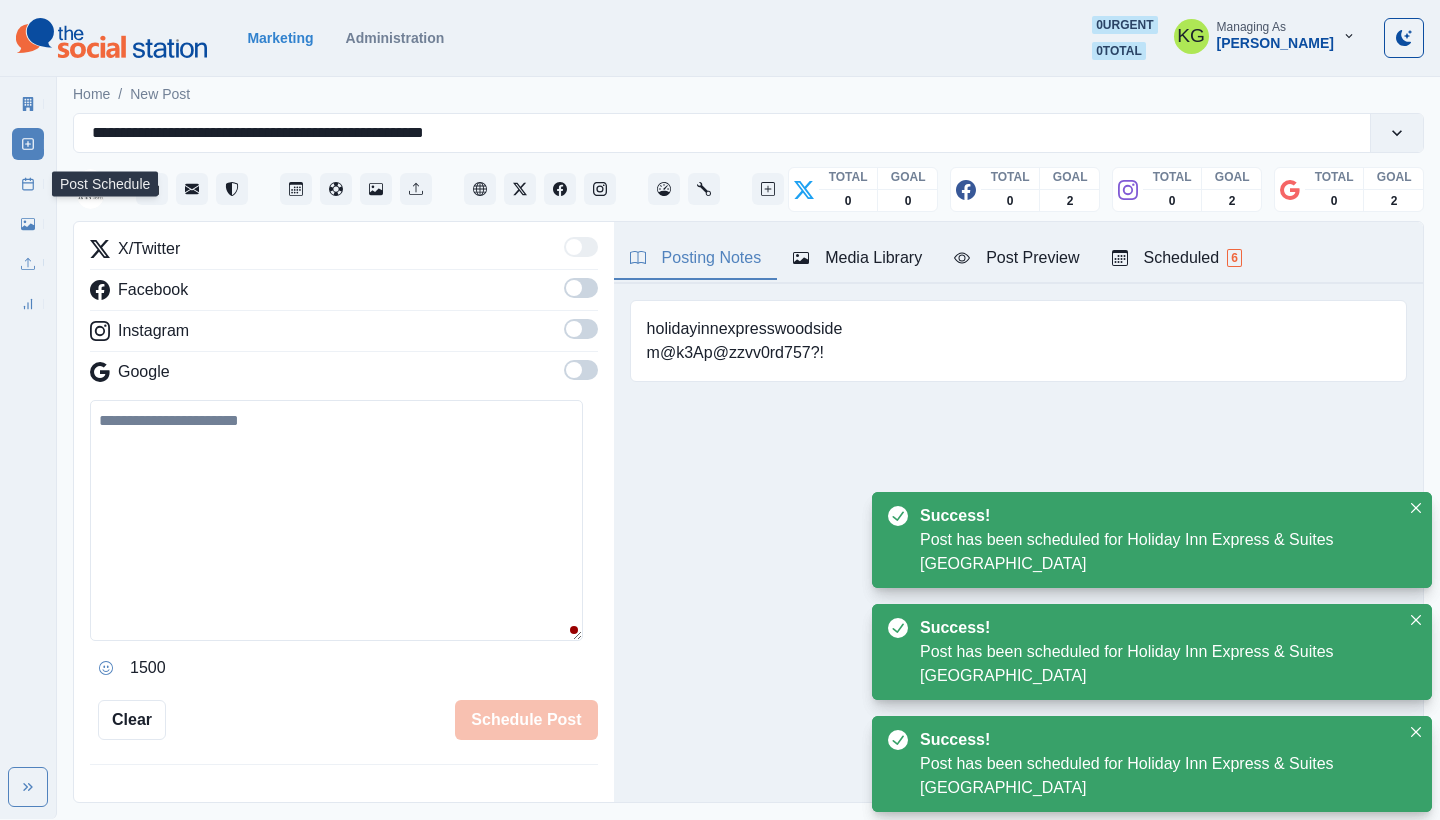click 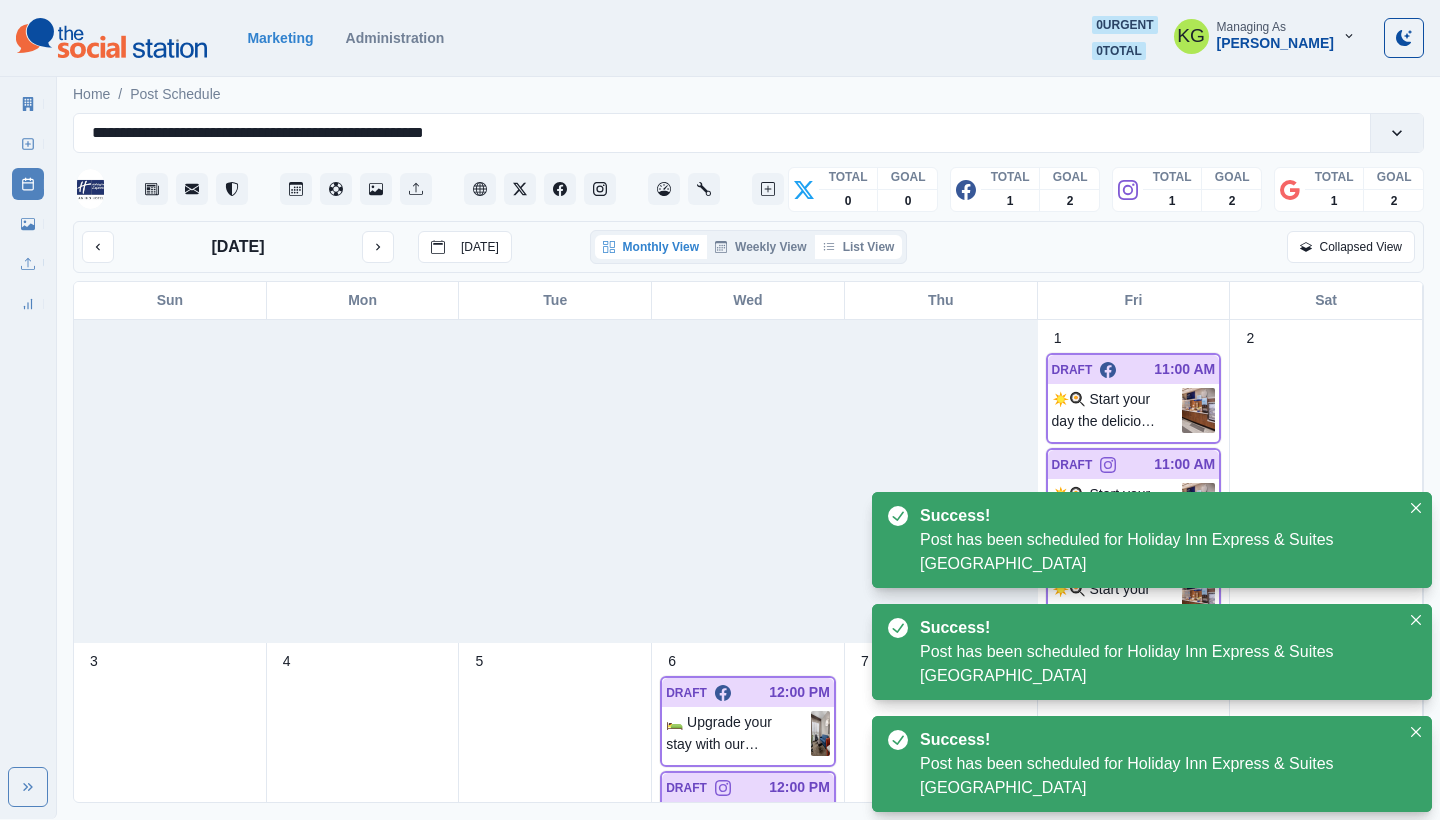 click on "List View" at bounding box center [859, 247] 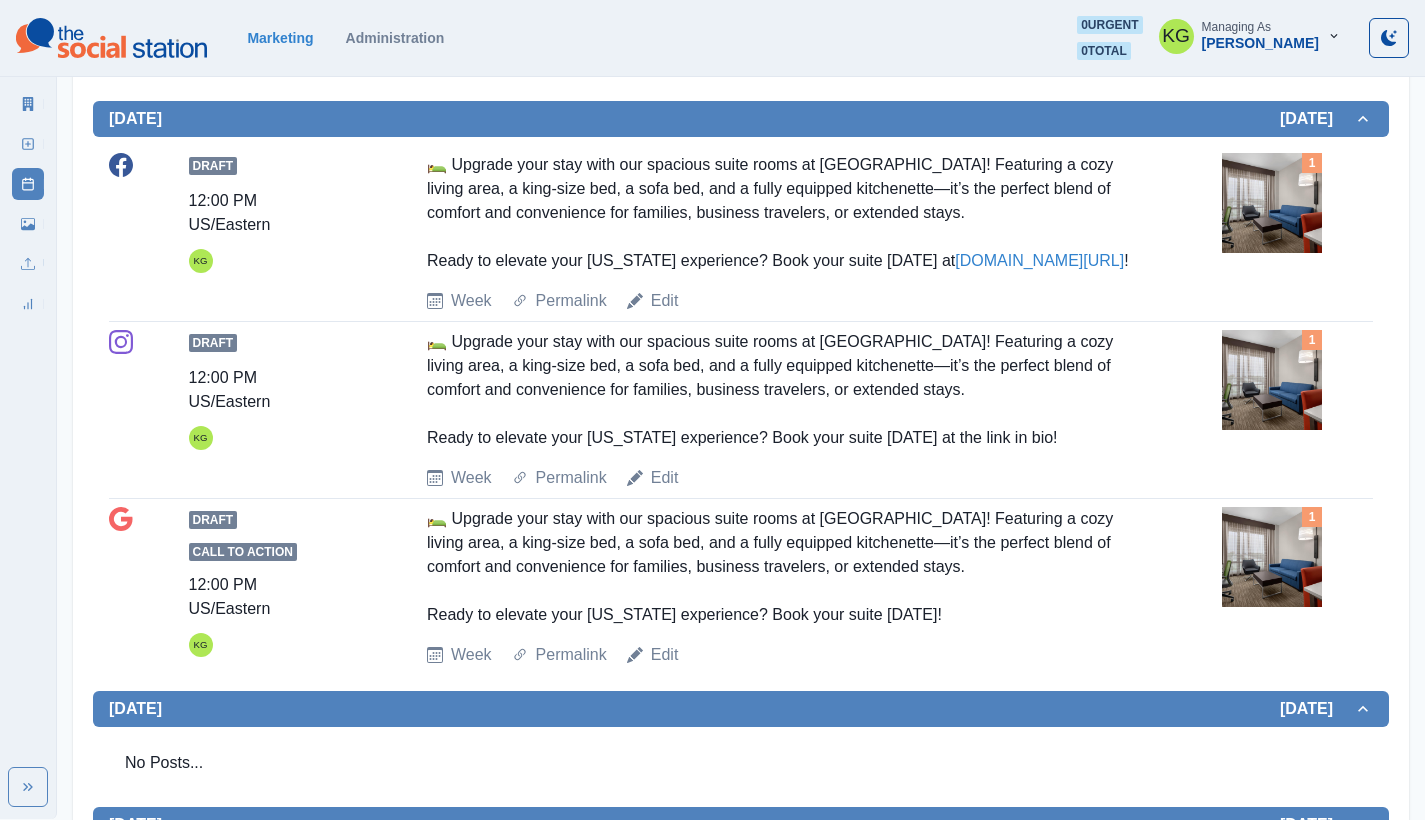 scroll, scrollTop: 0, scrollLeft: 0, axis: both 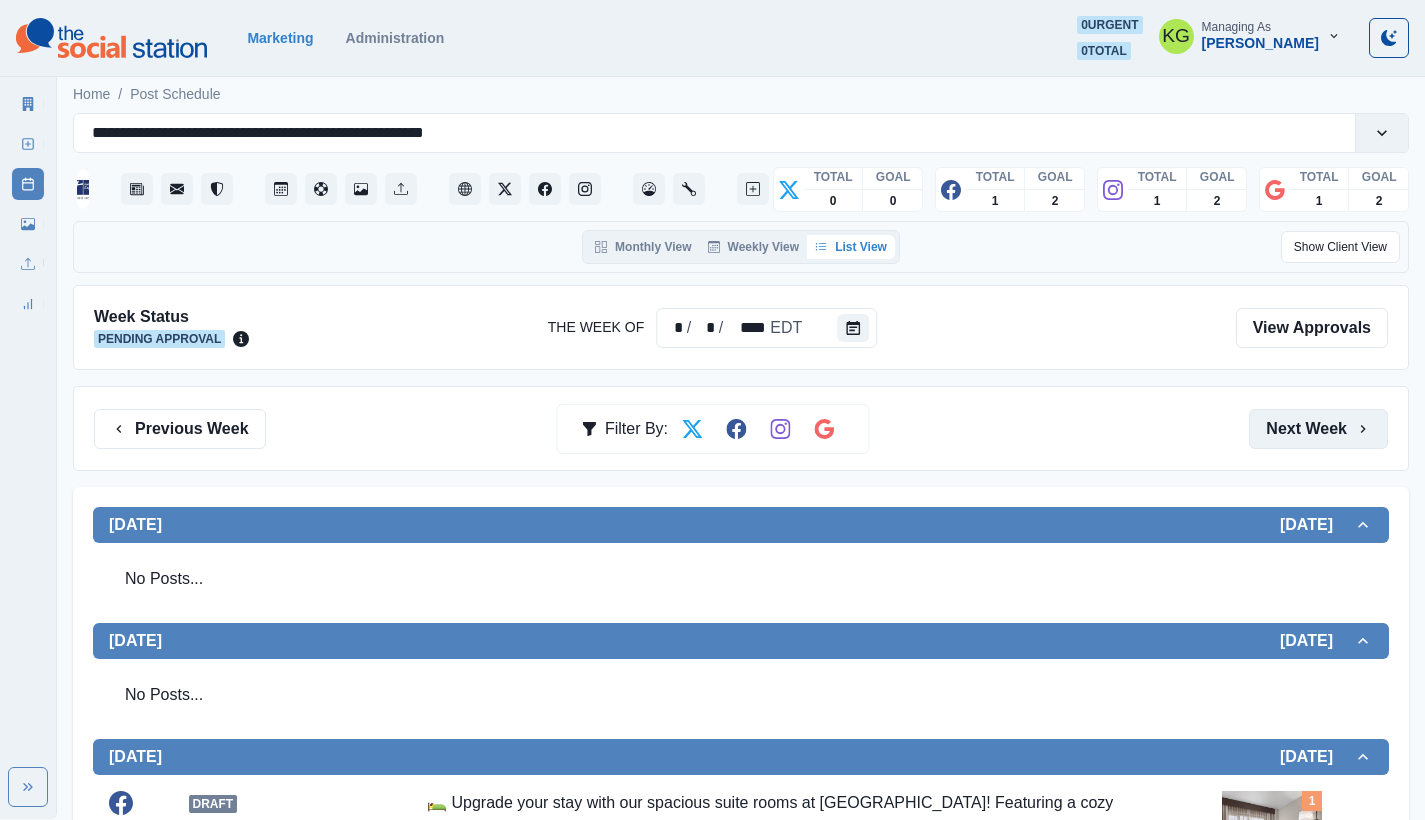 click on "Next Week" at bounding box center (1318, 429) 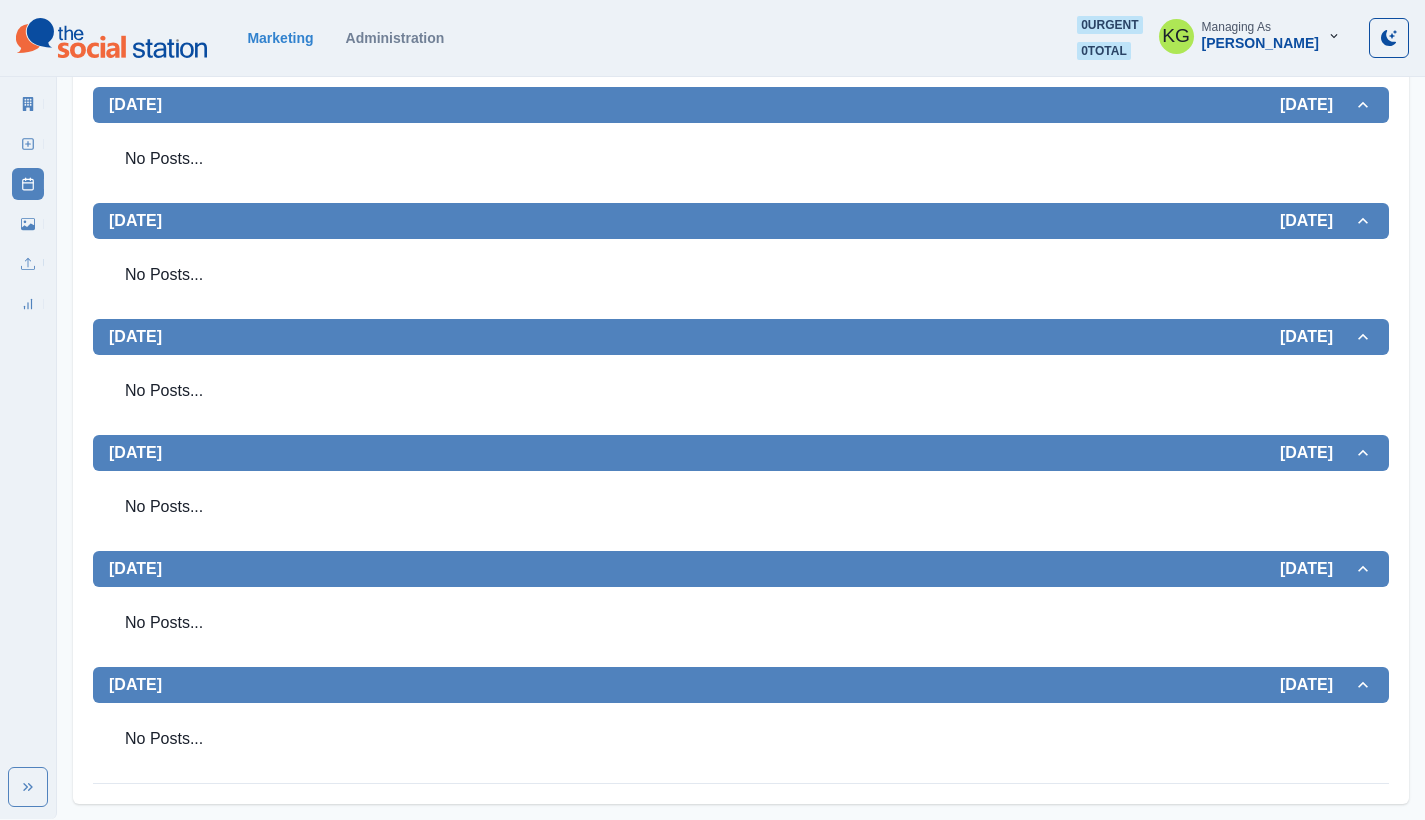 scroll, scrollTop: 0, scrollLeft: 0, axis: both 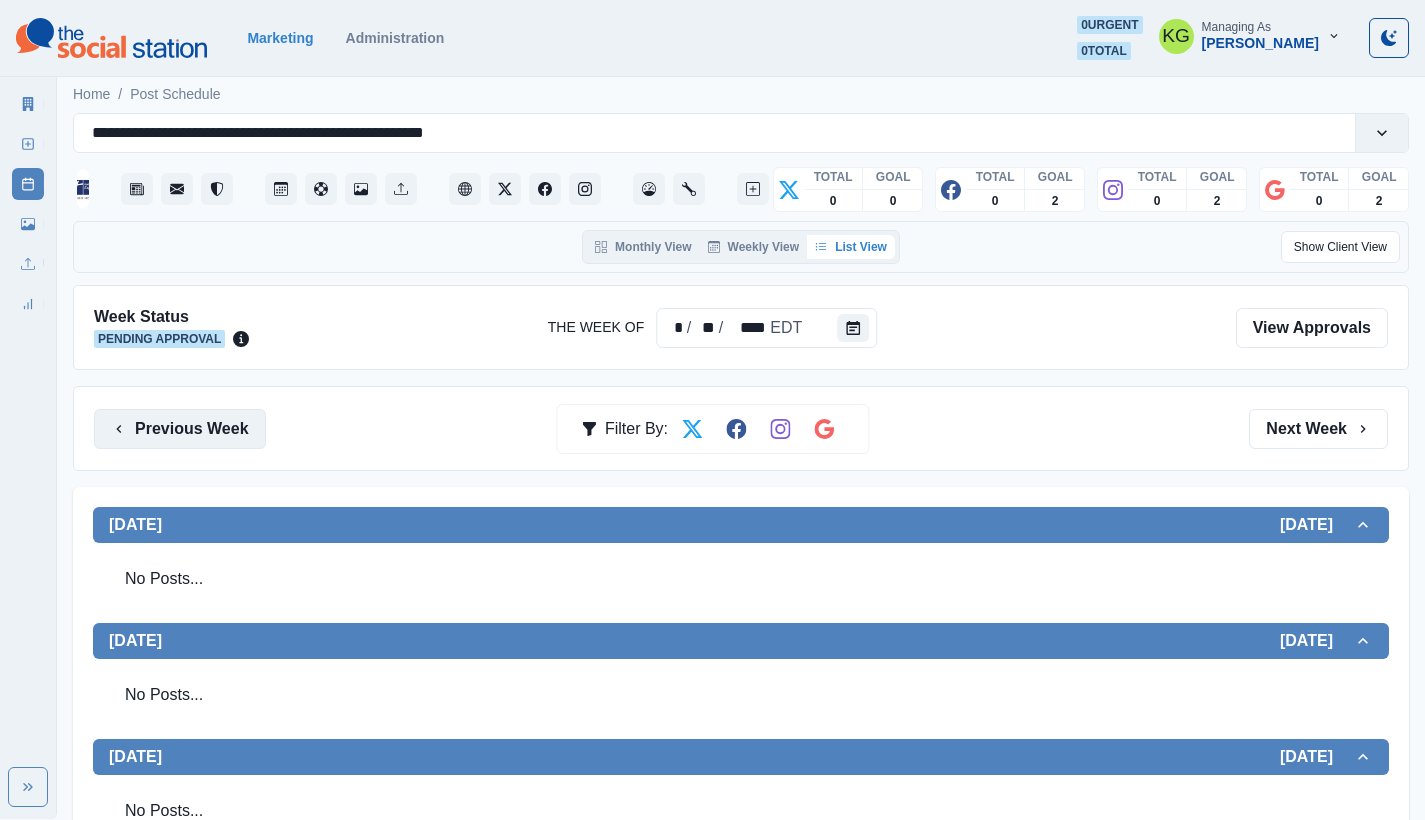 click on "Previous Week" at bounding box center [180, 429] 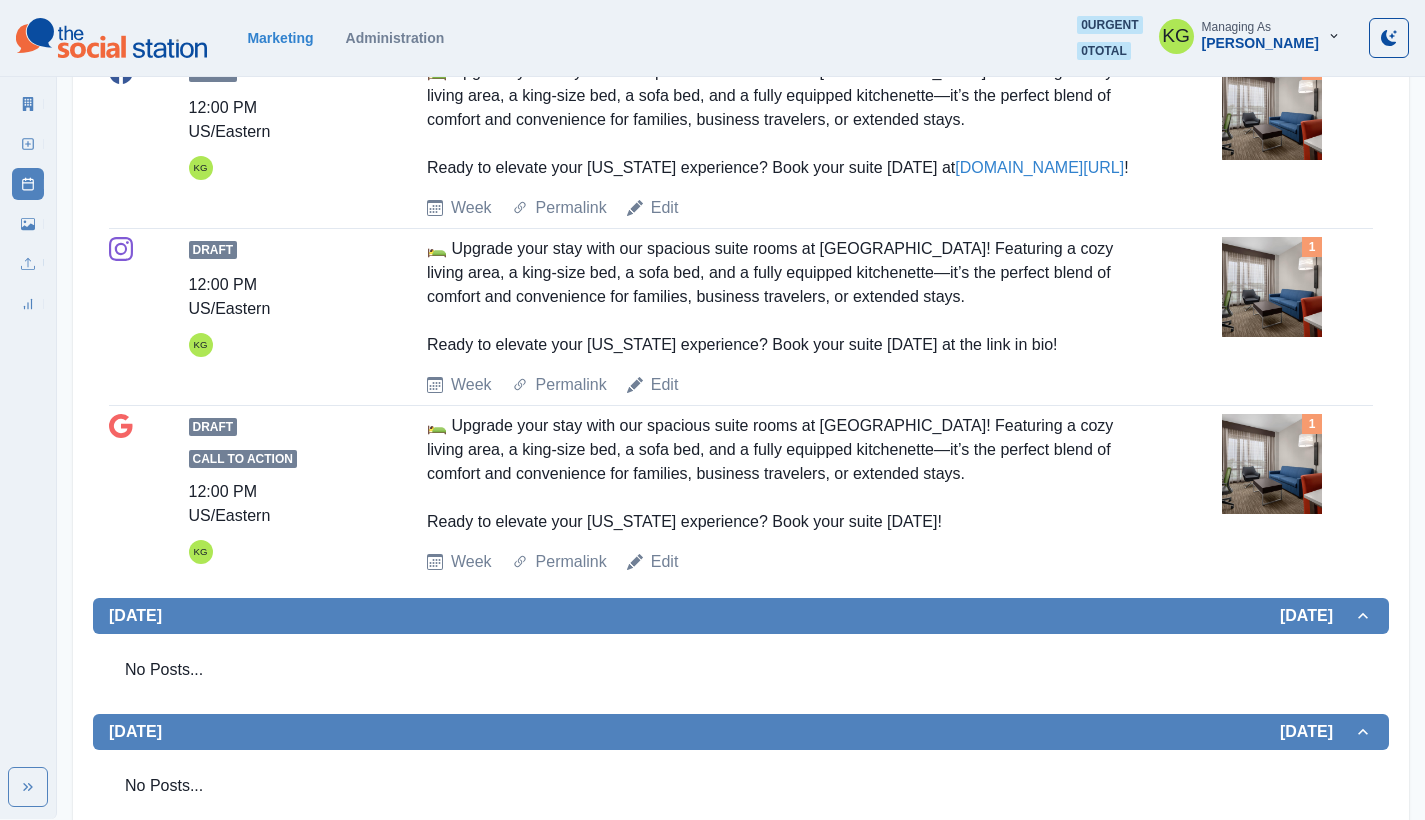 scroll, scrollTop: 46, scrollLeft: 0, axis: vertical 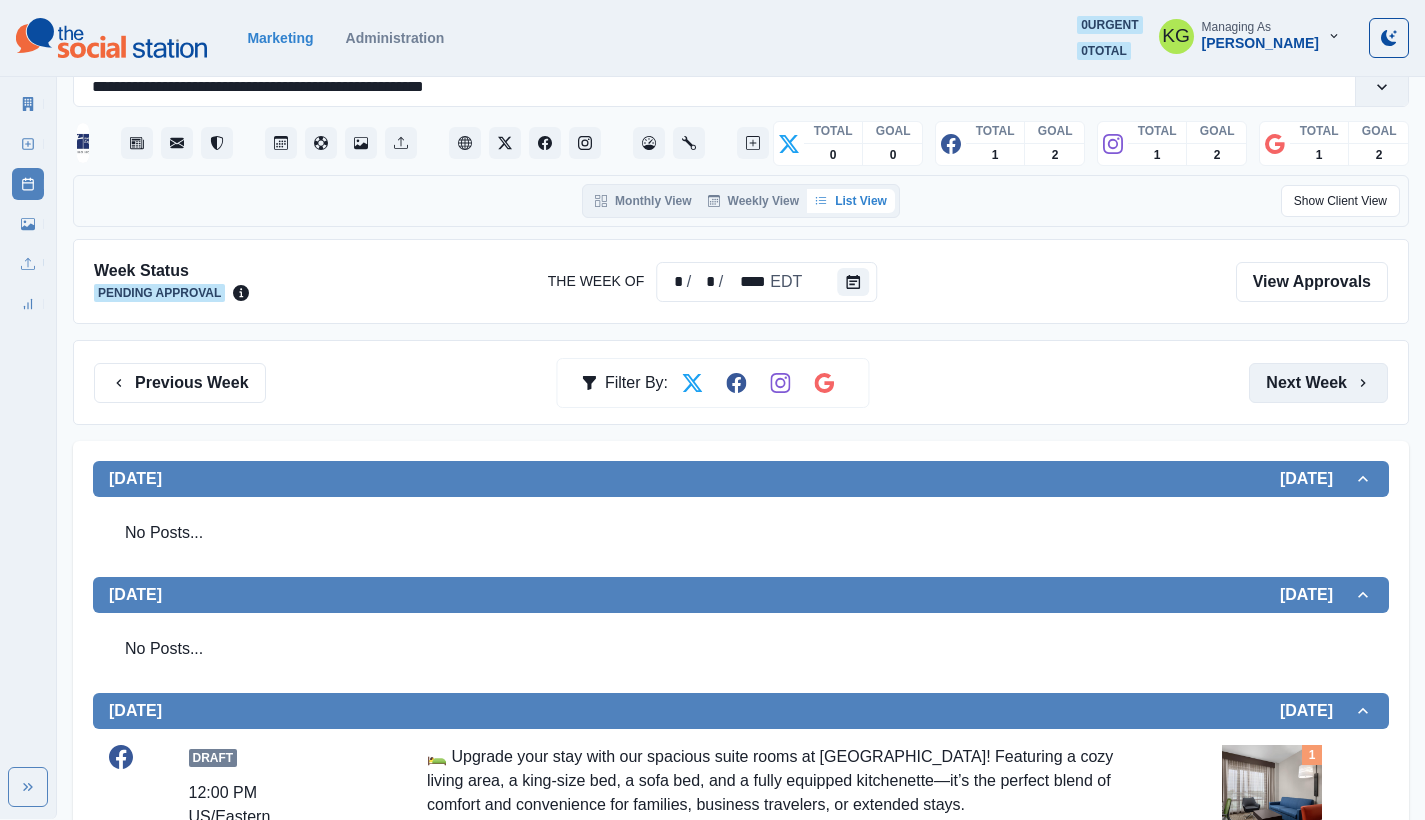 click on "Next Week" at bounding box center [1318, 383] 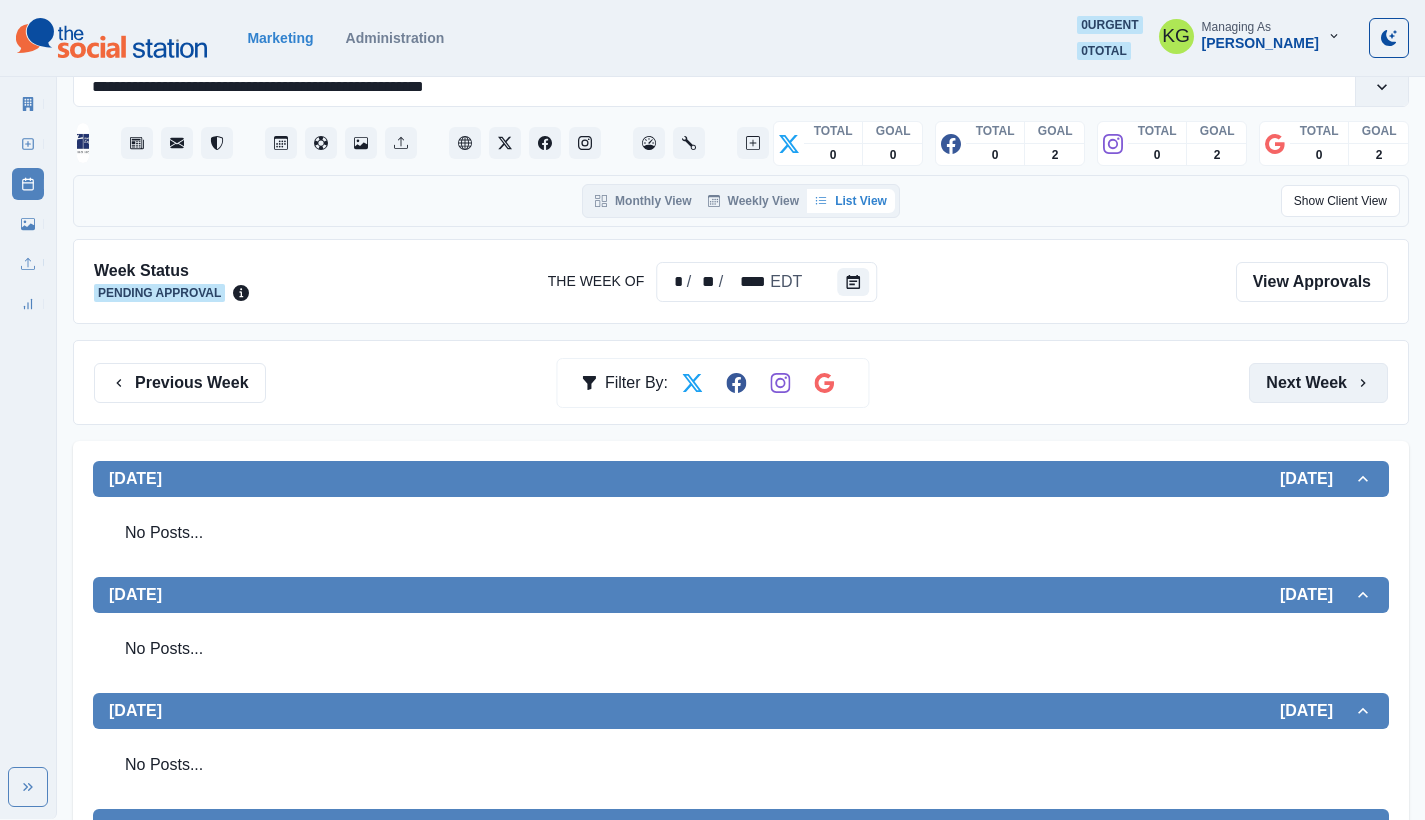 scroll, scrollTop: 474, scrollLeft: 0, axis: vertical 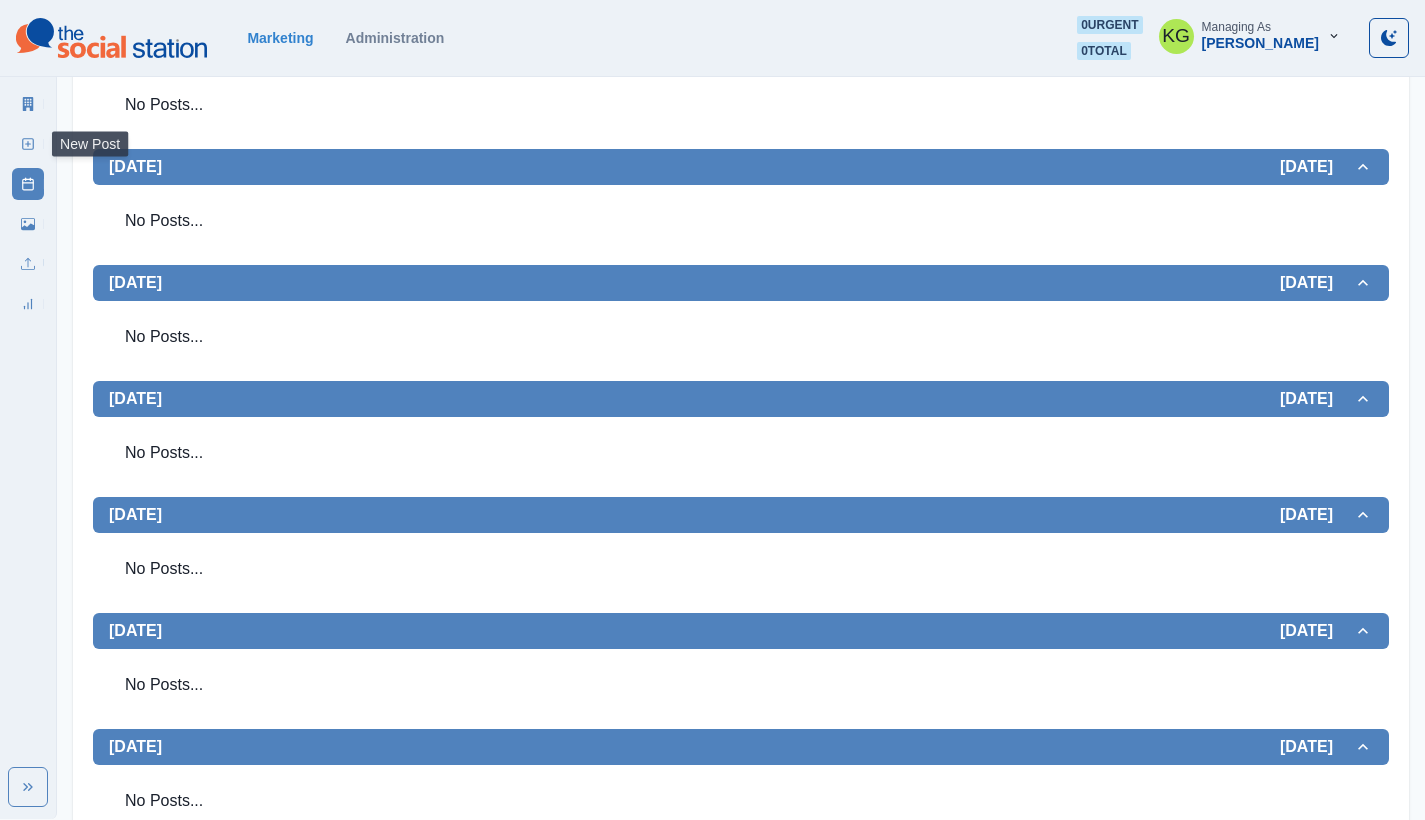 click 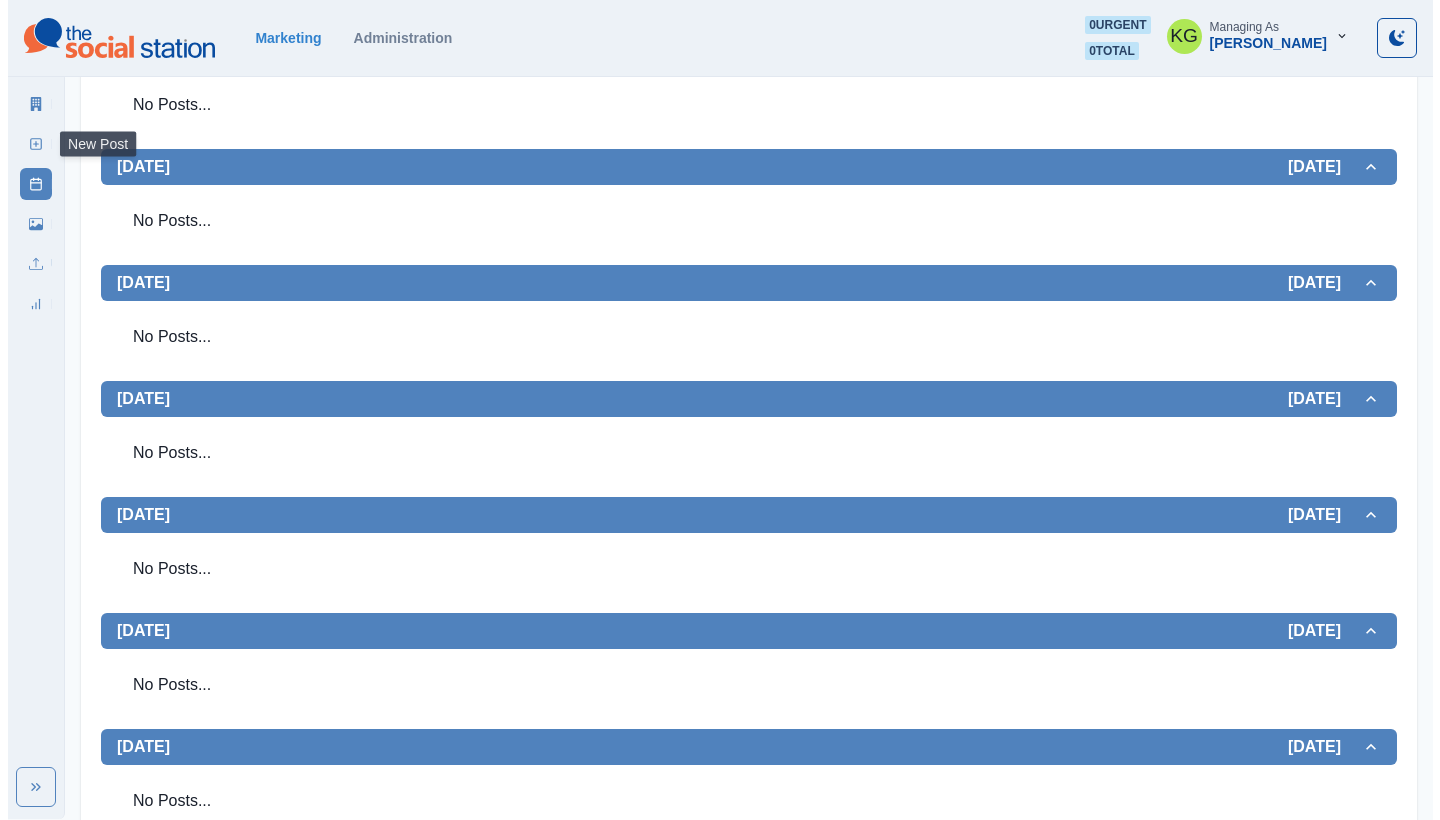 scroll, scrollTop: 0, scrollLeft: 0, axis: both 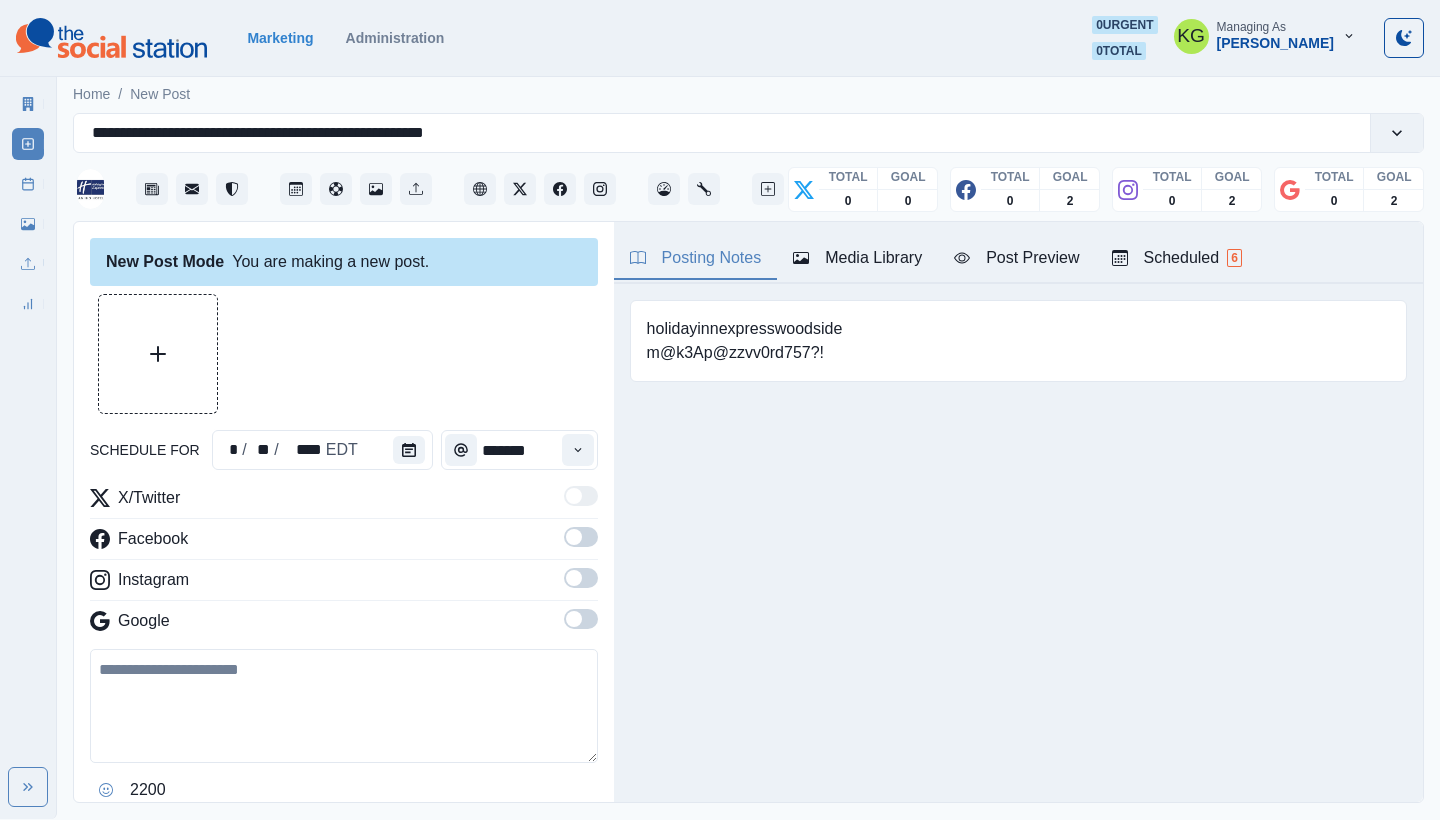 click on "Media Library" at bounding box center [857, 258] 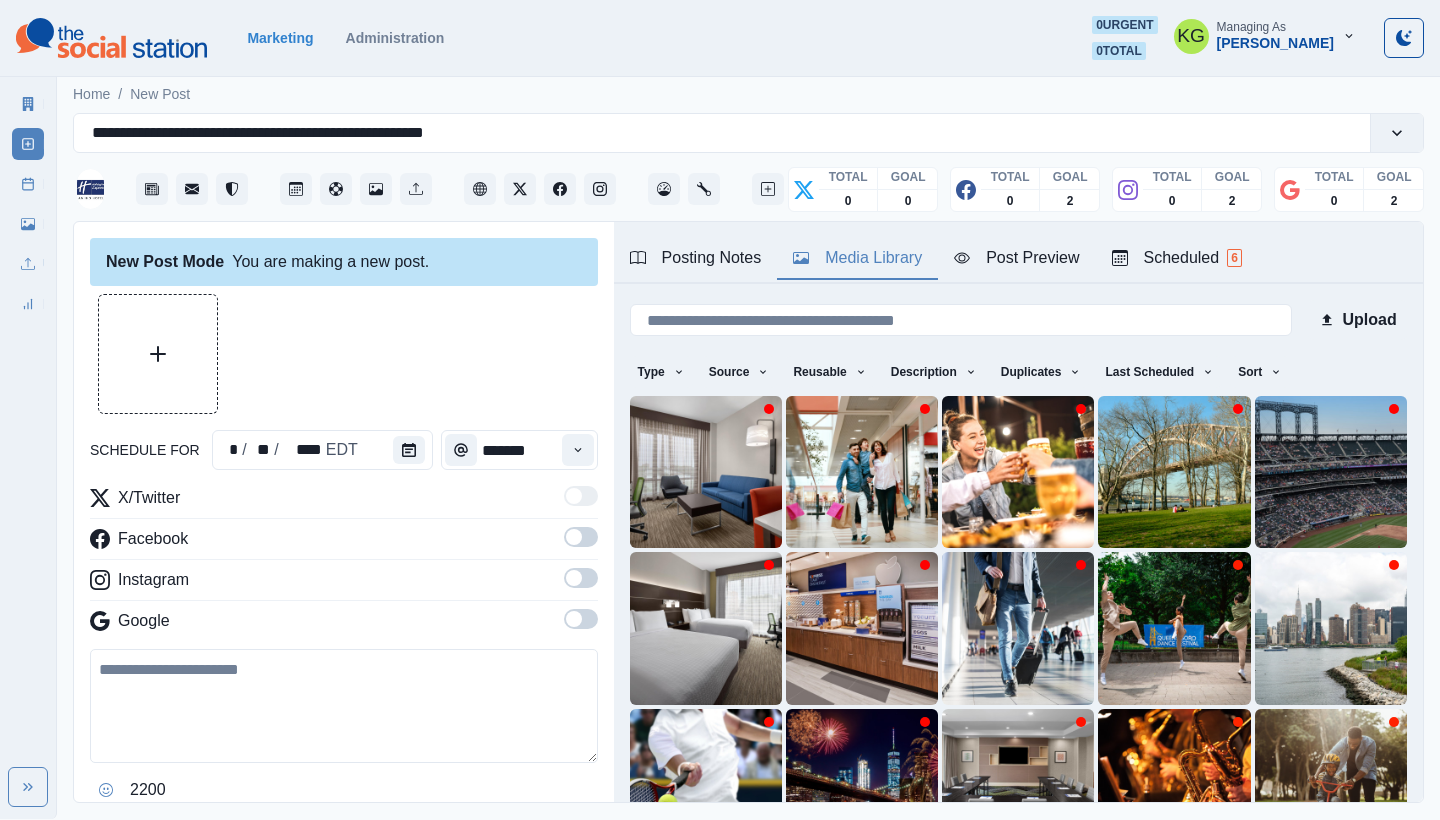 scroll, scrollTop: 171, scrollLeft: 0, axis: vertical 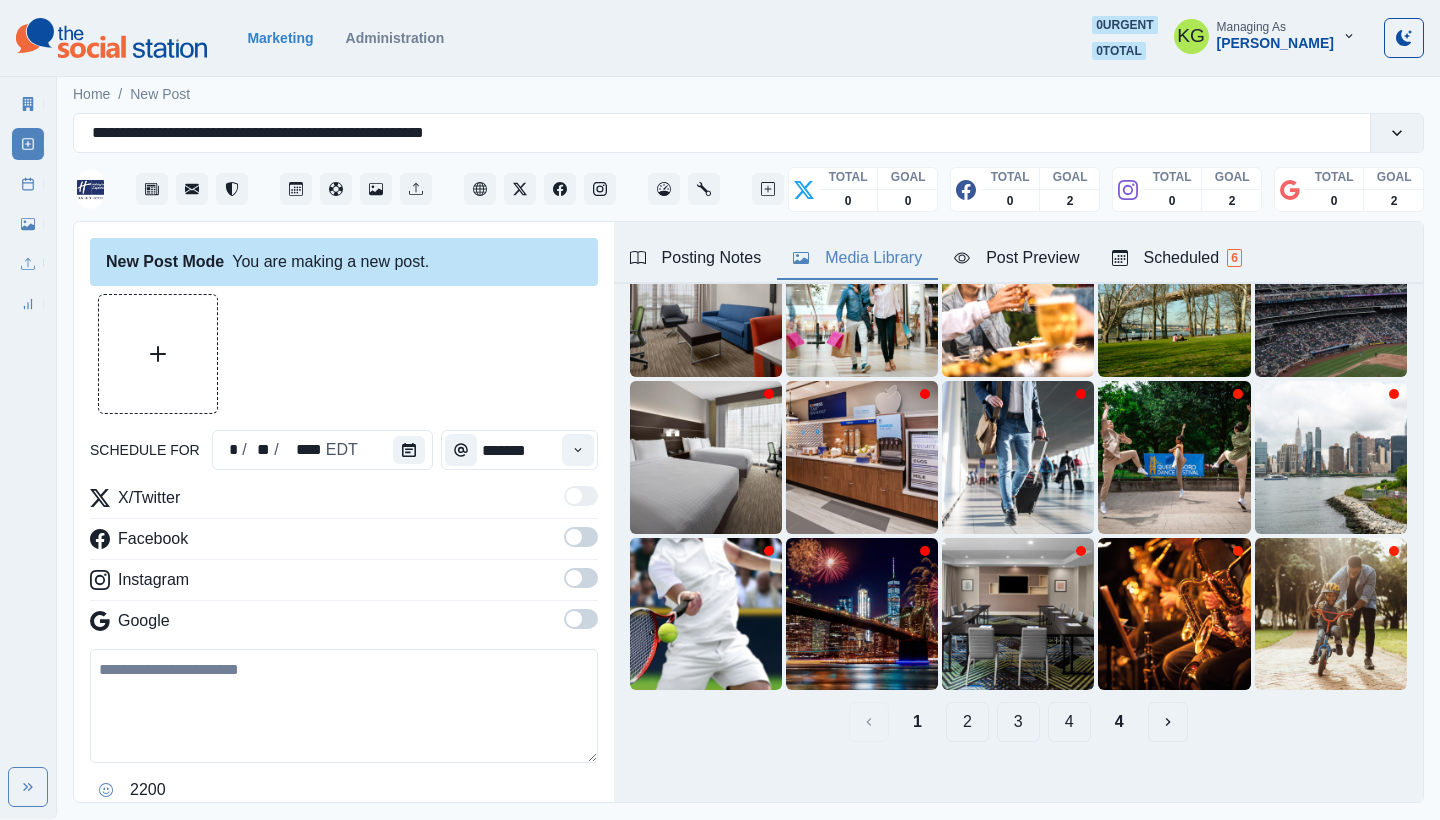 click on "4" at bounding box center (1119, 722) 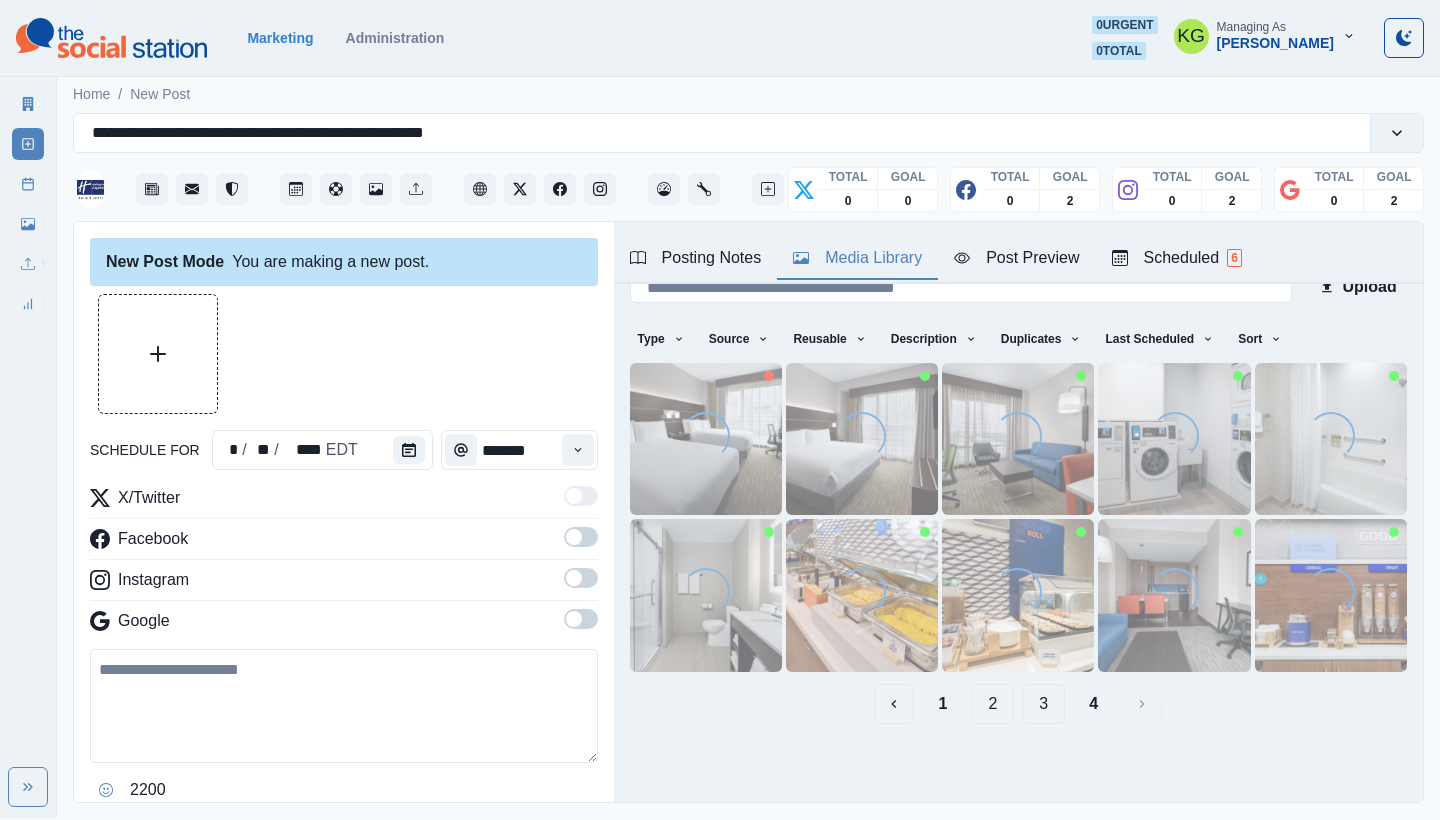 scroll, scrollTop: 21, scrollLeft: 0, axis: vertical 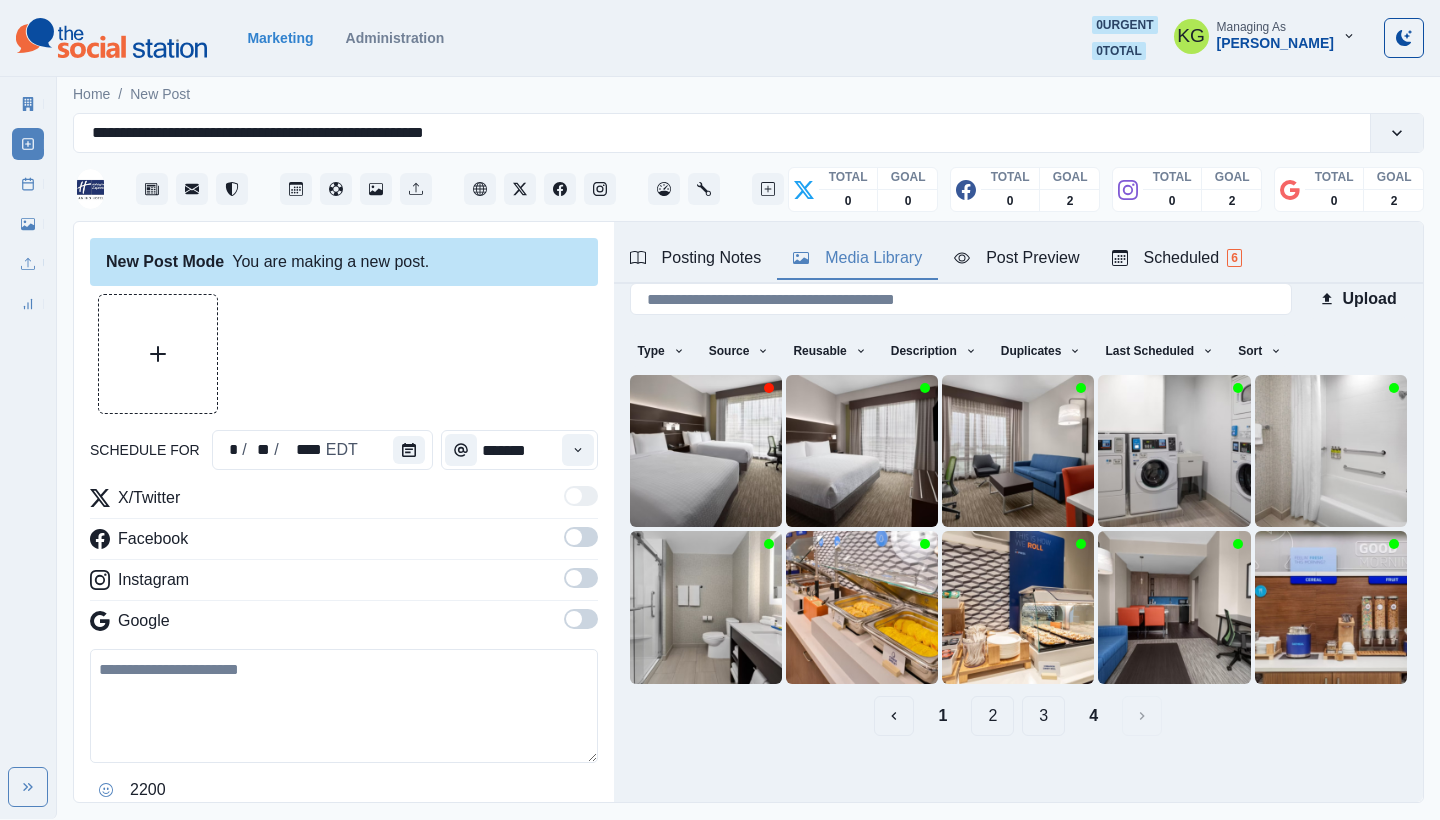 click on "3" at bounding box center (1043, 716) 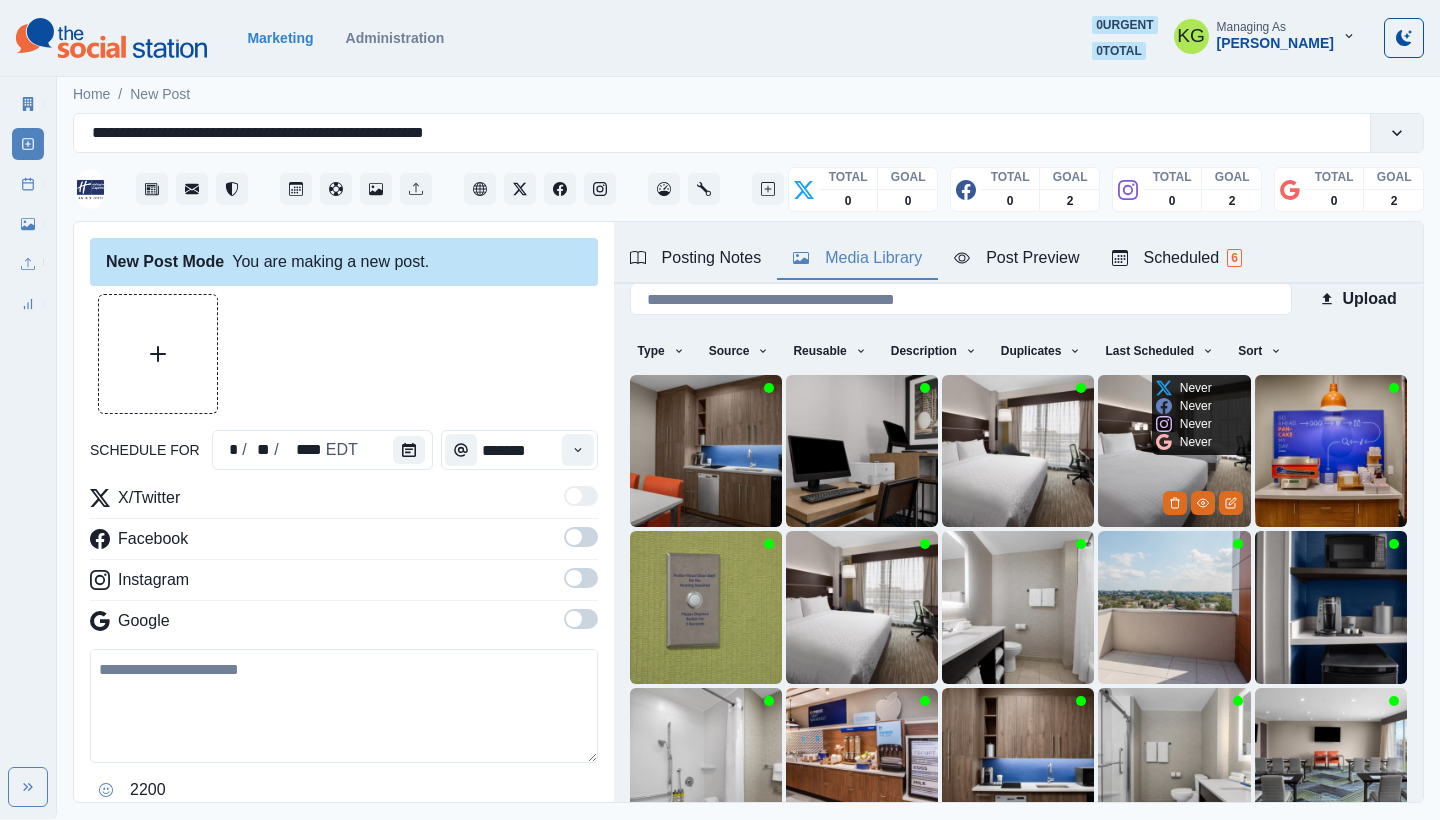 scroll, scrollTop: 171, scrollLeft: 0, axis: vertical 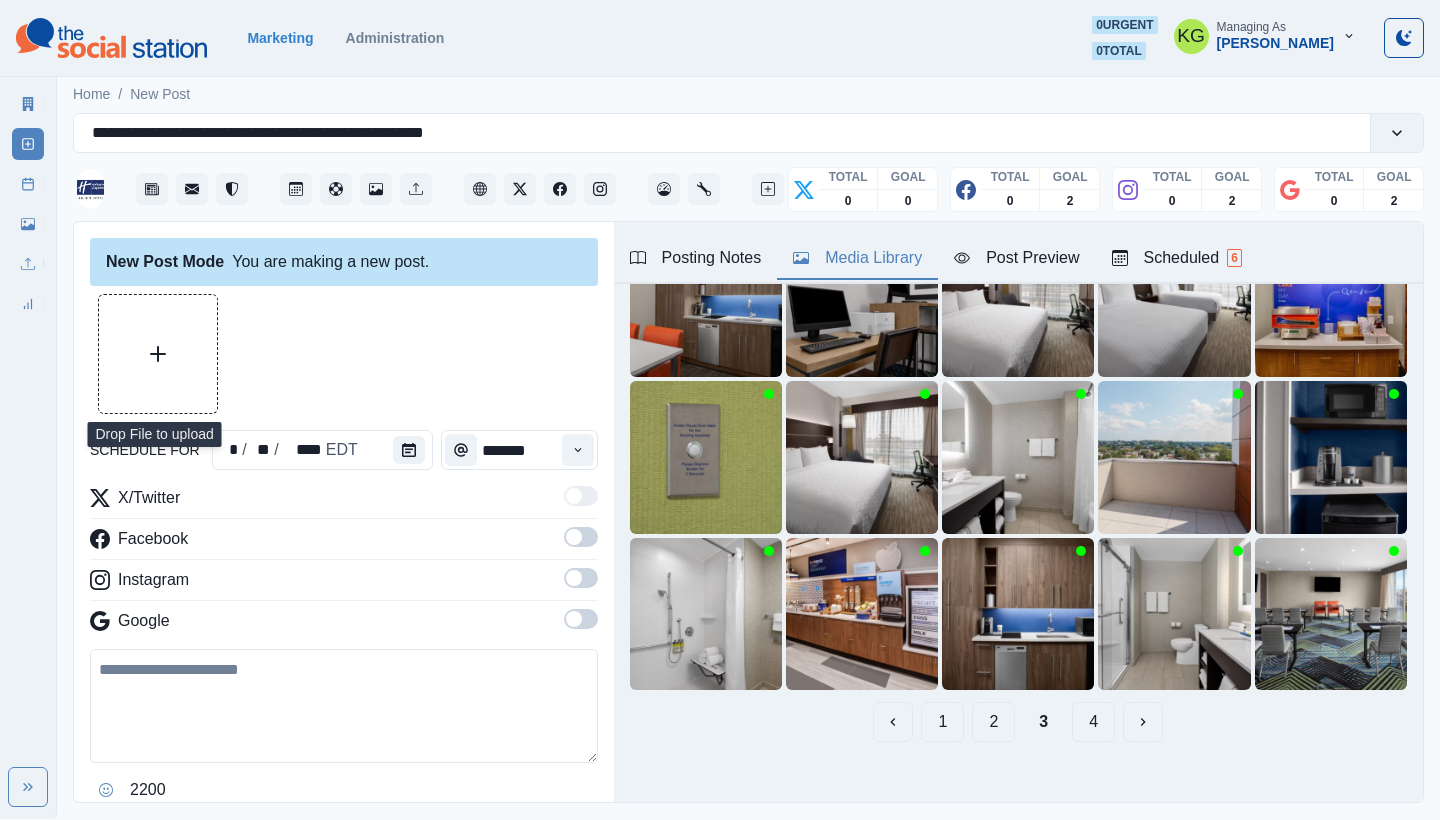 click at bounding box center (158, 354) 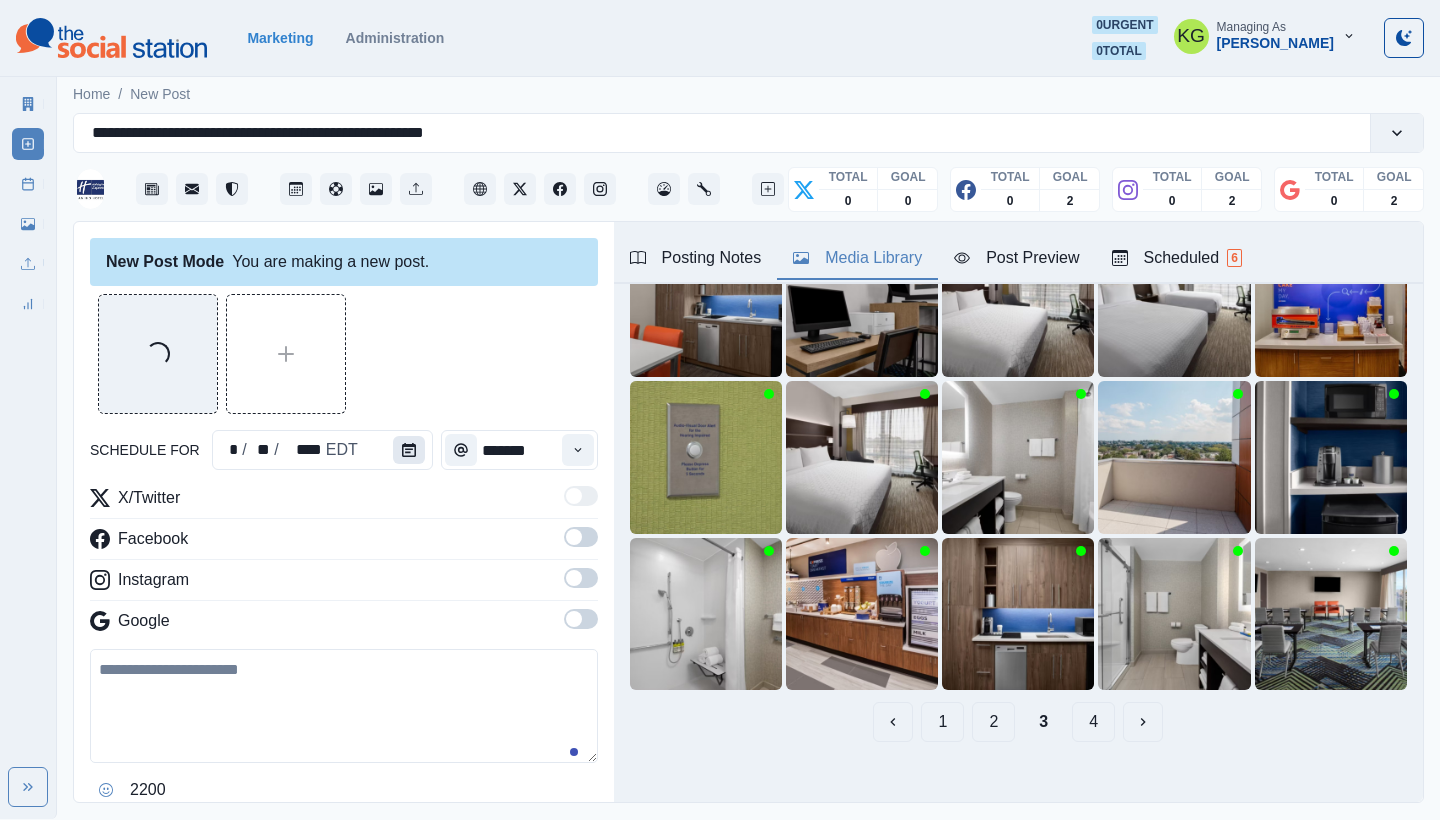 click 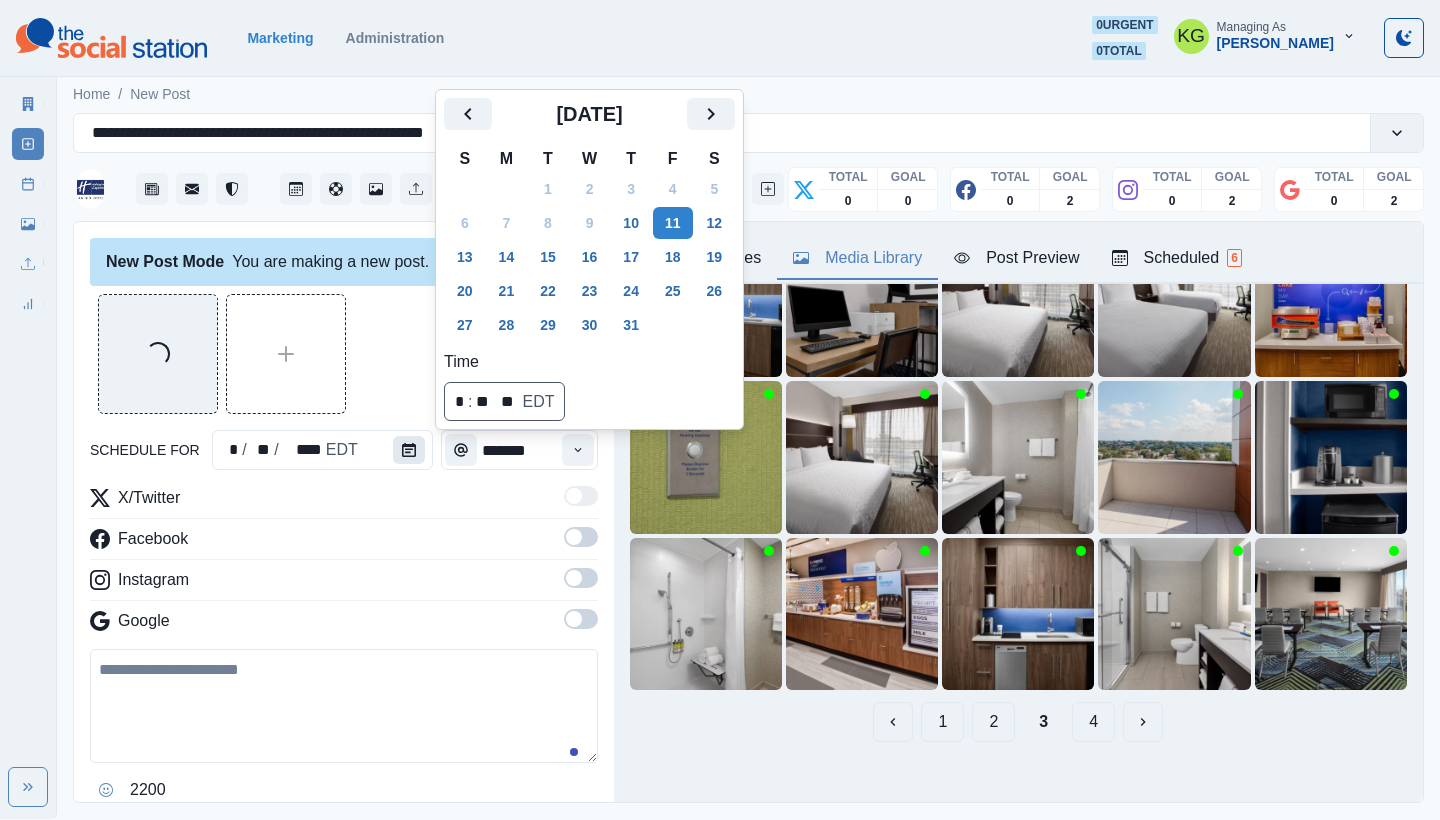 scroll, scrollTop: 165, scrollLeft: 0, axis: vertical 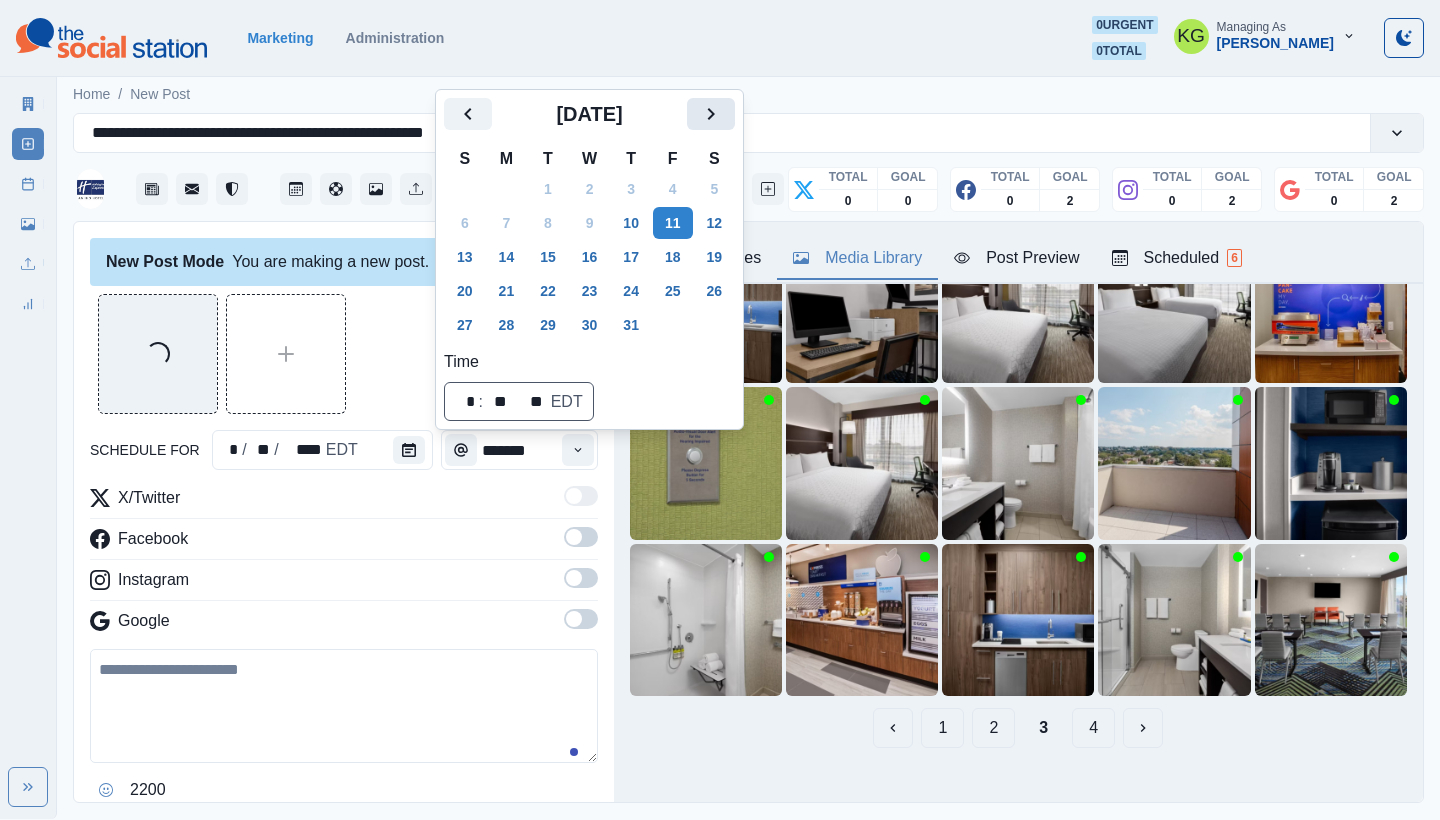 click at bounding box center (711, 114) 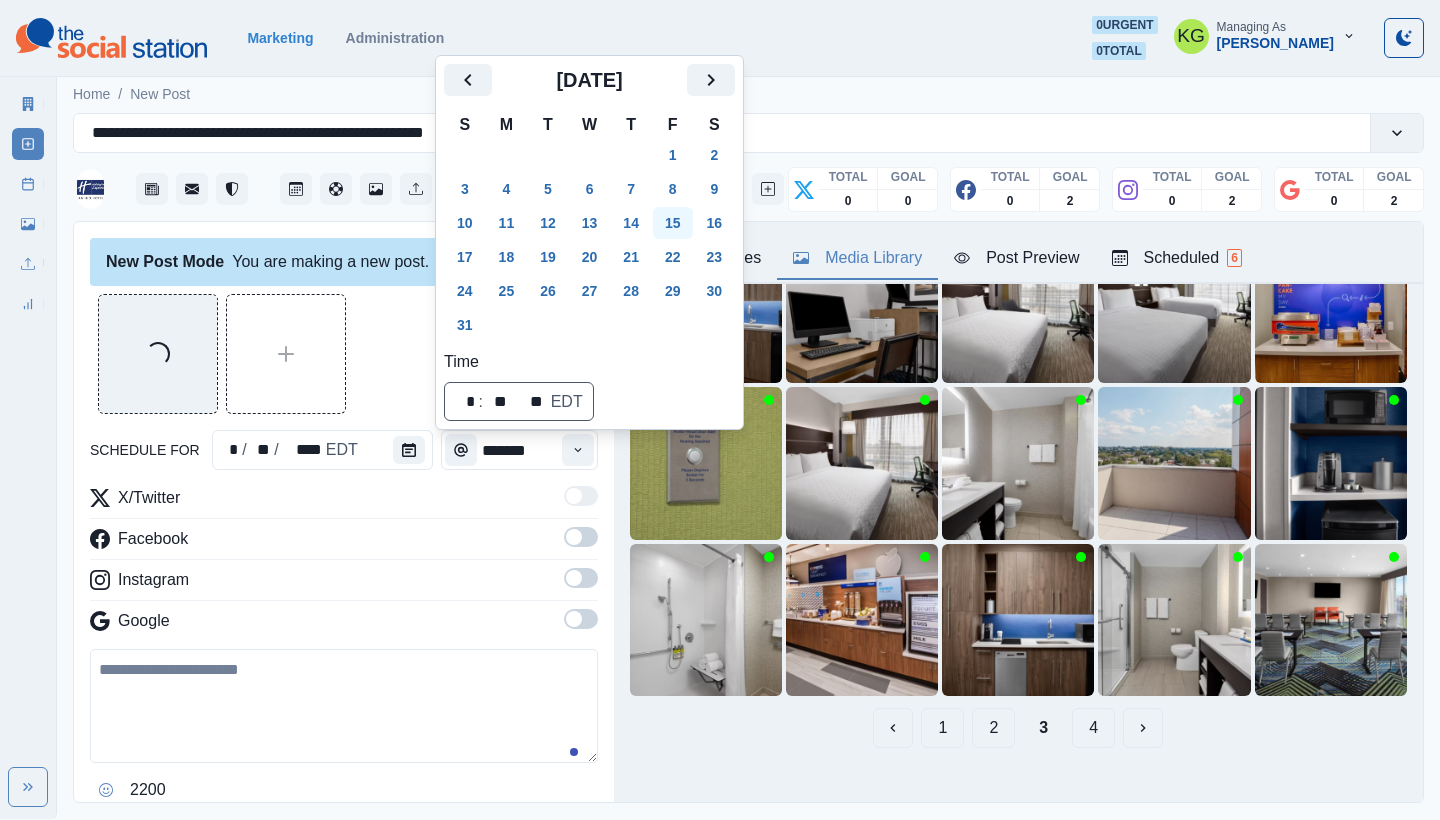 click on "15" at bounding box center (673, 223) 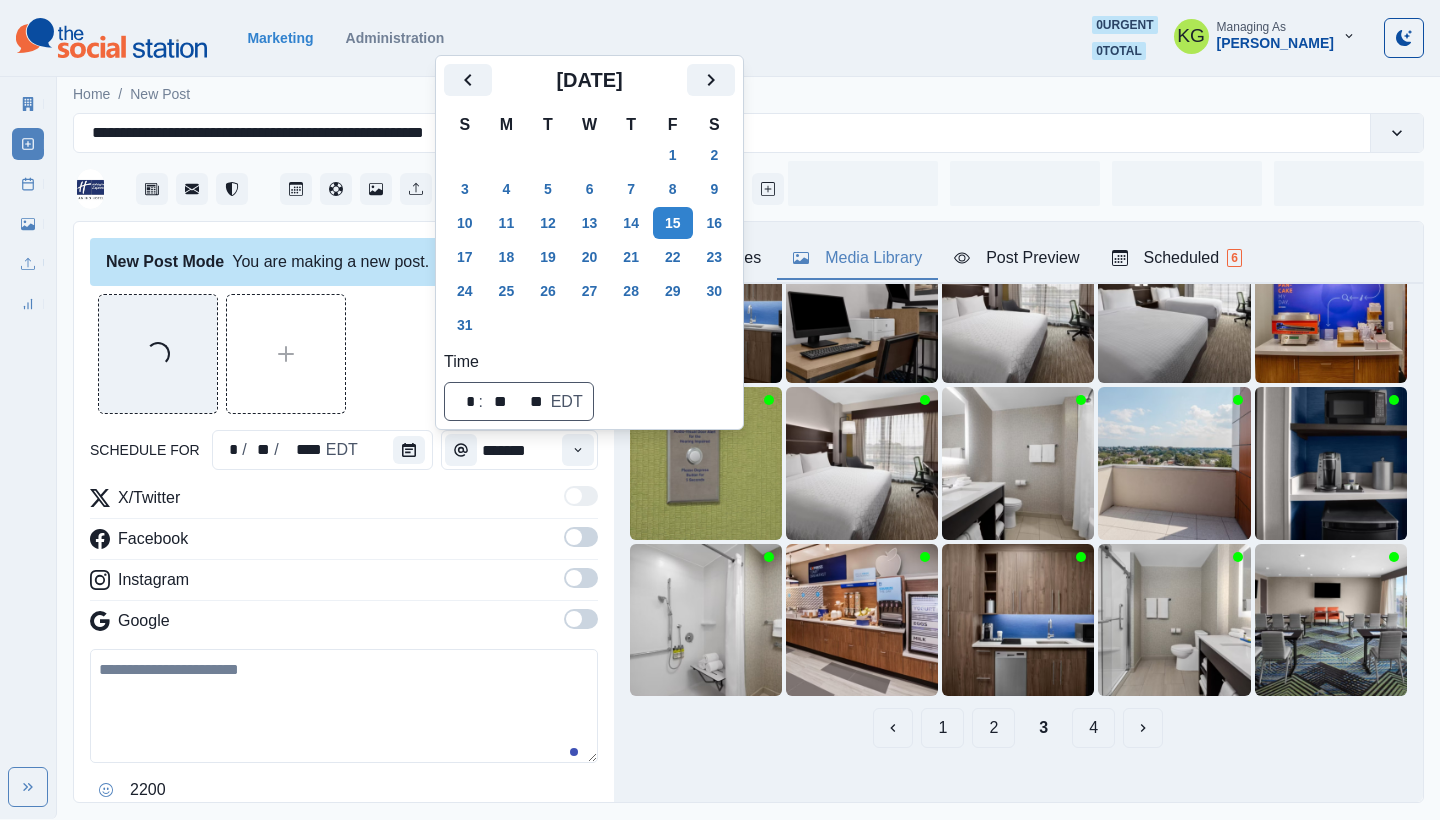 click on "Loading..." at bounding box center (344, 354) 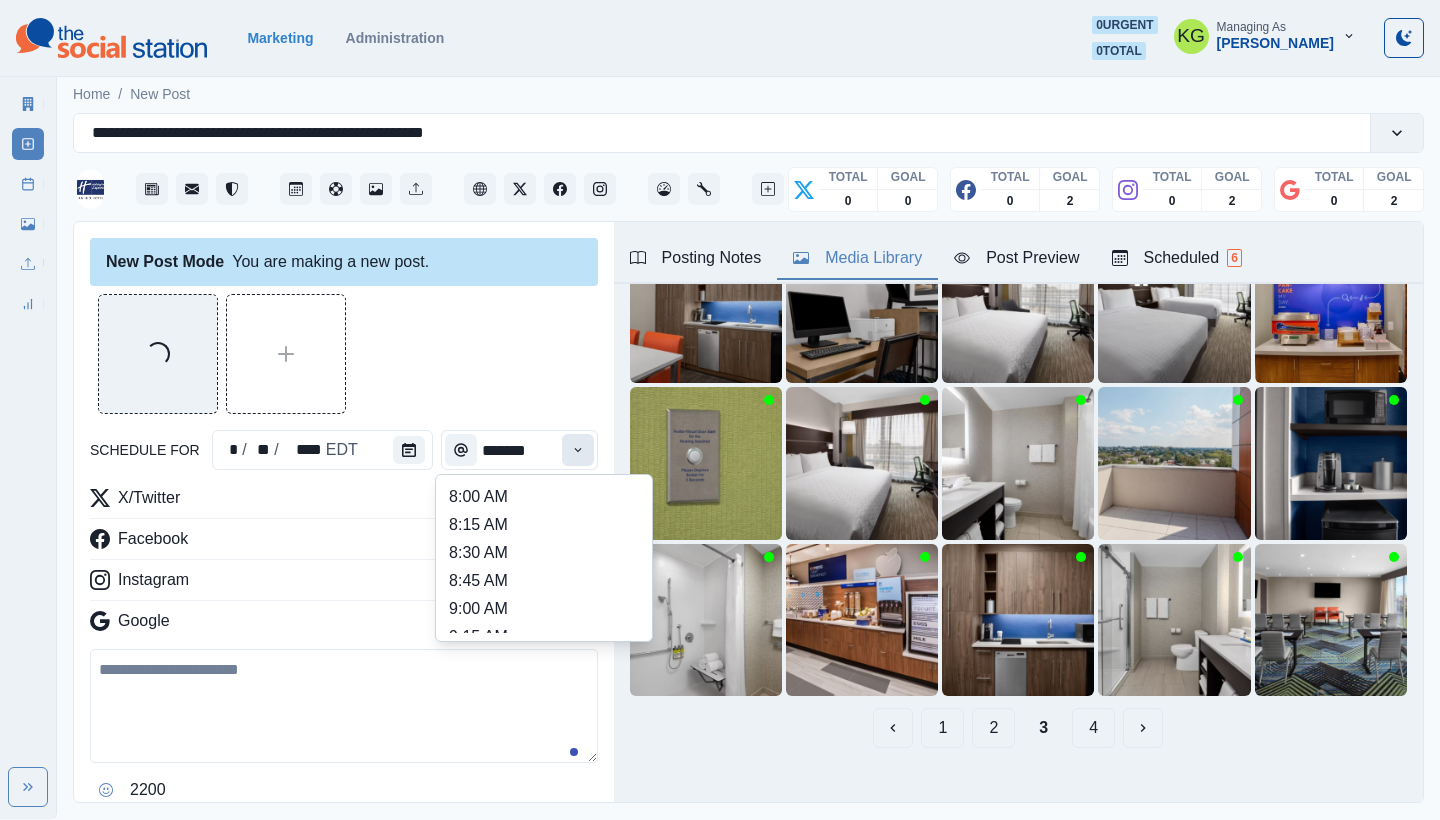 click 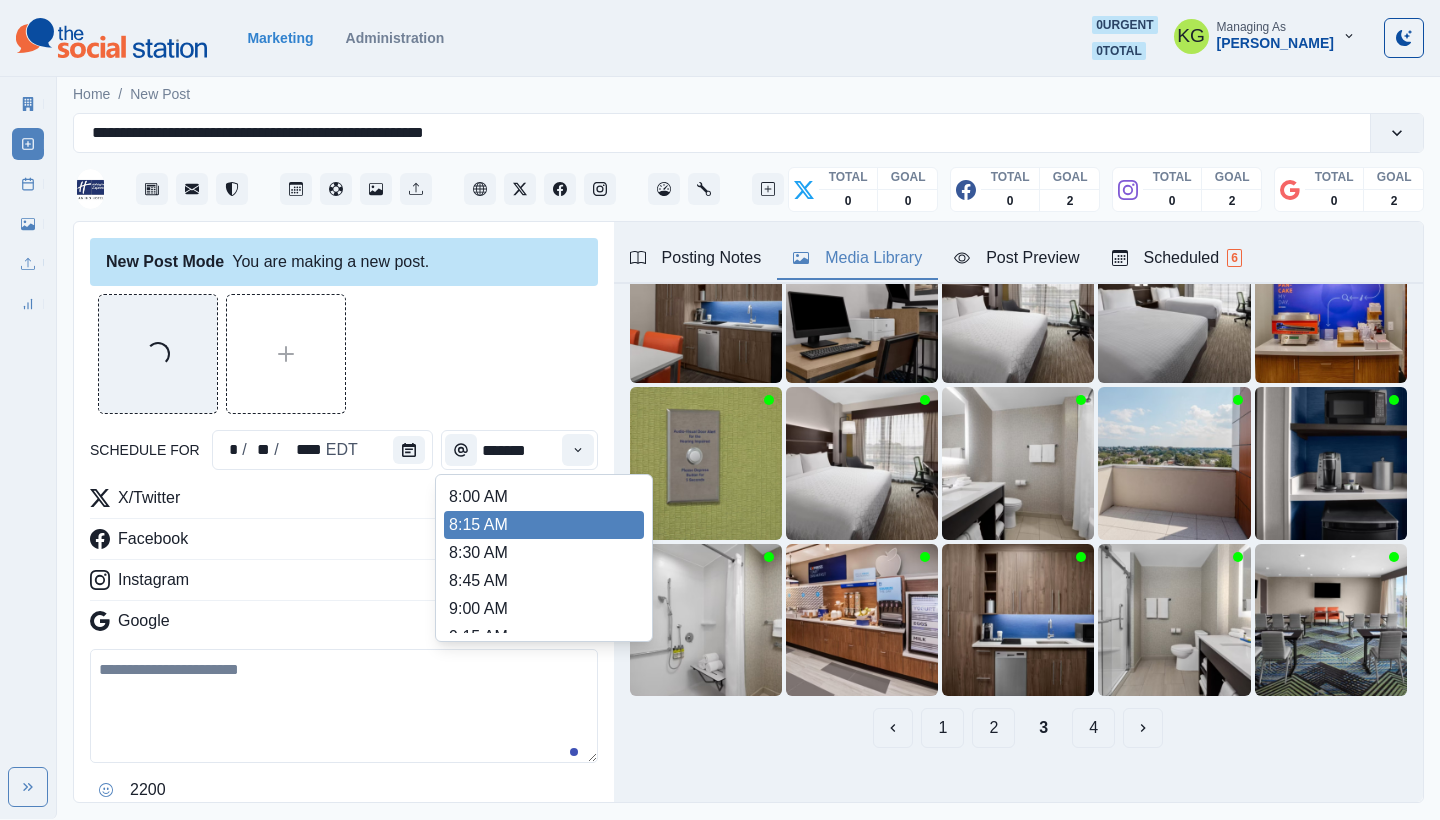 scroll, scrollTop: 414, scrollLeft: 0, axis: vertical 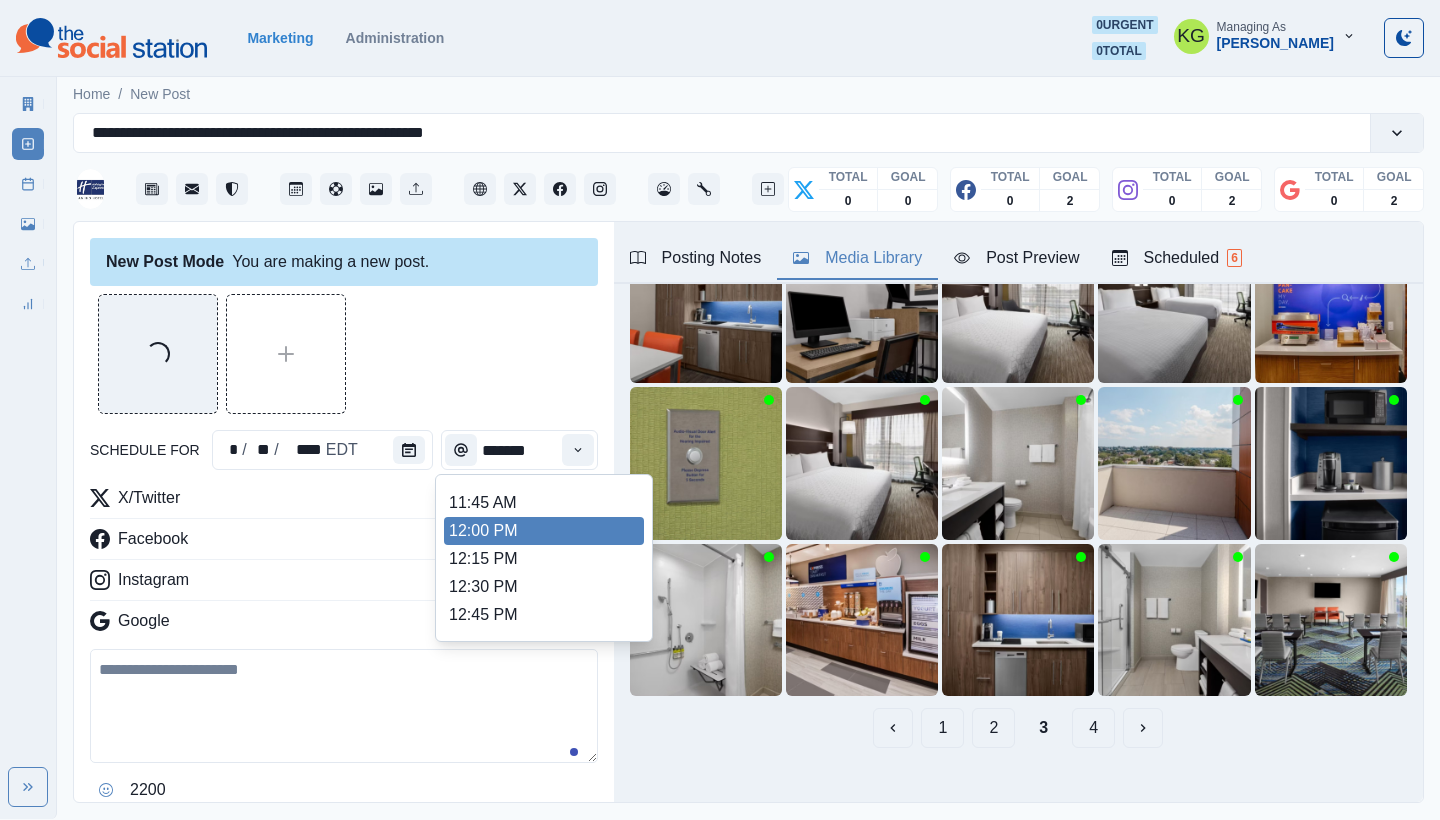 click on "12:00 PM" at bounding box center (544, 531) 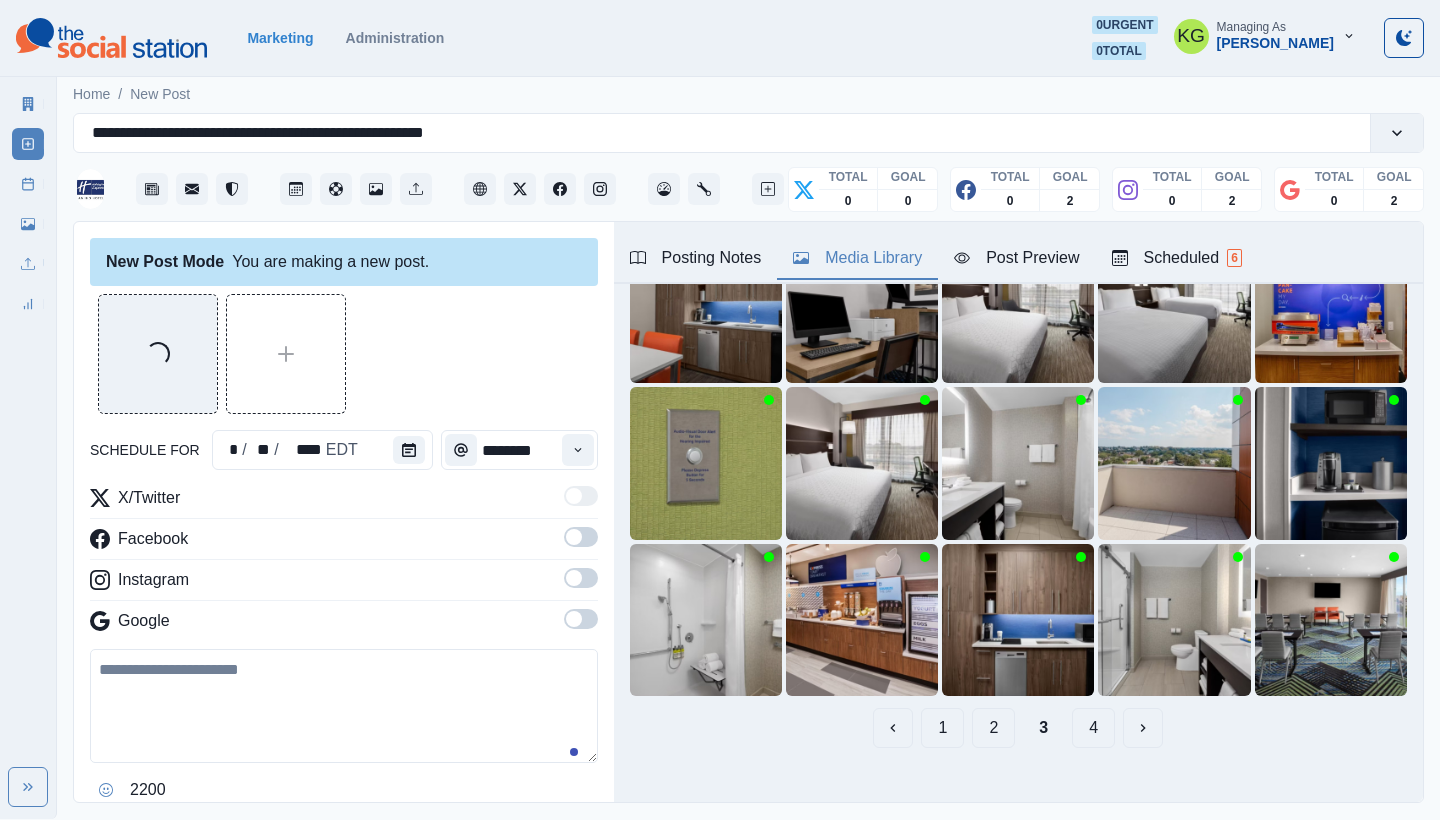 click at bounding box center [574, 619] 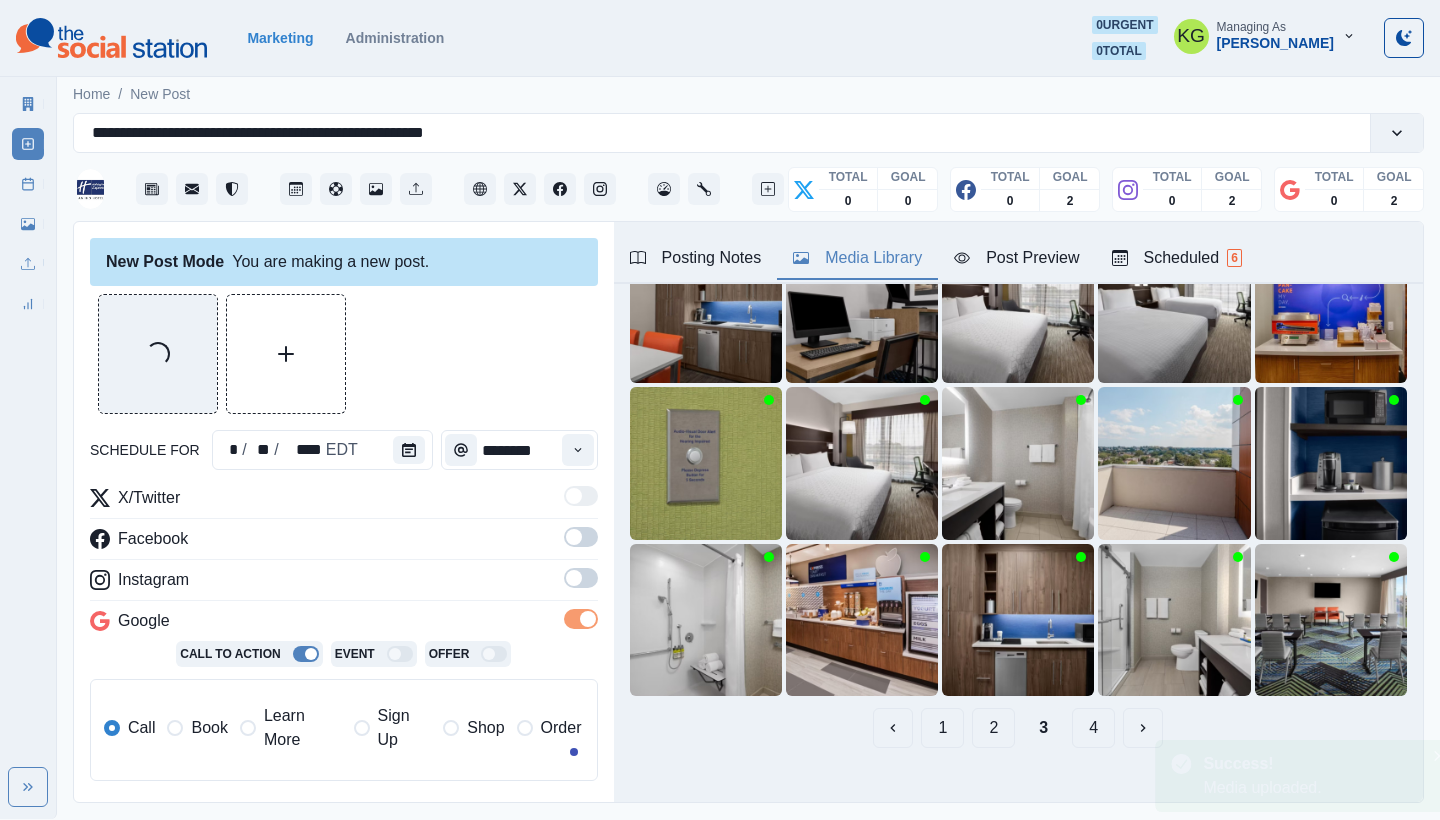 click at bounding box center [581, 578] 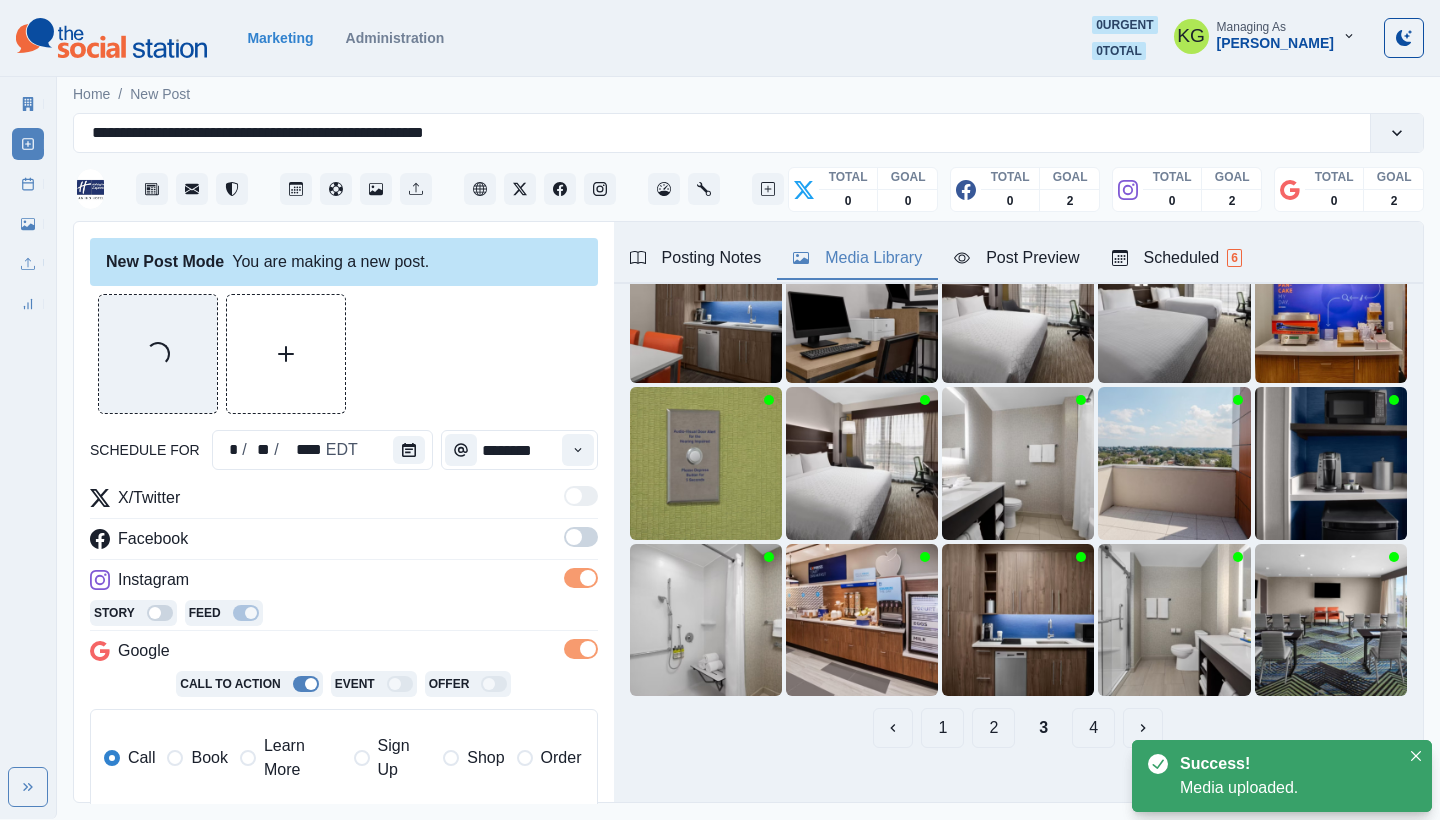 click at bounding box center [581, 543] 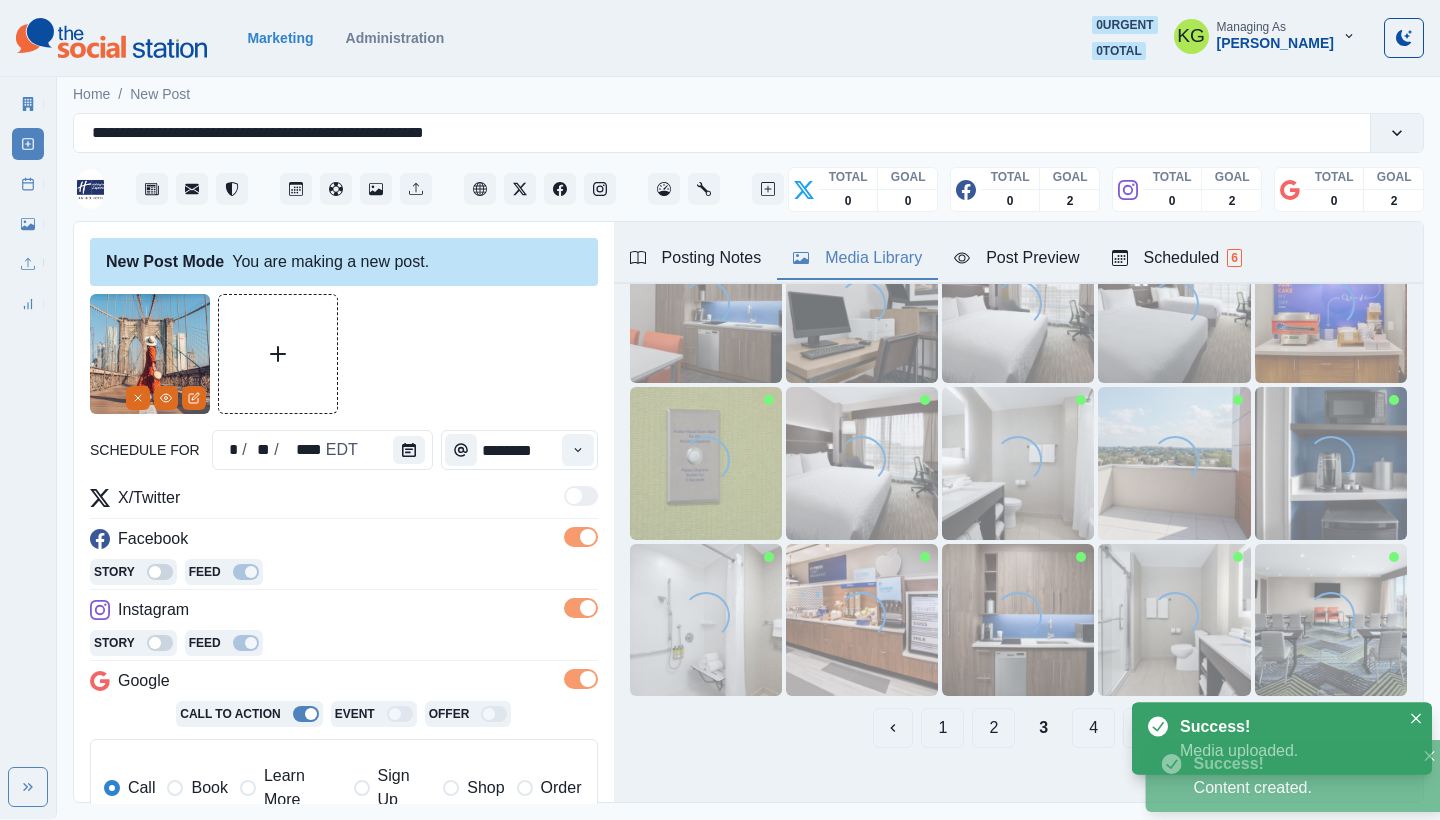 click at bounding box center [581, 537] 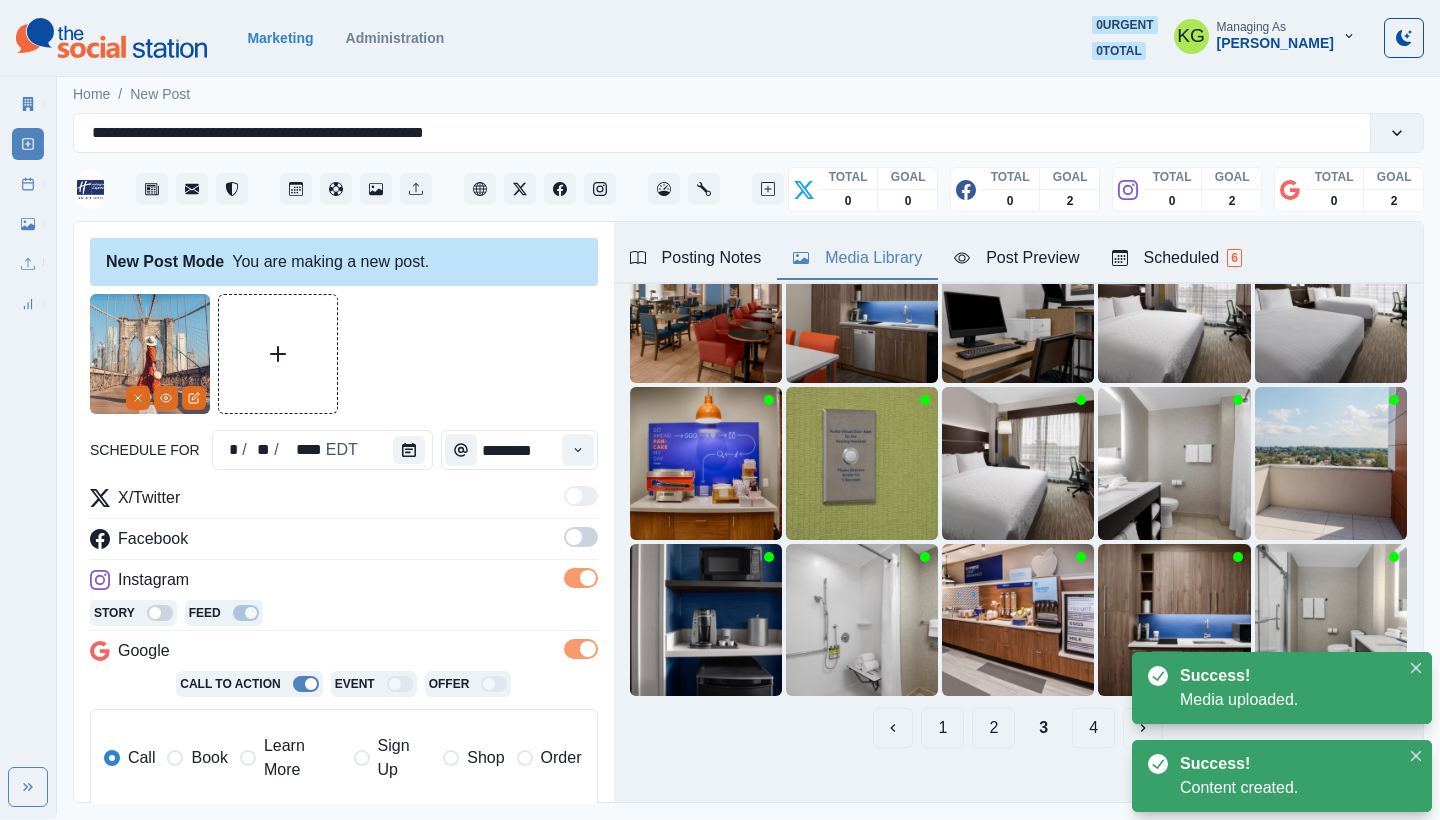 click at bounding box center (574, 537) 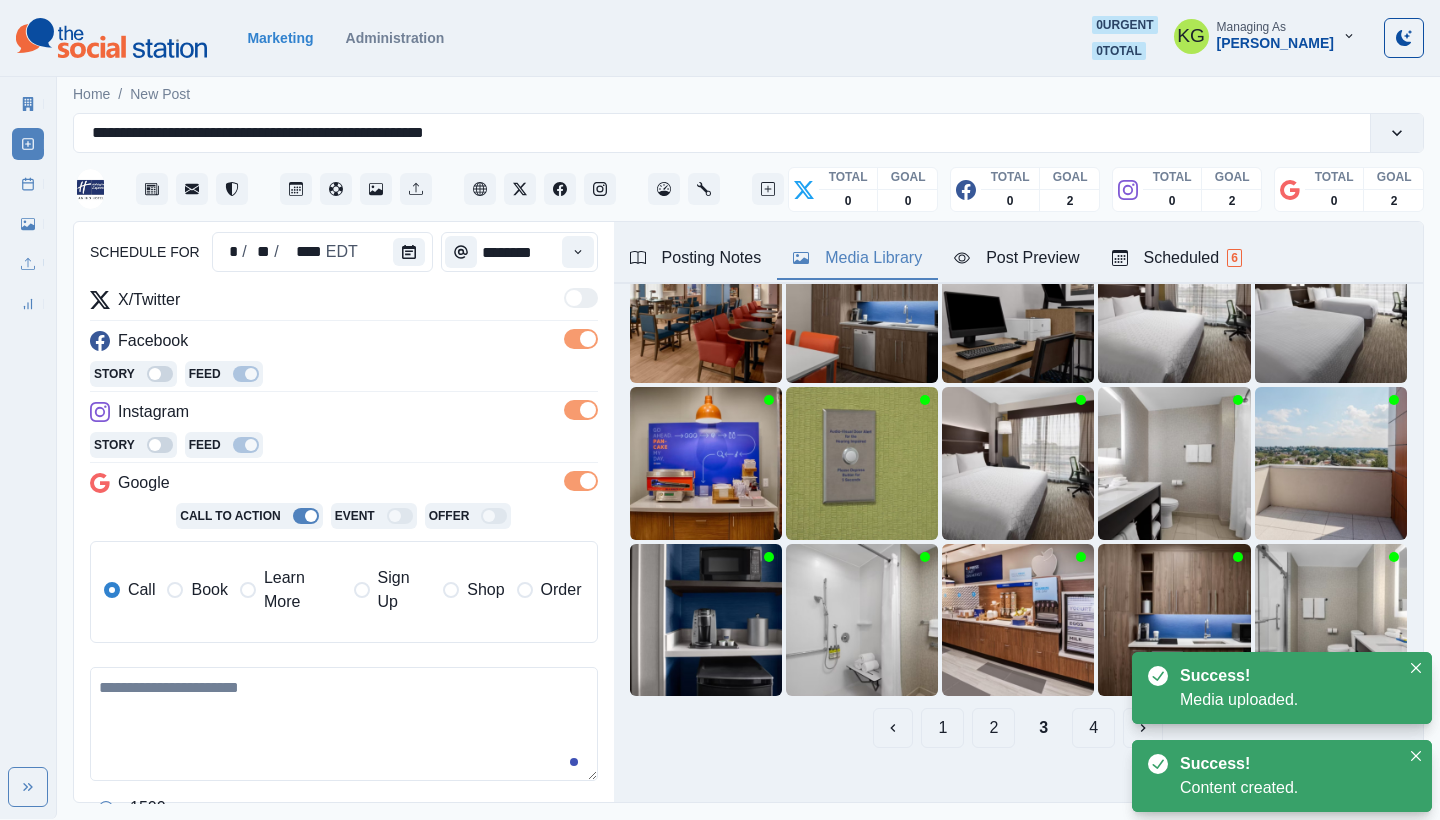 click on "Book" at bounding box center (209, 590) 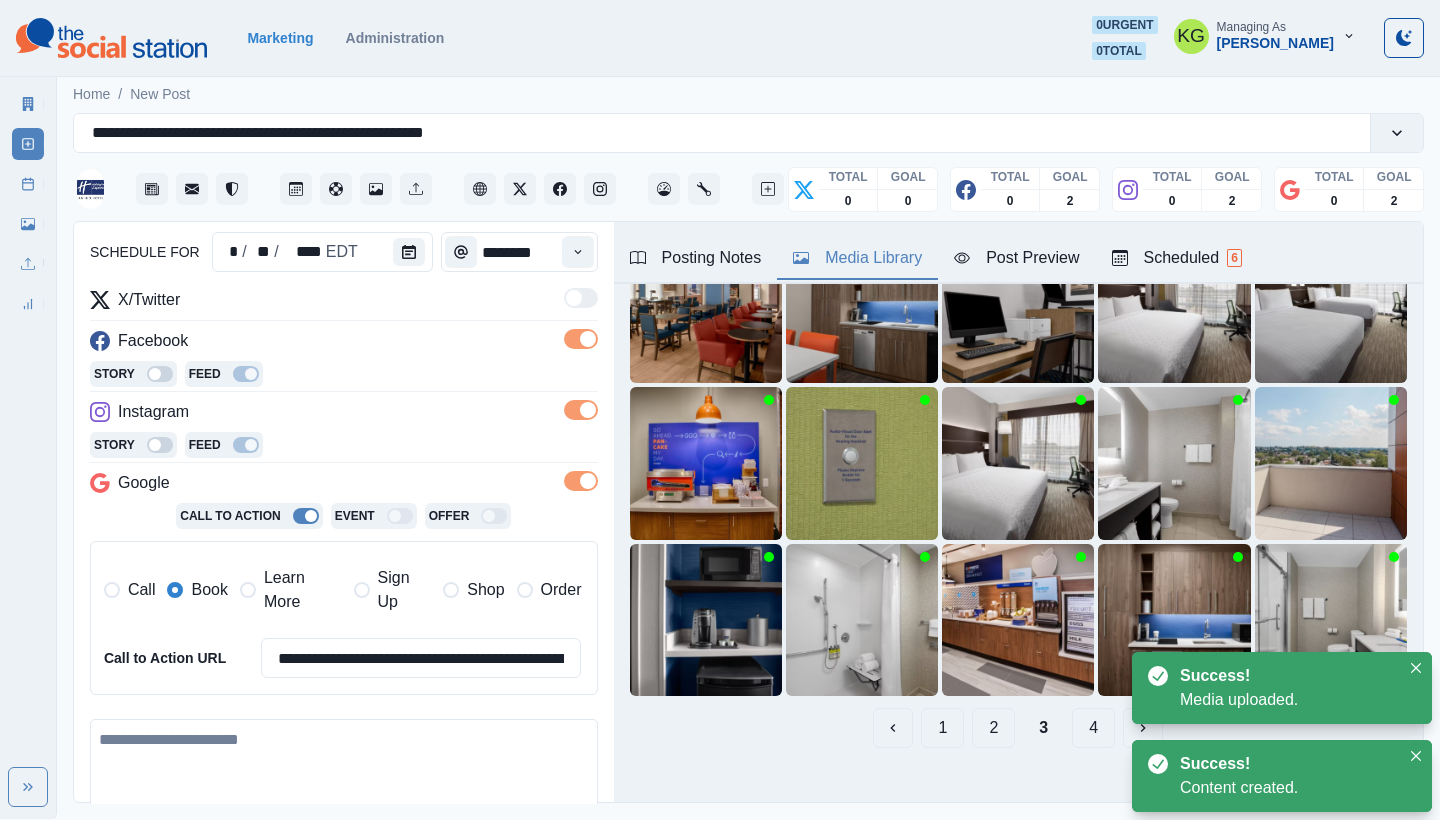 scroll, scrollTop: 384, scrollLeft: 0, axis: vertical 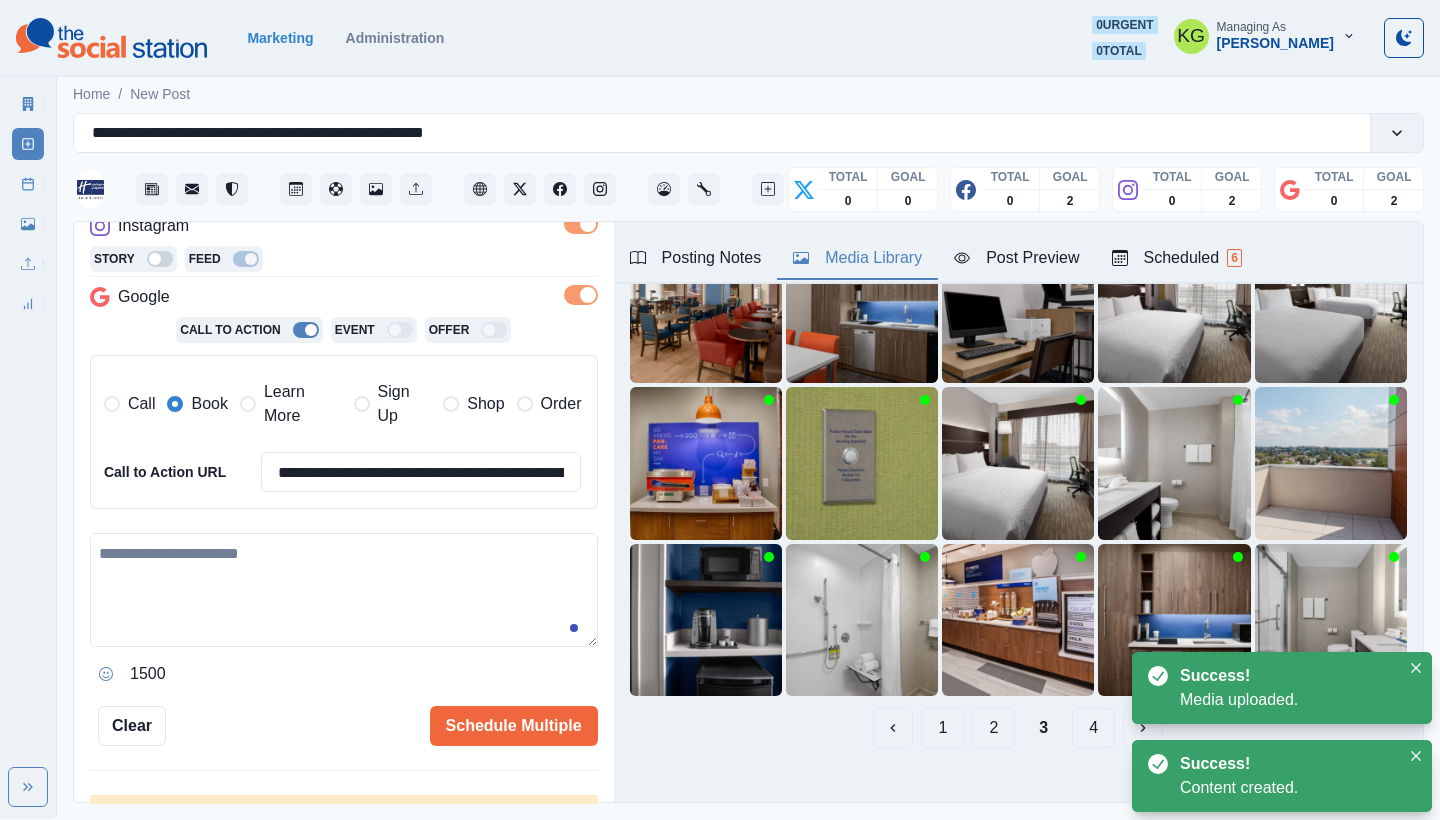click at bounding box center (344, 590) 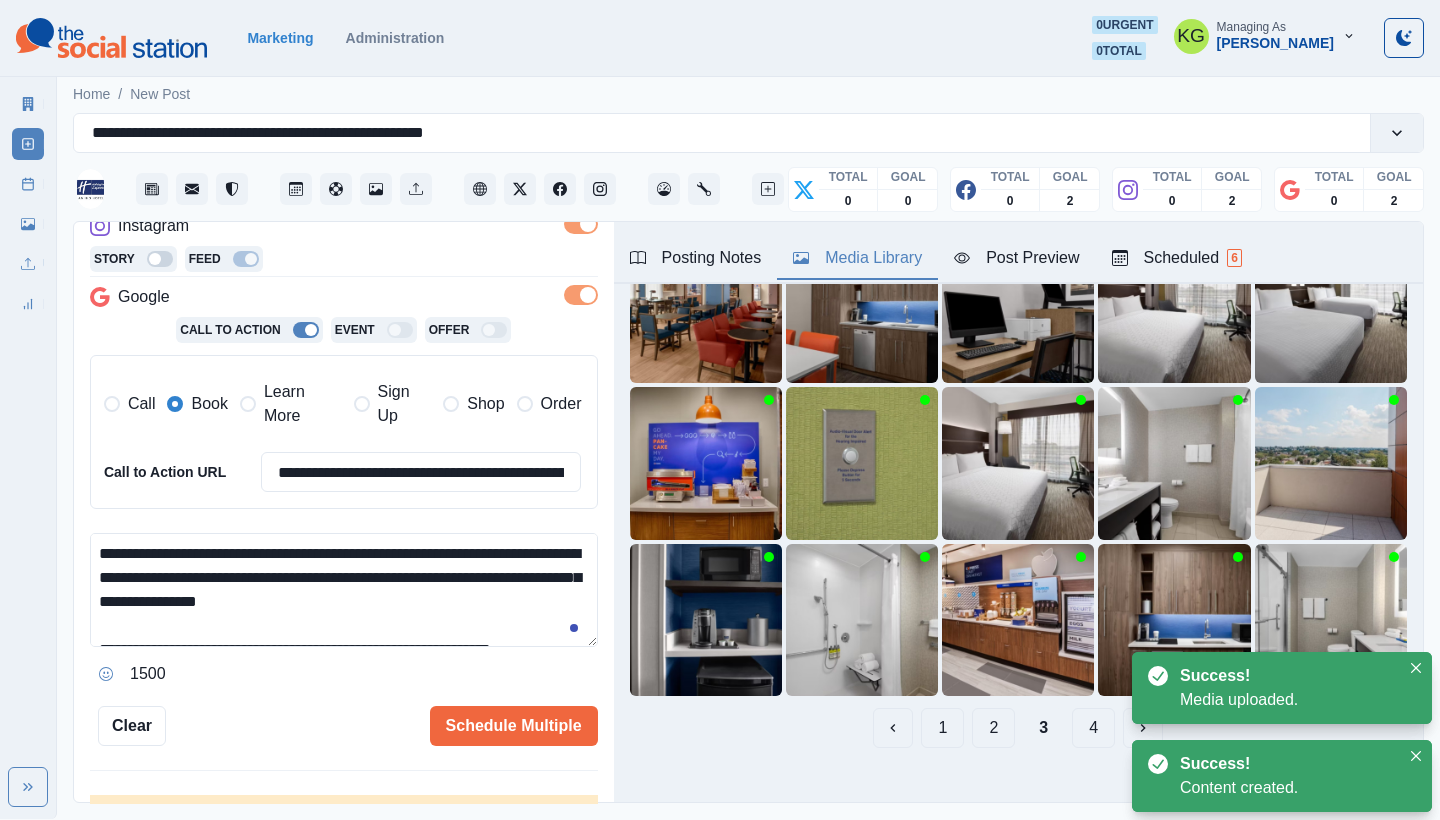 scroll, scrollTop: 48, scrollLeft: 0, axis: vertical 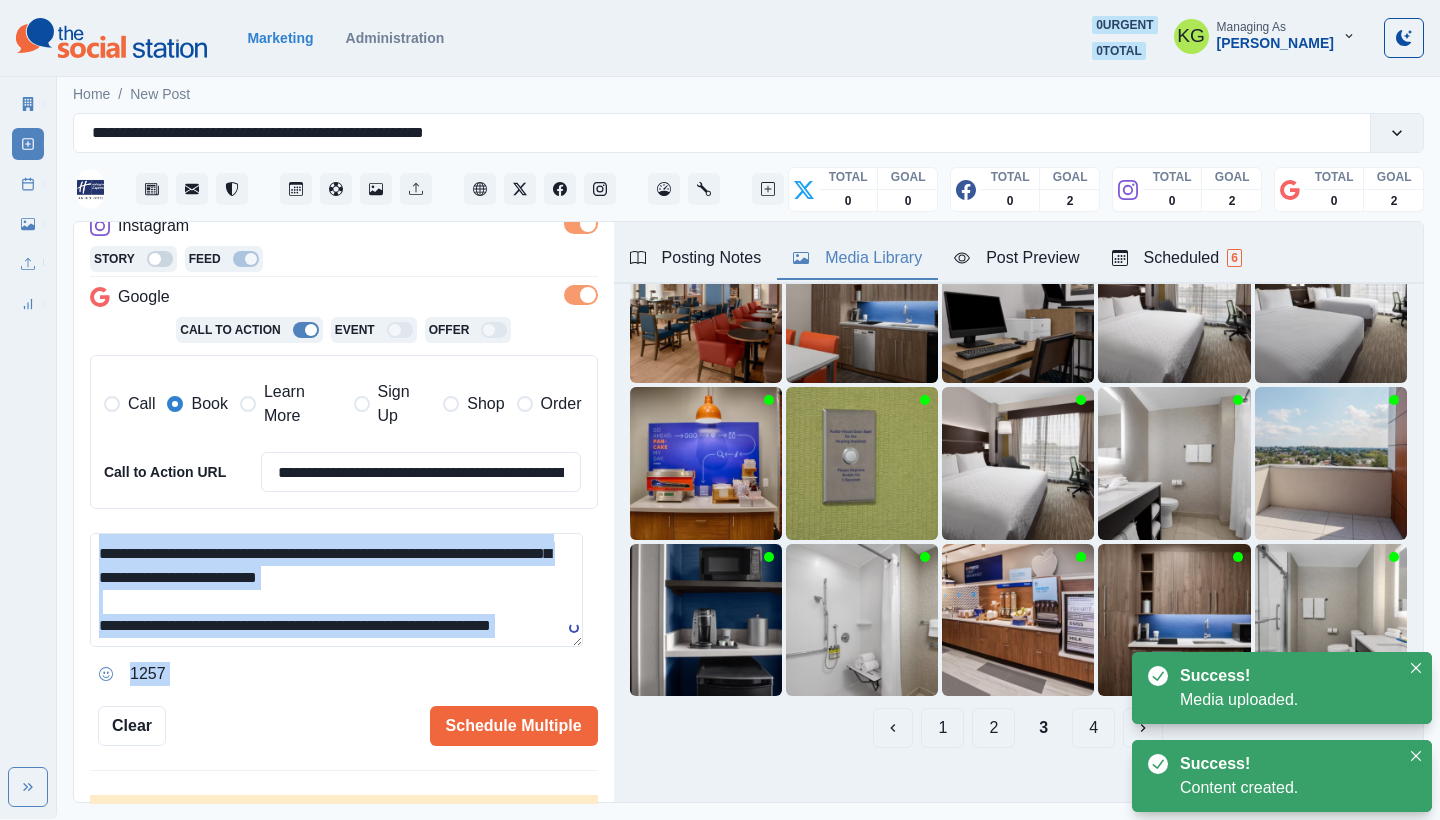 drag, startPoint x: 582, startPoint y: 637, endPoint x: 574, endPoint y: 758, distance: 121.264175 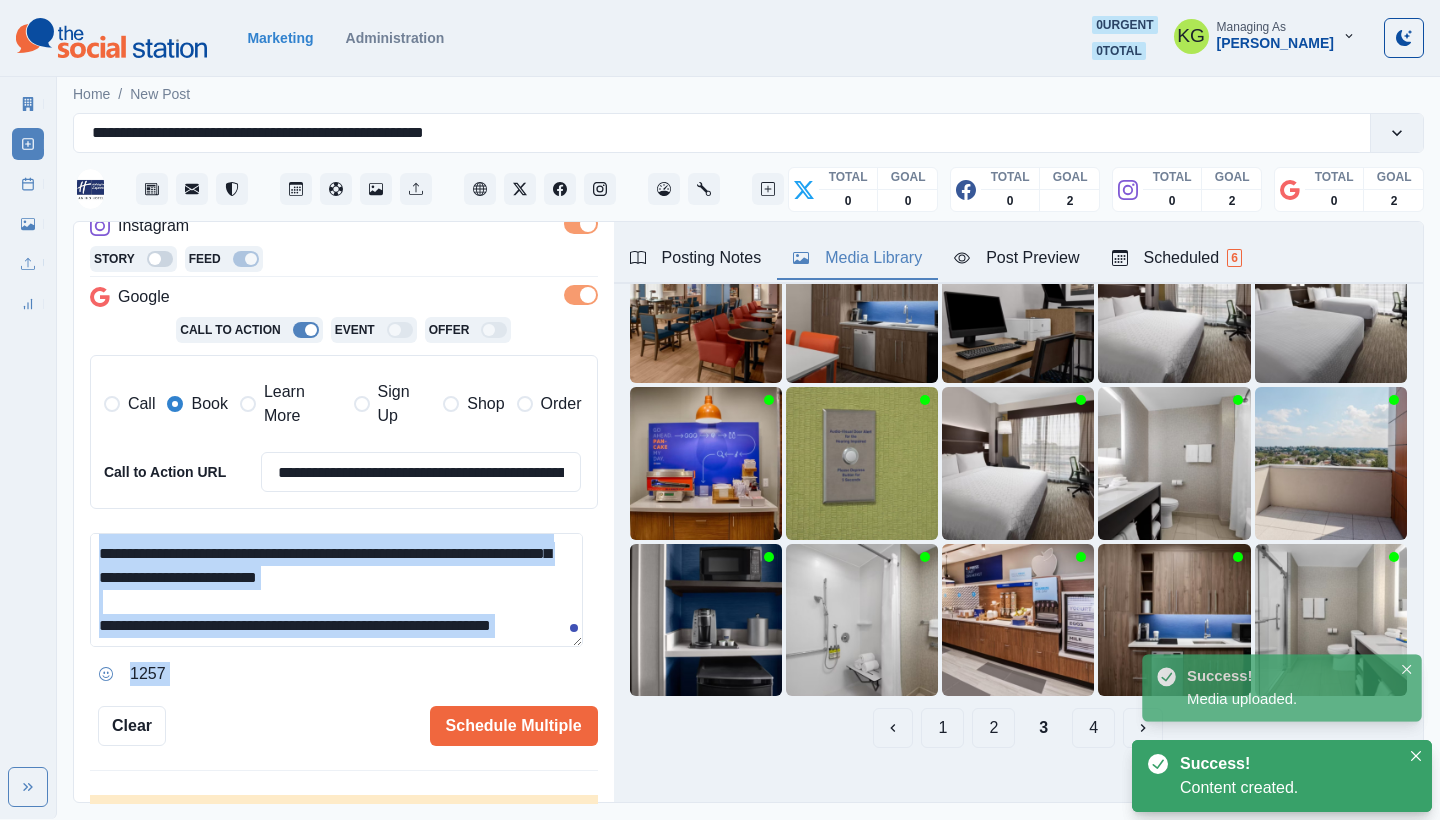 click on "1257" at bounding box center (344, 674) 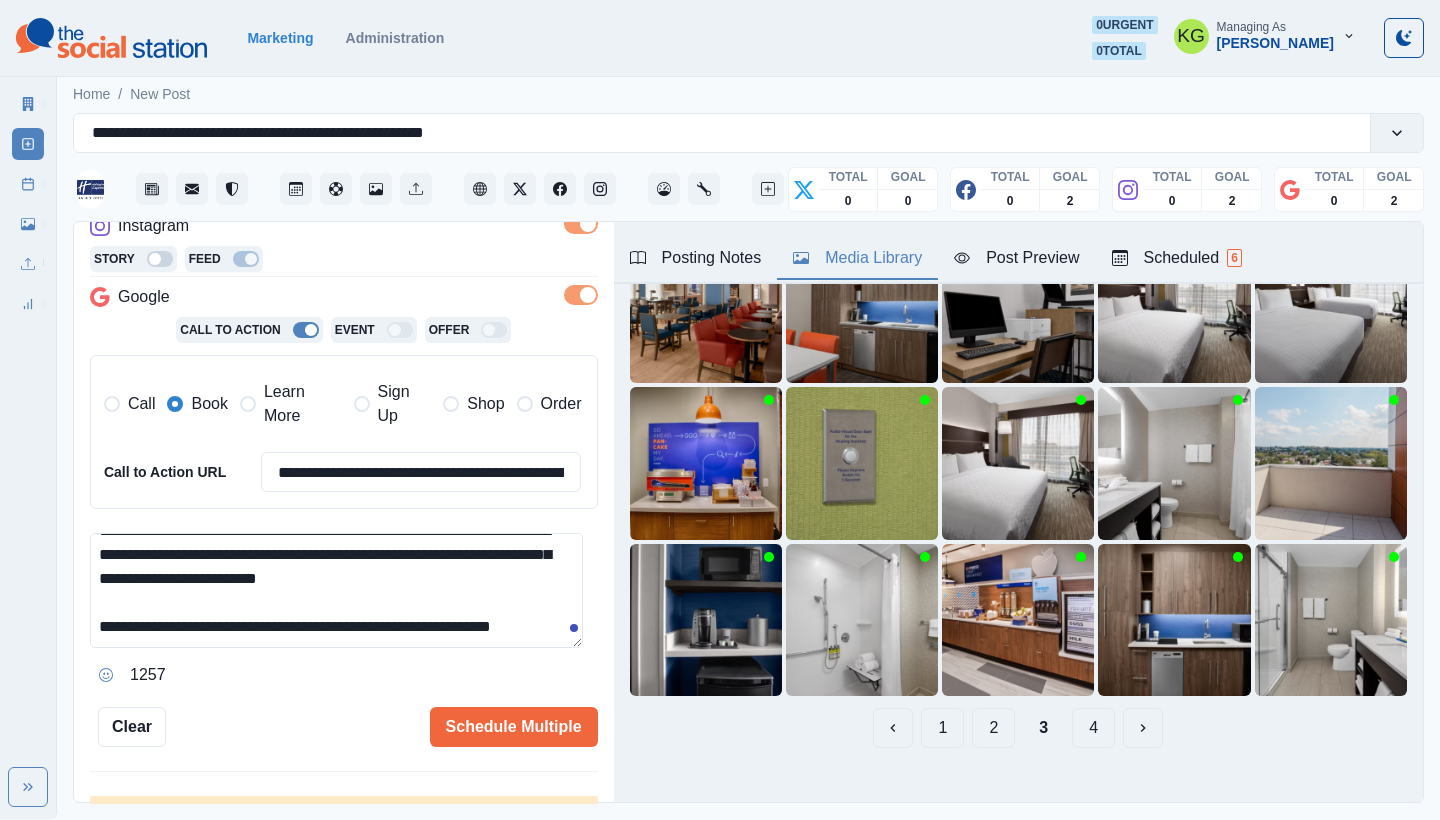 scroll, scrollTop: 0, scrollLeft: 0, axis: both 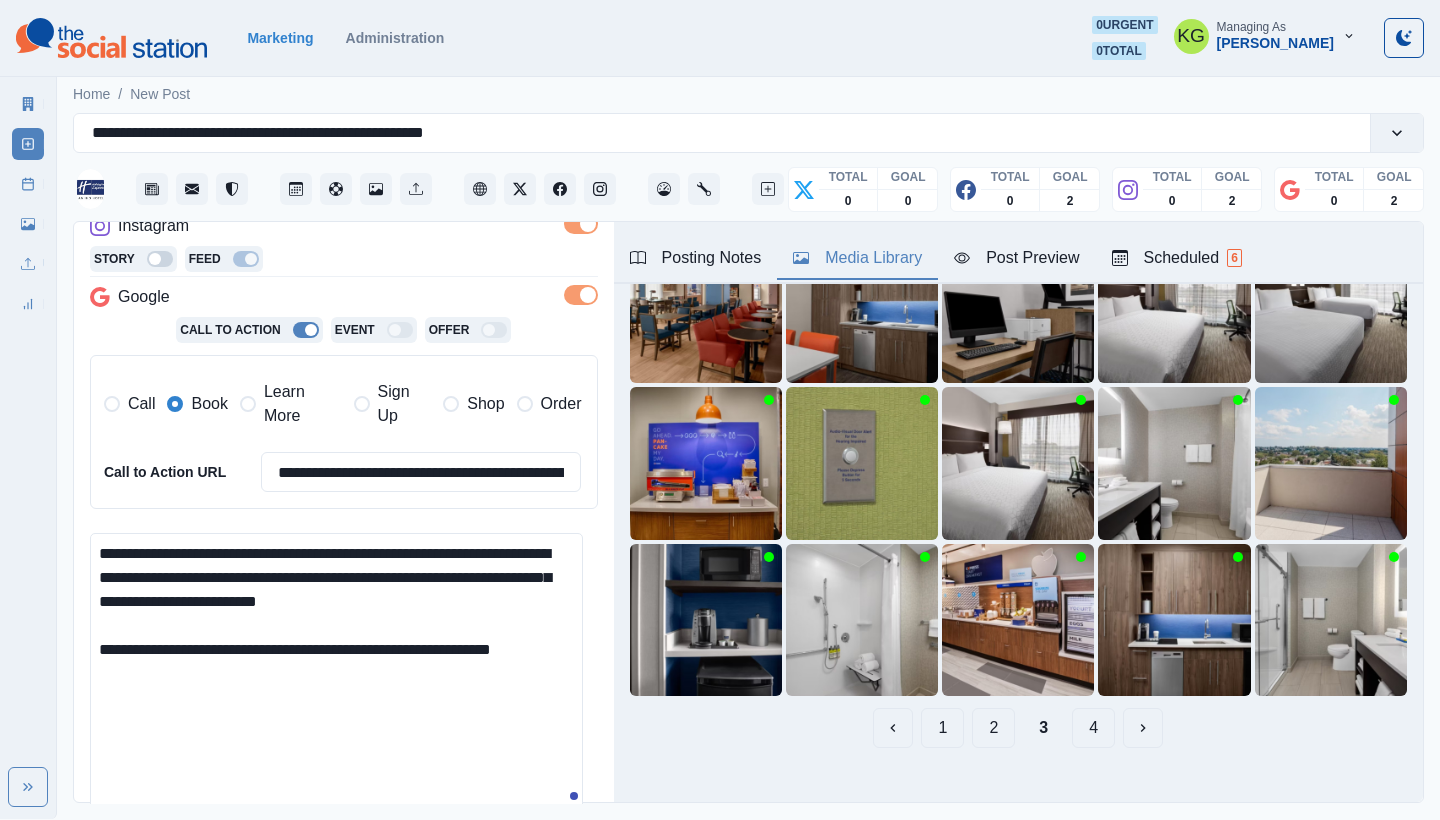 click on "**********" at bounding box center (336, 674) 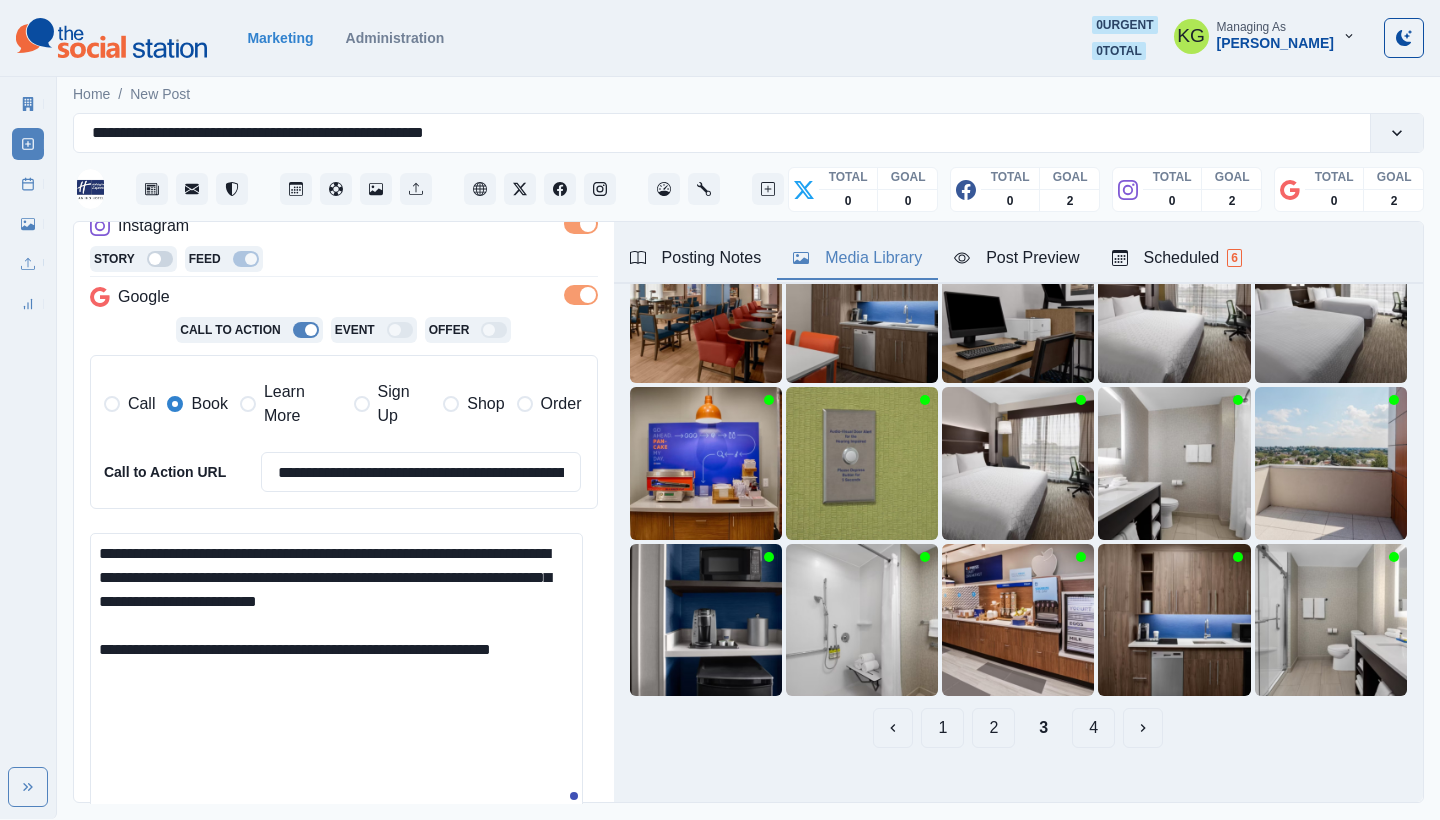 drag, startPoint x: 337, startPoint y: 705, endPoint x: 329, endPoint y: 675, distance: 31.04835 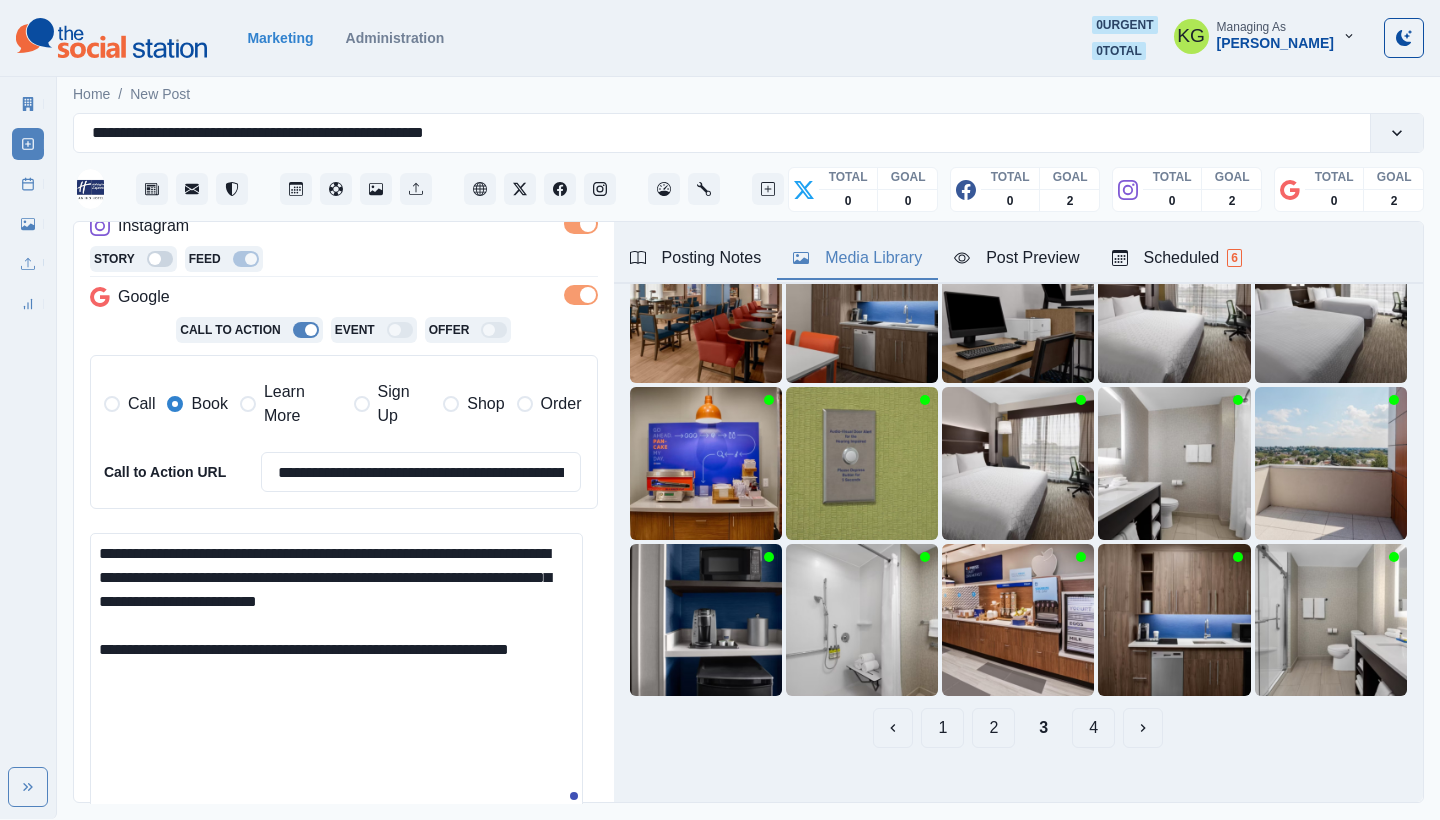 paste on "**********" 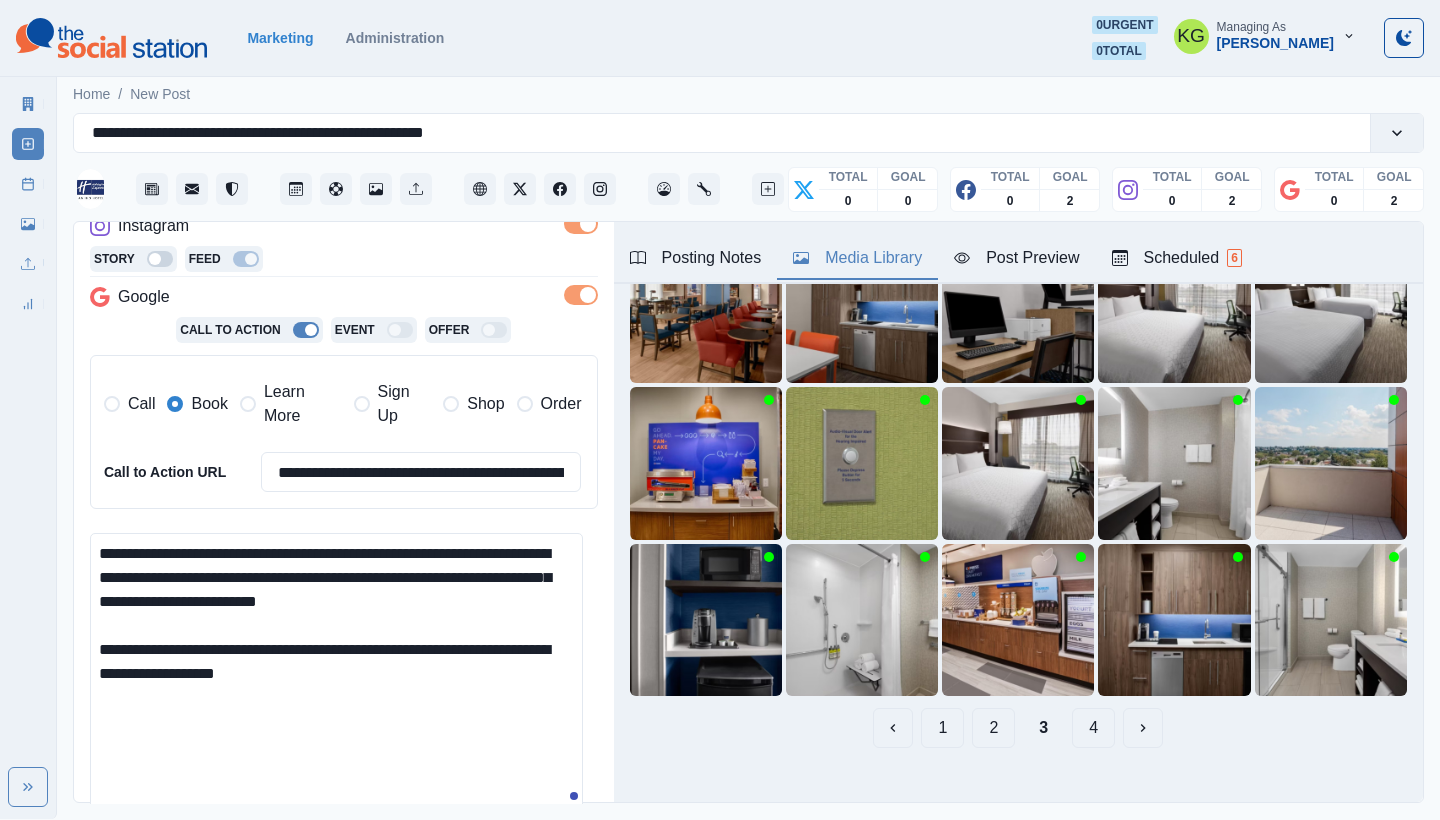 drag, startPoint x: 401, startPoint y: 642, endPoint x: 353, endPoint y: 640, distance: 48.04165 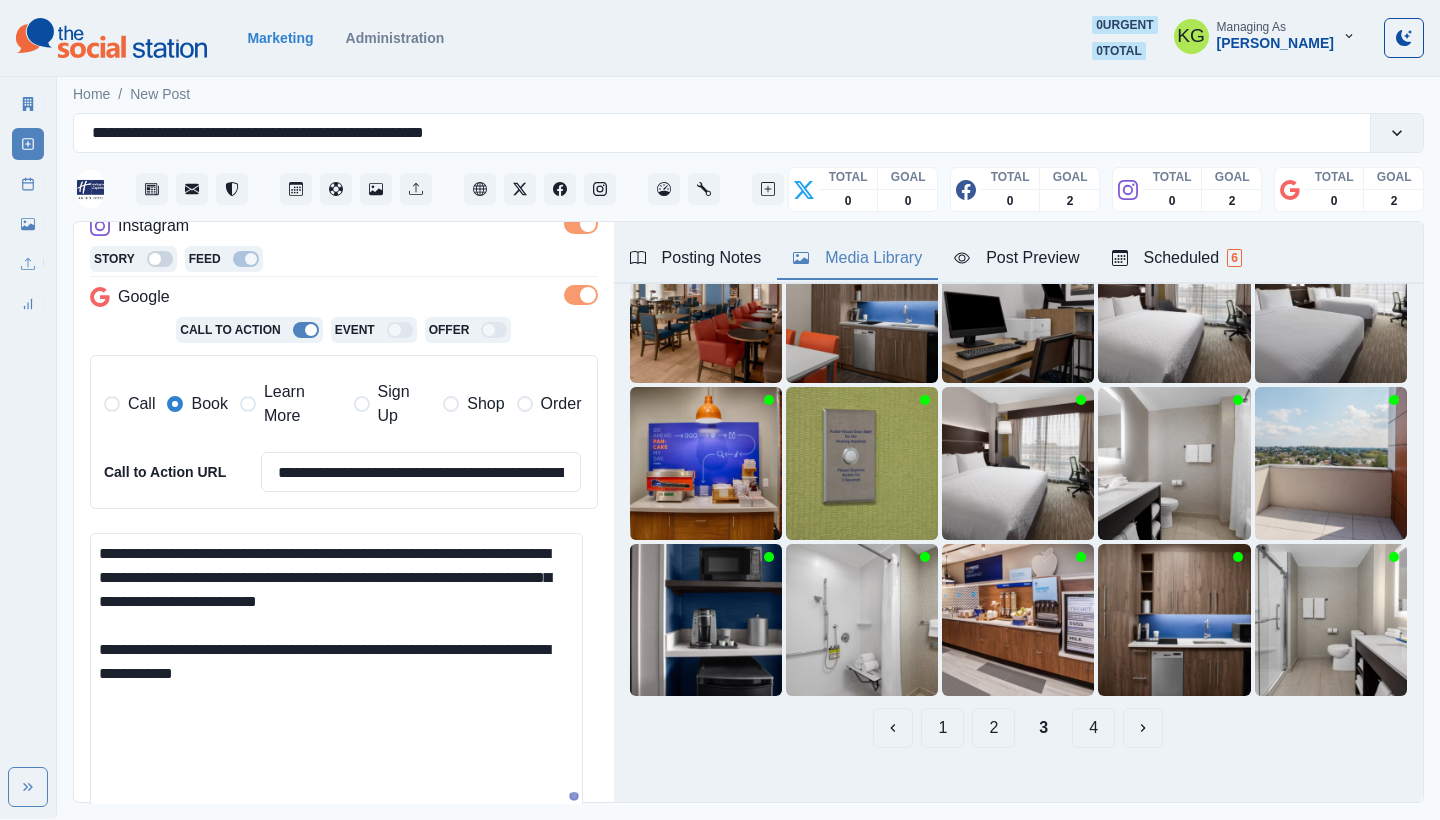 drag, startPoint x: 503, startPoint y: 643, endPoint x: 524, endPoint y: 705, distance: 65.459915 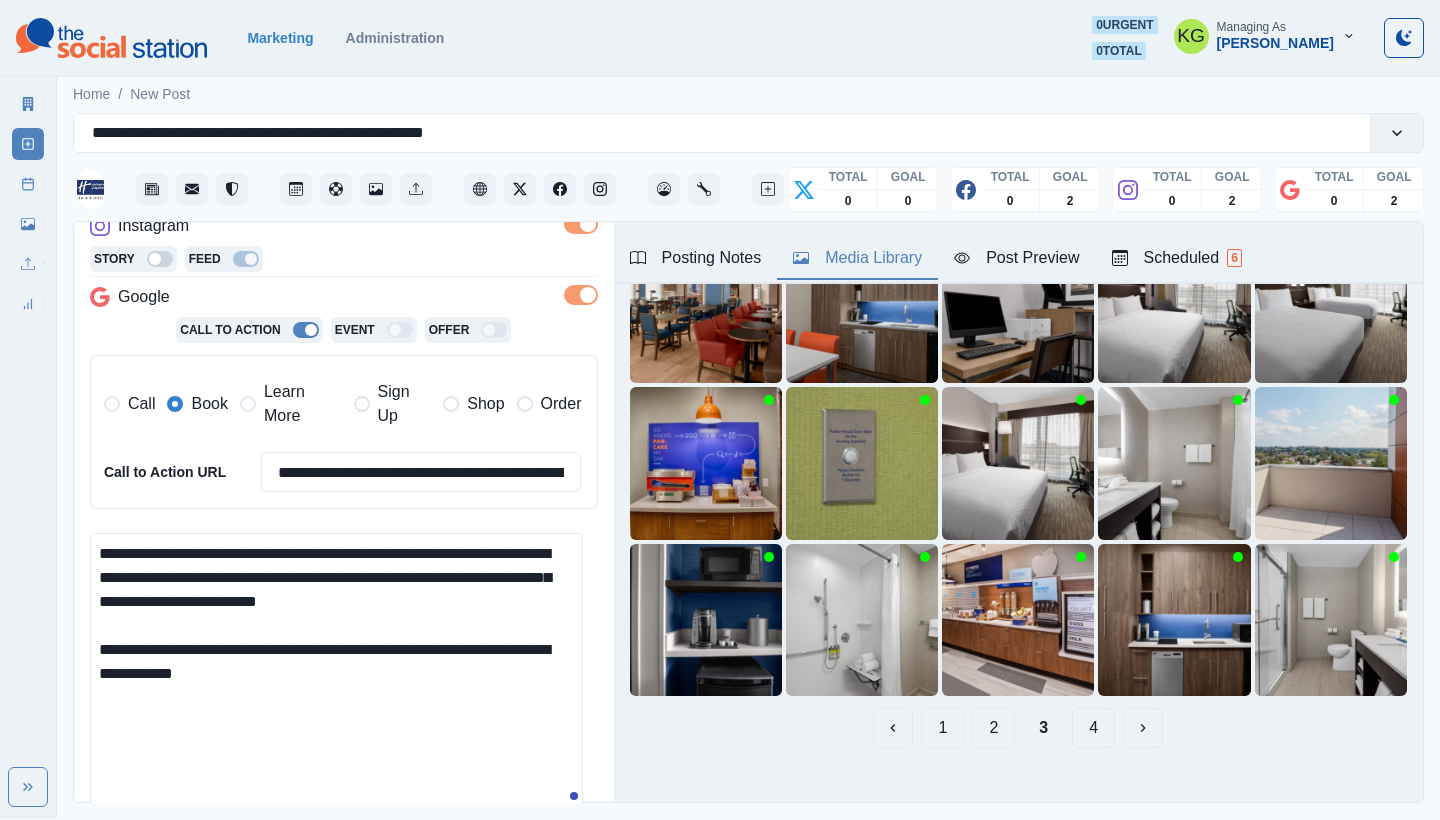 click on "**********" at bounding box center (336, 674) 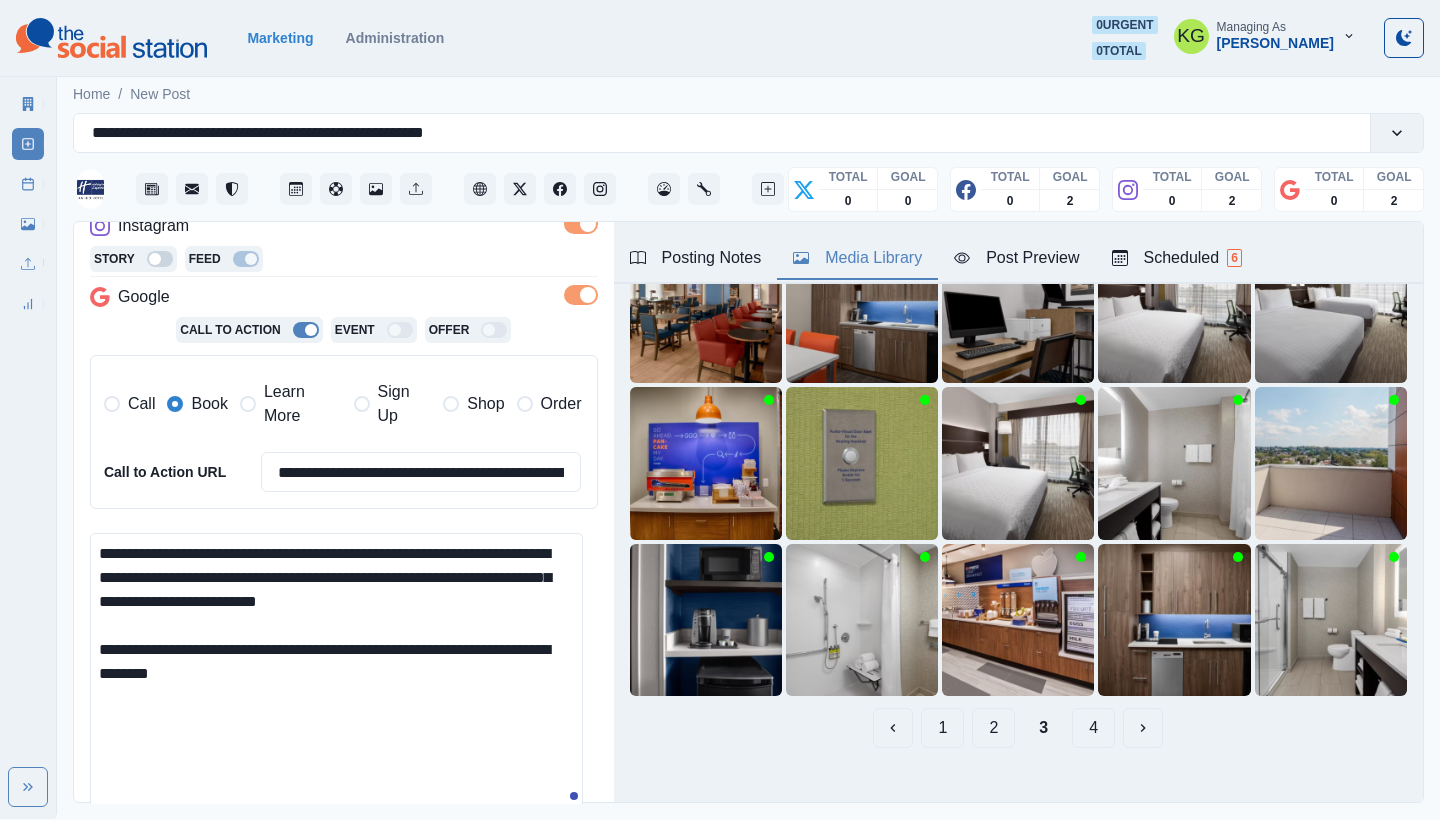 scroll, scrollTop: 557, scrollLeft: 0, axis: vertical 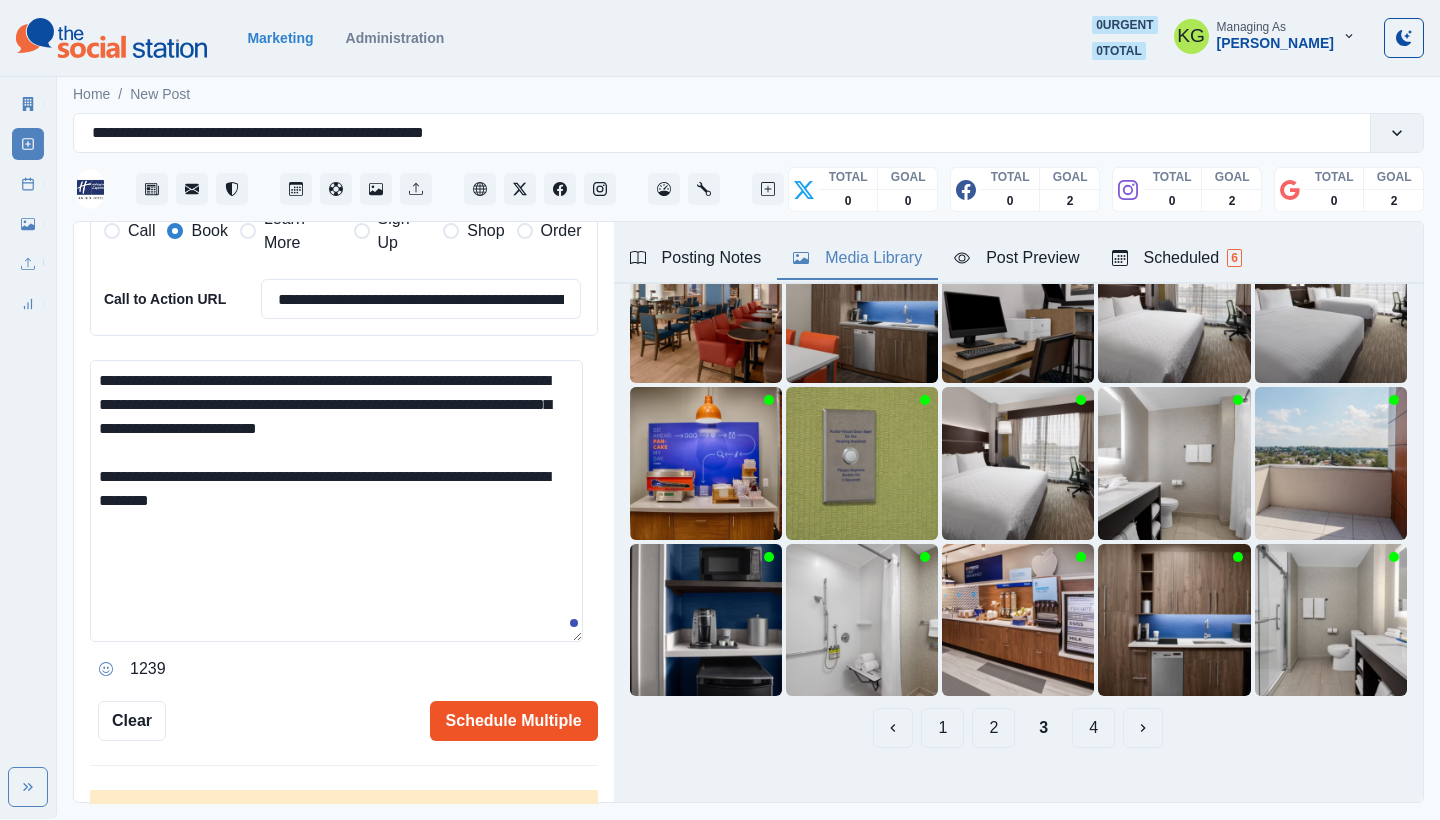 type on "**********" 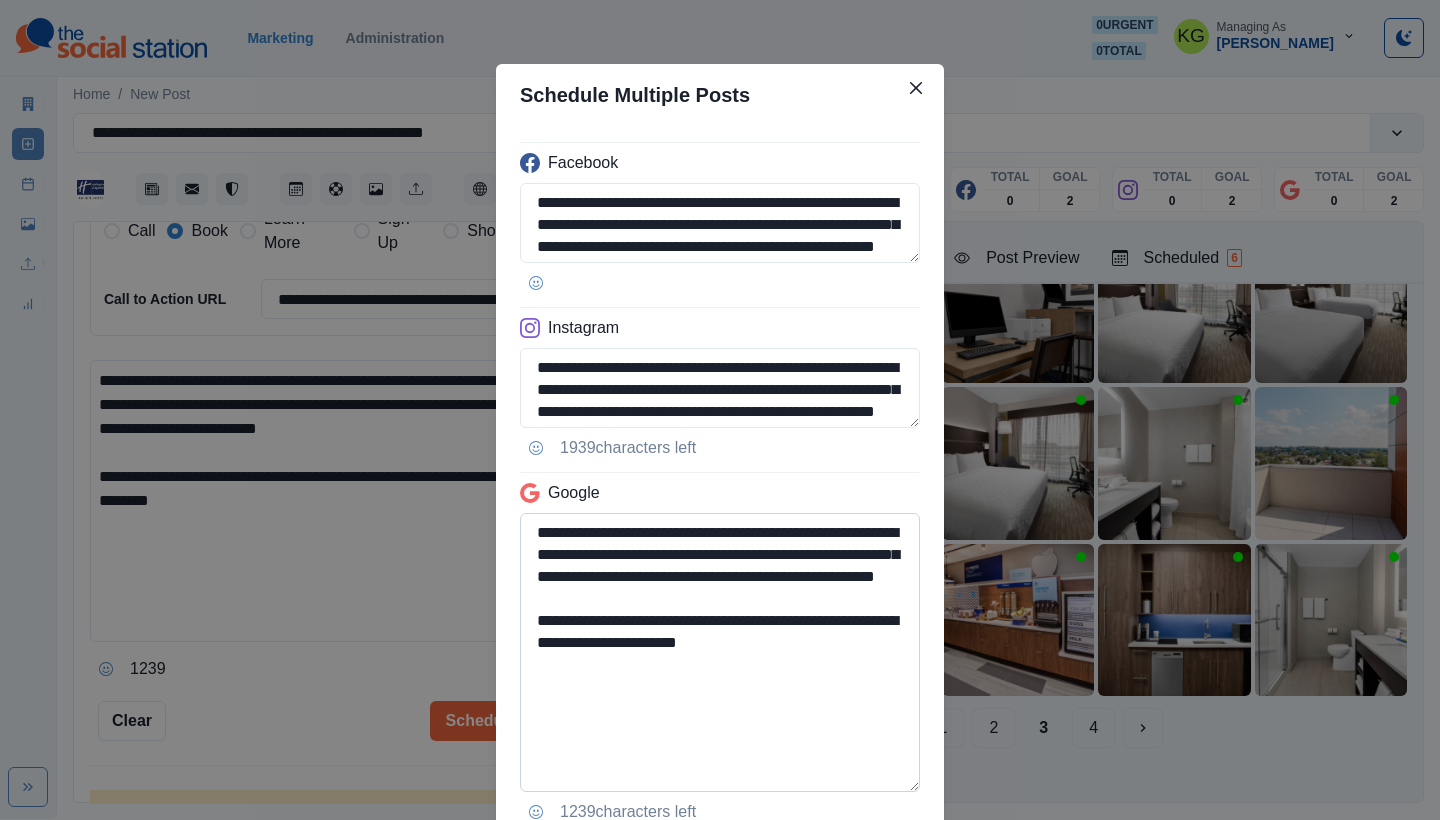 click on "**********" at bounding box center [720, 652] 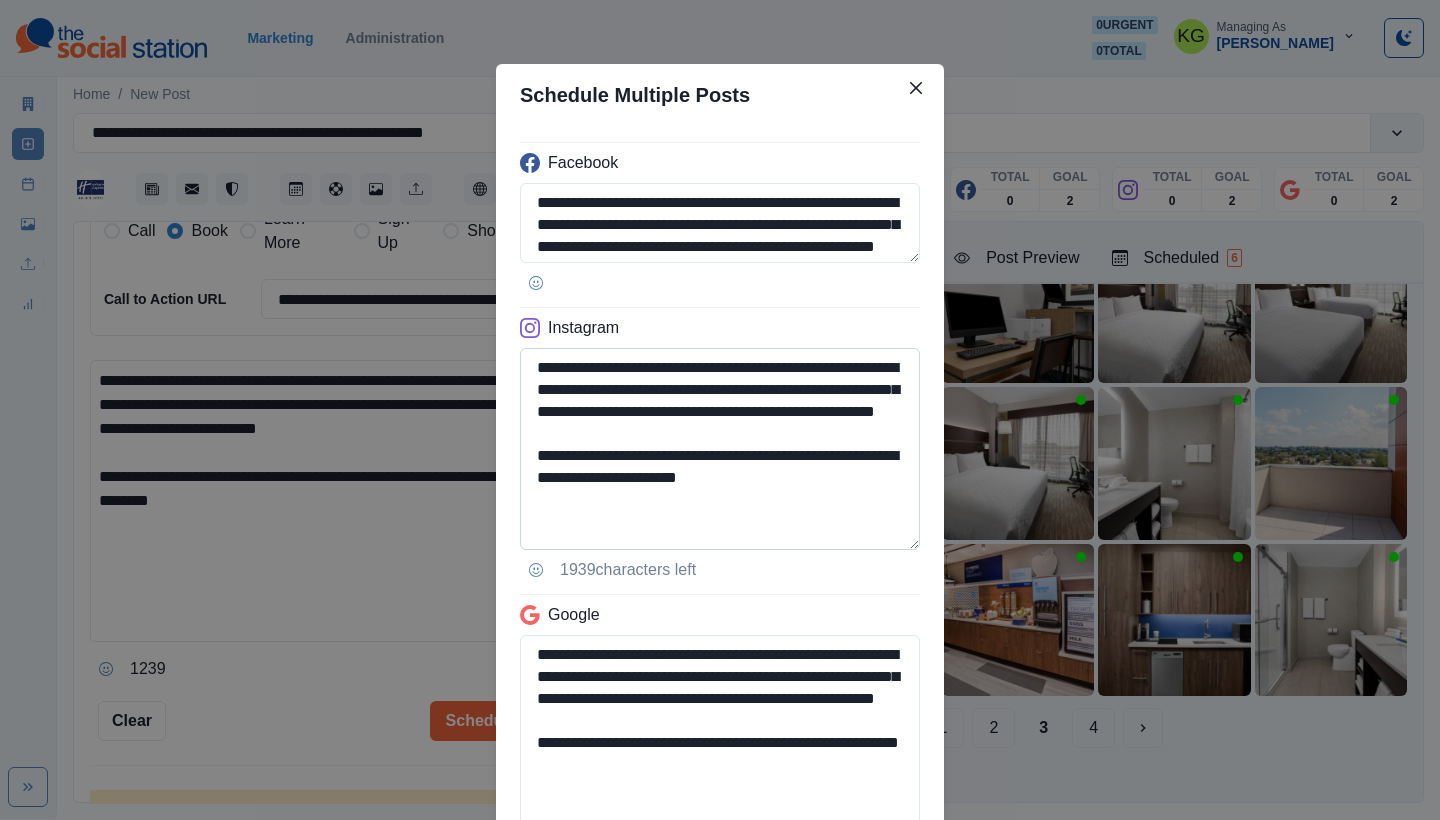 click on "**********" at bounding box center [720, 449] 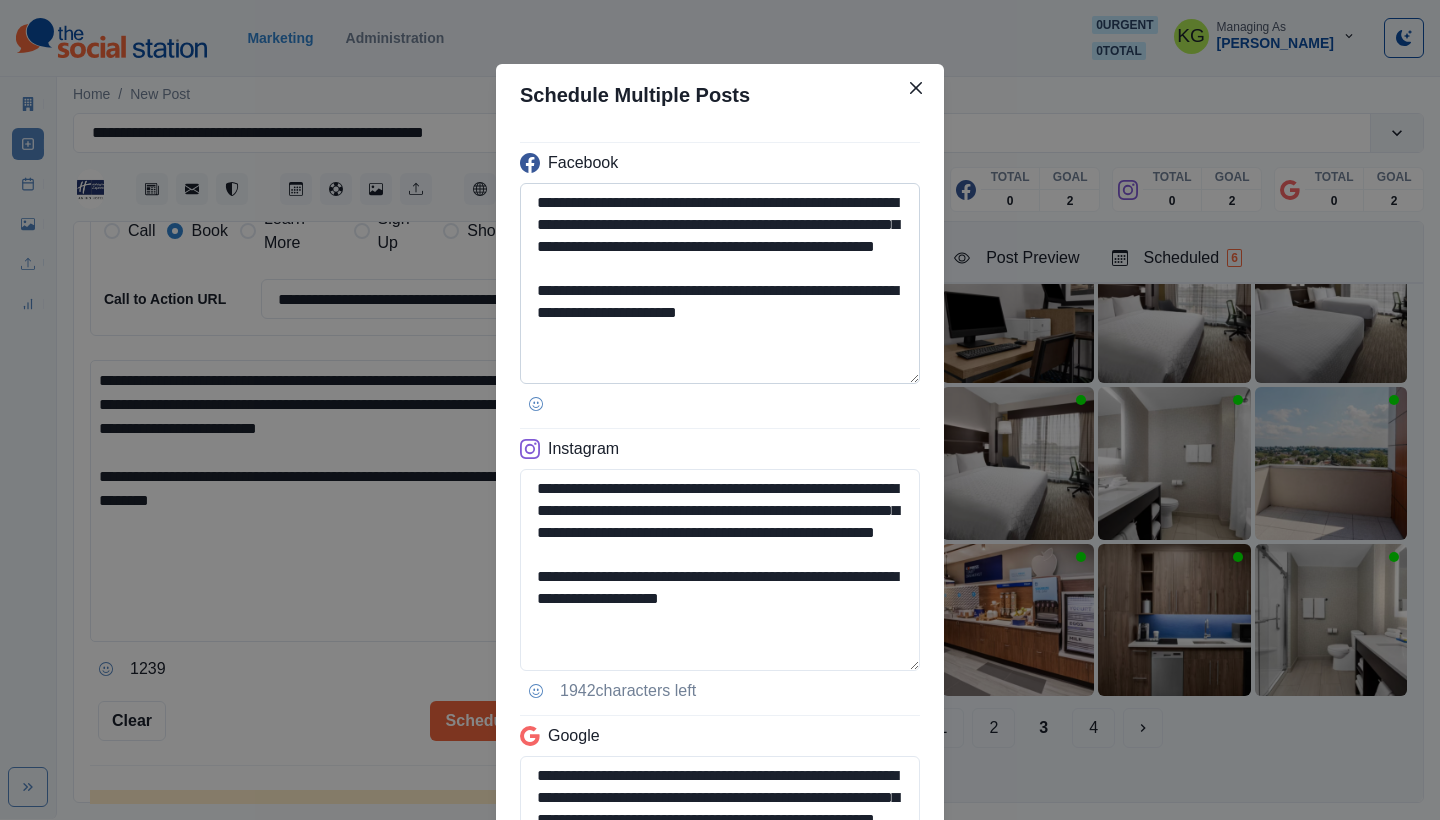 click on "**********" at bounding box center (720, 283) 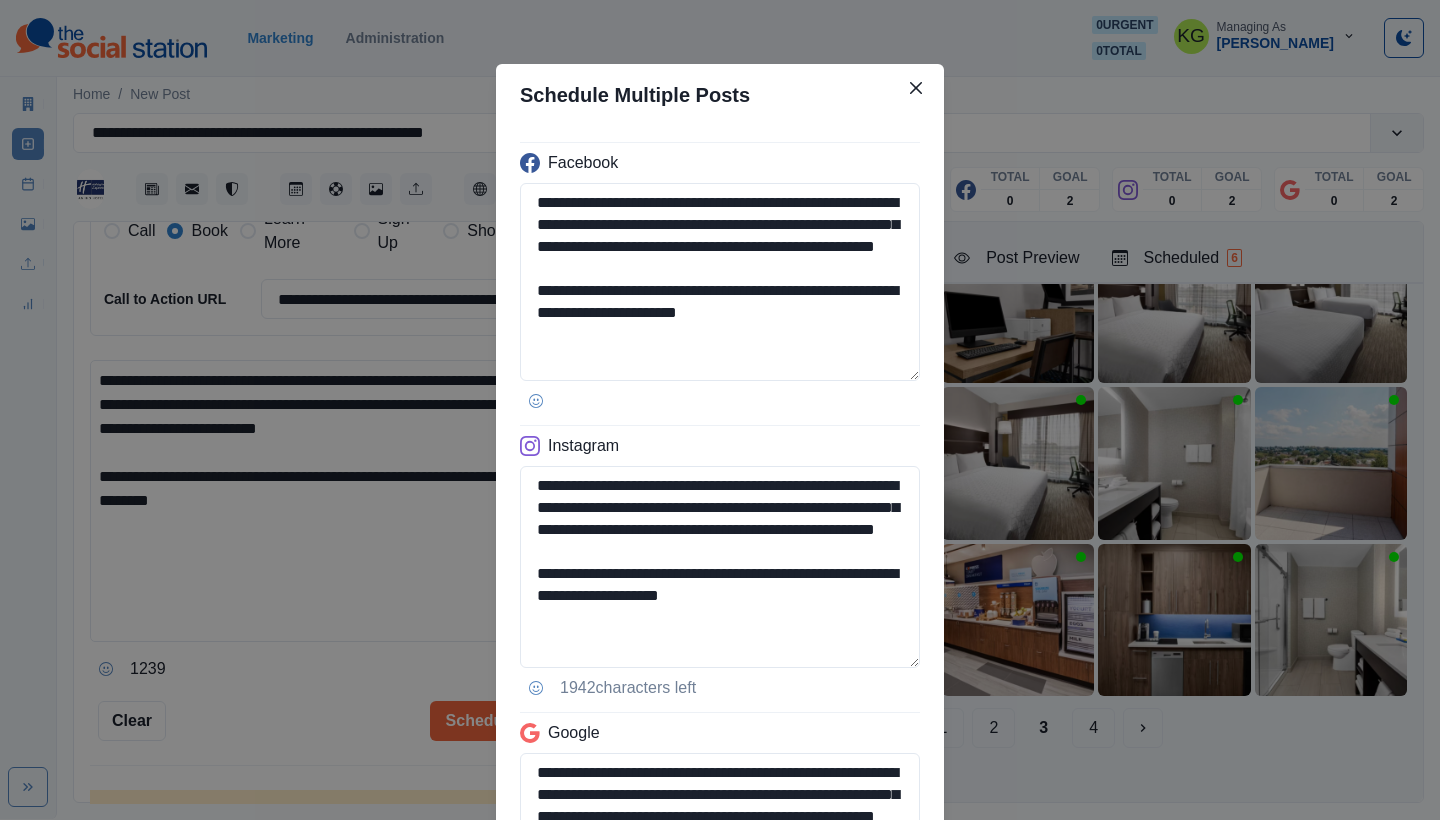 scroll, scrollTop: 392, scrollLeft: 0, axis: vertical 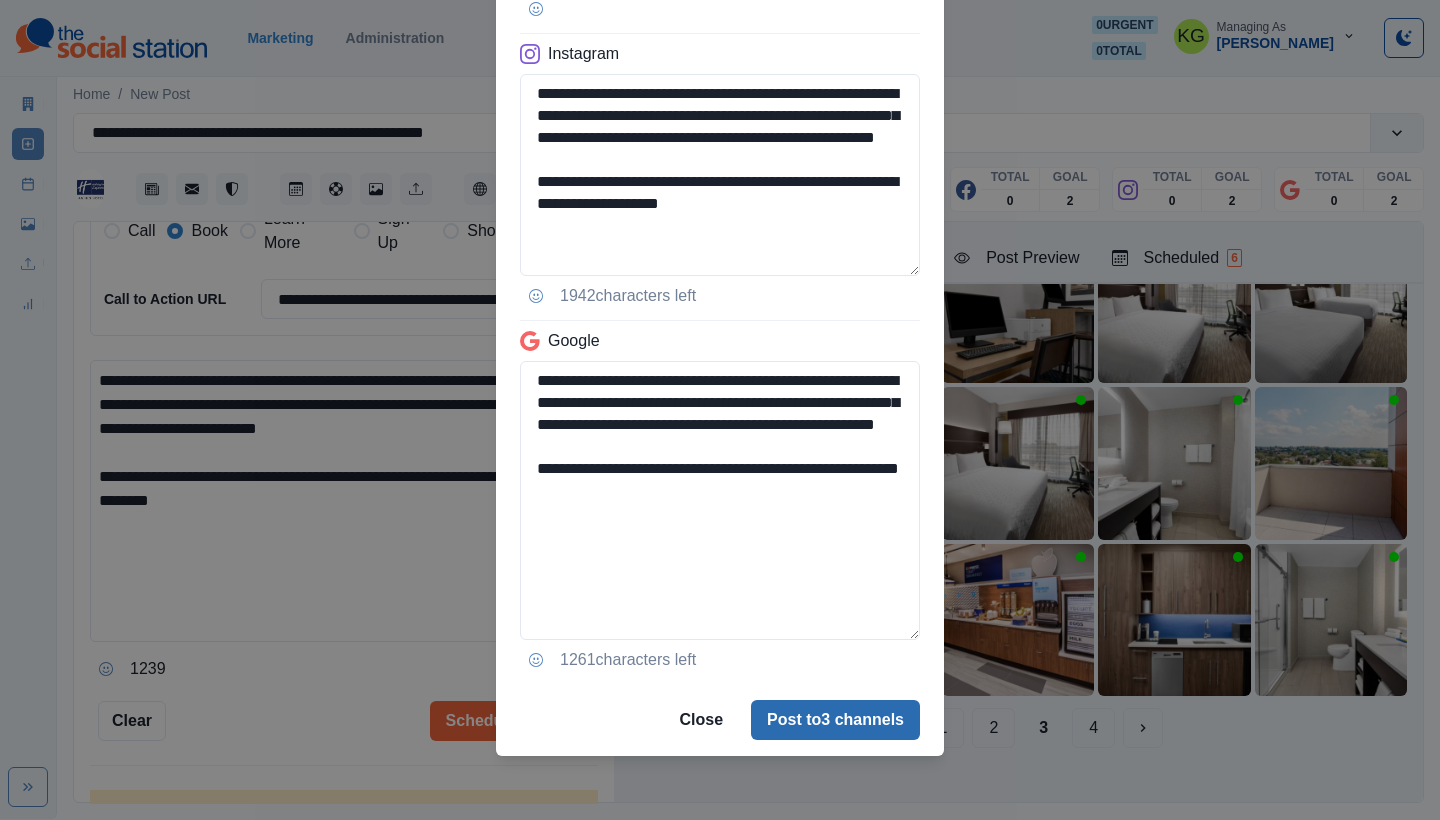 type on "**********" 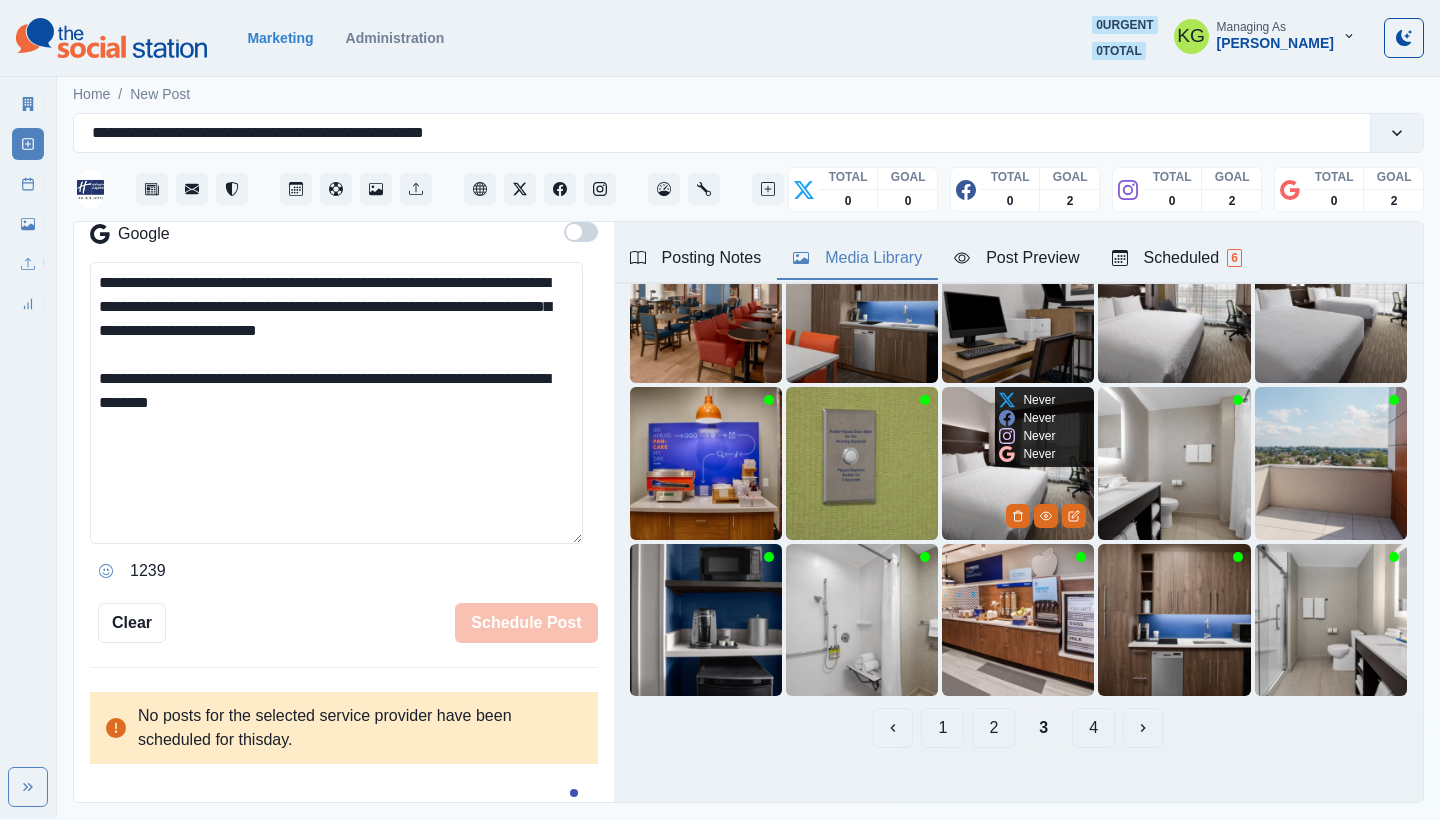 type 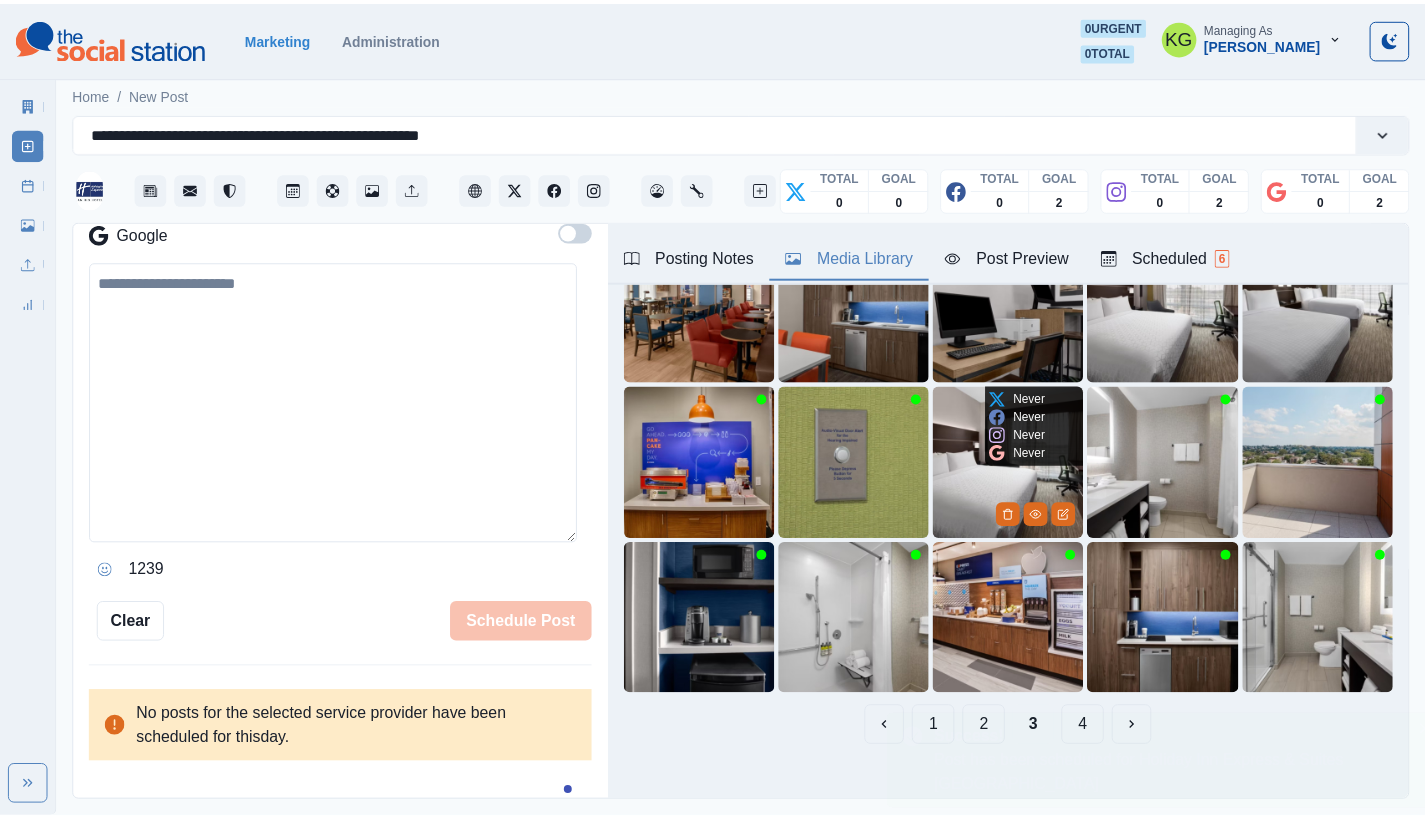 scroll, scrollTop: 362, scrollLeft: 0, axis: vertical 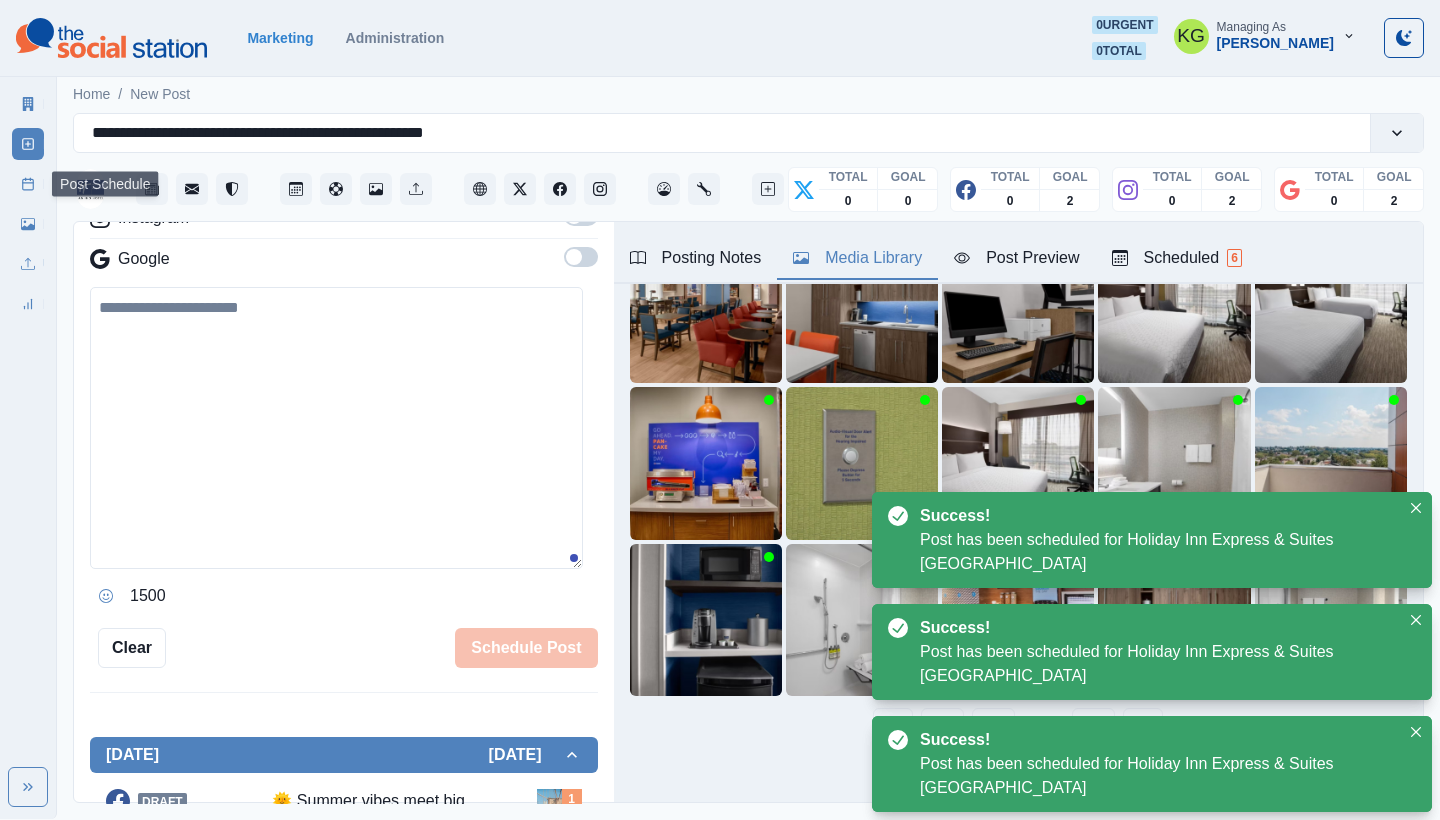 click on "Post Schedule" at bounding box center [28, 184] 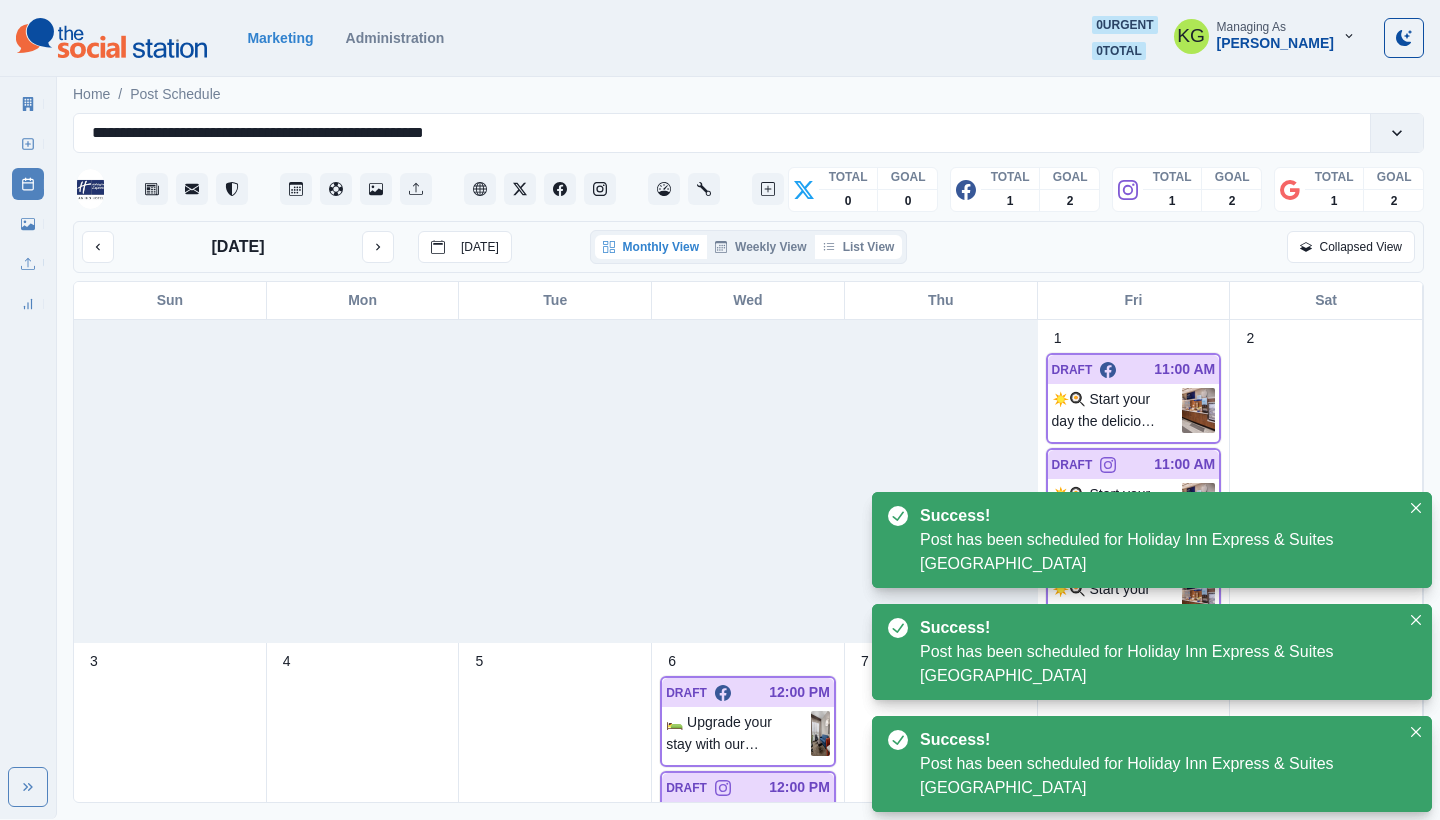 click on "List View" at bounding box center [859, 247] 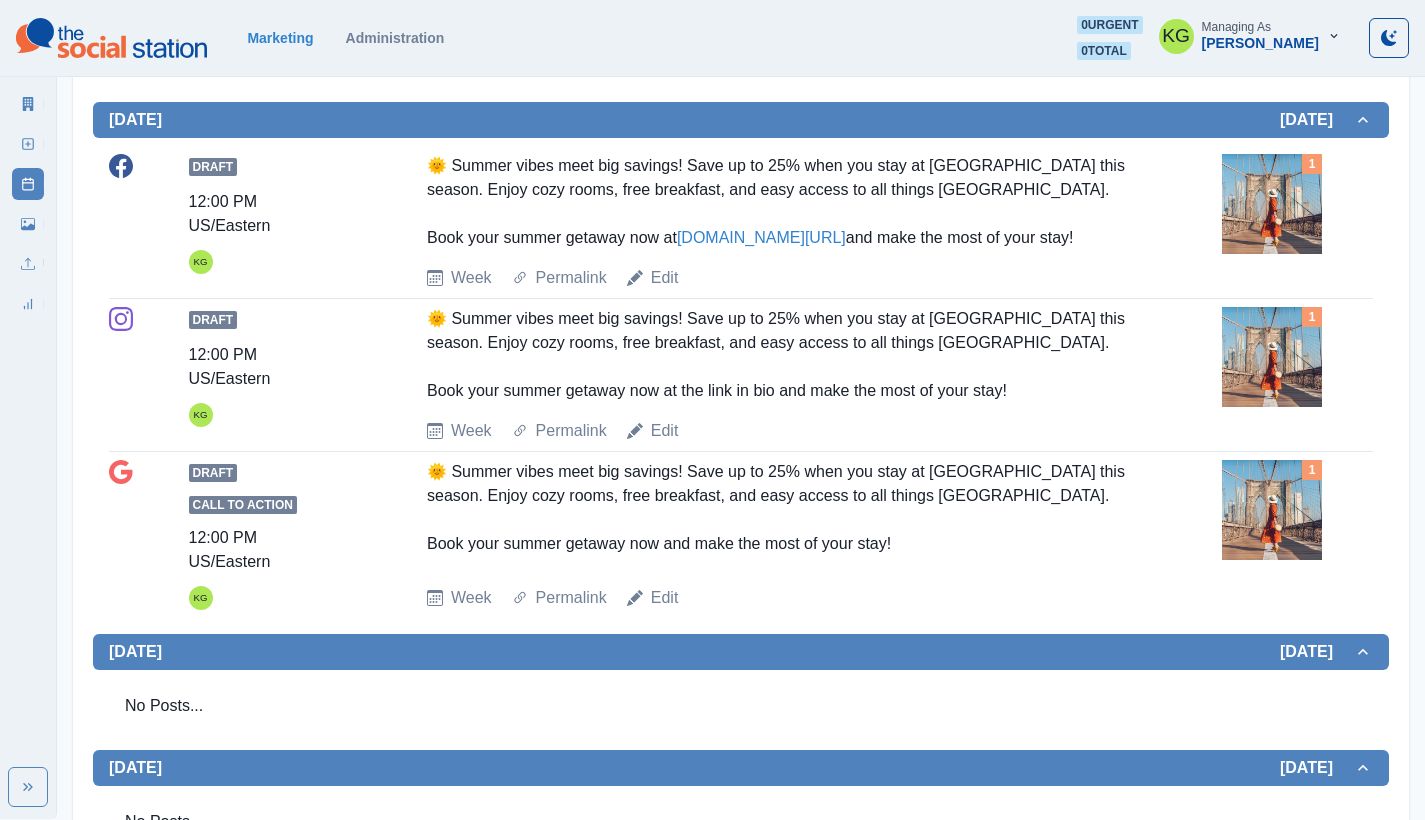 scroll, scrollTop: 186, scrollLeft: 0, axis: vertical 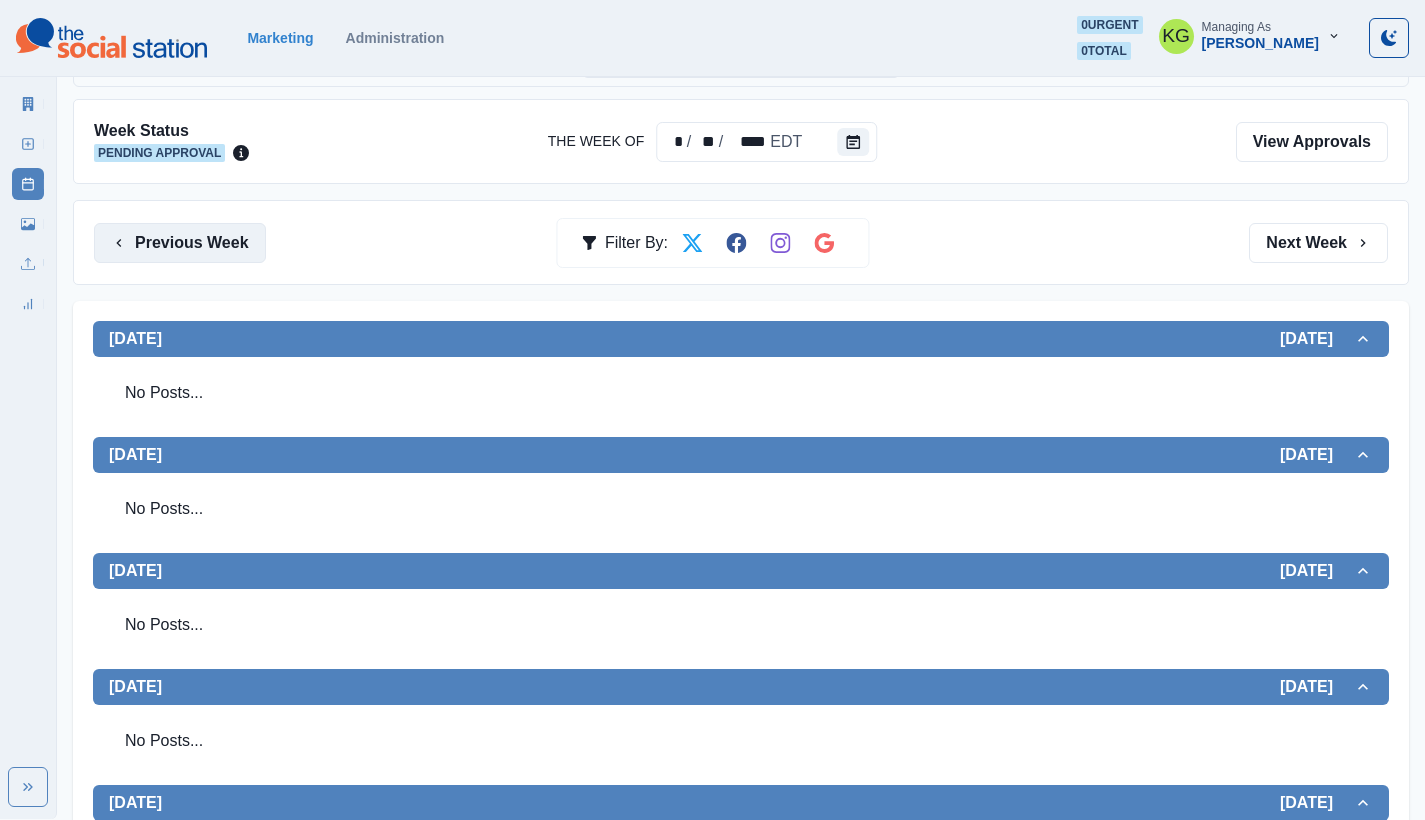 click on "Previous Week" at bounding box center [180, 243] 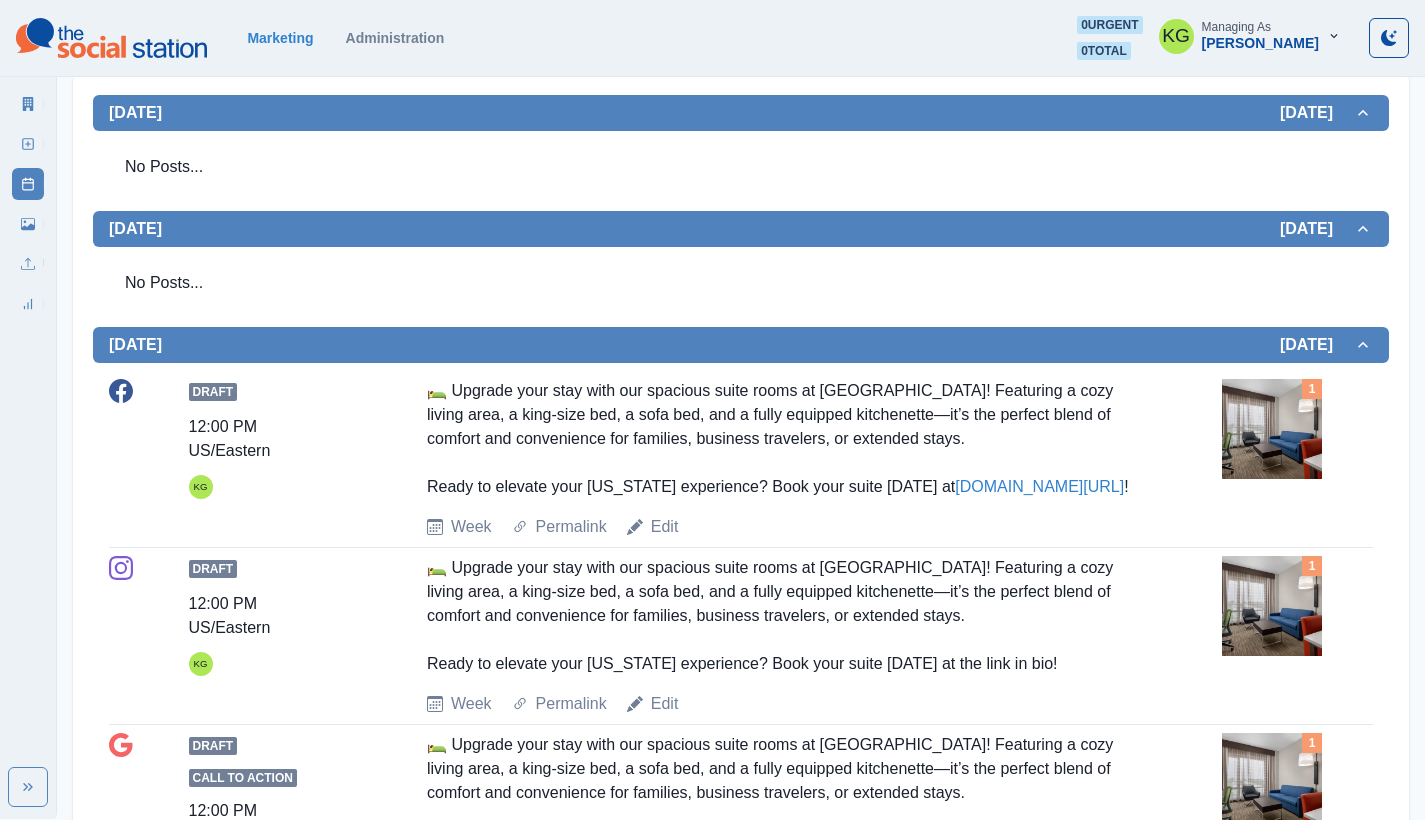 scroll, scrollTop: 0, scrollLeft: 0, axis: both 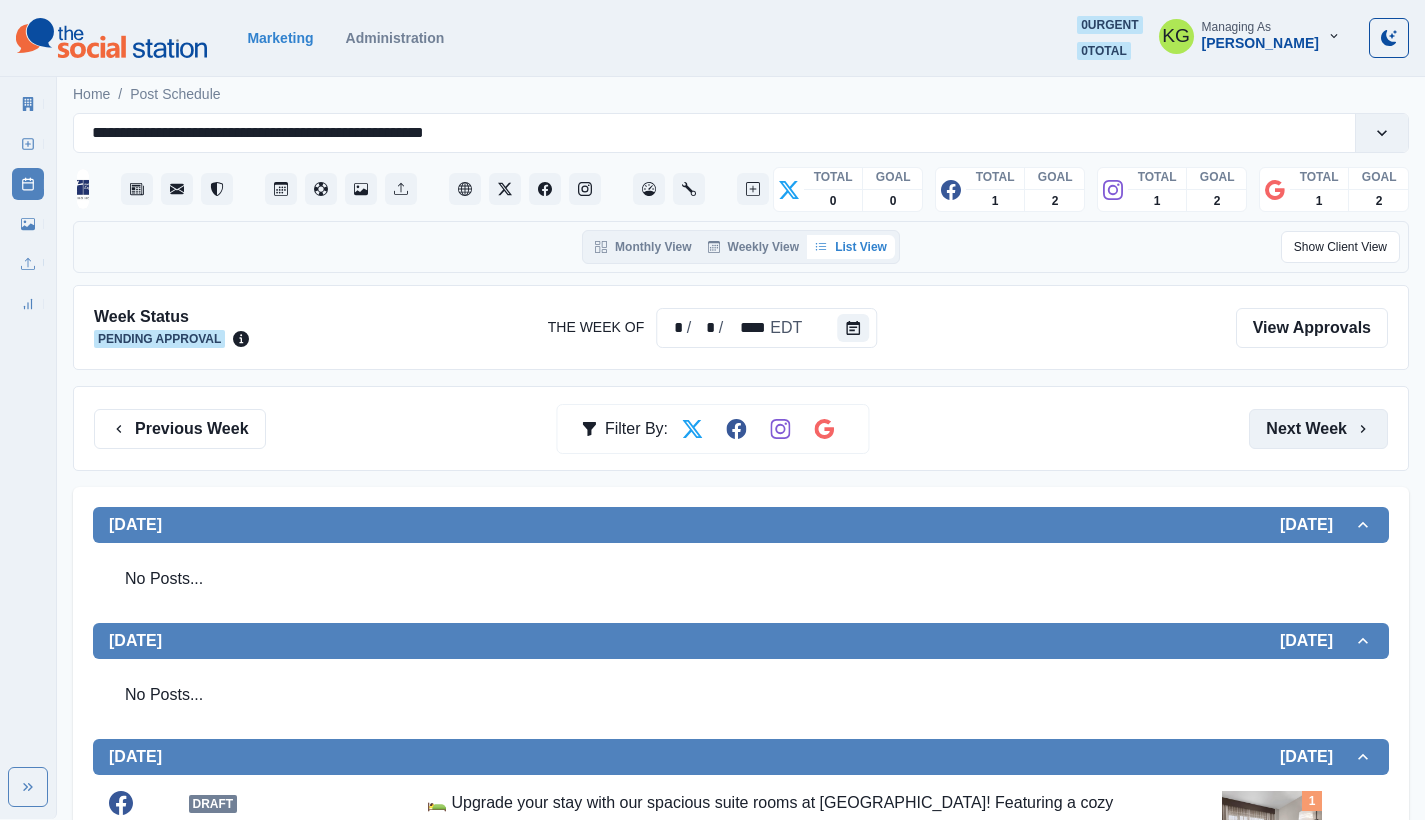 click on "Next Week" at bounding box center [1318, 429] 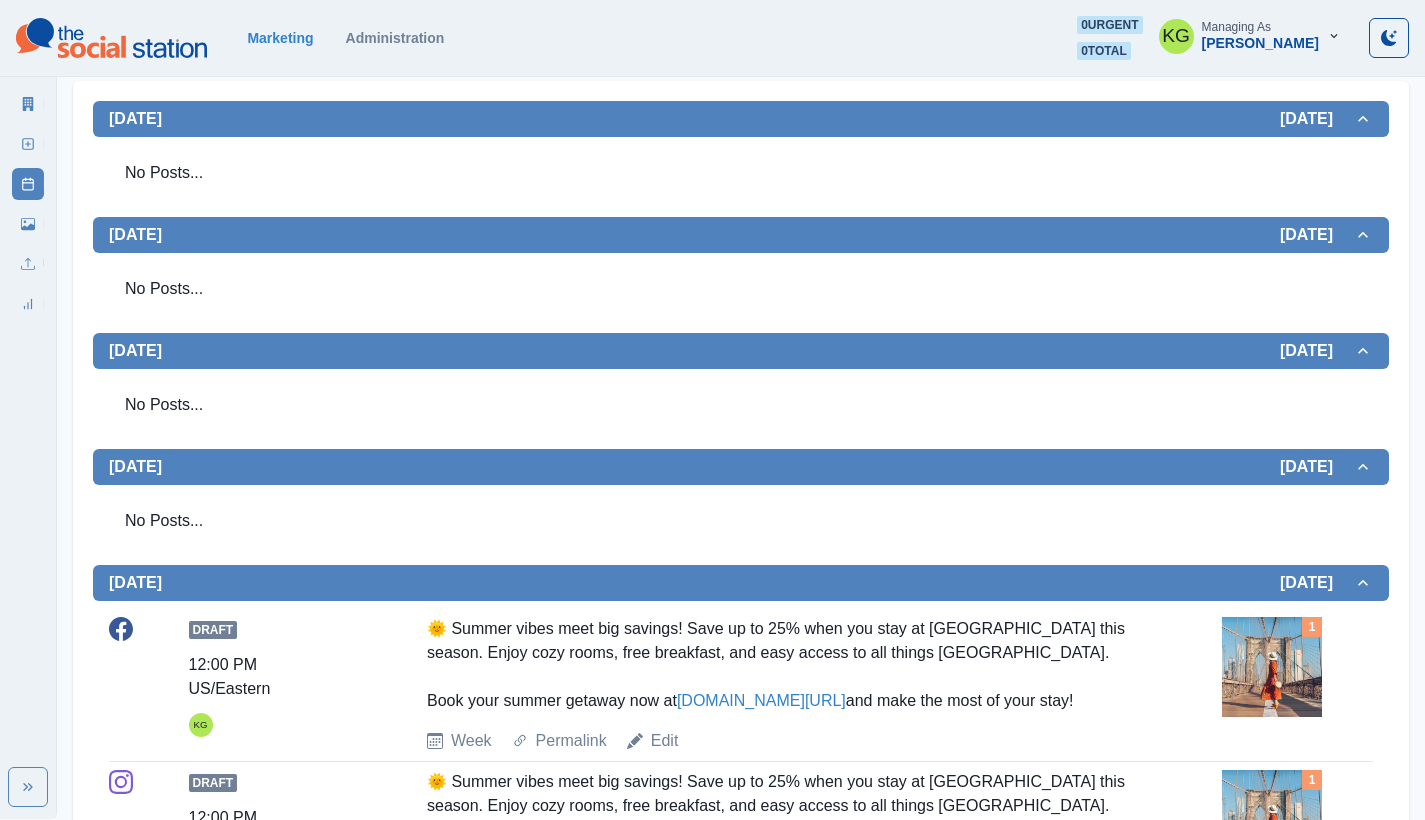 scroll, scrollTop: 0, scrollLeft: 0, axis: both 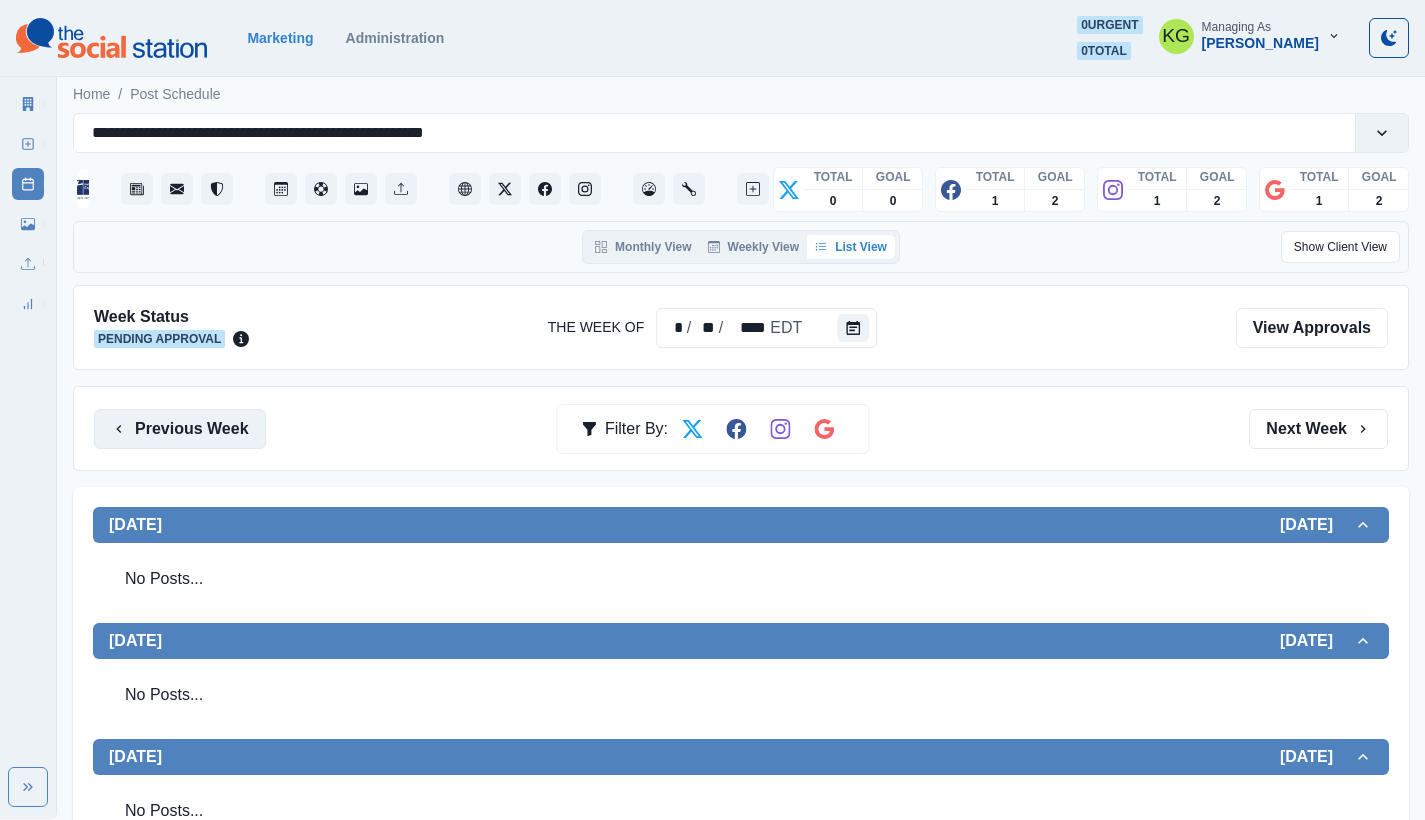 click on "Previous Week" at bounding box center [180, 429] 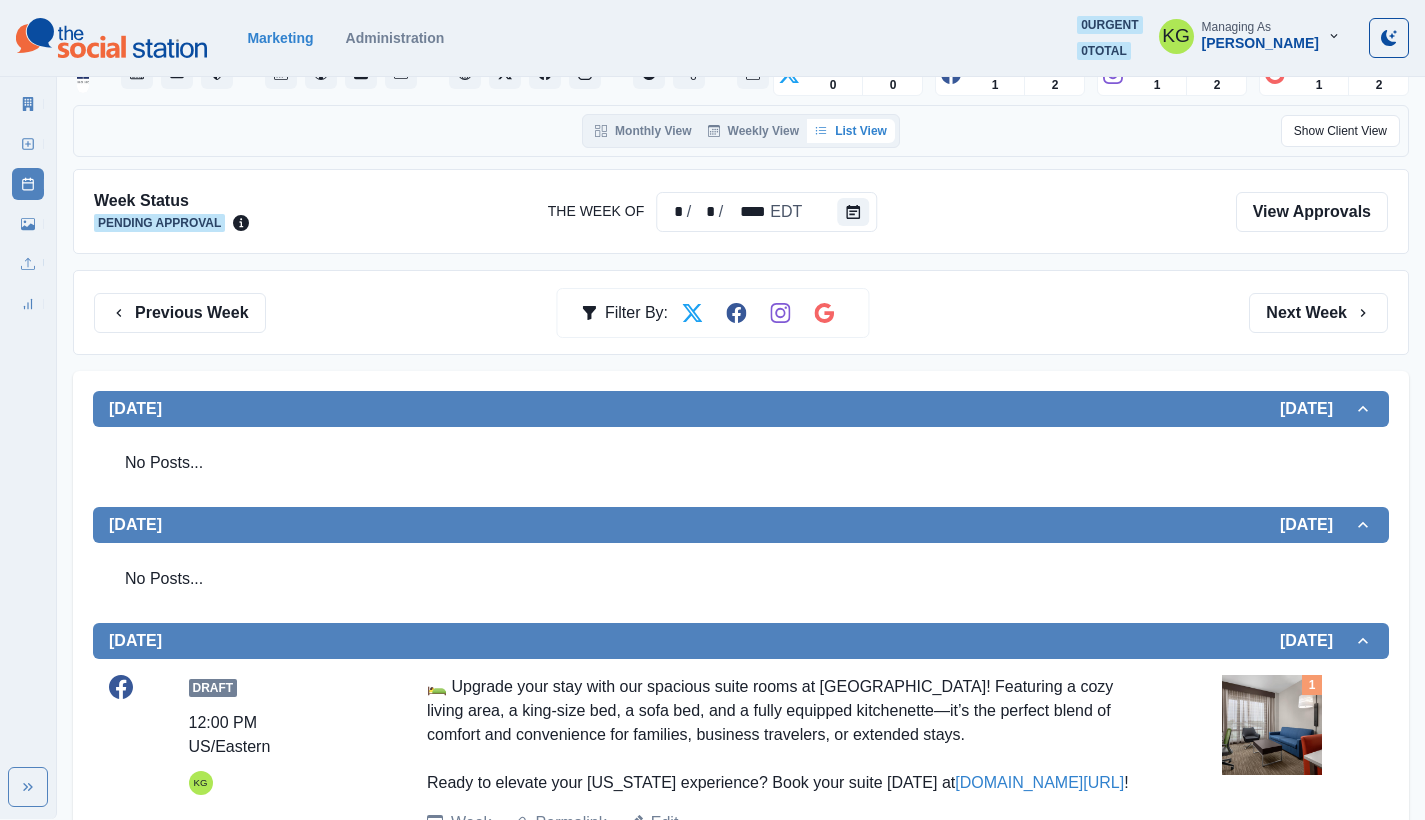 scroll, scrollTop: 0, scrollLeft: 0, axis: both 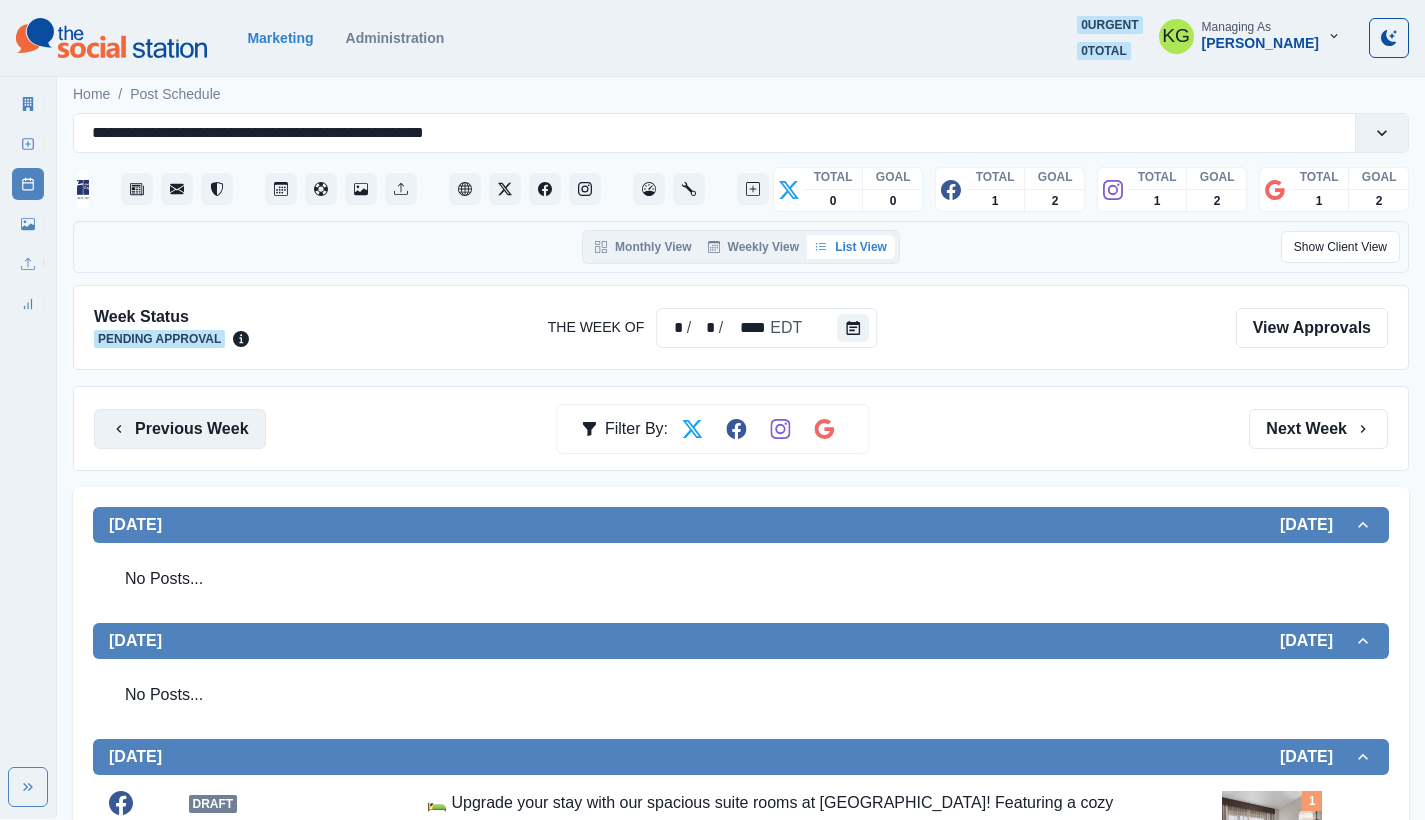 click on "Previous Week" at bounding box center (180, 429) 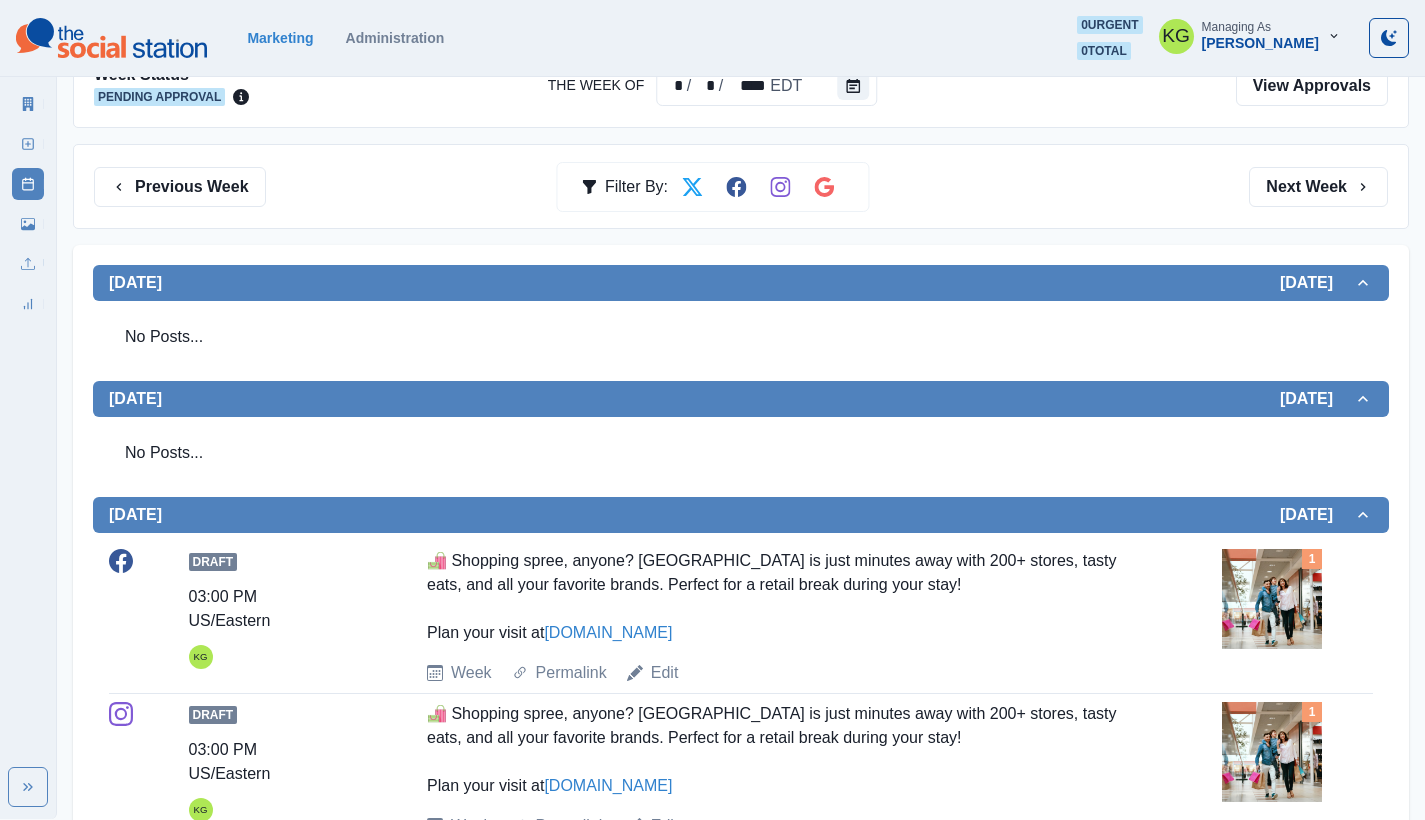scroll, scrollTop: 39, scrollLeft: 0, axis: vertical 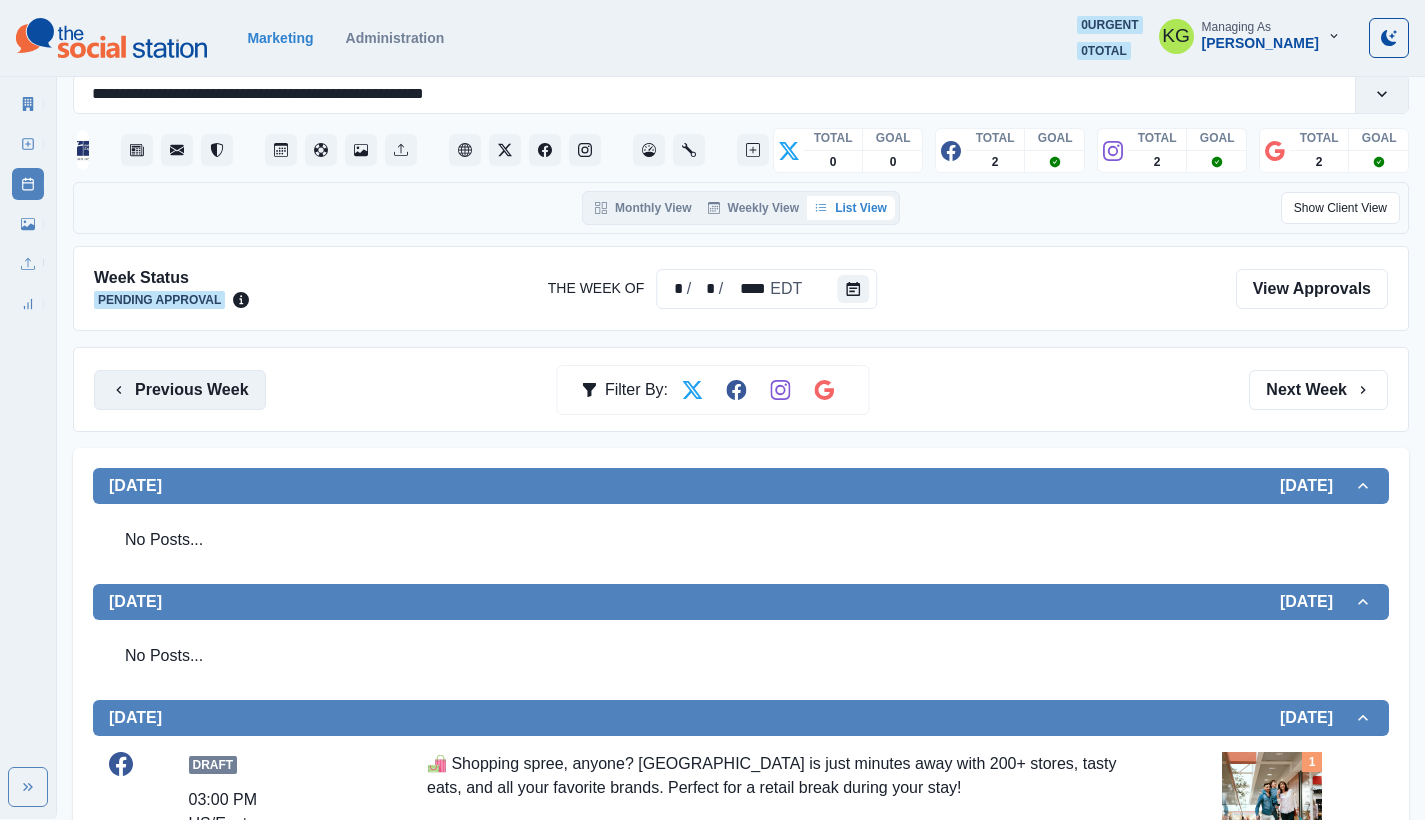 click 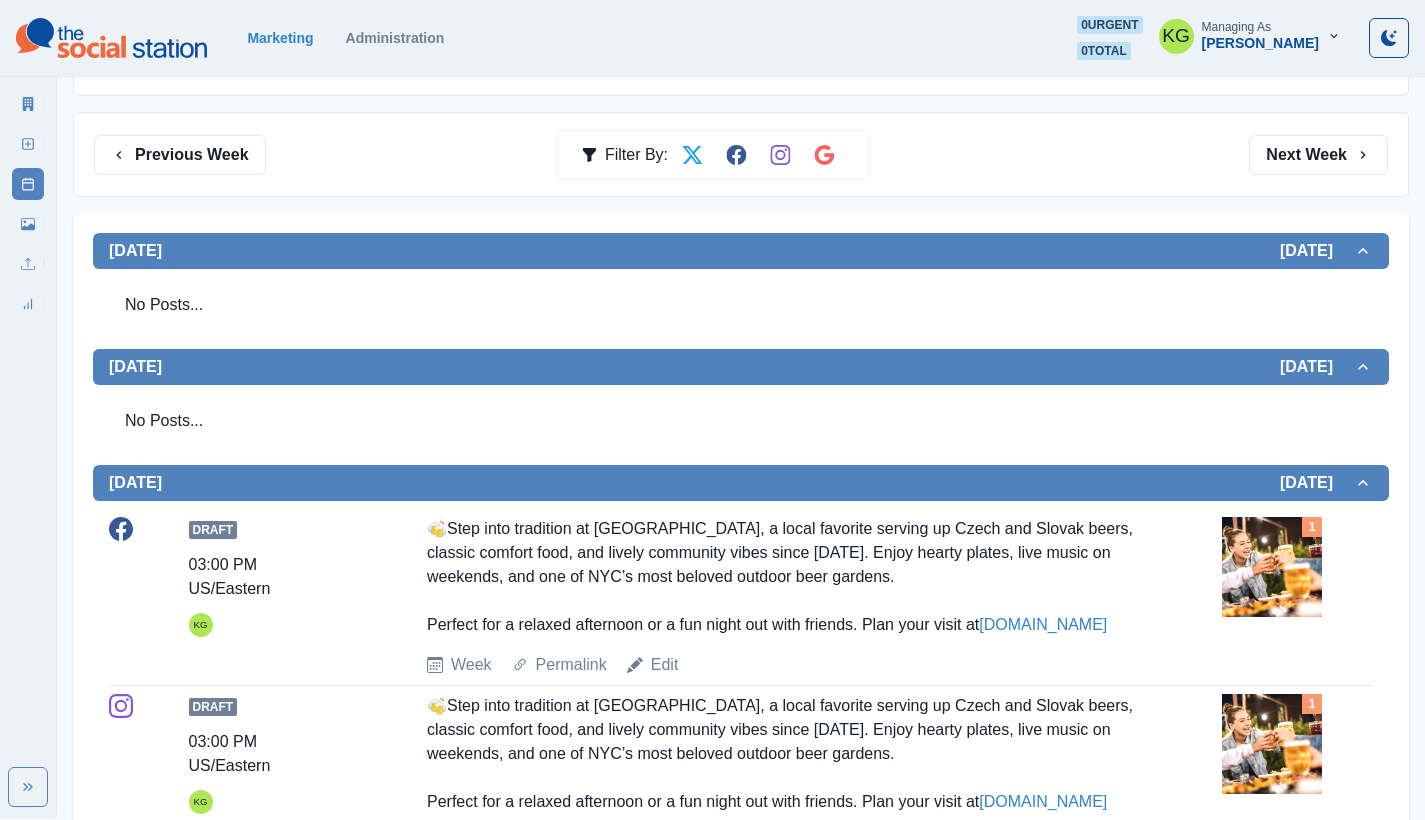 scroll, scrollTop: 0, scrollLeft: 0, axis: both 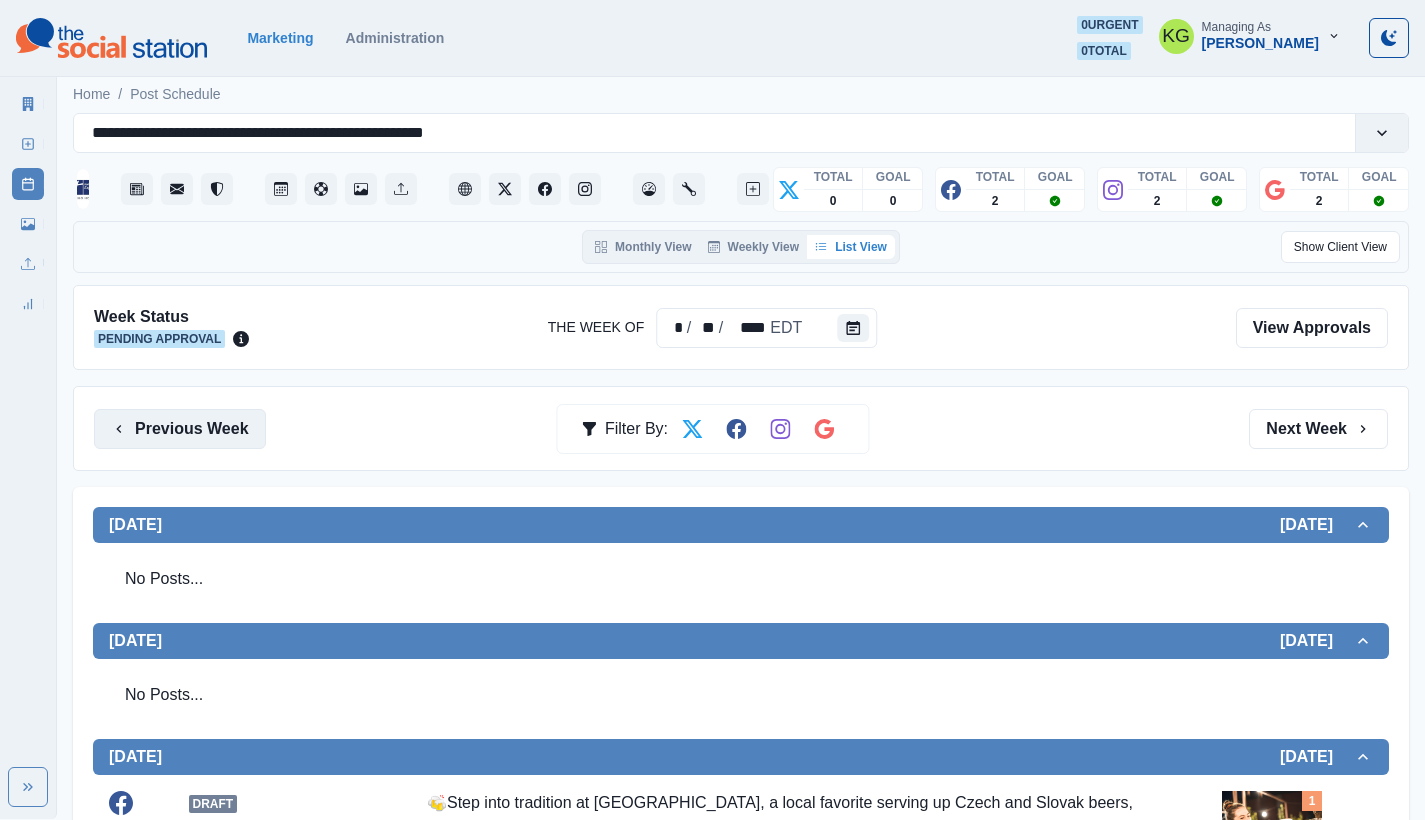 click on "Previous Week" at bounding box center [180, 429] 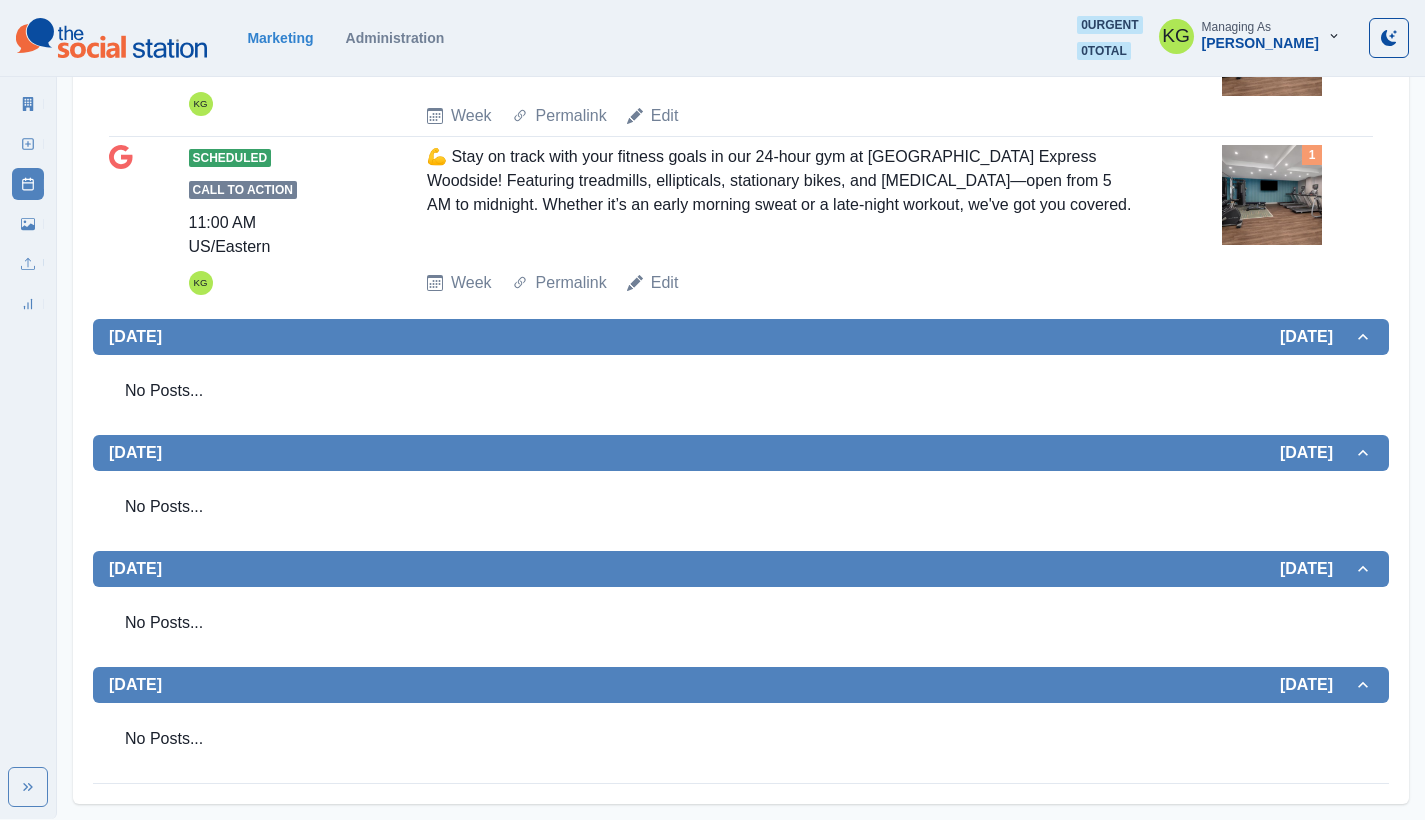 scroll, scrollTop: 0, scrollLeft: 0, axis: both 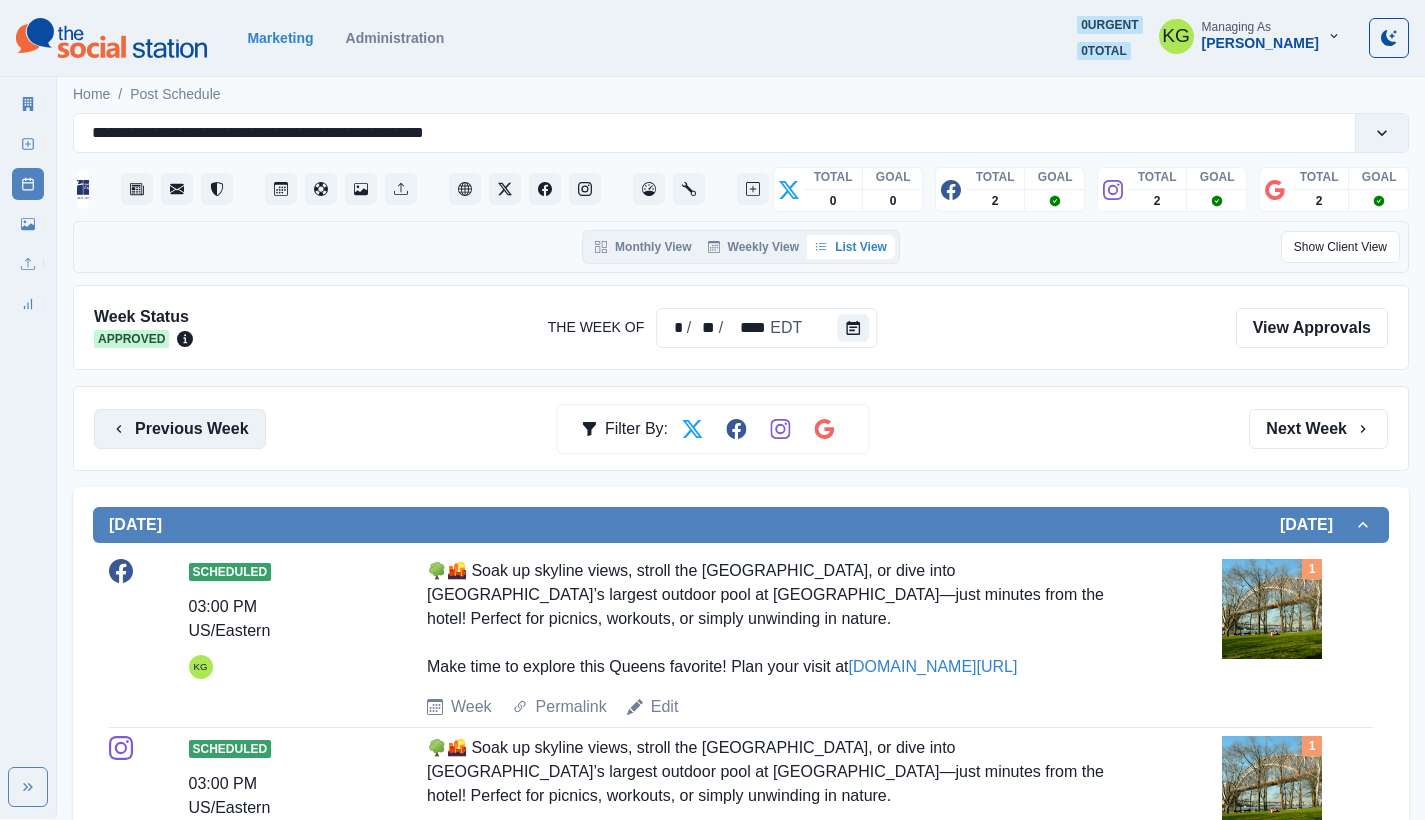 click on "Previous Week" at bounding box center [180, 429] 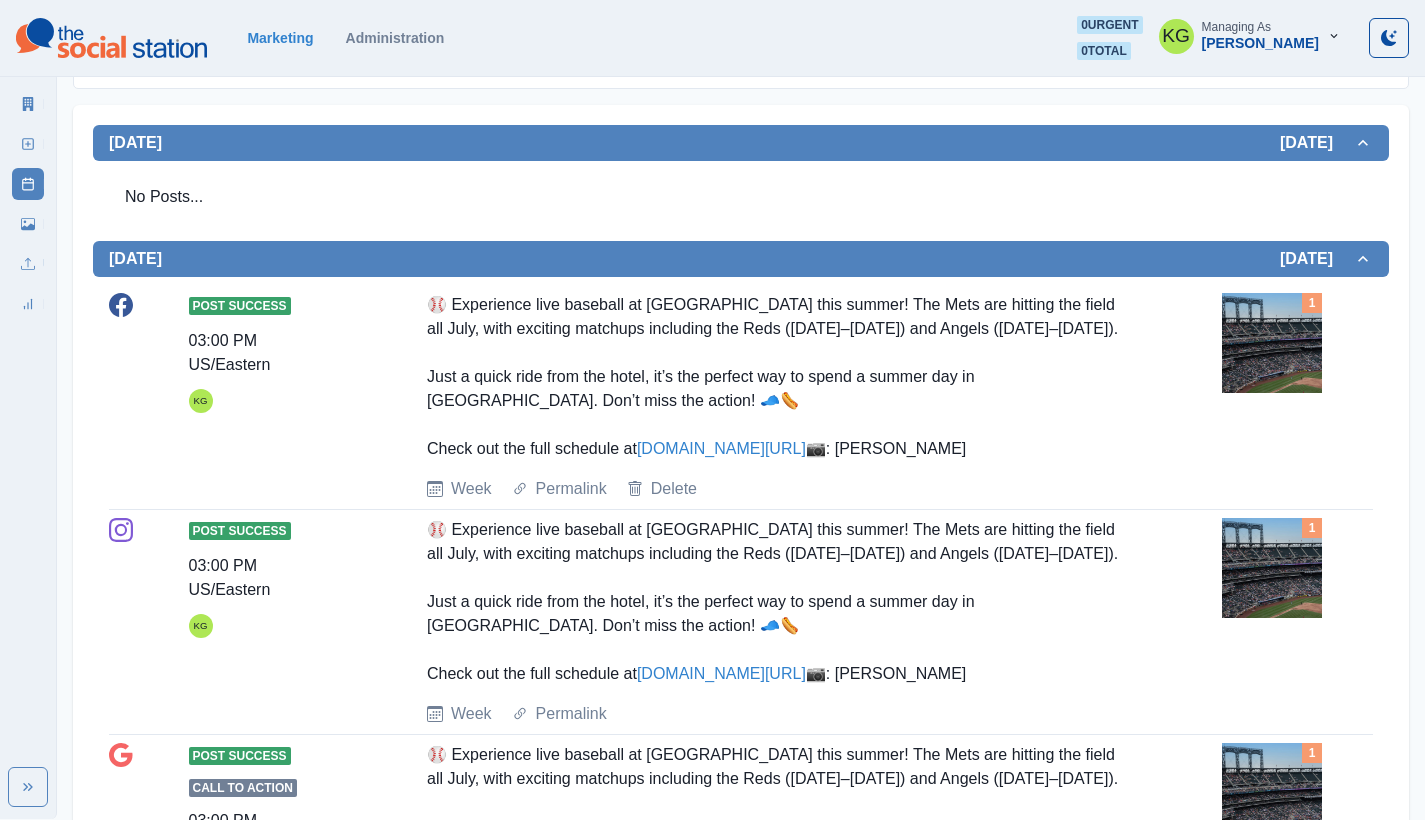 scroll, scrollTop: 0, scrollLeft: 0, axis: both 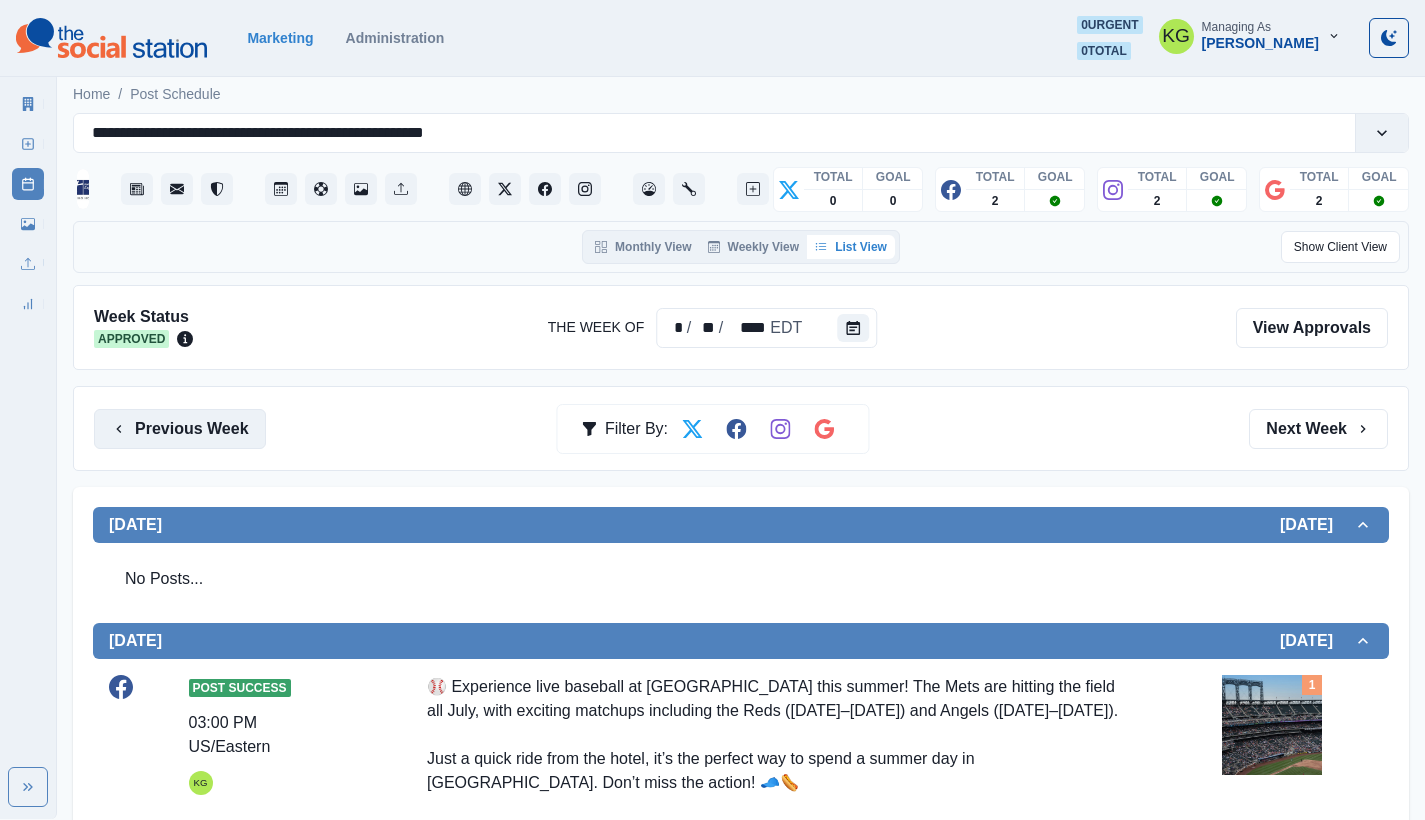click on "Previous Week" at bounding box center (180, 429) 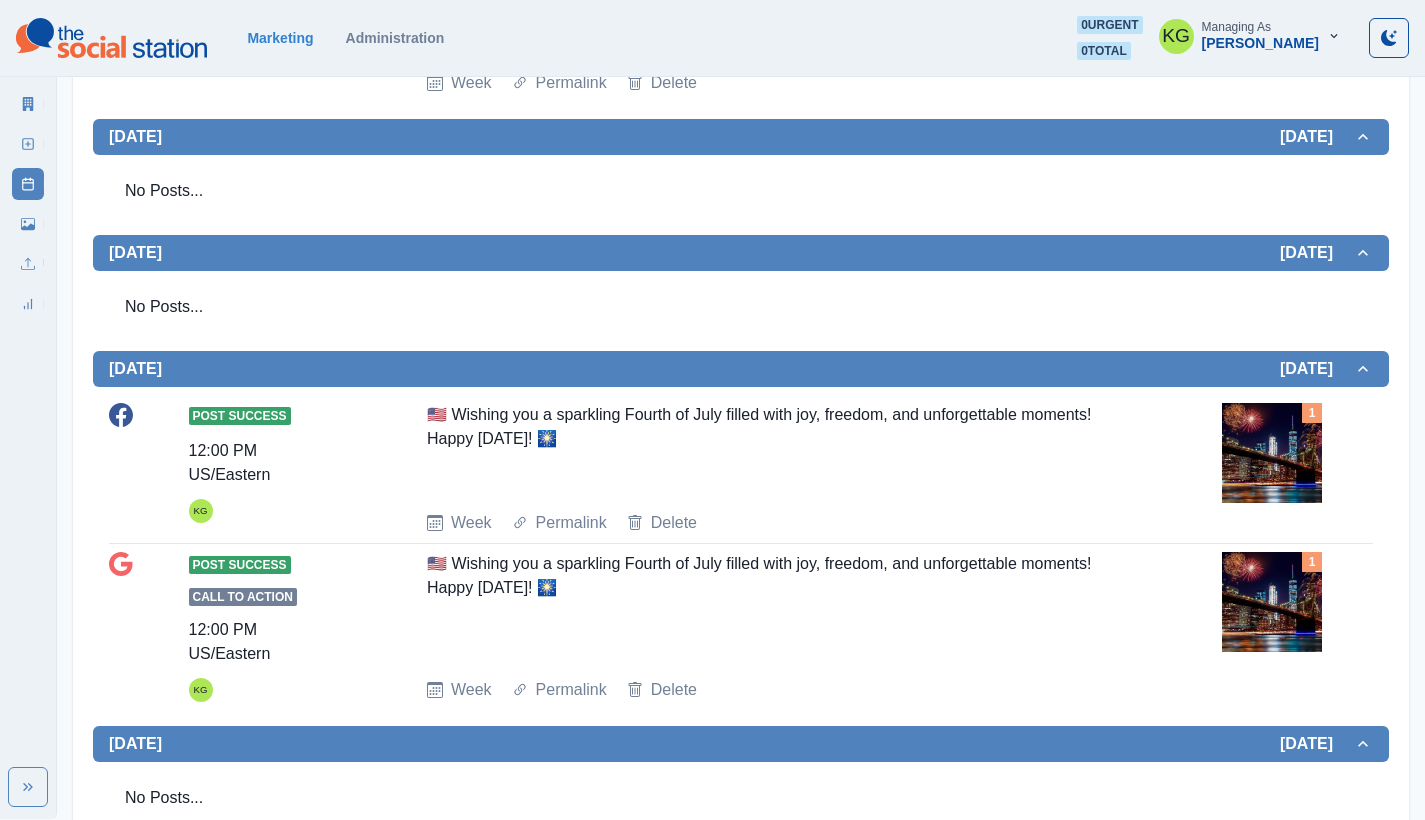 scroll, scrollTop: 0, scrollLeft: 0, axis: both 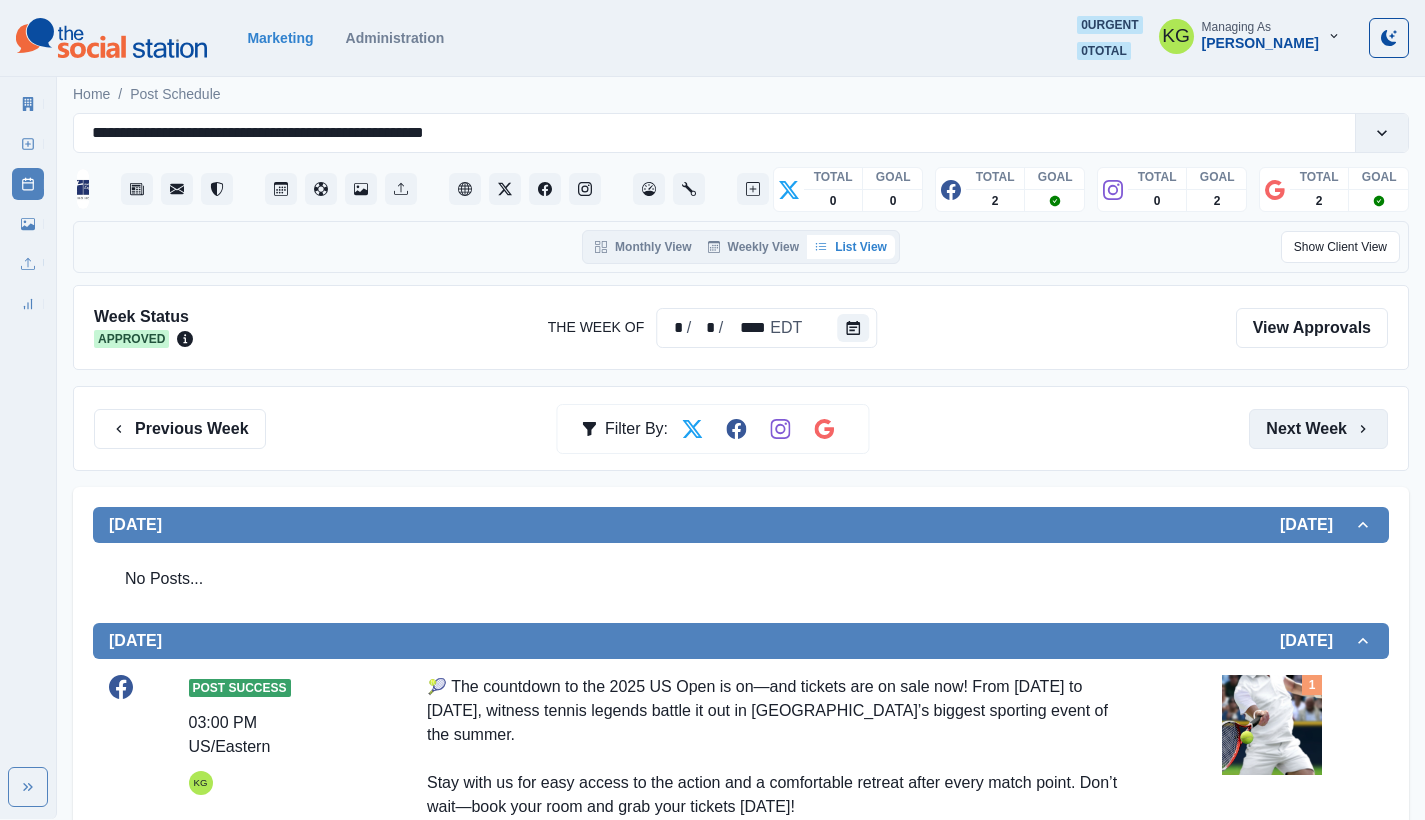 click on "Next Week" at bounding box center (1318, 429) 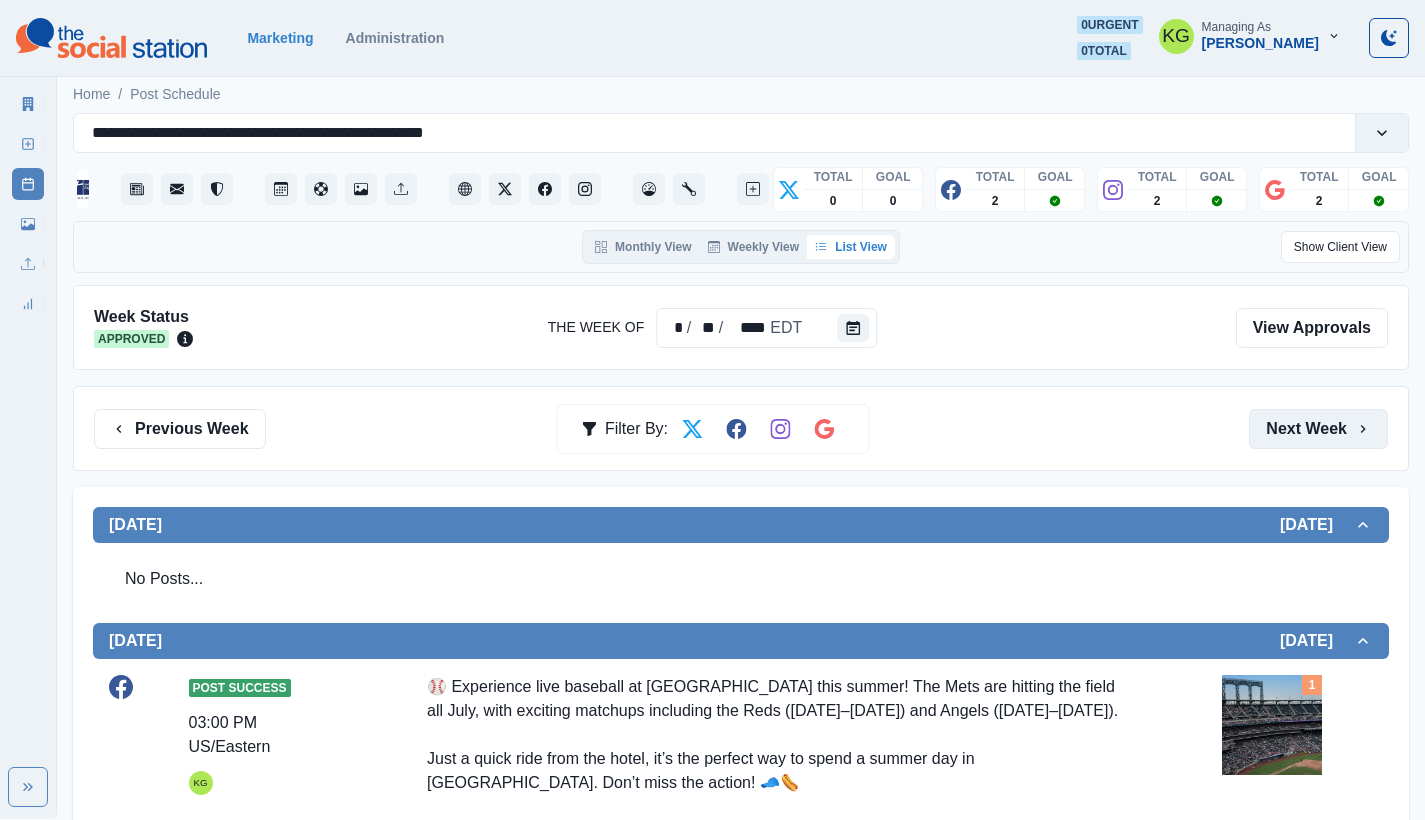 click on "Next Week" at bounding box center [1318, 429] 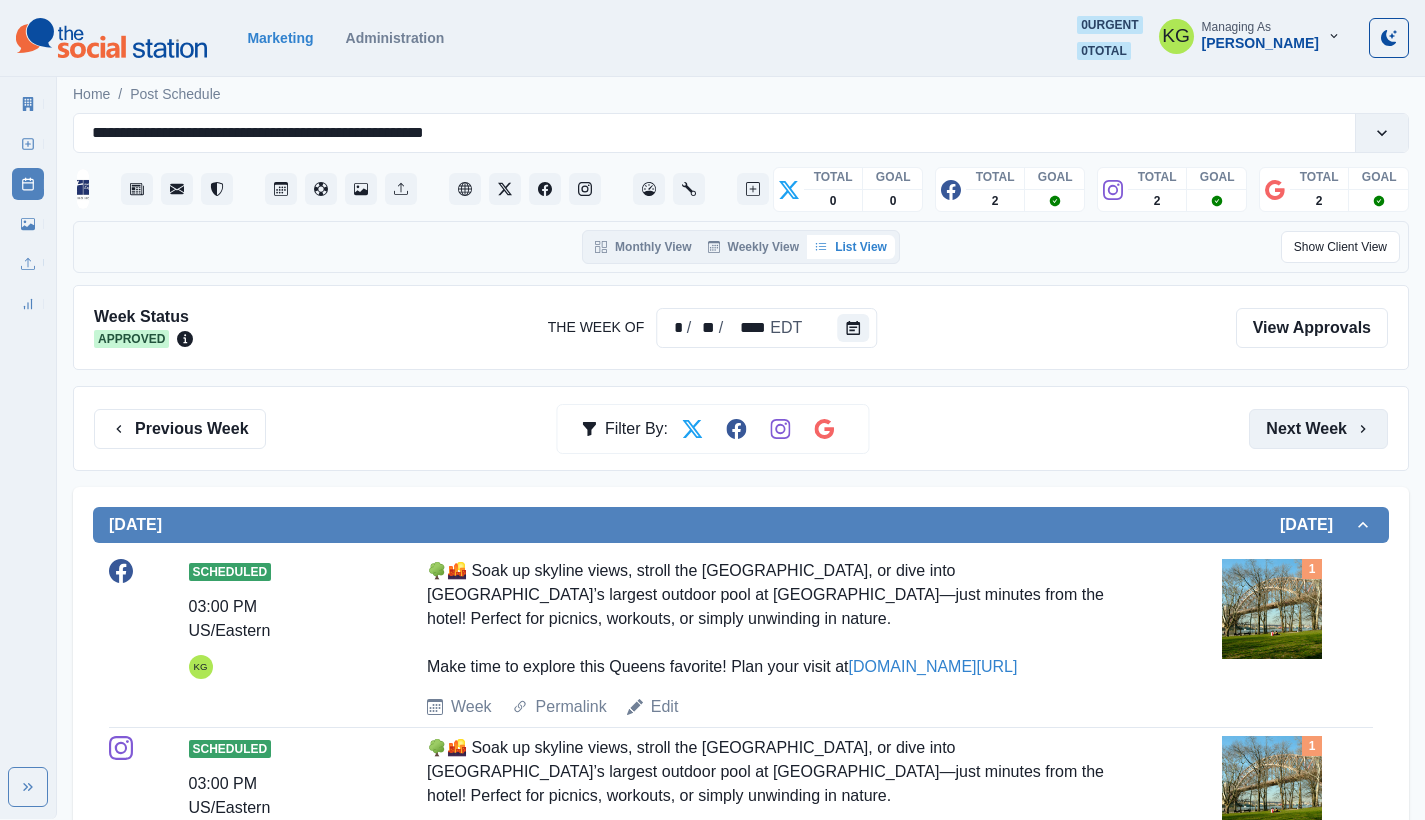 click on "Next Week" at bounding box center (1318, 429) 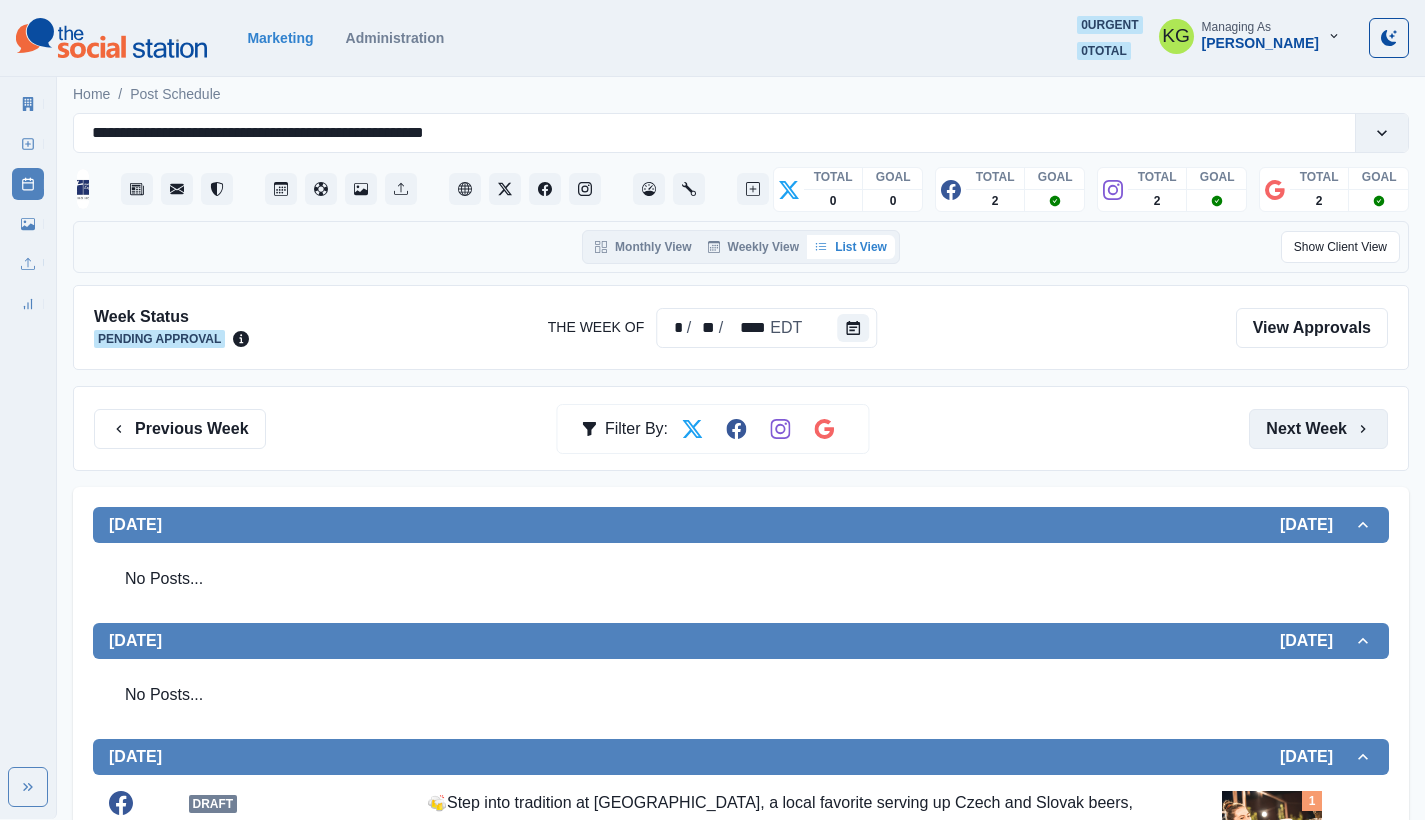 click on "Next Week" at bounding box center [1318, 429] 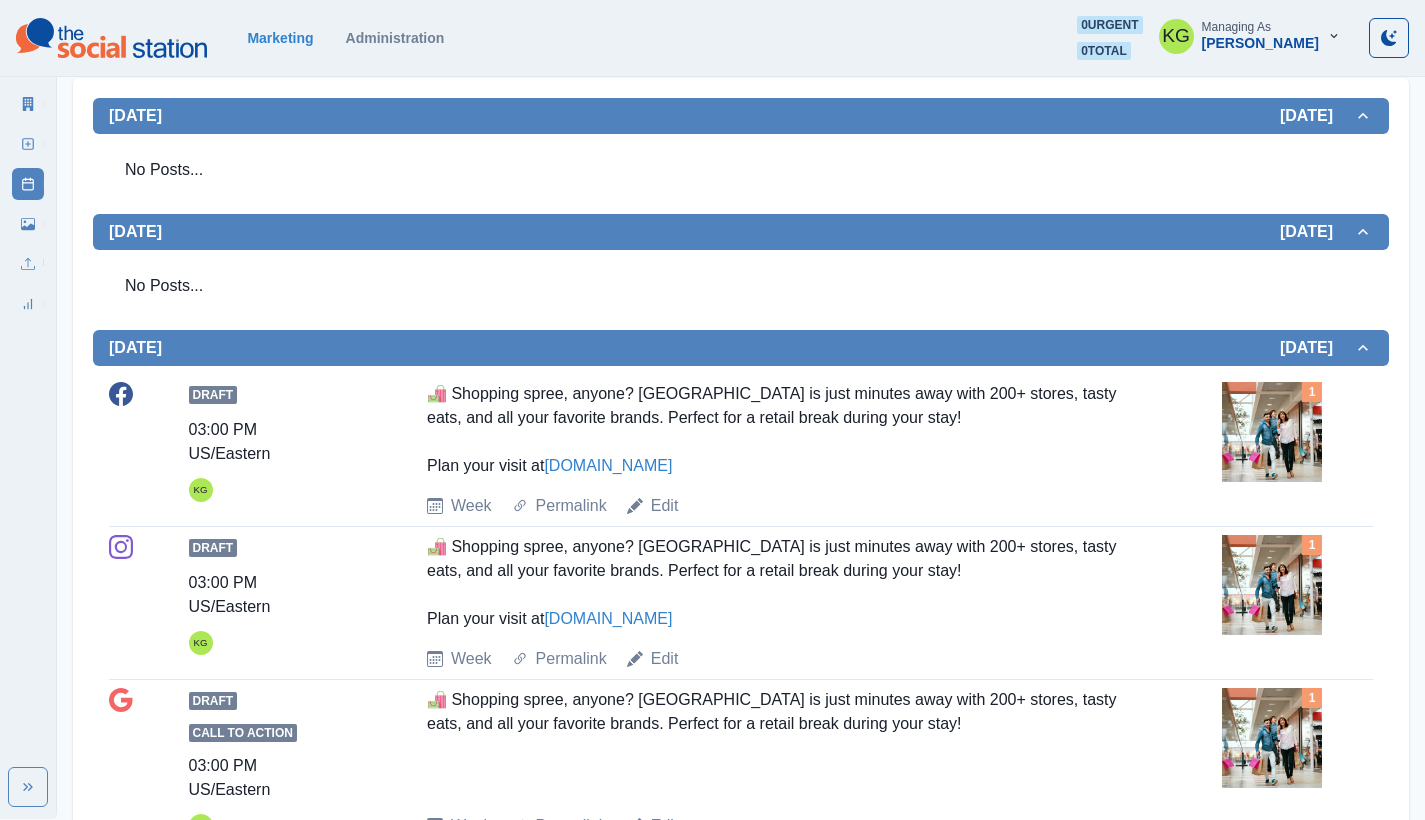 scroll, scrollTop: 0, scrollLeft: 0, axis: both 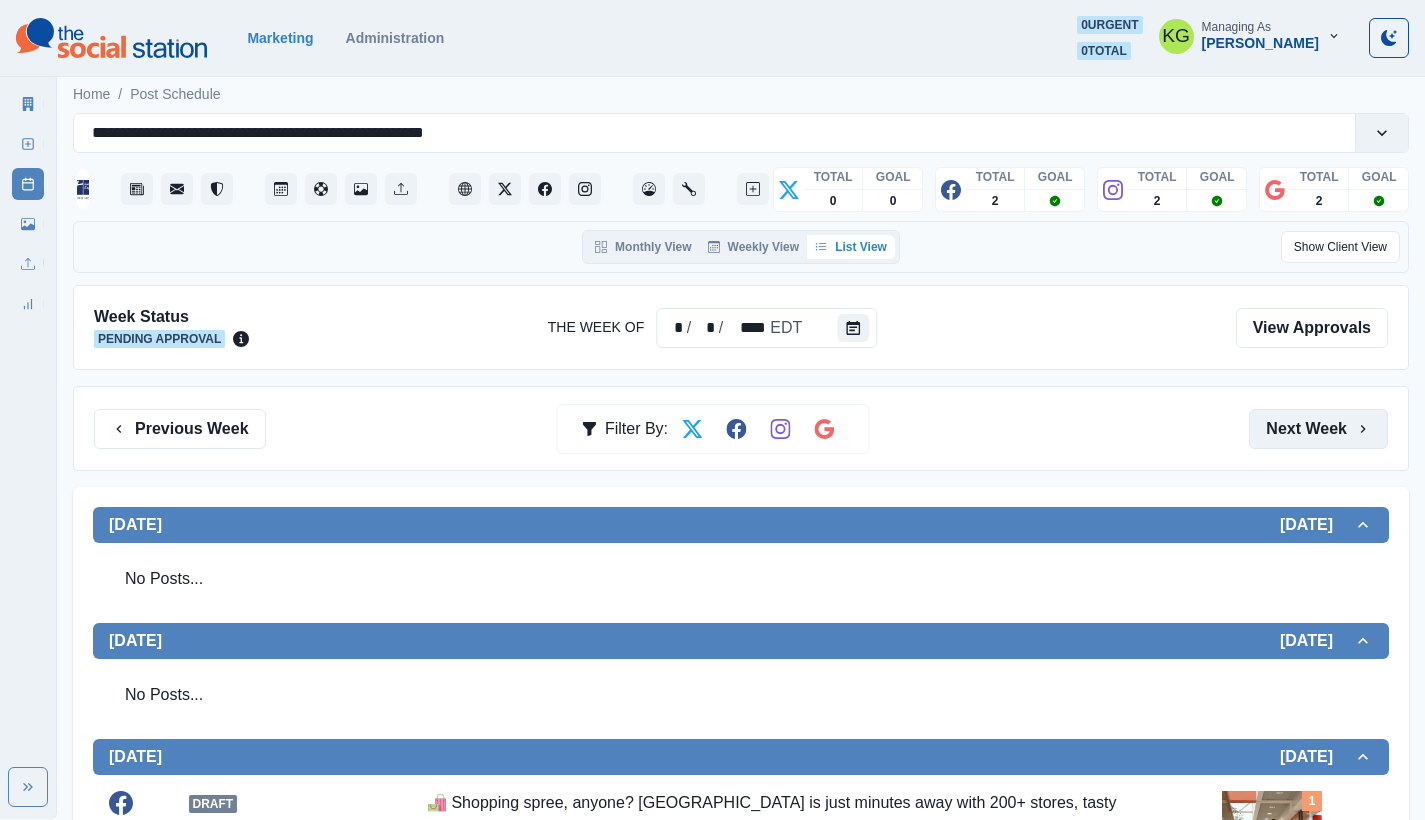click on "Next Week" at bounding box center (1318, 429) 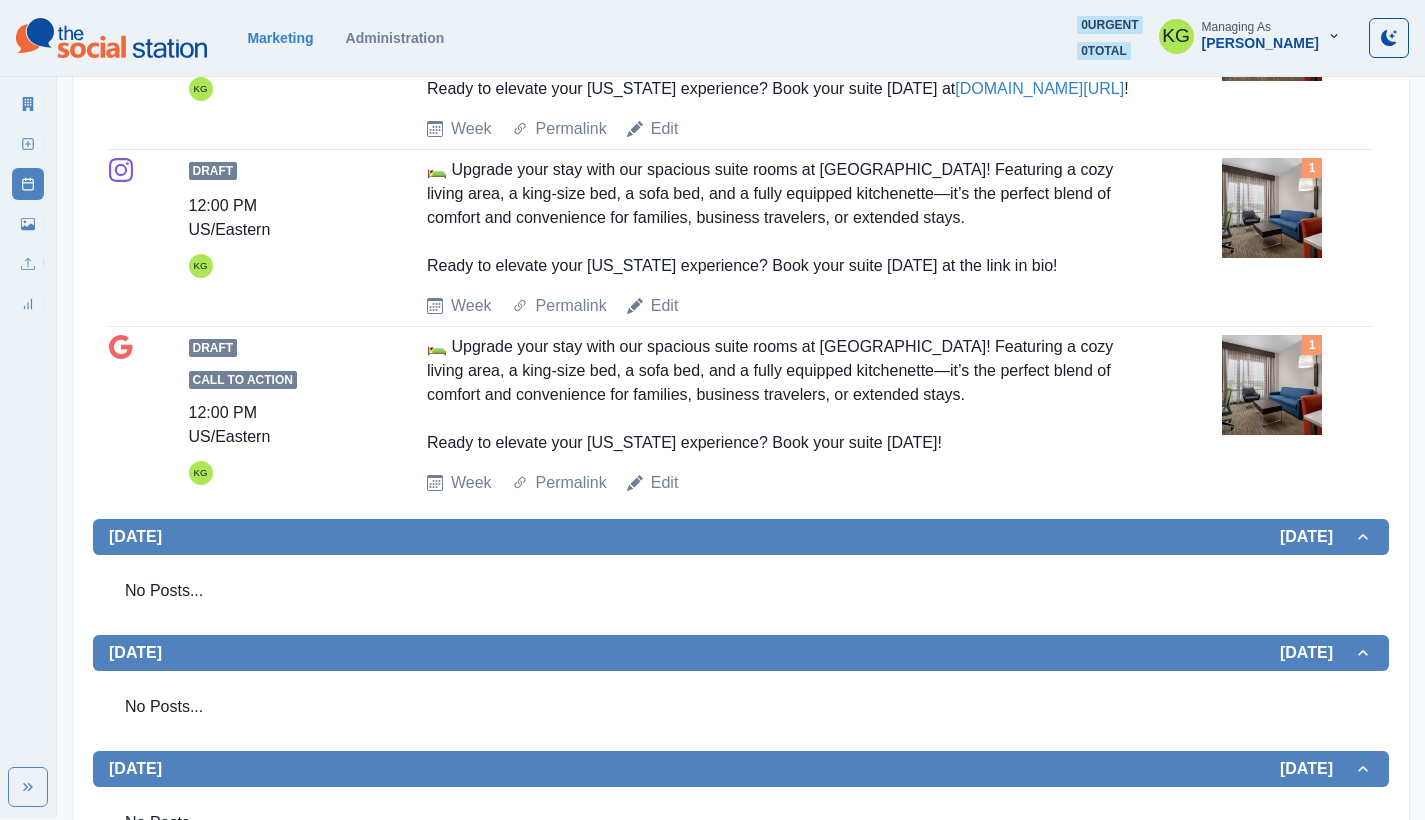 scroll, scrollTop: 0, scrollLeft: 0, axis: both 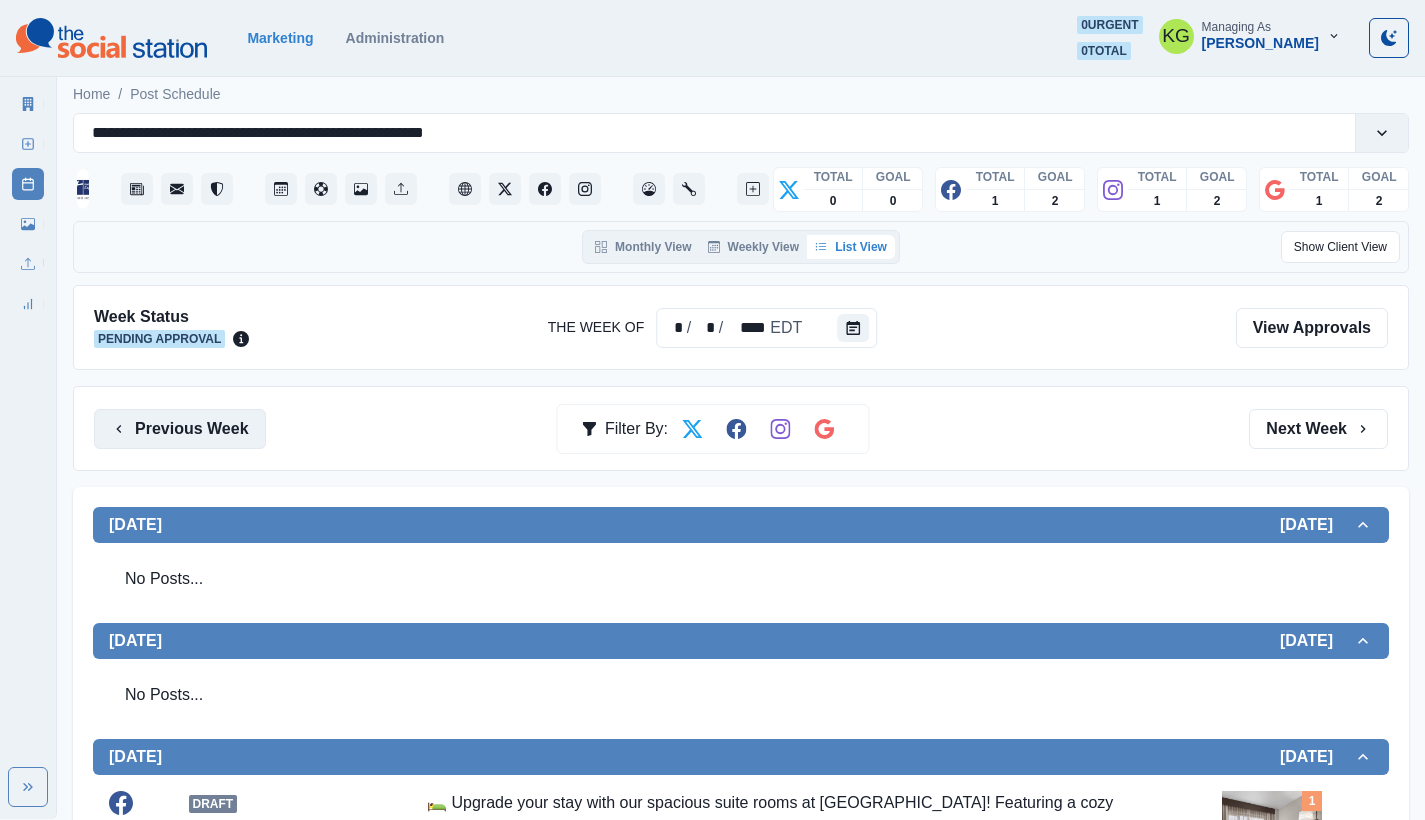 click on "Previous Week" at bounding box center (180, 429) 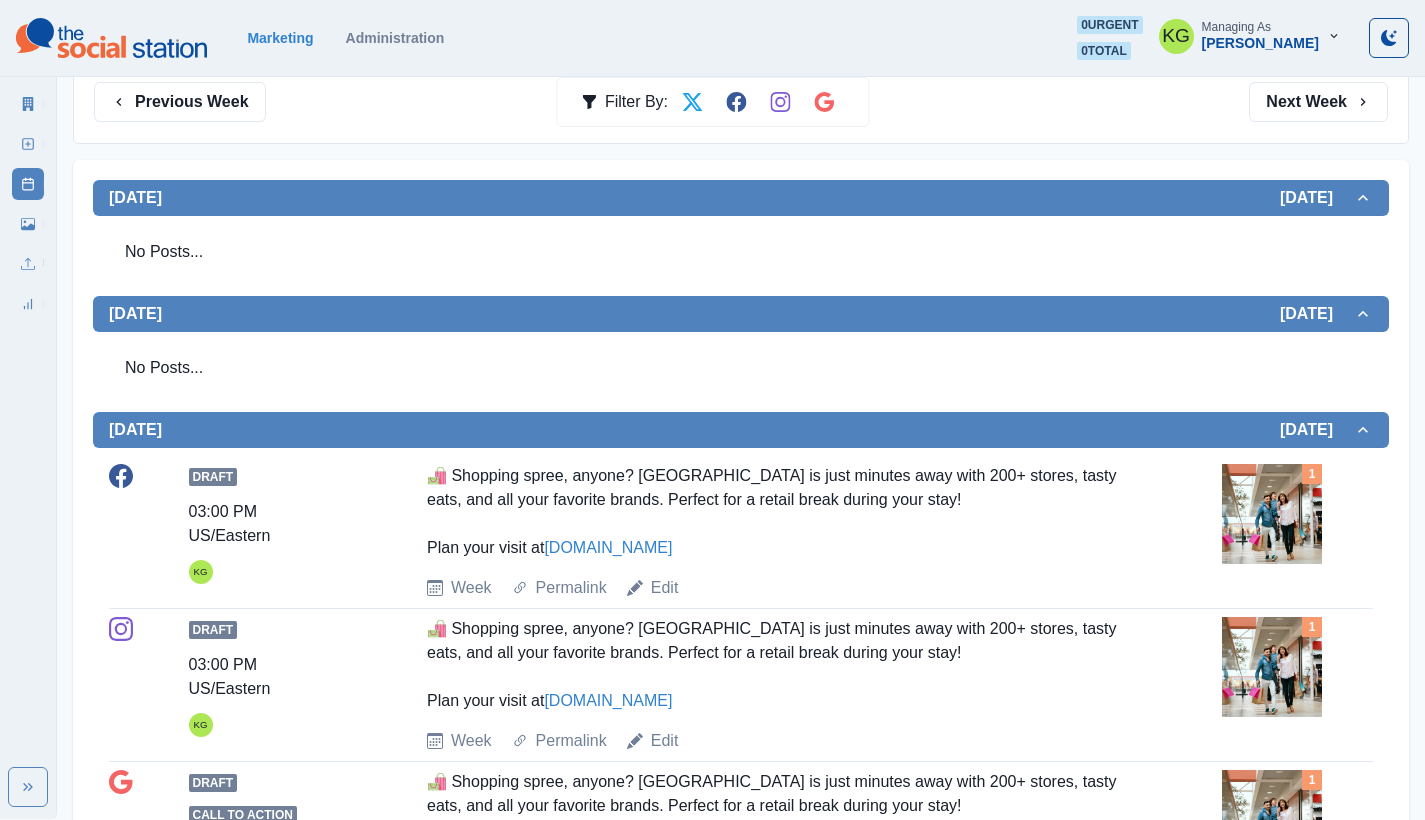 scroll, scrollTop: 156, scrollLeft: 0, axis: vertical 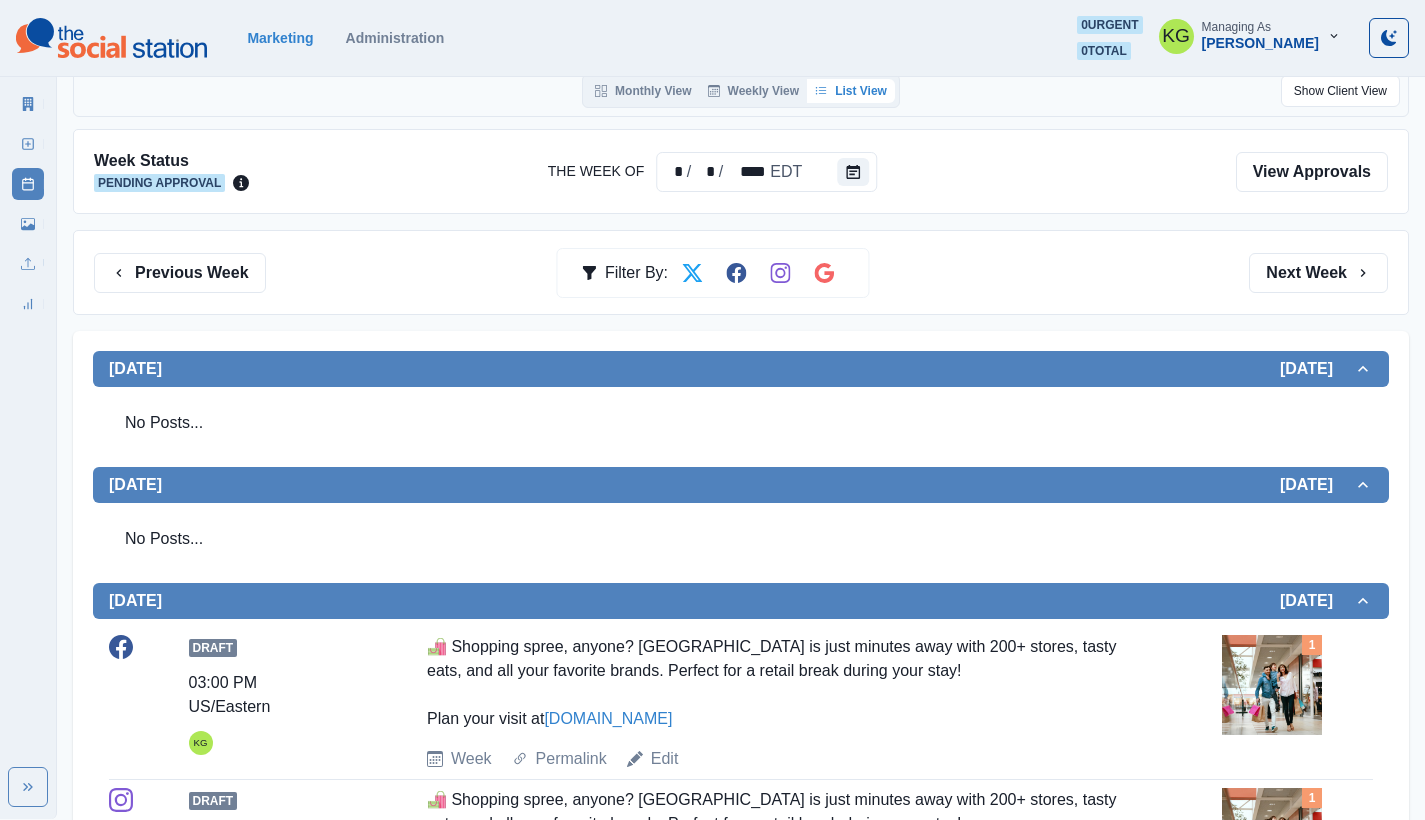 click on "Previous Week Filter By: Next Week" at bounding box center (741, 272) 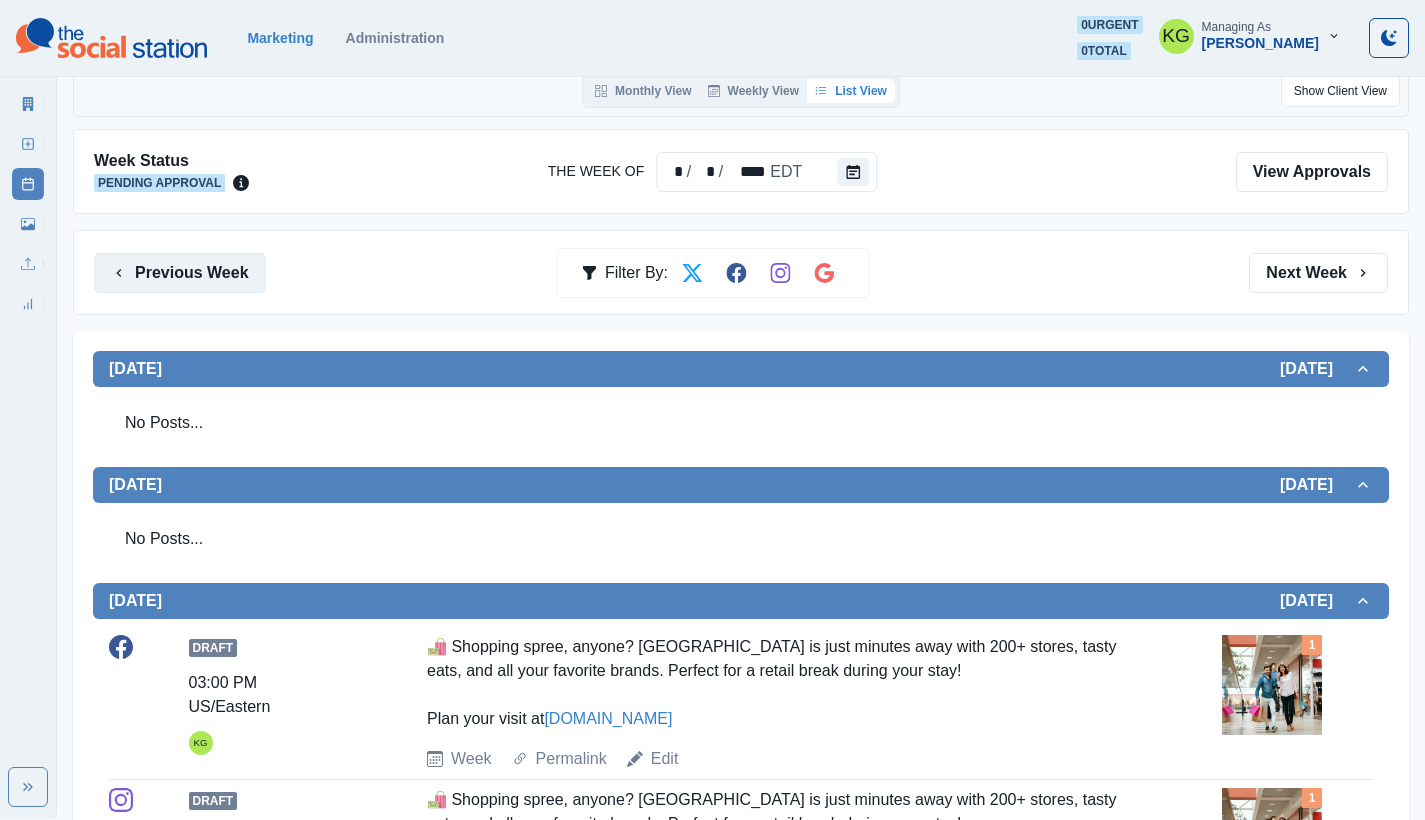 click on "Previous Week" at bounding box center (180, 273) 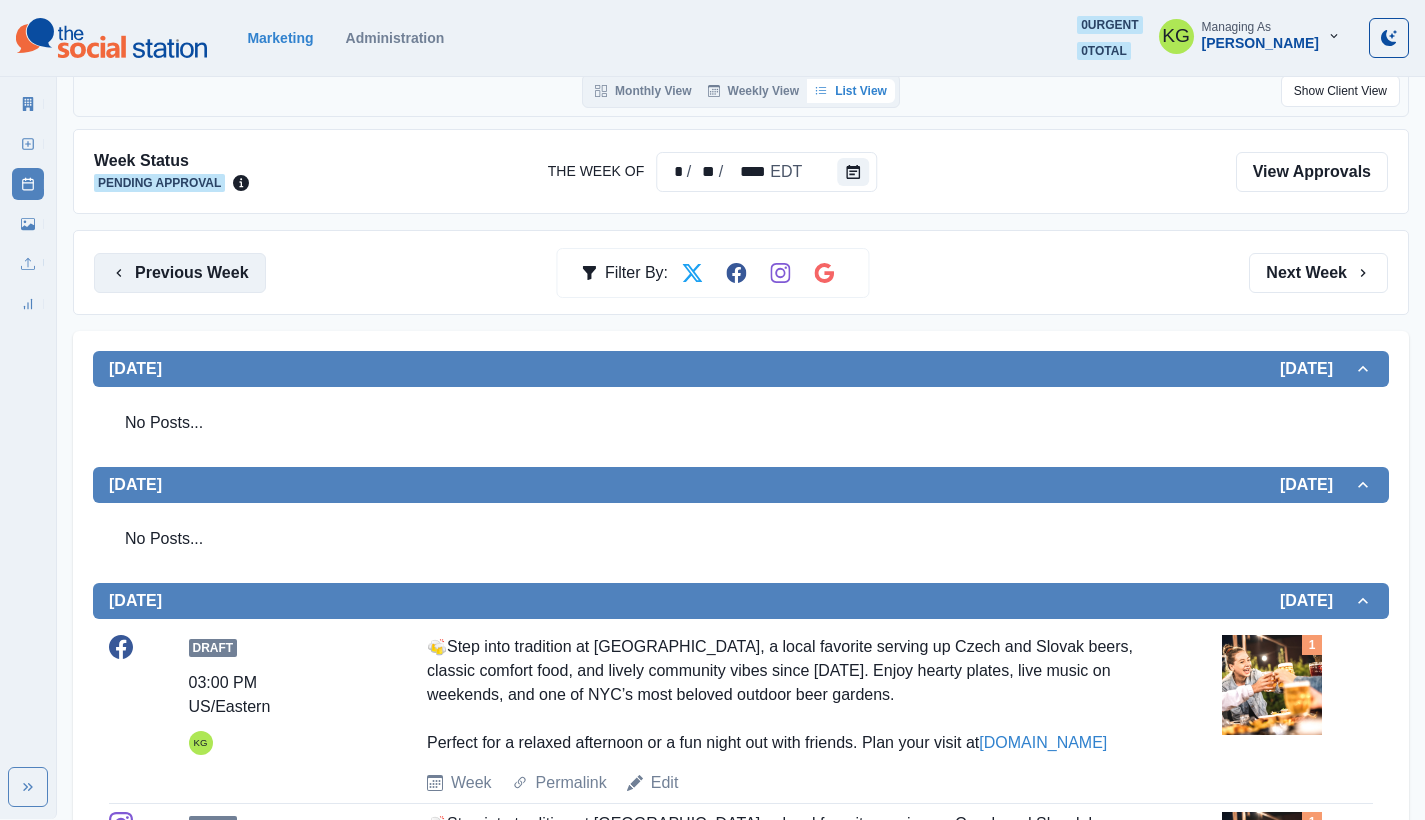 click on "Previous Week" at bounding box center (180, 273) 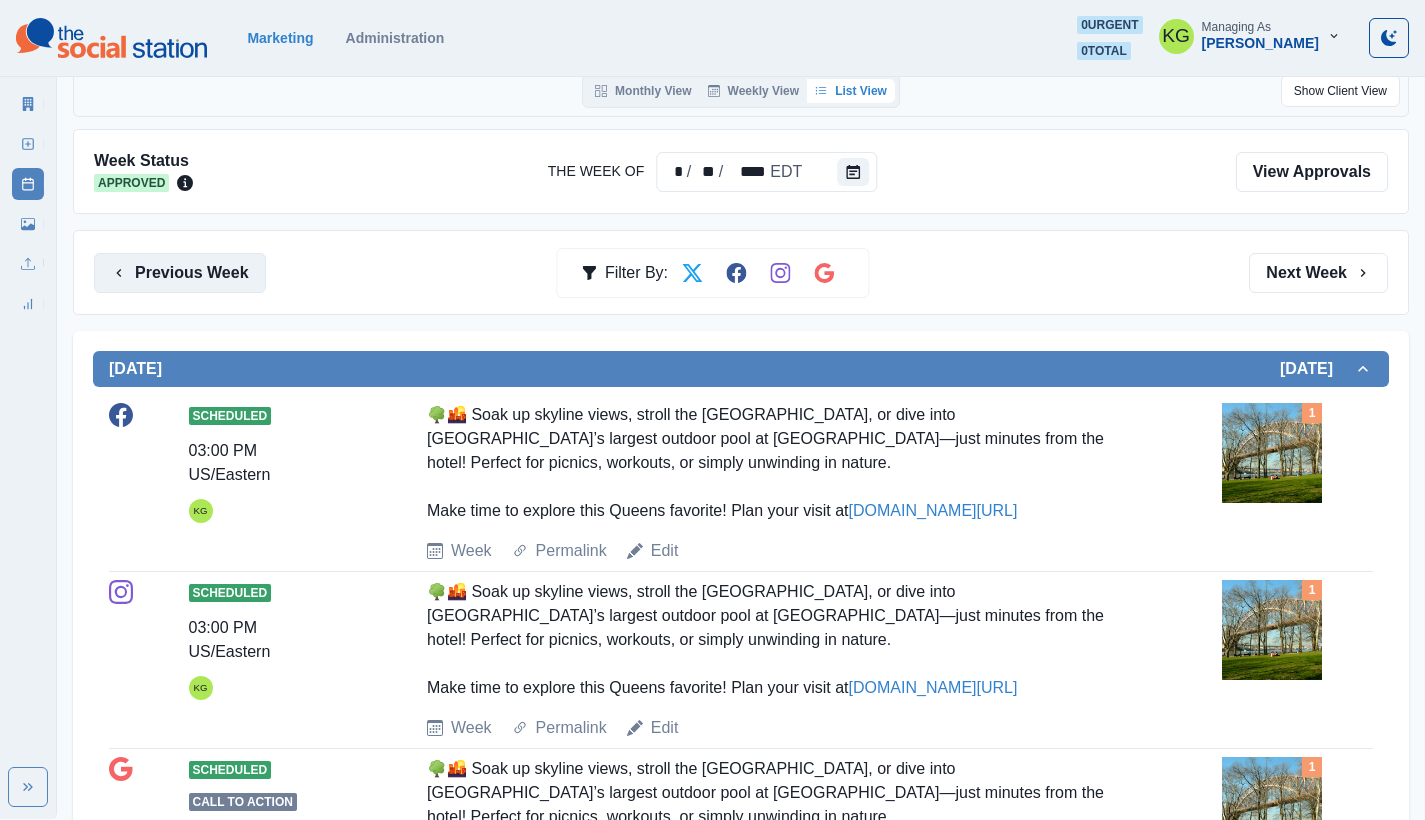 click on "Previous Week" at bounding box center (180, 273) 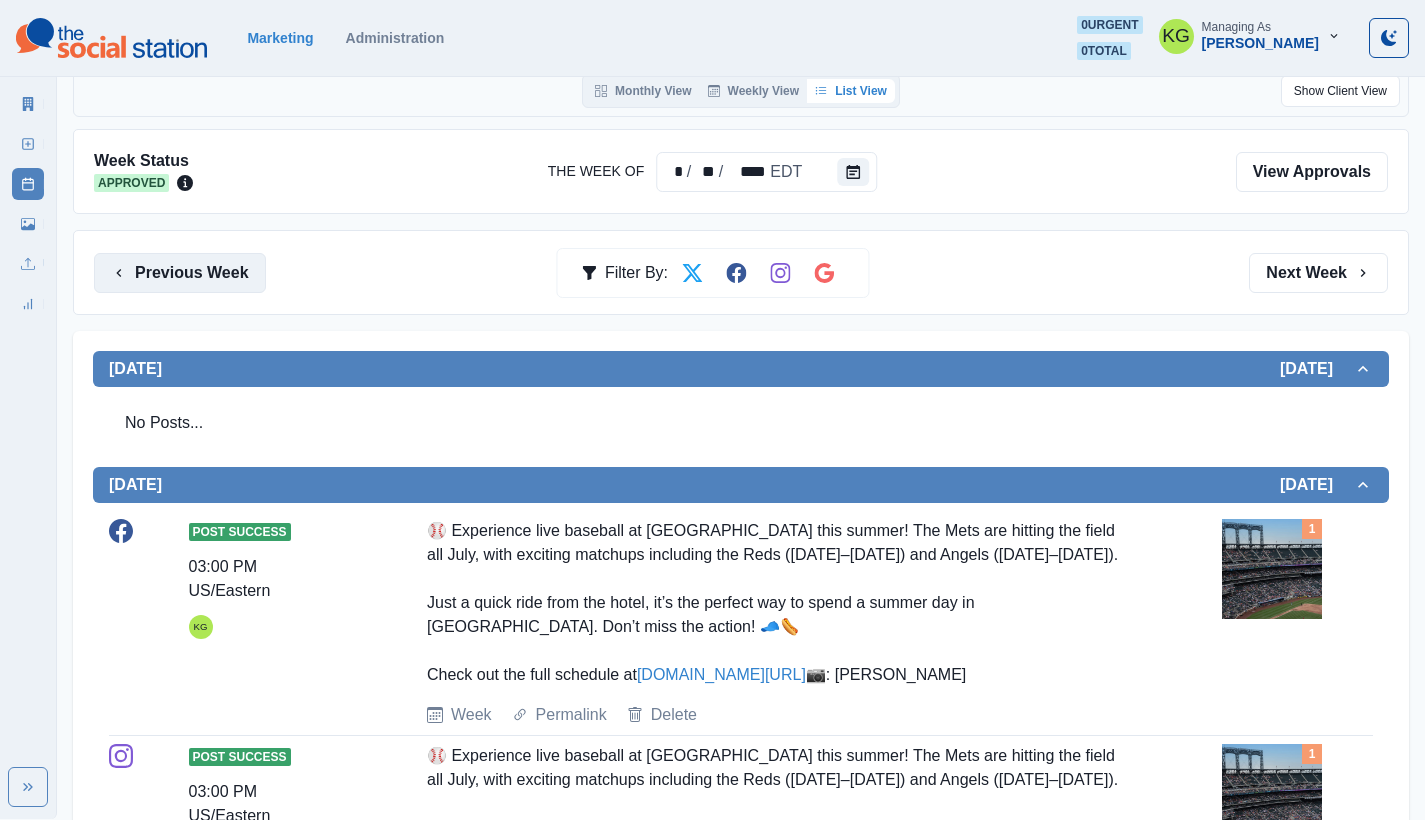 click on "Previous Week" at bounding box center [180, 273] 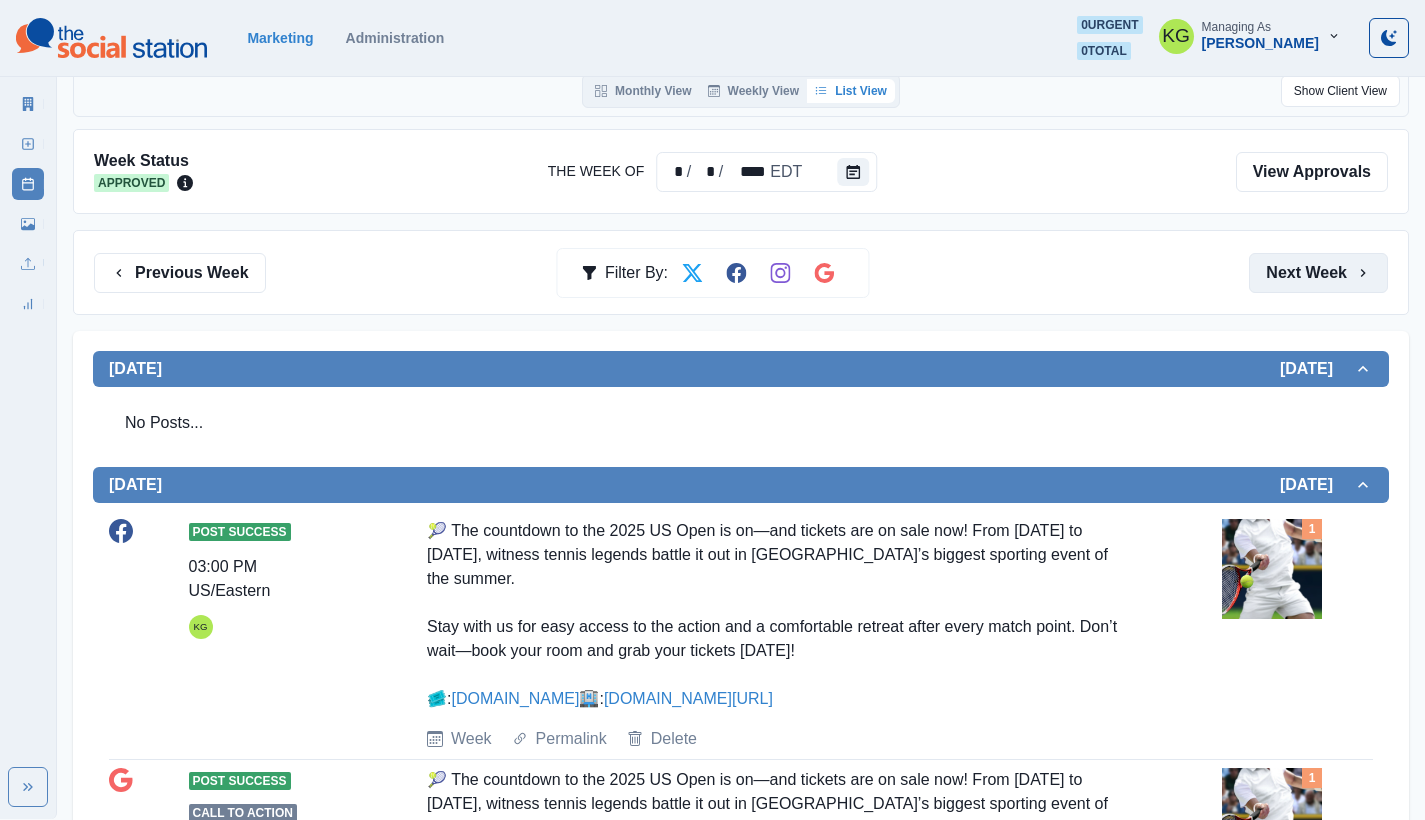 click on "Next Week" at bounding box center [1318, 273] 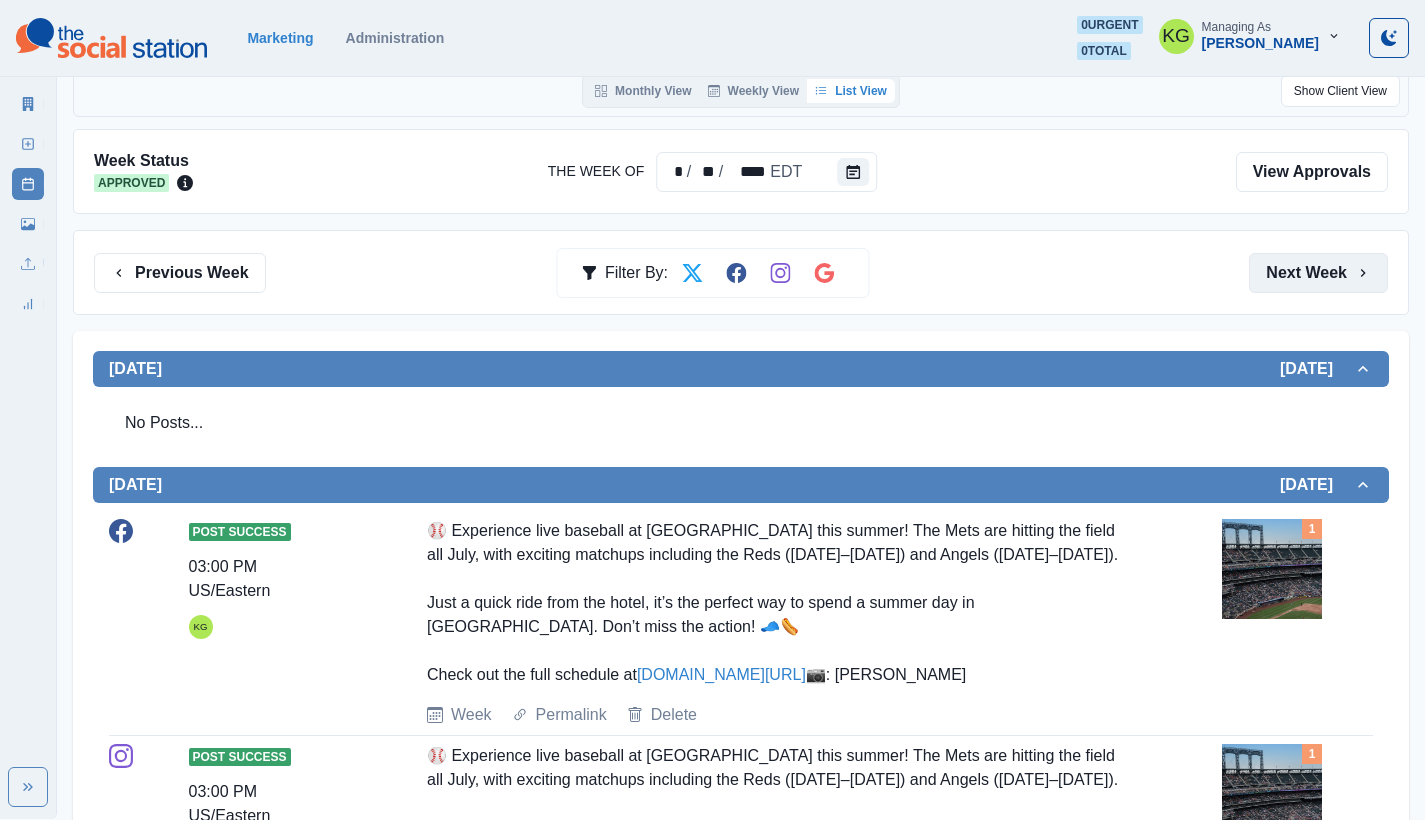 click on "Next Week" at bounding box center [1318, 273] 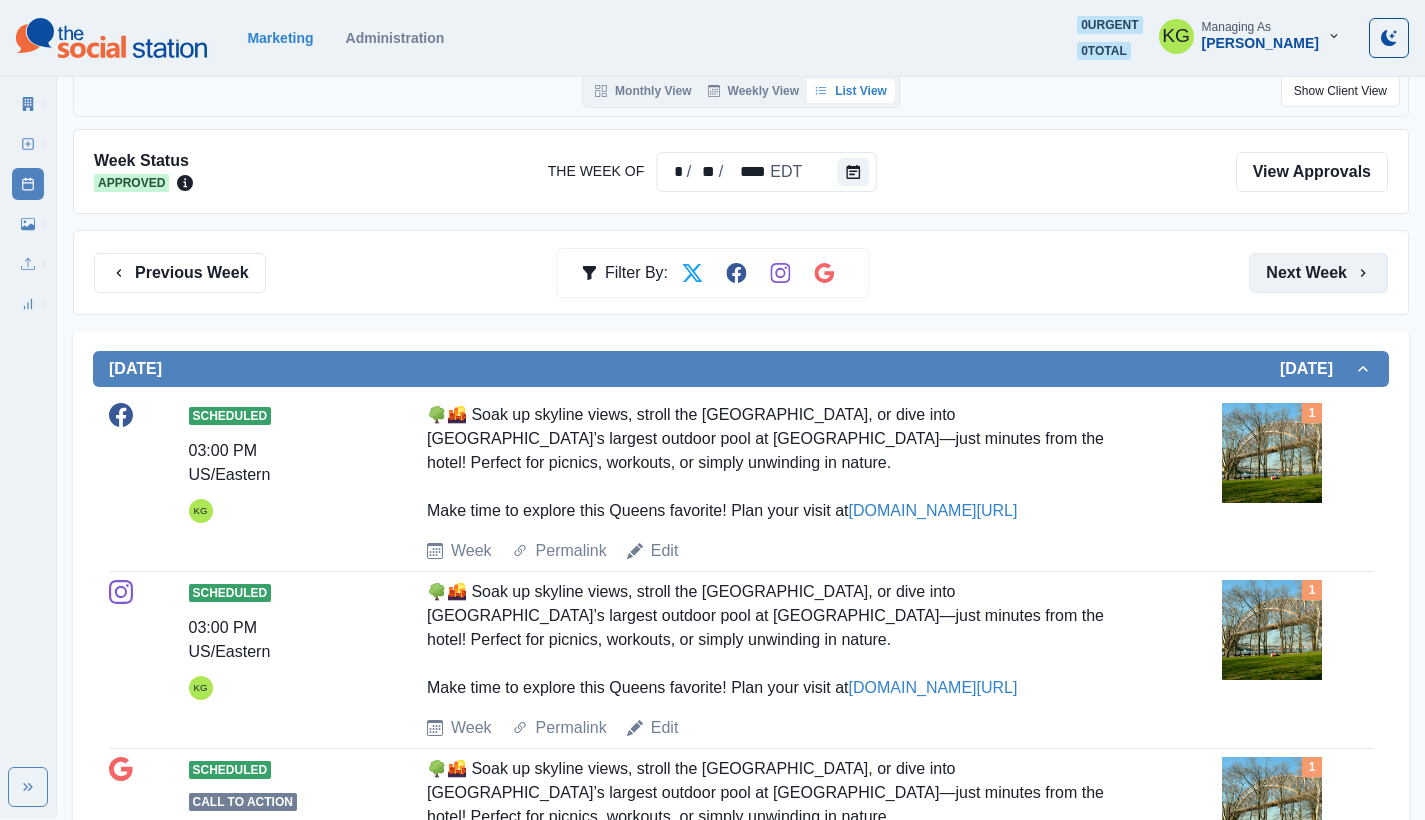 click on "Next Week" at bounding box center (1318, 273) 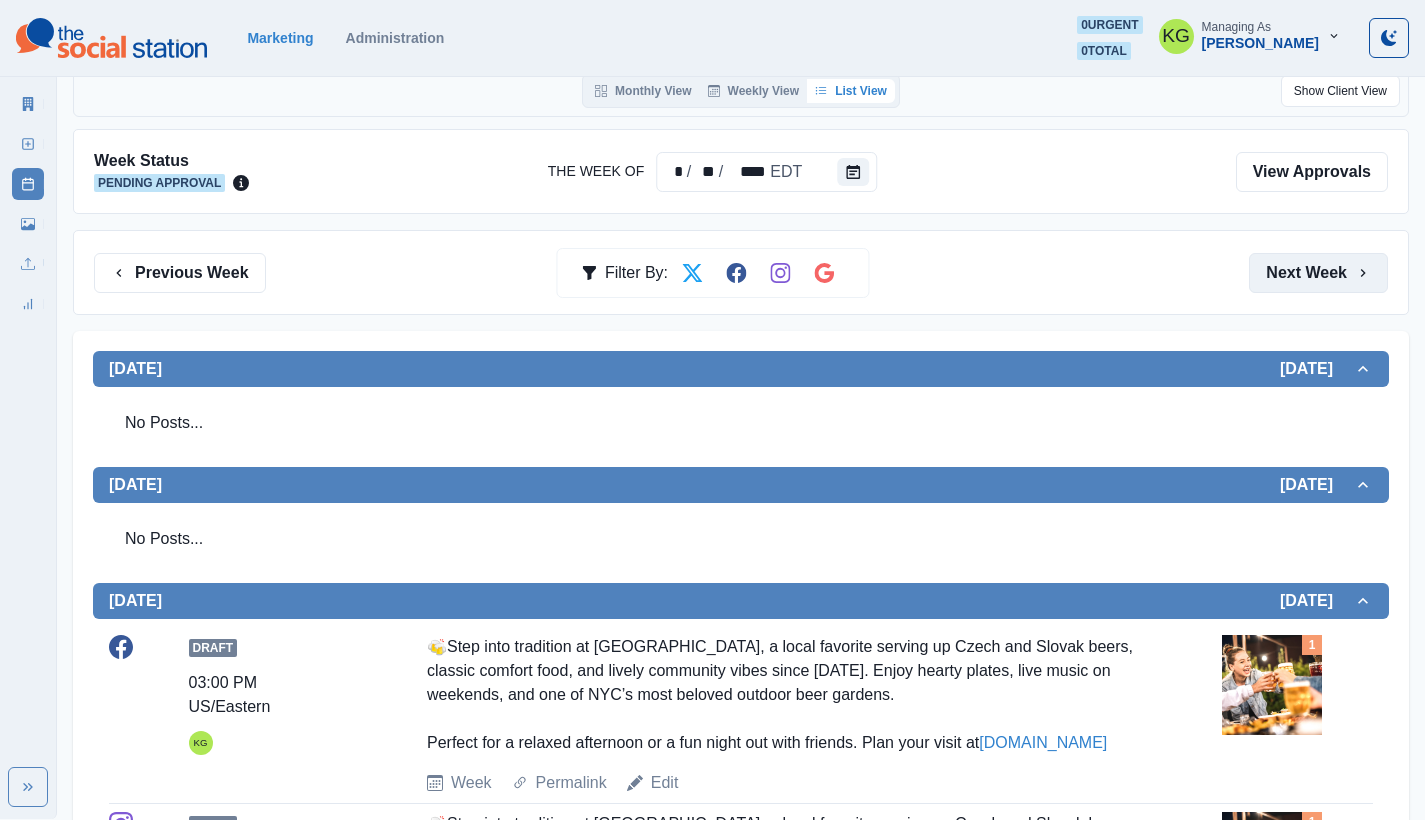 click on "Next Week" at bounding box center [1318, 273] 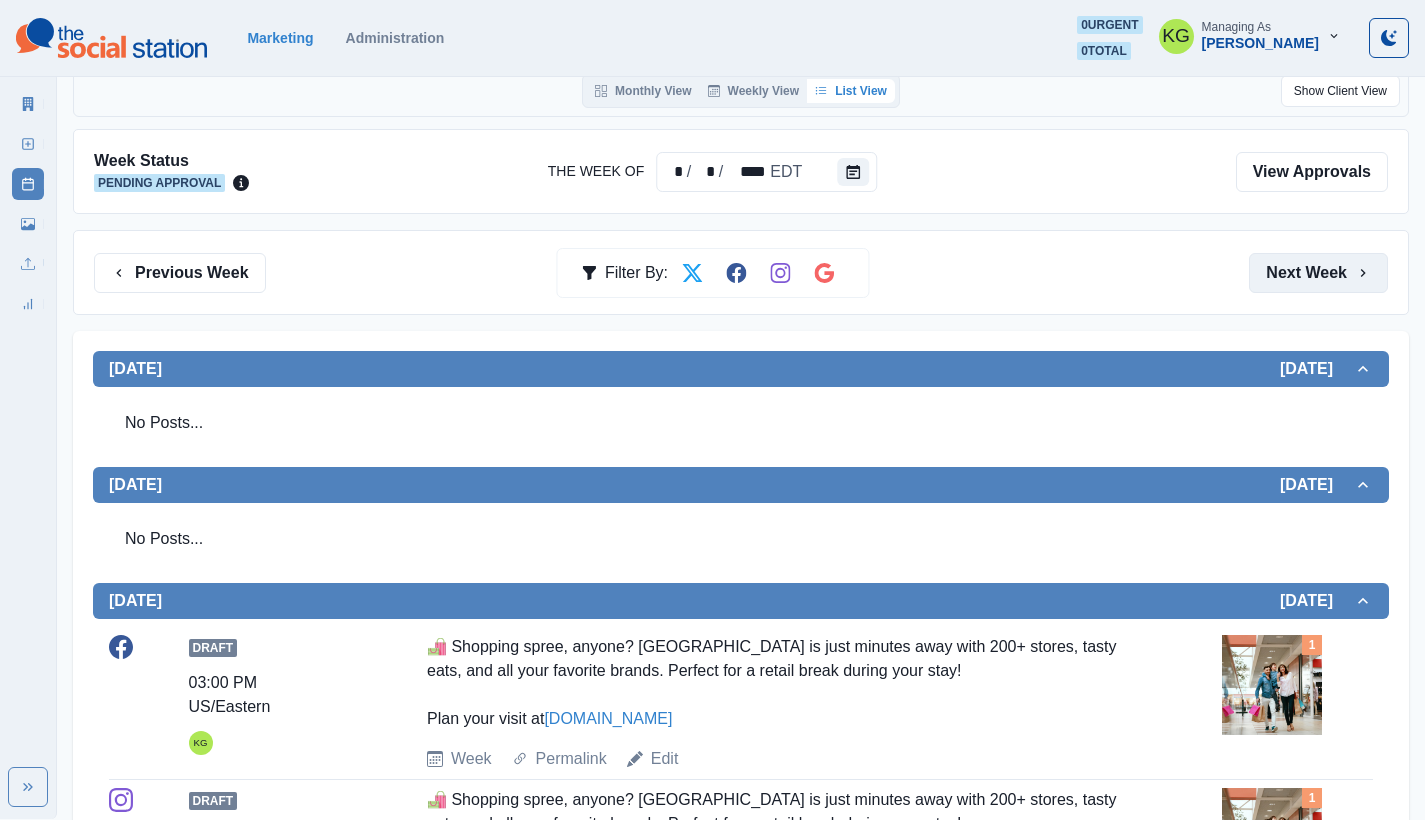 click on "Next Week" at bounding box center (1318, 273) 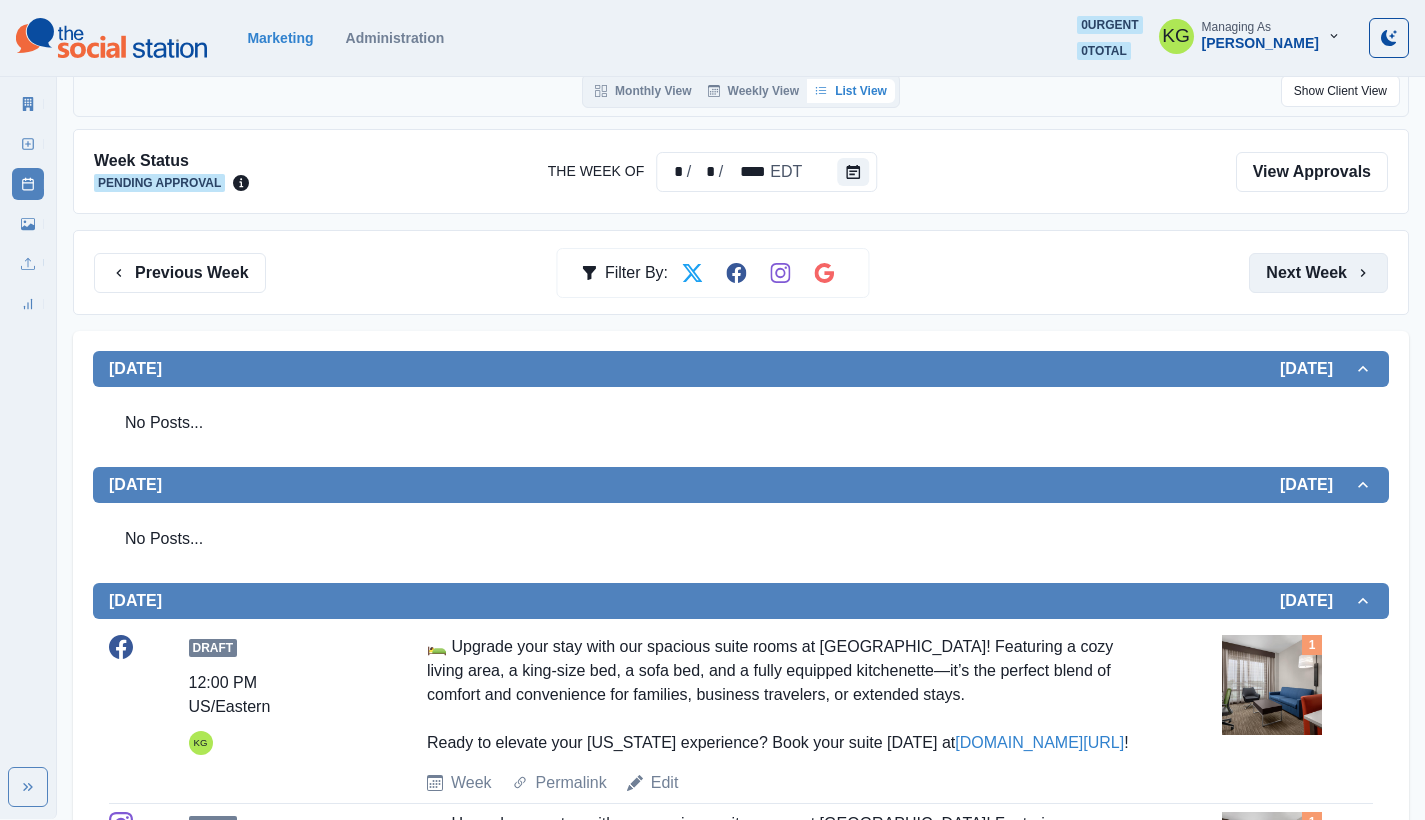 scroll, scrollTop: 160, scrollLeft: 0, axis: vertical 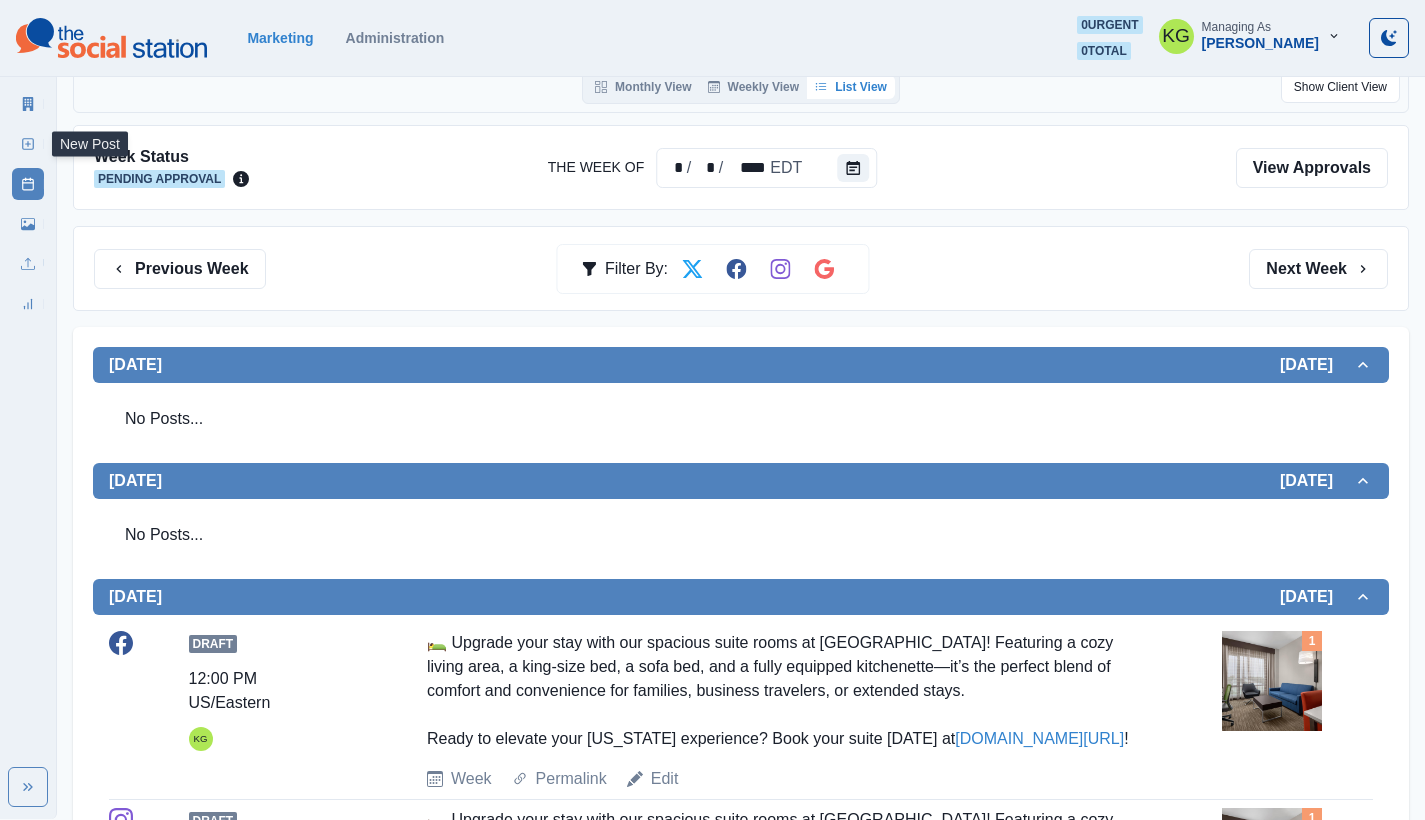 click on "New Post" at bounding box center [28, 144] 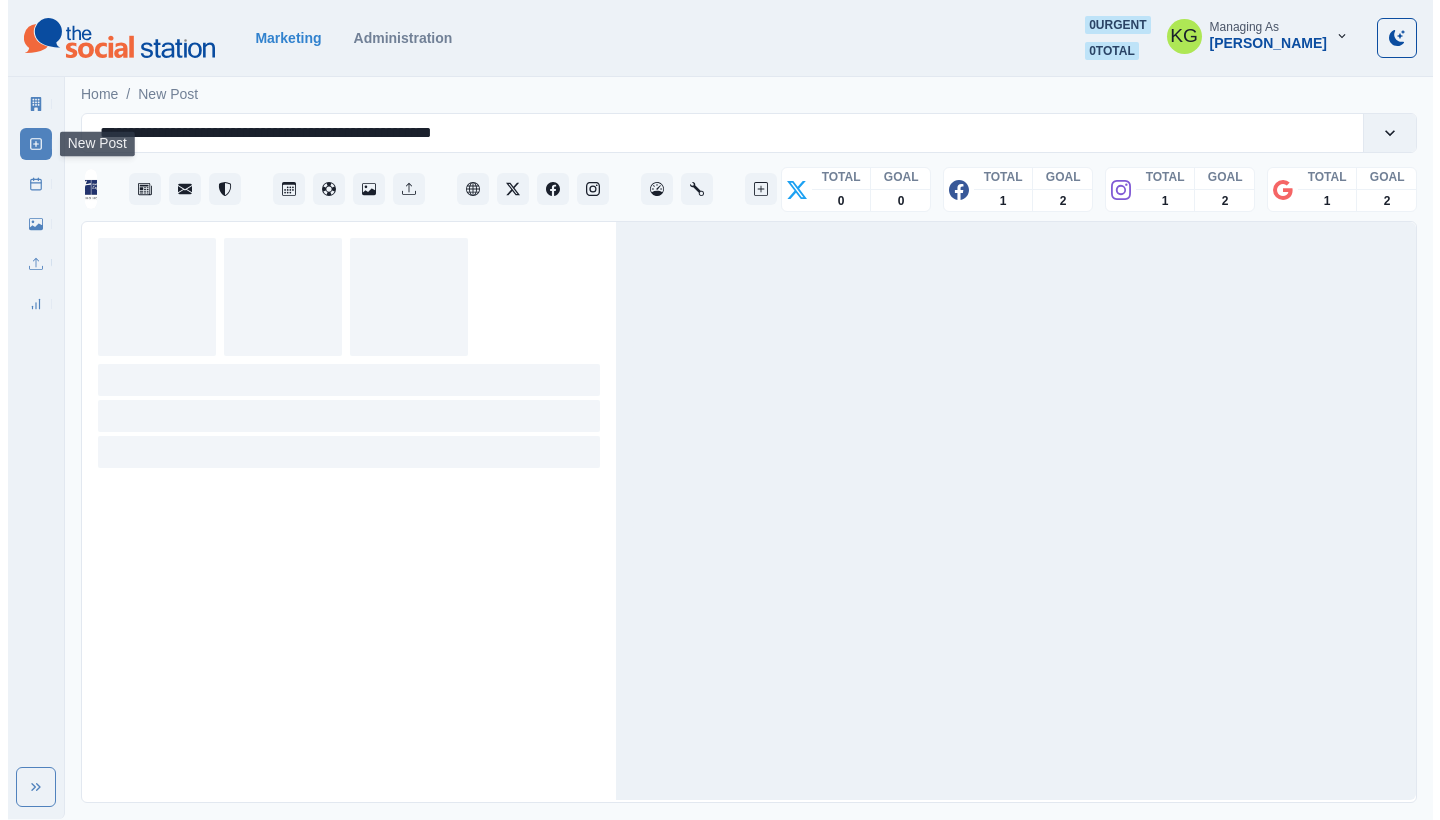 scroll, scrollTop: 0, scrollLeft: 0, axis: both 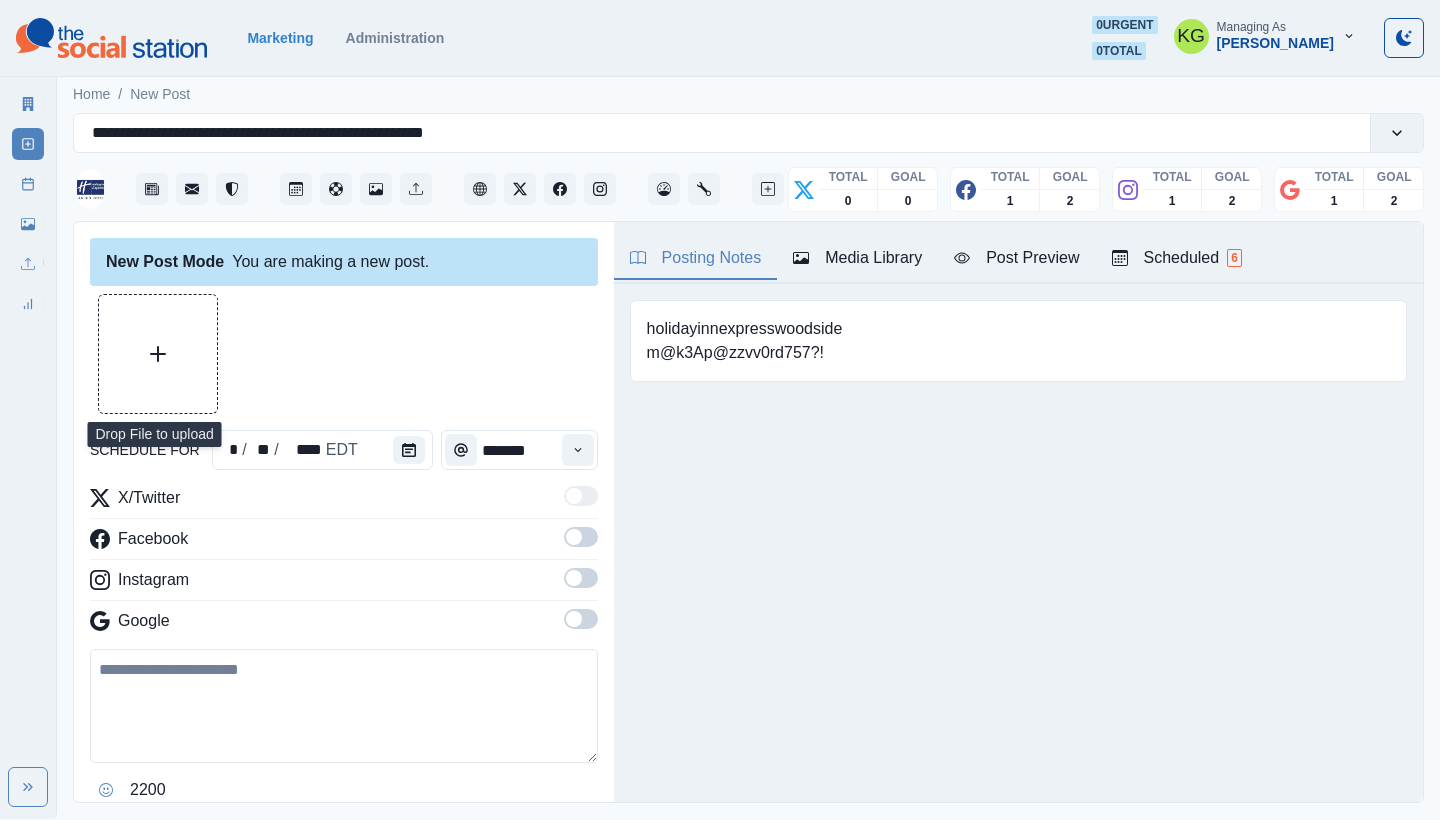click at bounding box center [158, 354] 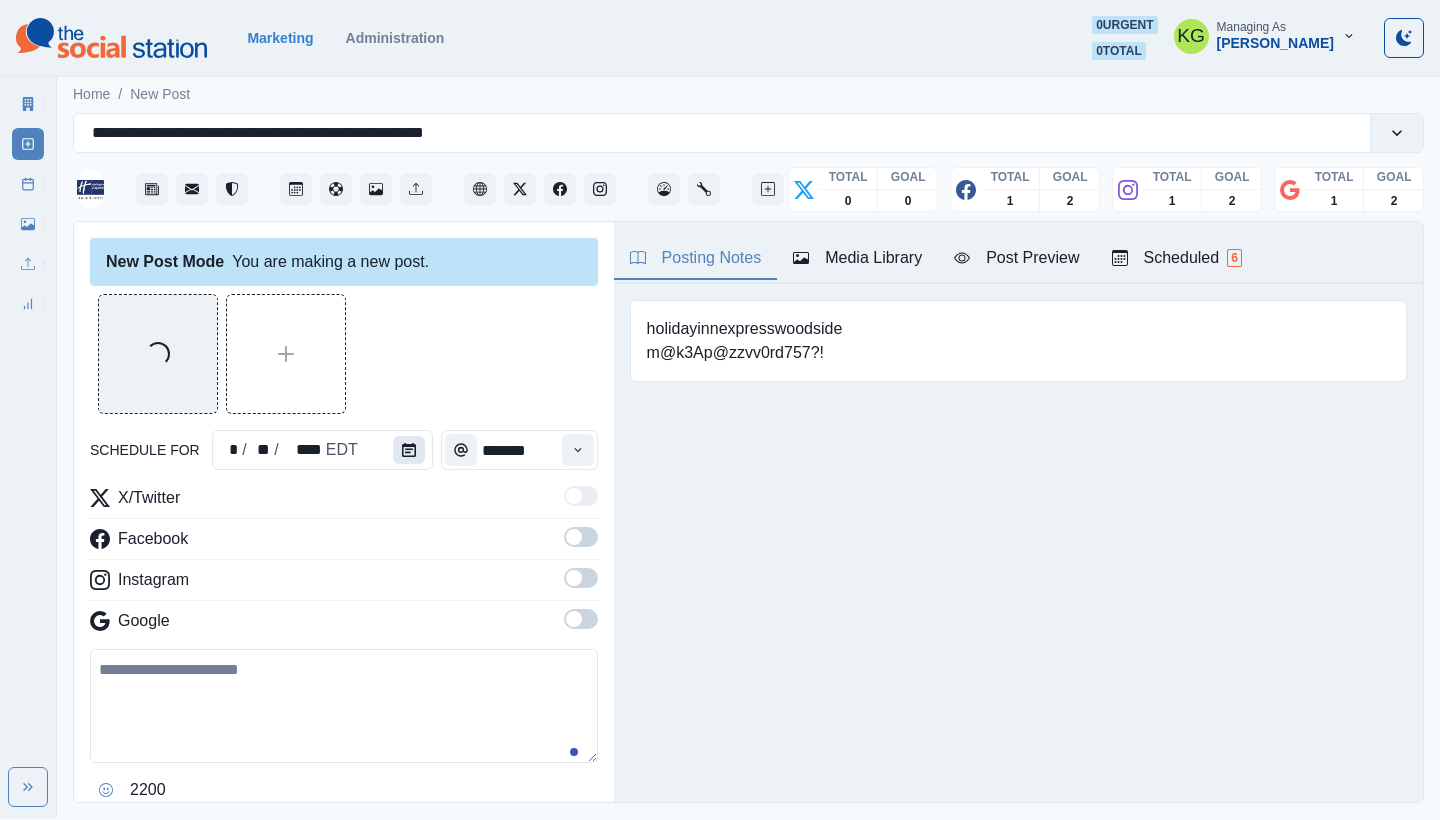 click at bounding box center [409, 450] 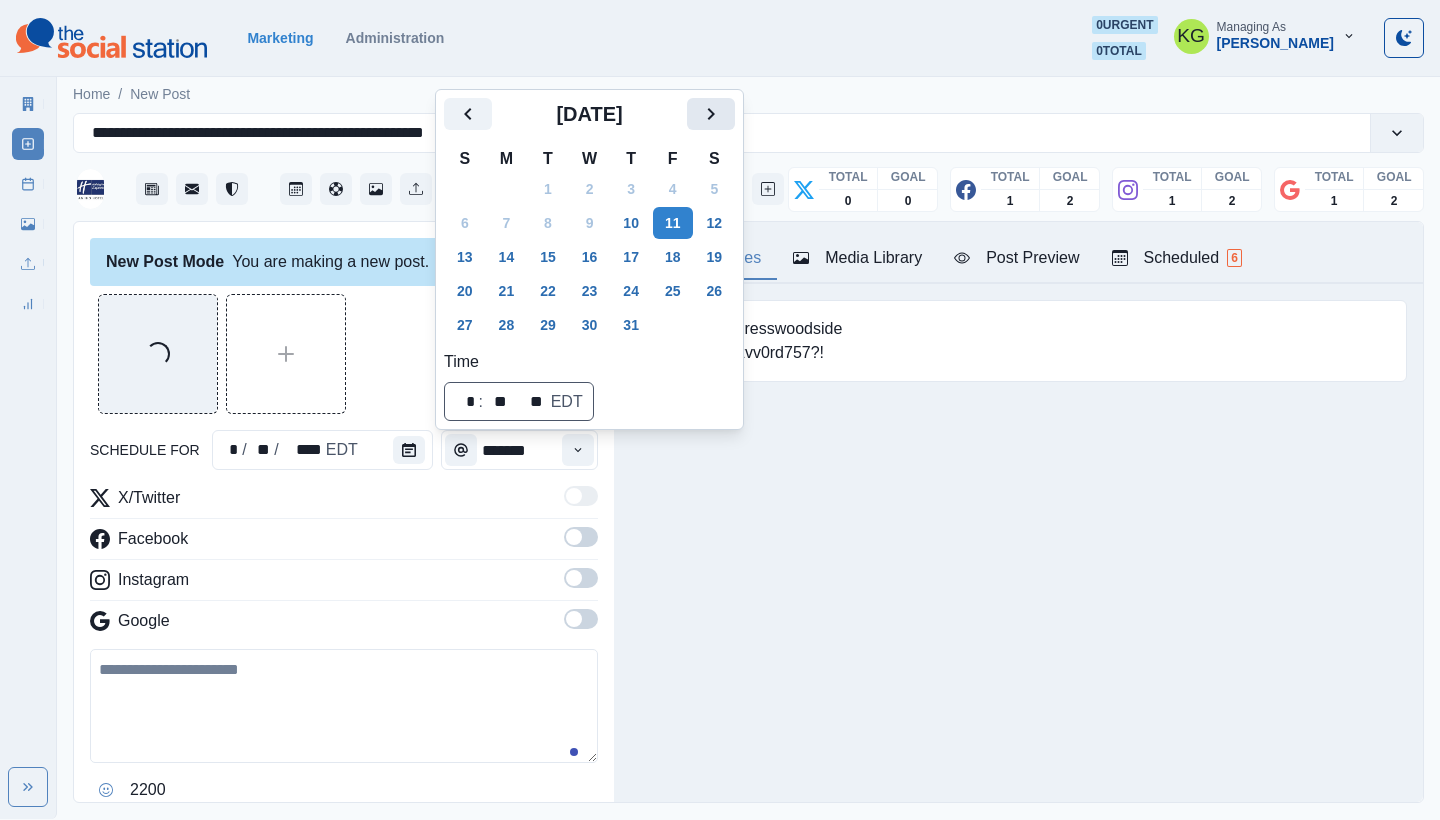 click 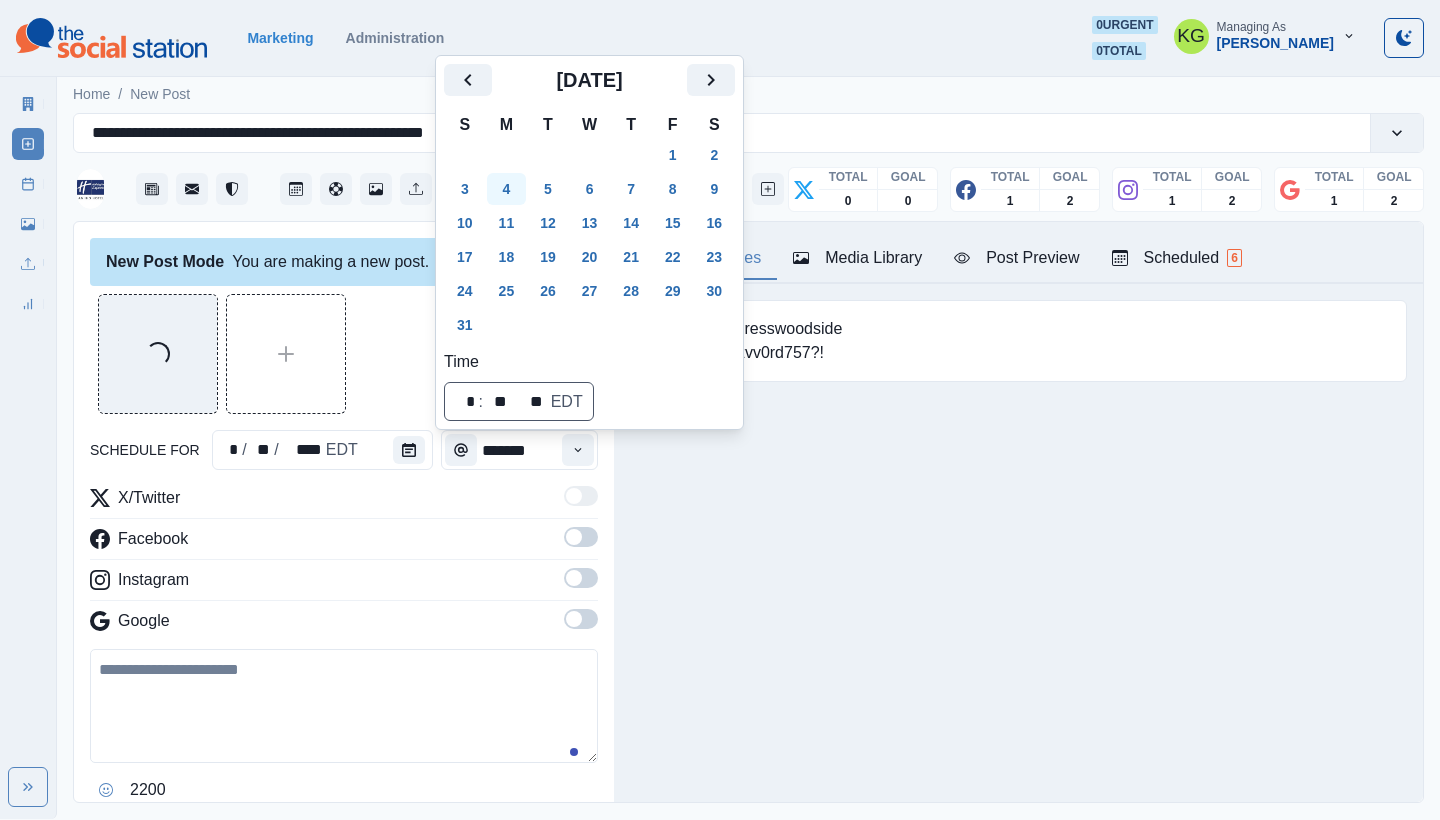 click on "4" at bounding box center [507, 189] 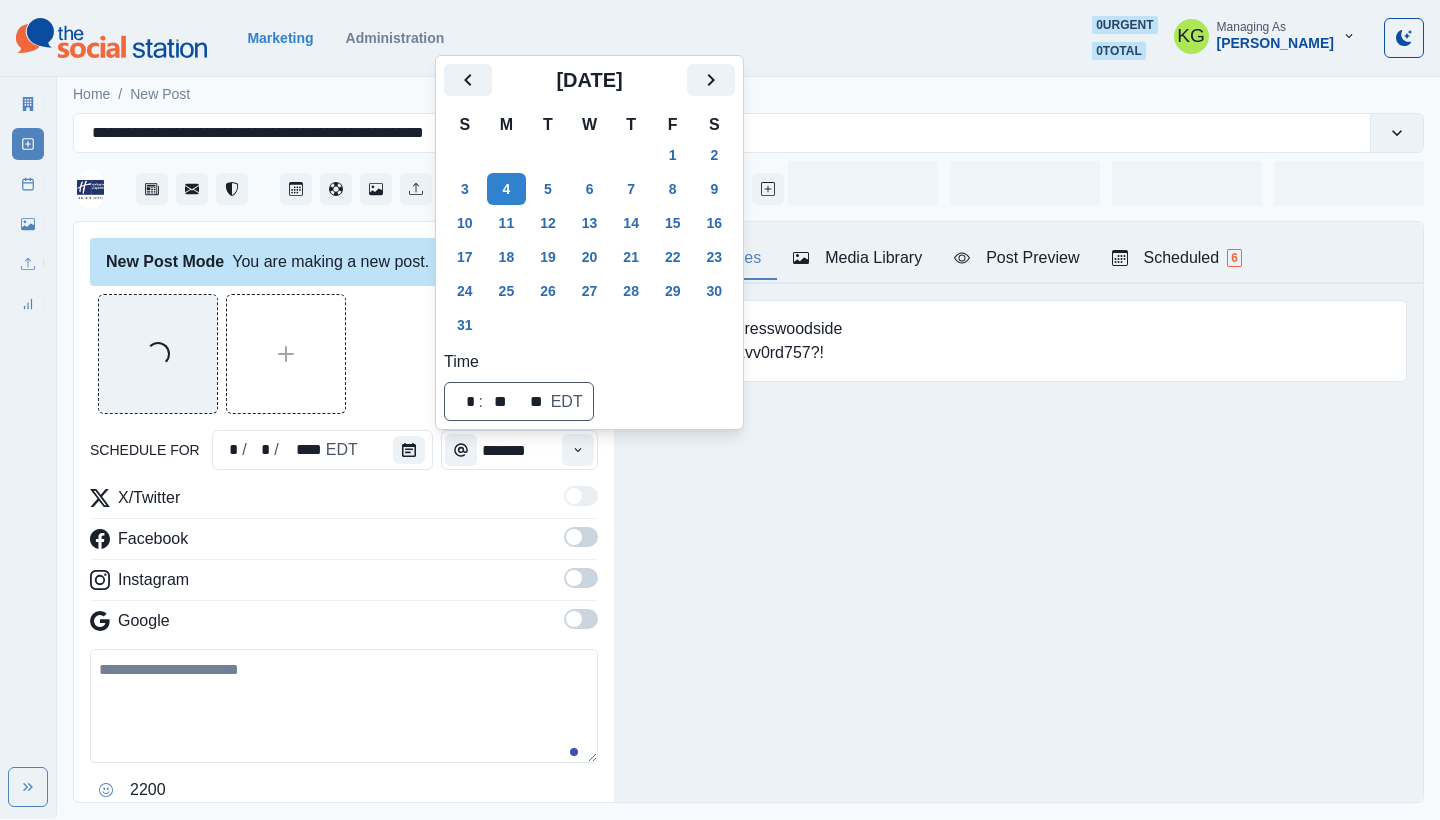 click on "Posting Notes Media Library Post Preview Scheduled 6 holidayinnexpresswoodside
m@k3Ap@zzvv0rd757?! Upload Type Any Image Video Source Any Upload Social Manager Found: Instagram Found: Google Customer Photo Found: TripAdvisor Review Found: Yelp Review Reusable Any Yes No Description Any Missing Description Duplicates Any Show Duplicated Media Last Scheduled Any Over A Month Ago Over 3 Months Ago Over 6 Months Ago Never Scheduled Sort Newest Media Oldest Media Most Recently Scheduled Least Recently Scheduled 1 2 3 4 4 Please select a service provider to see a post preview. Week Of * / * / **** GMT+8 Tuesday July 08, 2025 Post Success 03:00 PM US/Eastern KG ⚾️ Experience live baseball at Citi Field this summer! The Mets are hitting the field all July, with exciting matchups including the Reds (July 18–20) and Angels (July 21–23).
Just a quick ride from the hotel, it’s the perfect way to spend a summer day in NYC. Don’t miss the action! 🧢🌭
Check out the full schedule at  www.bit.ly/3Gno0LK 1 1" at bounding box center (1018, 512) 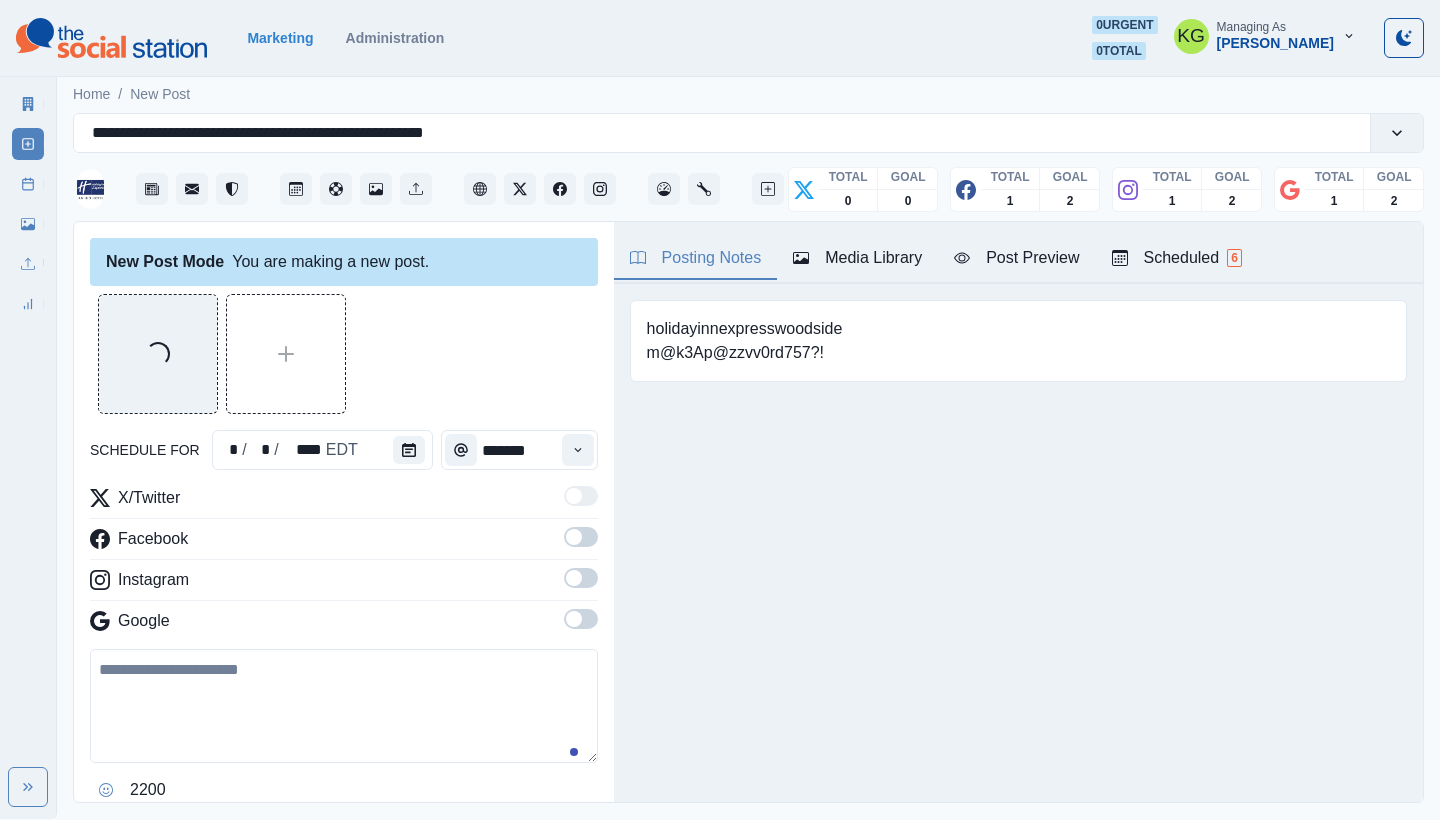 click at bounding box center (578, 450) 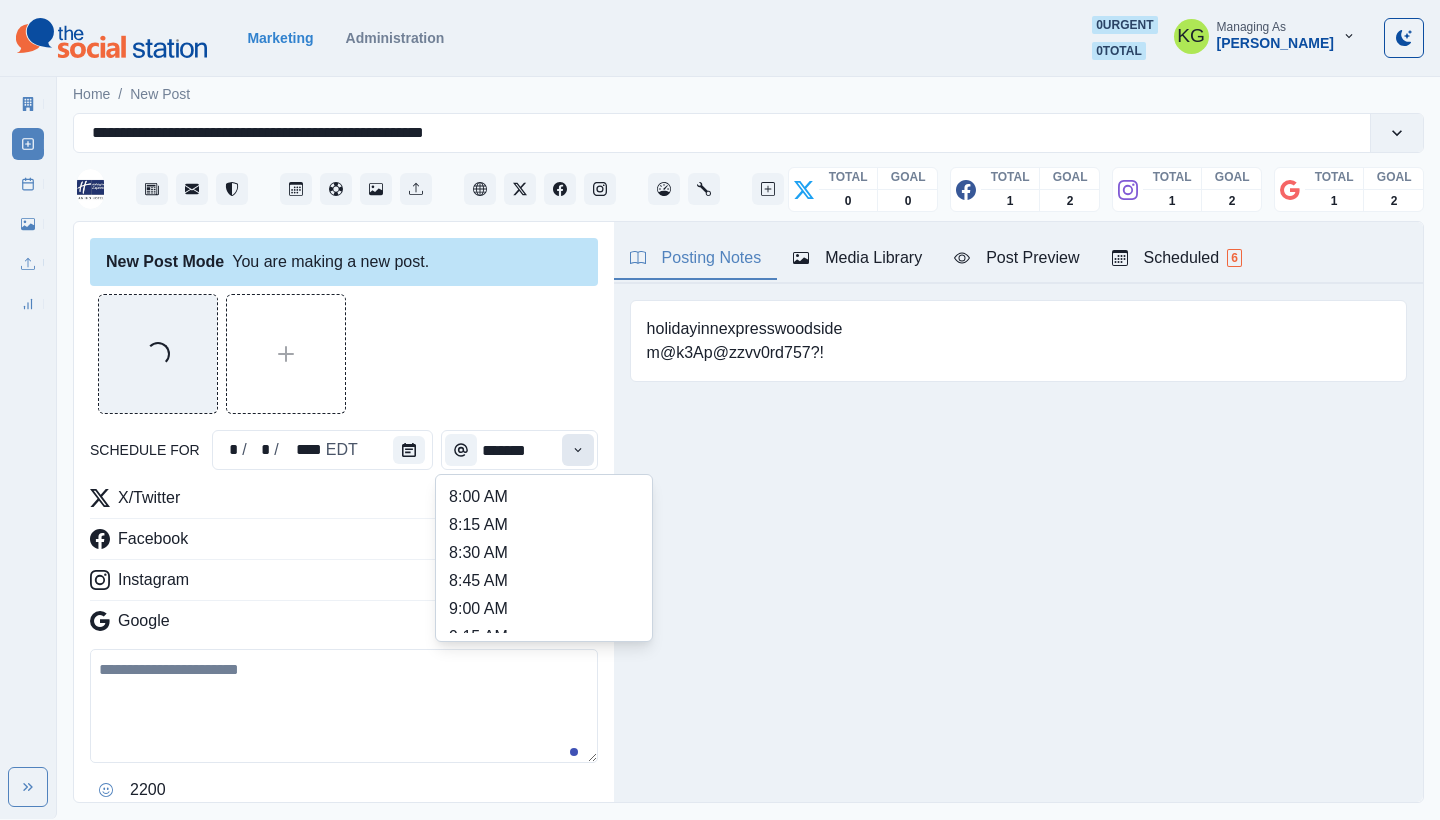 click at bounding box center (578, 450) 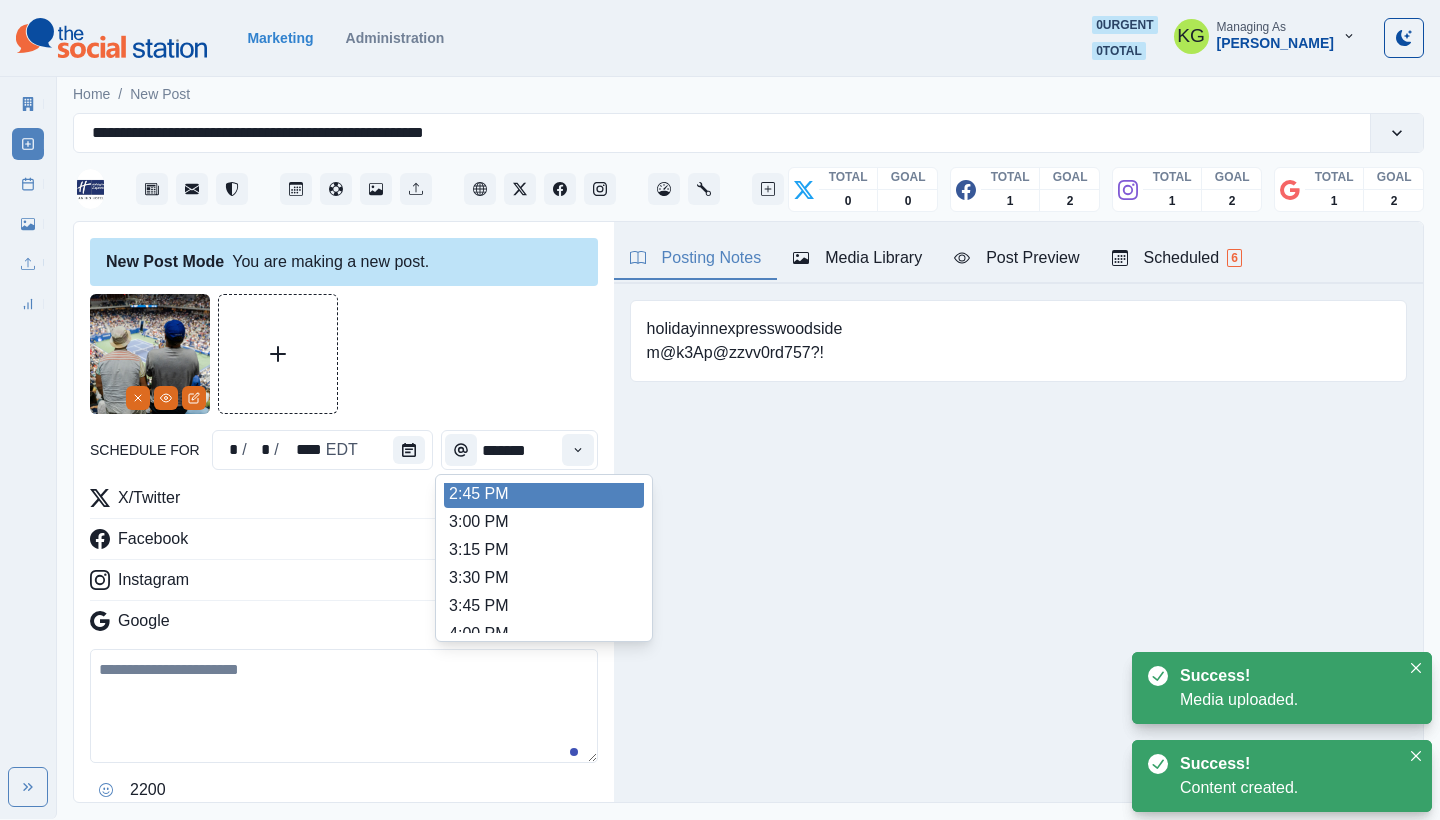 scroll, scrollTop: 756, scrollLeft: 0, axis: vertical 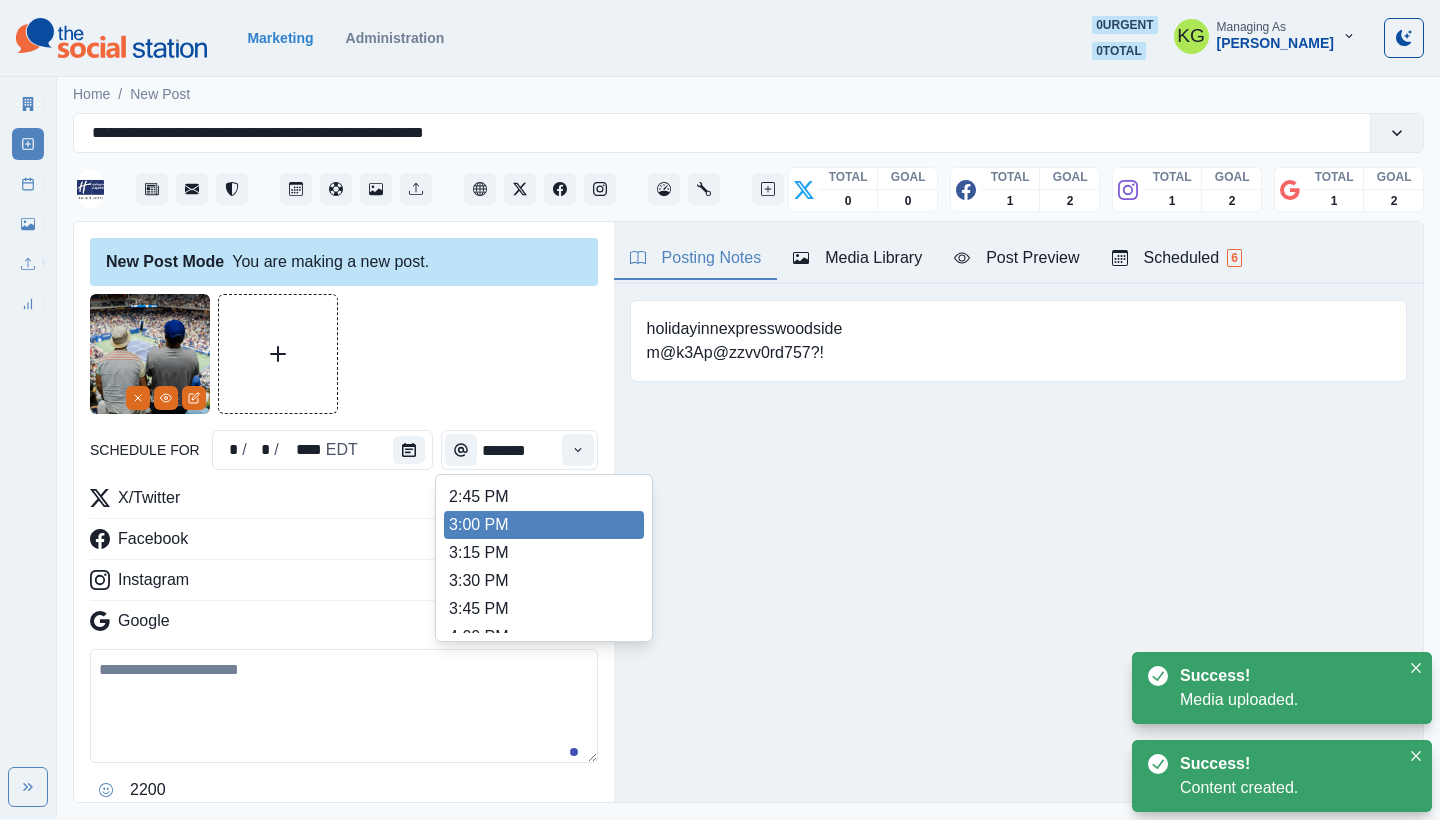 click on "3:00 PM" at bounding box center (544, 525) 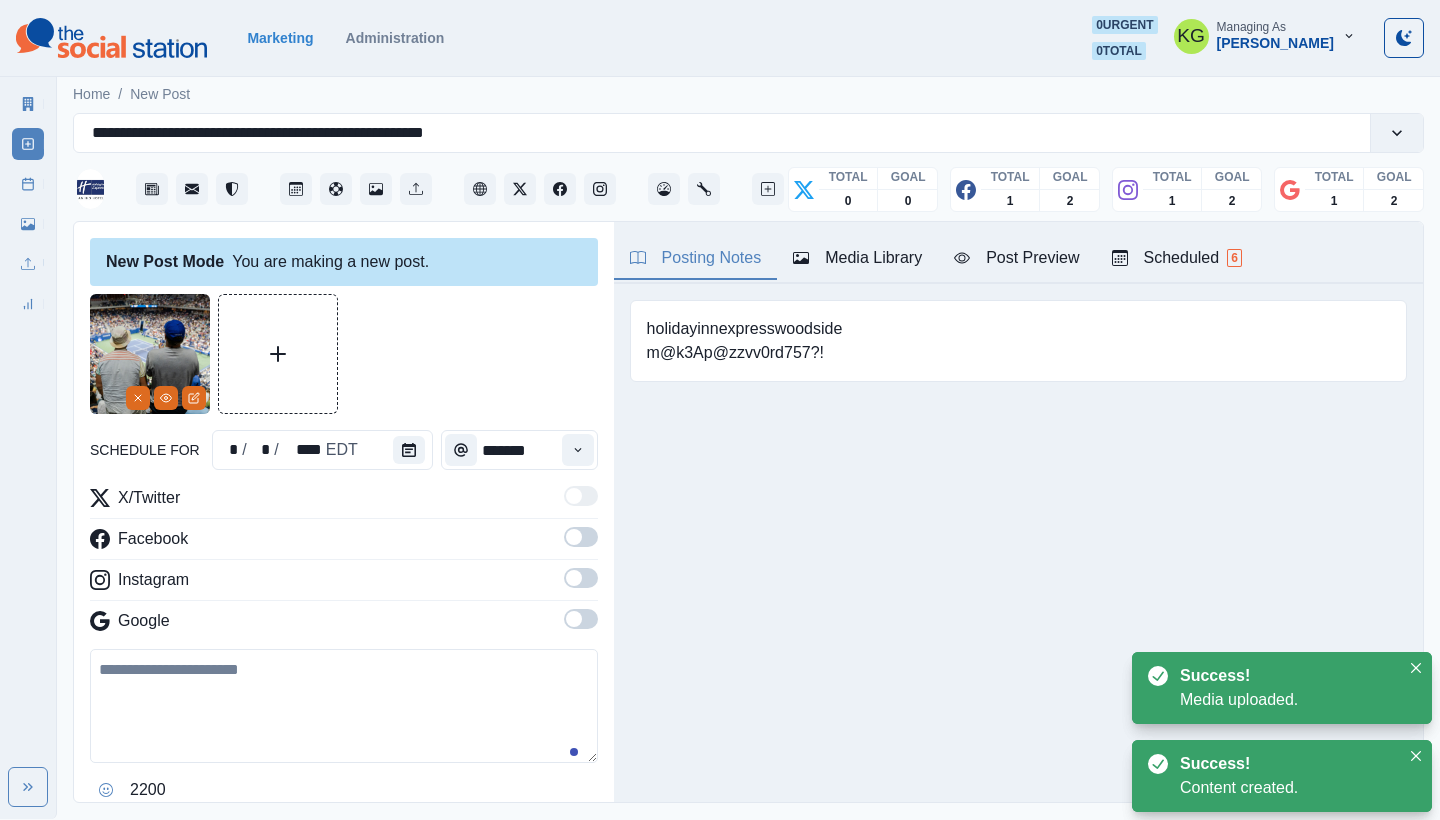 click at bounding box center (574, 619) 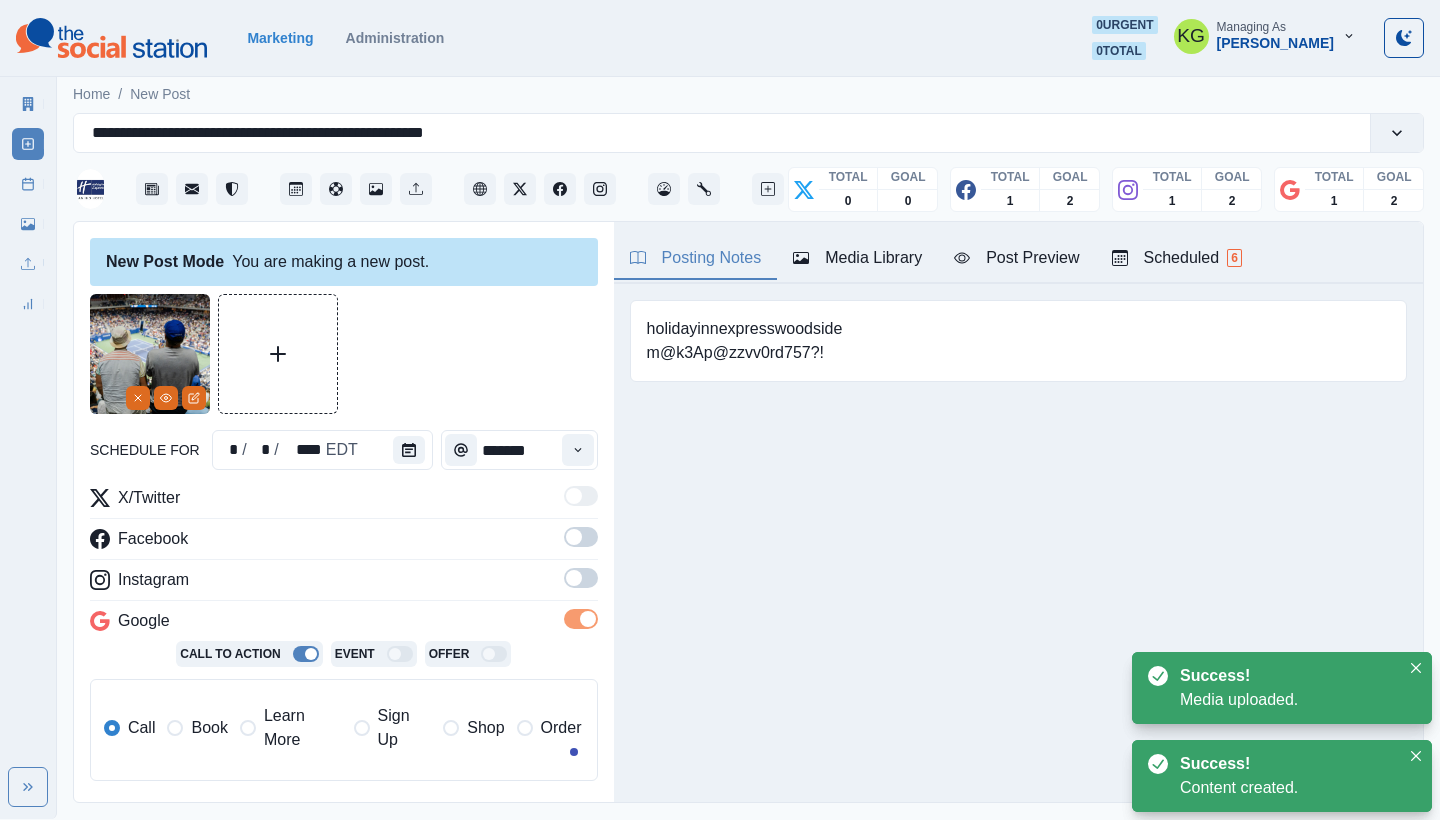 click at bounding box center (574, 578) 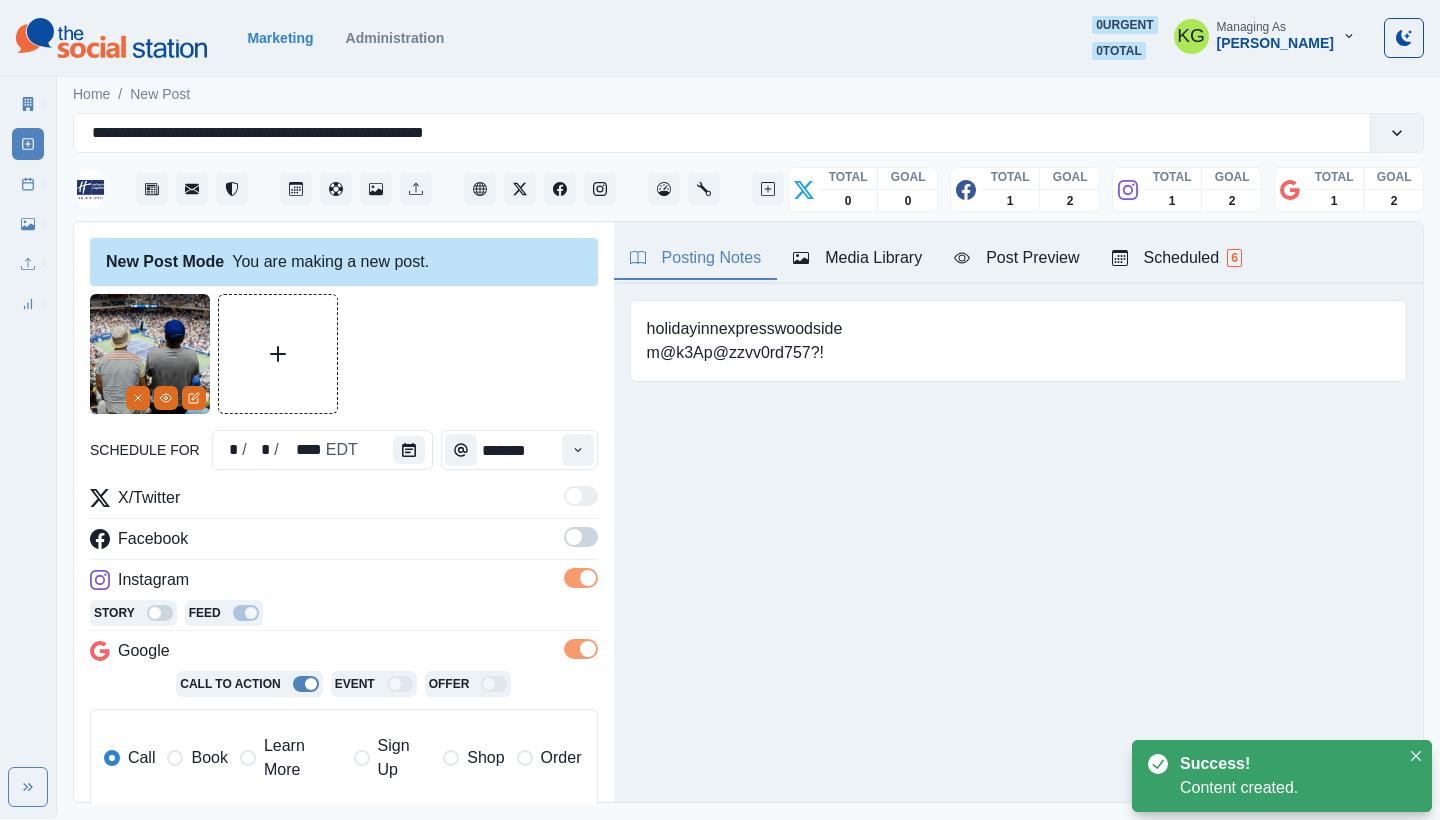 click at bounding box center [581, 537] 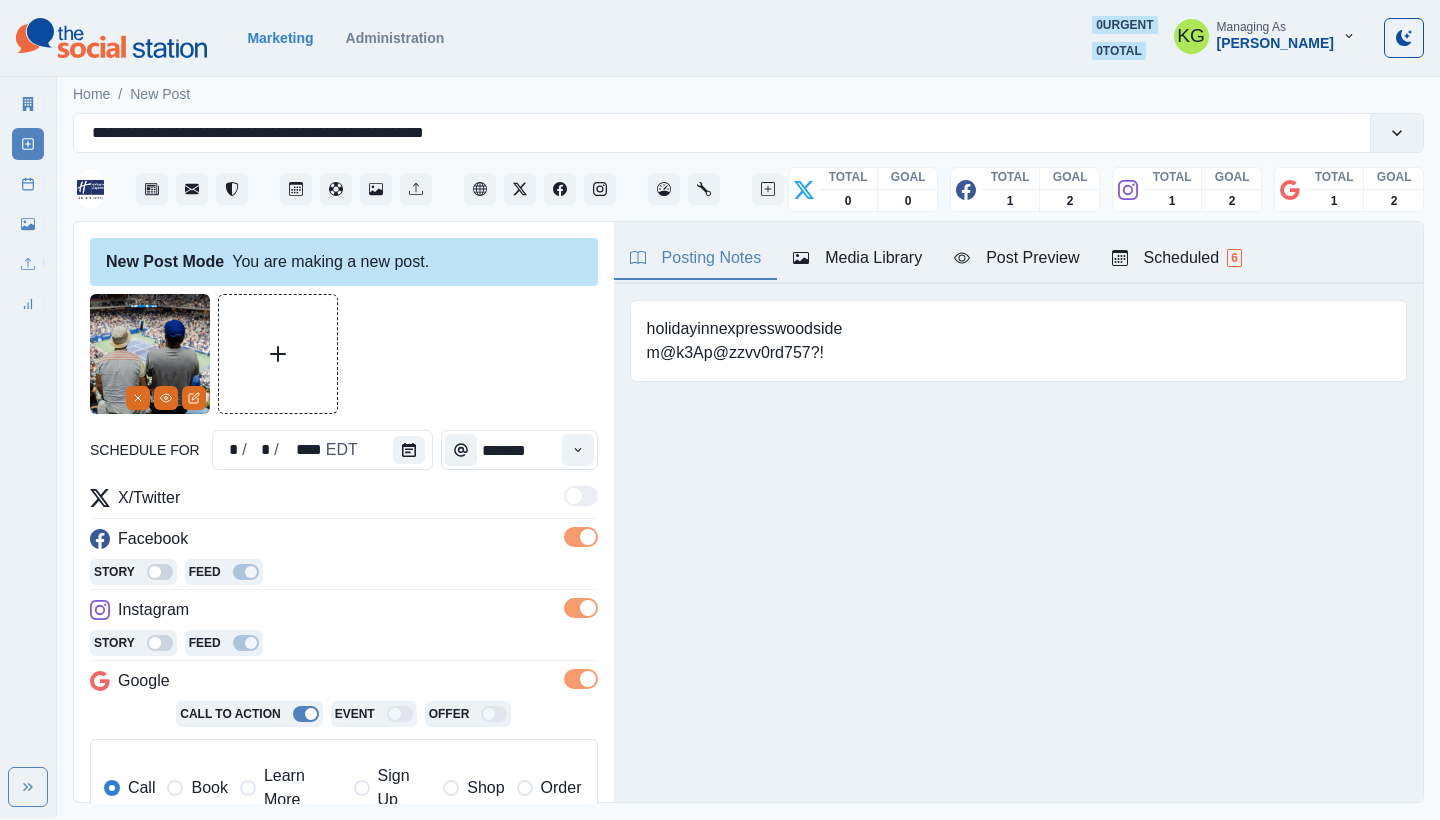 scroll, scrollTop: 402, scrollLeft: 0, axis: vertical 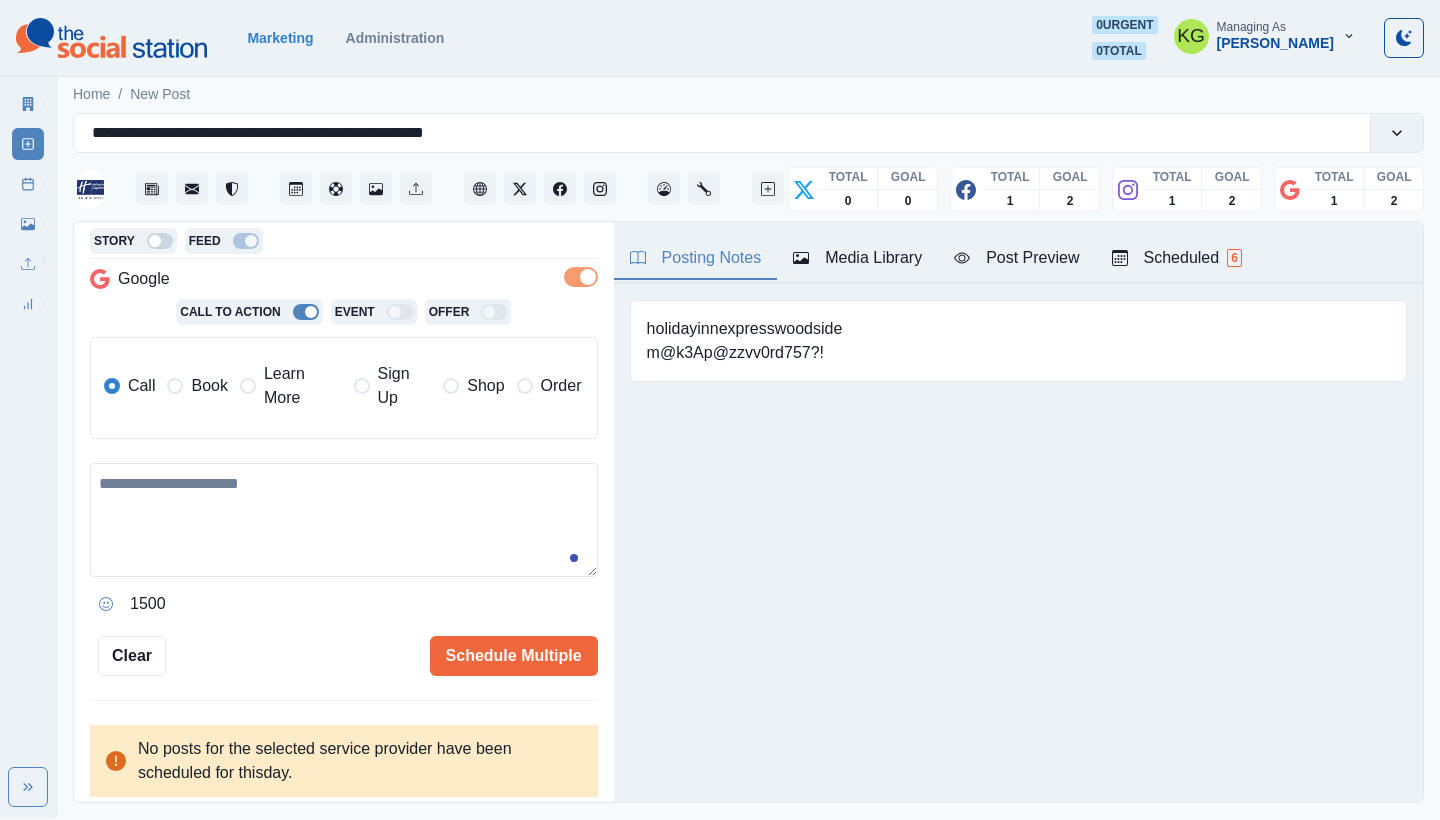 click at bounding box center [248, 386] 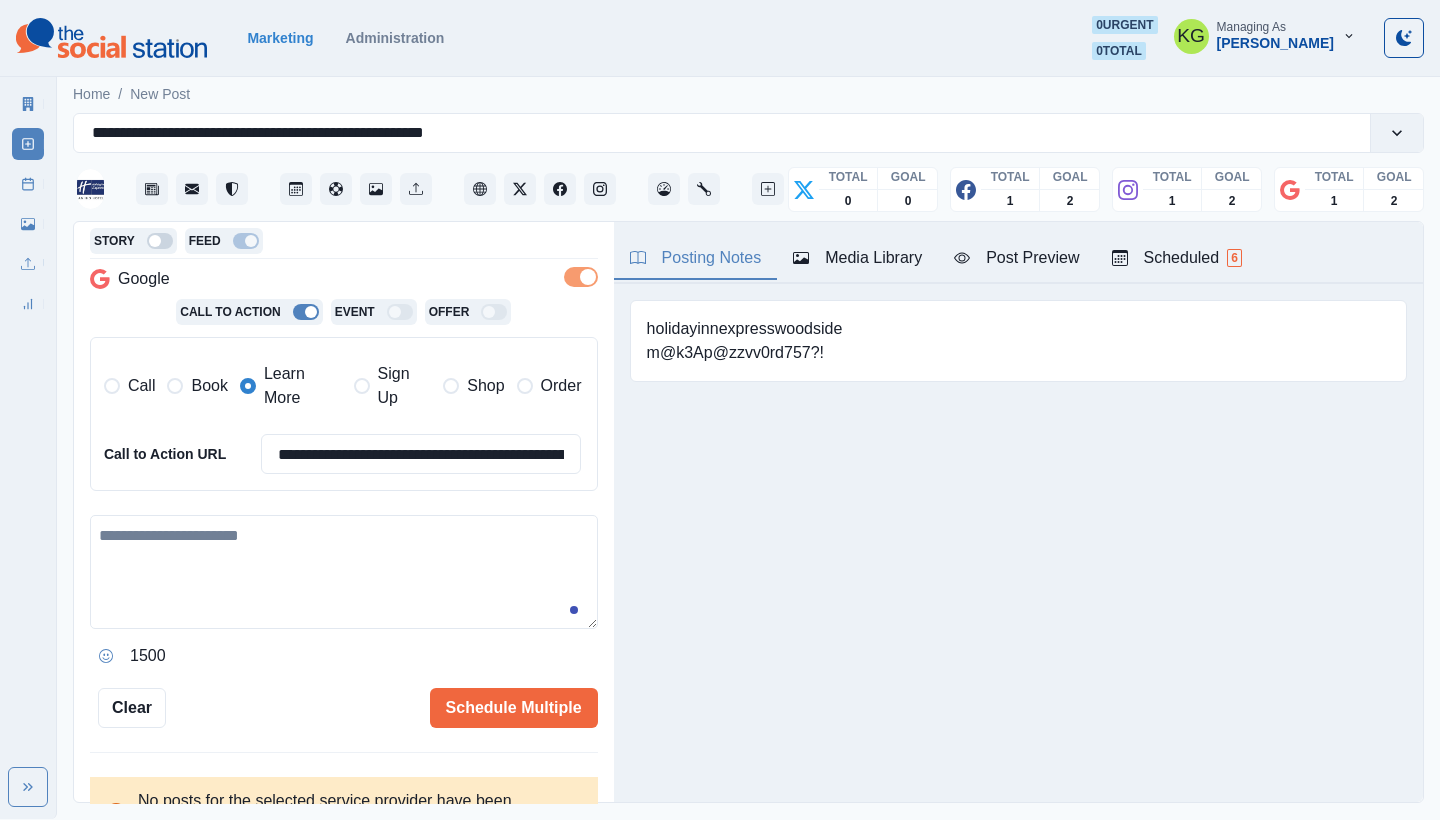 click at bounding box center (344, 572) 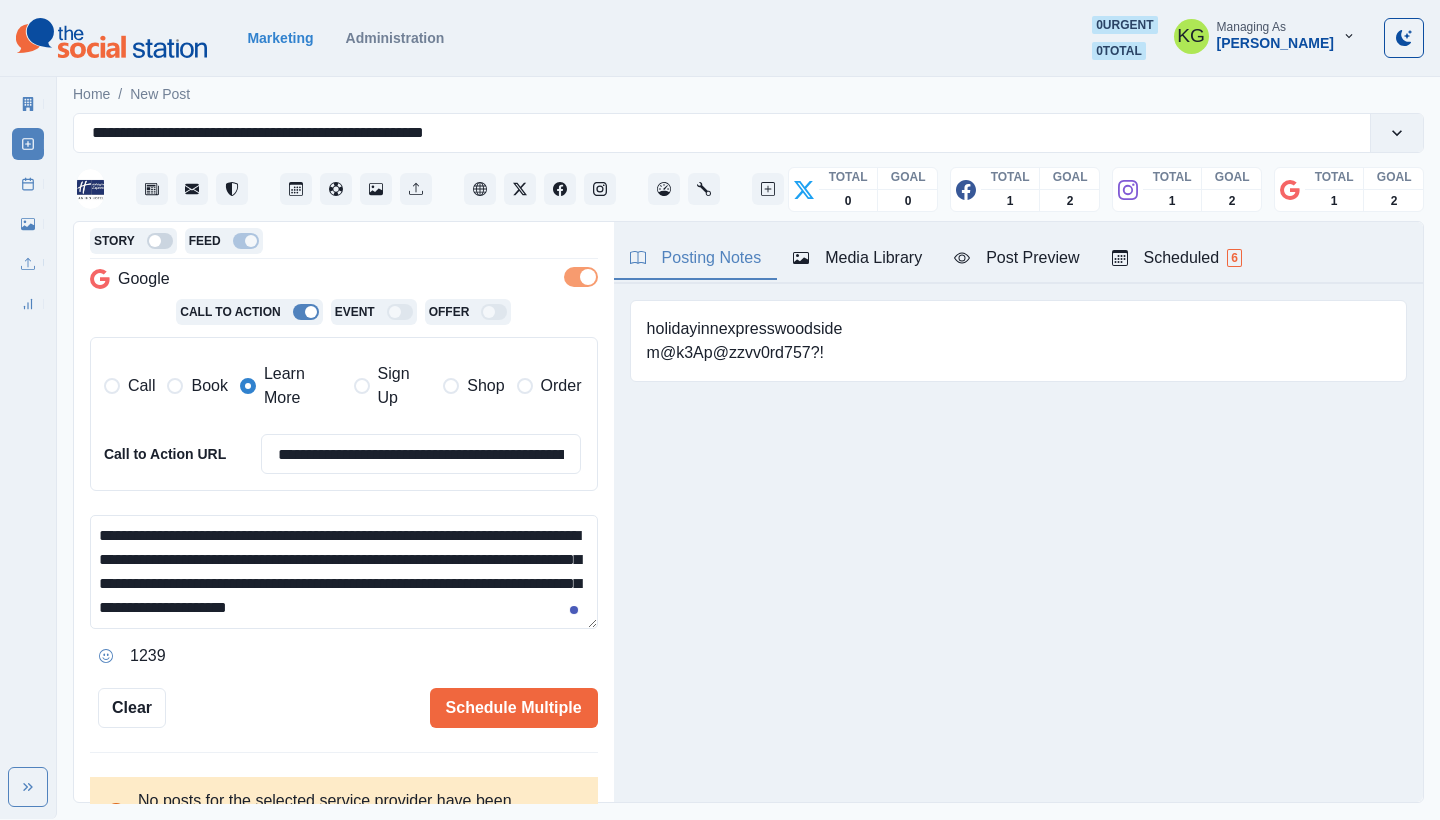 scroll, scrollTop: 13, scrollLeft: 0, axis: vertical 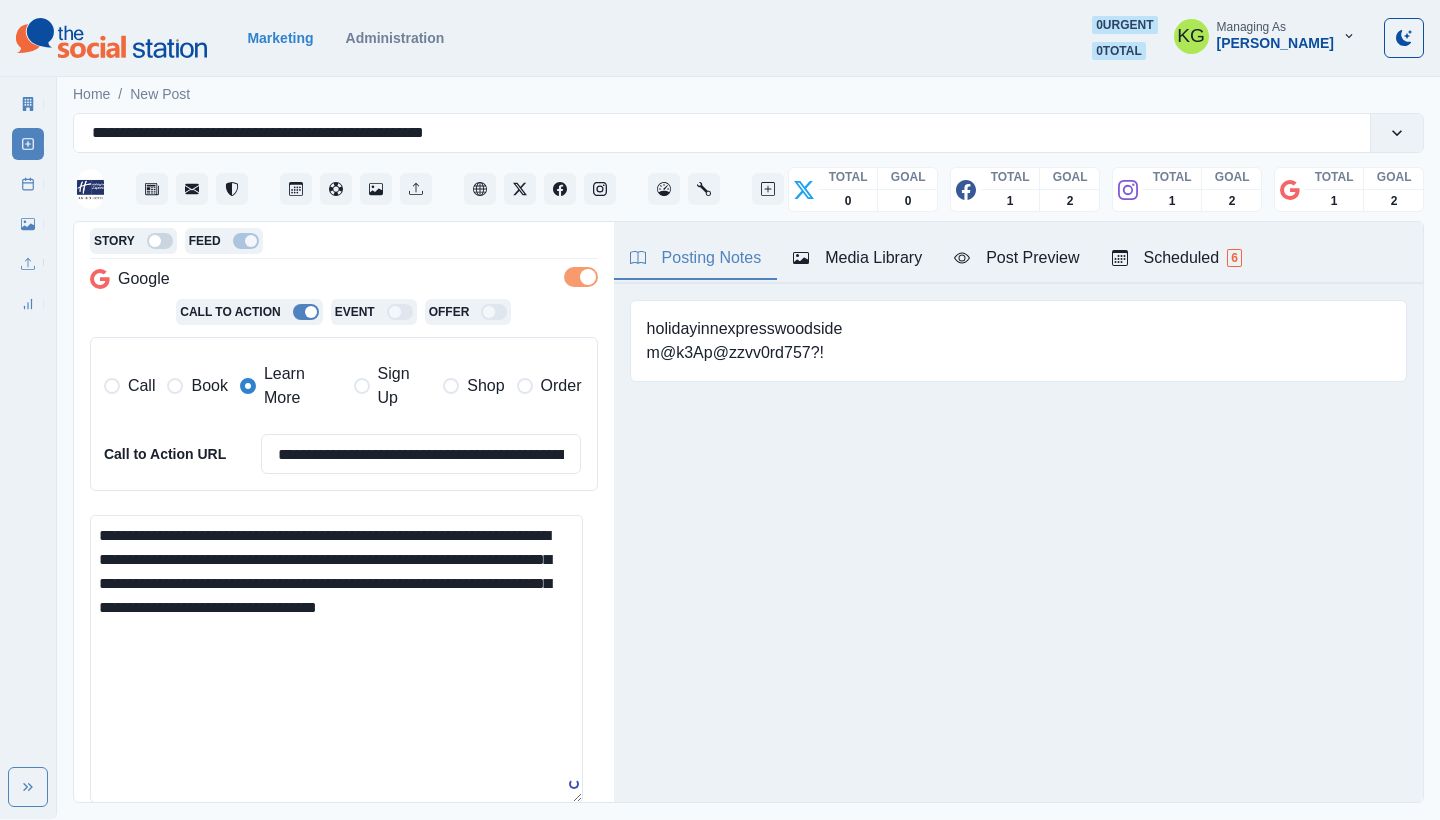 click on "**********" at bounding box center [336, 659] 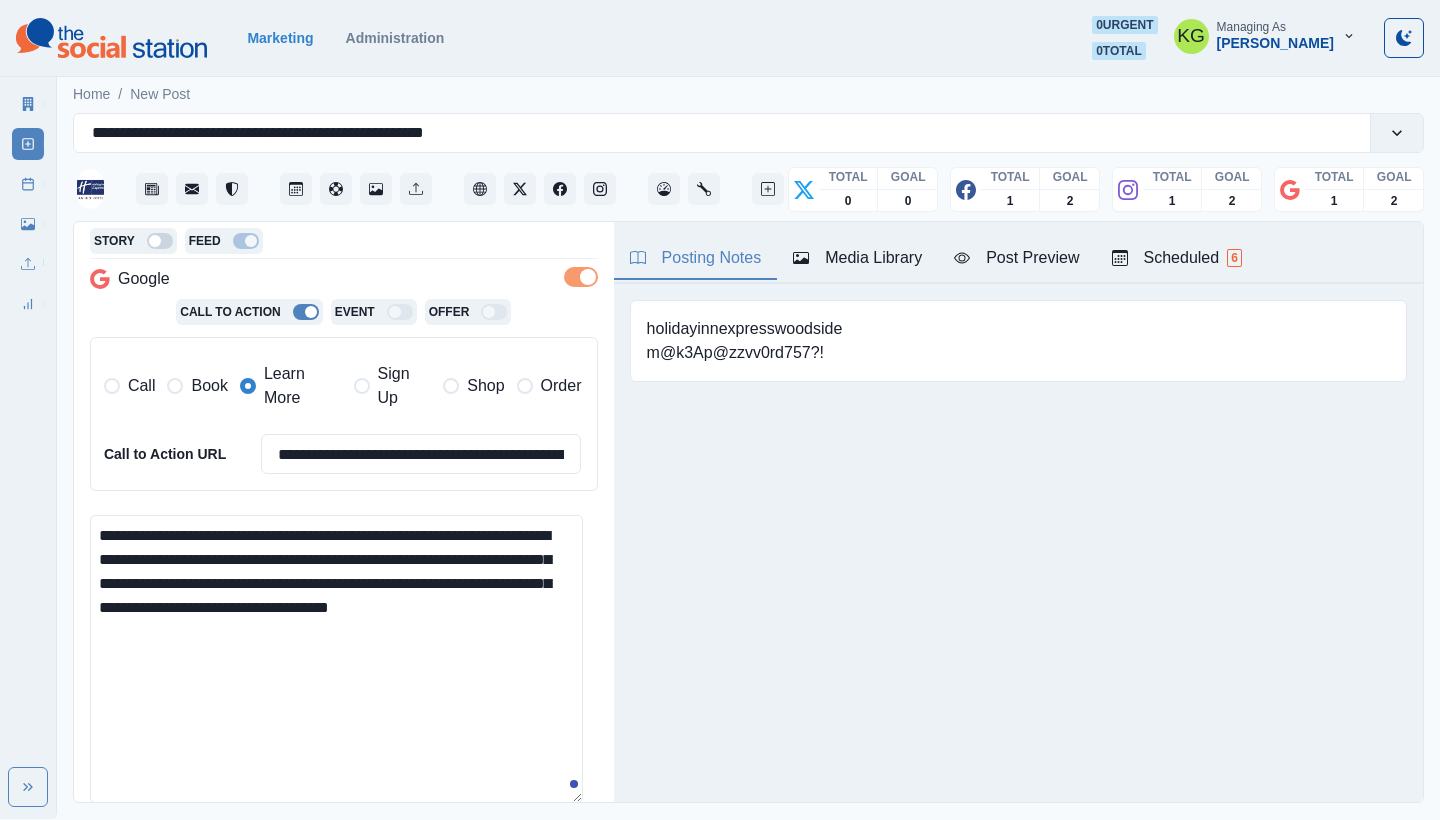 paste on "**********" 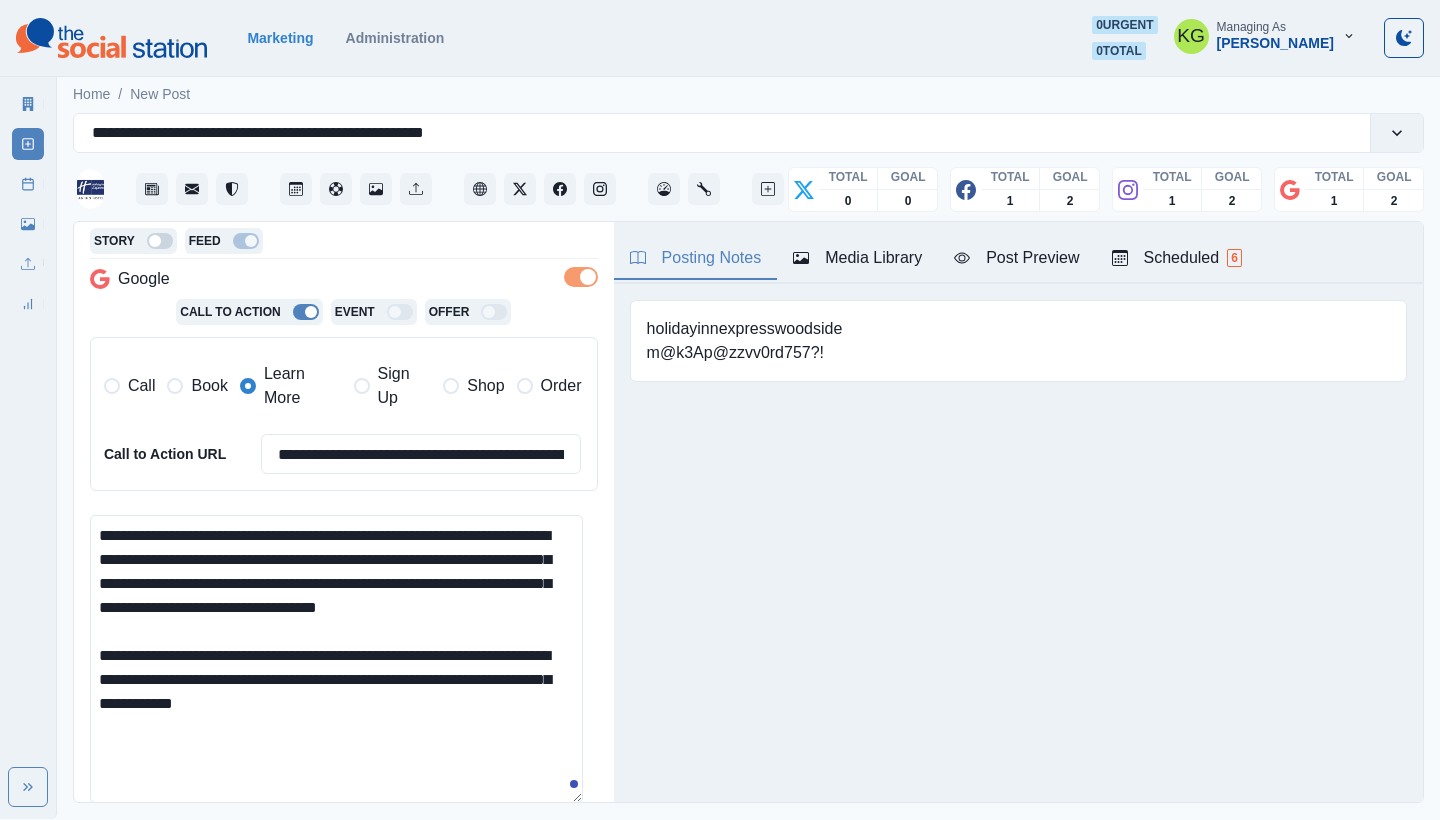 drag, startPoint x: 328, startPoint y: 670, endPoint x: 463, endPoint y: 668, distance: 135.01482 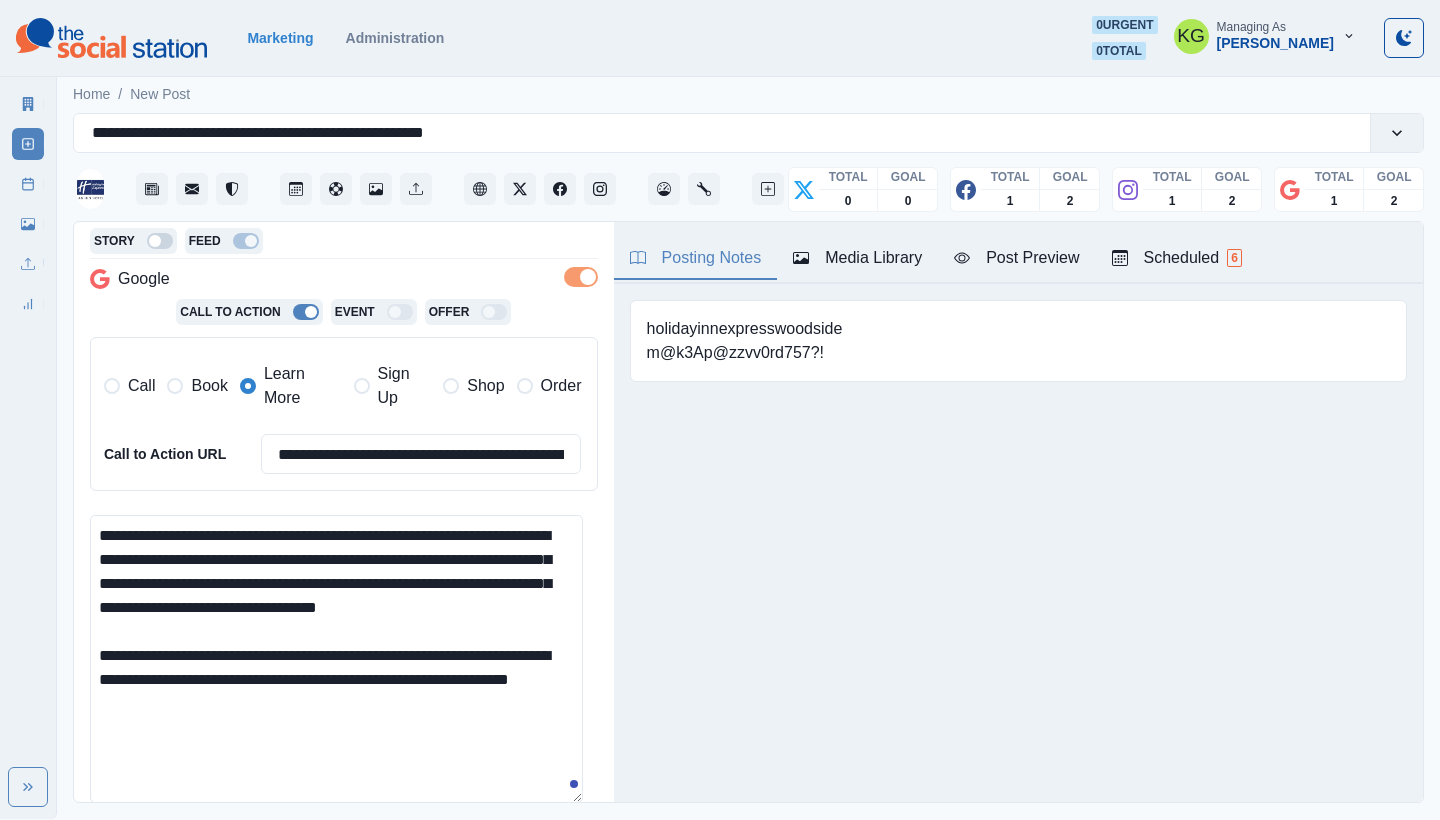 drag, startPoint x: 337, startPoint y: 672, endPoint x: 78, endPoint y: 674, distance: 259.00772 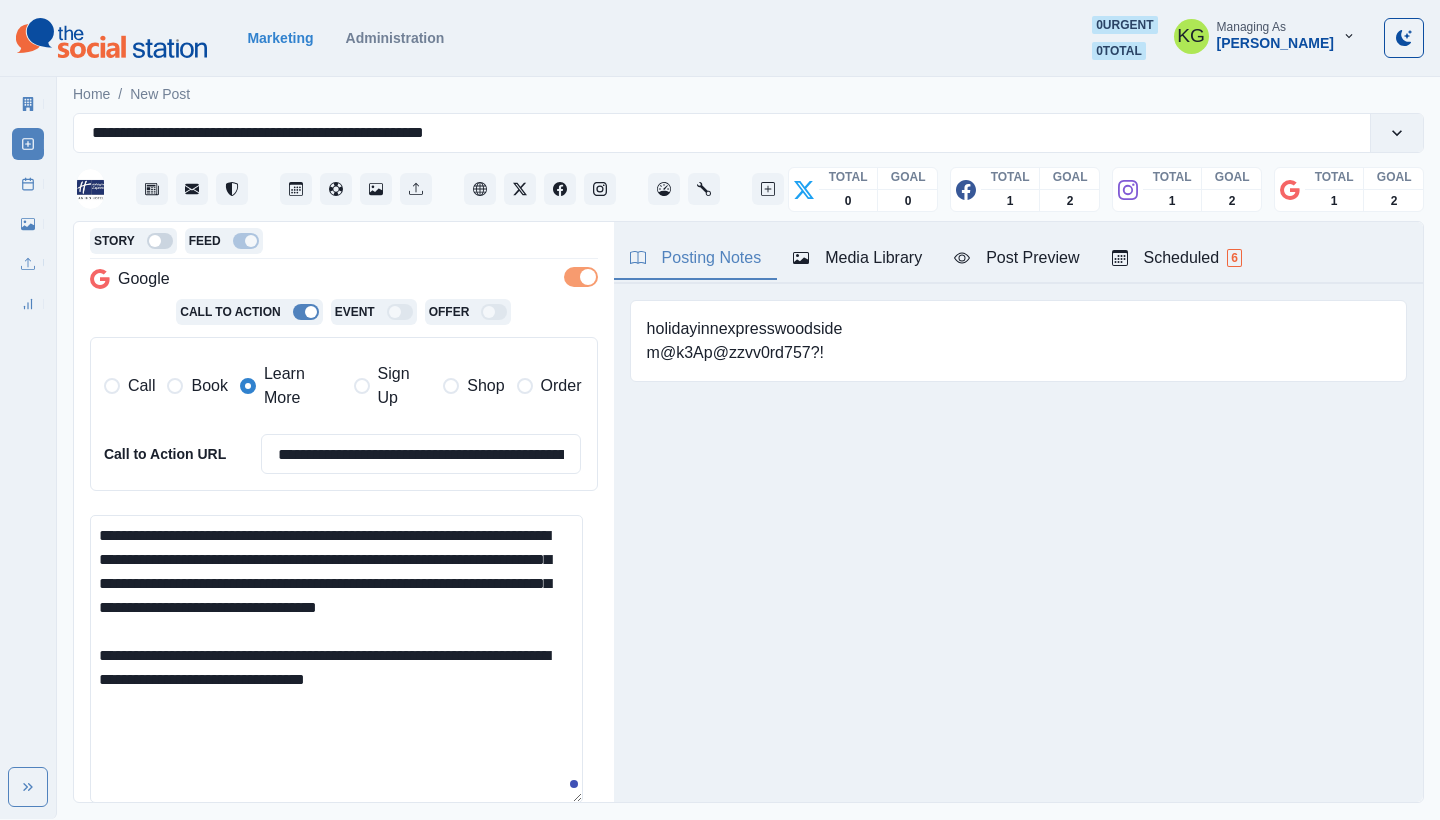 click on "**********" at bounding box center [336, 659] 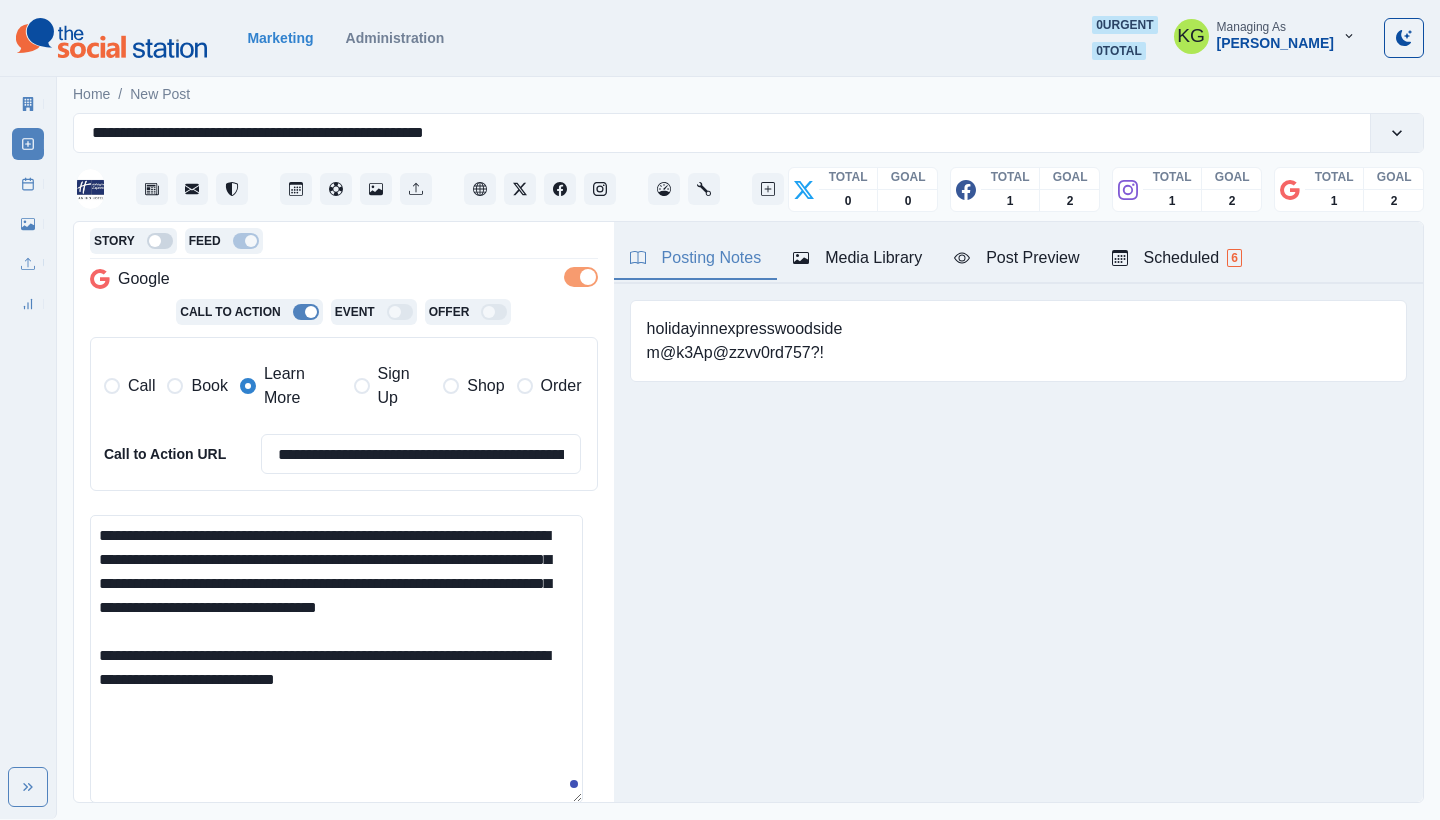 drag, startPoint x: 398, startPoint y: 684, endPoint x: 62, endPoint y: 677, distance: 336.0729 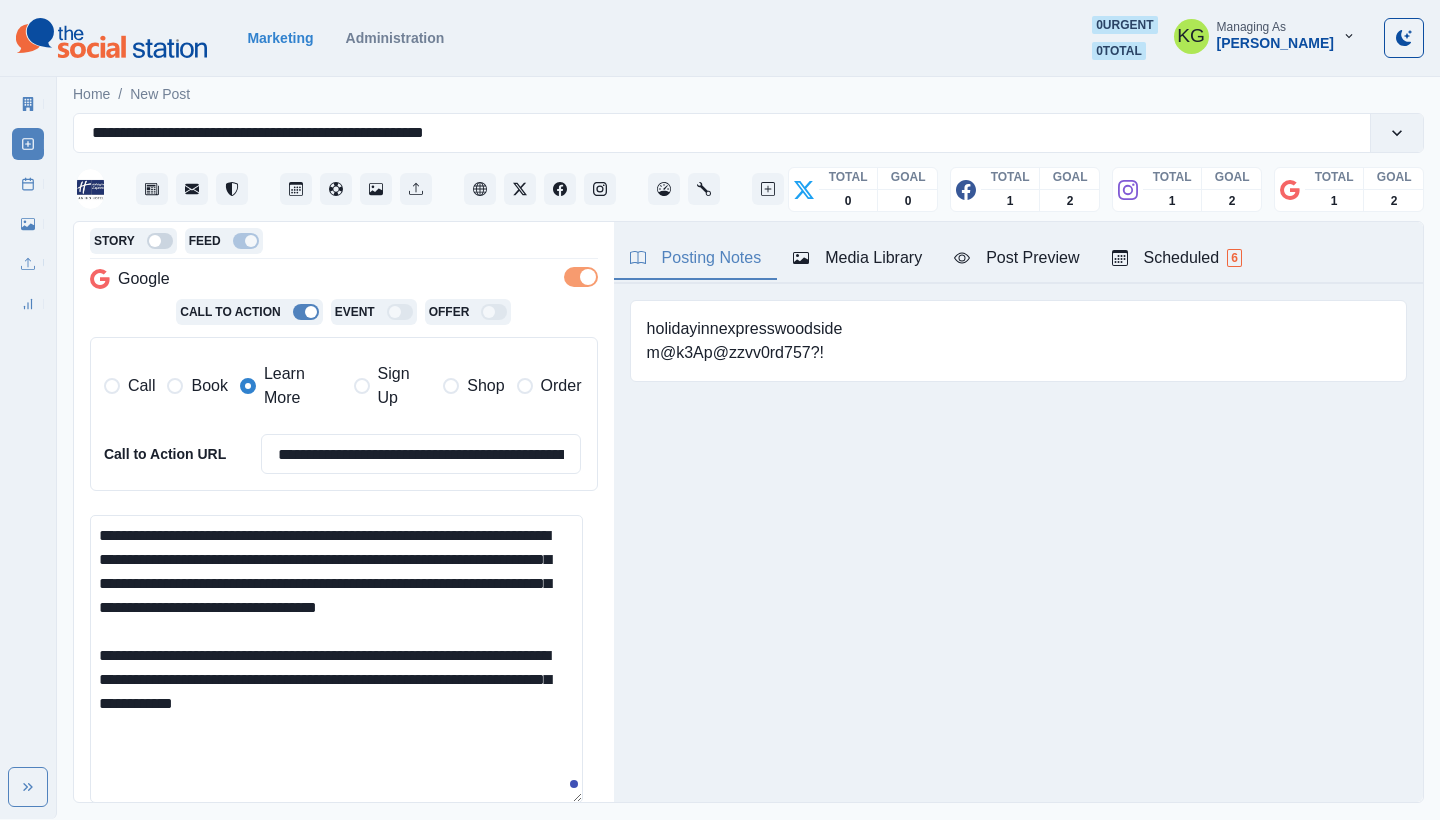 drag, startPoint x: 335, startPoint y: 670, endPoint x: 462, endPoint y: 659, distance: 127.47549 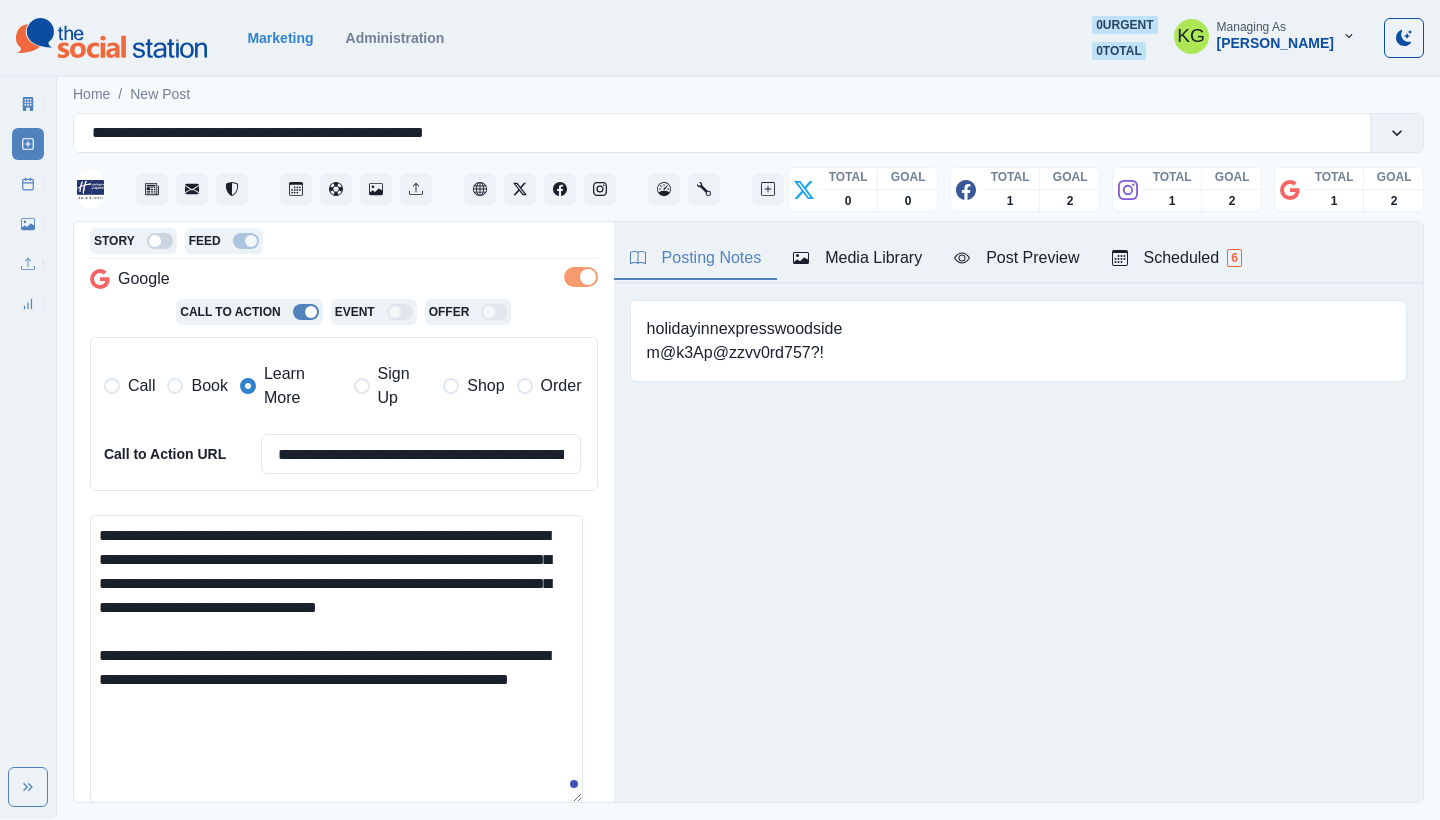 click on "**********" at bounding box center (336, 659) 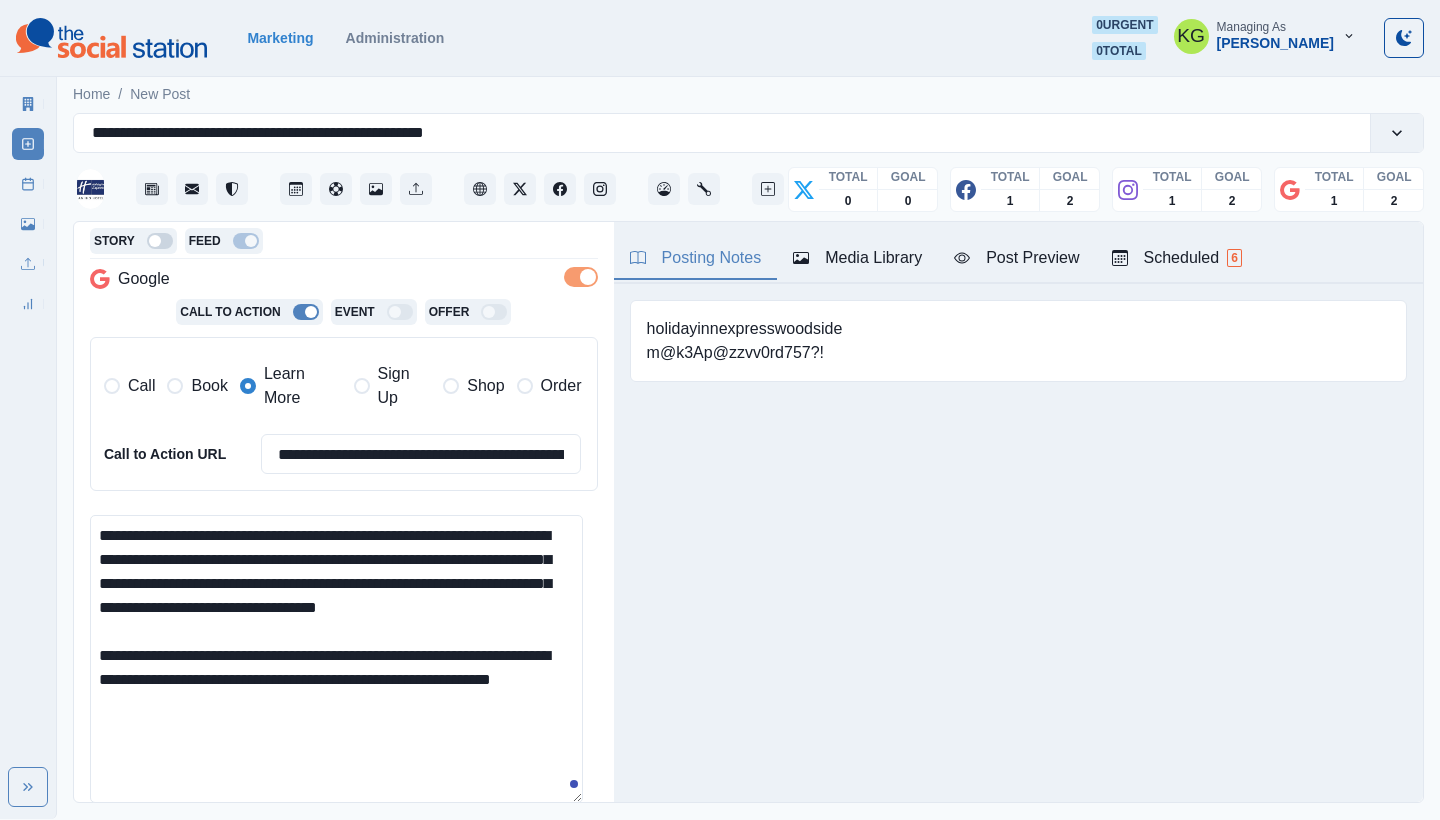 paste on "**********" 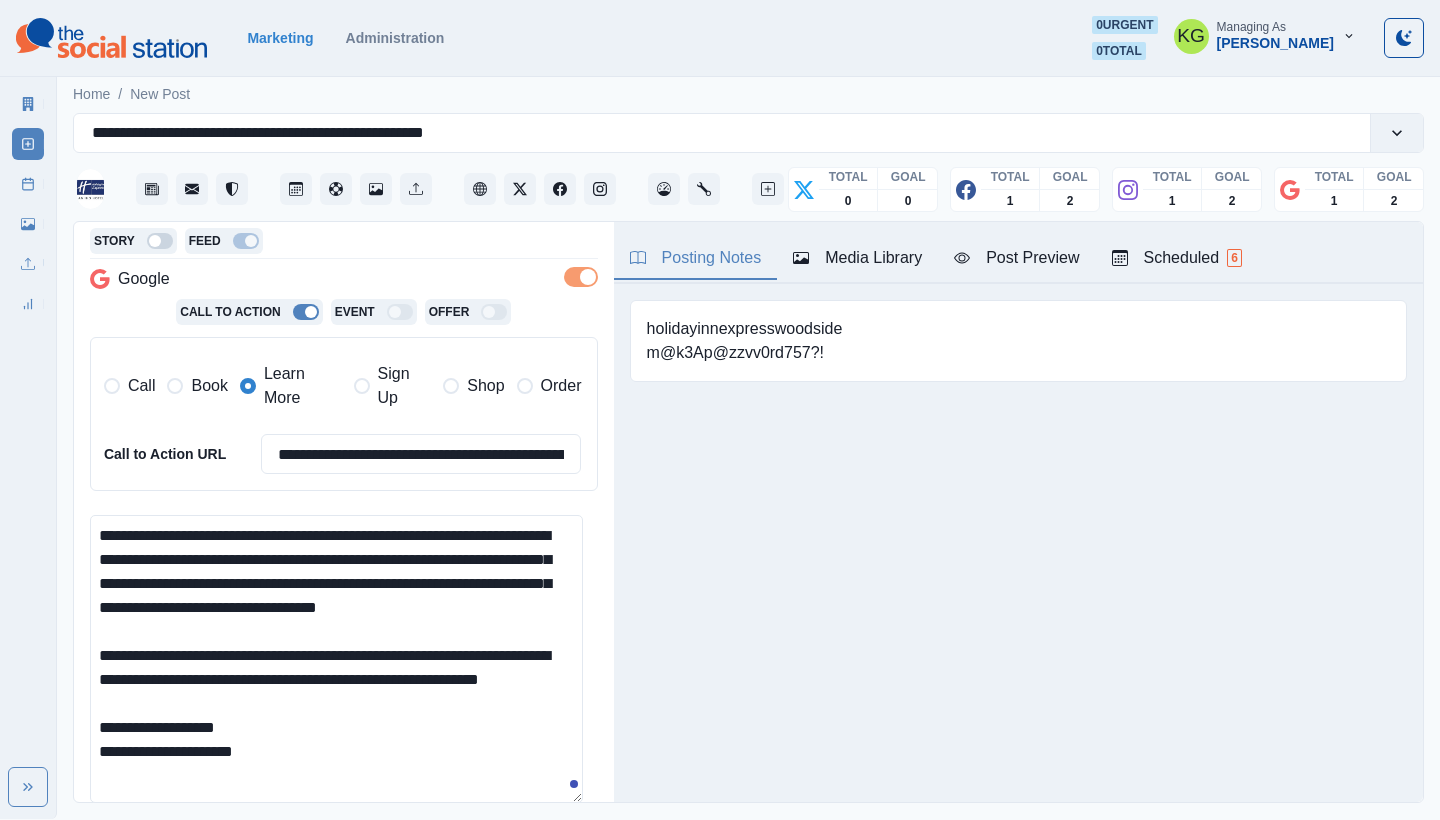 scroll, scrollTop: 7, scrollLeft: 0, axis: vertical 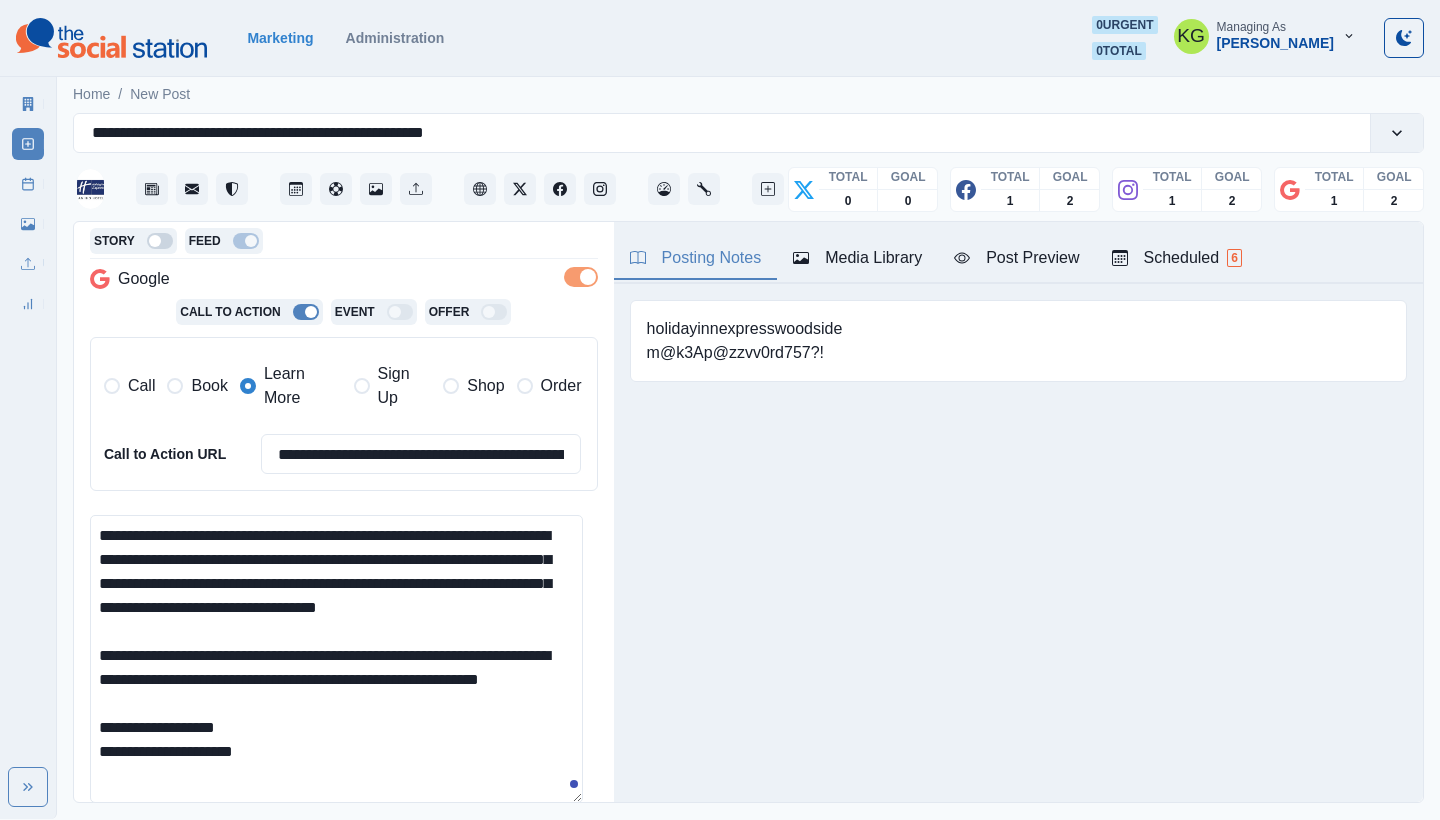 drag, startPoint x: 122, startPoint y: 762, endPoint x: 100, endPoint y: 758, distance: 22.36068 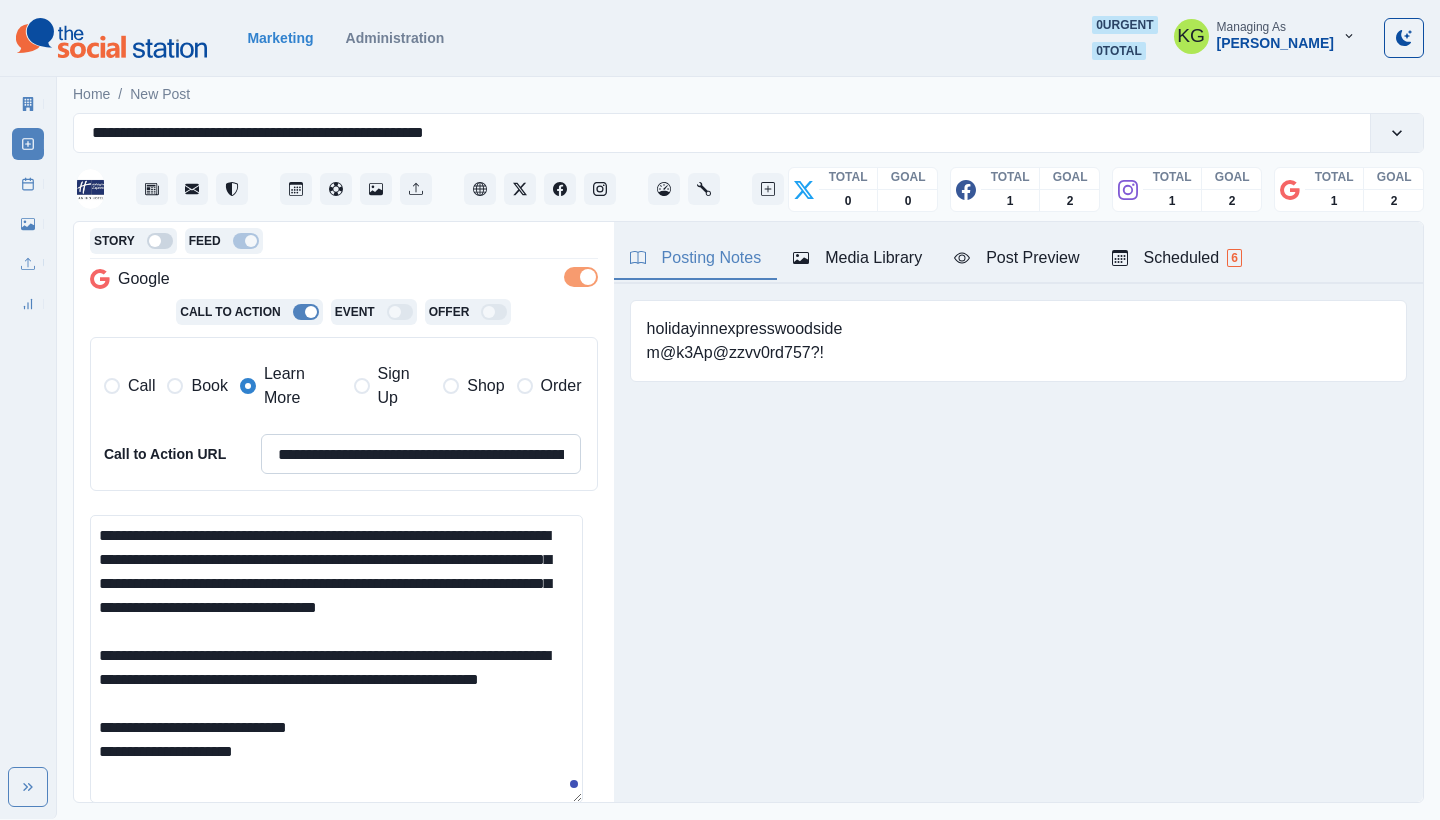 type on "**********" 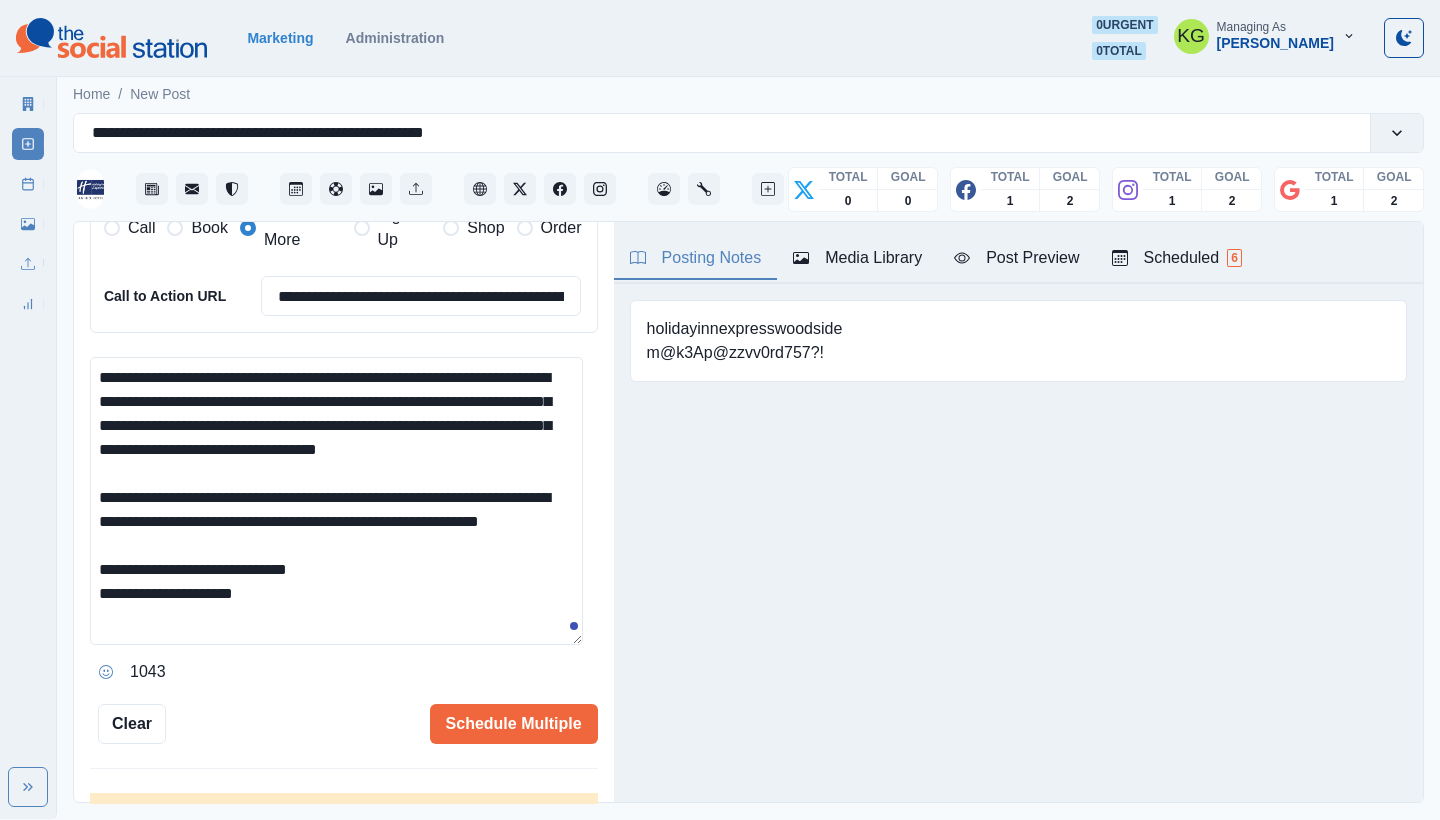 scroll, scrollTop: 3, scrollLeft: 0, axis: vertical 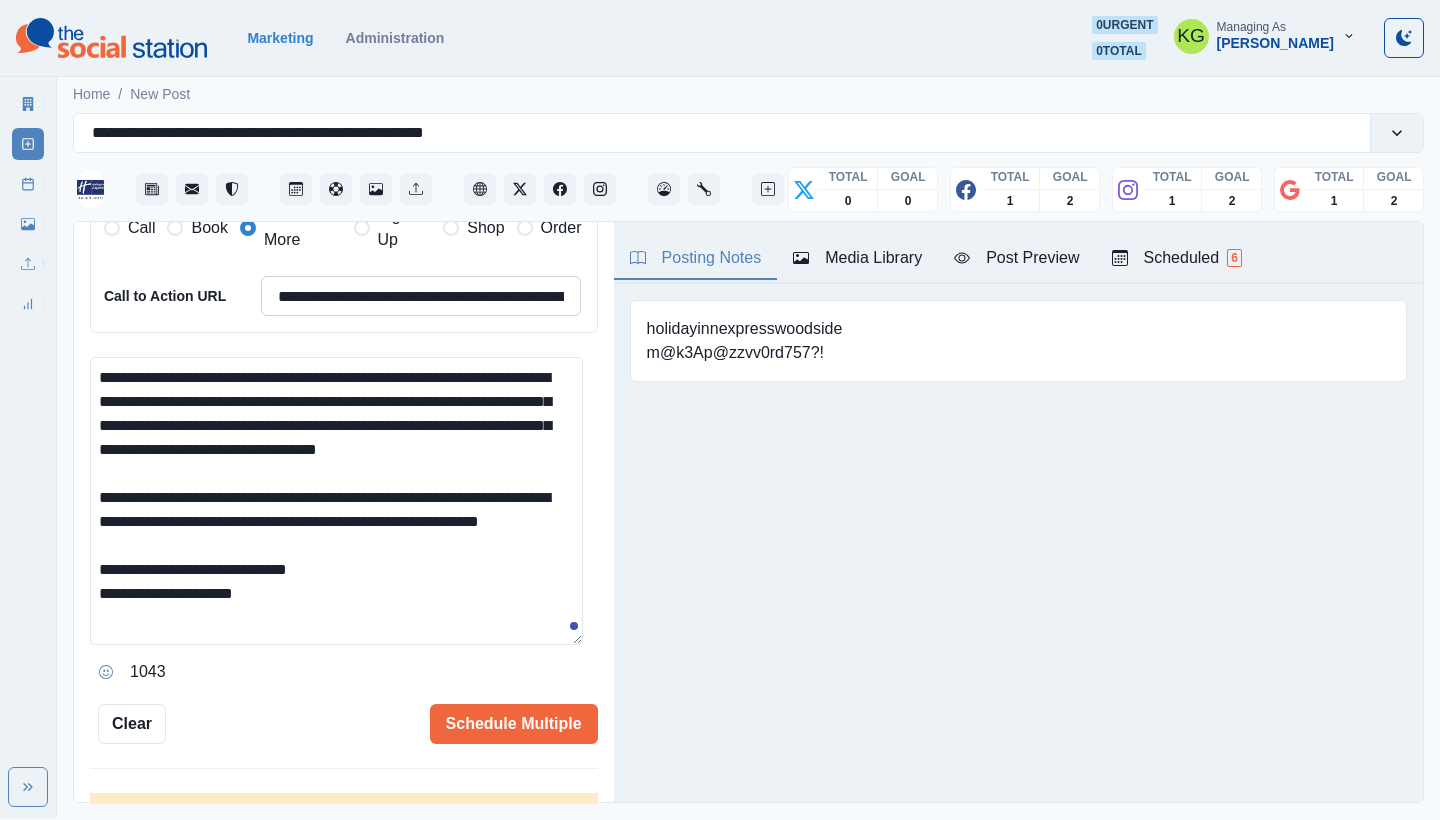 click on "**********" at bounding box center [421, 296] 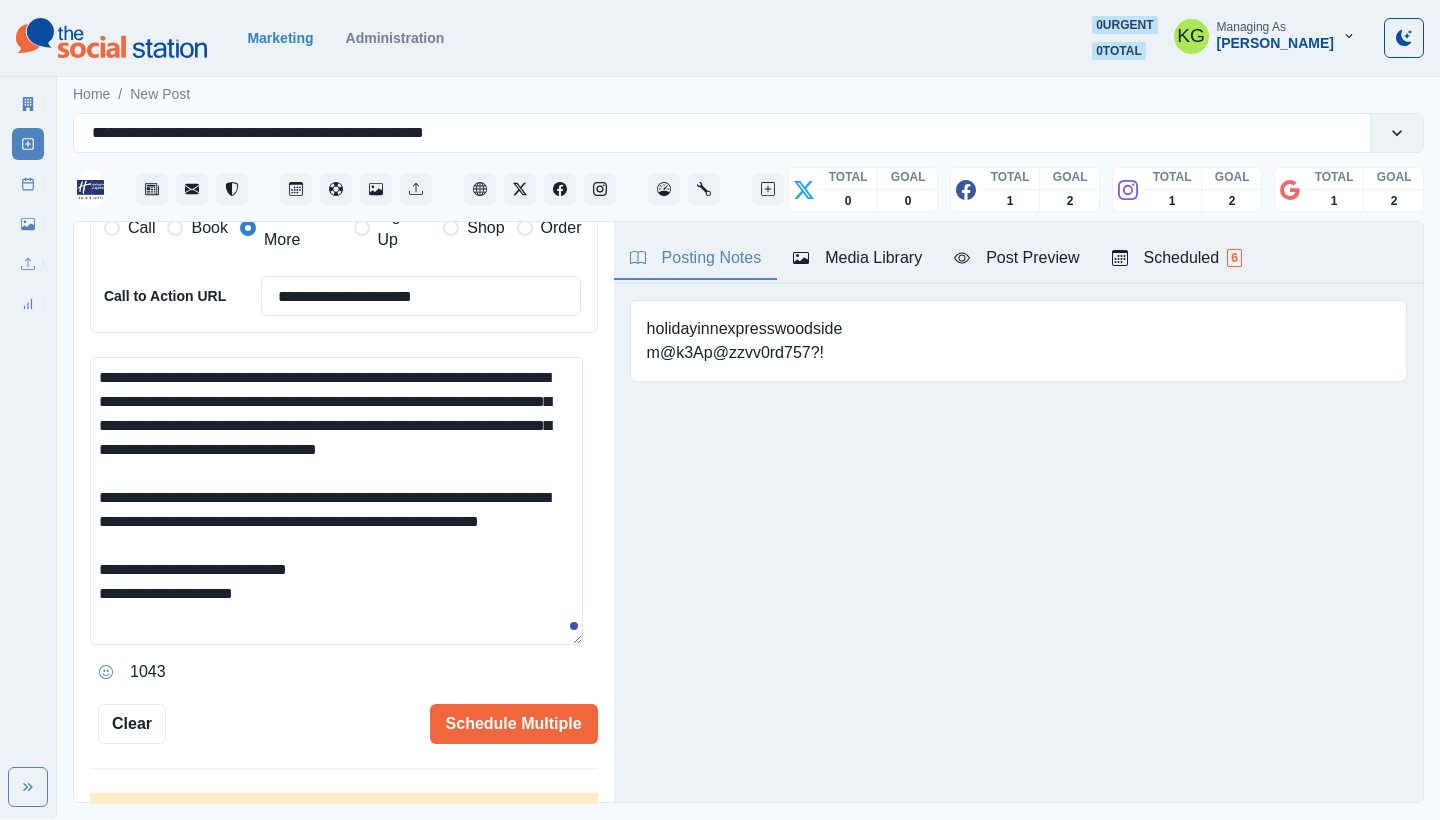 type on "**********" 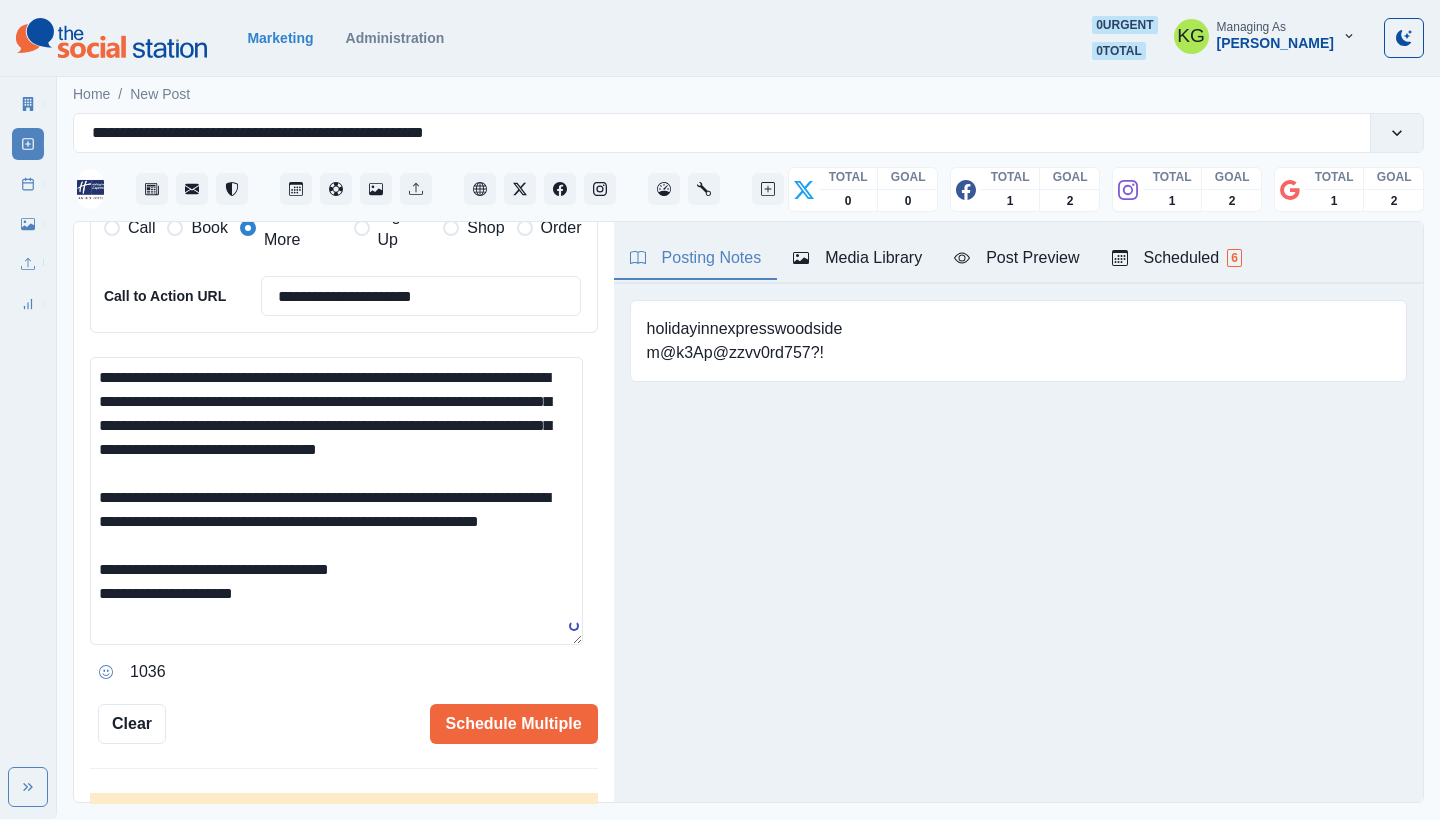 click on "**********" at bounding box center (336, 501) 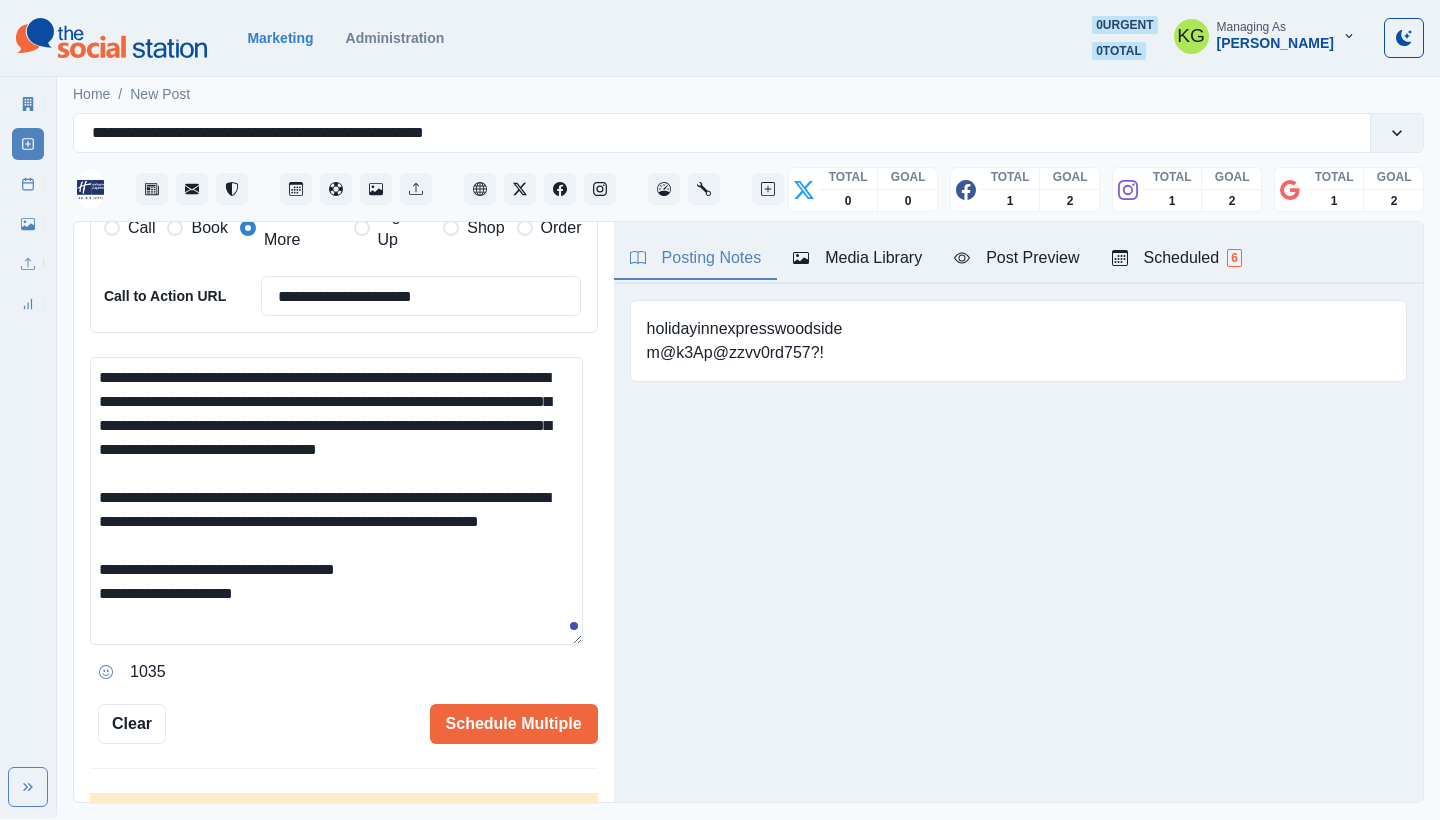 drag, startPoint x: 259, startPoint y: 604, endPoint x: 208, endPoint y: 598, distance: 51.351727 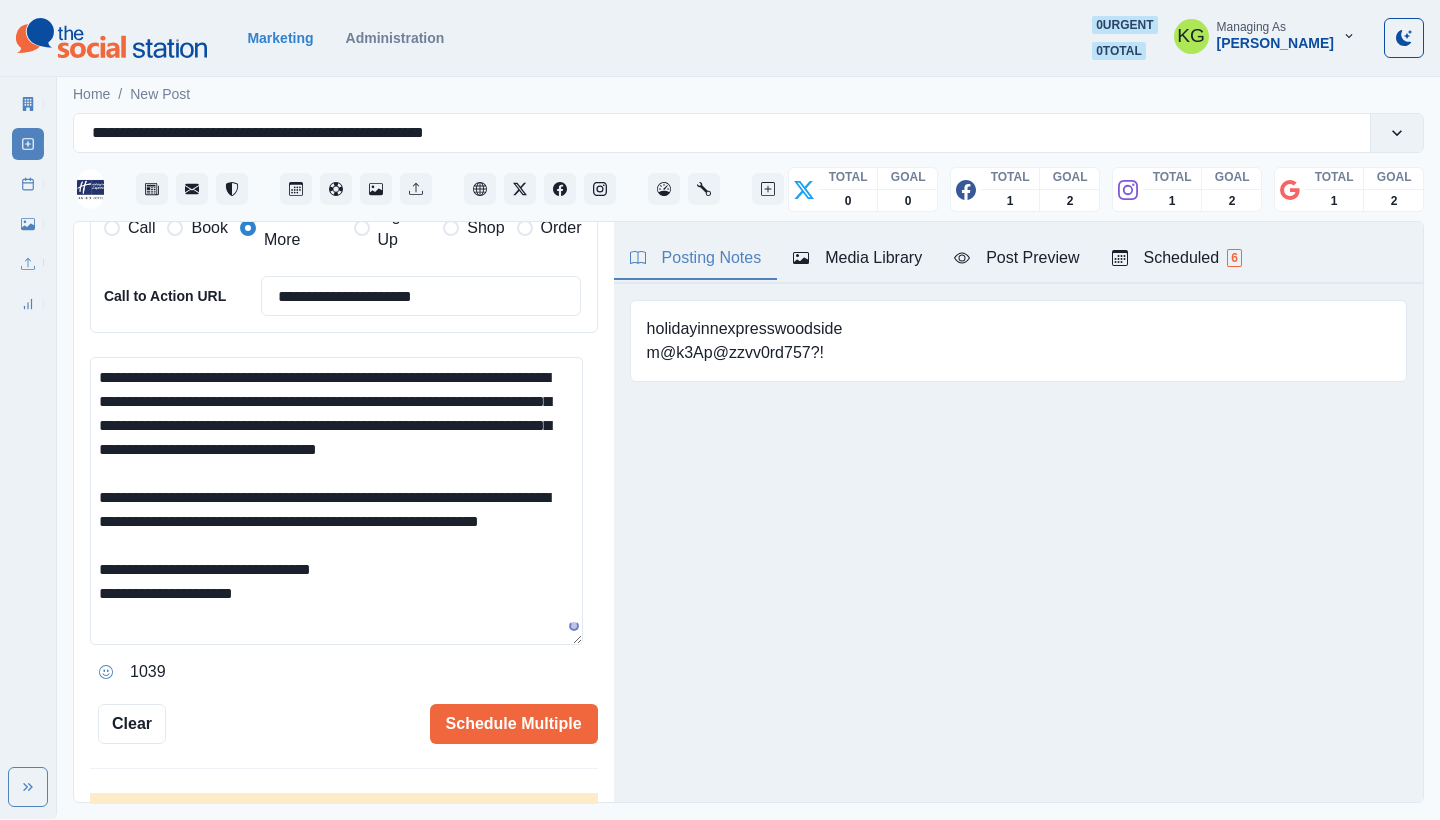 scroll, scrollTop: 21, scrollLeft: 0, axis: vertical 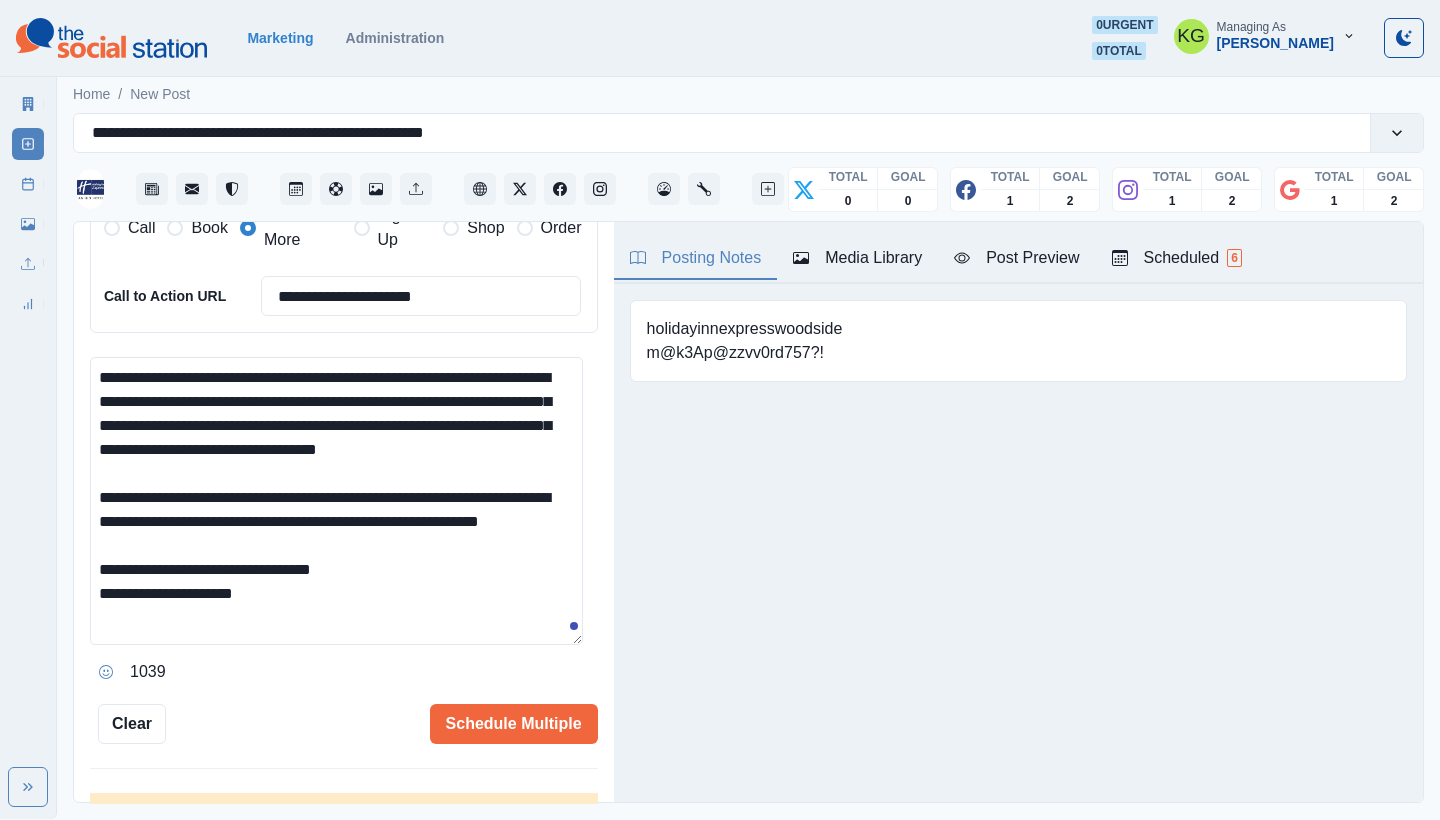 click on "**********" at bounding box center [336, 501] 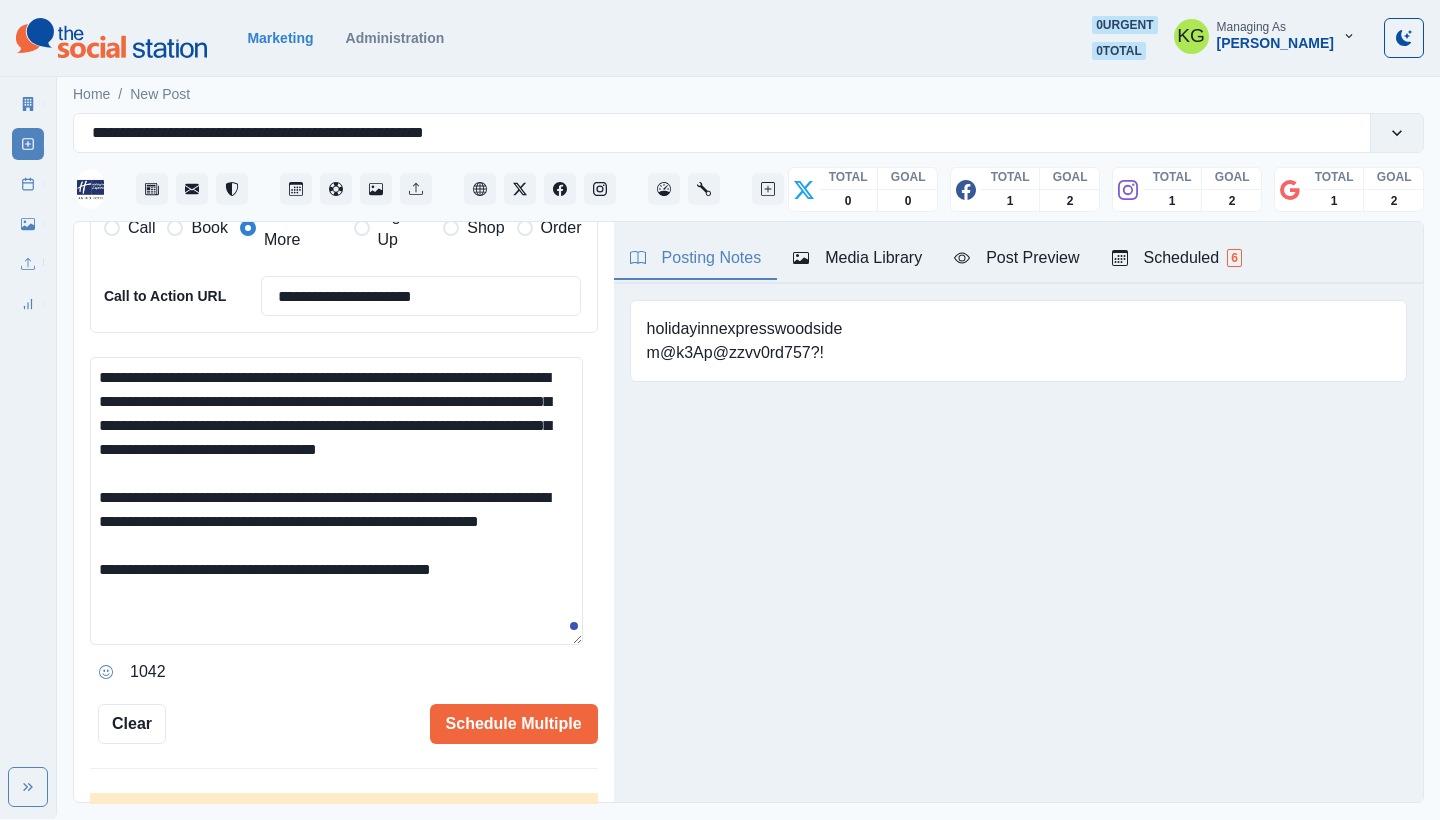 scroll, scrollTop: 0, scrollLeft: 0, axis: both 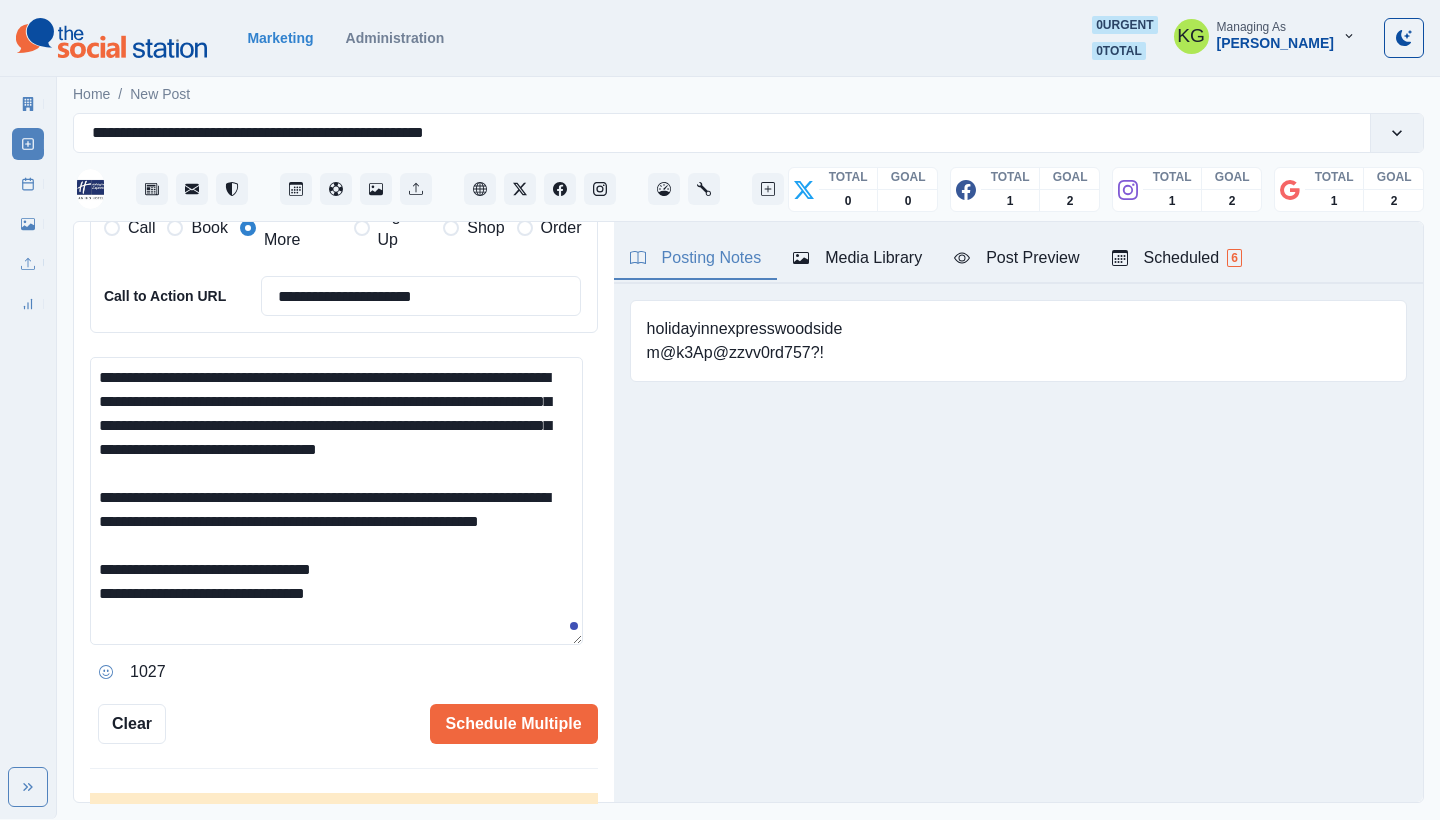 click on "**********" at bounding box center (336, 501) 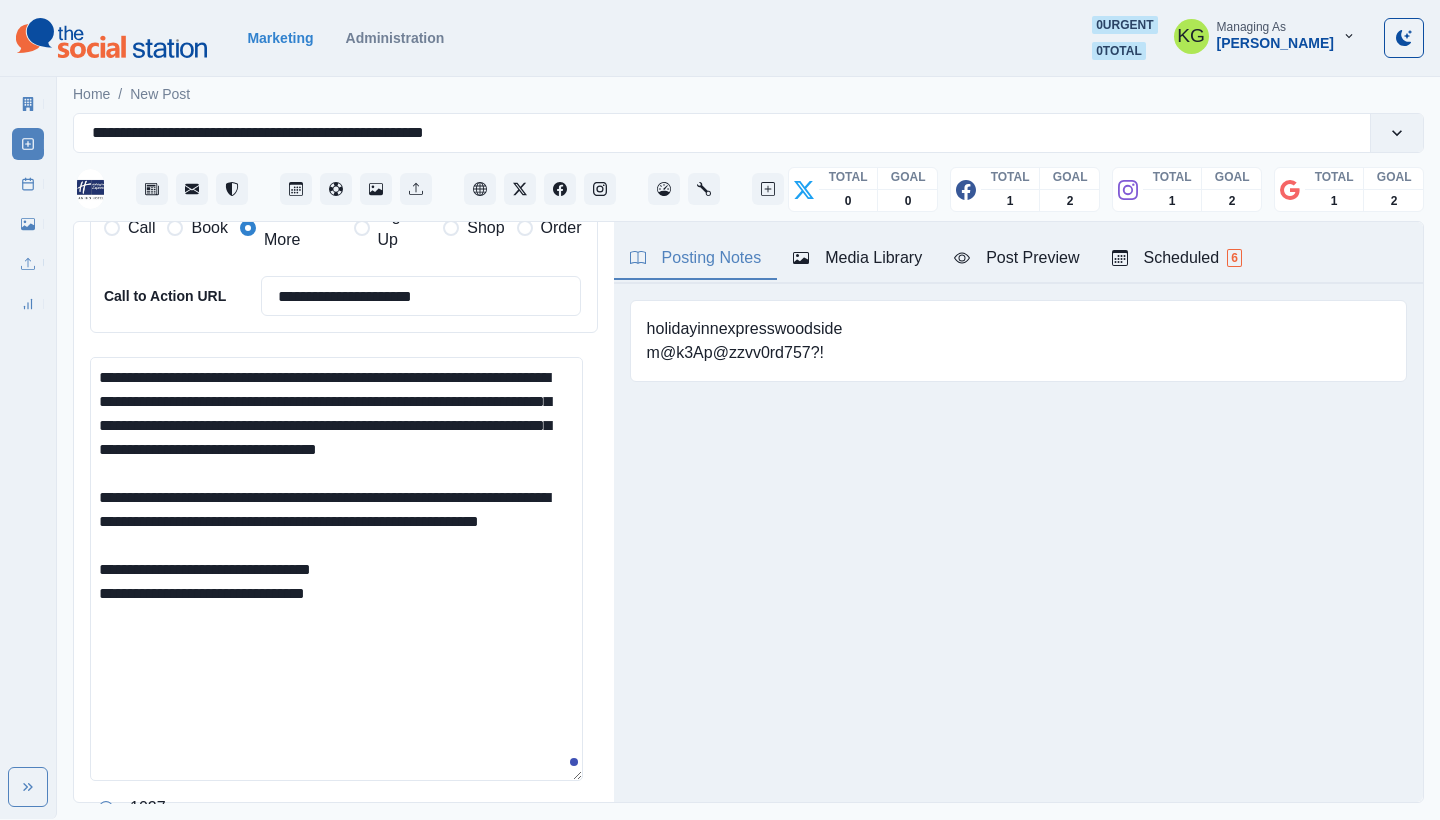 click on "**********" at bounding box center (336, 569) 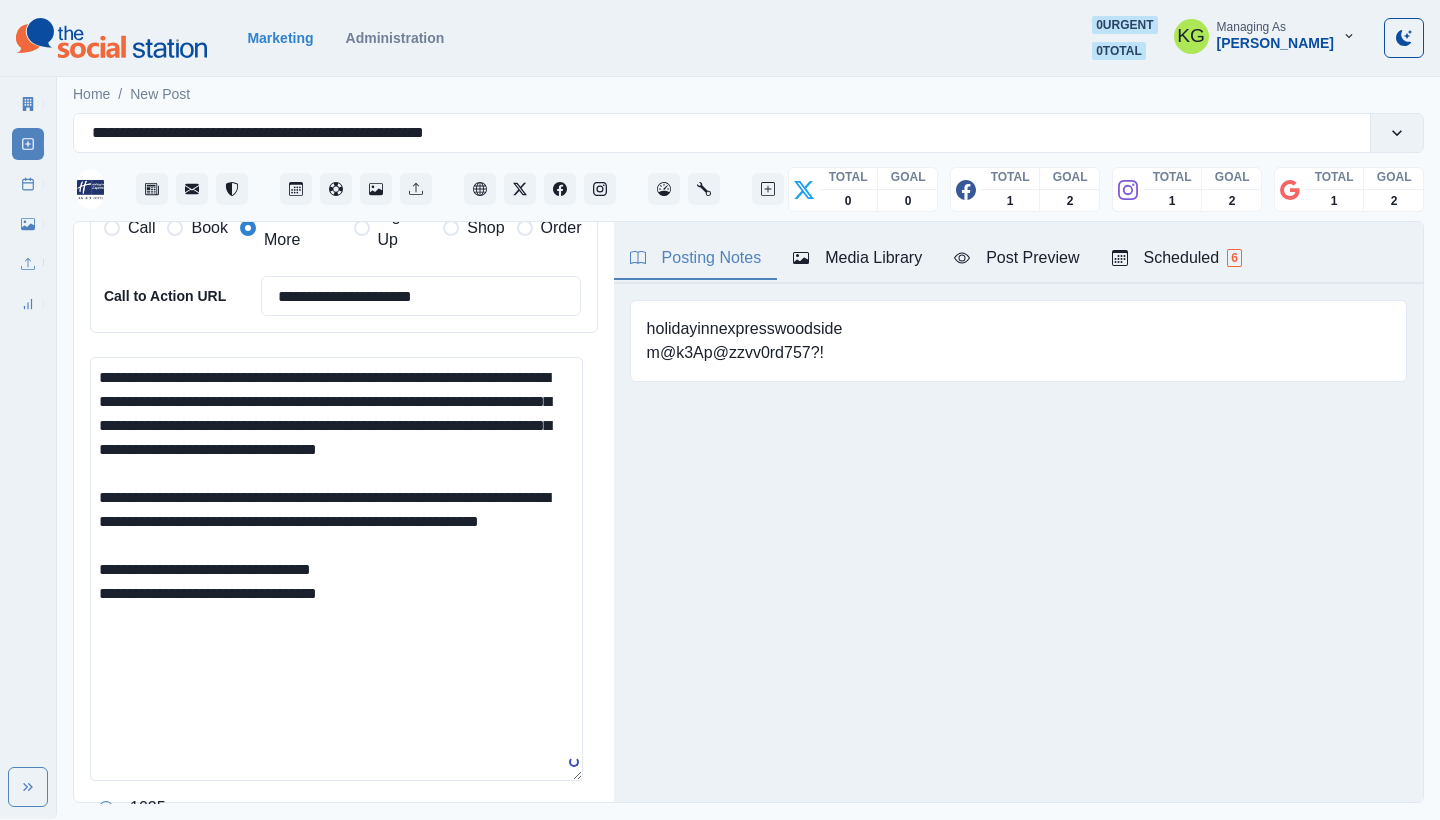 scroll, scrollTop: 686, scrollLeft: 0, axis: vertical 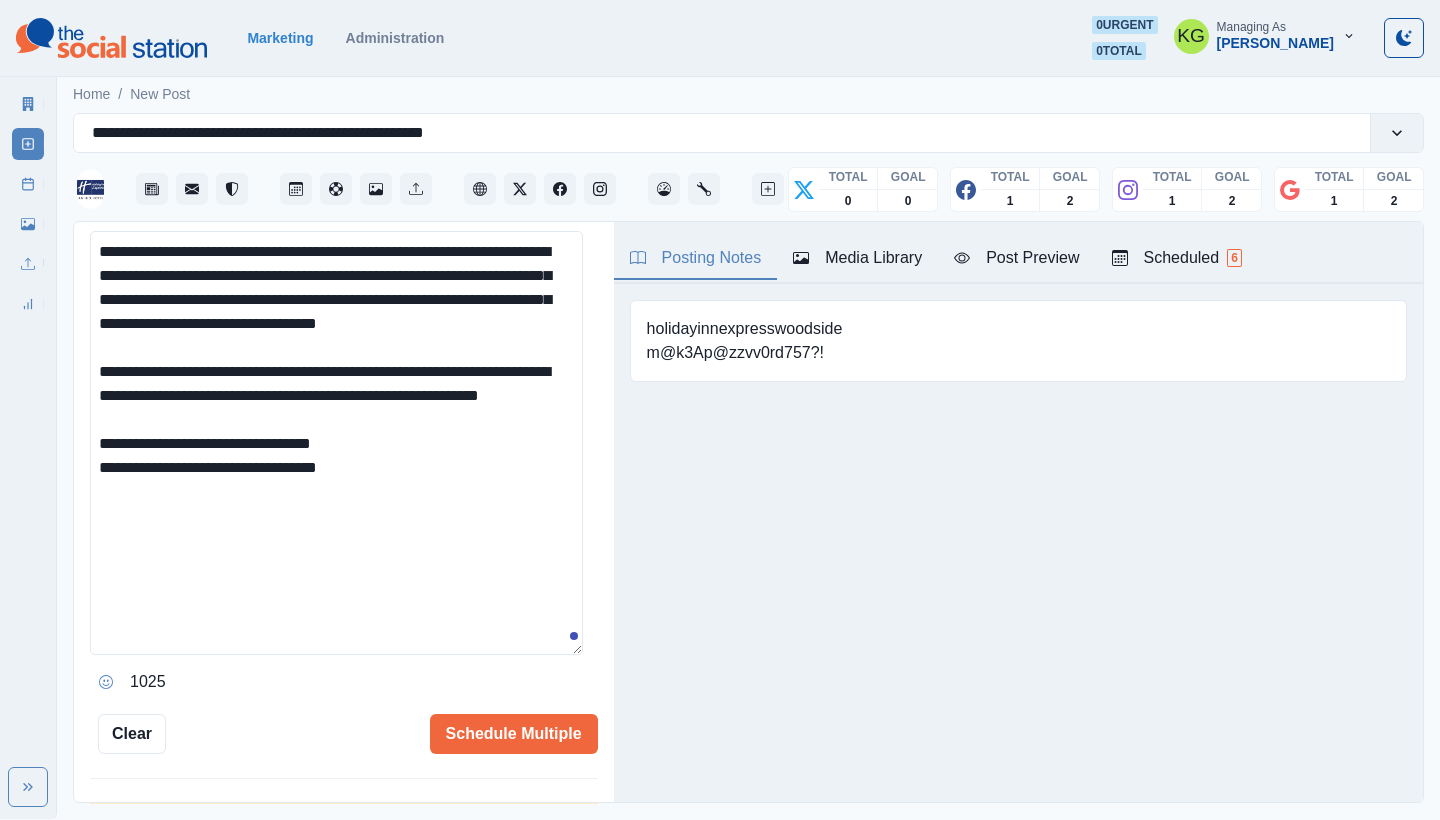 click at bounding box center [106, 682] 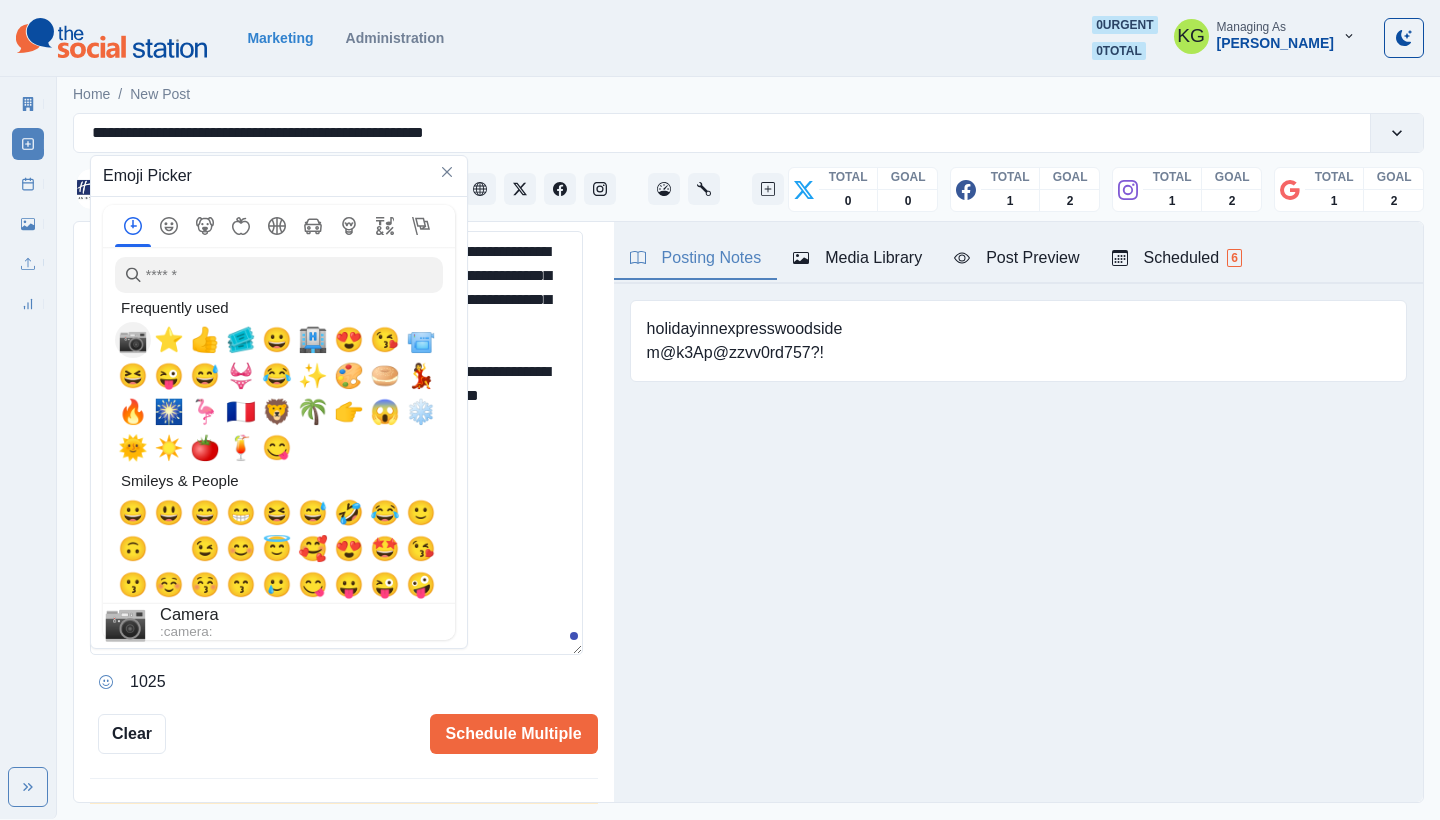 click on "📷" at bounding box center (133, 340) 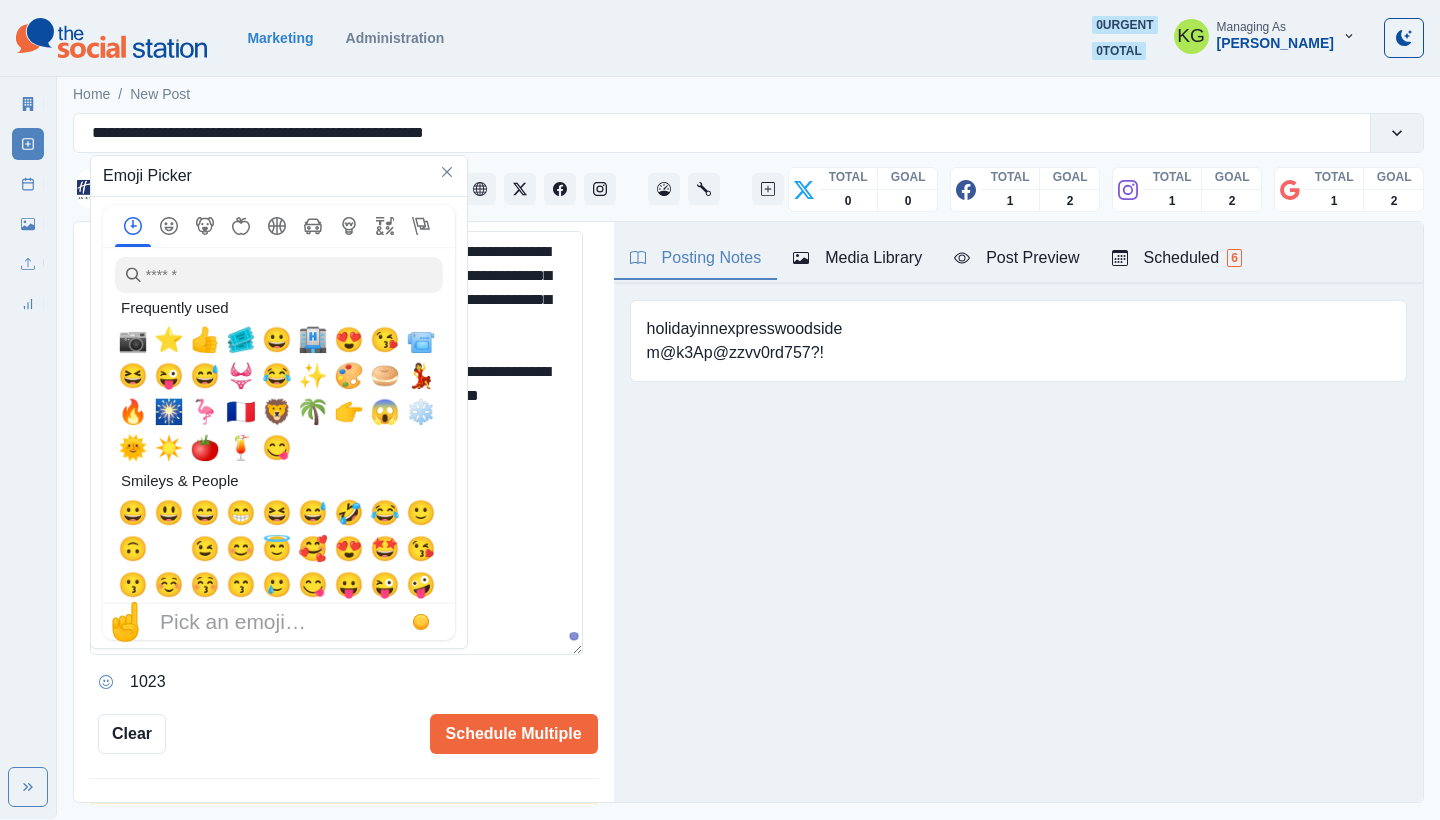 click on "**********" at bounding box center (336, 443) 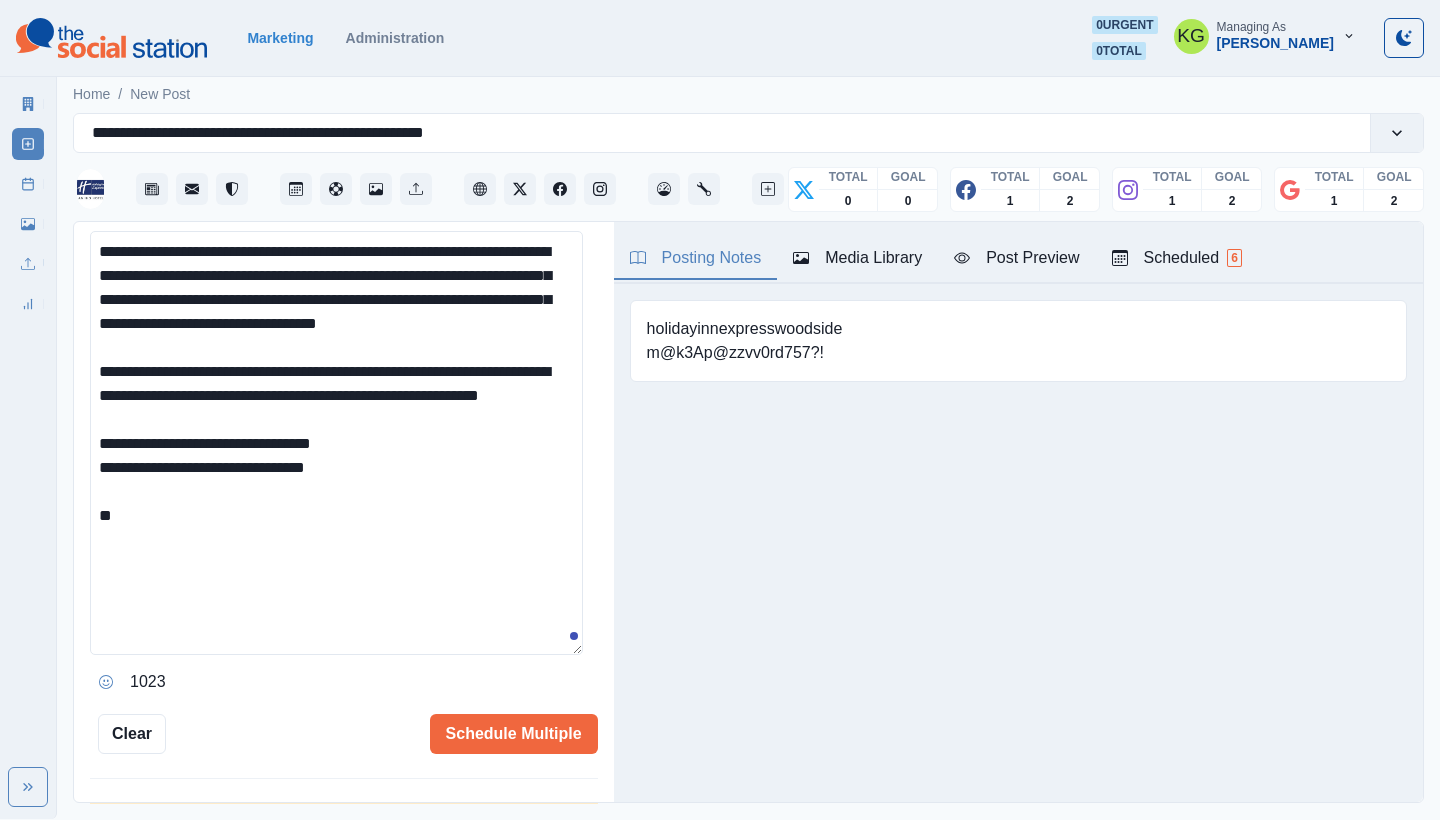 click on "**********" at bounding box center [336, 443] 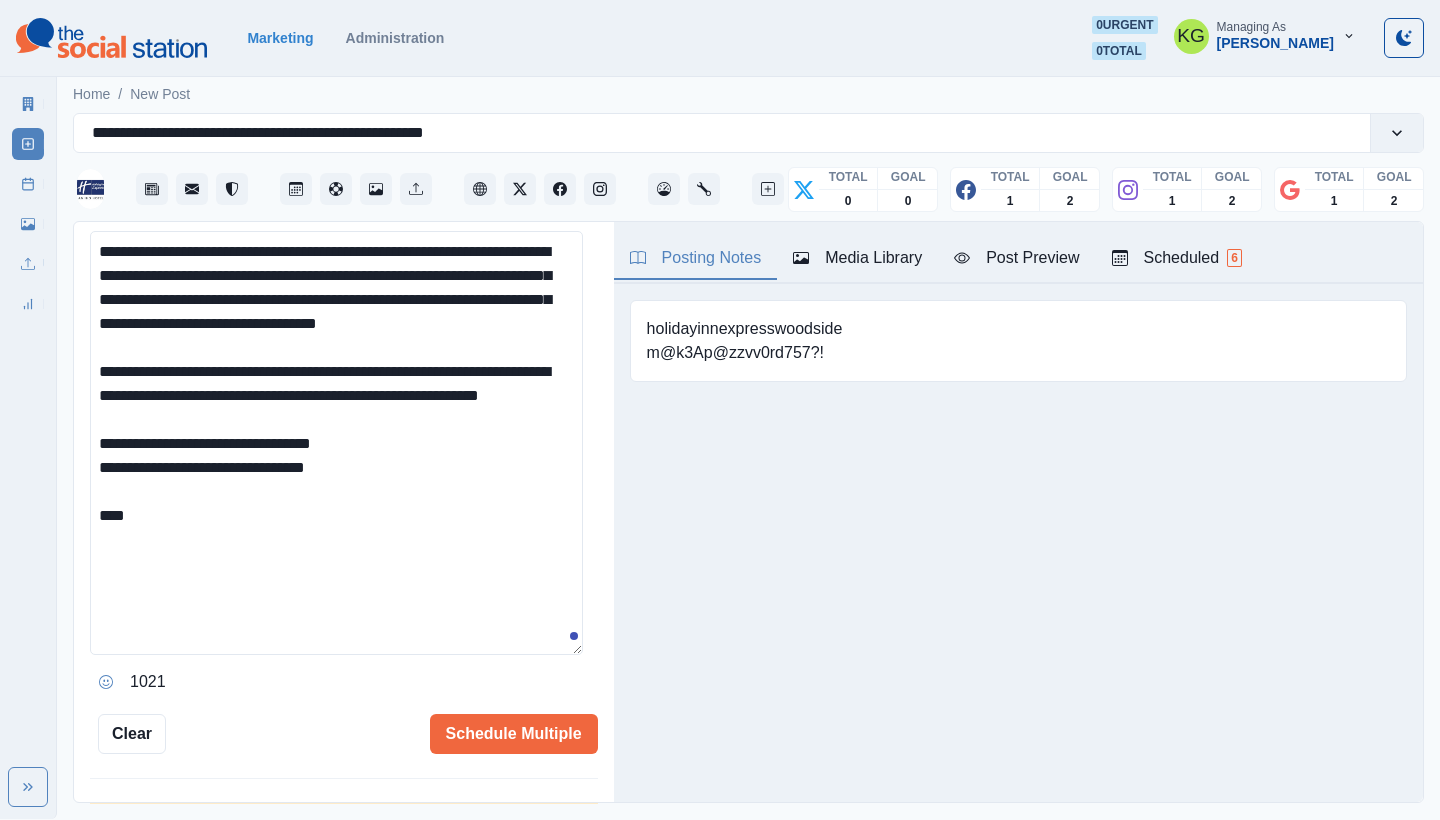 paste on "**********" 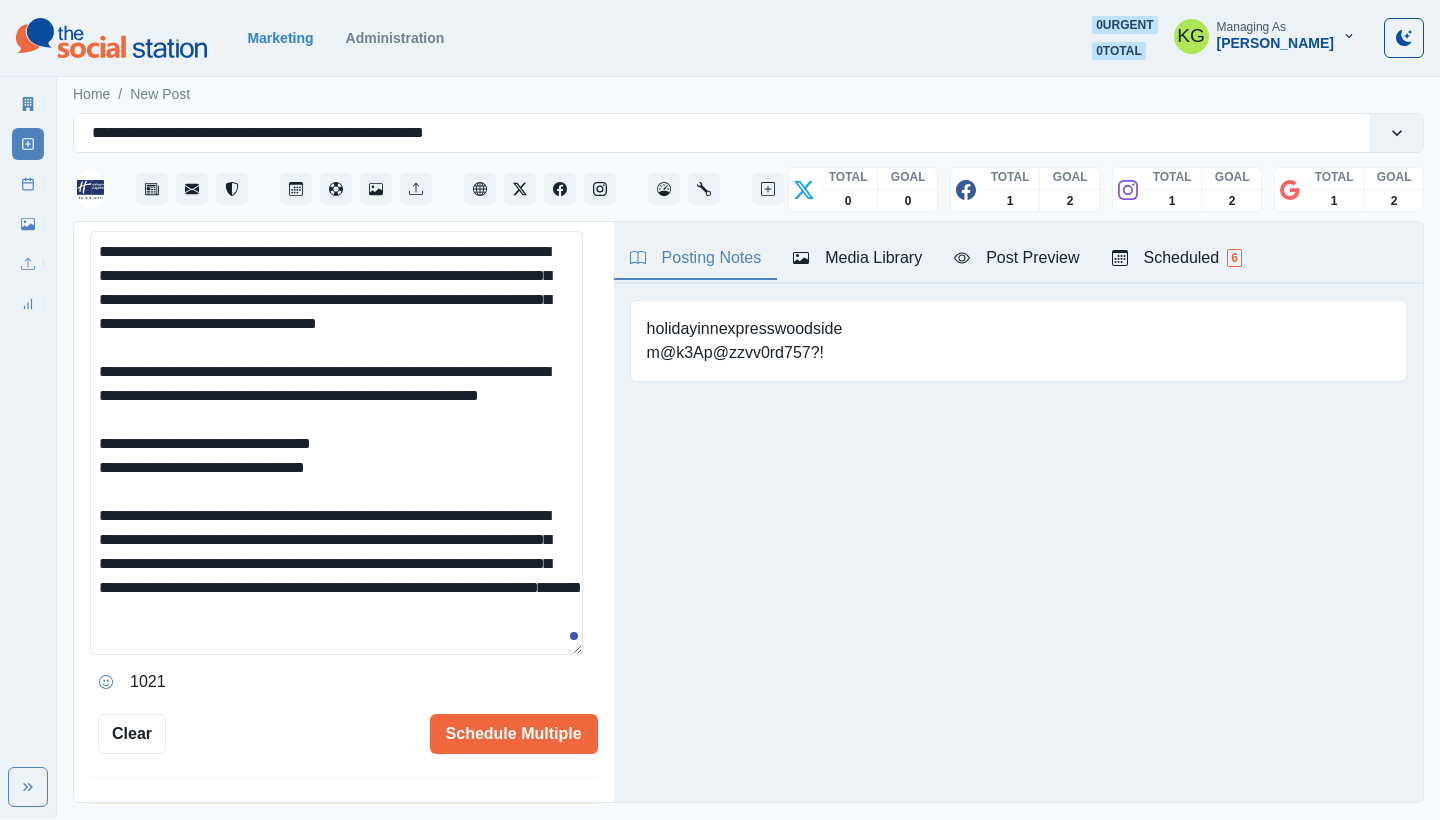 scroll, scrollTop: 98, scrollLeft: 0, axis: vertical 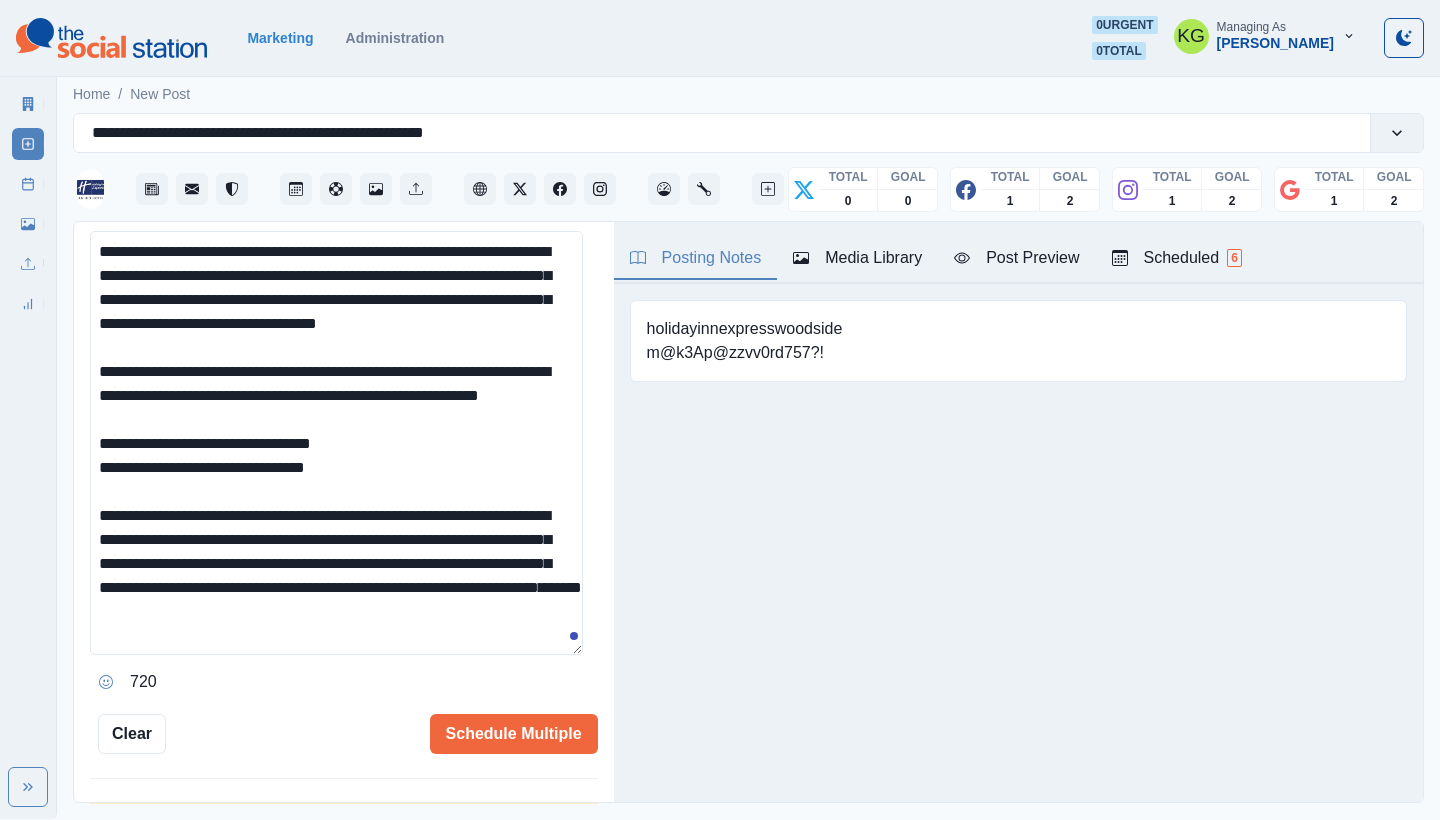 drag, startPoint x: 128, startPoint y: 453, endPoint x: 208, endPoint y: 497, distance: 91.3017 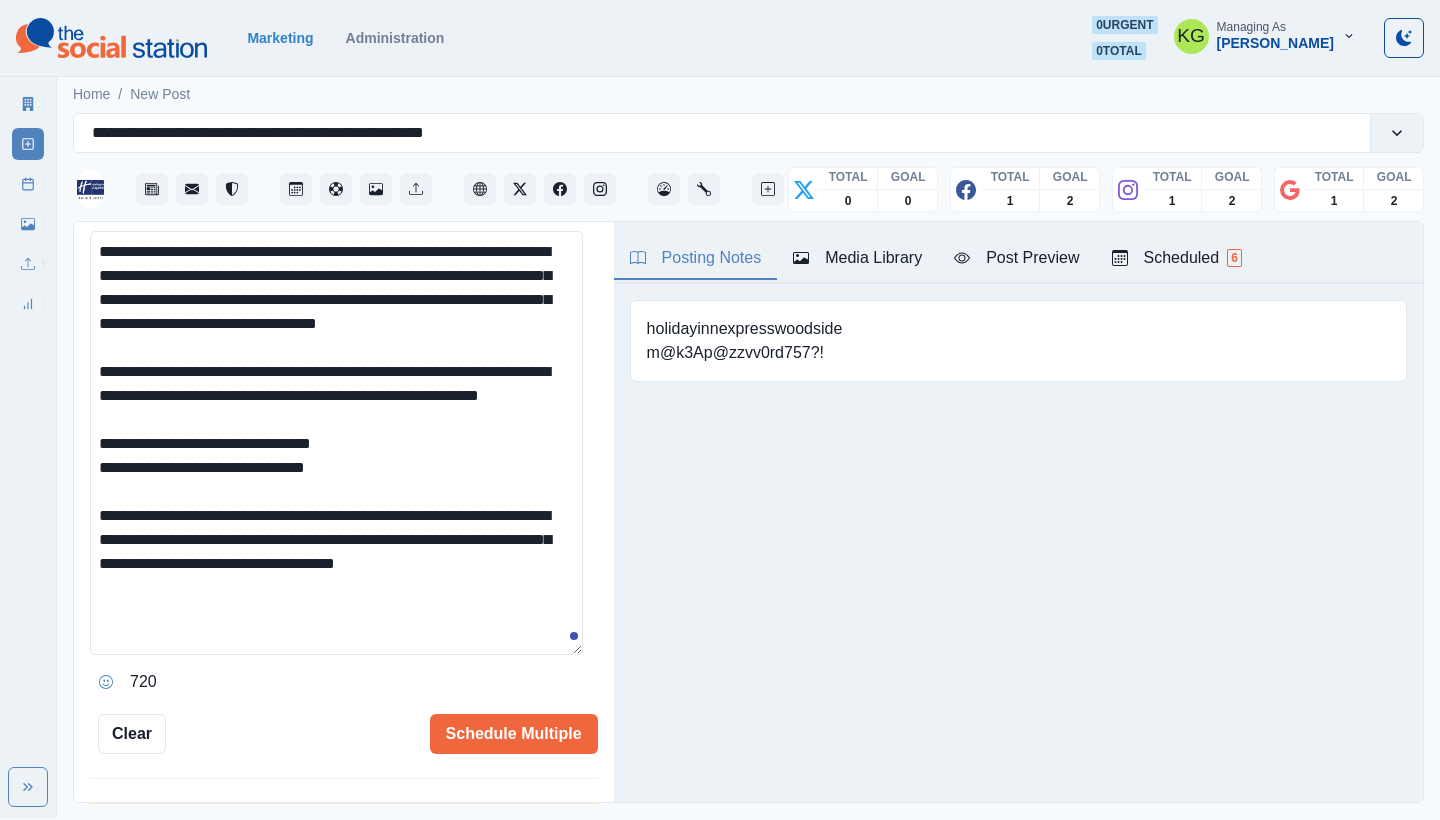 scroll, scrollTop: 50, scrollLeft: 0, axis: vertical 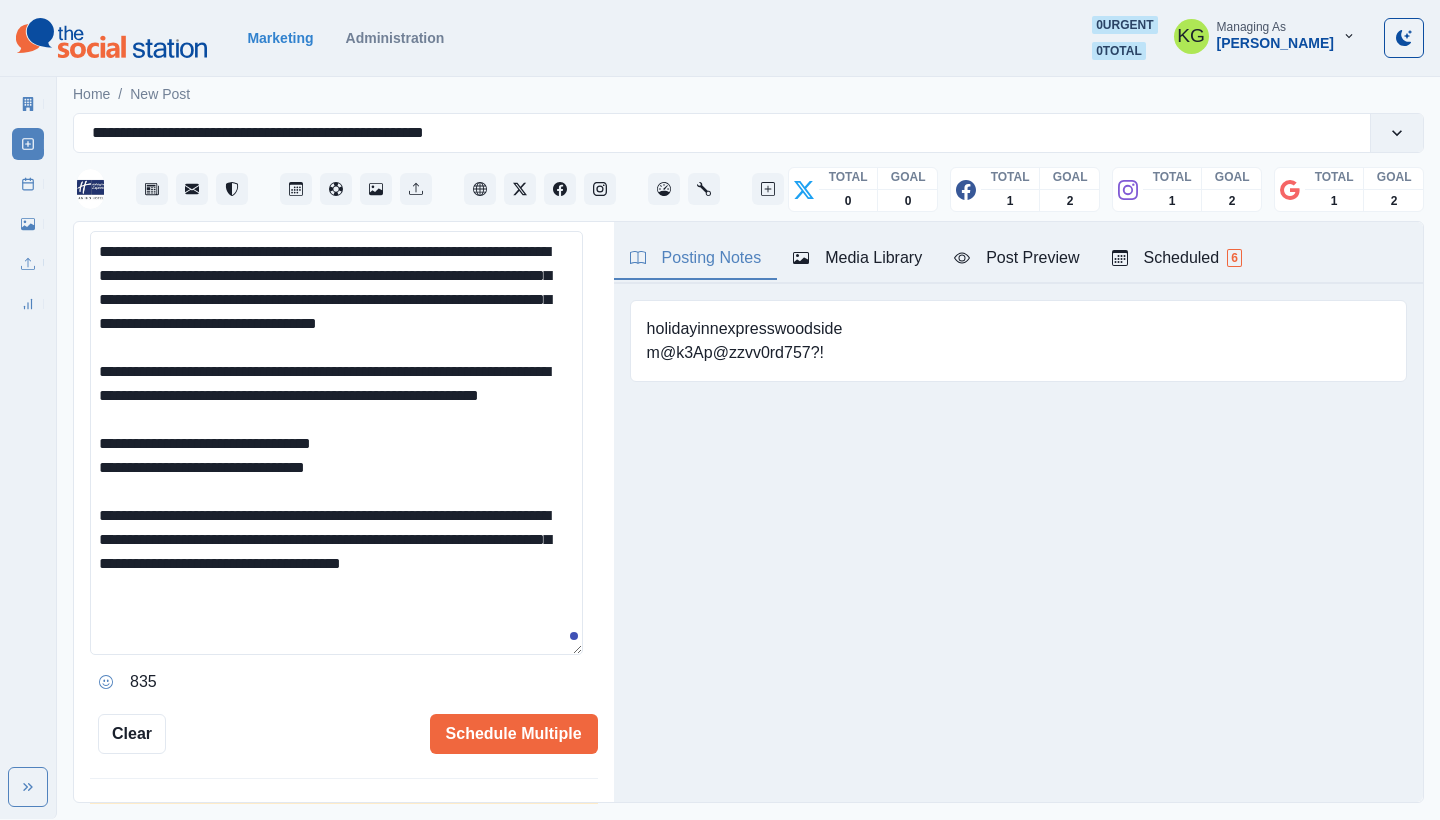 drag, startPoint x: 243, startPoint y: 504, endPoint x: 378, endPoint y: 609, distance: 171.0263 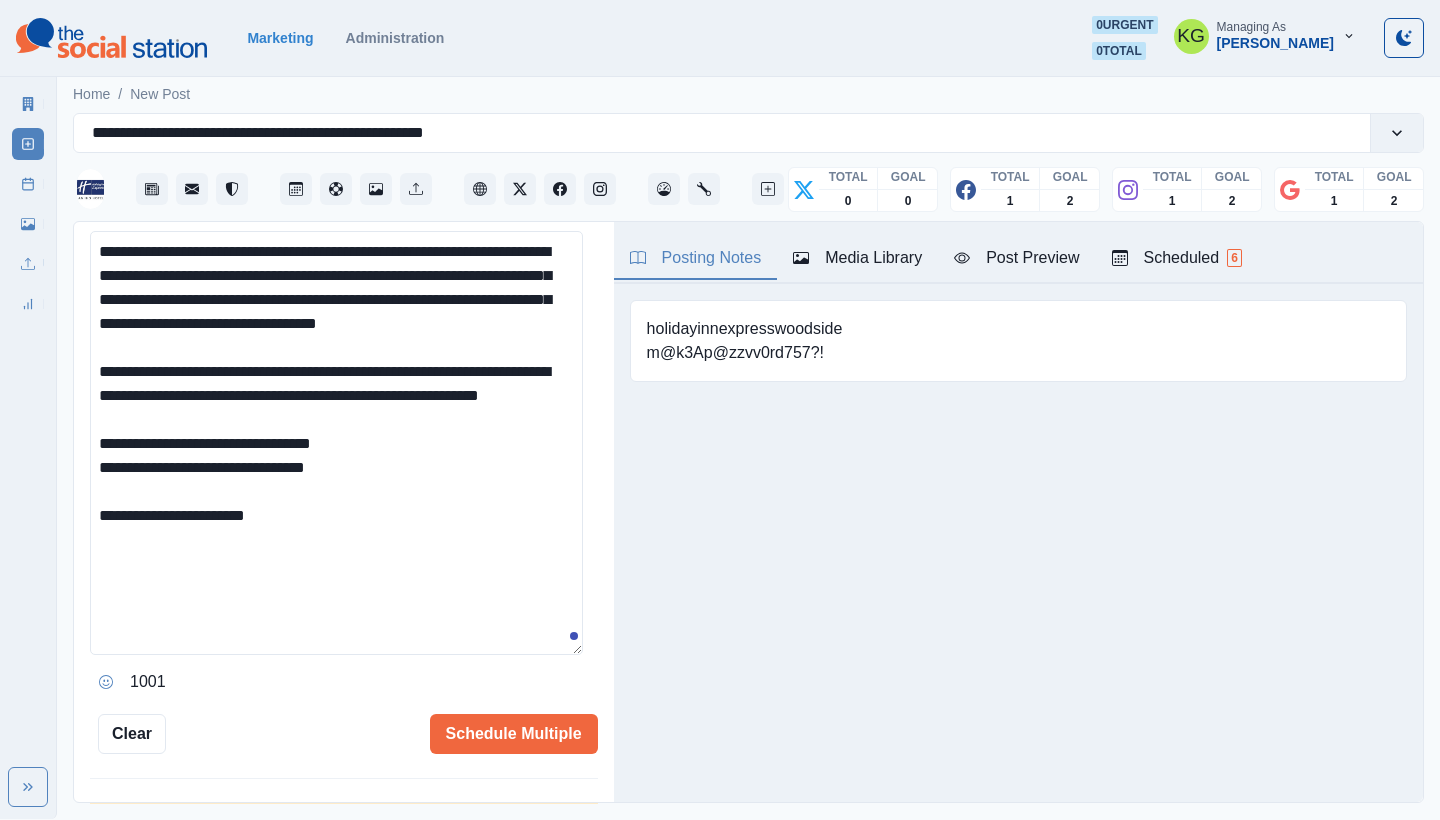 scroll, scrollTop: 0, scrollLeft: 0, axis: both 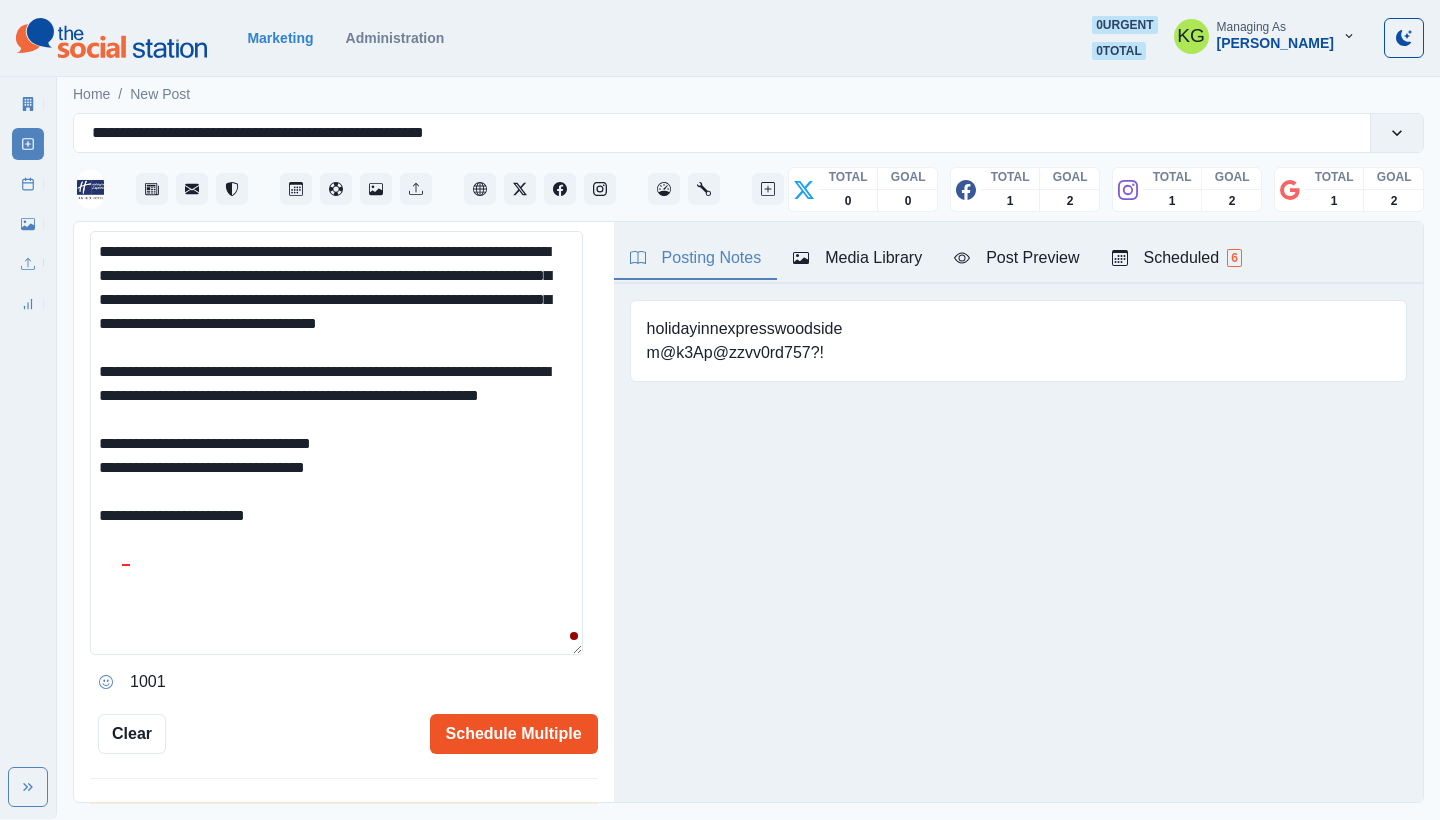 type on "**********" 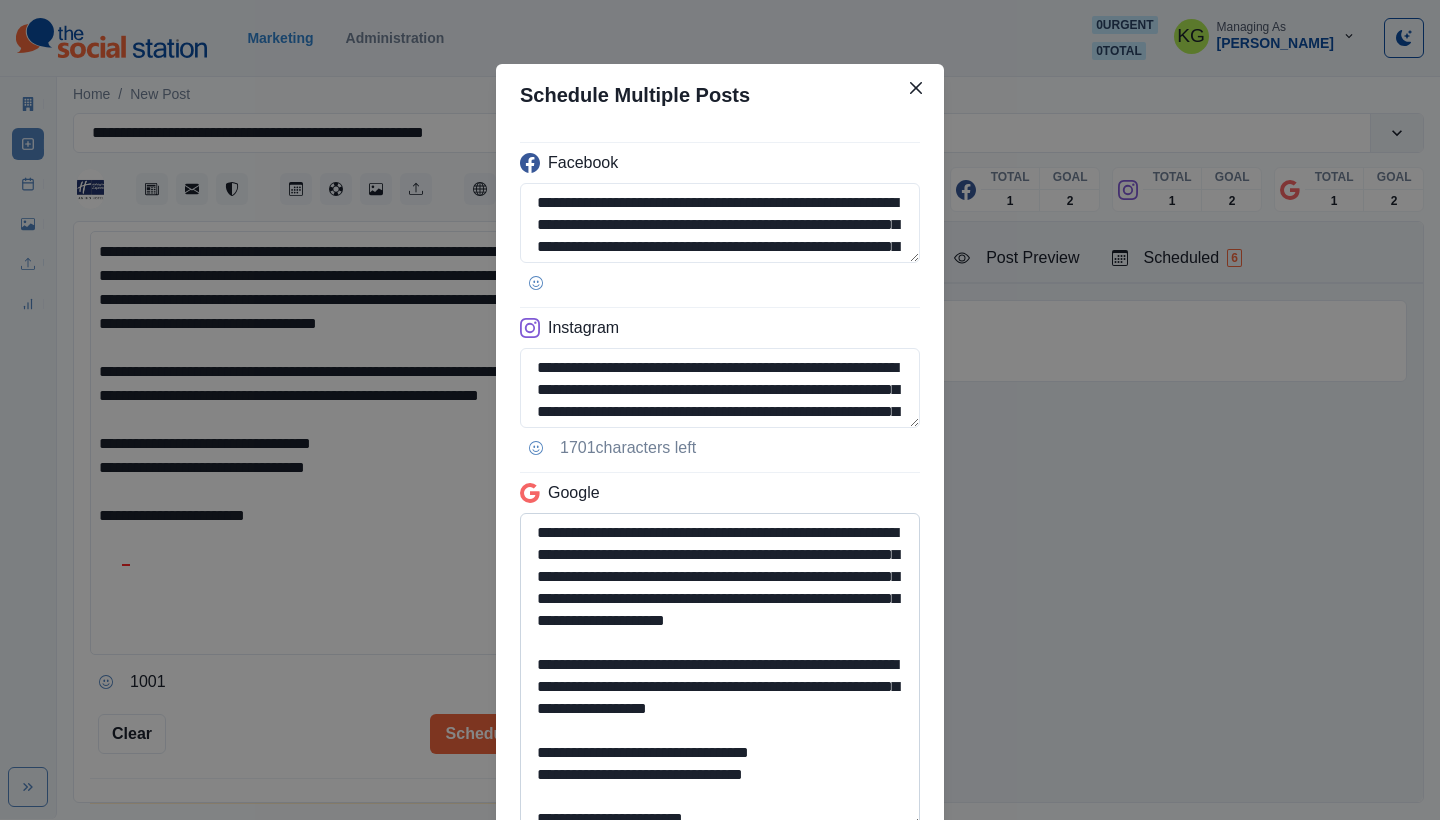 click on "**********" at bounding box center (720, 670) 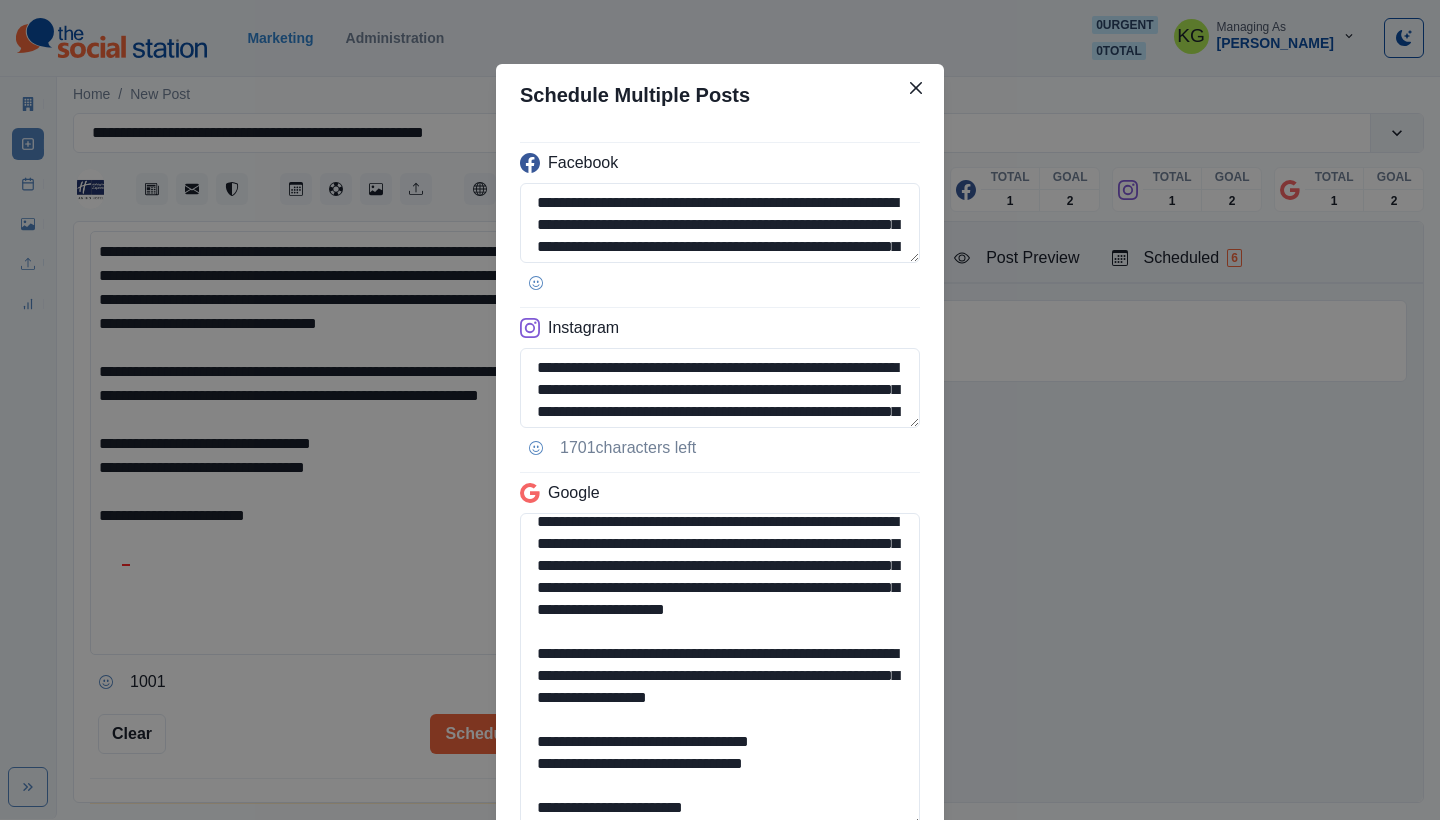 drag, startPoint x: 806, startPoint y: 734, endPoint x: 510, endPoint y: 710, distance: 296.97137 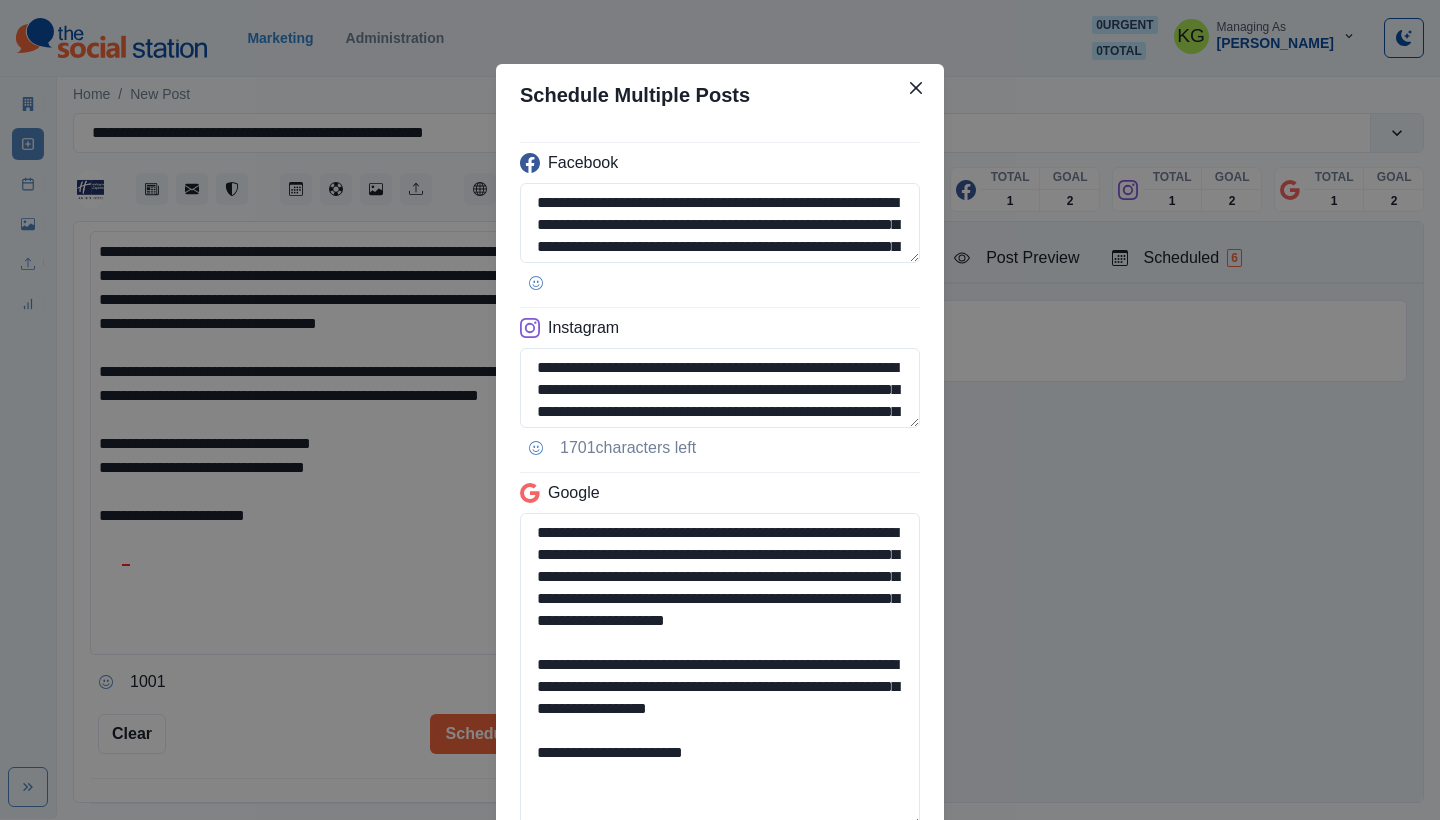 scroll, scrollTop: 0, scrollLeft: 0, axis: both 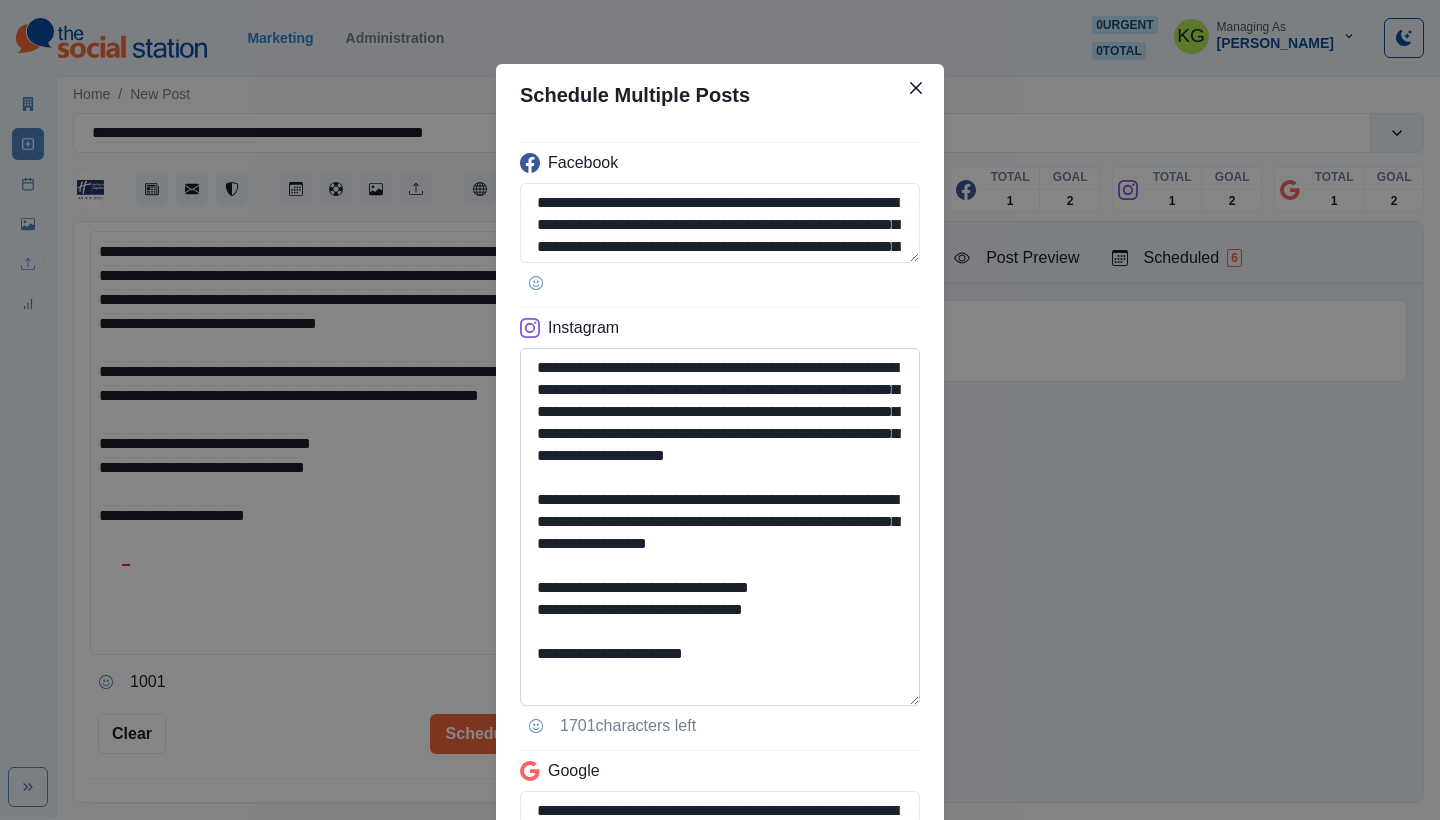 click on "**********" at bounding box center [720, 527] 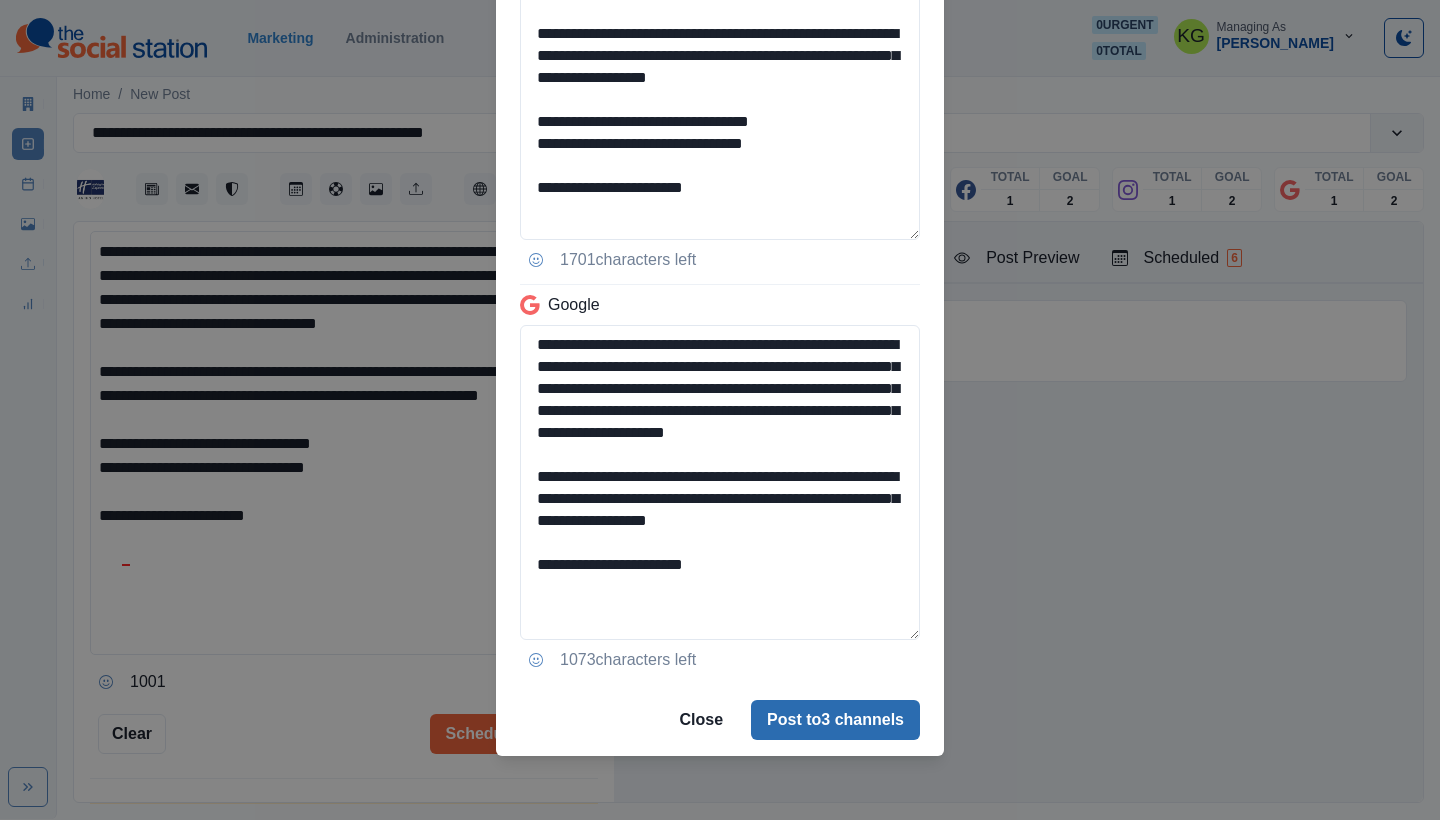 type on "**********" 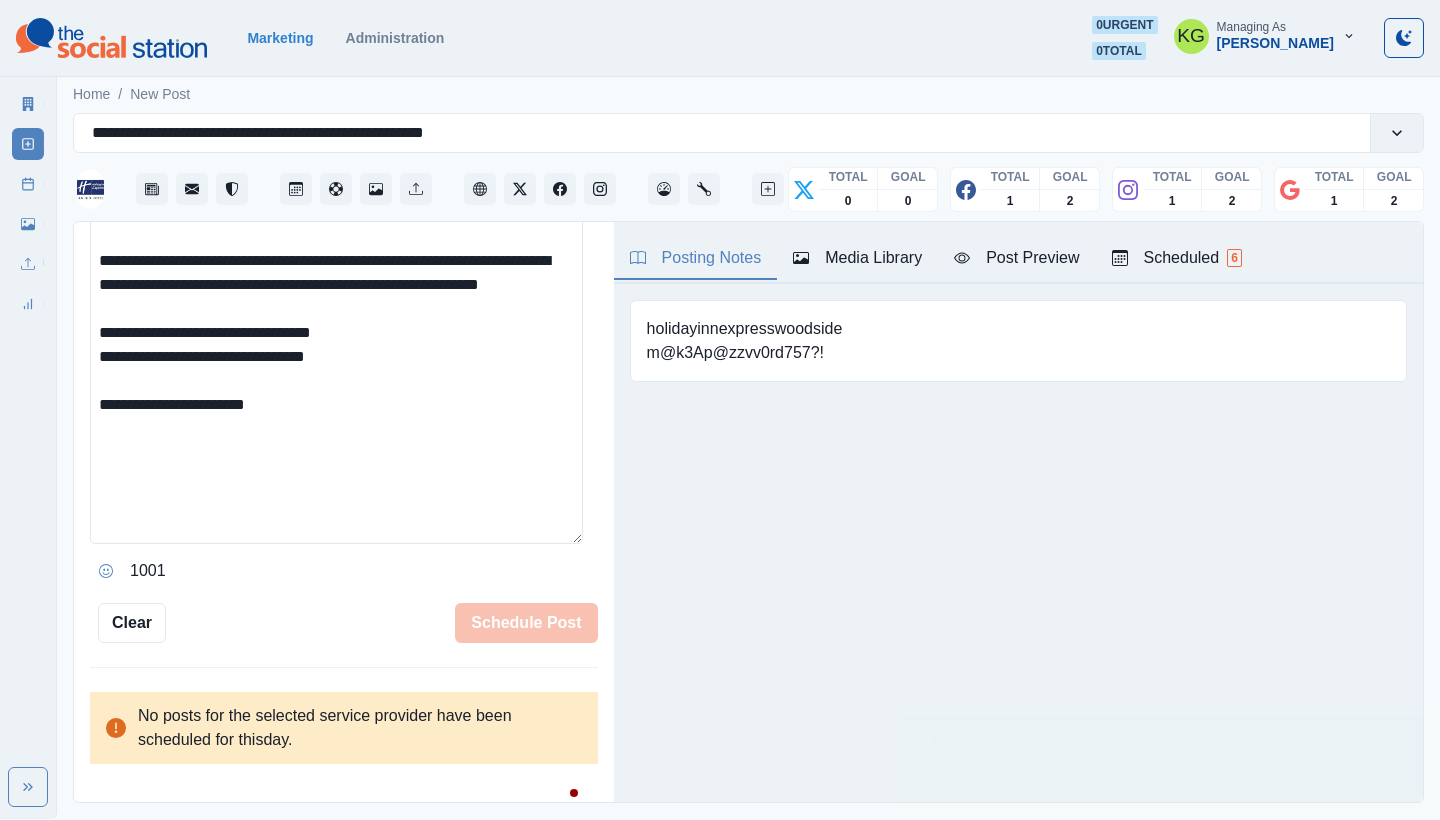 type 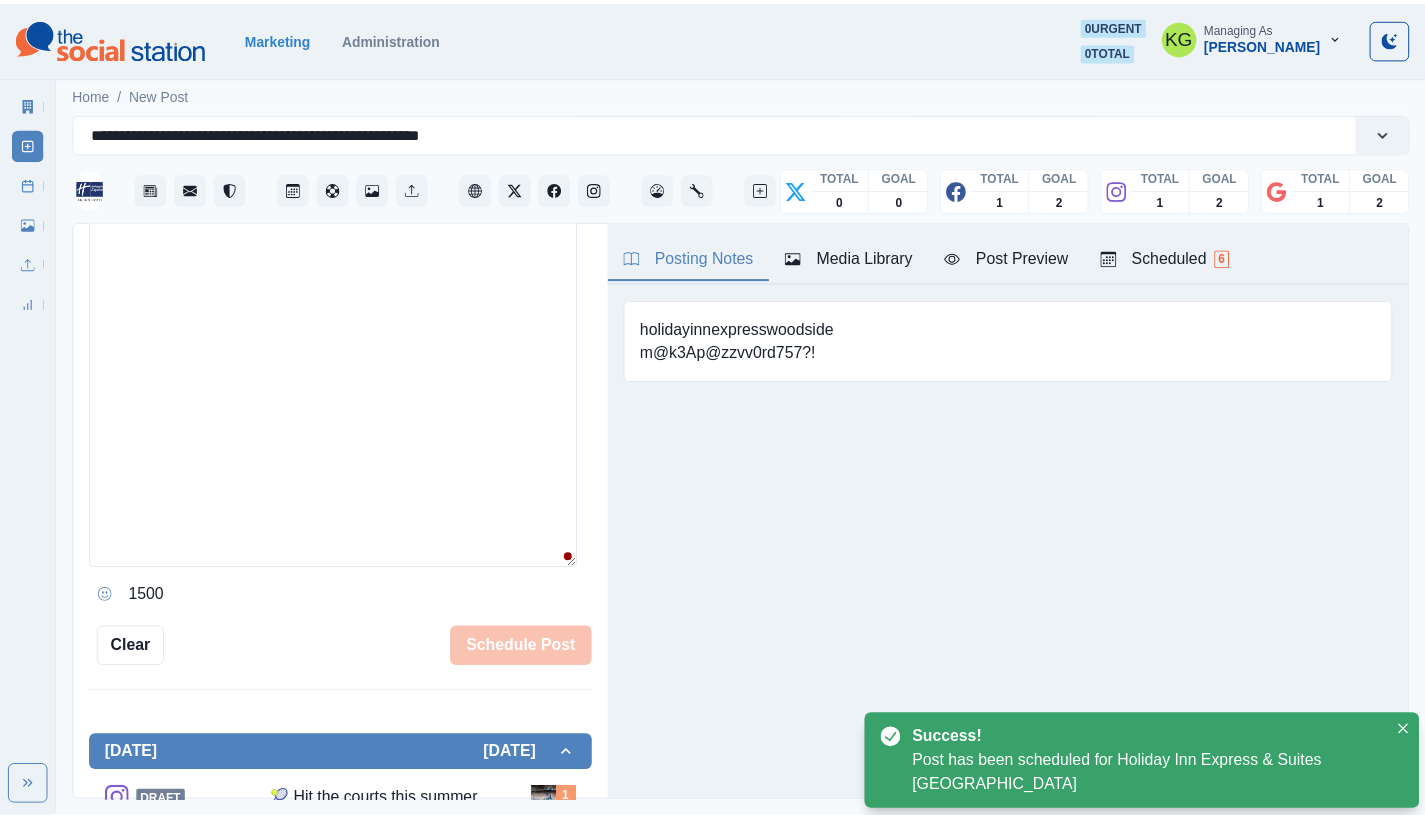 scroll, scrollTop: 432, scrollLeft: 0, axis: vertical 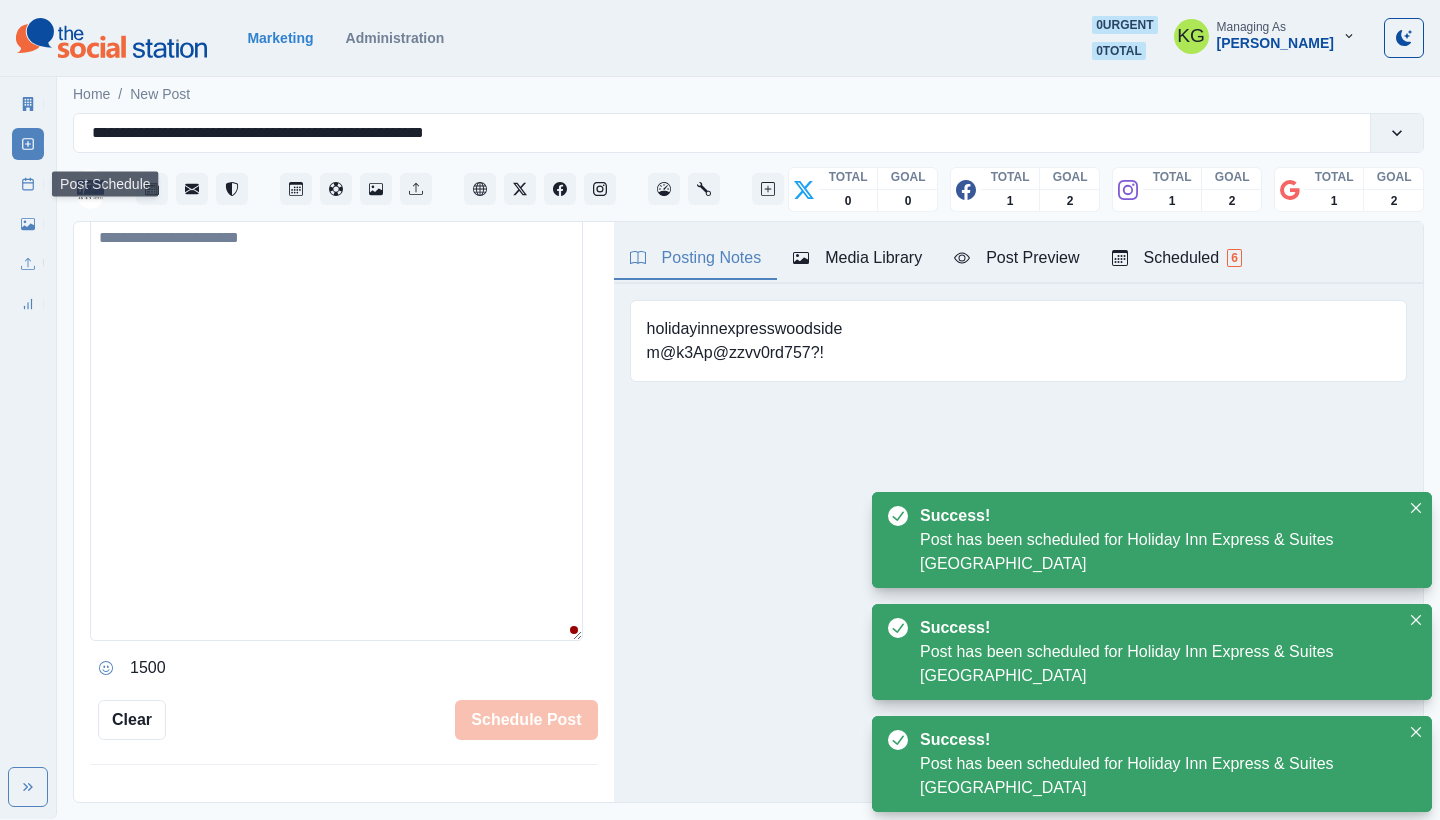 click 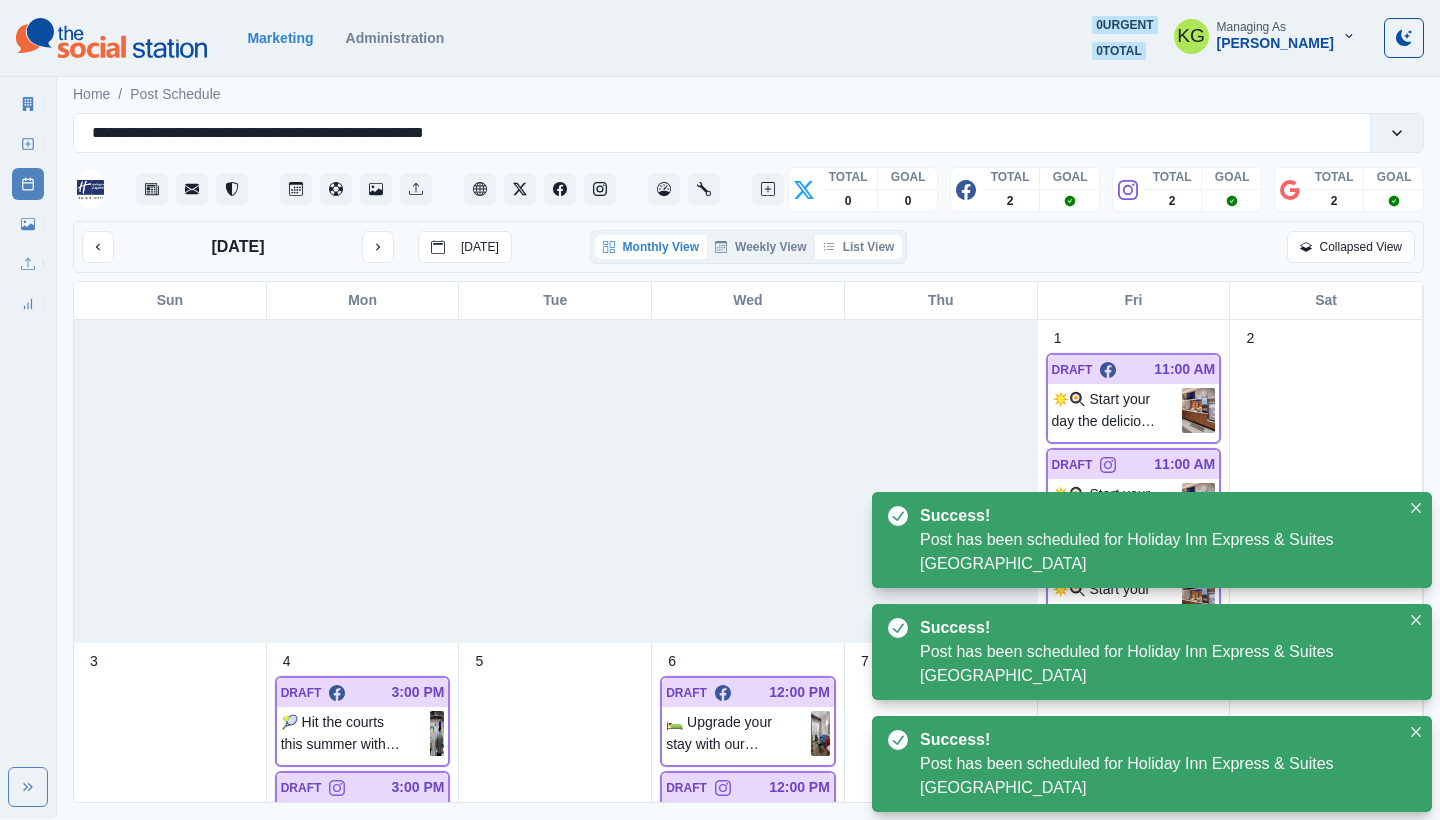 click on "List View" at bounding box center (859, 247) 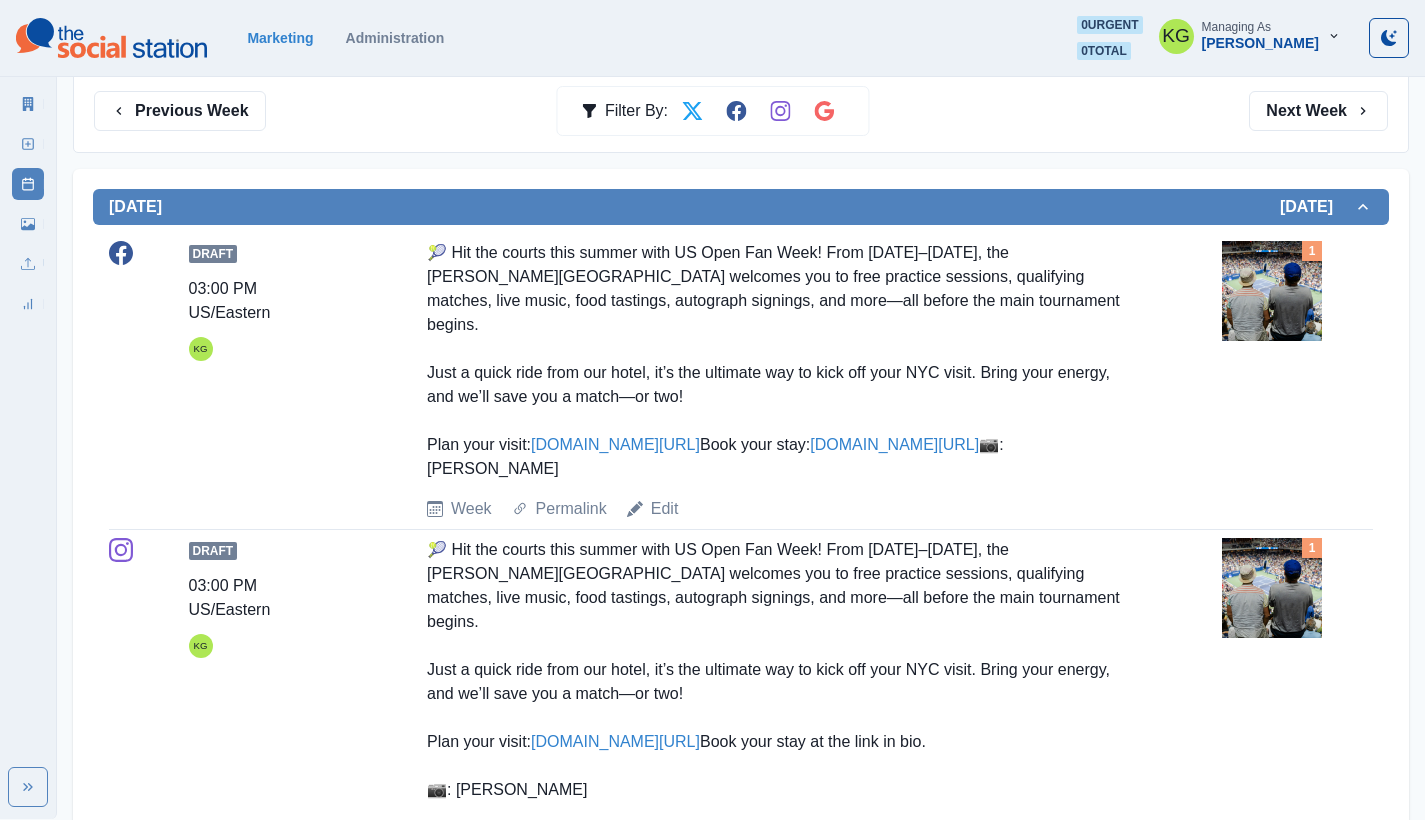 scroll, scrollTop: 0, scrollLeft: 0, axis: both 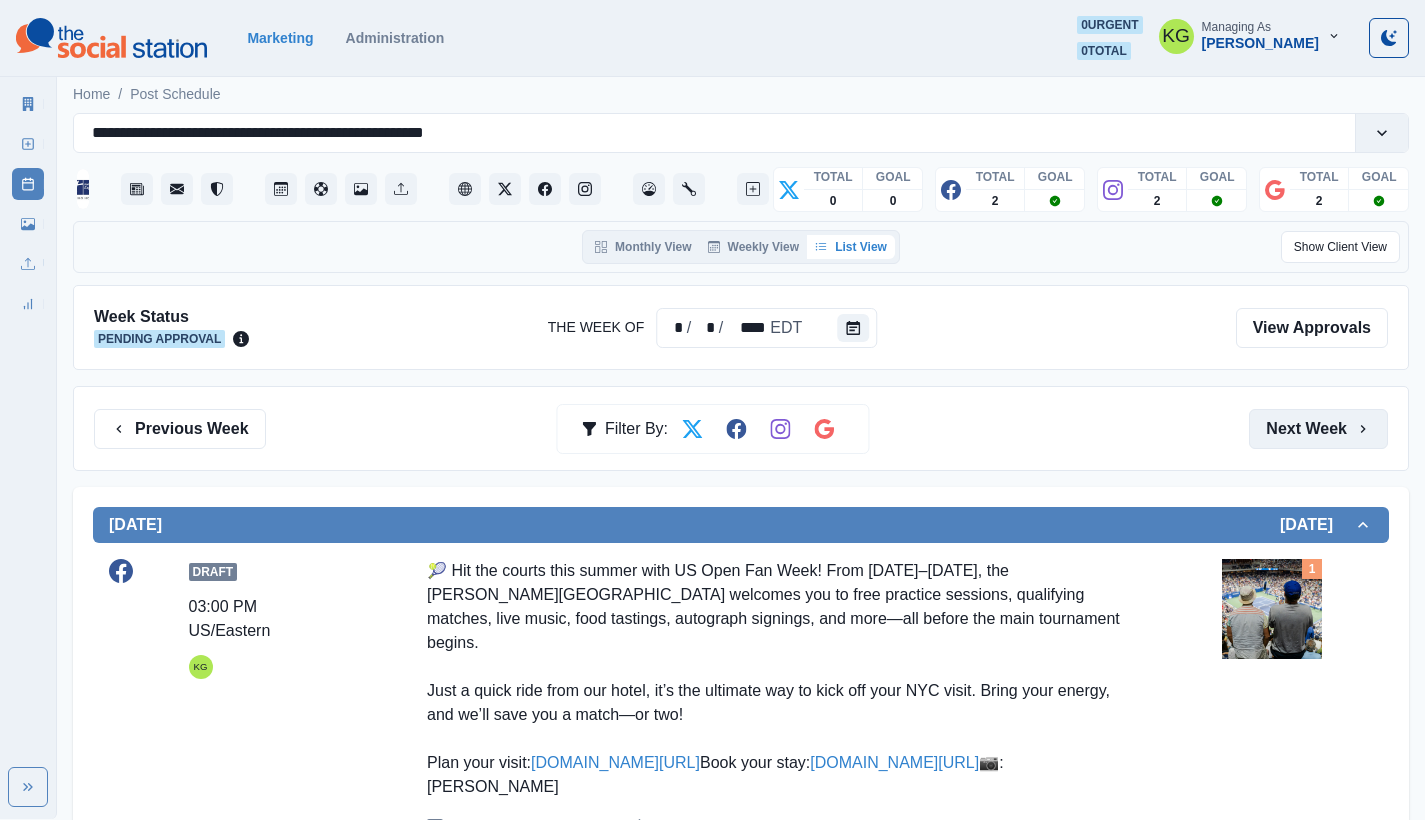 click on "Next Week" at bounding box center [1318, 429] 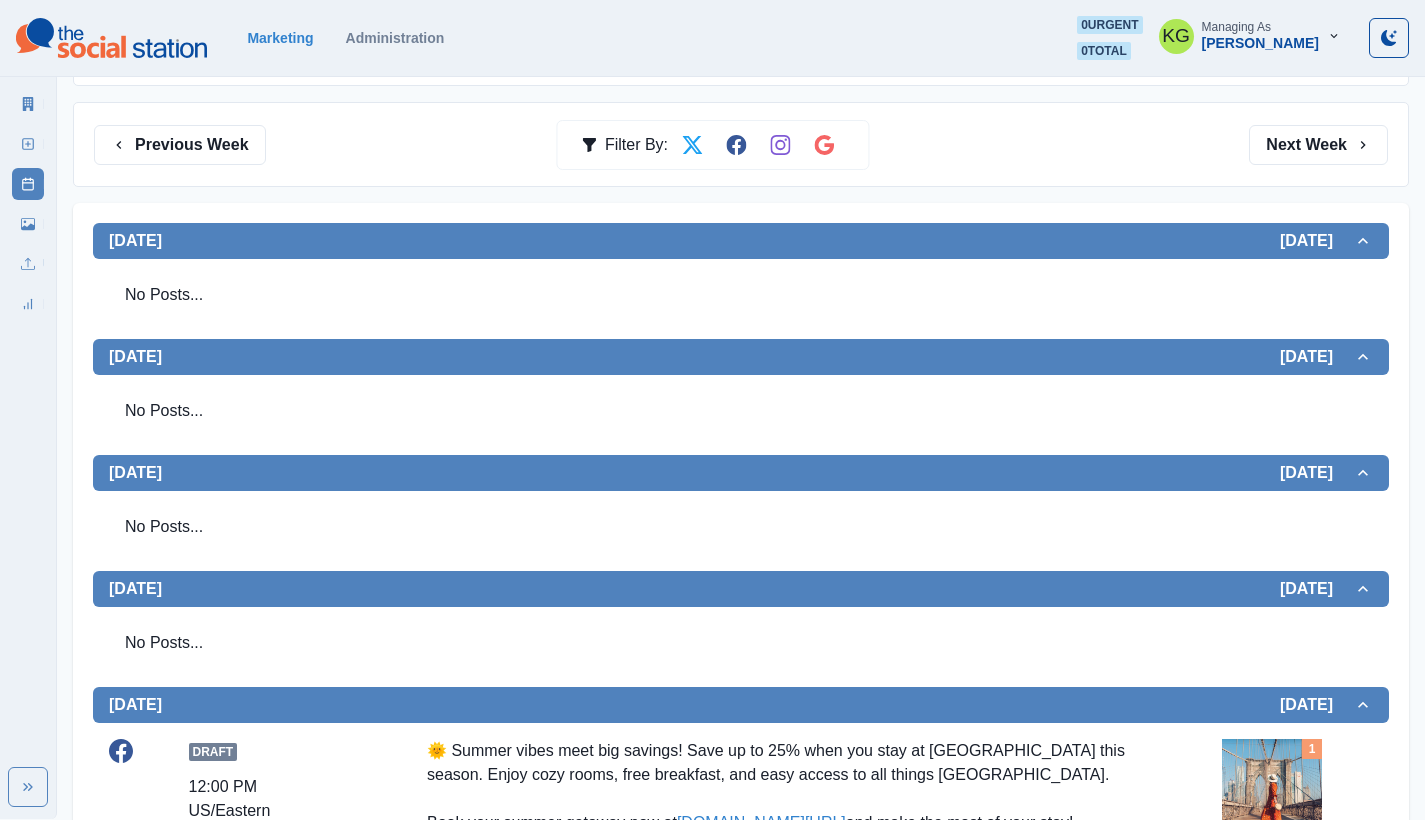 scroll, scrollTop: 0, scrollLeft: 0, axis: both 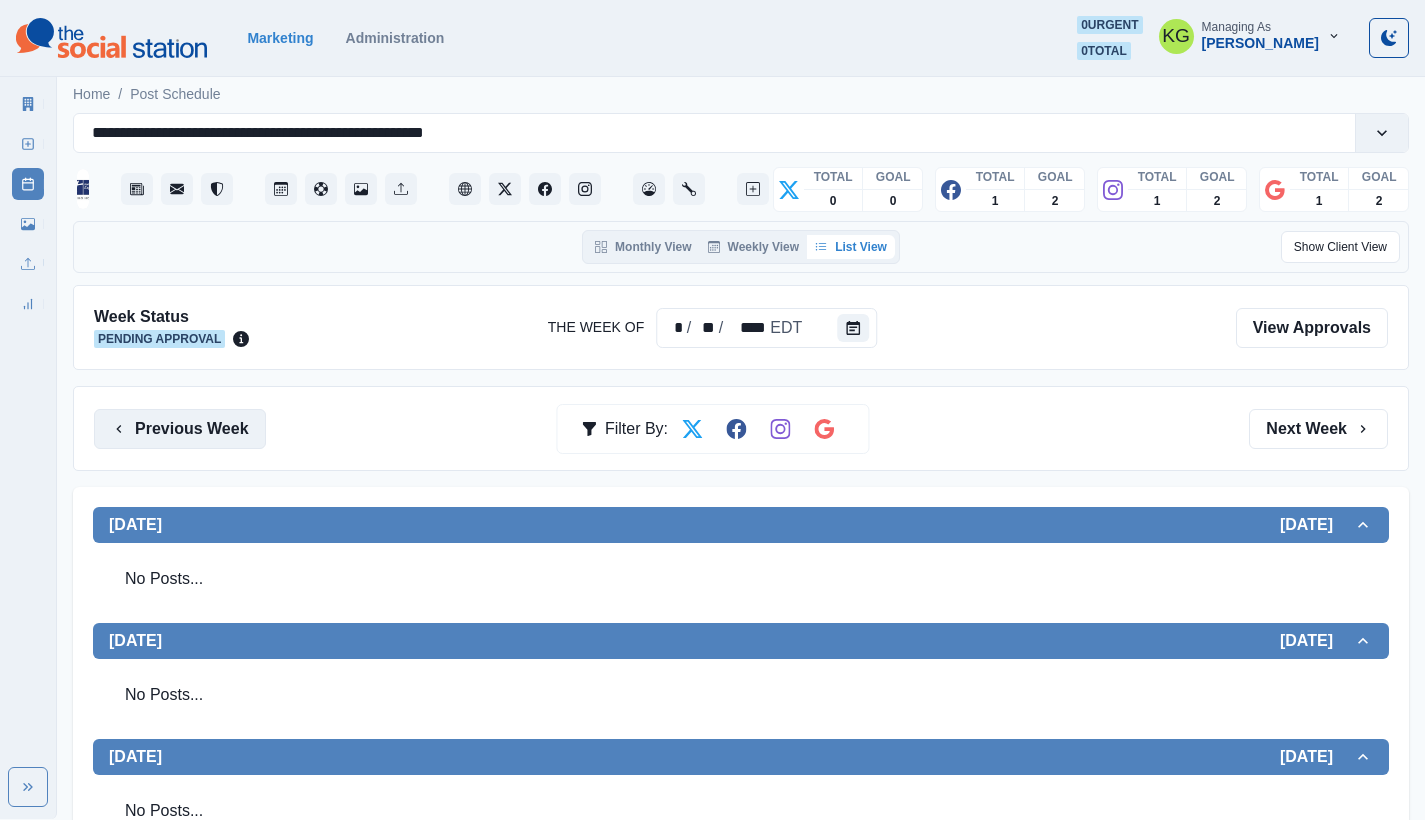 click on "Previous Week" at bounding box center [180, 429] 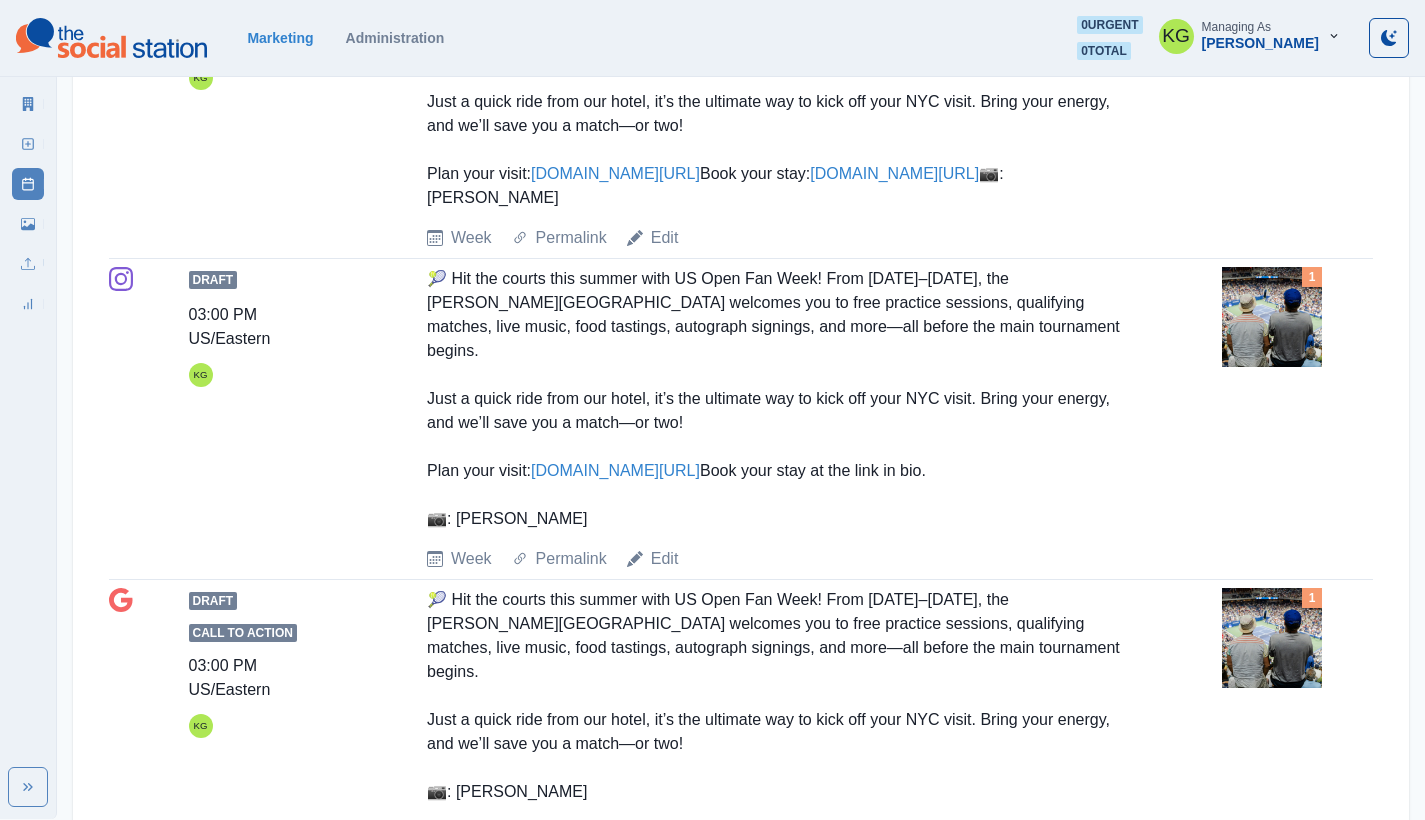 scroll, scrollTop: 0, scrollLeft: 0, axis: both 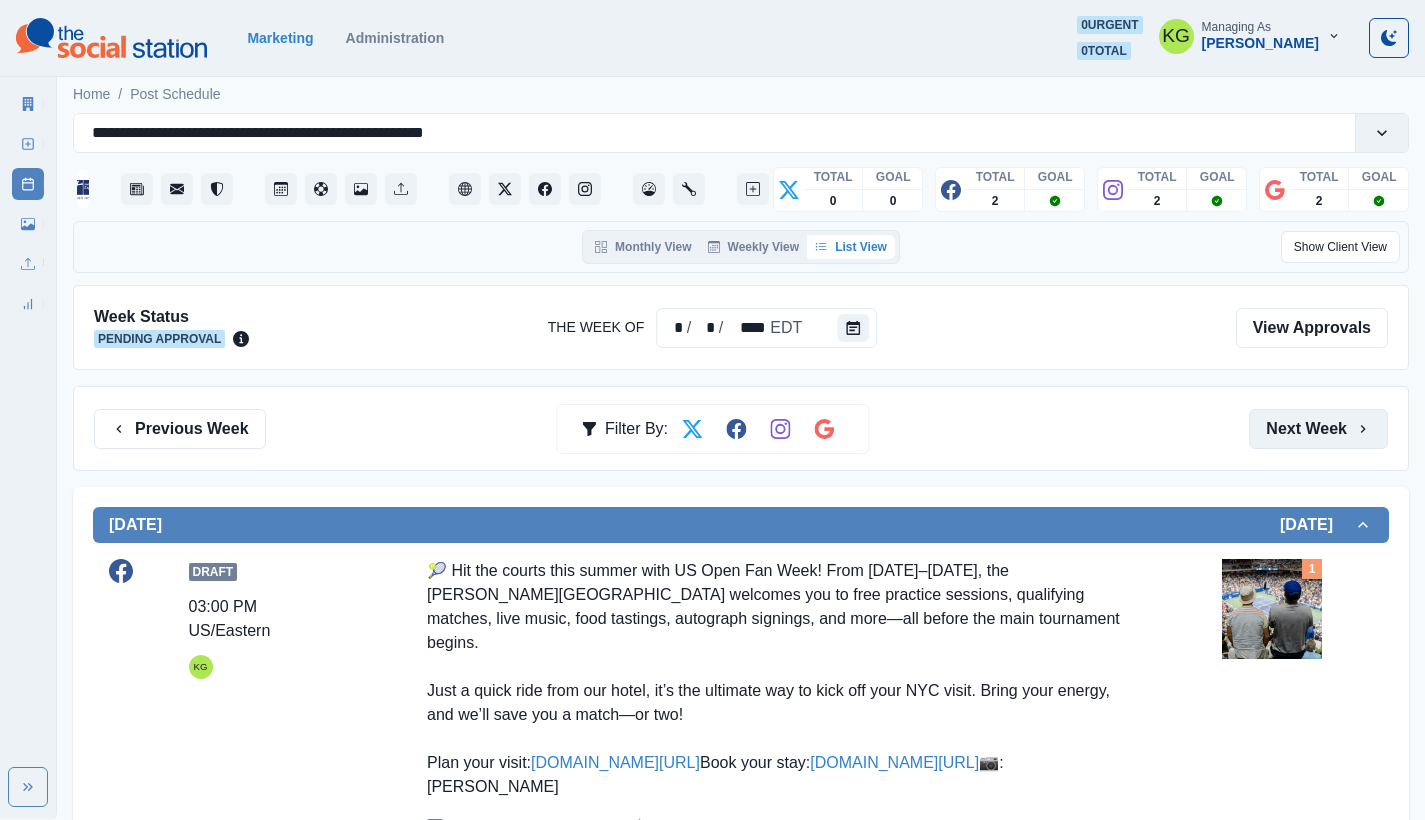 click on "Next Week" at bounding box center [1318, 429] 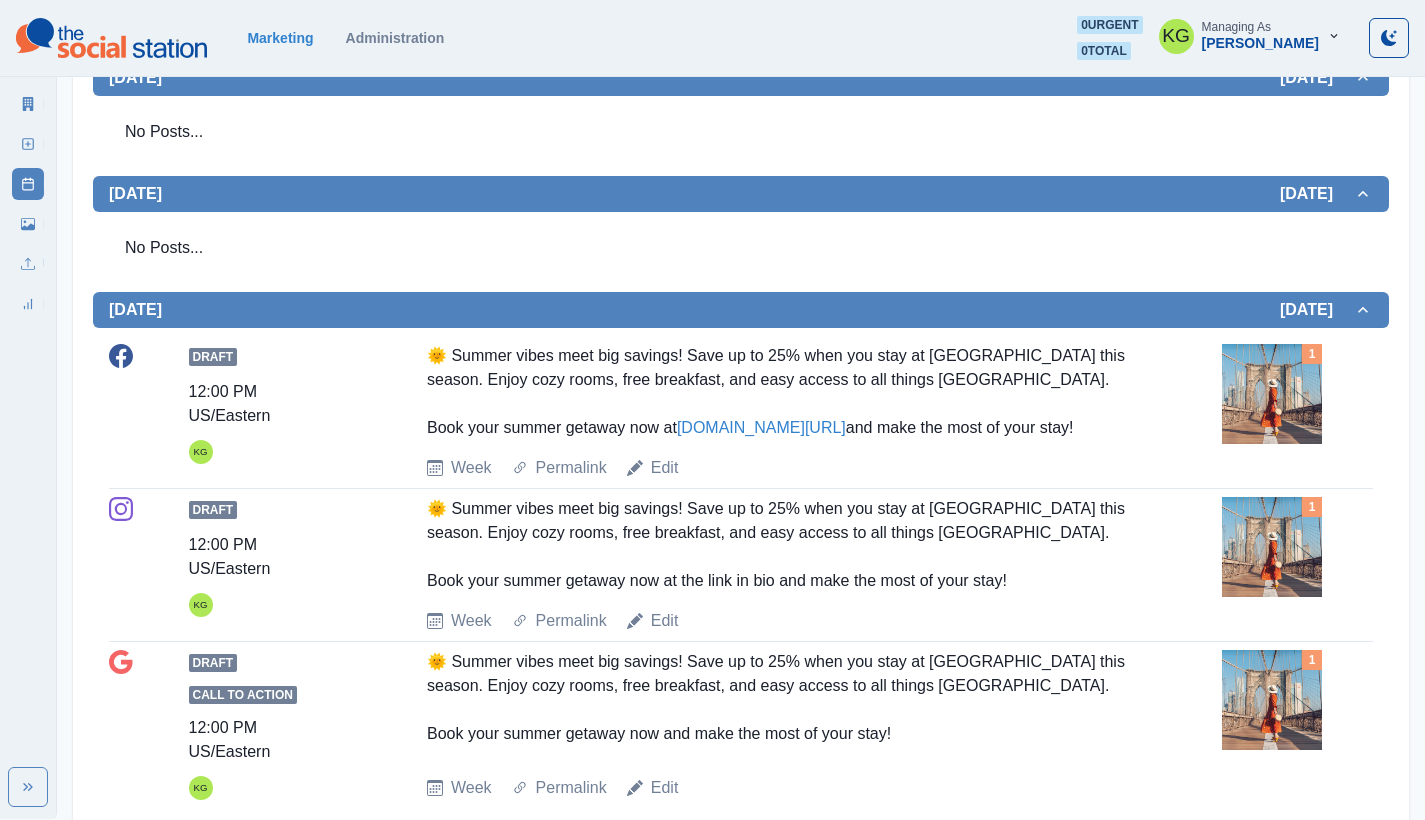 scroll, scrollTop: 336, scrollLeft: 0, axis: vertical 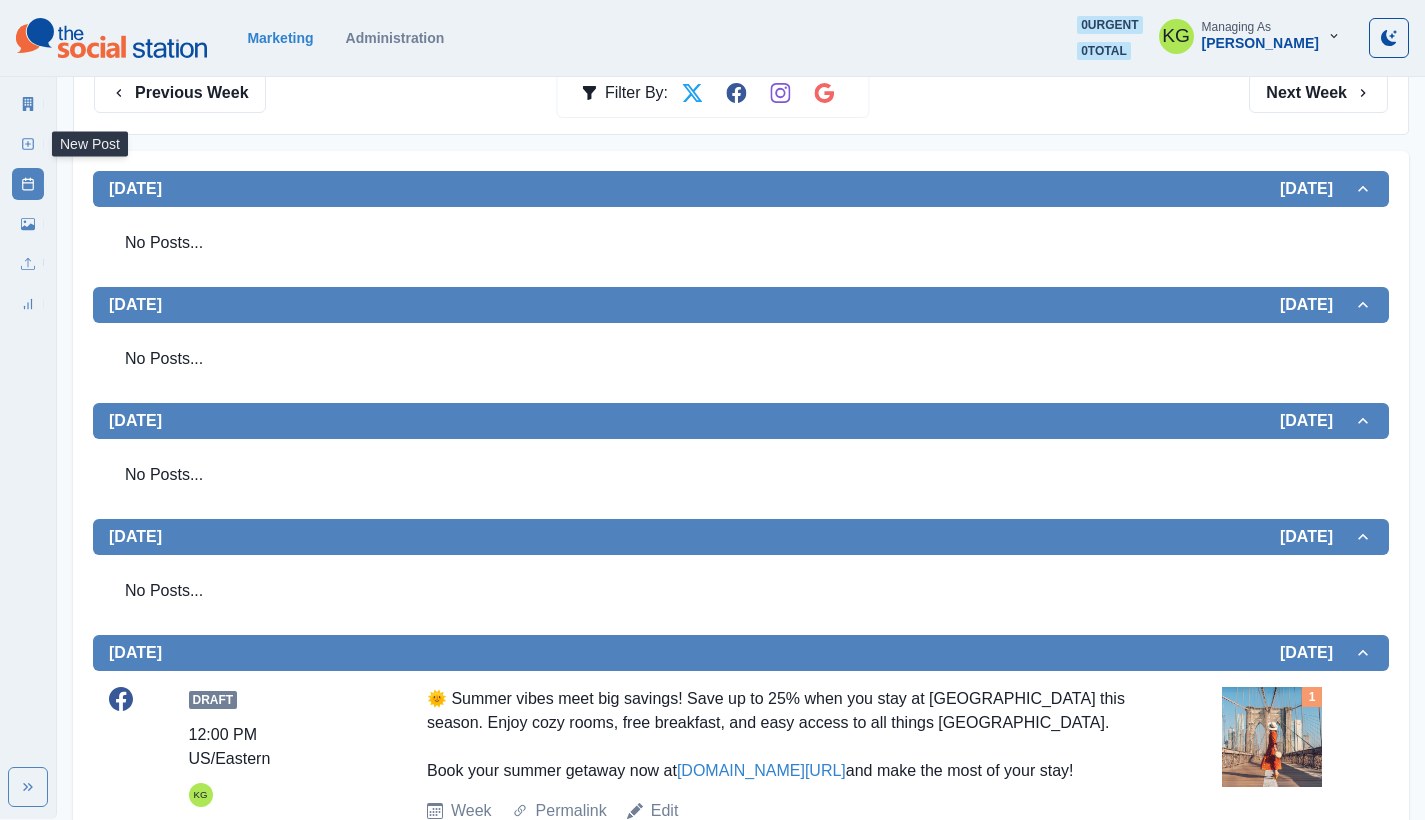 click on "New Post" at bounding box center (28, 144) 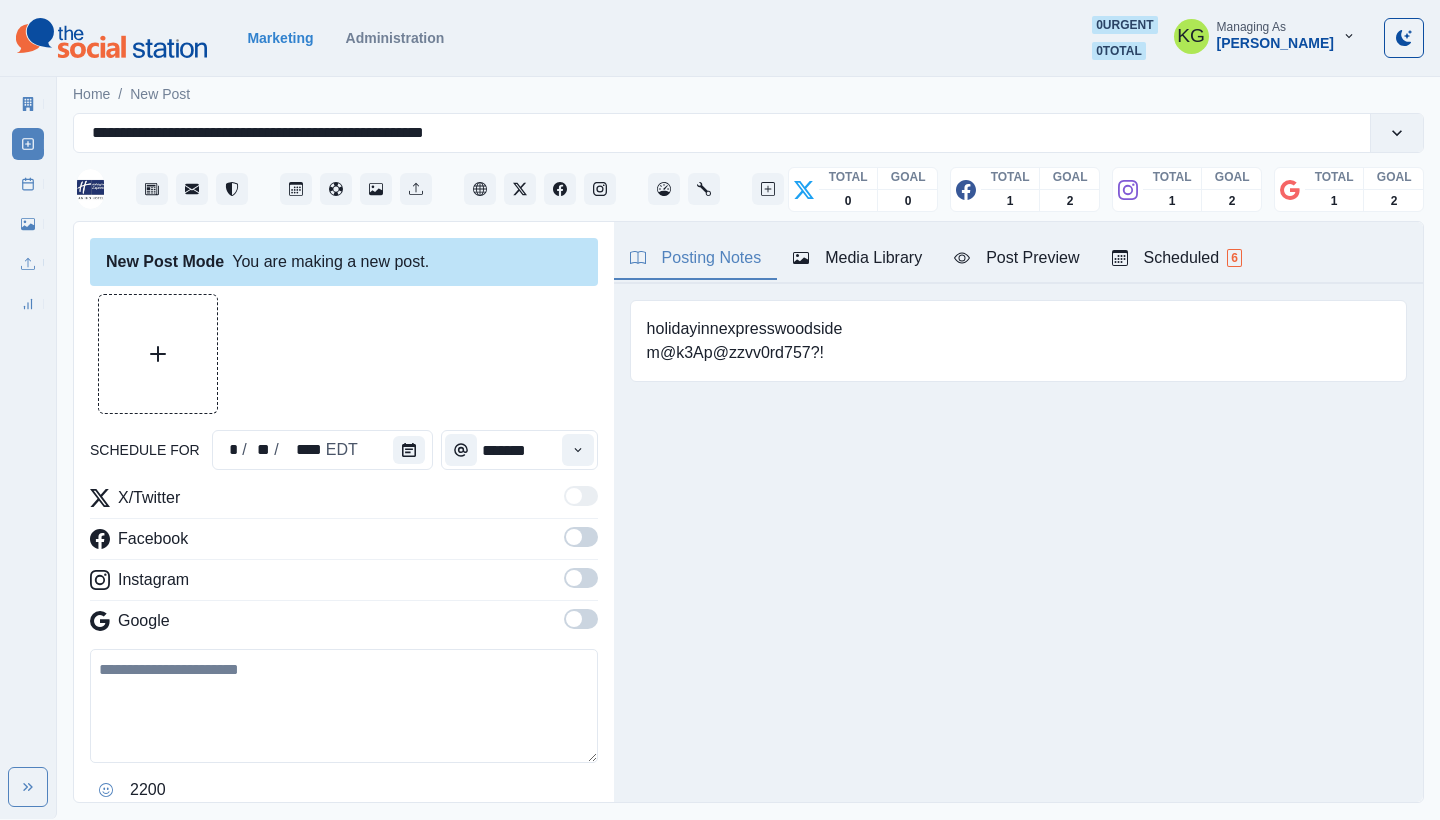 click 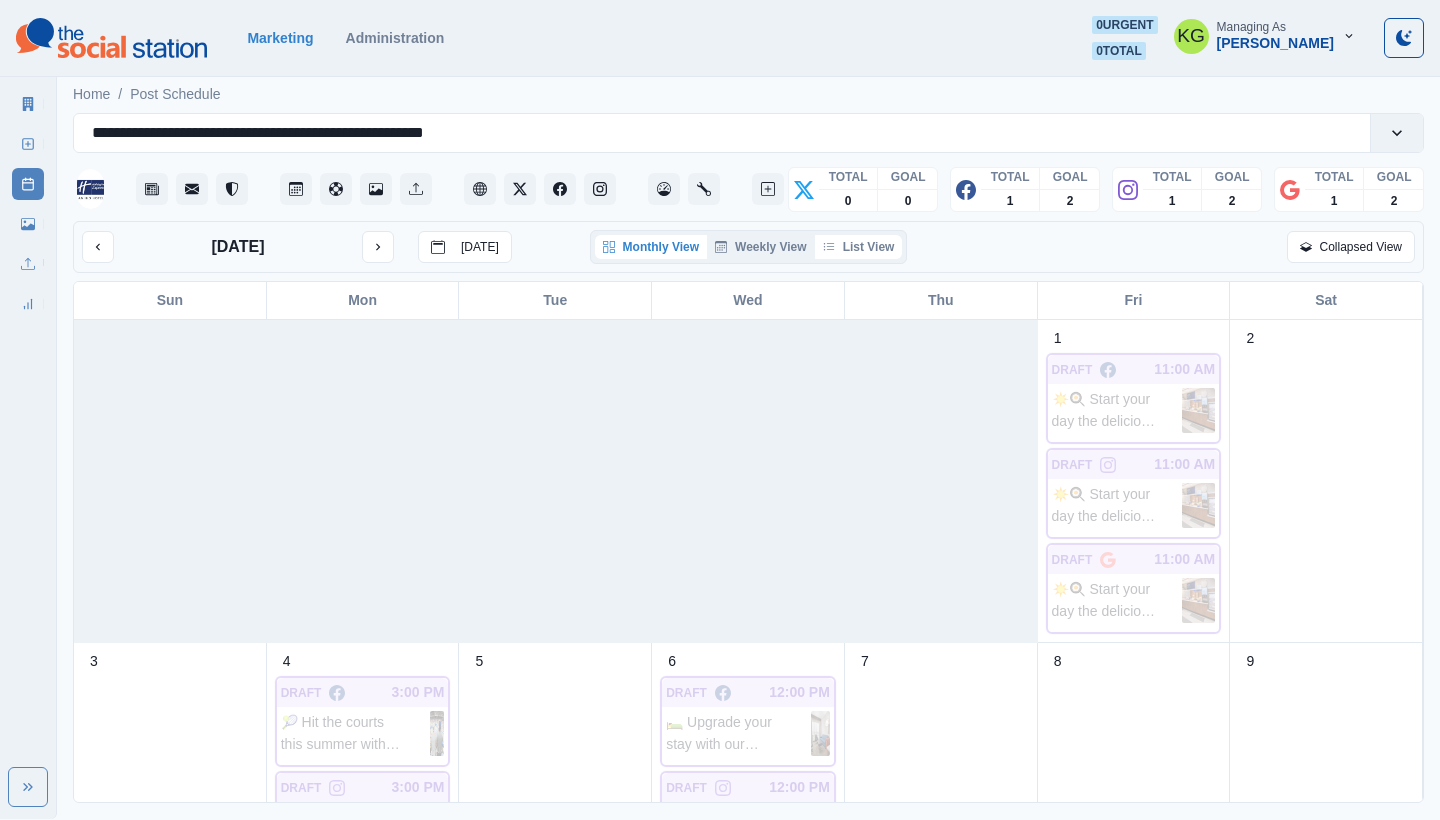 click on "List View" at bounding box center (859, 247) 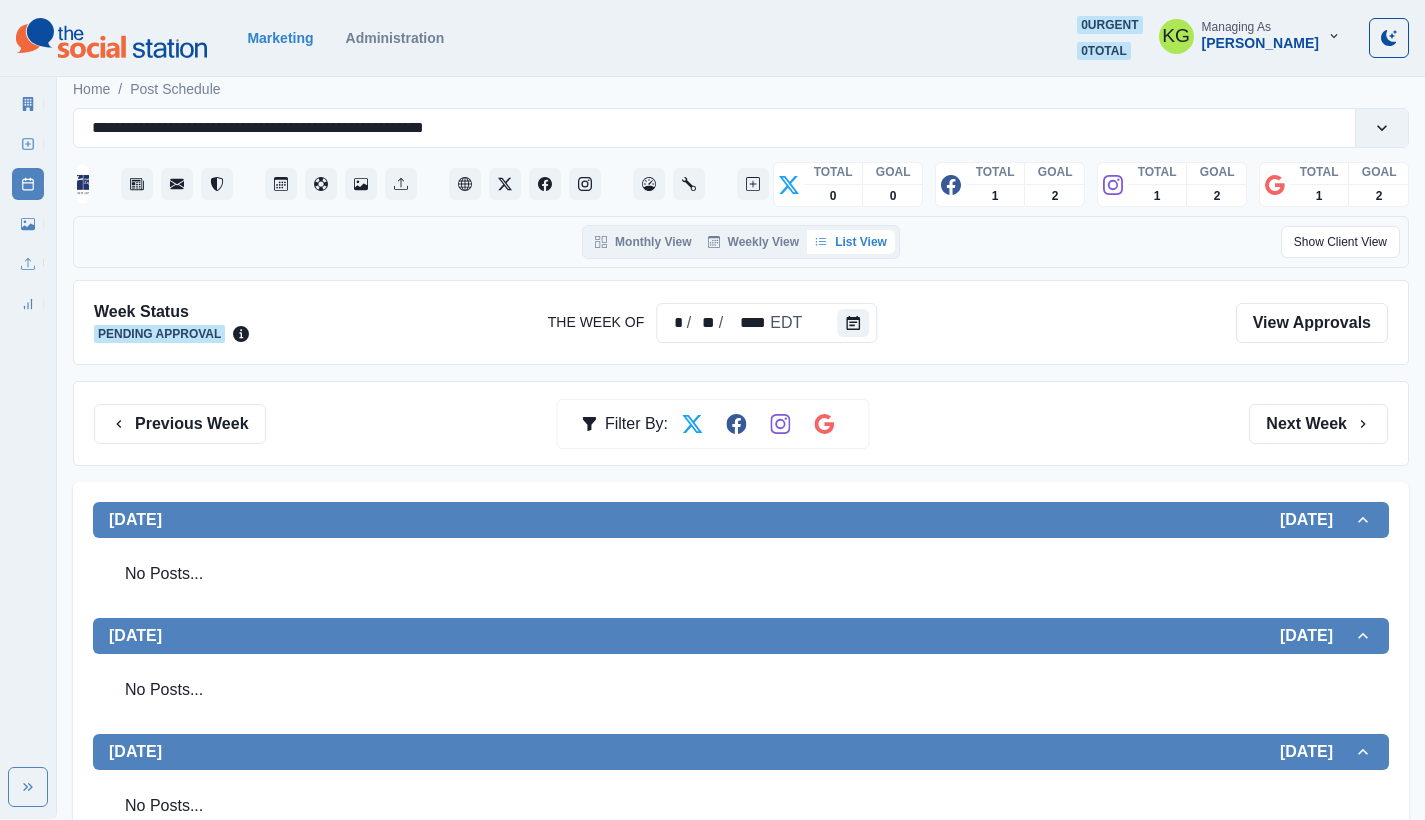 scroll, scrollTop: 418, scrollLeft: 0, axis: vertical 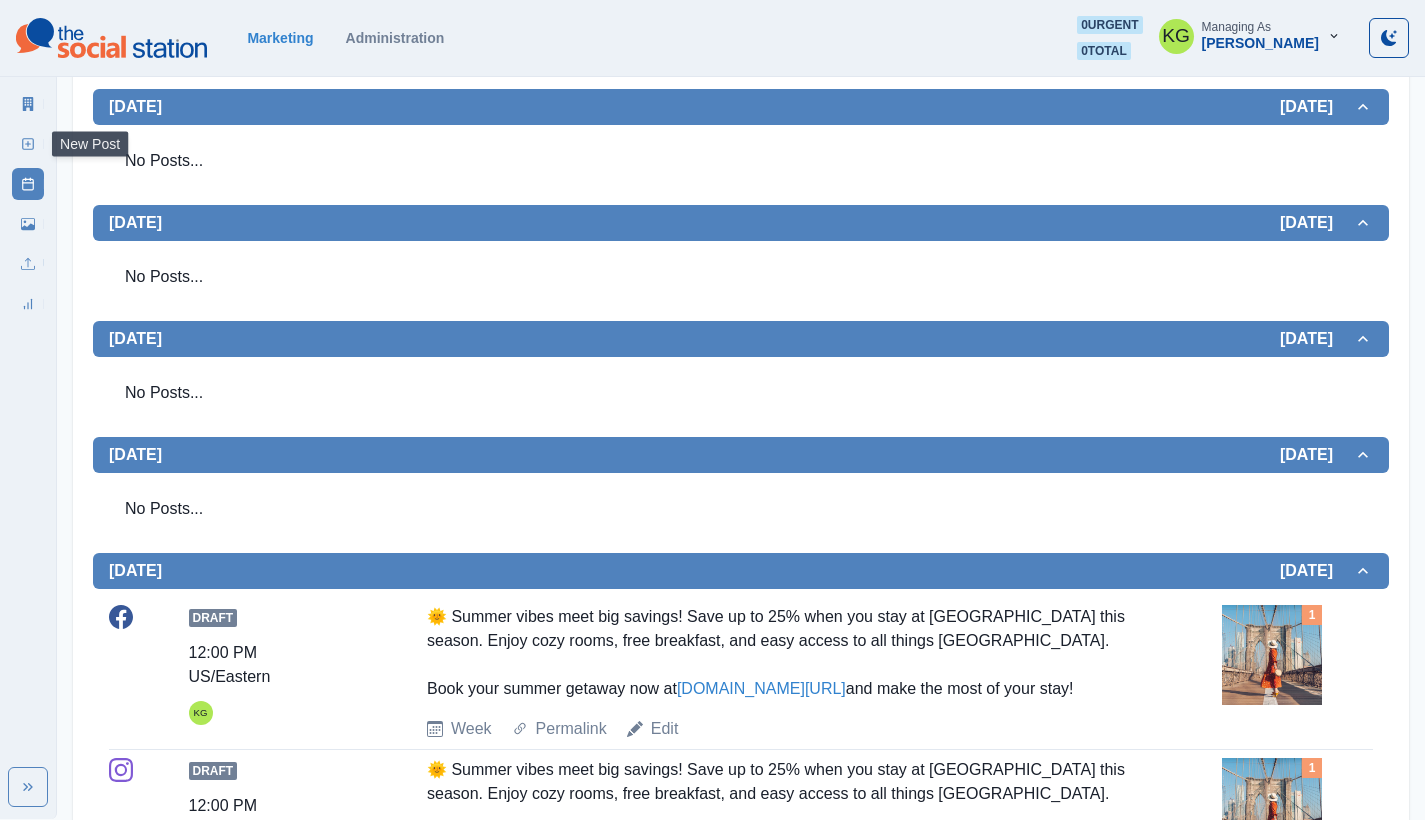click on "New Post" at bounding box center (28, 144) 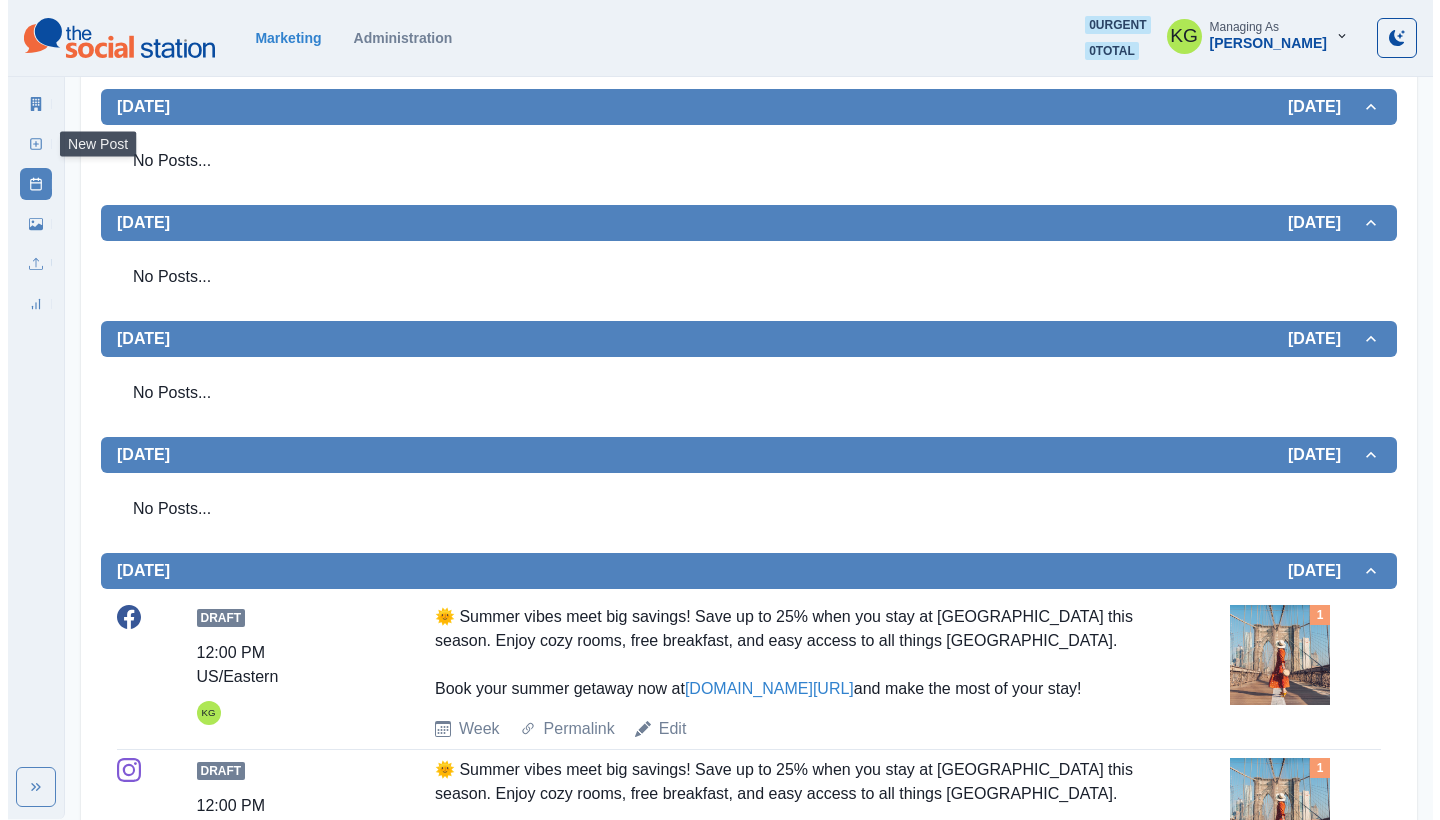 scroll, scrollTop: 0, scrollLeft: 0, axis: both 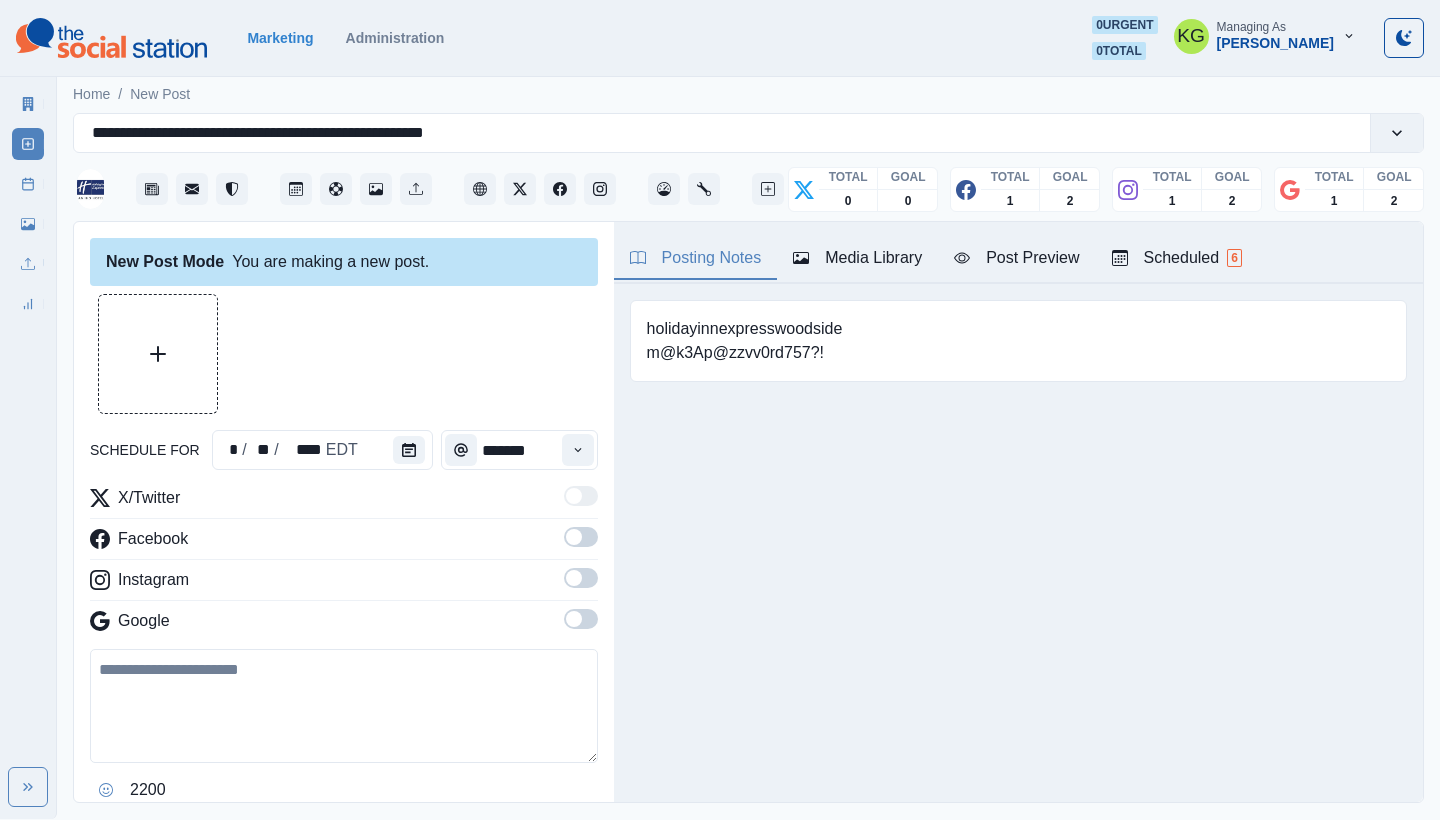 click at bounding box center (158, 354) 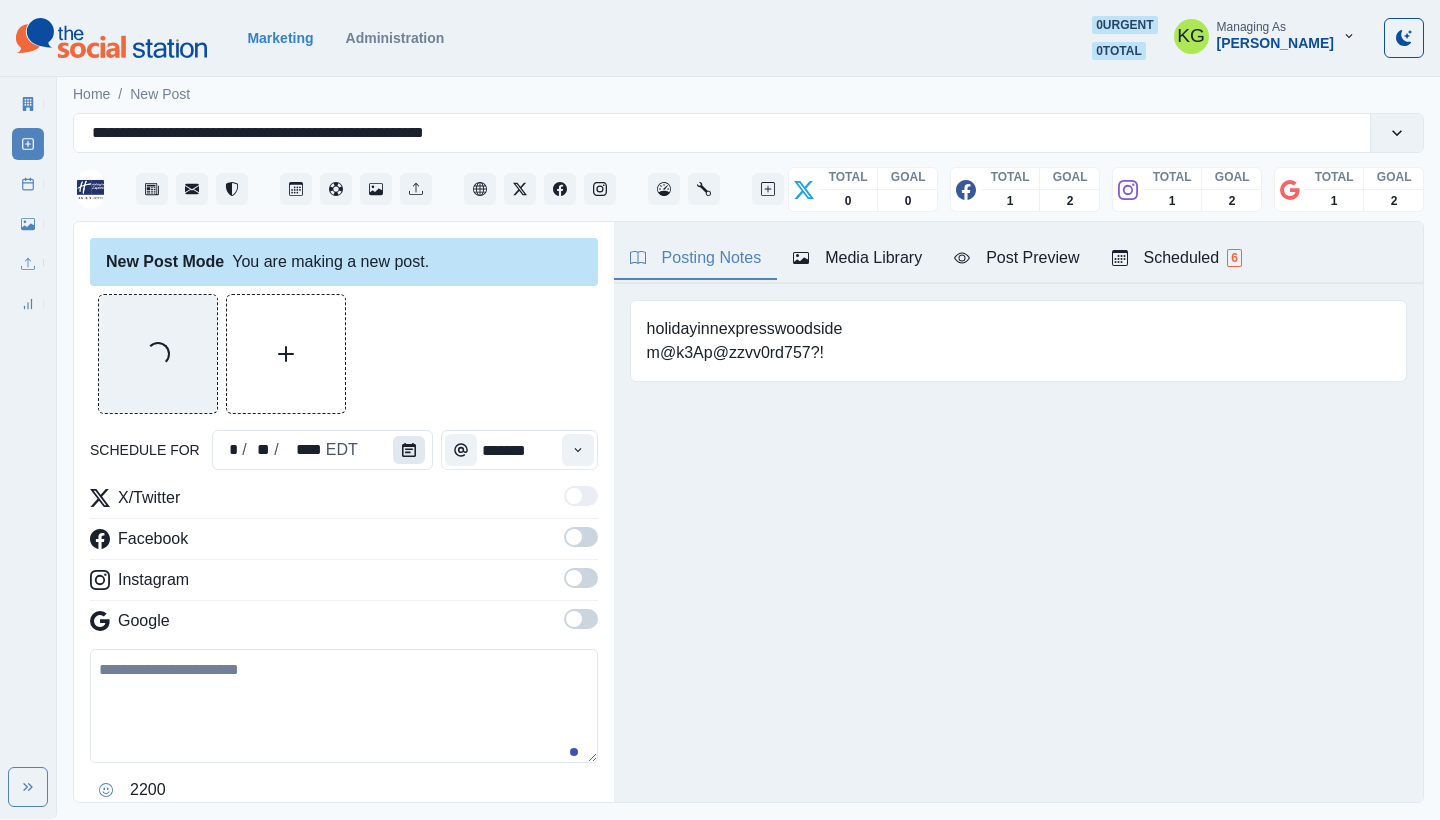 click 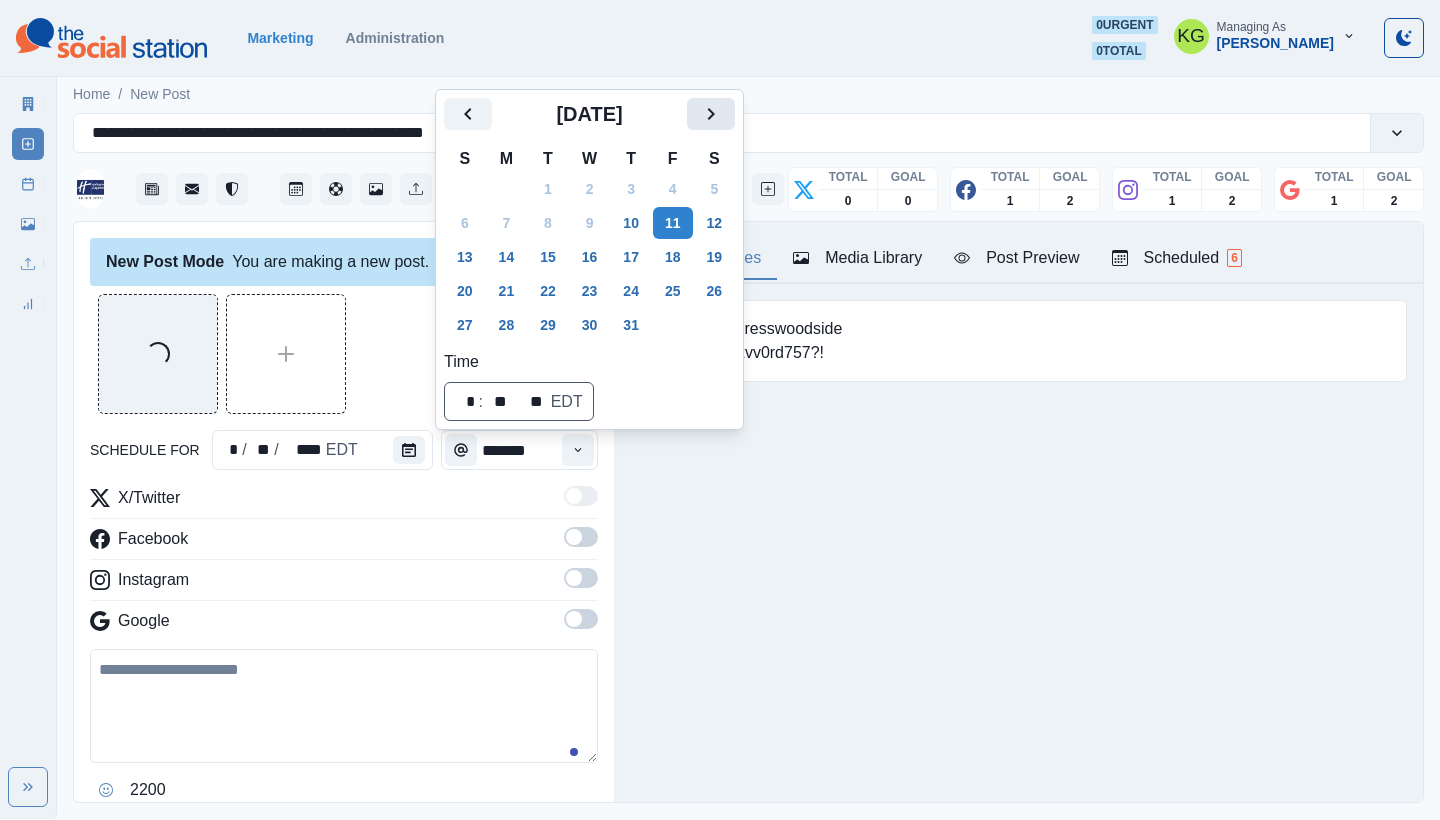 click 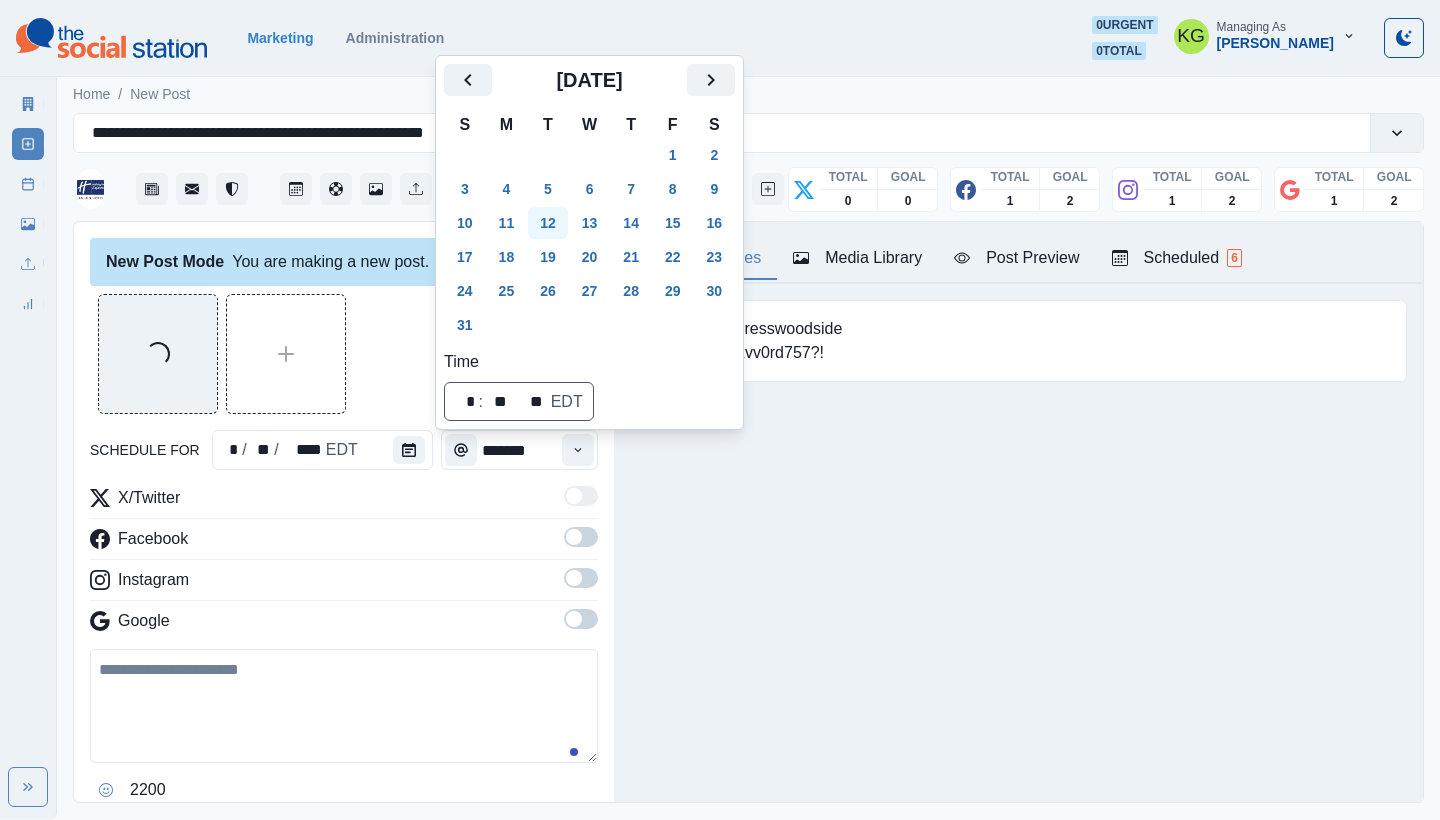 click on "12" at bounding box center (548, 223) 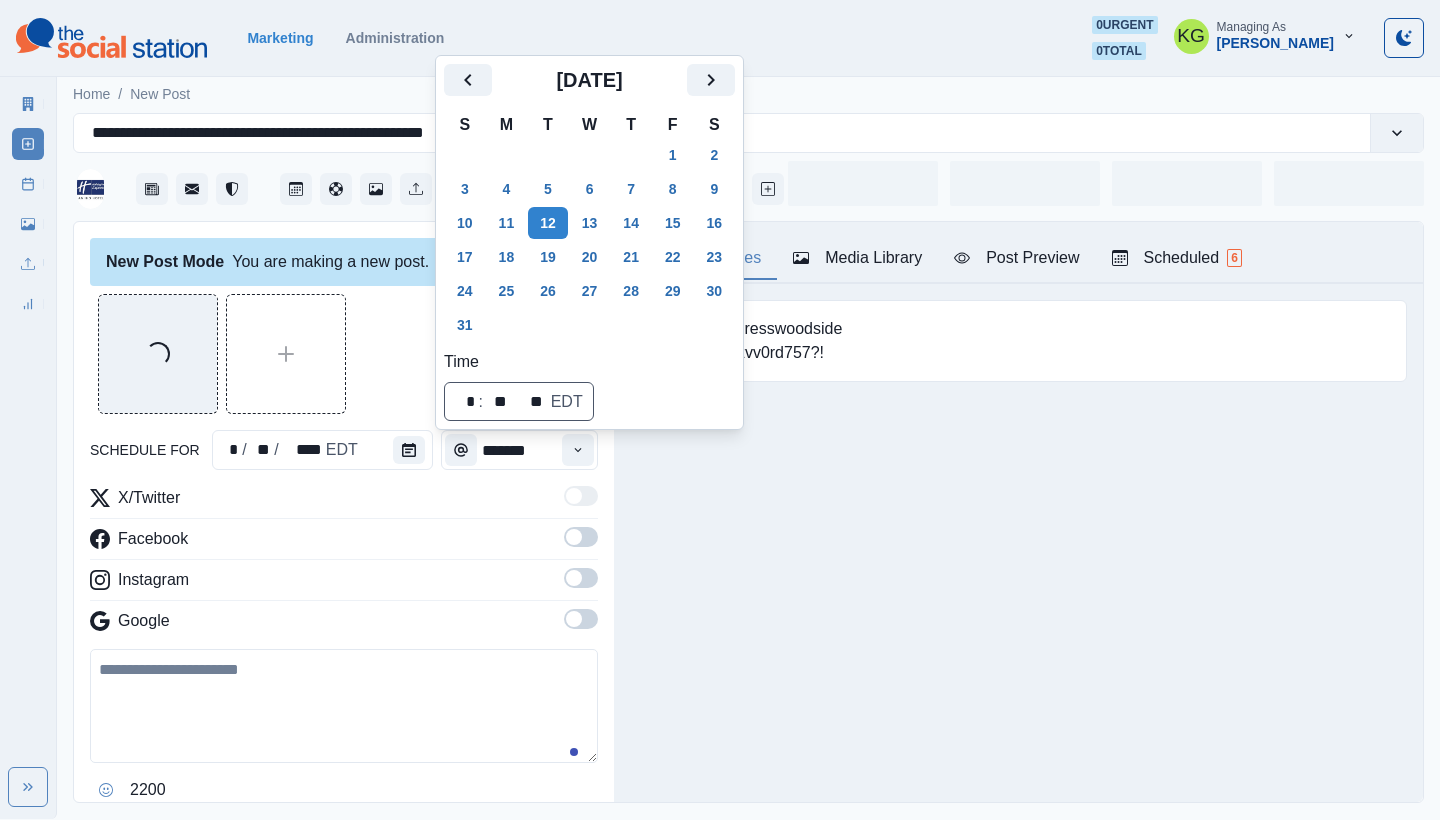 click on "Posting Notes Media Library Post Preview Scheduled 6 holidayinnexpresswoodside
m@k3Ap@zzvv0rd757?! Upload Type Any Image Video Source Any Upload Social Manager Found: Instagram Found: Google Customer Photo Found: TripAdvisor Review Found: Yelp Review Reusable Any Yes No Description Any Missing Description Duplicates Any Show Duplicated Media Last Scheduled Any Over A Month Ago Over 3 Months Ago Over 6 Months Ago Never Scheduled Sort Newest Media Oldest Media Most Recently Scheduled Least Recently Scheduled 1 2 3 4 4 Please select a service provider to see a post preview. Week Of * / * / **** GMT+8 Tuesday July 08, 2025 Post Success 03:00 PM US/Eastern KG ⚾️ Experience live baseball at Citi Field this summer! The Mets are hitting the field all July, with exciting matchups including the Reds (July 18–20) and Angels (July 21–23).
Just a quick ride from the hotel, it’s the perfect way to spend a summer day in NYC. Don’t miss the action! 🧢🌭
Check out the full schedule at  www.bit.ly/3Gno0LK 1 1" at bounding box center [1018, 512] 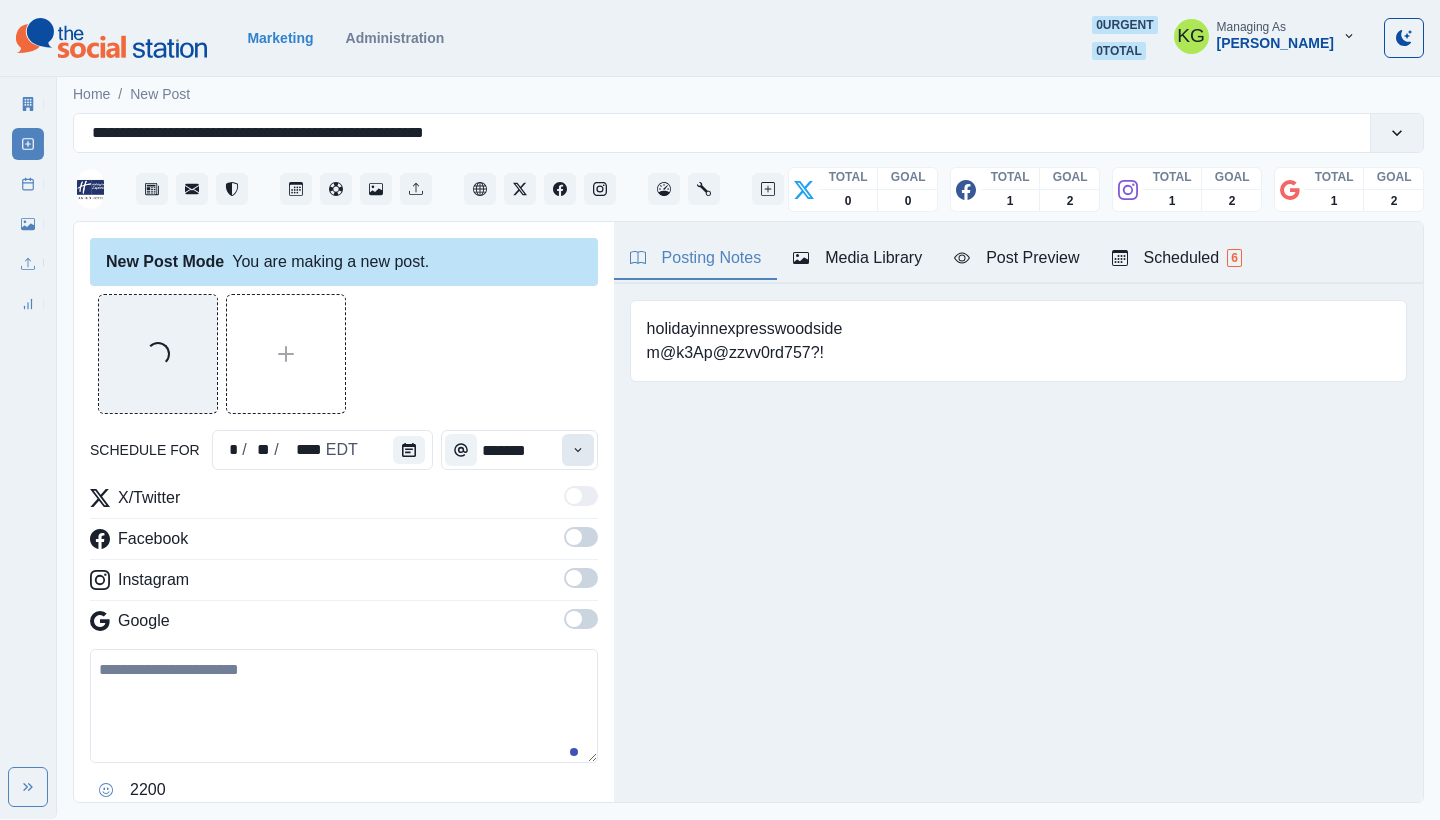 click 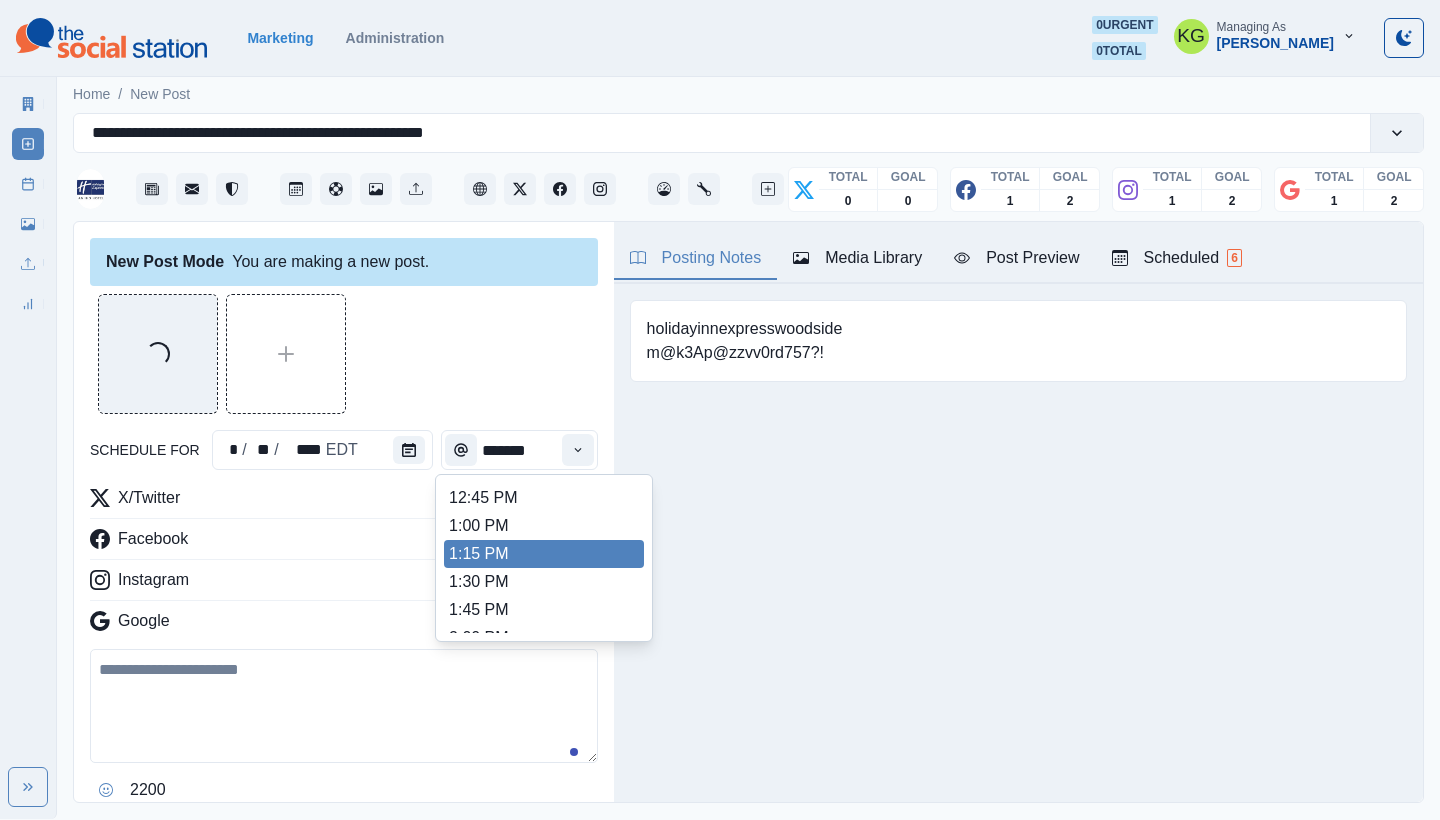 scroll, scrollTop: 703, scrollLeft: 0, axis: vertical 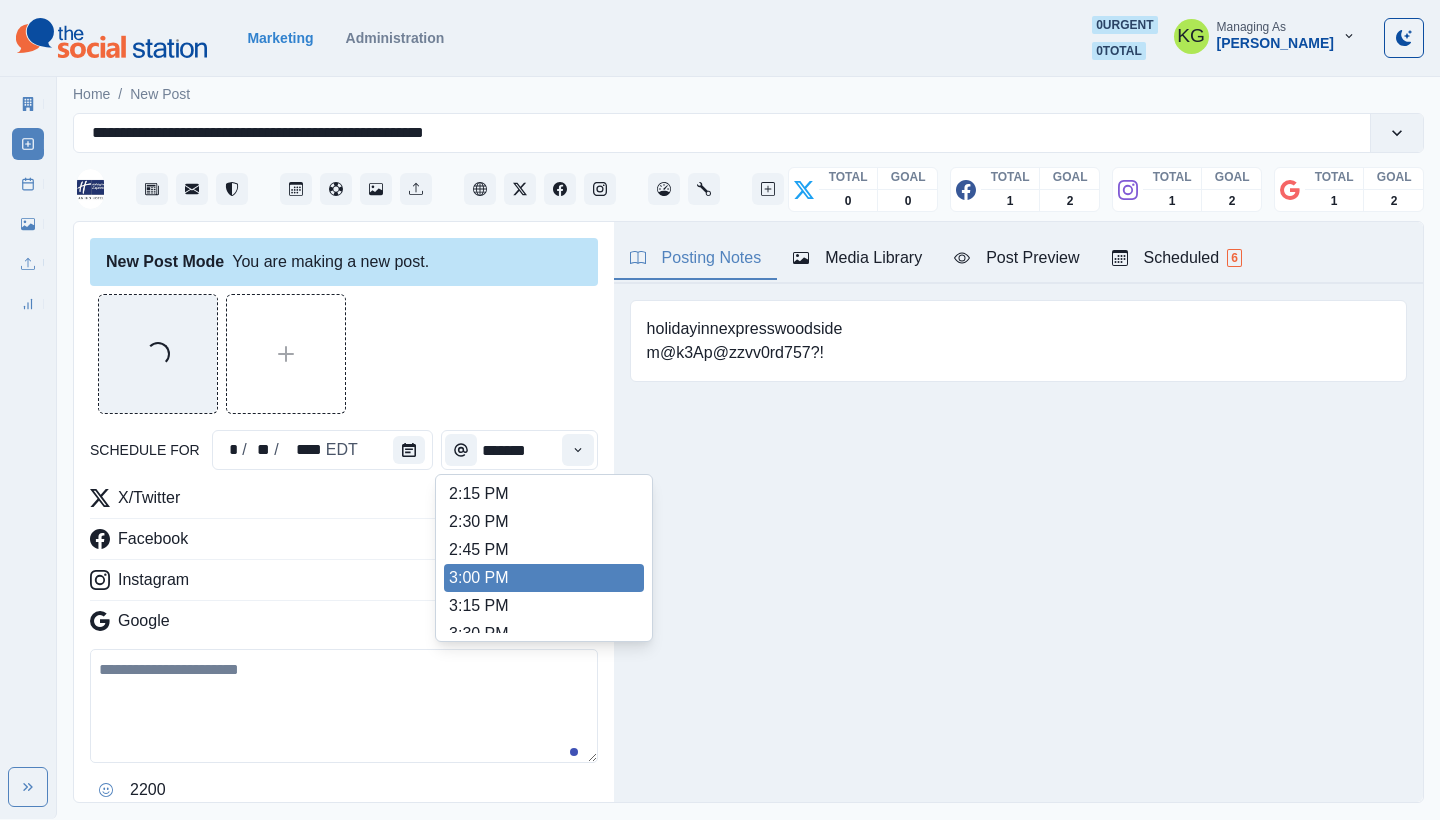 click on "3:00 PM" at bounding box center [544, 578] 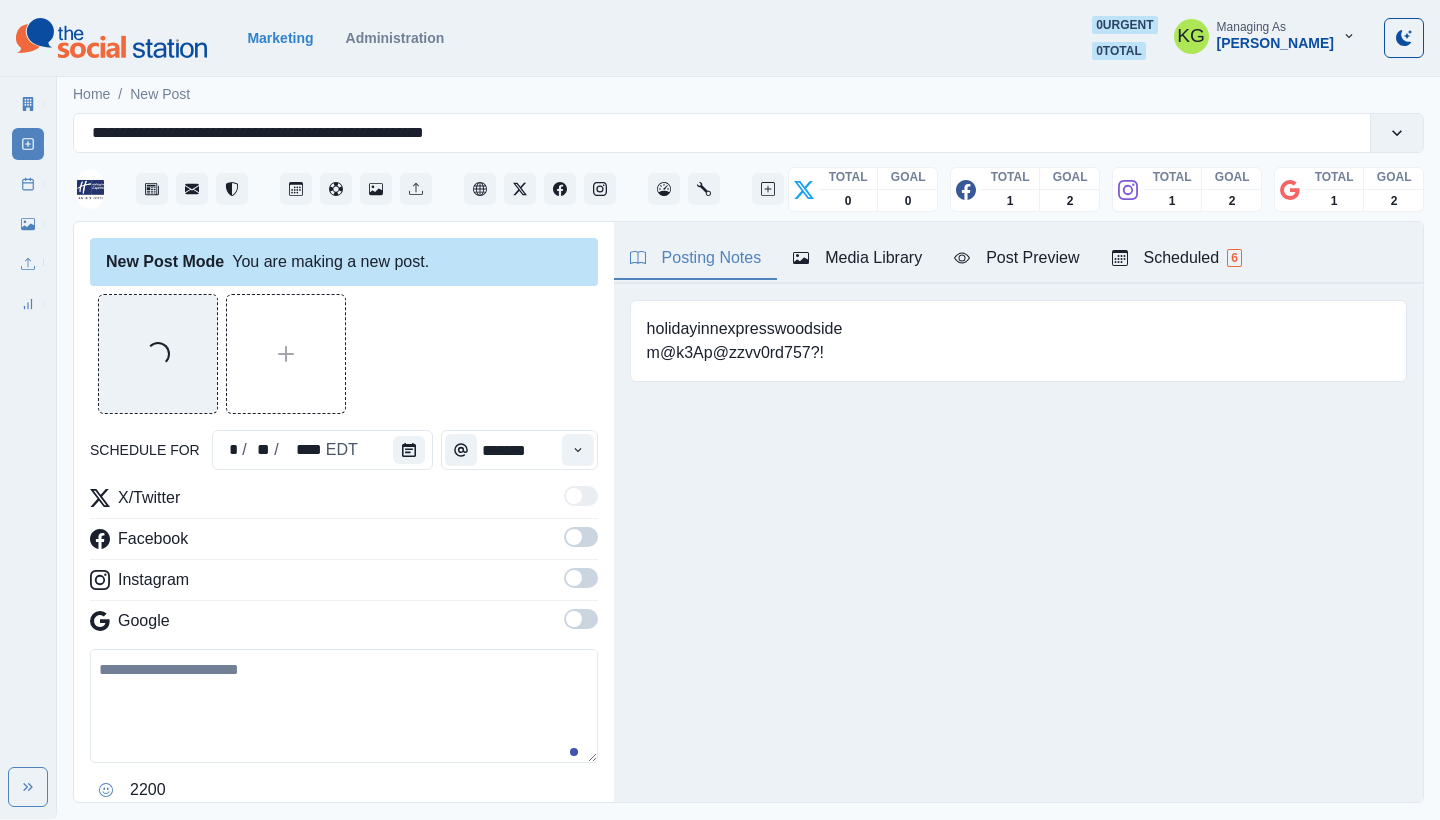 click at bounding box center [581, 619] 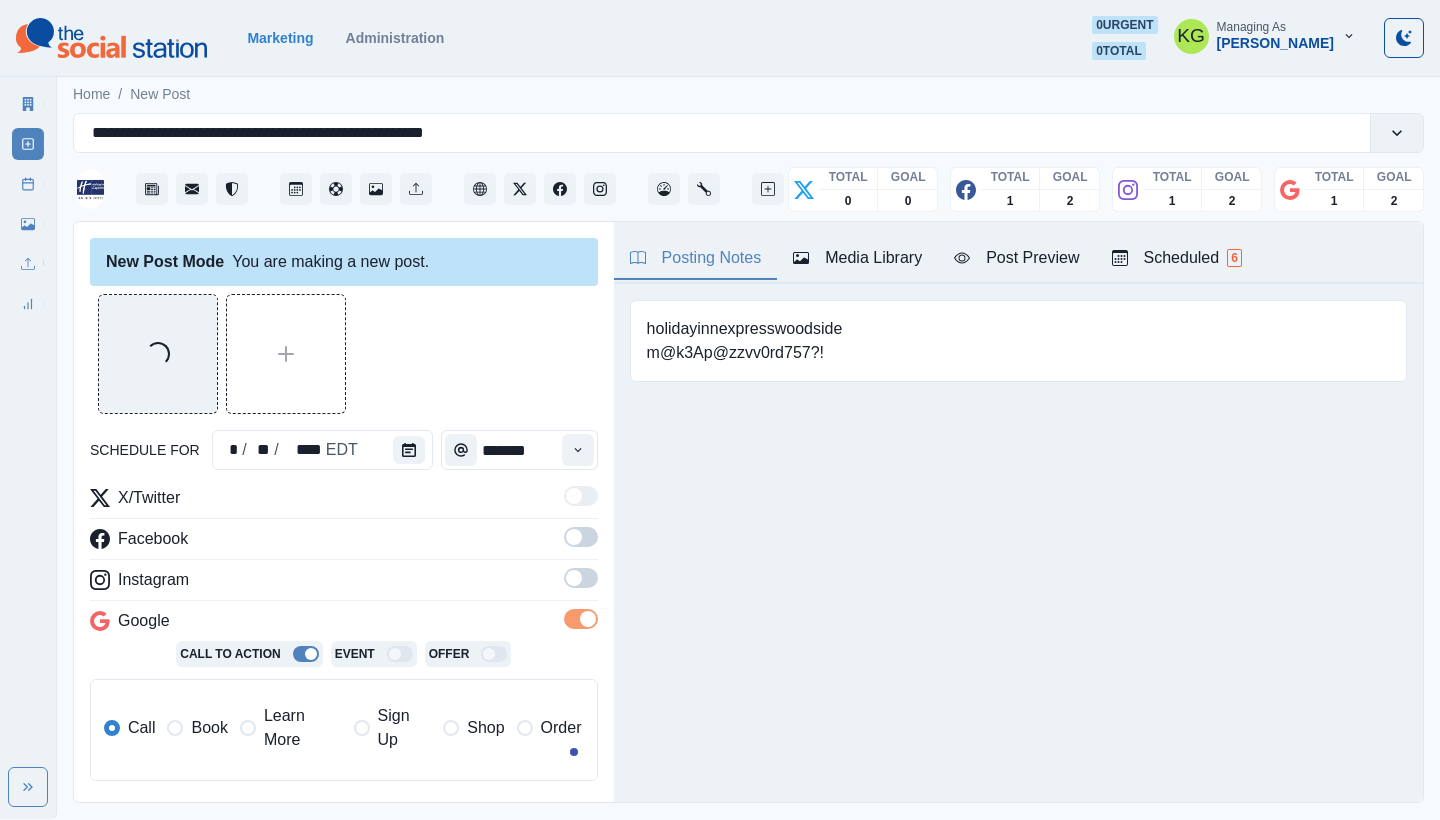 click at bounding box center (581, 578) 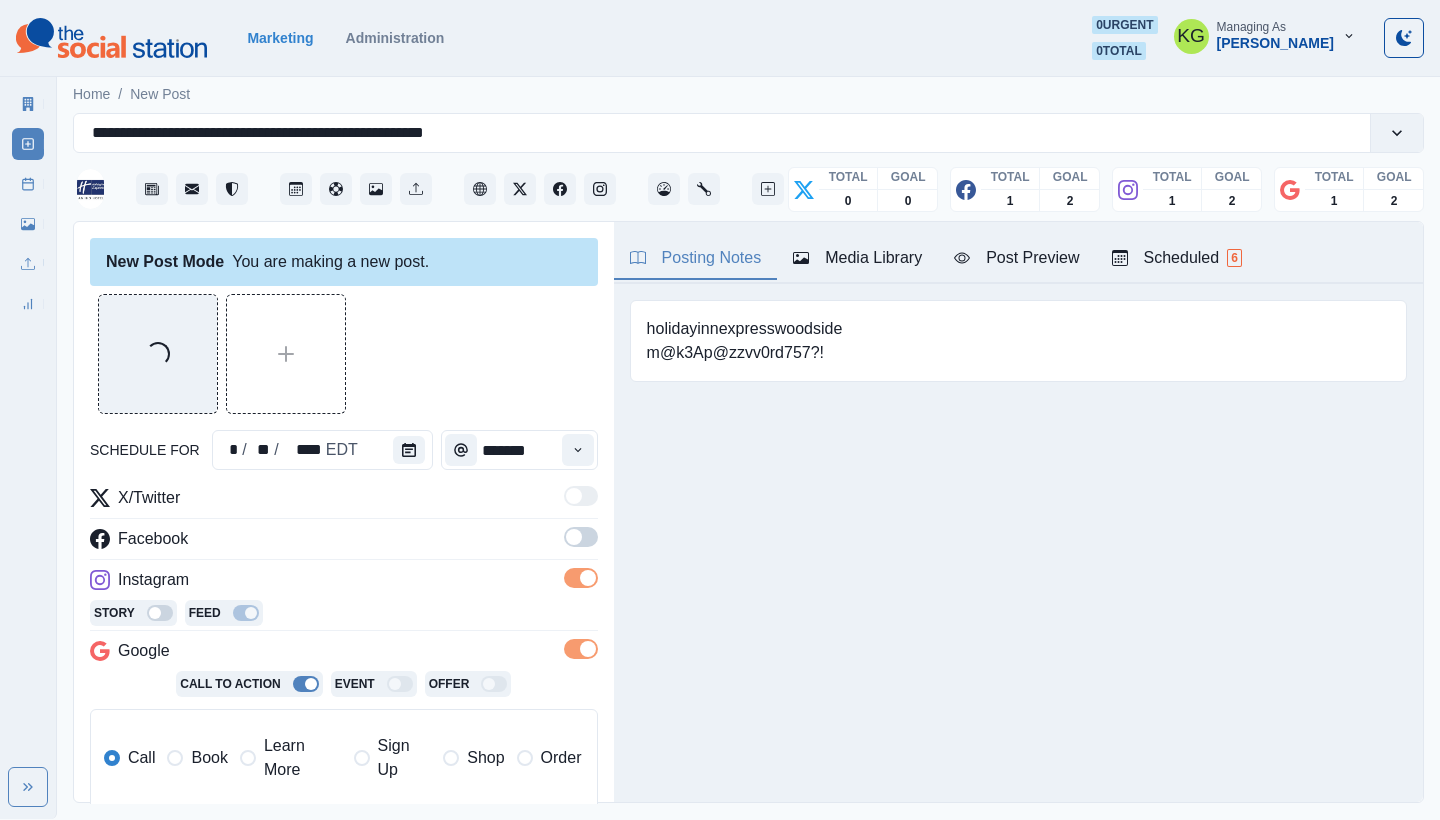 click on "X/Twitter Facebook Instagram Story Feed Google Call To Action Event Offer Call Book Learn More Sign Up Shop Order" at bounding box center [344, 656] 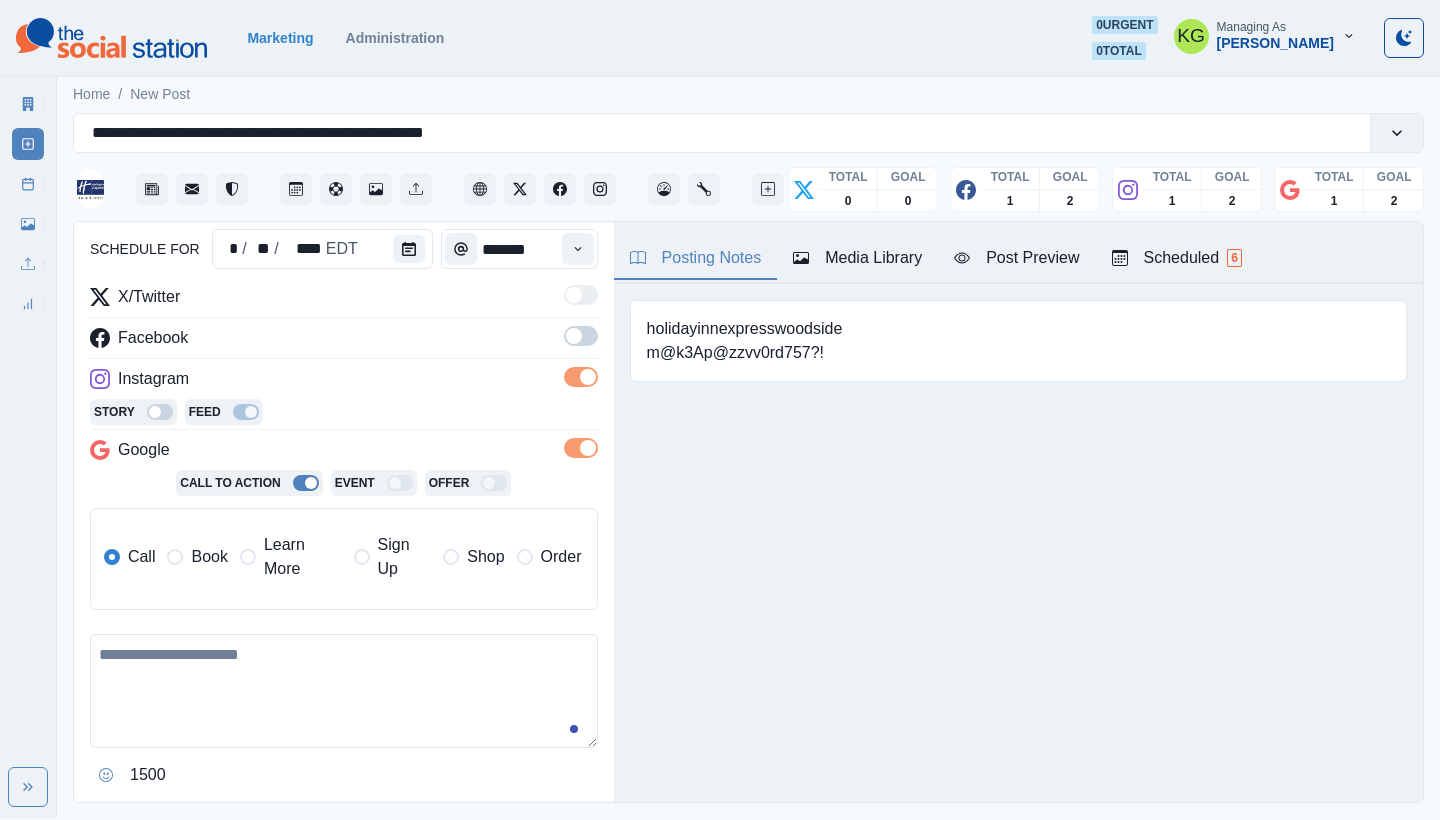 click at bounding box center [581, 336] 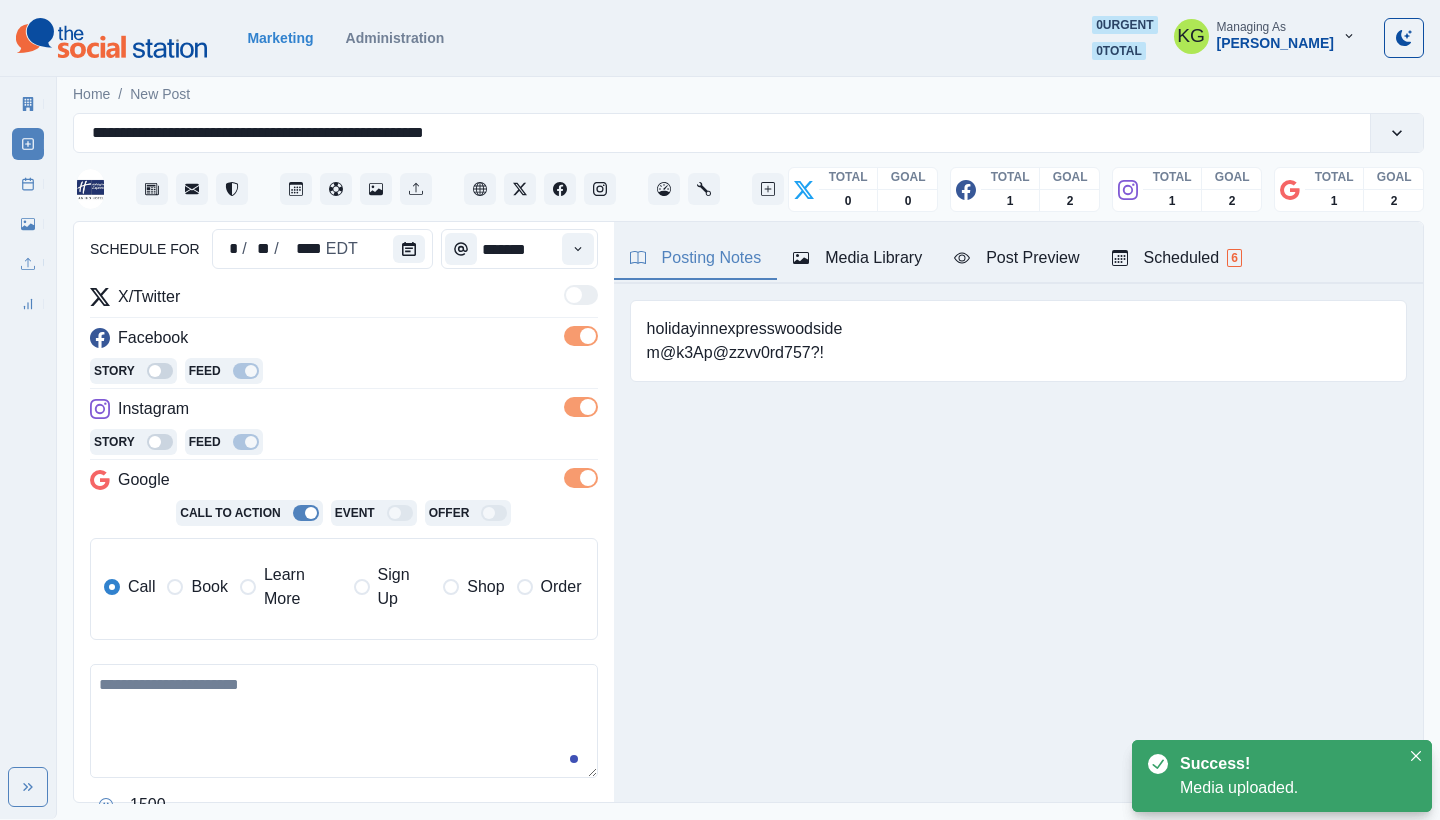 click on "Learn More" at bounding box center [303, 587] 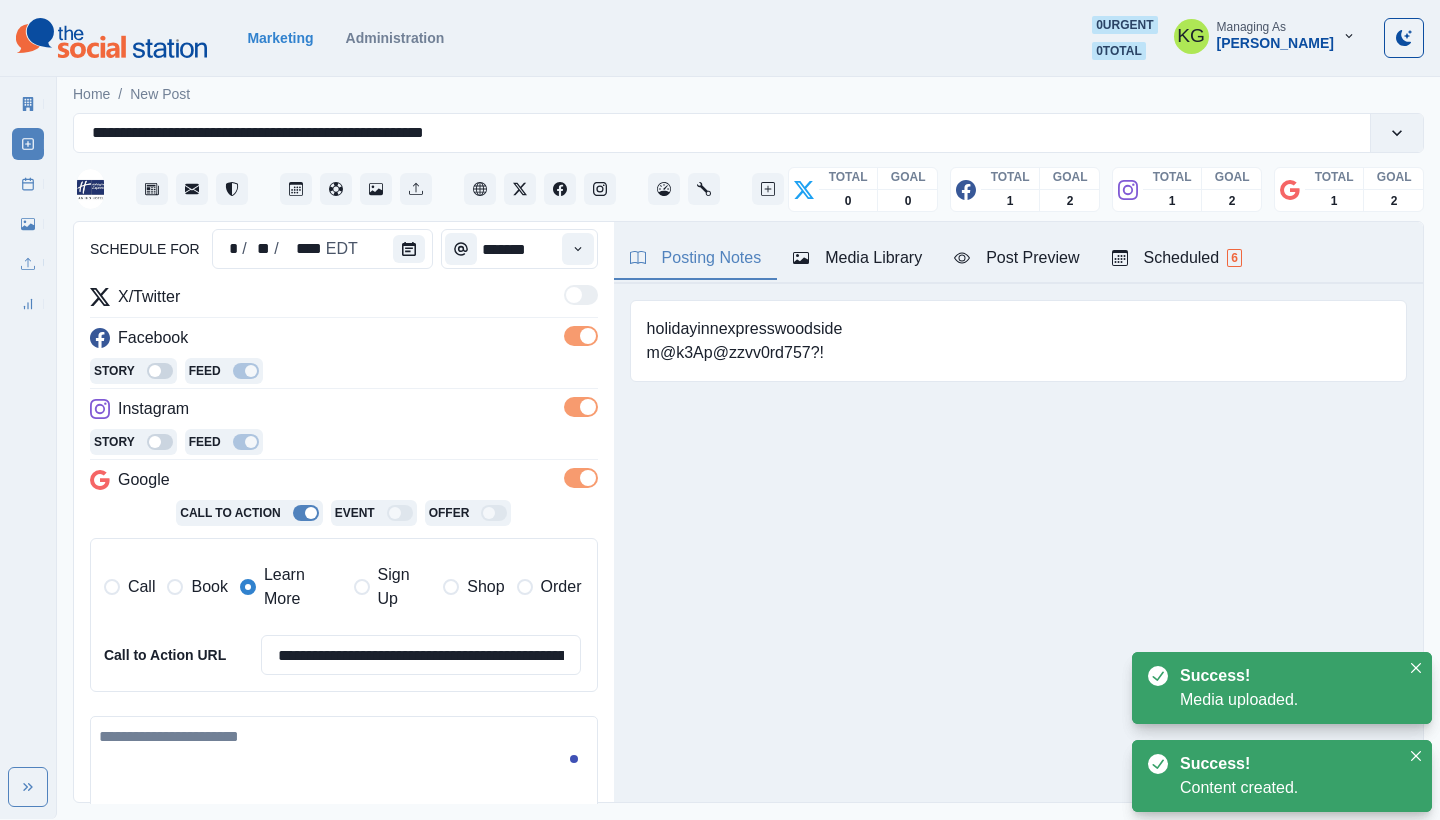 click on "**********" at bounding box center (344, 604) 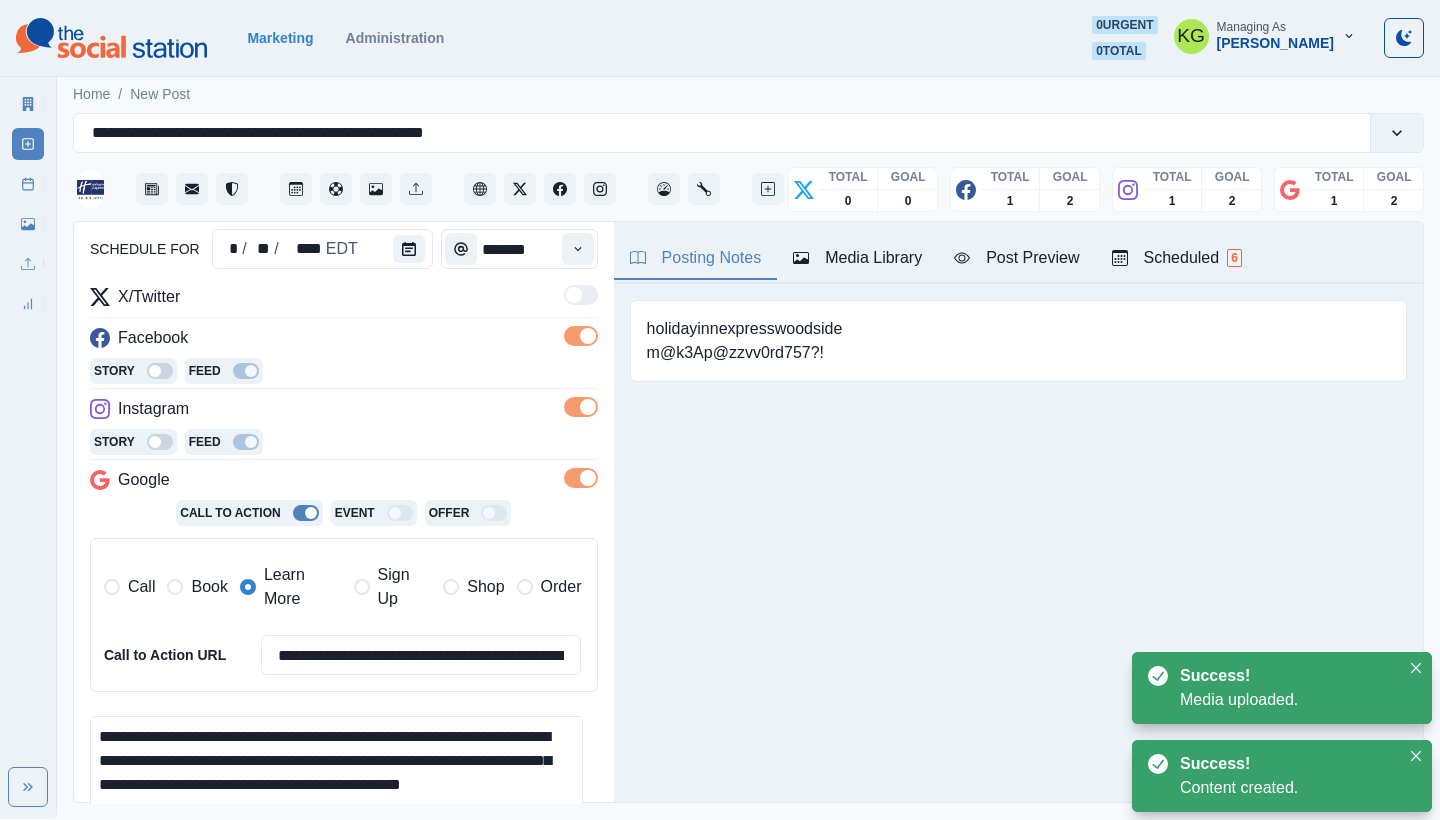 scroll, scrollTop: 72, scrollLeft: 0, axis: vertical 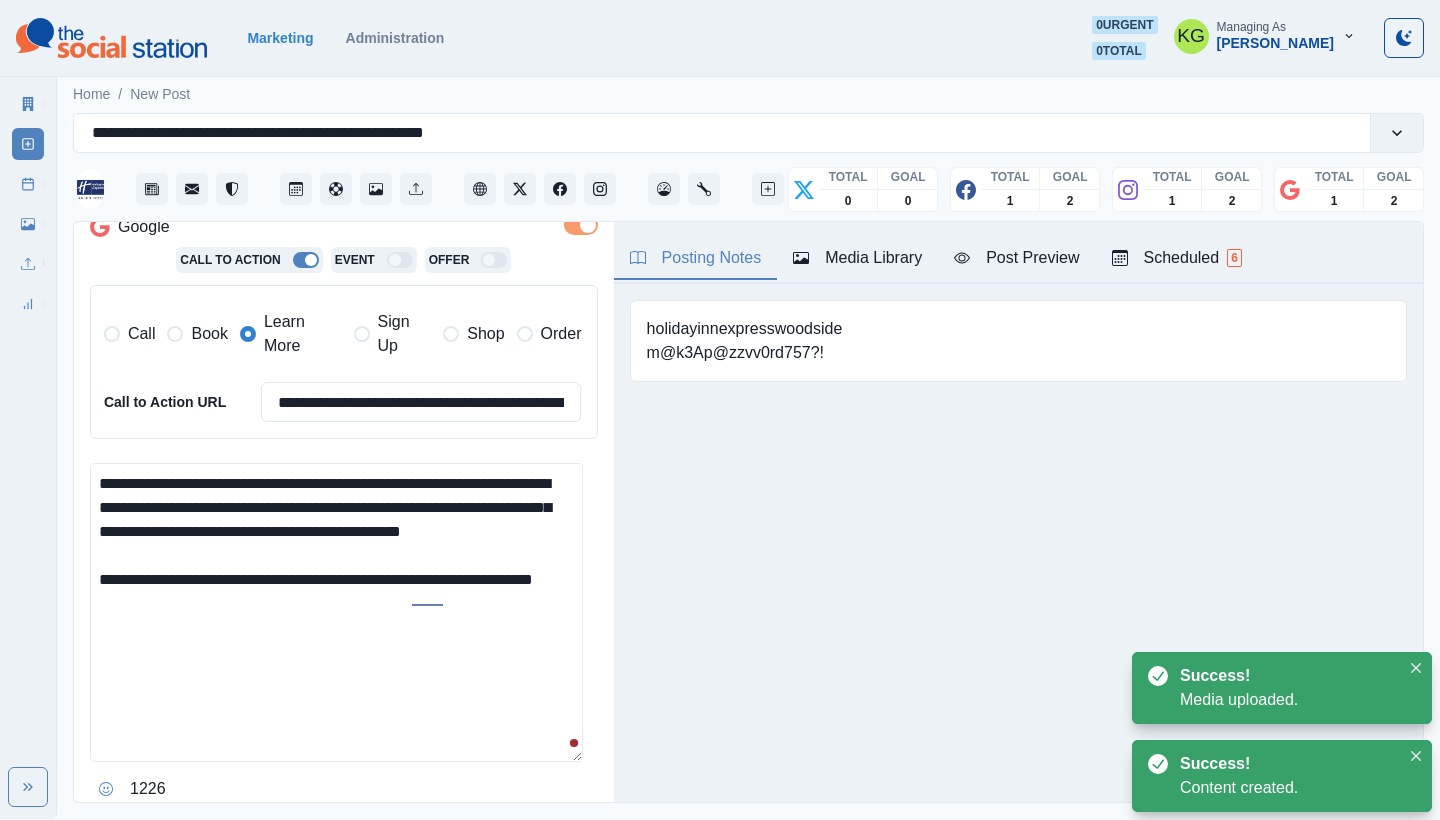 click on "**********" at bounding box center (336, 612) 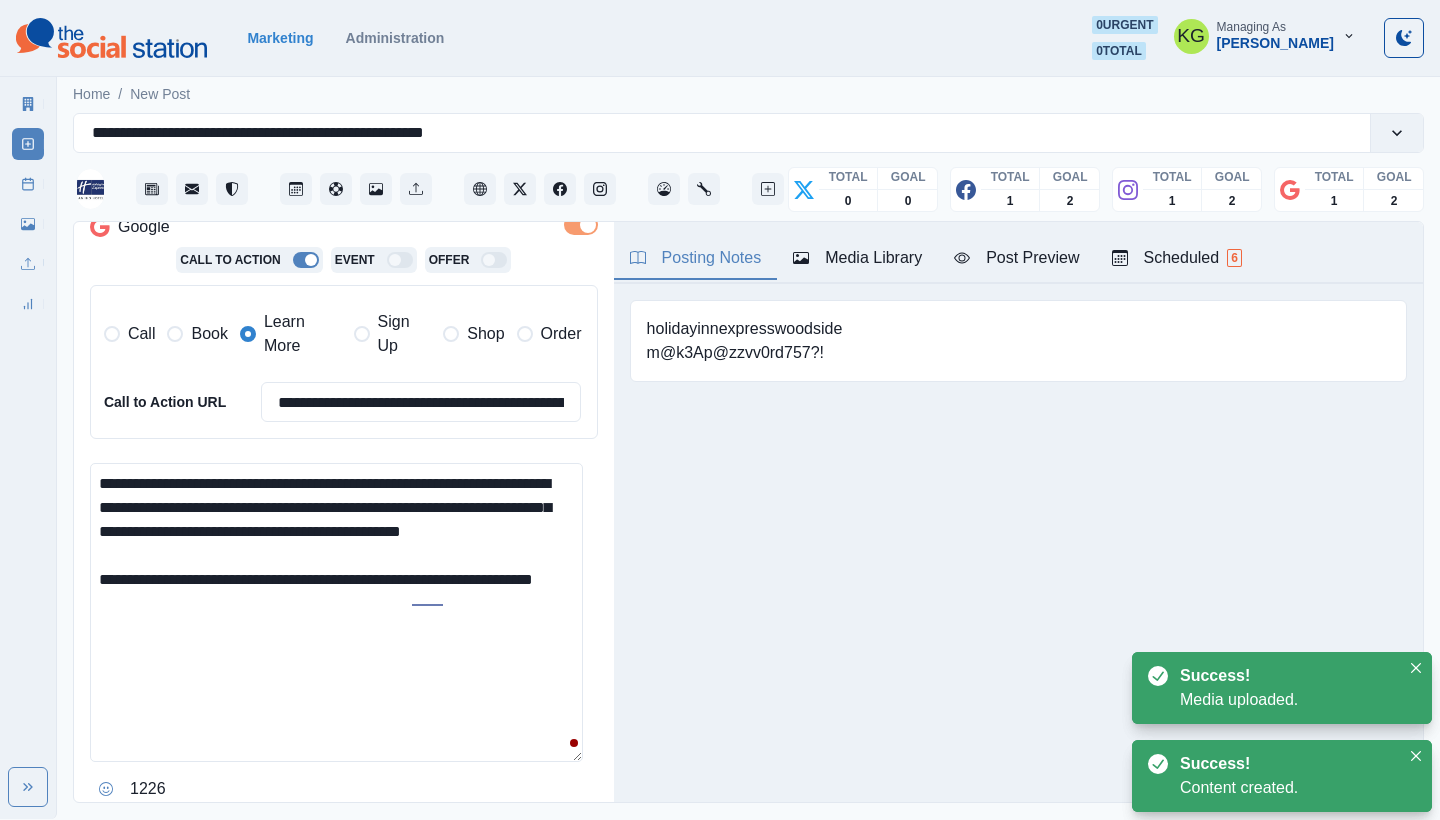 click on "Posting Notes Media Library Post Preview Scheduled 6 holidayinnexpresswoodside
m@k3Ap@zzvv0rd757?! Upload Type Any Image Video Source Any Upload Social Manager Found: Instagram Found: Google Customer Photo Found: TripAdvisor Review Found: Yelp Review Reusable Any Yes No Description Any Missing Description Duplicates Any Show Duplicated Media Last Scheduled Any Over A Month Ago Over 3 Months Ago Over 6 Months Ago Never Scheduled Sort Newest Media Oldest Media Most Recently Scheduled Least Recently Scheduled 1 2 3 4 4 Holiday Inn Express & Suites Woodside Queens Nyc, an IHG Hotel August 12, 2025 at 3:00 PM 🔬 Spark curiosity at the New York Hall of Science, where over 400 interactive exhibits bring science, technology, and imagination to life. Explore space, physics, and even mini golf—all in one visit.
Perfect for families and curious minds, and just minutes from the hotel. Like Comment Share holidayinnexpresswoodside August 12, 2025 at 3:00 PM 2,238 likes 4 days ago Learn More Week Of * / * / **** GMT+8" at bounding box center [1018, 512] 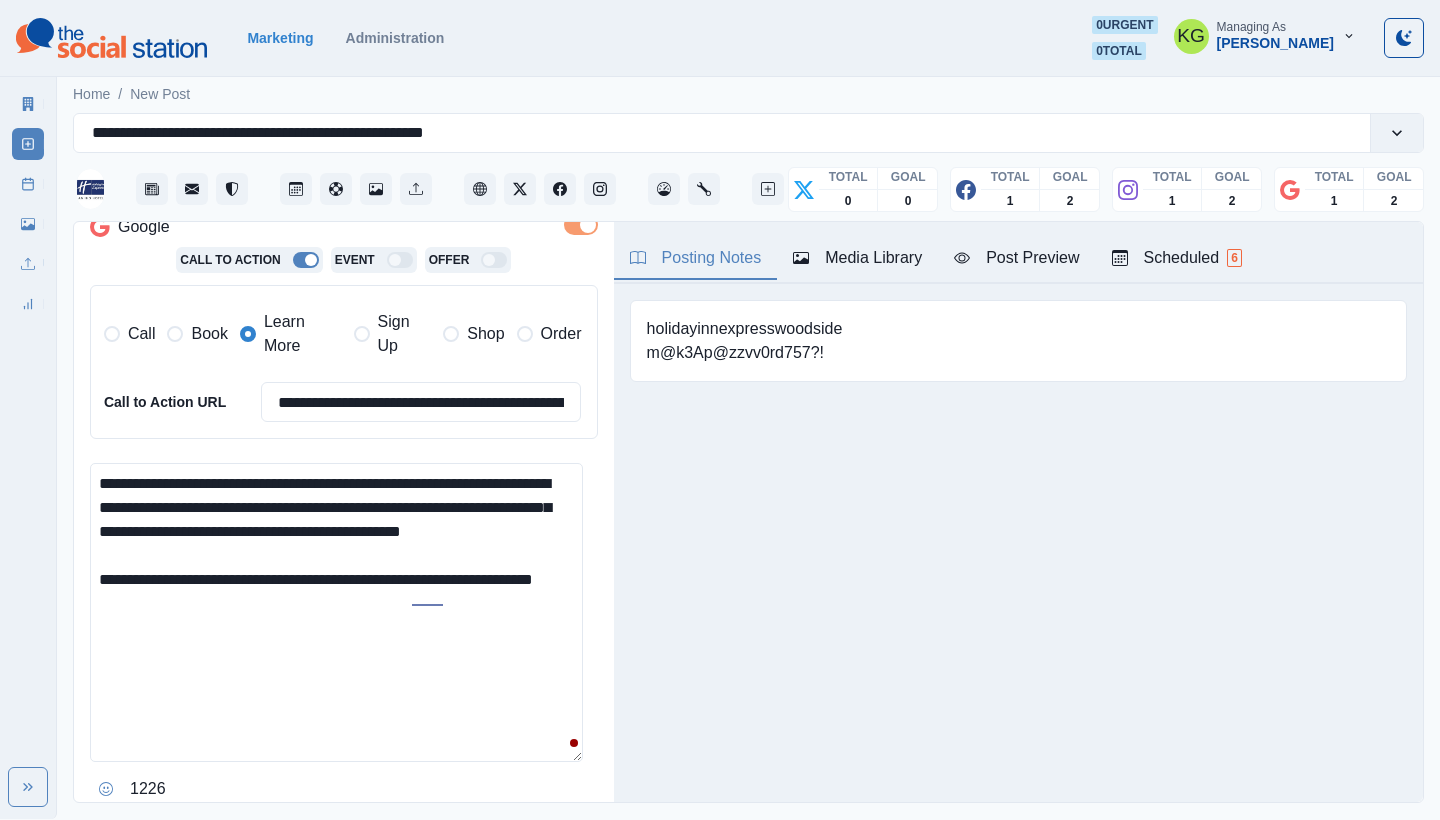 click on "**********" at bounding box center [336, 612] 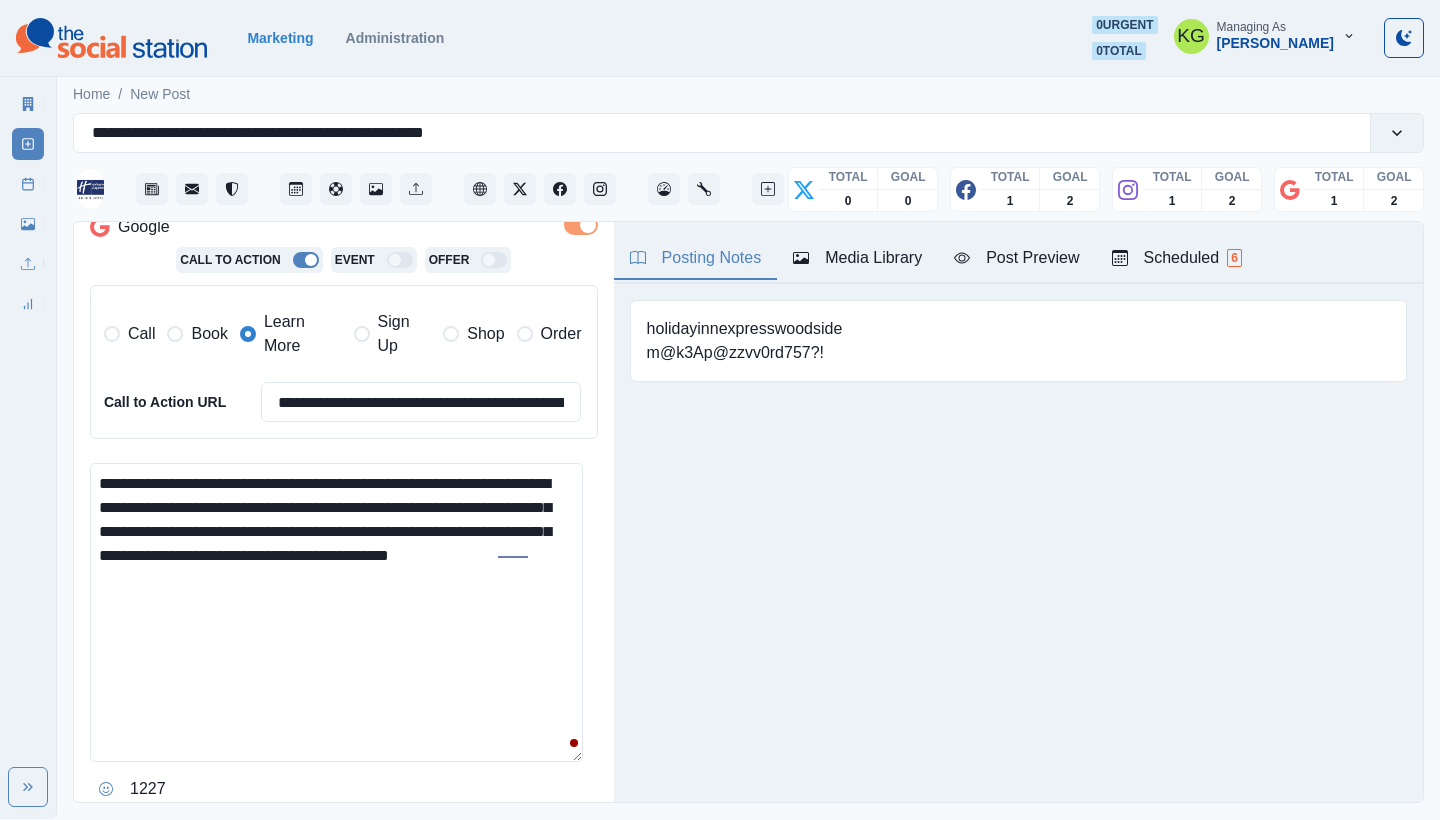click on "**********" at bounding box center (336, 612) 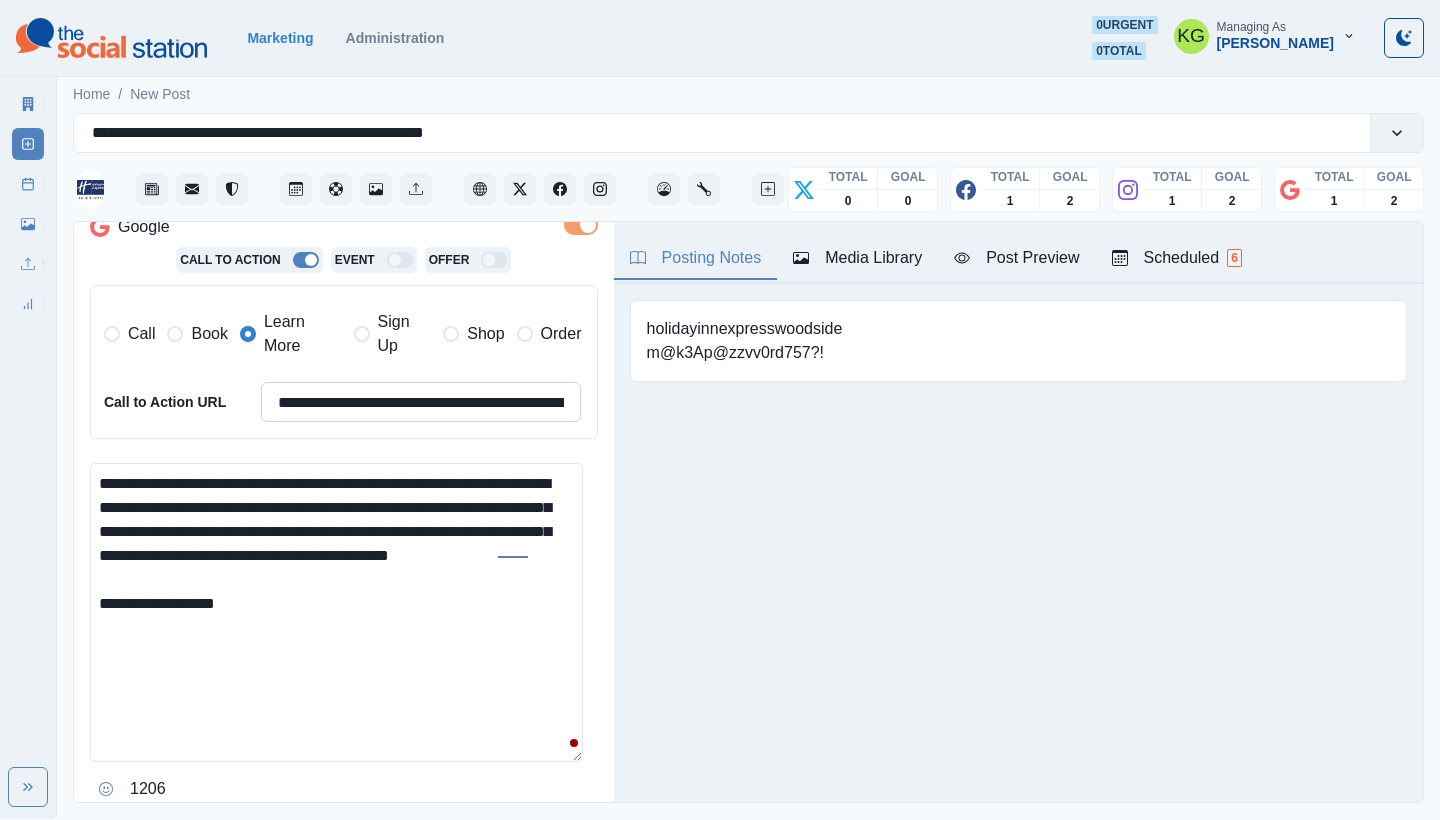 type on "**********" 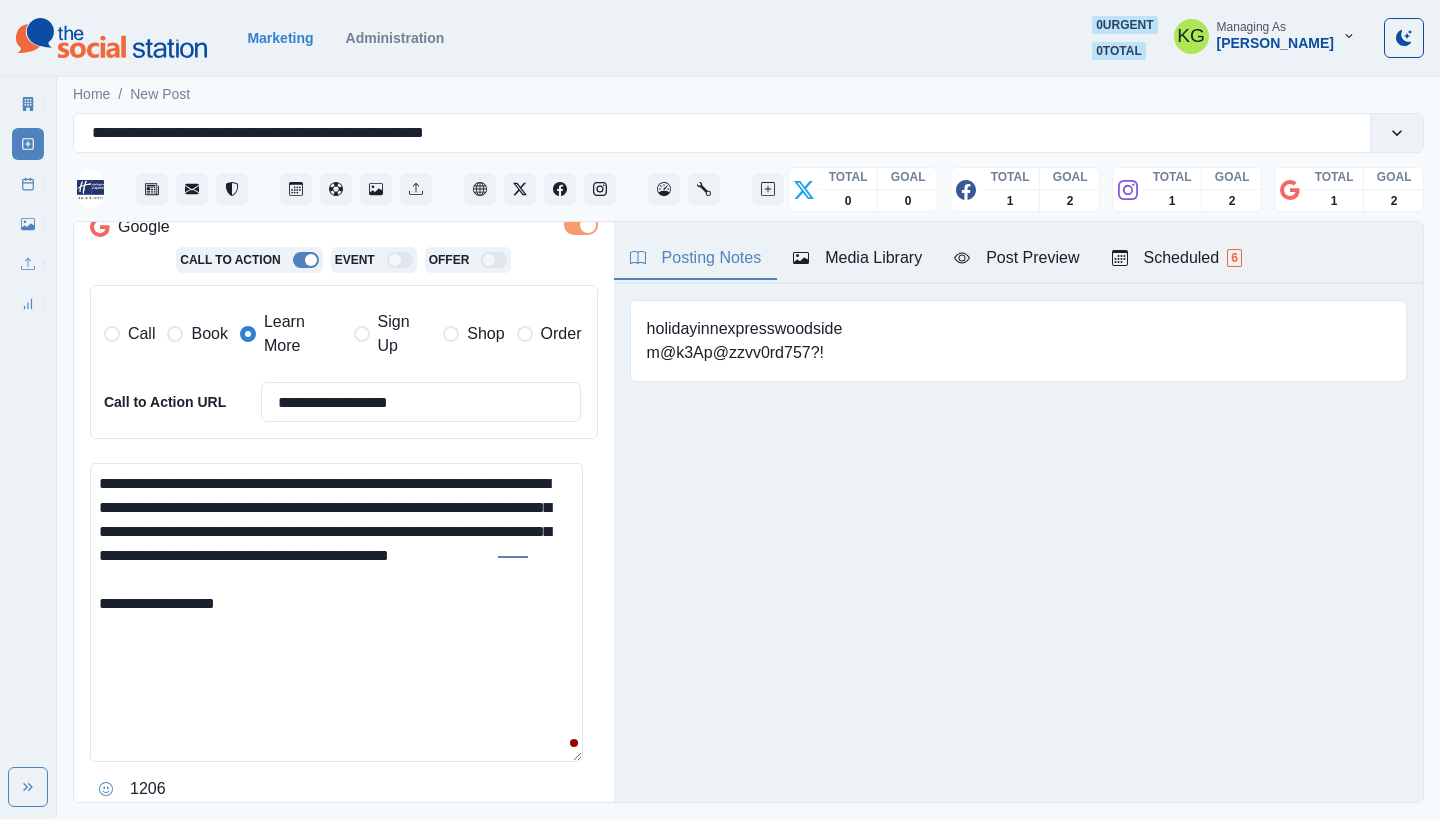 type on "**********" 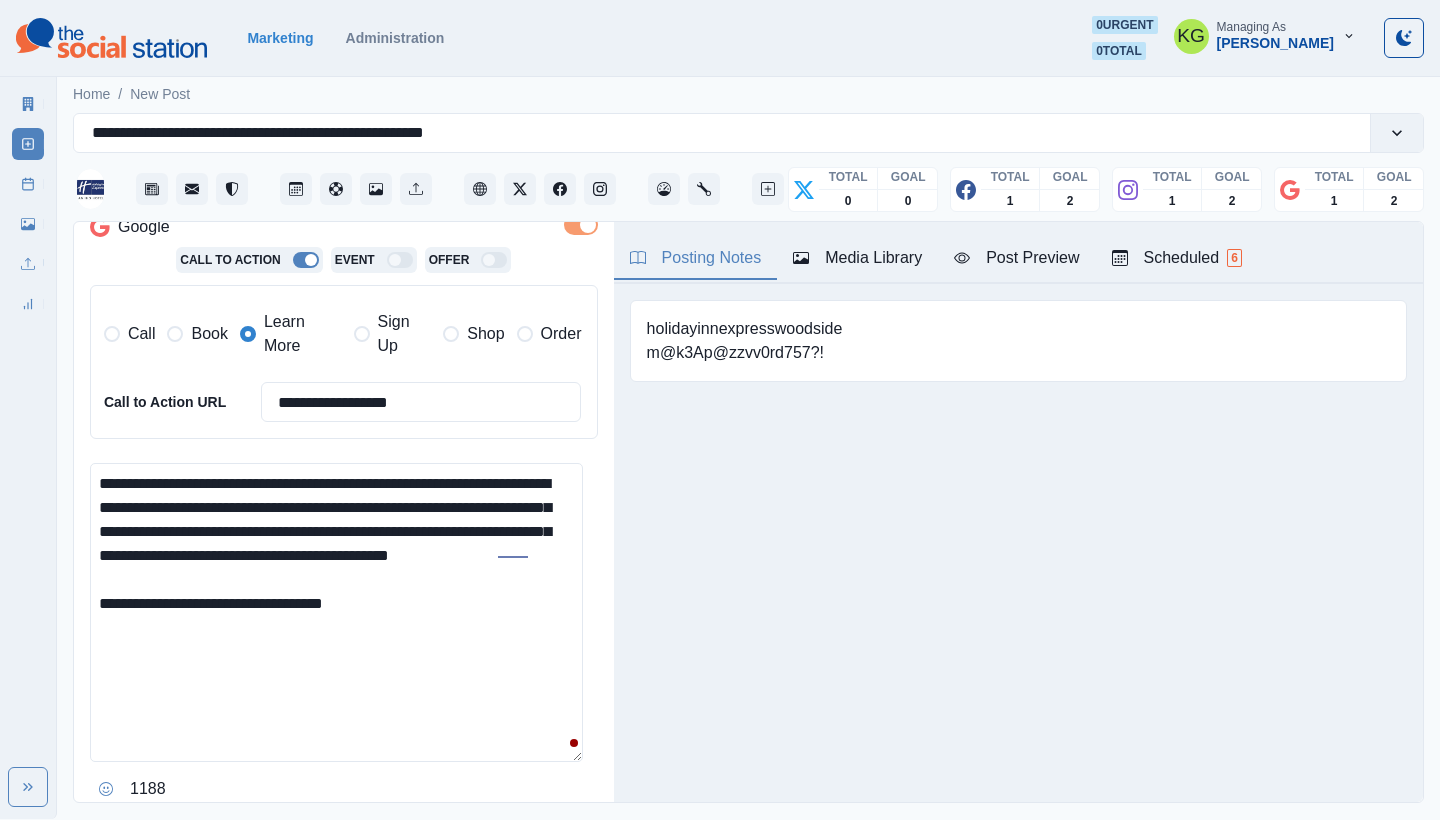 drag, startPoint x: 271, startPoint y: 618, endPoint x: 224, endPoint y: 613, distance: 47.26521 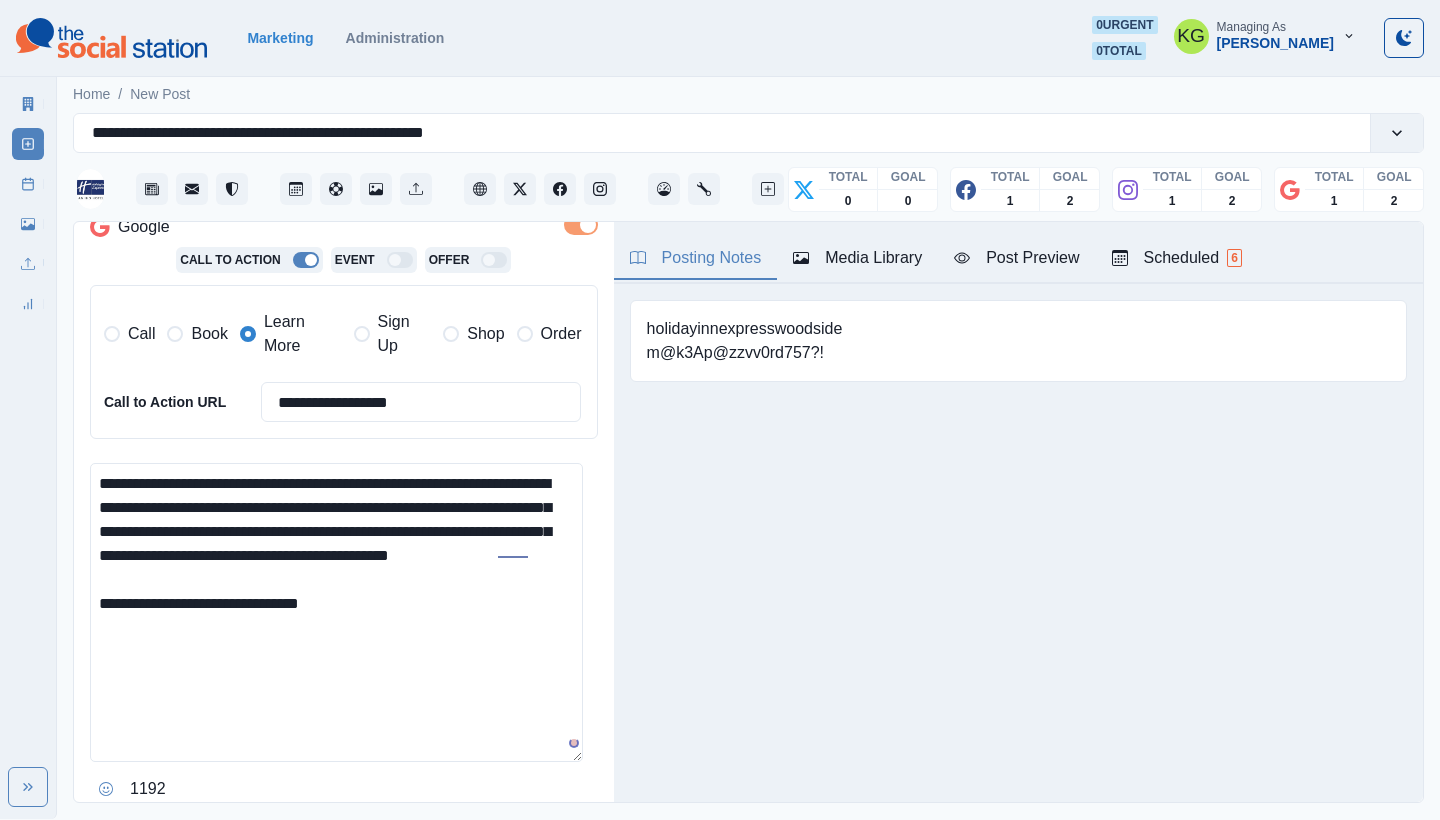 click on "**********" at bounding box center (336, 612) 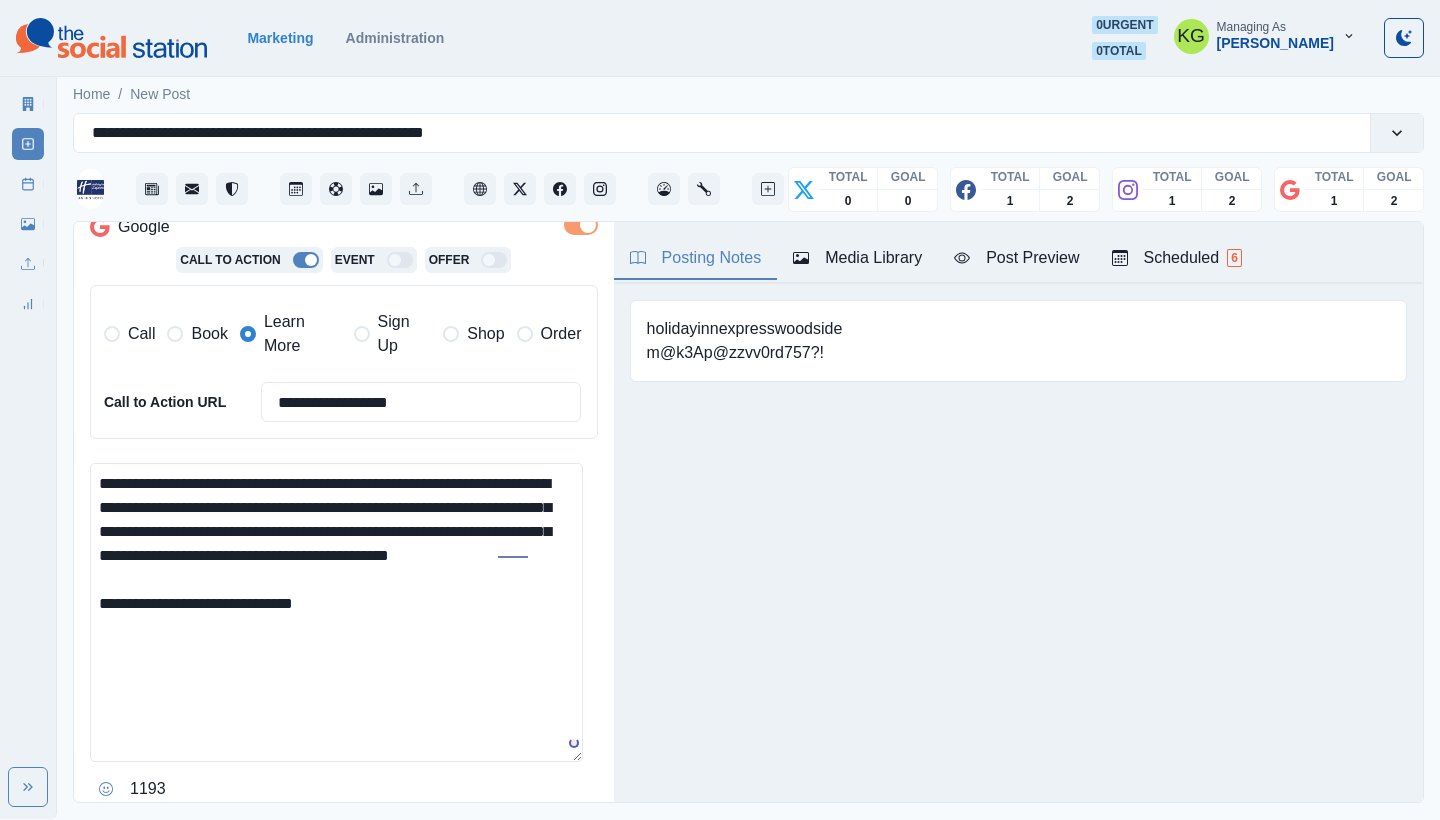 scroll, scrollTop: 639, scrollLeft: 0, axis: vertical 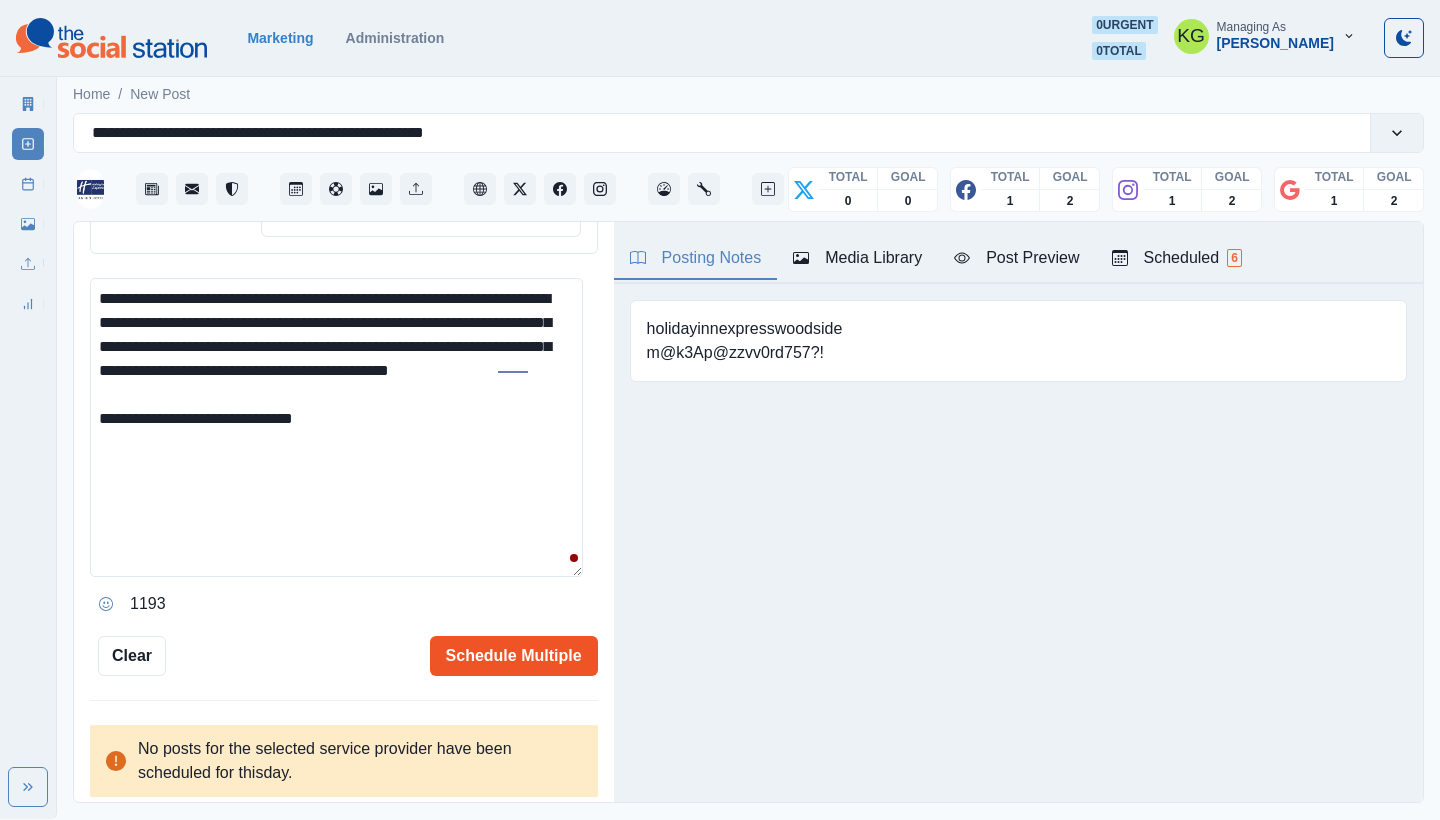 type on "**********" 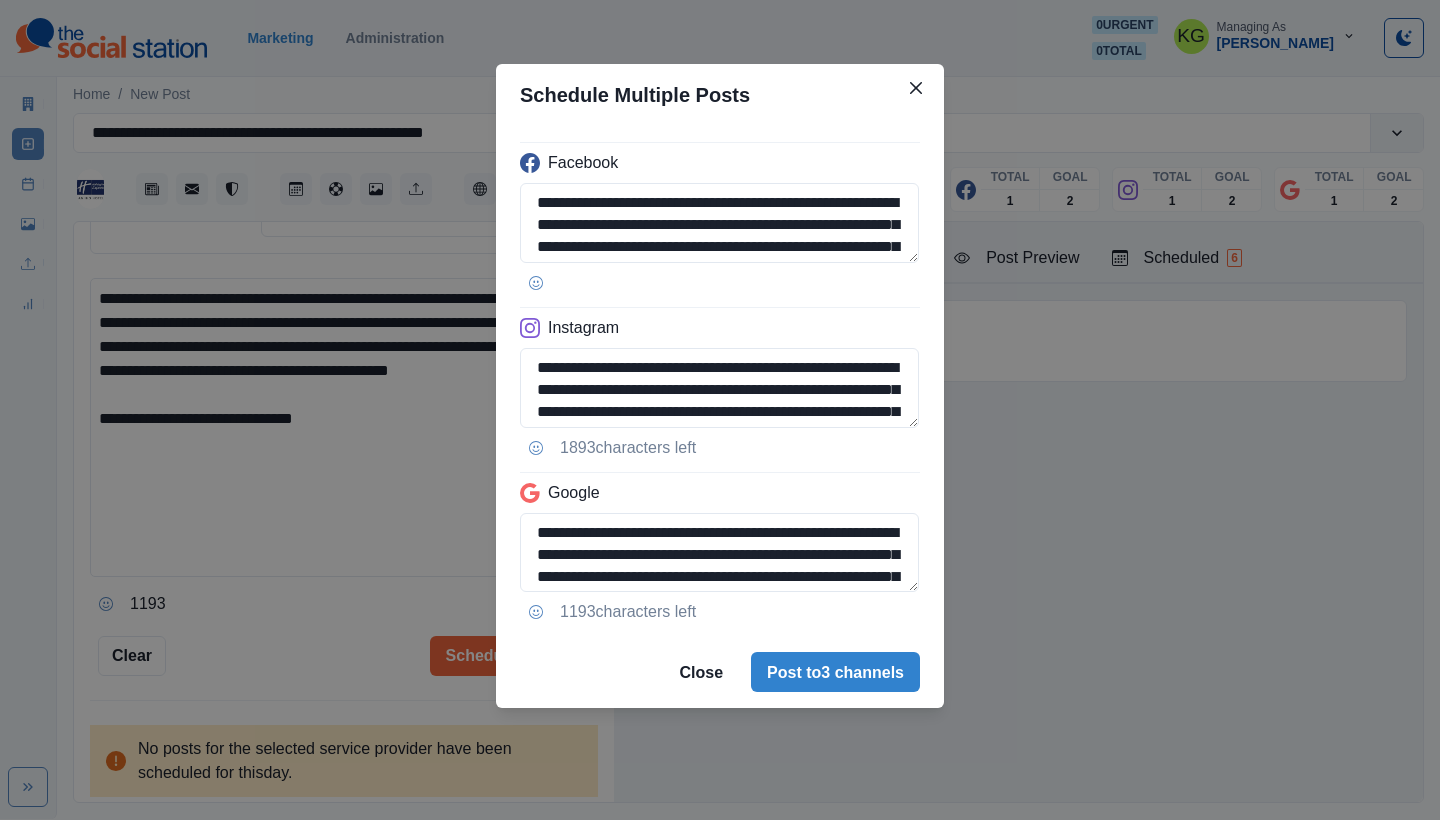 drag, startPoint x: 925, startPoint y: 606, endPoint x: 924, endPoint y: 666, distance: 60.00833 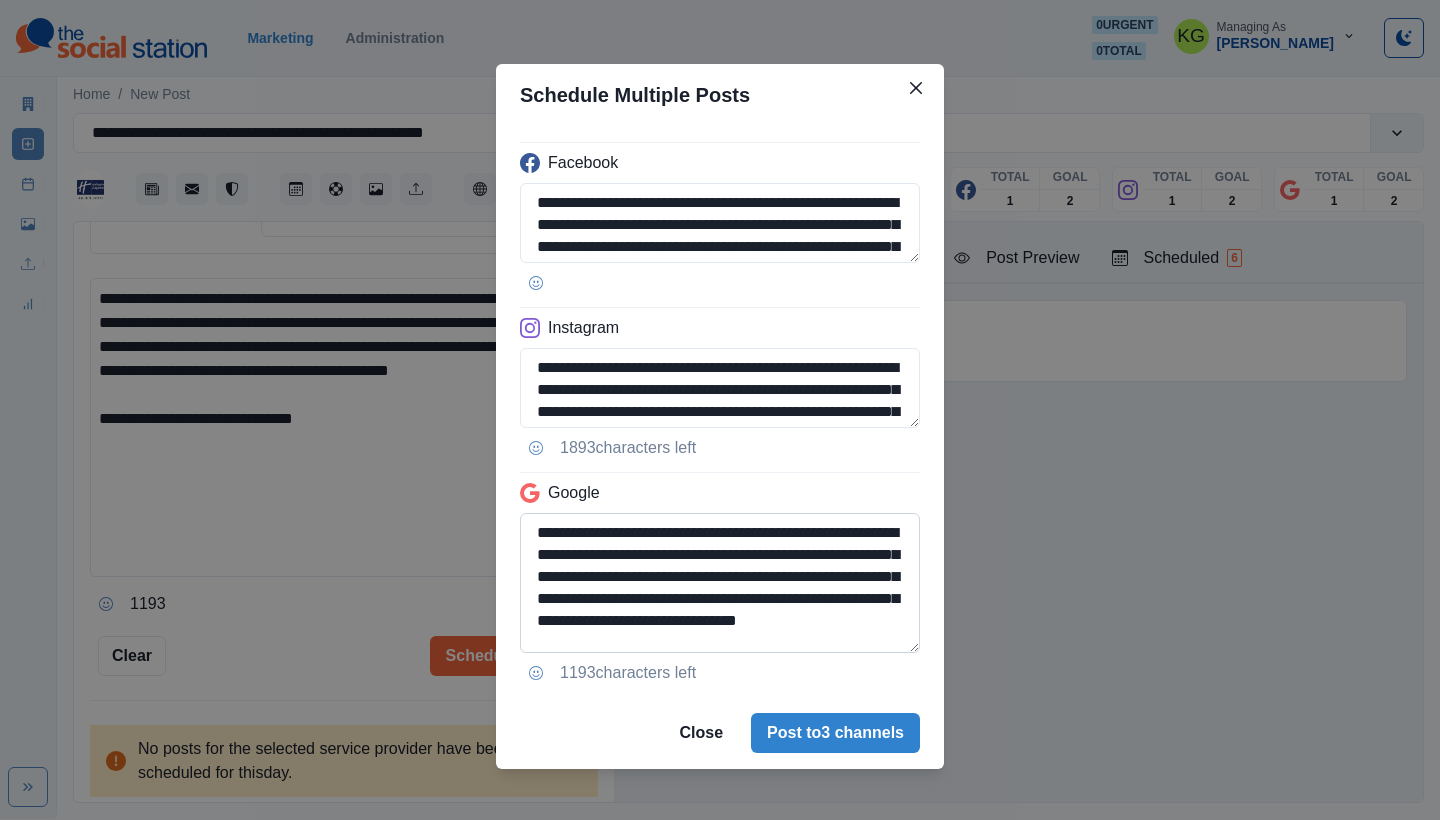 click on "**********" at bounding box center (720, 583) 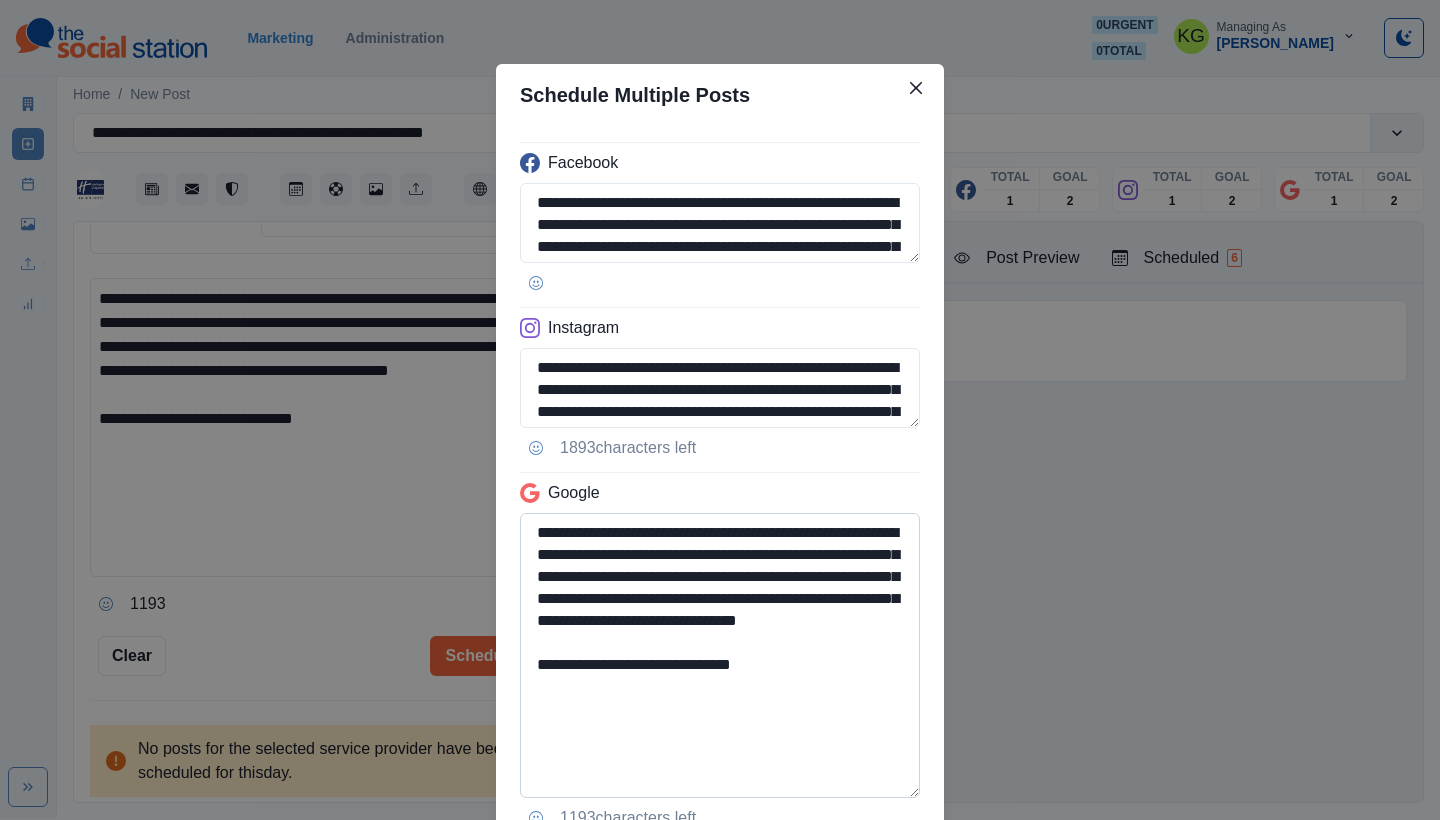 click on "**********" at bounding box center [720, 655] 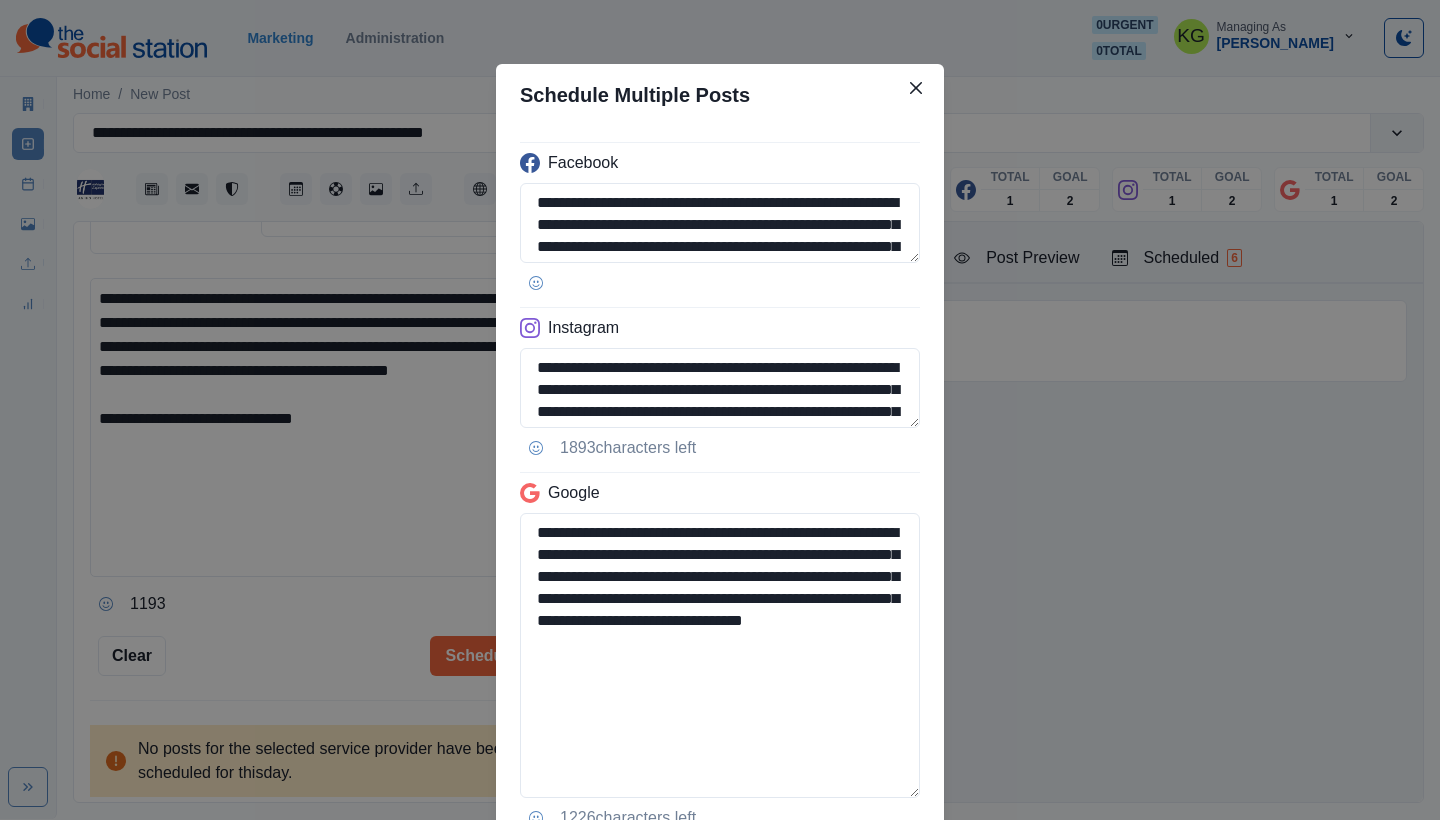 scroll, scrollTop: 158, scrollLeft: 0, axis: vertical 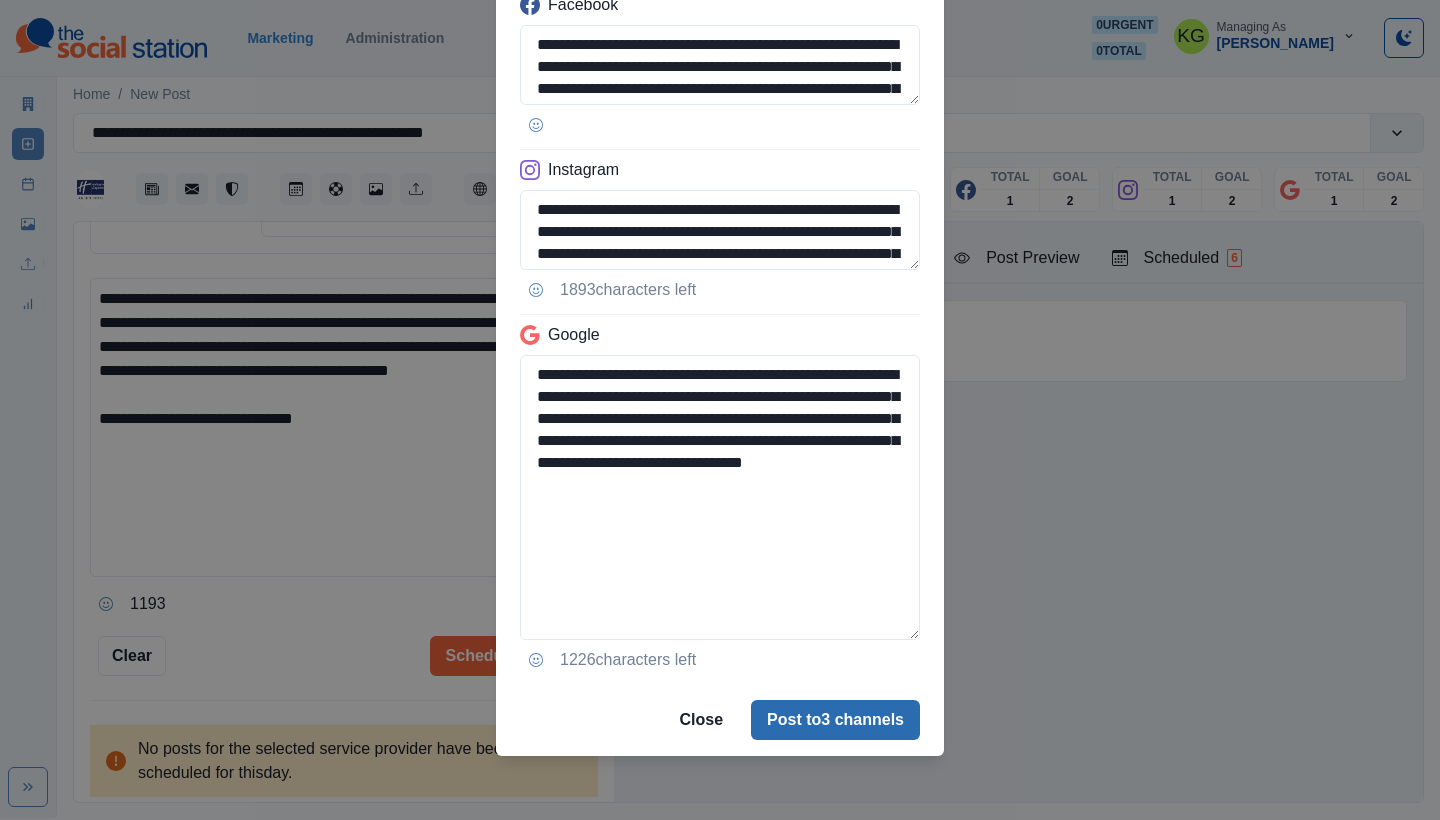 type on "**********" 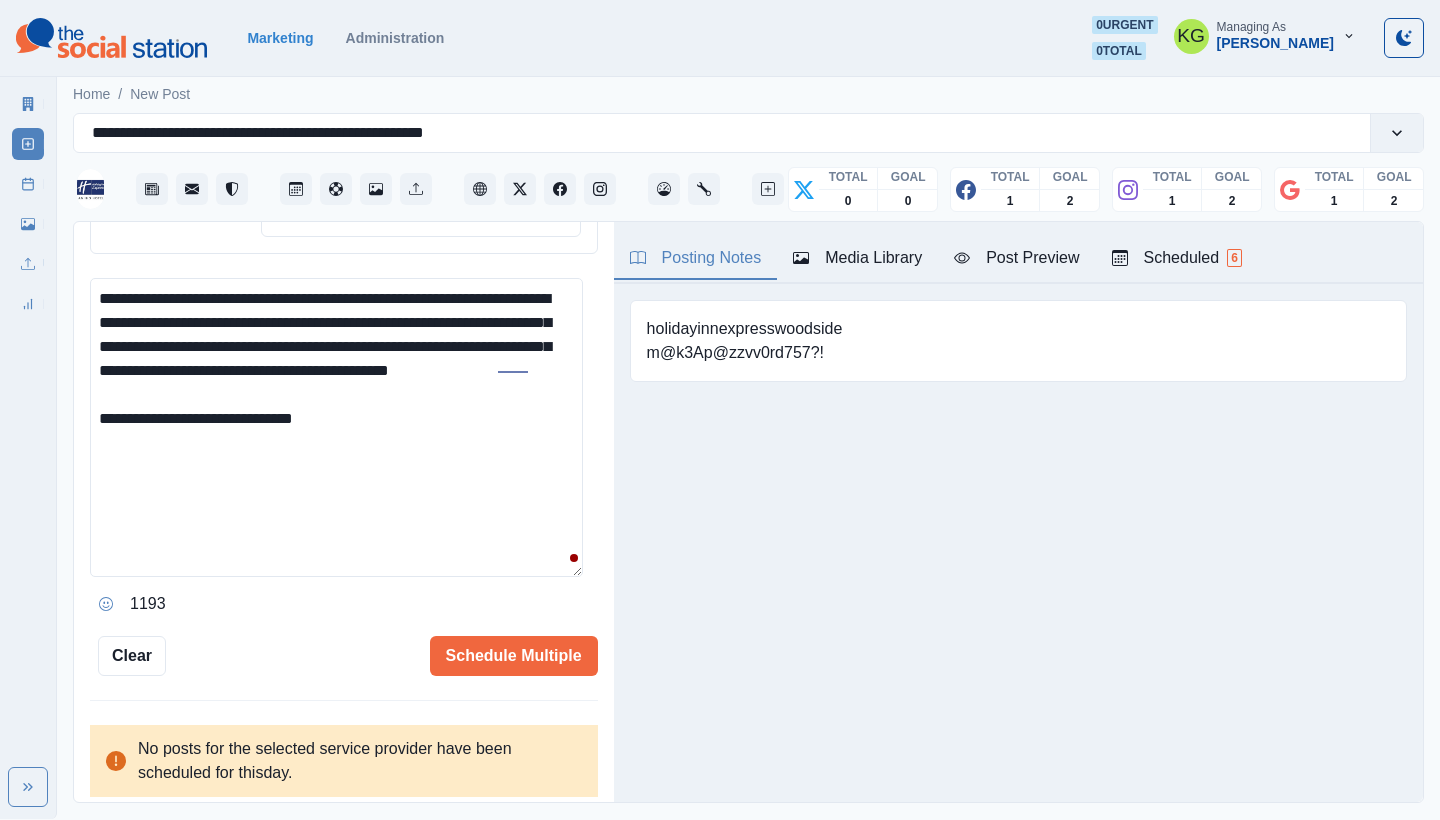 type 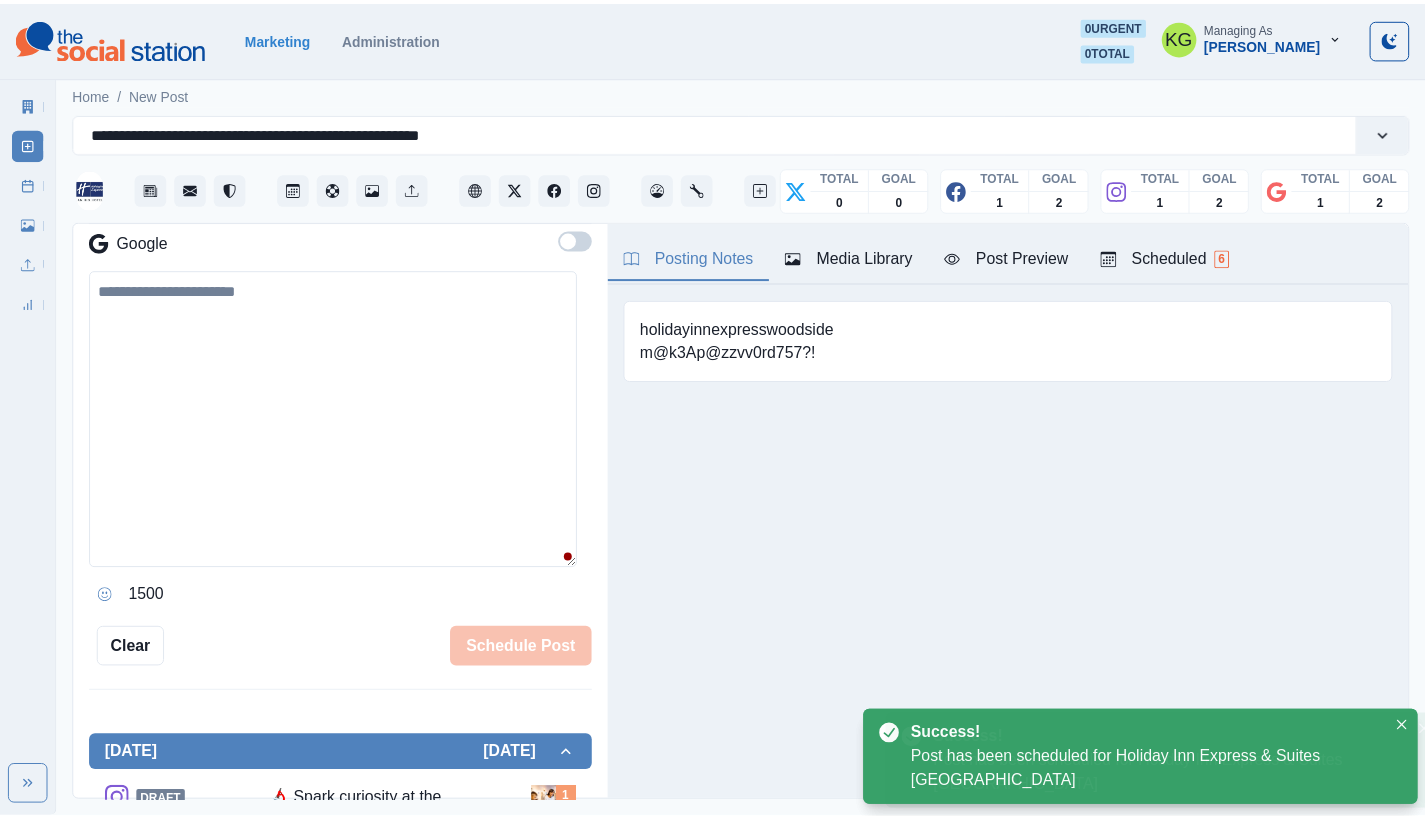 scroll, scrollTop: 307, scrollLeft: 0, axis: vertical 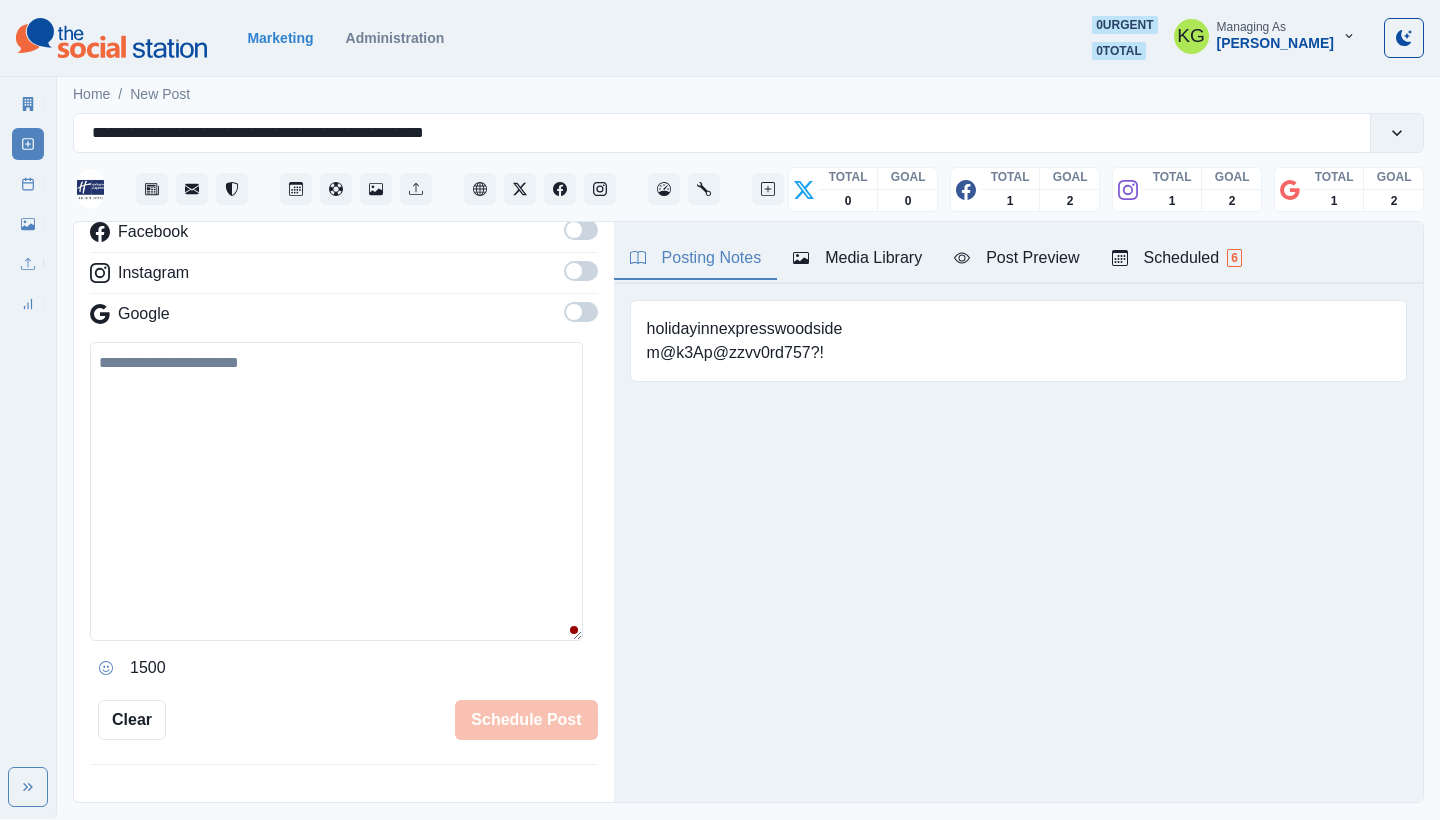 click on "Post Schedule" at bounding box center (28, 184) 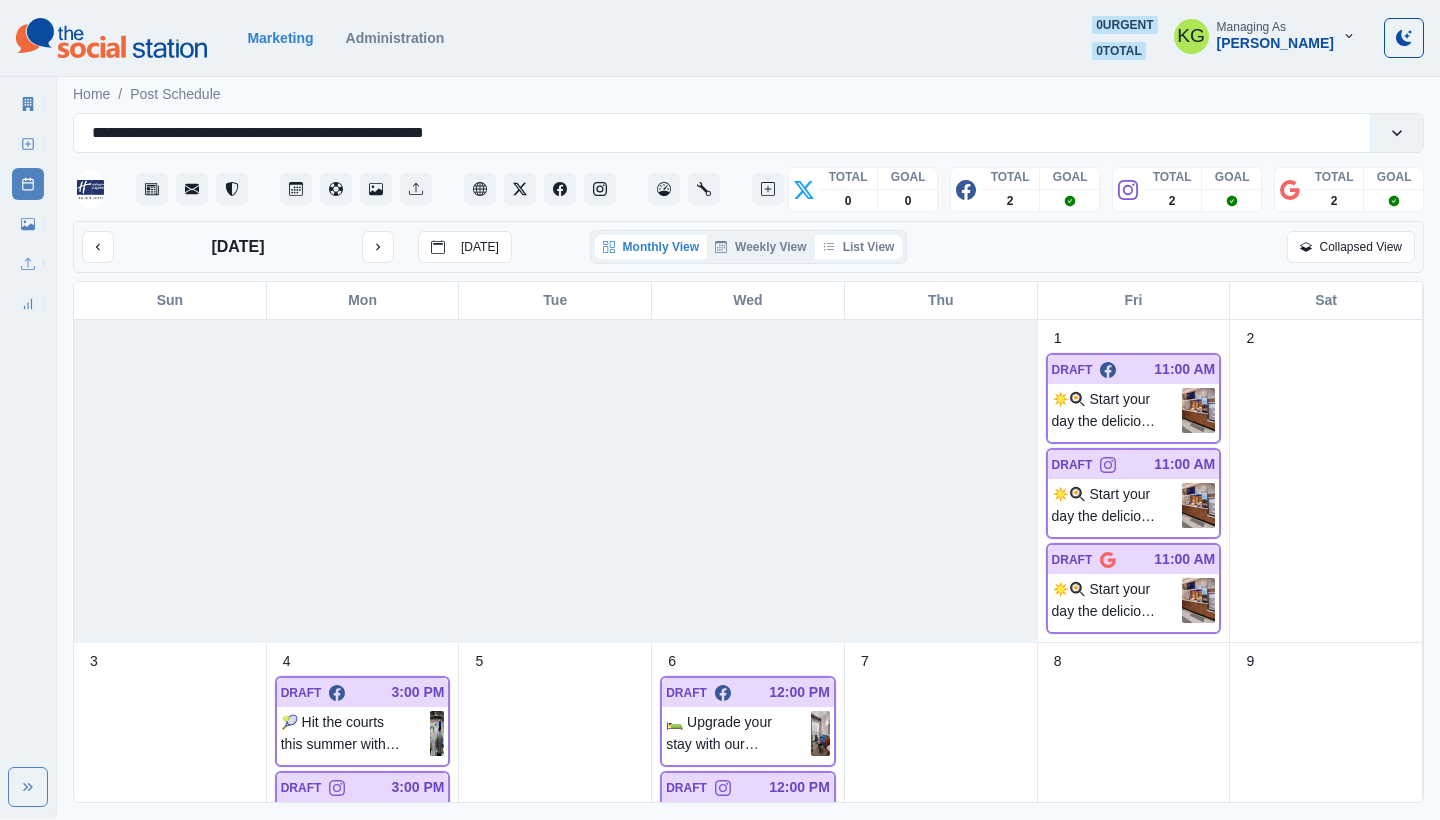 click on "List View" at bounding box center (859, 247) 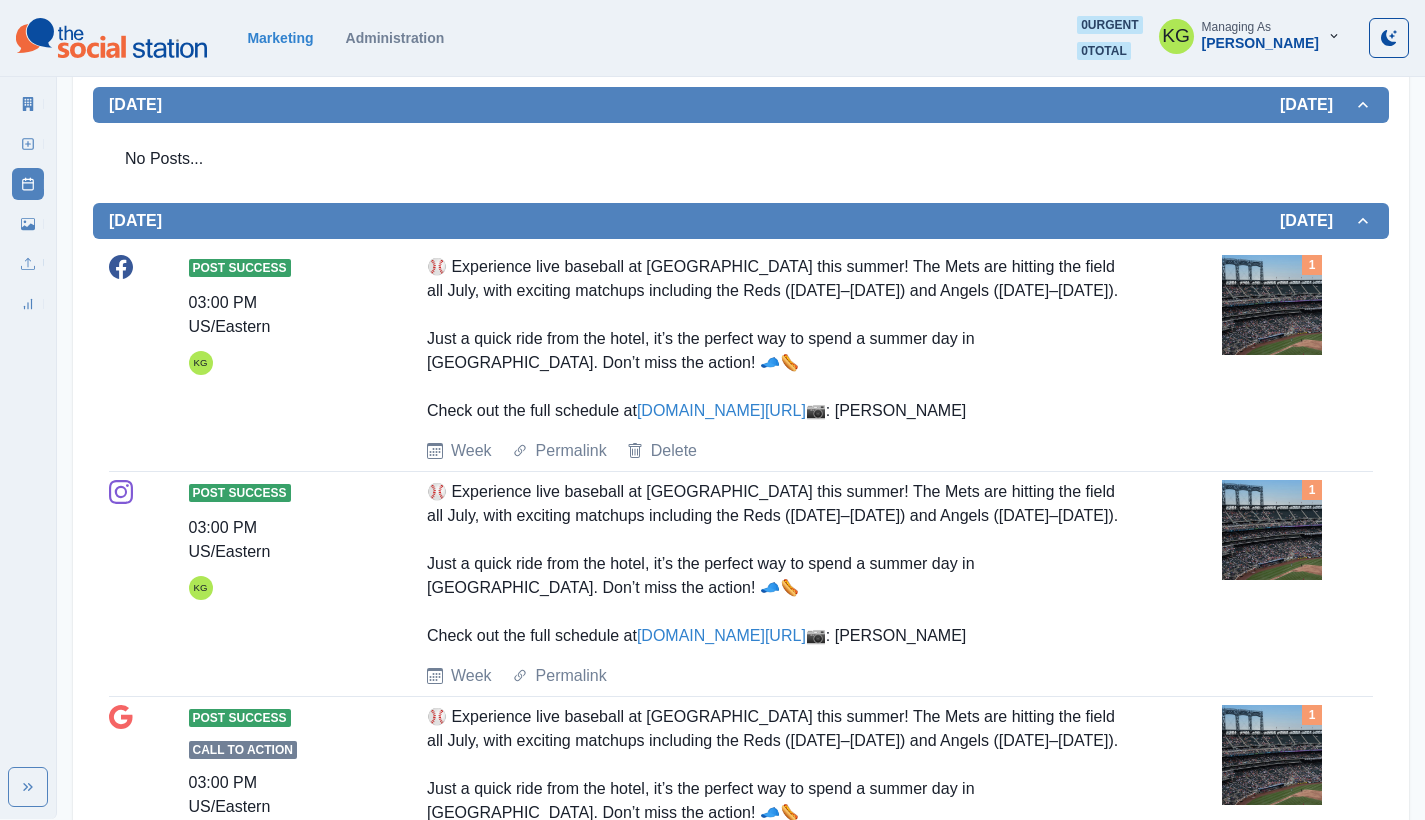 scroll, scrollTop: 0, scrollLeft: 0, axis: both 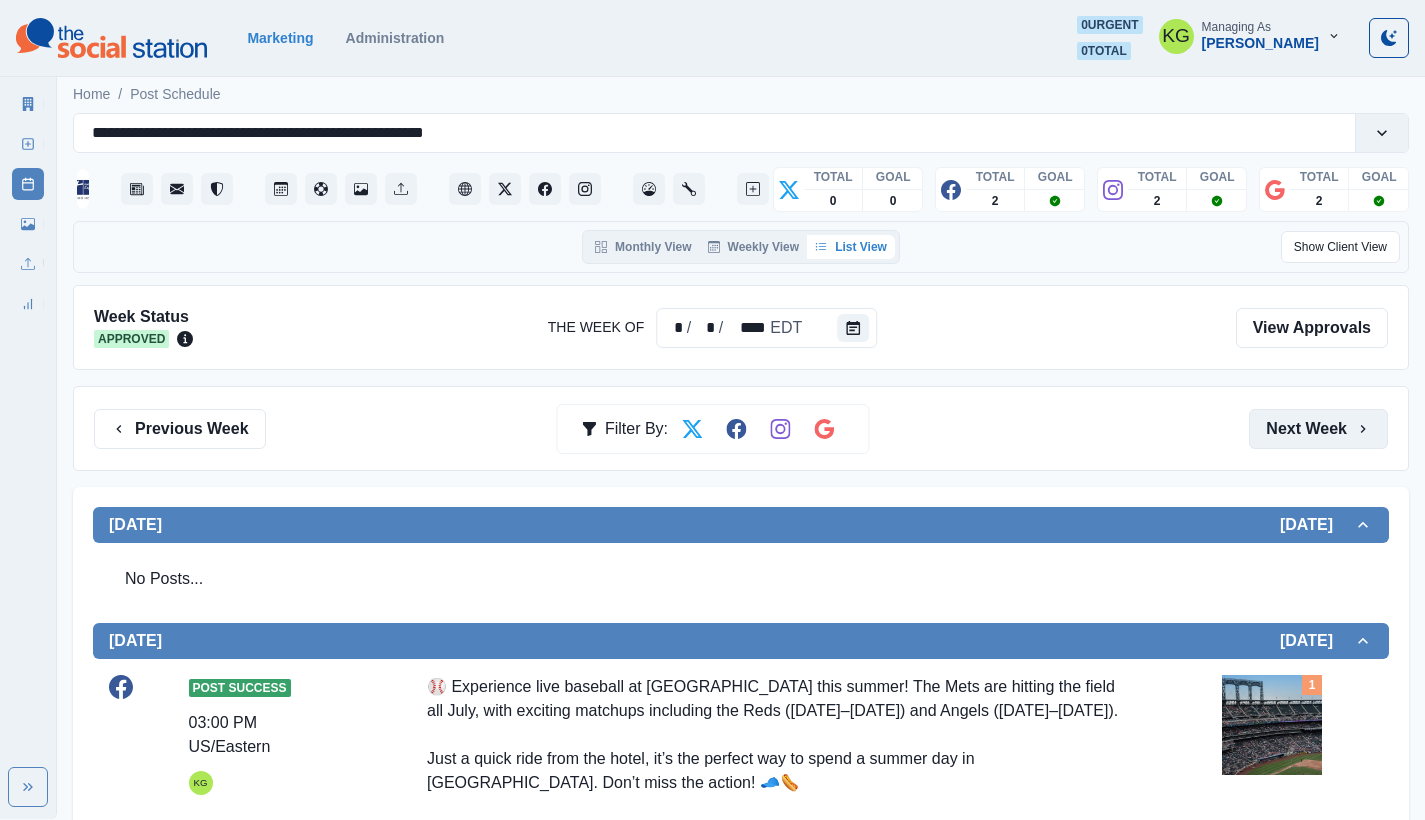 click on "Next Week" at bounding box center (1318, 429) 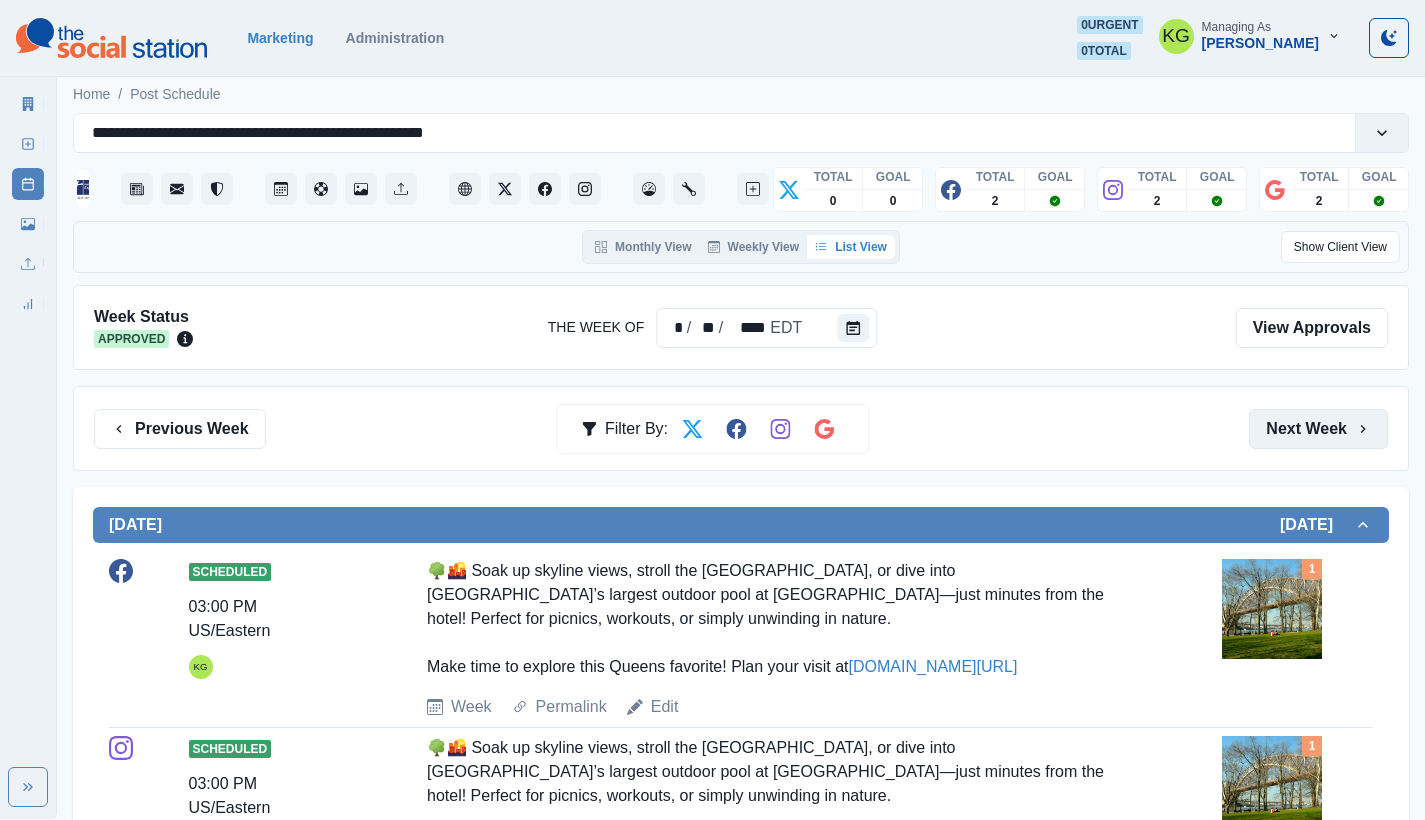 click on "Next Week" at bounding box center (1318, 429) 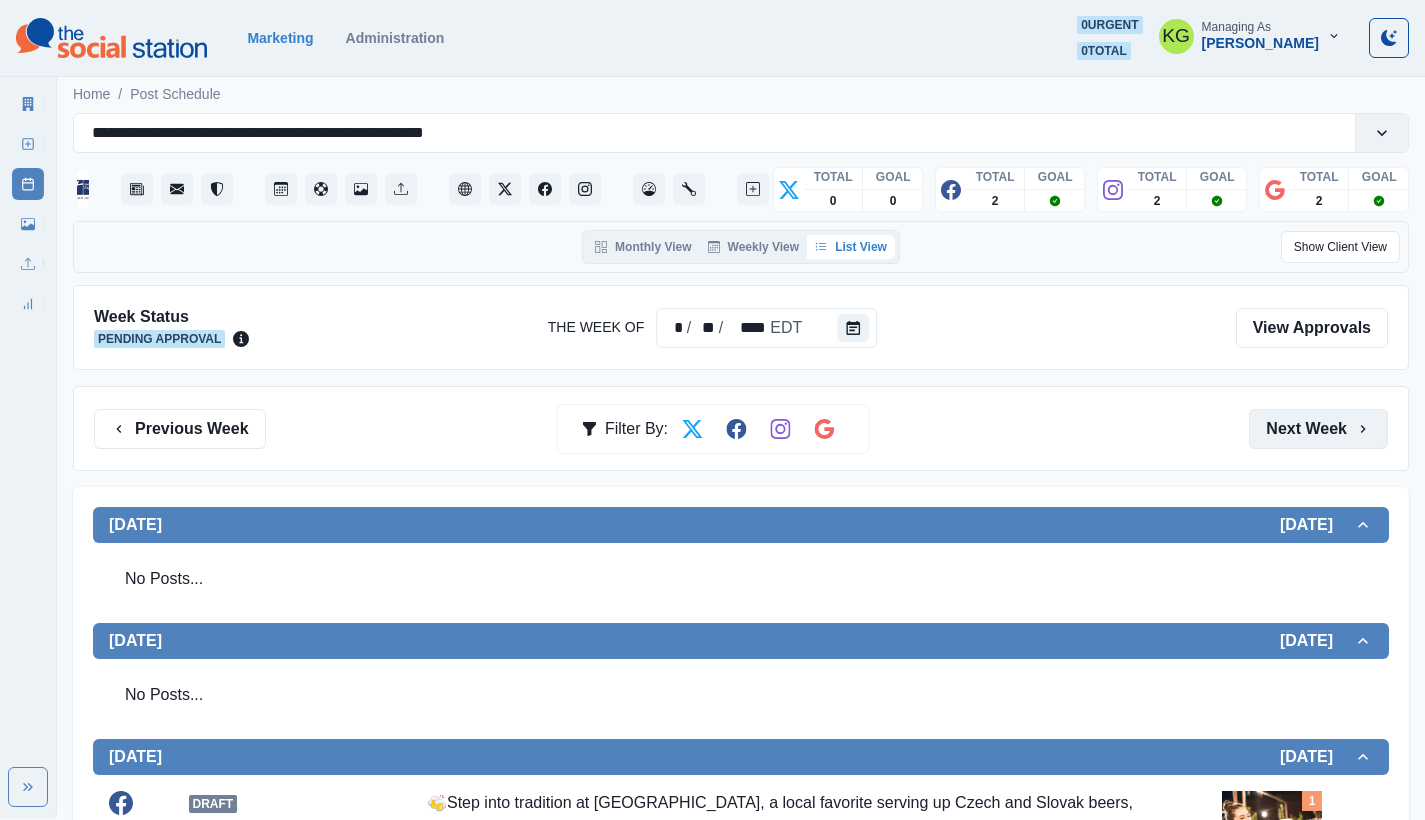 scroll, scrollTop: 186, scrollLeft: 0, axis: vertical 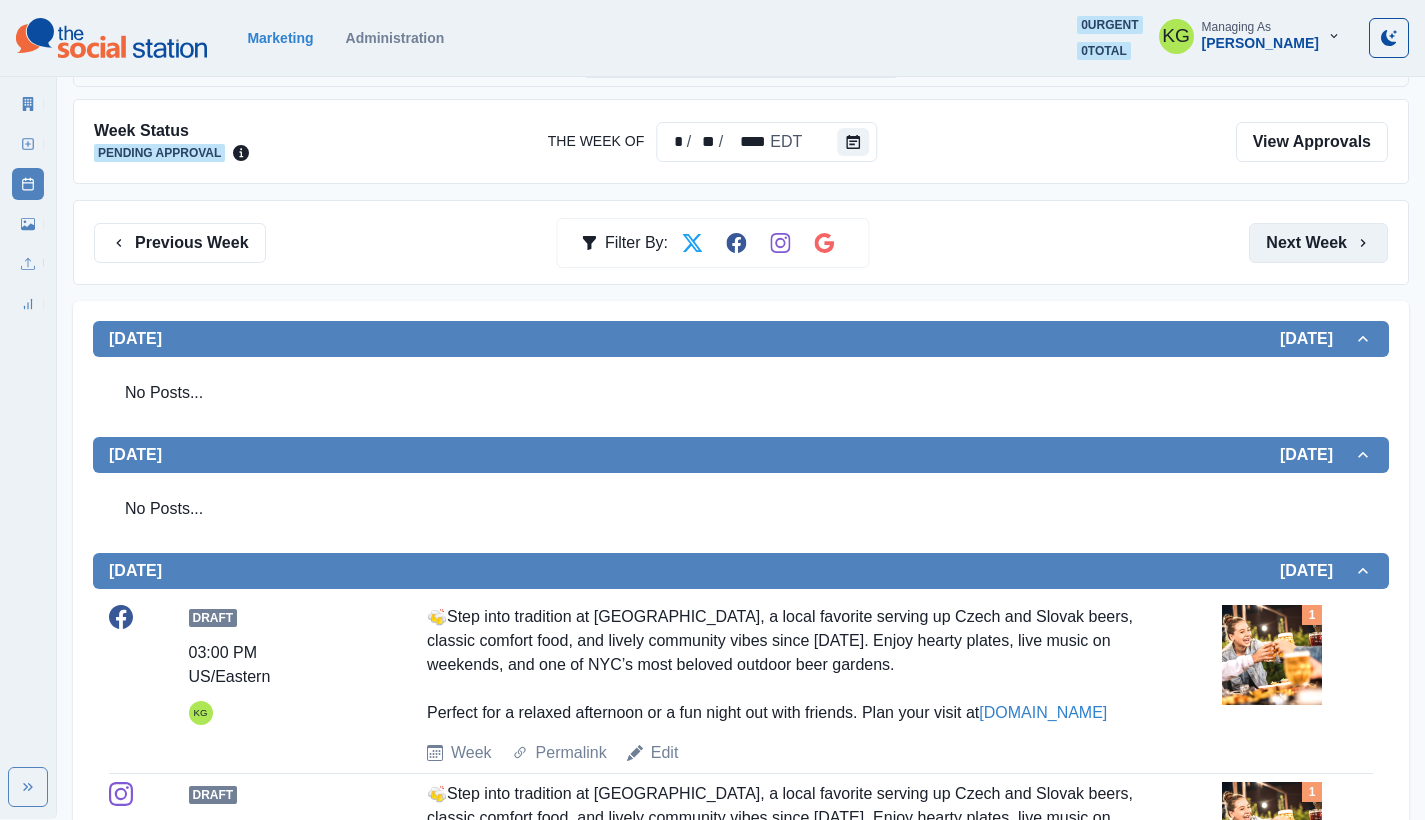 click on "Next Week" at bounding box center (1318, 243) 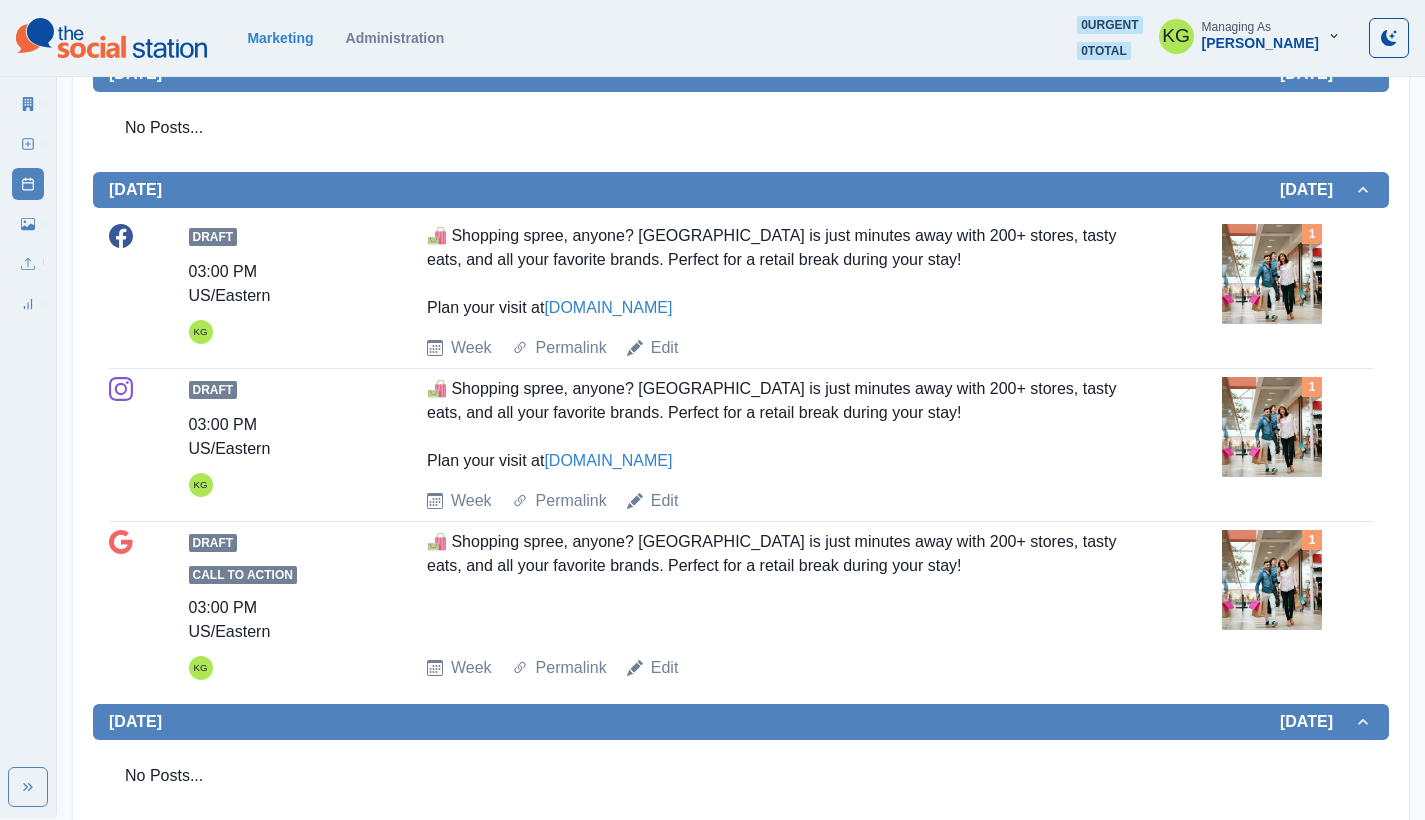scroll, scrollTop: 0, scrollLeft: 0, axis: both 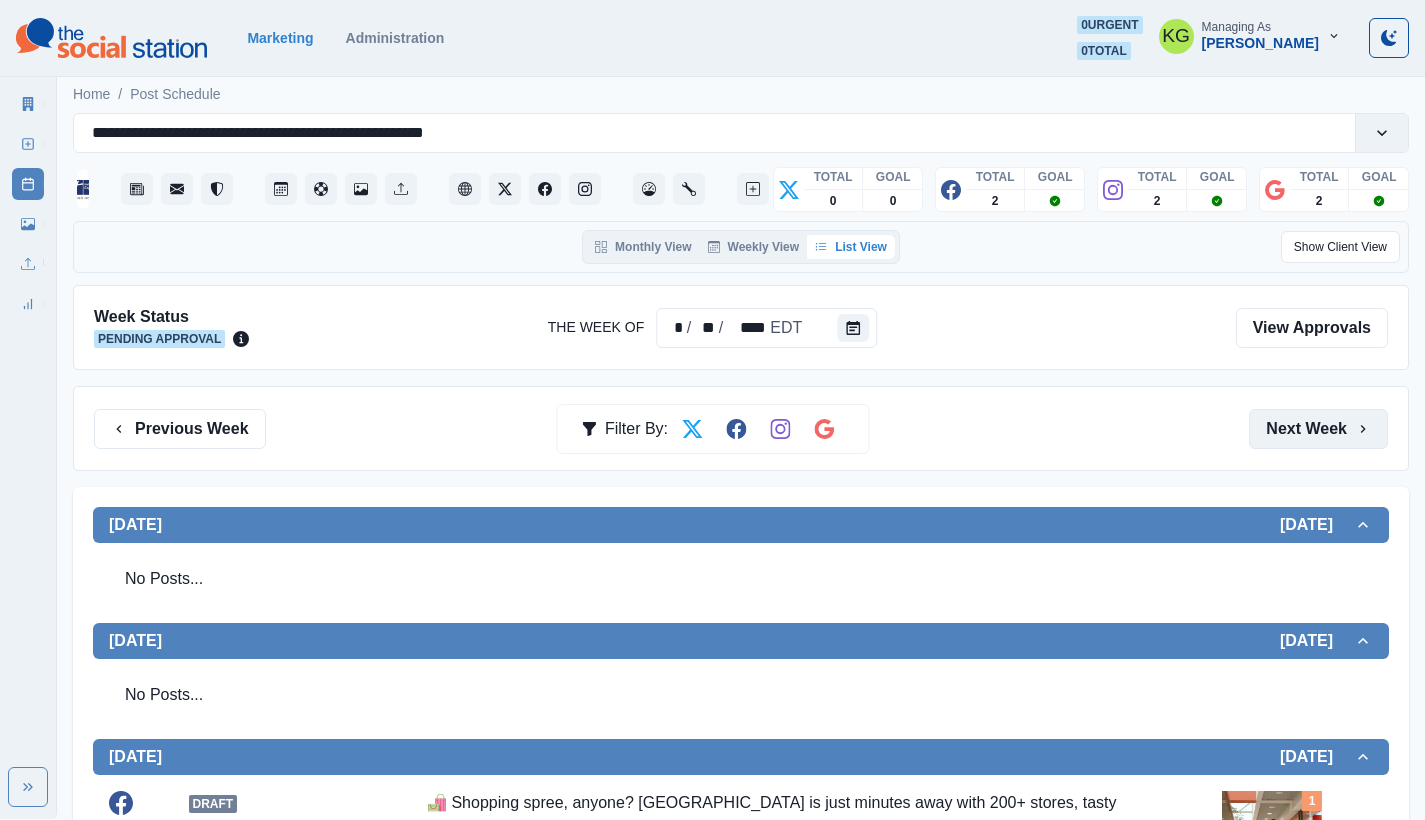 click on "Next Week" at bounding box center (1318, 429) 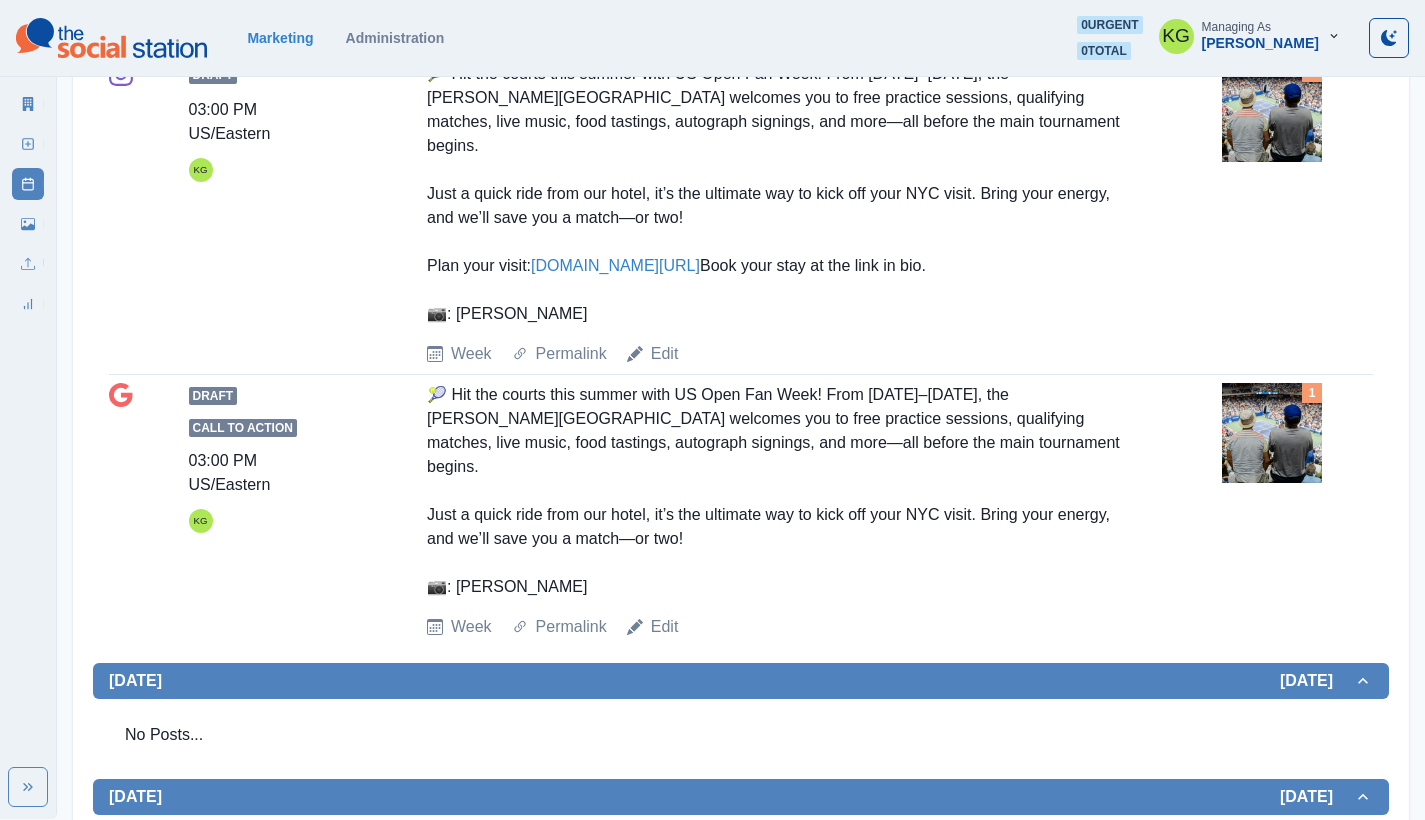 scroll, scrollTop: 0, scrollLeft: 0, axis: both 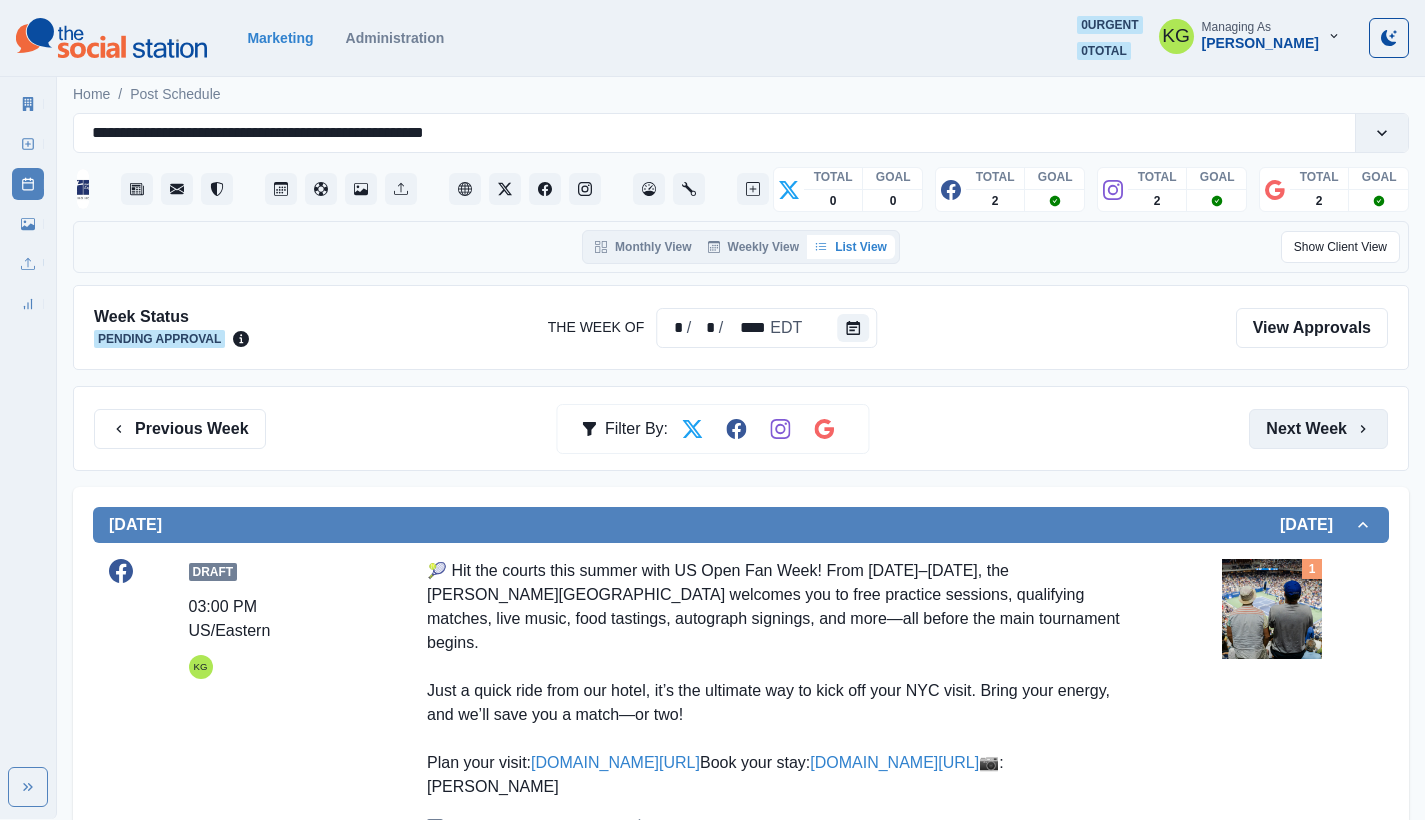 click on "Next Week" at bounding box center (1318, 429) 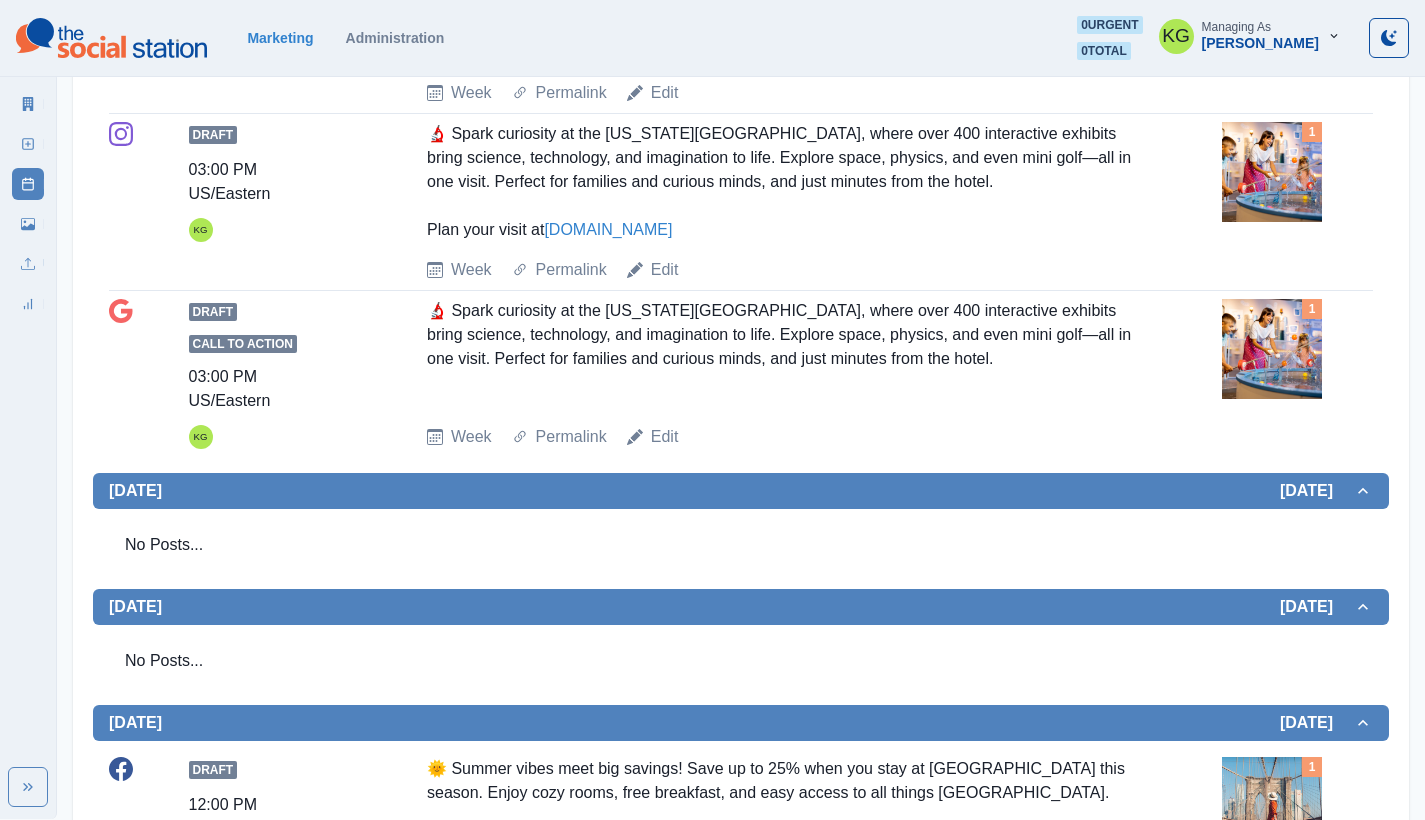 scroll, scrollTop: 0, scrollLeft: 0, axis: both 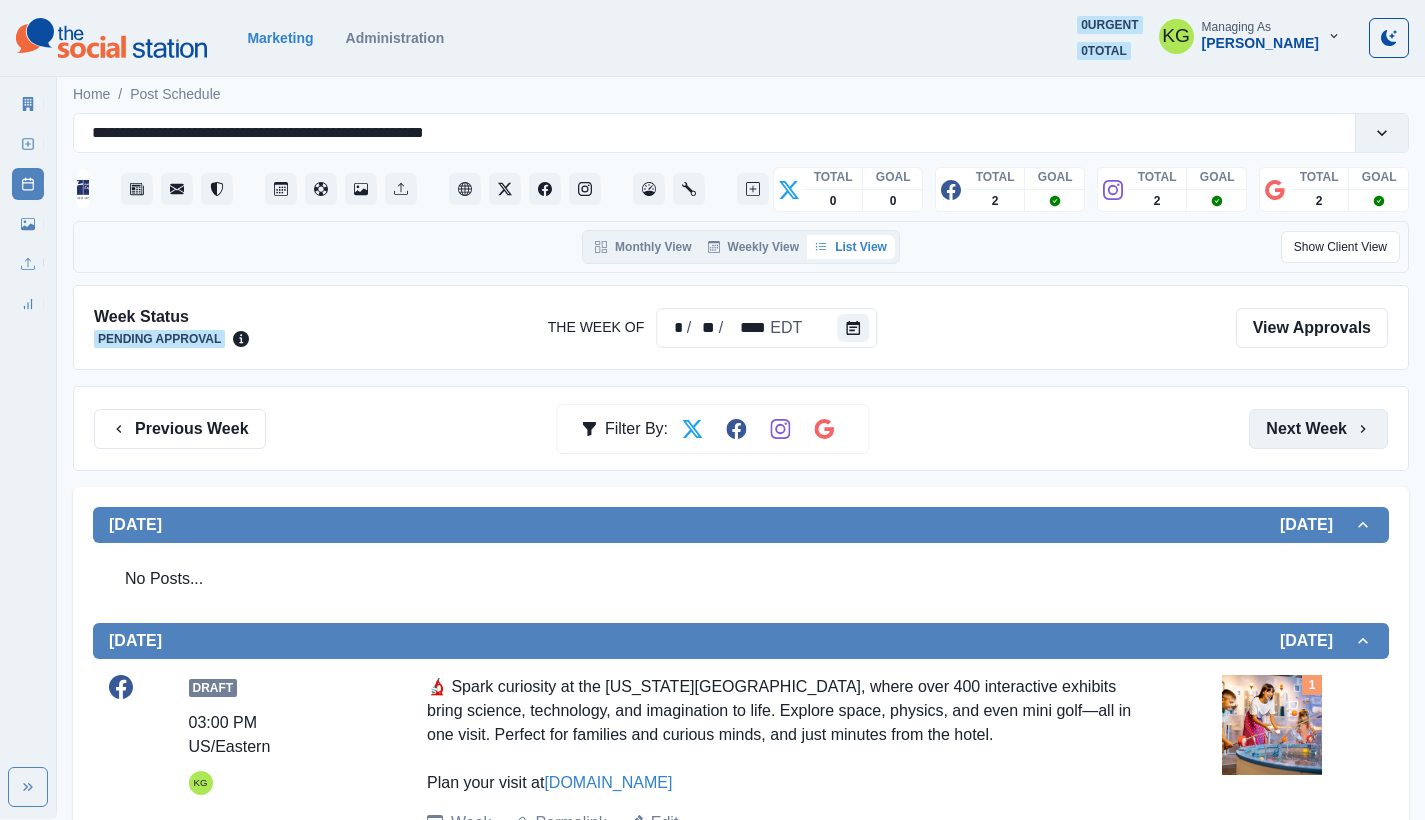 click on "Next Week" at bounding box center [1318, 429] 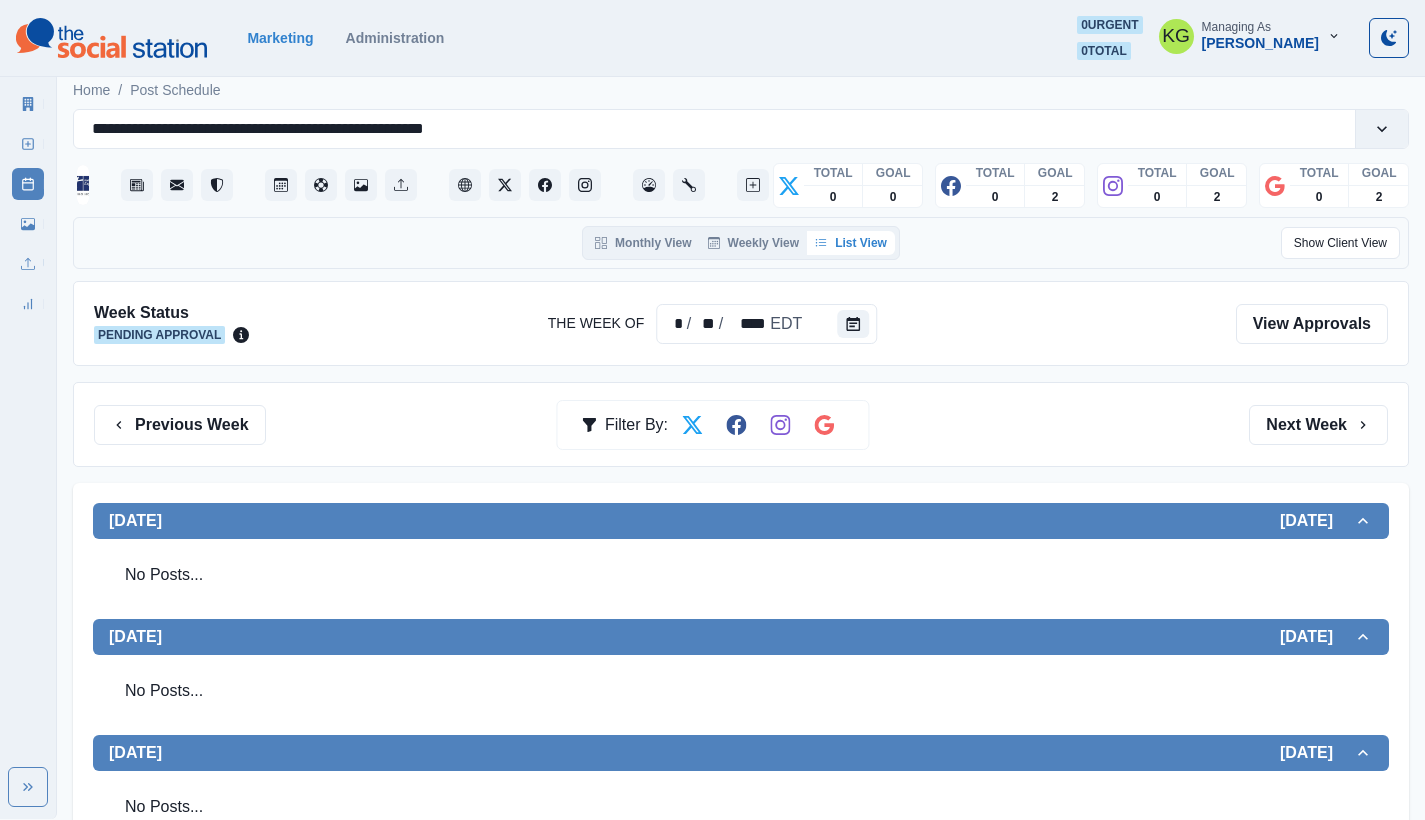 scroll, scrollTop: 536, scrollLeft: 0, axis: vertical 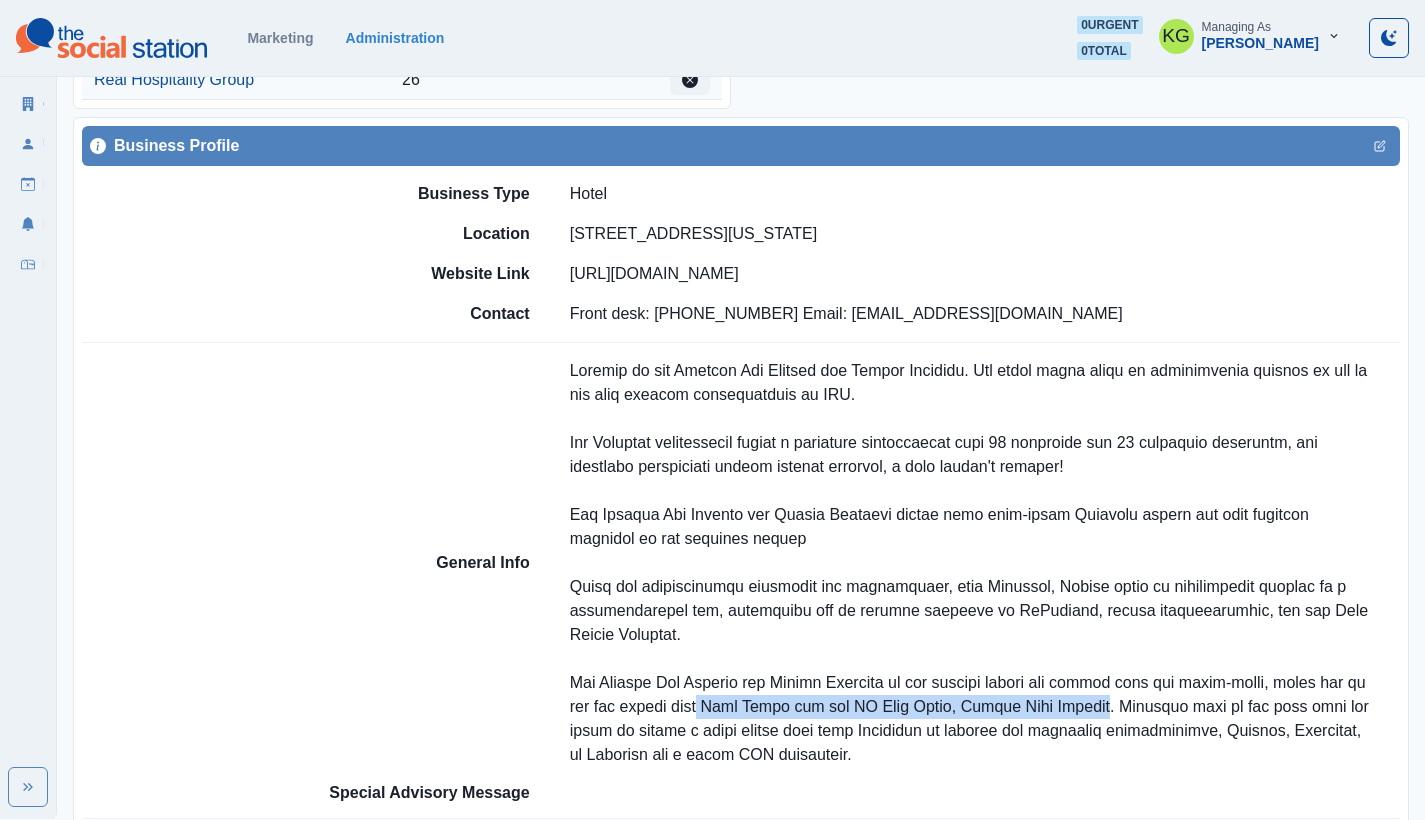 drag, startPoint x: 724, startPoint y: 706, endPoint x: 1121, endPoint y: 698, distance: 397.0806 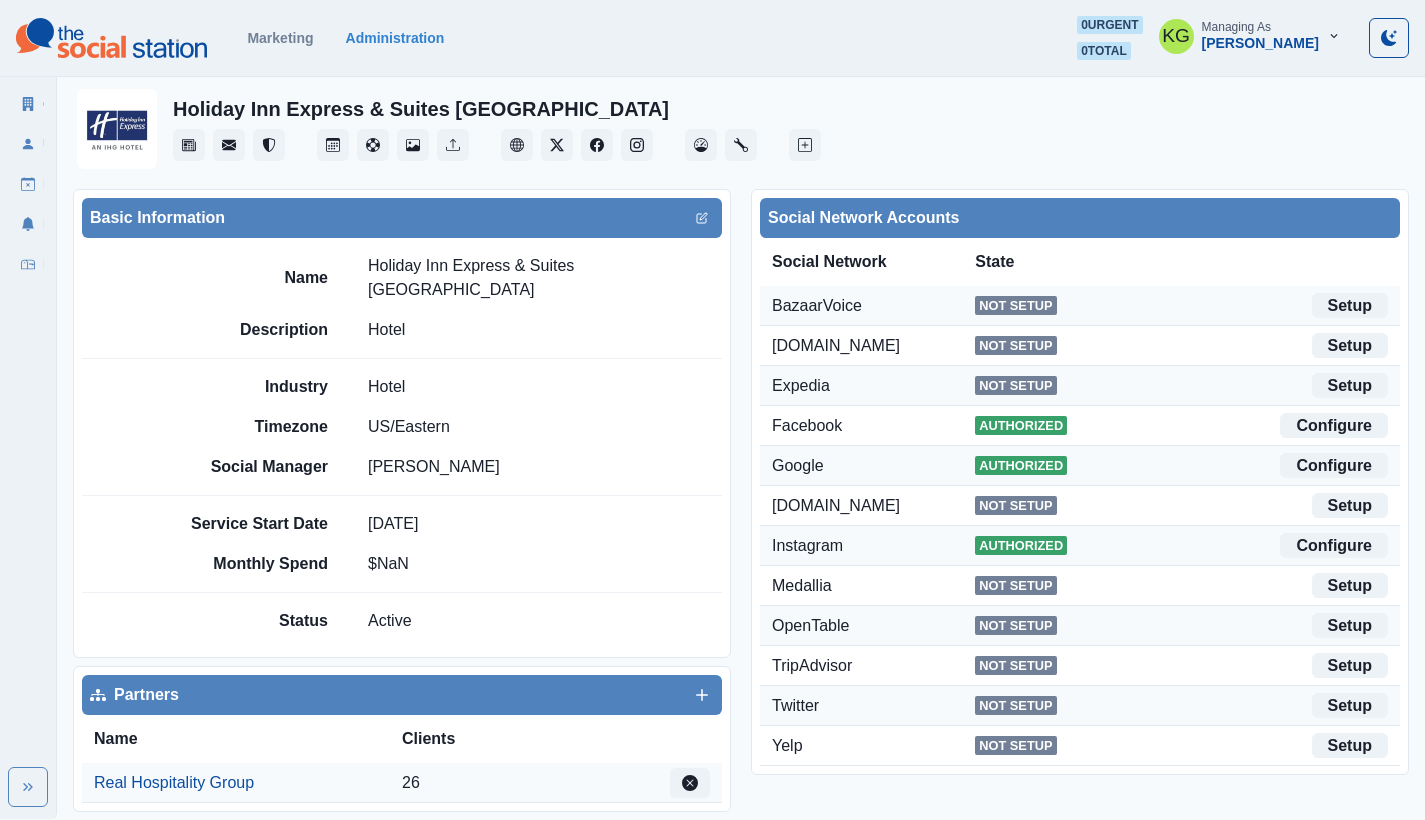 scroll, scrollTop: 473, scrollLeft: 0, axis: vertical 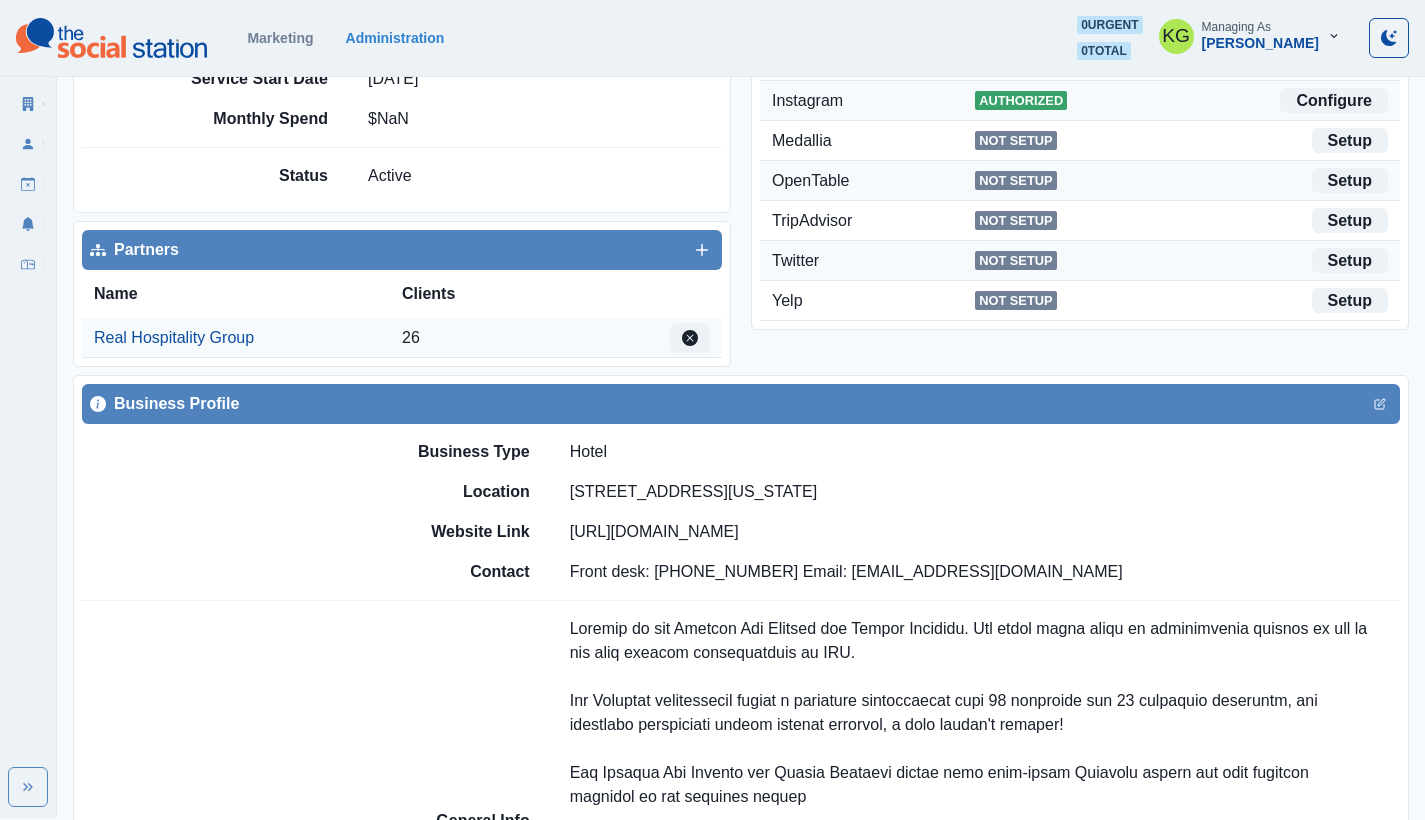 drag, startPoint x: 613, startPoint y: 490, endPoint x: 954, endPoint y: 484, distance: 341.0528 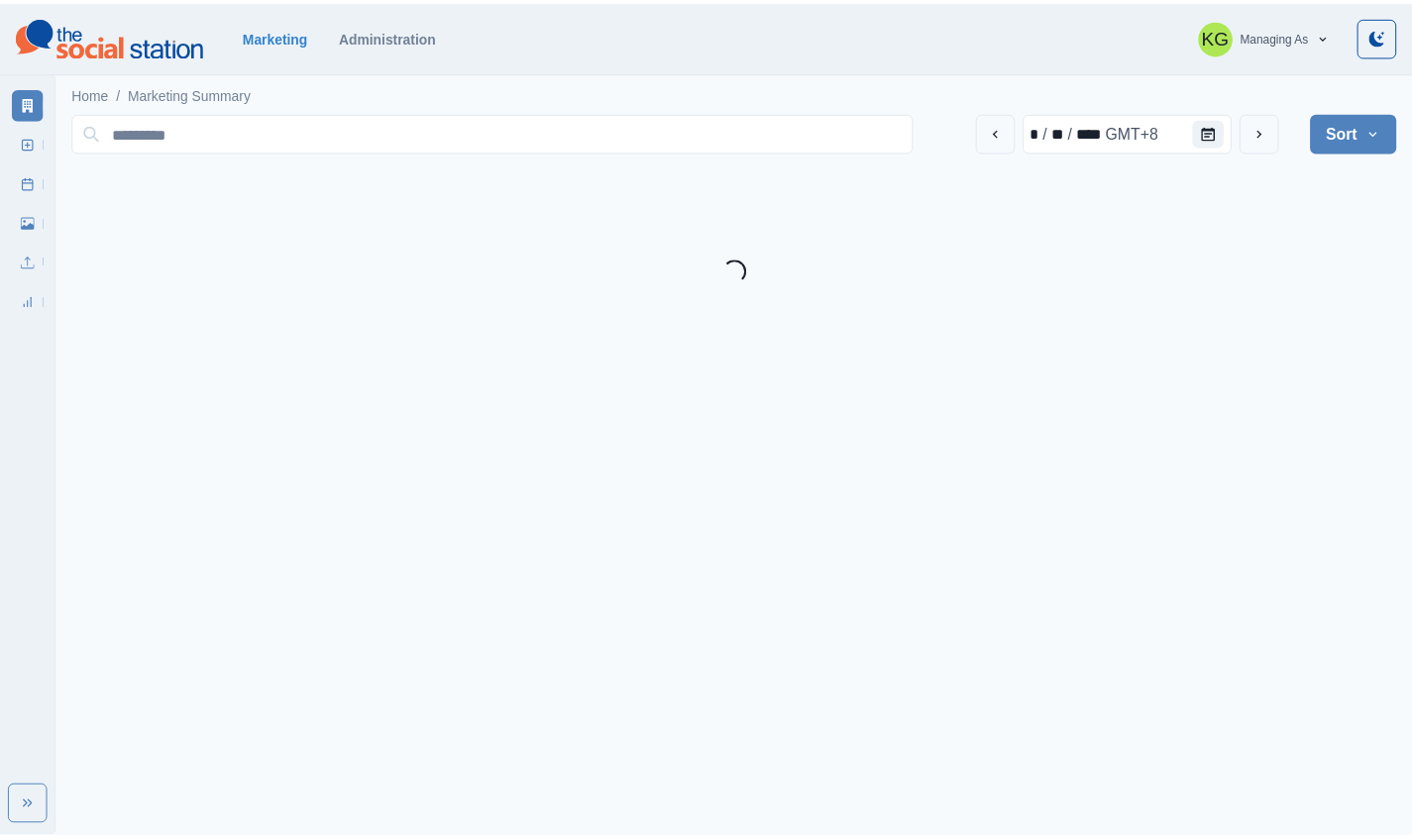 scroll, scrollTop: 0, scrollLeft: 0, axis: both 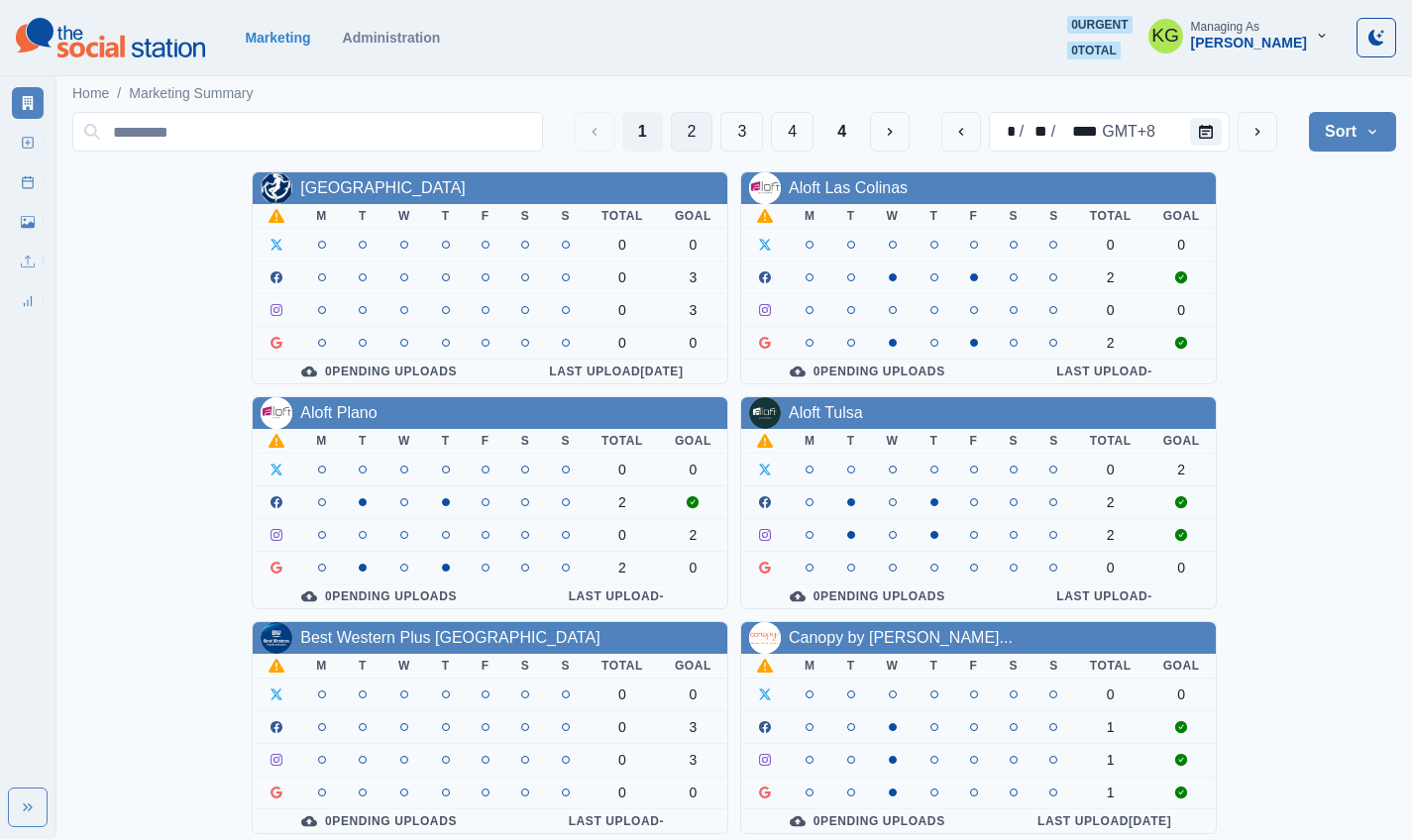 click on "2" at bounding box center (692, 132) 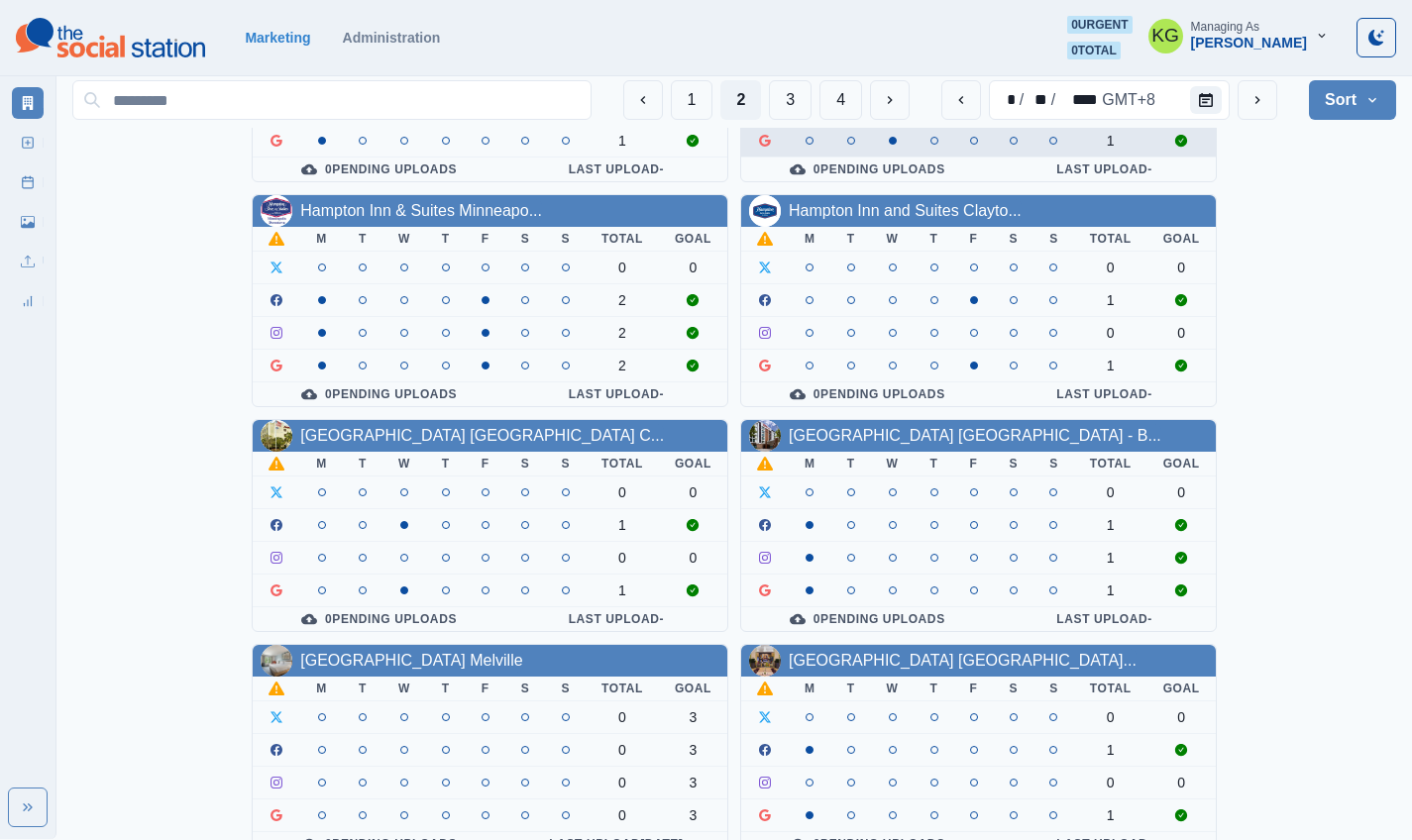 scroll, scrollTop: 673, scrollLeft: 0, axis: vertical 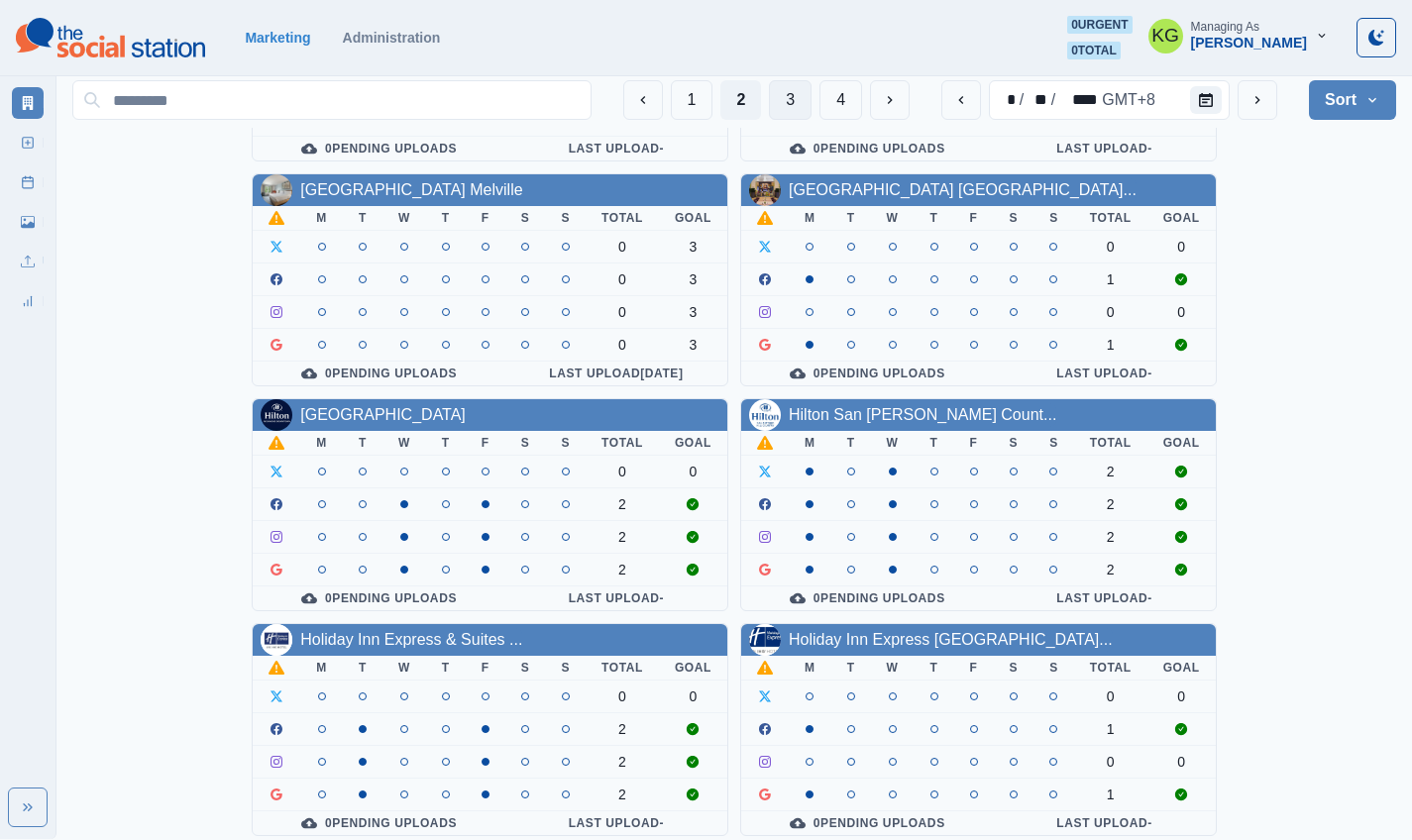 click on "3" at bounding box center [790, 100] 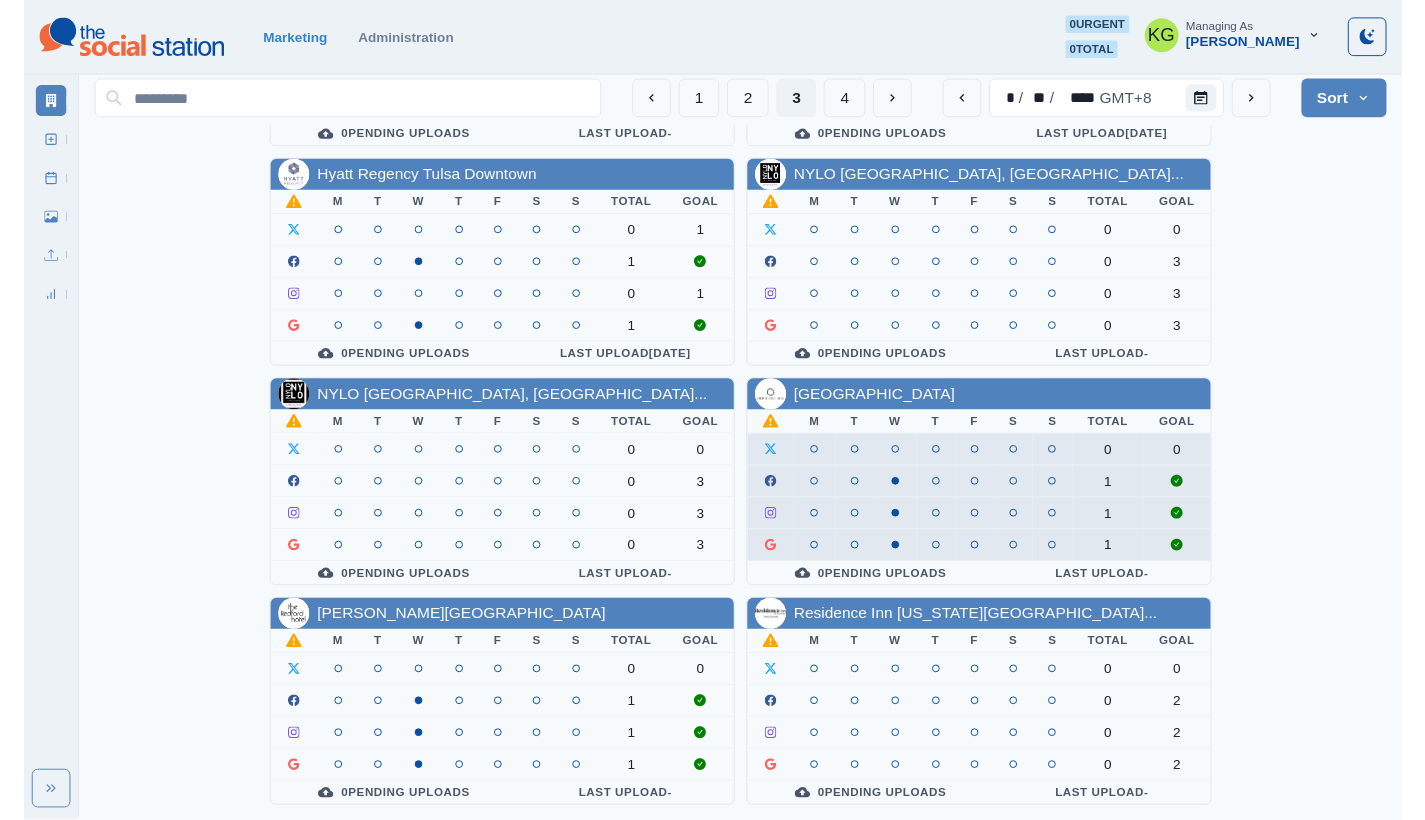 scroll, scrollTop: 0, scrollLeft: 0, axis: both 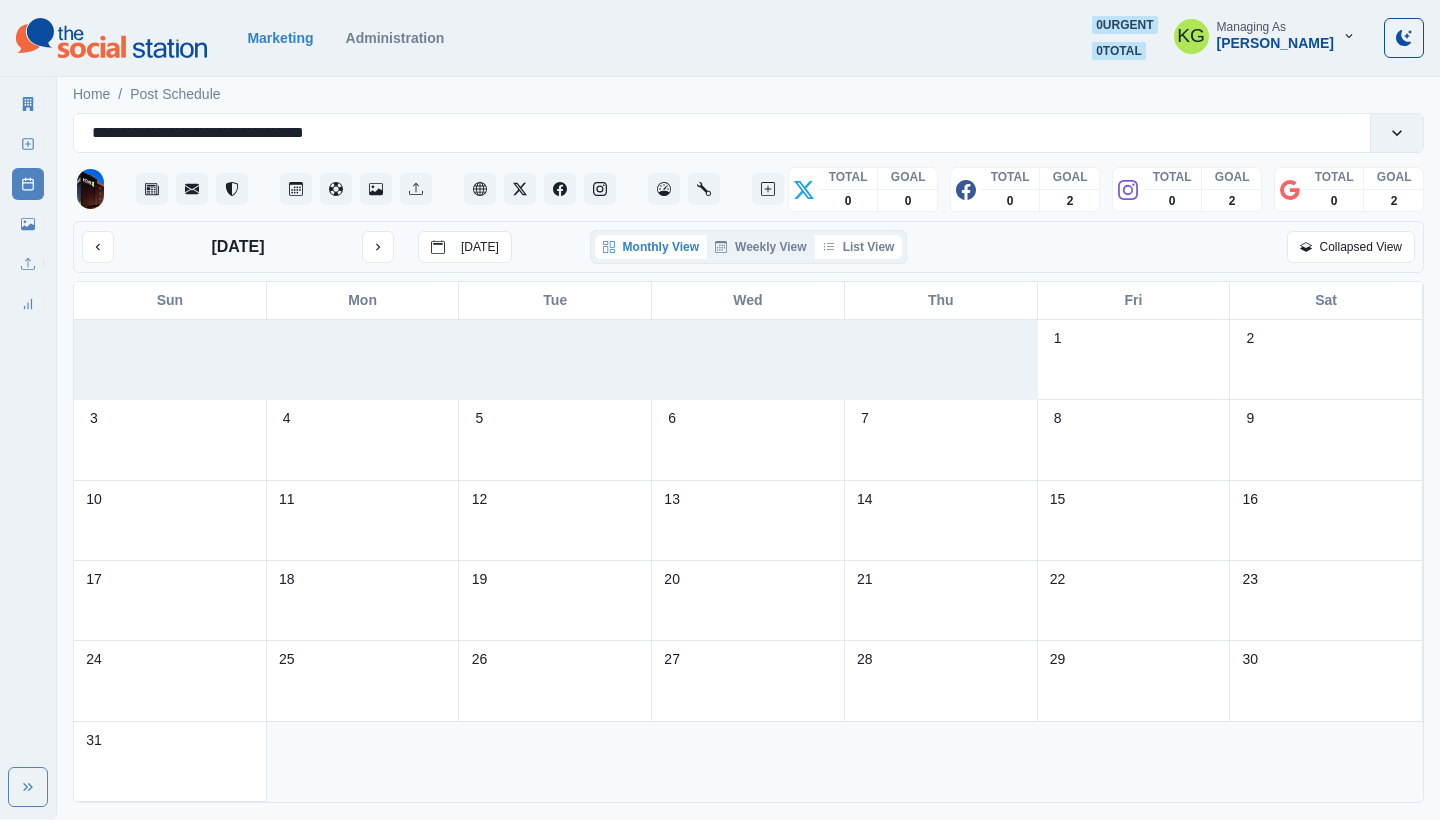click on "List View" at bounding box center [859, 247] 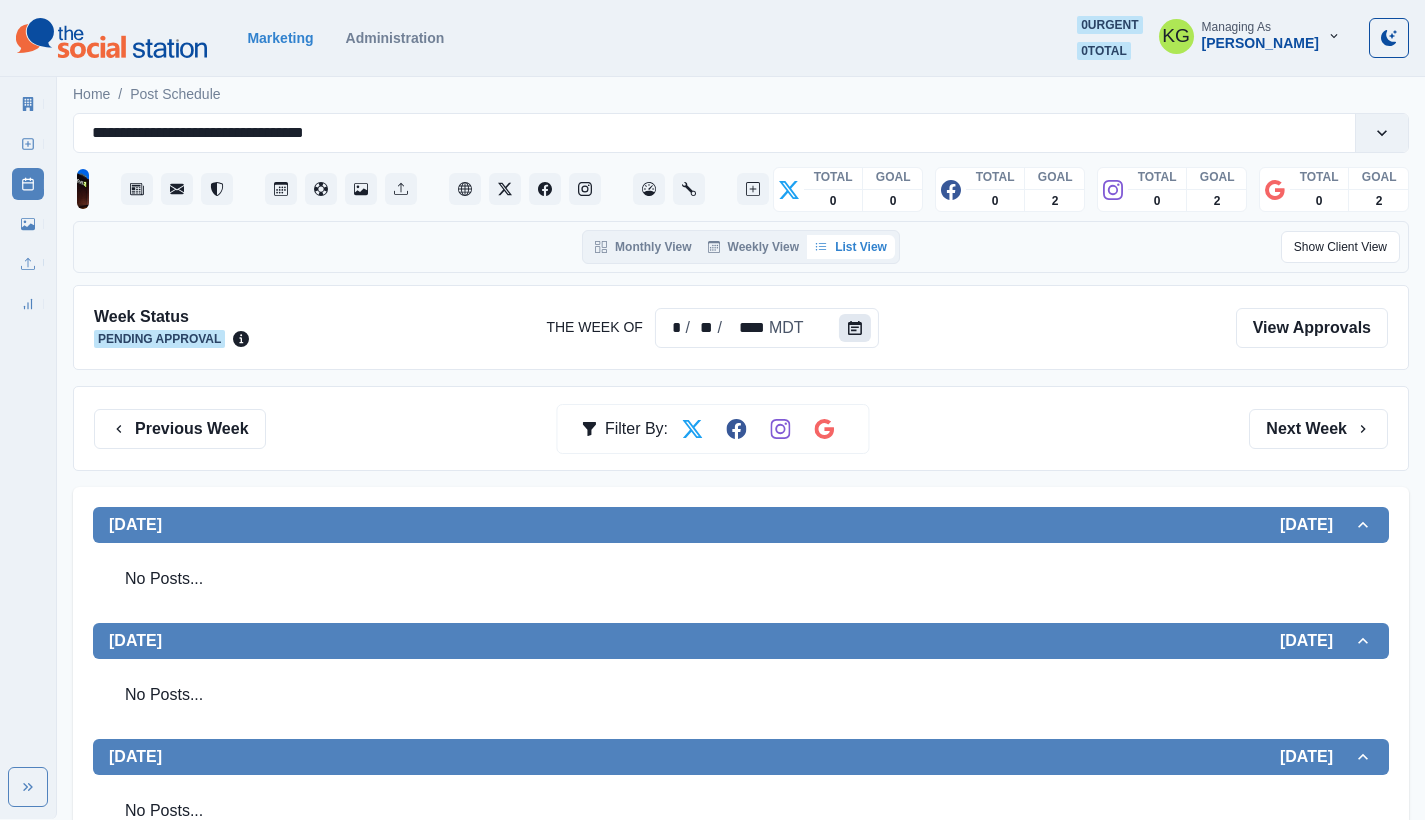 click at bounding box center [855, 328] 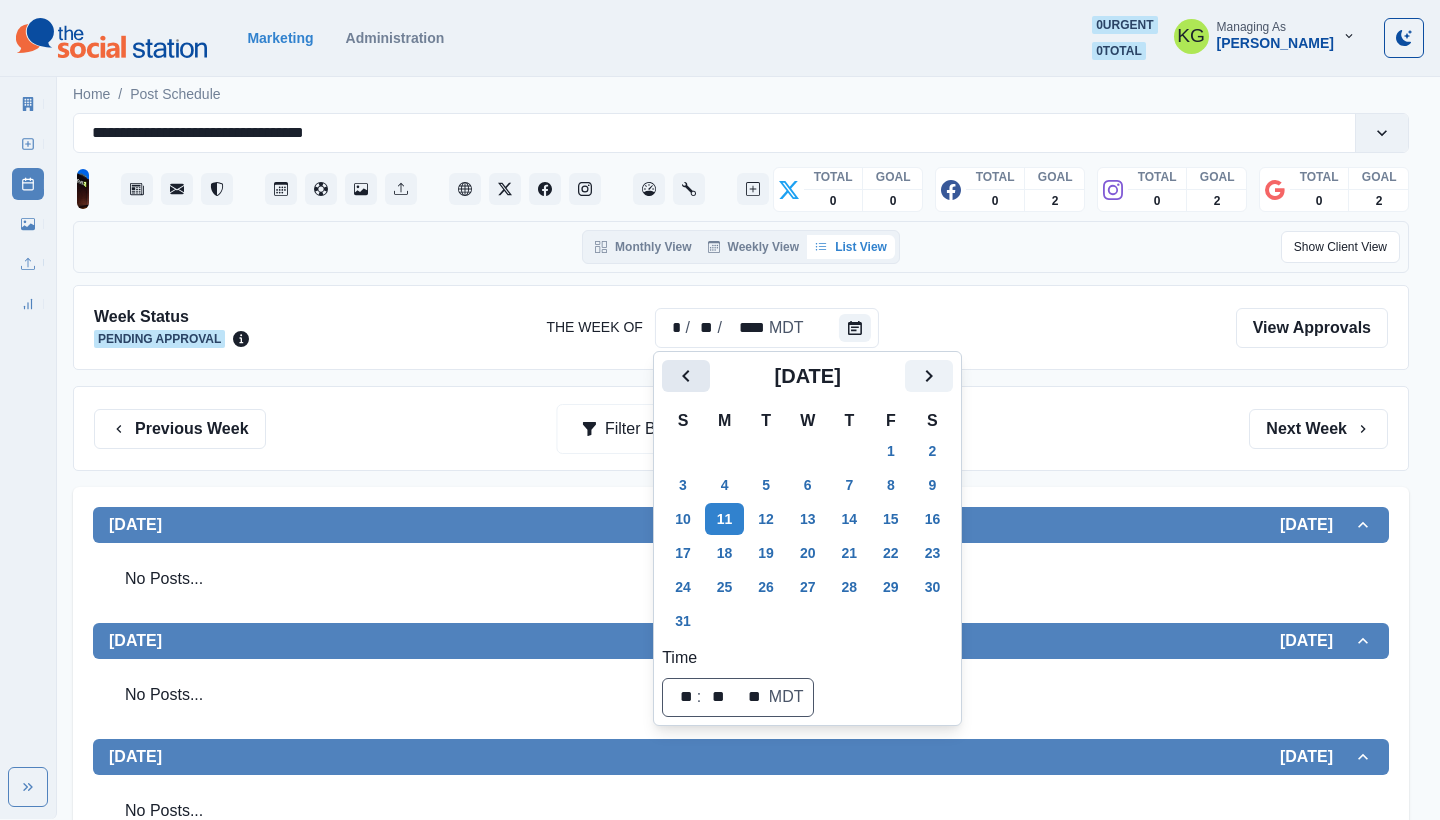 click 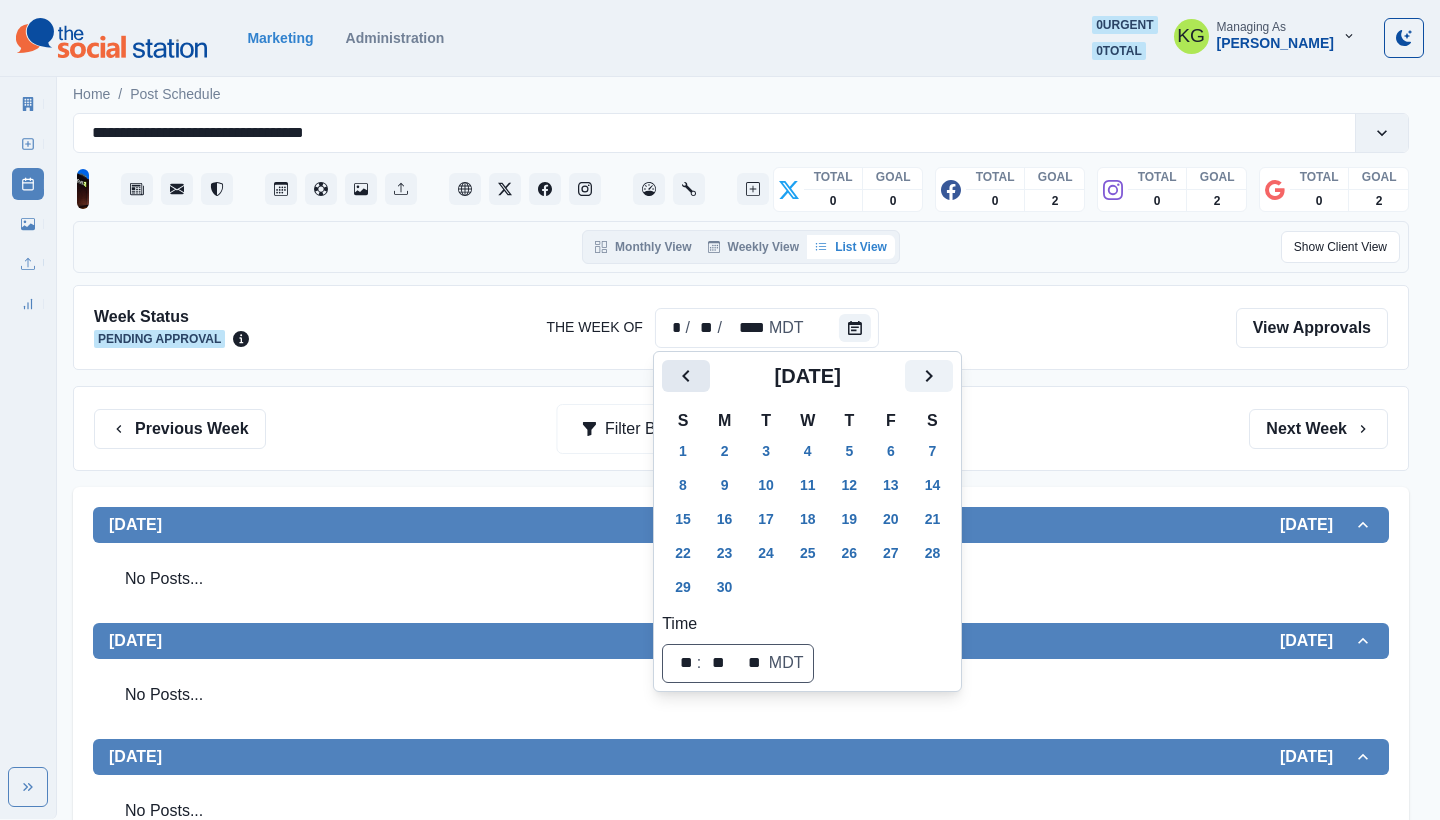 click 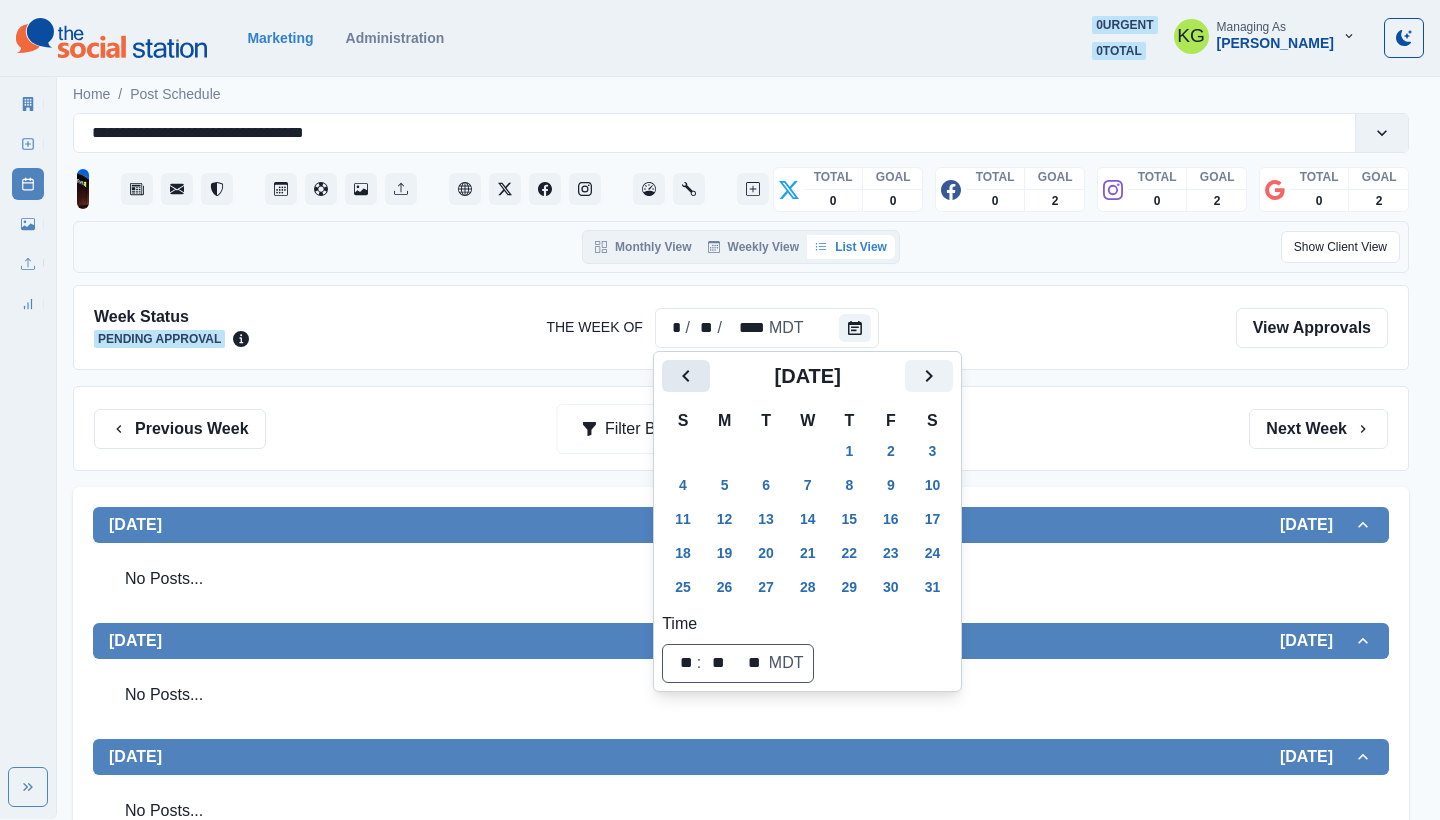 click 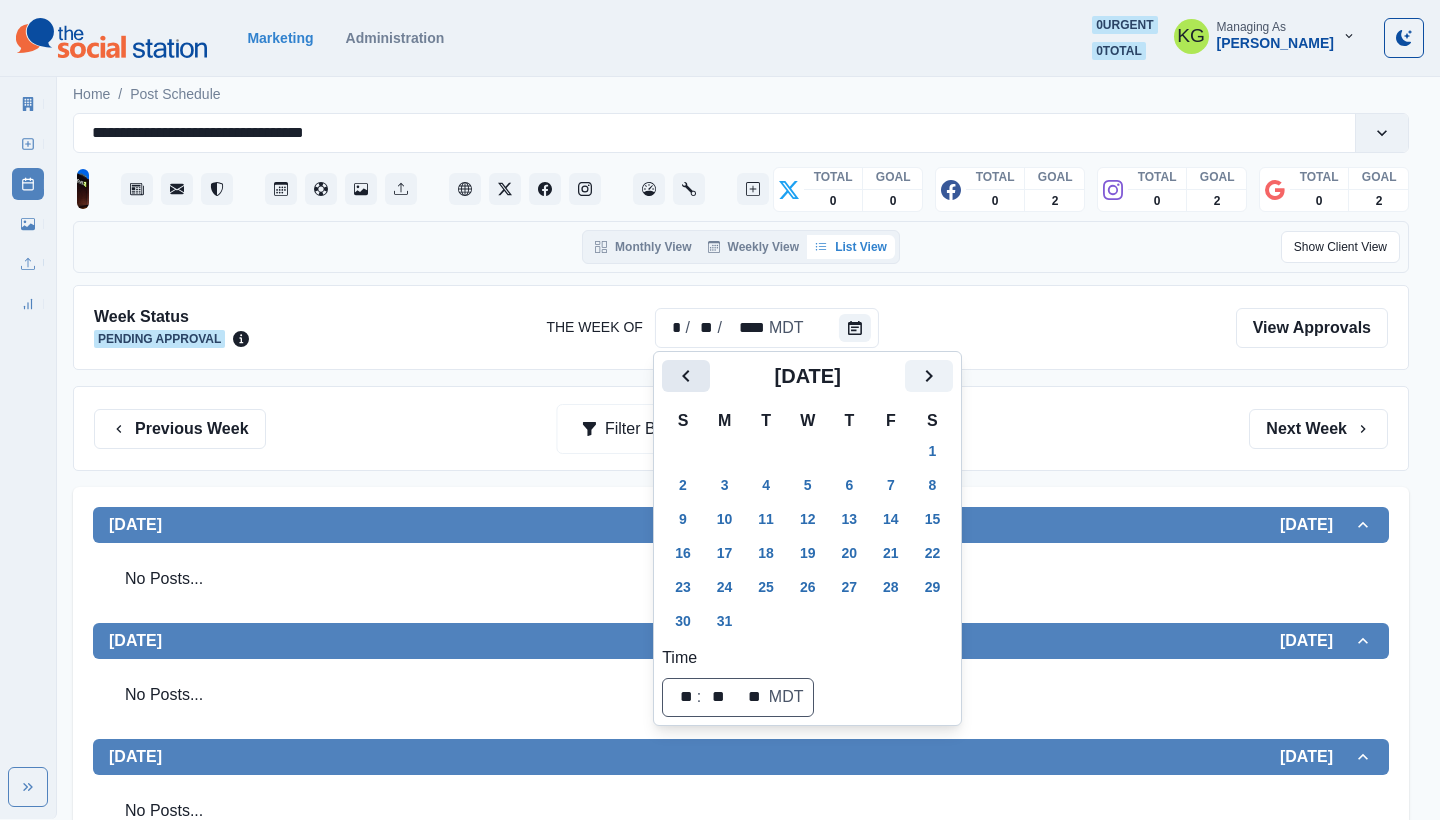 click at bounding box center (686, 376) 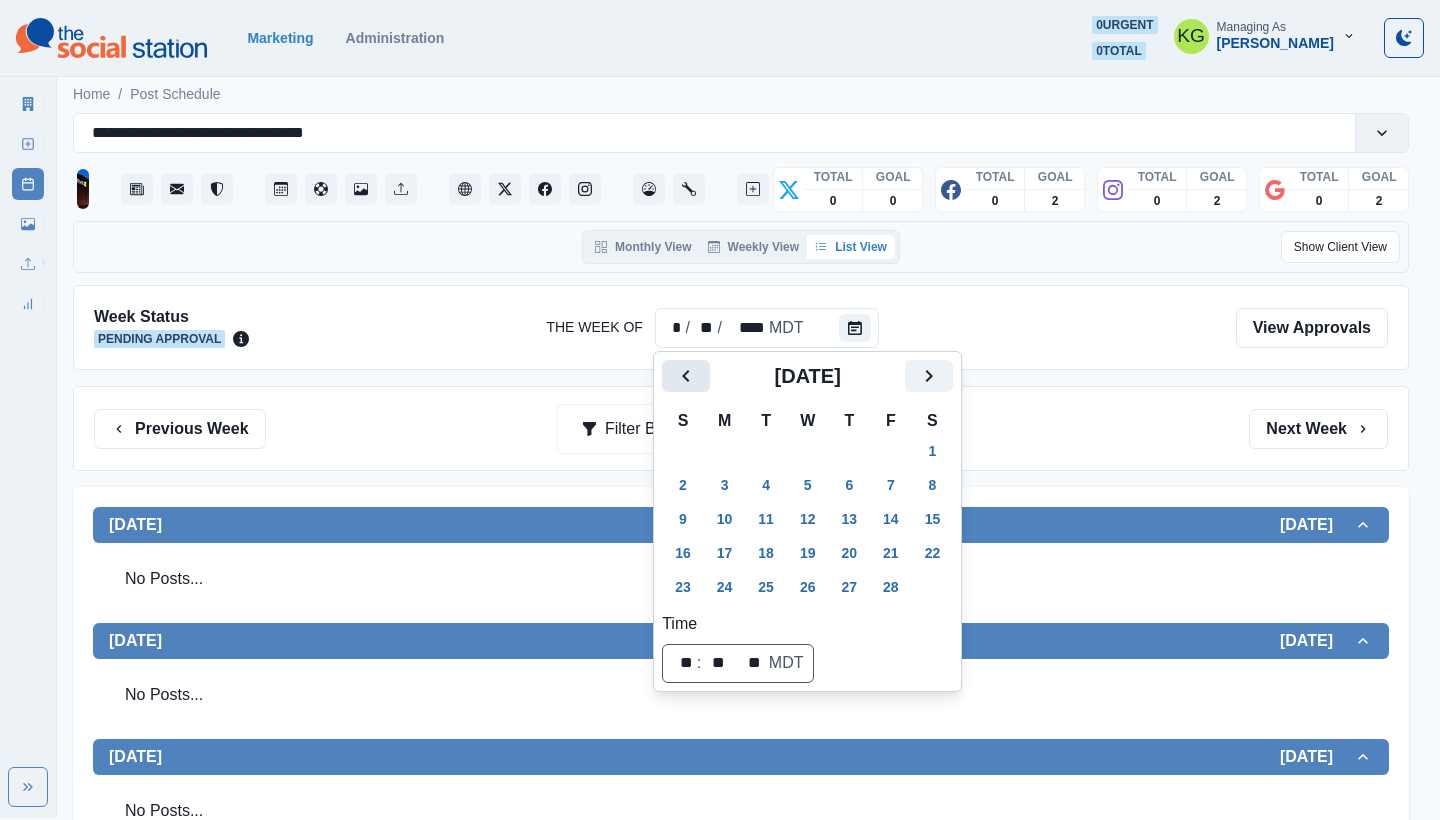 click at bounding box center (686, 376) 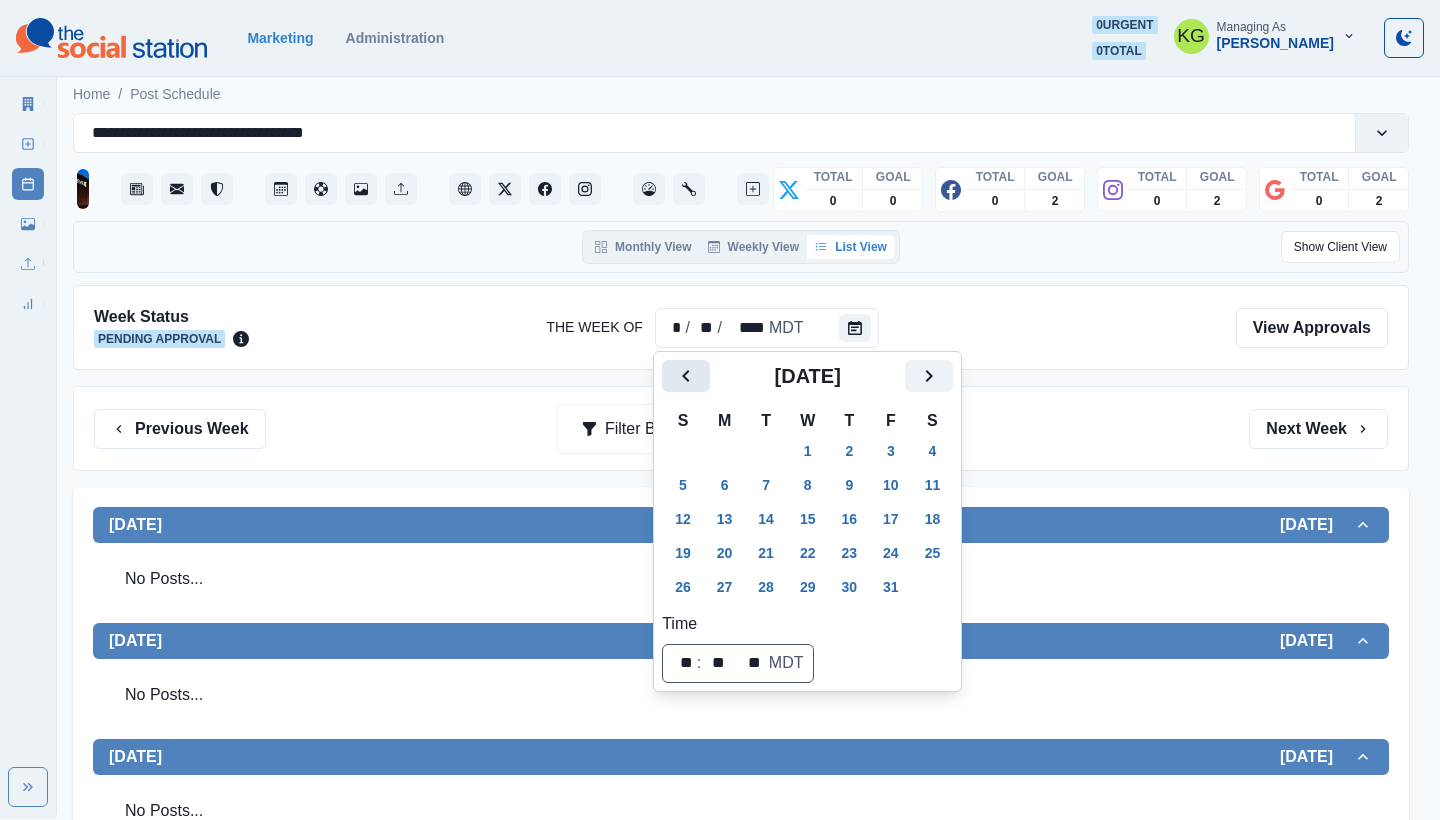 click at bounding box center [686, 376] 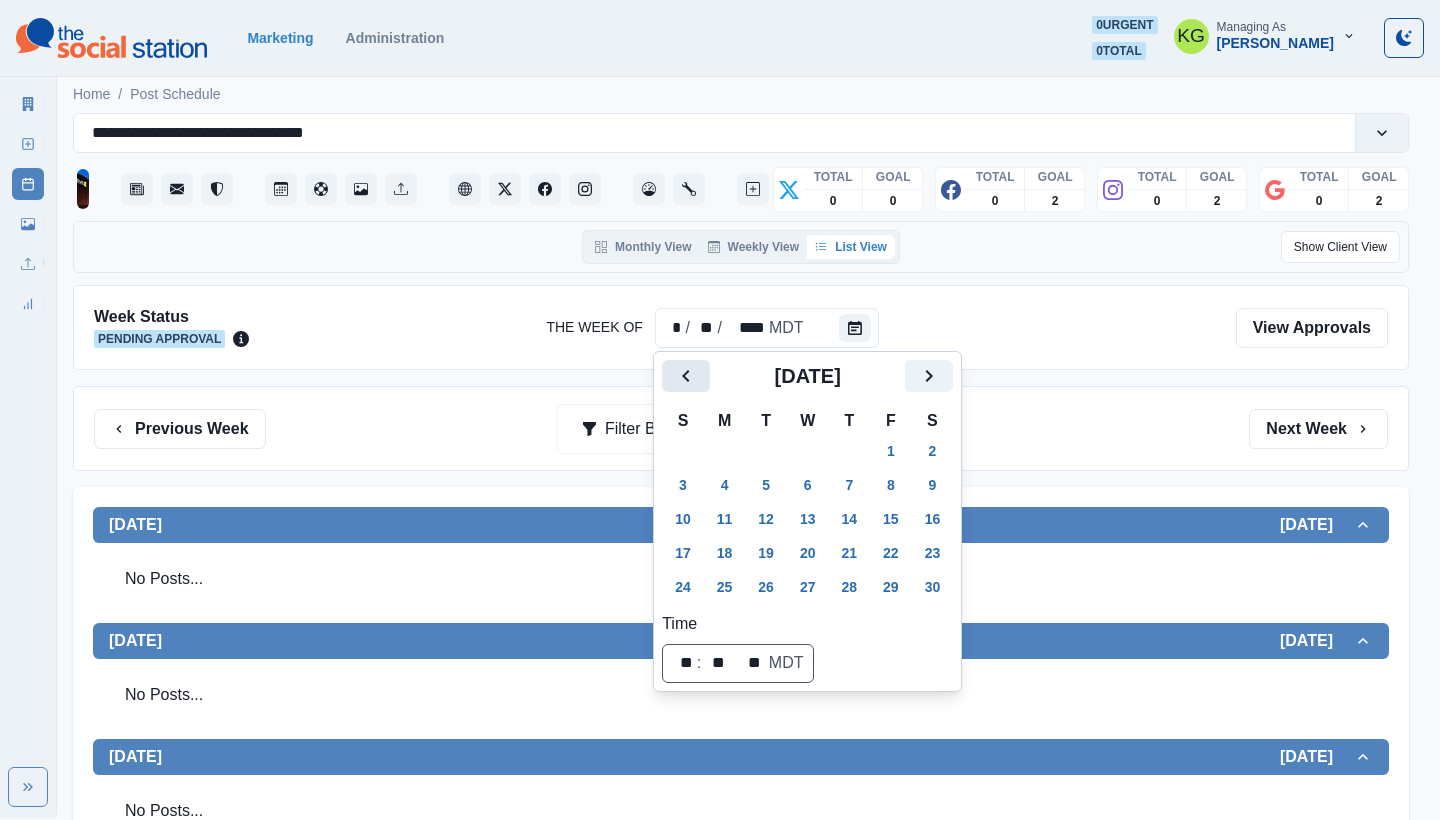 click at bounding box center (686, 376) 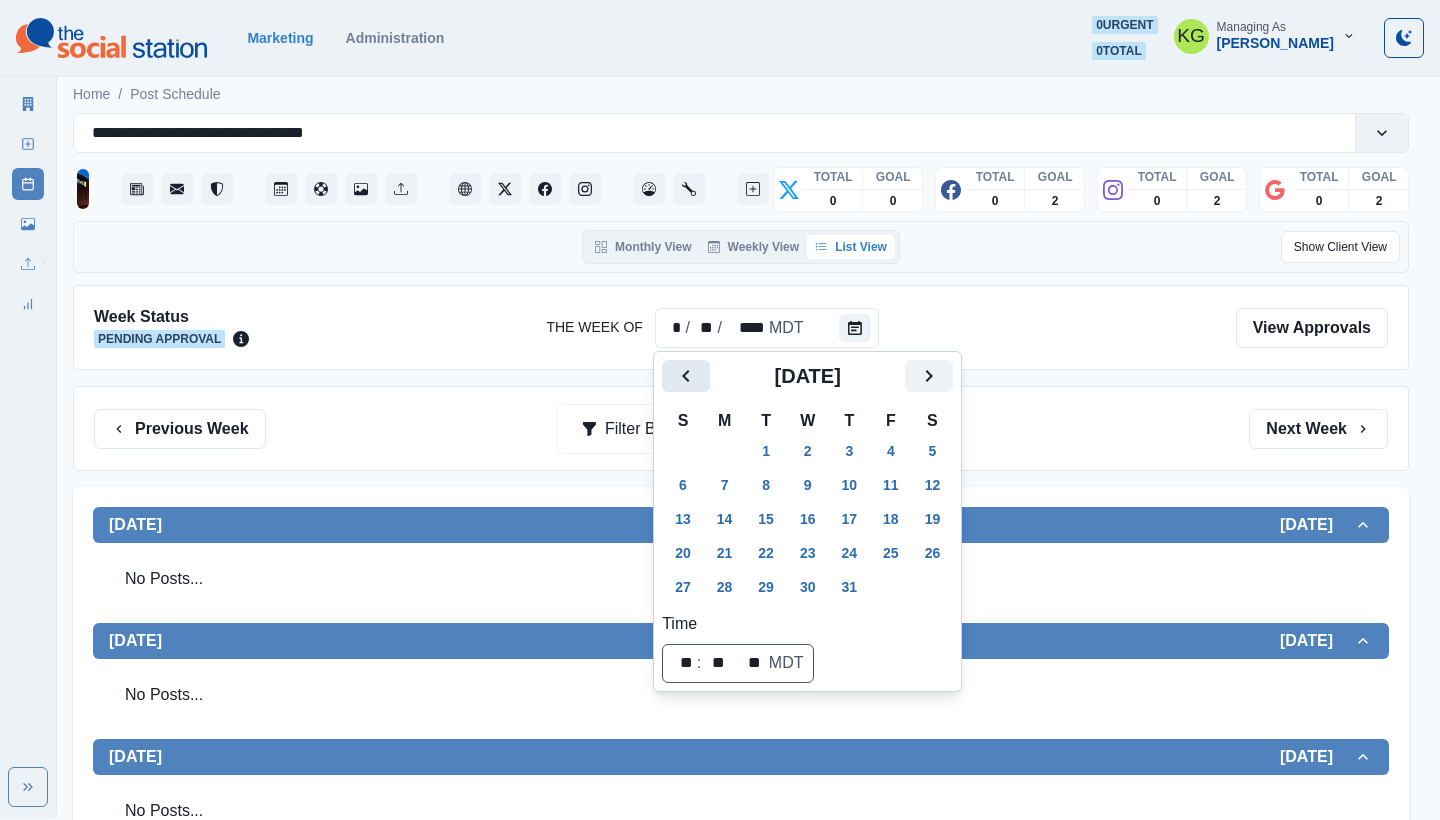 click at bounding box center [686, 376] 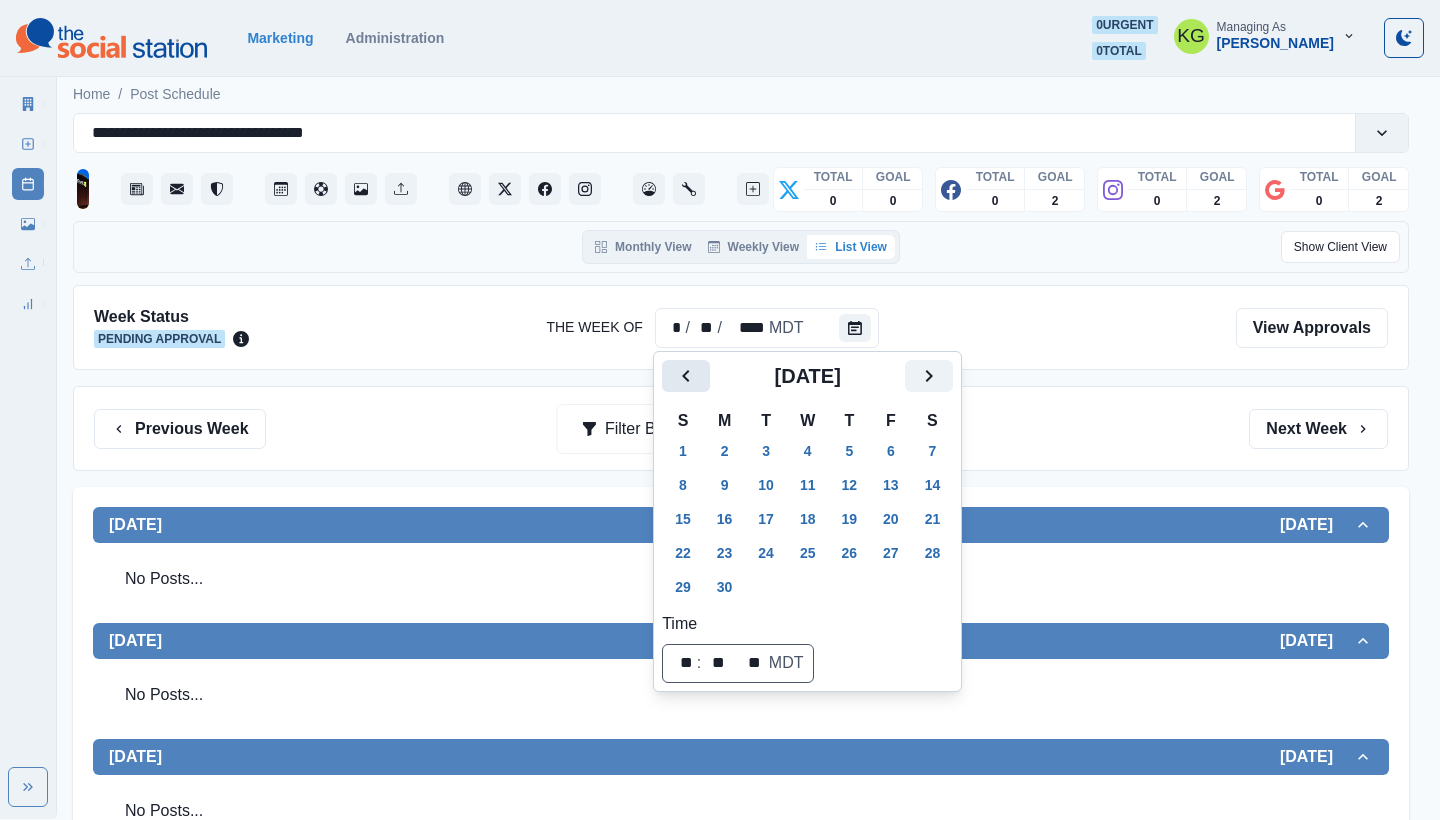 click at bounding box center (686, 376) 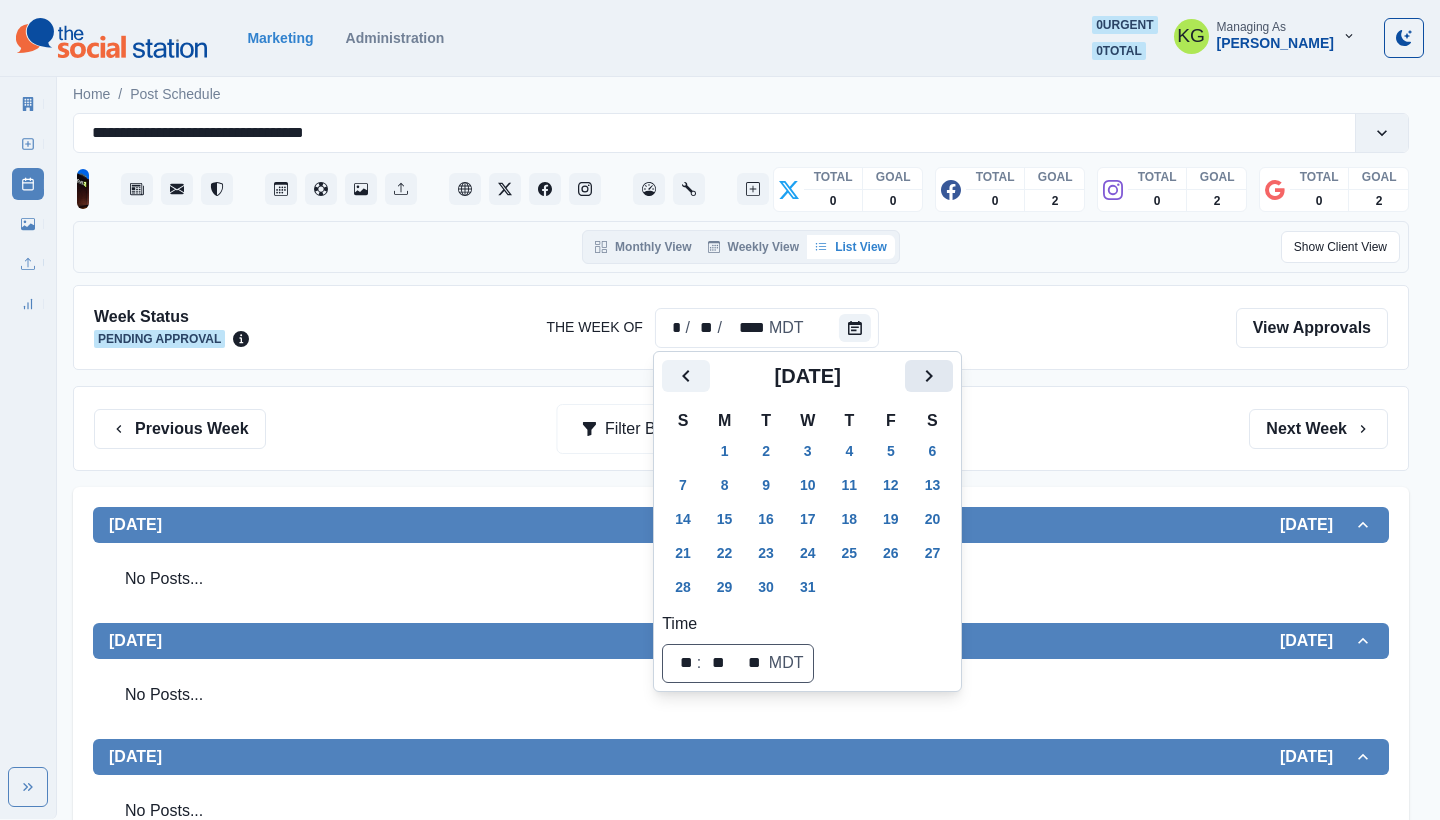 click 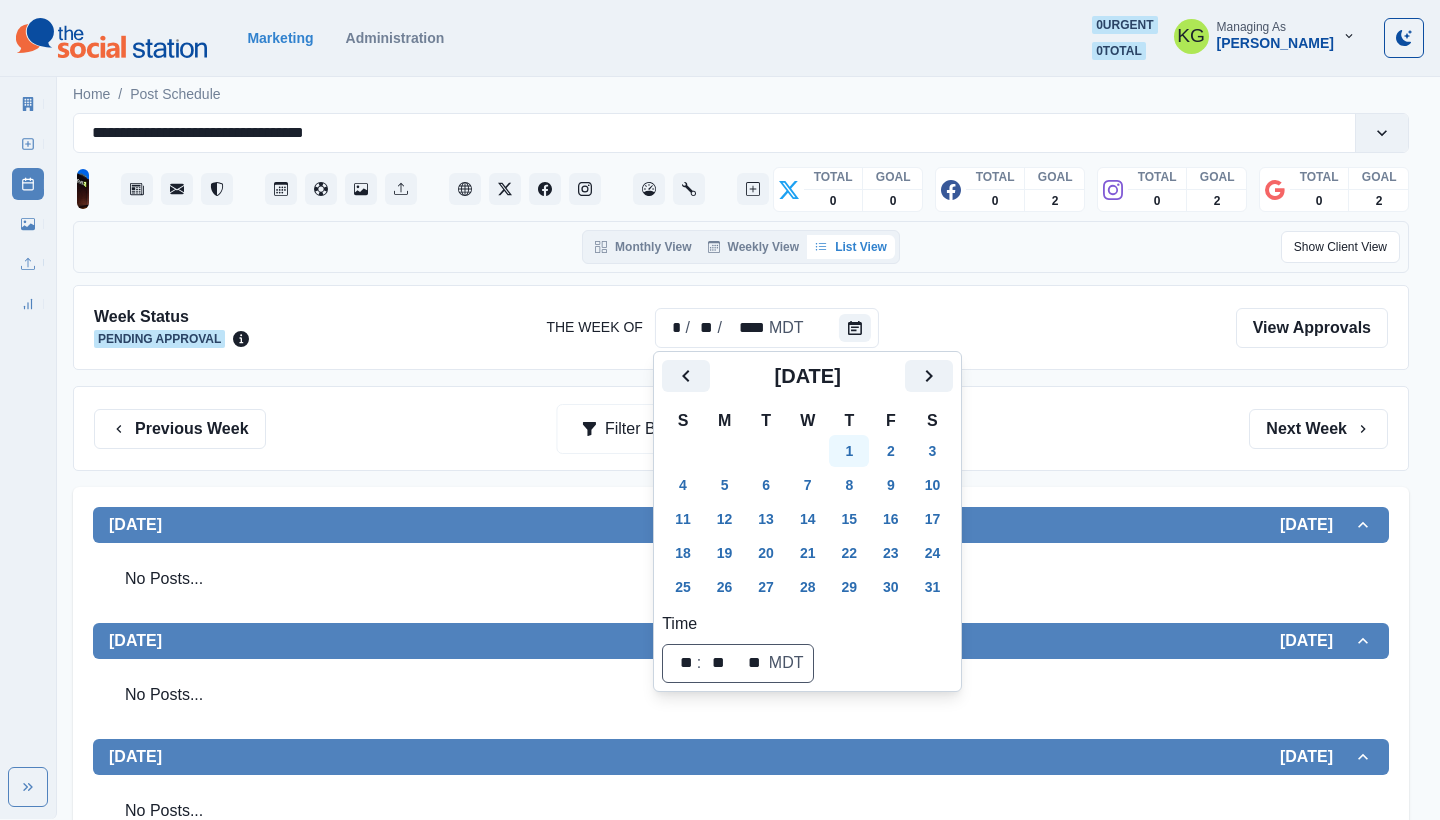 click on "1" at bounding box center [849, 451] 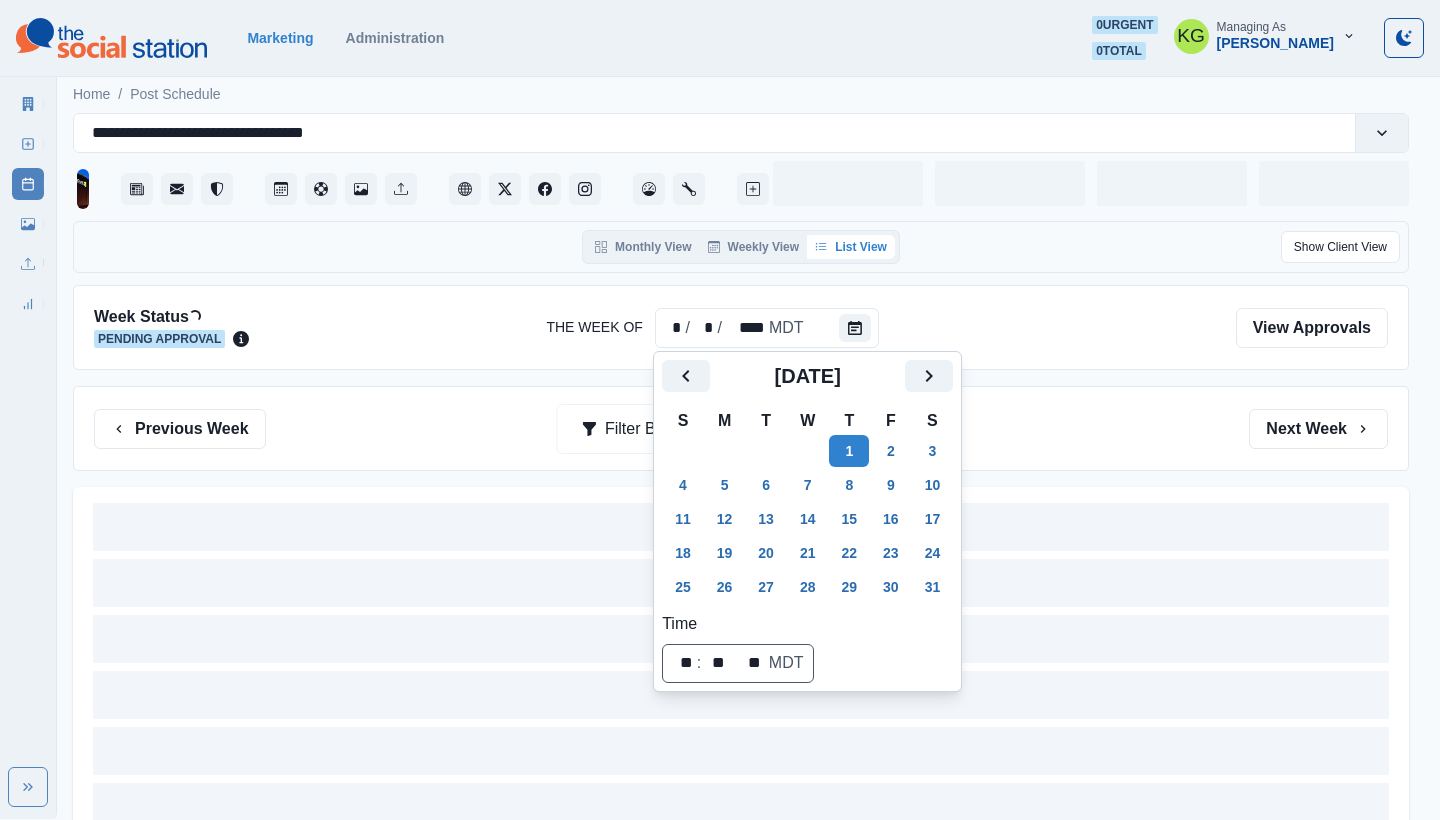 click on "Previous Week Filter By: Next Week" at bounding box center [741, 429] 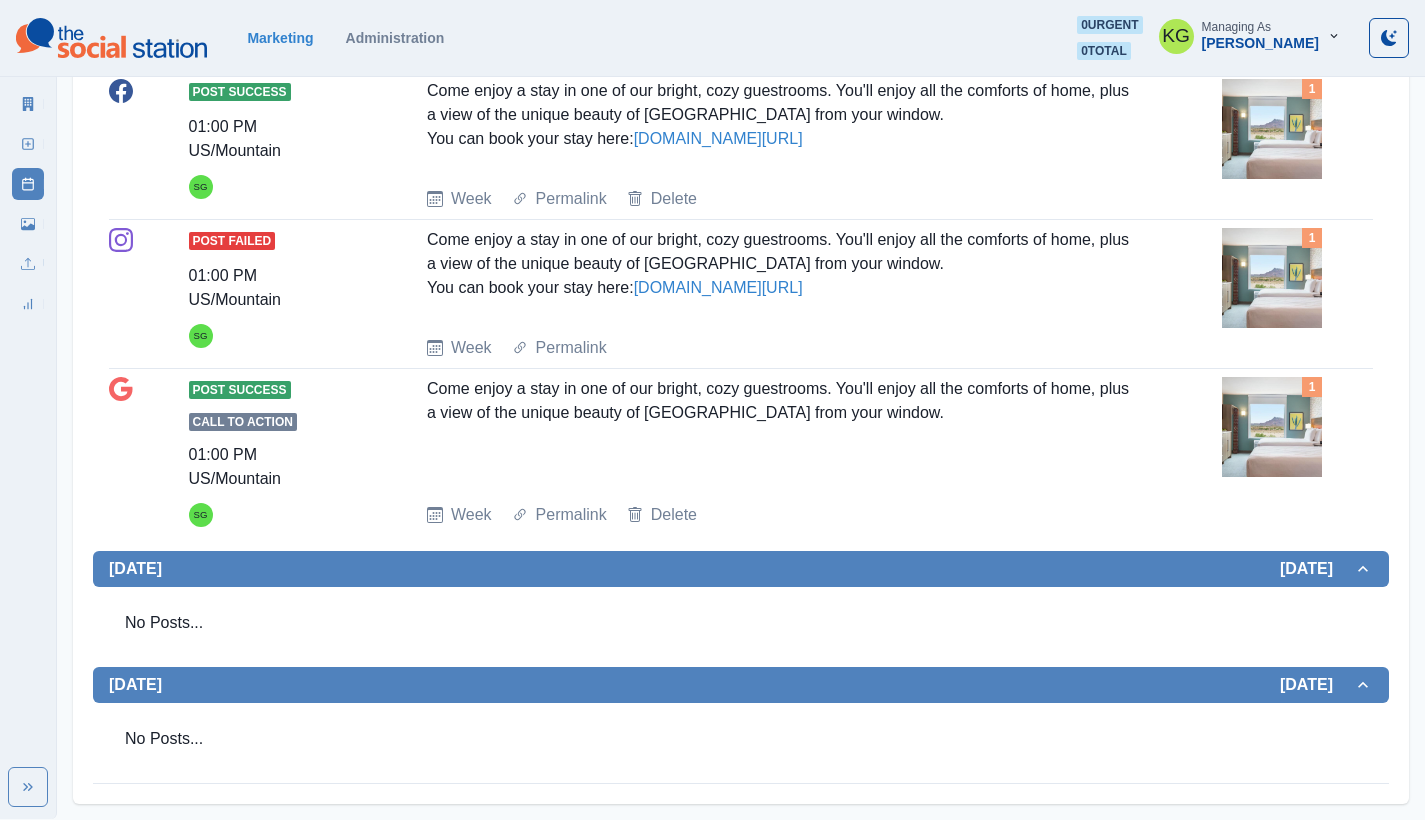 scroll, scrollTop: 0, scrollLeft: 0, axis: both 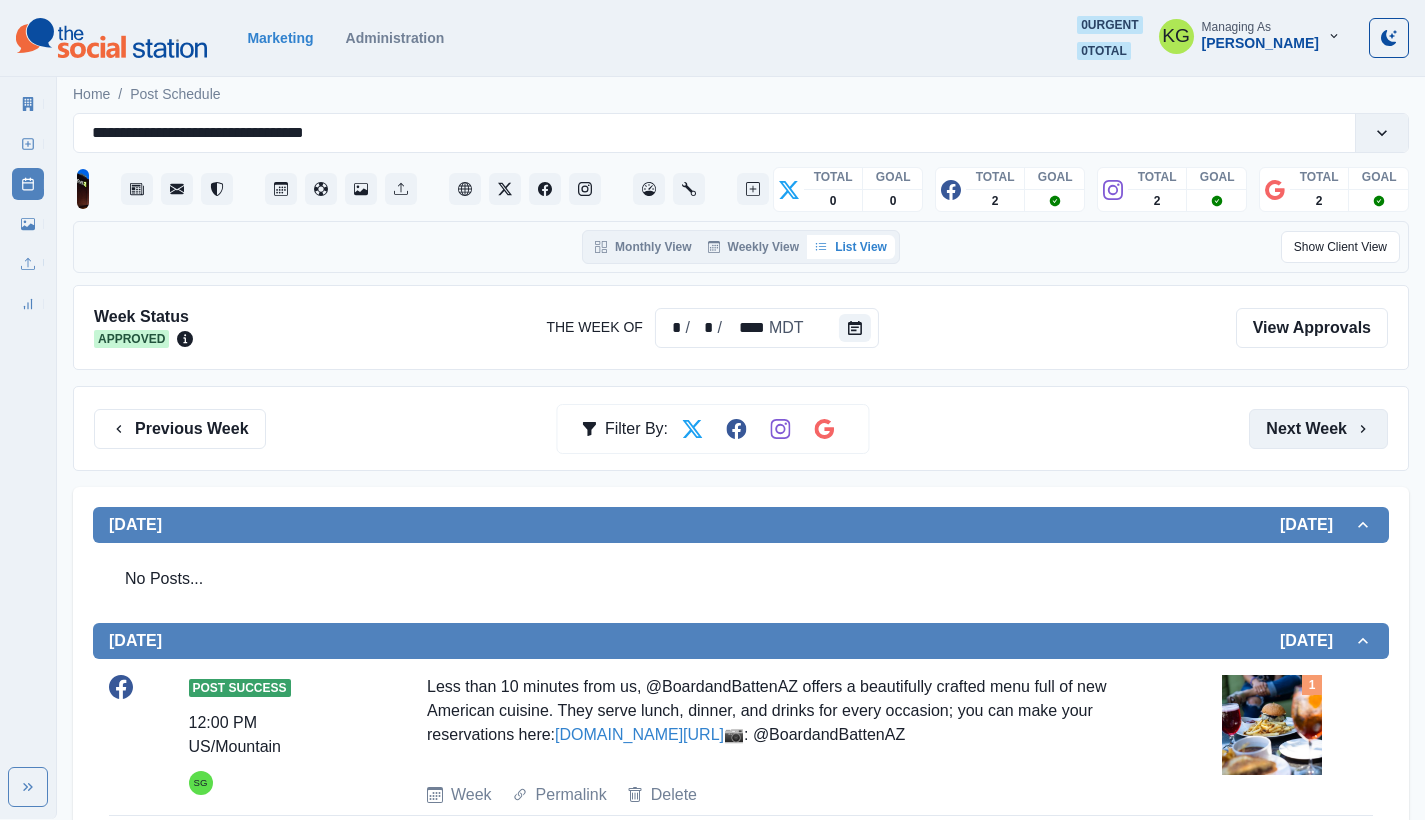 click on "Next Week" at bounding box center (1318, 429) 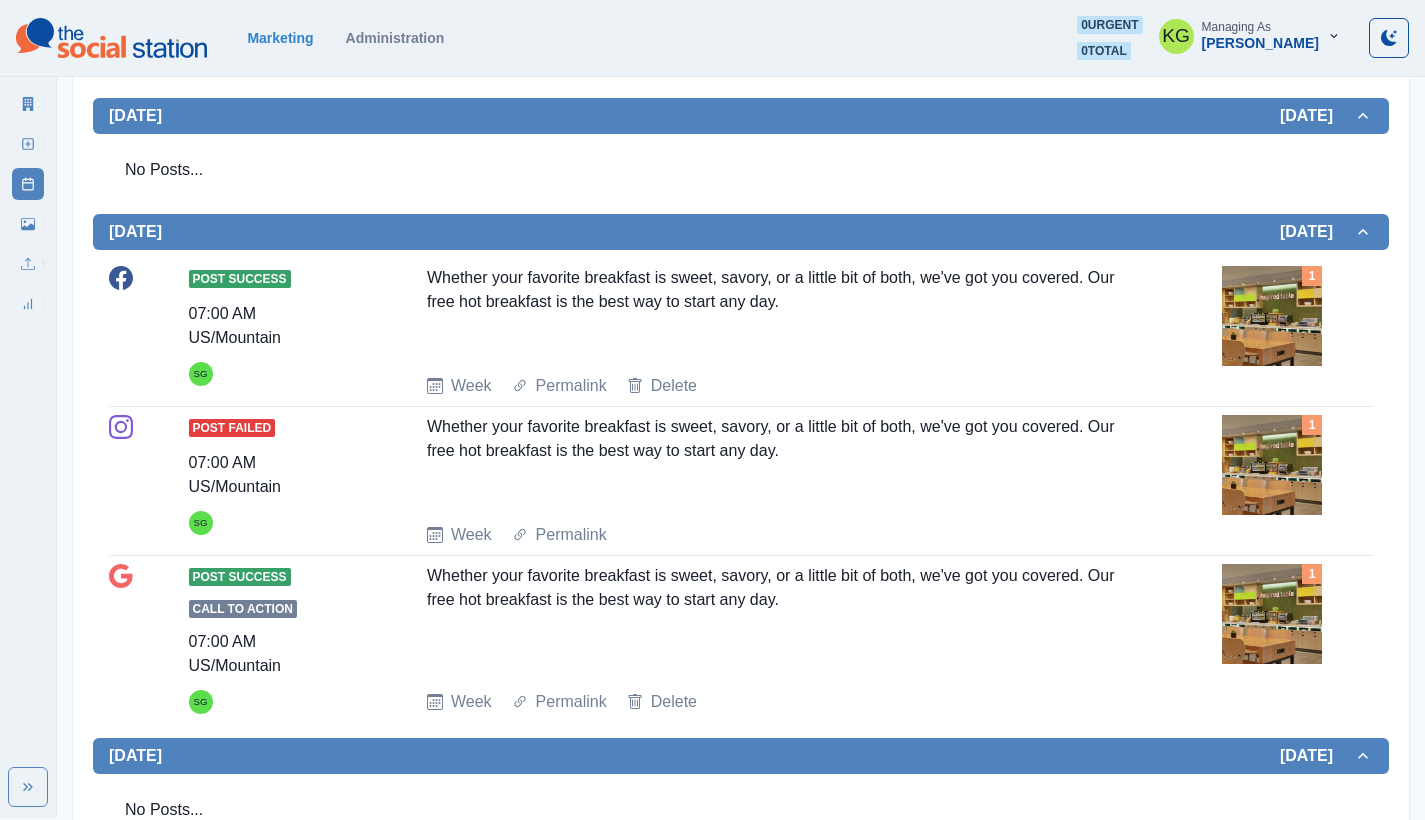 scroll, scrollTop: 0, scrollLeft: 0, axis: both 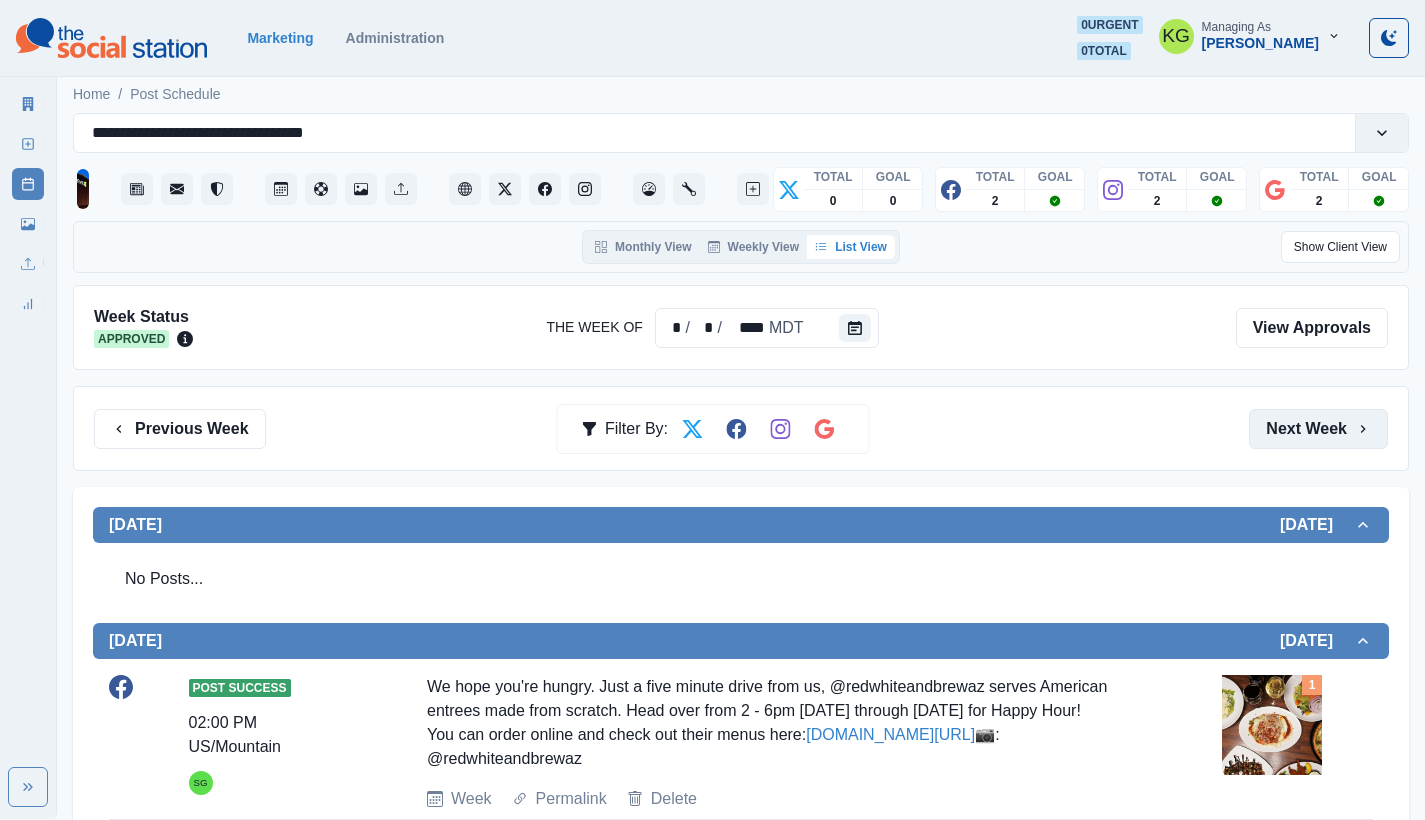 click on "Next Week" at bounding box center (1318, 429) 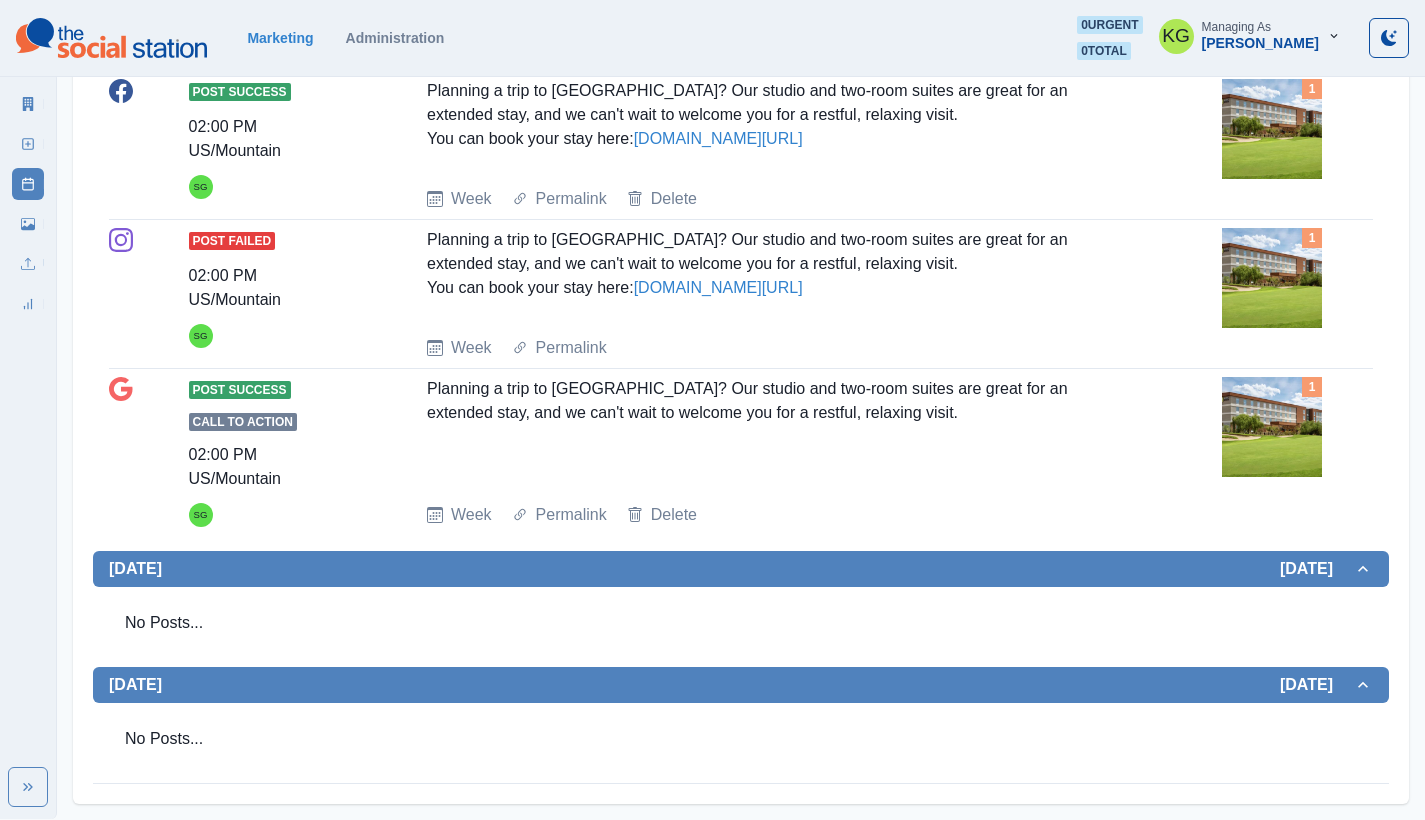 scroll, scrollTop: 0, scrollLeft: 0, axis: both 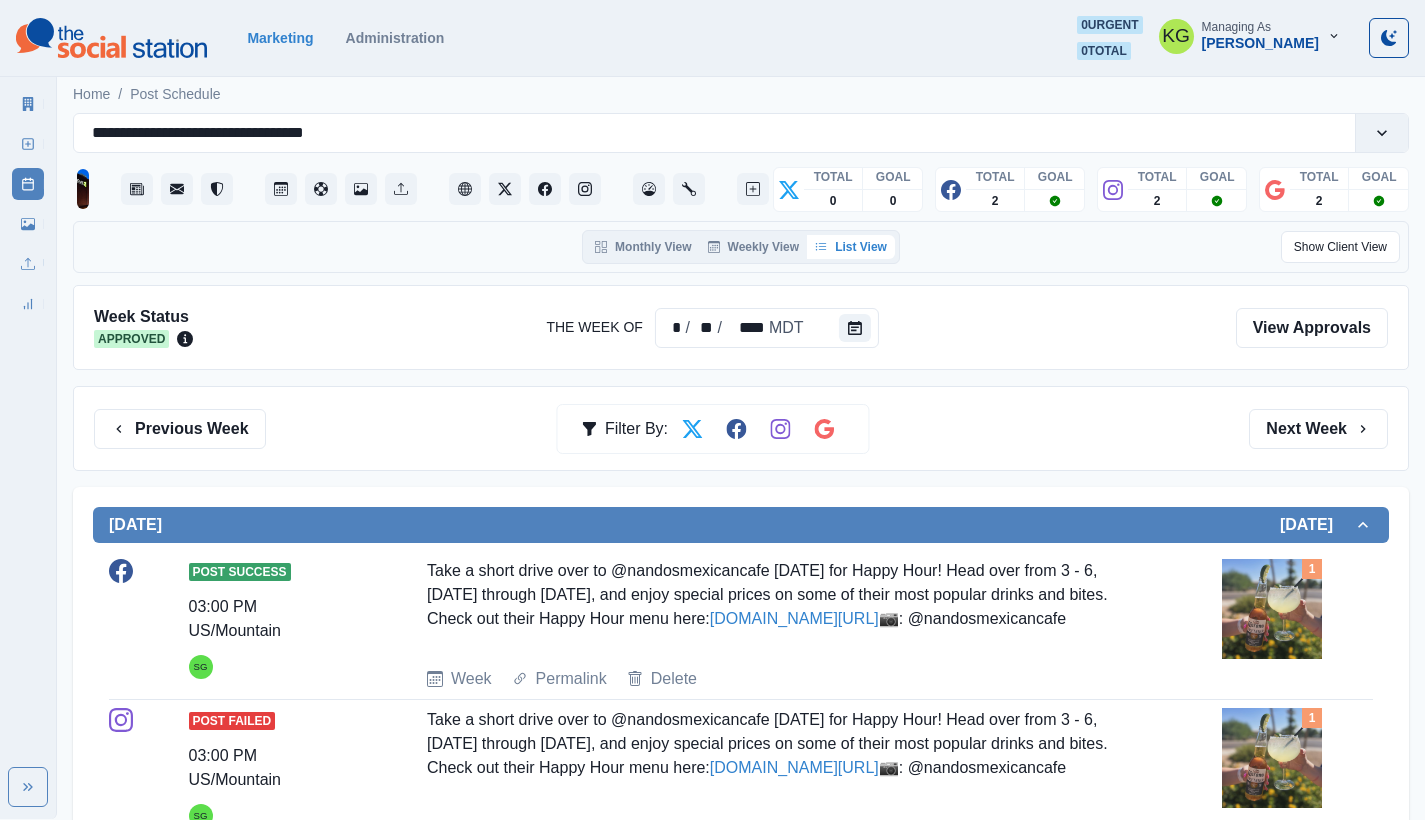 click on "Previous Week Filter By: Next Week" at bounding box center [741, 428] 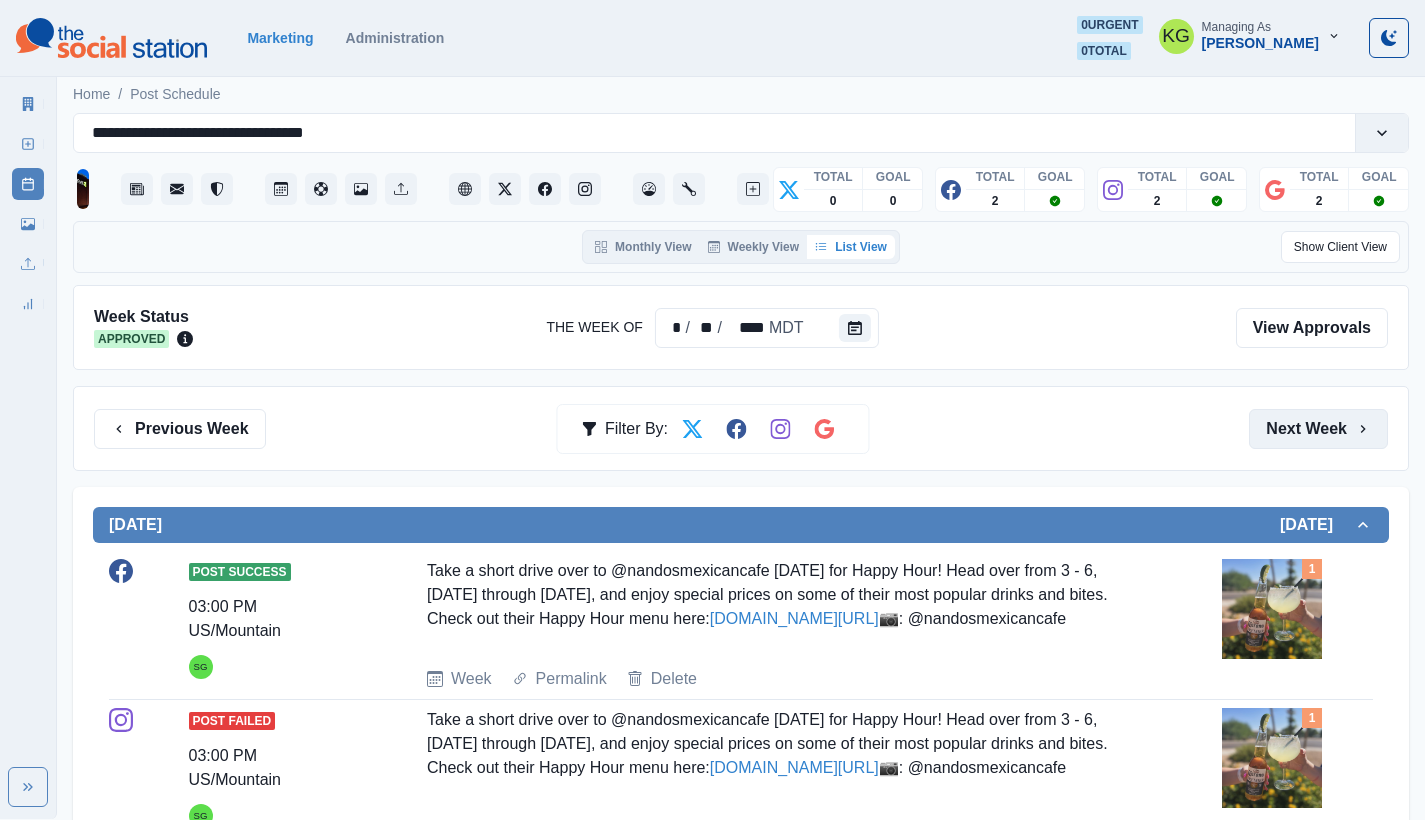 click on "Next Week" at bounding box center (1318, 429) 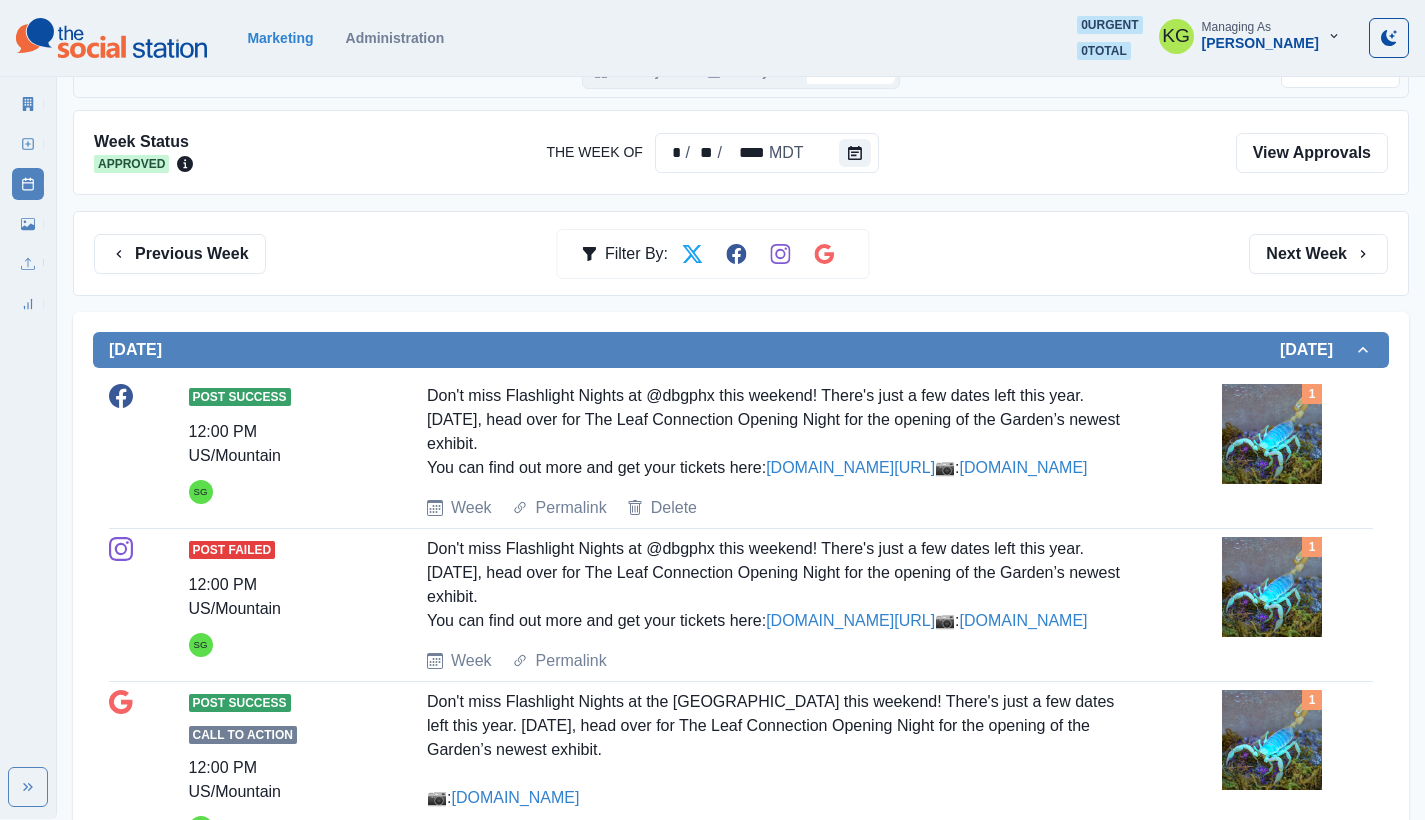 scroll, scrollTop: 0, scrollLeft: 0, axis: both 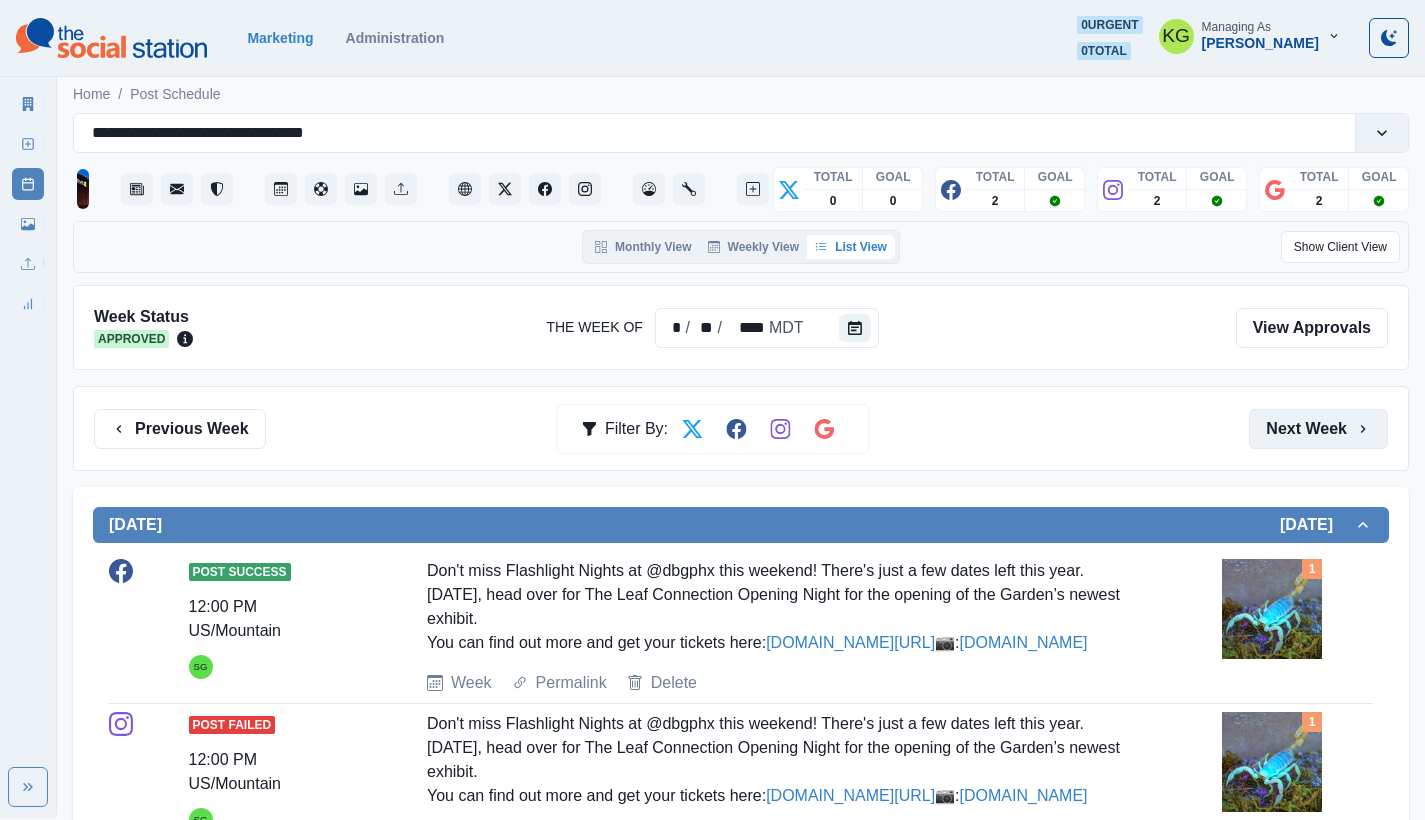 click on "Next Week" at bounding box center [1318, 429] 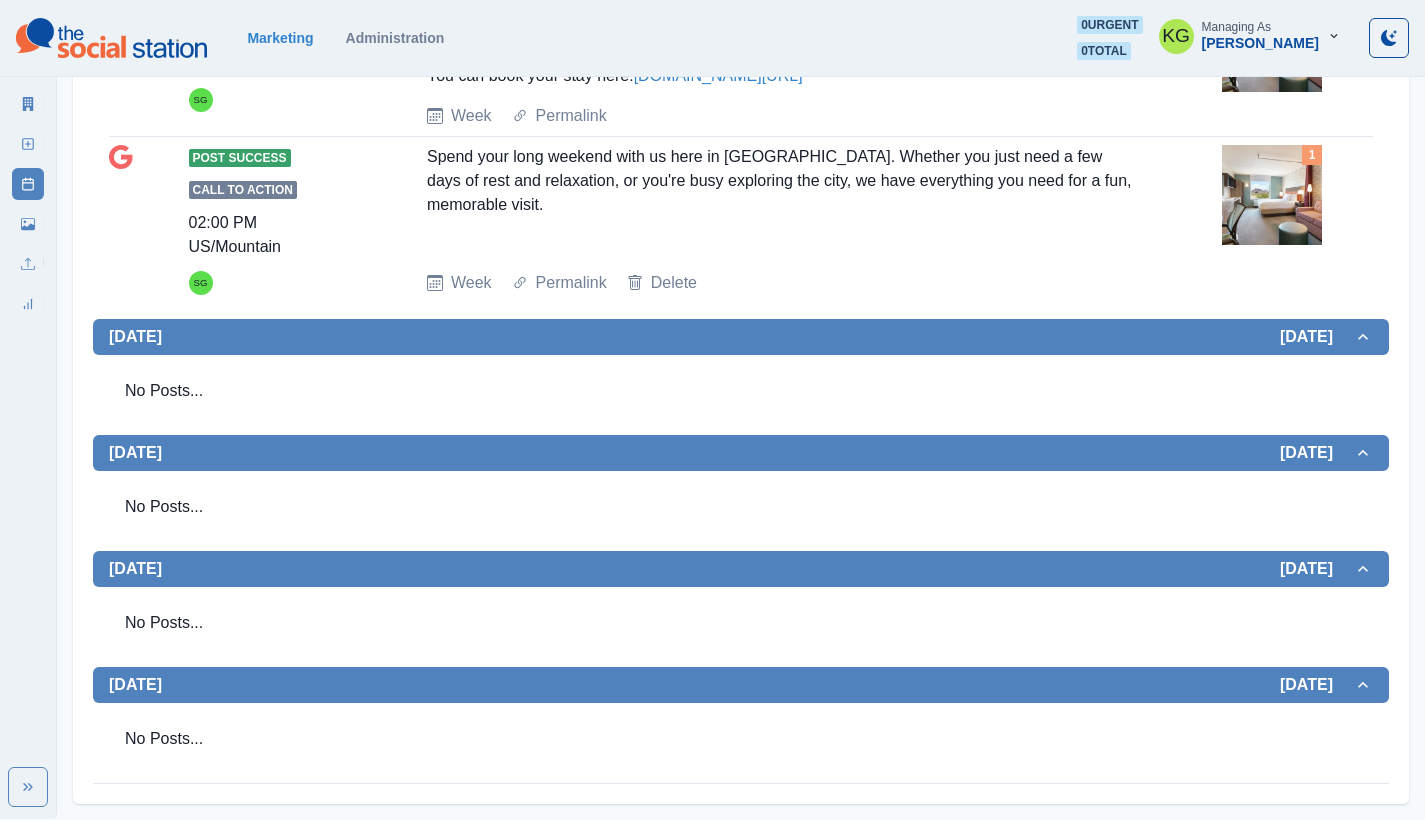 scroll, scrollTop: 16, scrollLeft: 0, axis: vertical 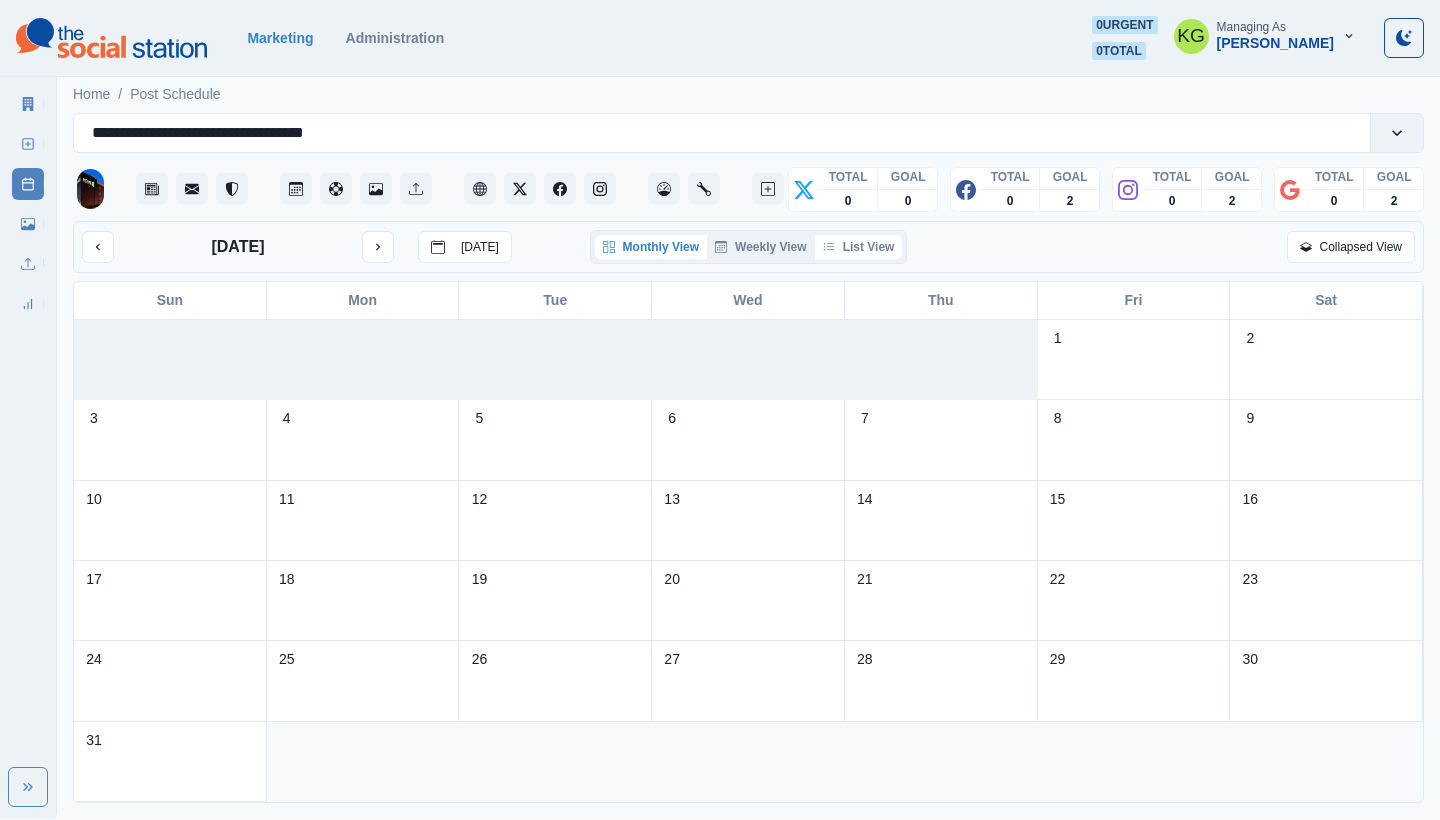 click on "List View" at bounding box center (859, 247) 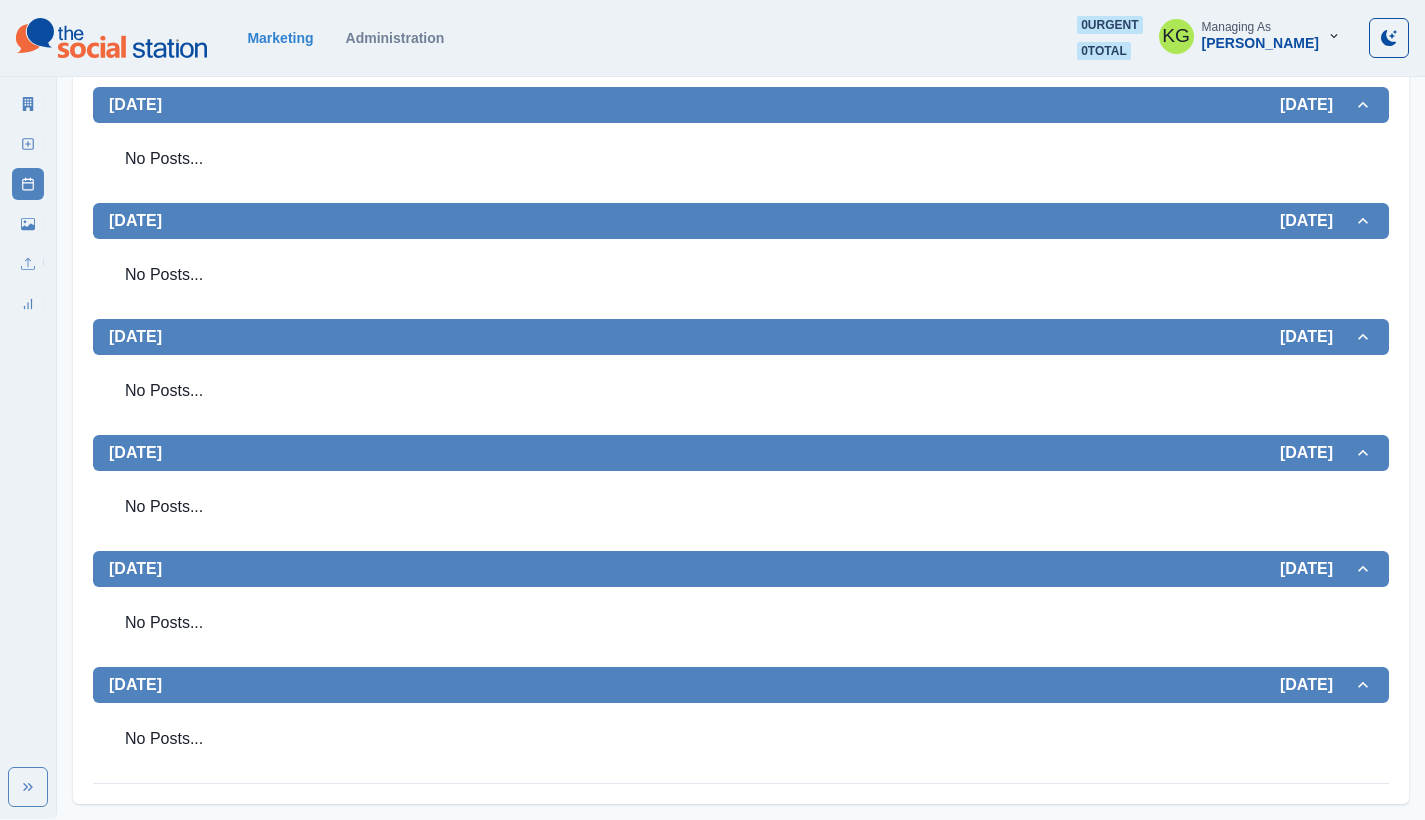 scroll, scrollTop: 0, scrollLeft: 0, axis: both 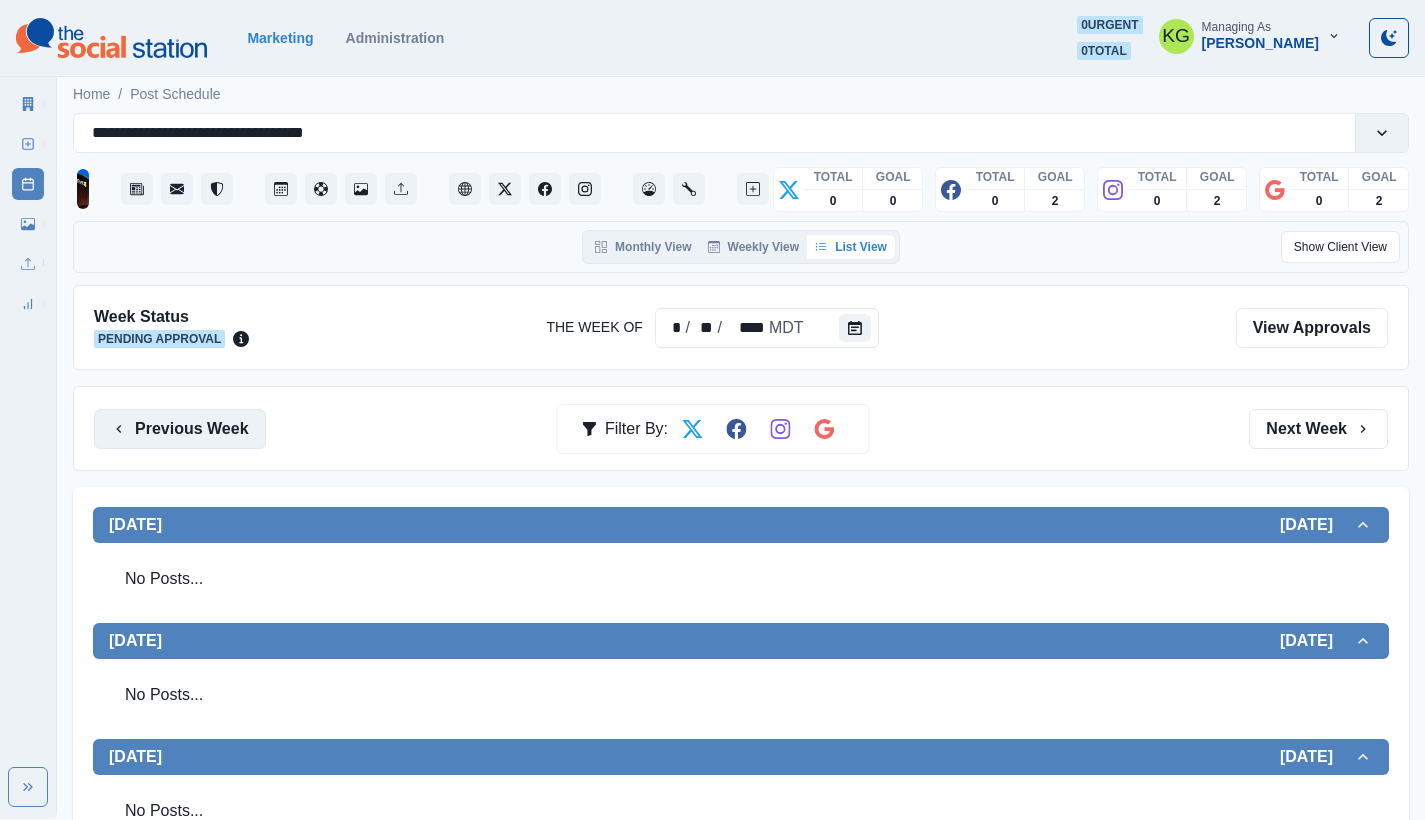 click on "Previous Week" at bounding box center [180, 429] 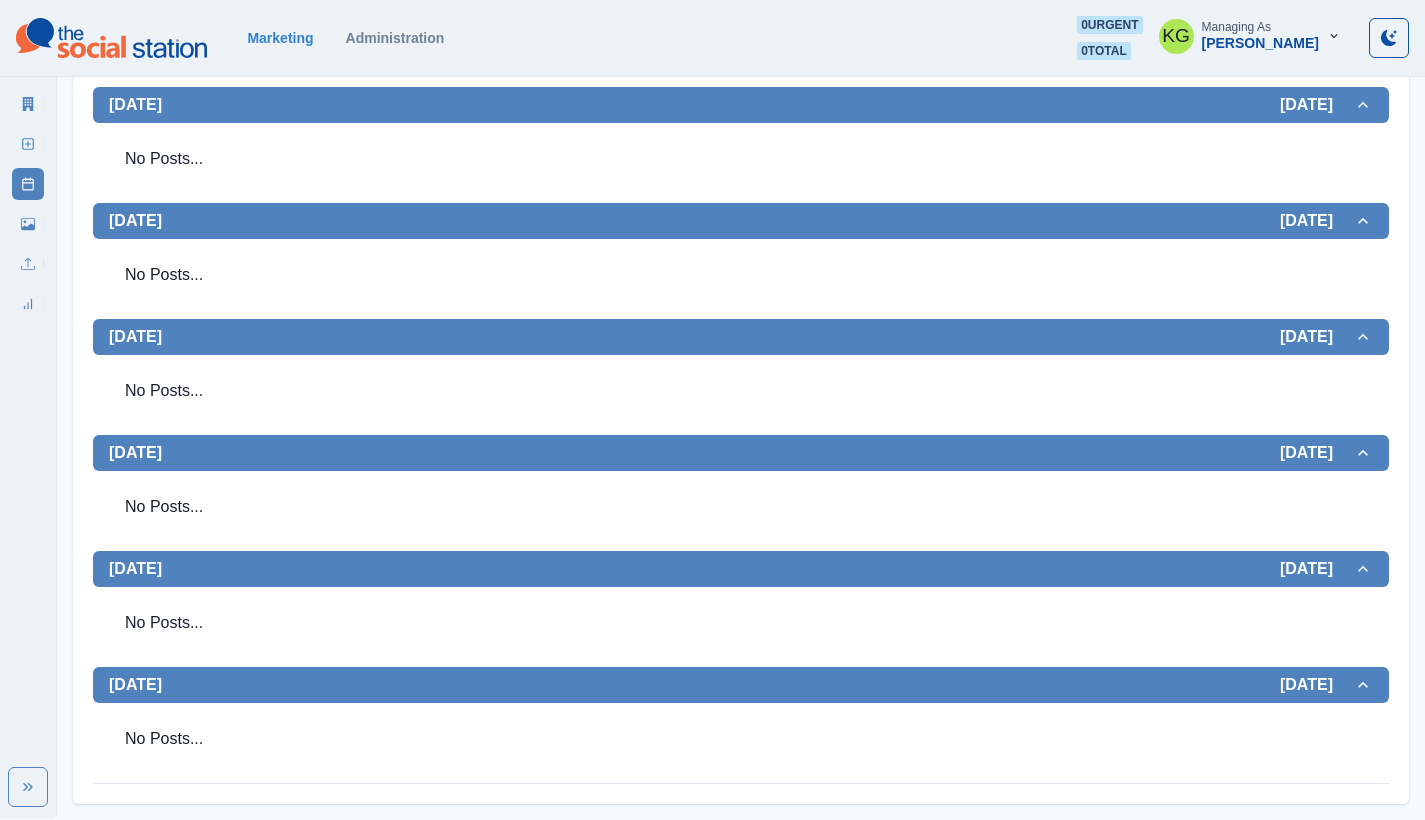 scroll, scrollTop: 0, scrollLeft: 0, axis: both 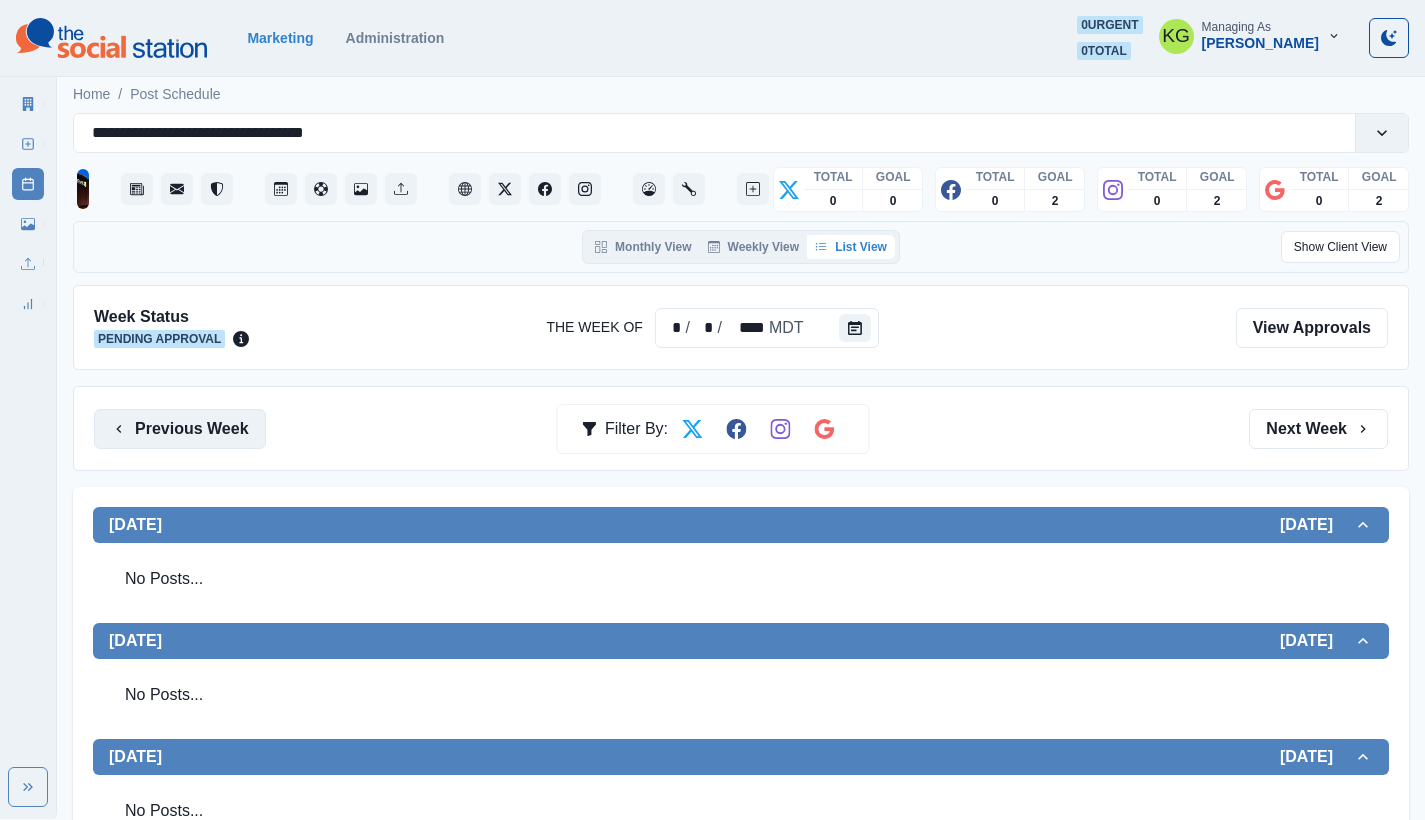 click on "Previous Week" at bounding box center [180, 429] 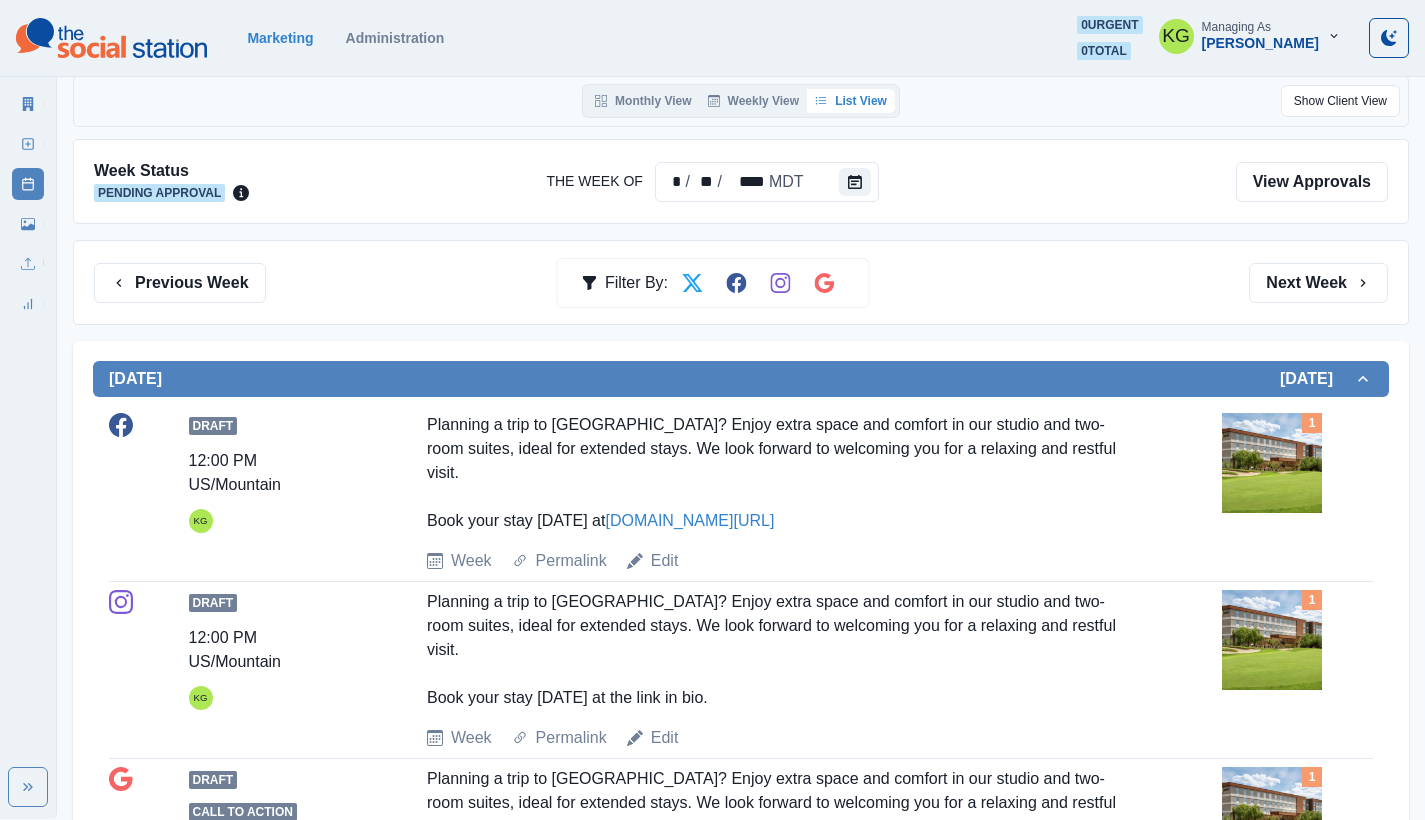 scroll, scrollTop: 0, scrollLeft: 0, axis: both 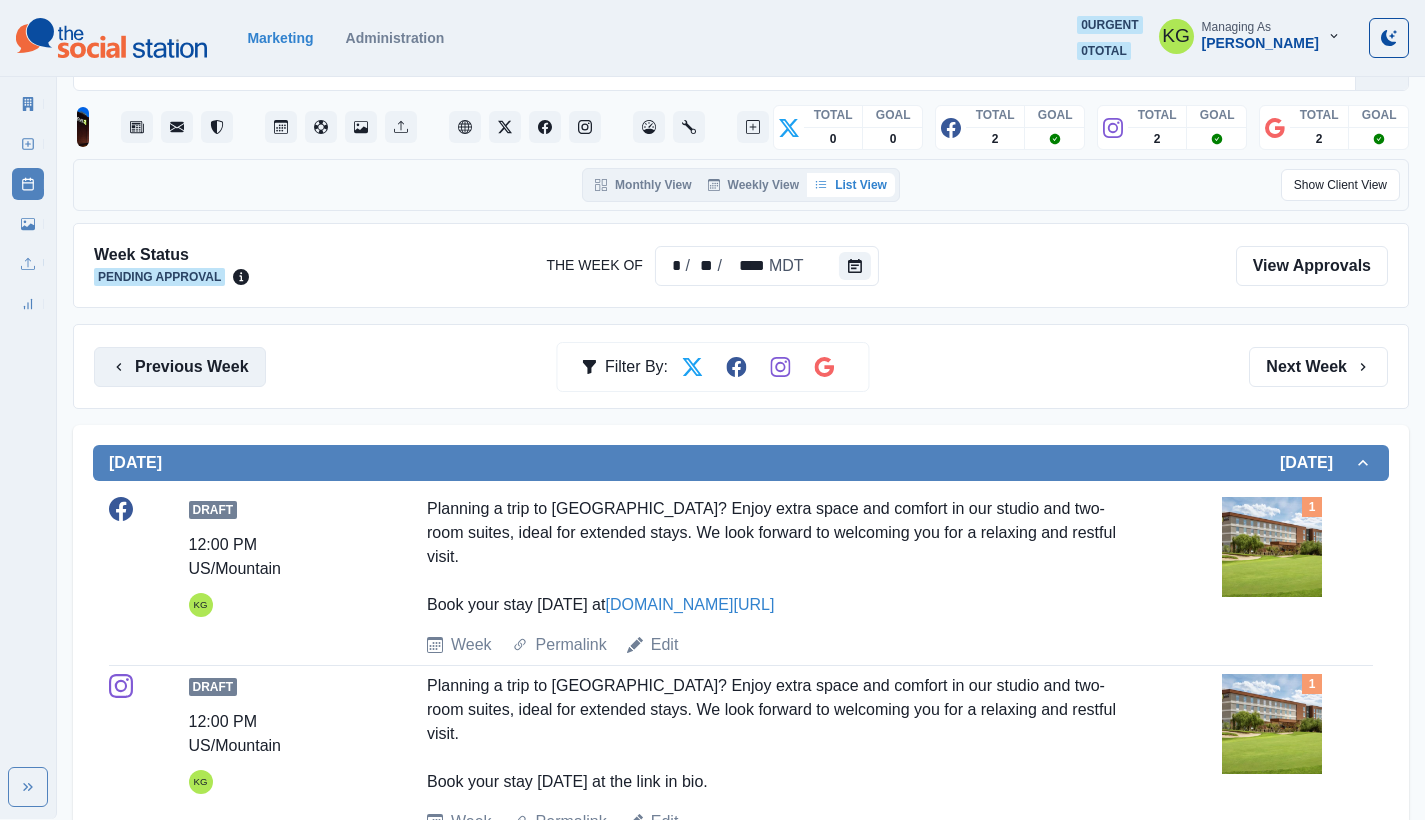 click on "Previous Week" at bounding box center [180, 367] 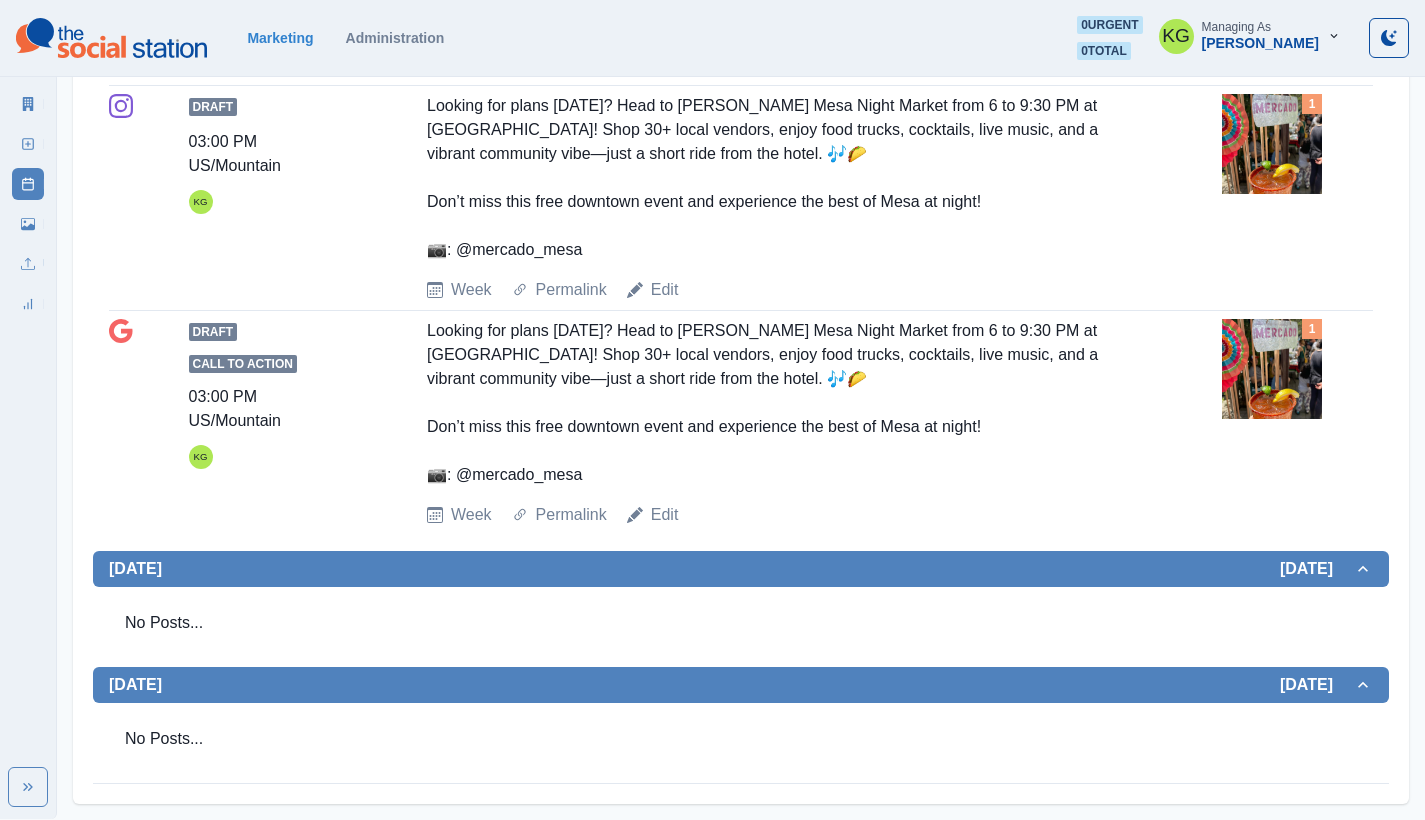 scroll, scrollTop: 0, scrollLeft: 0, axis: both 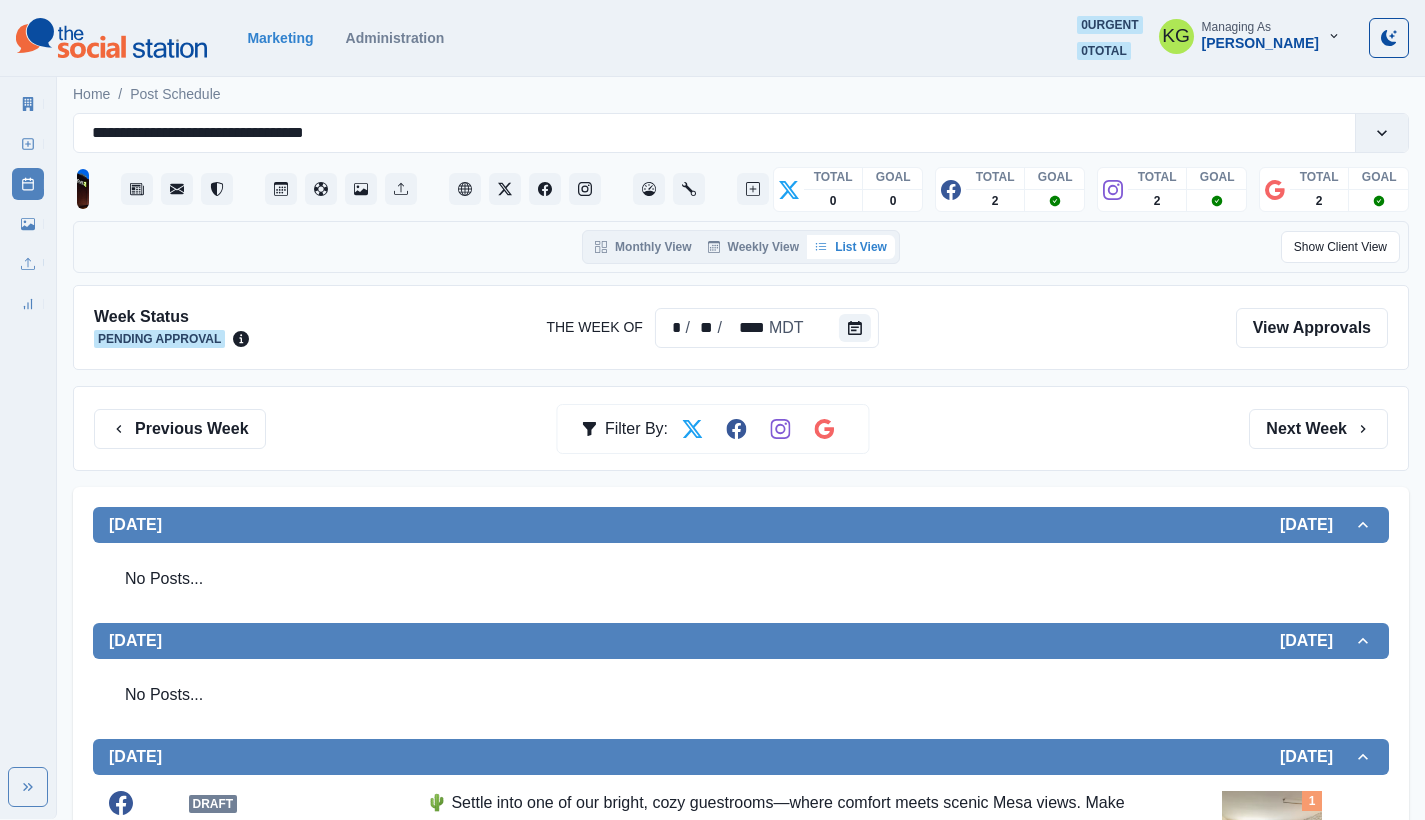 click on "Previous Week Filter By: Next Week" at bounding box center (741, 428) 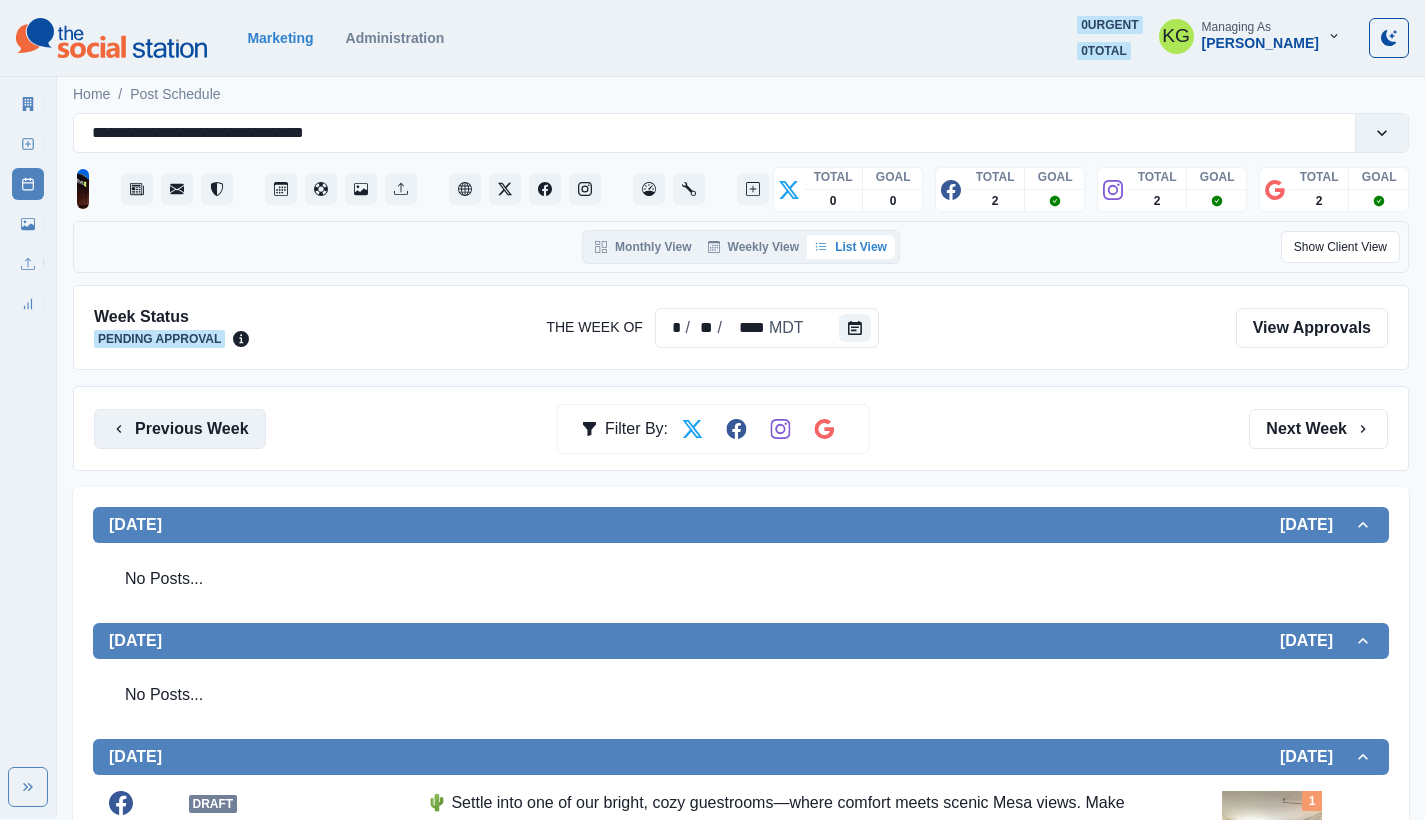 click on "Previous Week" at bounding box center [180, 429] 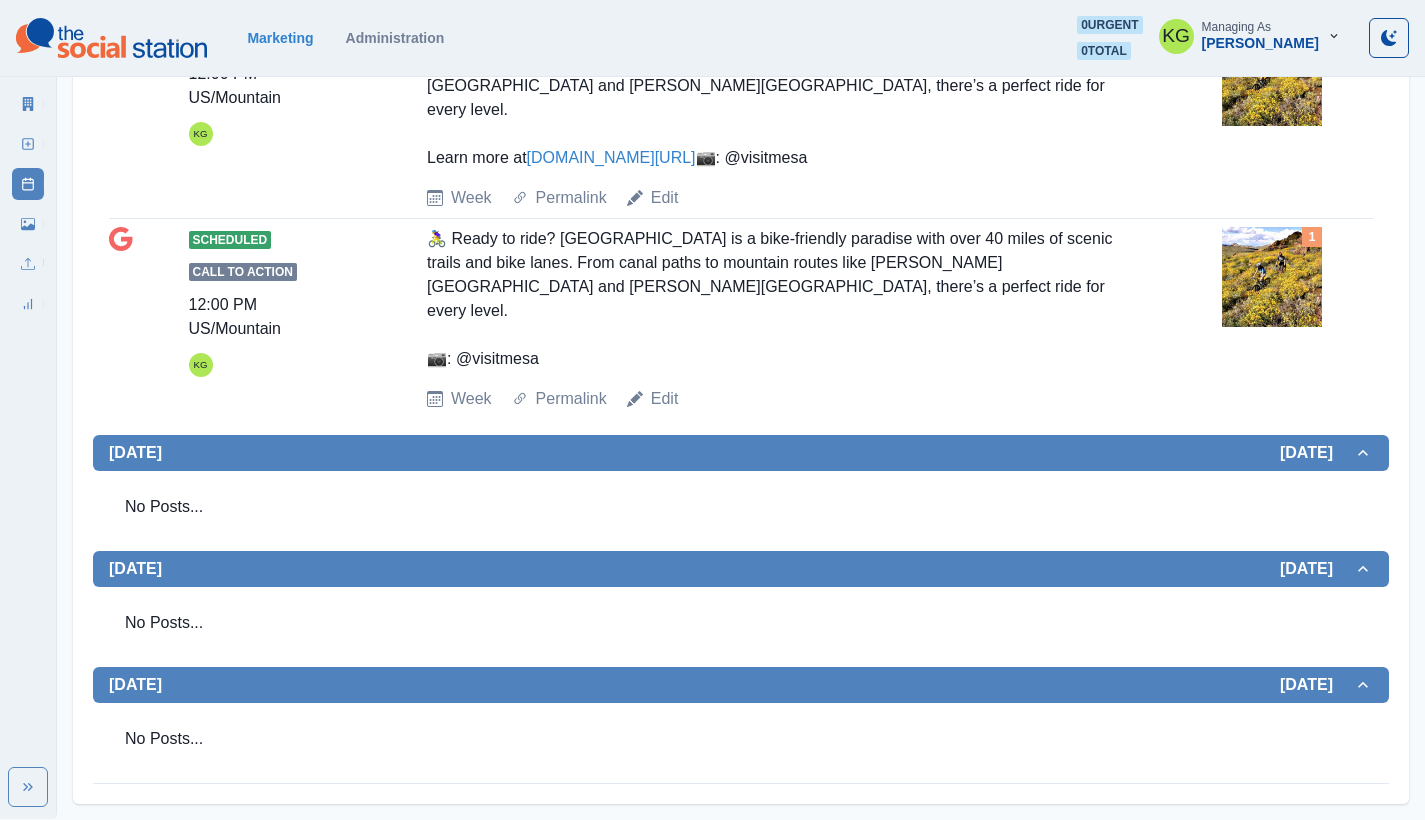 scroll, scrollTop: 214, scrollLeft: 0, axis: vertical 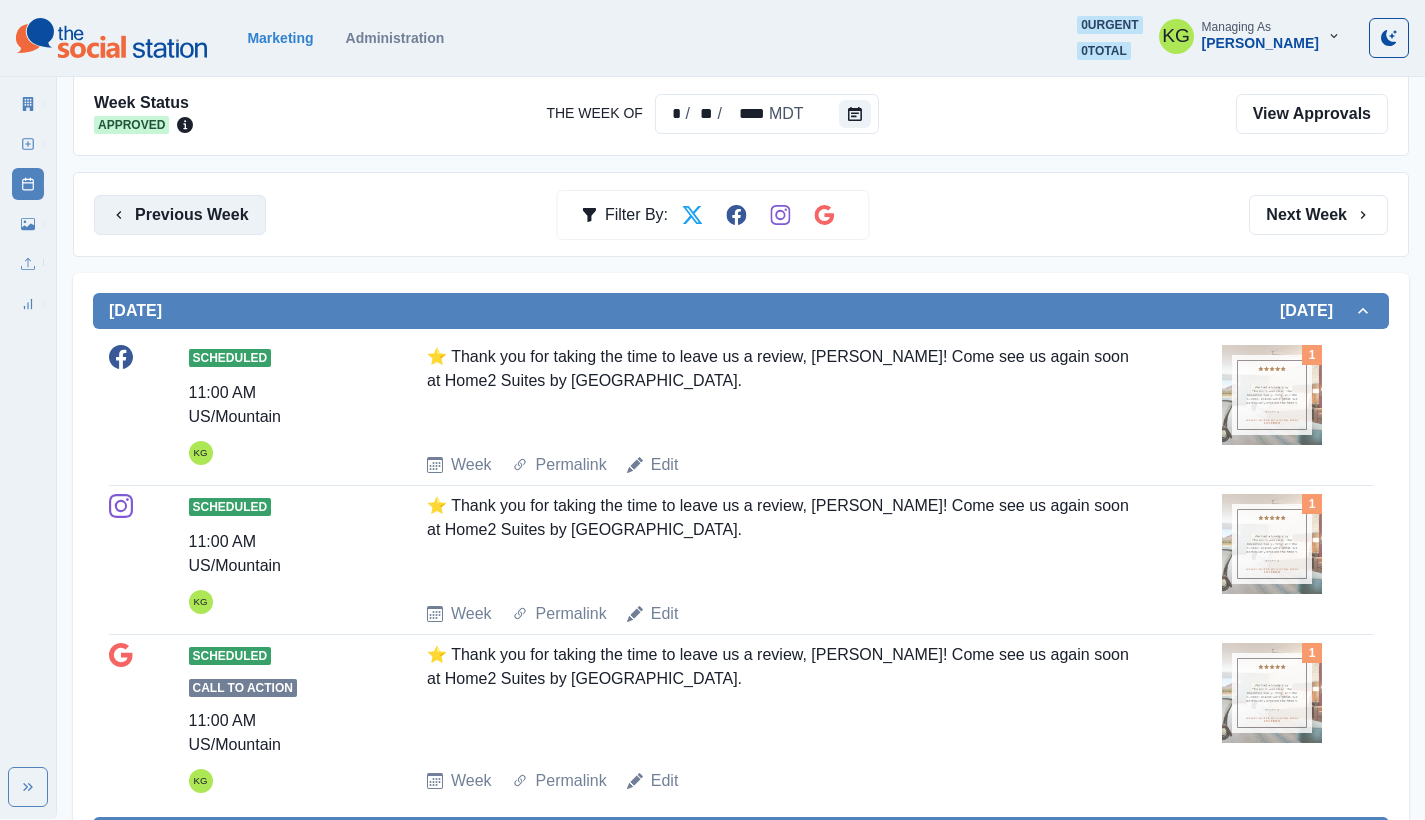 click on "Previous Week" at bounding box center [180, 215] 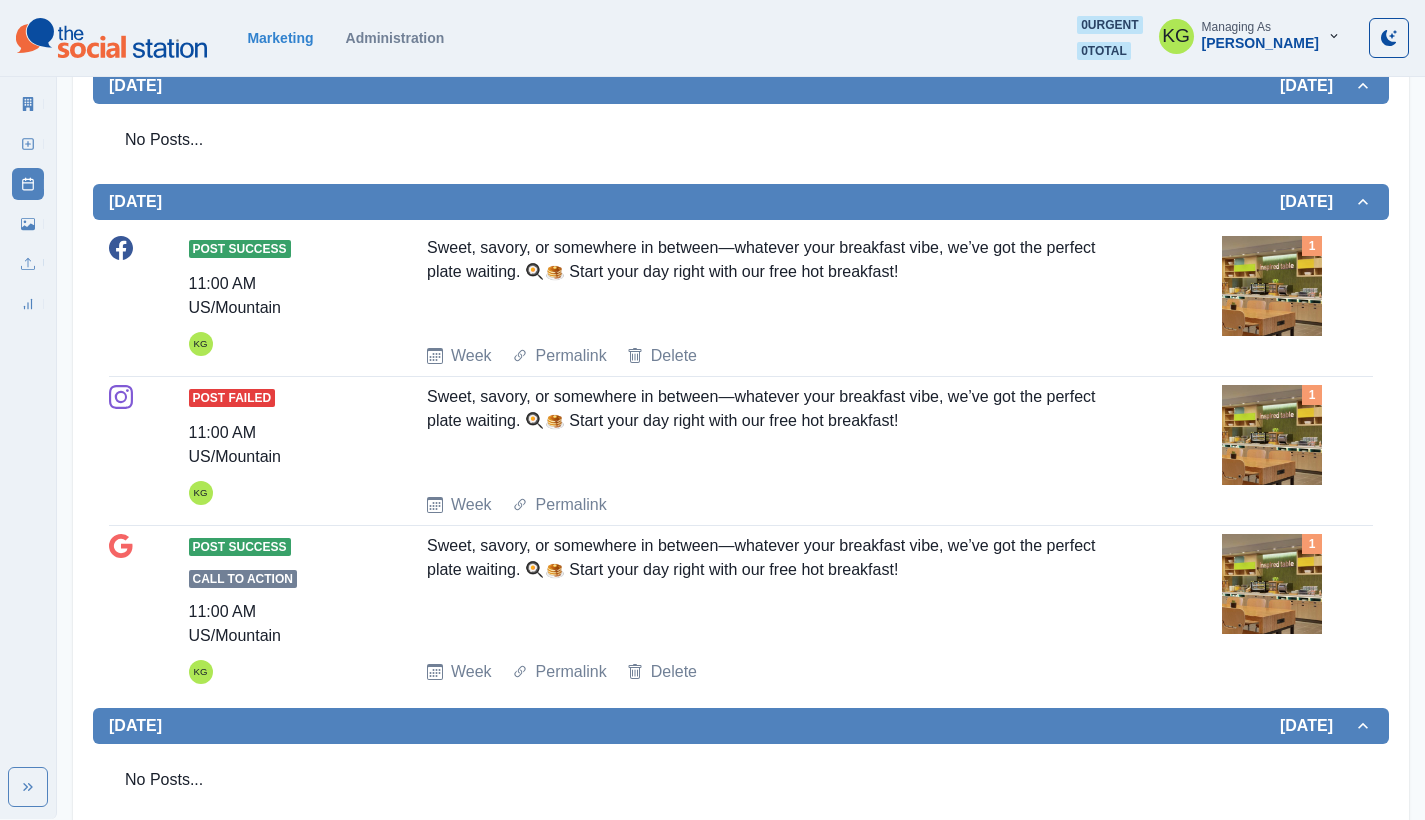 scroll, scrollTop: 0, scrollLeft: 0, axis: both 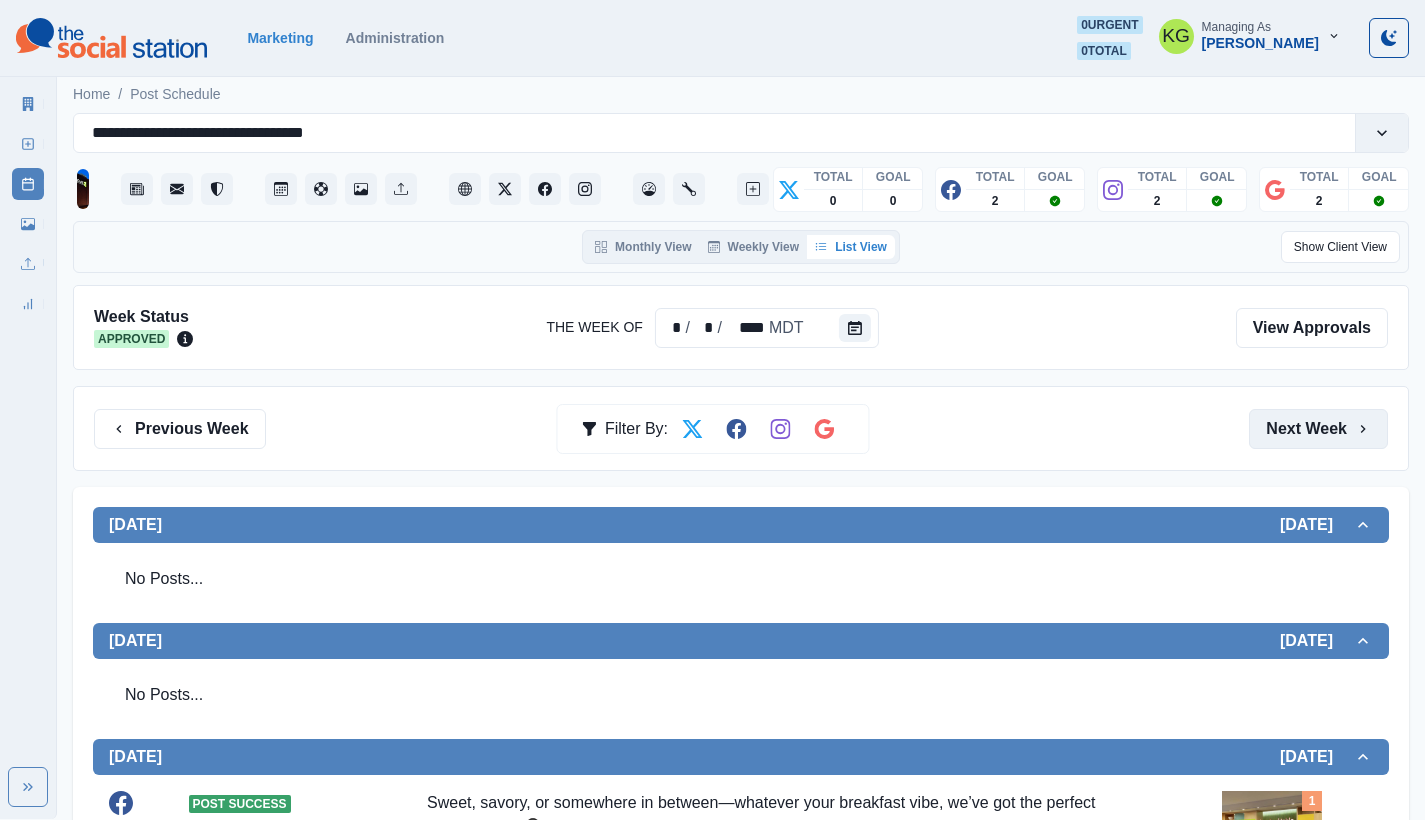 click on "Next Week" at bounding box center (1318, 429) 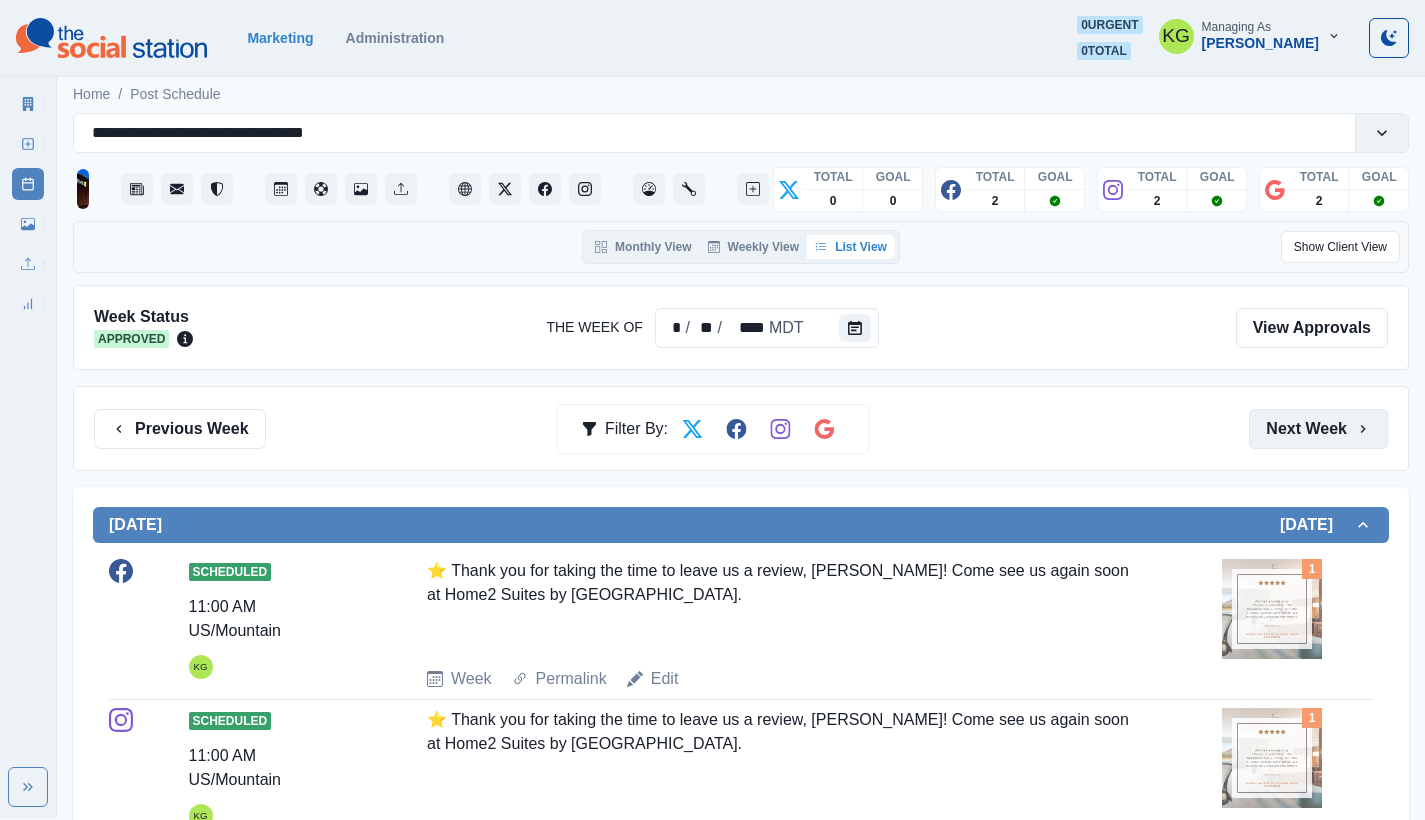 click on "Next Week" at bounding box center (1318, 429) 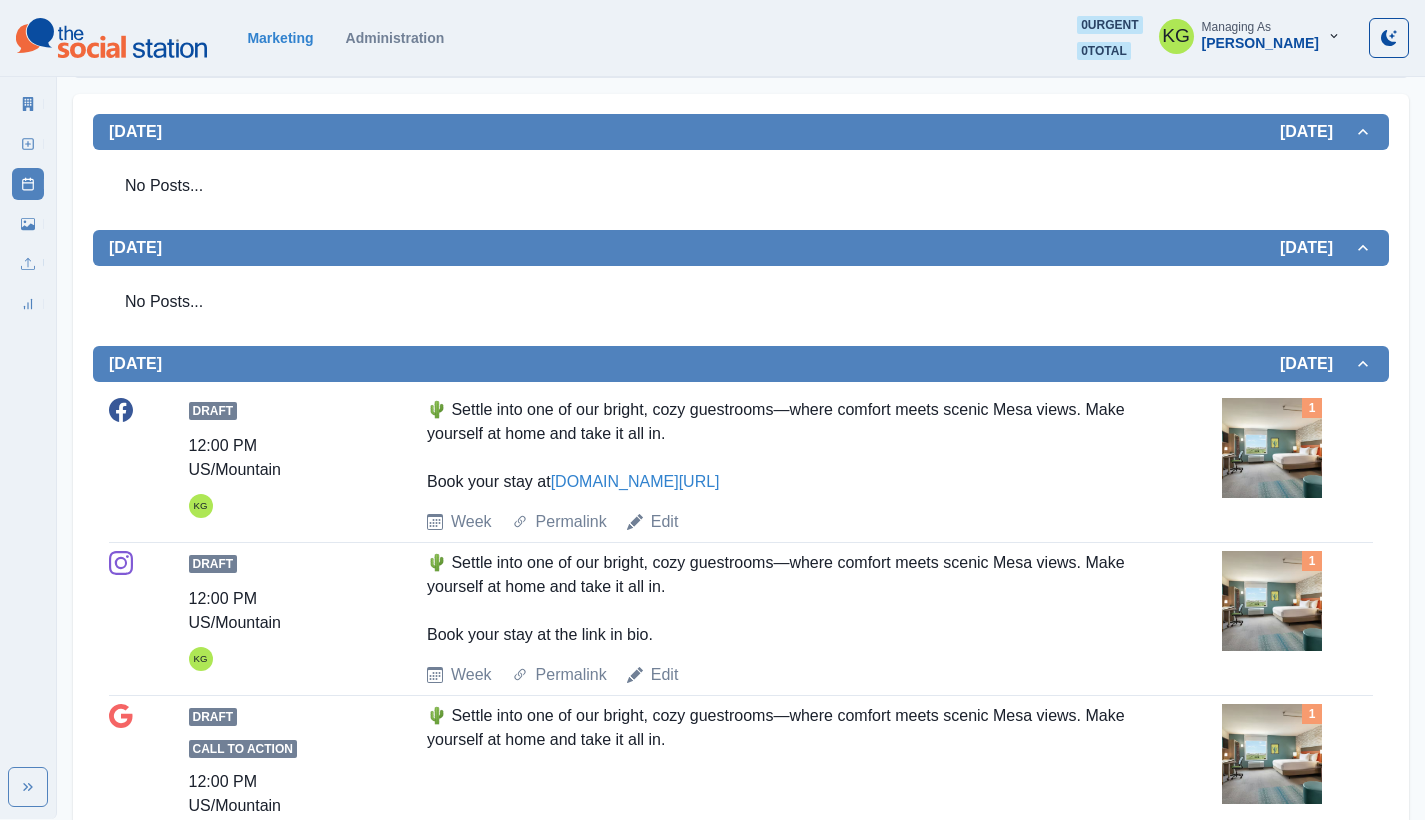 scroll, scrollTop: 0, scrollLeft: 0, axis: both 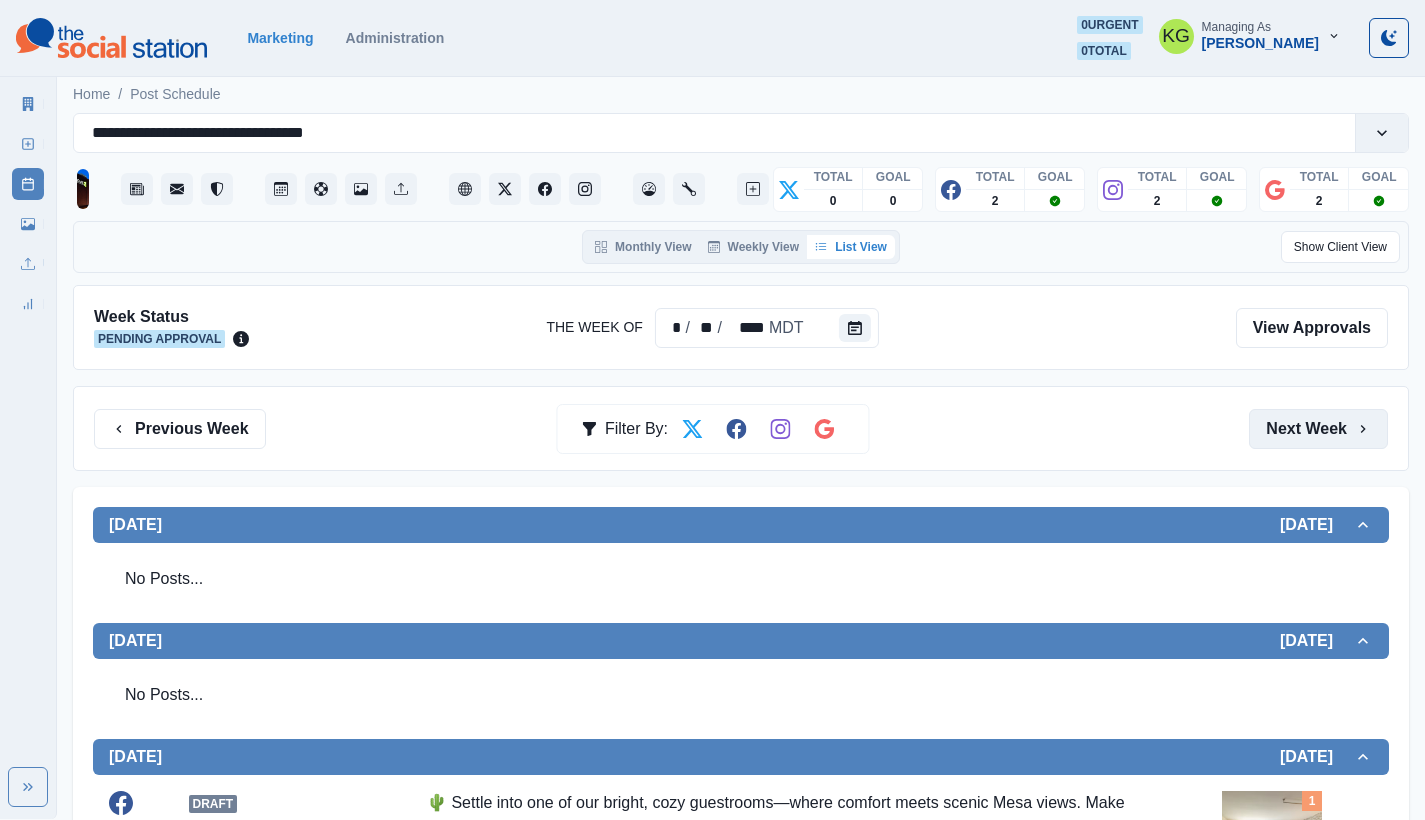 click on "Next Week" at bounding box center (1318, 429) 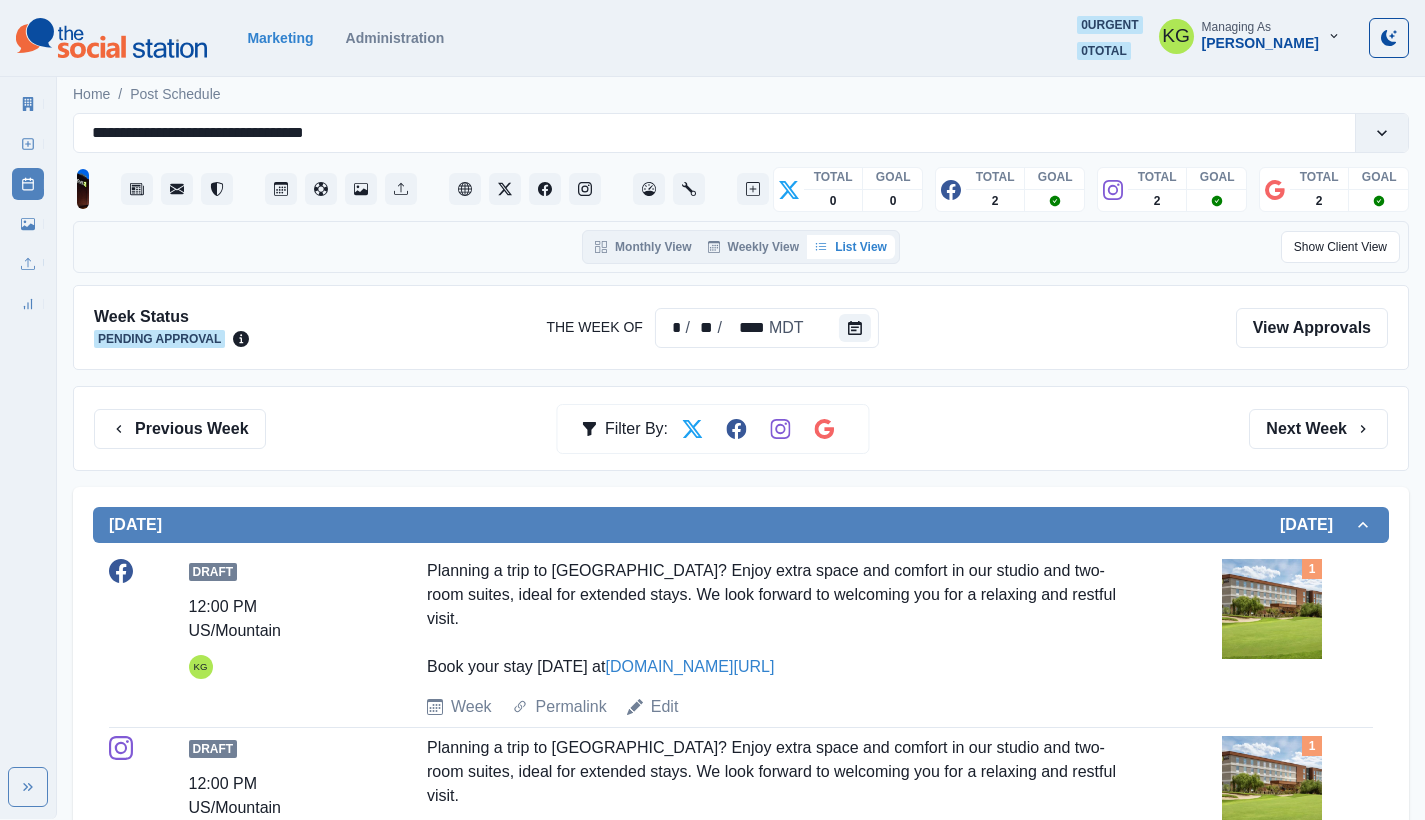 scroll, scrollTop: 4, scrollLeft: 0, axis: vertical 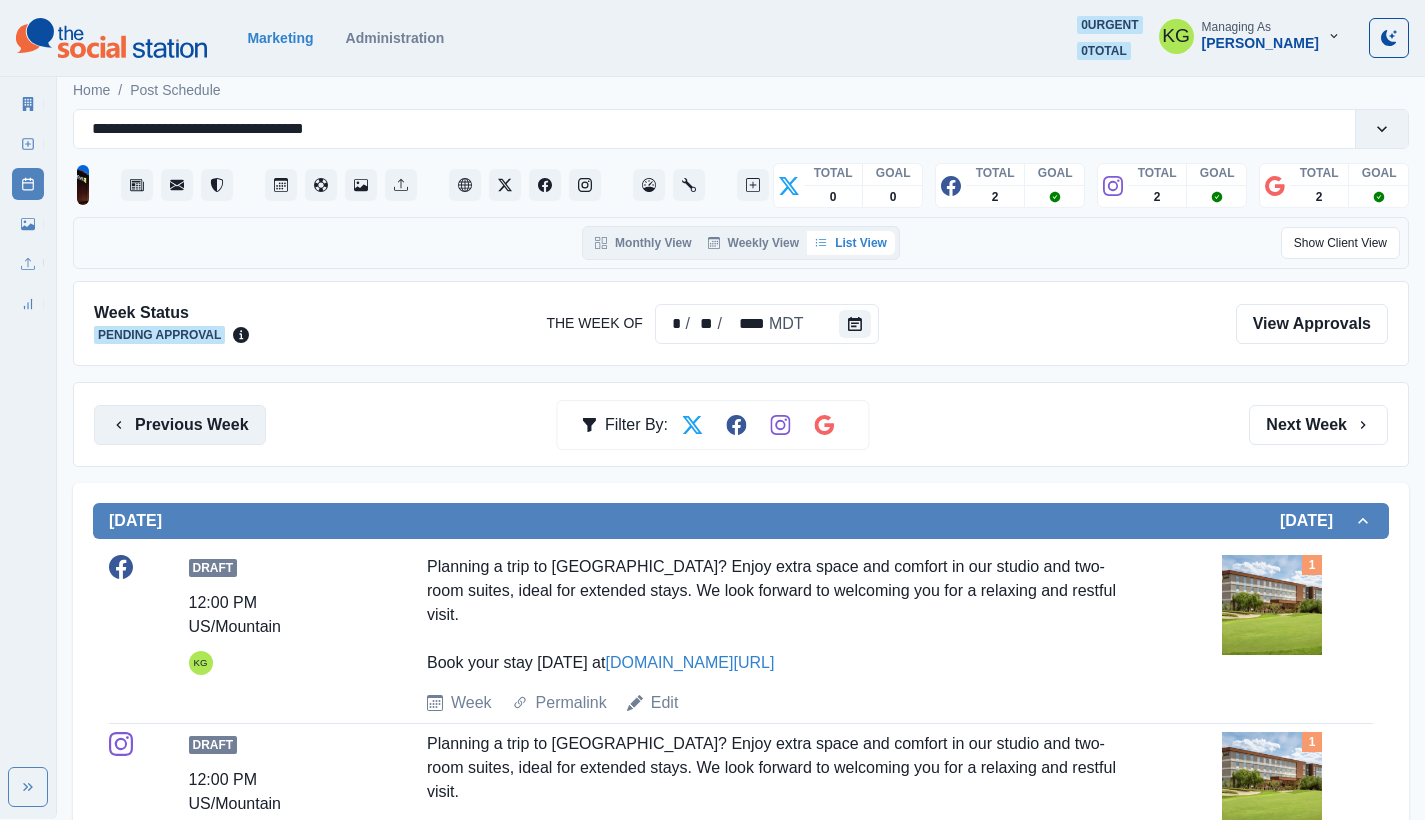 click on "Previous Week" at bounding box center (180, 425) 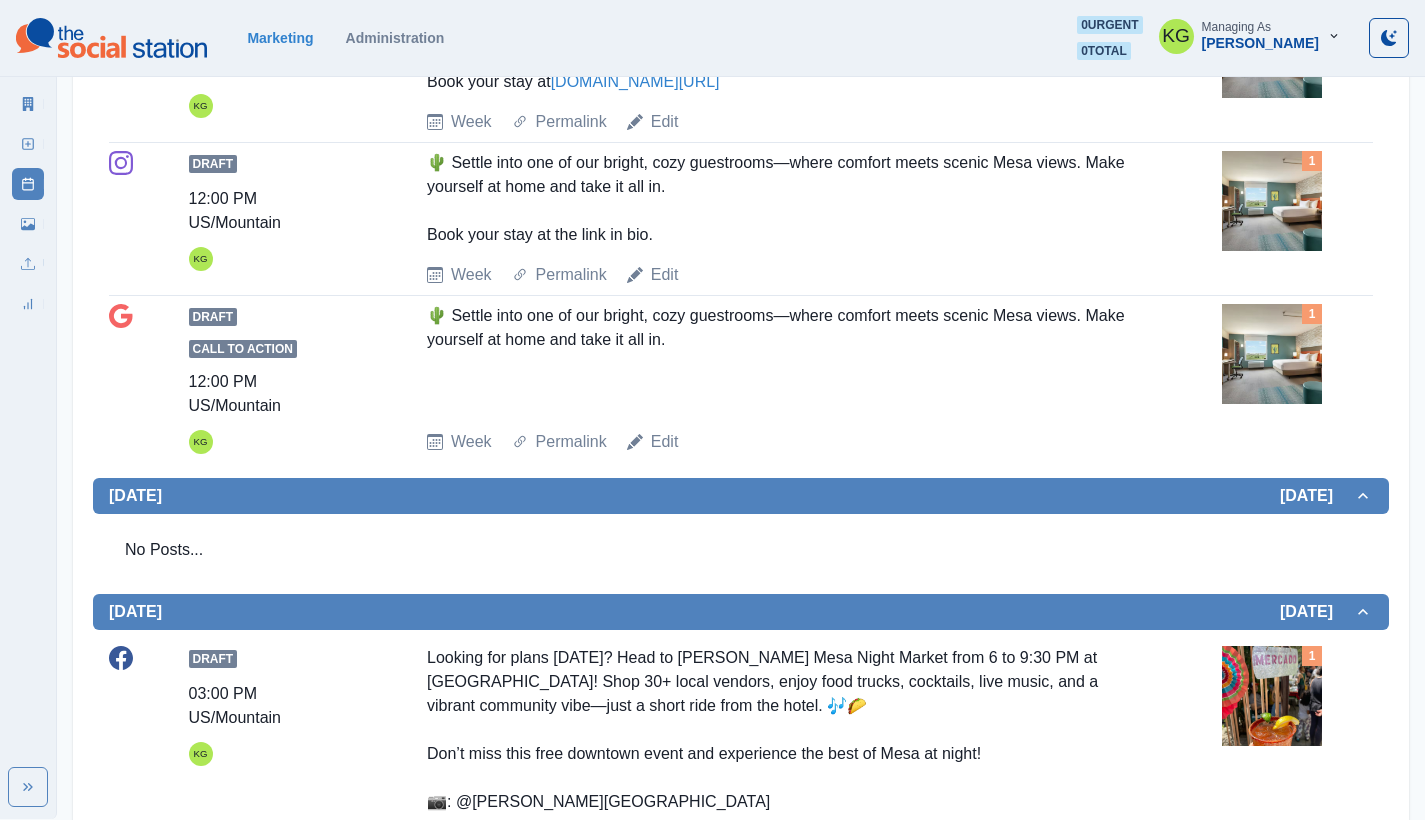scroll, scrollTop: 0, scrollLeft: 0, axis: both 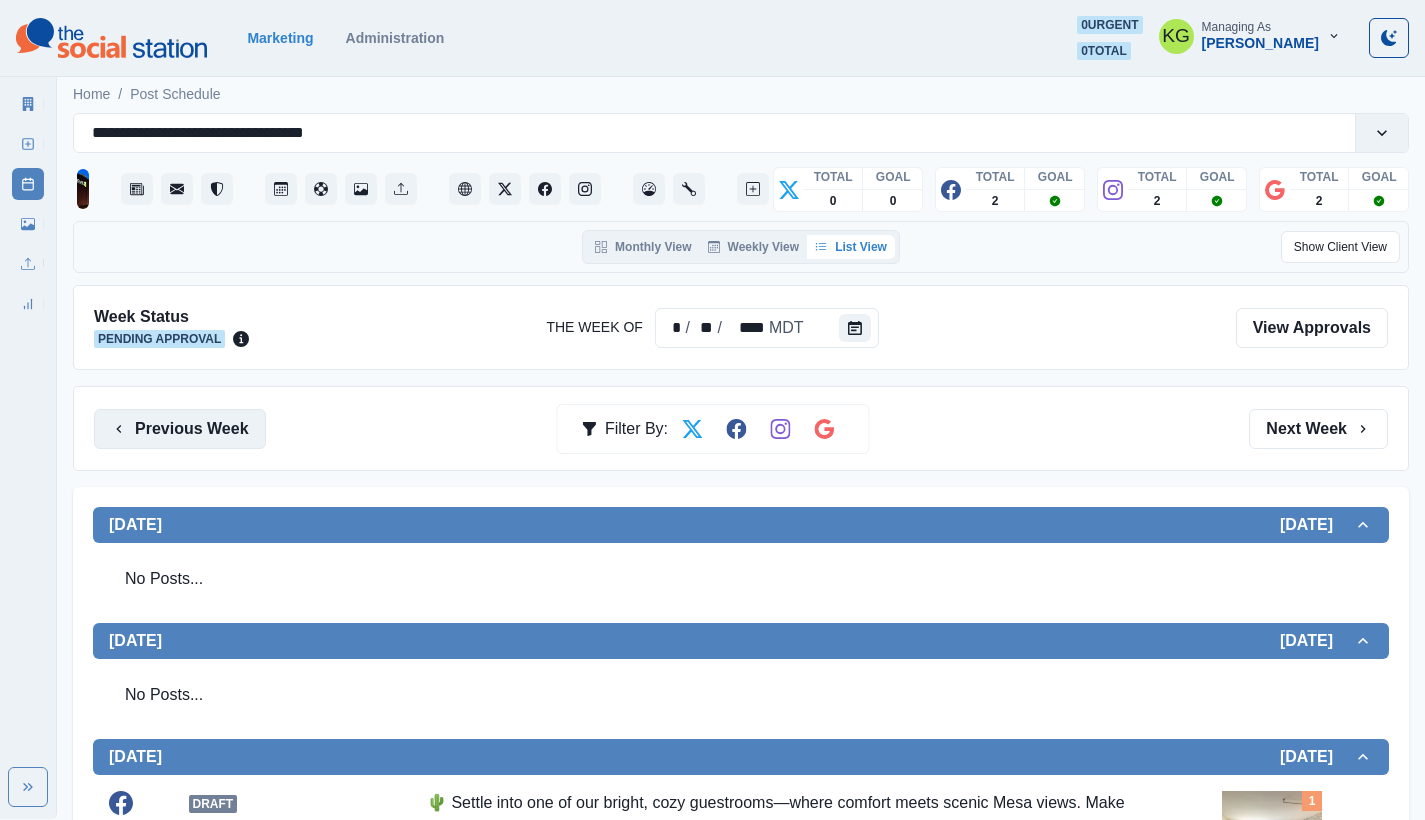 click on "Previous Week" at bounding box center (180, 429) 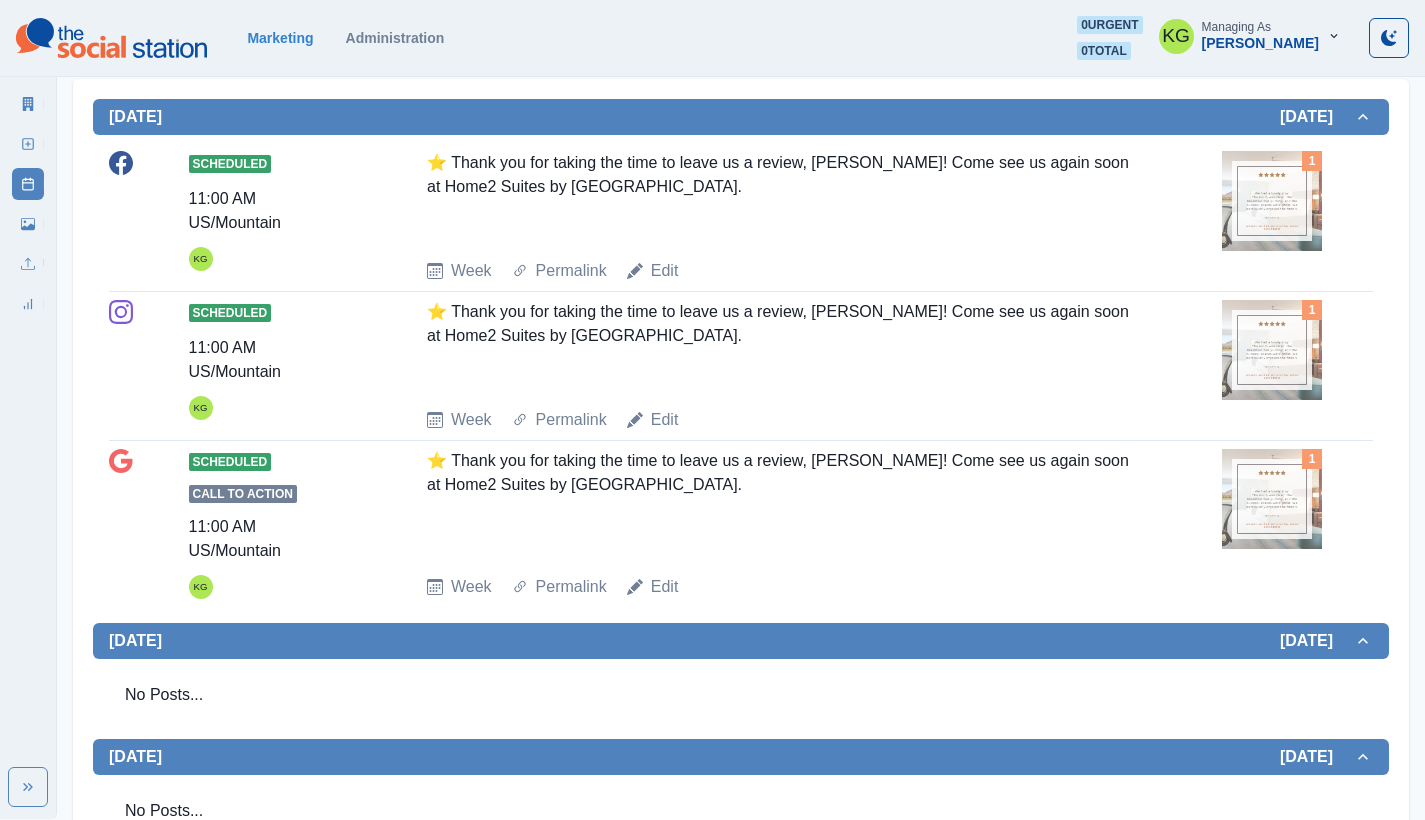 scroll, scrollTop: 6, scrollLeft: 0, axis: vertical 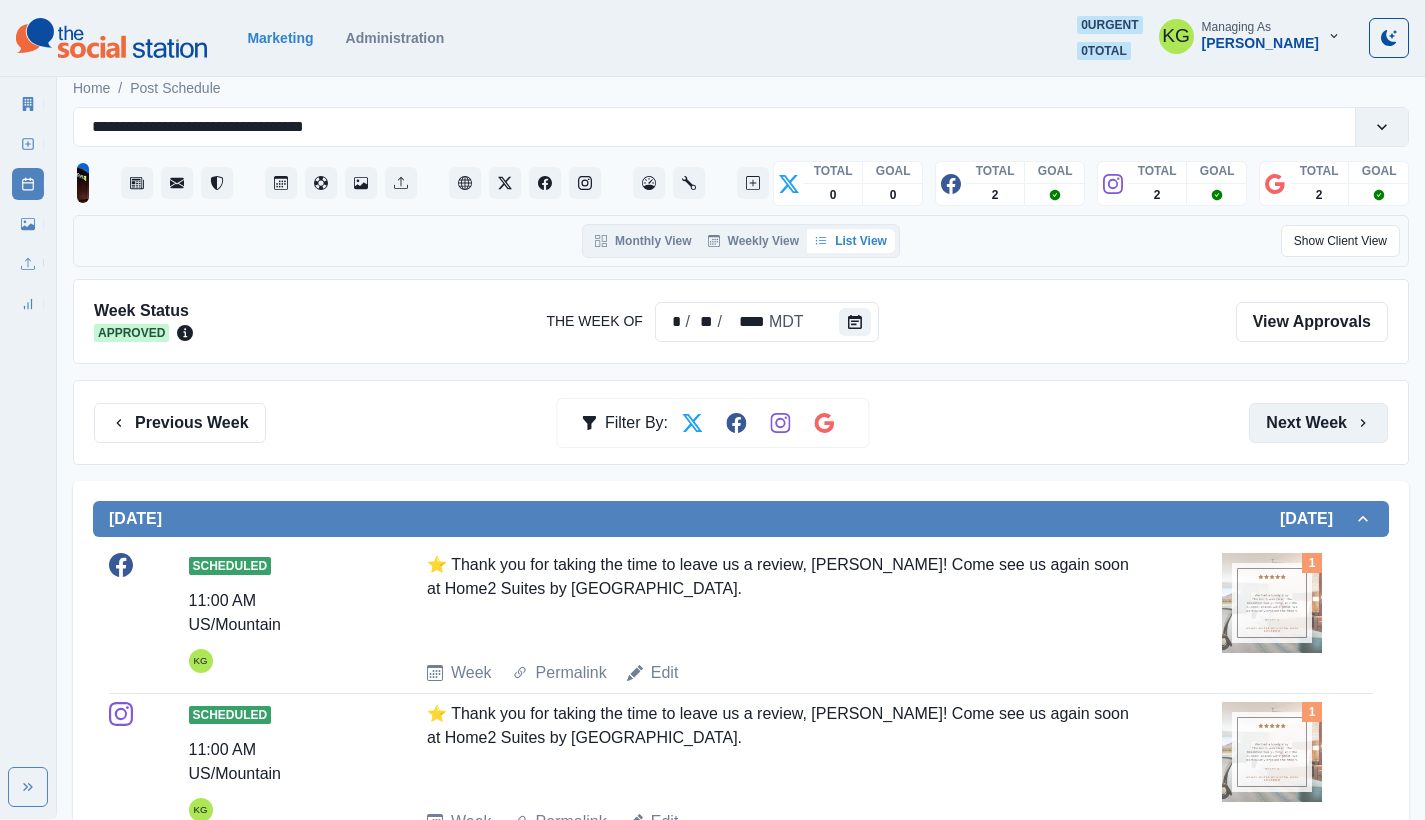 click on "Next Week" at bounding box center [1318, 423] 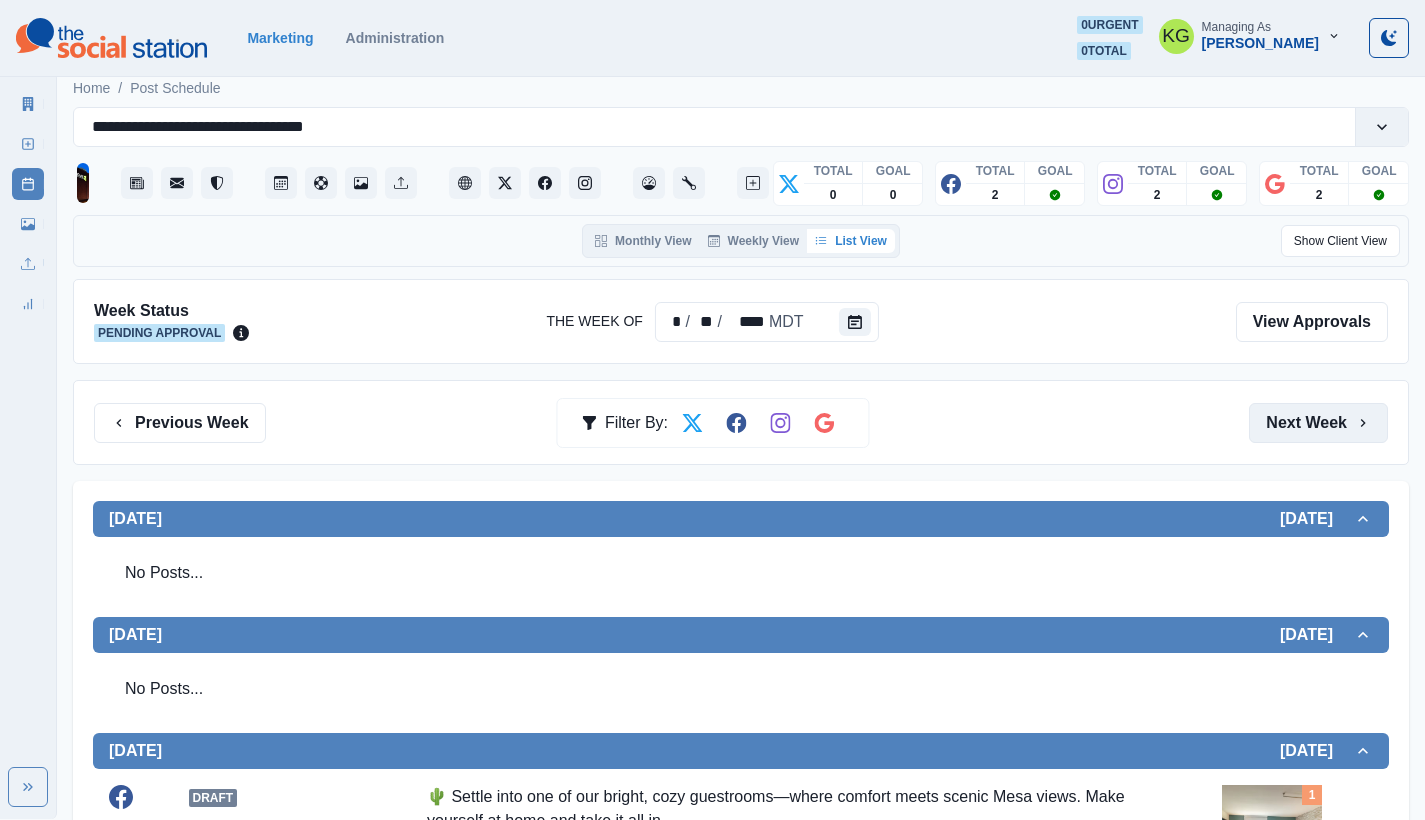 click on "Next Week" at bounding box center [1318, 423] 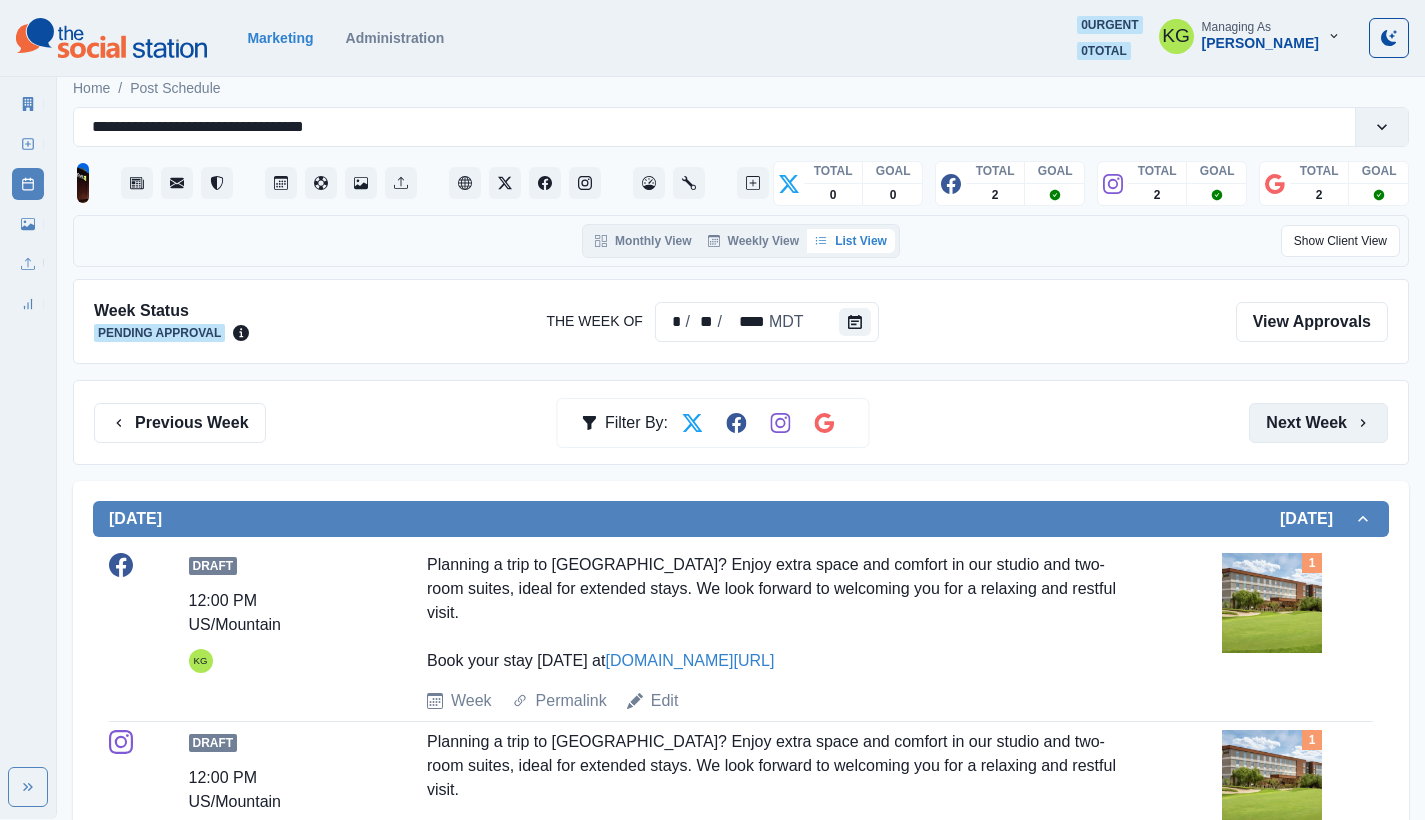 click on "Next Week" at bounding box center (1318, 423) 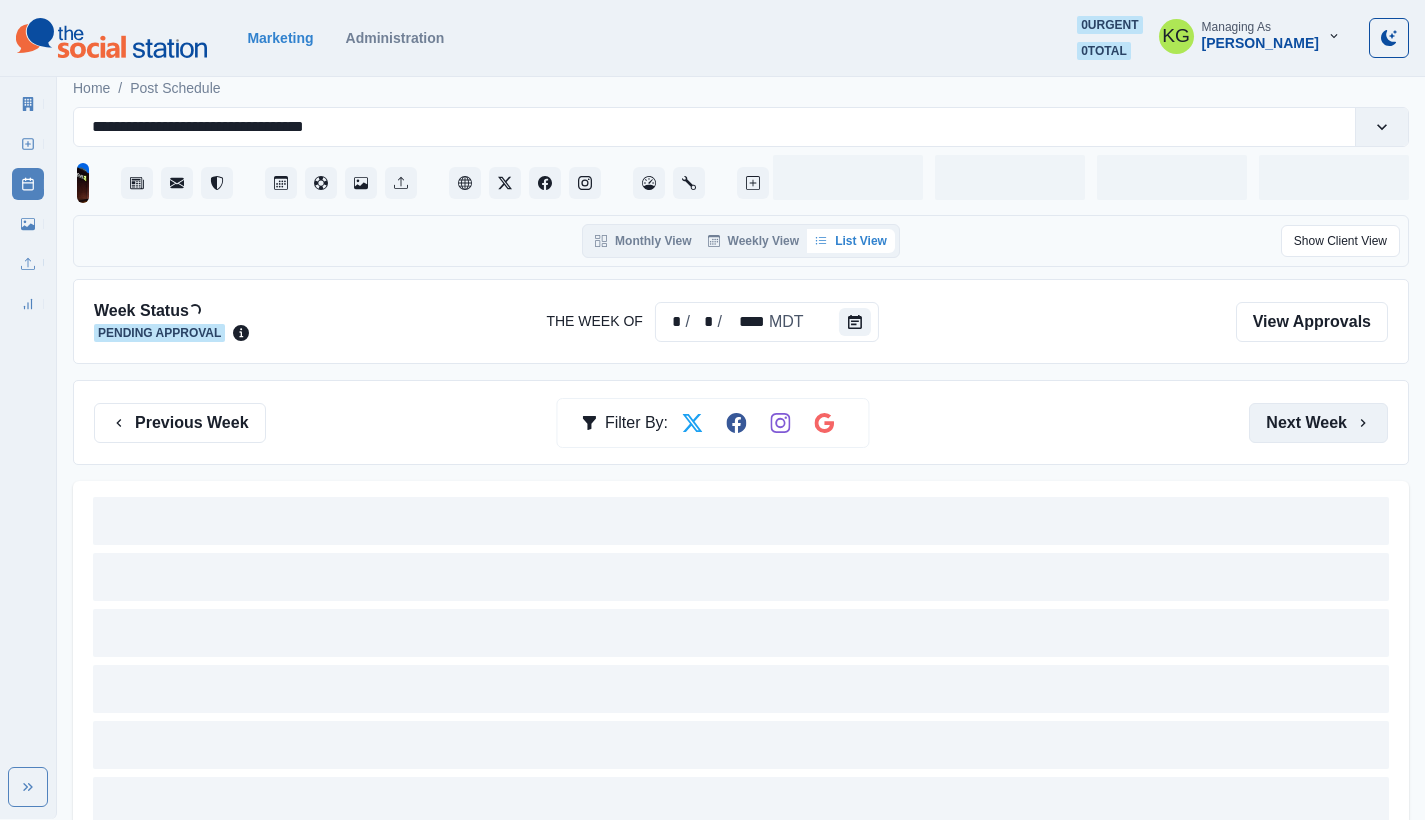 scroll, scrollTop: 0, scrollLeft: 0, axis: both 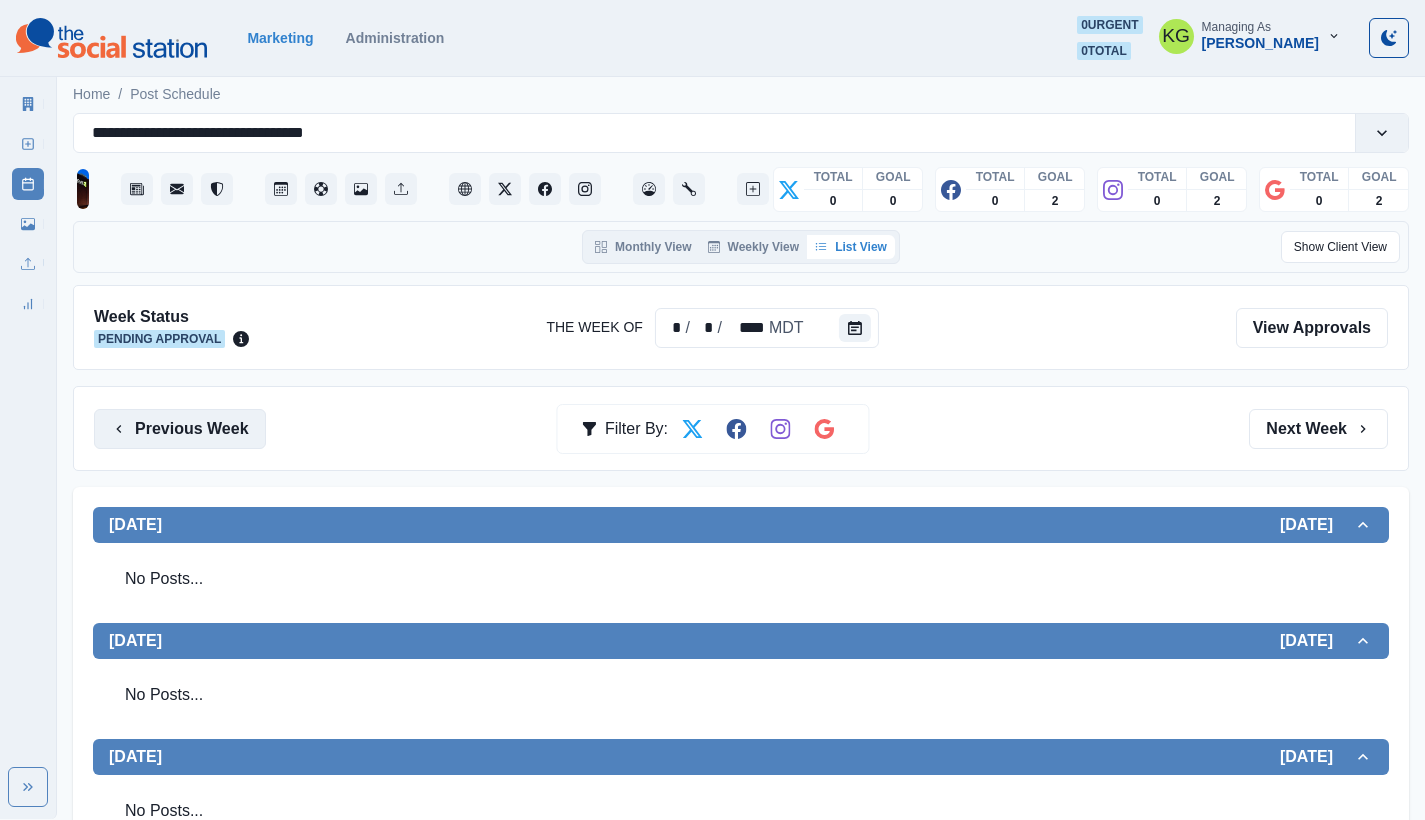 click on "Previous Week" at bounding box center [180, 429] 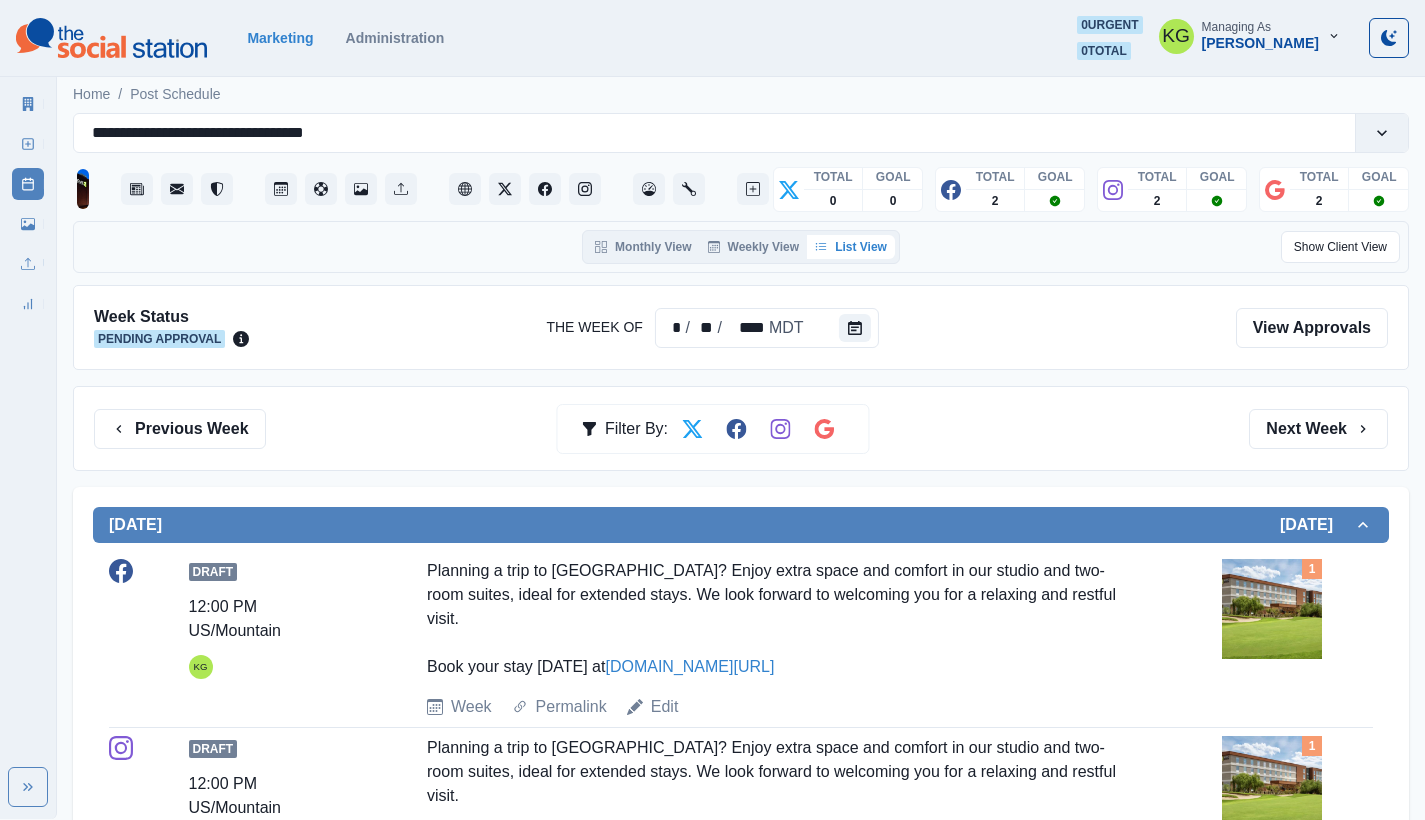 scroll, scrollTop: 187, scrollLeft: 0, axis: vertical 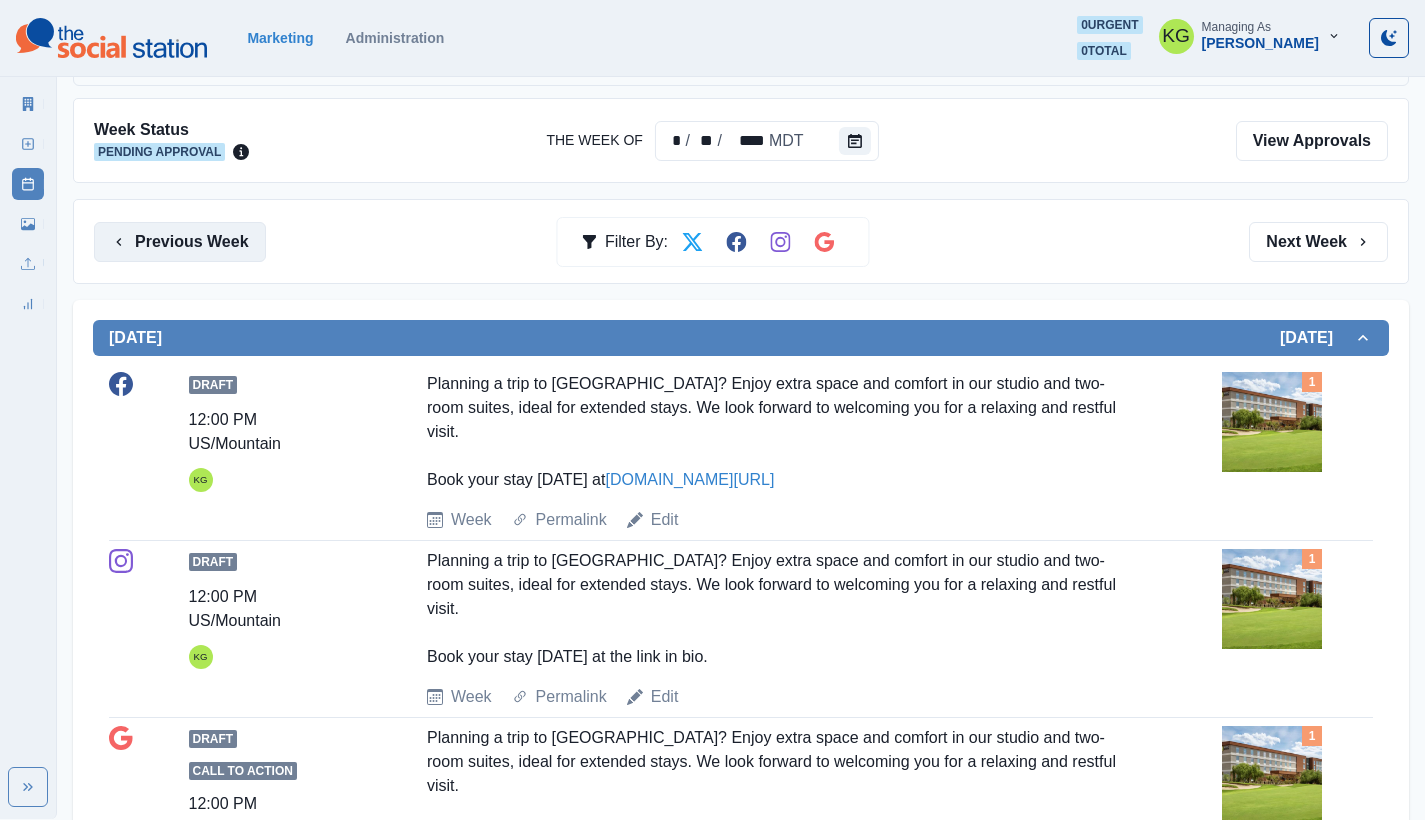 click on "Previous Week" at bounding box center [180, 242] 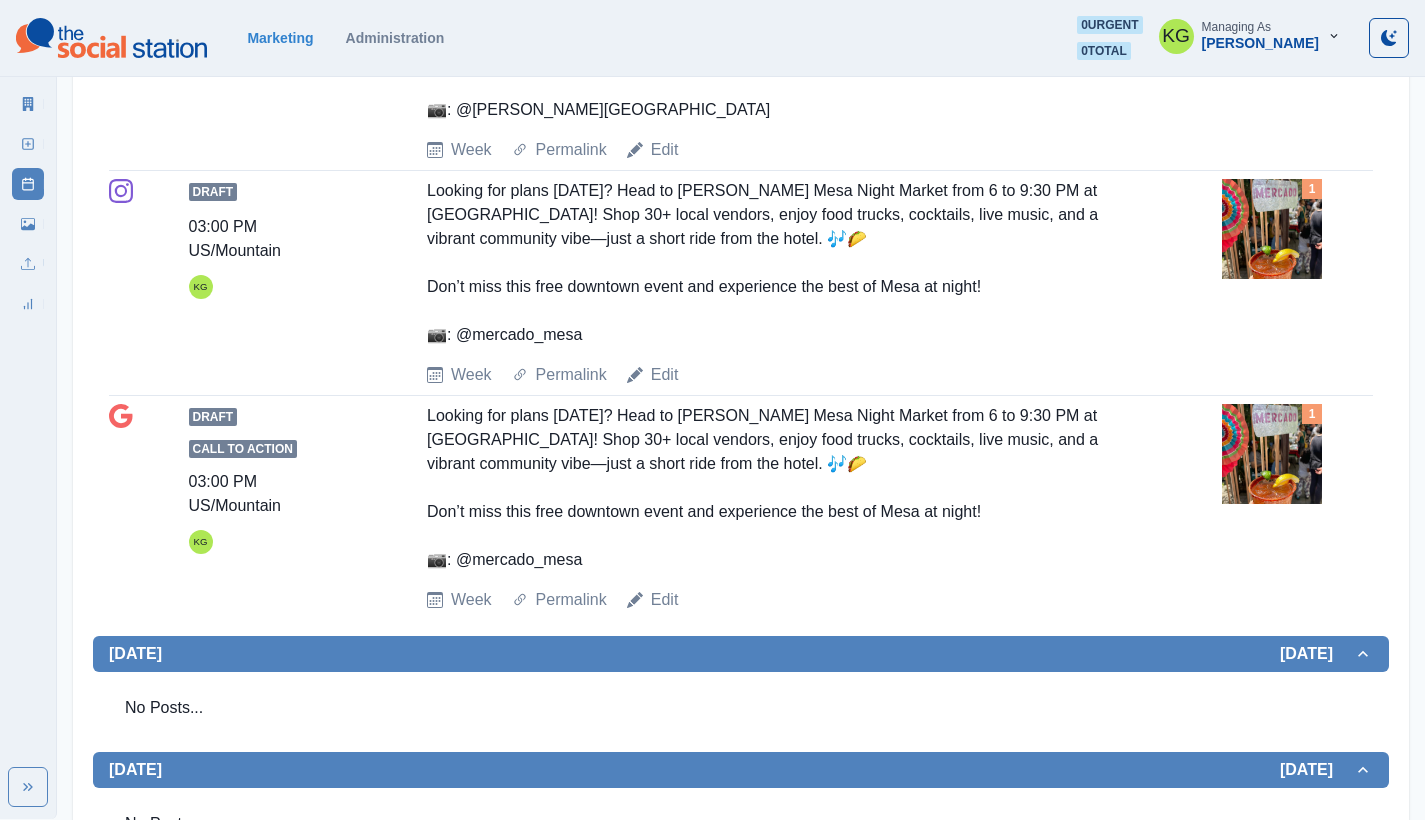 scroll, scrollTop: 499, scrollLeft: 0, axis: vertical 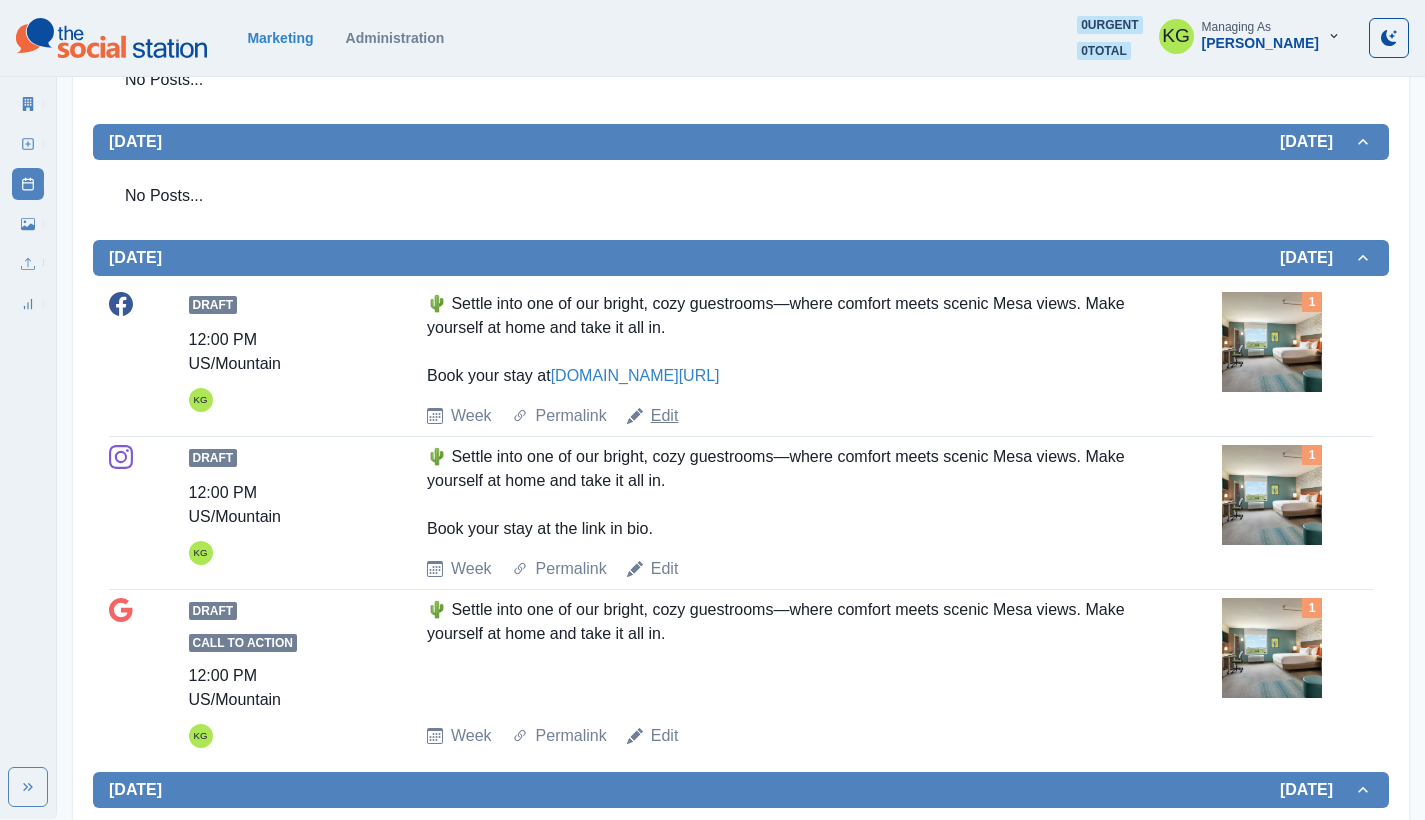 click on "Edit" at bounding box center [665, 416] 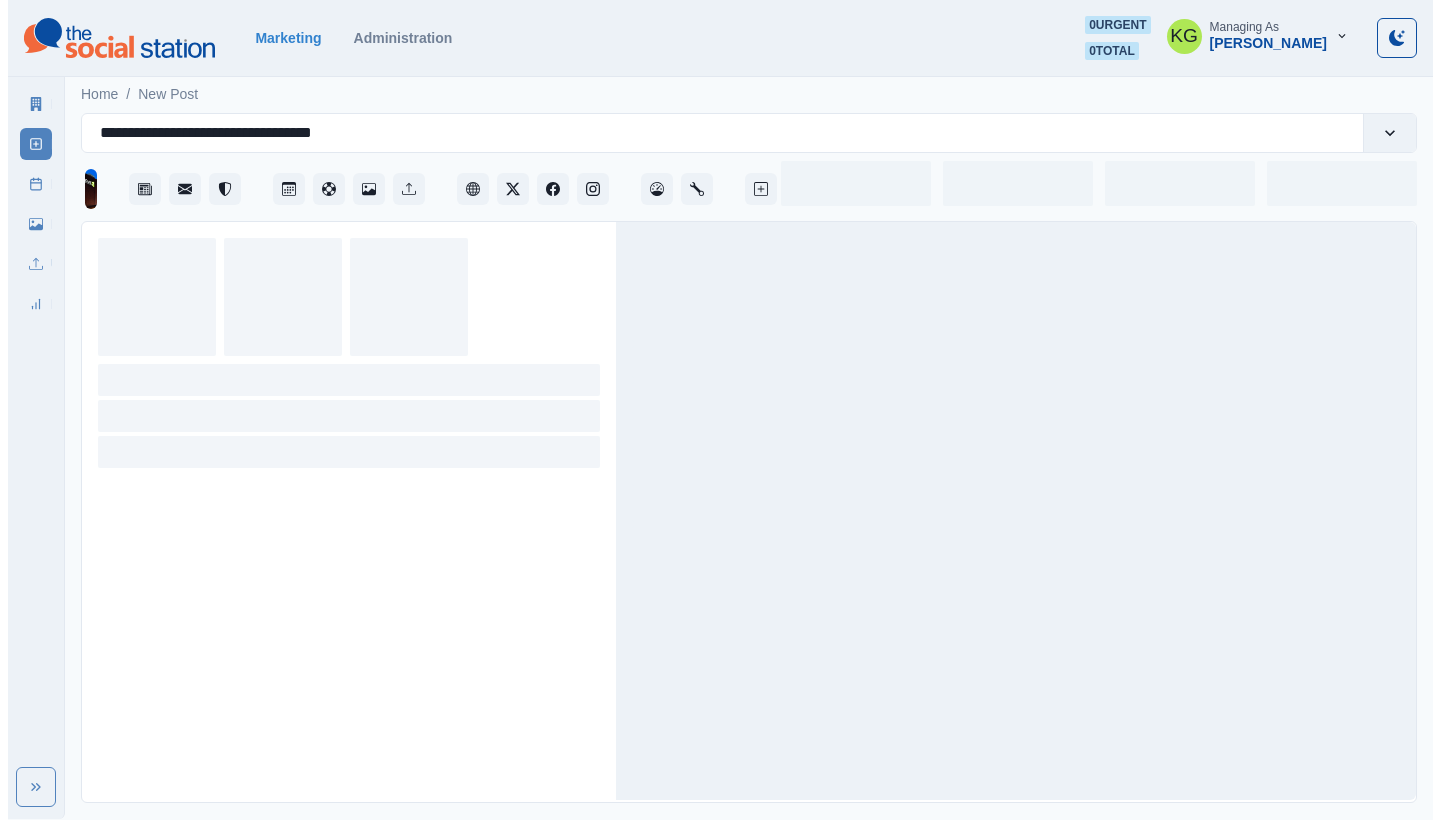 scroll, scrollTop: 0, scrollLeft: 0, axis: both 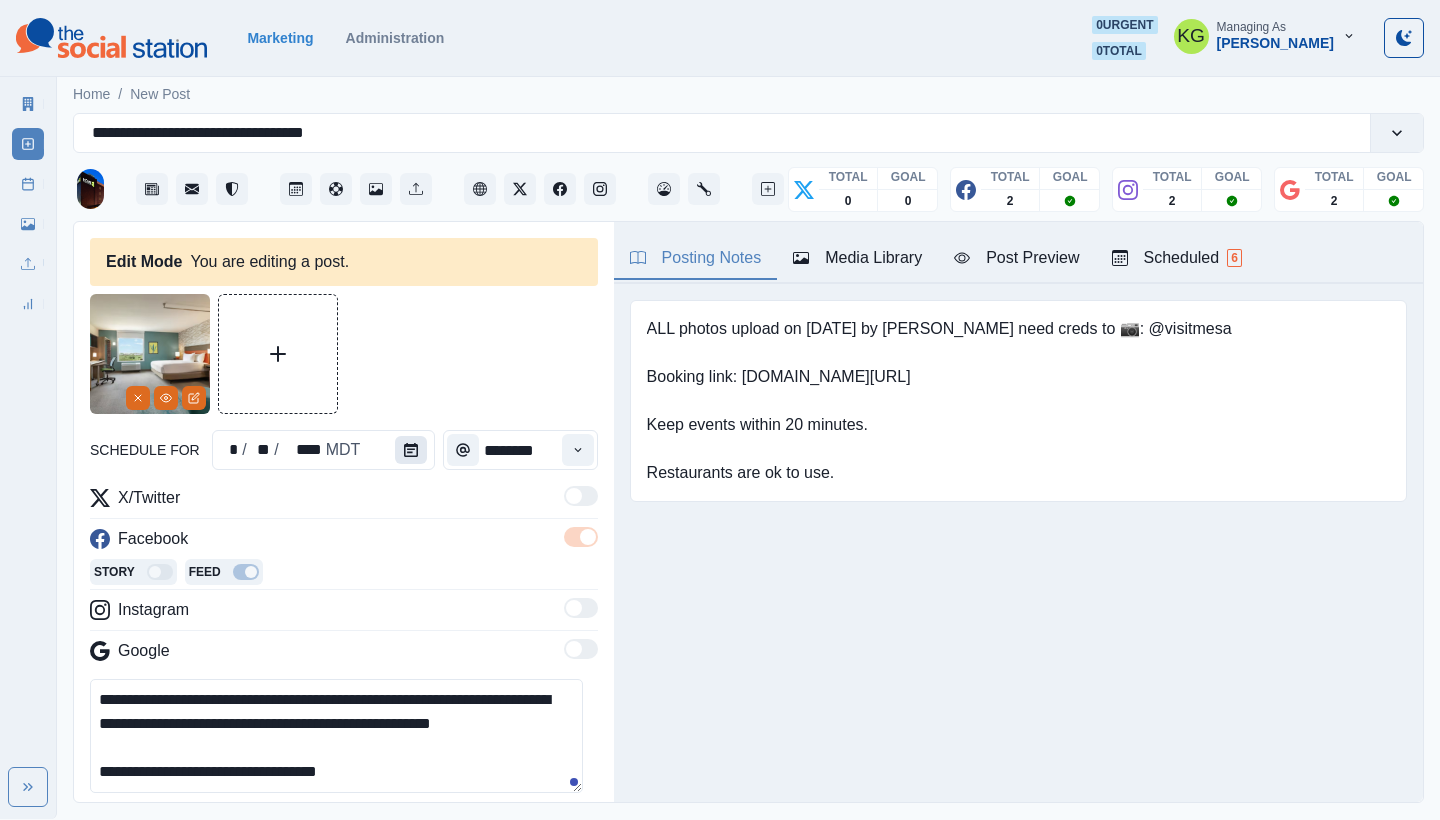 click at bounding box center [411, 450] 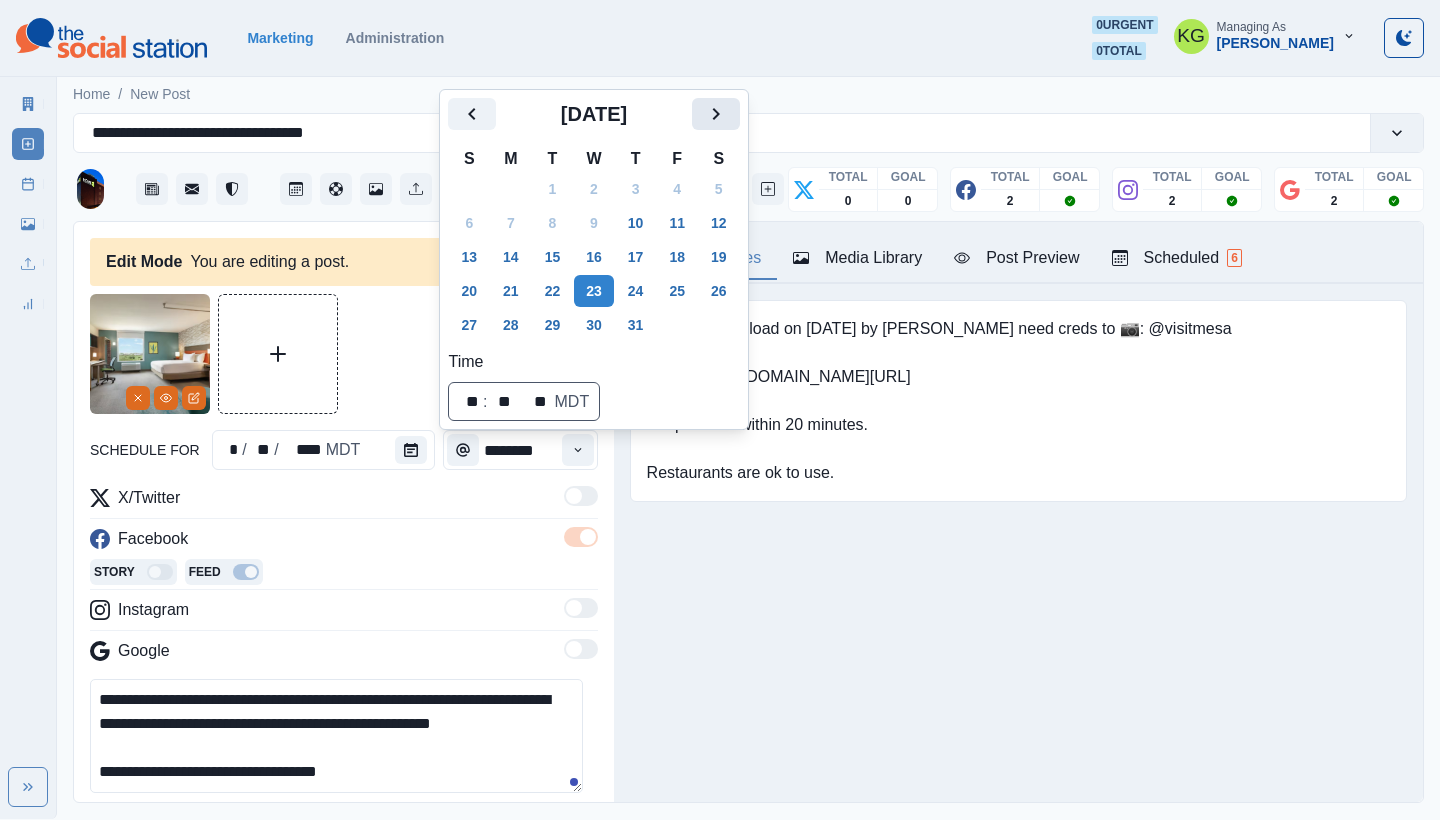 click 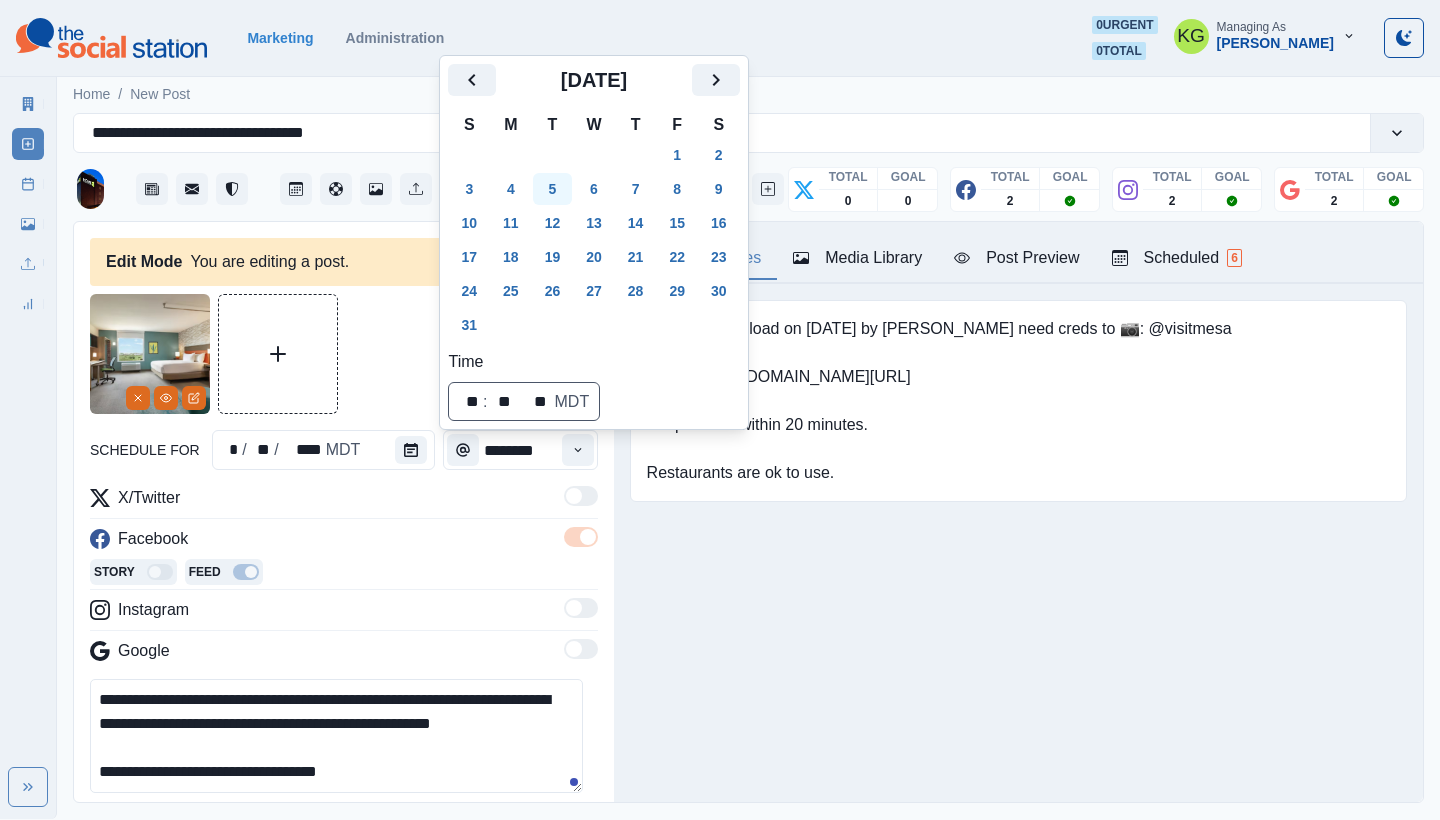 click on "5" at bounding box center (553, 189) 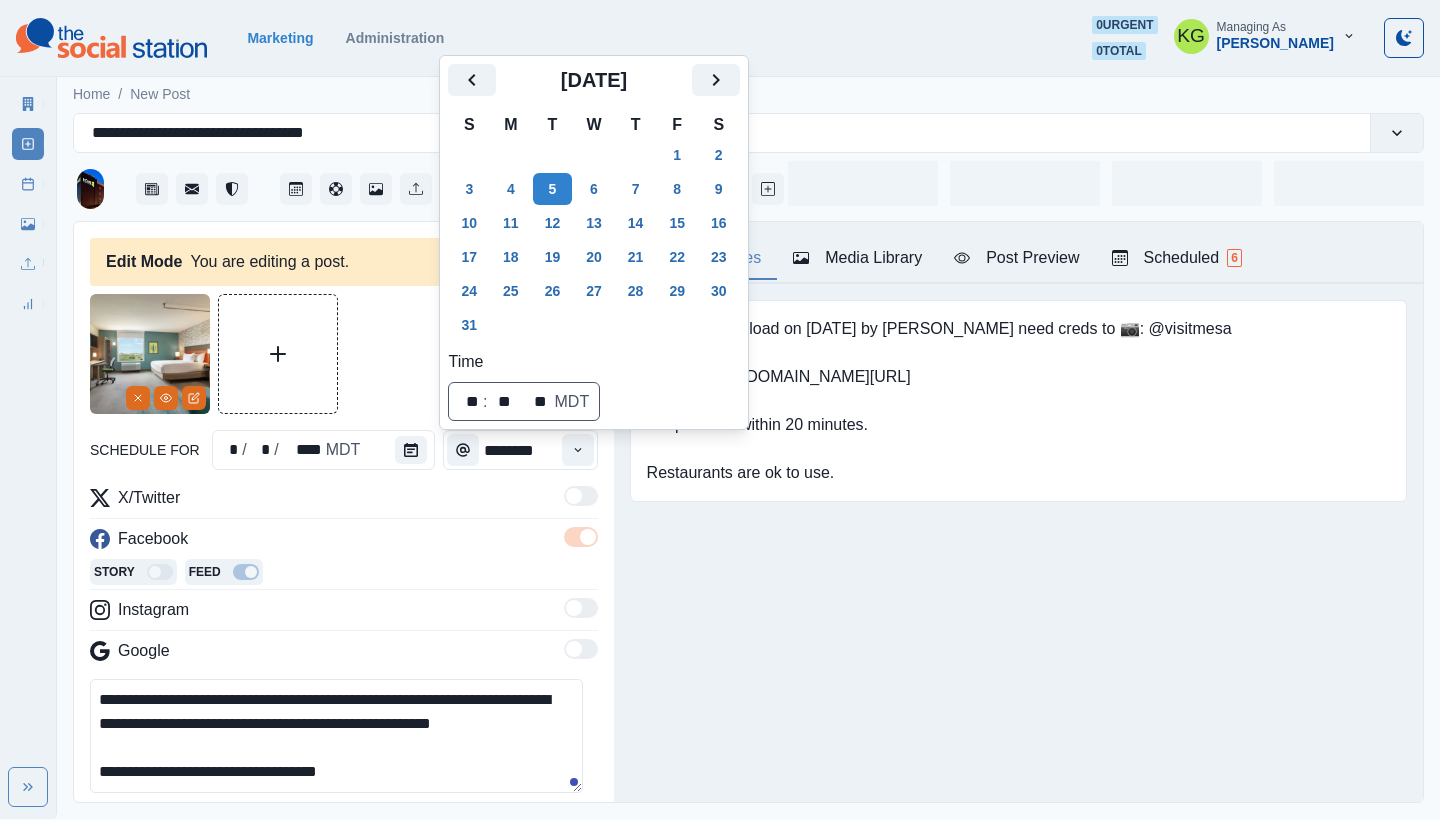 click on "Posting Notes Media Library Post Preview Scheduled 6 ALL photos upload on [DATE] by [PERSON_NAME] need creds to 📷: @visitmesa
Booking link: [DOMAIN_NAME][URL]
Keep events within 20 minutes.
Restaurants are ok to use.  Upload Type Any Image Video Source Any Upload Social Manager Found: Instagram Found: Google Customer Photo Found: TripAdvisor Review Found: Yelp Review Reusable Any Yes No Description Any Missing Description Duplicates Any Show Duplicated Media Last Scheduled Any Over A Month Ago Over [DATE] Over [DATE] Never Scheduled Sort Newest Media Oldest Media Most Recently Scheduled Least Recently Scheduled 1 2 3 4 5 10 Home2 Suites Mesa Longbow [DATE] 12:00 PM 🌵 Settle into one of our bright, cozy guestrooms—where comfort meets scenic Mesa views. Make yourself at home and take it all in.
Book your stay at [DOMAIN_NAME][URL] Like Comment Share Week Of * / * / **** GMT+8 [DATE] Post Success 11:00 AM US/Mountain KG Week Permalink Delete 1 Post Failed KG Week 1" at bounding box center [1018, 512] 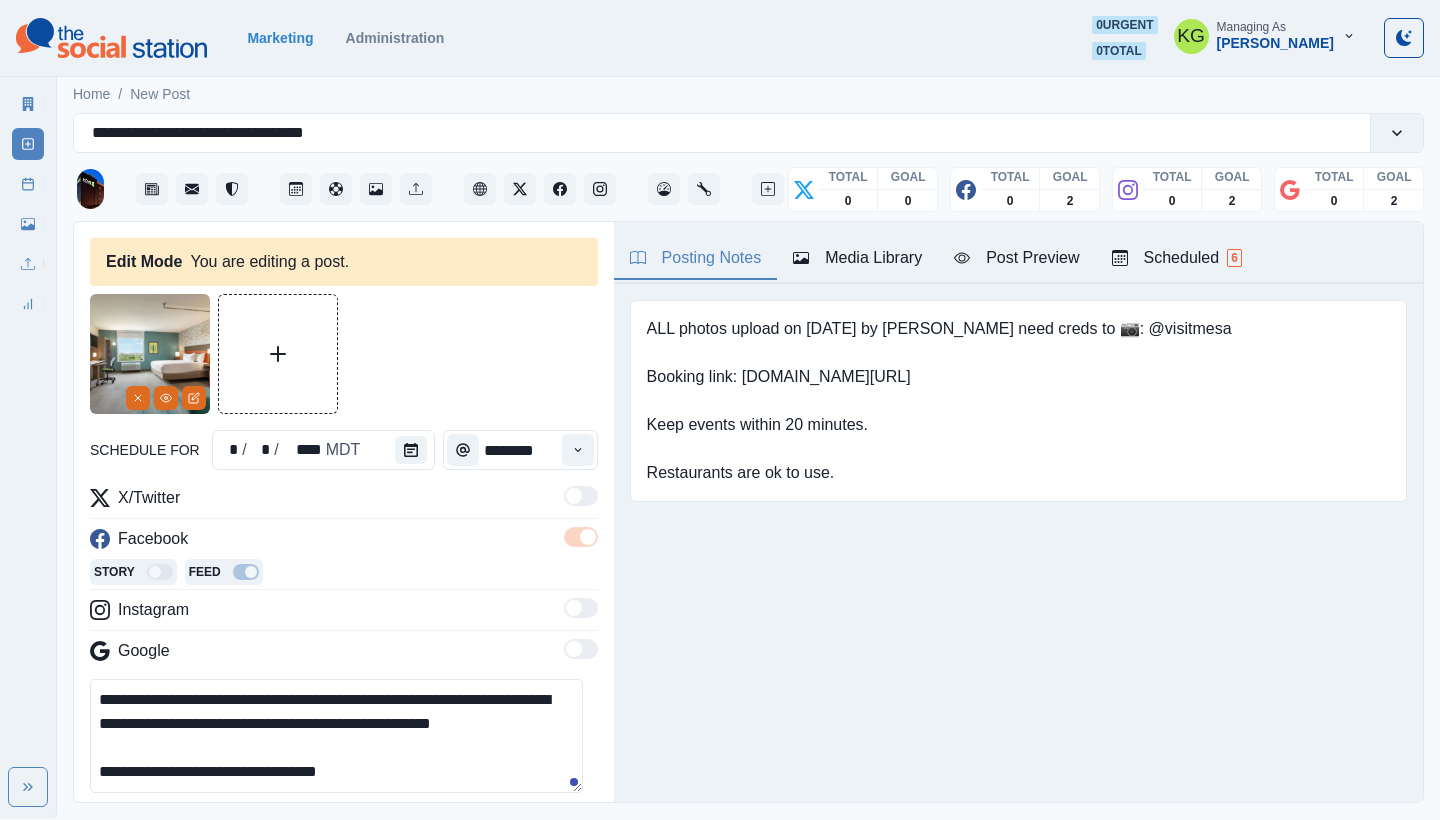 scroll, scrollTop: 181, scrollLeft: 0, axis: vertical 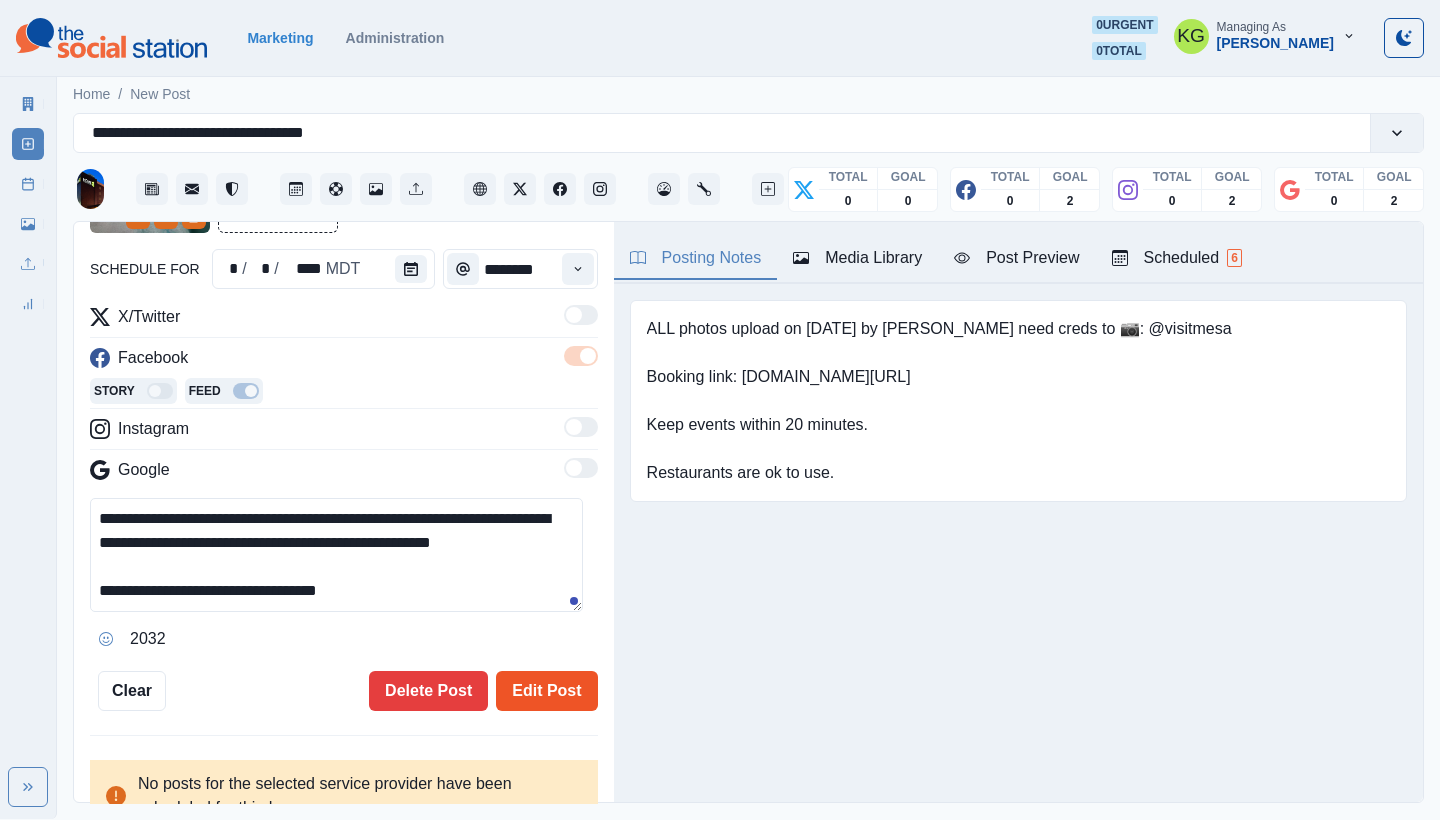 click on "Edit Post" at bounding box center [546, 691] 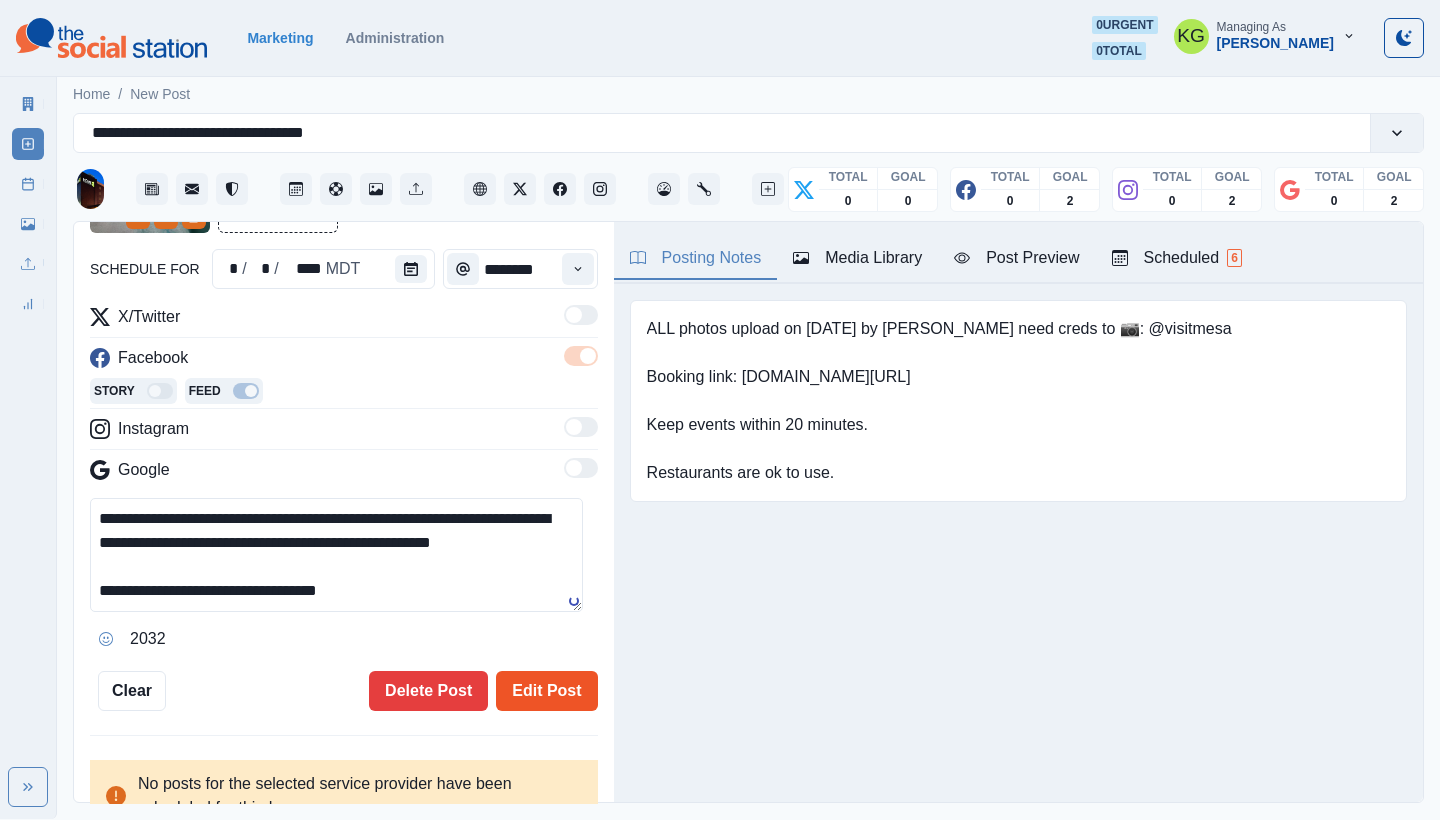 type 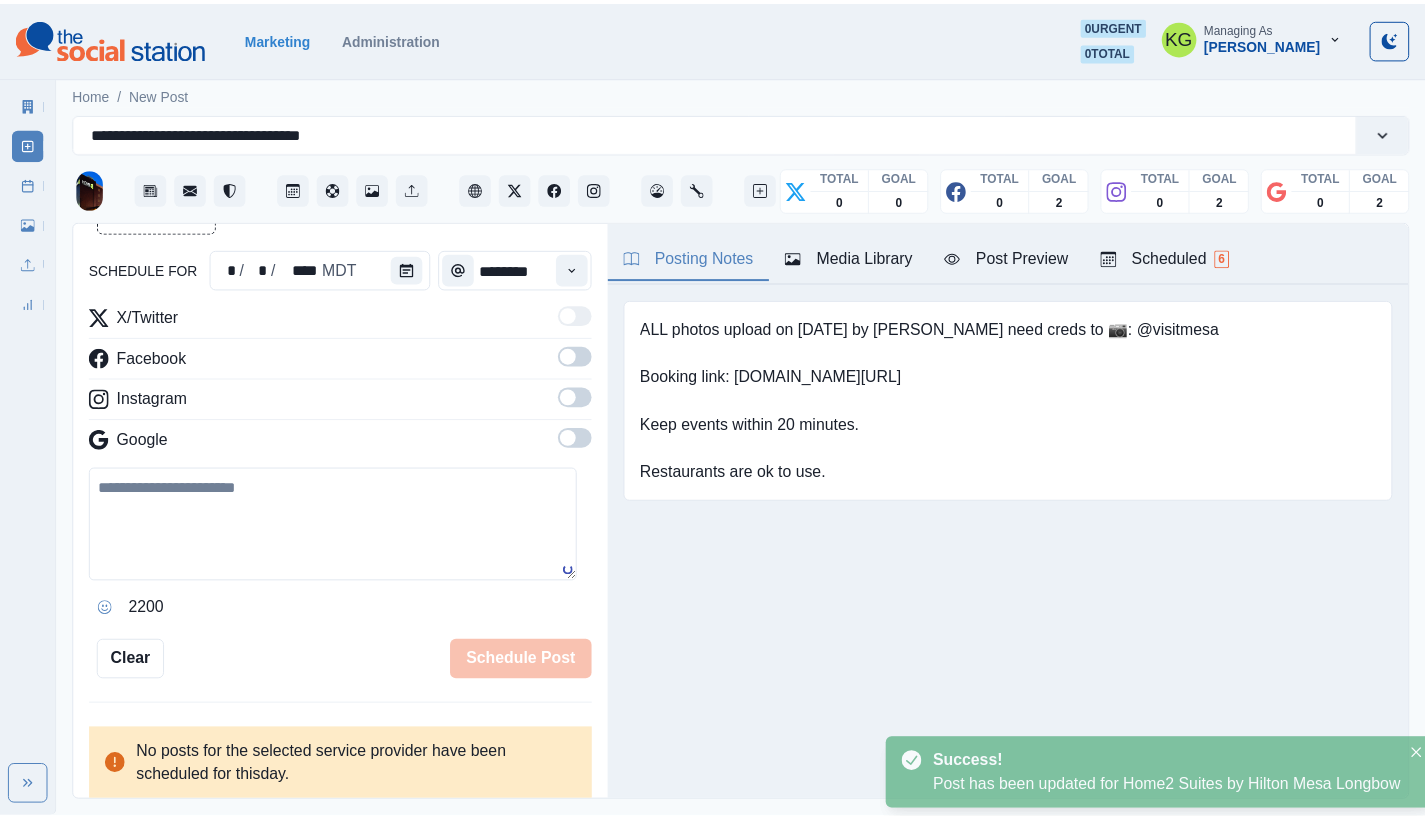 scroll, scrollTop: 122, scrollLeft: 0, axis: vertical 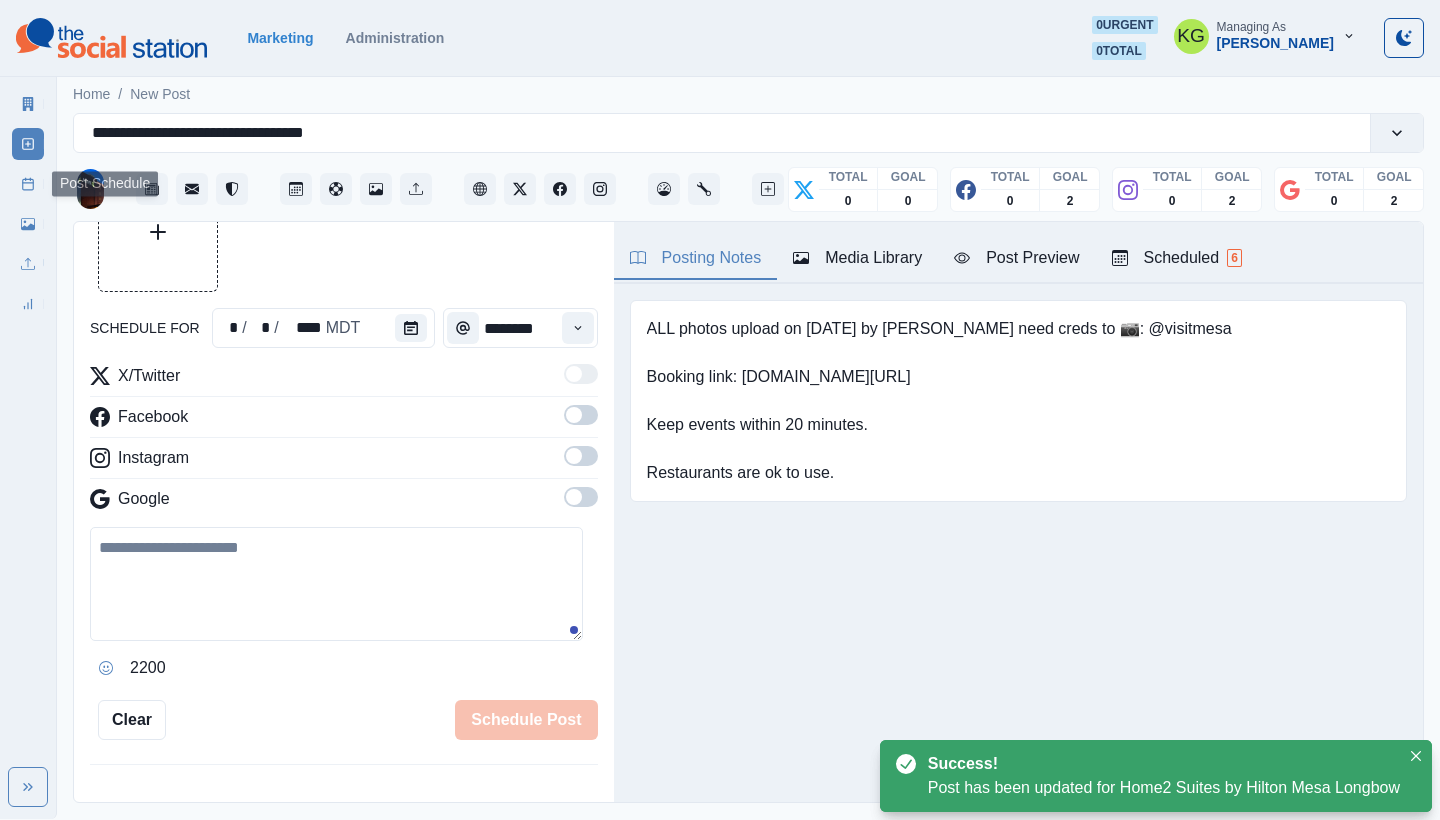 click on "Post Schedule" at bounding box center (28, 184) 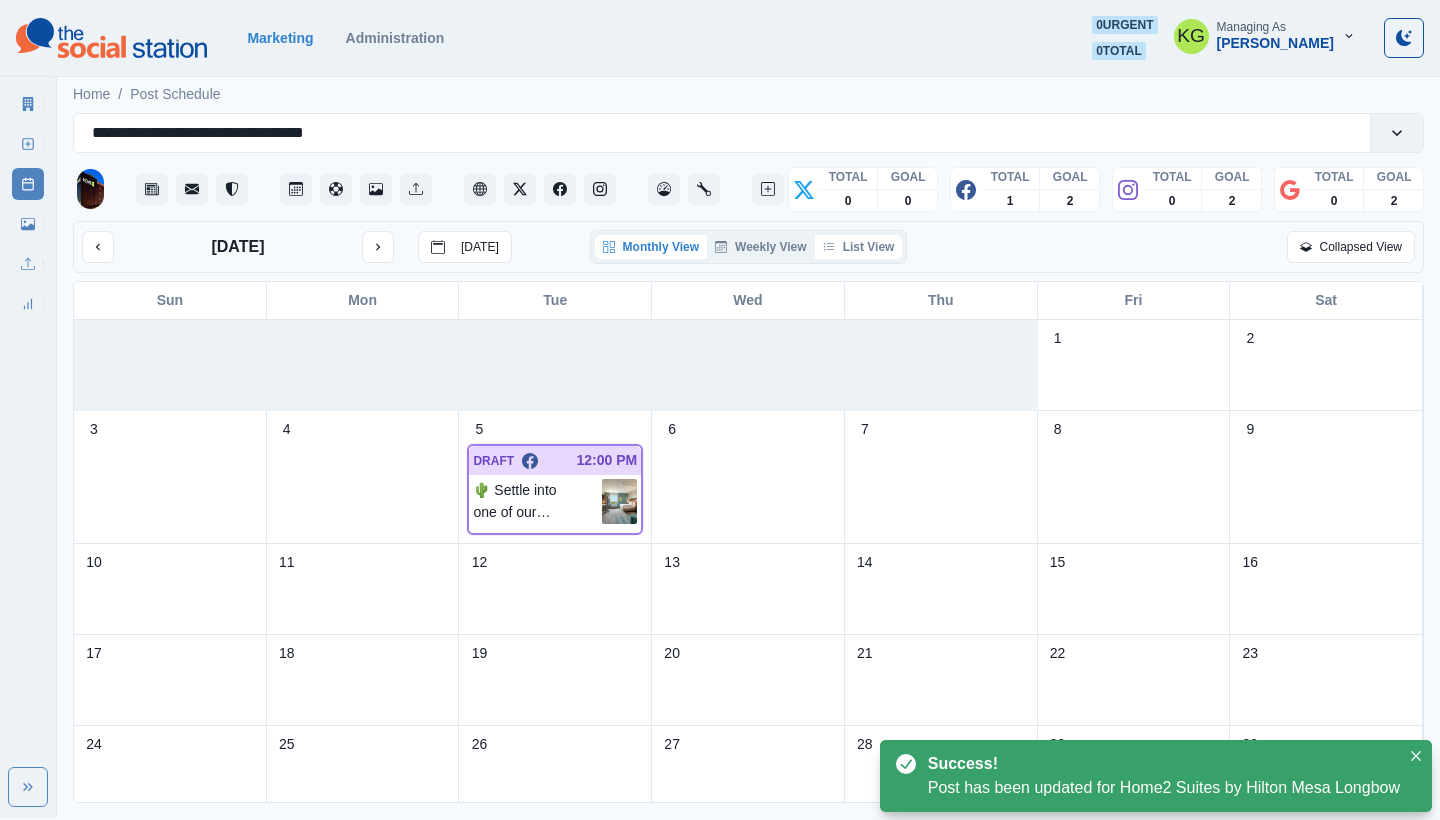 click on "List View" at bounding box center (859, 247) 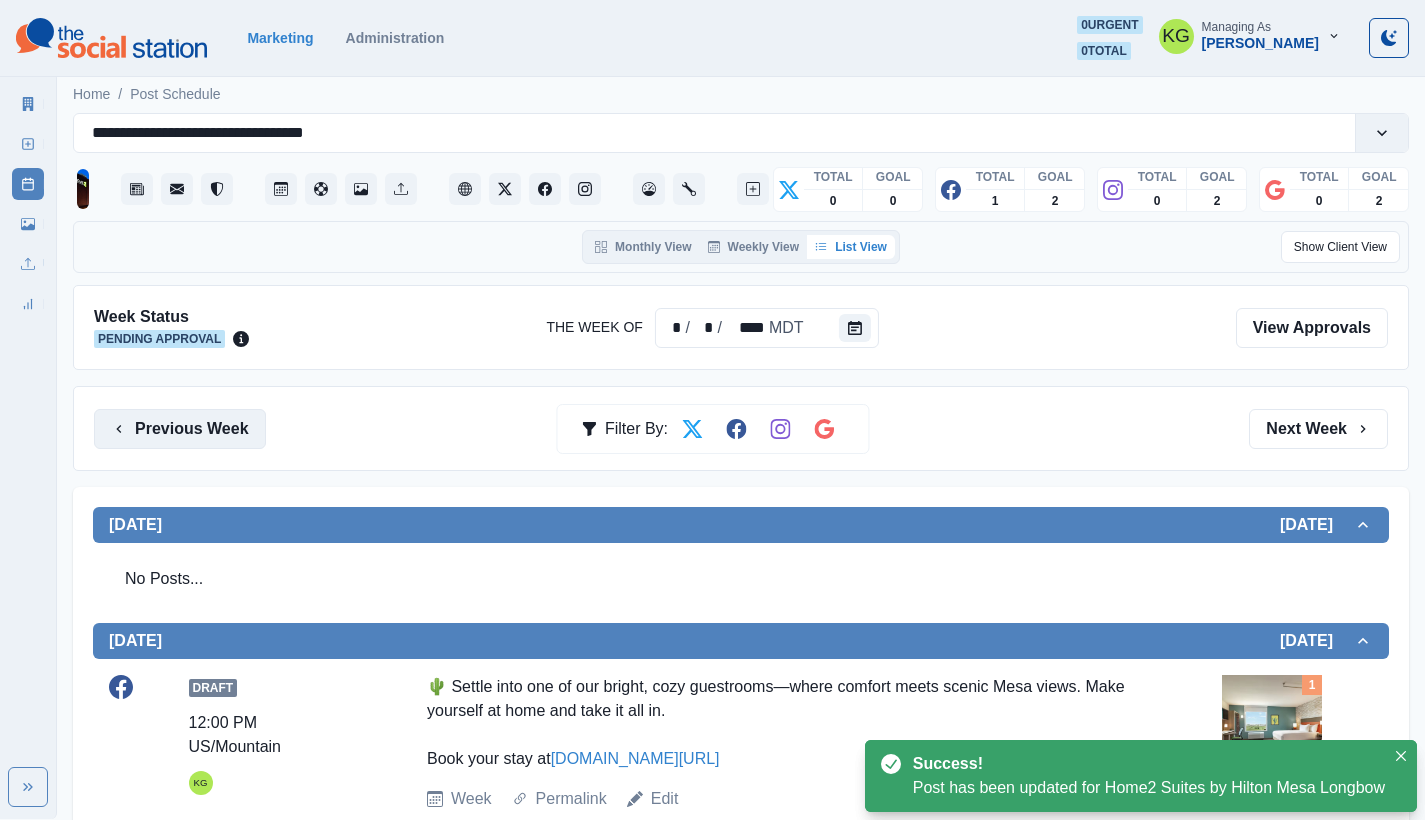 click on "Previous Week" at bounding box center [180, 429] 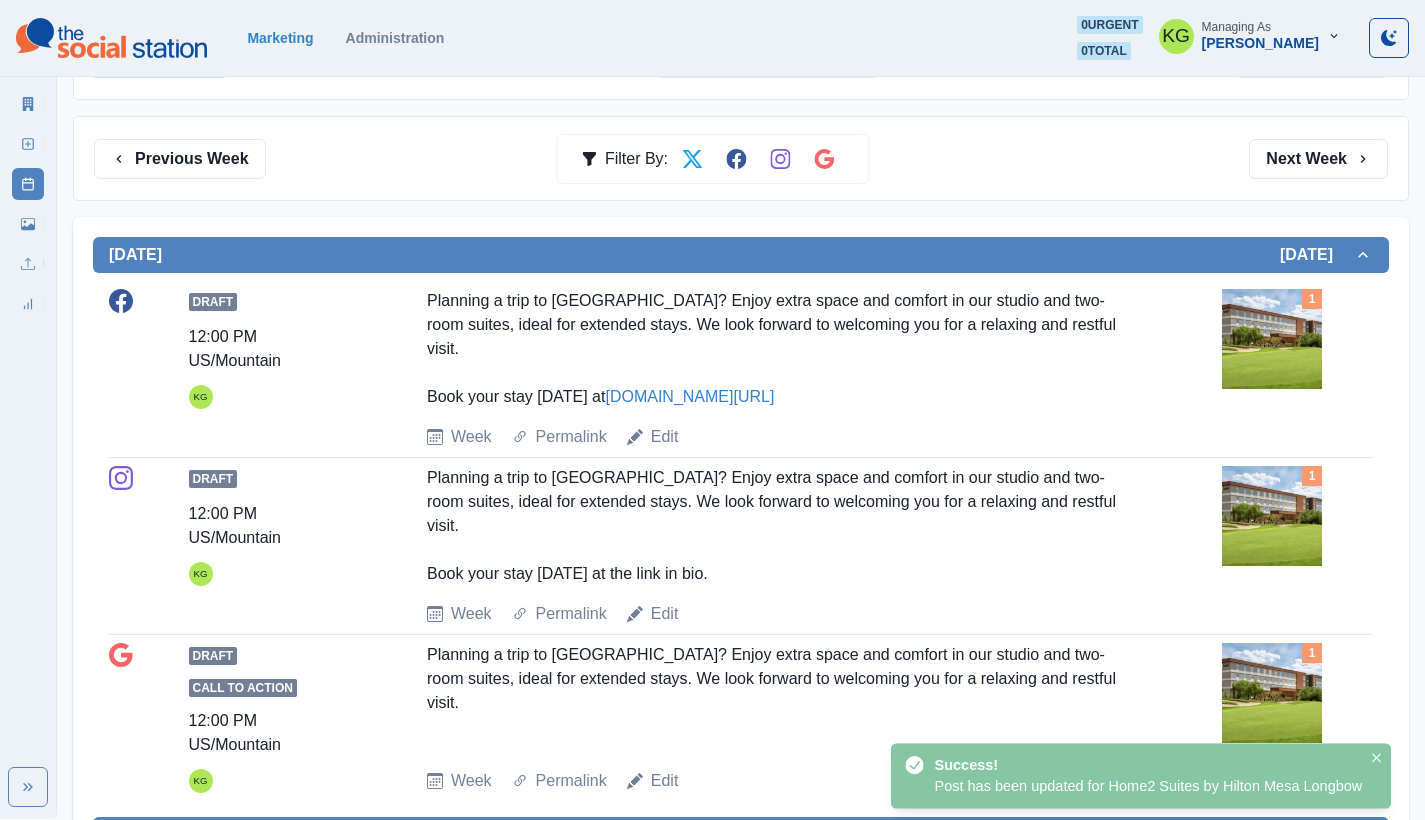 scroll, scrollTop: 0, scrollLeft: 0, axis: both 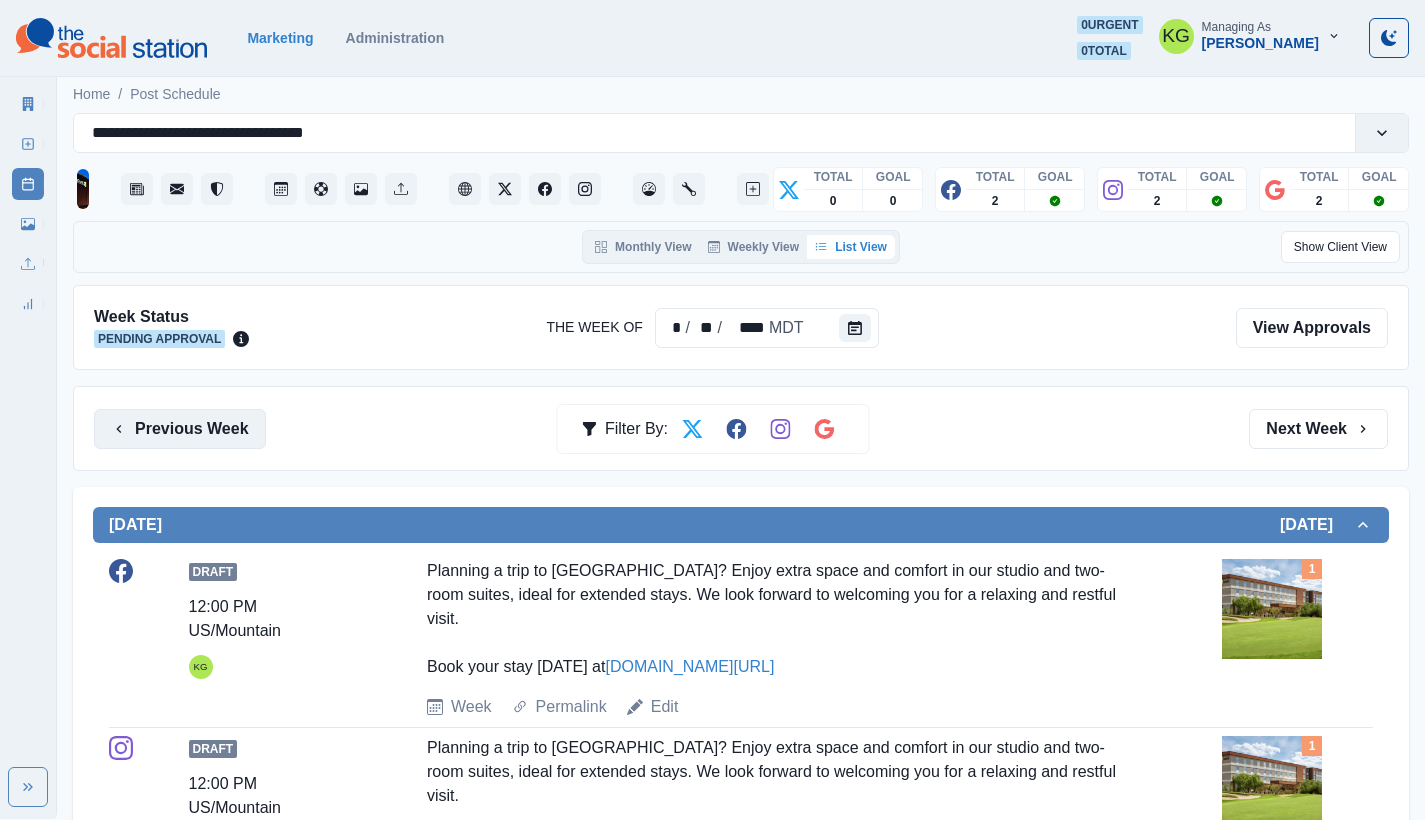 click on "Previous Week" at bounding box center [180, 429] 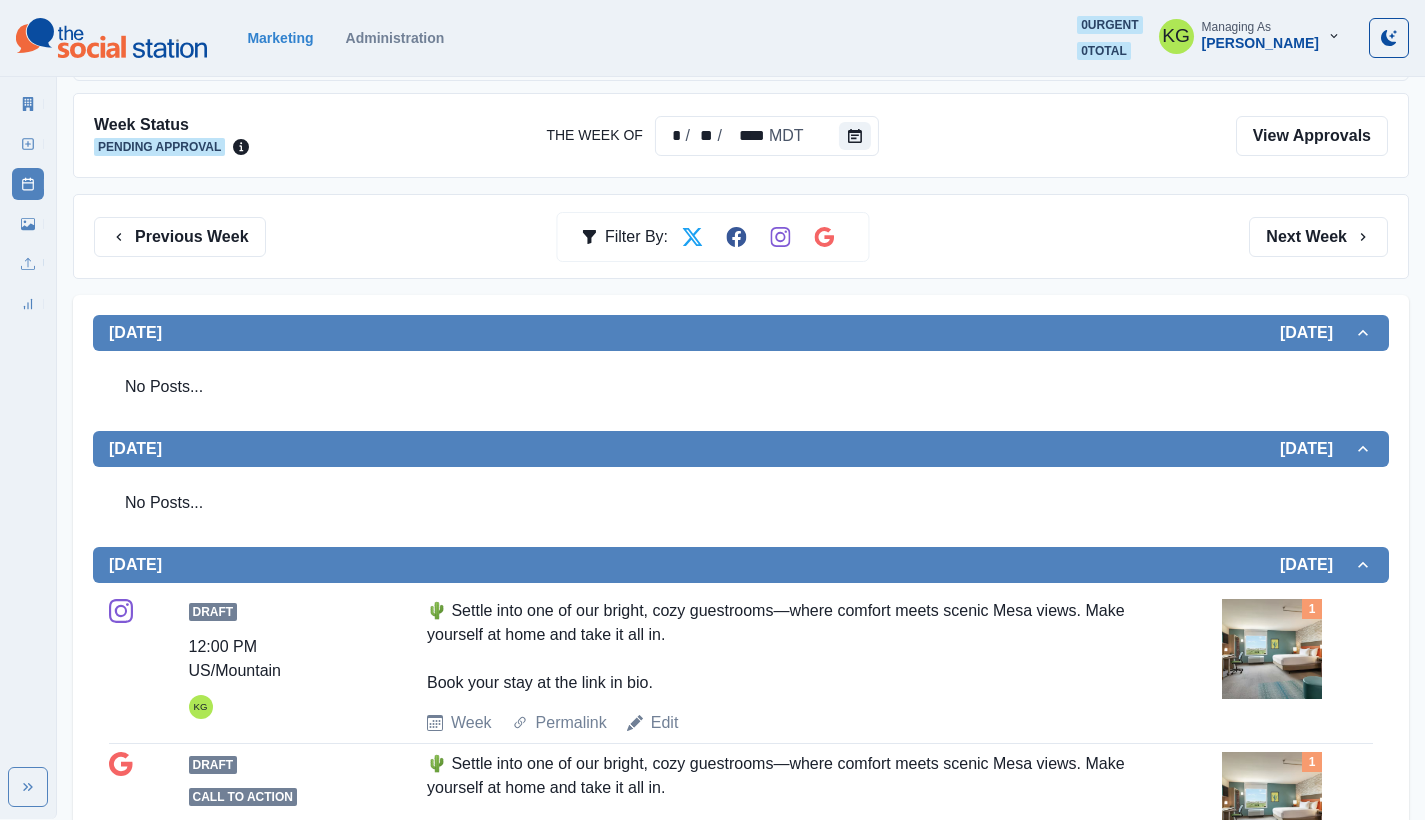 scroll, scrollTop: 390, scrollLeft: 0, axis: vertical 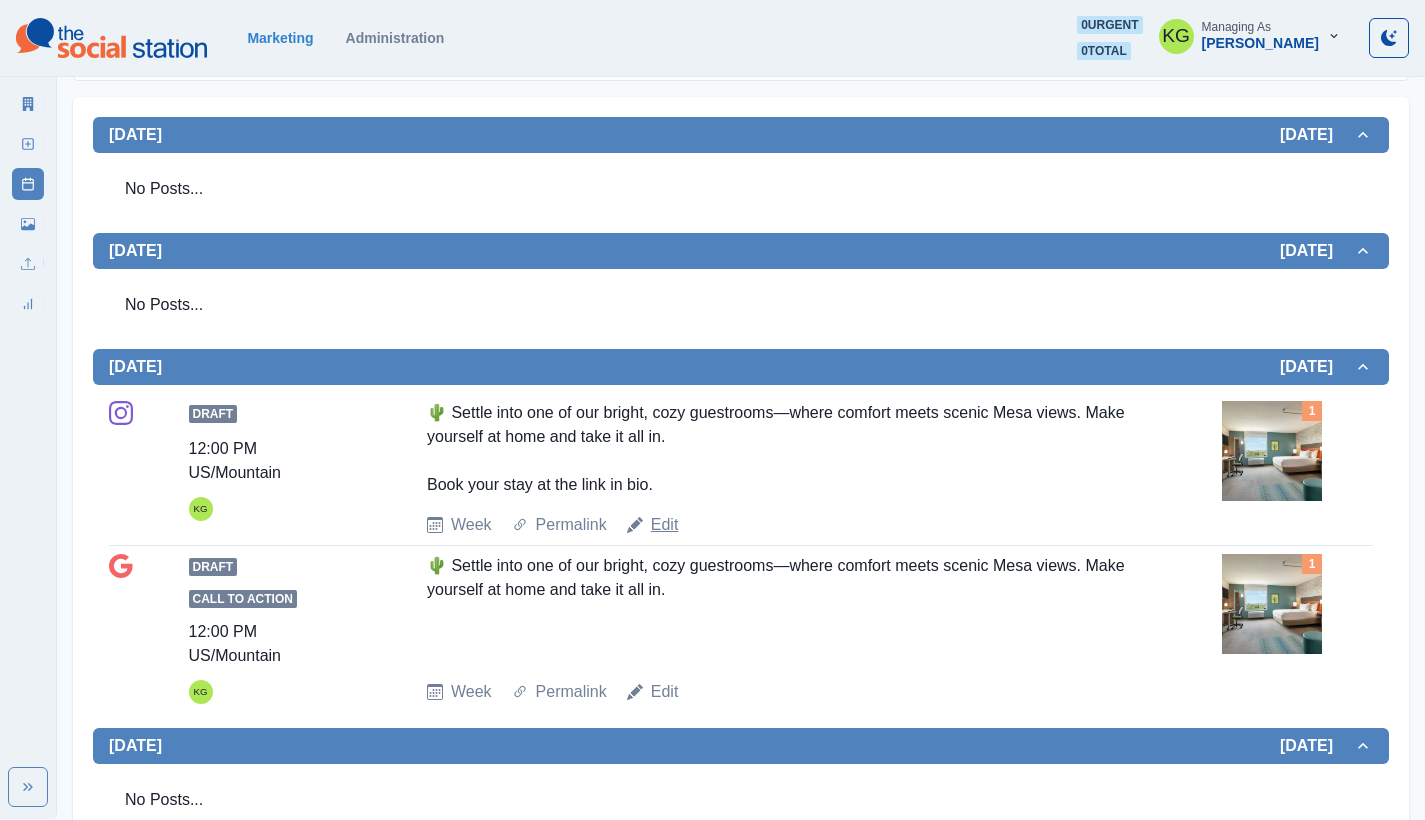 click on "Edit" at bounding box center [665, 525] 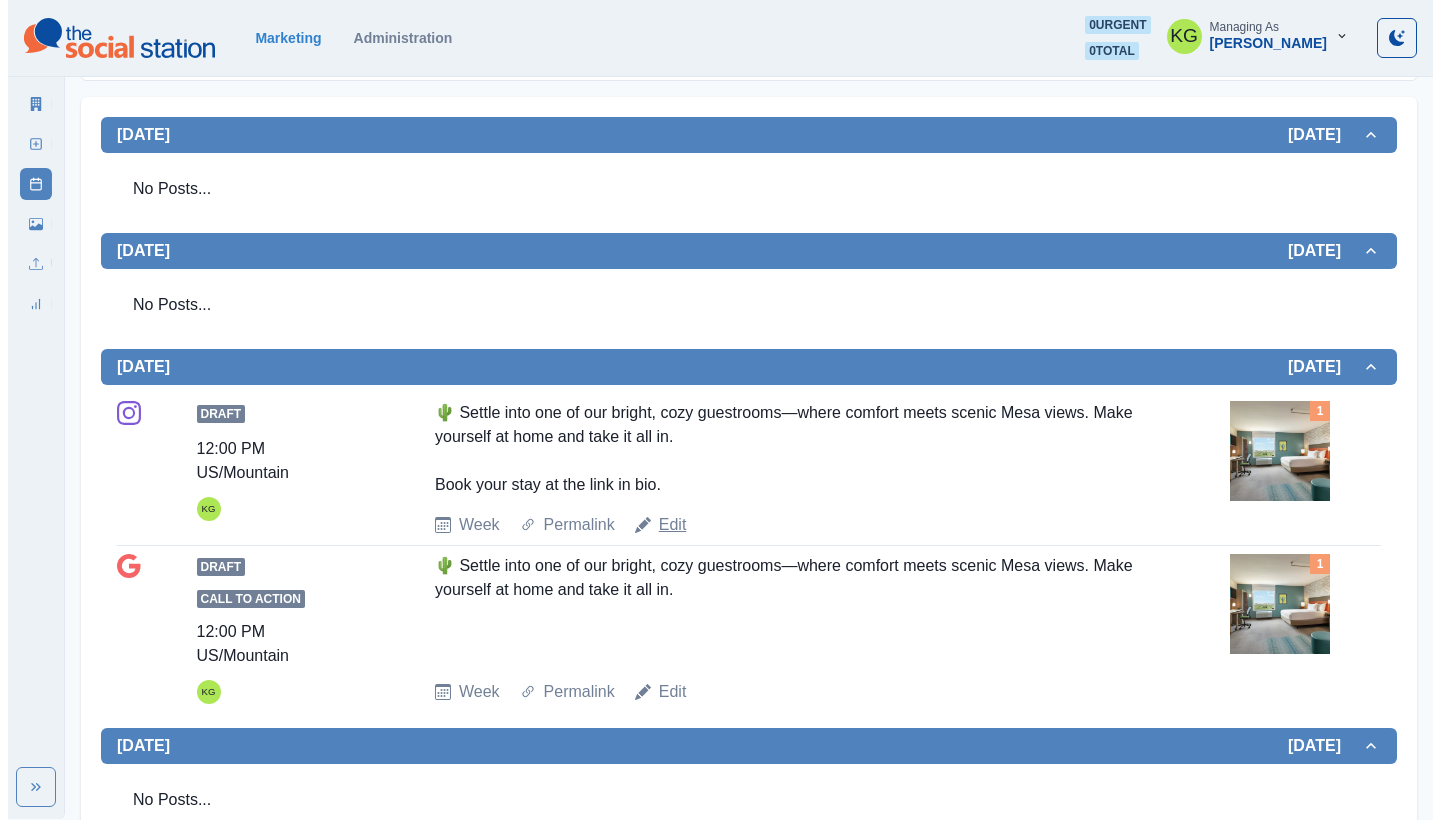 scroll, scrollTop: 0, scrollLeft: 0, axis: both 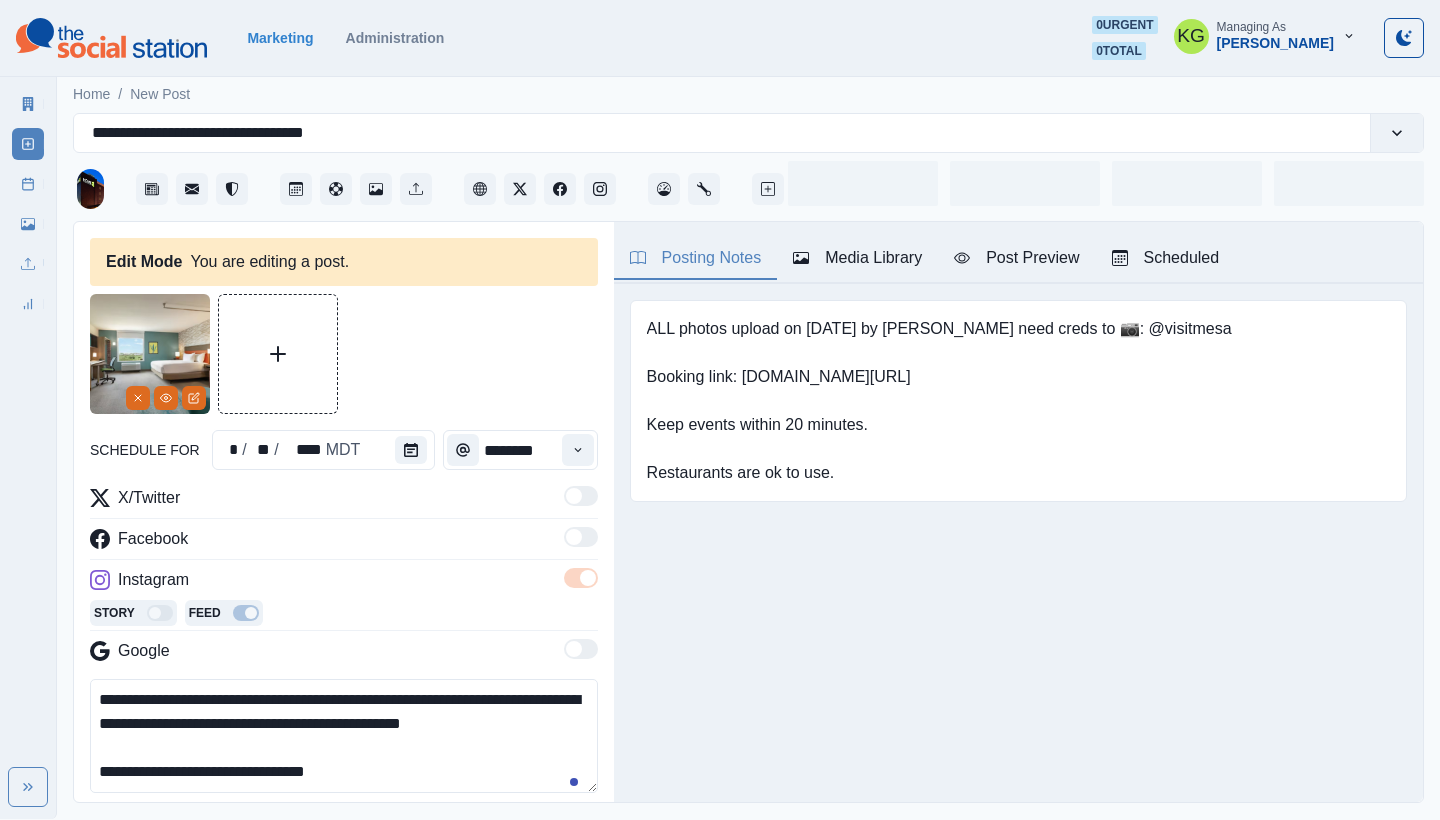 type on "********" 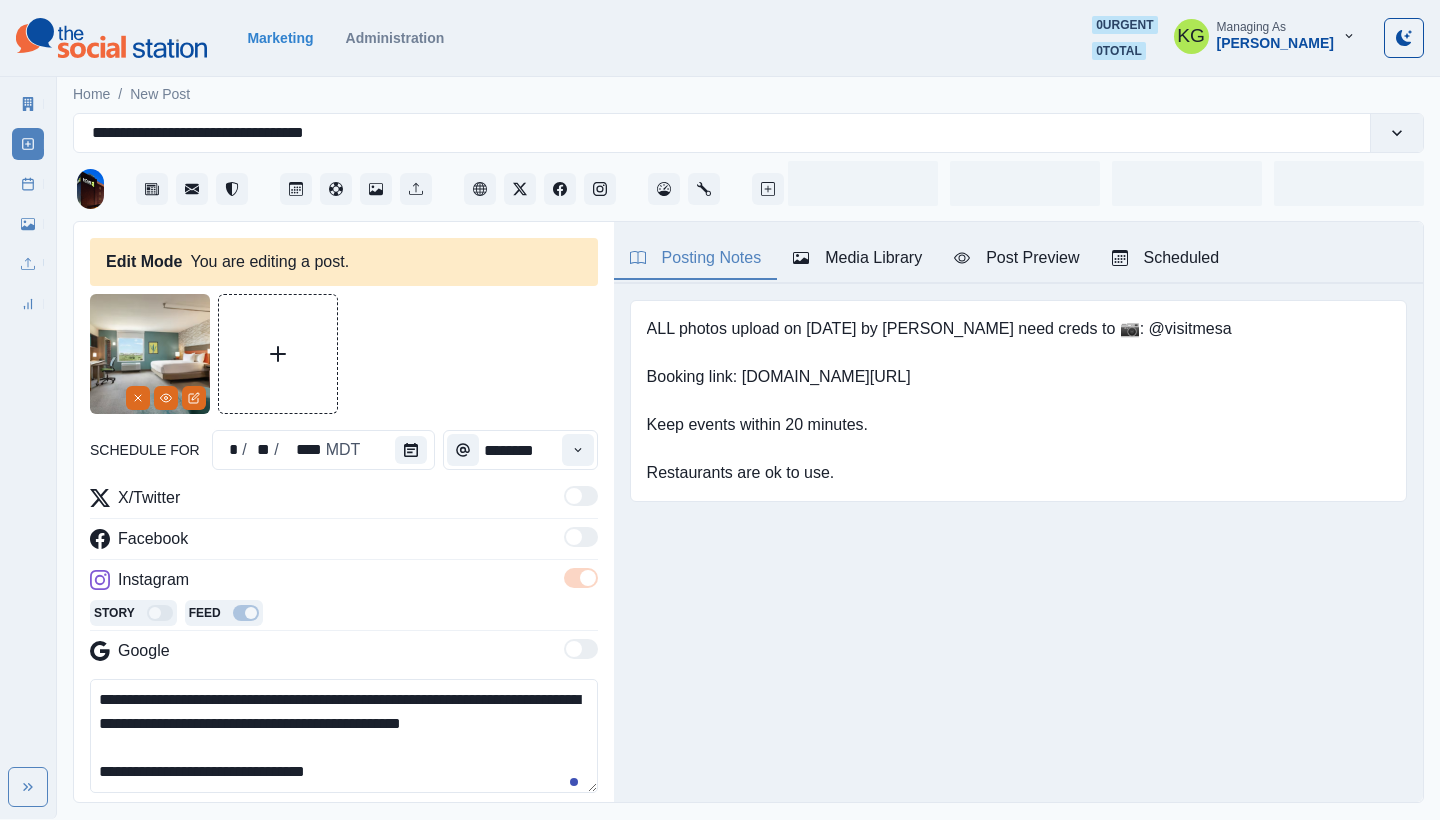 type on "**********" 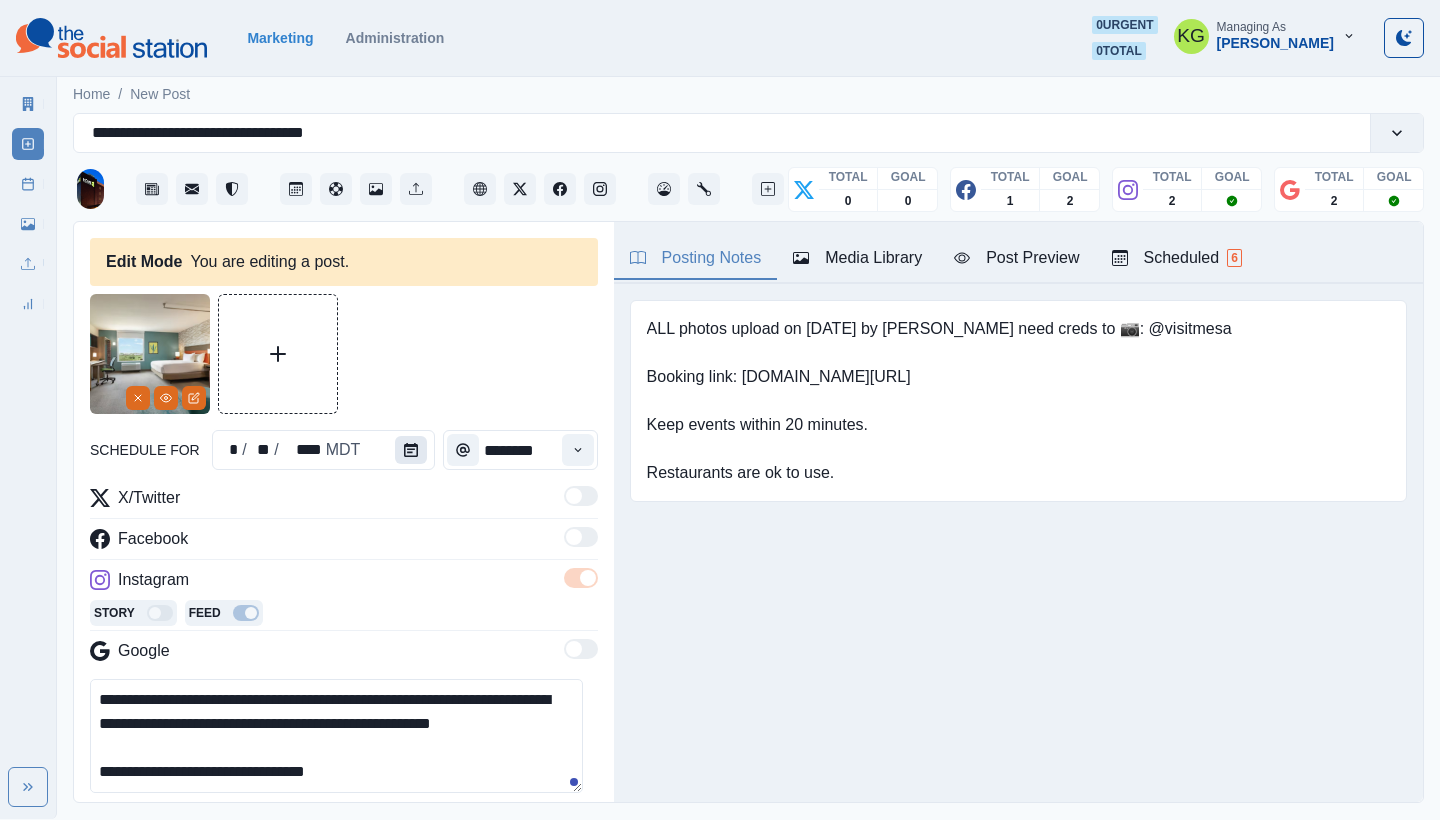 click at bounding box center [411, 450] 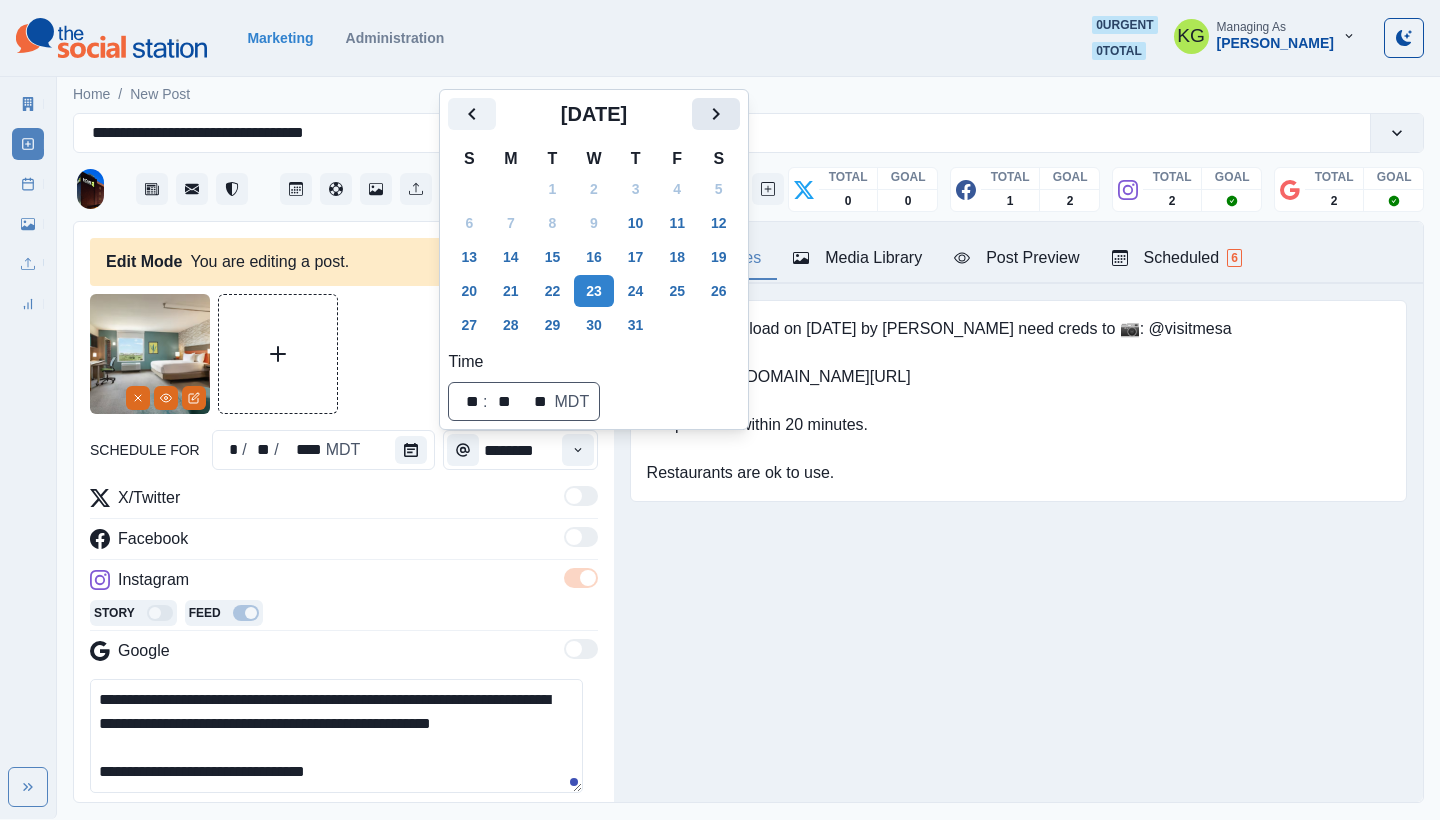 click 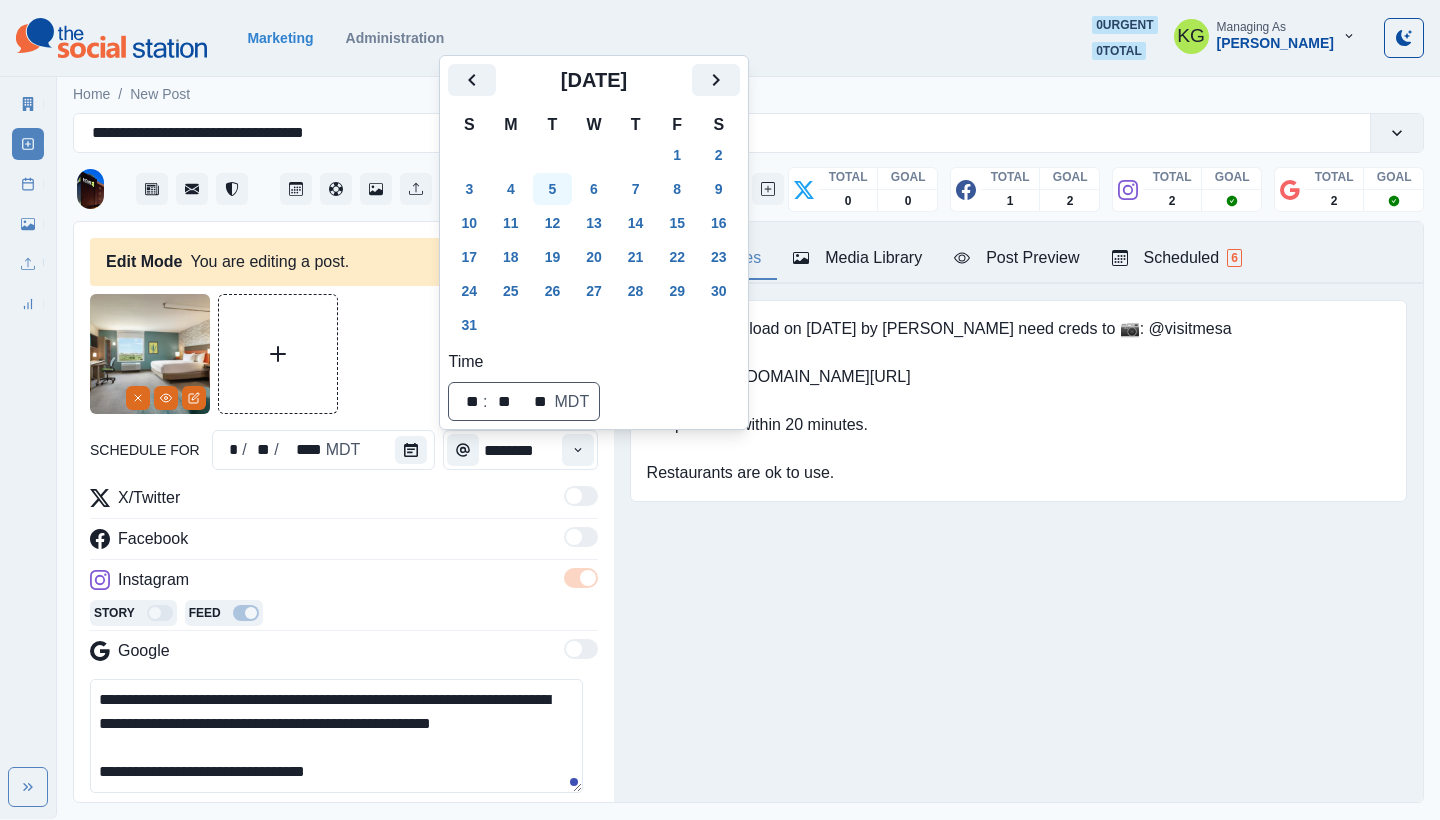 click on "5" at bounding box center [553, 189] 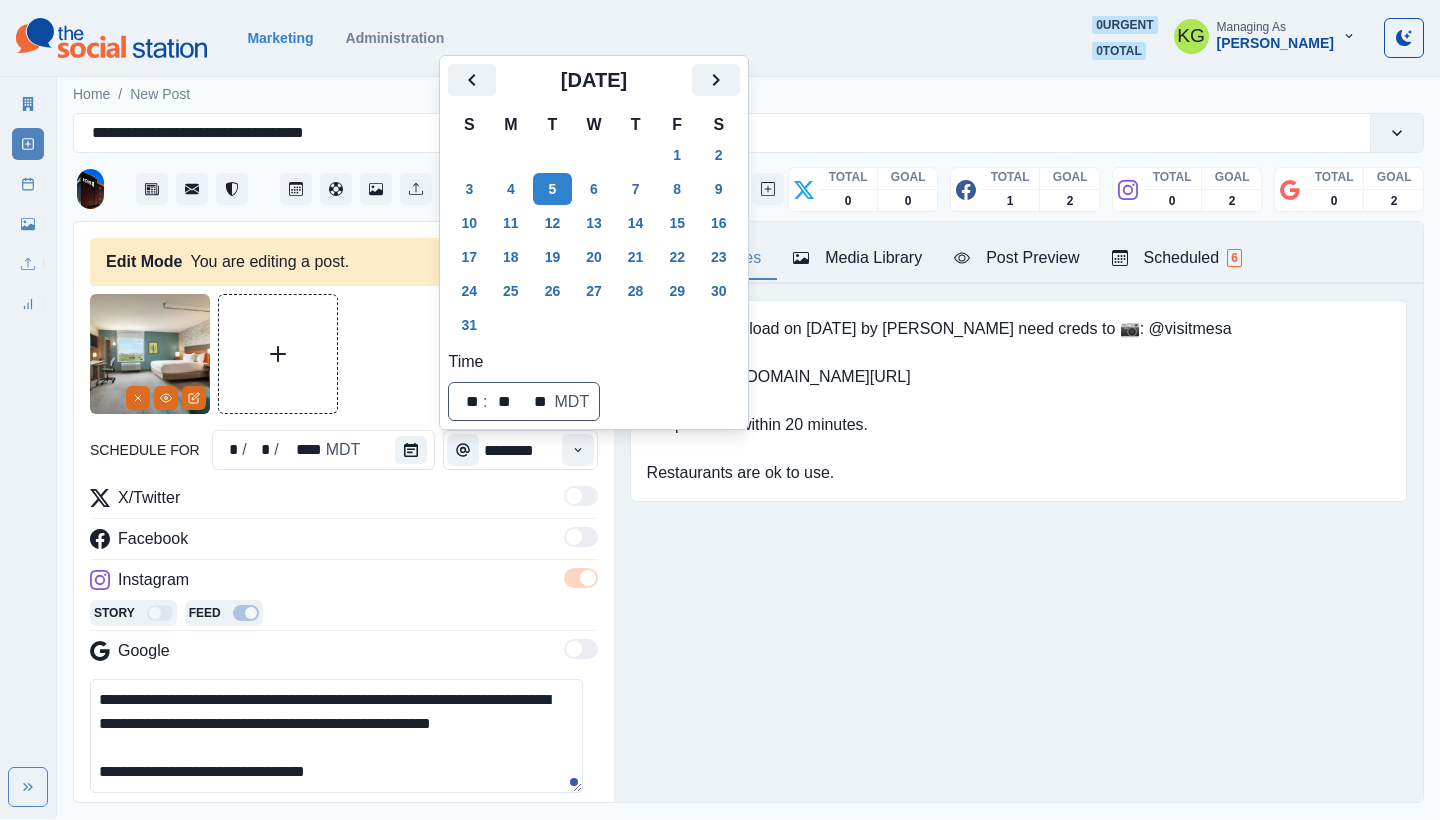 click on "Posting Notes Media Library Post Preview Scheduled 6 ALL photos upload on [DATE] by [PERSON_NAME] need creds to 📷: @visitmesa
Booking link: [DOMAIN_NAME][URL]
Keep events within 20 minutes.
Restaurants are ok to use.  Upload Type Any Image Video Source Any Upload Social Manager Found: Instagram Found: Google Customer Photo Found: TripAdvisor Review Found: Yelp Review Reusable Any Yes No Description Any Missing Description Duplicates Any Show Duplicated Media Last Scheduled Any Over A Month Ago Over [DATE] Over [DATE] Never Scheduled Sort Newest Media Oldest Media Most Recently Scheduled Least Recently Scheduled 1 2 3 4 5 10 home2suitesmesa [DATE] 12:00 PM 2,238 likes Home2 Suites by Hilton Mesa Longbow 🌵 Settle into one of our bright, cozy guestrooms—where comfort meets scenic Mesa views. Make yourself at home and take it all in.
Book your stay at the link in bio. Week Of * / * / **** GMT+8 [DATE] Post Success 11:00 AM US/Mountain KG Week Permalink Delete 1 KG 1" at bounding box center (1018, 512) 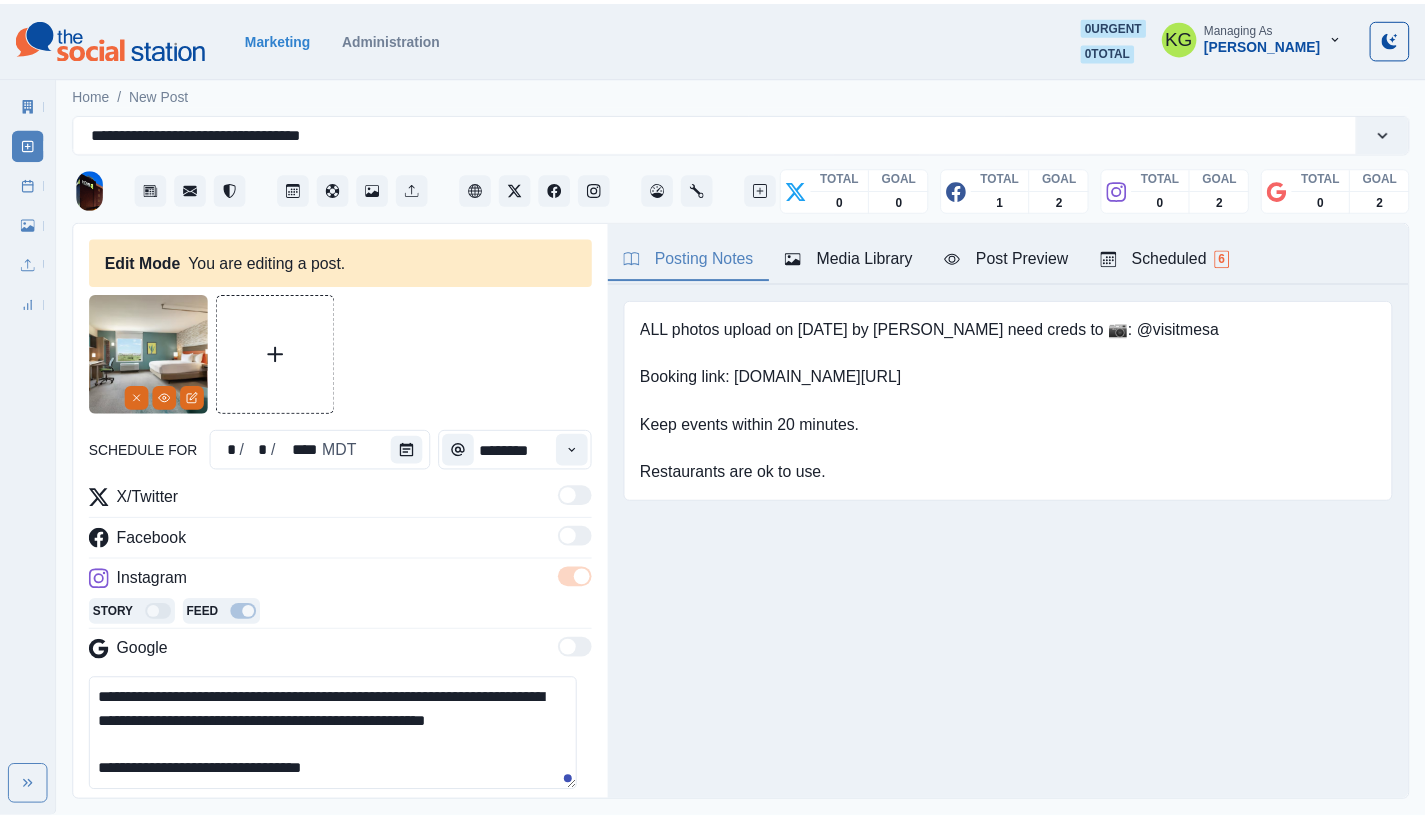 scroll, scrollTop: 198, scrollLeft: 0, axis: vertical 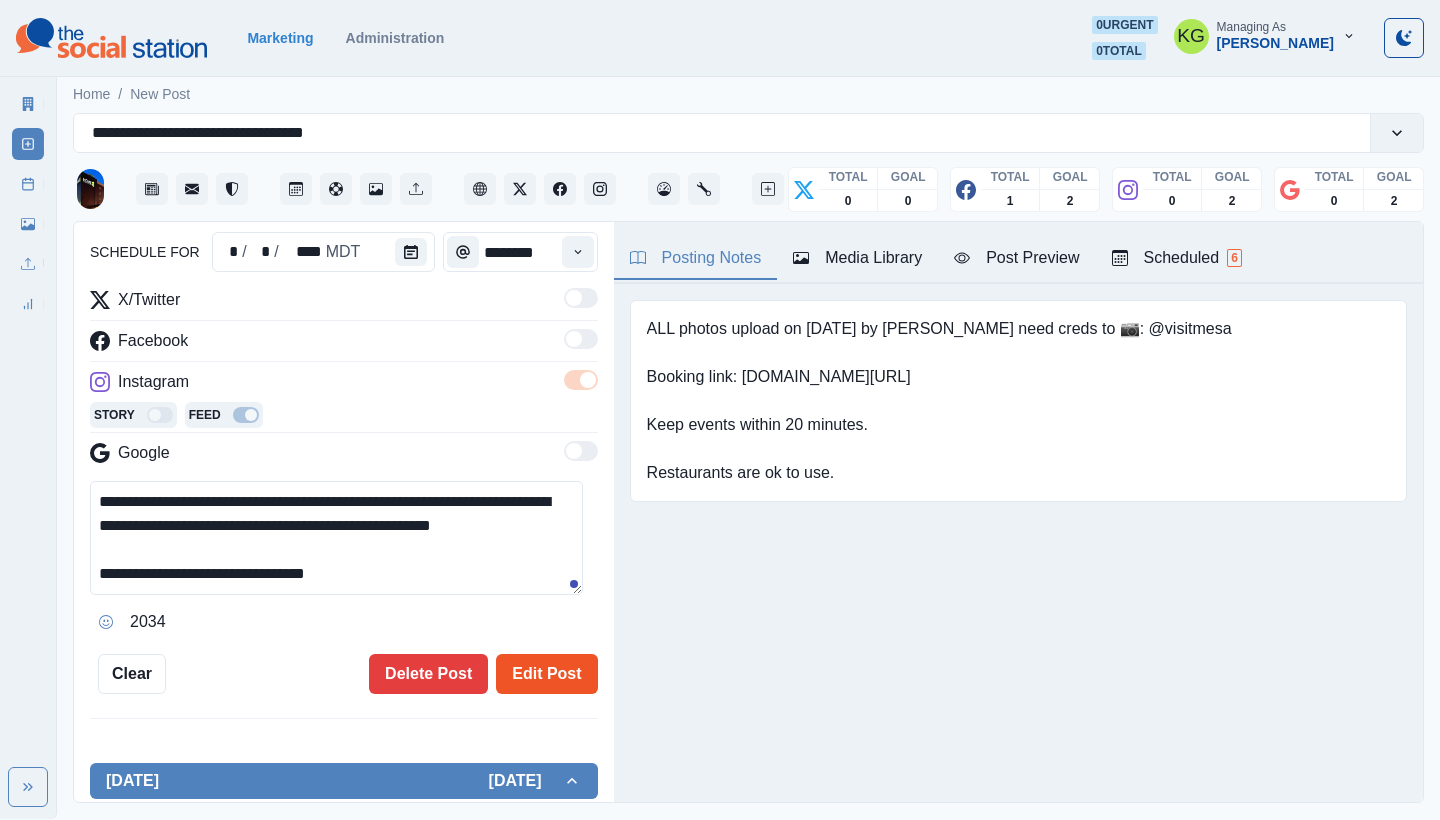 click on "Edit Post" at bounding box center (546, 674) 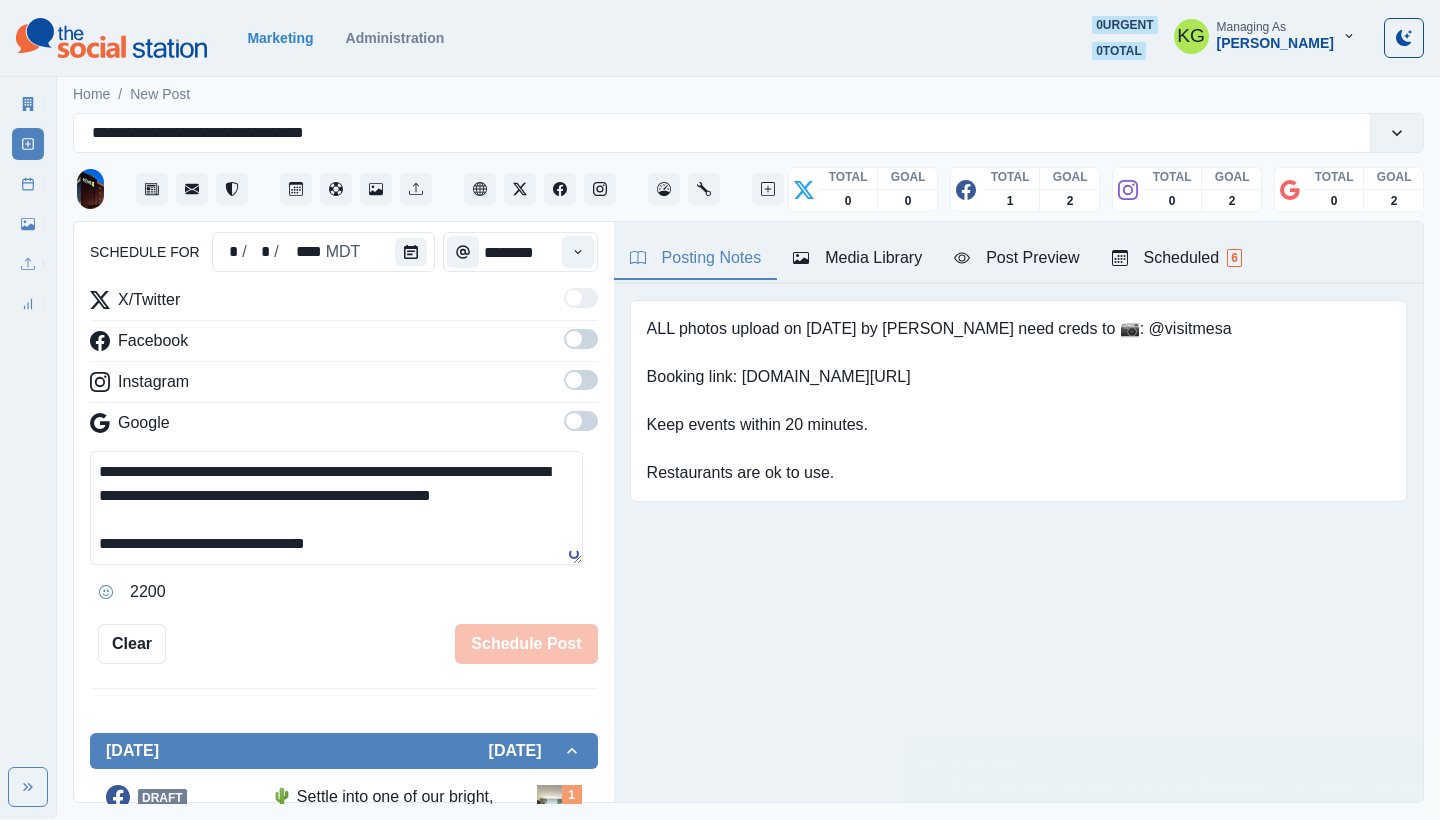 type 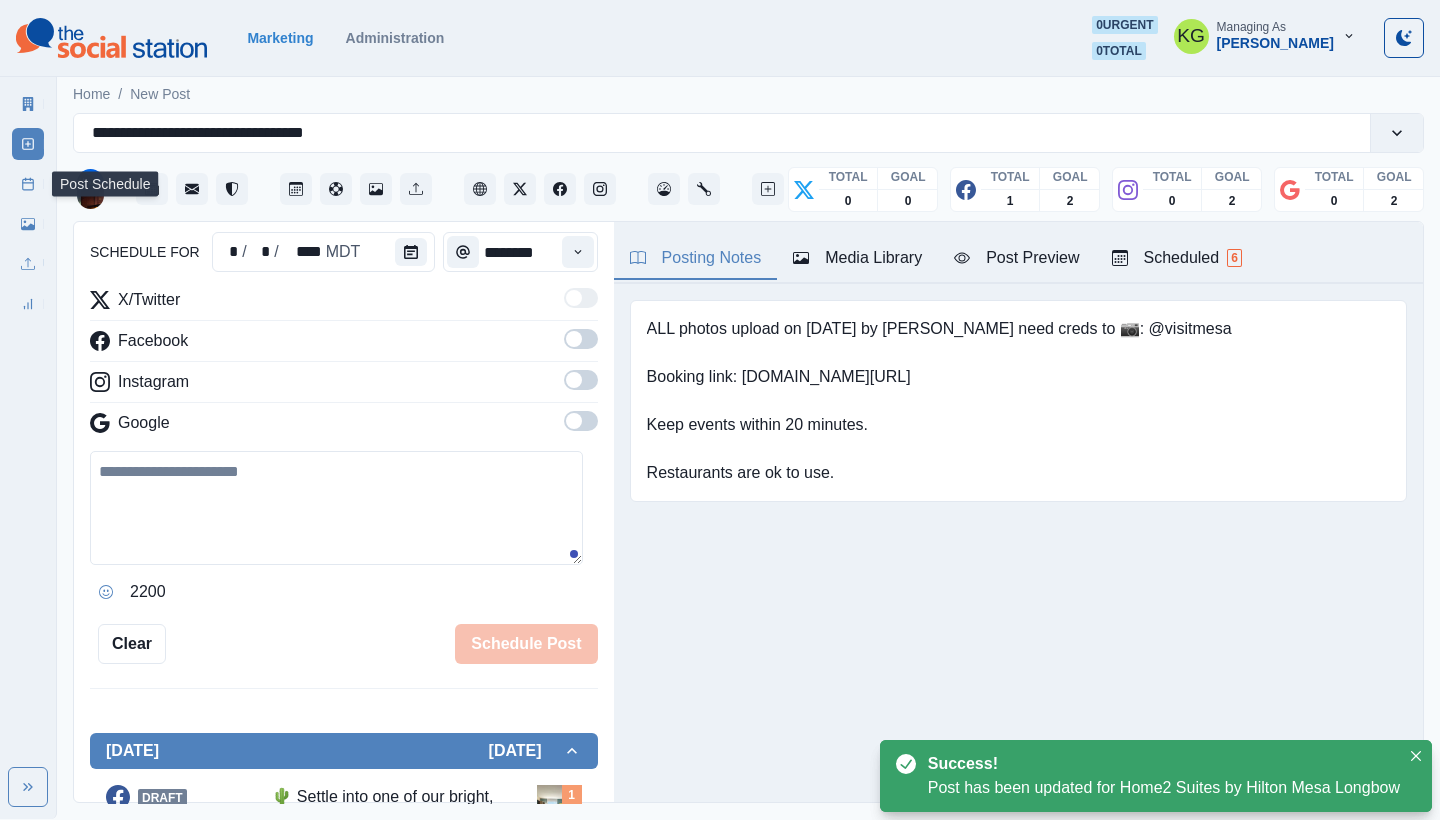 click on "Post Schedule" at bounding box center (28, 184) 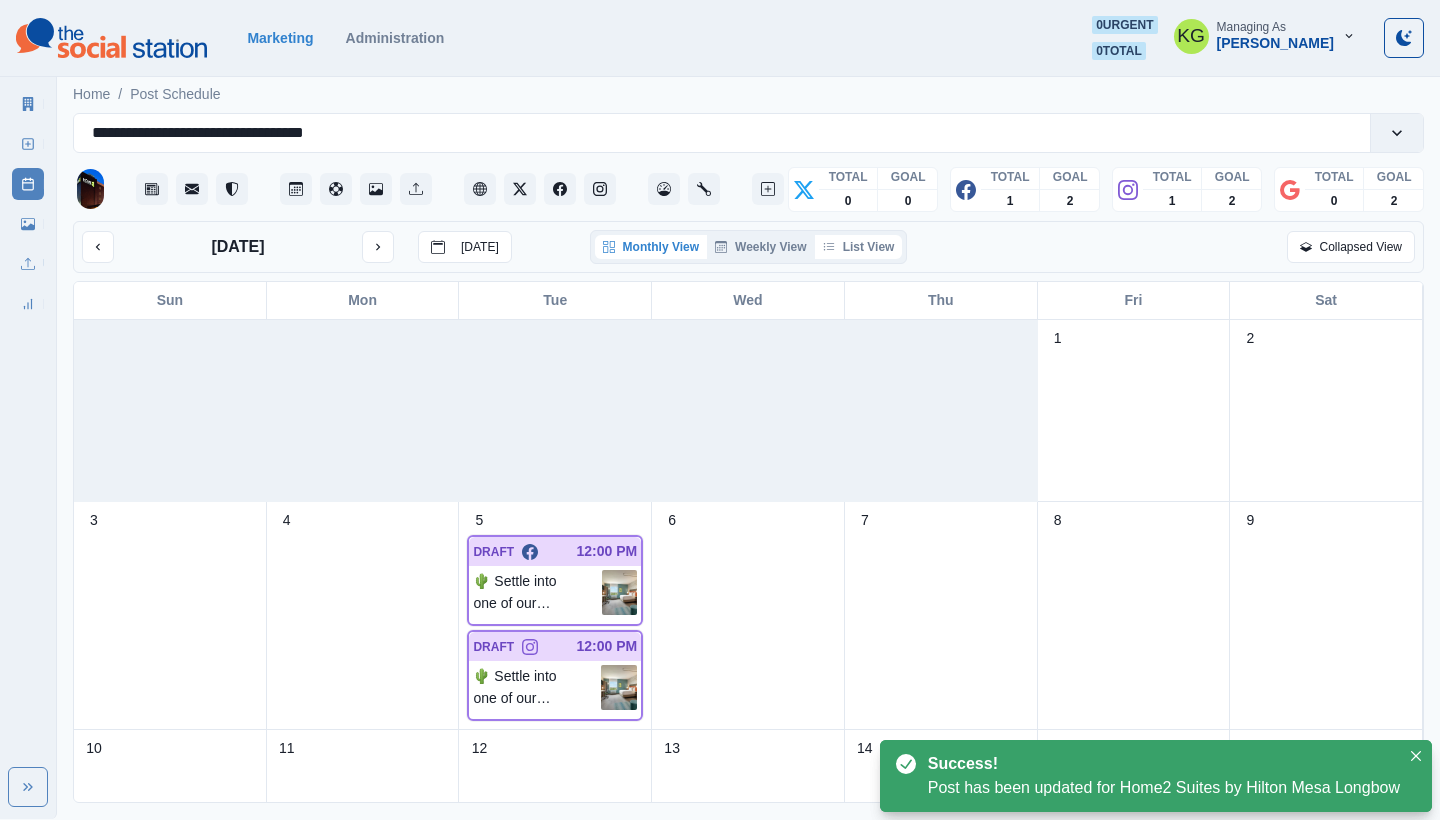 click on "List View" at bounding box center [859, 247] 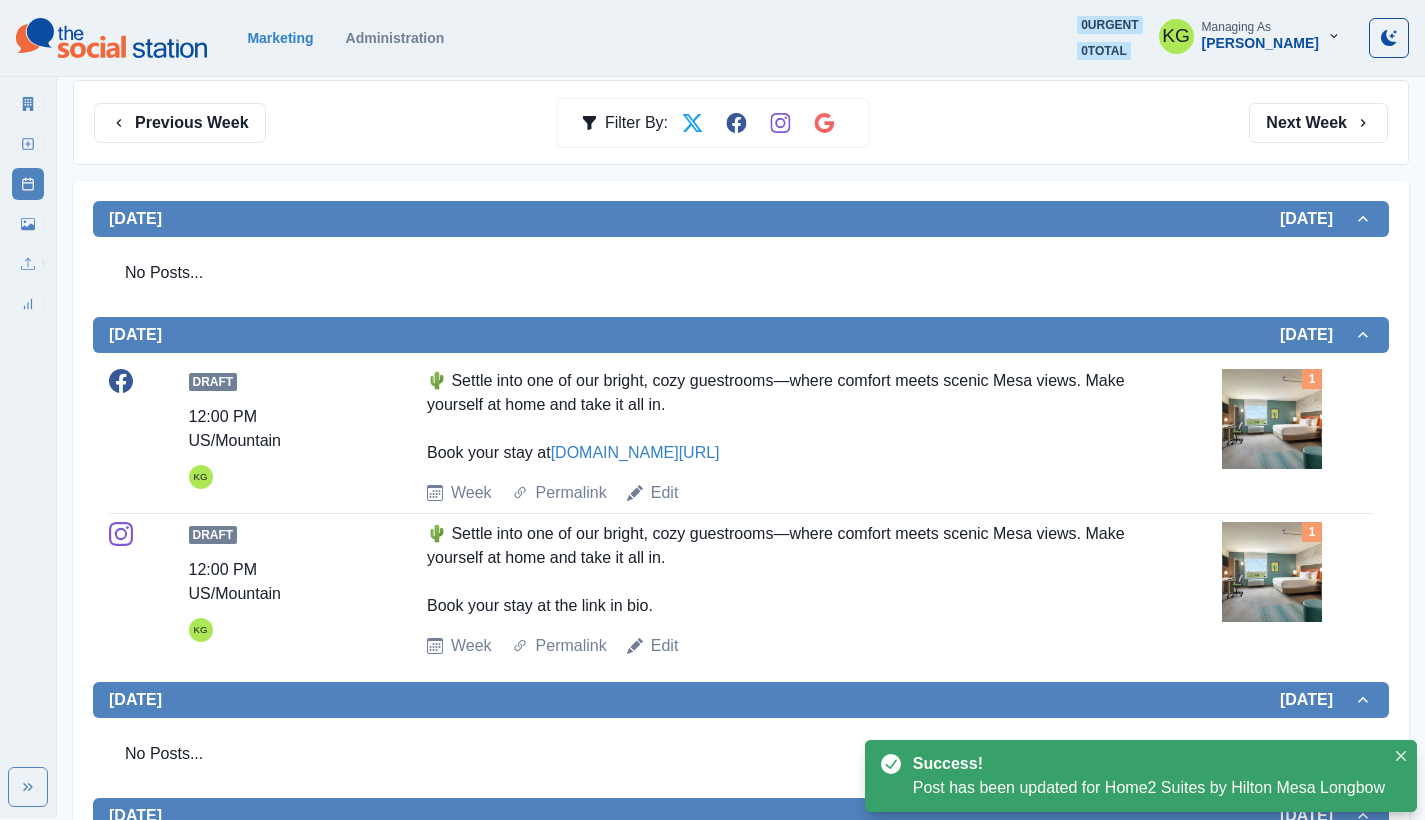 scroll, scrollTop: 0, scrollLeft: 0, axis: both 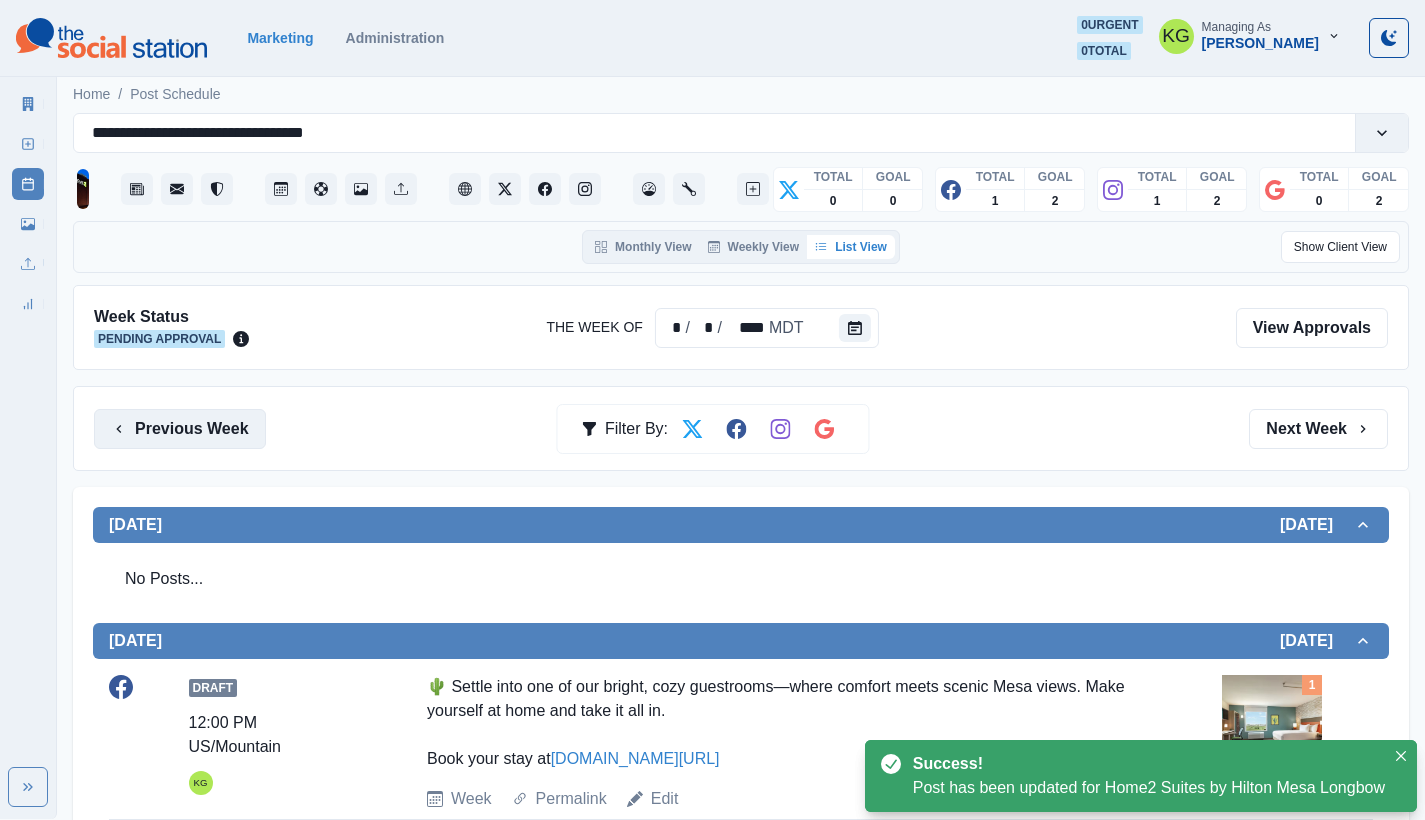 click on "Previous Week" at bounding box center [180, 429] 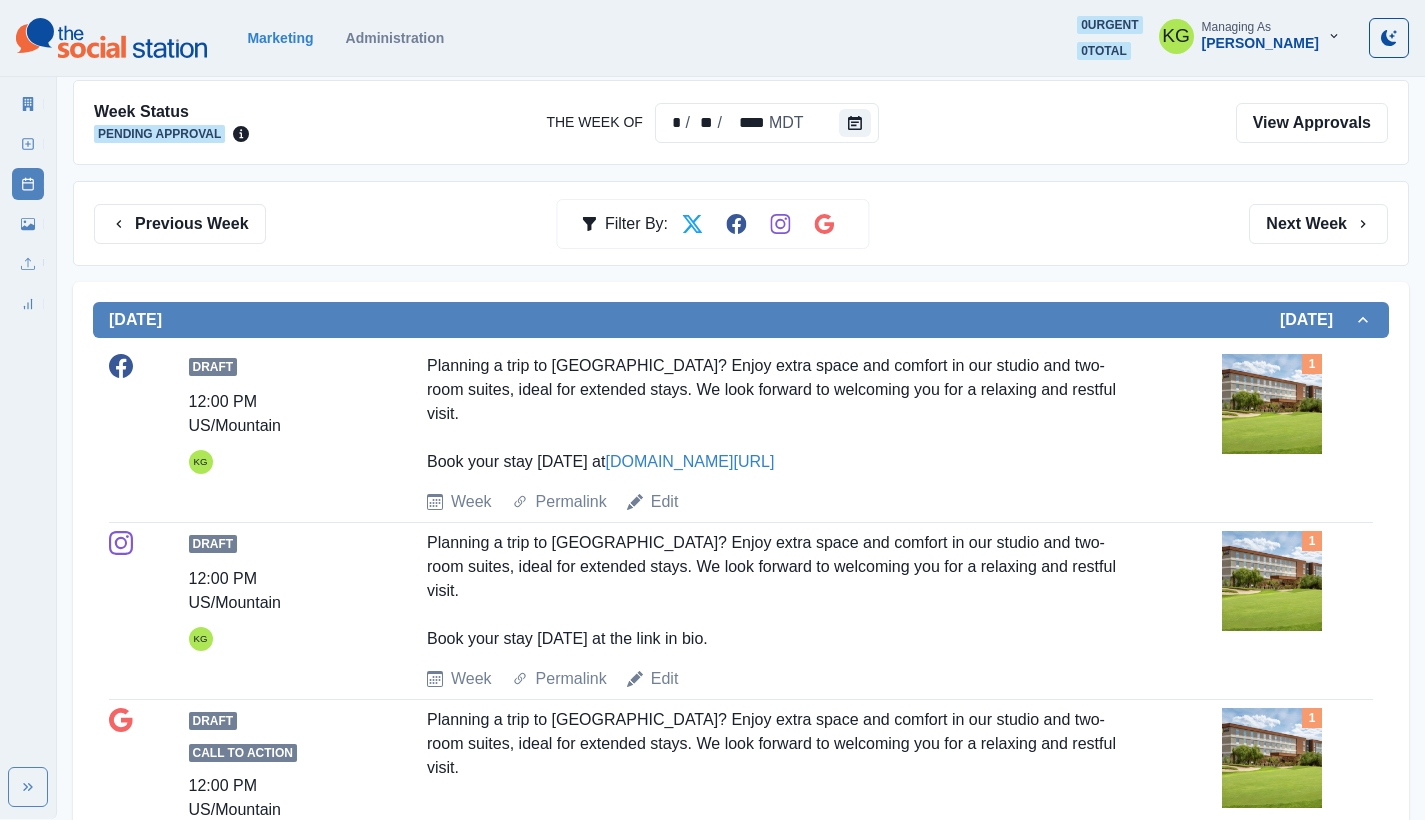 scroll, scrollTop: 0, scrollLeft: 0, axis: both 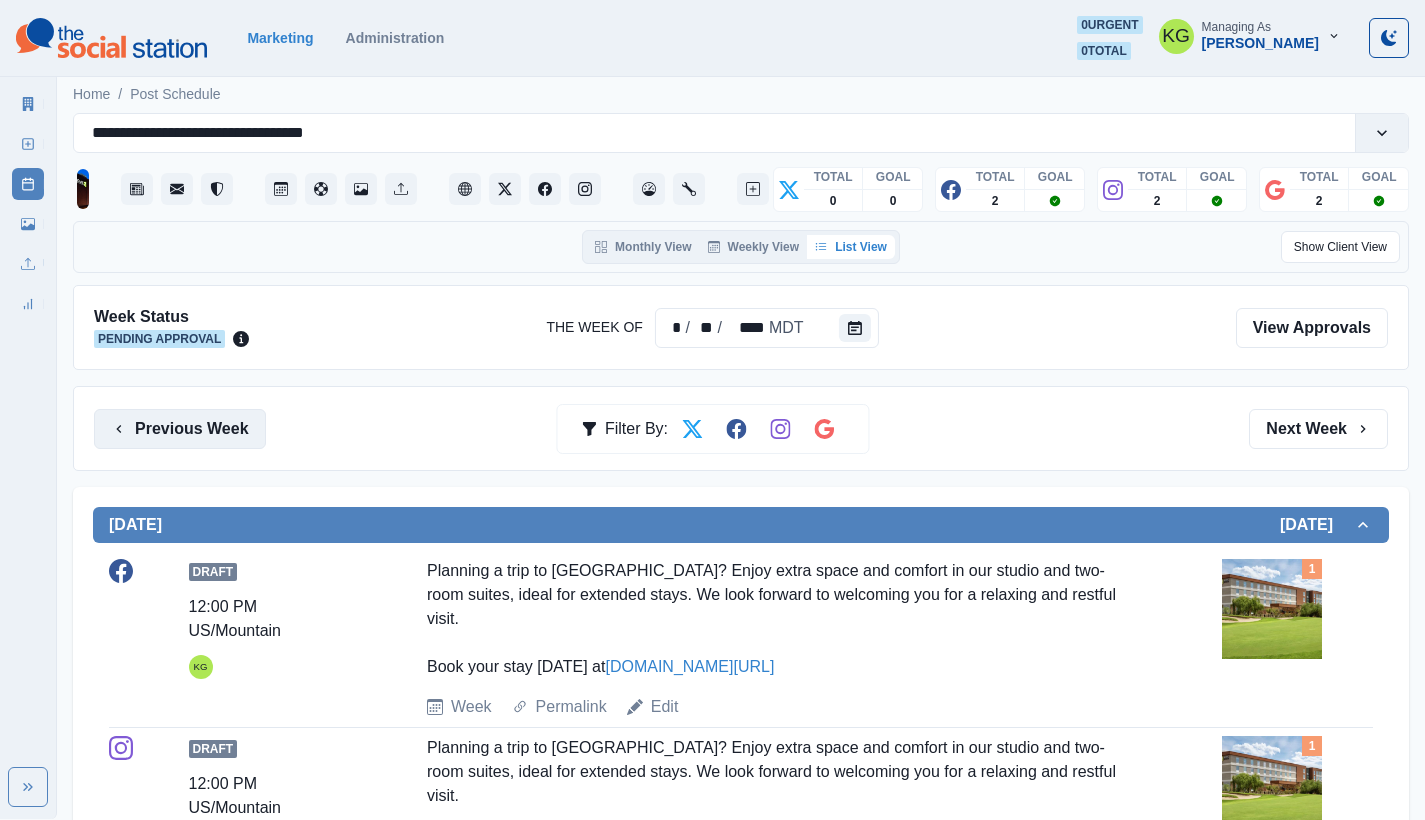 click on "Previous Week" at bounding box center (180, 429) 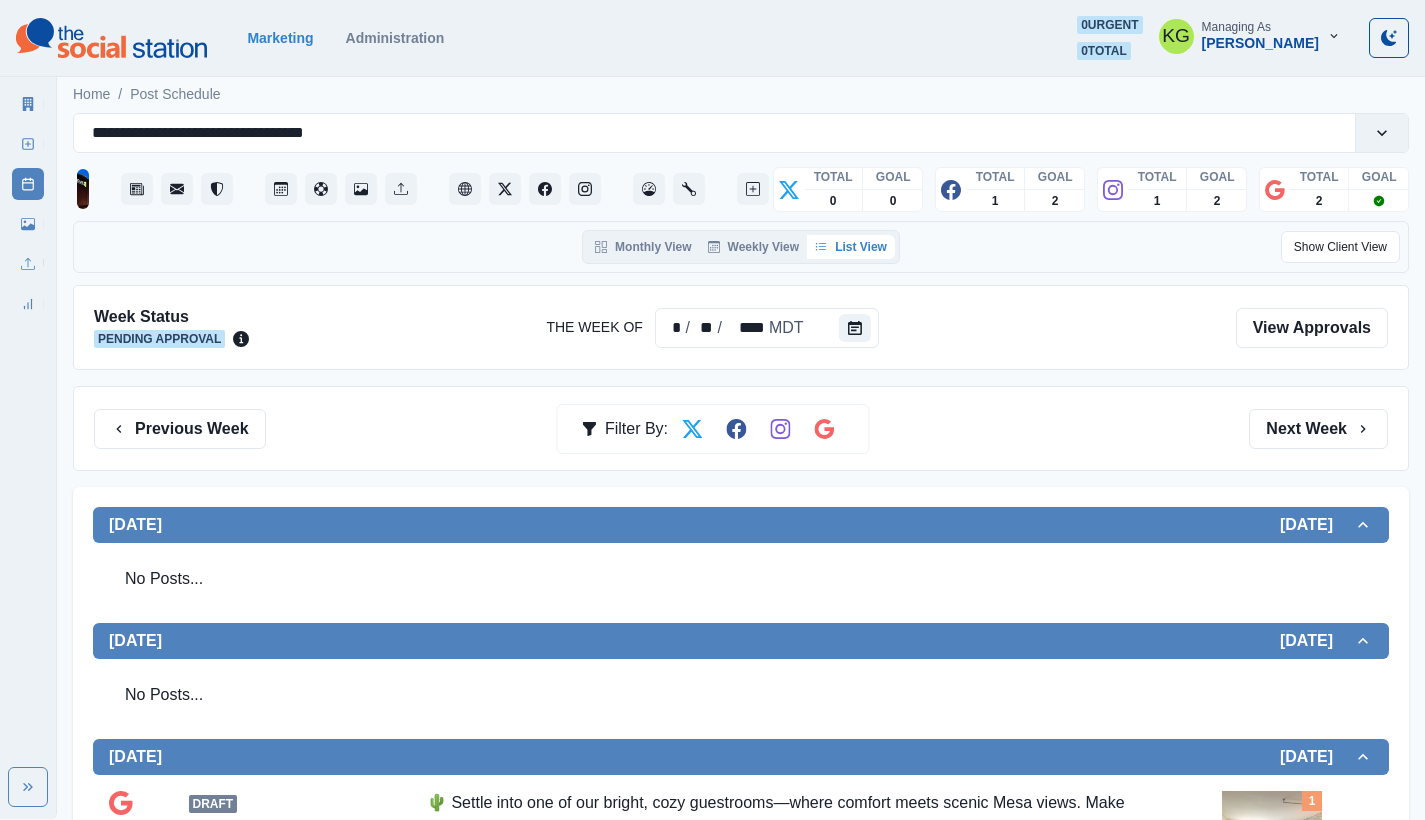 scroll, scrollTop: 414, scrollLeft: 0, axis: vertical 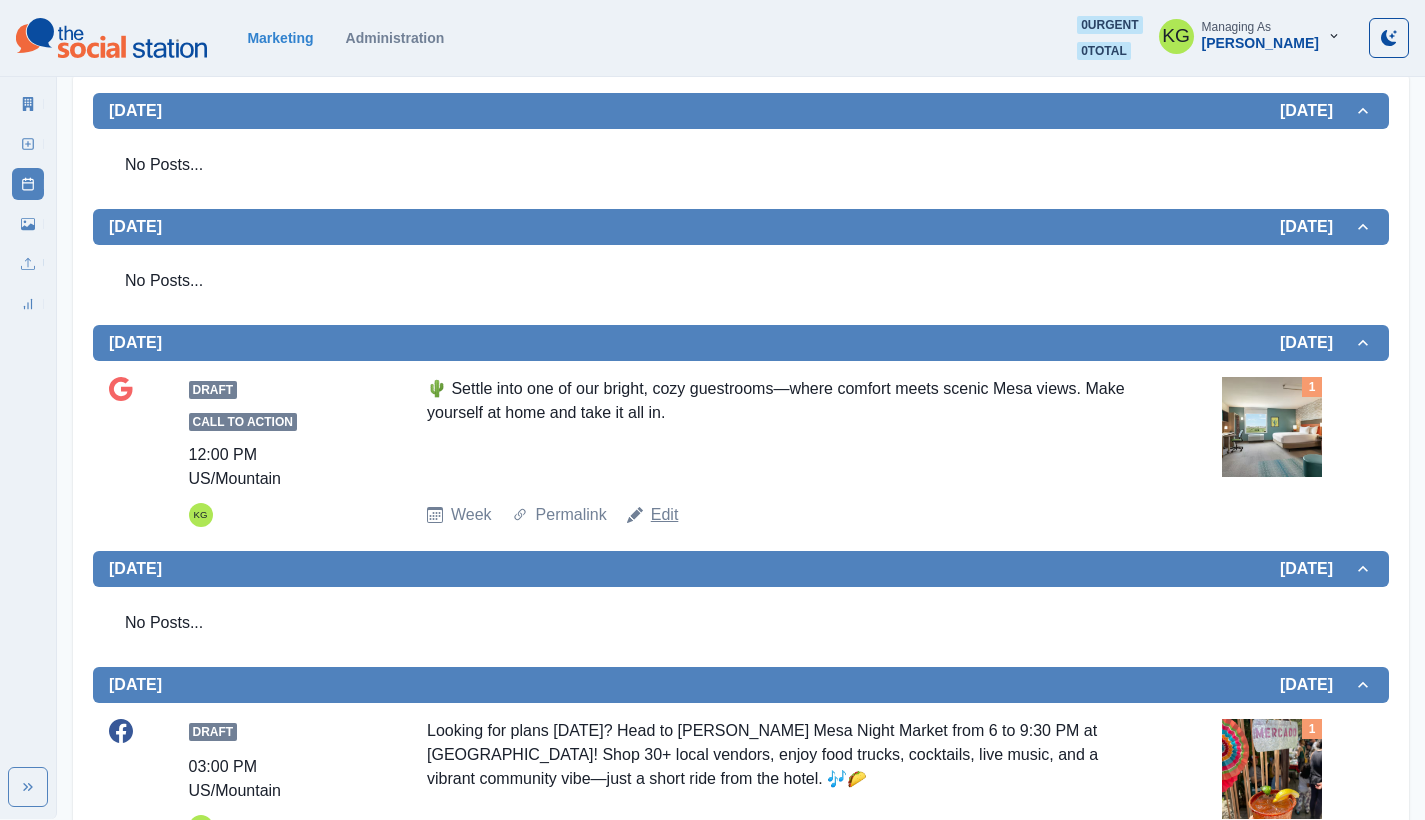 click on "Edit" at bounding box center (665, 515) 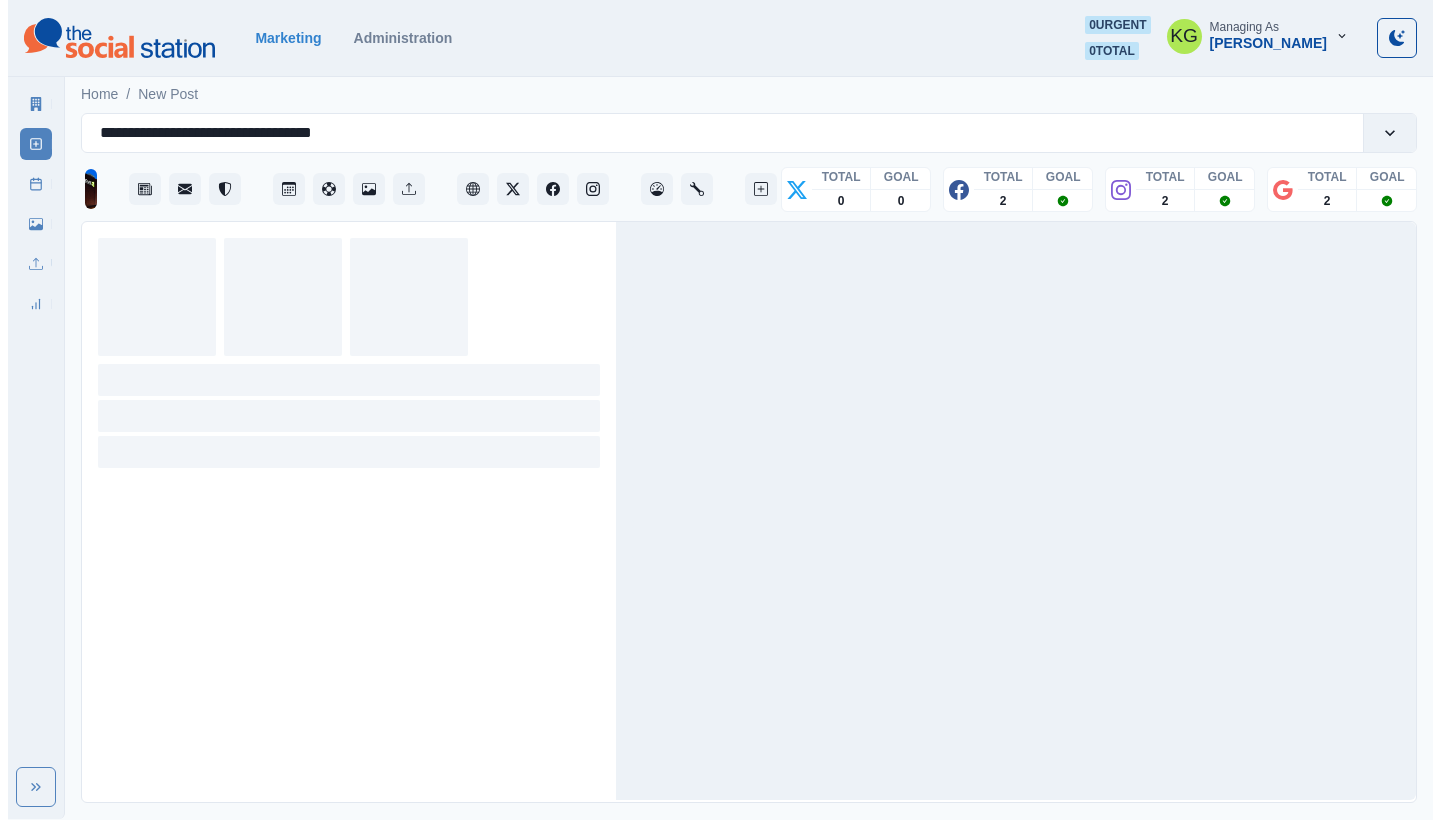 scroll, scrollTop: 0, scrollLeft: 0, axis: both 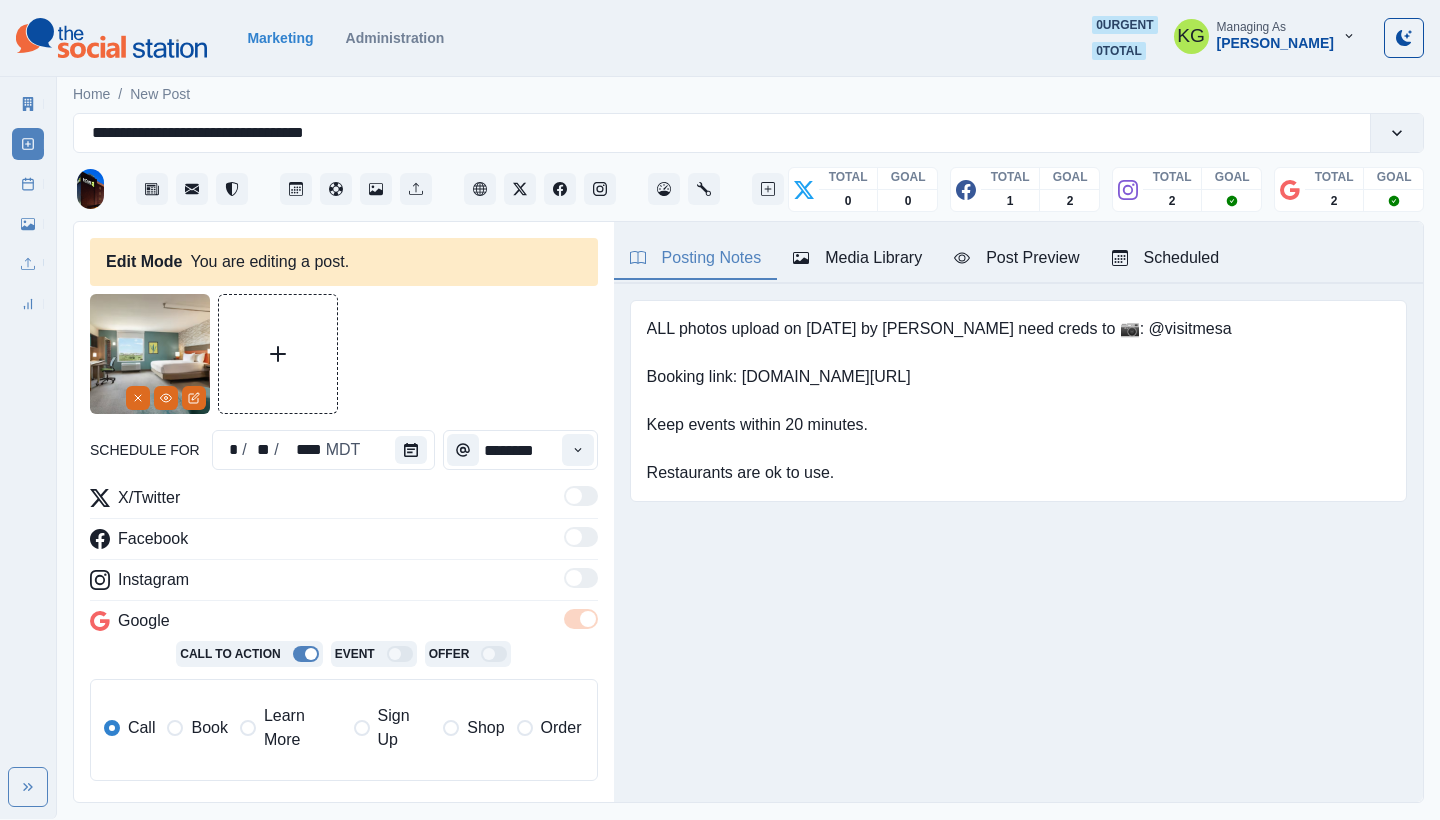 type on "********" 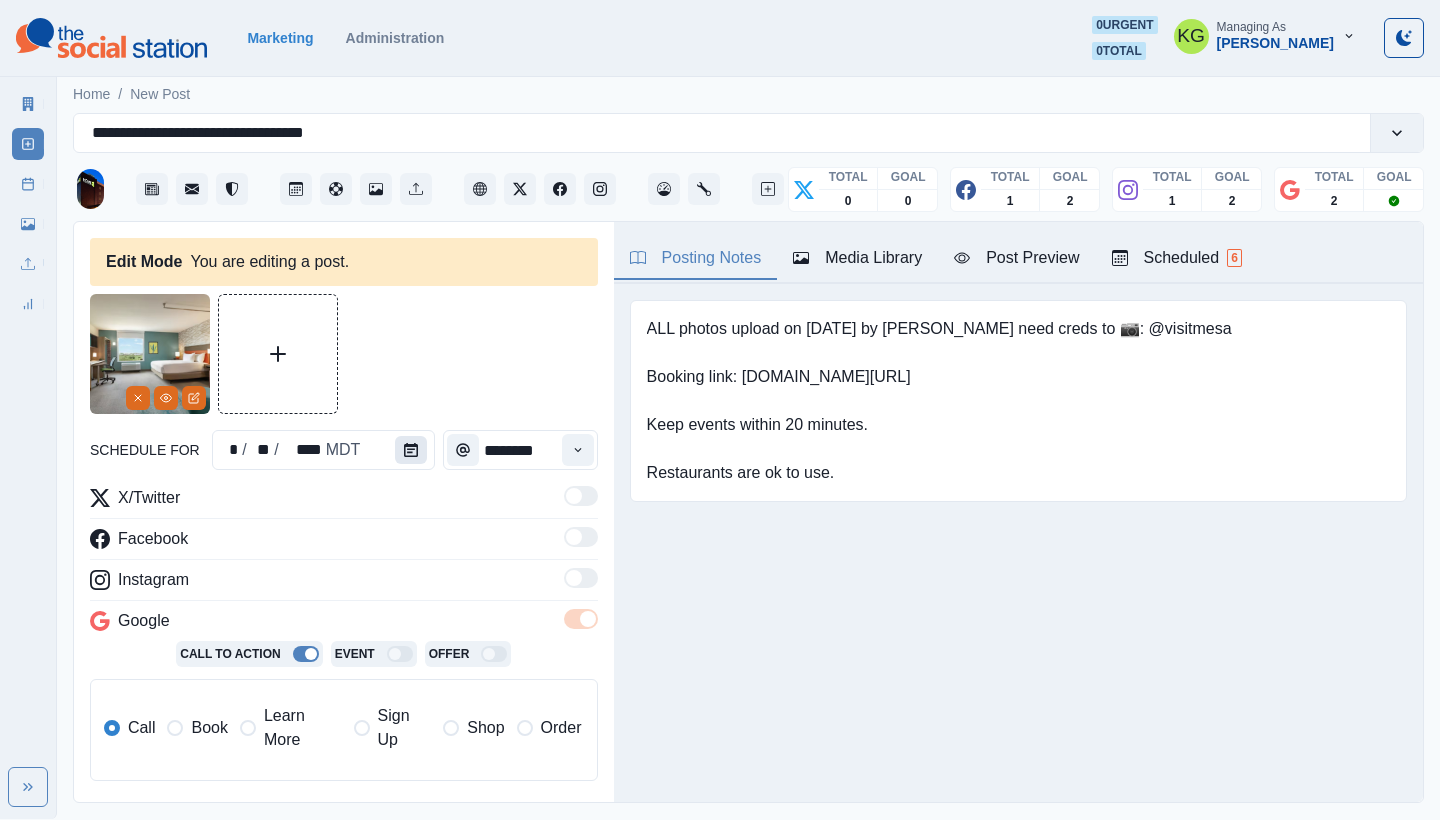 click 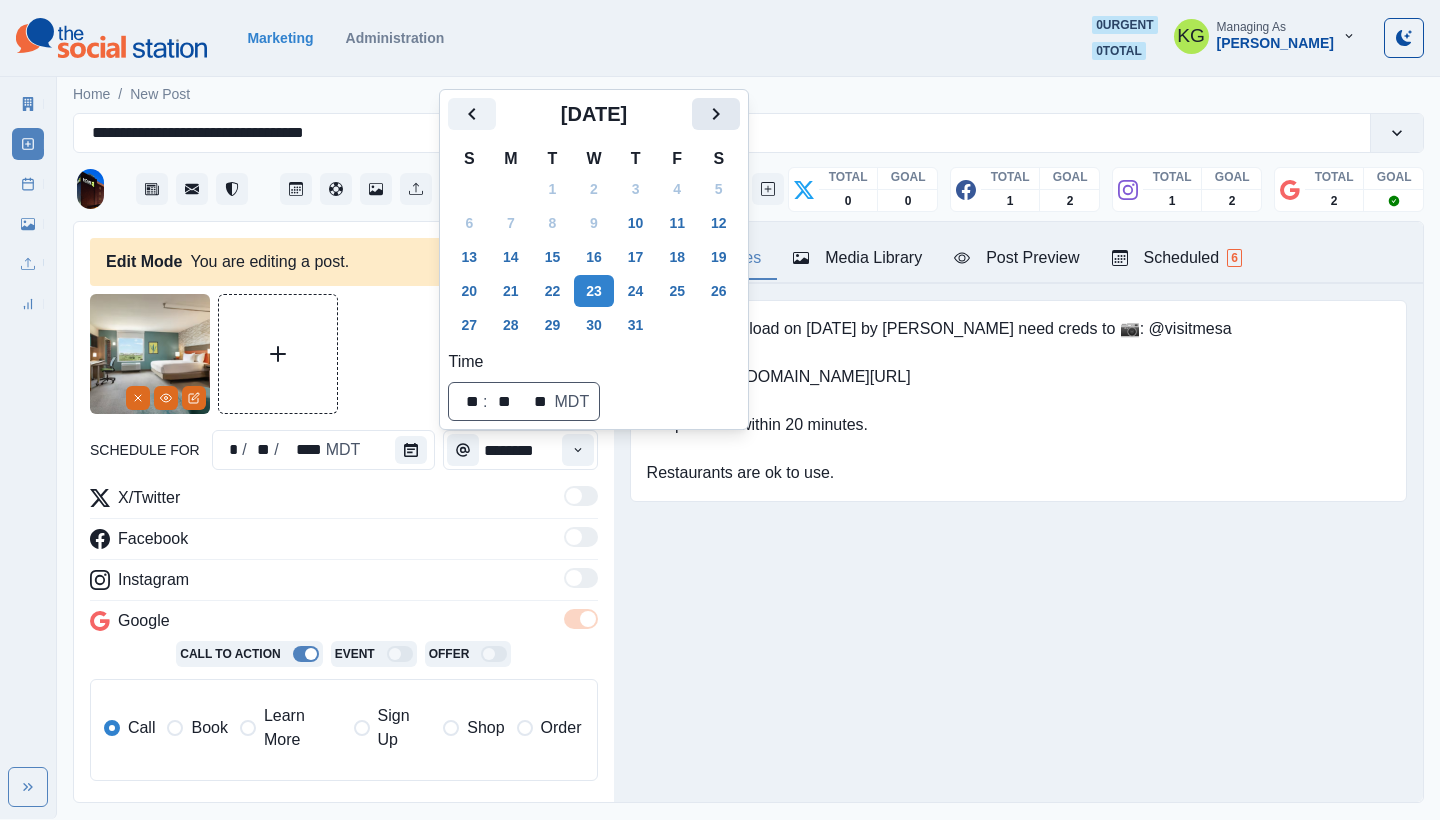 click 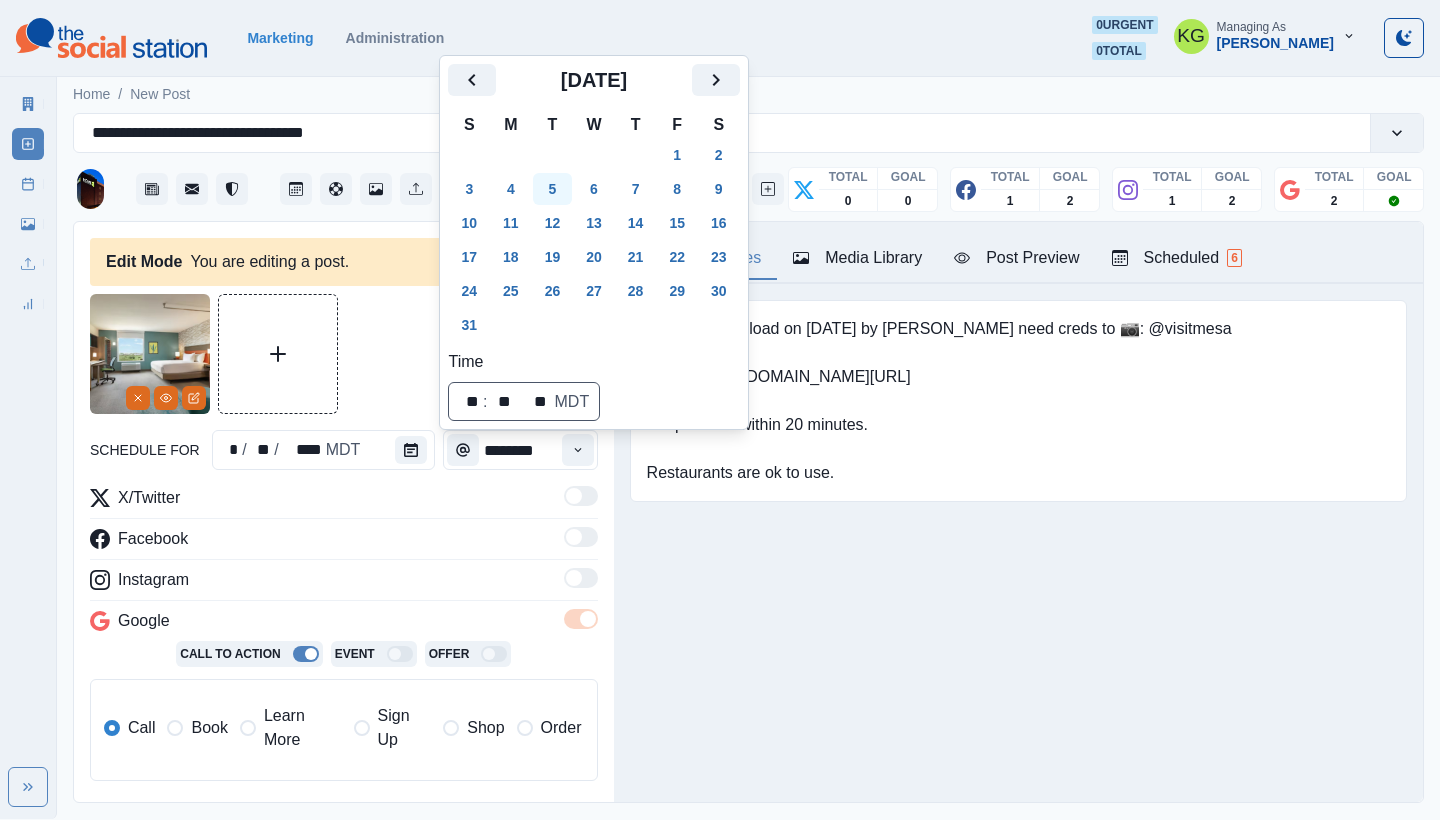 click on "5" at bounding box center (553, 189) 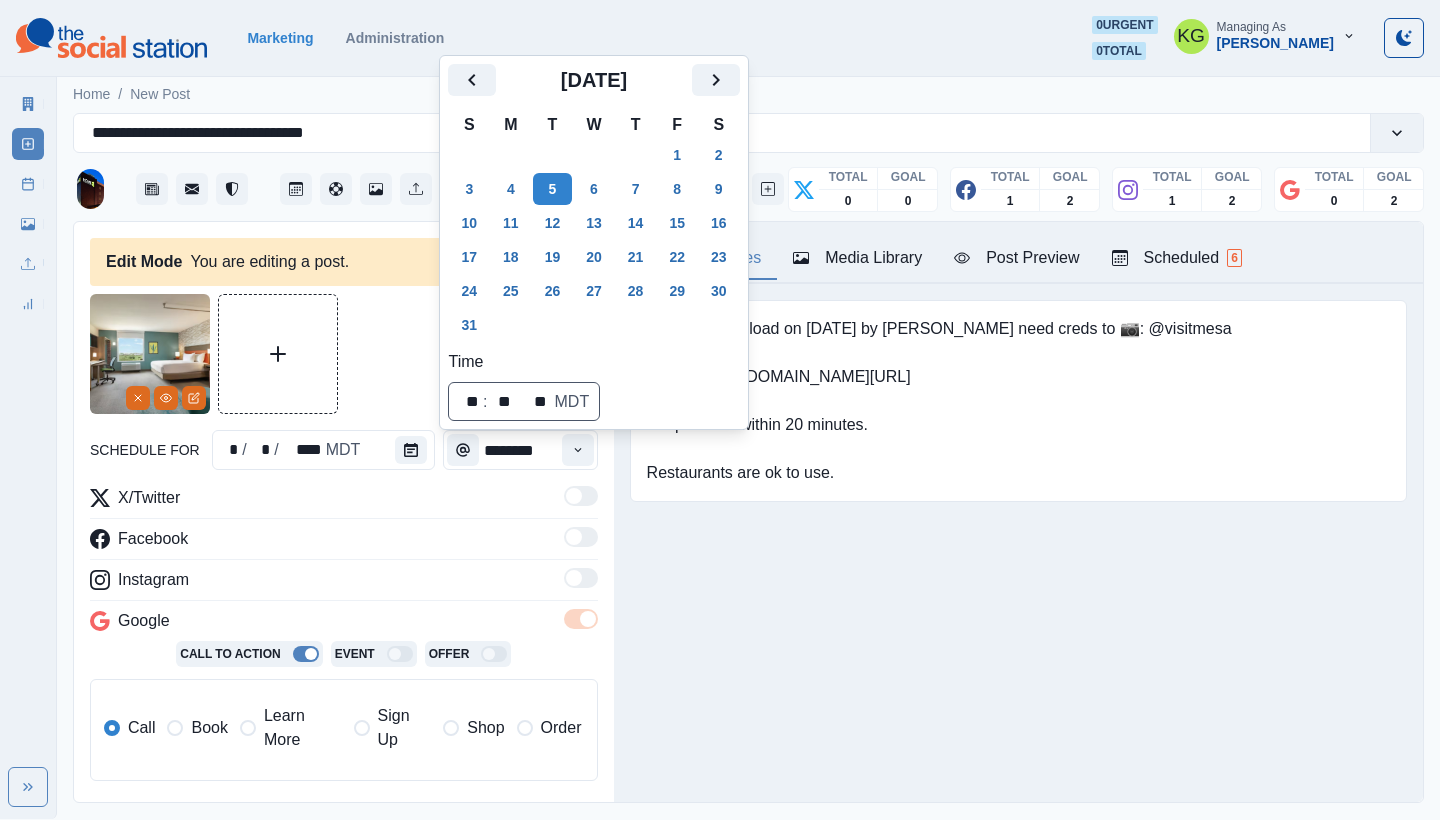 click on "Posting Notes Media Library Post Preview Scheduled 6 ALL photos upload on [DATE] by [PERSON_NAME] need creds to 📷: @visitmesa
Booking link: [DOMAIN_NAME][URL]
Keep events within 20 minutes.
Restaurants are ok to use.  Upload Type Any Image Video Source Any Upload Social Manager Found: Instagram Found: Google Customer Photo Found: TripAdvisor Review Found: Yelp Review Reusable Any Yes No Description Any Missing Description Duplicates Any Show Duplicated Media Last Scheduled Any Over A Month Ago Over [DATE] Over [DATE] Never Scheduled Sort Newest Media Oldest Media Most Recently Scheduled Least Recently Scheduled 1 2 3 4 5 10 Home2 Suites by [PERSON_NAME] Longbow [DATE] 🌵 Settle into one of our bright, cozy guestrooms—where comfort meets scenic Mesa views. Make yourself at home and take it all in. Call Now Week Of * / * / **** GMT+8 [DATE] Post Success 11:00 AM US/Mountain KG Week Permalink Delete 1 Post Failed 11:00 AM US/Mountain KG Week Permalink 1 Post Success KG Week 1" at bounding box center (1018, 512) 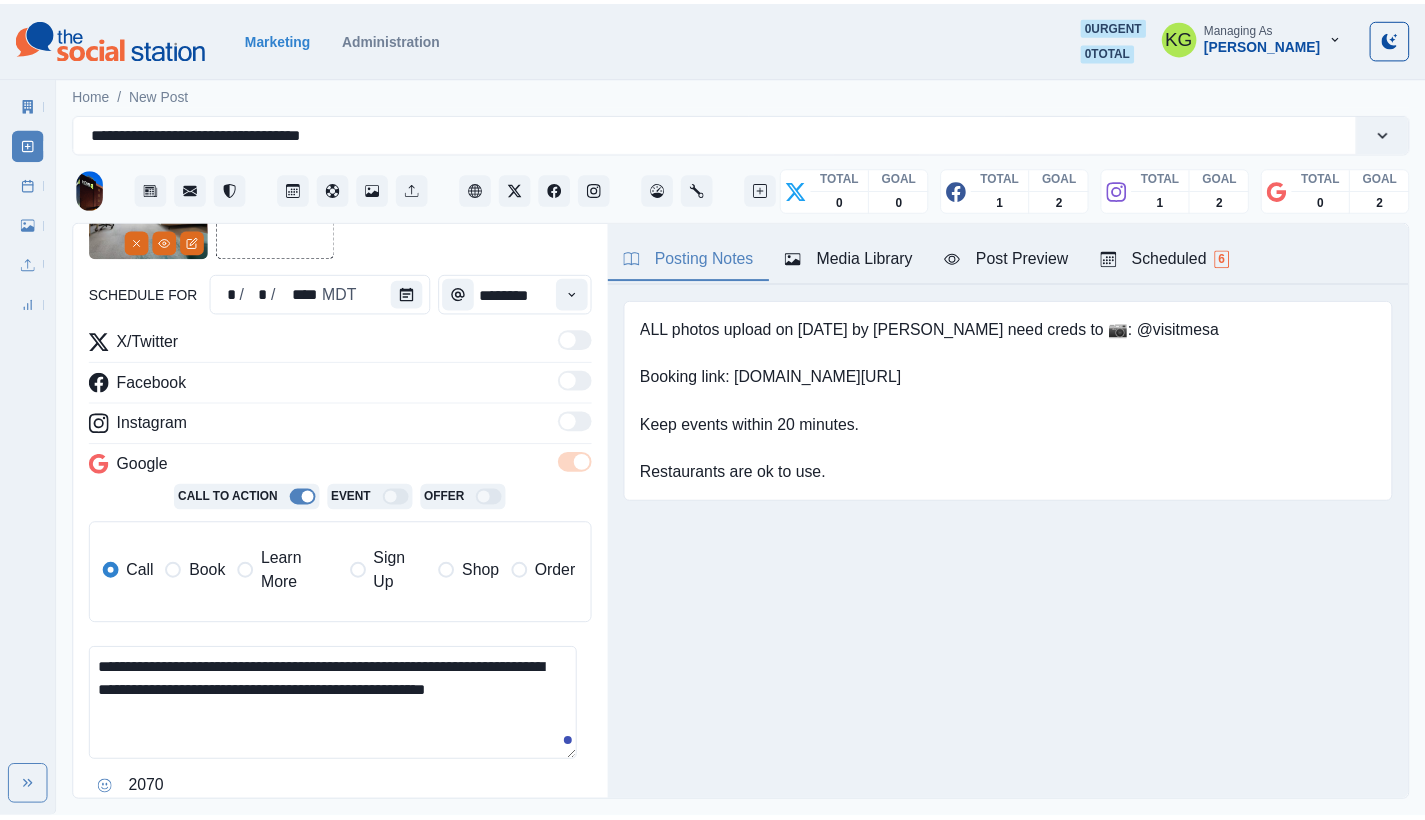 scroll, scrollTop: 194, scrollLeft: 0, axis: vertical 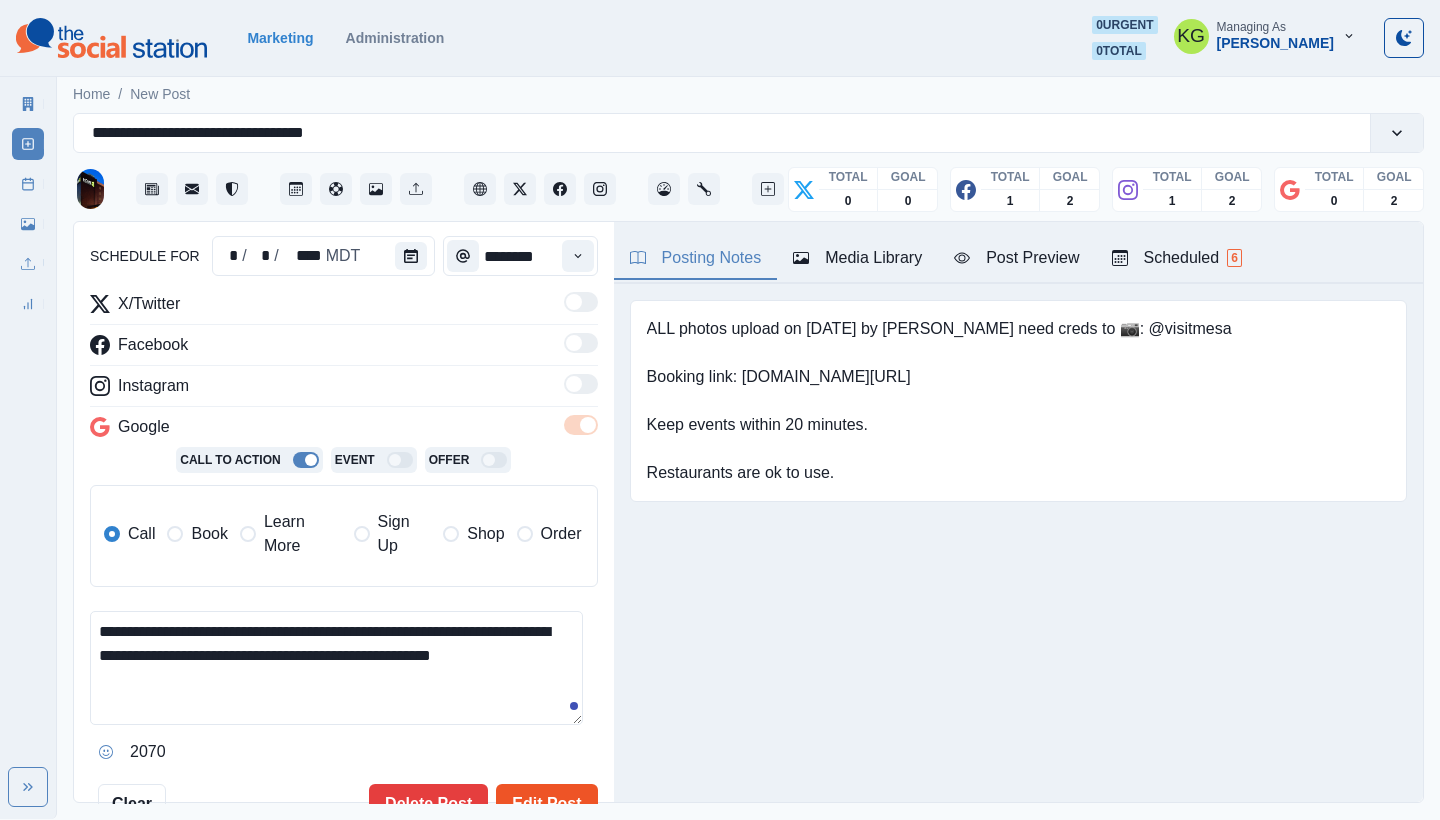 click on "Edit Post" at bounding box center [546, 804] 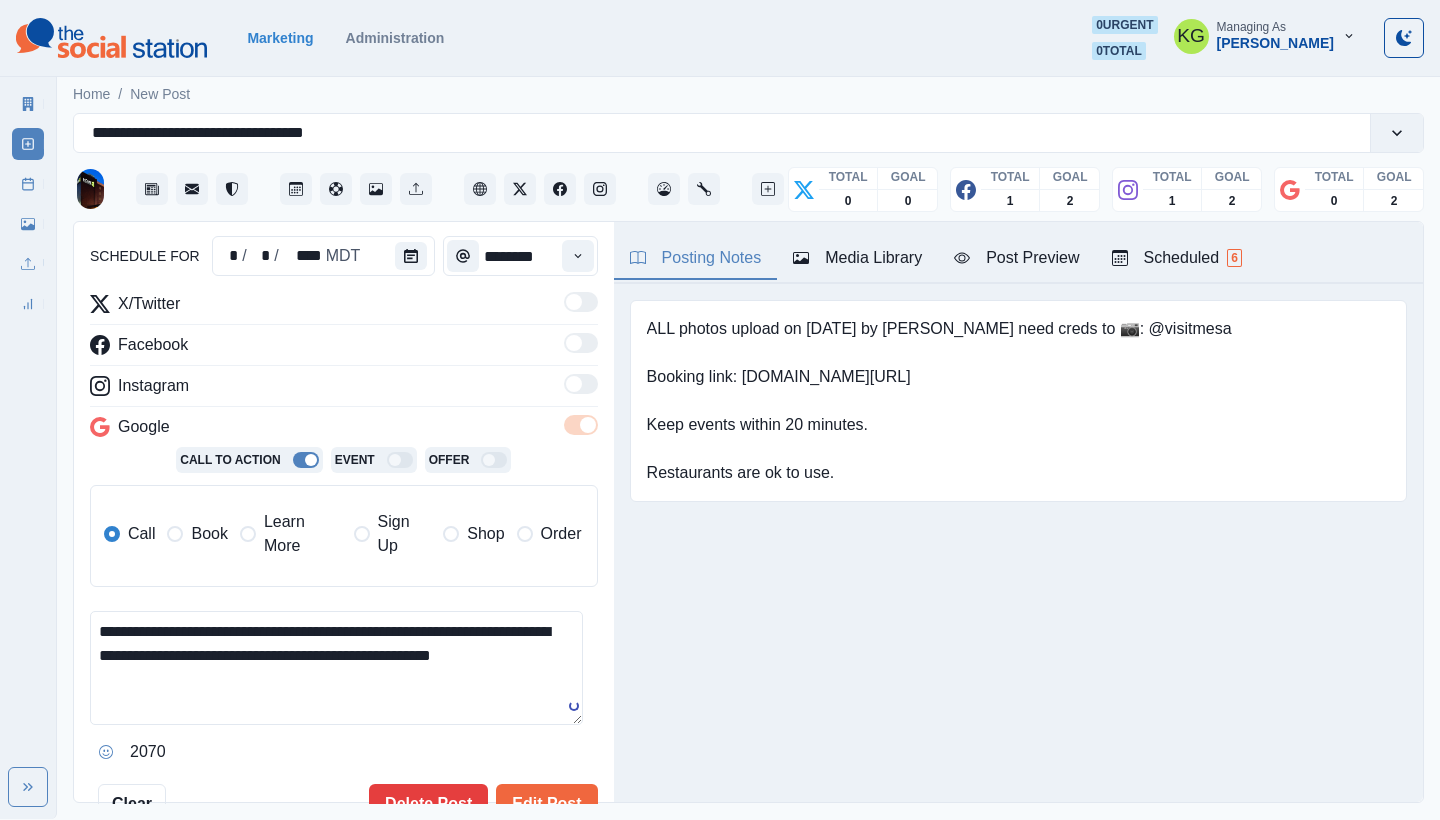 type 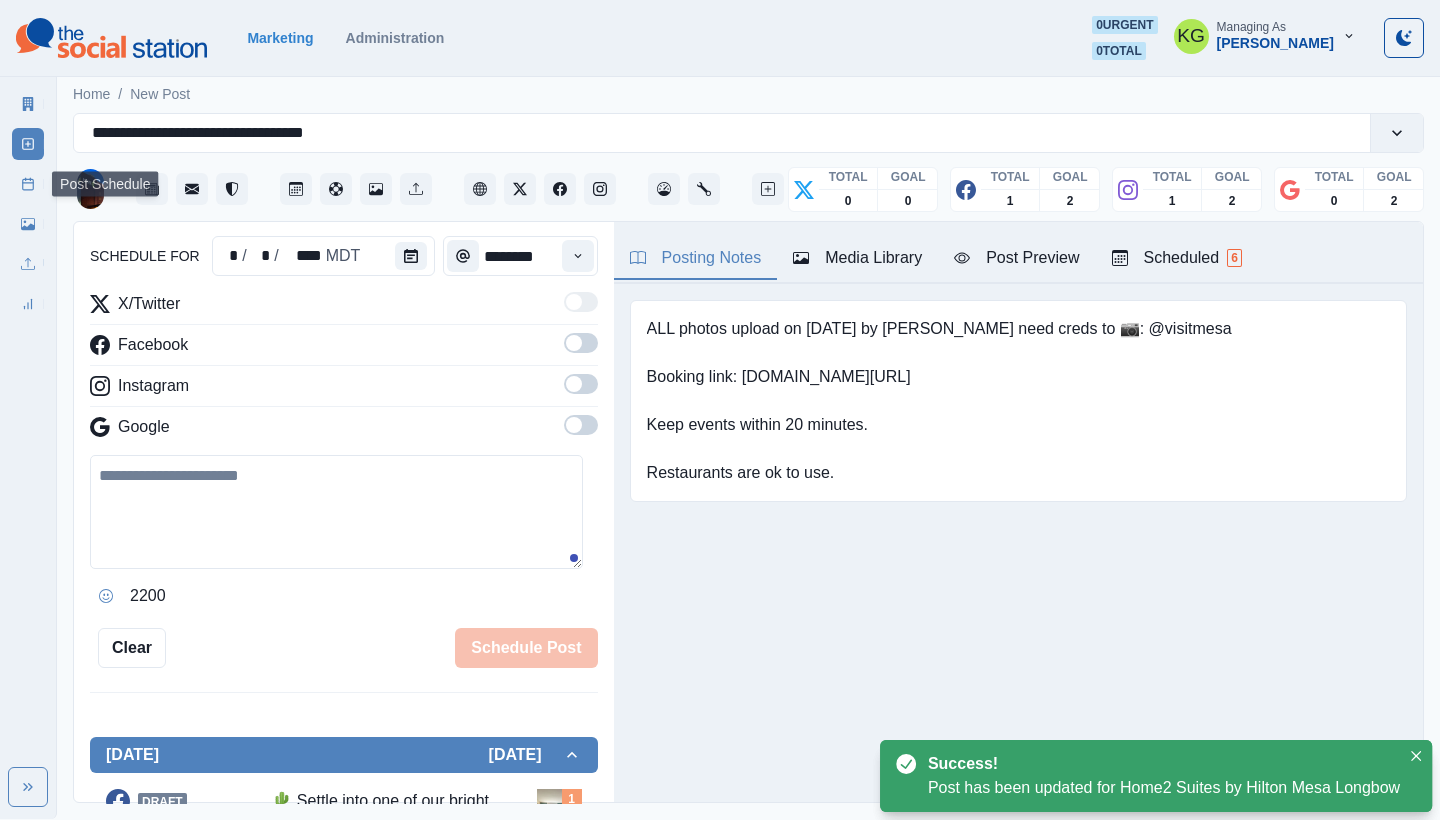 click 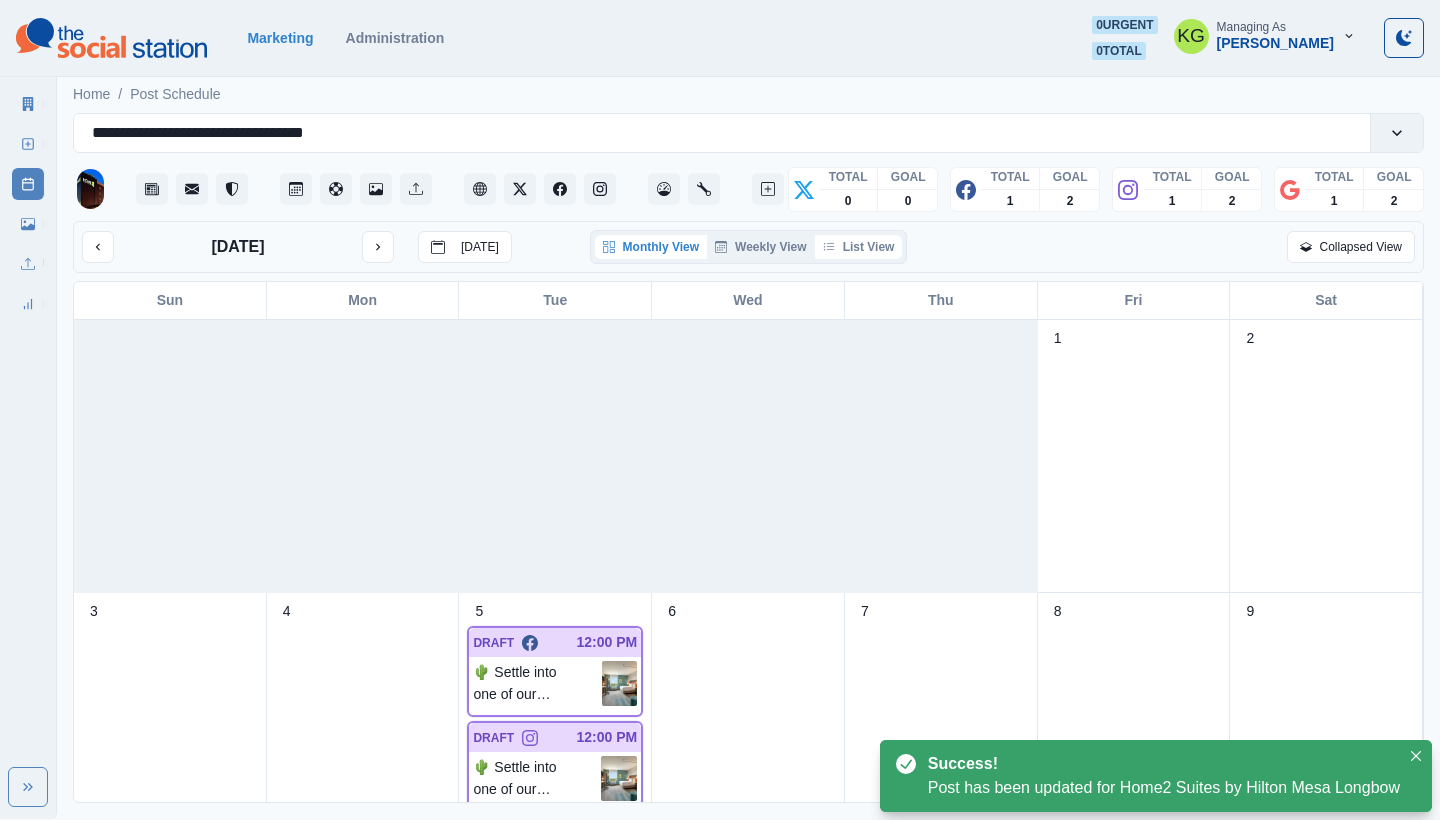 click on "List View" at bounding box center (859, 247) 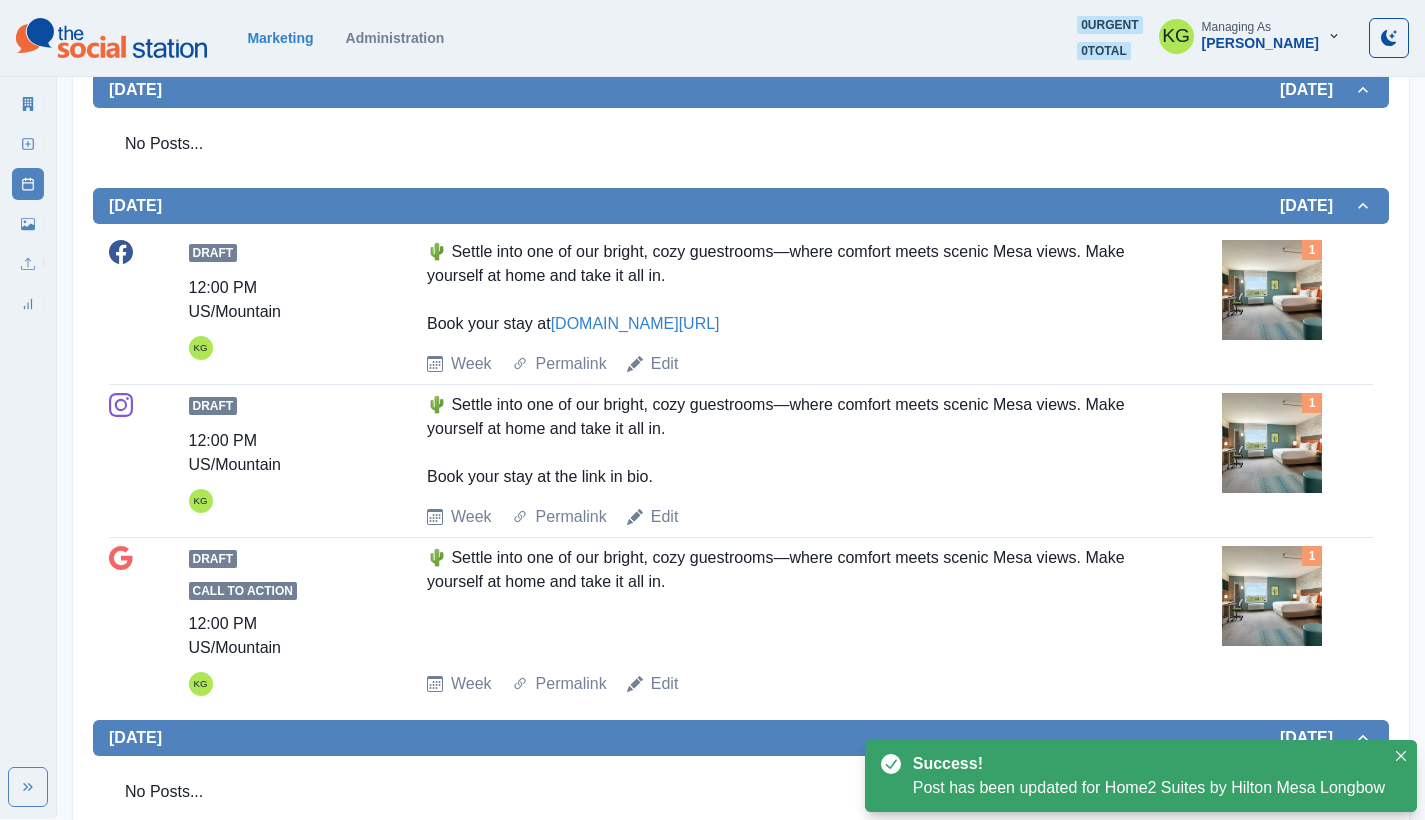 scroll, scrollTop: 17, scrollLeft: 0, axis: vertical 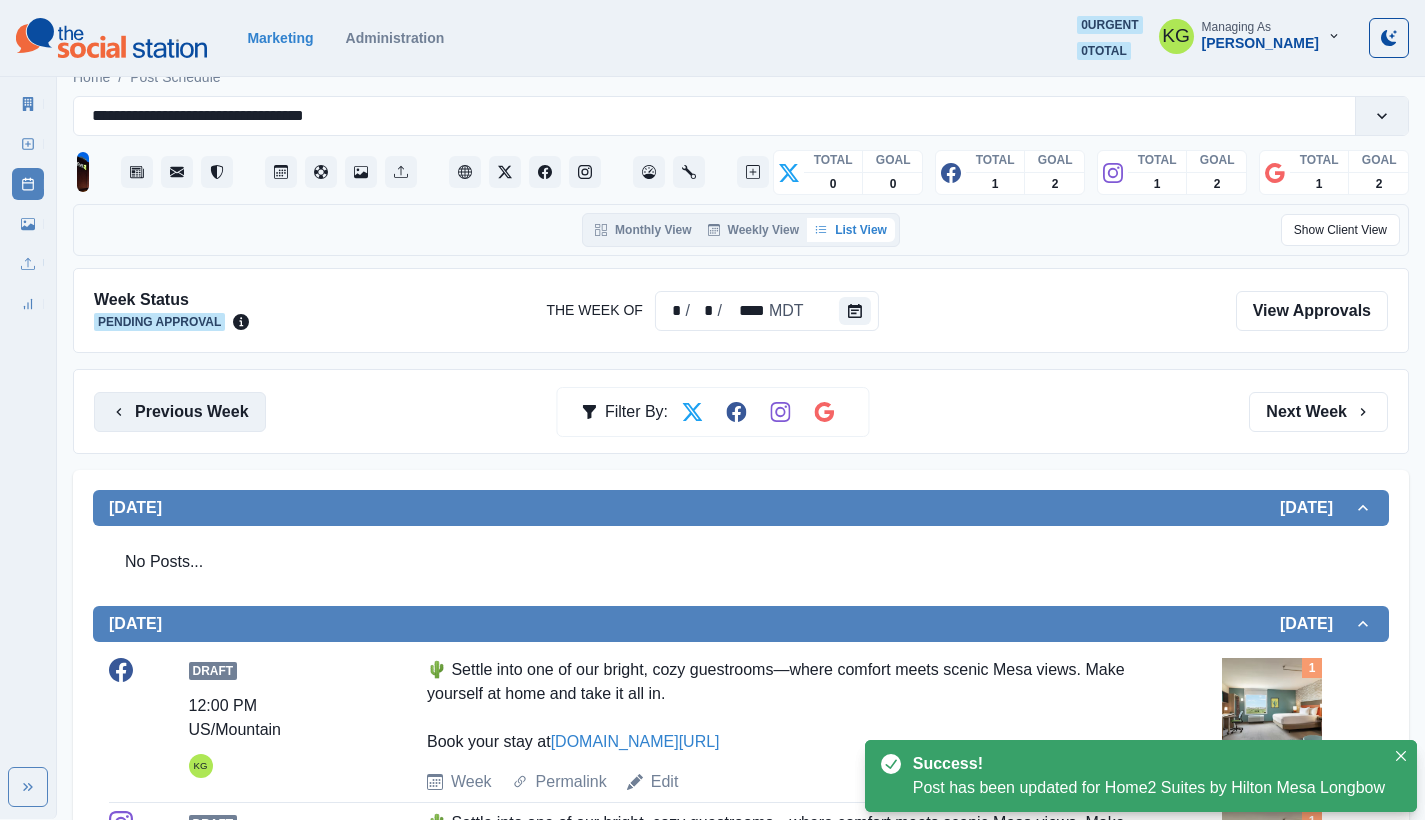 click on "Previous Week" at bounding box center [180, 412] 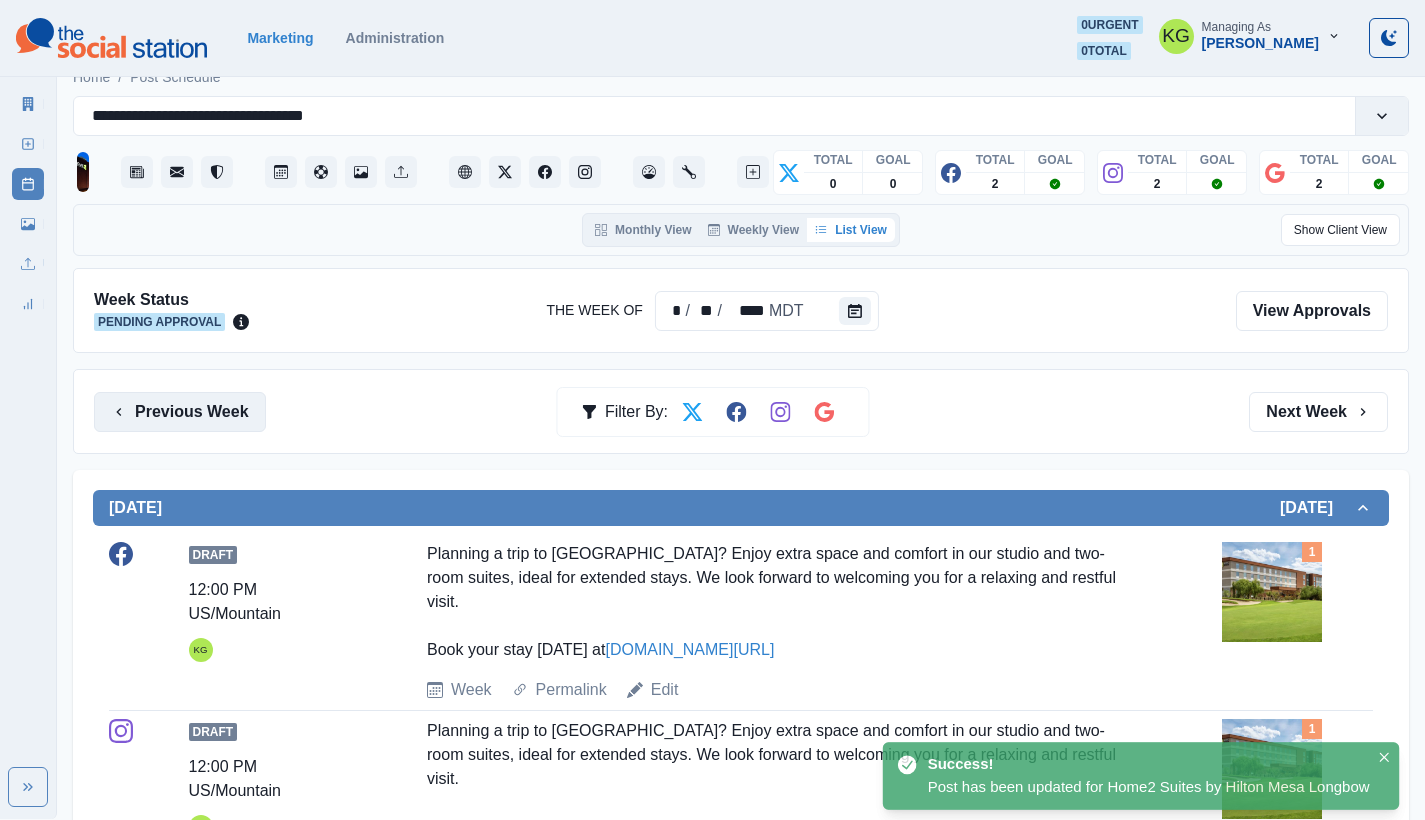 click on "Previous Week" at bounding box center [180, 412] 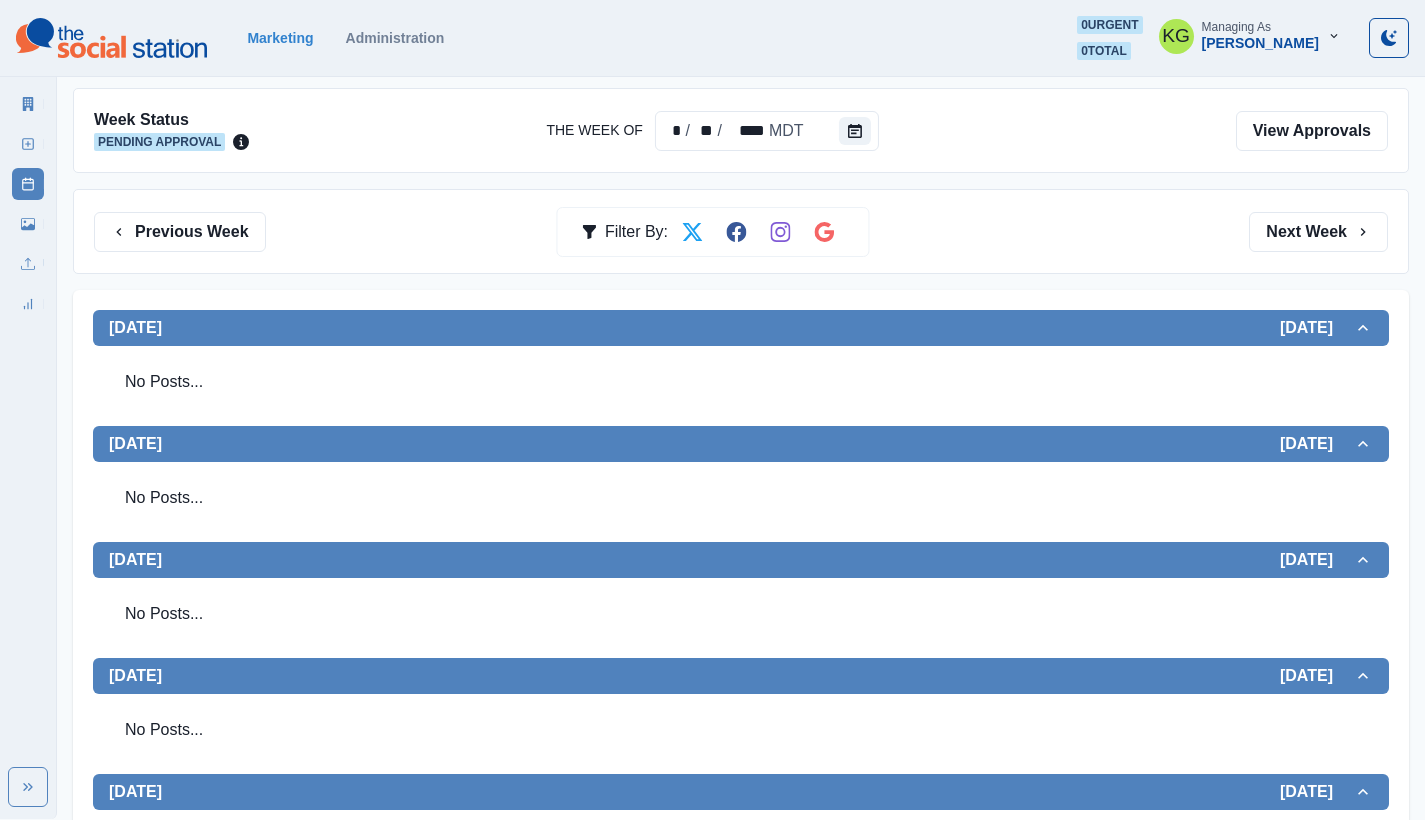 scroll, scrollTop: 0, scrollLeft: 0, axis: both 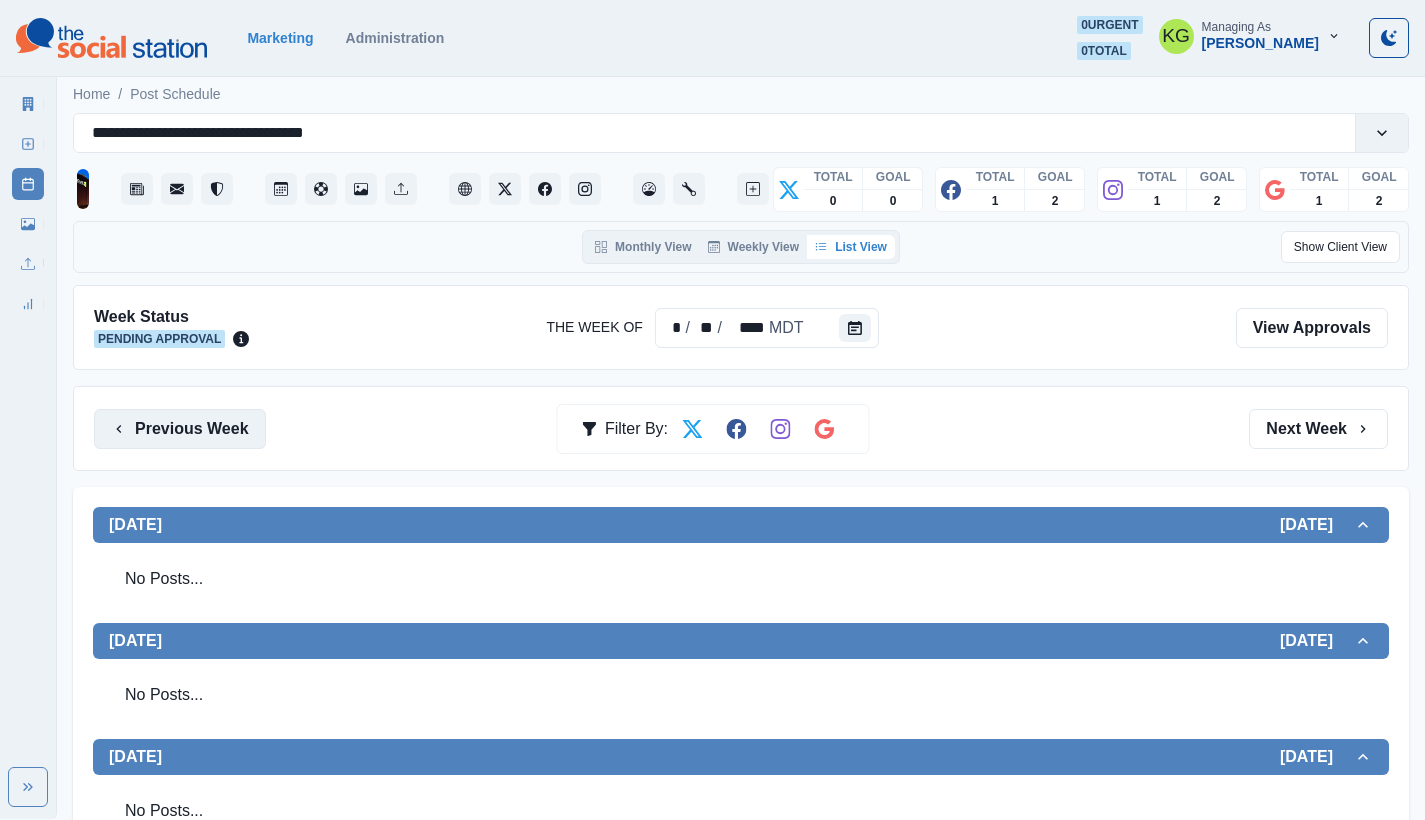 click on "Previous Week" at bounding box center (180, 429) 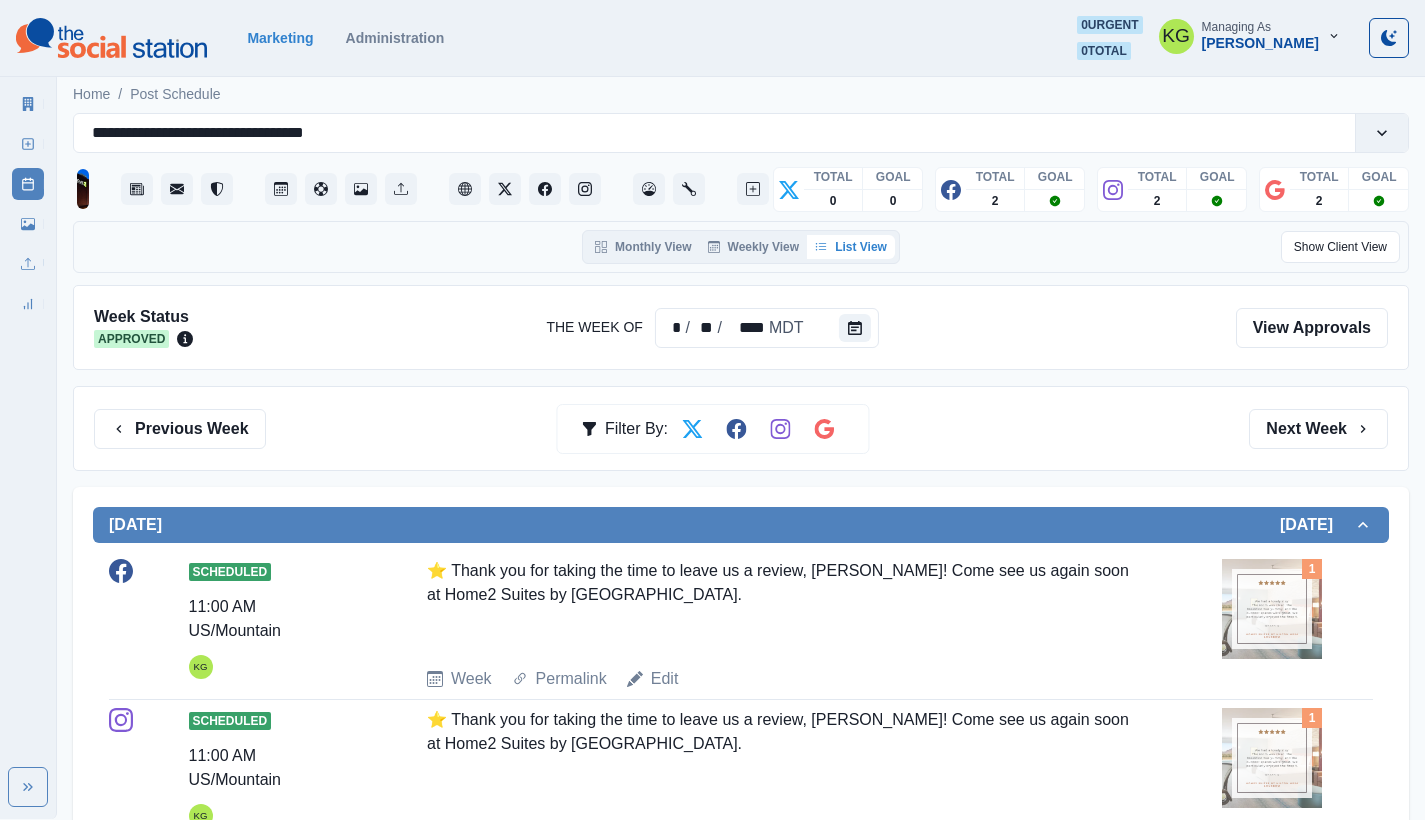 scroll, scrollTop: 152, scrollLeft: 0, axis: vertical 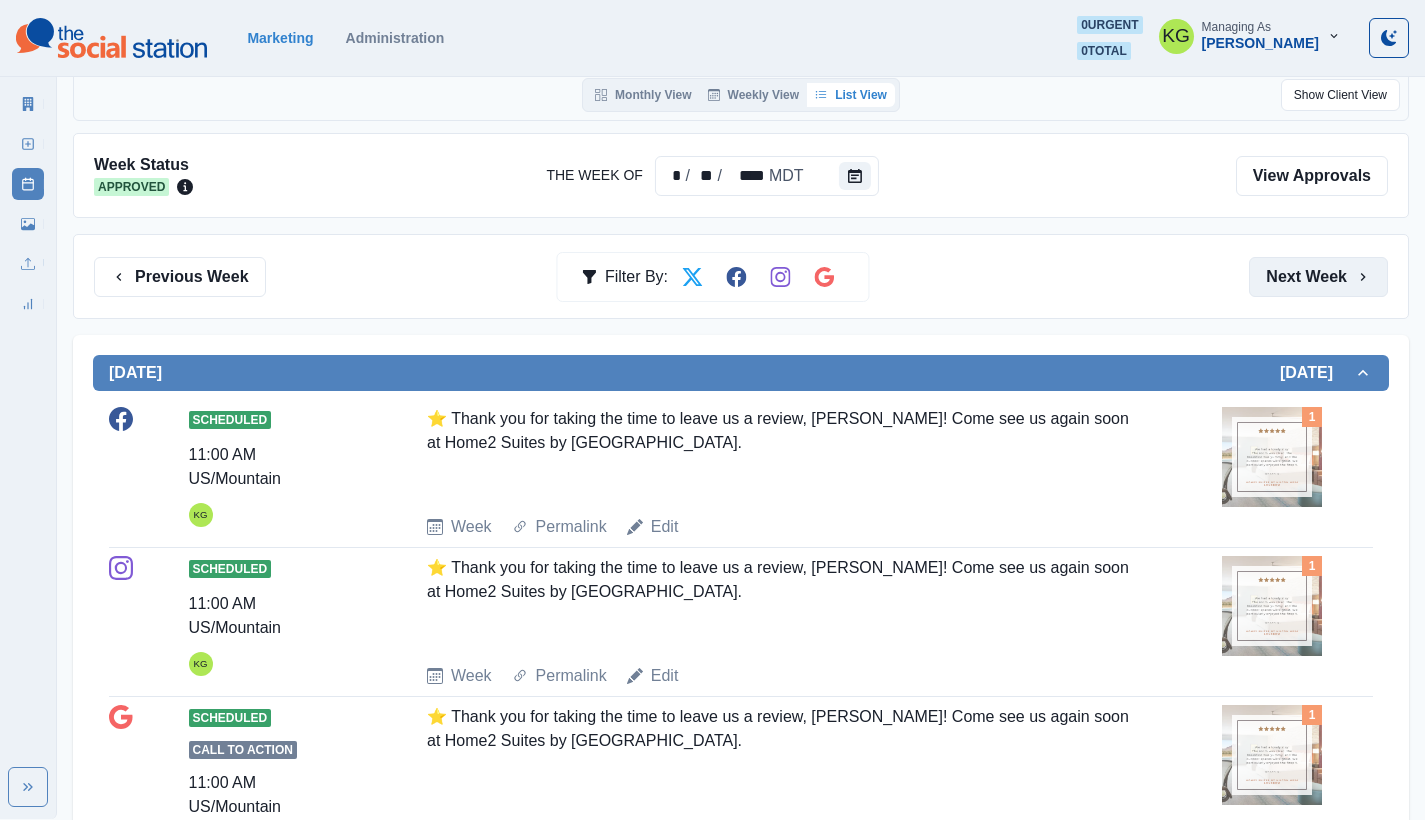 click on "Next Week" at bounding box center [1318, 277] 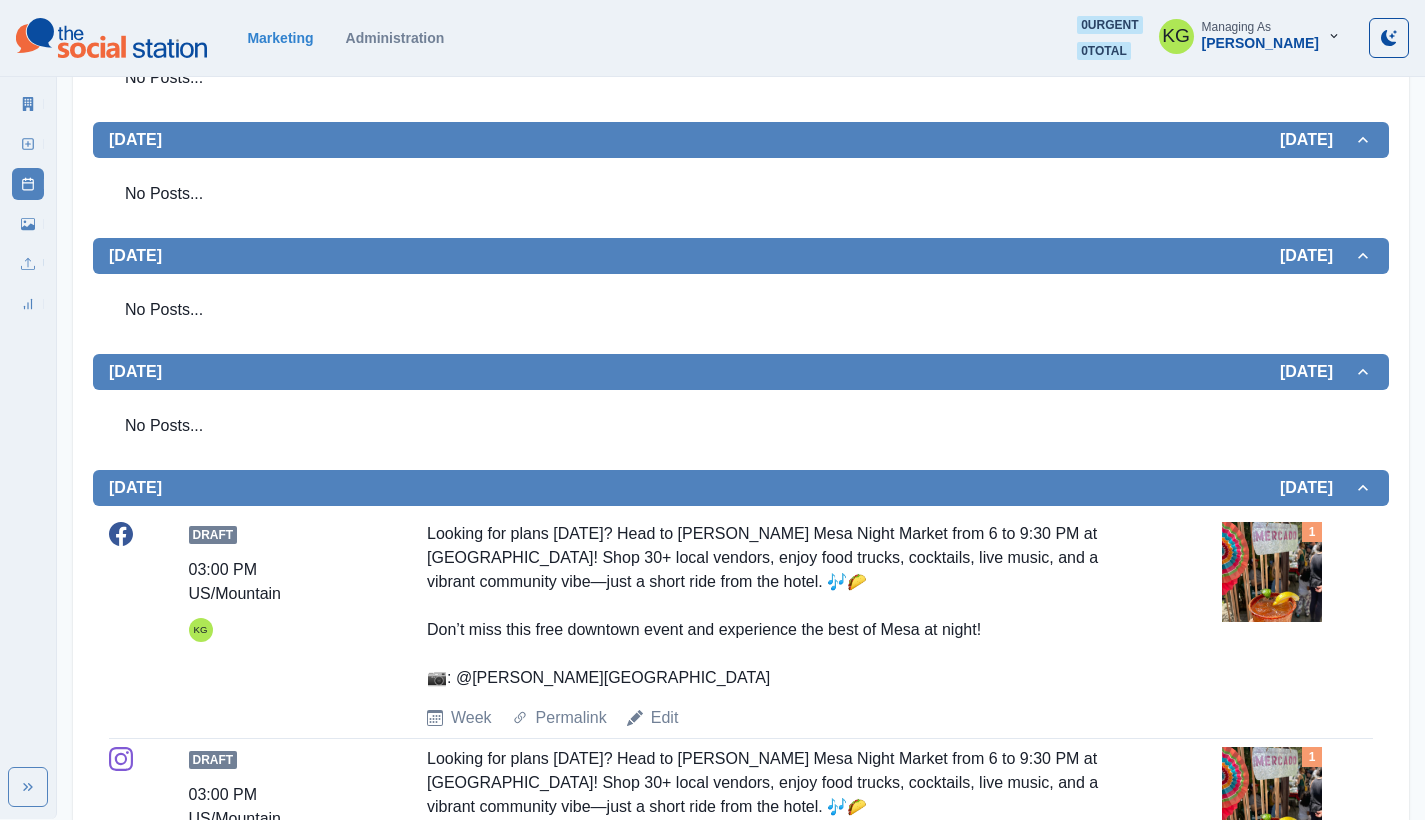 scroll, scrollTop: 465, scrollLeft: 0, axis: vertical 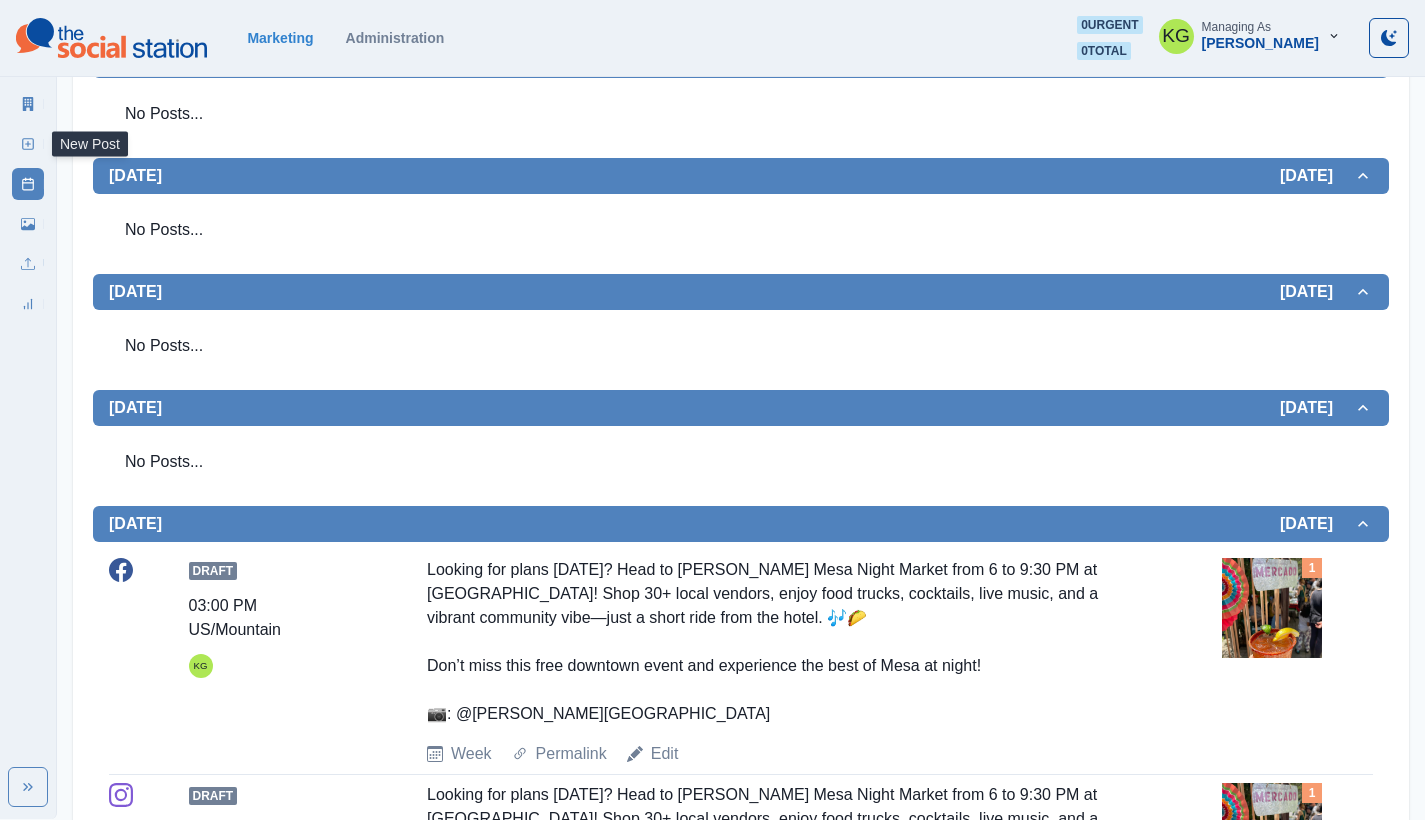 click on "New Post" at bounding box center (28, 144) 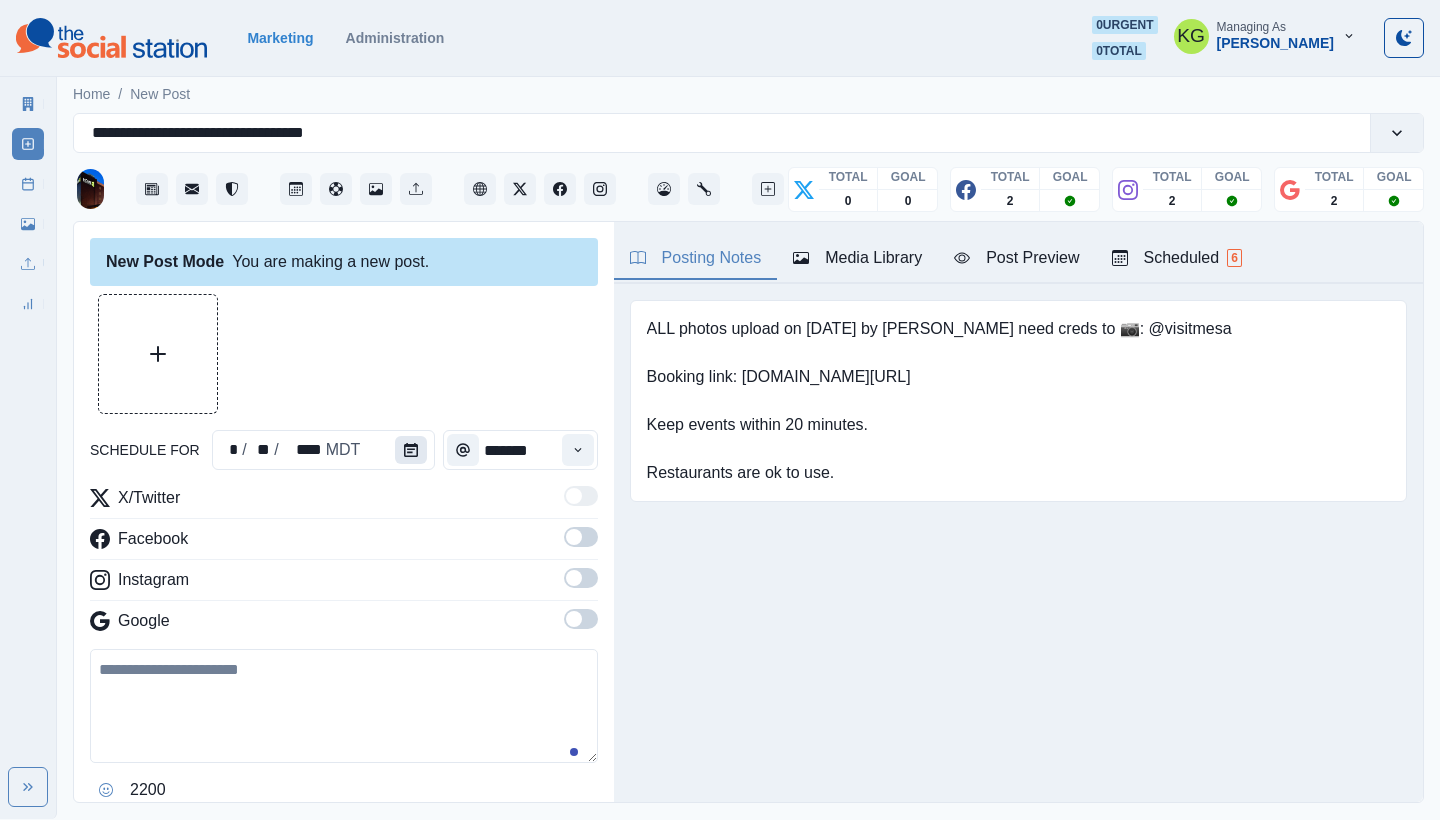 click at bounding box center [411, 450] 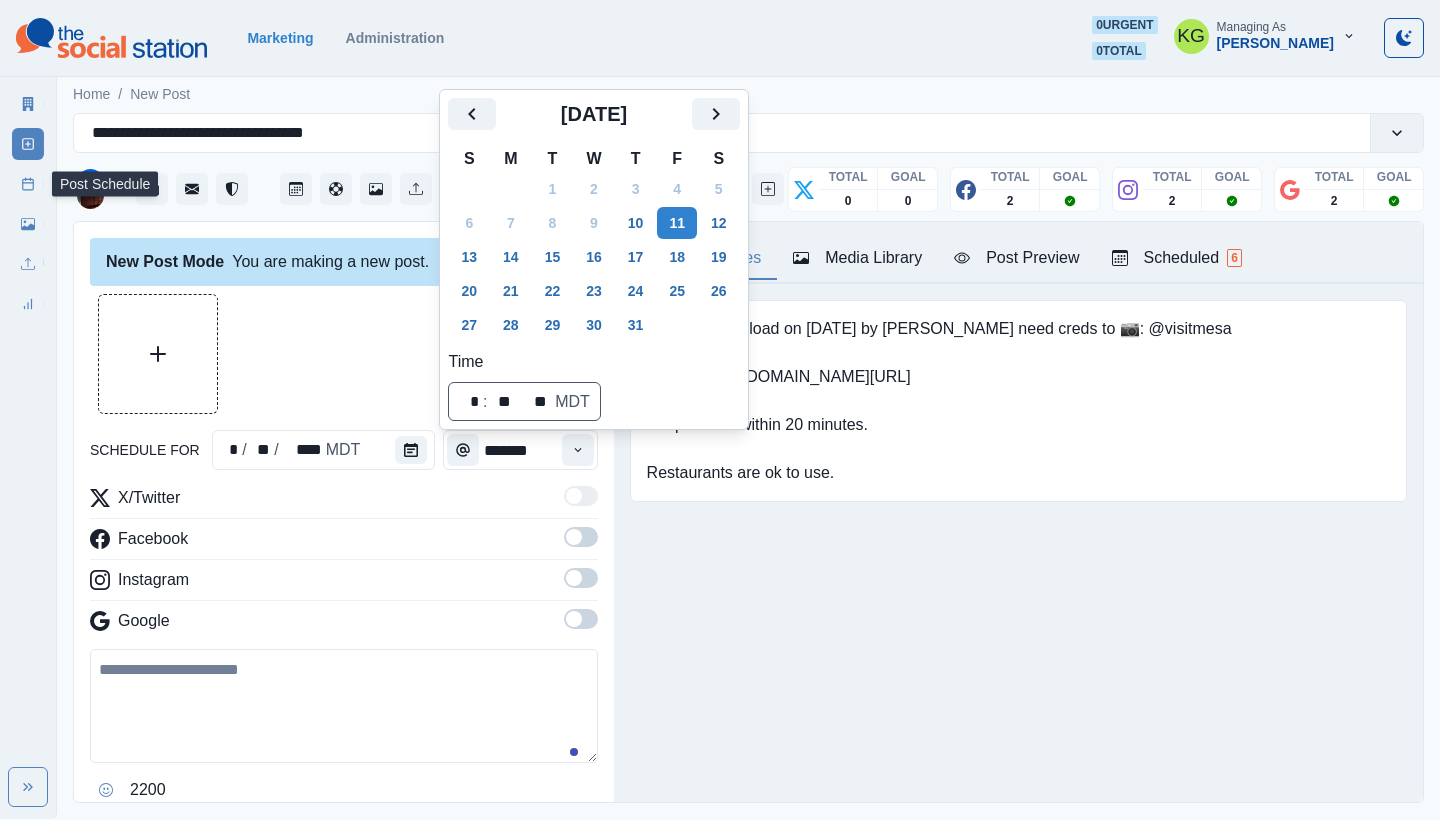 click 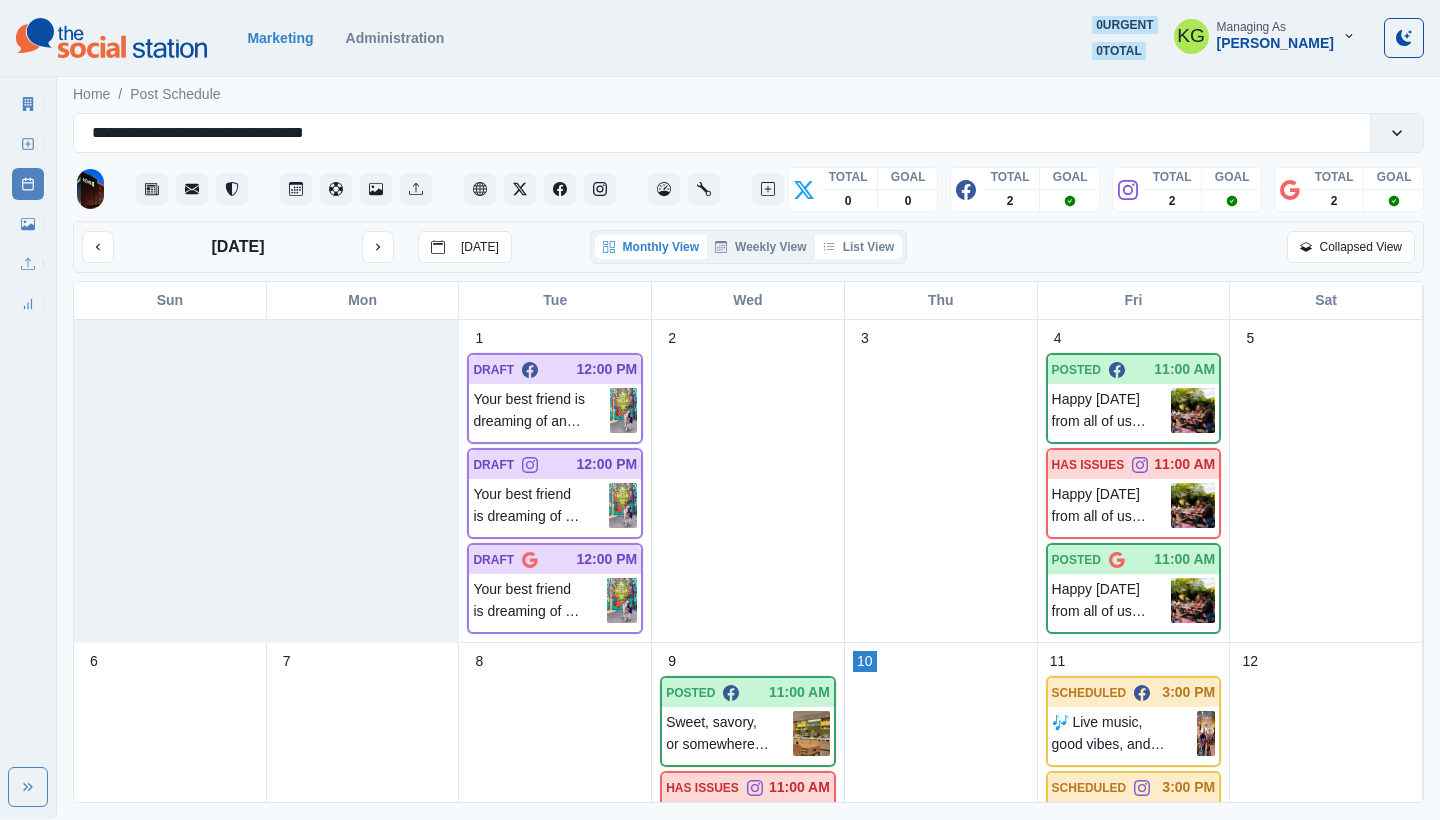 click on "List View" at bounding box center (859, 247) 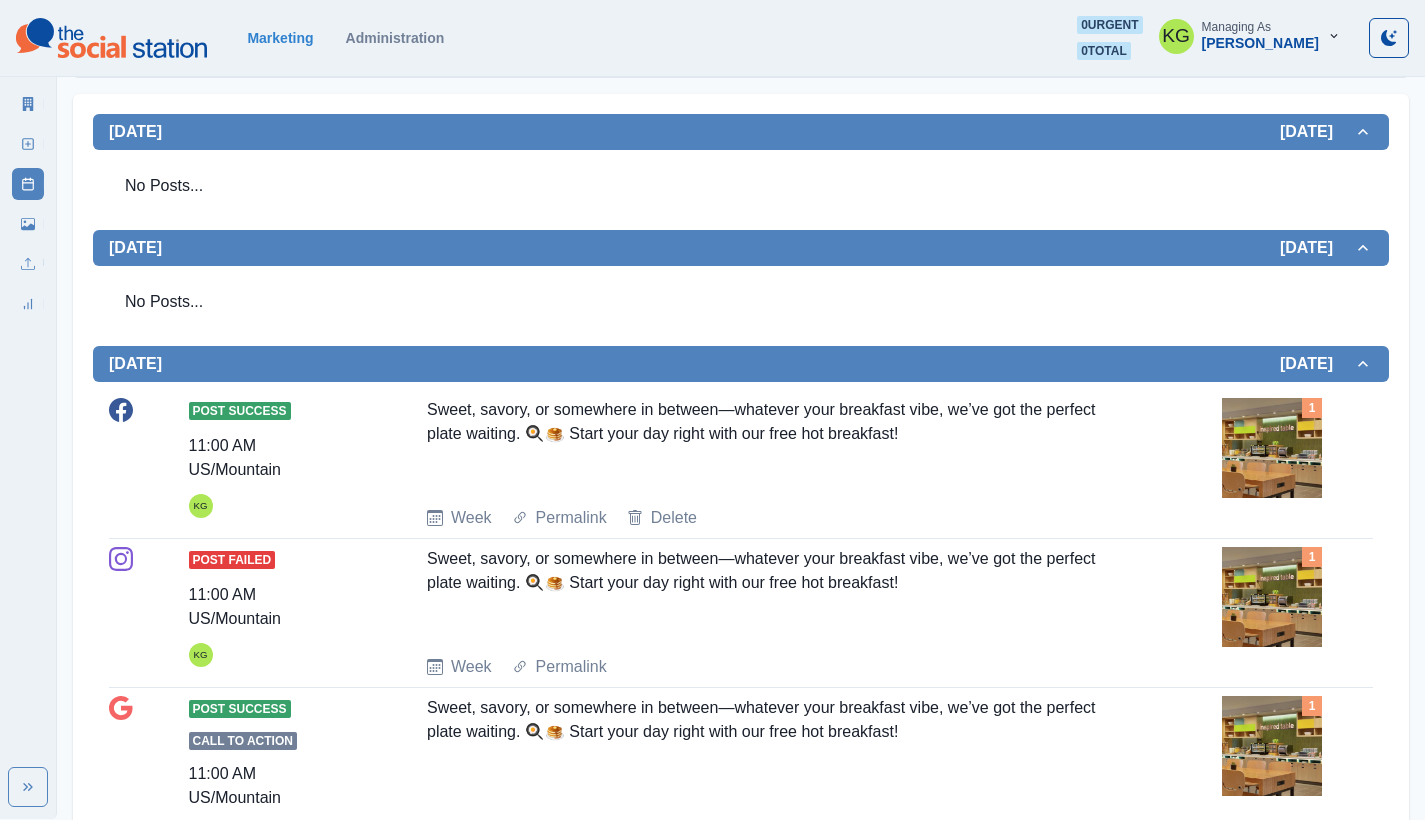 scroll, scrollTop: 0, scrollLeft: 0, axis: both 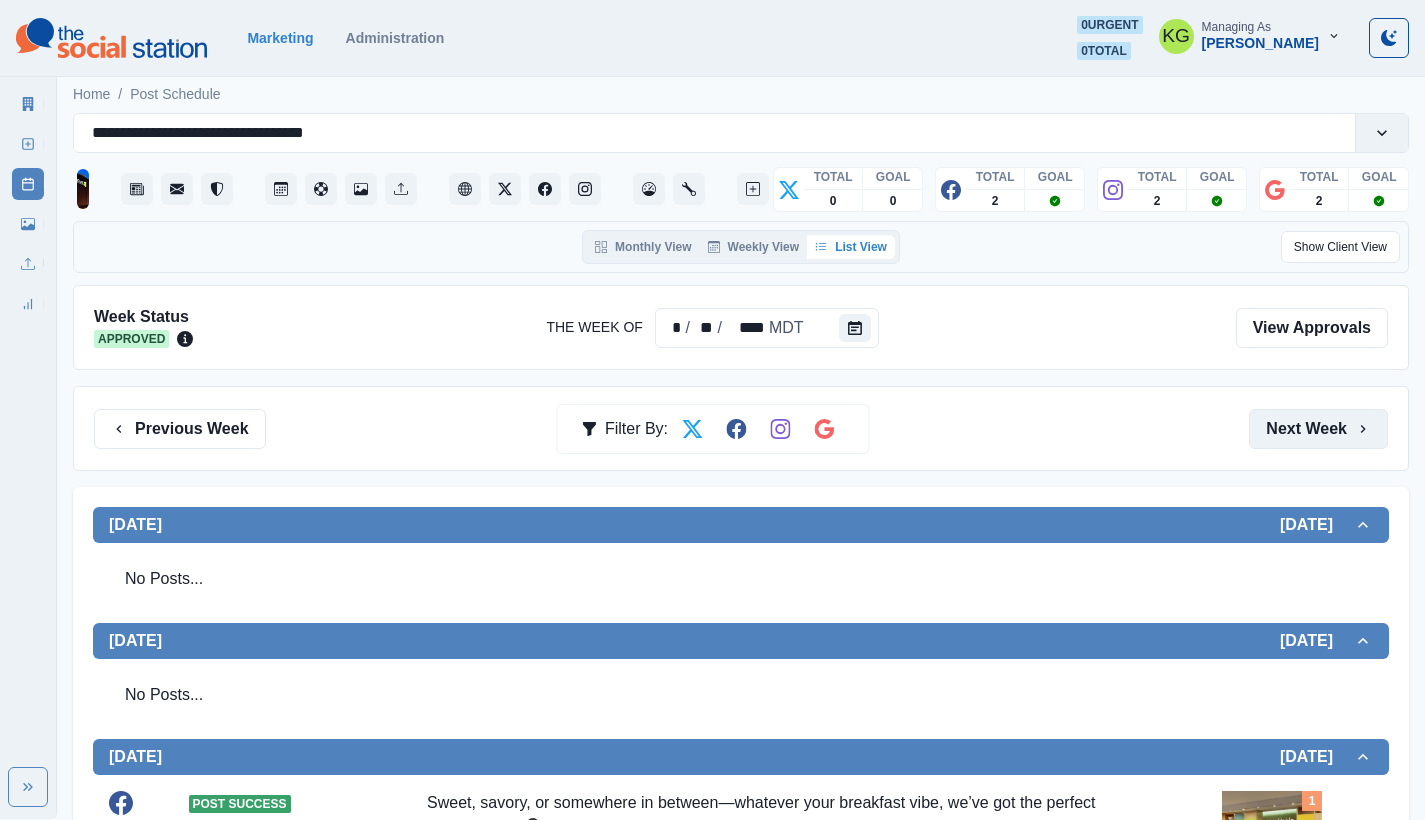 click on "Next Week" at bounding box center [1318, 429] 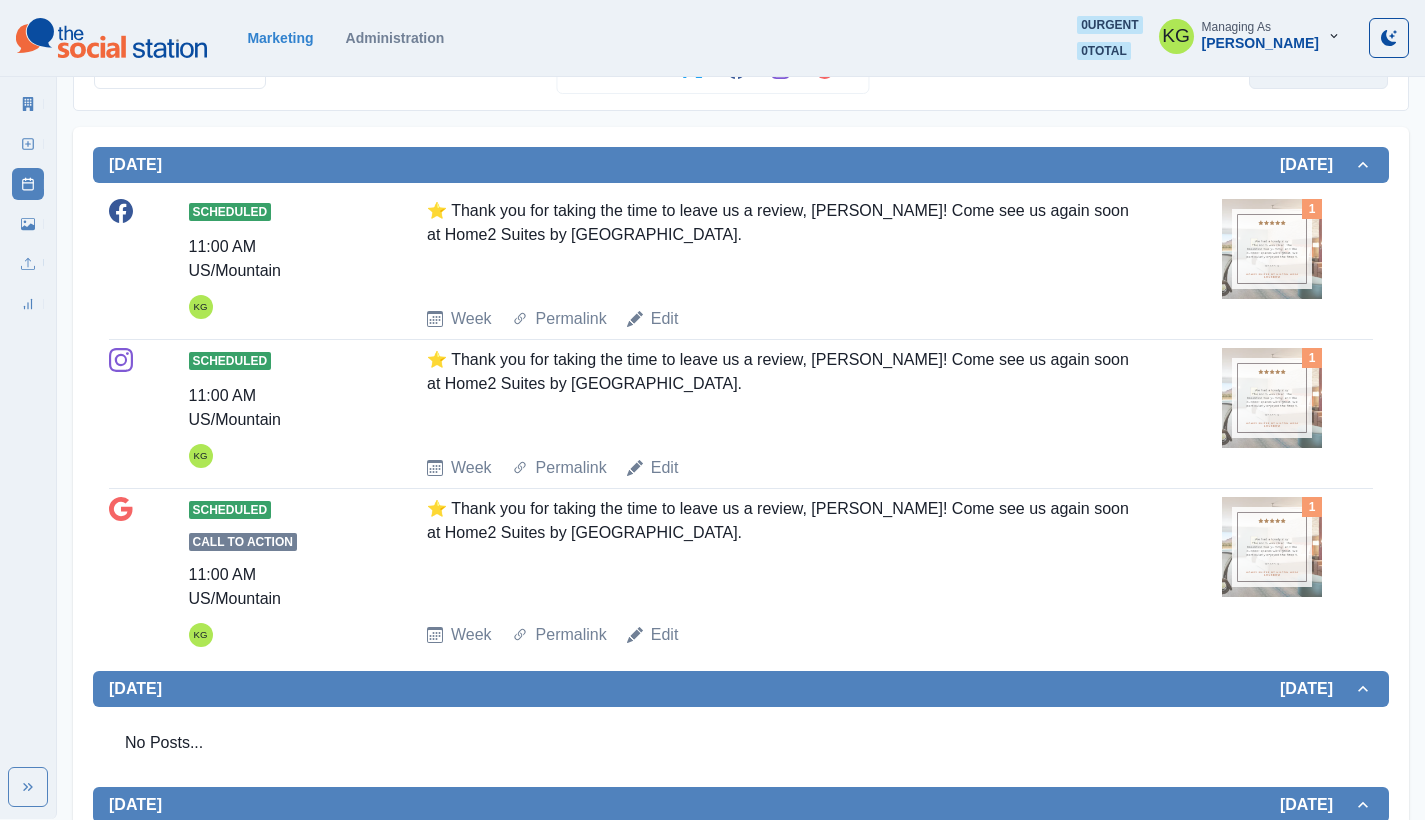 scroll, scrollTop: 0, scrollLeft: 0, axis: both 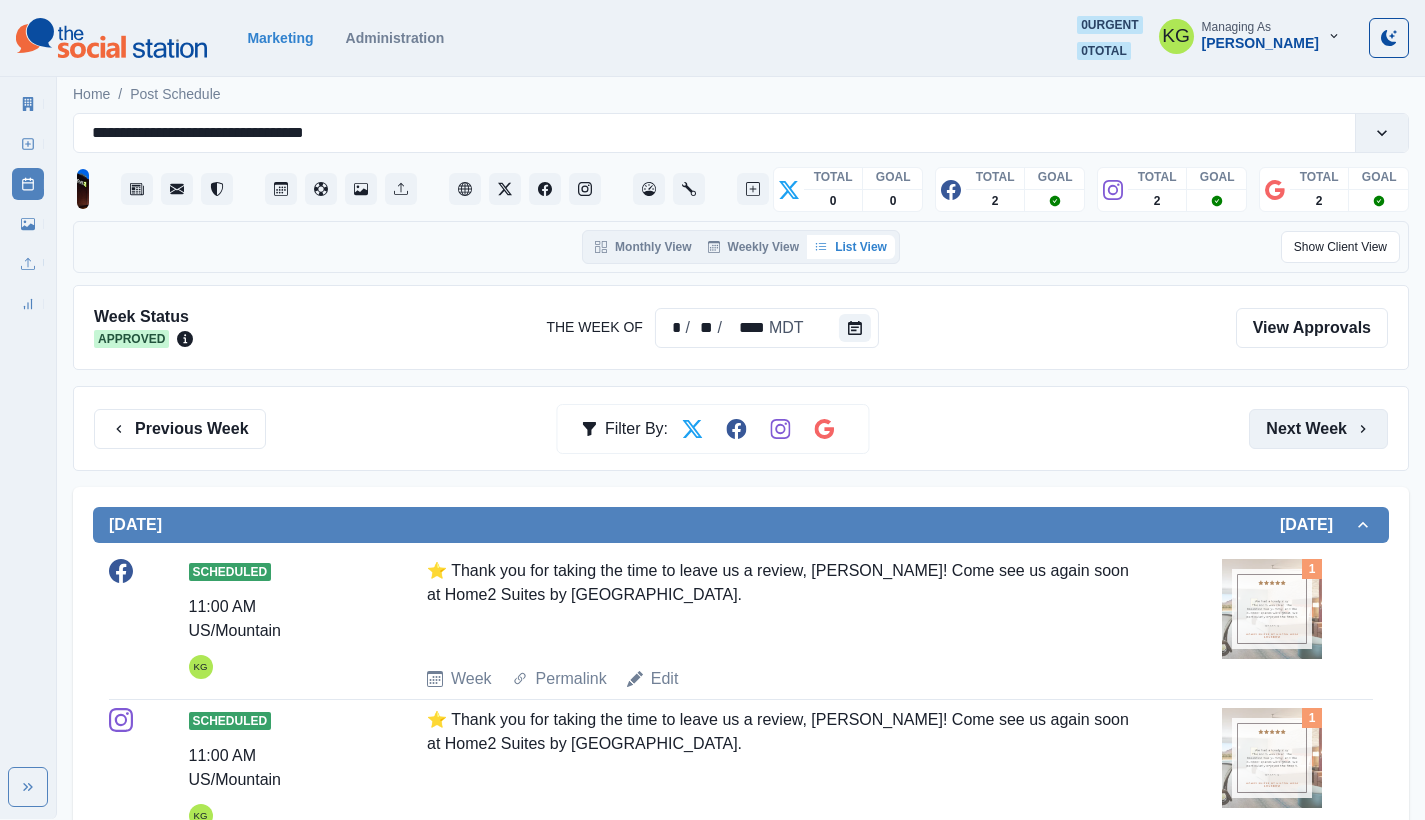 click on "Next Week" at bounding box center [1318, 429] 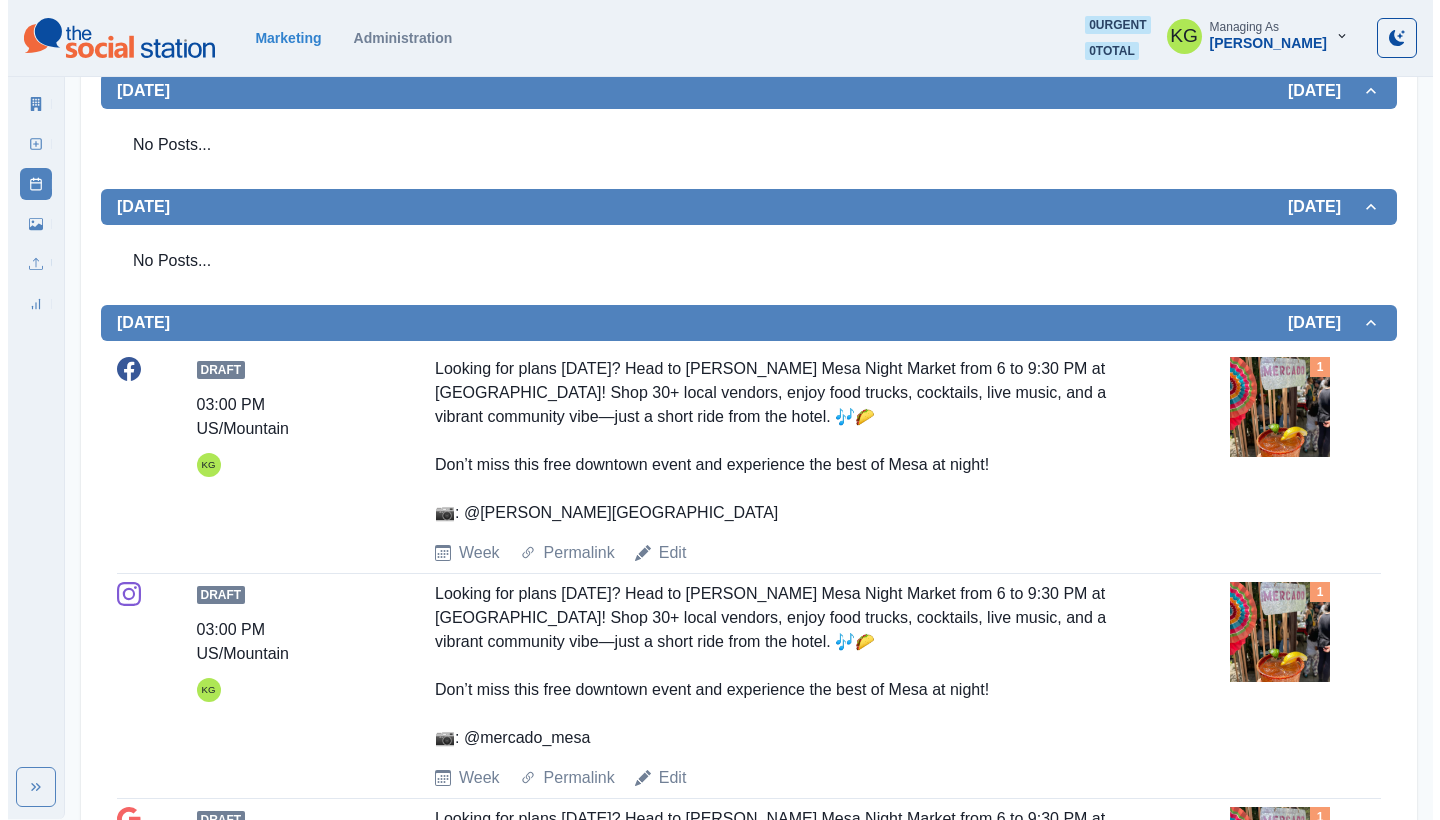scroll, scrollTop: 0, scrollLeft: 0, axis: both 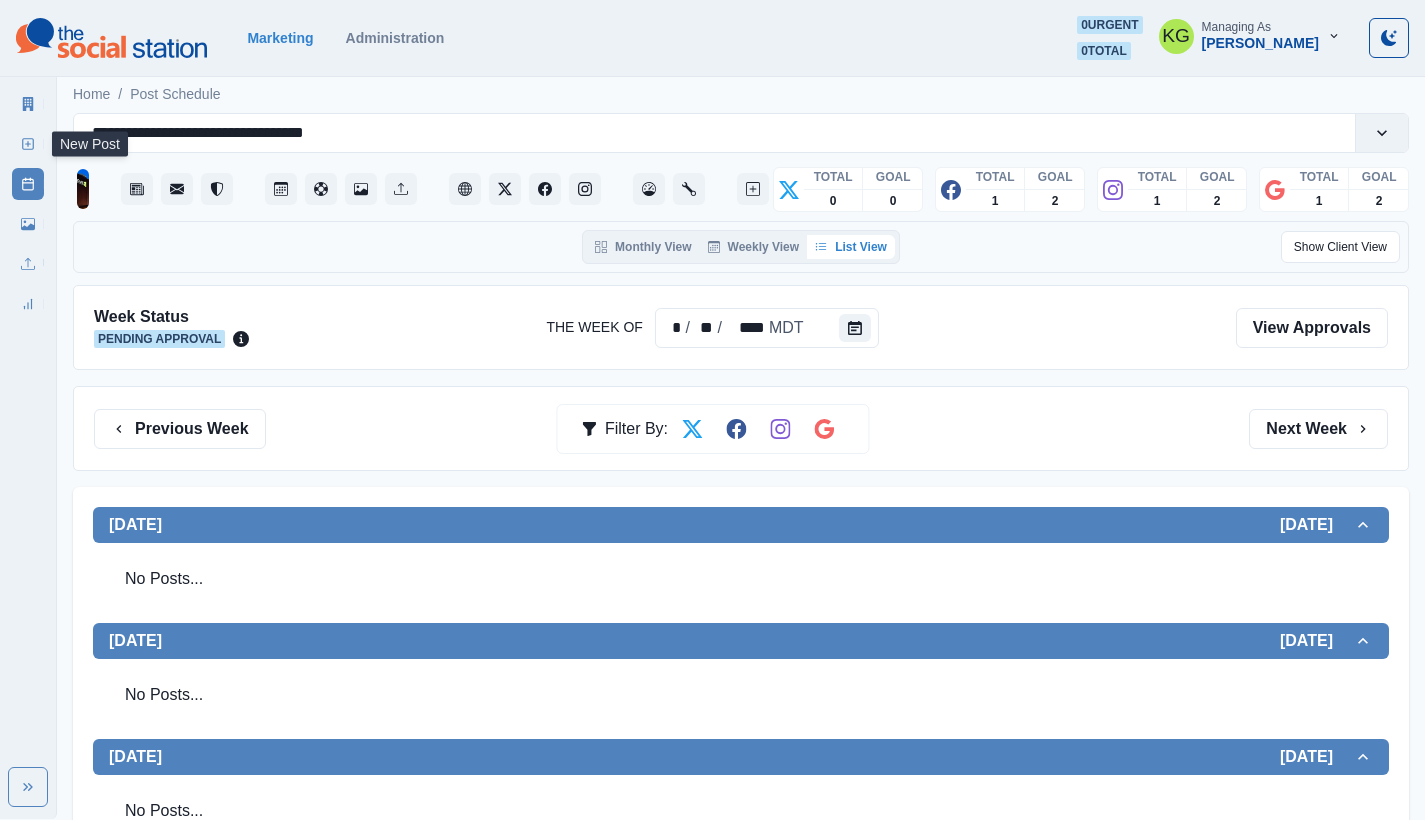 click on "New Post" at bounding box center [28, 144] 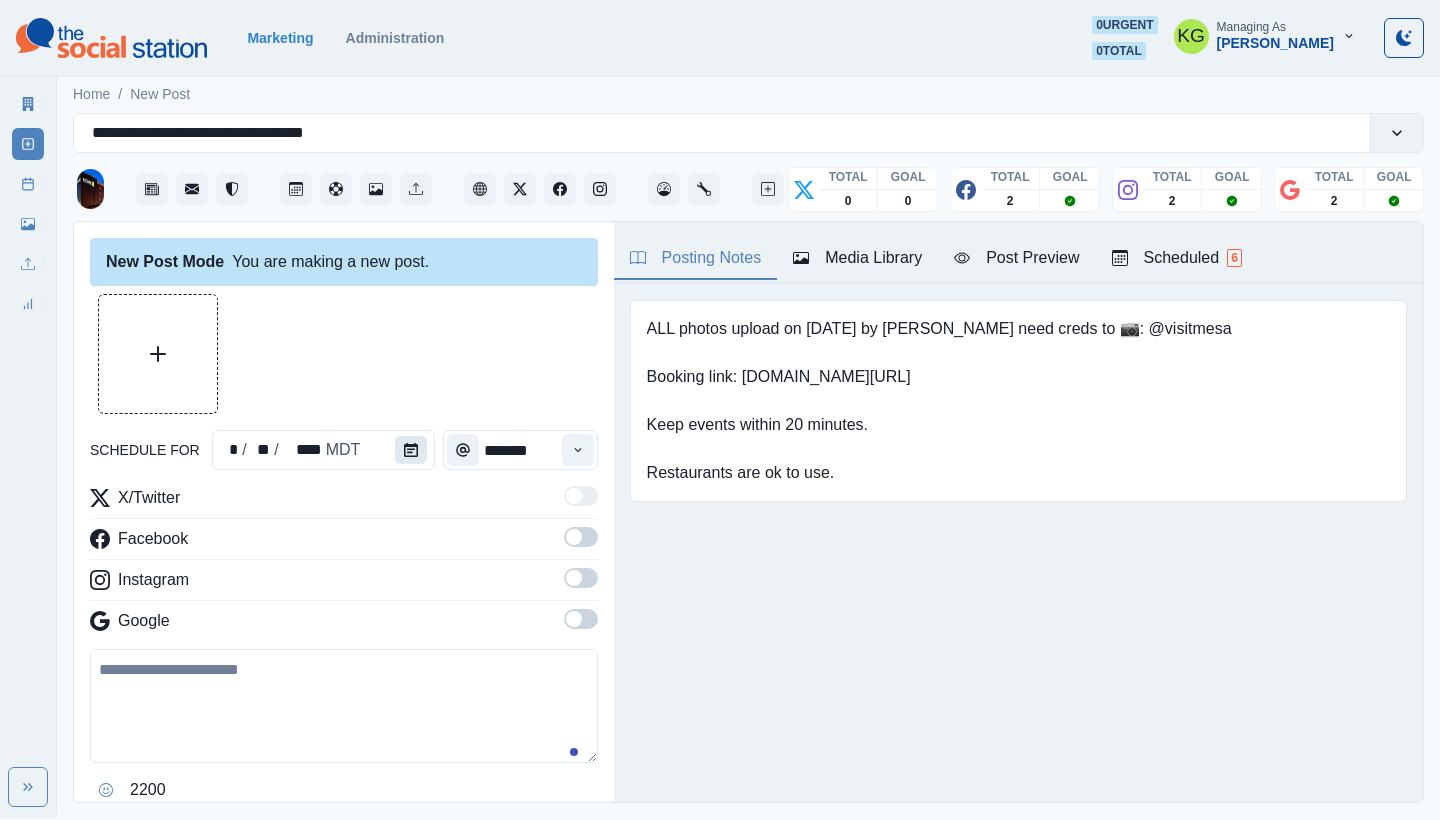 click at bounding box center [411, 450] 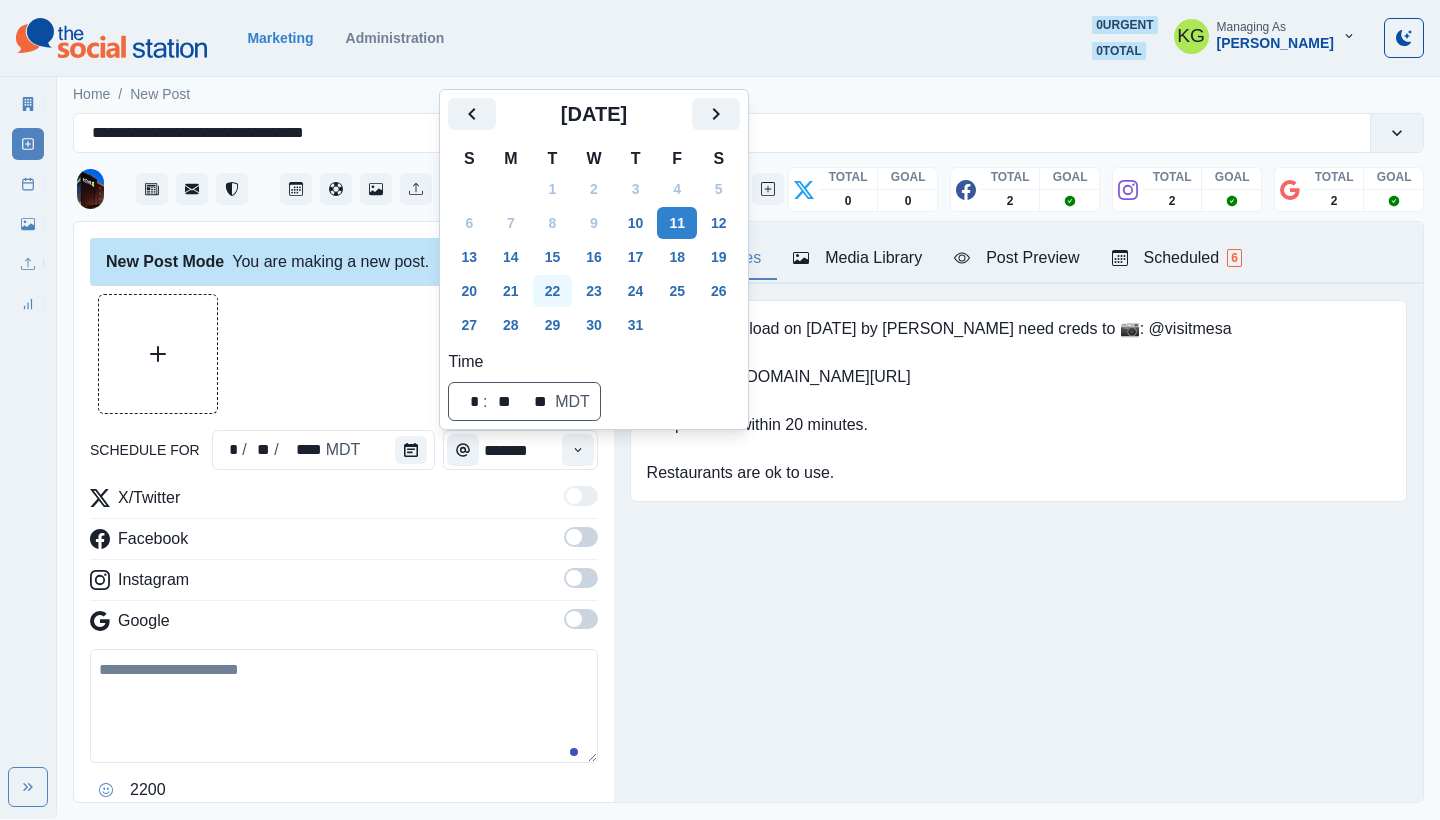 click on "22" at bounding box center [553, 291] 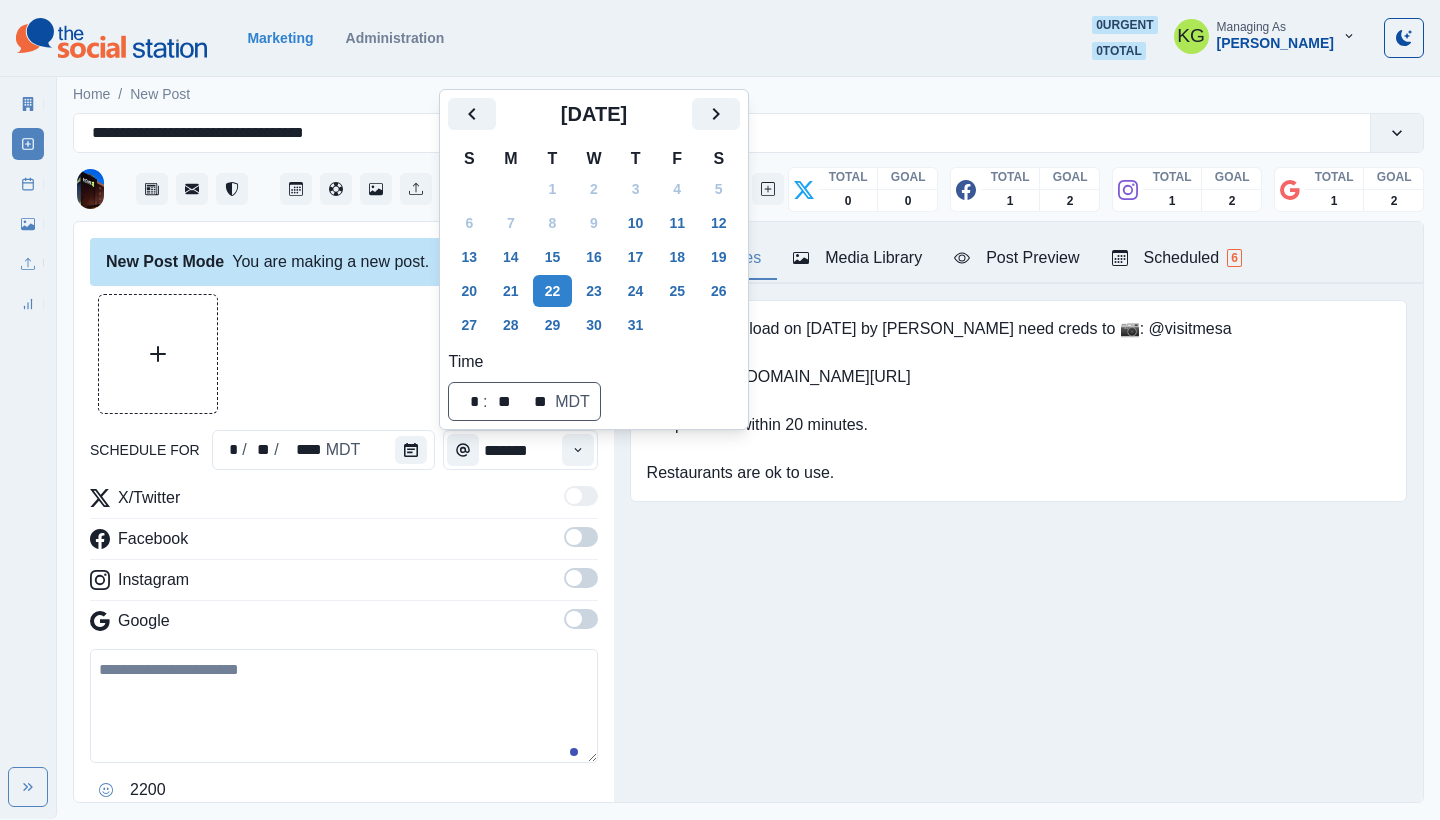 click on "Posting Notes Media Library Post Preview Scheduled 6 ALL photos upload on [DATE] by [PERSON_NAME] need creds to 📷: @visitmesa
Booking link: [DOMAIN_NAME][URL]
Keep events within 20 minutes.
Restaurants are ok to use.  Upload Type Any Image Video Source Any Upload Social Manager Found: Instagram Found: Google Customer Photo Found: TripAdvisor Review Found: Yelp Review Reusable Any Yes No Description Any Missing Description Duplicates Any Show Duplicated Media Last Scheduled Any Over A Month Ago Over [DATE] Over [DATE] Never Scheduled Sort Newest Media Oldest Media Most Recently Scheduled Least Recently Scheduled 1 2 3 4 5 10 Please select a service provider to see a post preview. Week Of * / * / **** GMT+8 [DATE] Post Success 11:00 AM US/Mountain KG Sweet, savory, or somewhere in between—whatever your breakfast vibe, we’ve got the perfect plate waiting. 🍳🥞 Start your day right with our free hot breakfast! Week Permalink Delete 1 Post Failed 11:00 AM US/Mountain KG Week 1" at bounding box center (1018, 512) 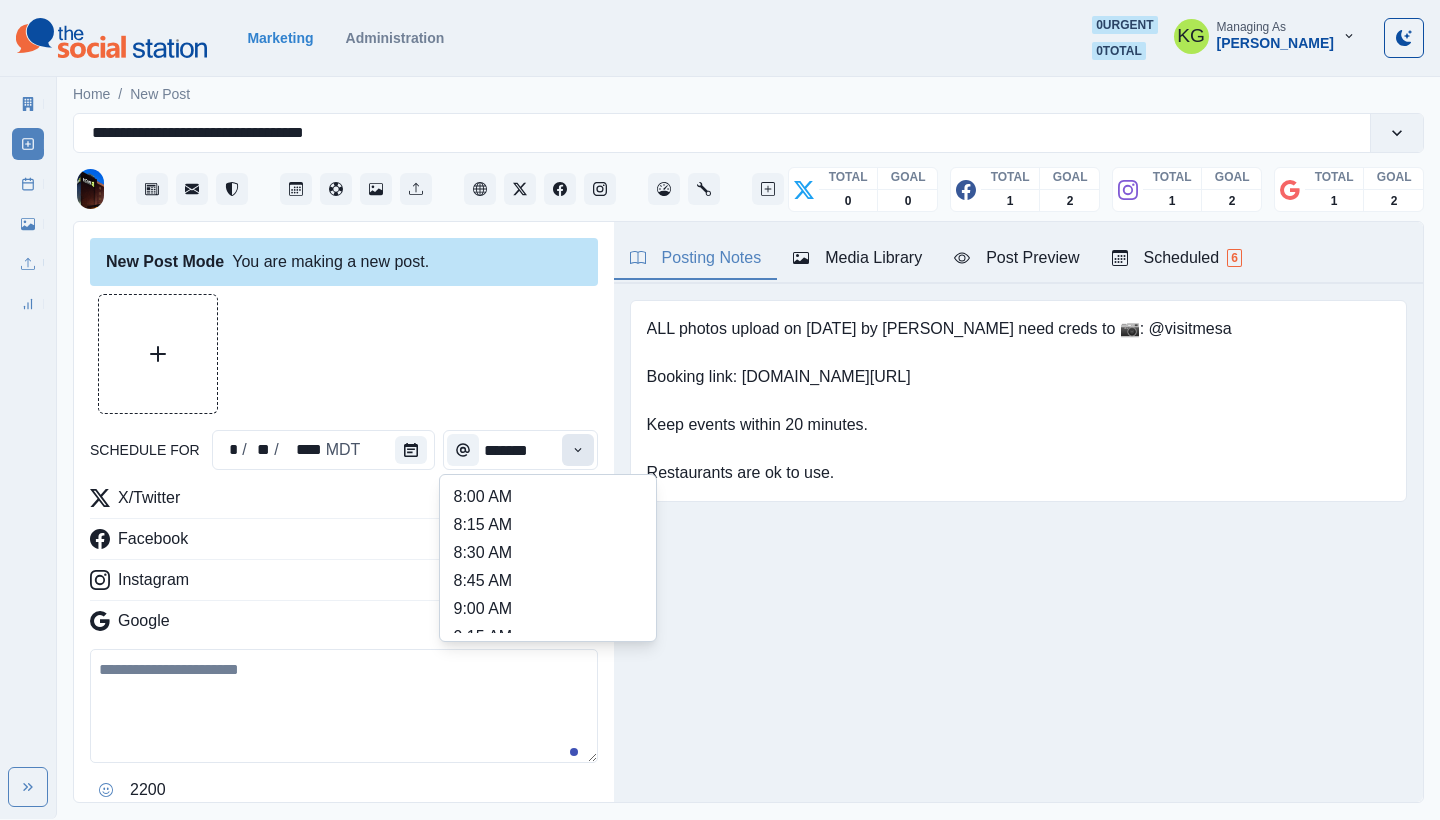 click 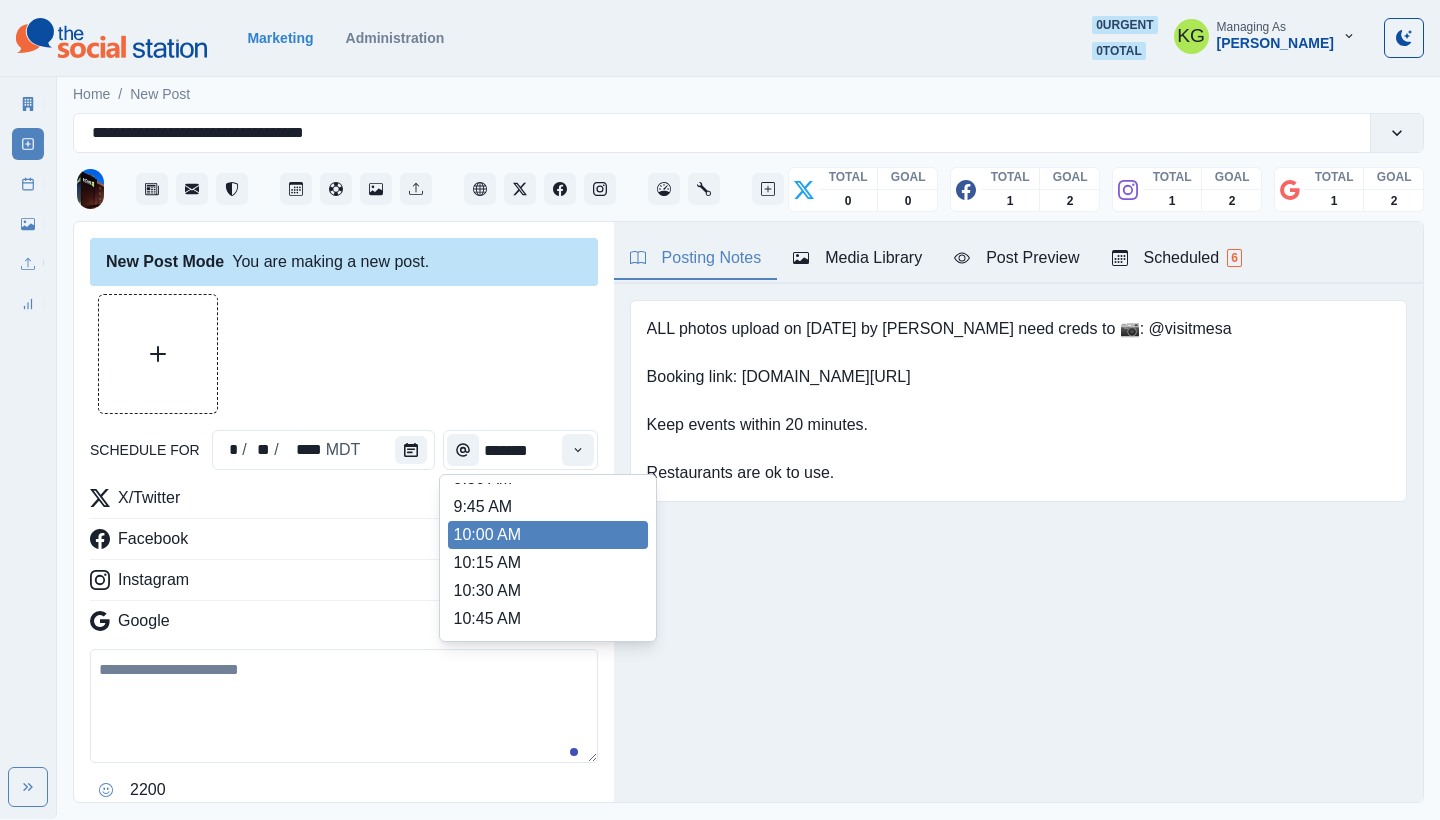 scroll, scrollTop: 344, scrollLeft: 0, axis: vertical 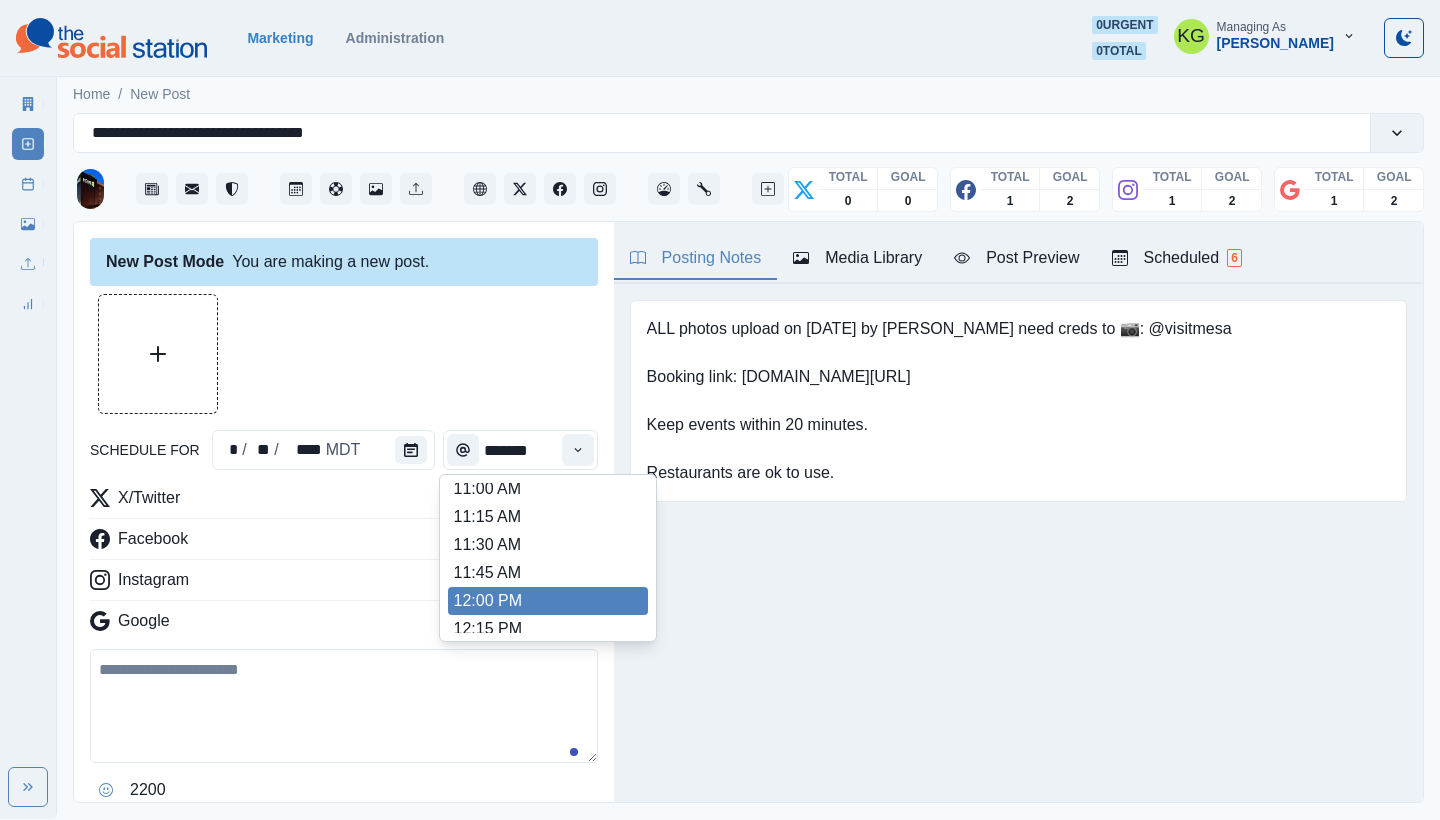 click on "12:00 PM" at bounding box center (548, 601) 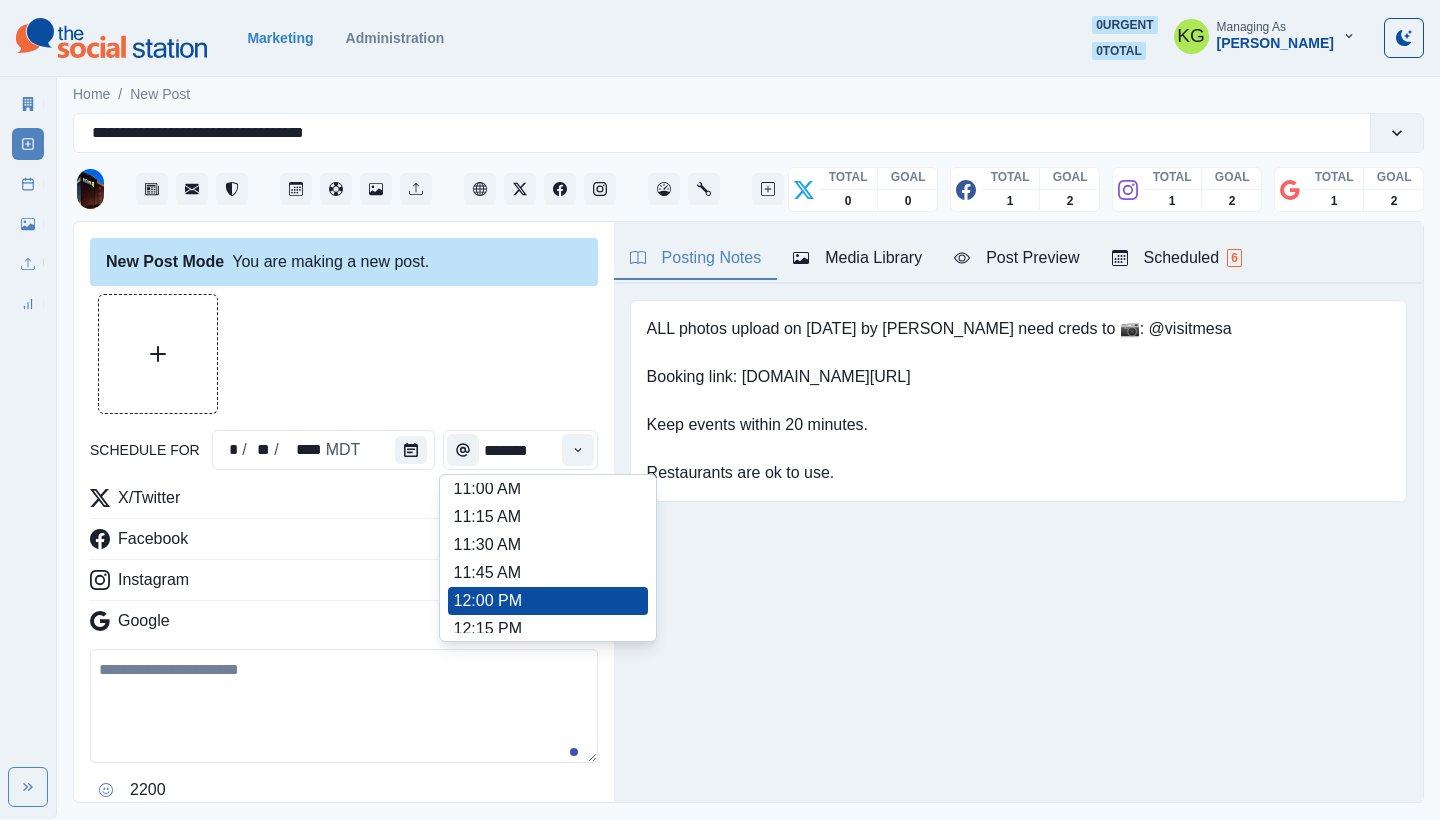 type on "********" 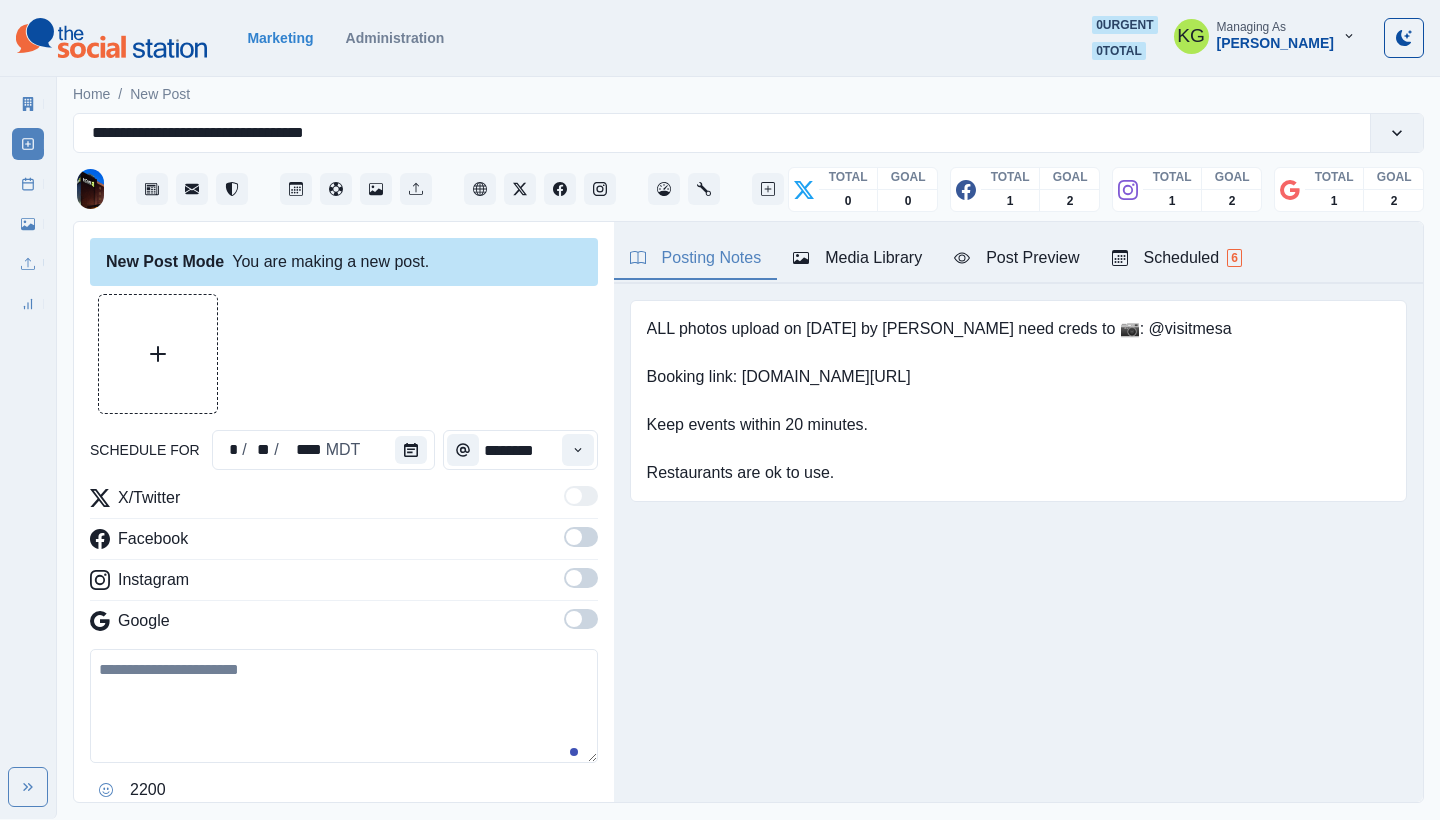 click on "Posting Notes Media Library Post Preview Scheduled 6 ALL photos upload on [DATE] by [PERSON_NAME] need creds to 📷: @visitmesa
Booking link: [DOMAIN_NAME][URL]
Keep events within 20 minutes.
Restaurants are ok to use.  Upload Type Any Image Video Source Any Upload Social Manager Found: Instagram Found: Google Customer Photo Found: TripAdvisor Review Found: Yelp Review Reusable Any Yes No Description Any Missing Description Duplicates Any Show Duplicated Media Last Scheduled Any Over A Month Ago Over [DATE] Over [DATE] Never Scheduled Sort Newest Media Oldest Media Most Recently Scheduled Least Recently Scheduled 1 2 3 4 5 10 Please select a service provider to see a post preview. Week Of * / * / **** GMT+8 [DATE] Post Success 11:00 AM US/Mountain KG Sweet, savory, or somewhere in between—whatever your breakfast vibe, we’ve got the perfect plate waiting. 🍳🥞 Start your day right with our free hot breakfast! Week Permalink Delete 1 Post Failed 11:00 AM US/Mountain KG Week 1" at bounding box center [1018, 512] 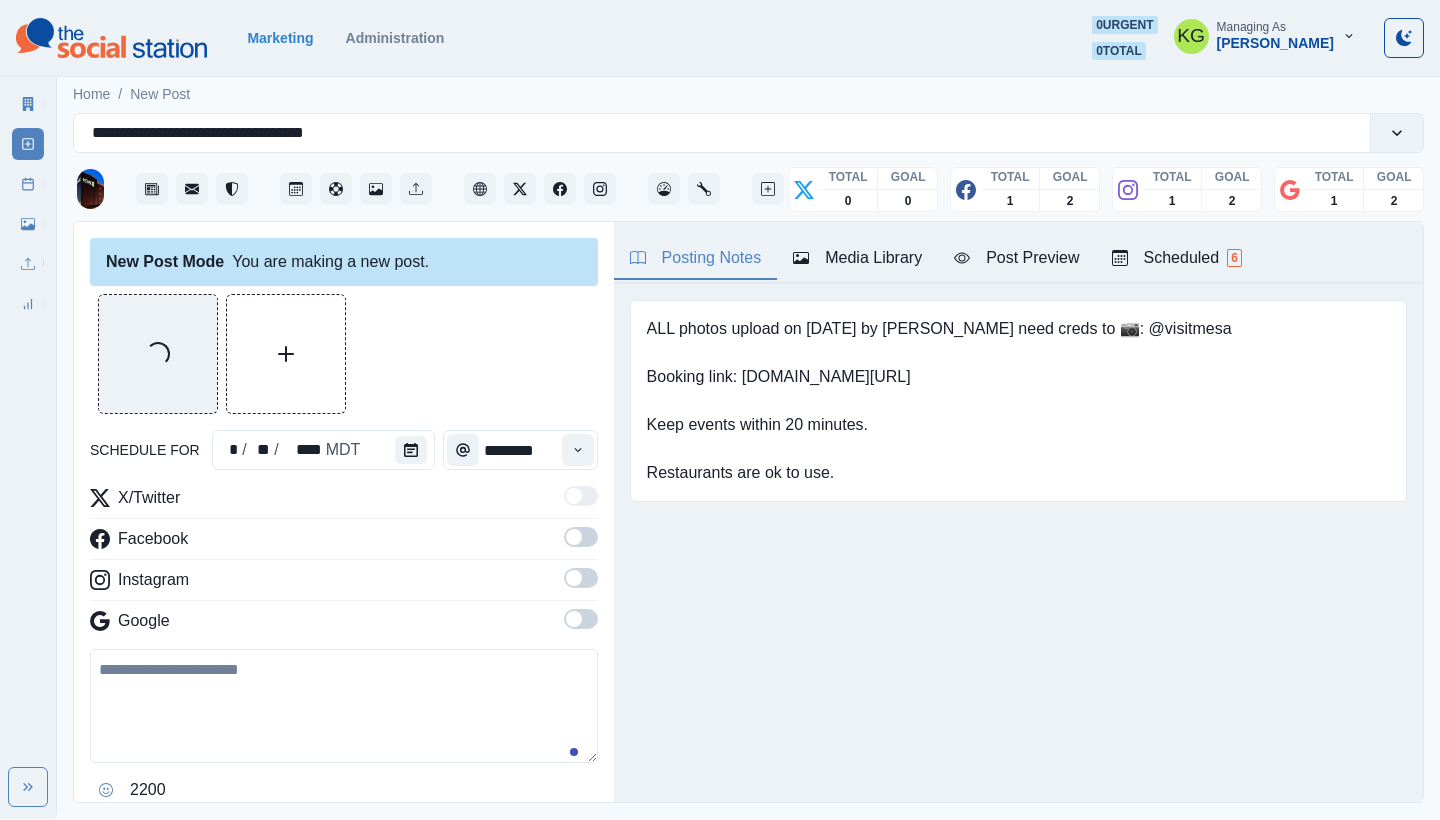 click at bounding box center (581, 619) 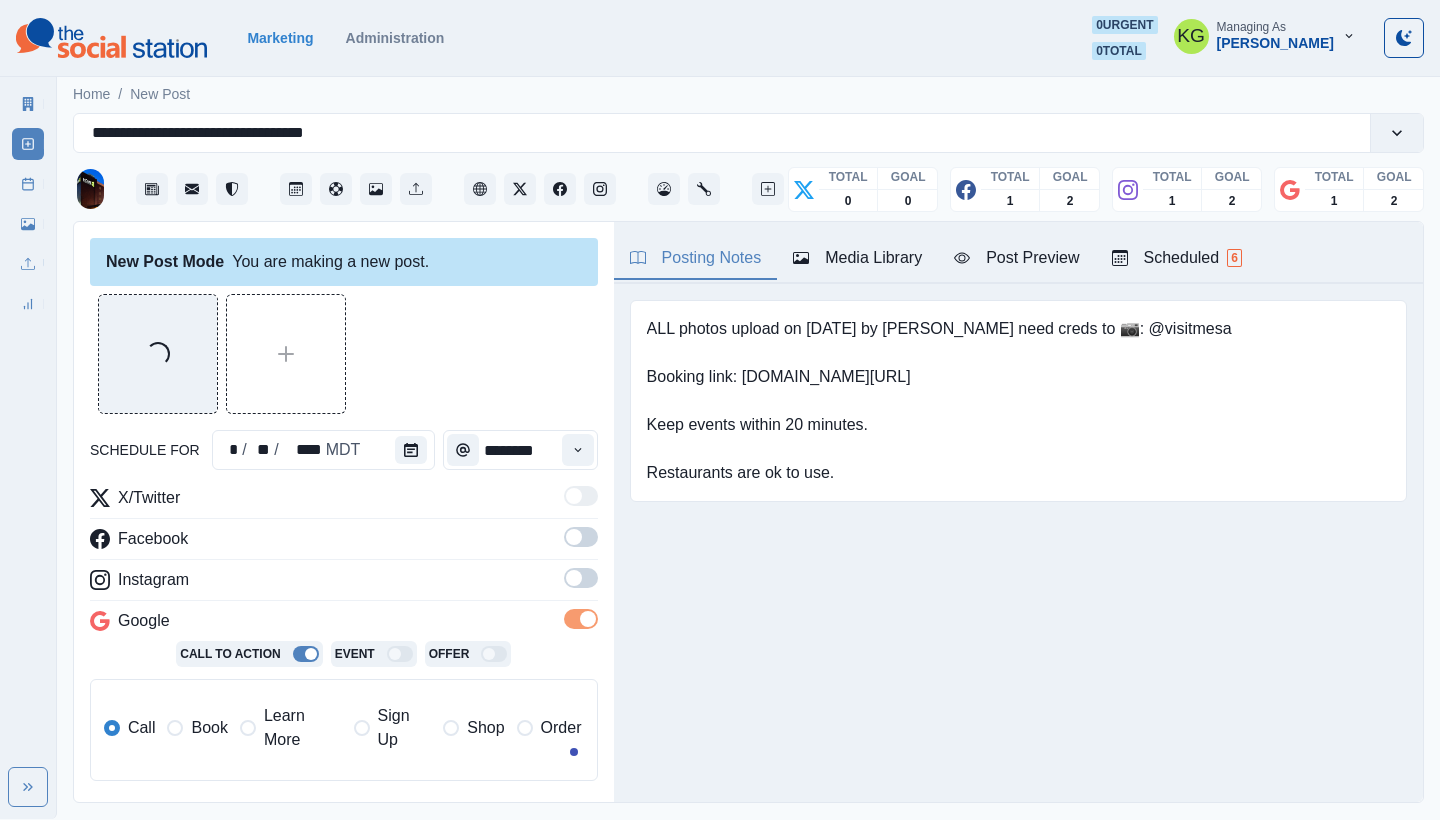 drag, startPoint x: 573, startPoint y: 580, endPoint x: 571, endPoint y: 553, distance: 27.073973 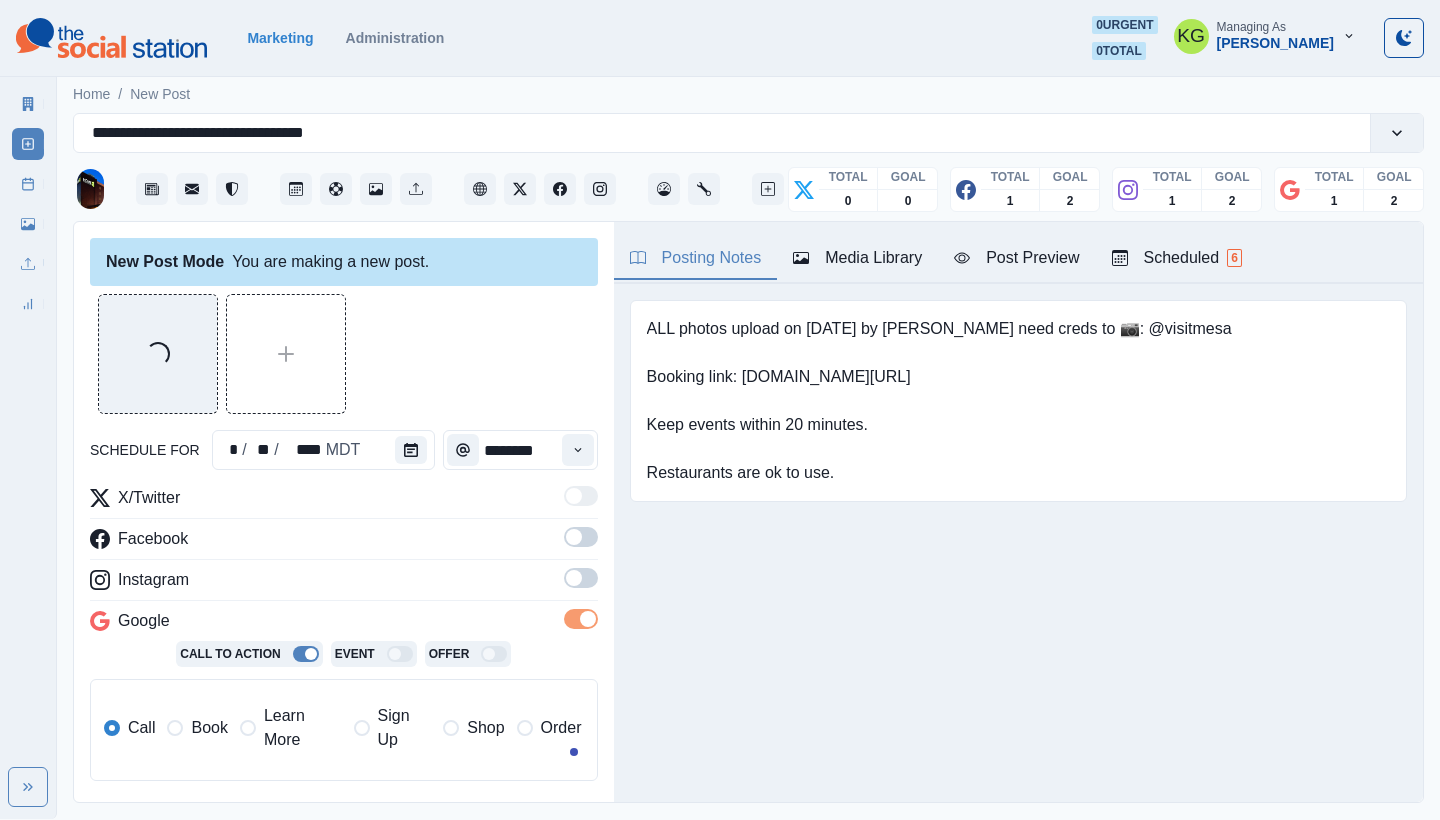 click at bounding box center [581, 578] 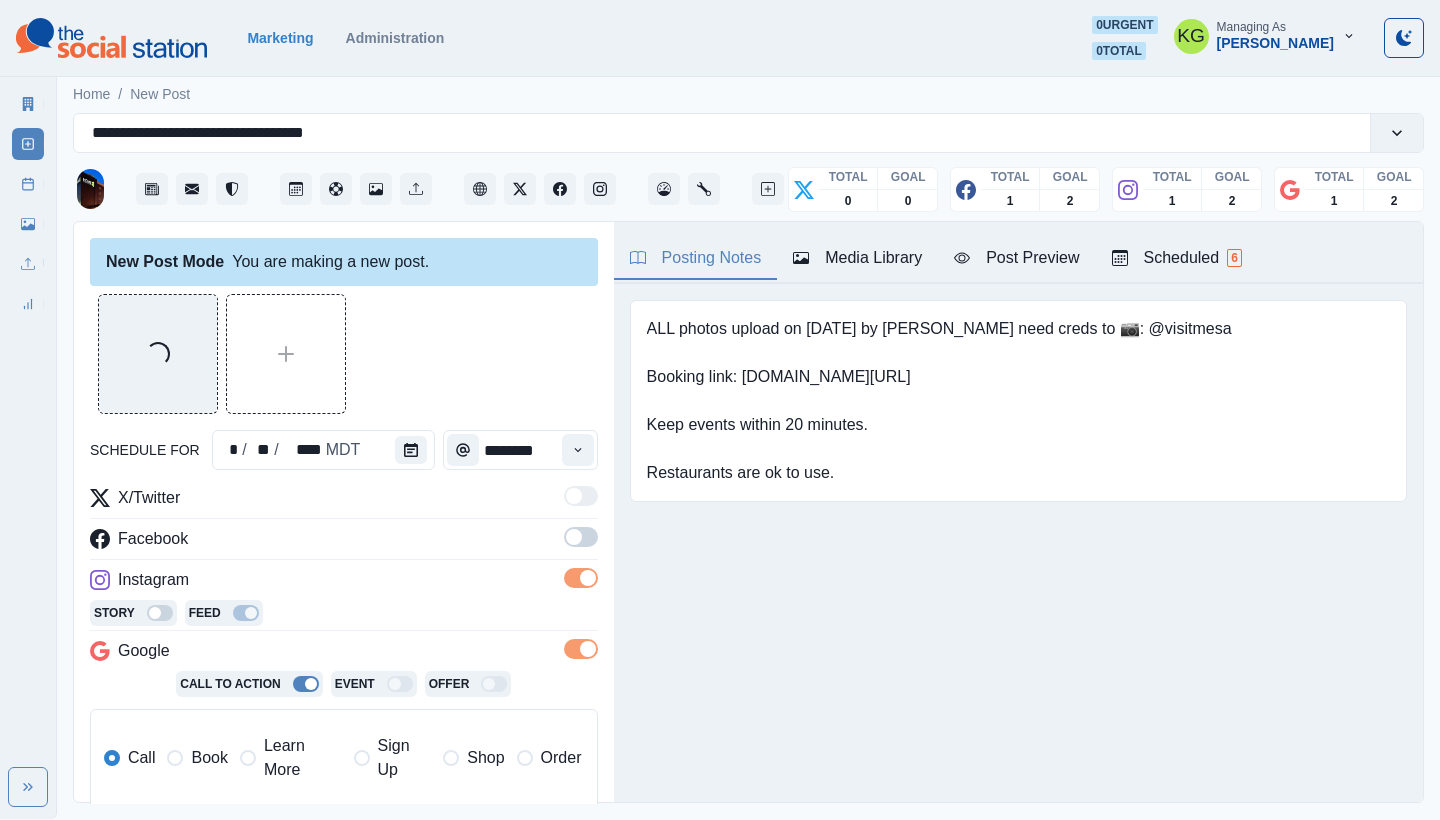 click at bounding box center (581, 537) 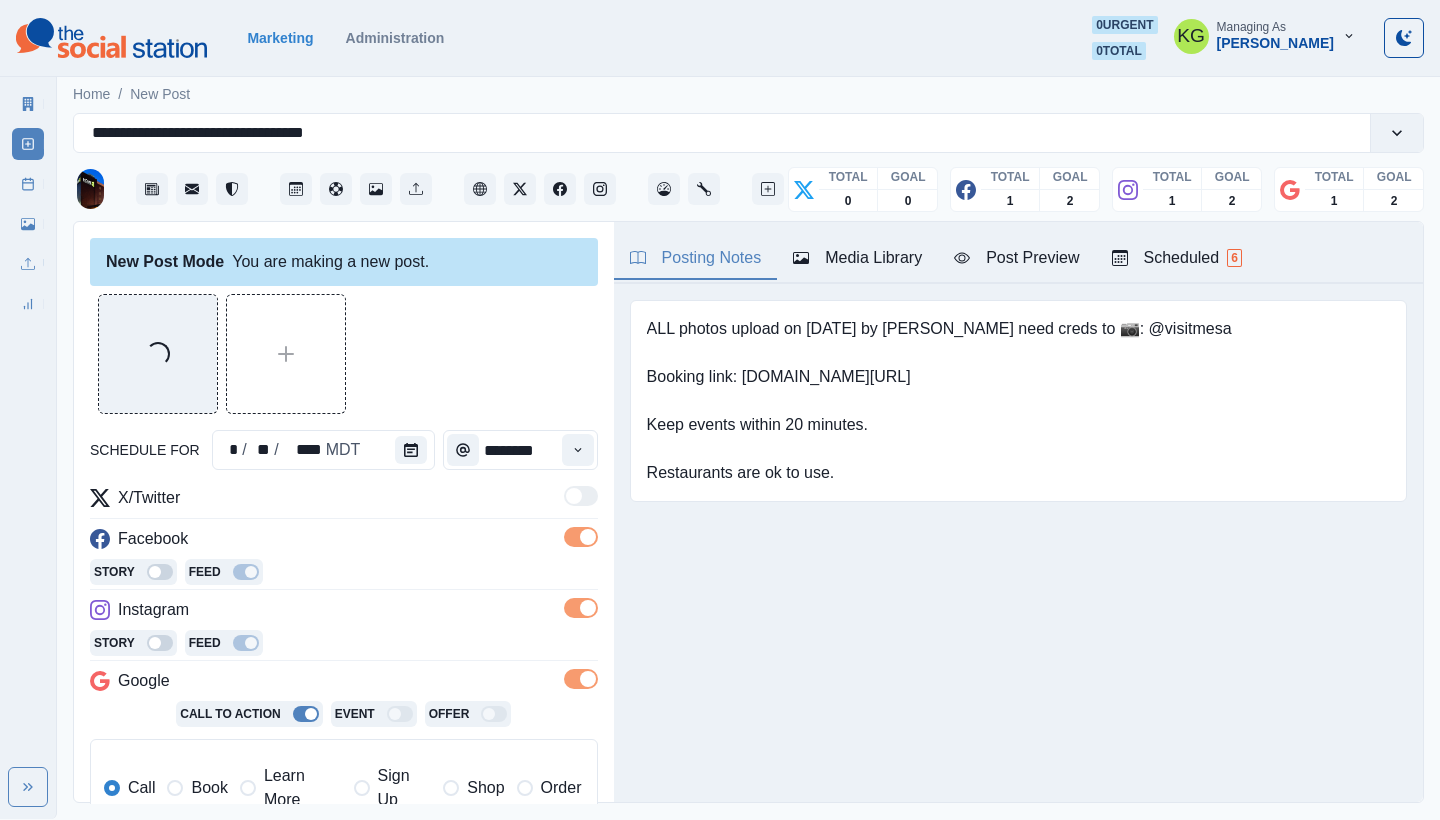 scroll, scrollTop: 38, scrollLeft: 0, axis: vertical 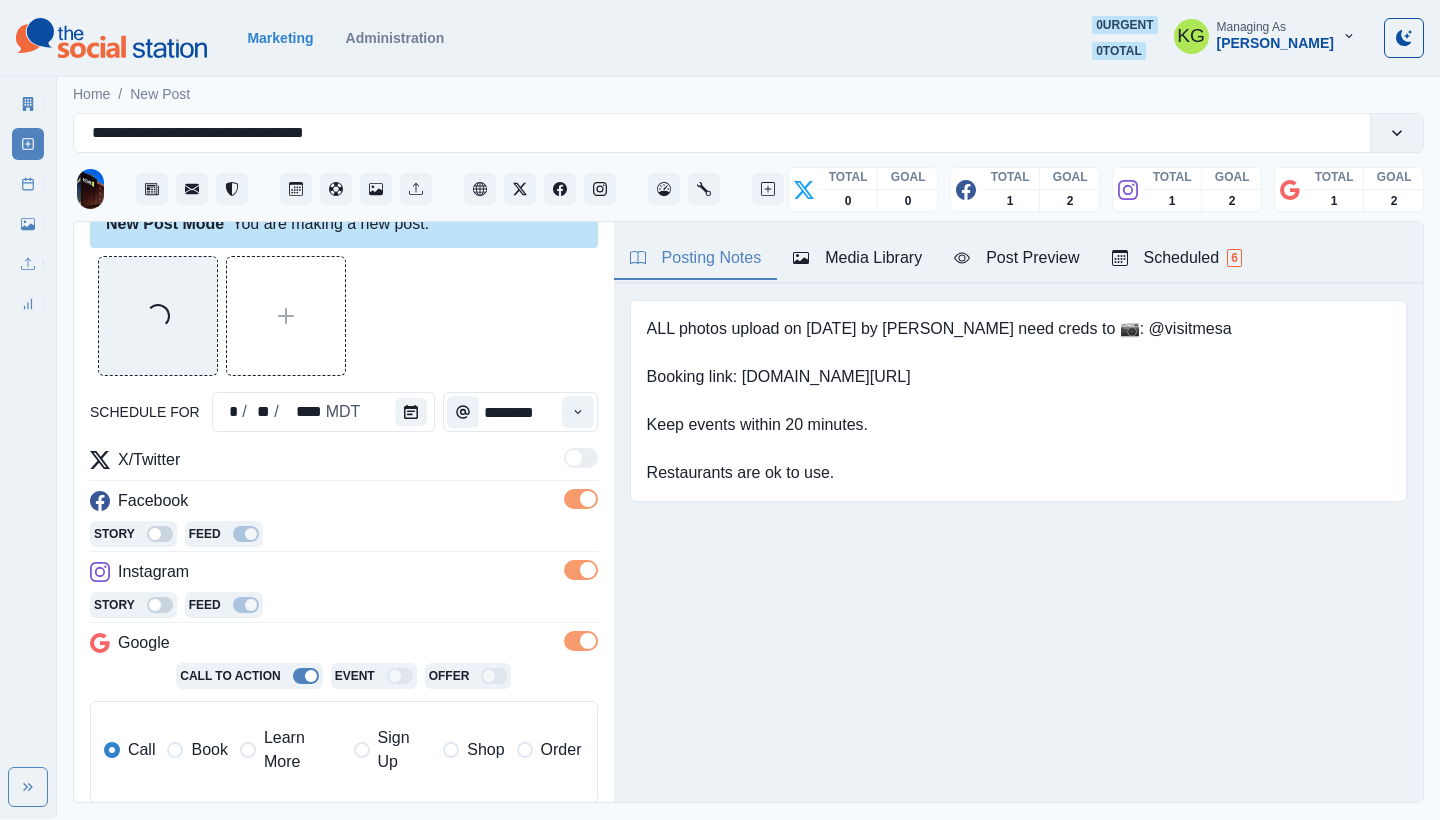 click on "Book" at bounding box center (209, 750) 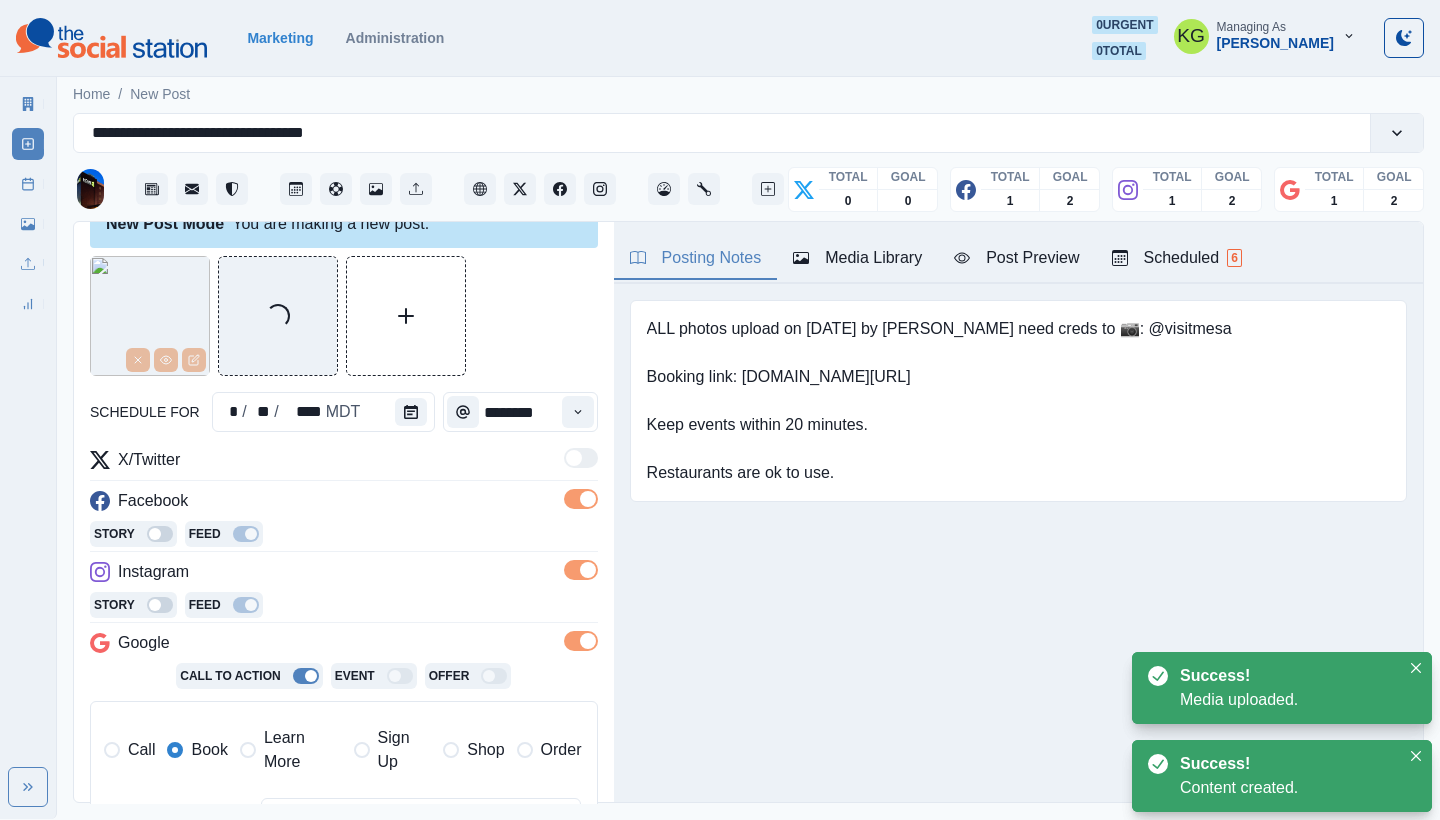 scroll, scrollTop: 454, scrollLeft: 0, axis: vertical 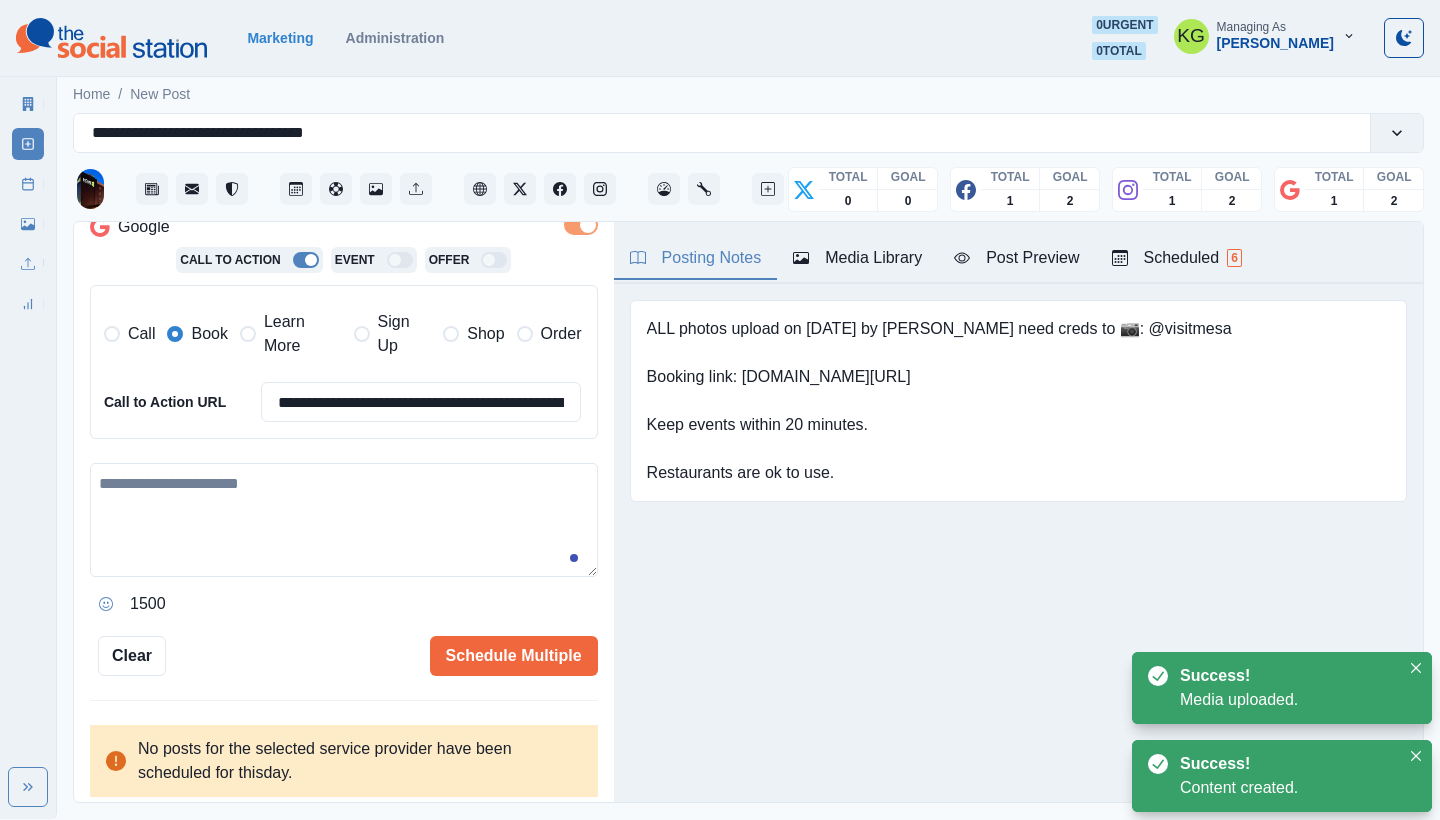 click at bounding box center [344, 520] 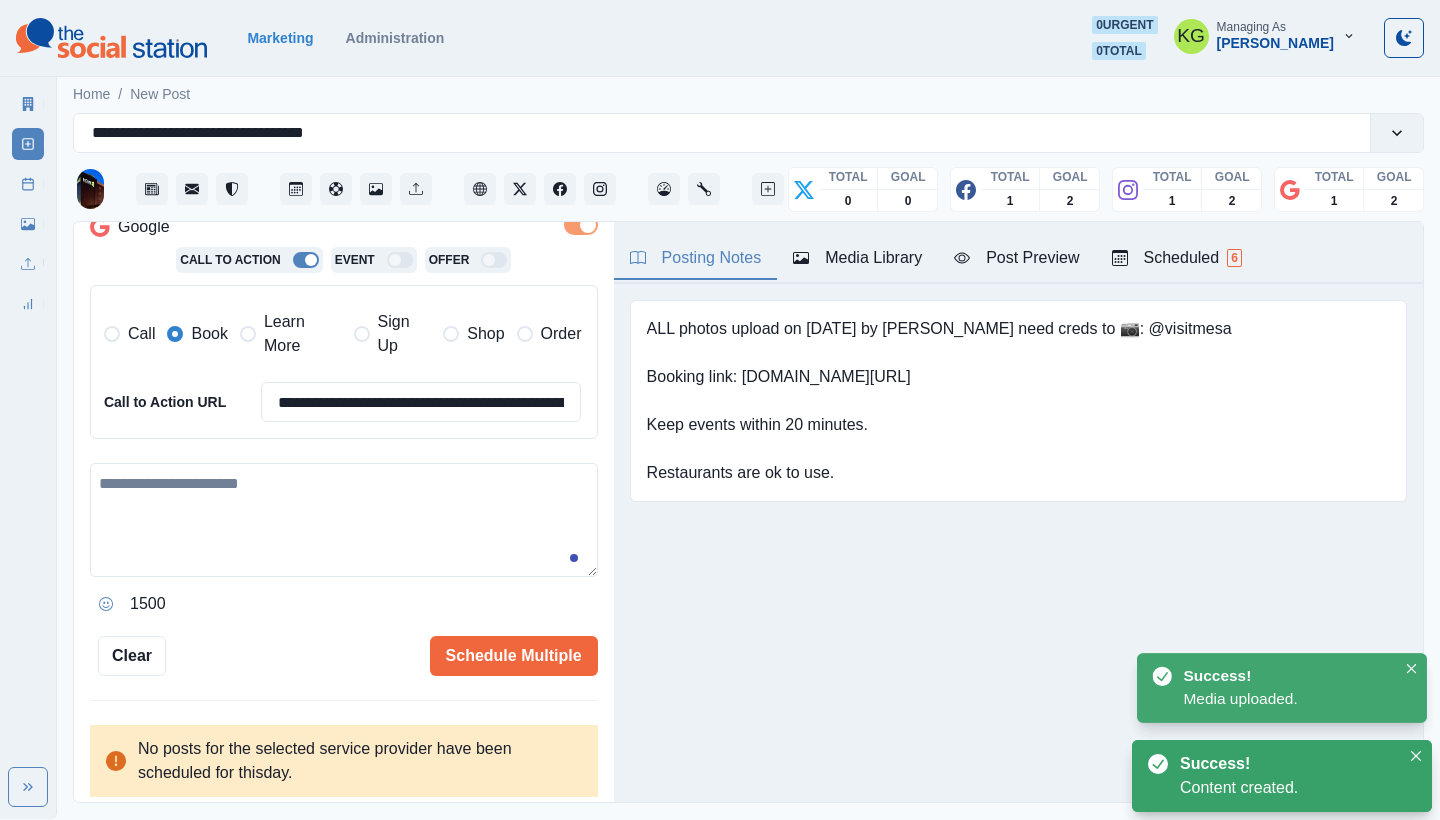 paste on "**********" 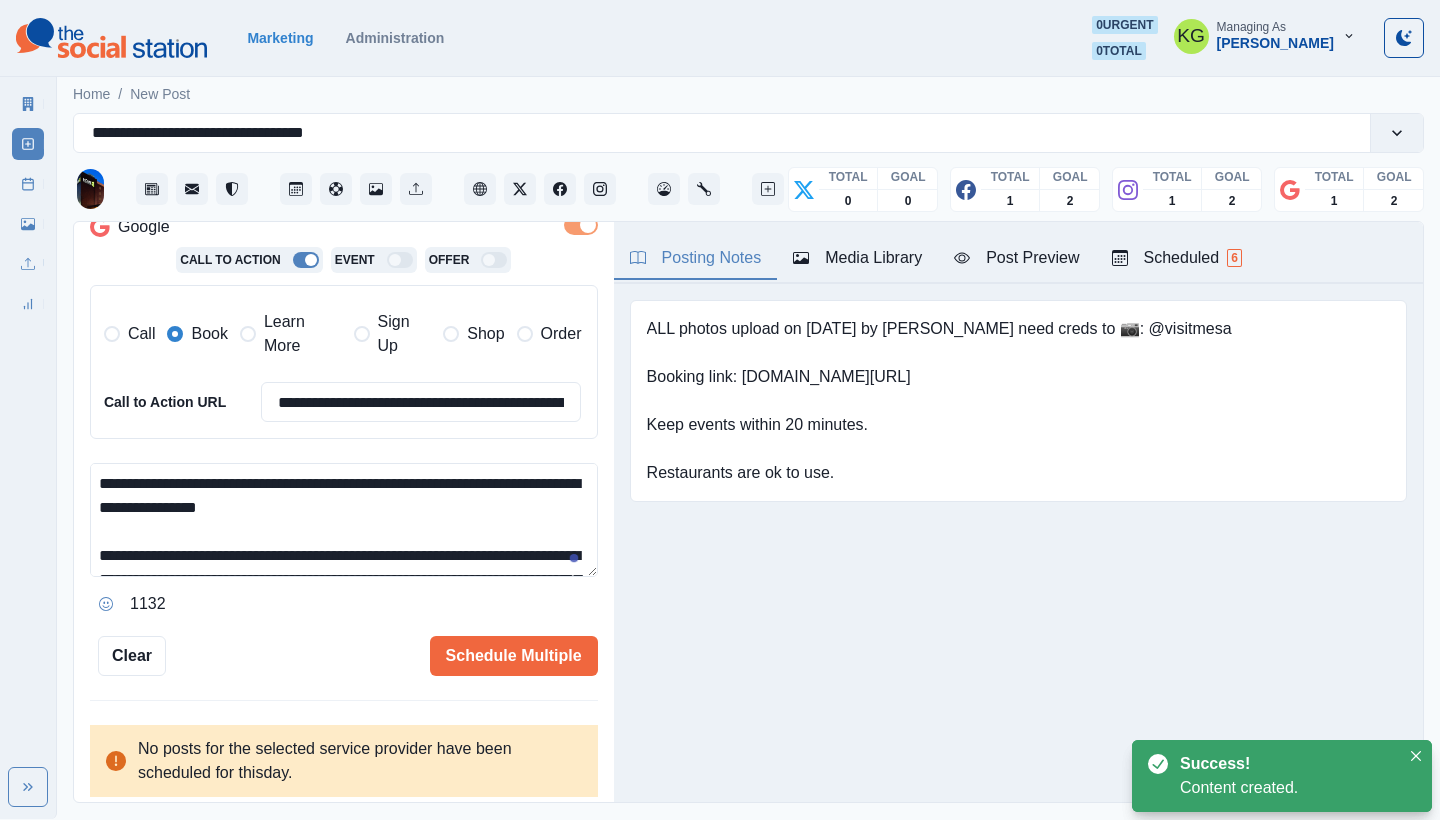 scroll, scrollTop: 120, scrollLeft: 0, axis: vertical 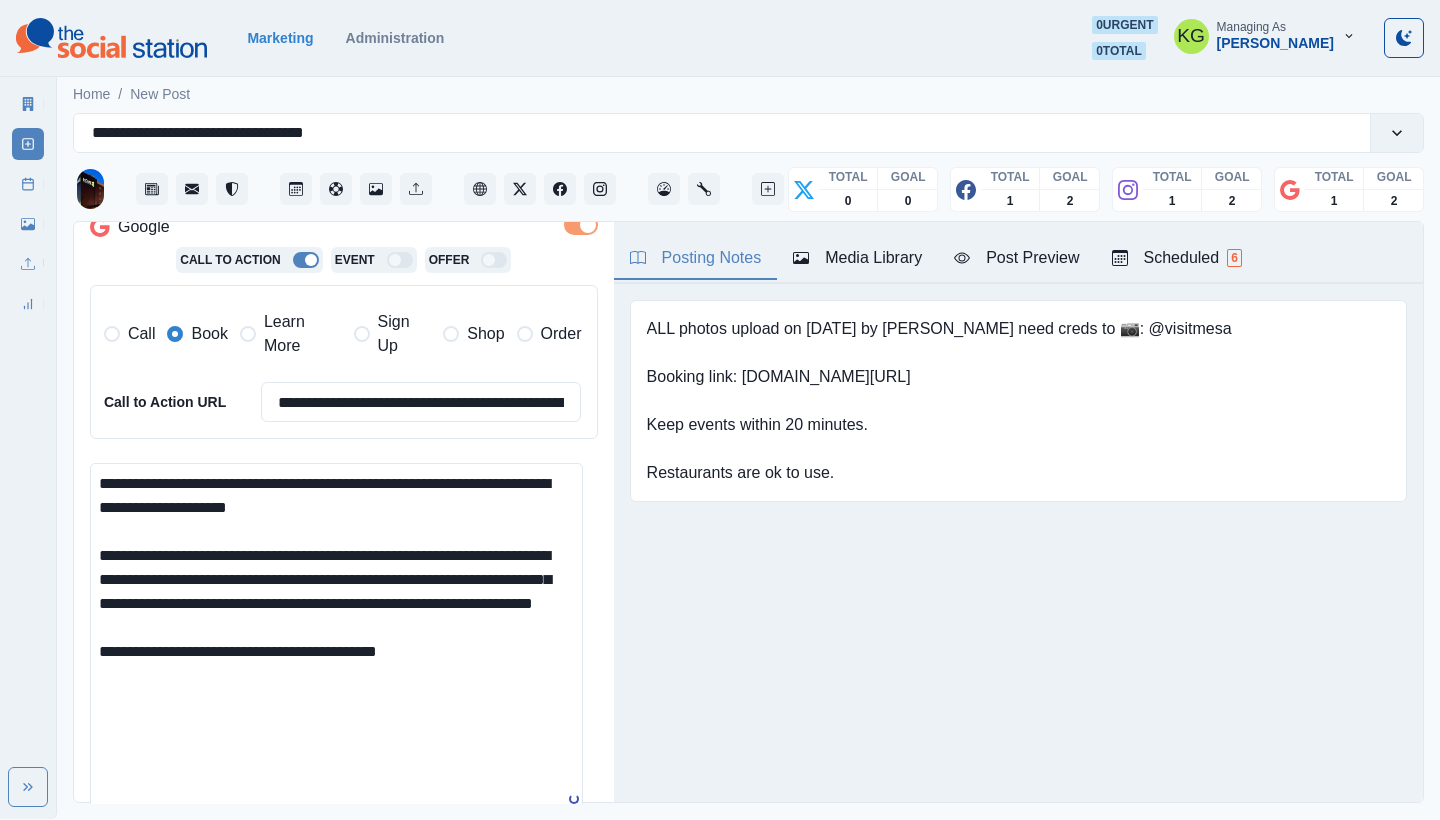 click on "**********" at bounding box center [336, 640] 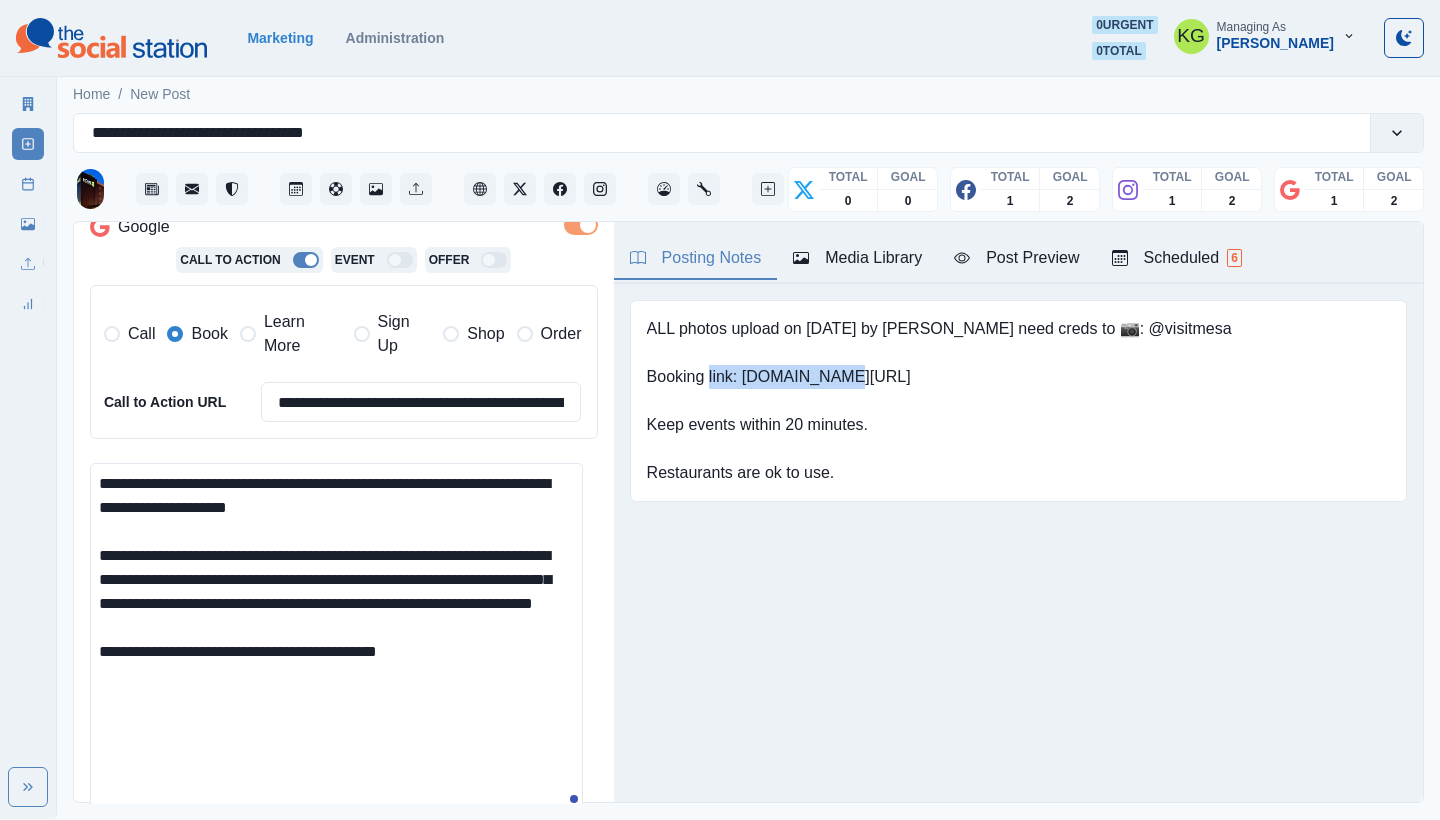 drag, startPoint x: 743, startPoint y: 377, endPoint x: 914, endPoint y: 380, distance: 171.0263 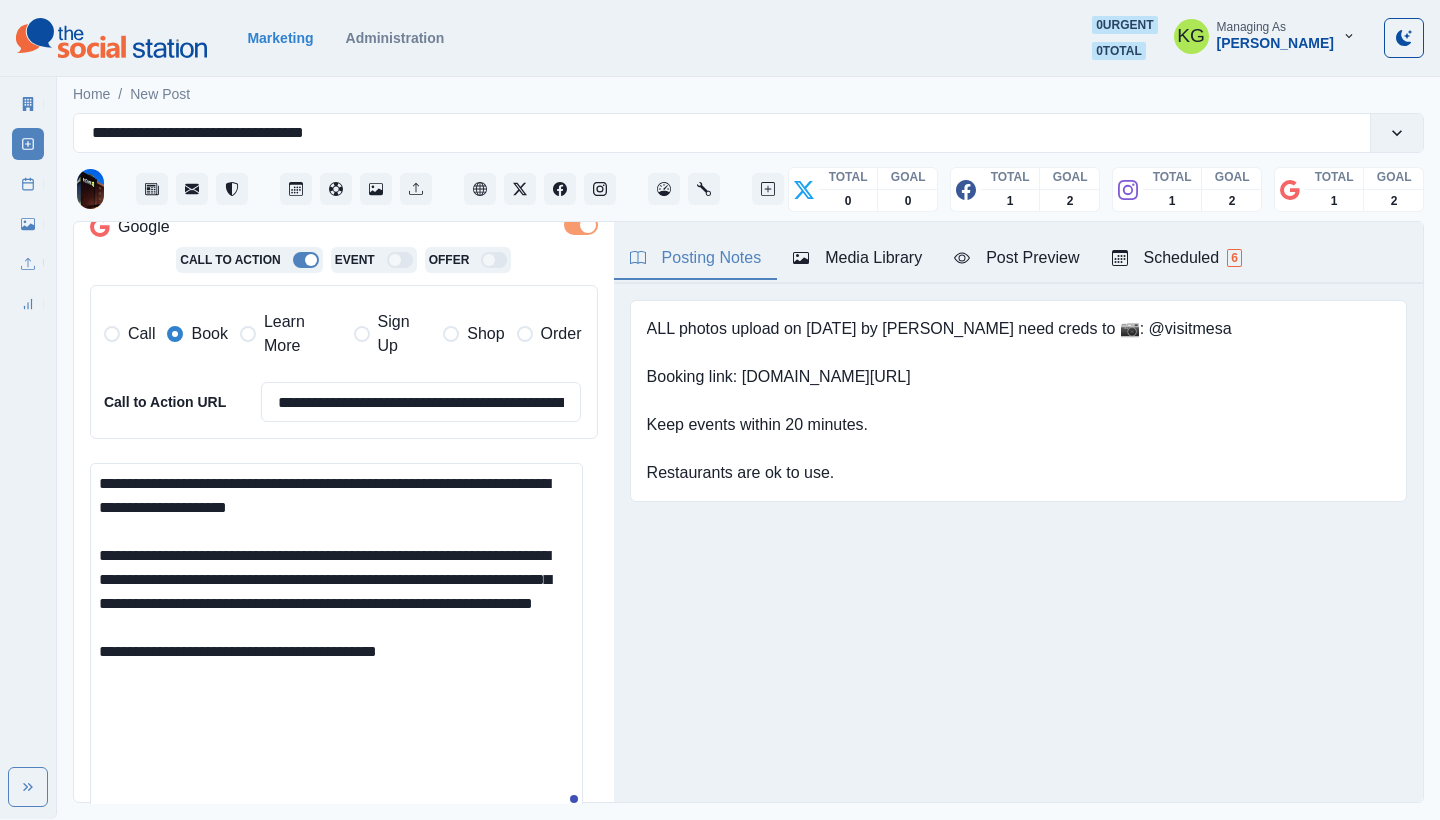 click on "**********" at bounding box center [336, 640] 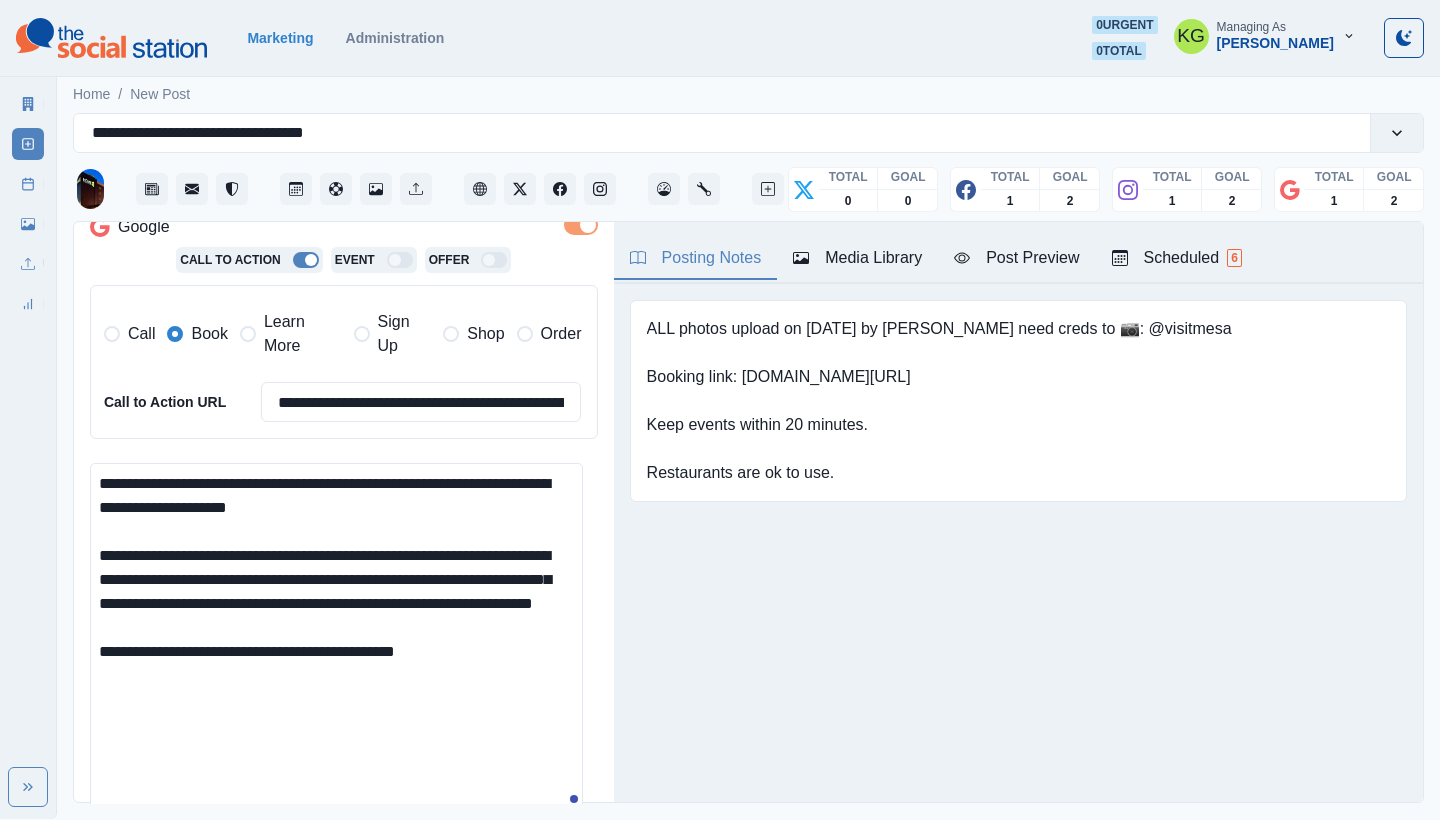 paste on "**********" 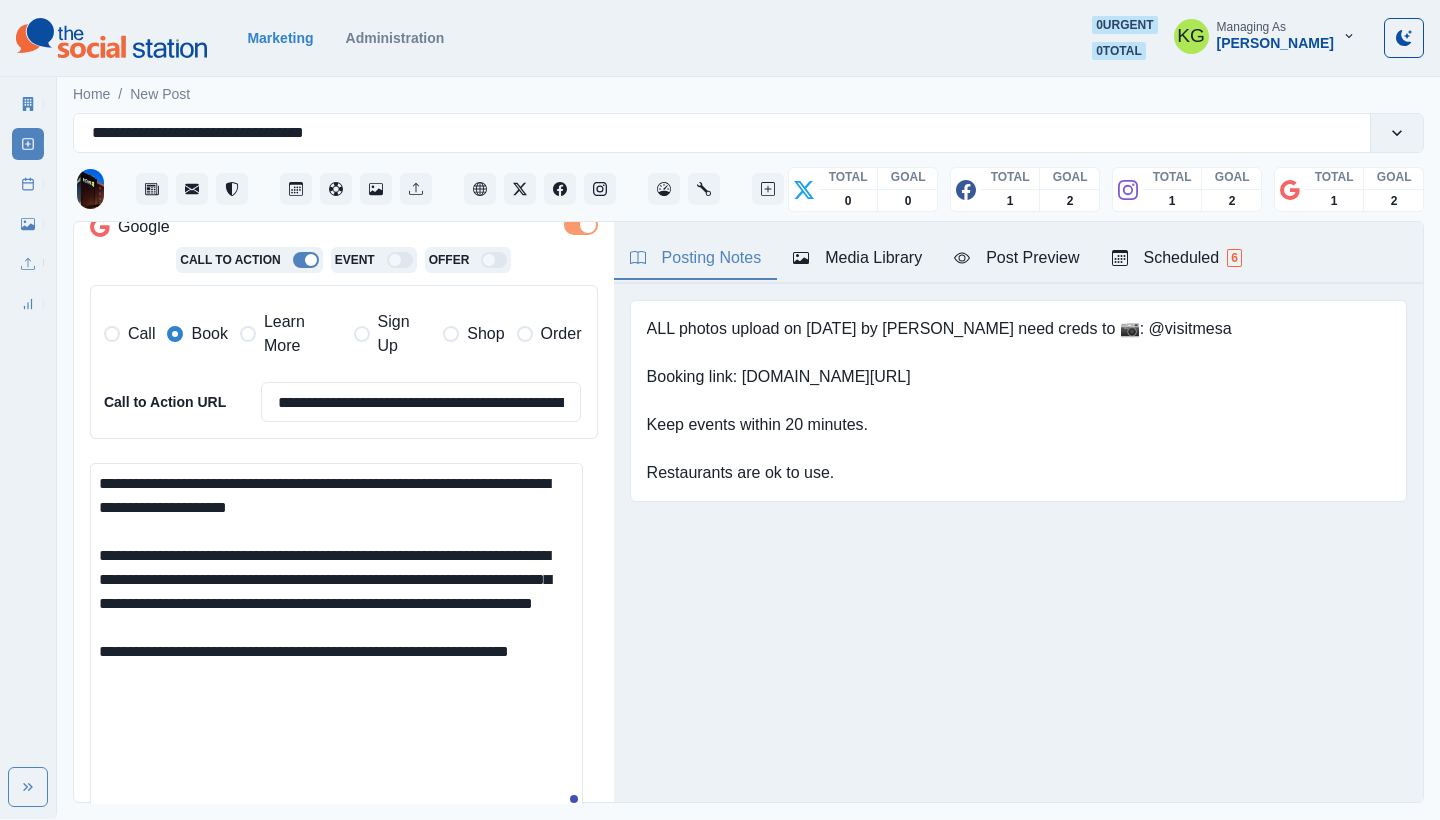 click on "**********" at bounding box center [336, 640] 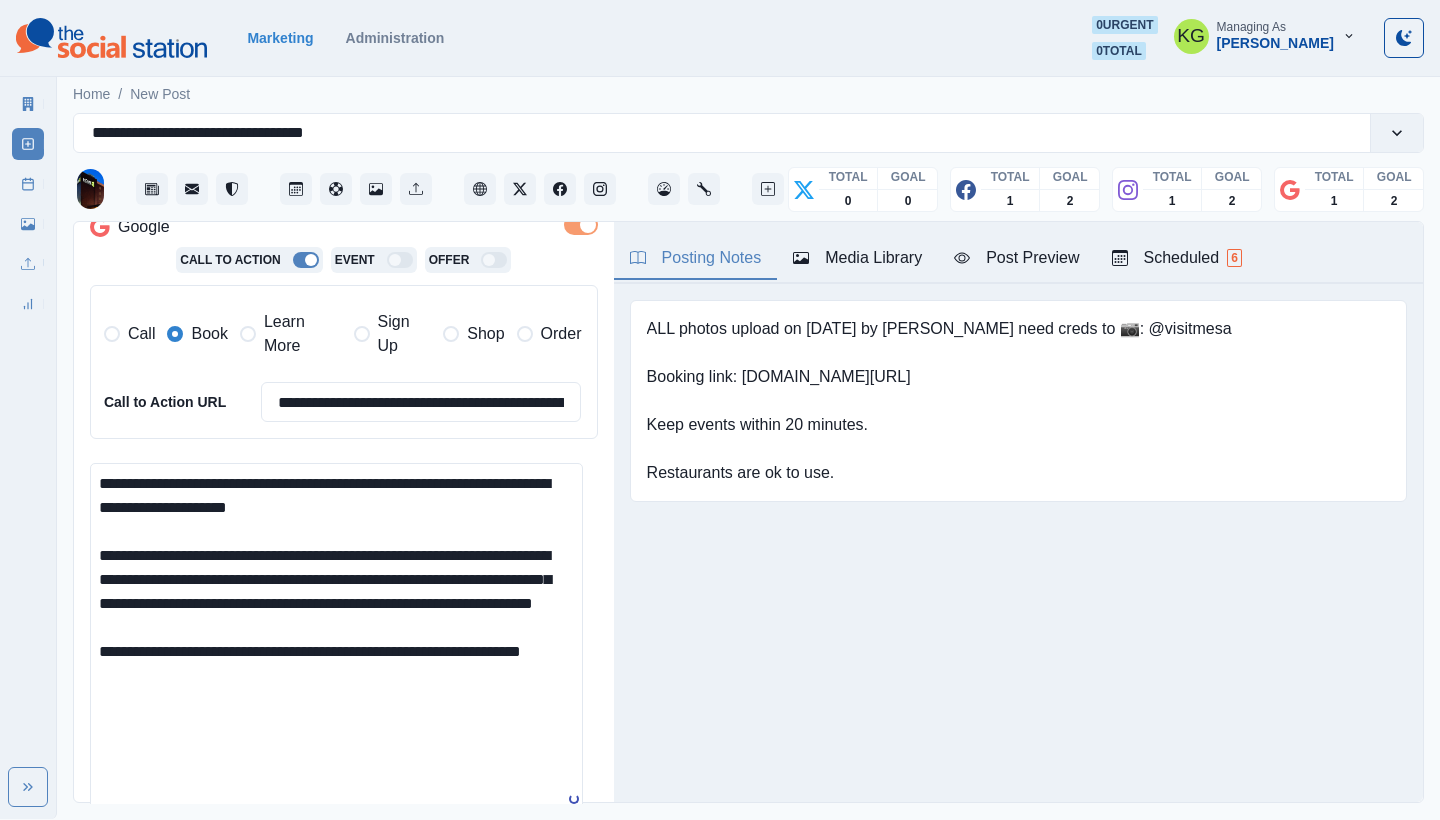 scroll, scrollTop: 695, scrollLeft: 0, axis: vertical 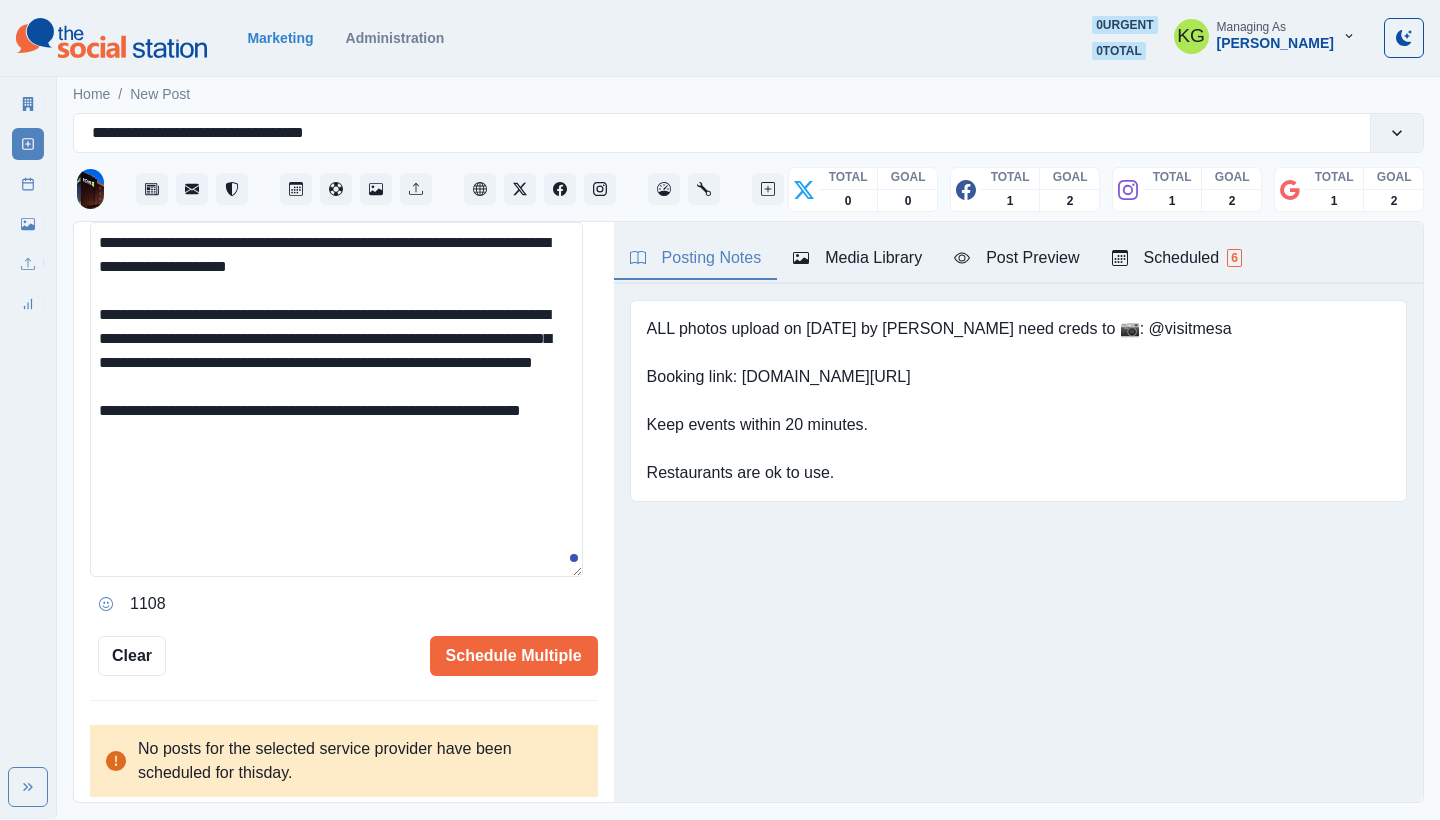 click at bounding box center (106, 604) 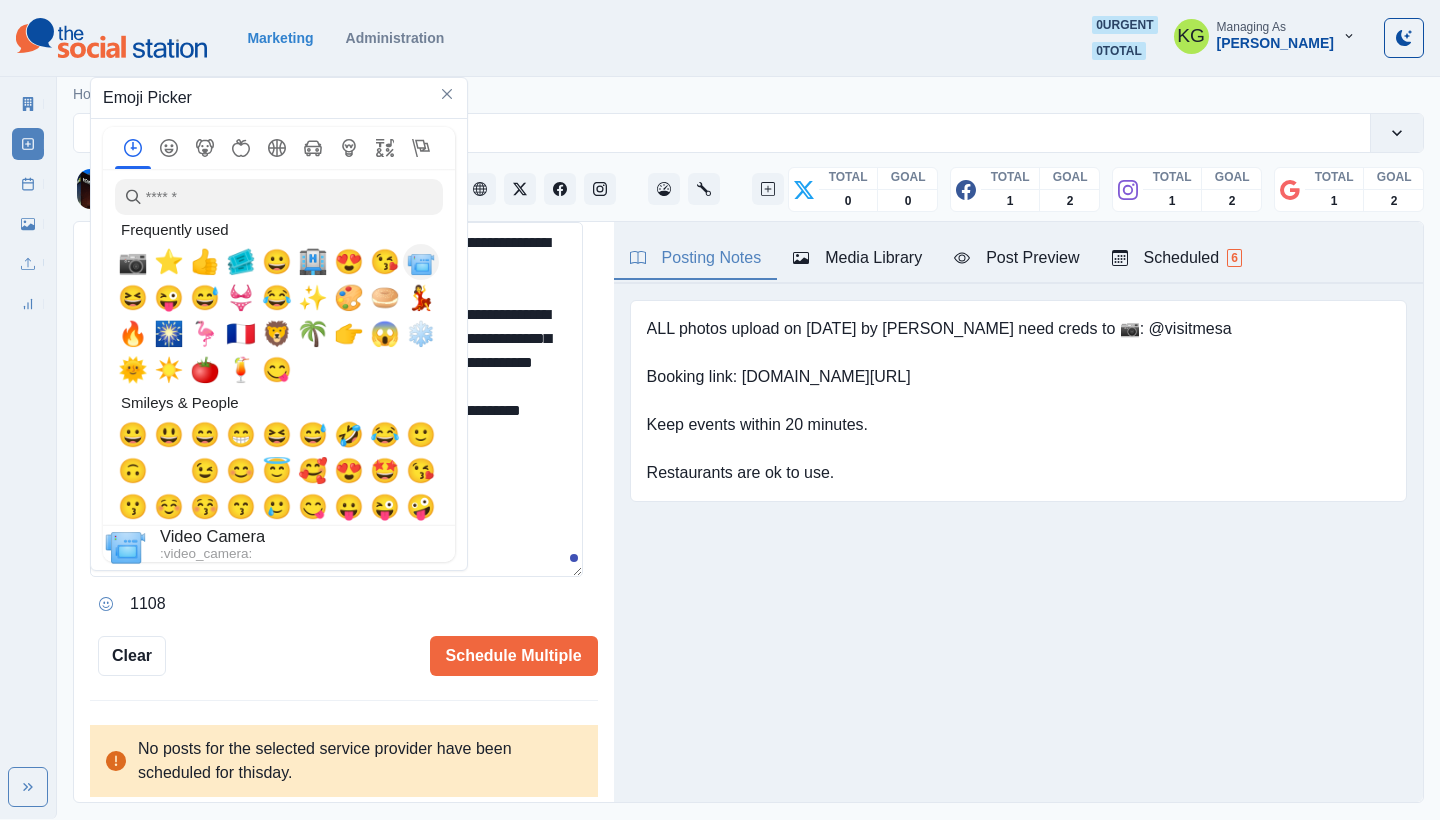 click on "📹" at bounding box center [421, 262] 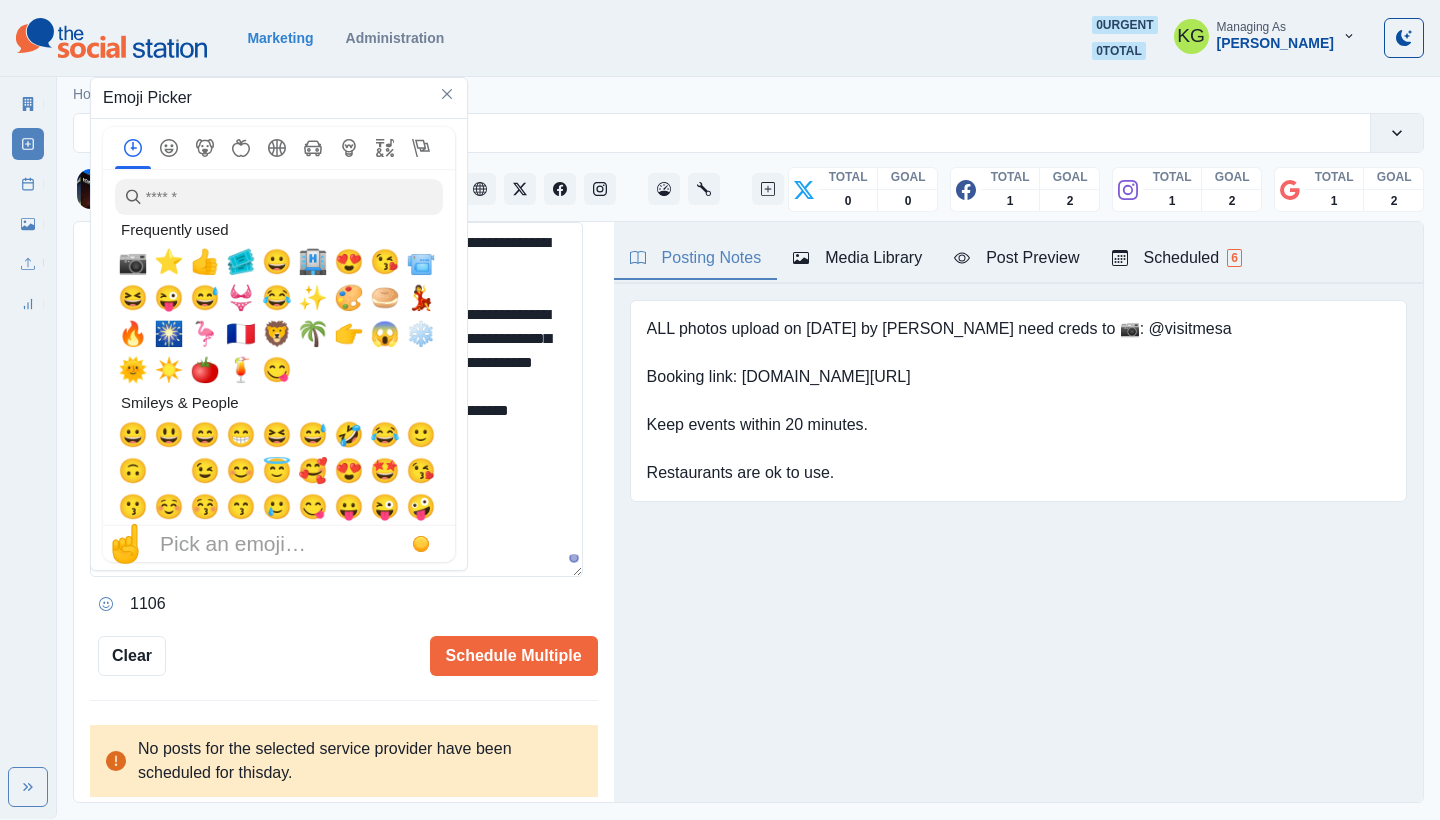 click on "**********" at bounding box center (336, 399) 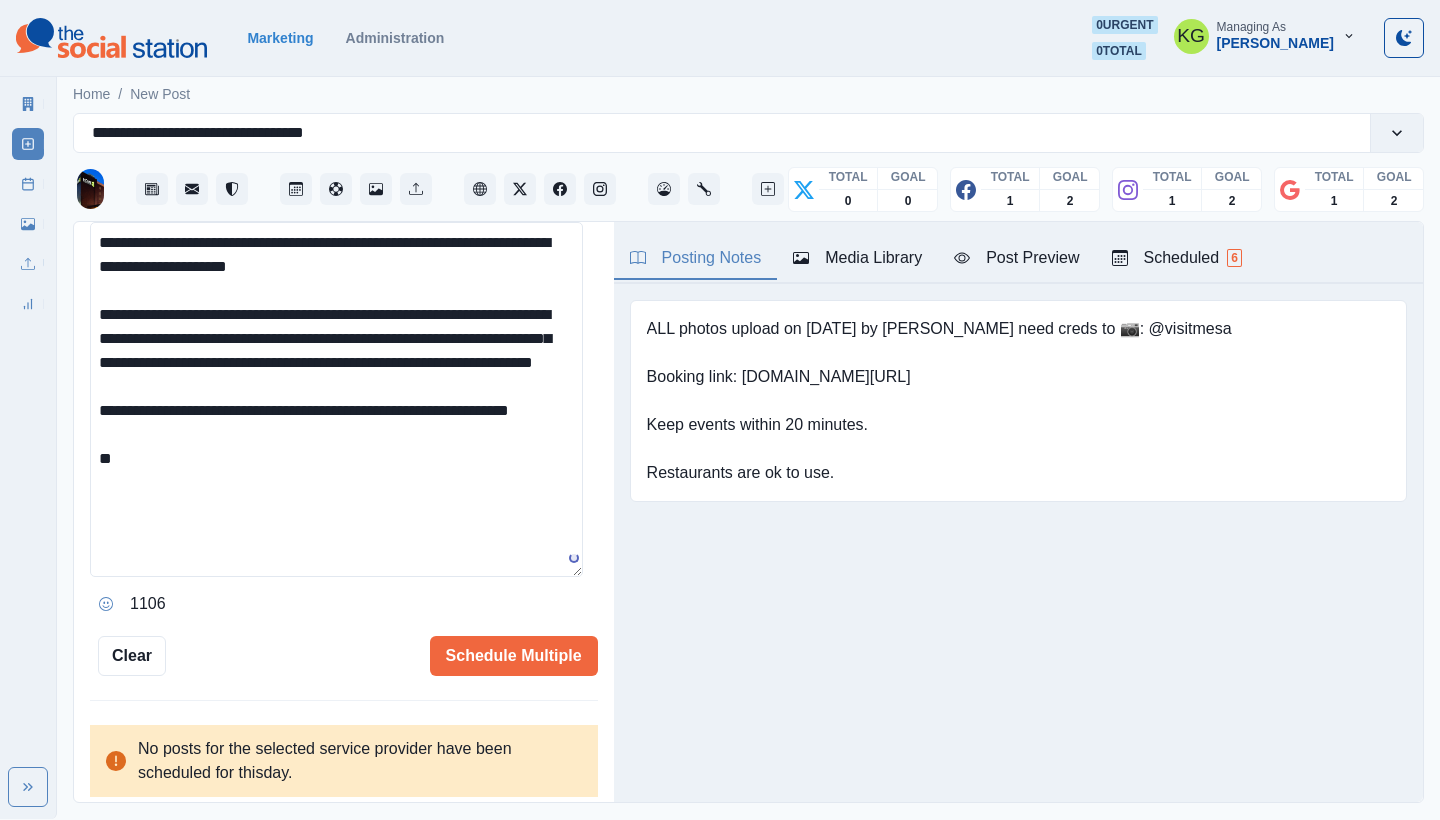 click on "**********" at bounding box center (336, 399) 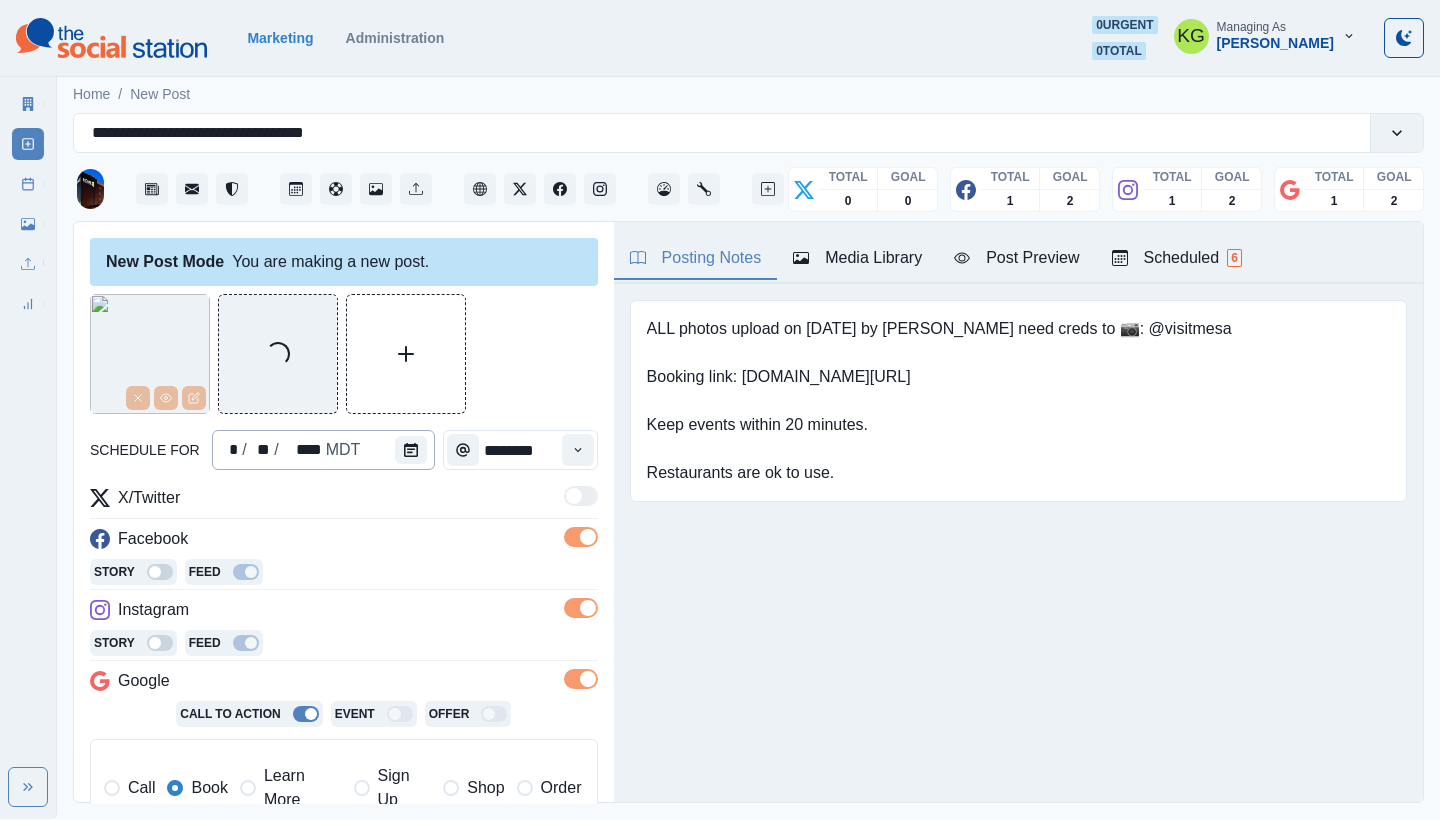 scroll, scrollTop: 690, scrollLeft: 0, axis: vertical 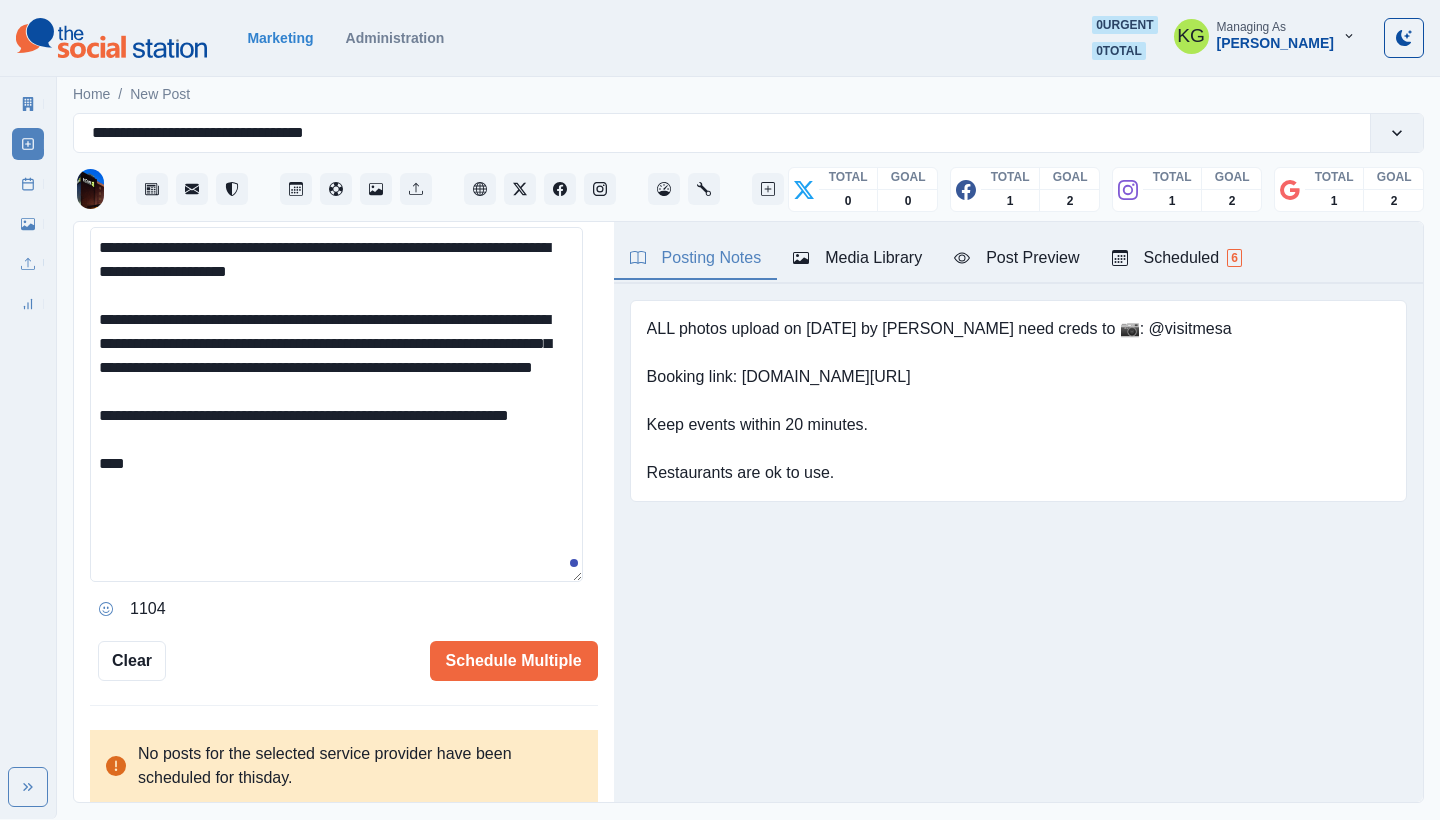 click on "Marketing Administration 0  urgent 0  total KG Managing As [PERSON_NAME]" at bounding box center (720, 38) 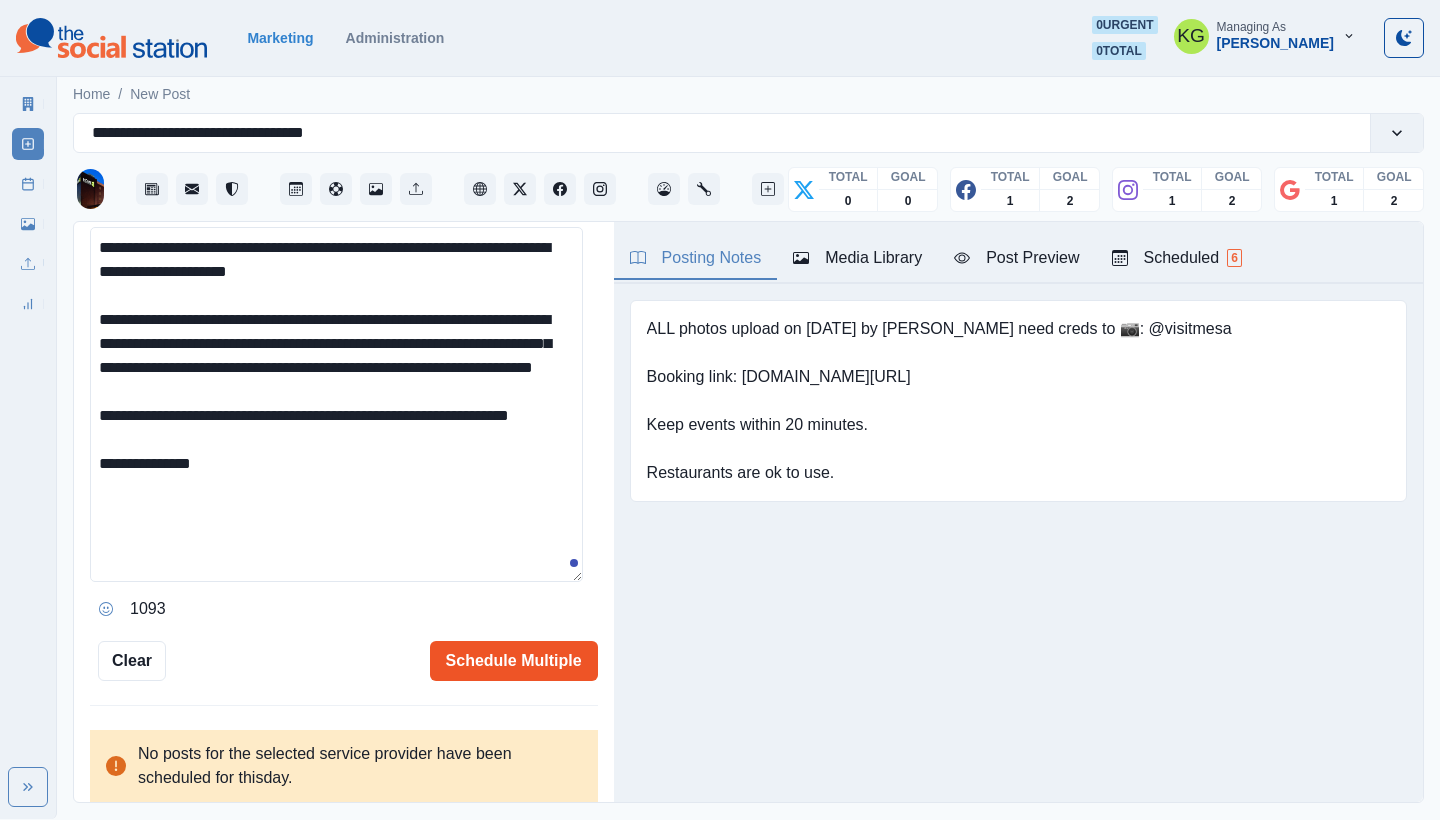 type on "**********" 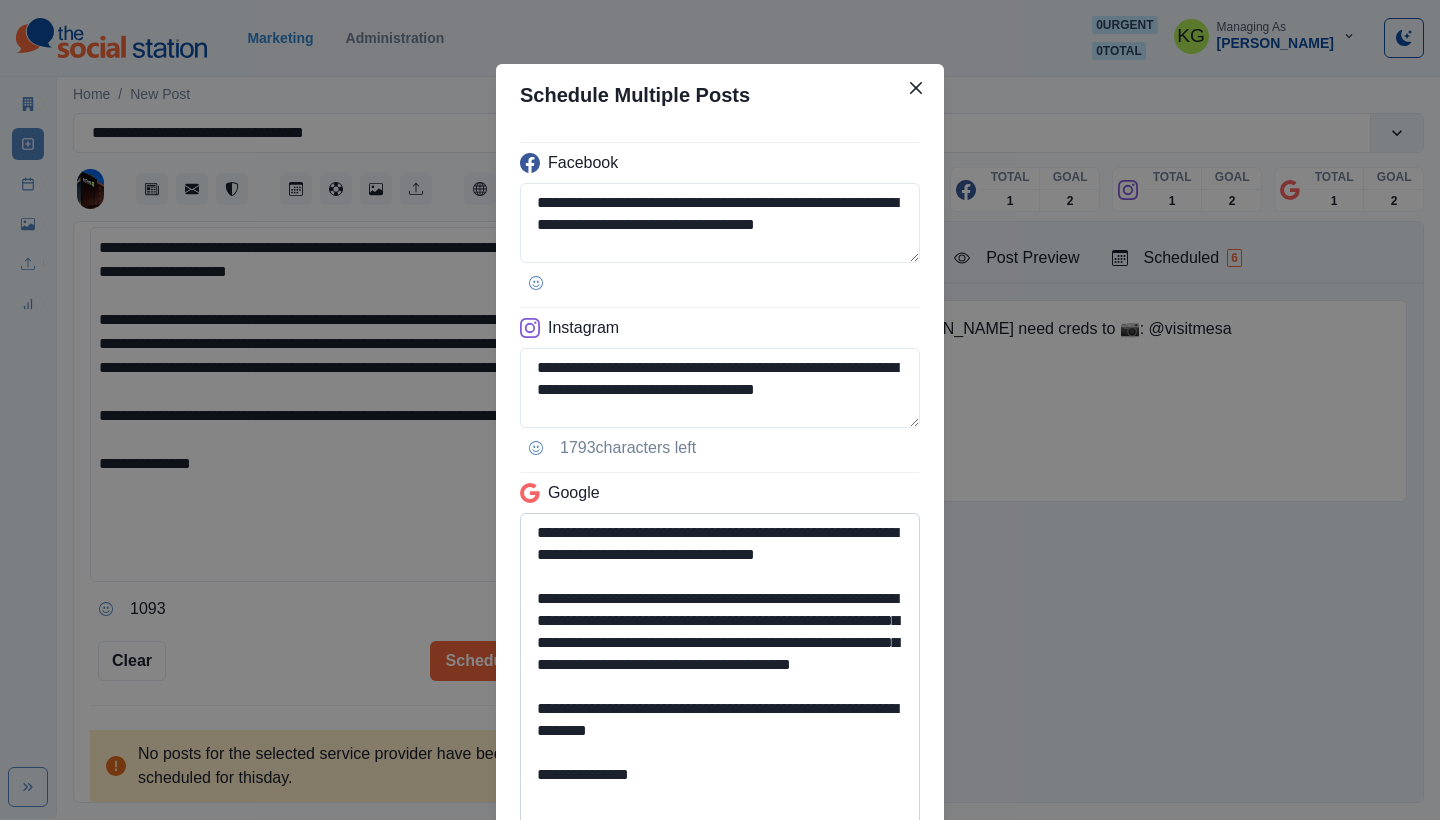 click on "**********" at bounding box center (720, 672) 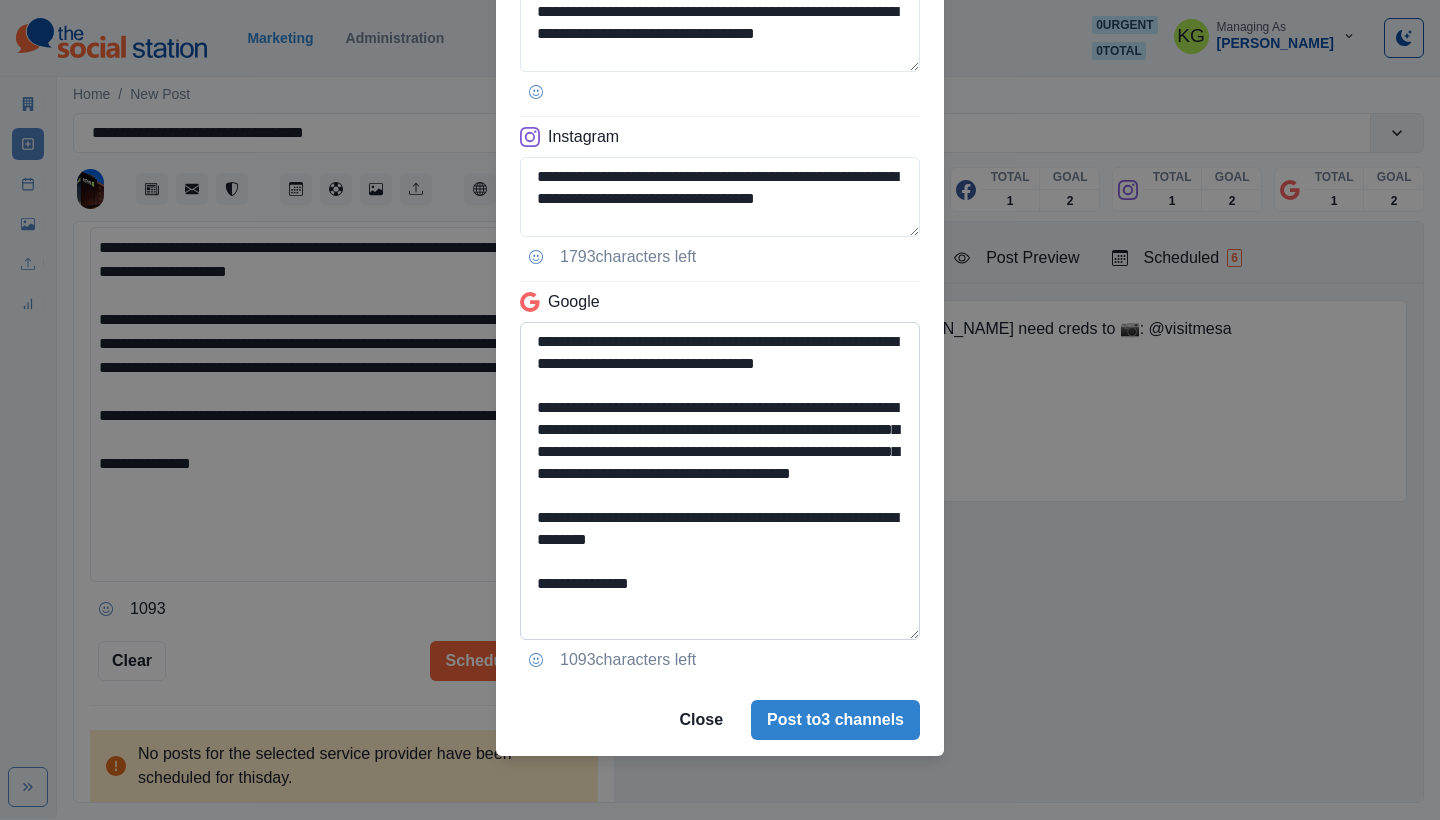 drag, startPoint x: 786, startPoint y: 550, endPoint x: 638, endPoint y: 545, distance: 148.08444 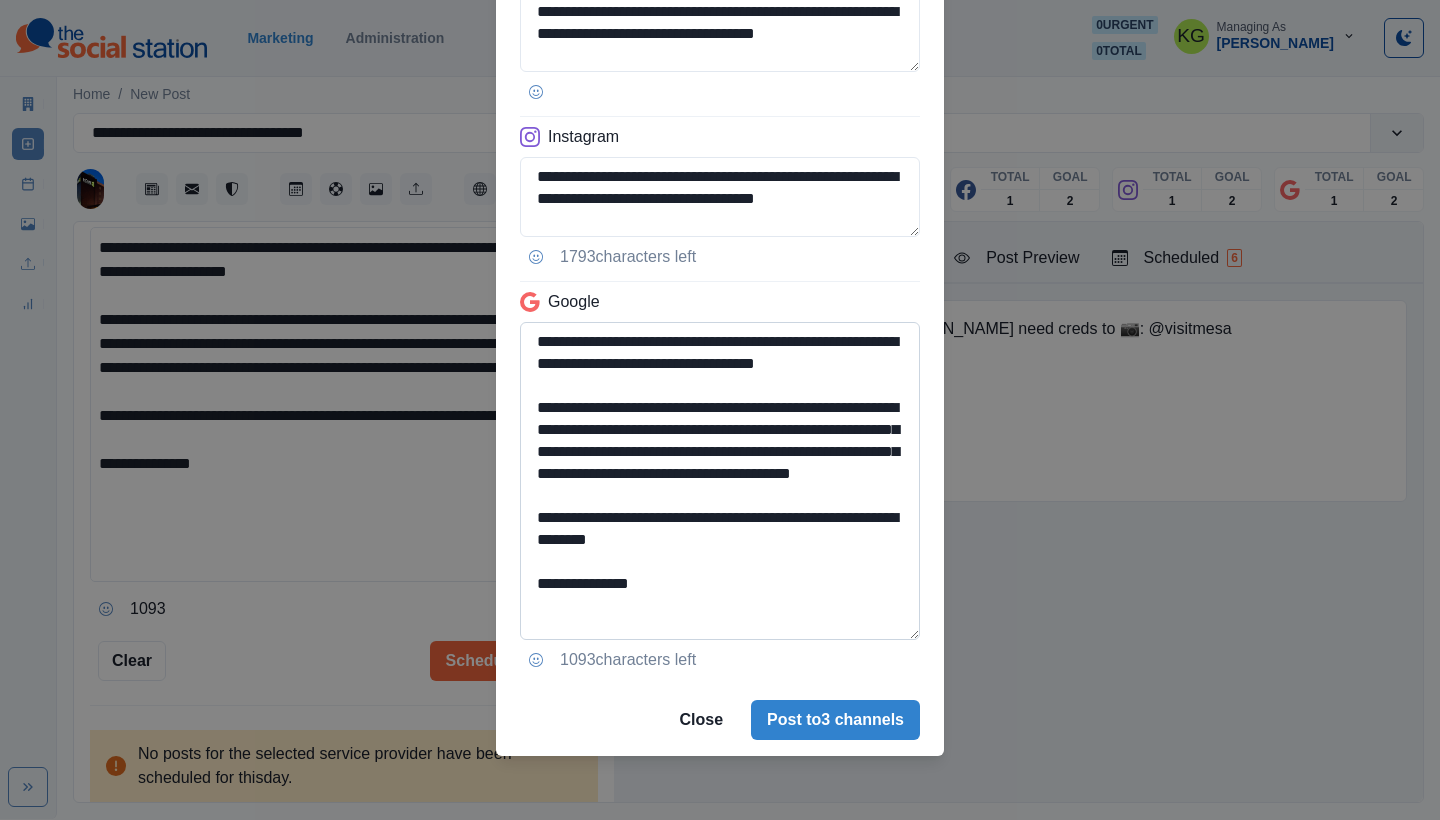 click on "**********" at bounding box center (720, 481) 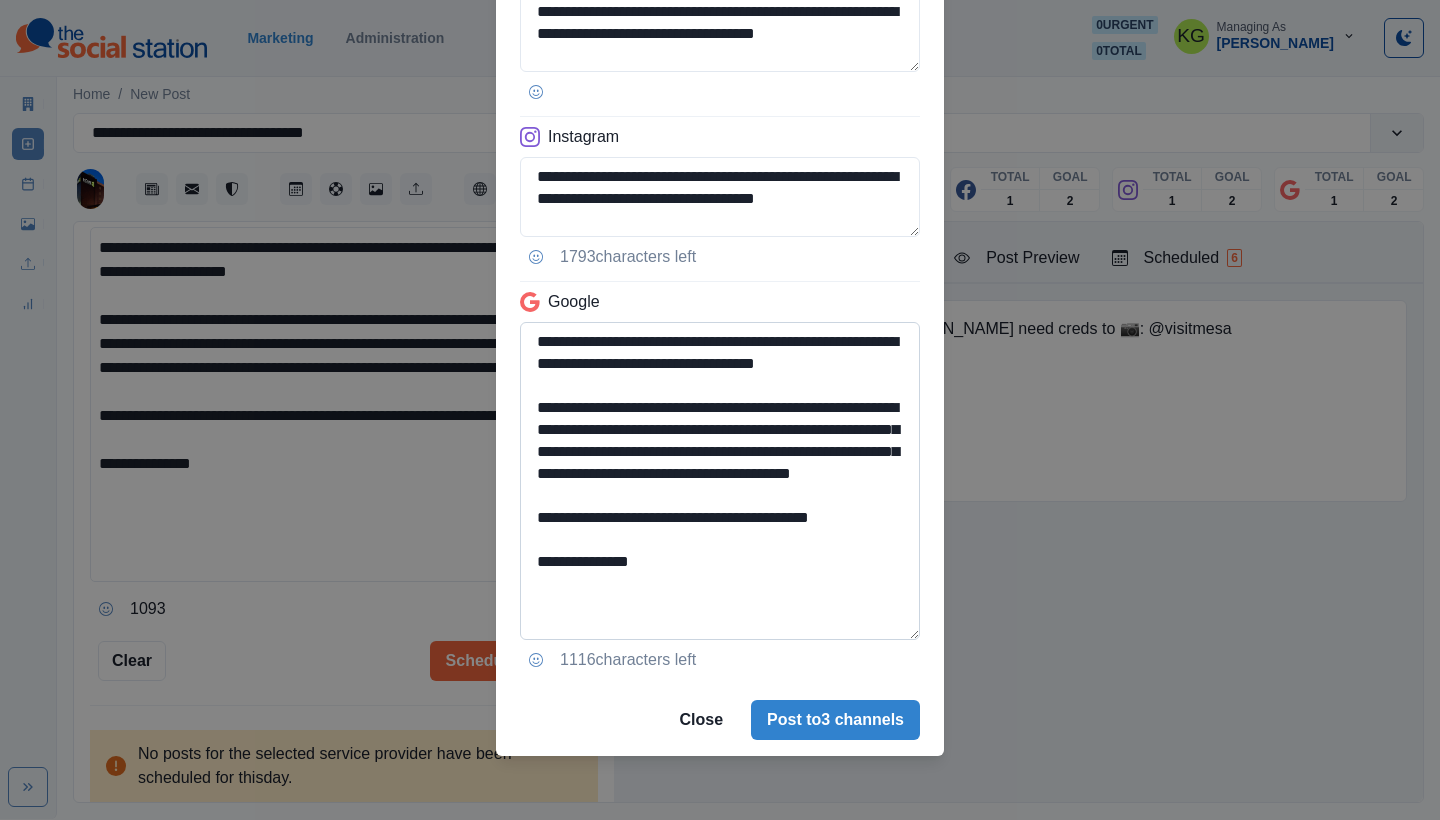 scroll, scrollTop: 0, scrollLeft: 0, axis: both 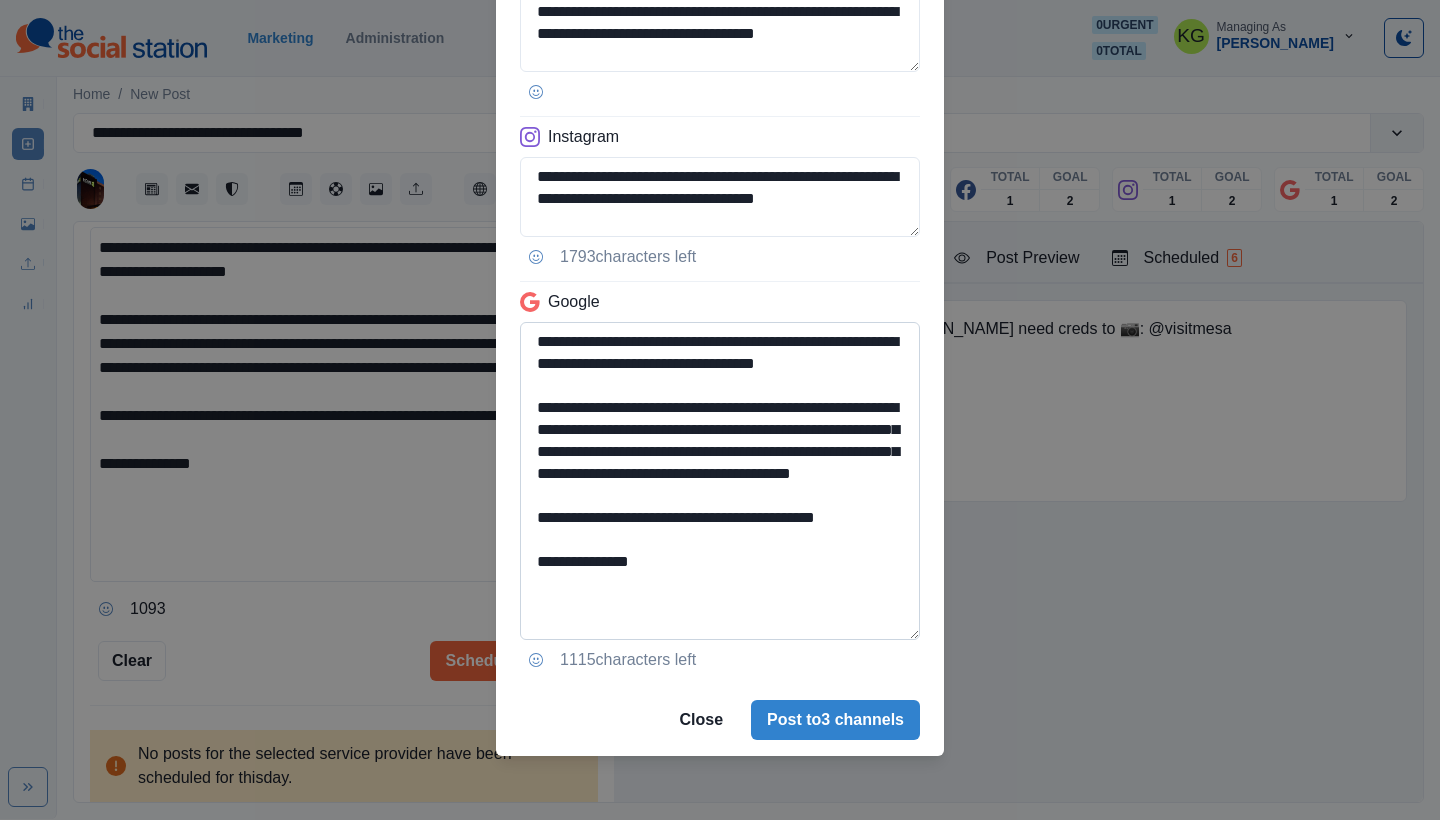 drag, startPoint x: 558, startPoint y: 602, endPoint x: 676, endPoint y: 607, distance: 118.10589 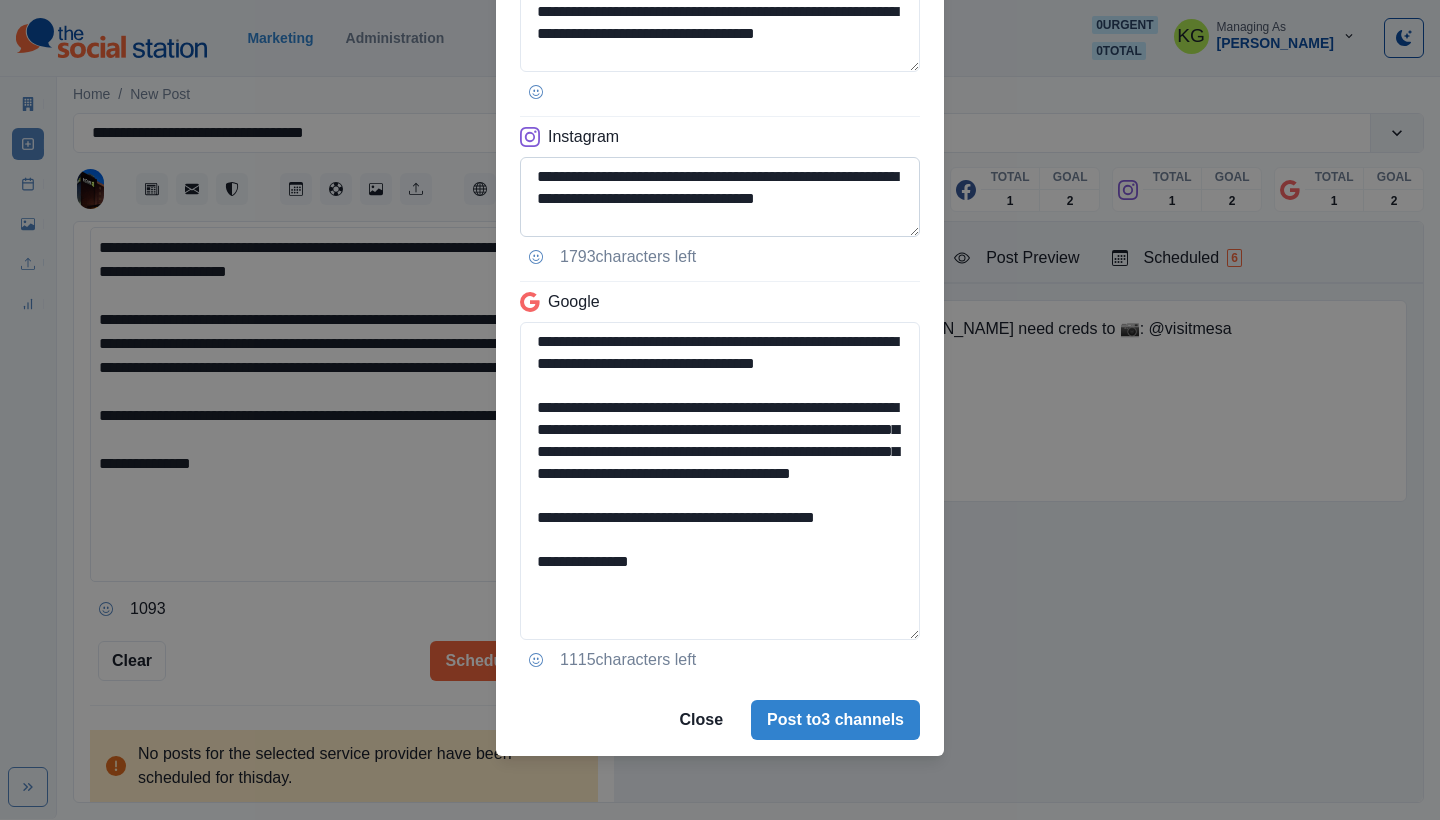 type on "**********" 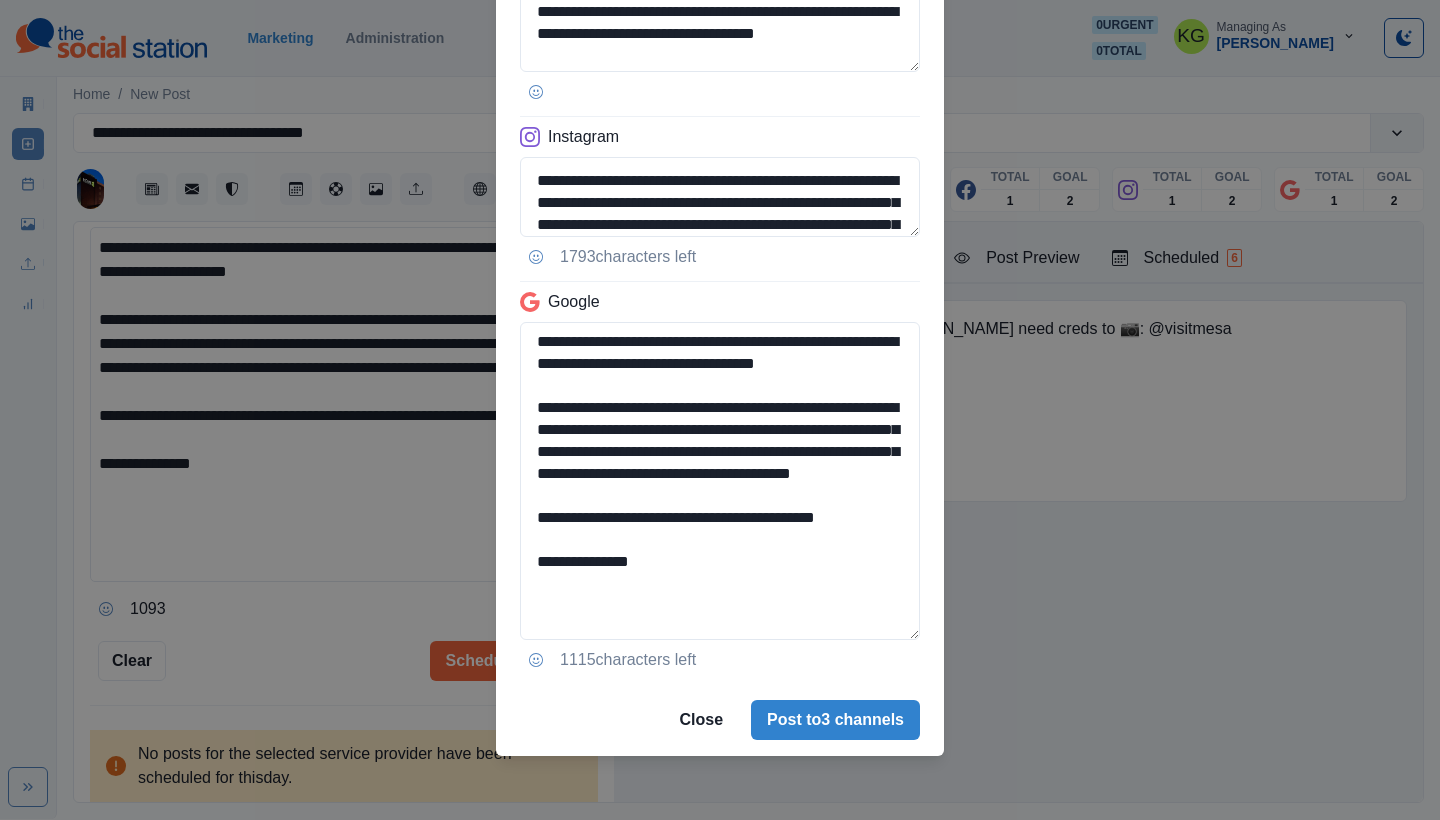 click on "1793  characters left" at bounding box center (720, 257) 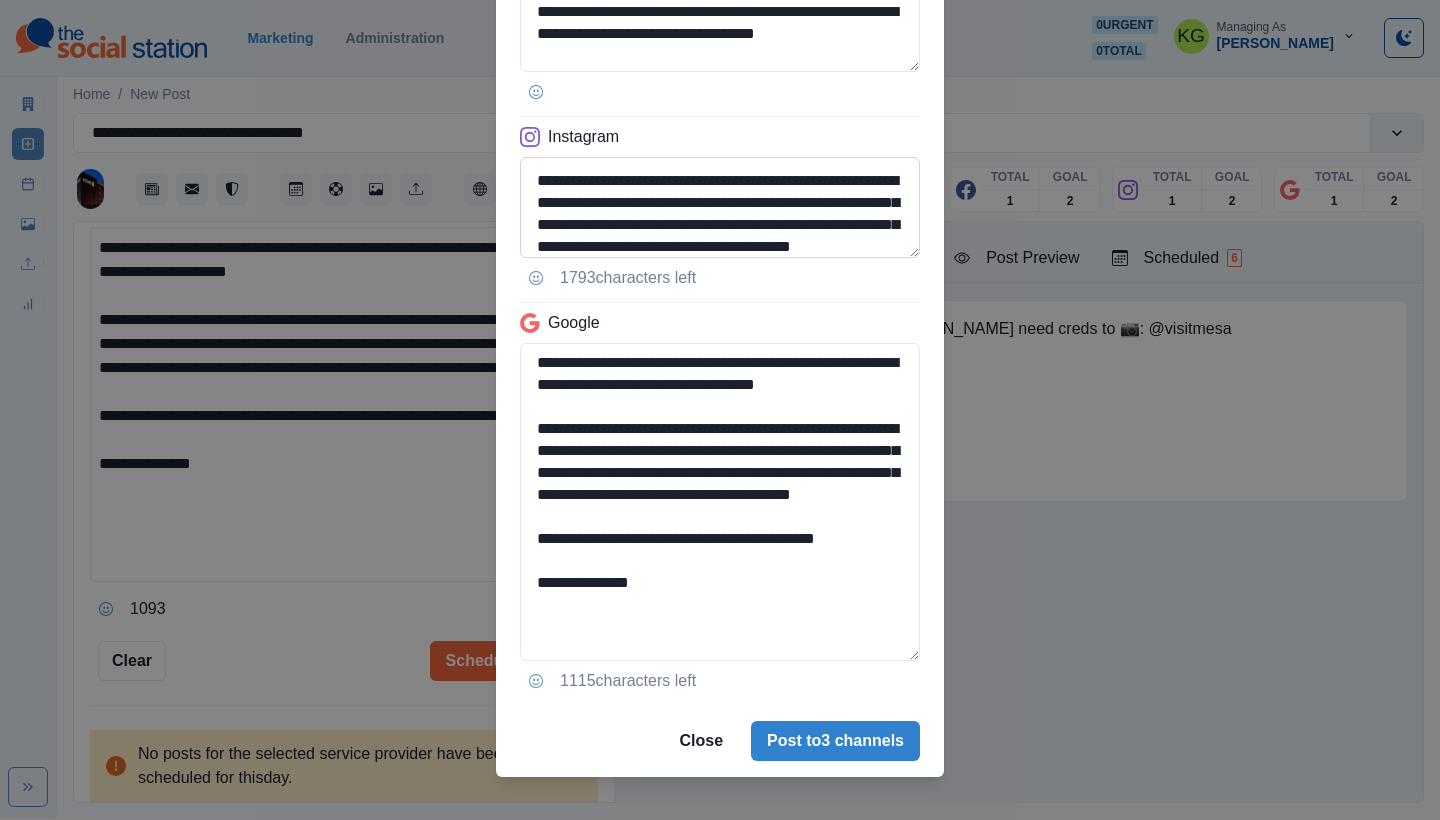 scroll, scrollTop: 0, scrollLeft: 0, axis: both 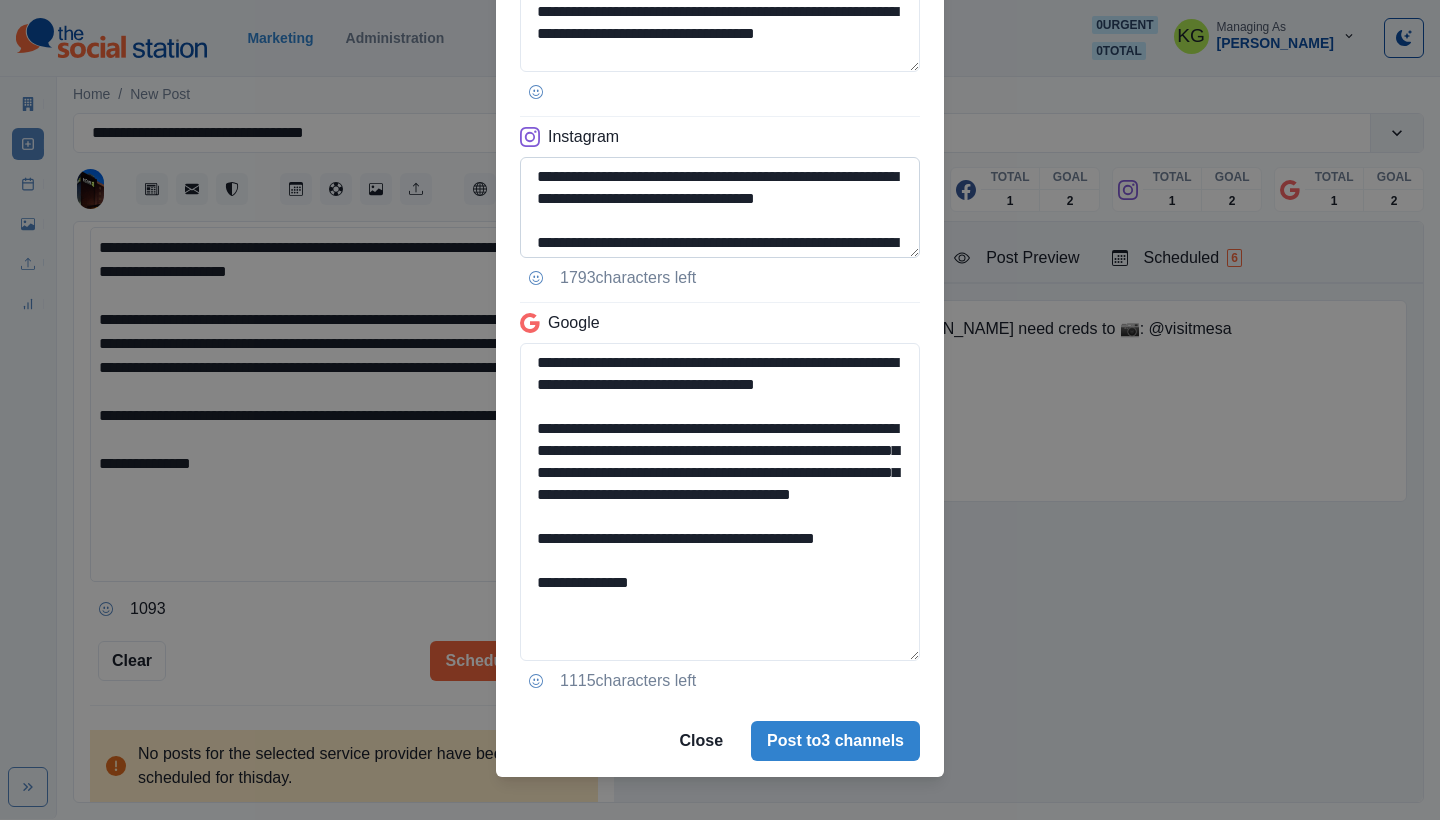 click on "**********" at bounding box center [720, 207] 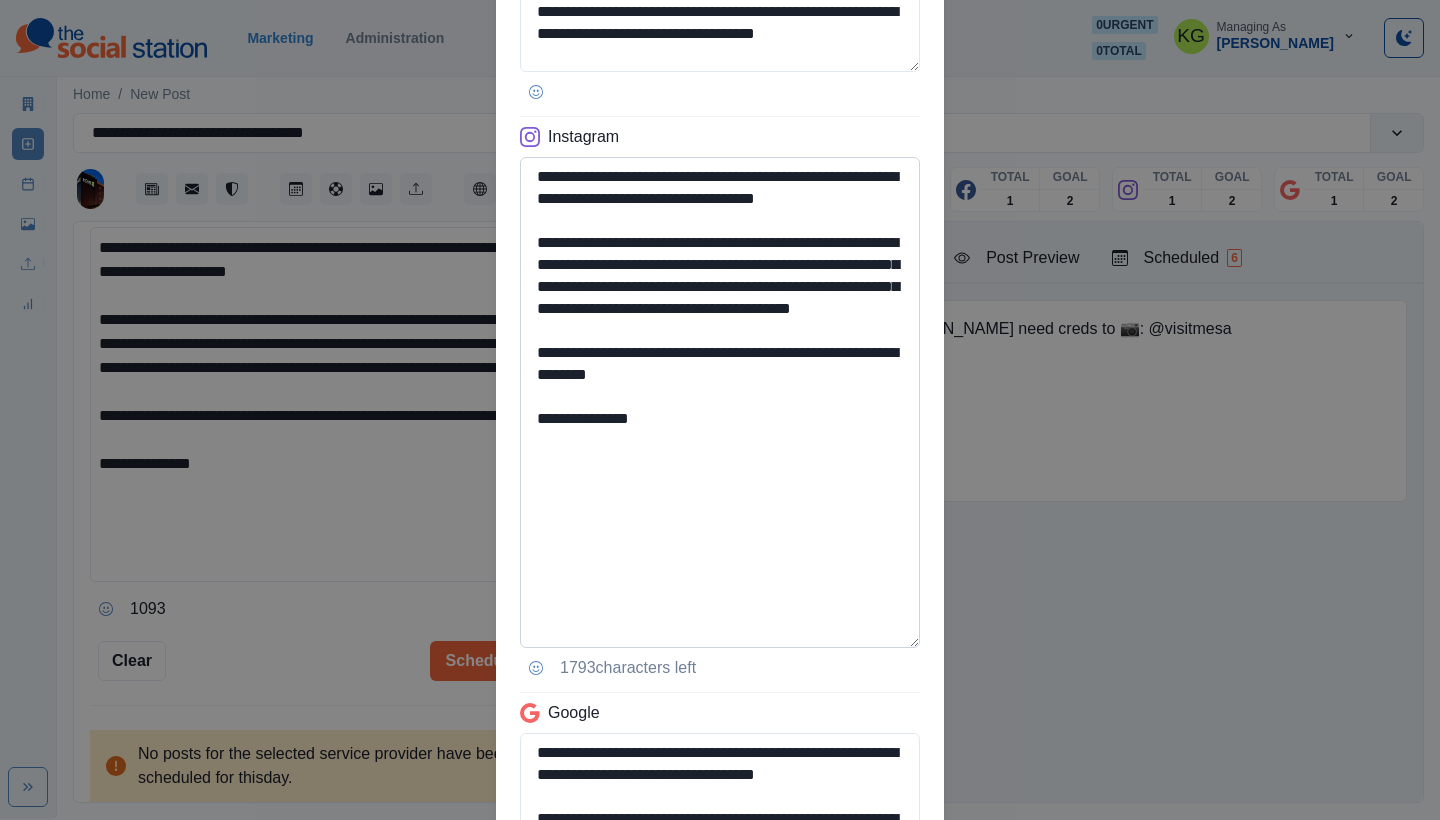 drag, startPoint x: 562, startPoint y: 460, endPoint x: 683, endPoint y: 472, distance: 121.59358 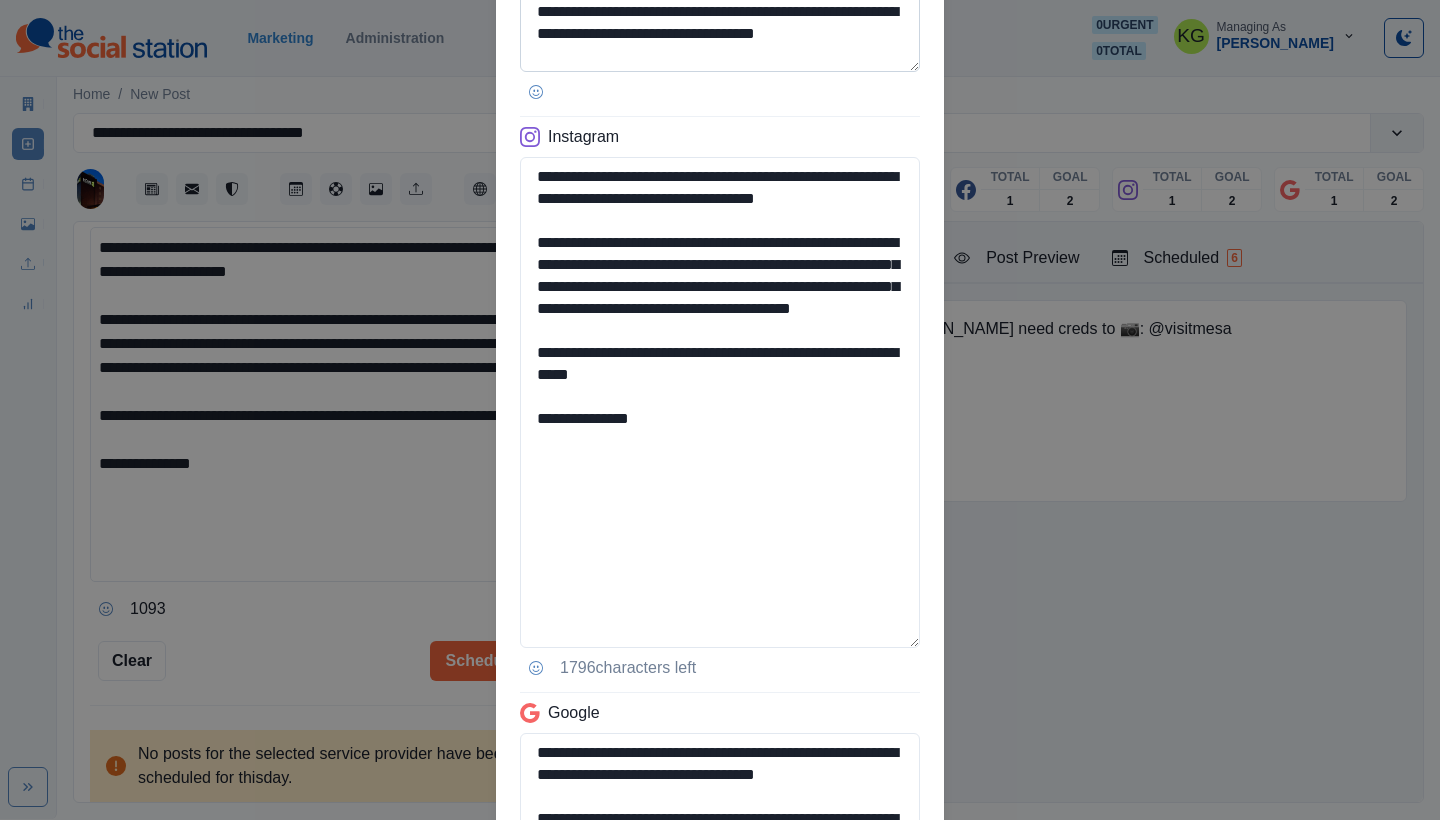 scroll, scrollTop: 0, scrollLeft: 0, axis: both 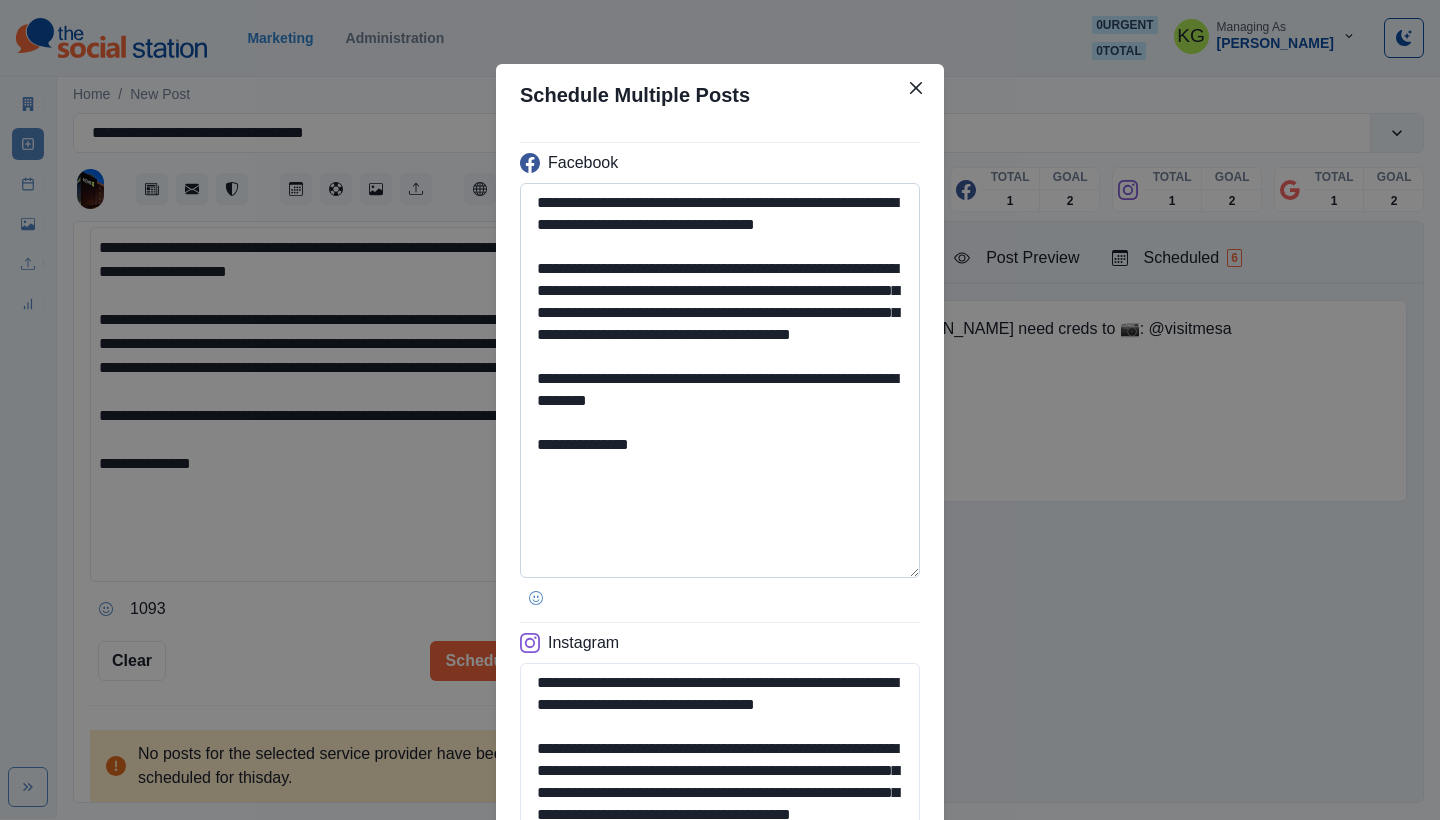 click on "**********" at bounding box center [720, 380] 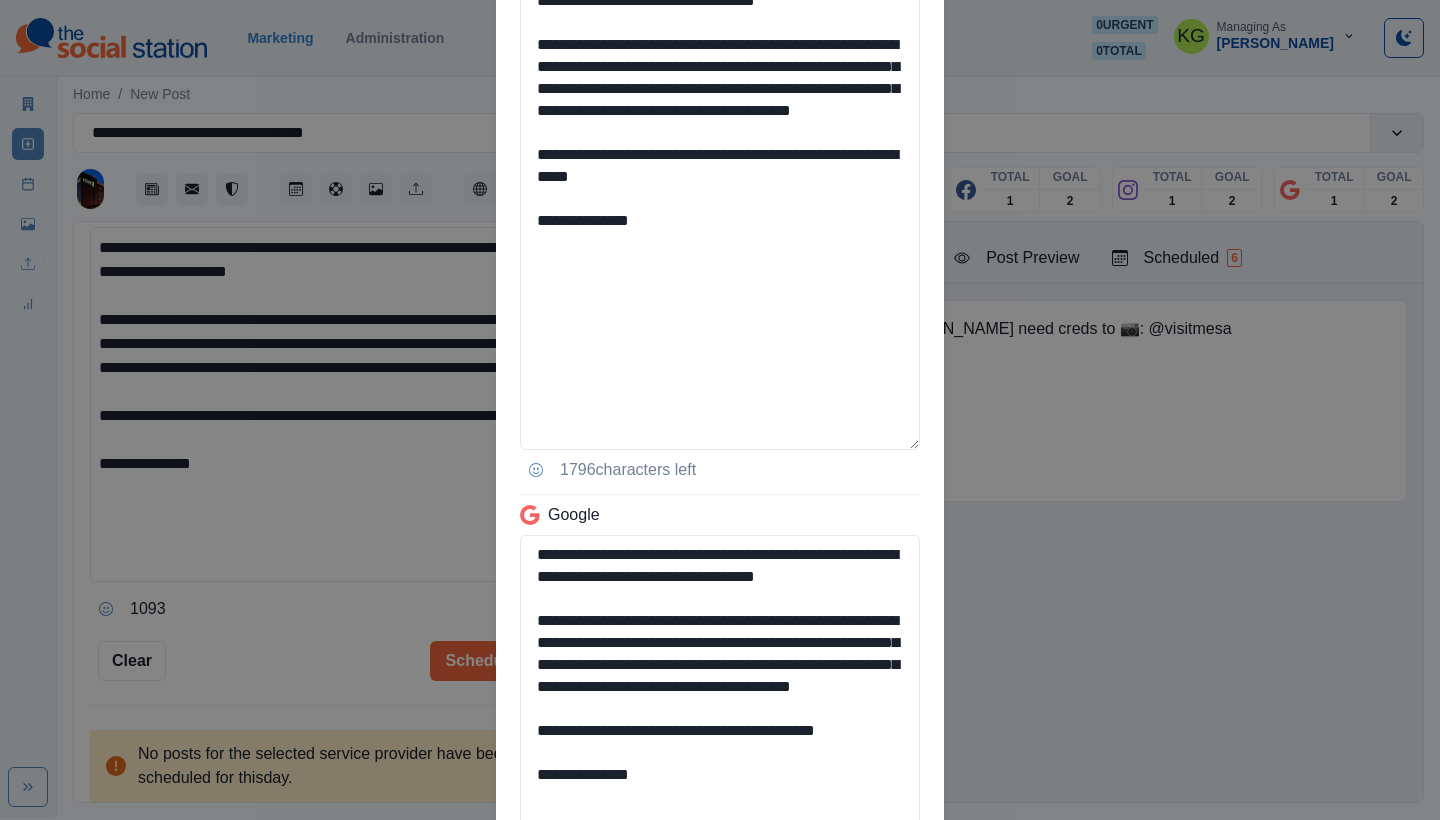 scroll, scrollTop: 917, scrollLeft: 0, axis: vertical 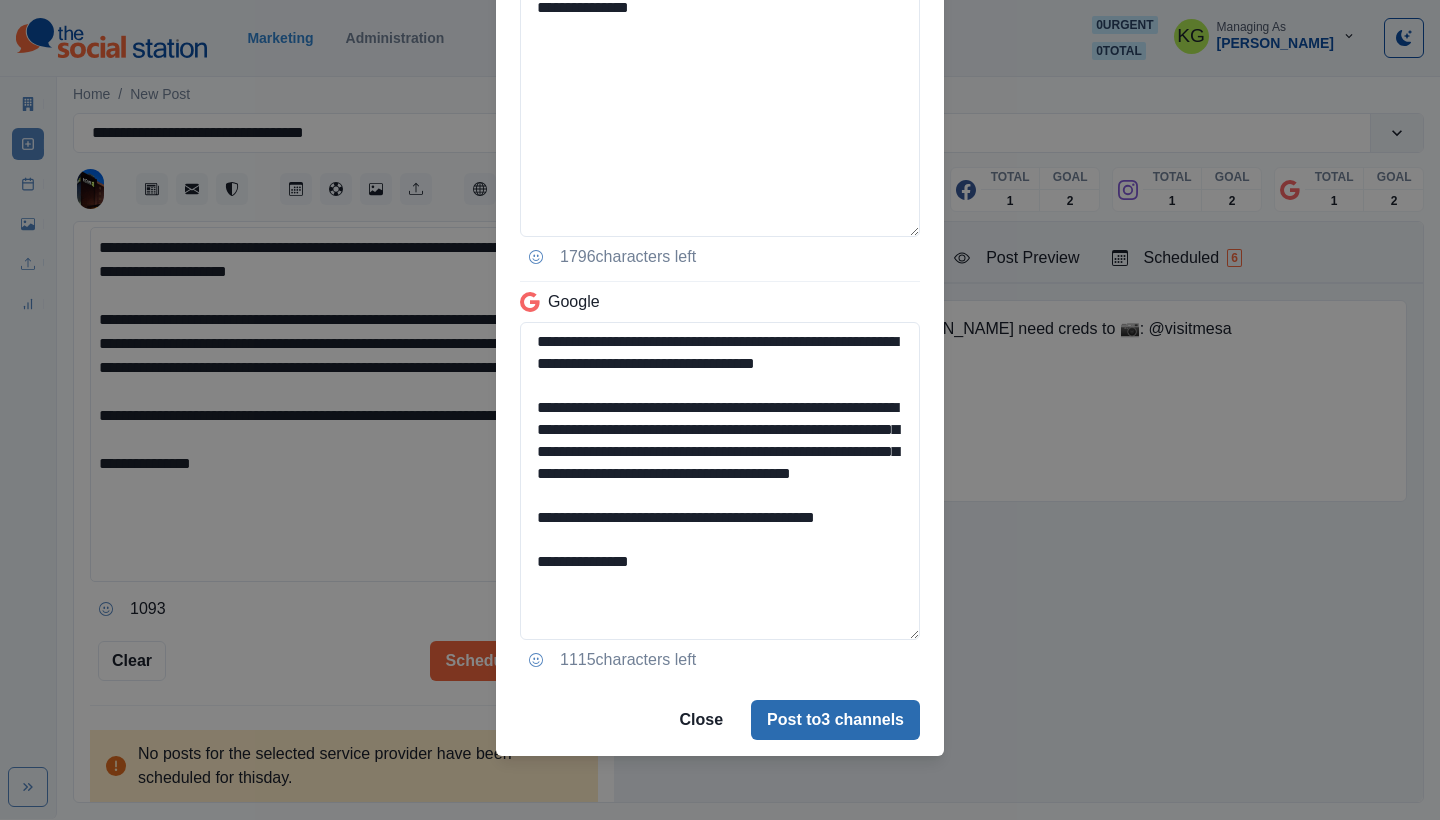 type on "**********" 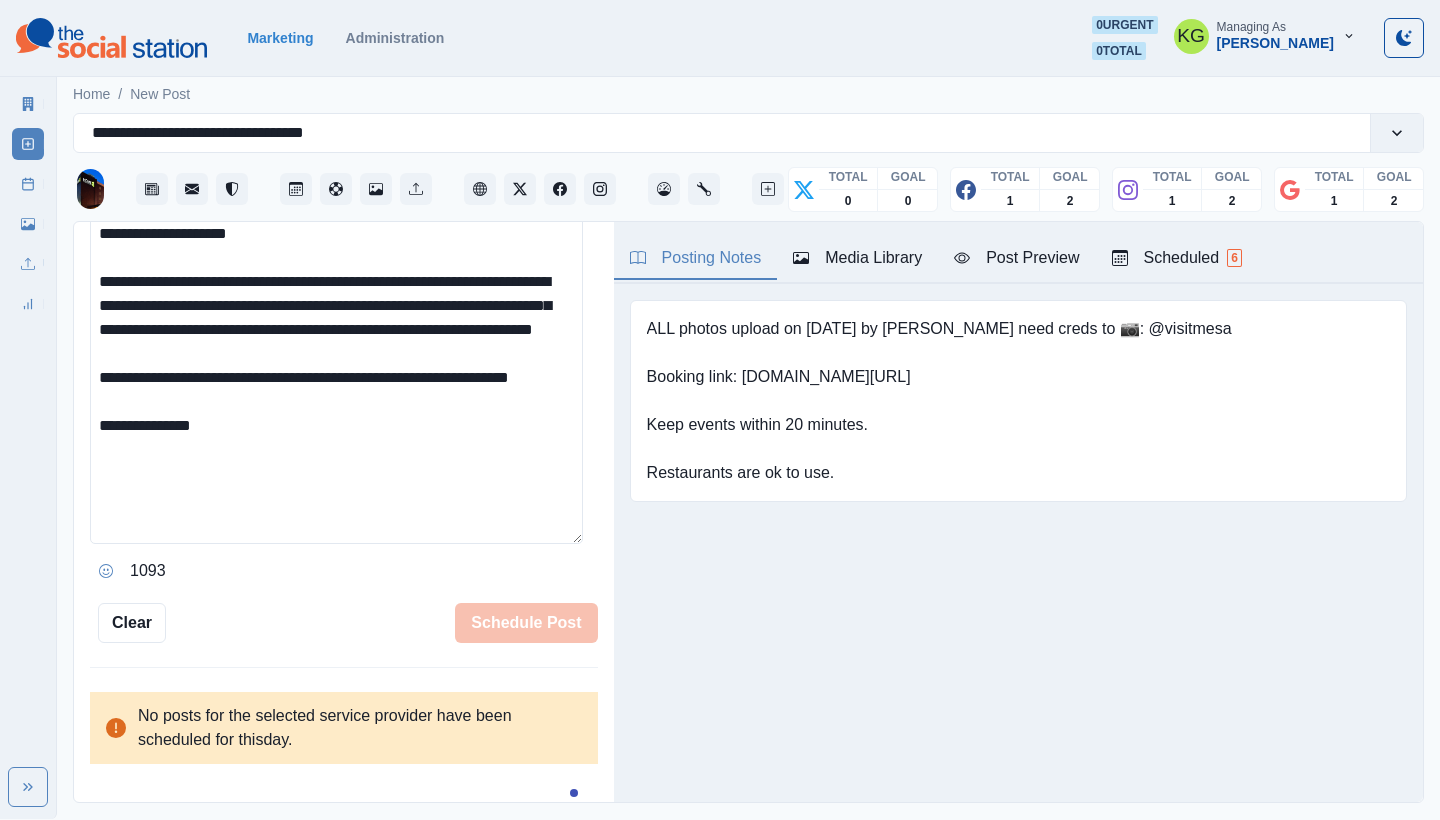 type 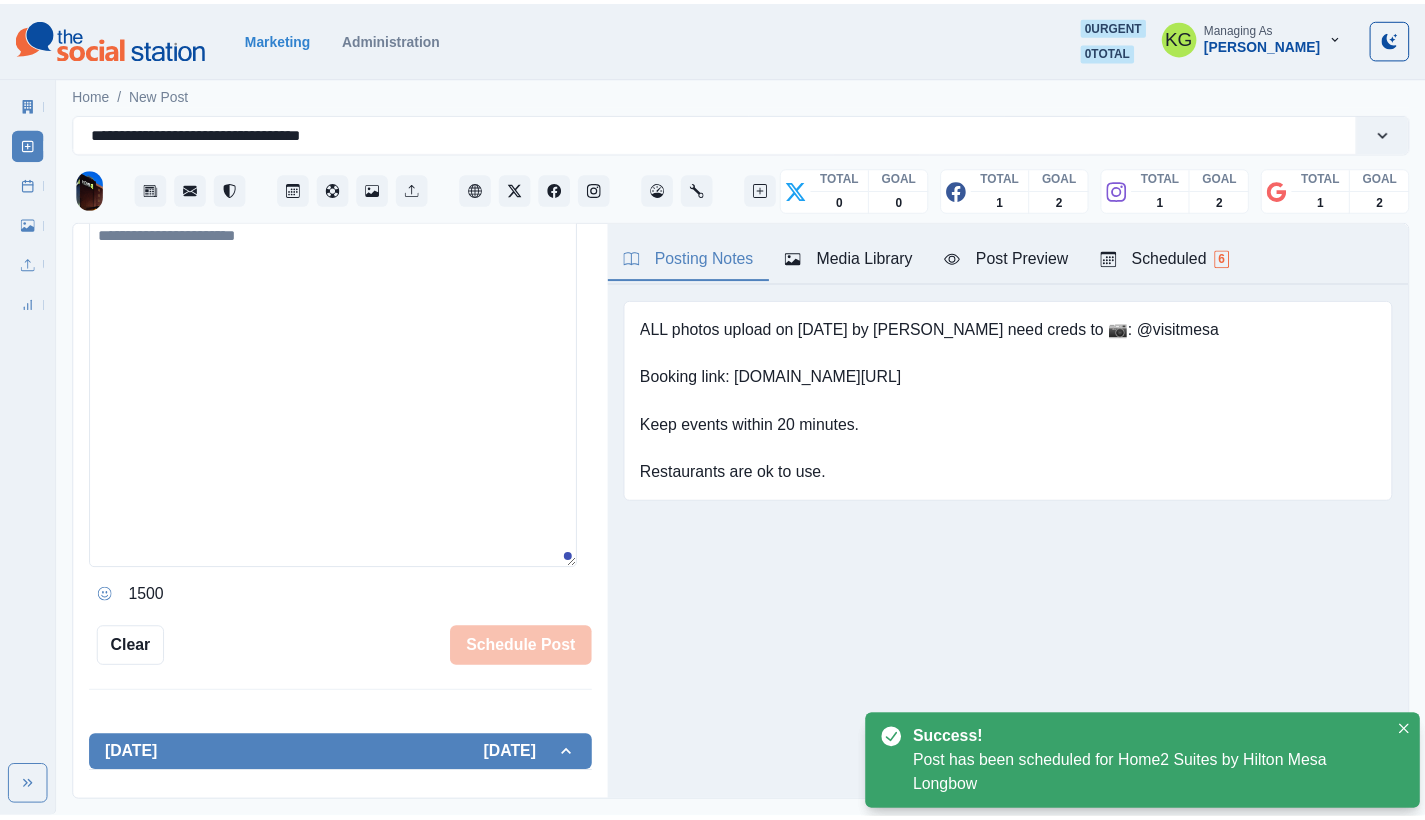 scroll, scrollTop: 363, scrollLeft: 0, axis: vertical 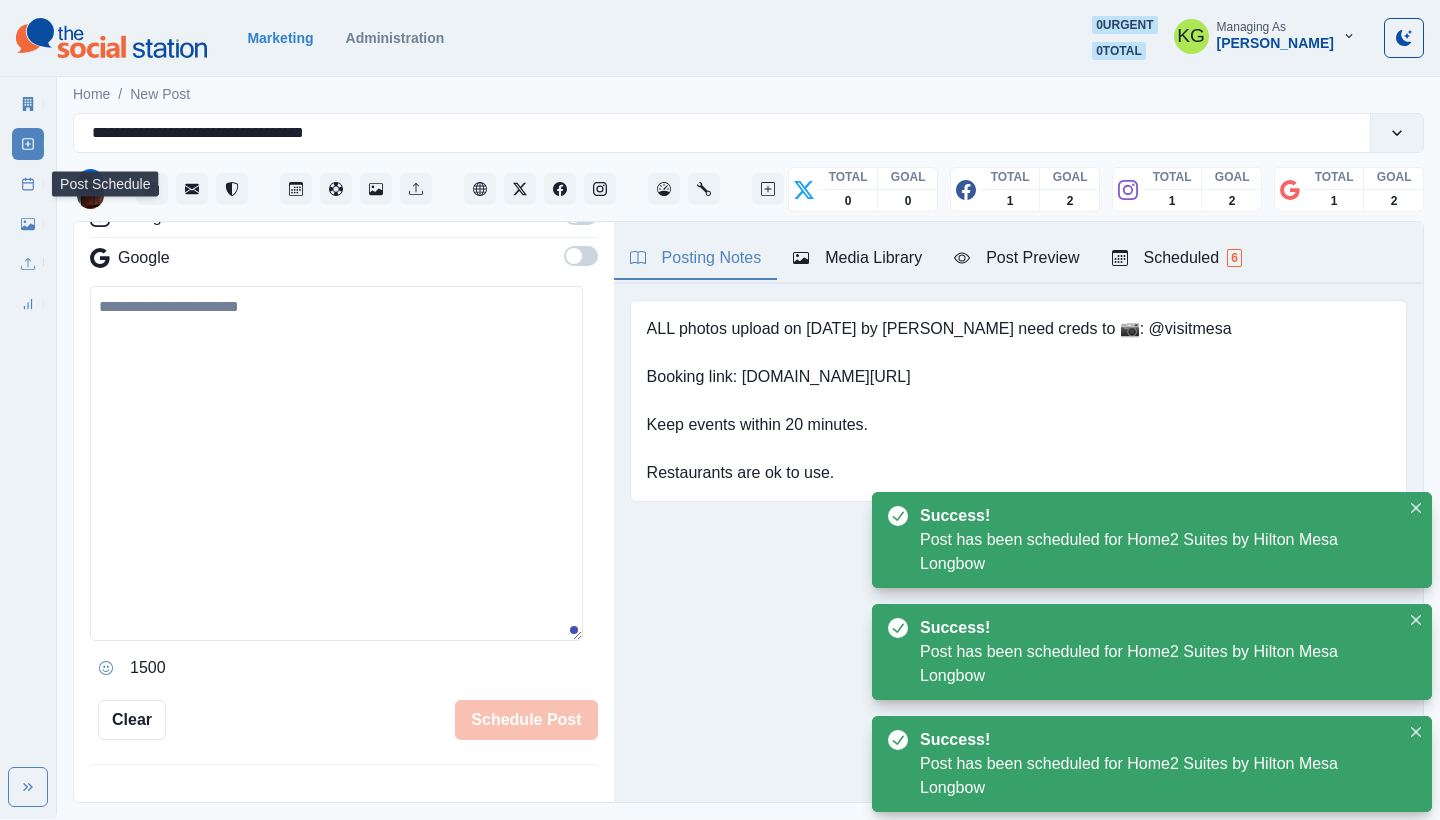 click on "Post Schedule" at bounding box center (28, 184) 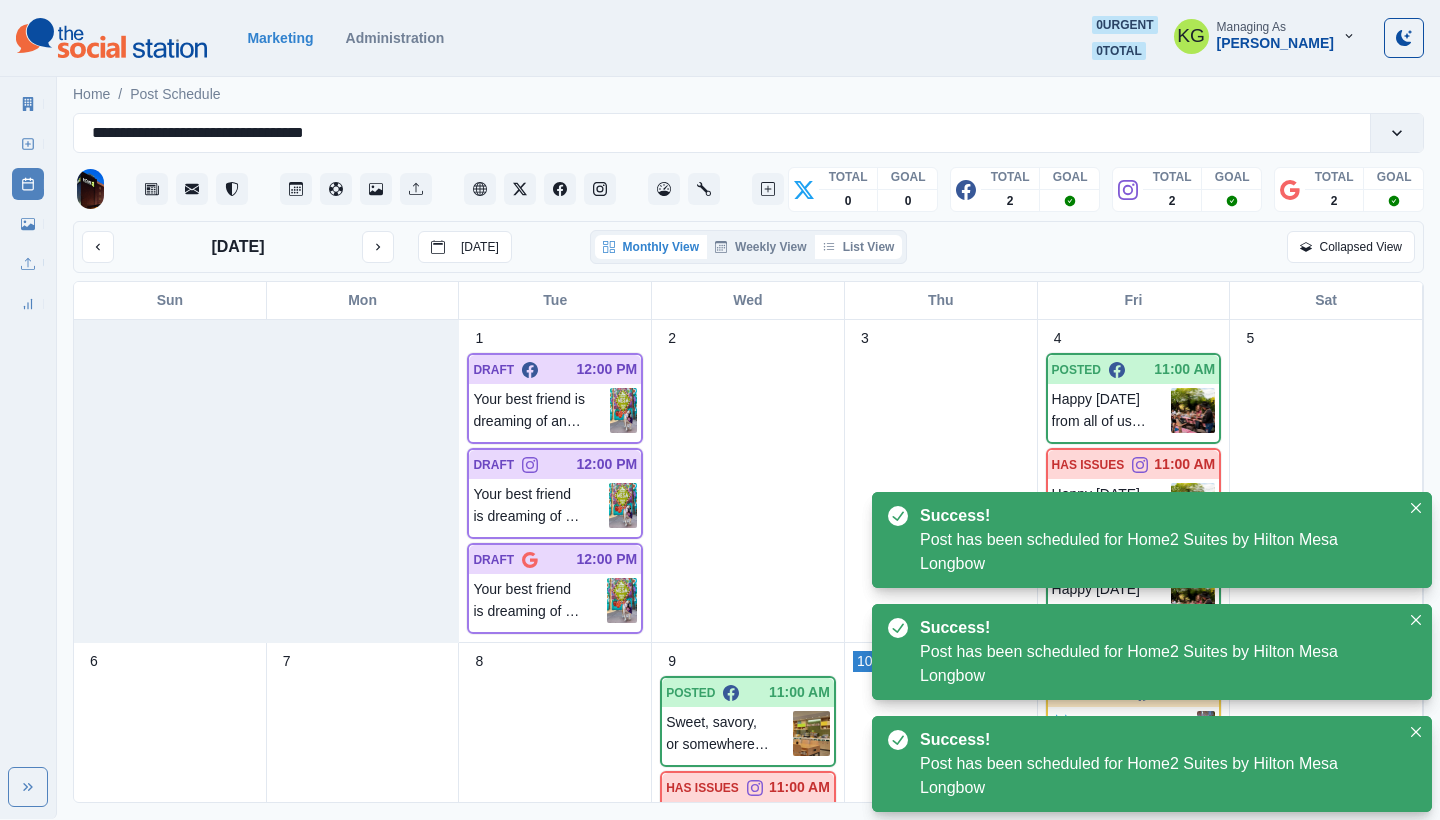 click on "List View" at bounding box center [859, 247] 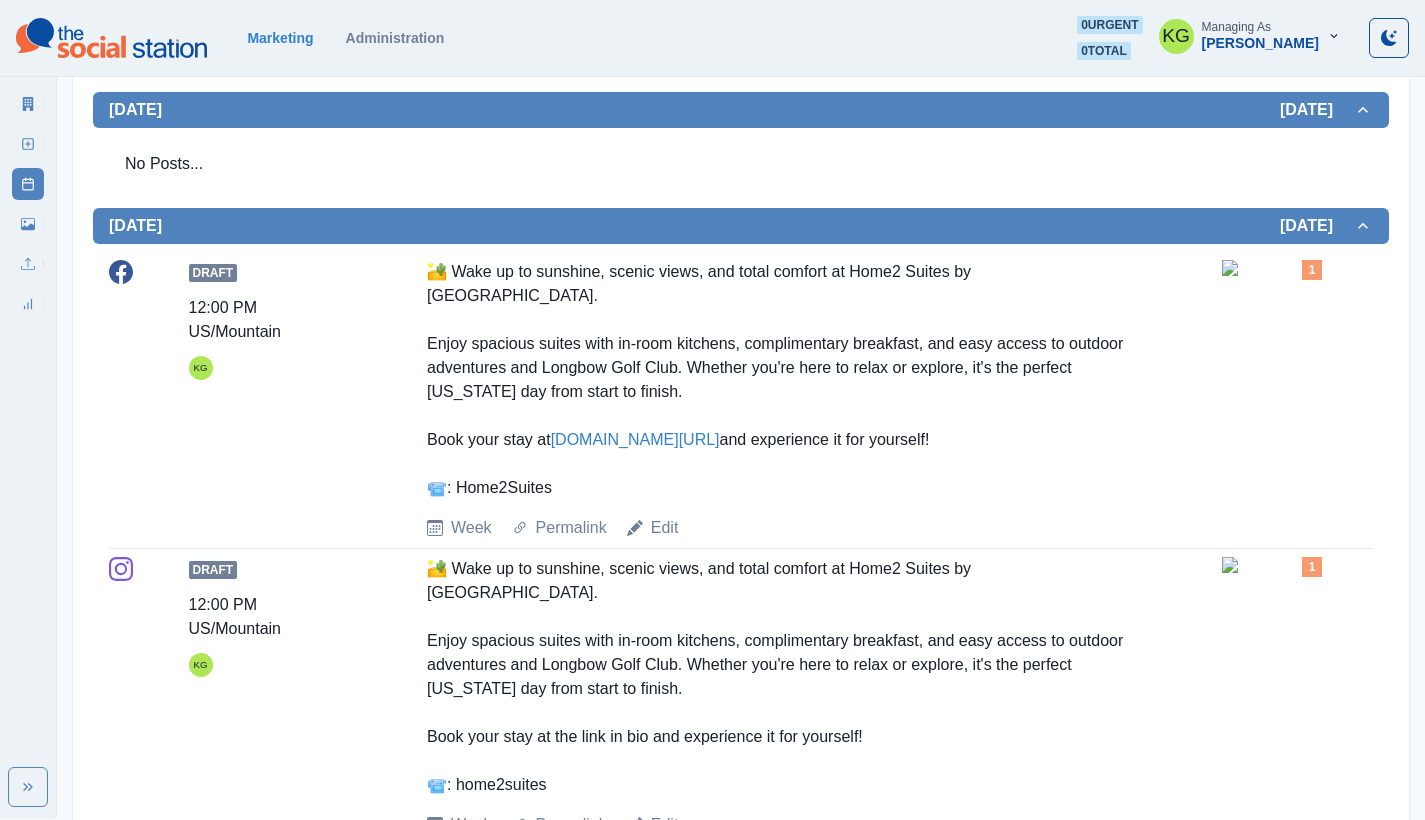scroll, scrollTop: 0, scrollLeft: 0, axis: both 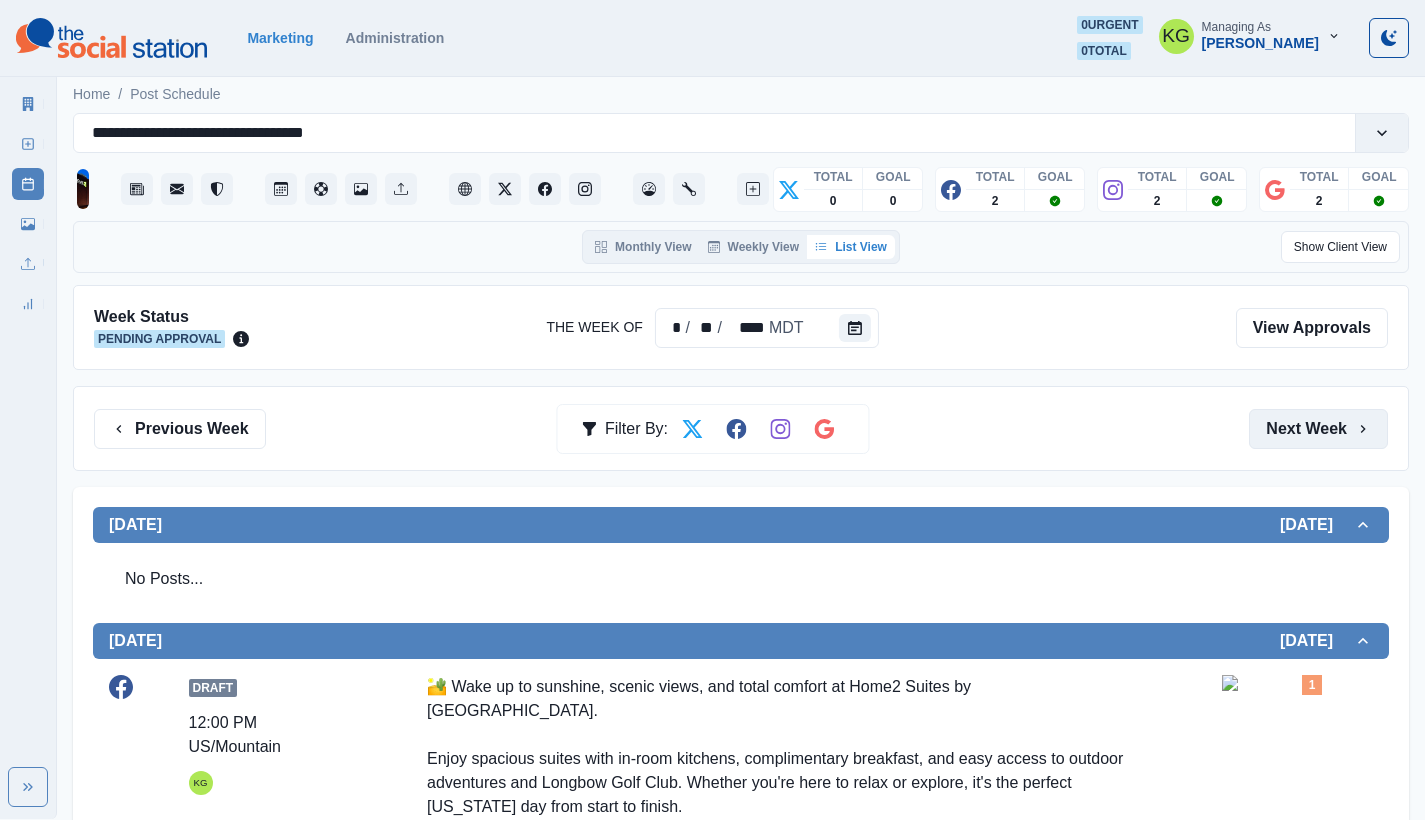 click 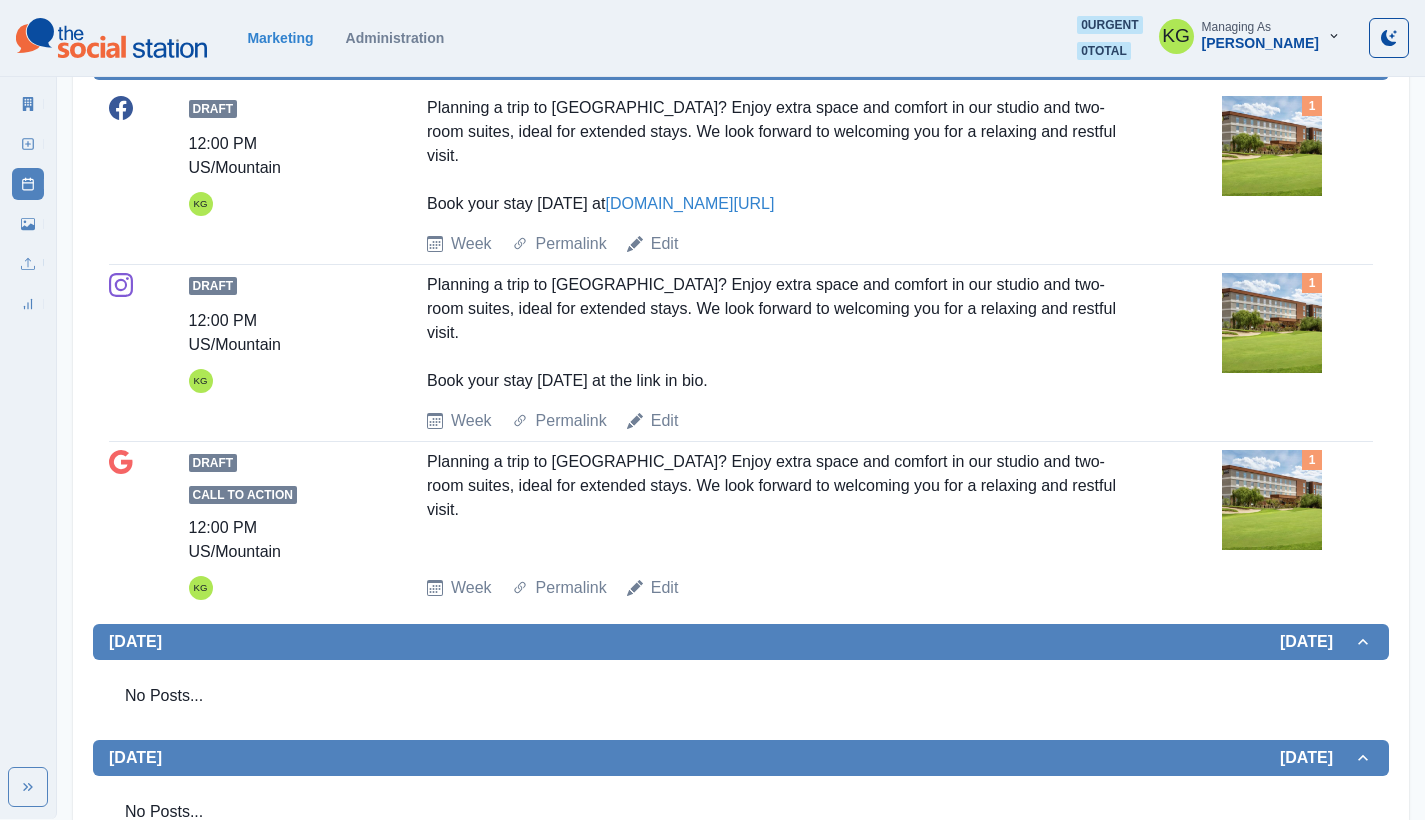scroll, scrollTop: 0, scrollLeft: 0, axis: both 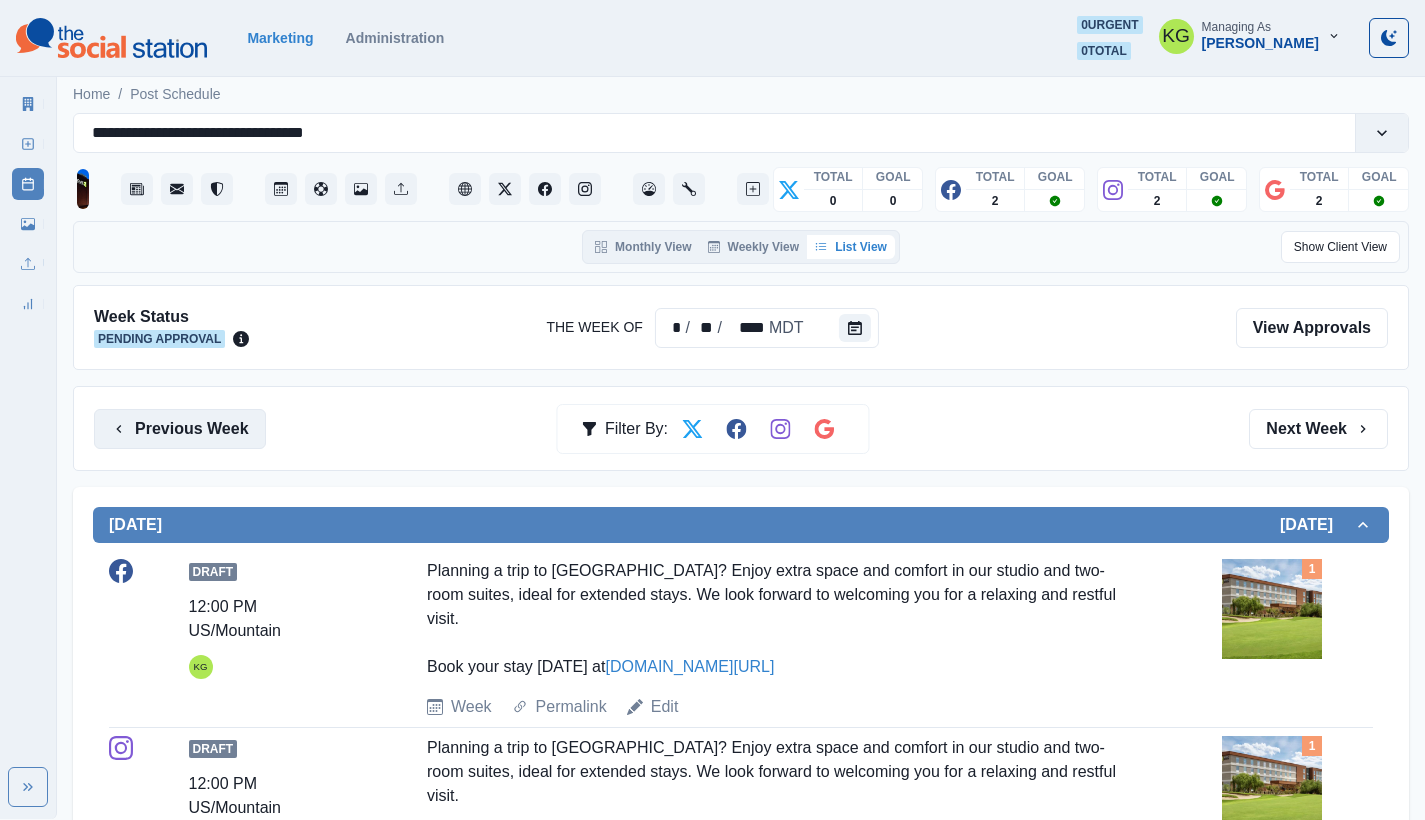 click on "Previous Week" at bounding box center (180, 429) 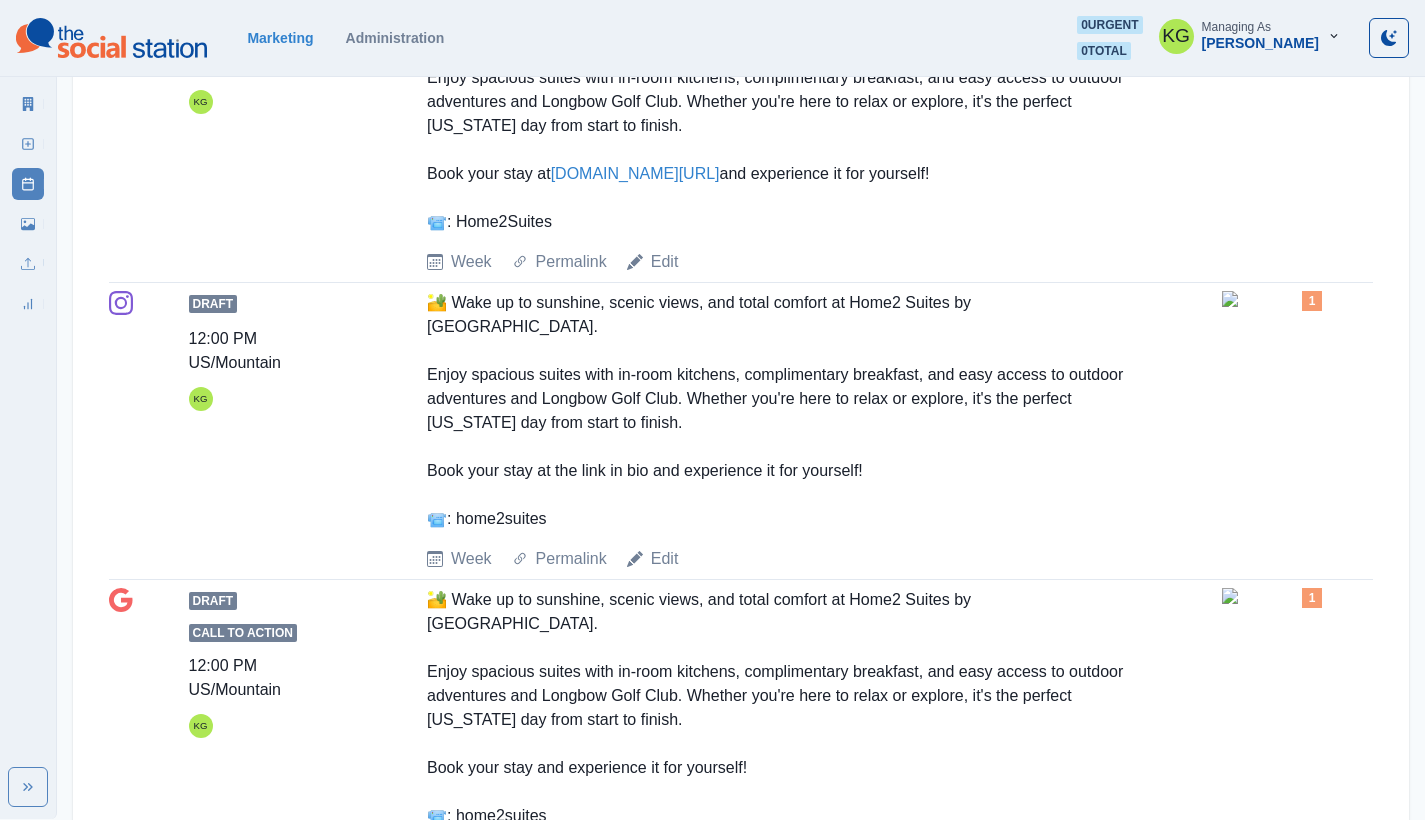 scroll, scrollTop: 404, scrollLeft: 0, axis: vertical 